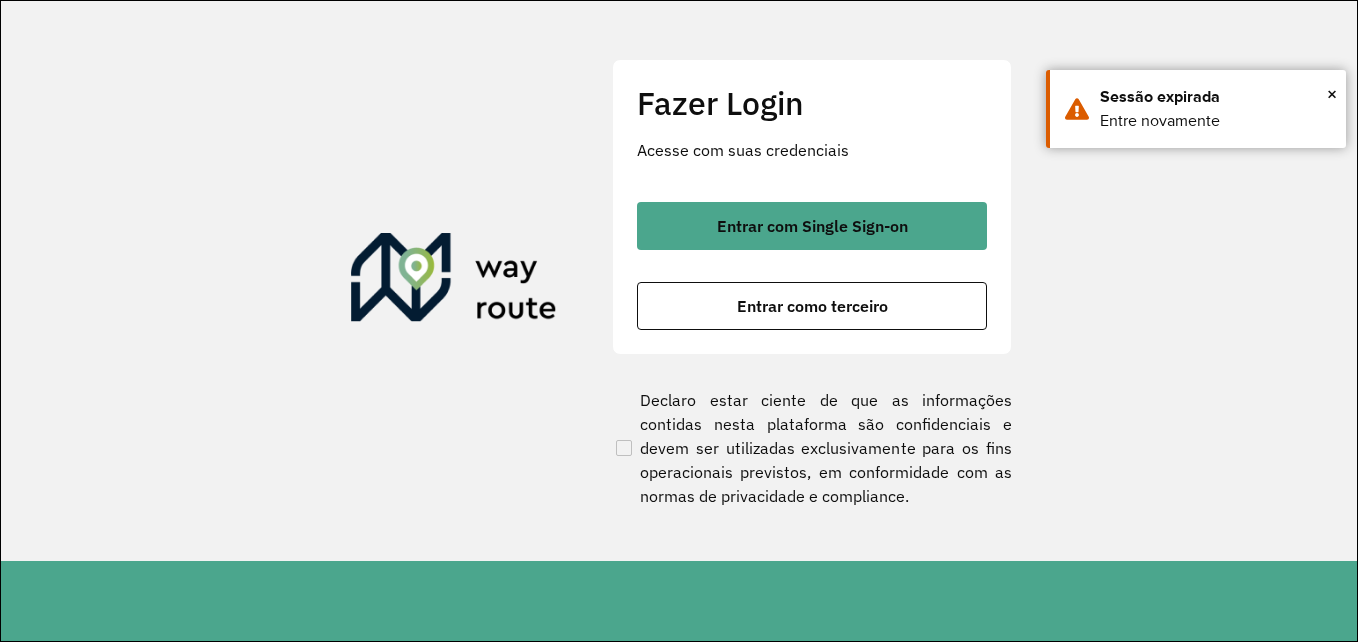 scroll, scrollTop: 0, scrollLeft: 0, axis: both 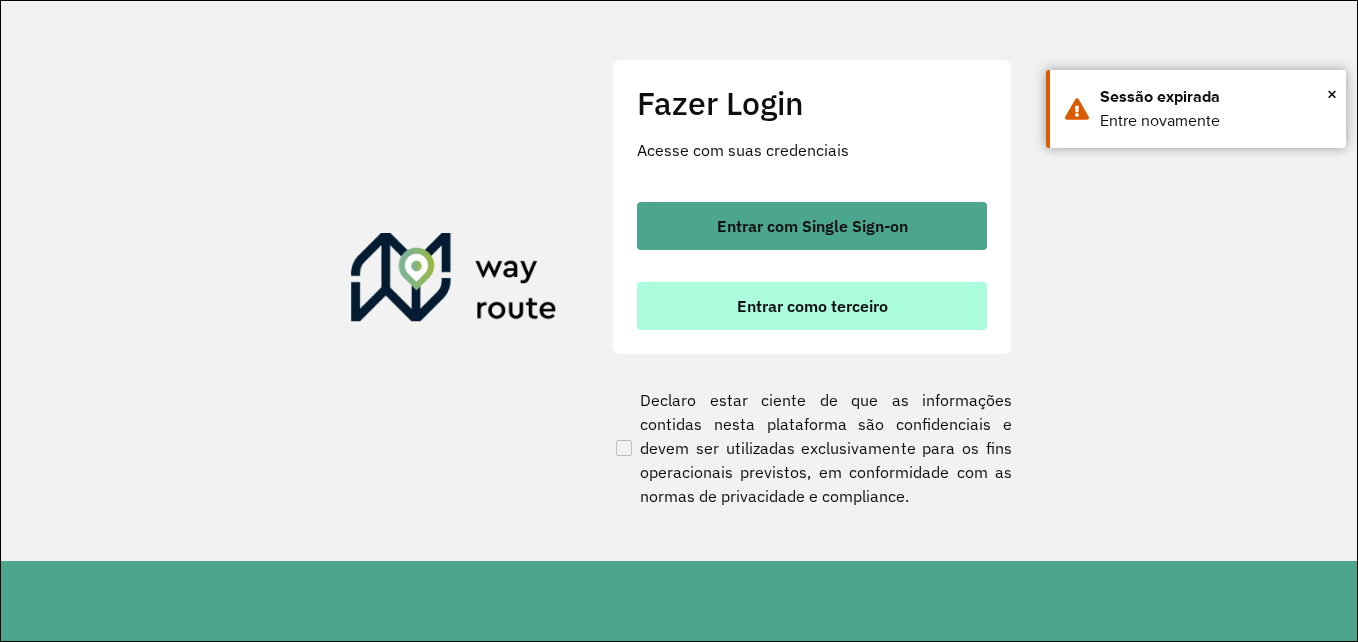 click on "Entrar como terceiro" at bounding box center [812, 306] 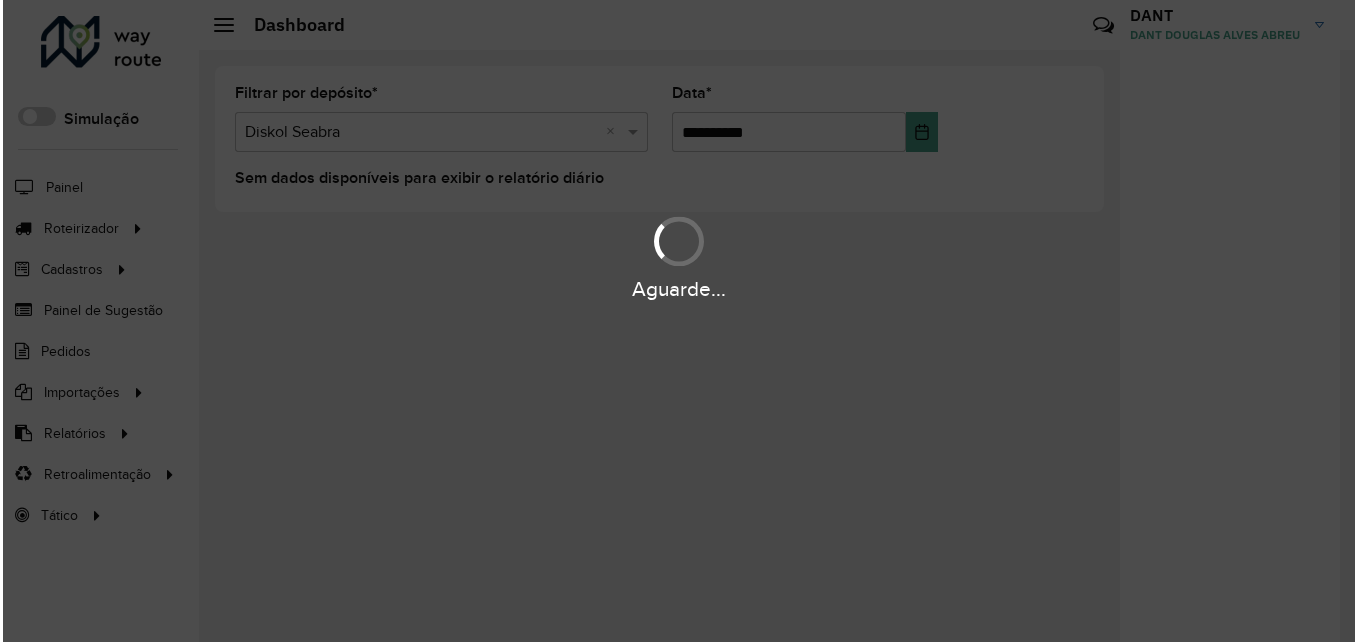 scroll, scrollTop: 0, scrollLeft: 0, axis: both 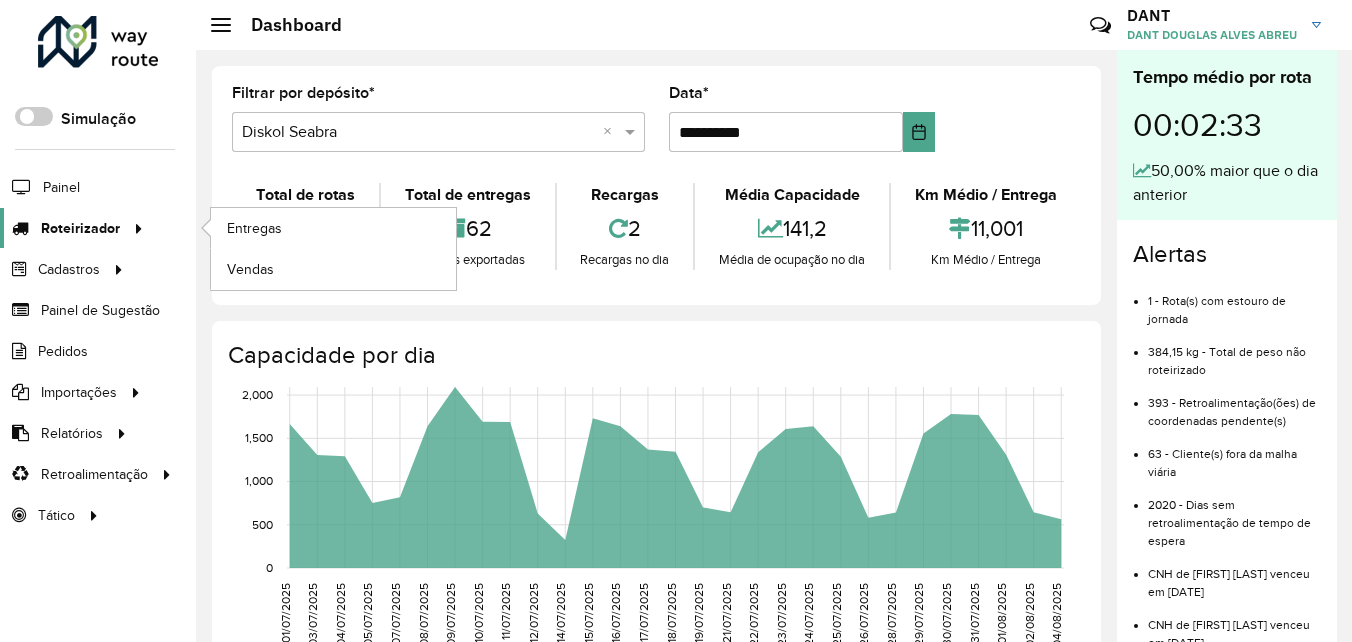 click on "Roteirizador" 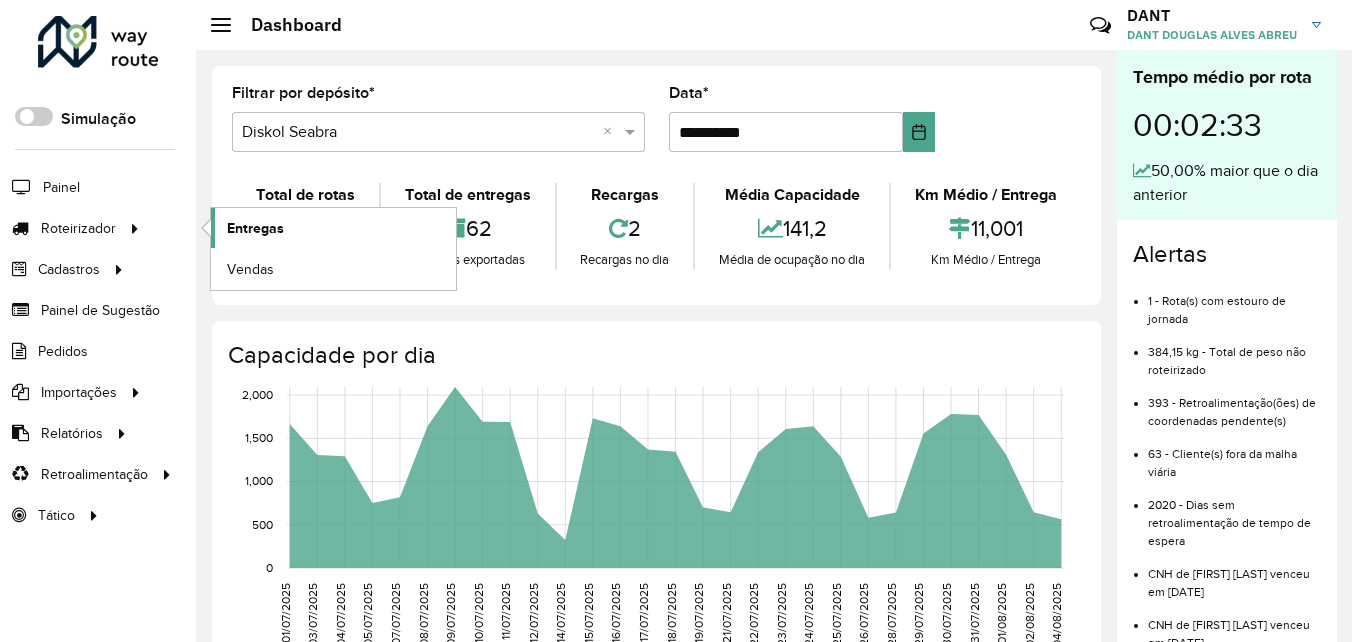 click on "Entregas" 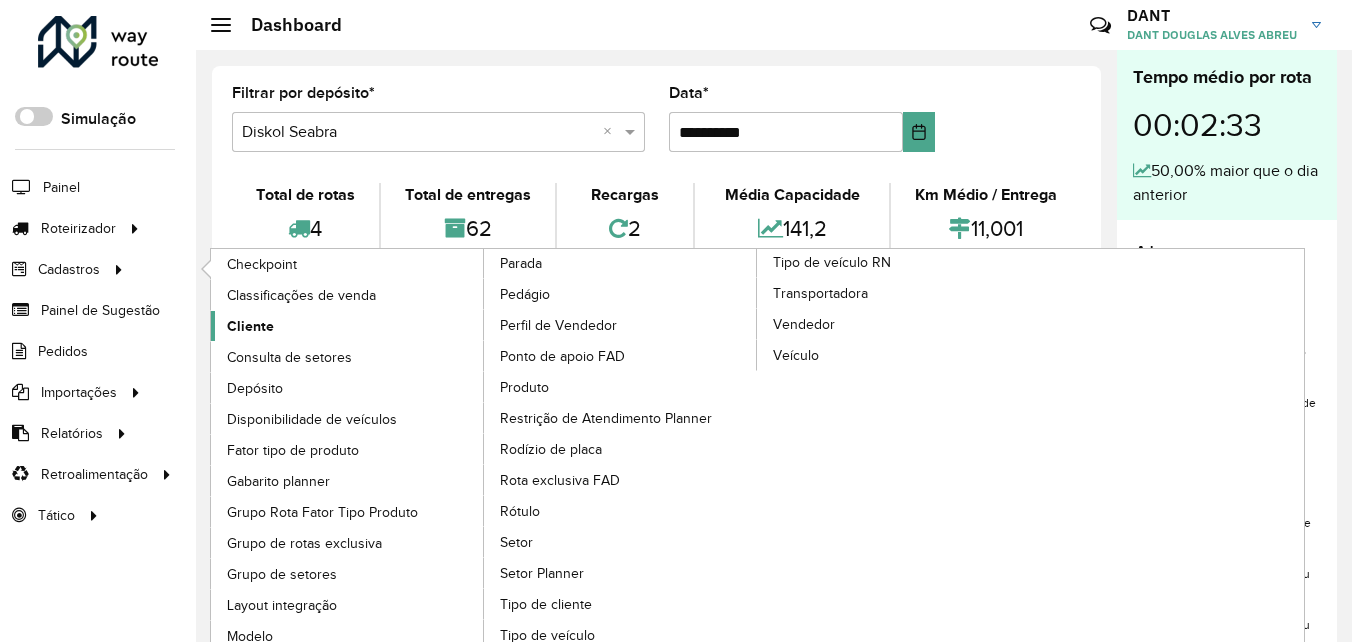 click on "Cliente" 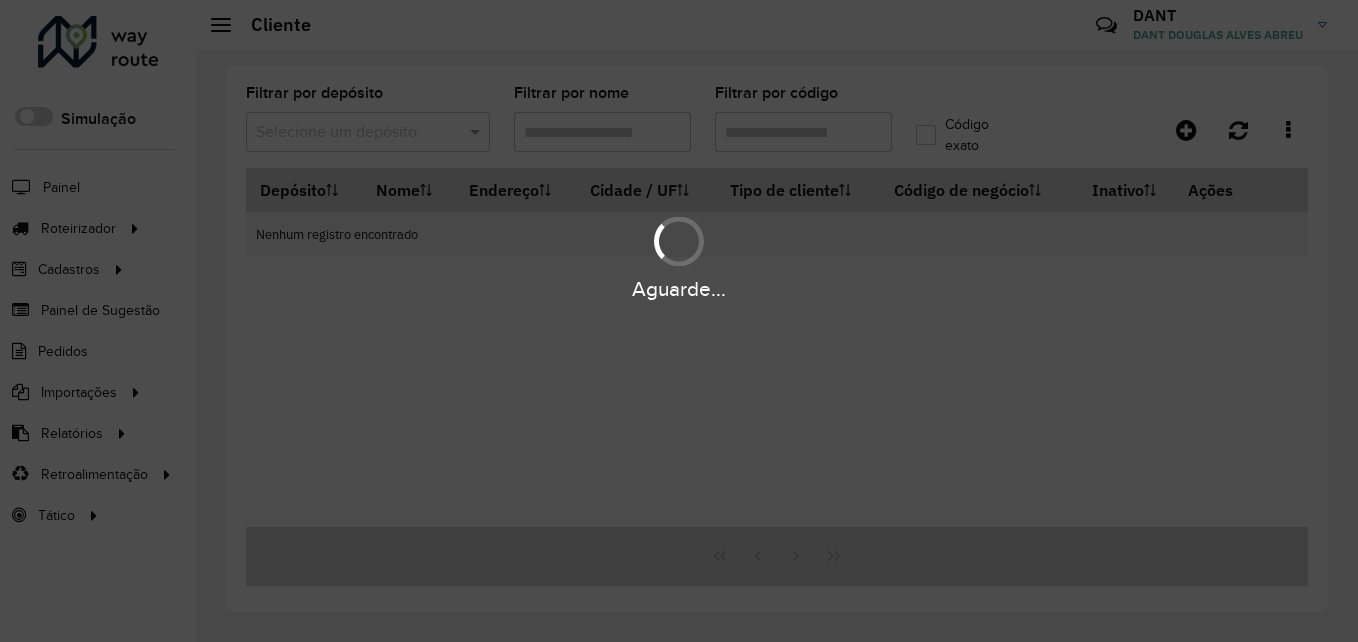 click on "Aguarde..." at bounding box center (679, 321) 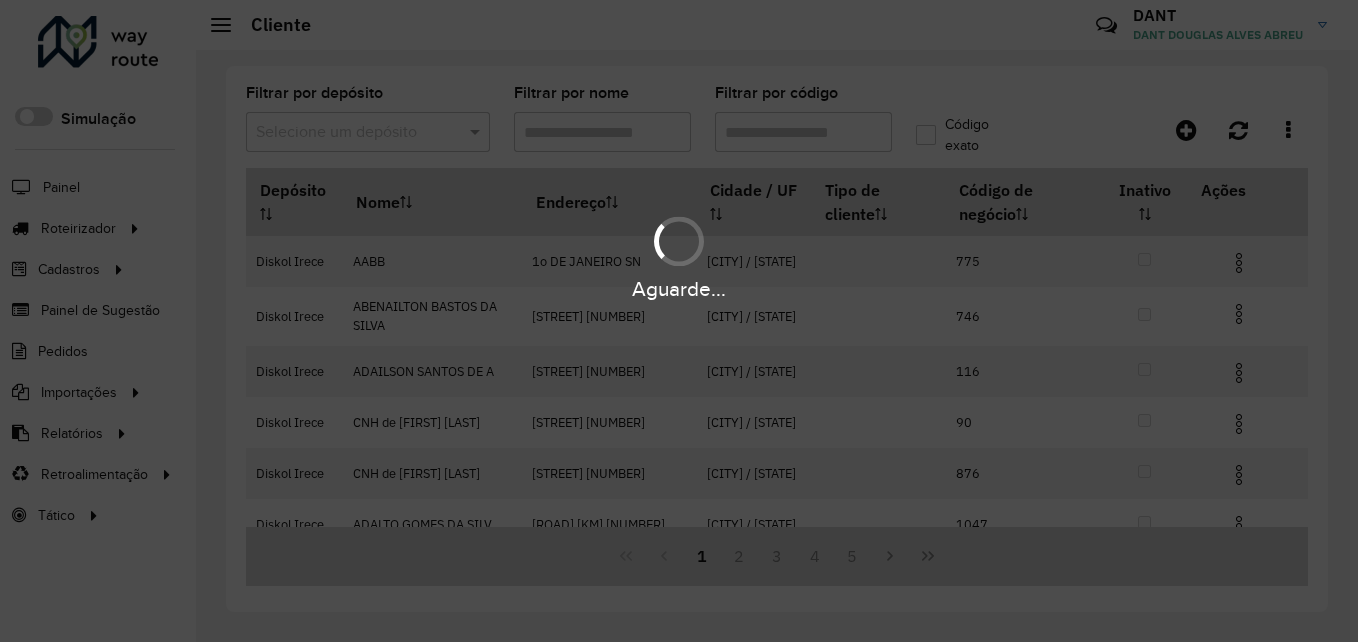 click on "Aguarde..." at bounding box center [679, 321] 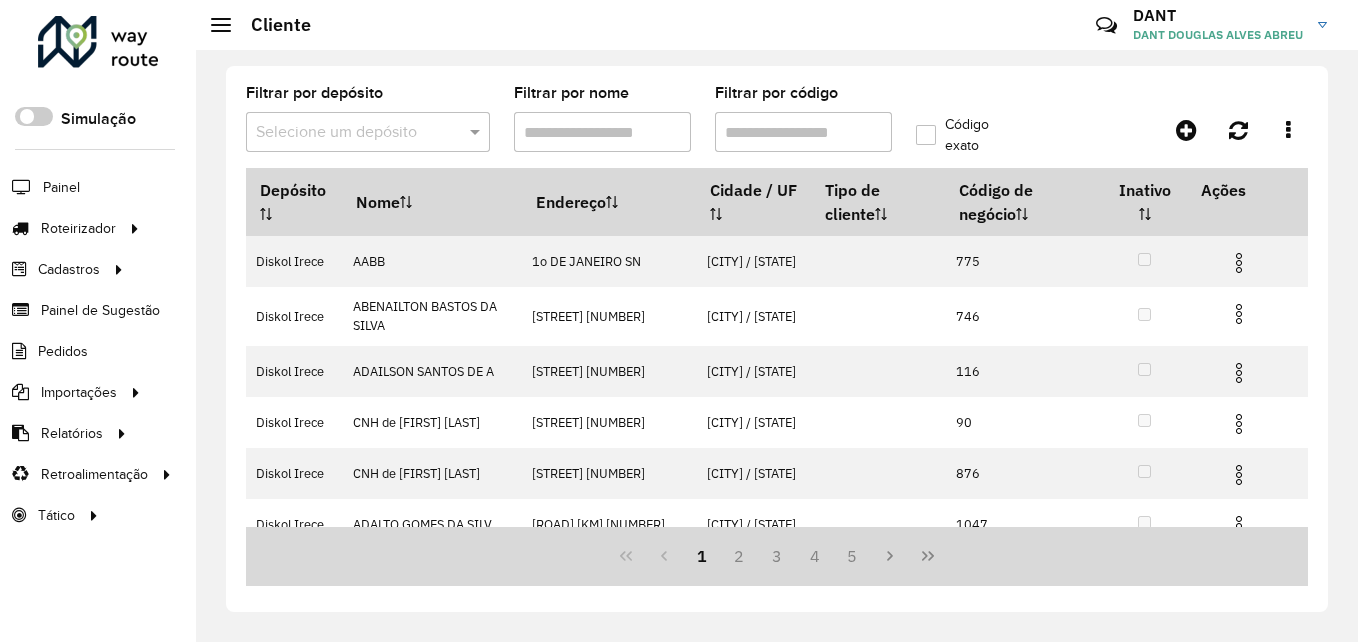 click at bounding box center (348, 133) 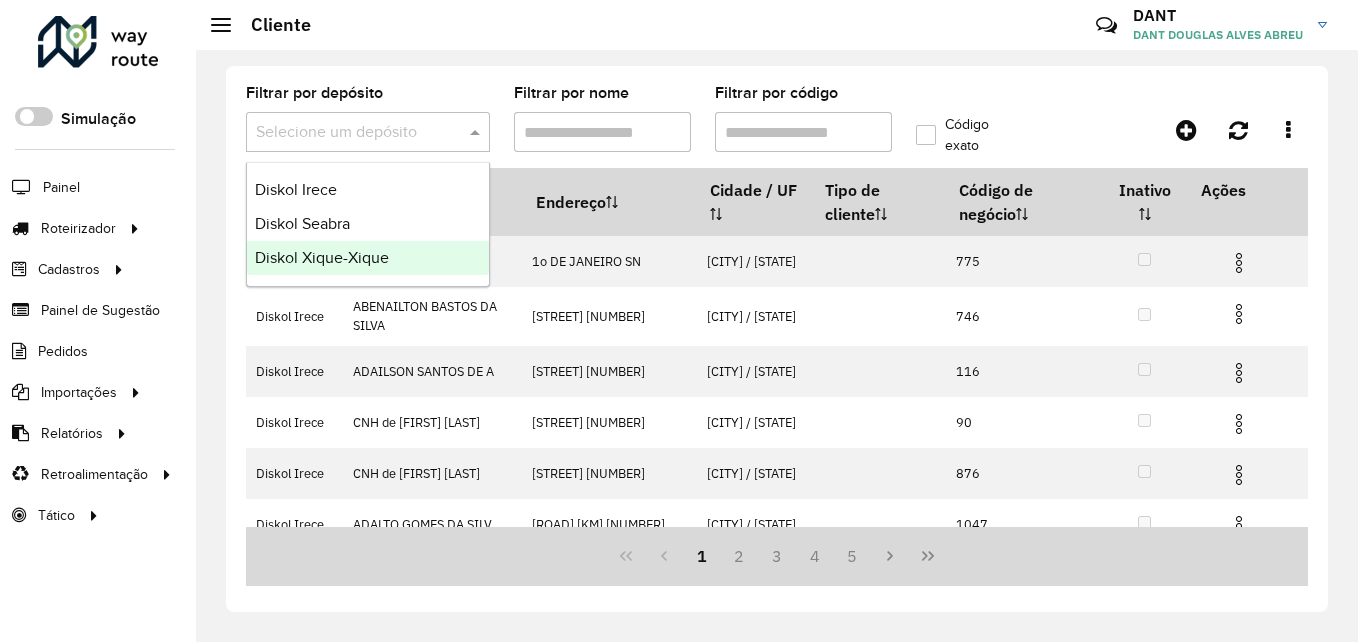 click on "Diskol Xique-Xique" at bounding box center (322, 257) 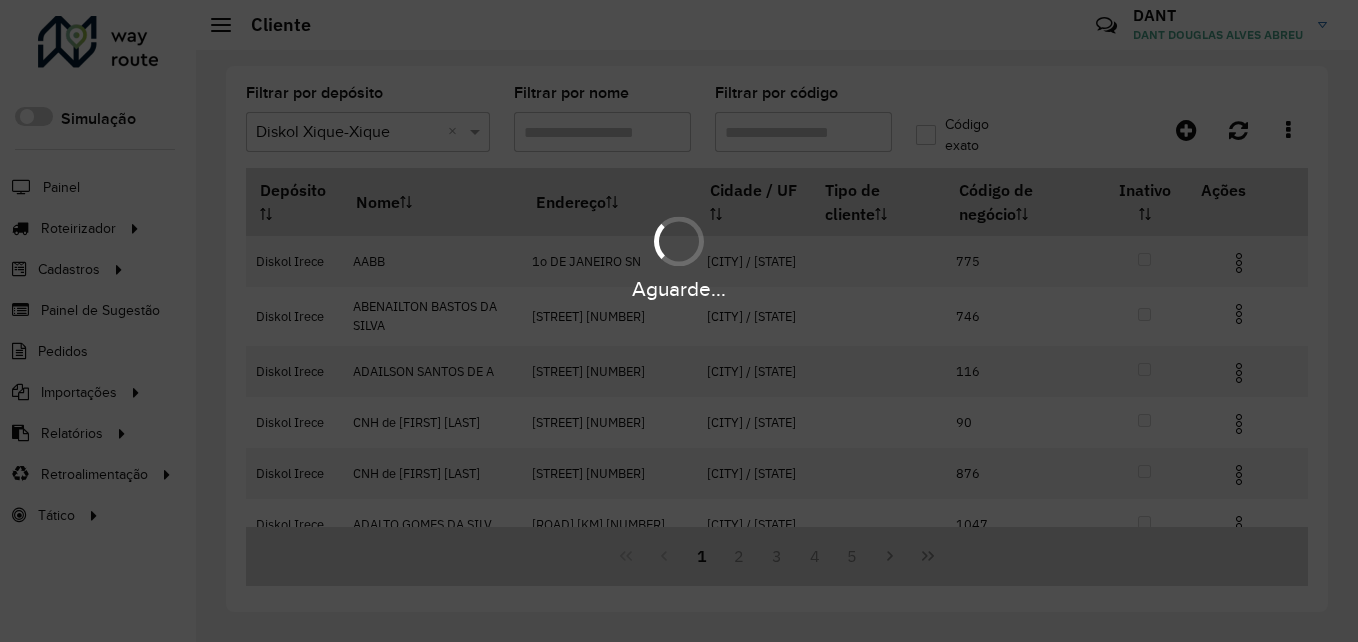 click on "Aguarde..." at bounding box center (679, 321) 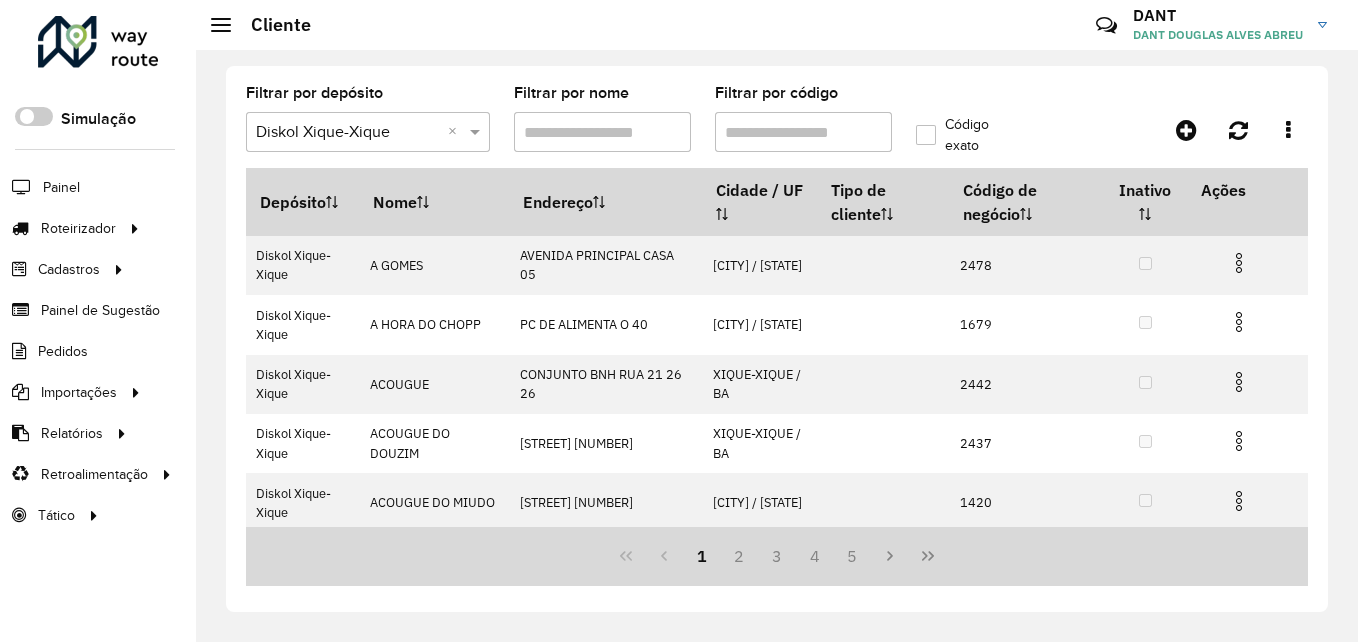 click on "Filtrar por código" at bounding box center [803, 132] 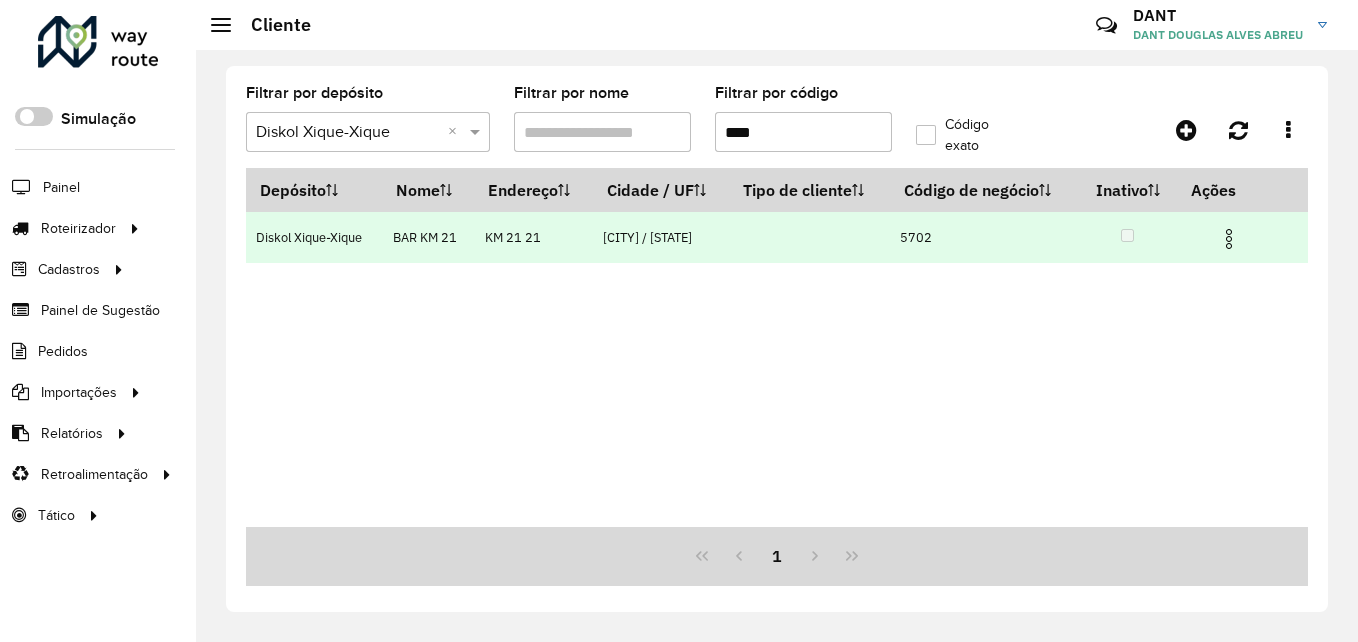 type on "****" 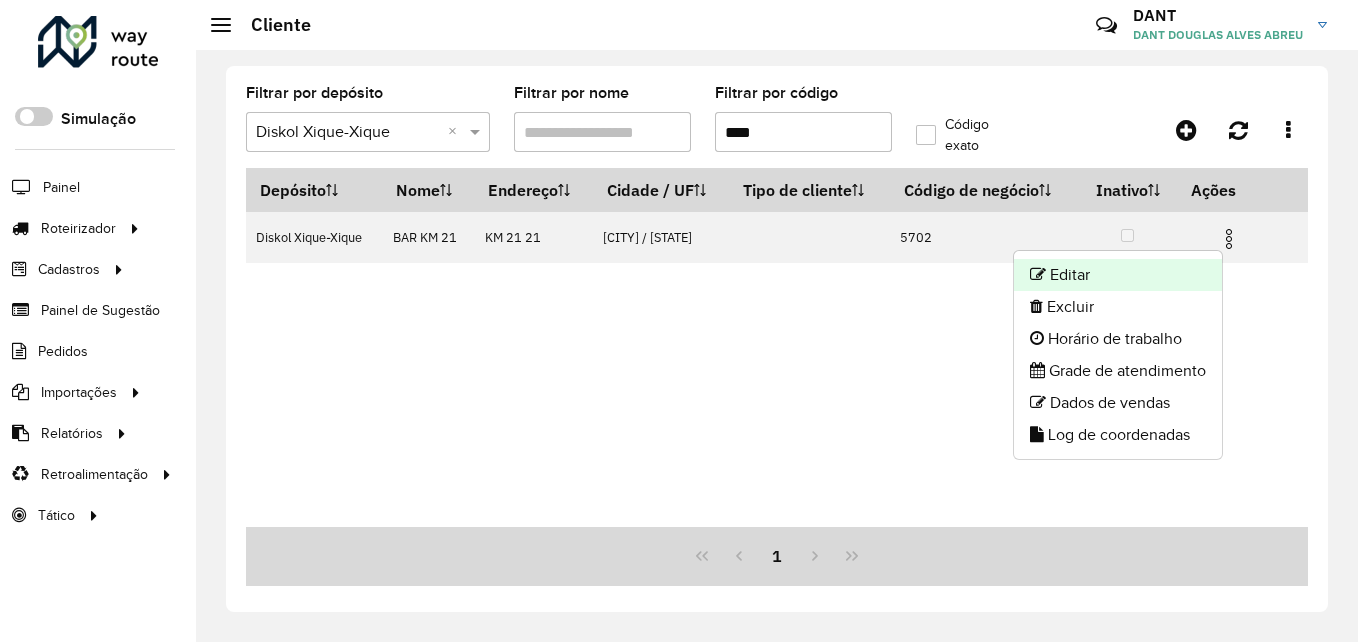 click on "Editar" 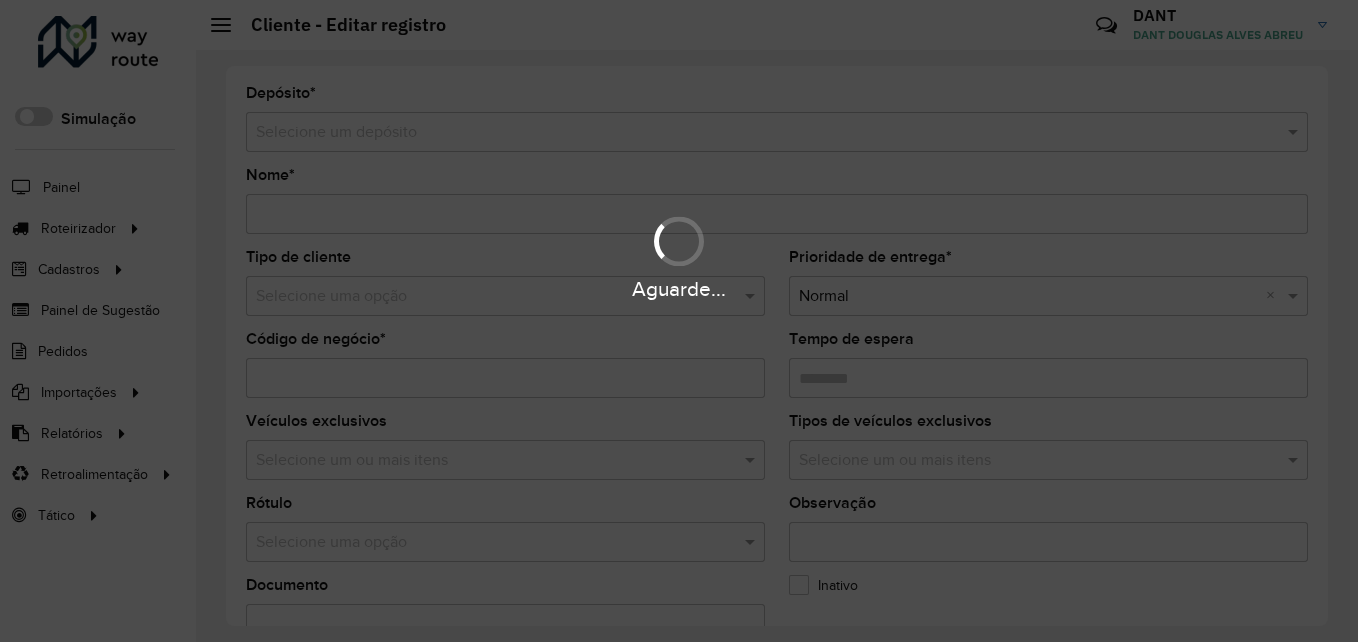 type on "**********" 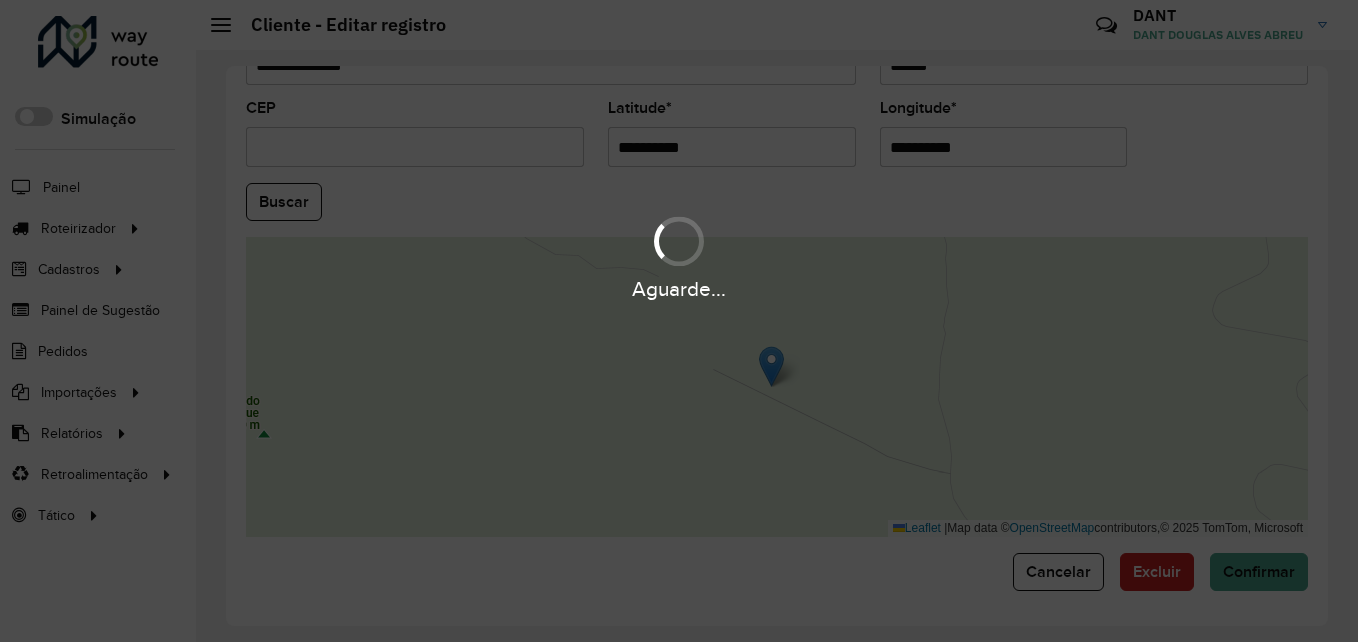 scroll, scrollTop: 846, scrollLeft: 0, axis: vertical 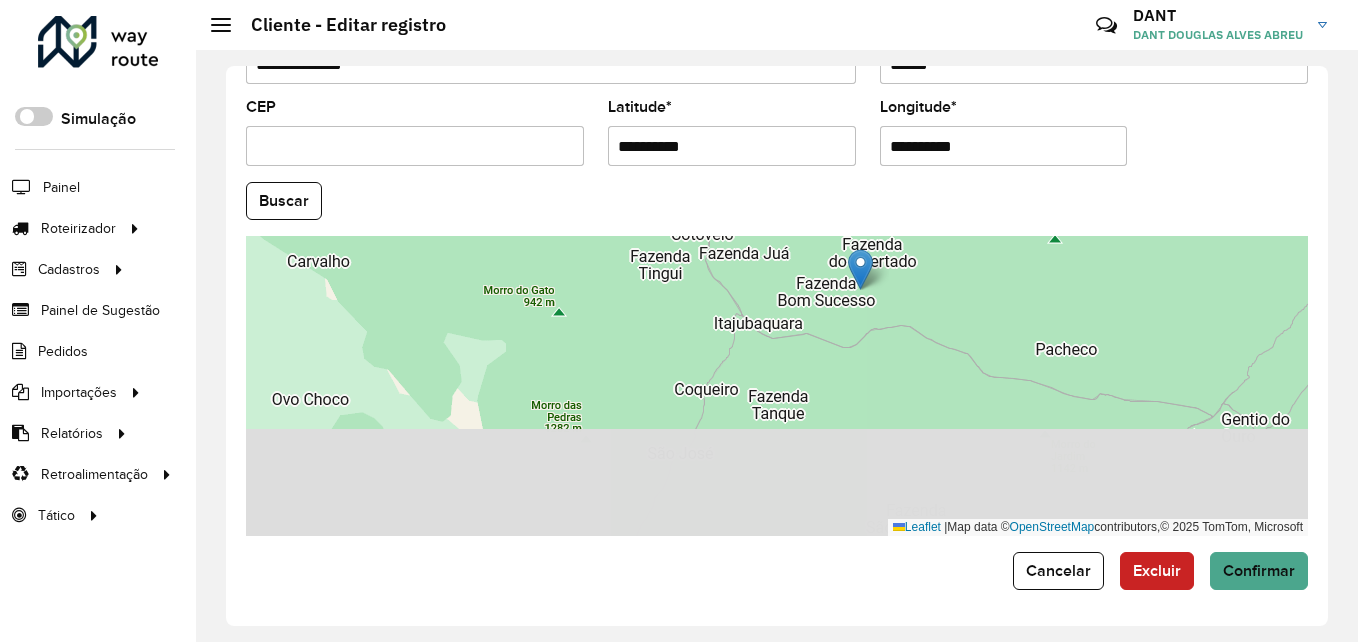 drag, startPoint x: 819, startPoint y: 454, endPoint x: 869, endPoint y: 327, distance: 136.4881 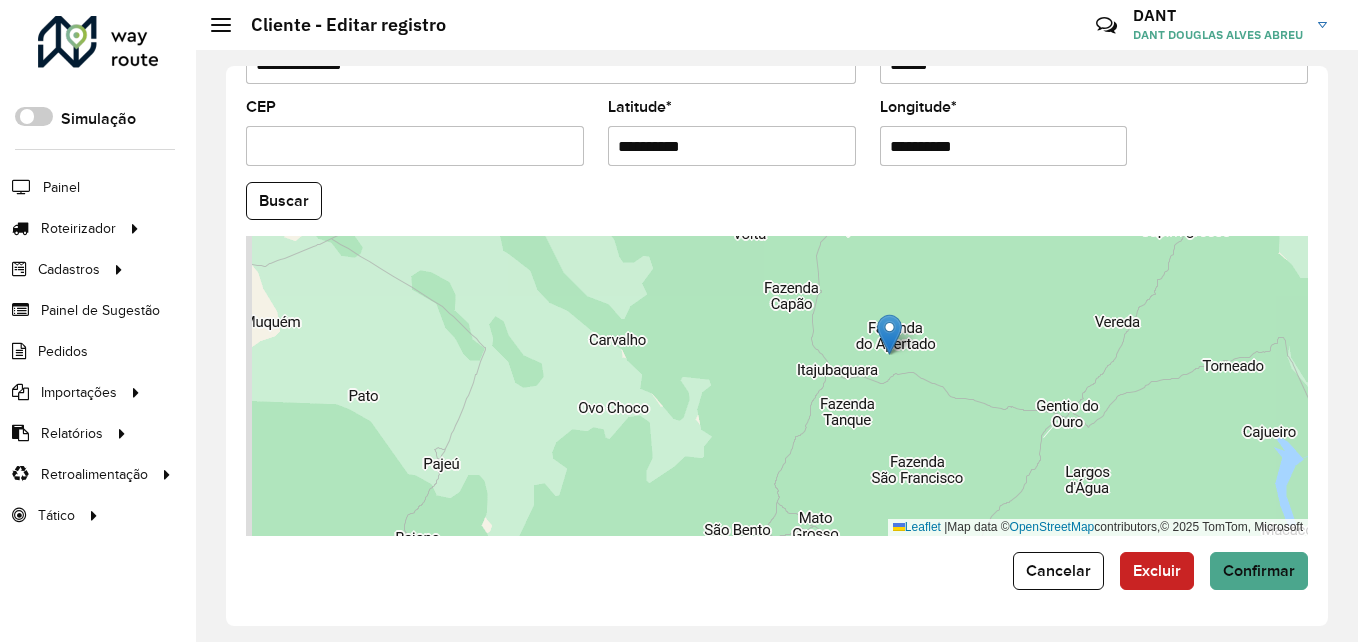 drag, startPoint x: 892, startPoint y: 376, endPoint x: 917, endPoint y: 423, distance: 53.235325 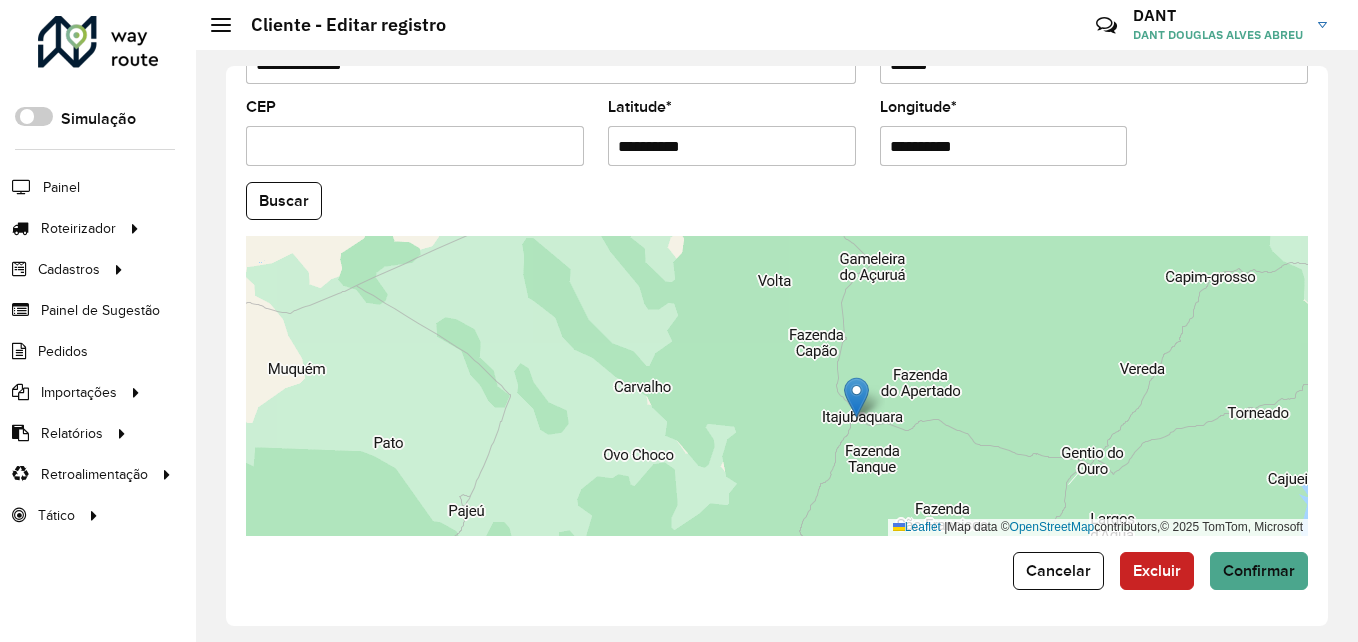 drag, startPoint x: 916, startPoint y: 377, endPoint x: 858, endPoint y: 393, distance: 60.166435 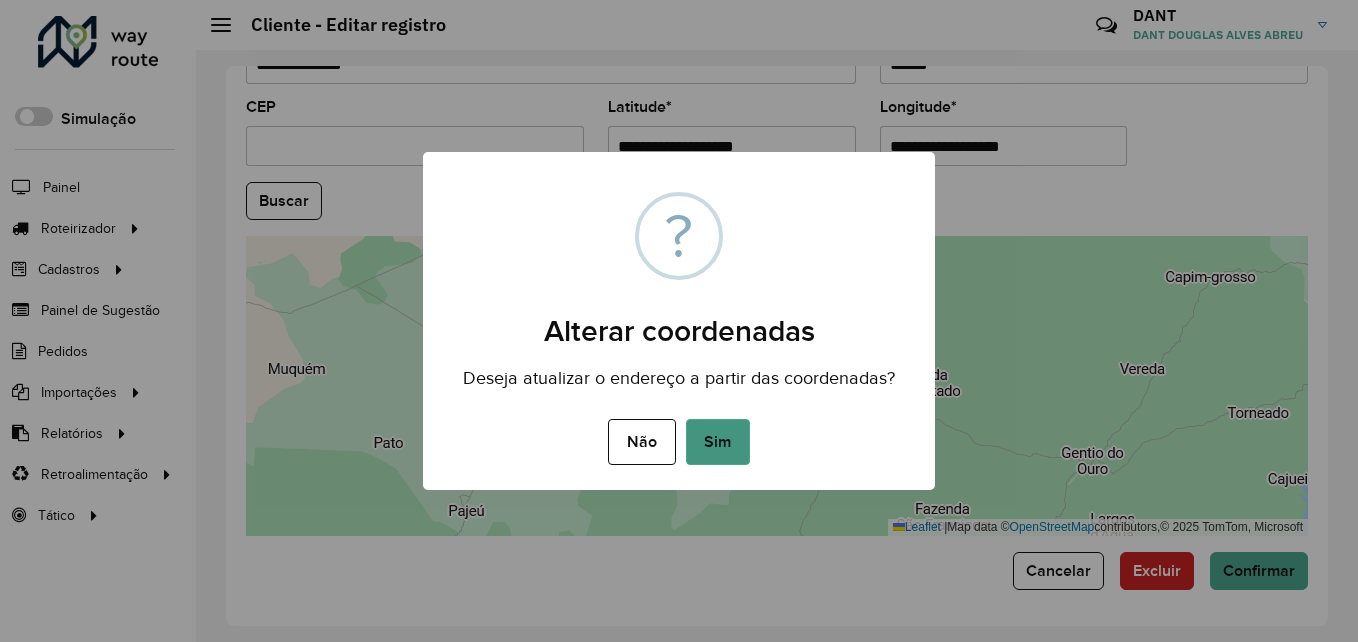 drag, startPoint x: 728, startPoint y: 440, endPoint x: 737, endPoint y: 445, distance: 10.29563 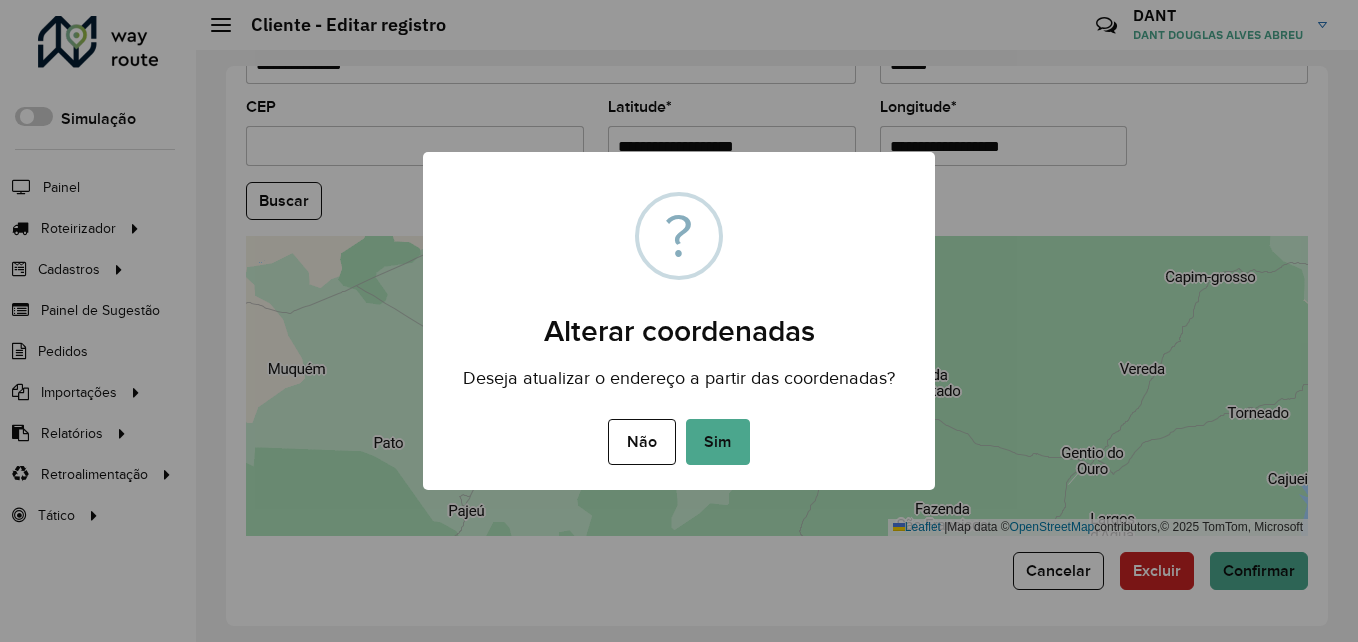 click on "Sim" at bounding box center [718, 442] 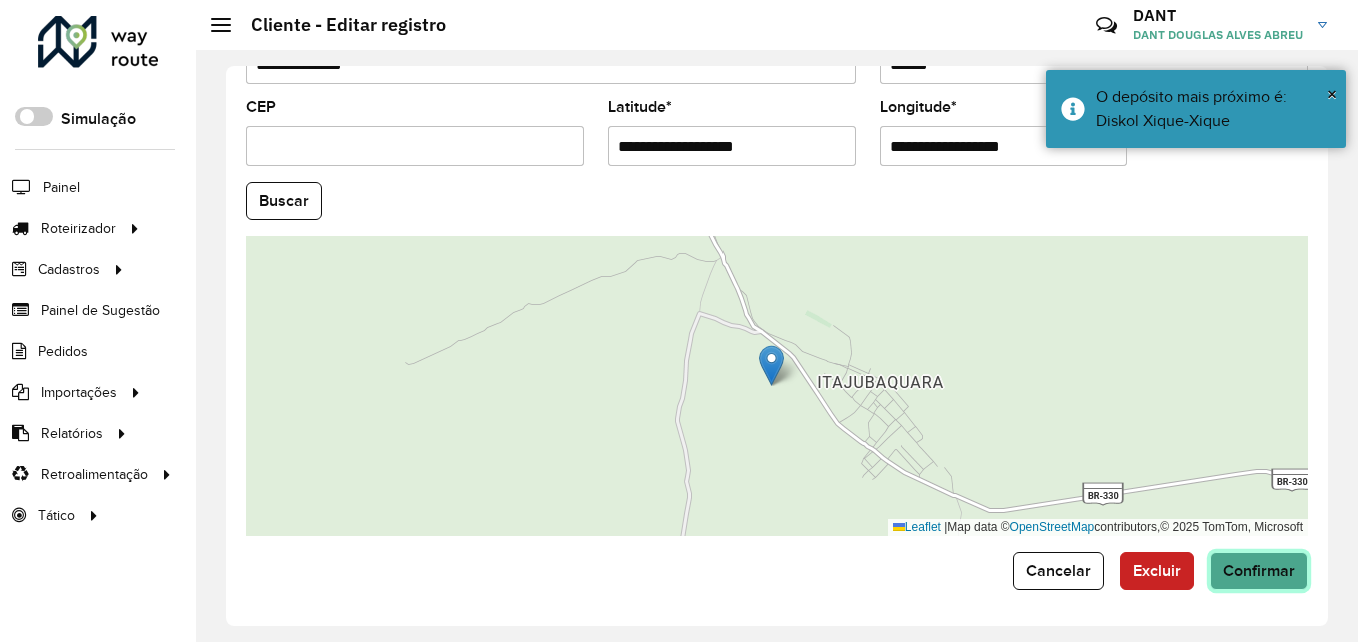 click on "Confirmar" 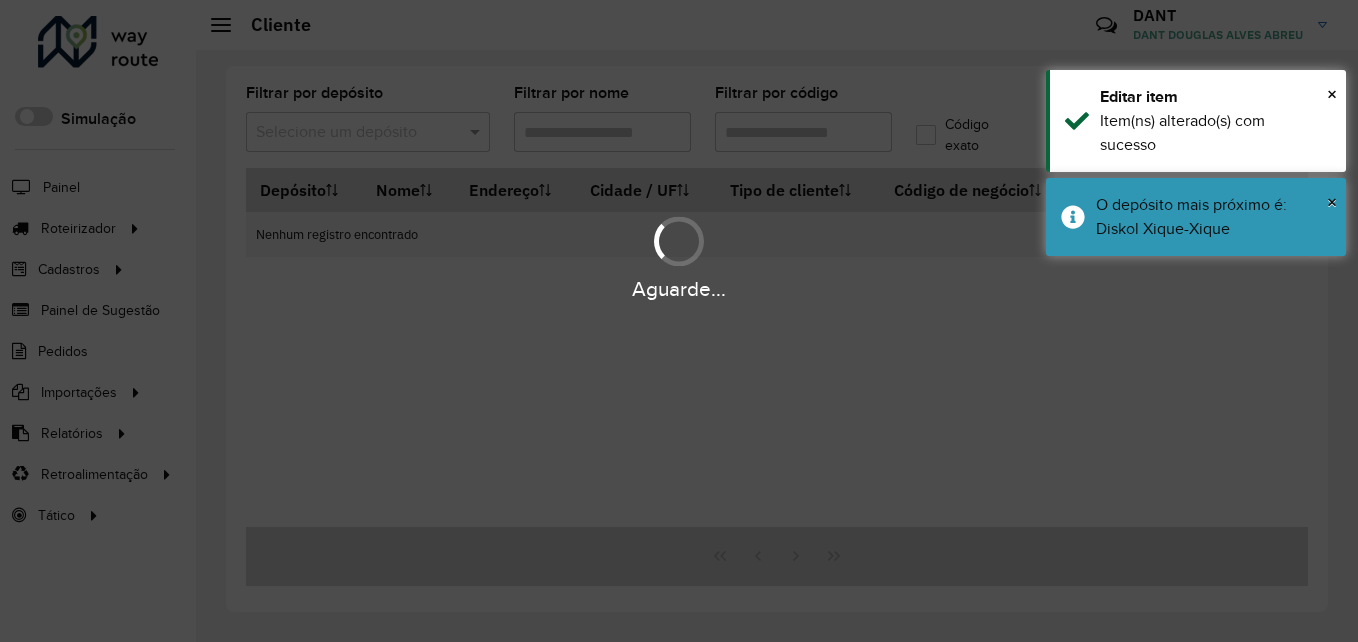 type on "****" 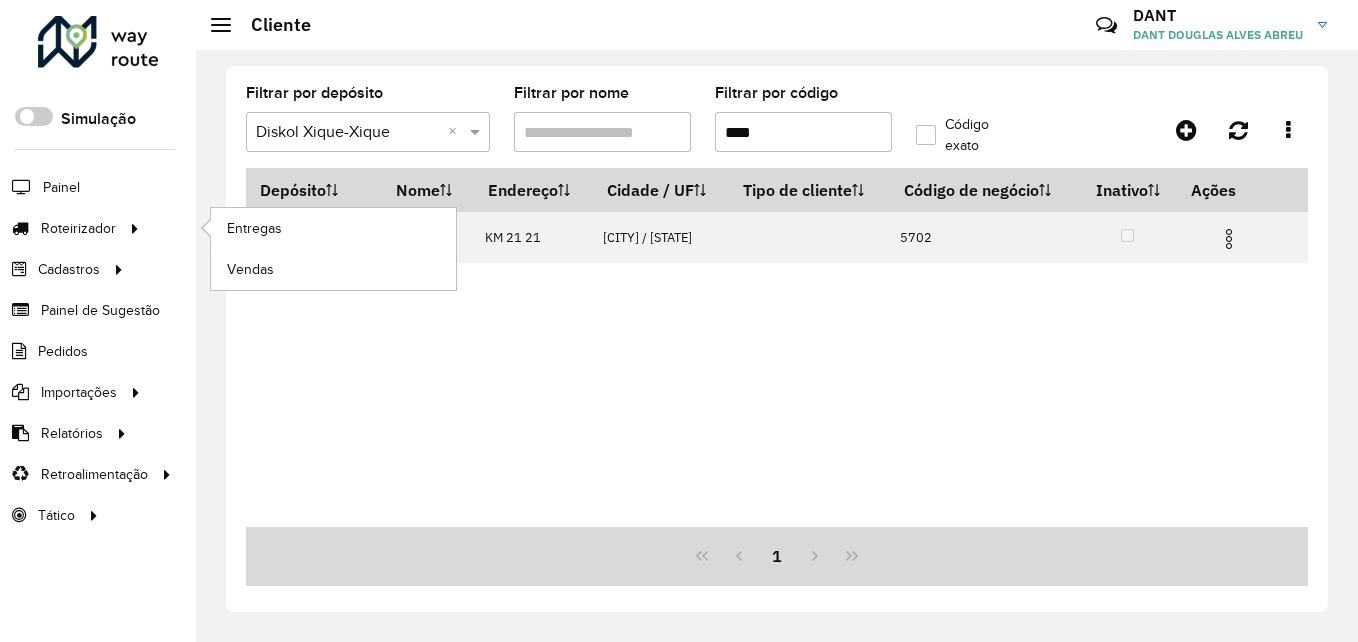 drag, startPoint x: 76, startPoint y: 228, endPoint x: 155, endPoint y: 237, distance: 79.51101 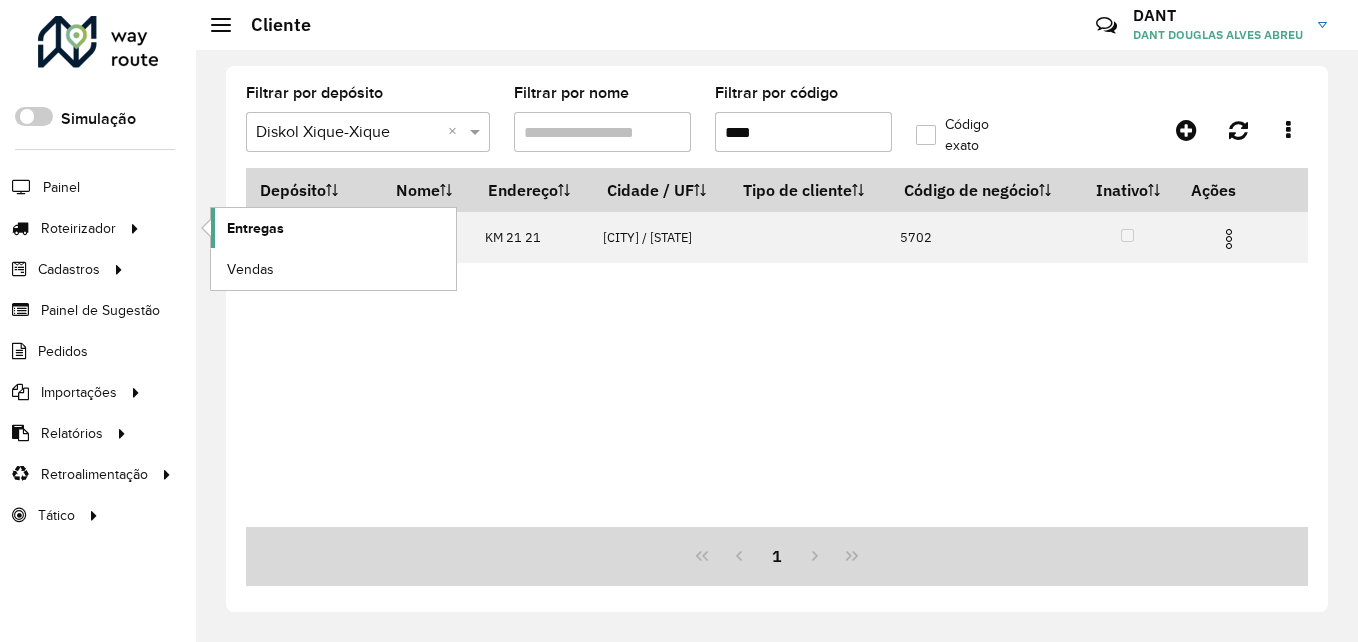 click on "Entregas" 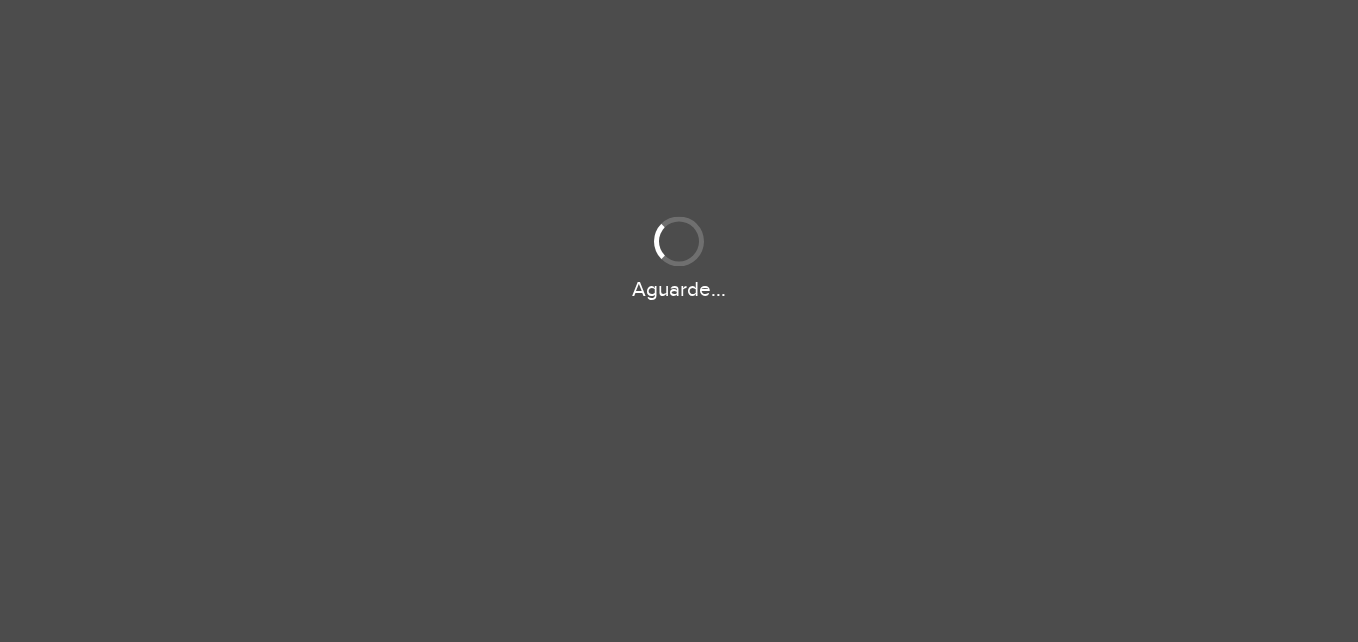 scroll, scrollTop: 0, scrollLeft: 0, axis: both 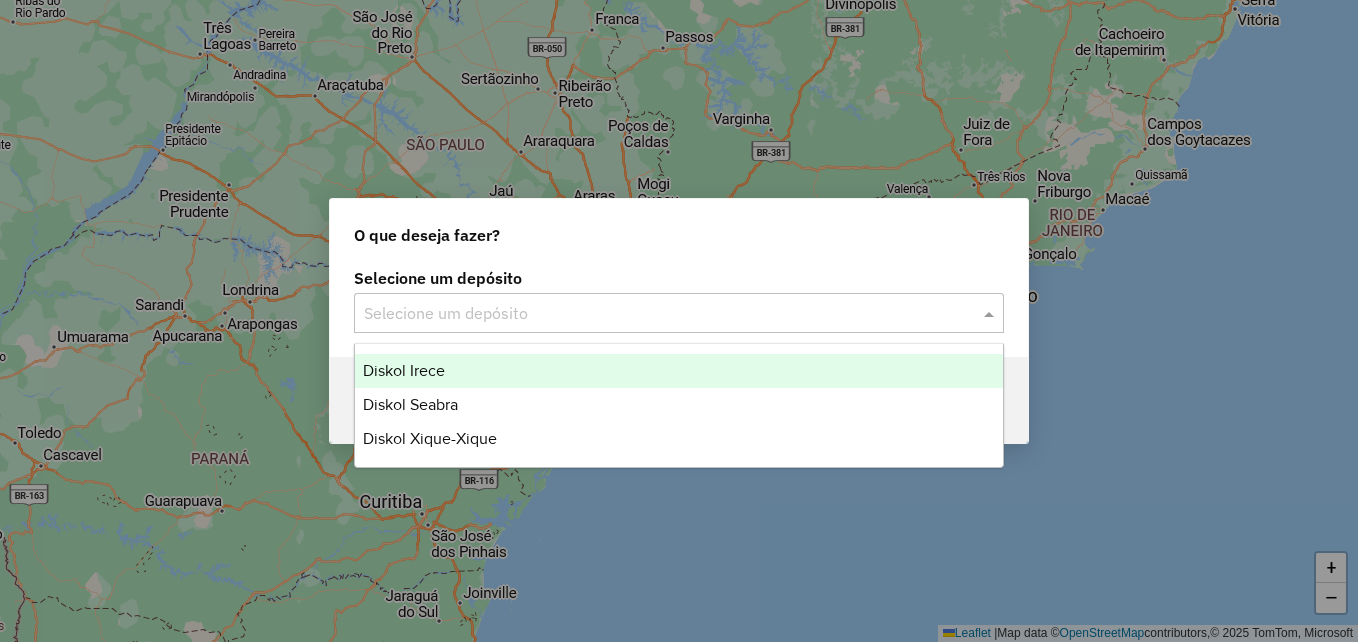 click 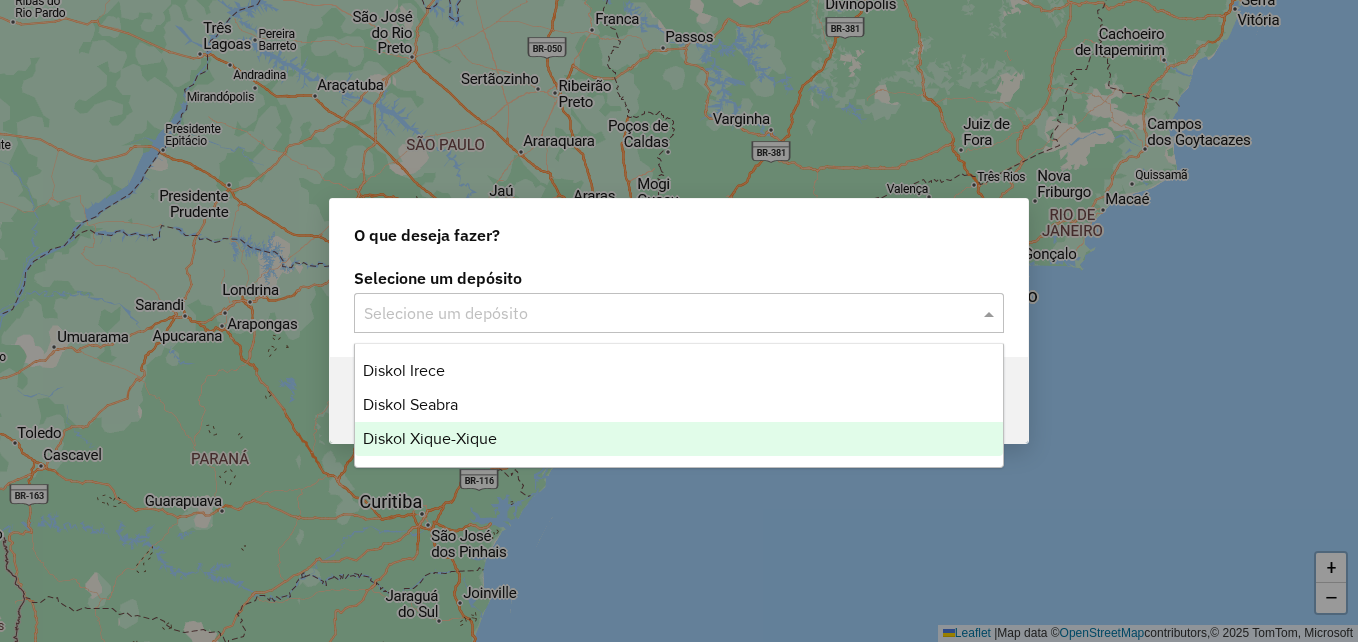 click on "Diskol Xique-Xique" at bounding box center [679, 439] 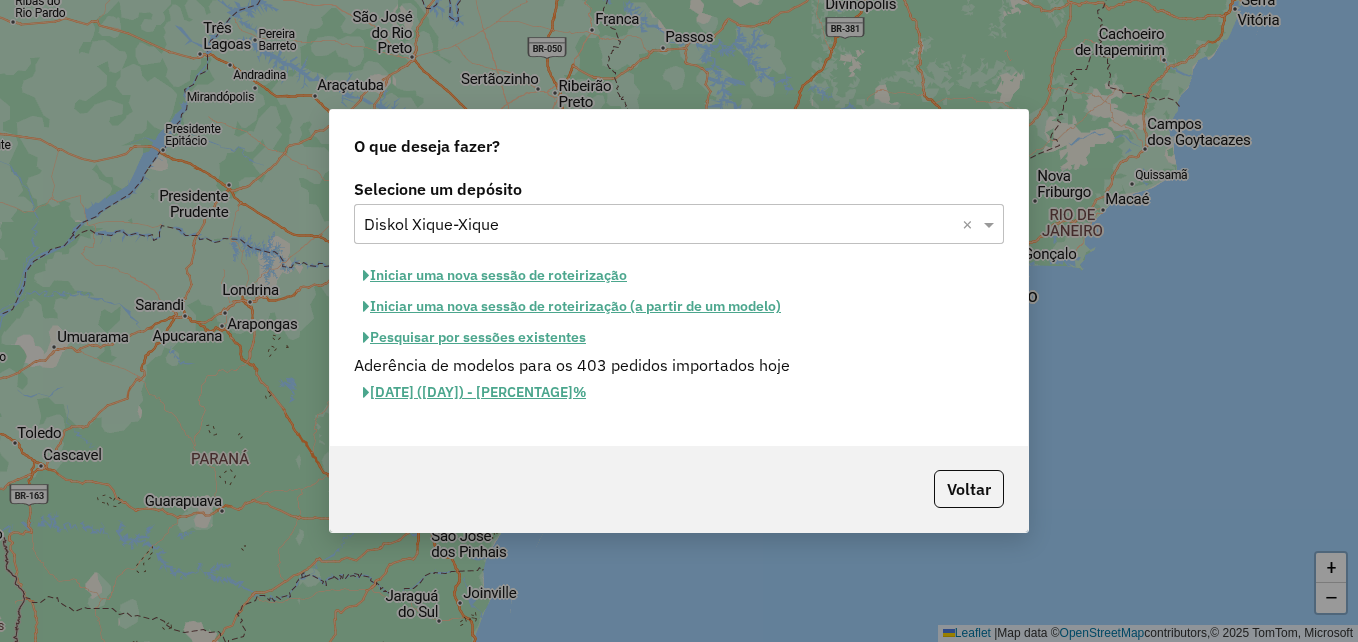 click on "Iniciar uma nova sessão de roteirização" 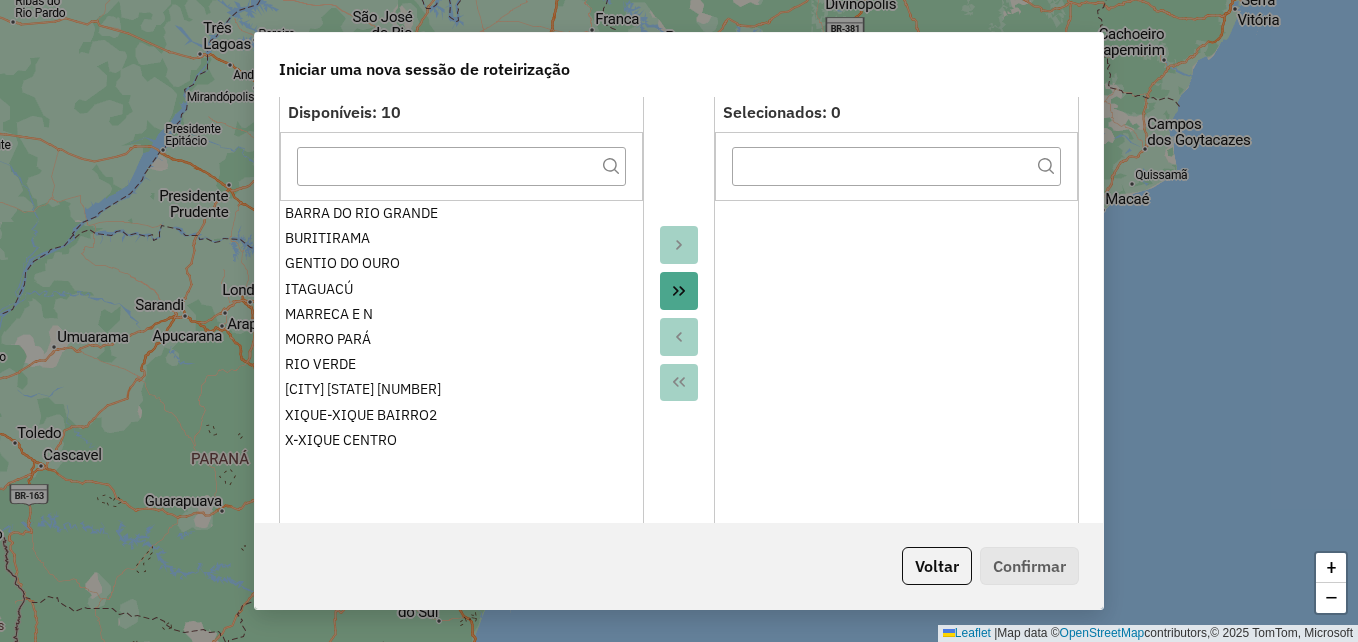 scroll, scrollTop: 500, scrollLeft: 0, axis: vertical 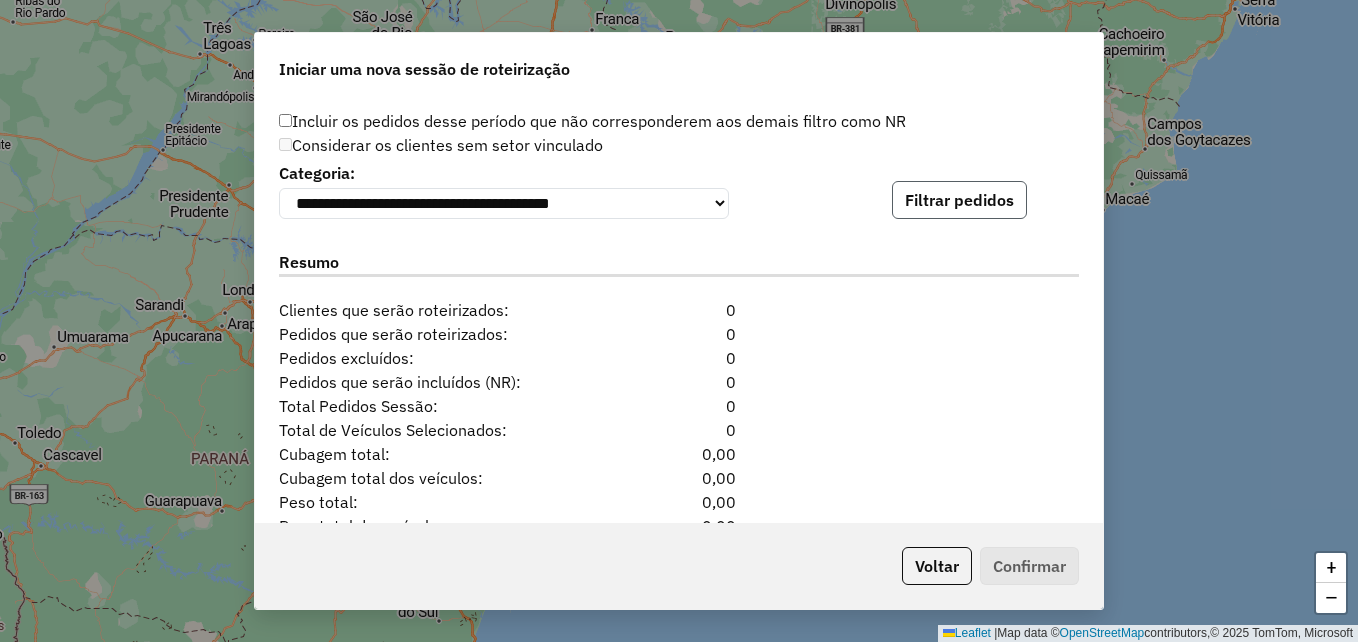 click on "Filtrar pedidos" 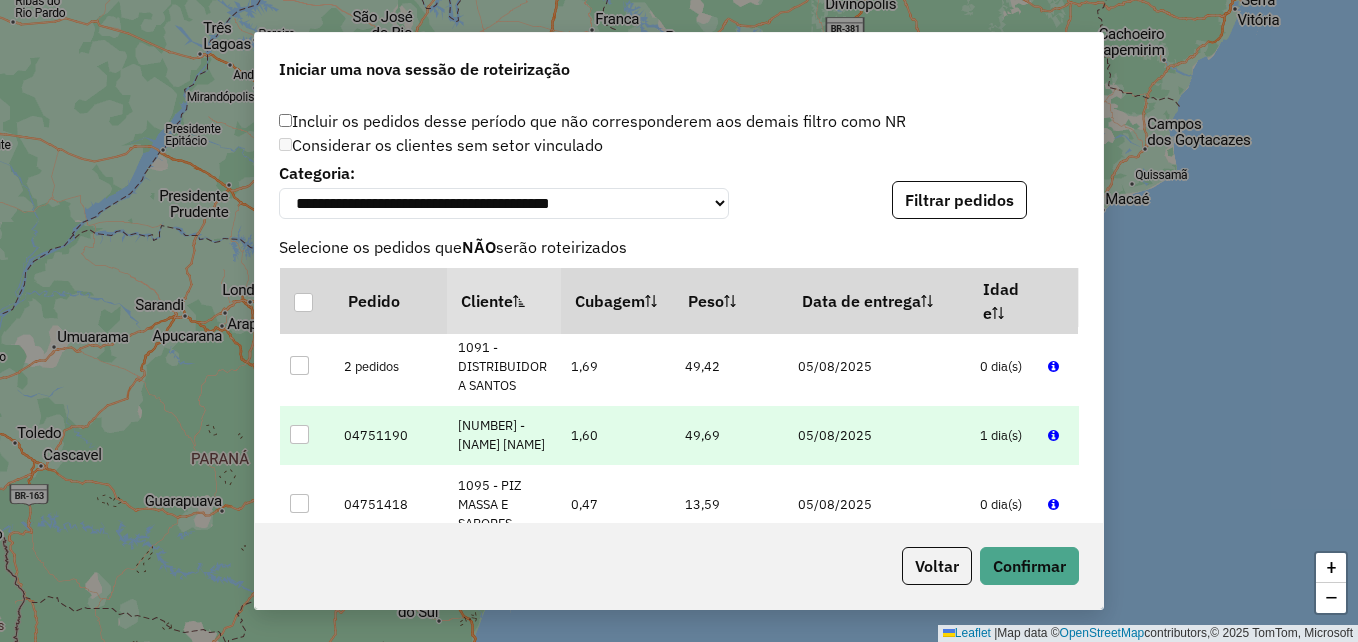 scroll, scrollTop: 1100, scrollLeft: 0, axis: vertical 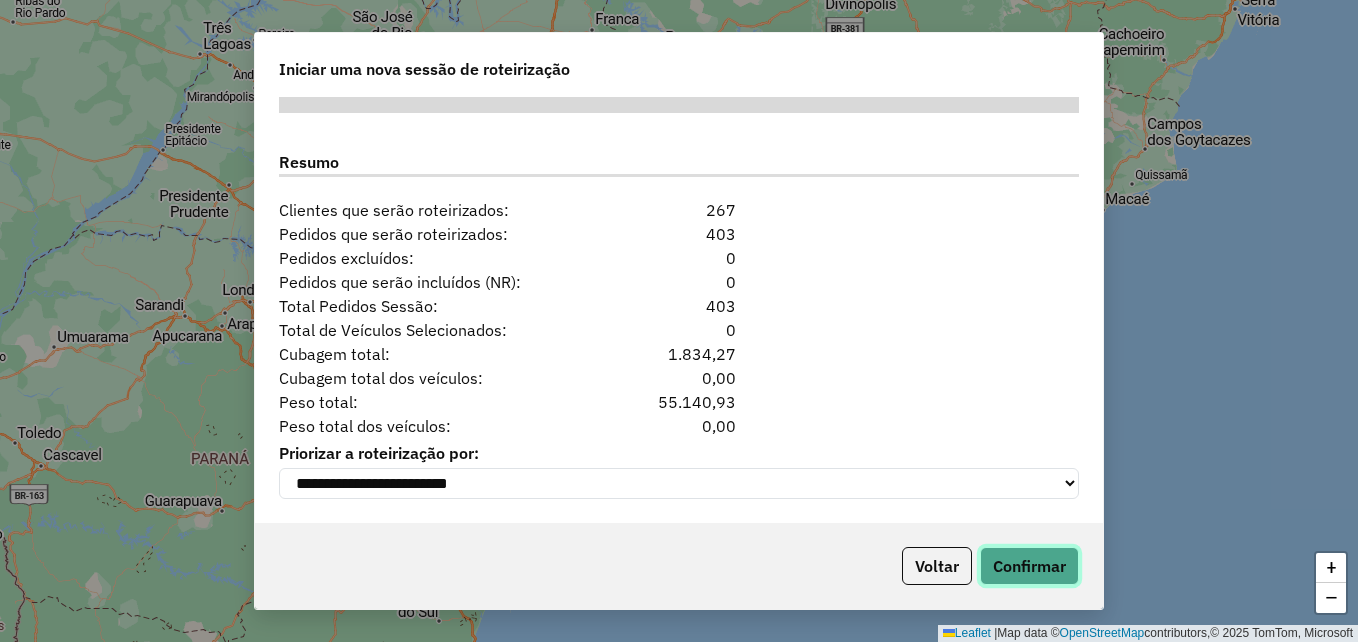 click on "Confirmar" 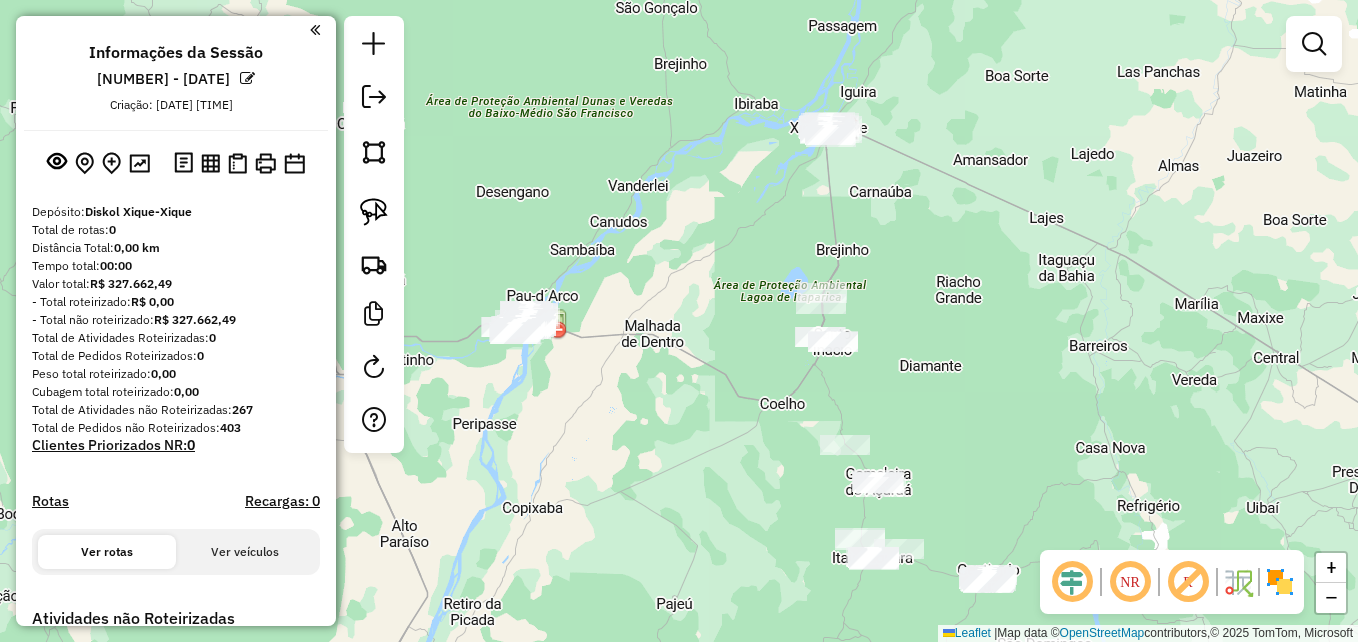drag, startPoint x: 712, startPoint y: 576, endPoint x: 880, endPoint y: 381, distance: 257.38882 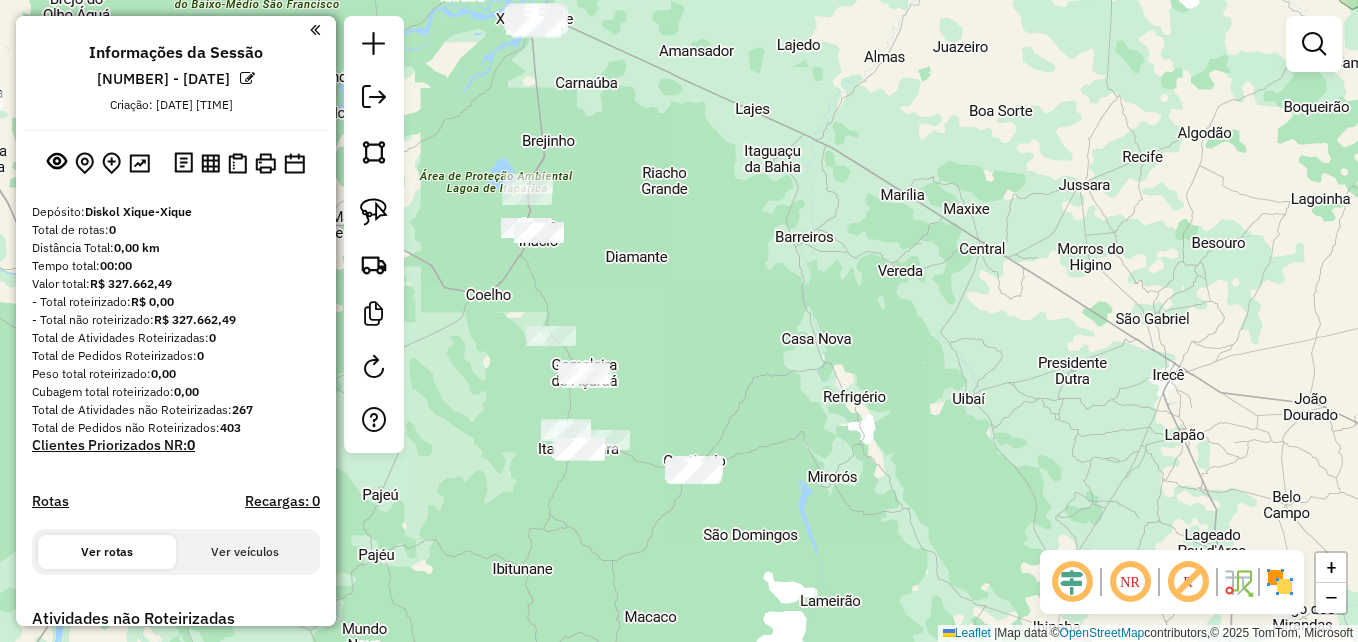 drag, startPoint x: 753, startPoint y: 530, endPoint x: 395, endPoint y: 390, distance: 384.40082 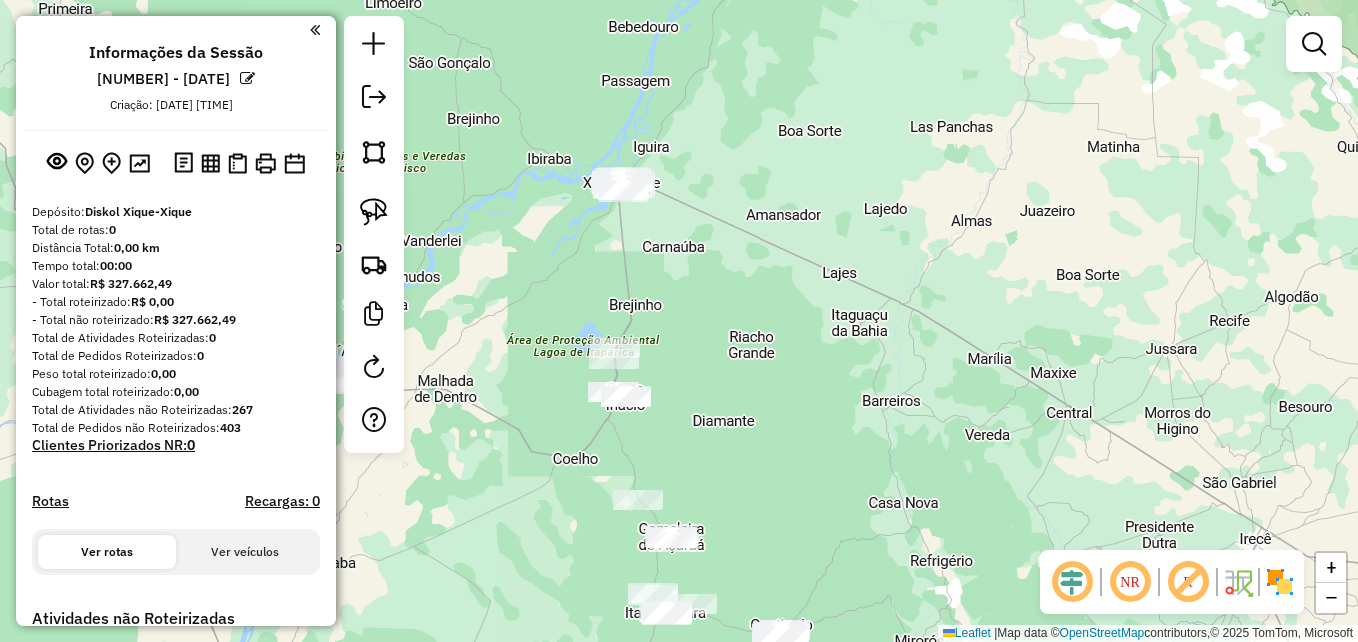 drag, startPoint x: 670, startPoint y: 289, endPoint x: 854, endPoint y: 387, distance: 208.47063 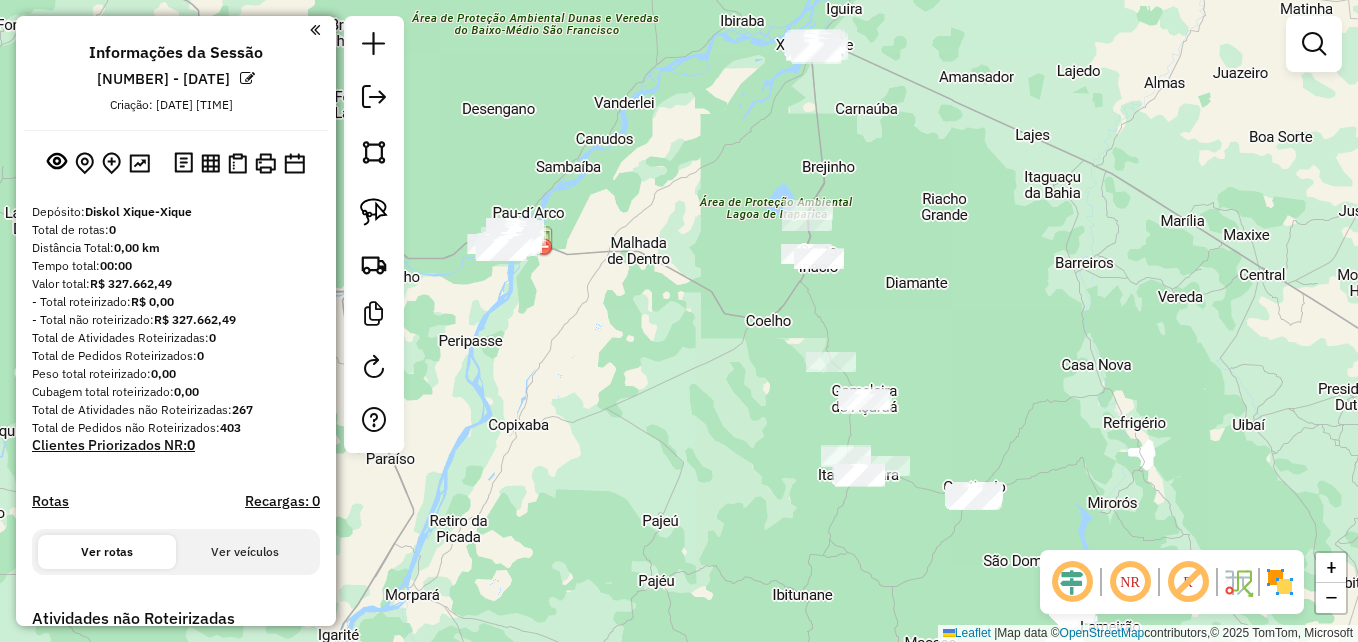 drag, startPoint x: 688, startPoint y: 454, endPoint x: 873, endPoint y: 312, distance: 233.2145 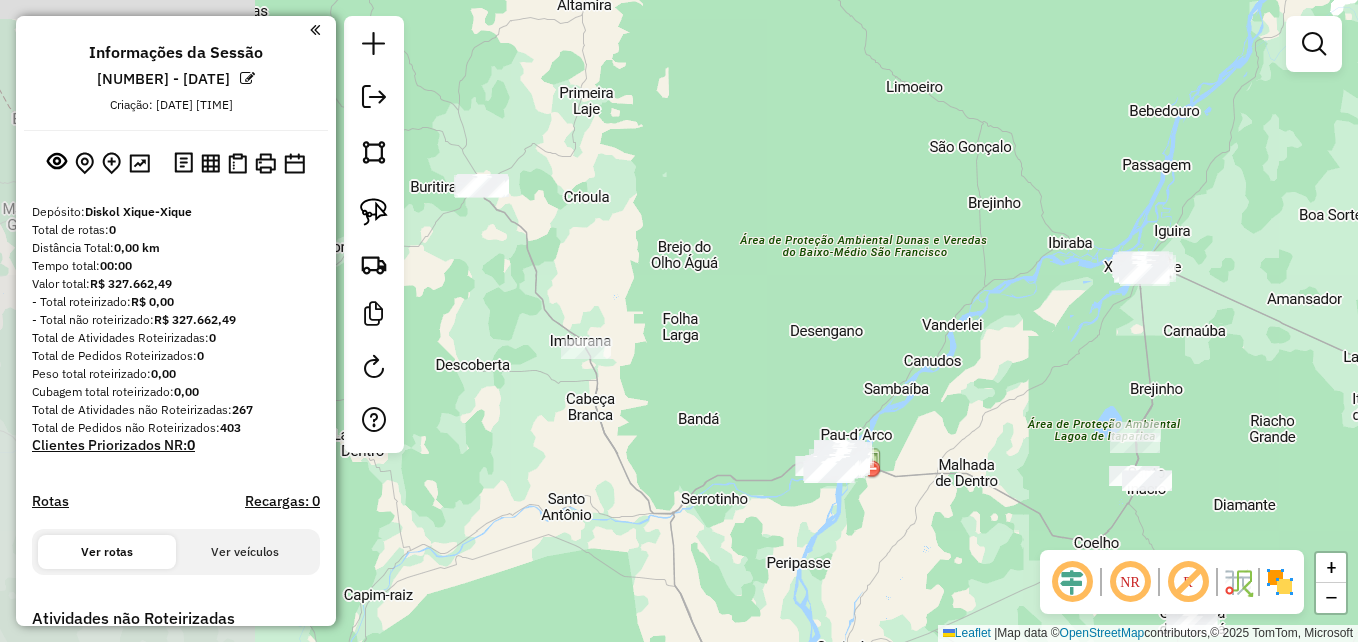 drag, startPoint x: 535, startPoint y: 362, endPoint x: 870, endPoint y: 578, distance: 398.5988 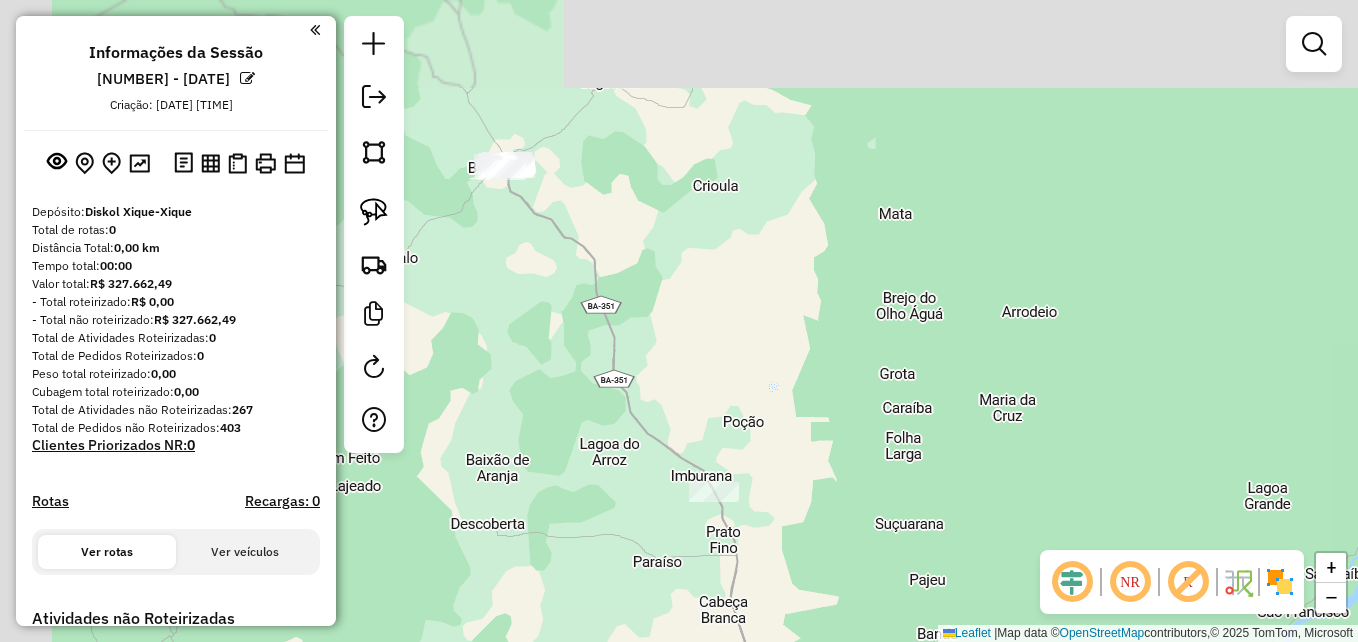 drag, startPoint x: 525, startPoint y: 216, endPoint x: 686, endPoint y: 435, distance: 271.81244 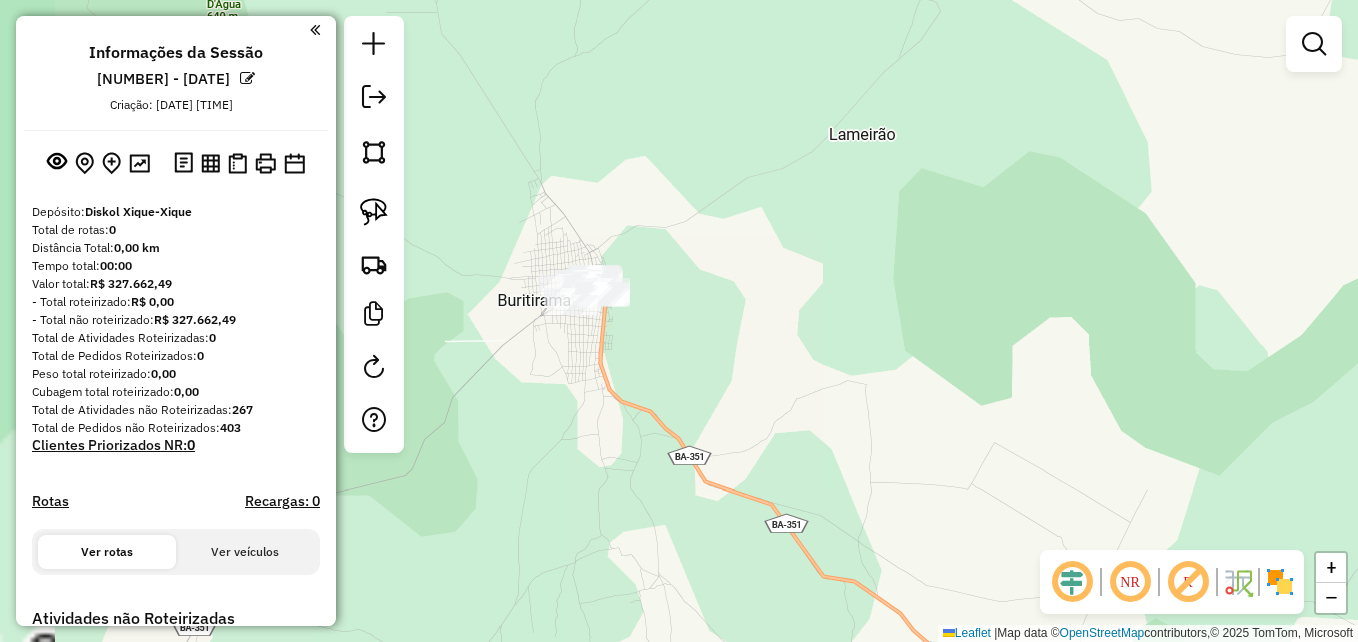 drag, startPoint x: 610, startPoint y: 330, endPoint x: 627, endPoint y: 403, distance: 74.953316 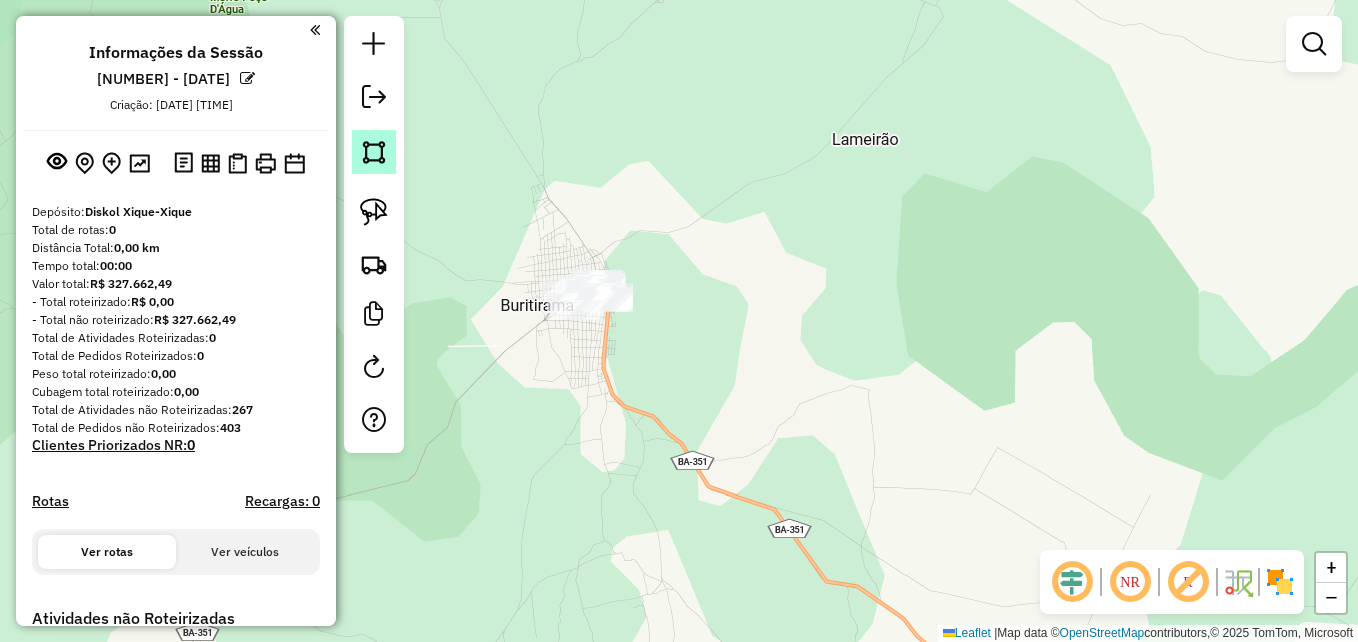 click 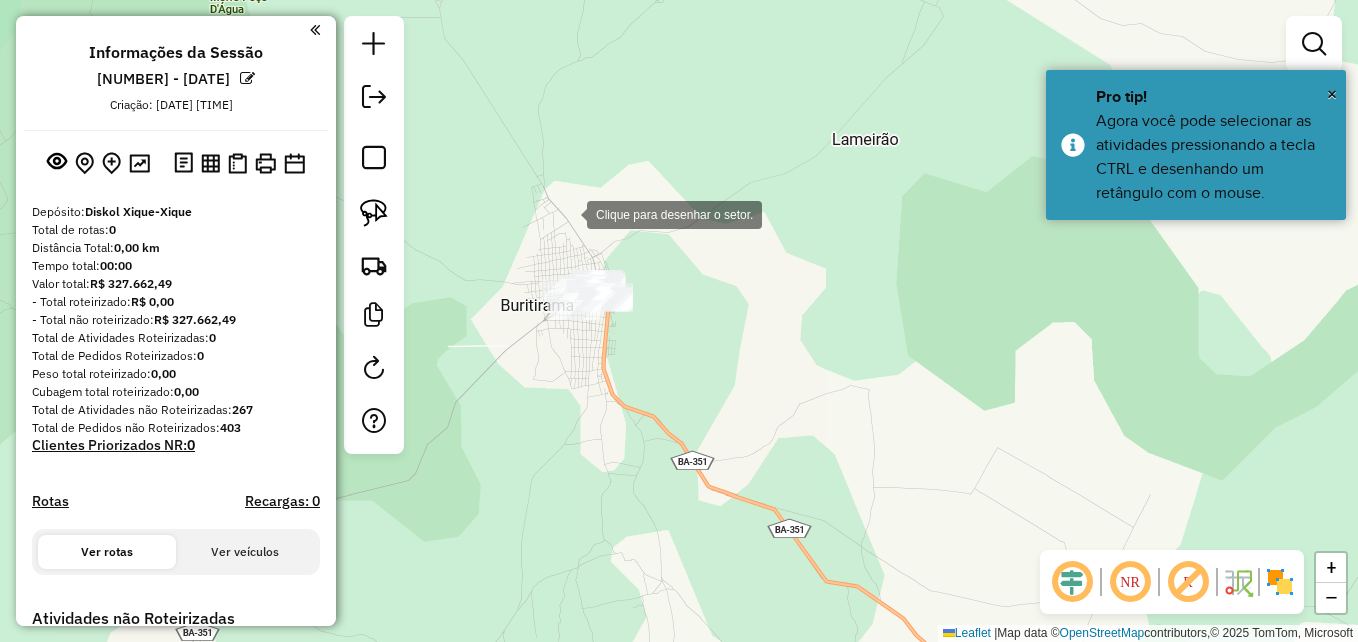 click 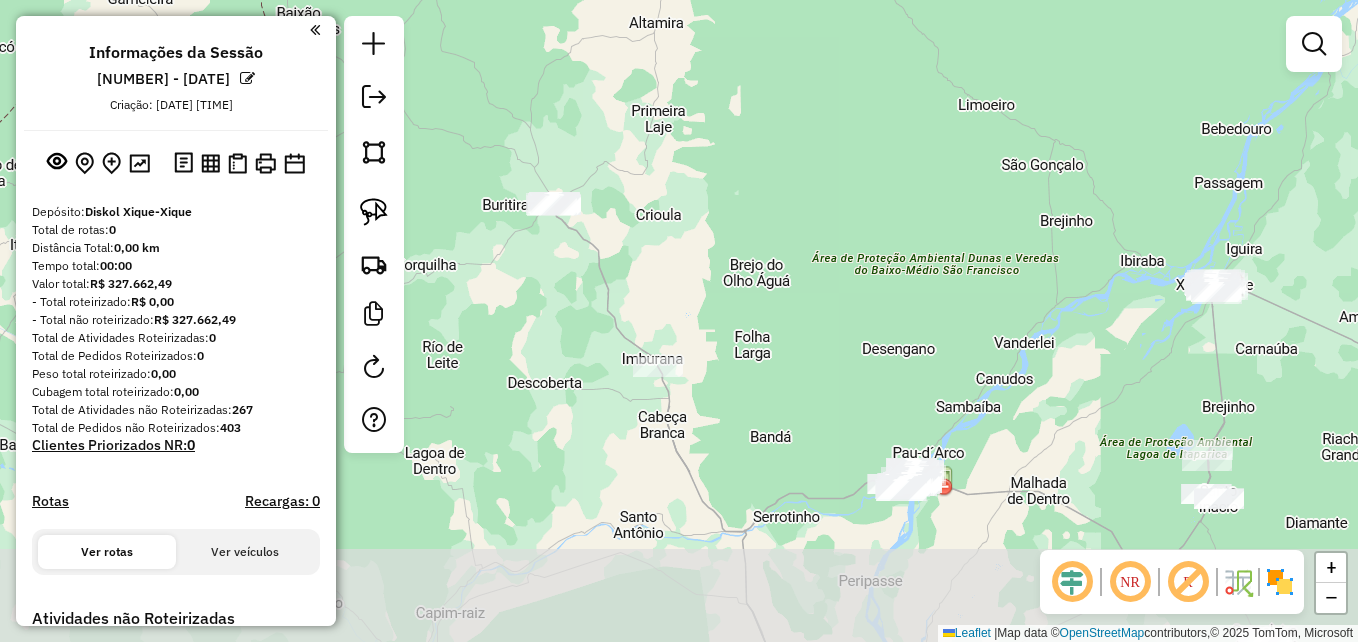 drag, startPoint x: 572, startPoint y: 478, endPoint x: 571, endPoint y: 214, distance: 264.0019 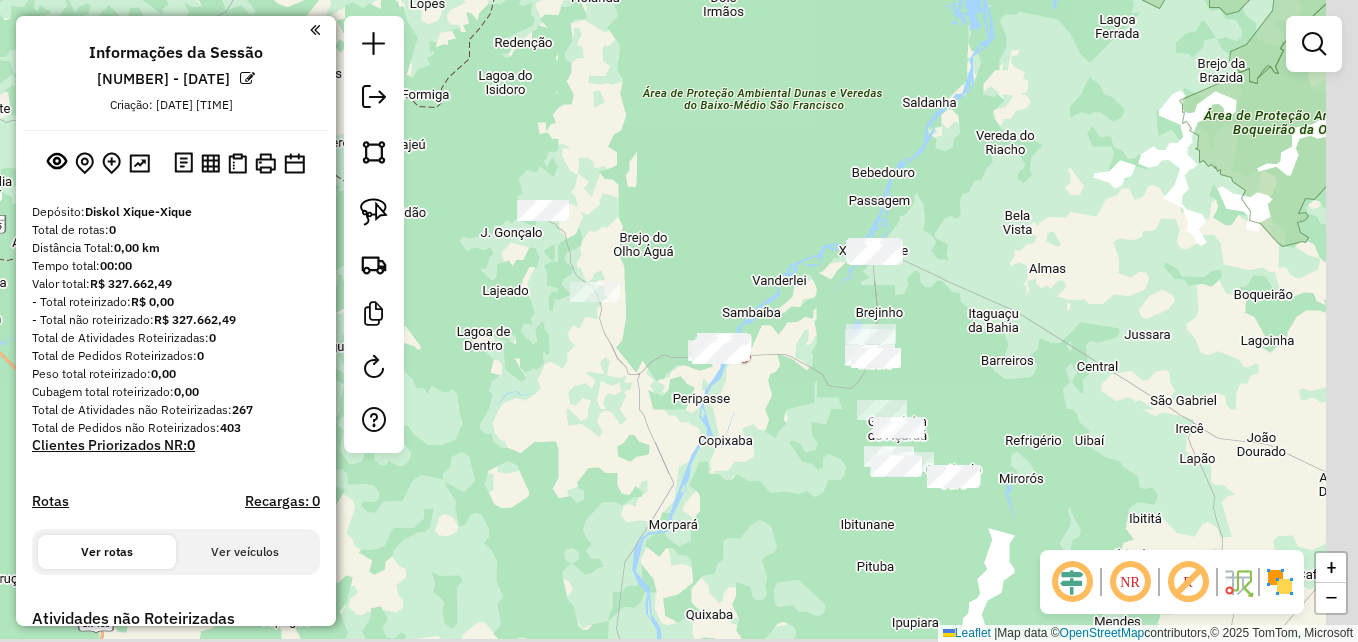 drag, startPoint x: 770, startPoint y: 490, endPoint x: 685, endPoint y: 396, distance: 126.732 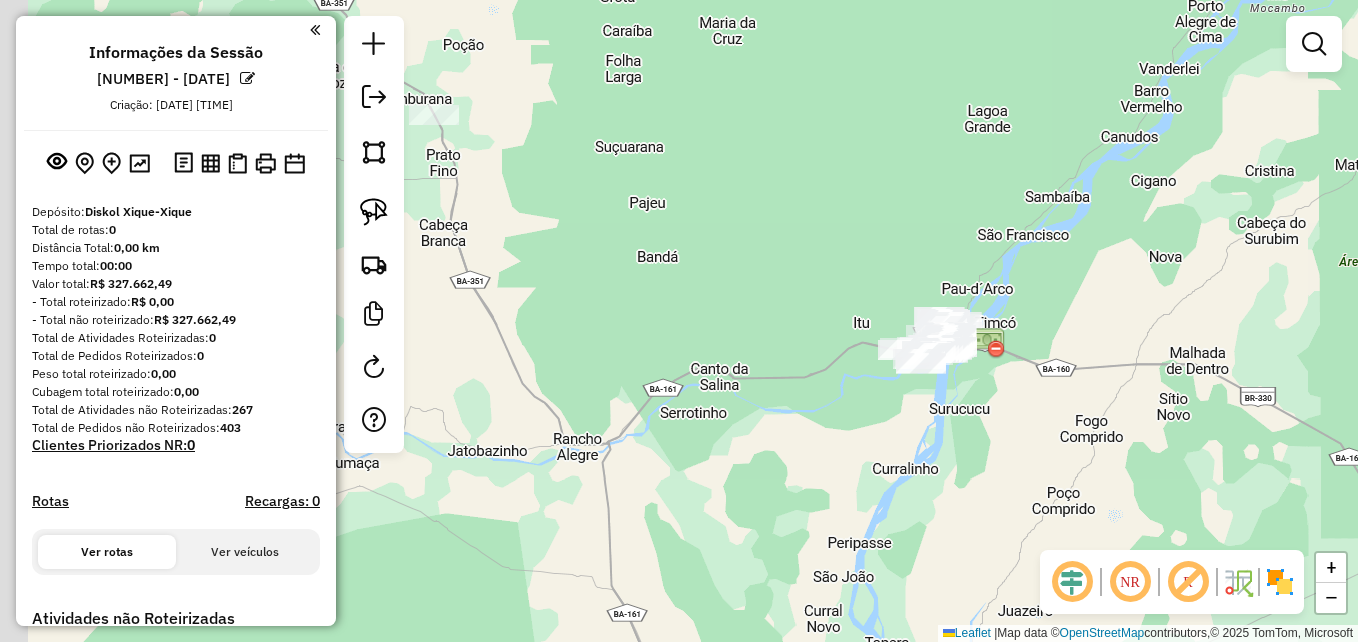 drag, startPoint x: 646, startPoint y: 313, endPoint x: 848, endPoint y: 514, distance: 284.9649 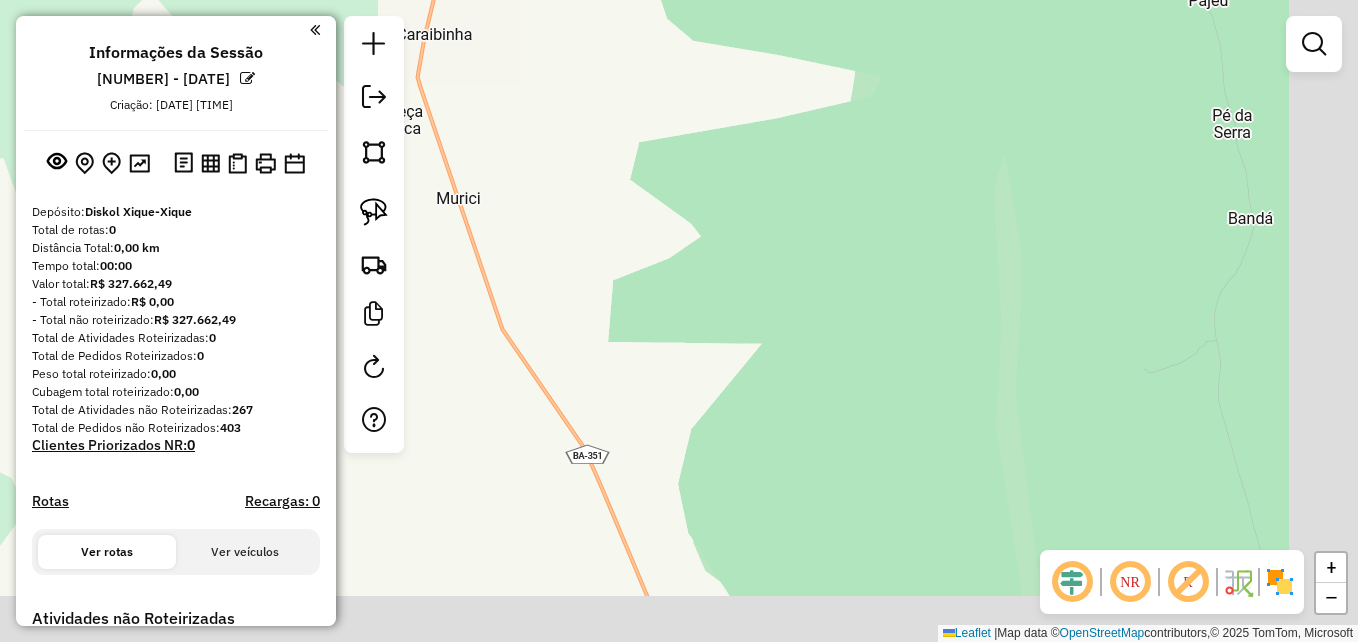 drag, startPoint x: 698, startPoint y: 327, endPoint x: 644, endPoint y: 221, distance: 118.96218 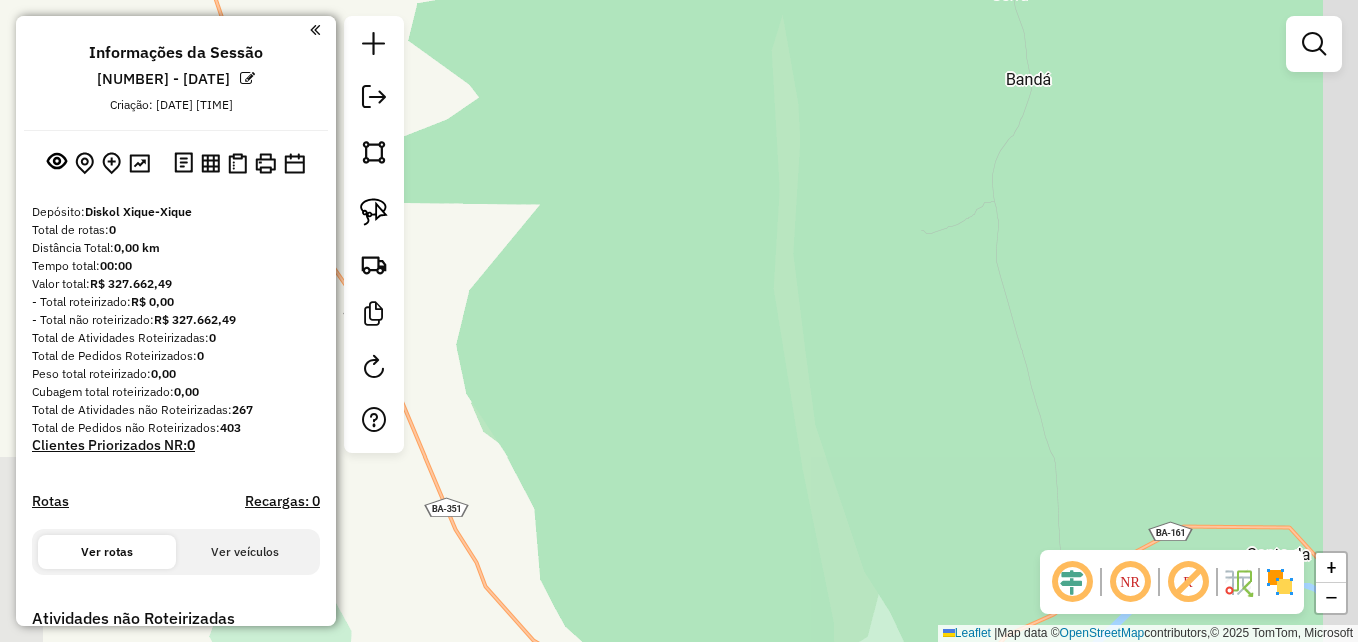 drag, startPoint x: 834, startPoint y: 319, endPoint x: 606, endPoint y: 206, distance: 254.46611 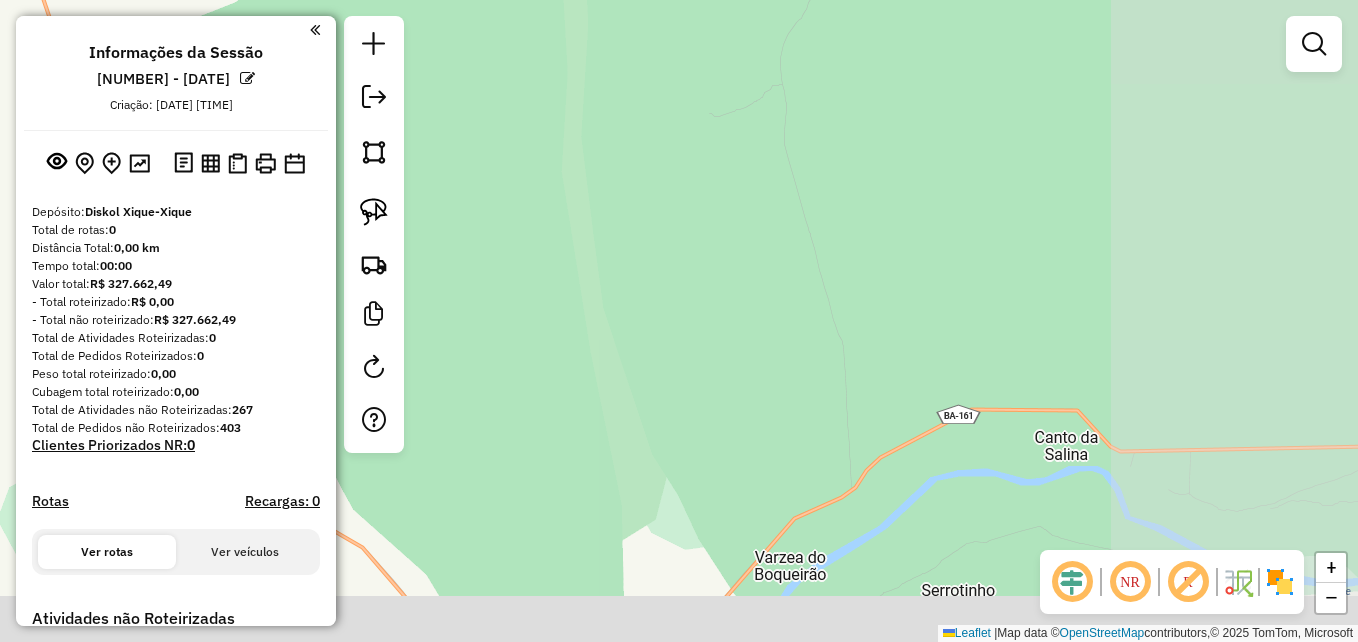 drag, startPoint x: 856, startPoint y: 343, endPoint x: 602, endPoint y: 184, distance: 299.66147 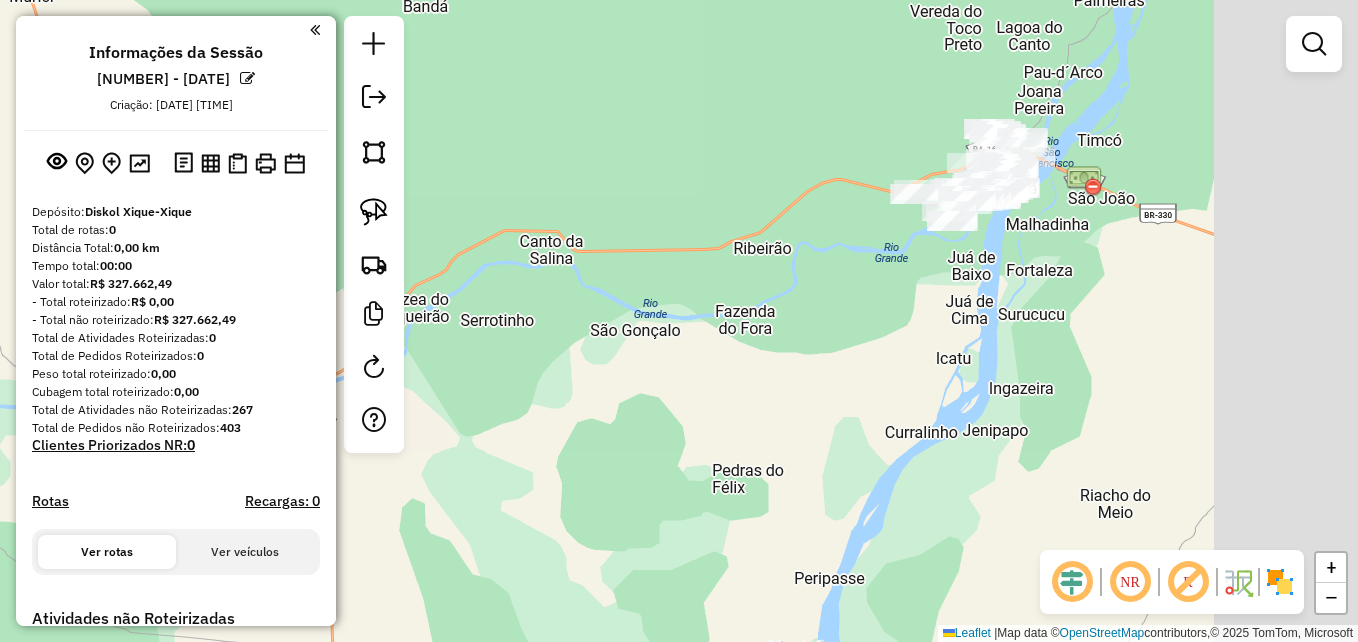 drag, startPoint x: 836, startPoint y: 404, endPoint x: 595, endPoint y: 347, distance: 247.64894 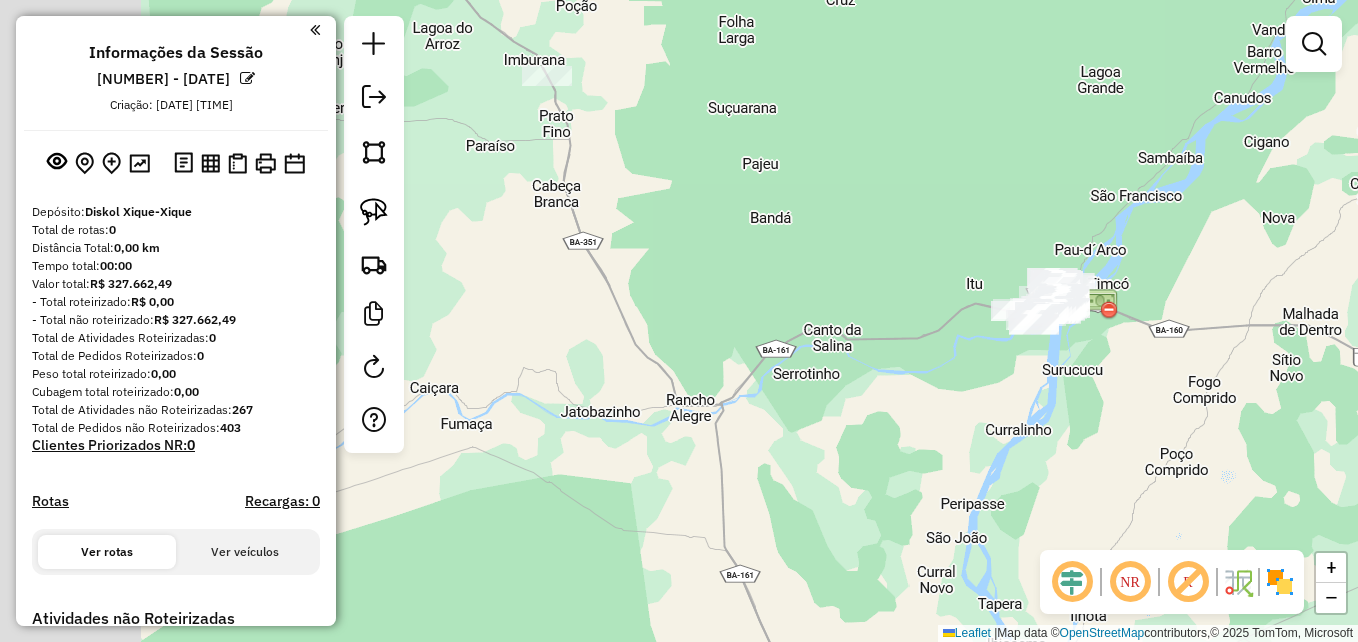 drag, startPoint x: 640, startPoint y: 301, endPoint x: 1063, endPoint y: 399, distance: 434.20386 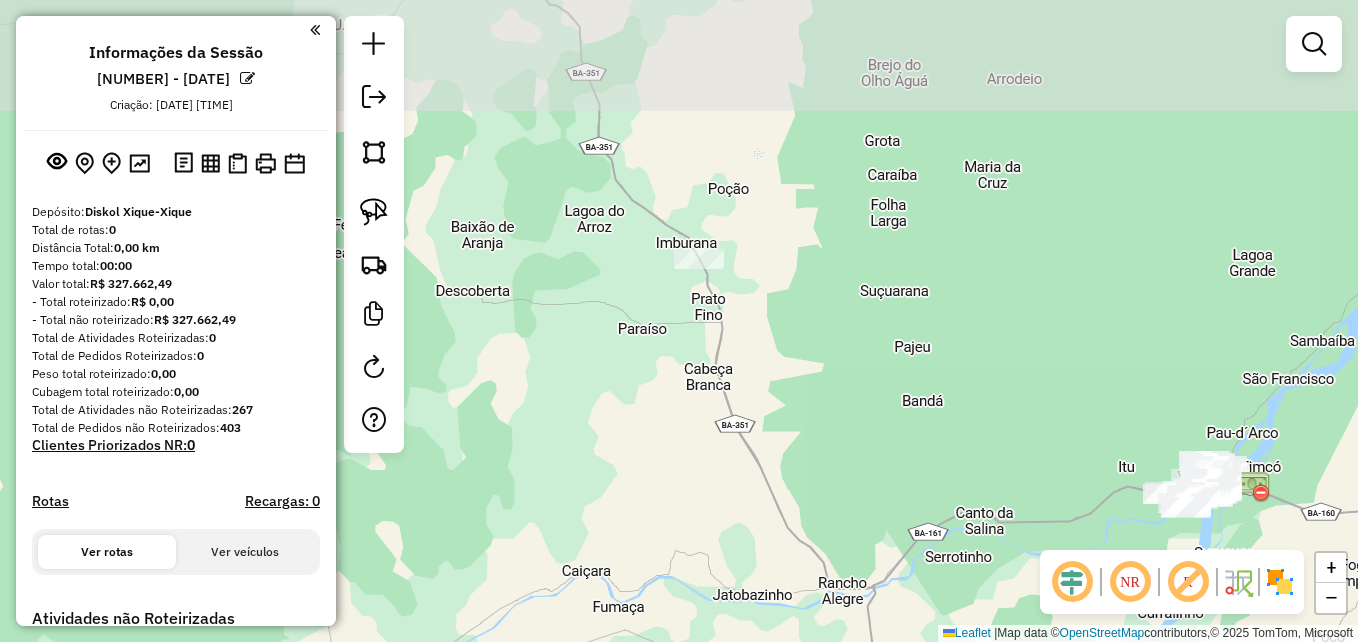 drag, startPoint x: 754, startPoint y: 302, endPoint x: 787, endPoint y: 423, distance: 125.4193 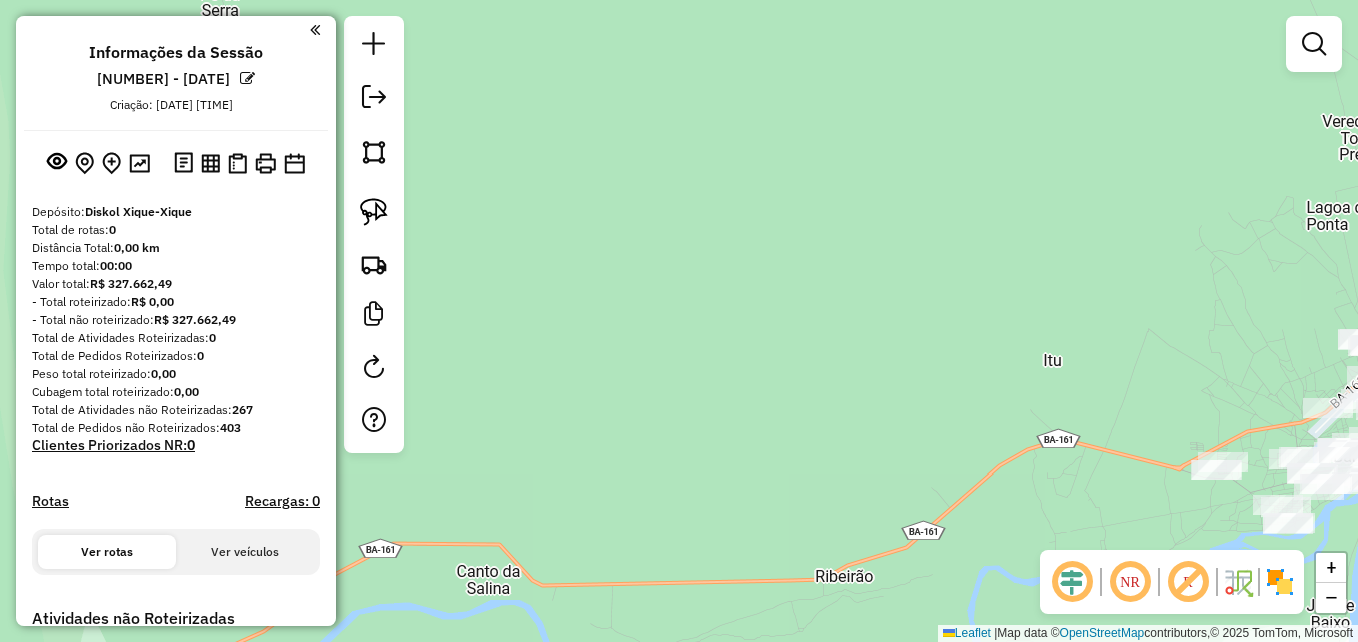 drag, startPoint x: 1226, startPoint y: 370, endPoint x: 1009, endPoint y: 166, distance: 297.83383 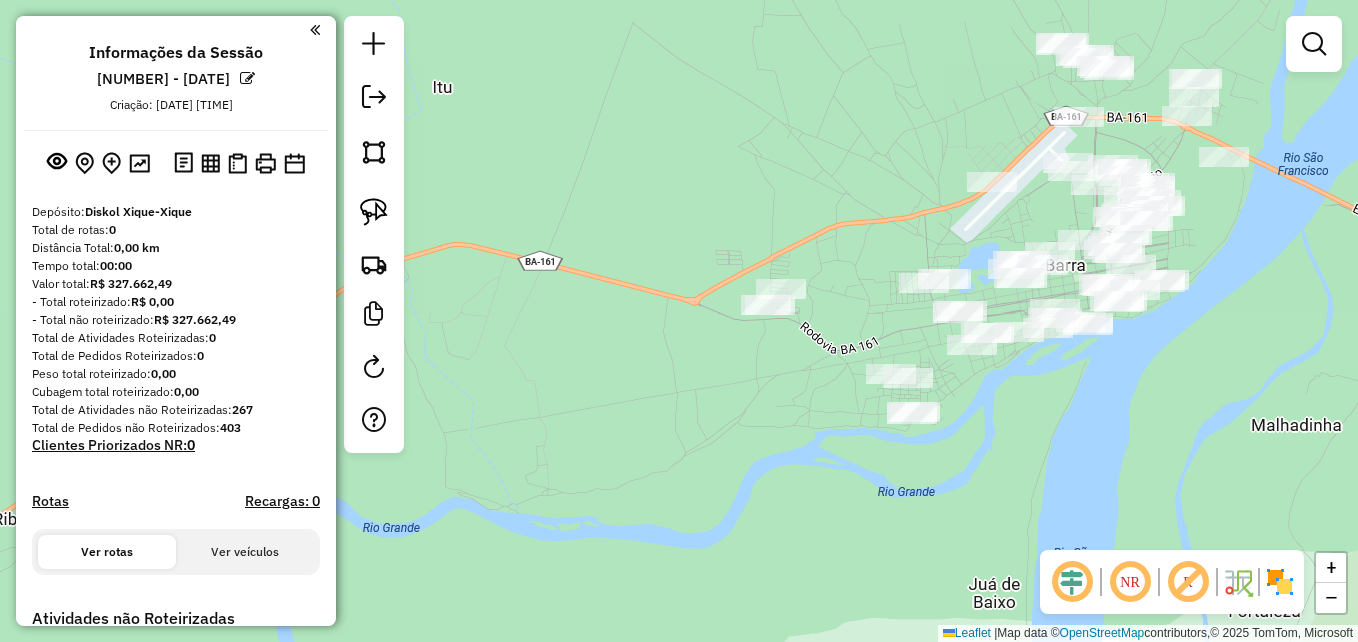 drag, startPoint x: 1088, startPoint y: 166, endPoint x: 983, endPoint y: 272, distance: 149.2012 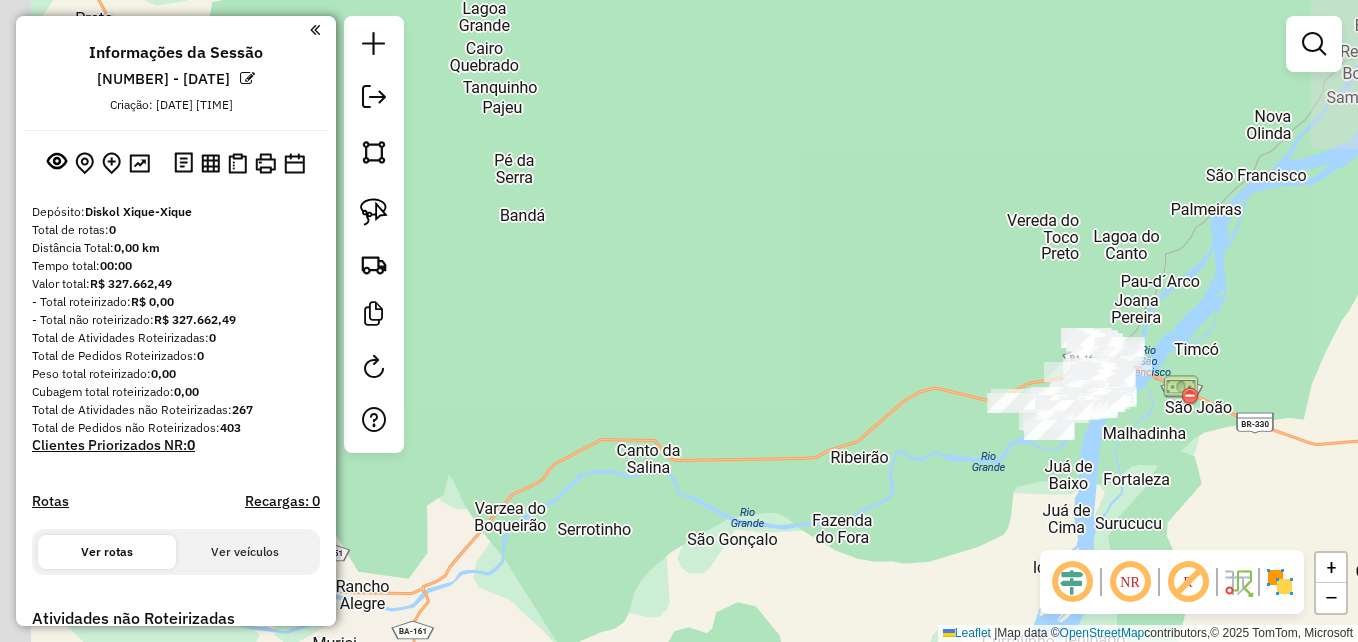 drag, startPoint x: 642, startPoint y: 259, endPoint x: 962, endPoint y: 394, distance: 347.3111 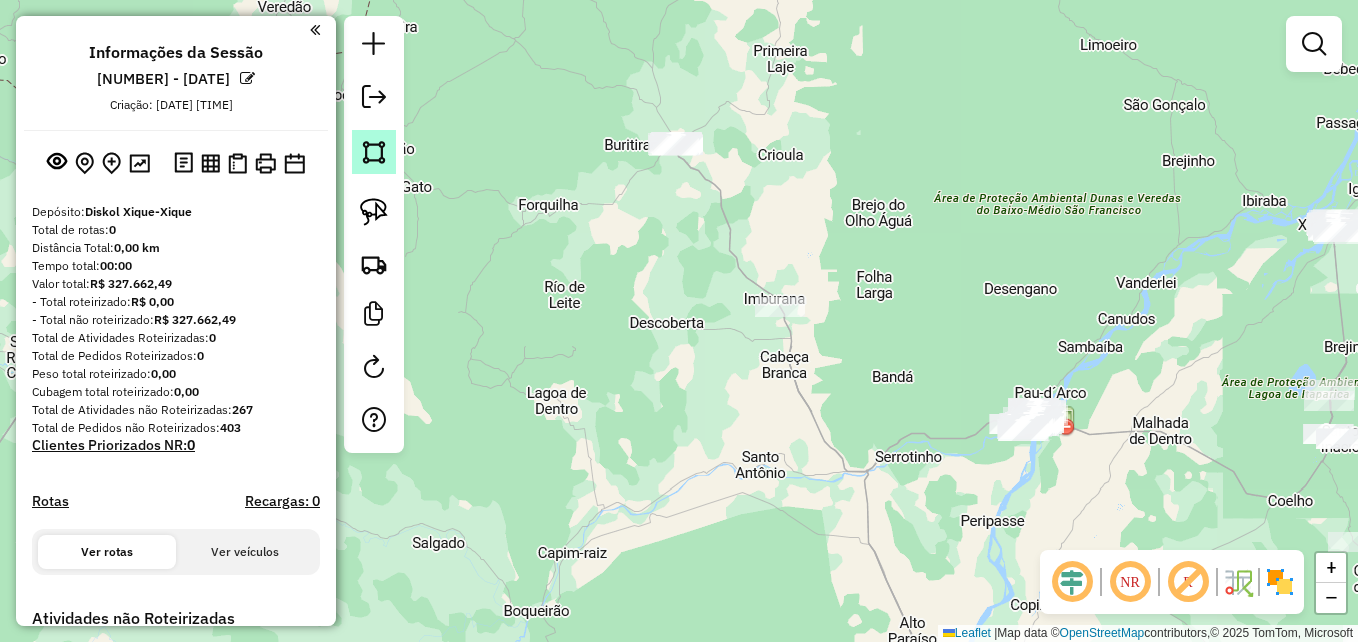 click 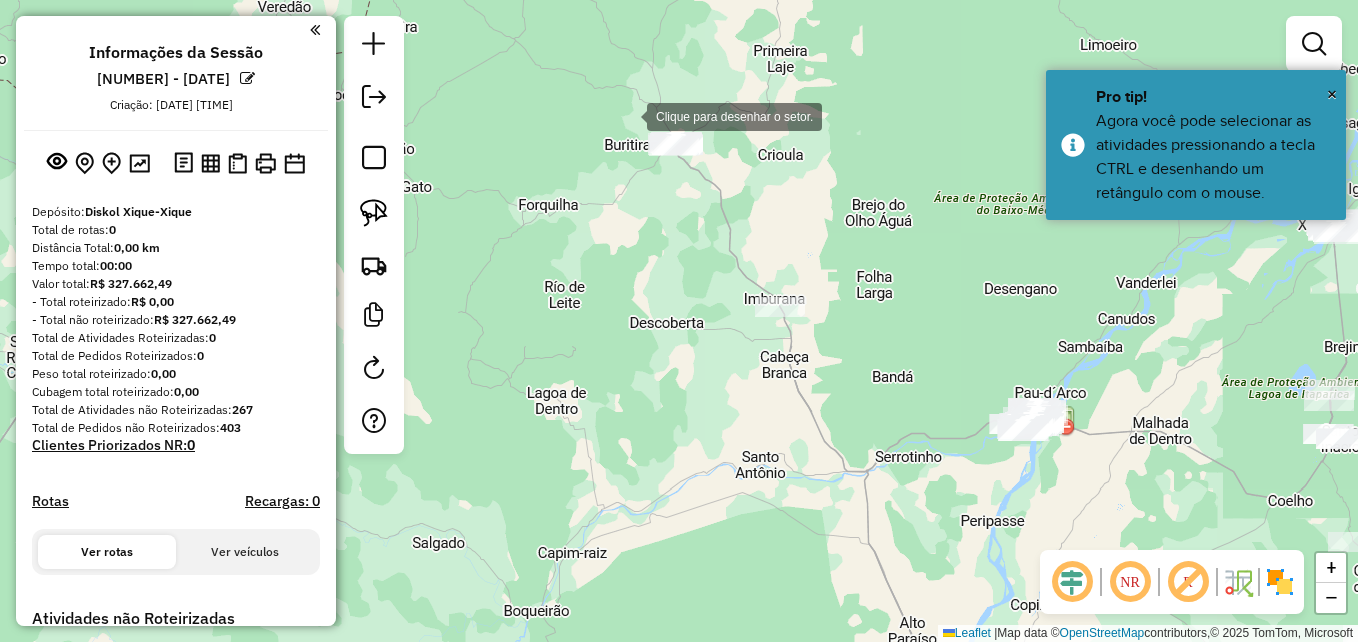 click 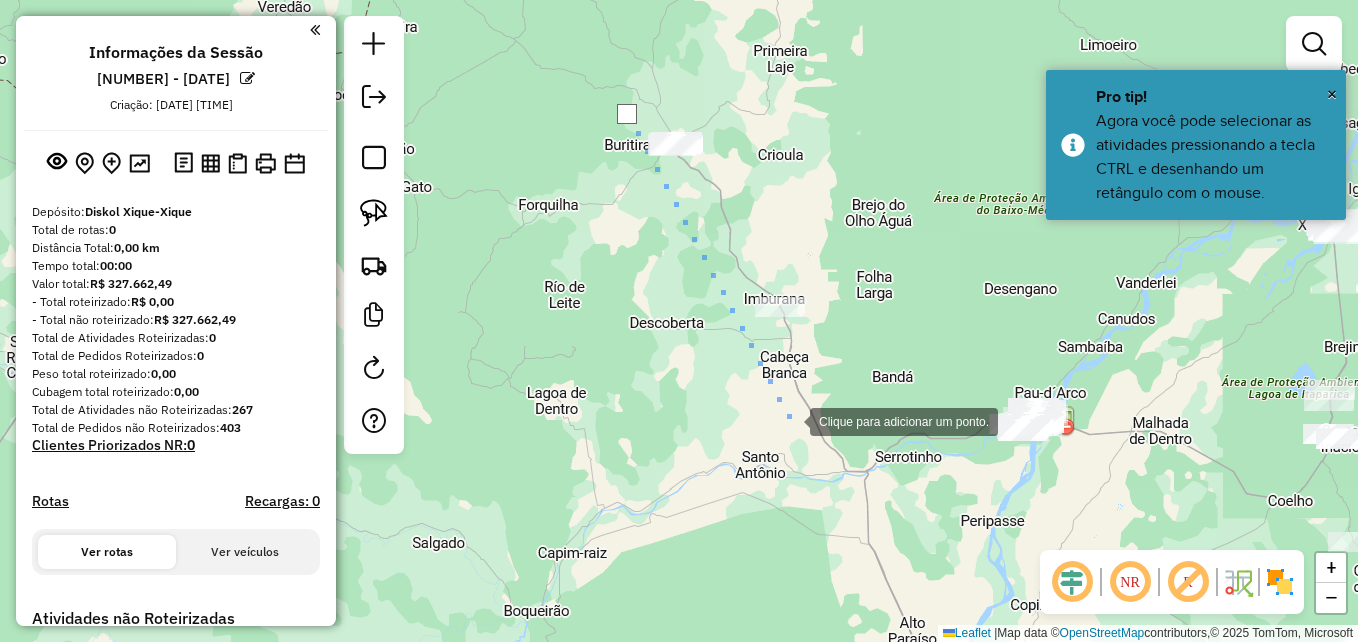 click 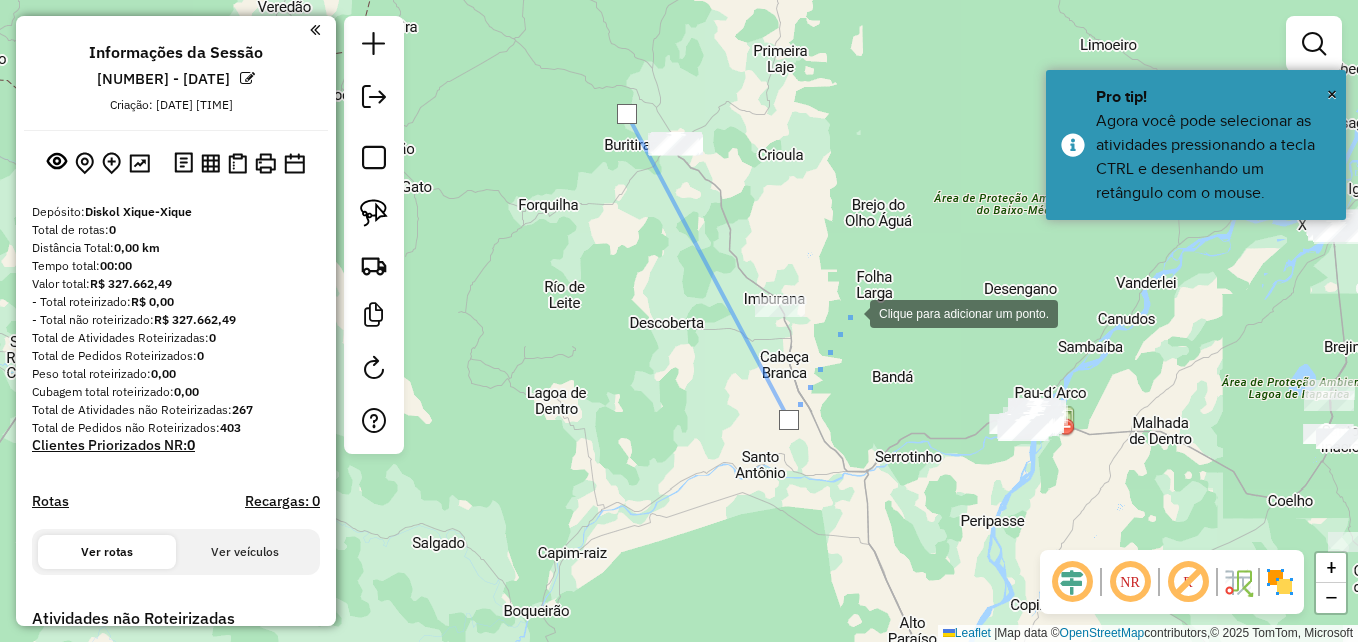 click 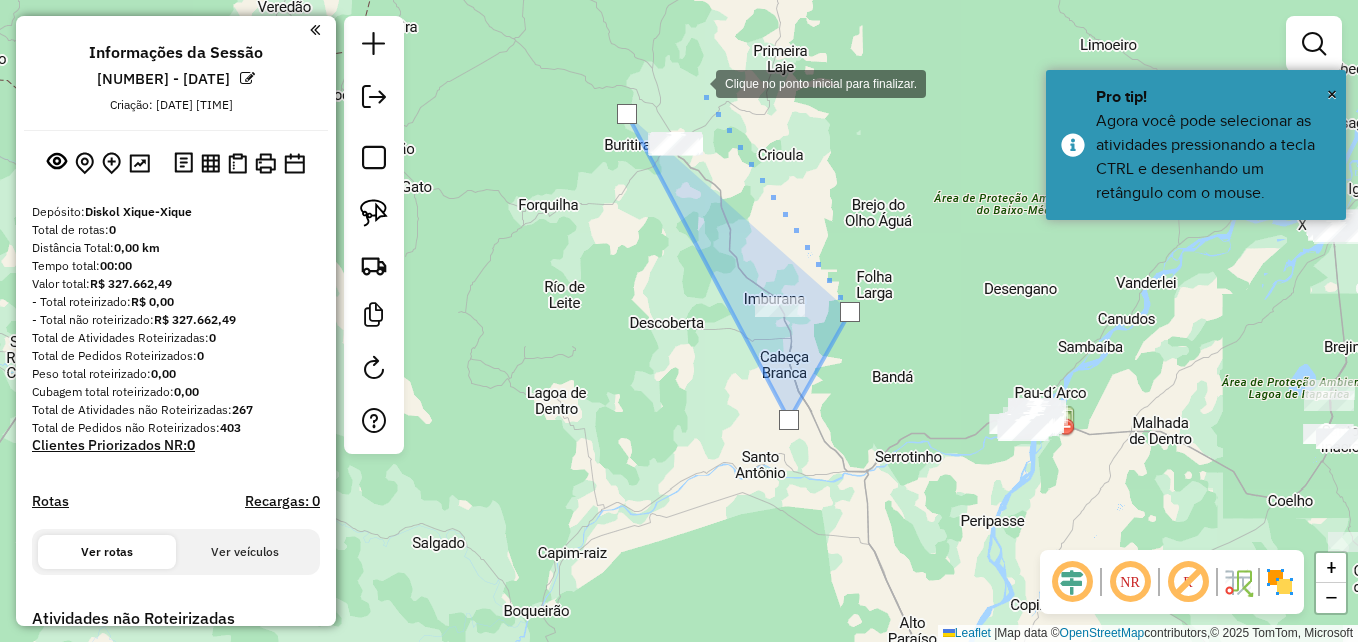 click 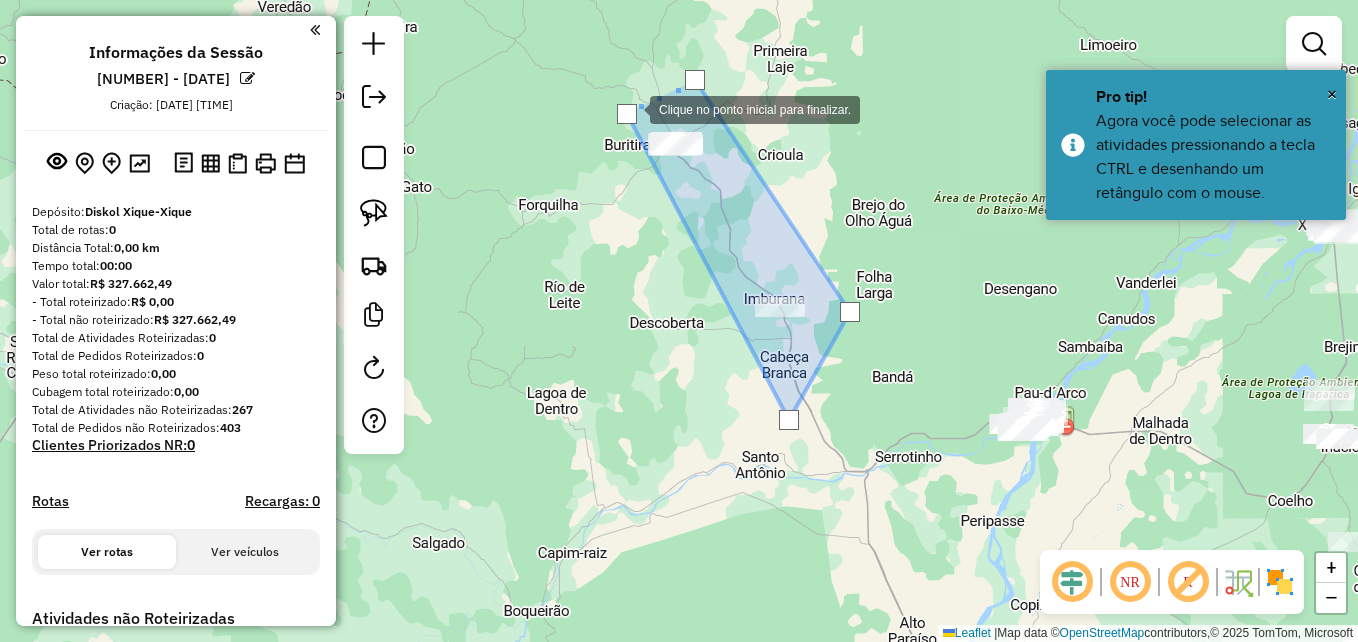 click 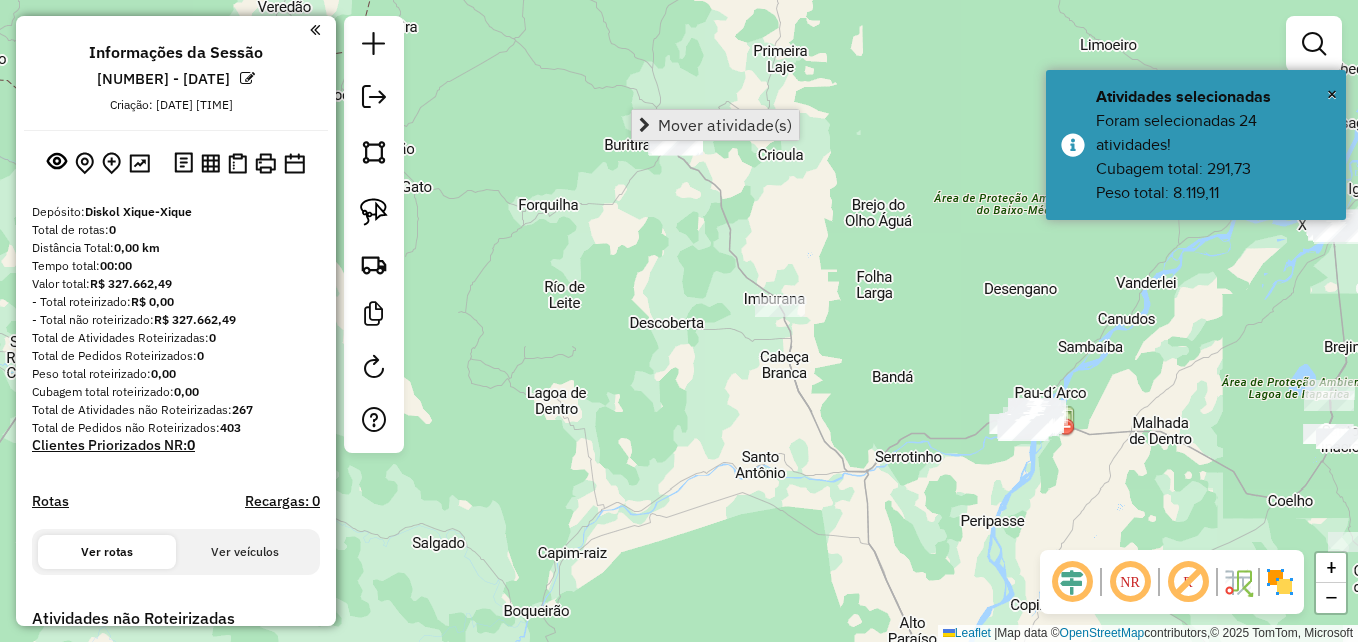 click on "Mover atividade(s)" at bounding box center (715, 125) 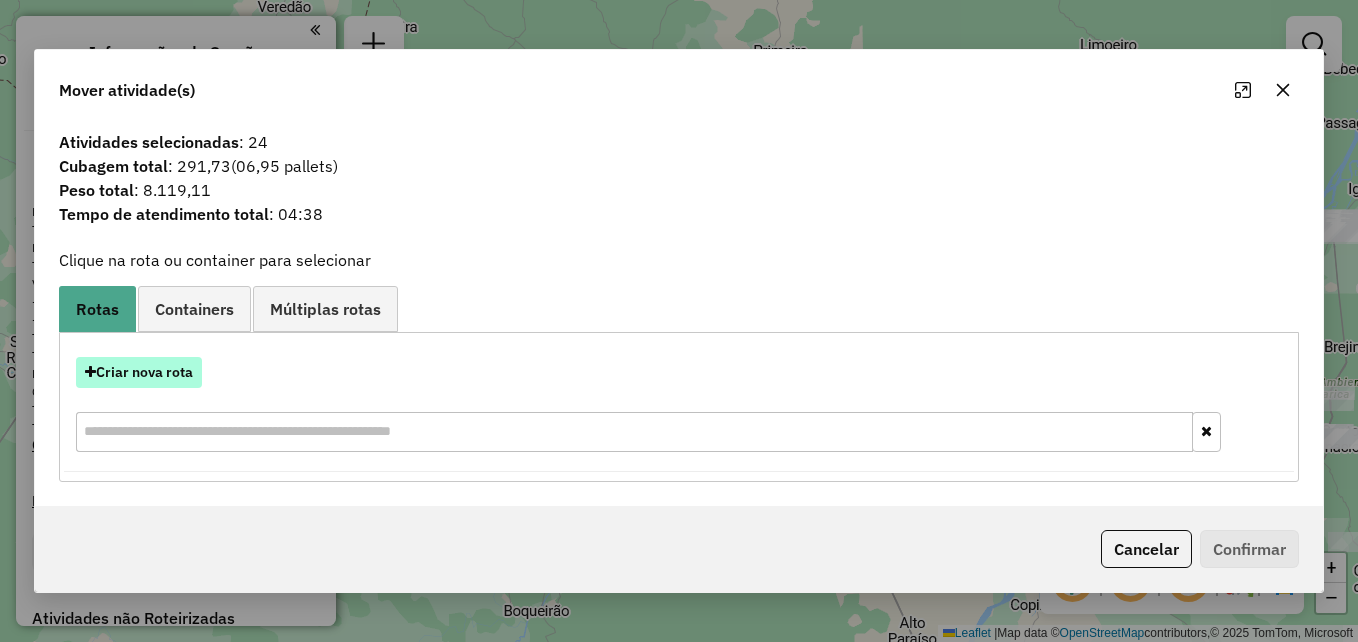 click on "Criar nova rota" at bounding box center [139, 372] 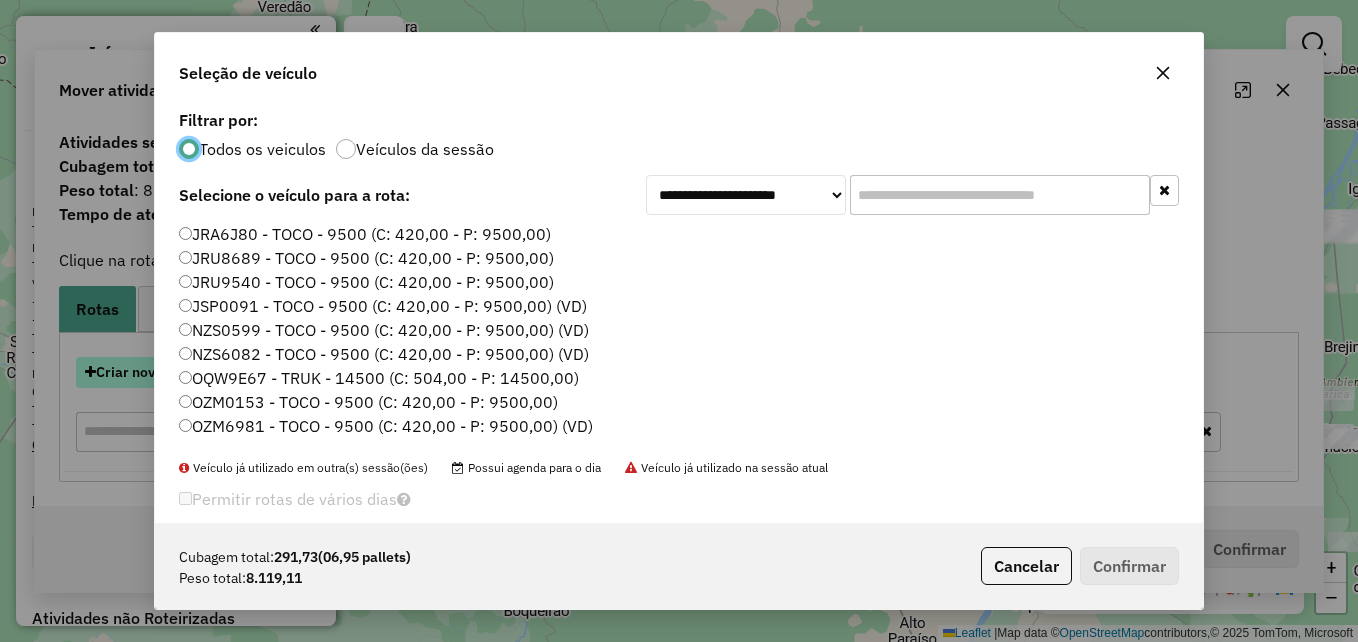scroll, scrollTop: 11, scrollLeft: 6, axis: both 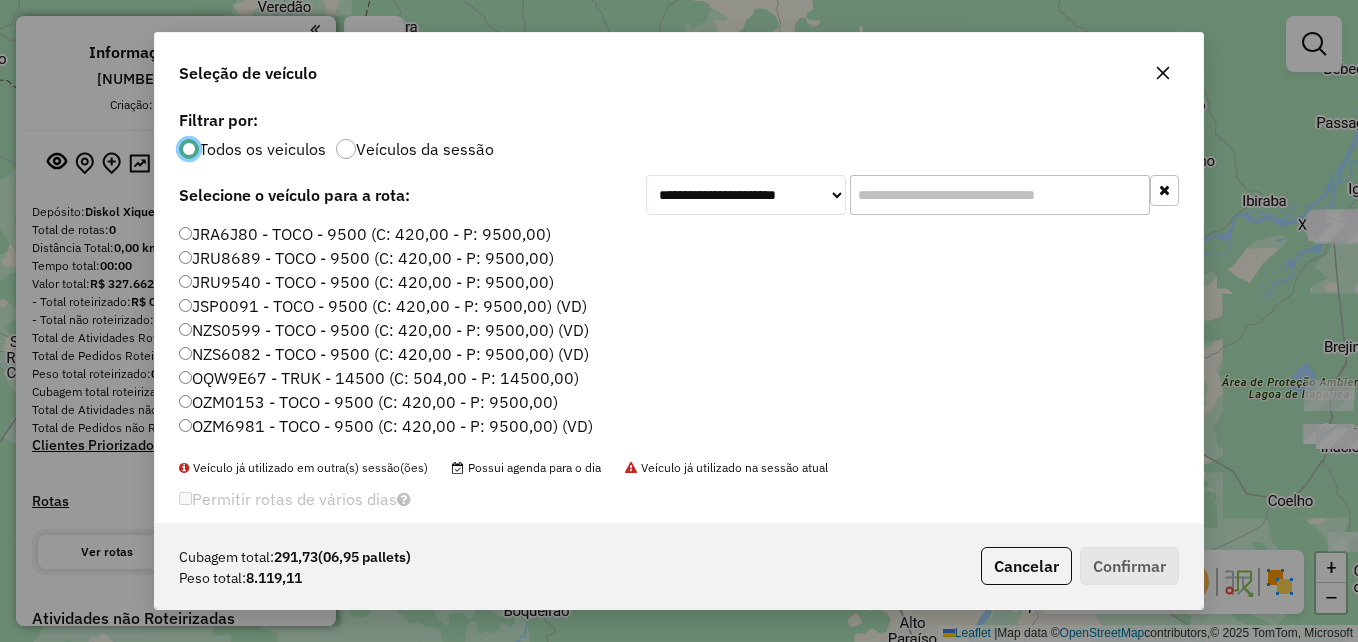 click 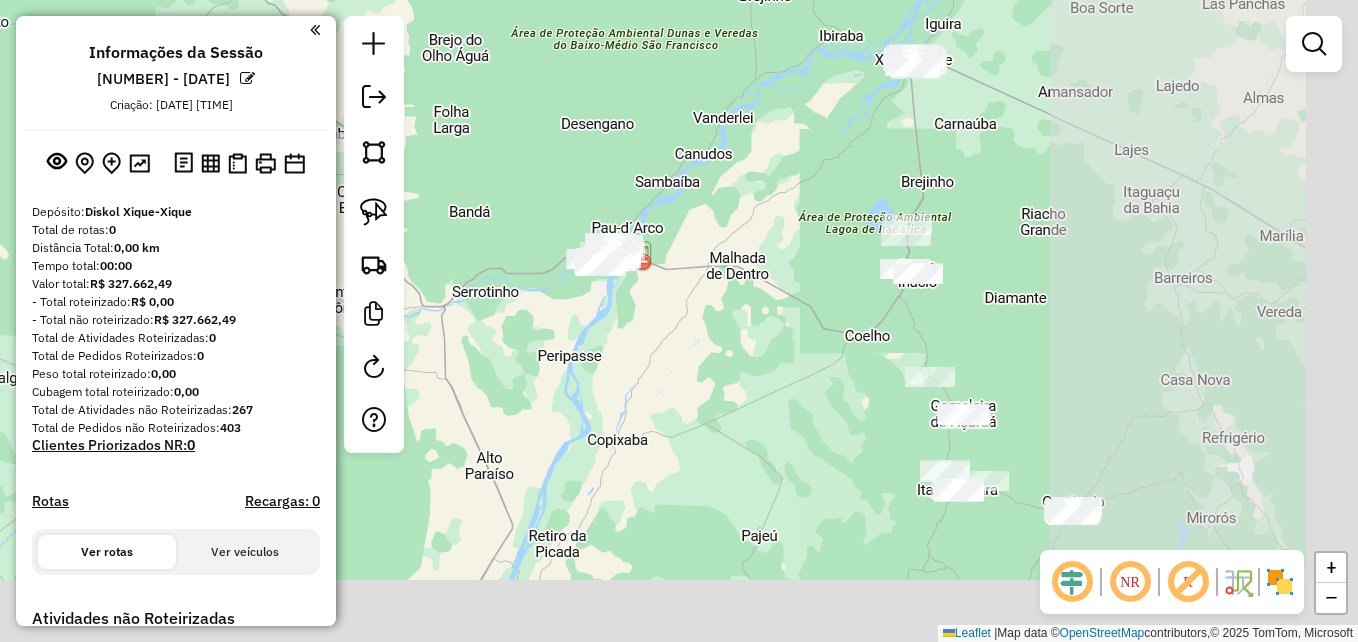 drag, startPoint x: 1009, startPoint y: 499, endPoint x: 459, endPoint y: 186, distance: 632.8262 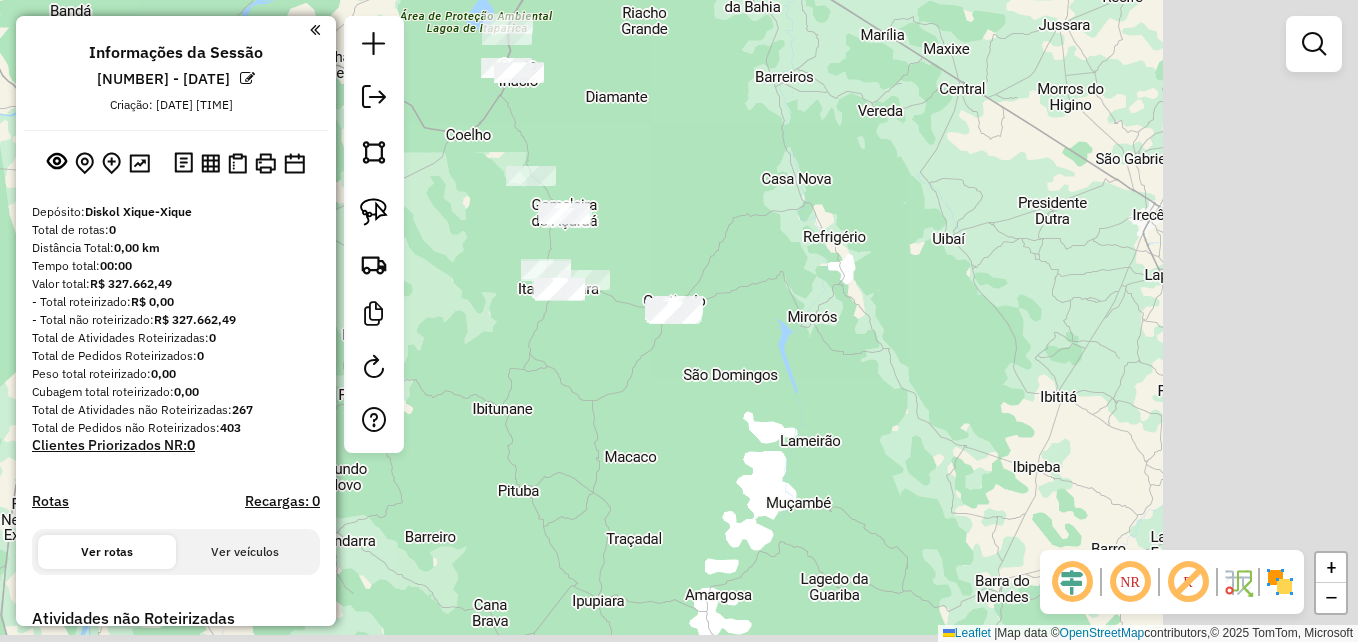 drag, startPoint x: 943, startPoint y: 519, endPoint x: 635, endPoint y: 463, distance: 313.04953 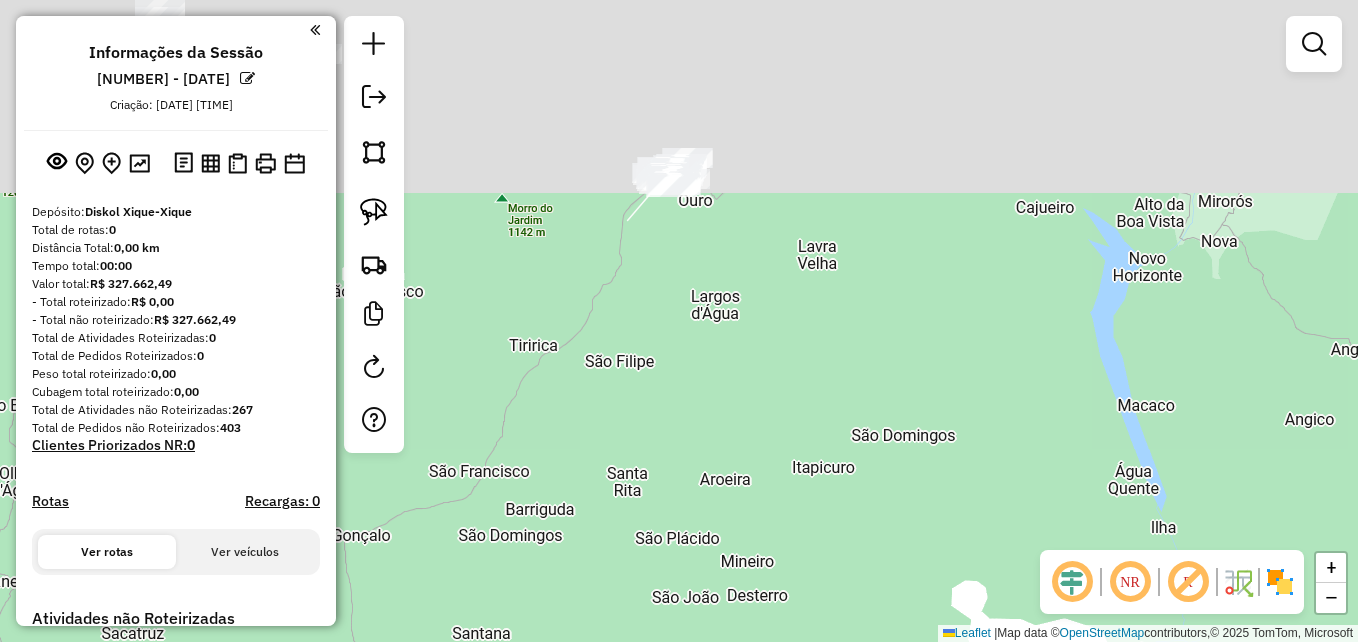 drag, startPoint x: 705, startPoint y: 334, endPoint x: 726, endPoint y: 652, distance: 318.69263 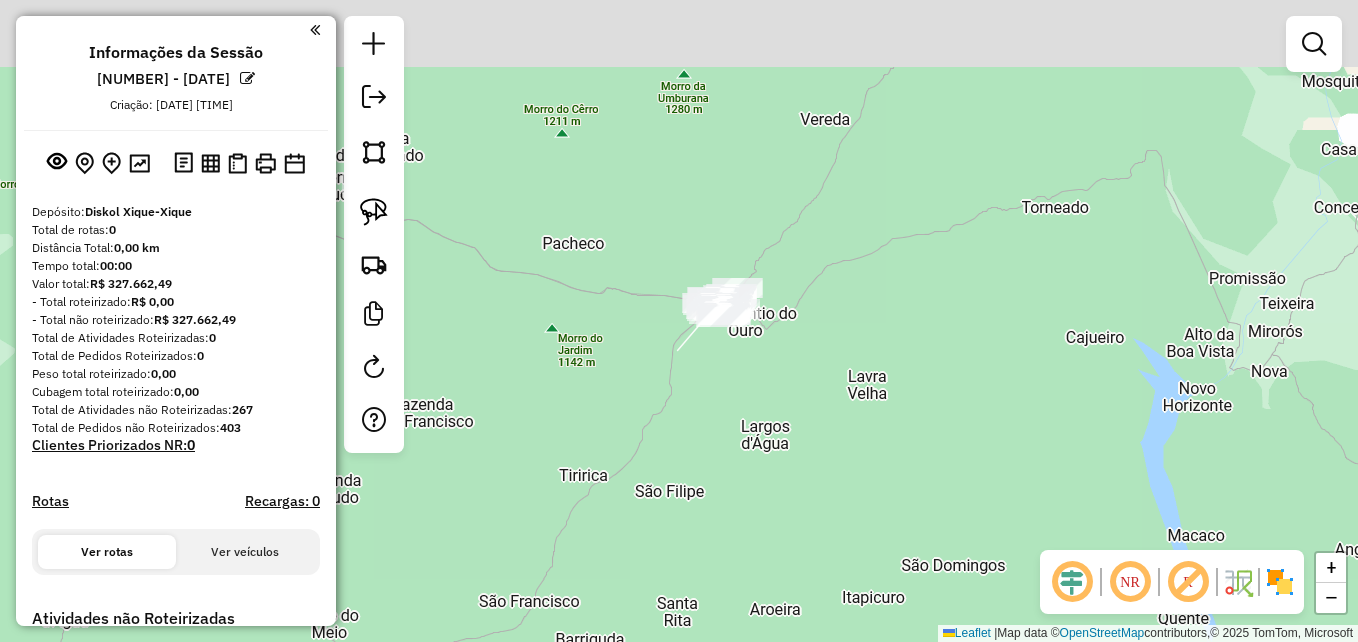 drag, startPoint x: 666, startPoint y: 382, endPoint x: 714, endPoint y: 503, distance: 130.17296 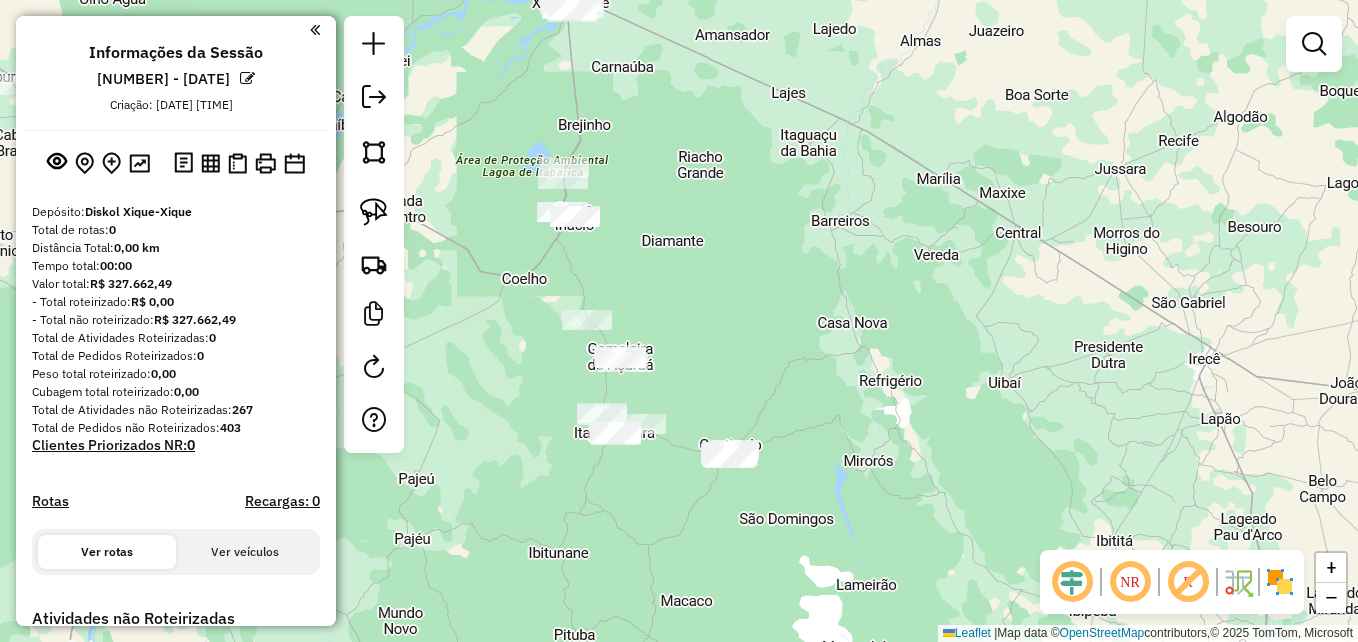 drag, startPoint x: 660, startPoint y: 528, endPoint x: 696, endPoint y: 529, distance: 36.013885 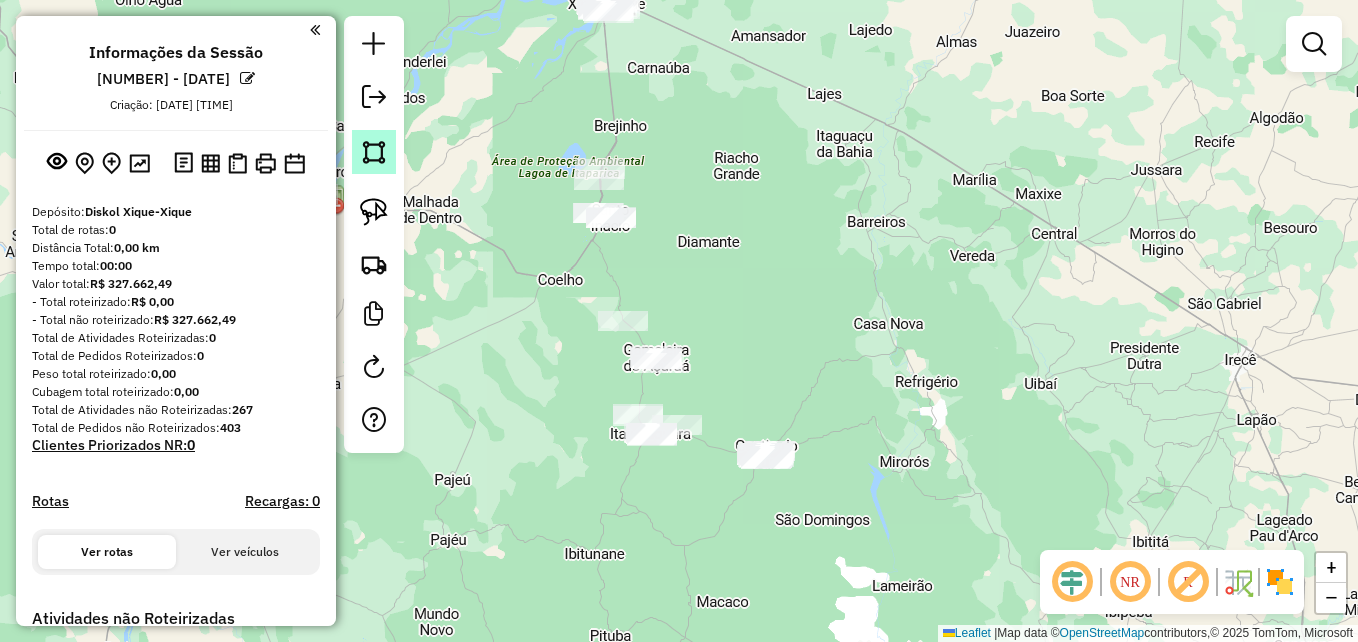 click 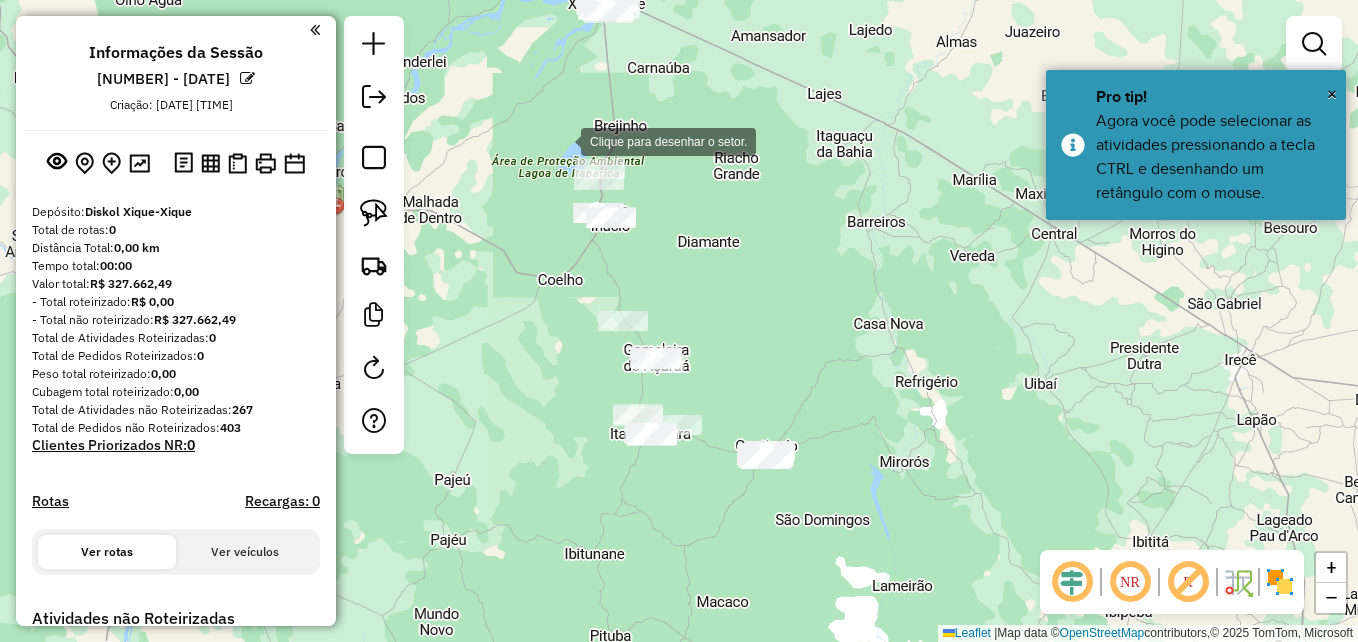 click 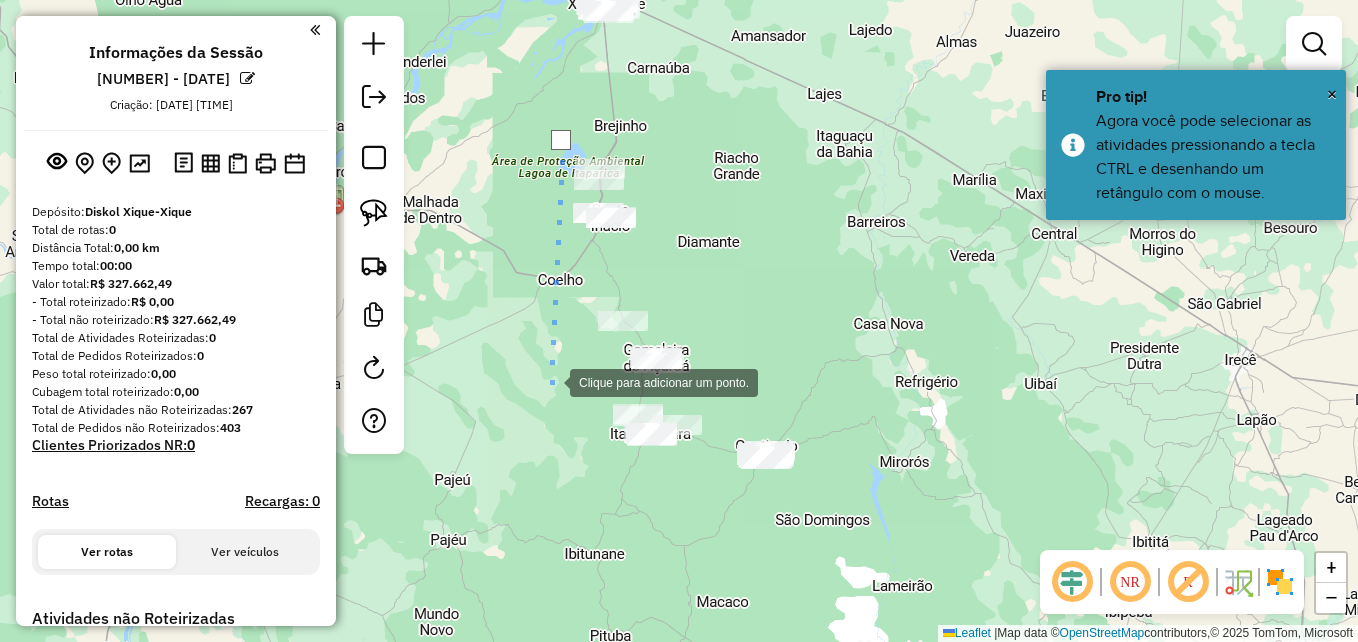 click 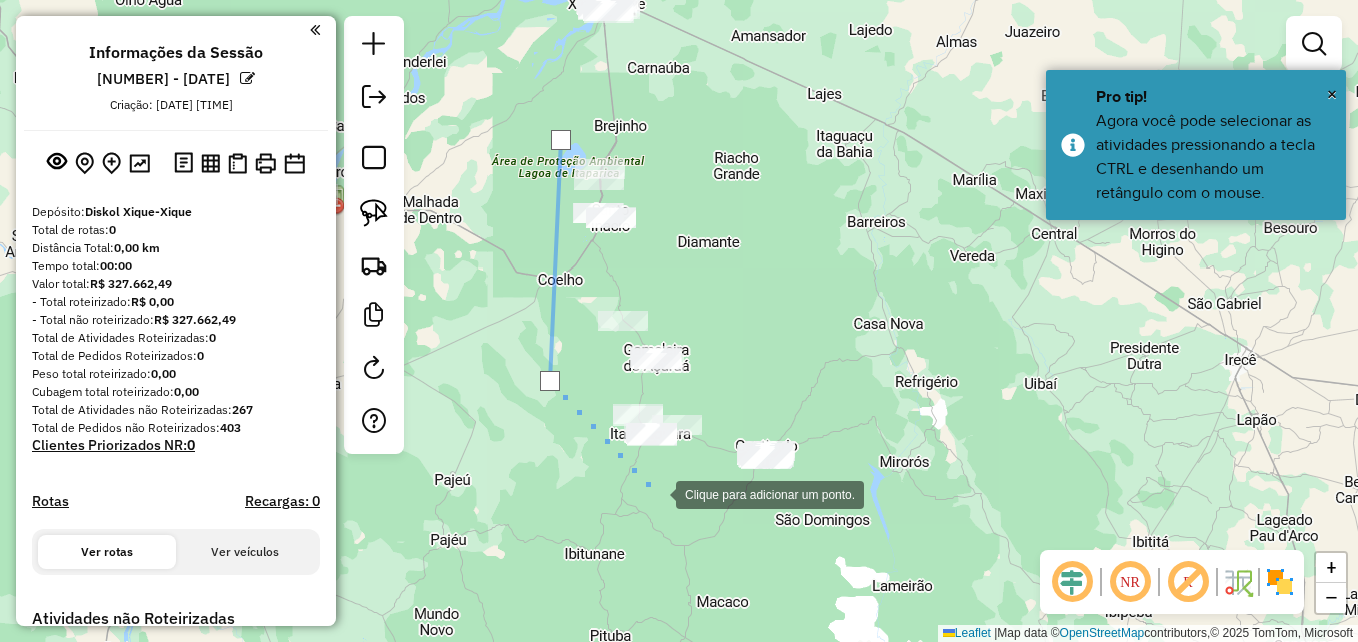click 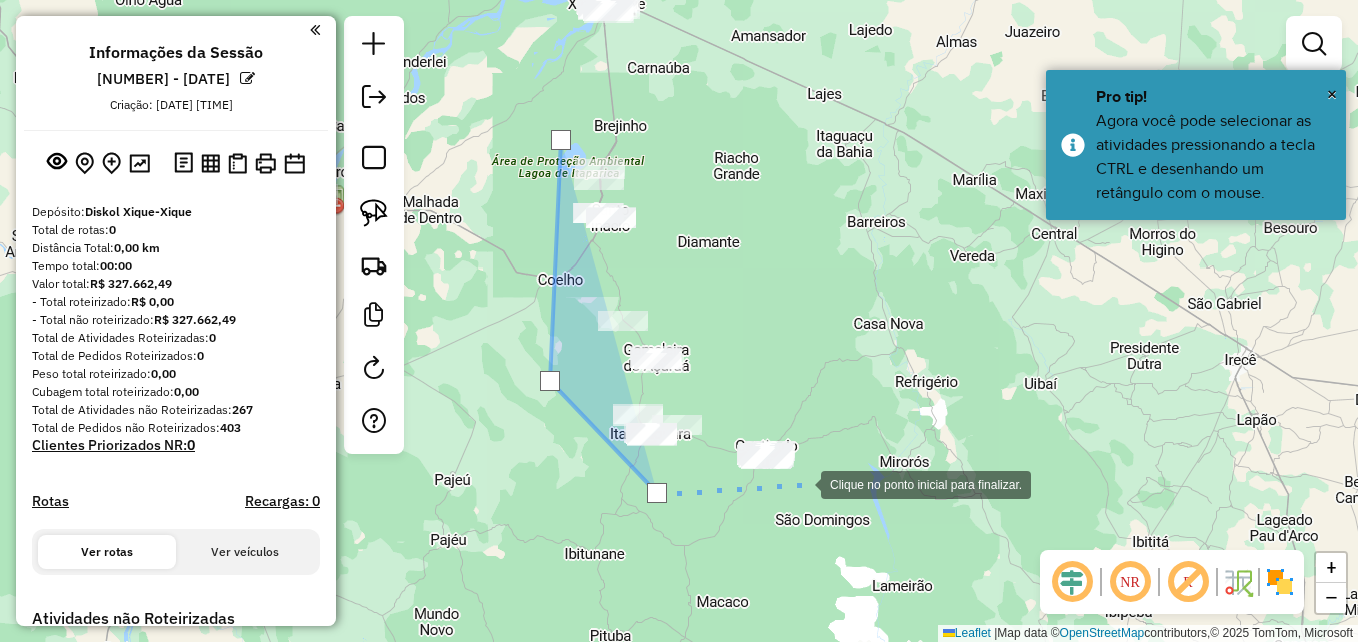 click 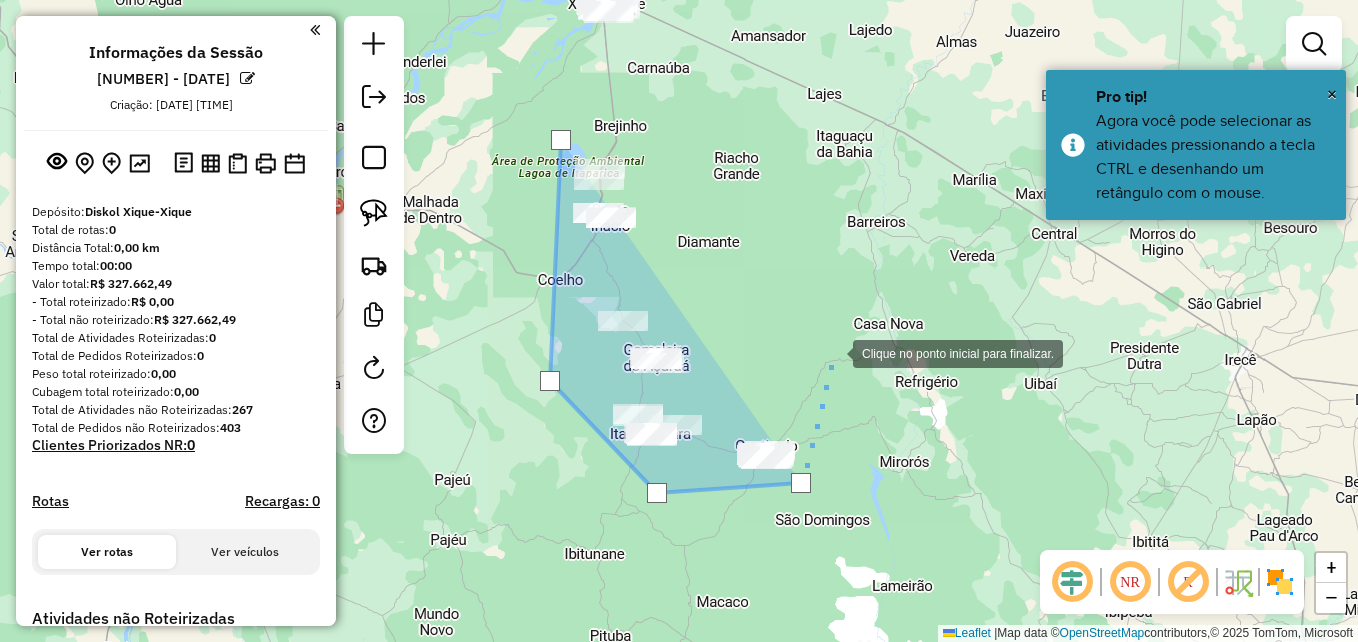 click 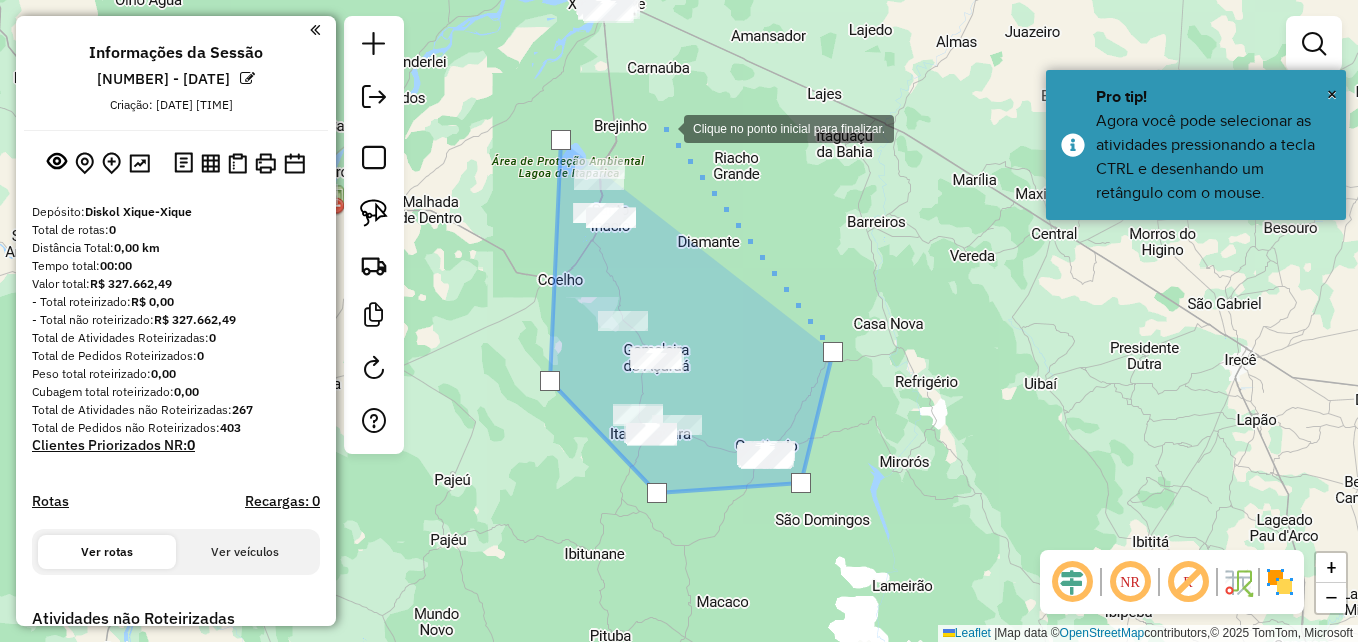 click 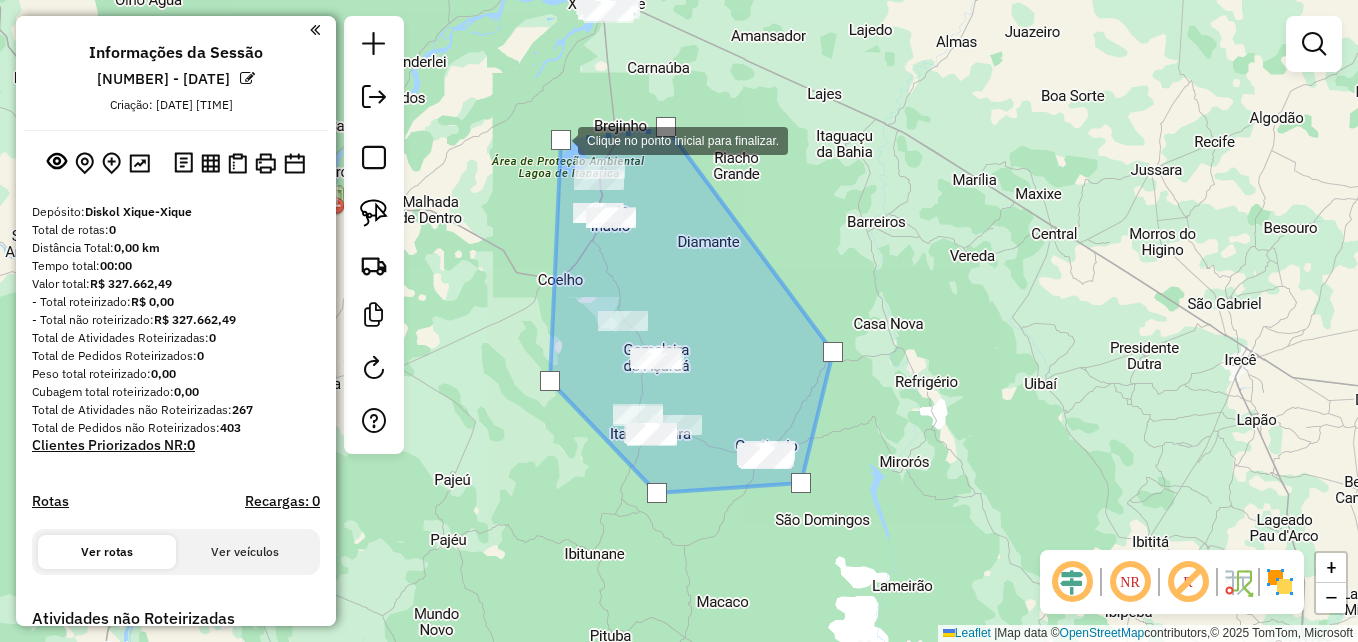 click 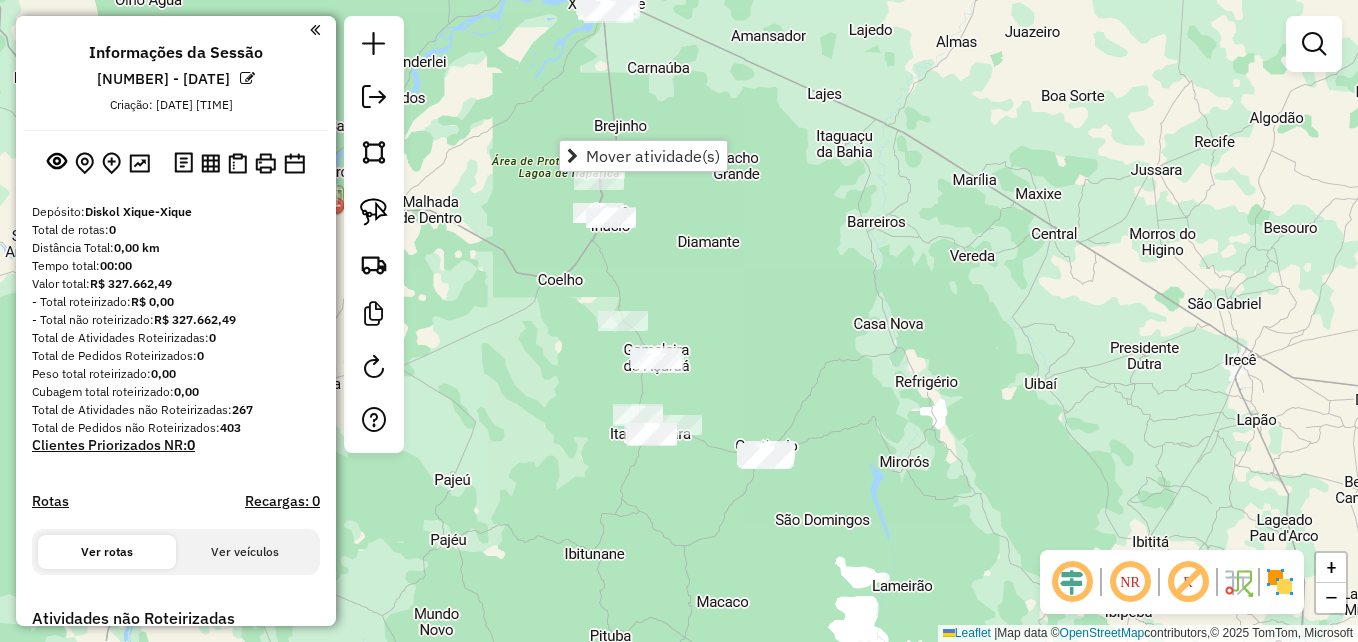 click on "Janela de atendimento Grade de atendimento Capacidade Transportadoras Veículos Cliente Pedidos  Rotas Selecione os dias de semana para filtrar as janelas de atendimento  Seg   Ter   Qua   Qui   Sex   Sáb   Dom  Informe o período da janela de atendimento: De: Até:  Filtrar exatamente a janela do cliente  Considerar janela de atendimento padrão  Selecione os dias de semana para filtrar as grades de atendimento  Seg   Ter   Qua   Qui   Sex   Sáb   Dom   Considerar clientes sem dia de atendimento cadastrado  Clientes fora do dia de atendimento selecionado Filtrar as atividades entre os valores definidos abaixo:  Peso mínimo:   Peso máximo:   Cubagem mínima:   Cubagem máxima:   De:   Até:  Filtrar as atividades entre o tempo de atendimento definido abaixo:  De:   Até:   Considerar capacidade total dos clientes não roteirizados Transportadora: Selecione um ou mais itens Tipo de veículo: Selecione um ou mais itens Veículo: Selecione um ou mais itens Motorista: Selecione um ou mais itens Nome: Rótulo:" 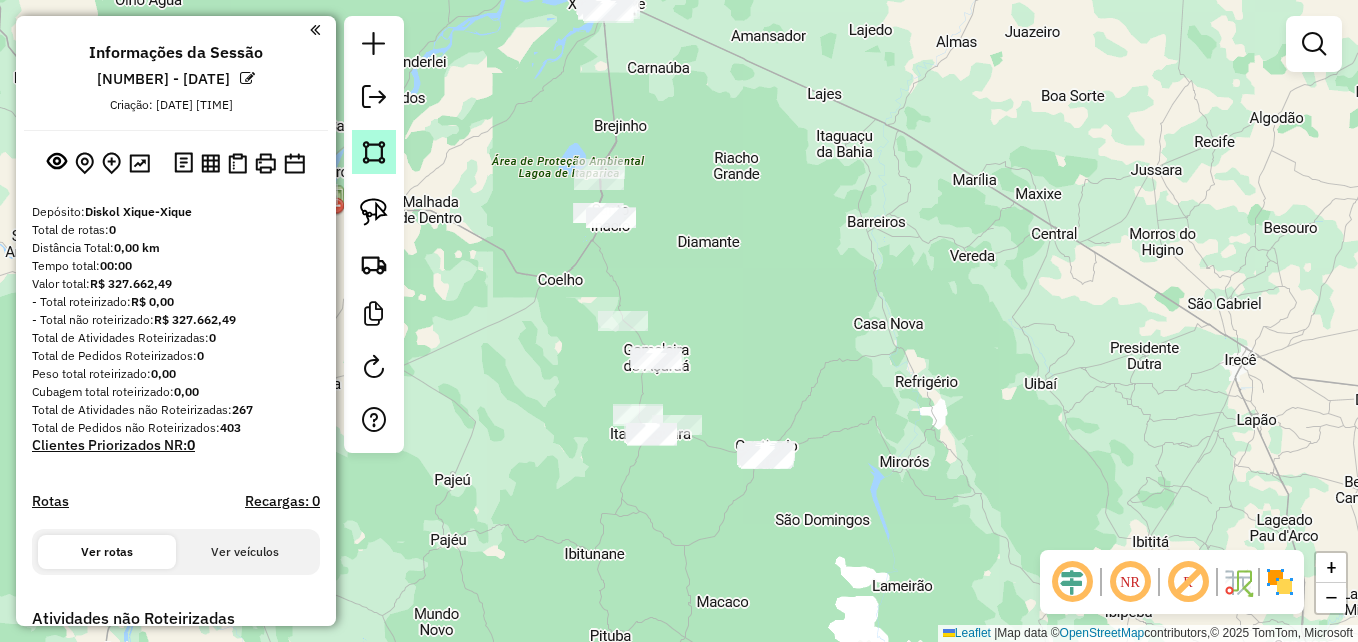 click 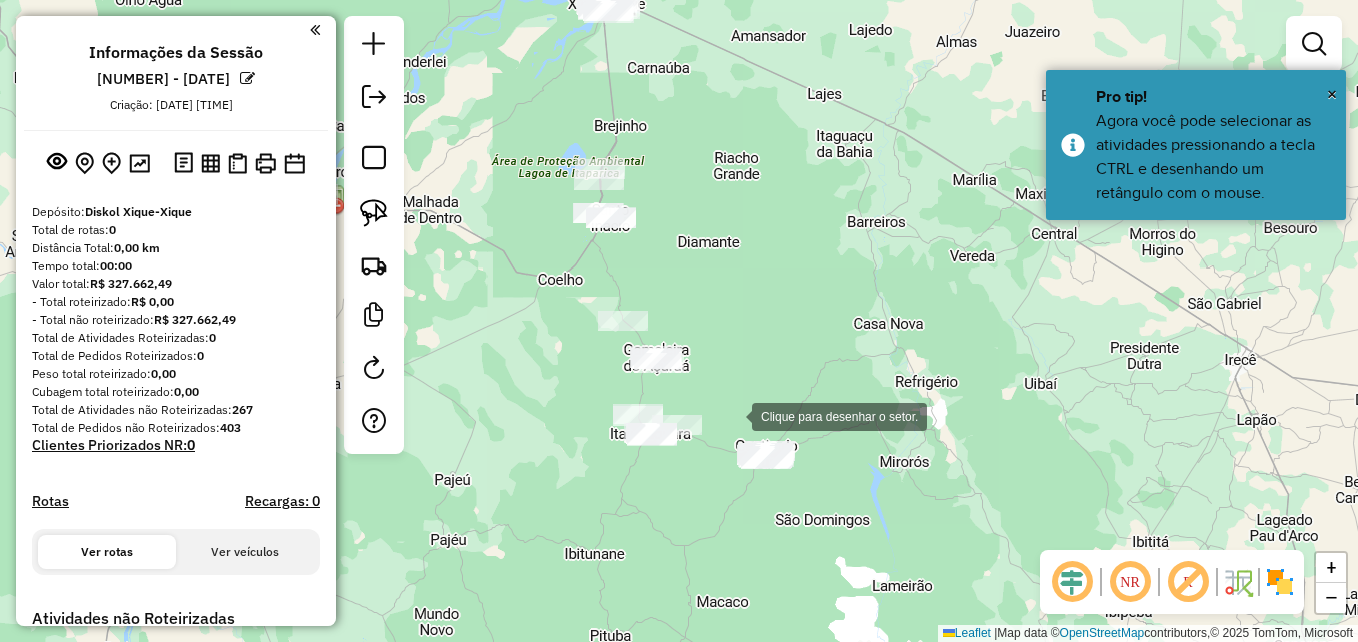 click 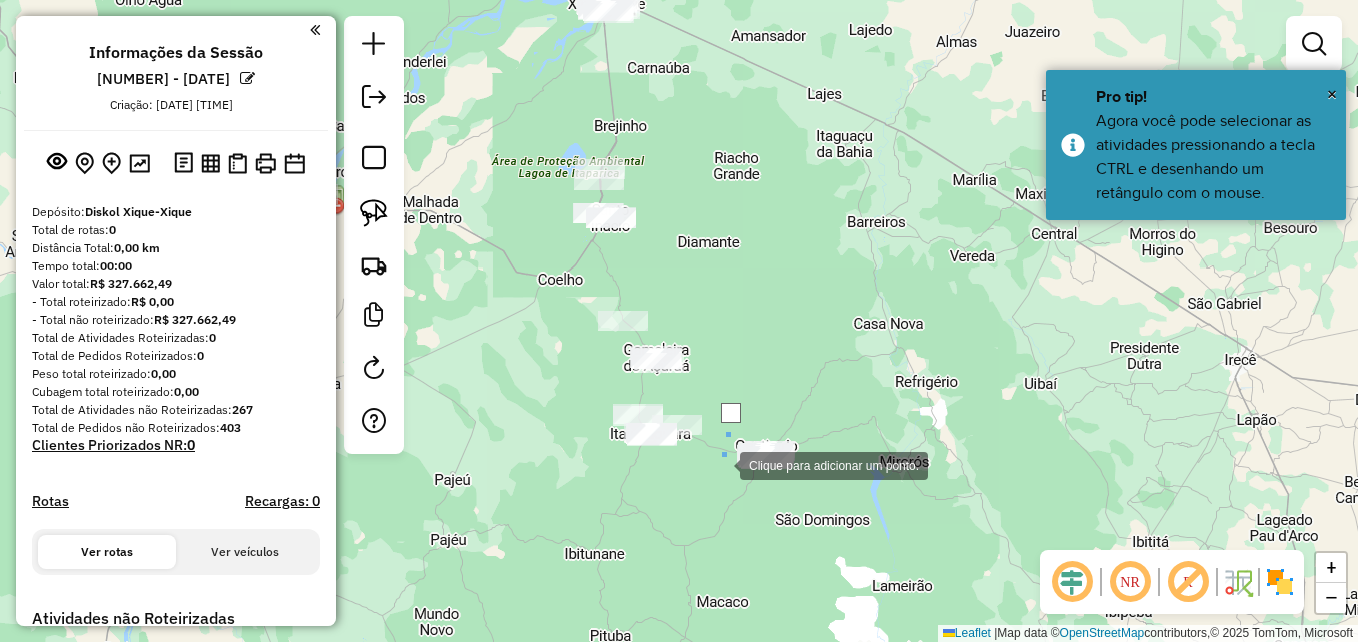 click 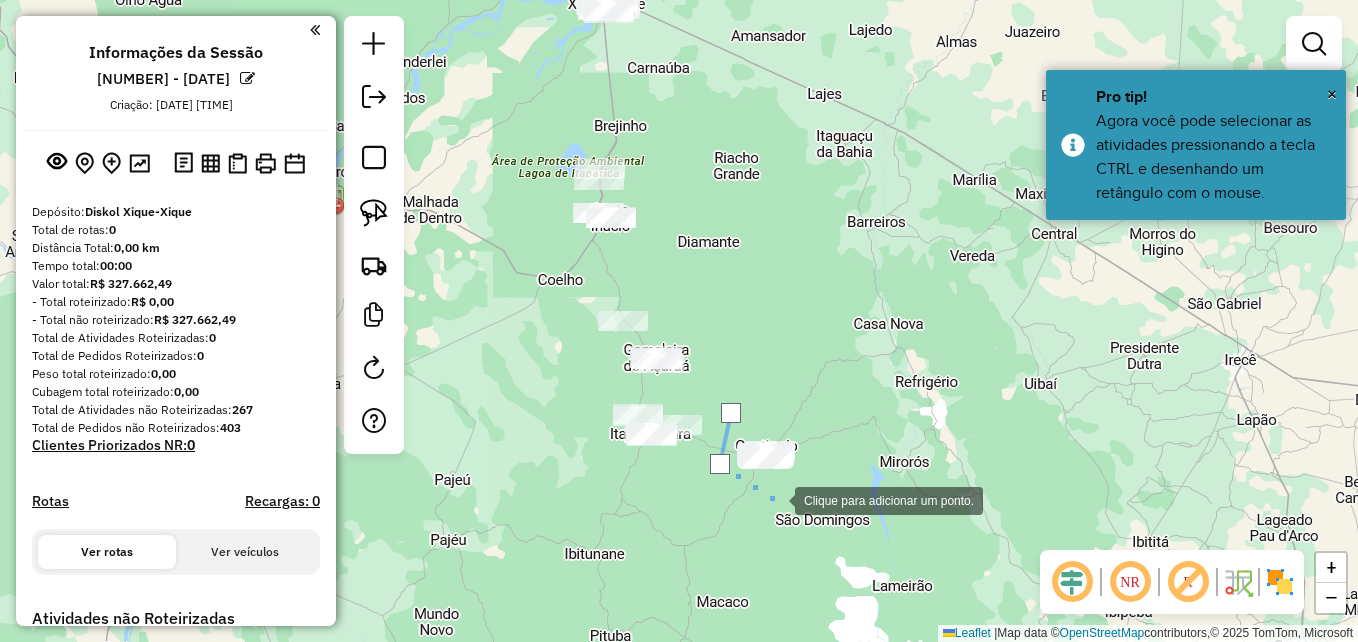drag, startPoint x: 782, startPoint y: 500, endPoint x: 796, endPoint y: 491, distance: 16.643316 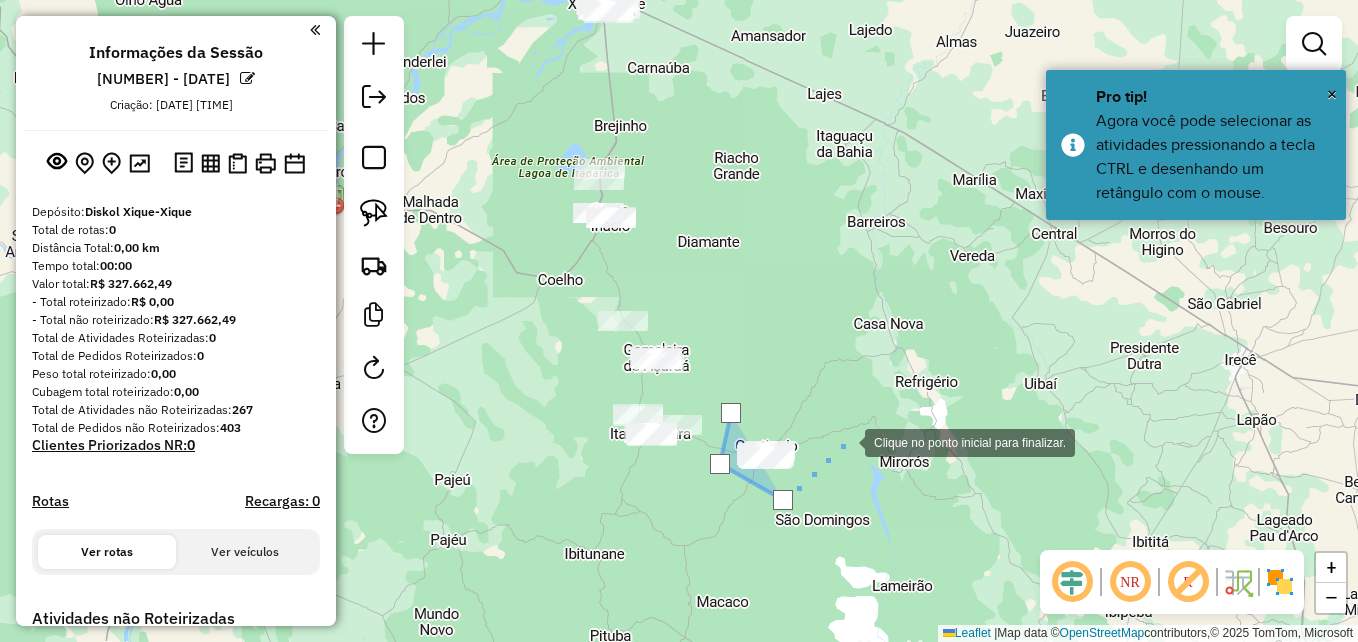 click 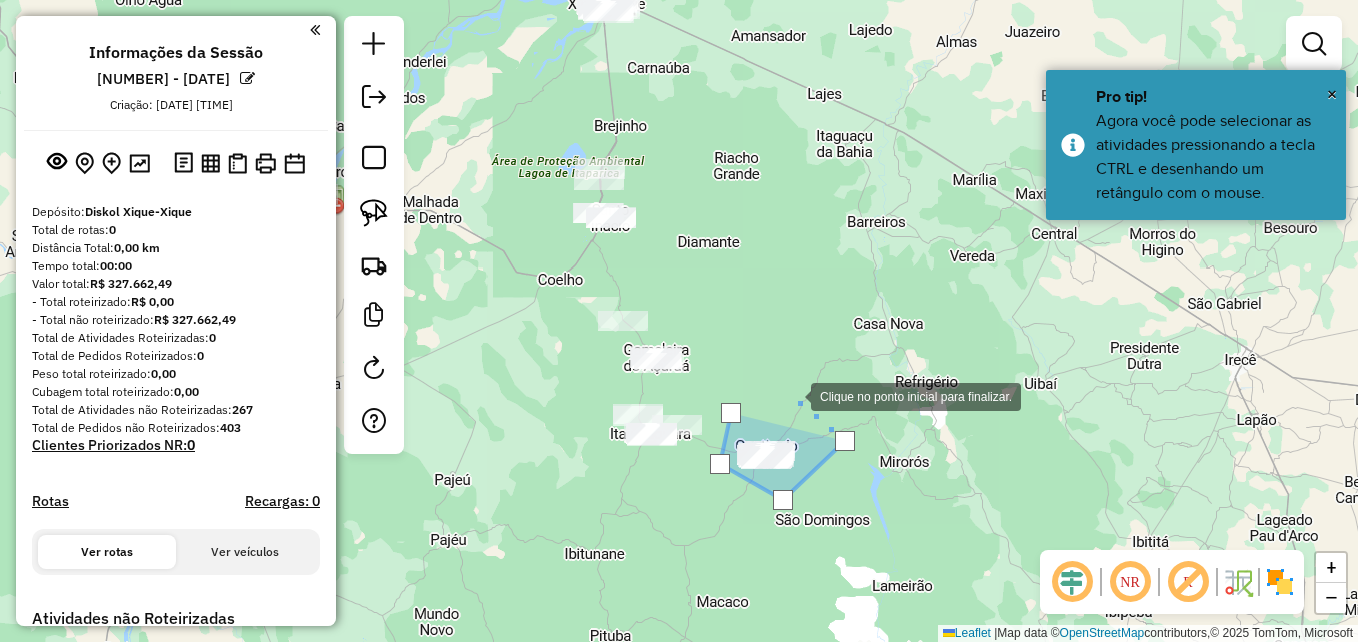 click 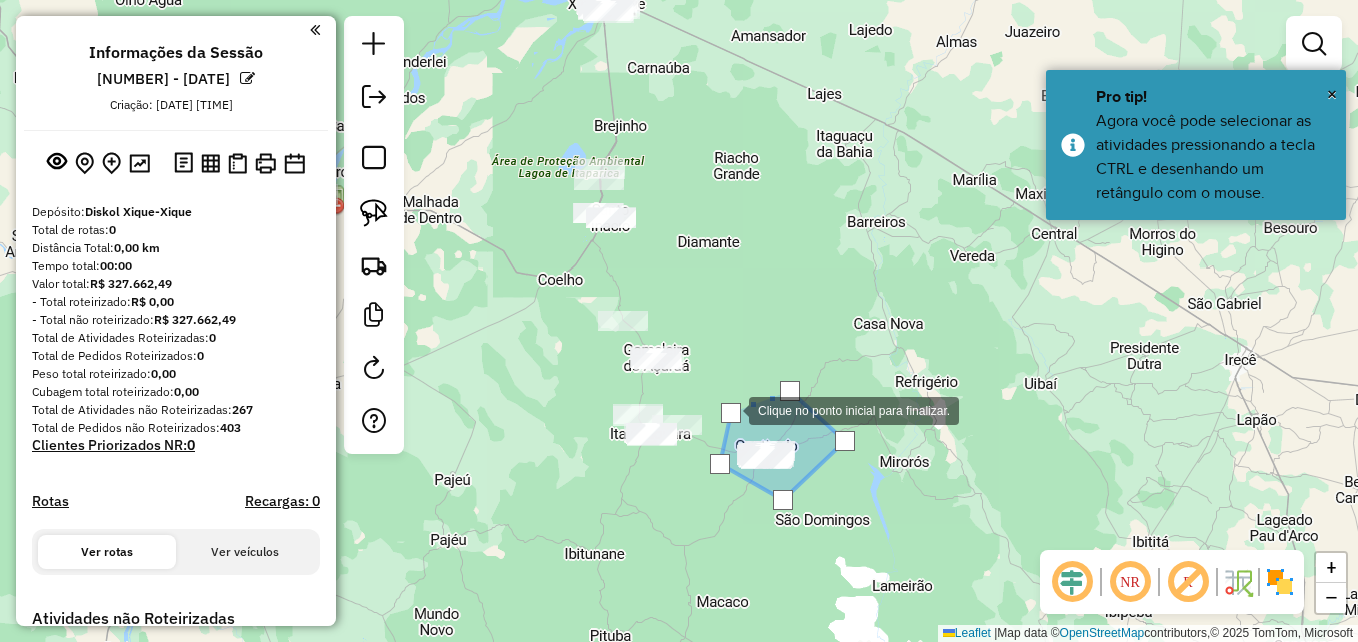 click 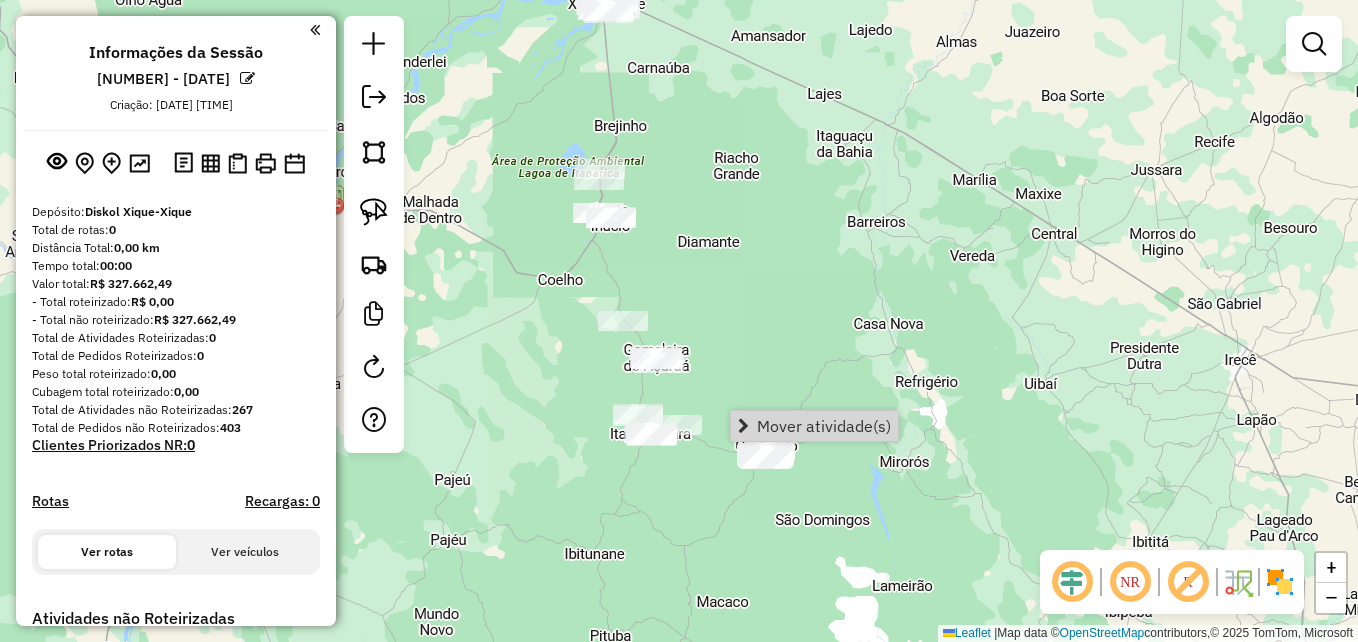 click on "Janela de atendimento Grade de atendimento Capacidade Transportadoras Veículos Cliente Pedidos  Rotas Selecione os dias de semana para filtrar as janelas de atendimento  Seg   Ter   Qua   Qui   Sex   Sáb   Dom  Informe o período da janela de atendimento: De: Até:  Filtrar exatamente a janela do cliente  Considerar janela de atendimento padrão  Selecione os dias de semana para filtrar as grades de atendimento  Seg   Ter   Qua   Qui   Sex   Sáb   Dom   Considerar clientes sem dia de atendimento cadastrado  Clientes fora do dia de atendimento selecionado Filtrar as atividades entre os valores definidos abaixo:  Peso mínimo:   Peso máximo:   Cubagem mínima:   Cubagem máxima:   De:   Até:  Filtrar as atividades entre o tempo de atendimento definido abaixo:  De:   Até:   Considerar capacidade total dos clientes não roteirizados Transportadora: Selecione um ou mais itens Tipo de veículo: Selecione um ou mais itens Veículo: Selecione um ou mais itens Motorista: Selecione um ou mais itens Nome: Rótulo:" 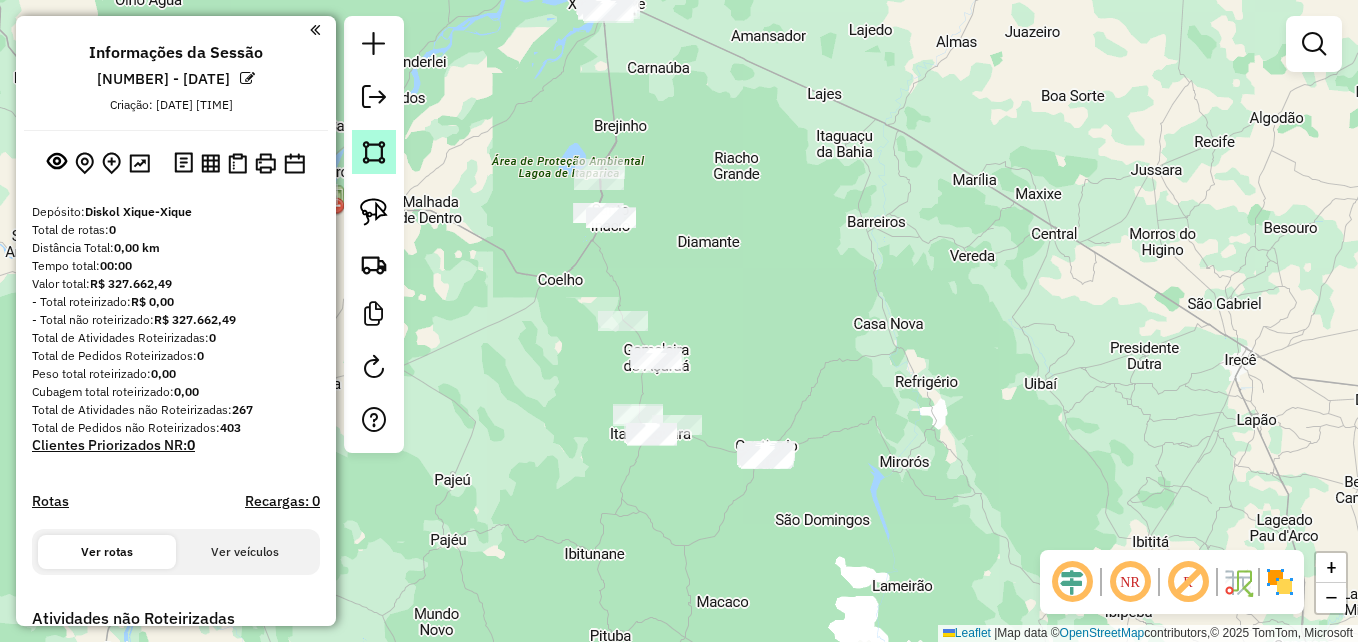 click 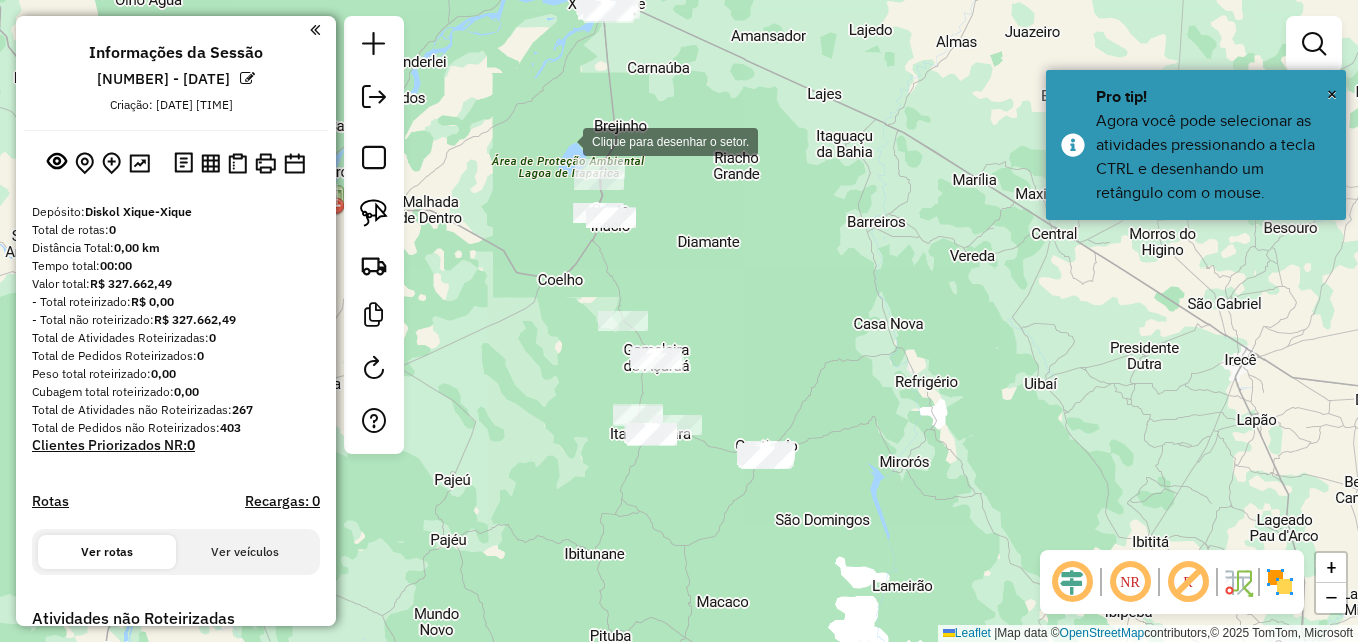 click 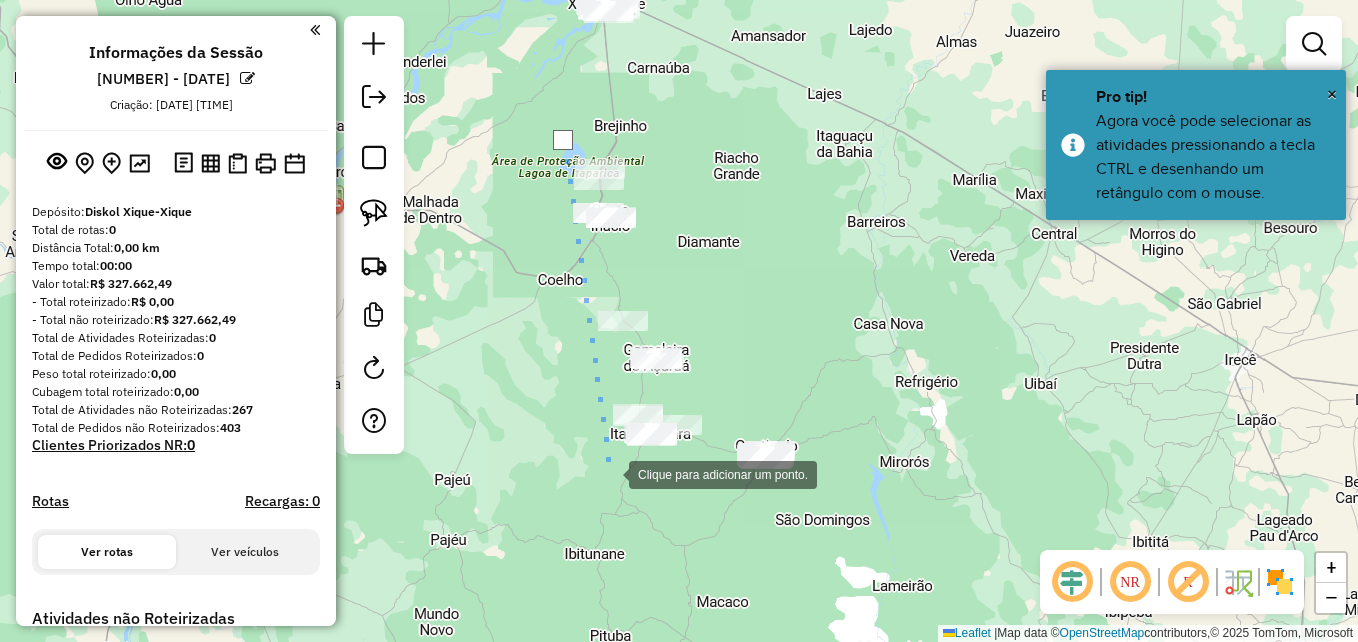 click 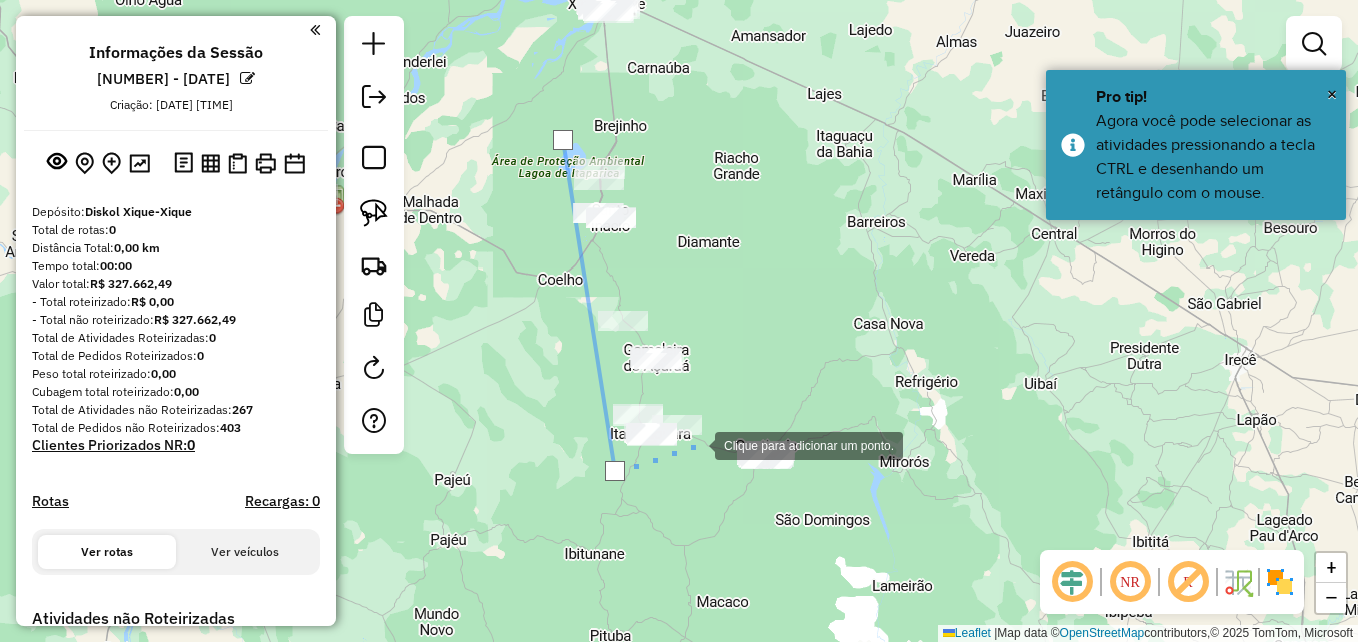 click 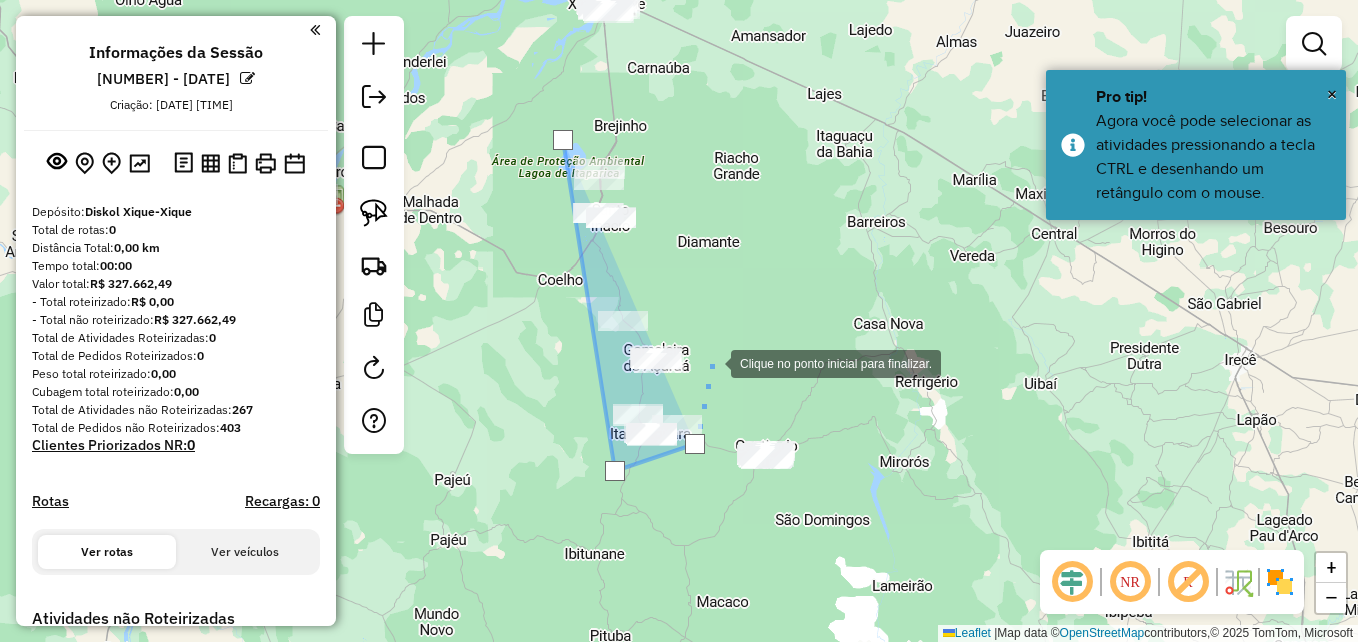 drag, startPoint x: 711, startPoint y: 362, endPoint x: 691, endPoint y: 273, distance: 91.21951 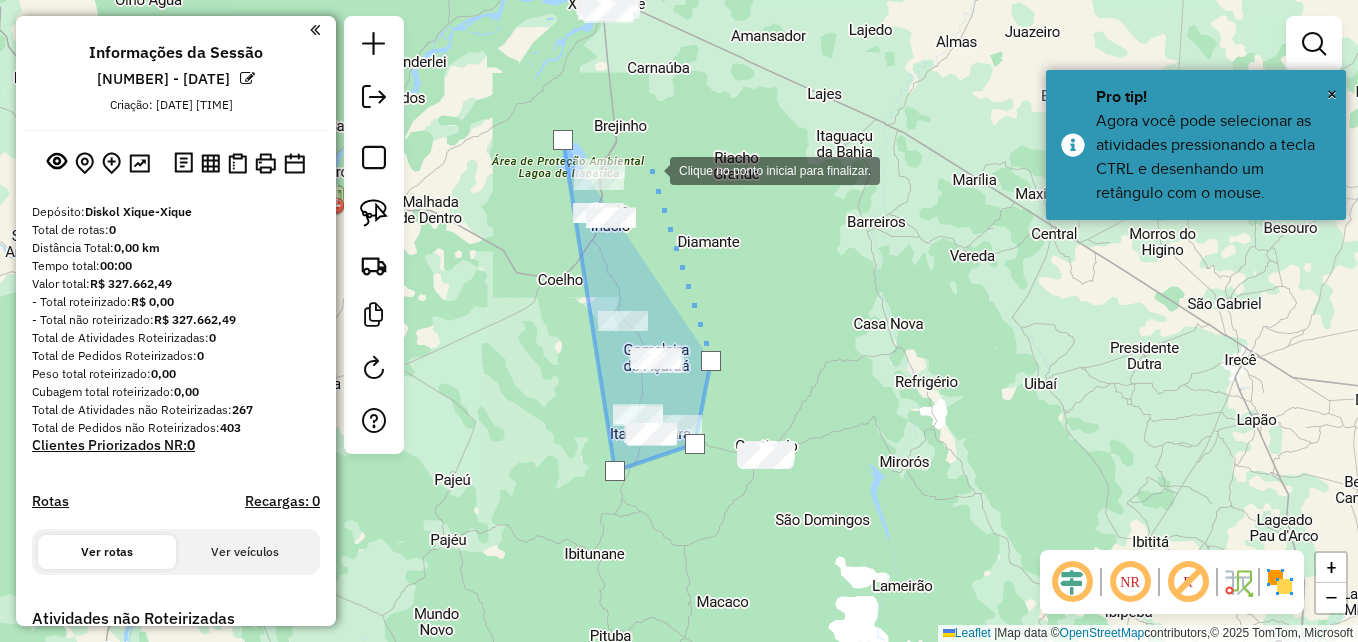 click 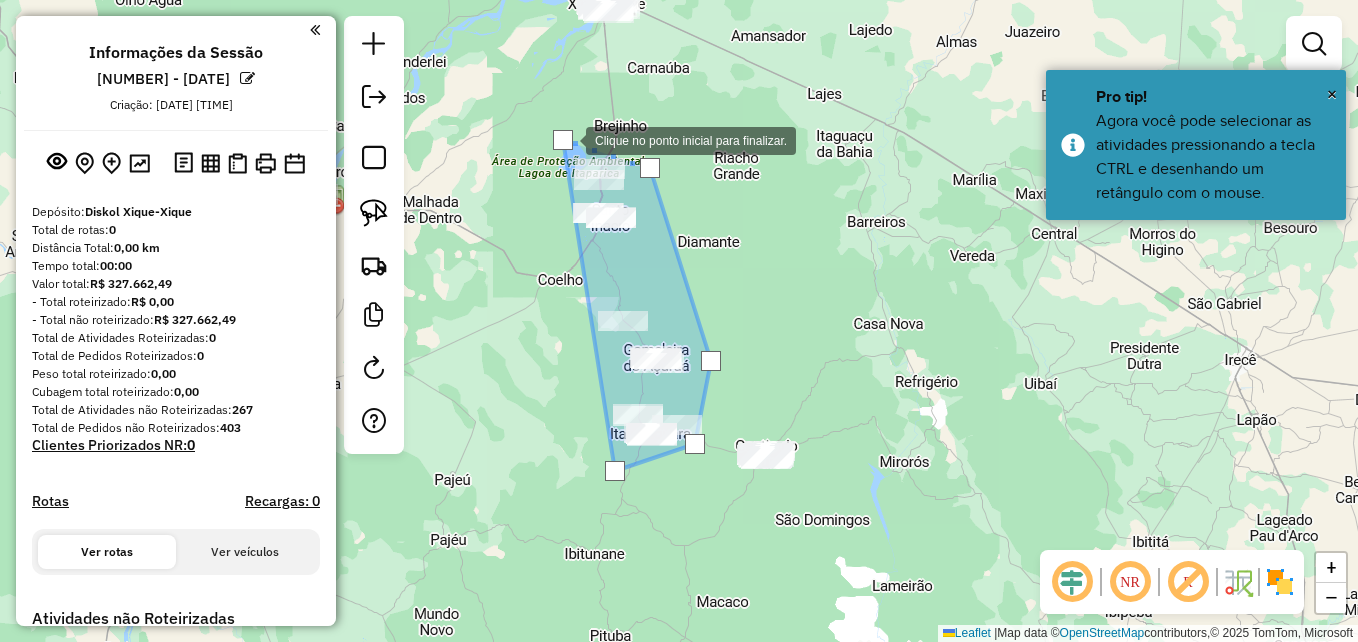 click 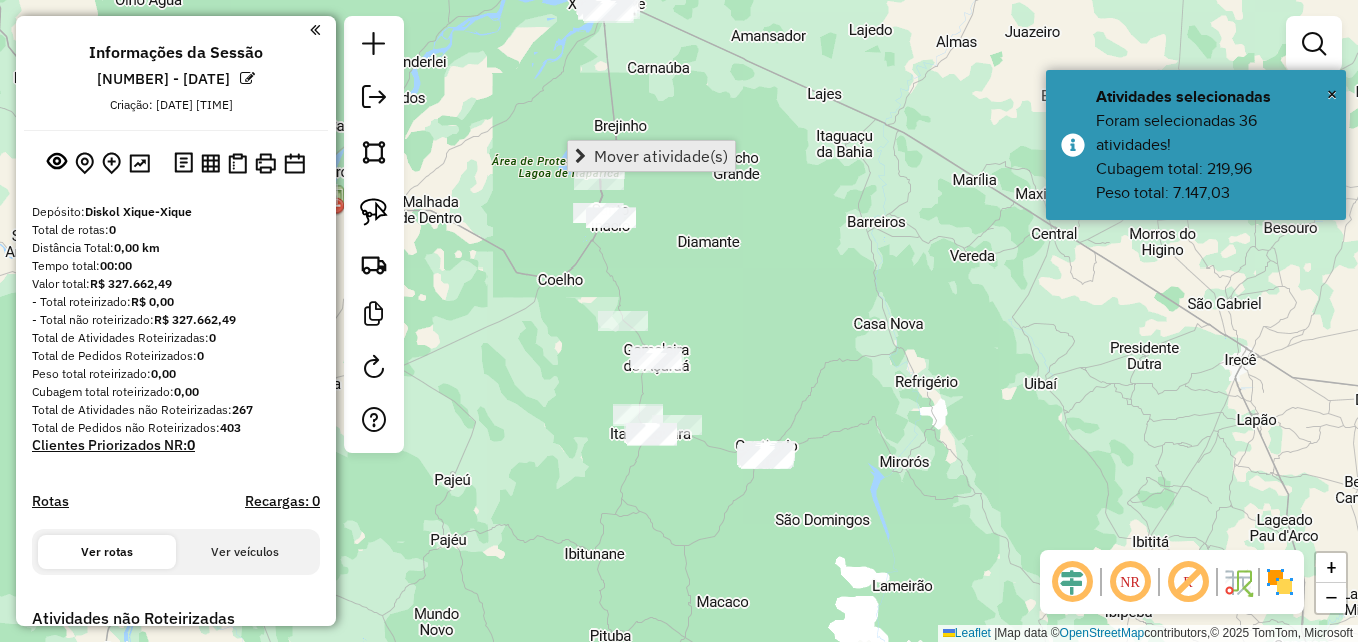 click on "Mover atividade(s)" at bounding box center (651, 156) 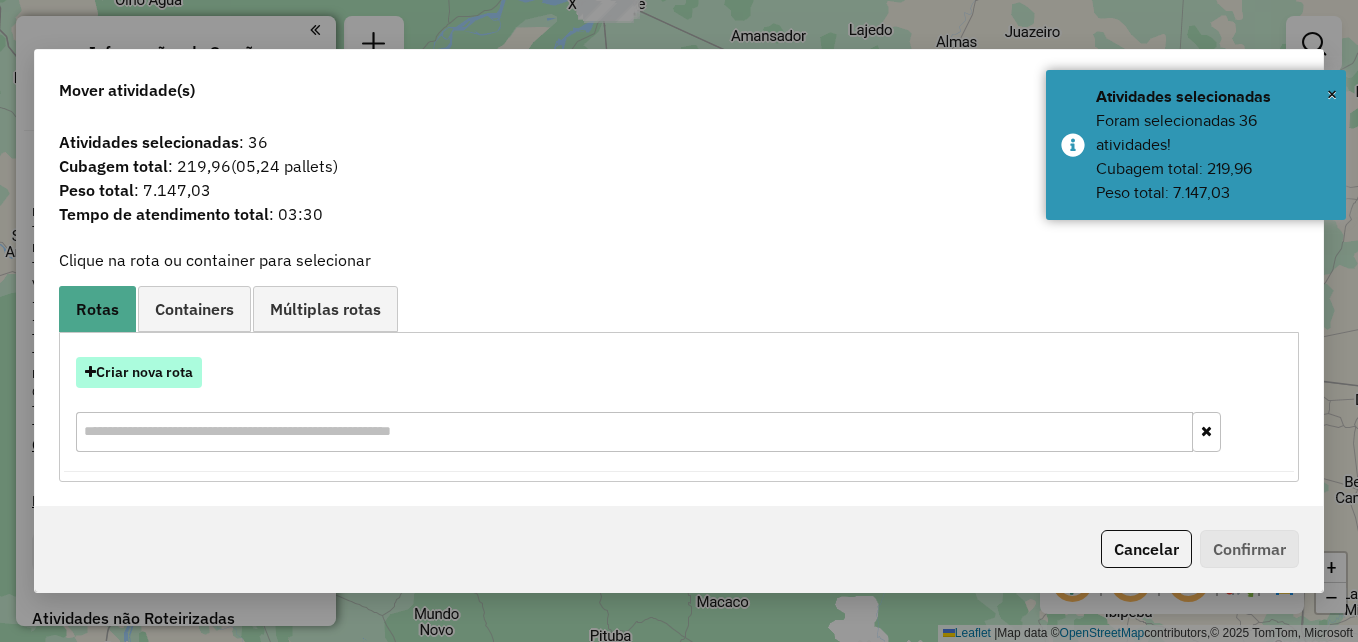 click on "Criar nova rota" at bounding box center [139, 372] 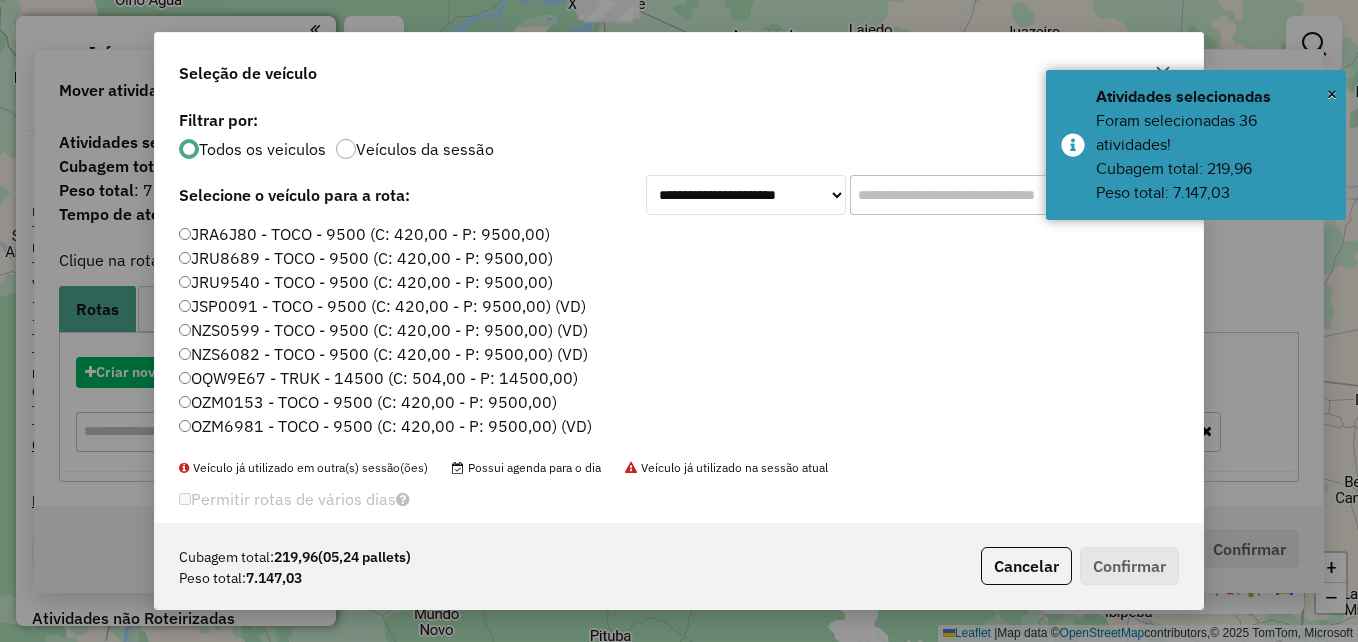 scroll, scrollTop: 11, scrollLeft: 6, axis: both 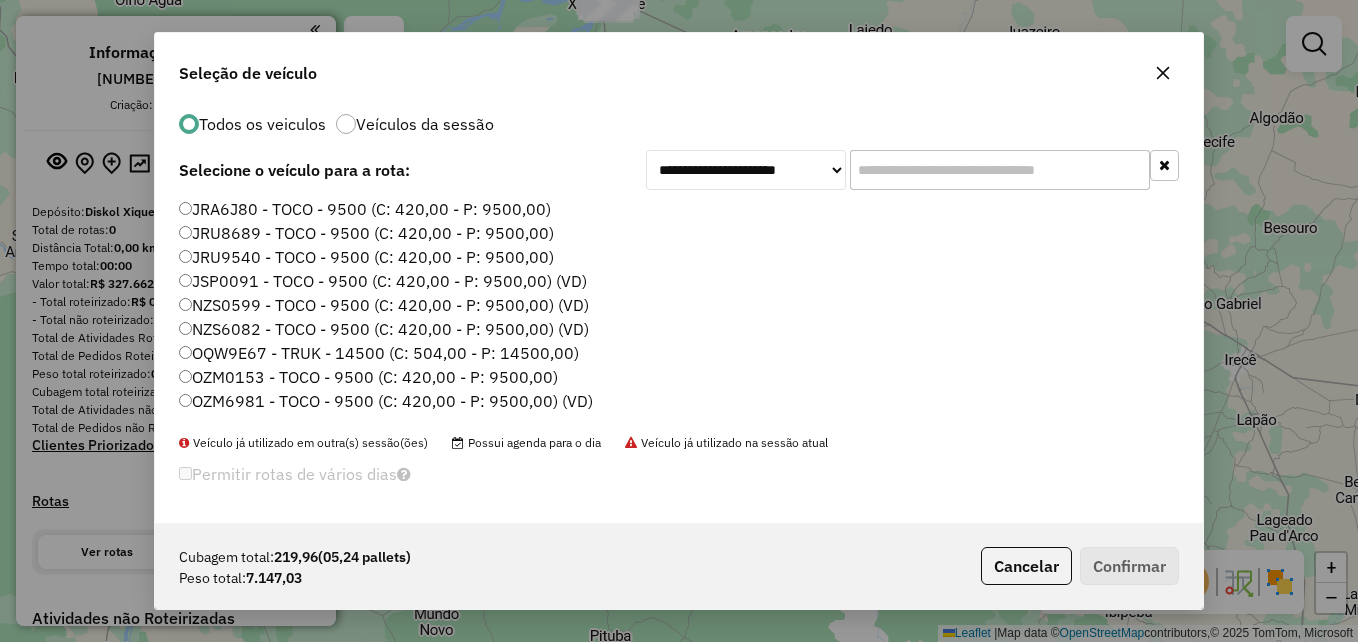 click on "OZM6981 - TOCO - 9500 (C: 420,00 - P: 9500,00) (VD)" 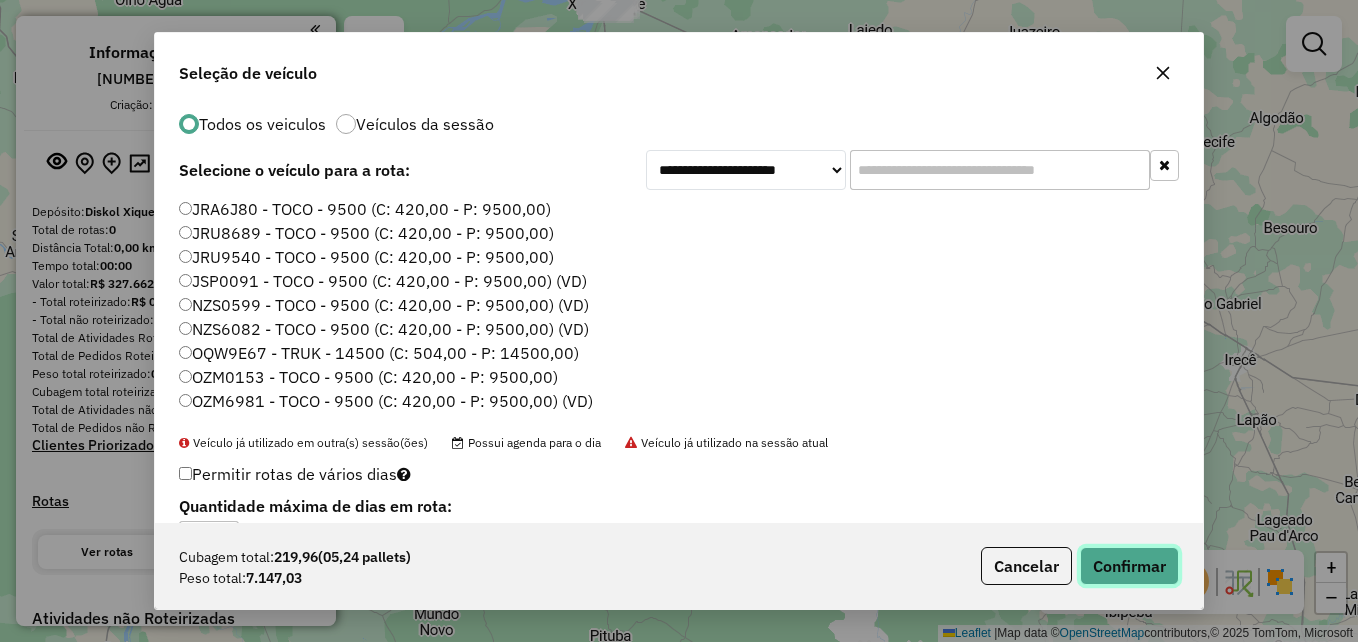 click on "Confirmar" 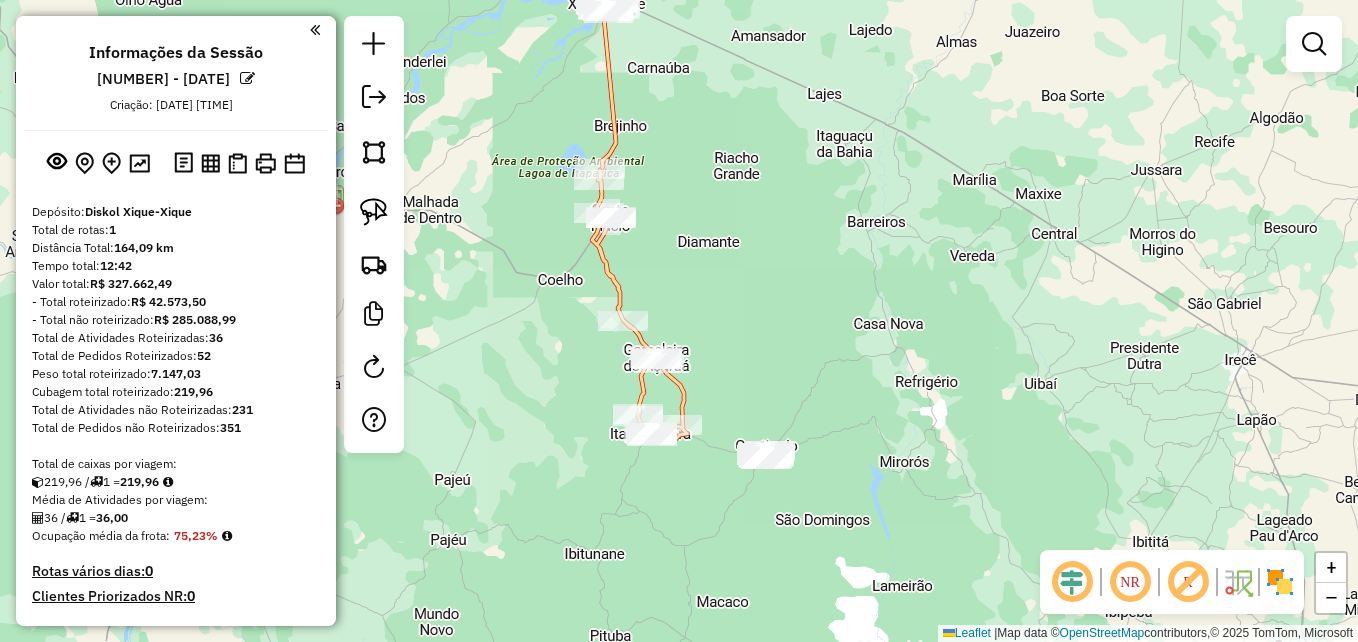 scroll, scrollTop: 0, scrollLeft: 0, axis: both 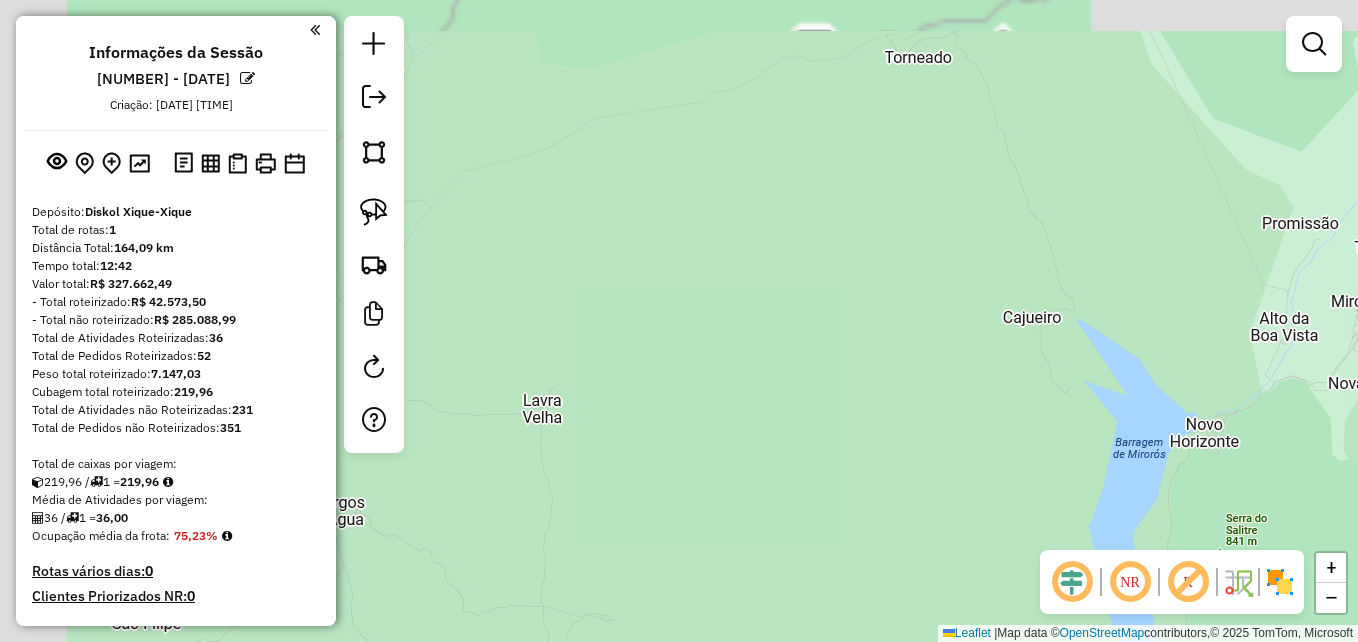 drag, startPoint x: 692, startPoint y: 421, endPoint x: 911, endPoint y: 485, distance: 228.16003 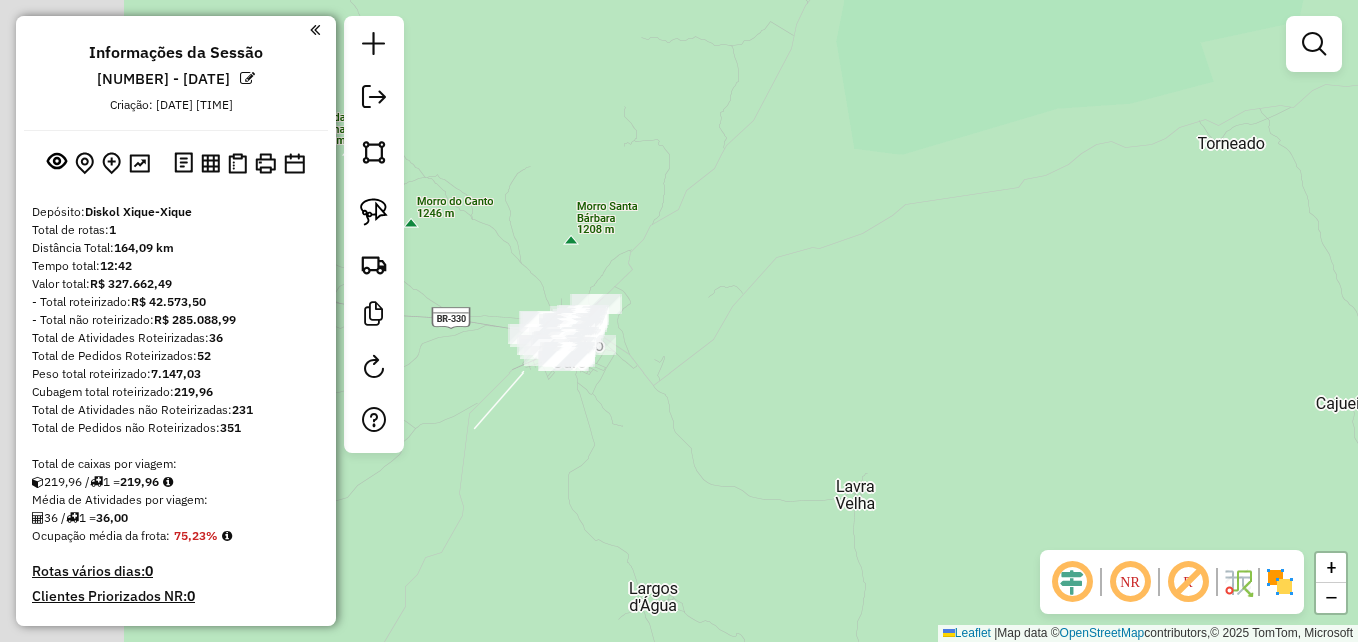 drag, startPoint x: 695, startPoint y: 371, endPoint x: 976, endPoint y: 449, distance: 291.62476 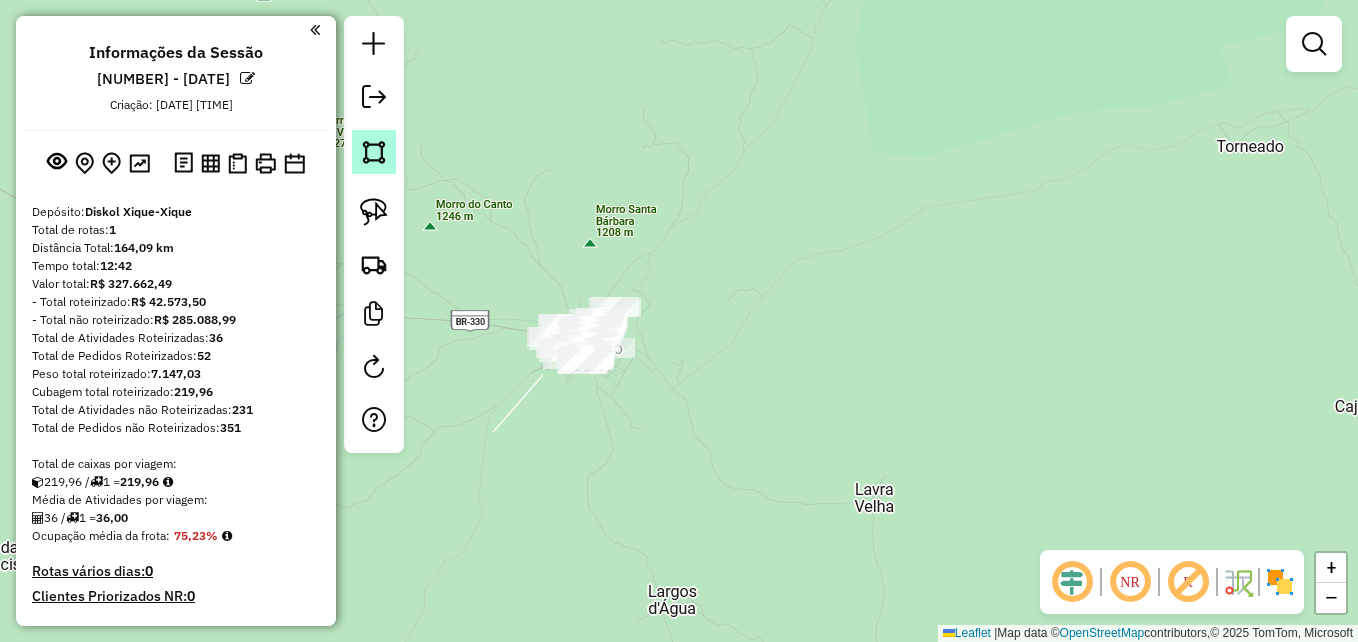 click 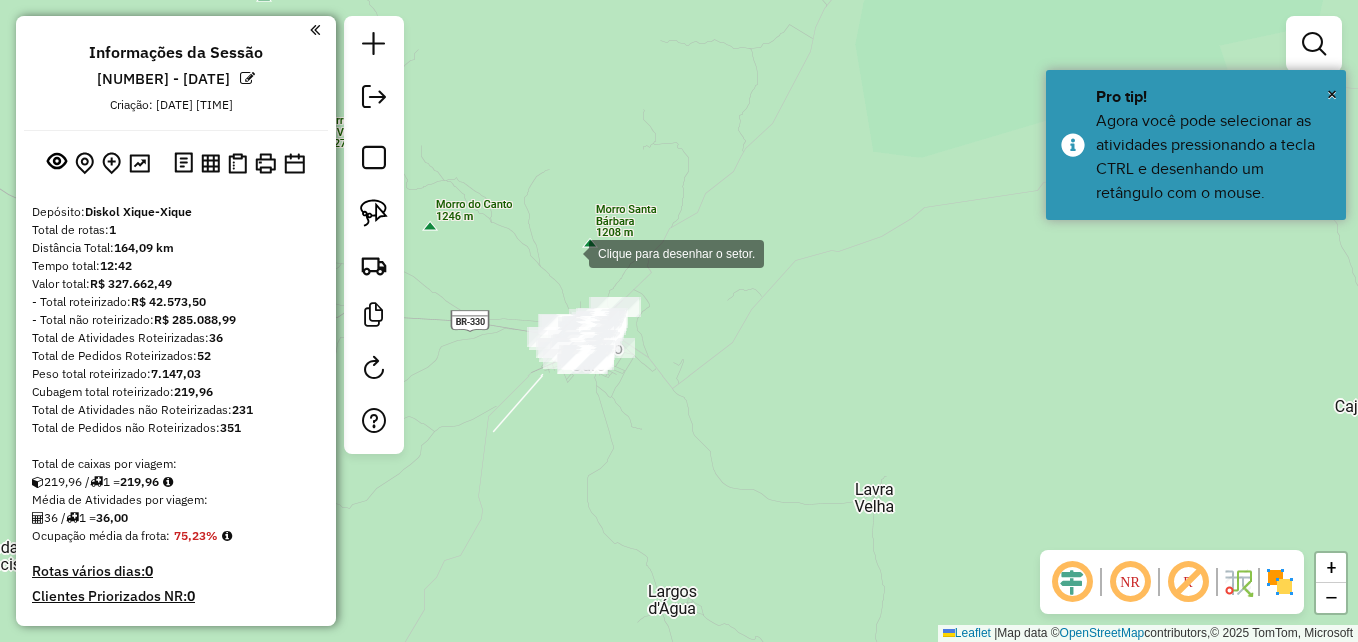 click 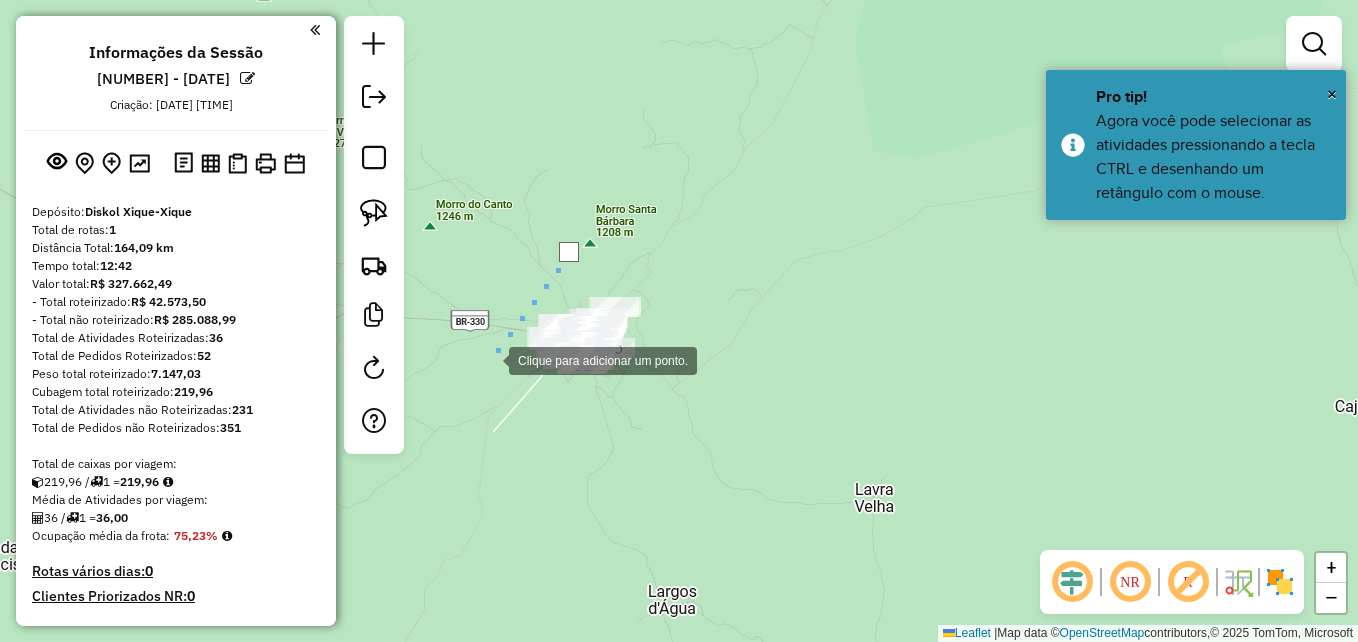 click 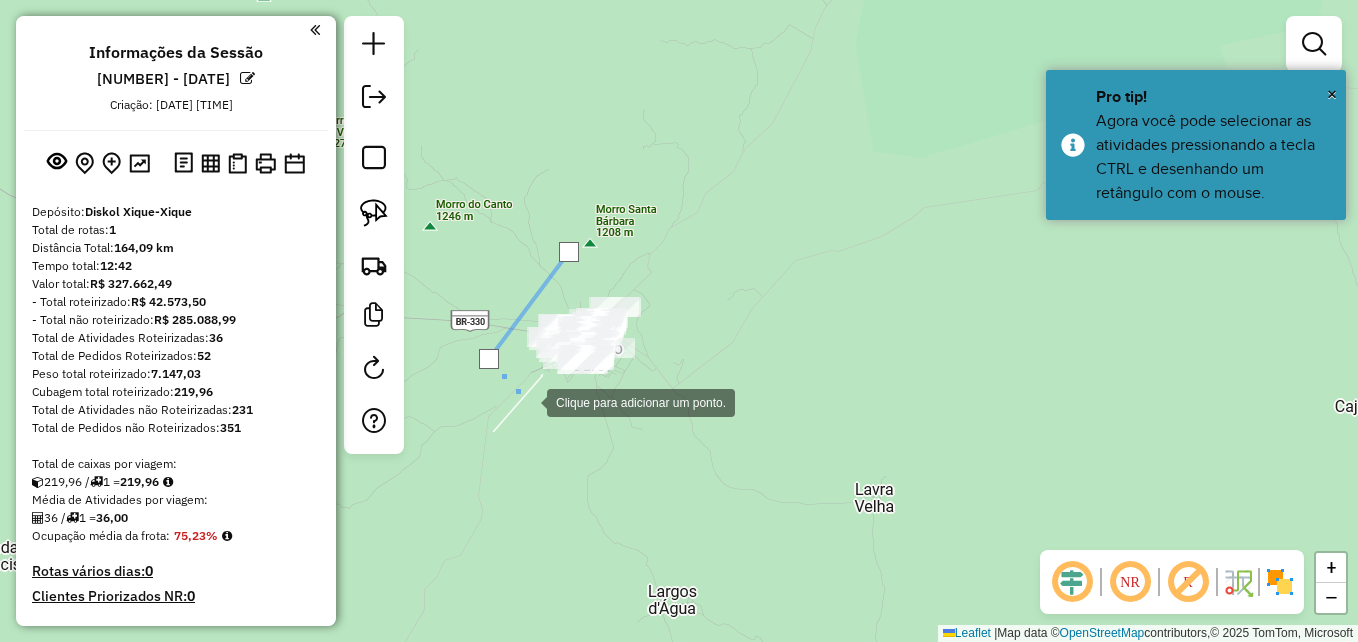 click 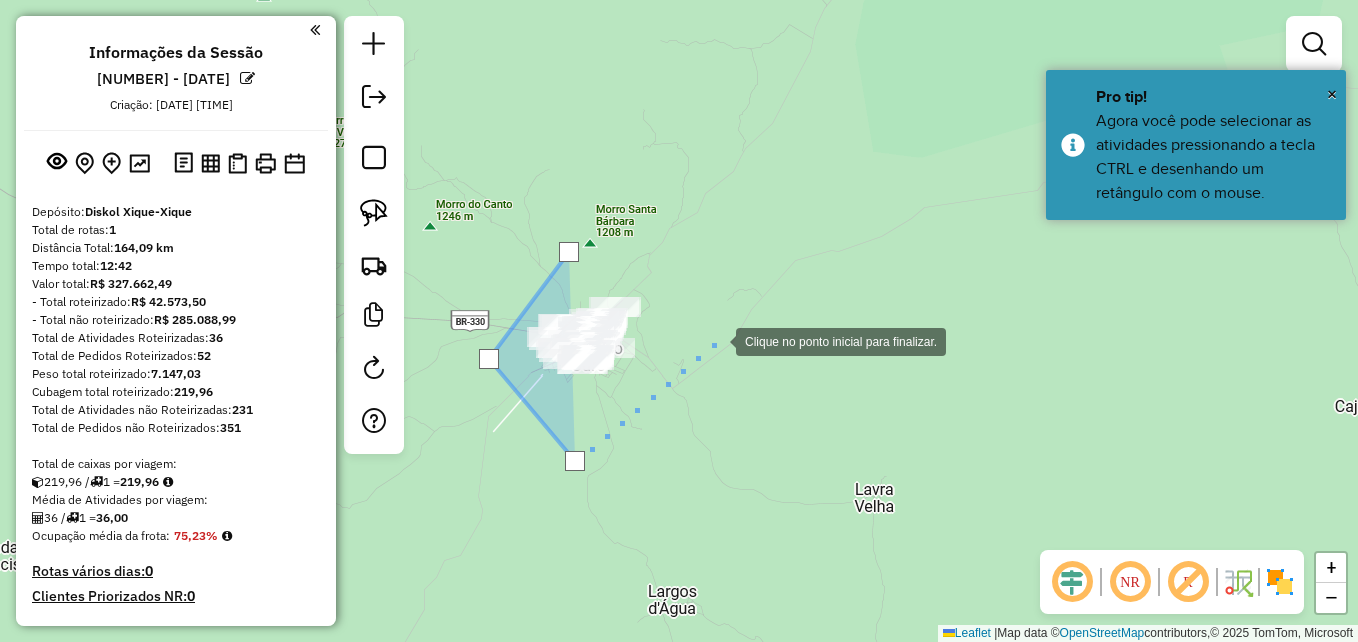 click 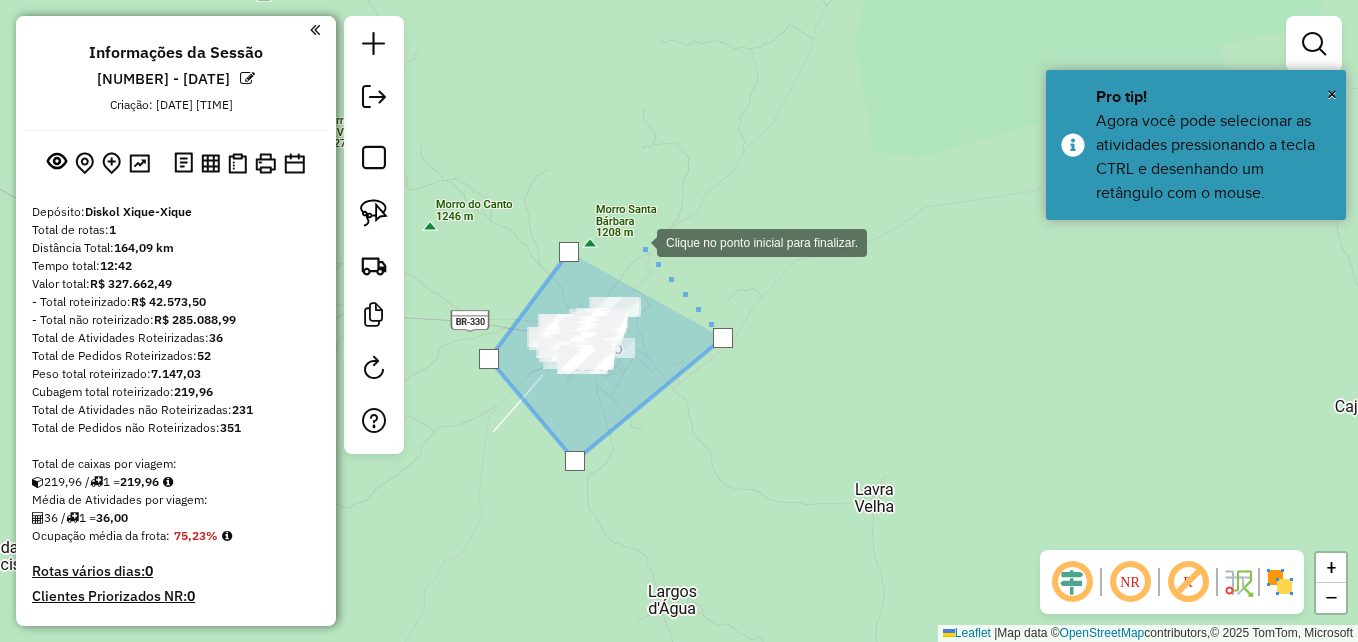 click 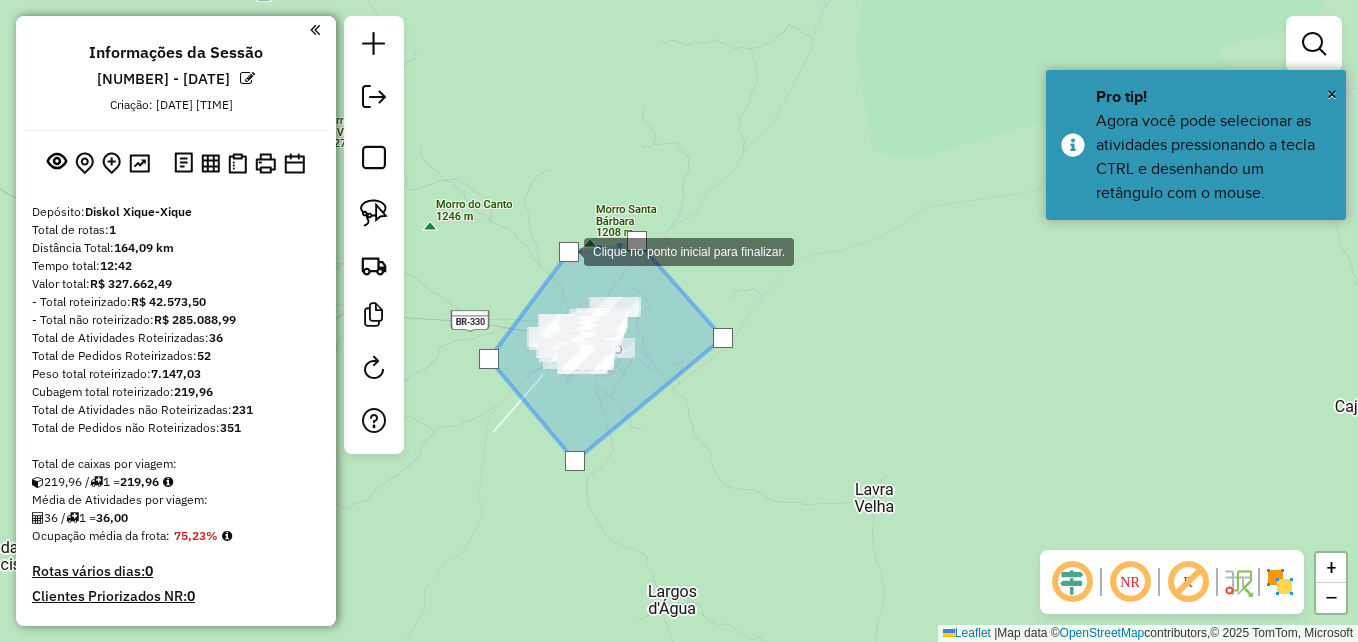 click 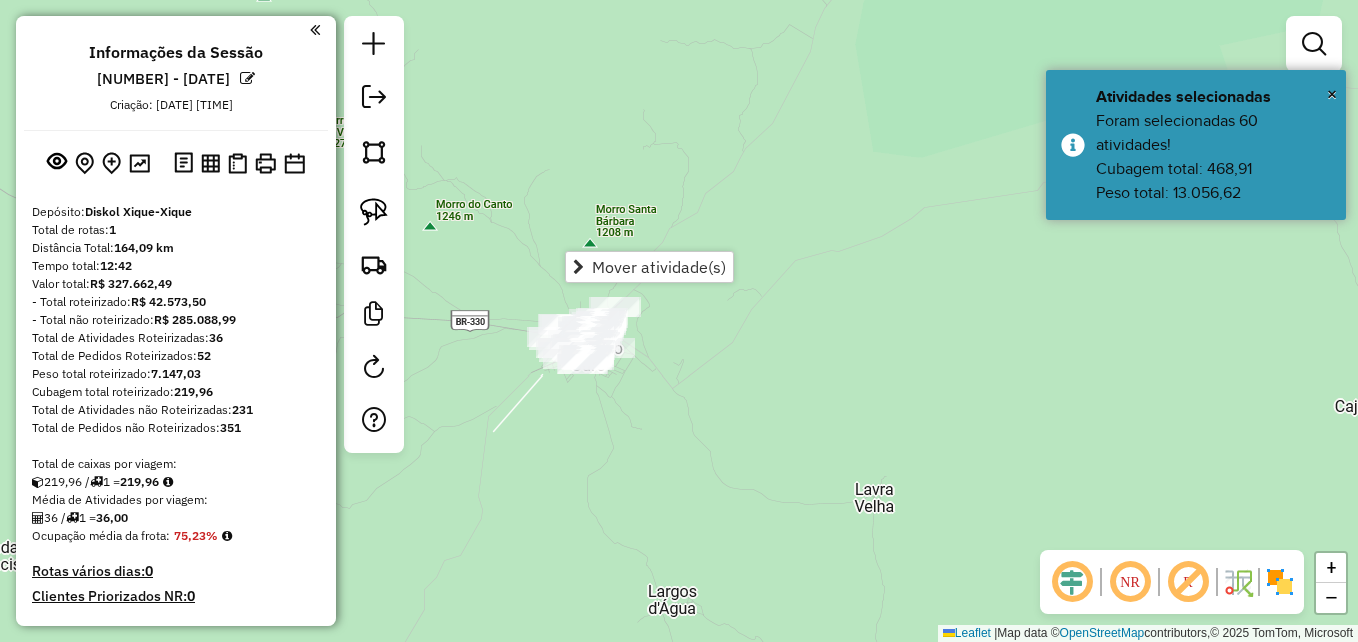 click on "Janela de atendimento Grade de atendimento Capacidade Transportadoras Veículos Cliente Pedidos  Rotas Selecione os dias de semana para filtrar as janelas de atendimento  Seg   Ter   Qua   Qui   Sex   Sáb   Dom  Informe o período da janela de atendimento: De: Até:  Filtrar exatamente a janela do cliente  Considerar janela de atendimento padrão  Selecione os dias de semana para filtrar as grades de atendimento  Seg   Ter   Qua   Qui   Sex   Sáb   Dom   Considerar clientes sem dia de atendimento cadastrado  Clientes fora do dia de atendimento selecionado Filtrar as atividades entre os valores definidos abaixo:  Peso mínimo:   Peso máximo:   Cubagem mínima:   Cubagem máxima:   De:   Até:  Filtrar as atividades entre o tempo de atendimento definido abaixo:  De:   Até:   Considerar capacidade total dos clientes não roteirizados Transportadora: Selecione um ou mais itens Tipo de veículo: Selecione um ou mais itens Veículo: Selecione um ou mais itens Motorista: Selecione um ou mais itens Nome: Rótulo:" 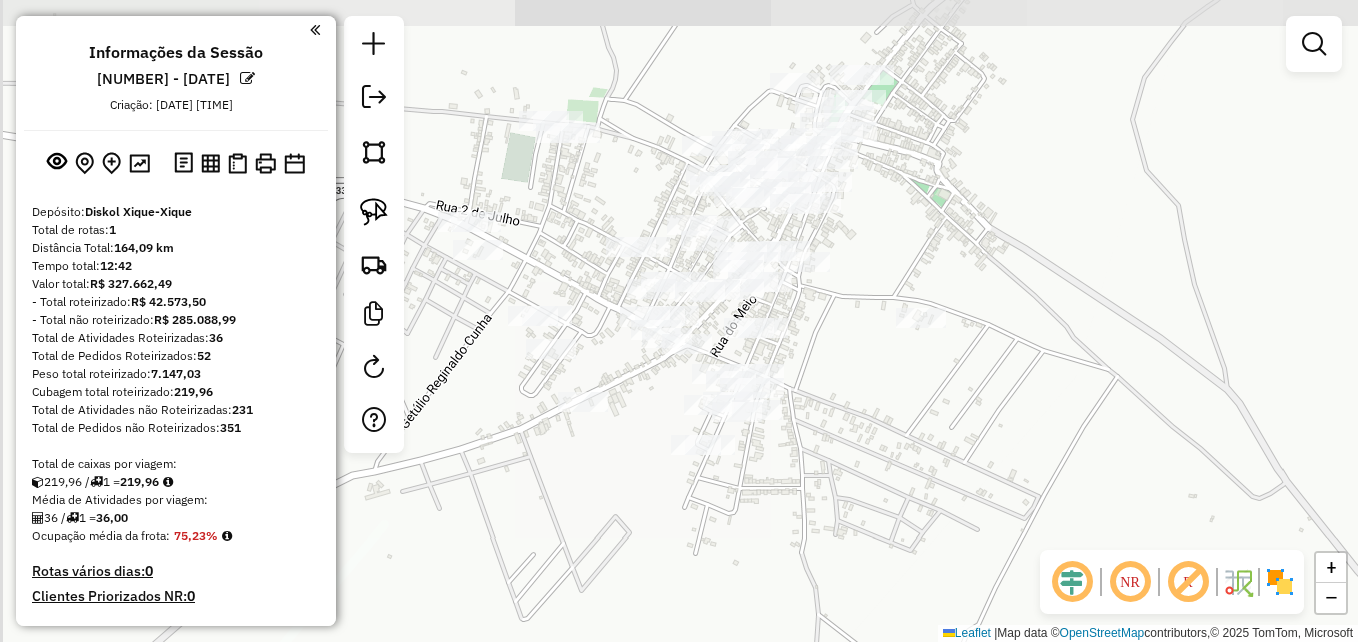 drag, startPoint x: 697, startPoint y: 363, endPoint x: 898, endPoint y: 410, distance: 206.4219 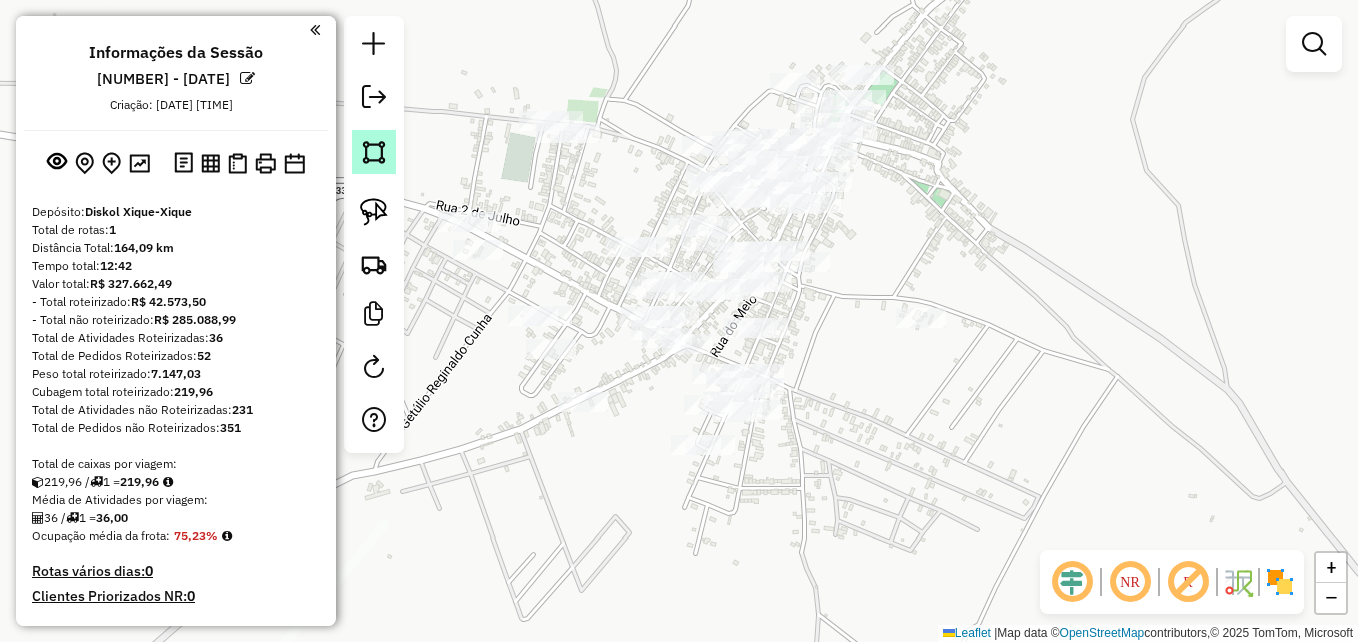 click 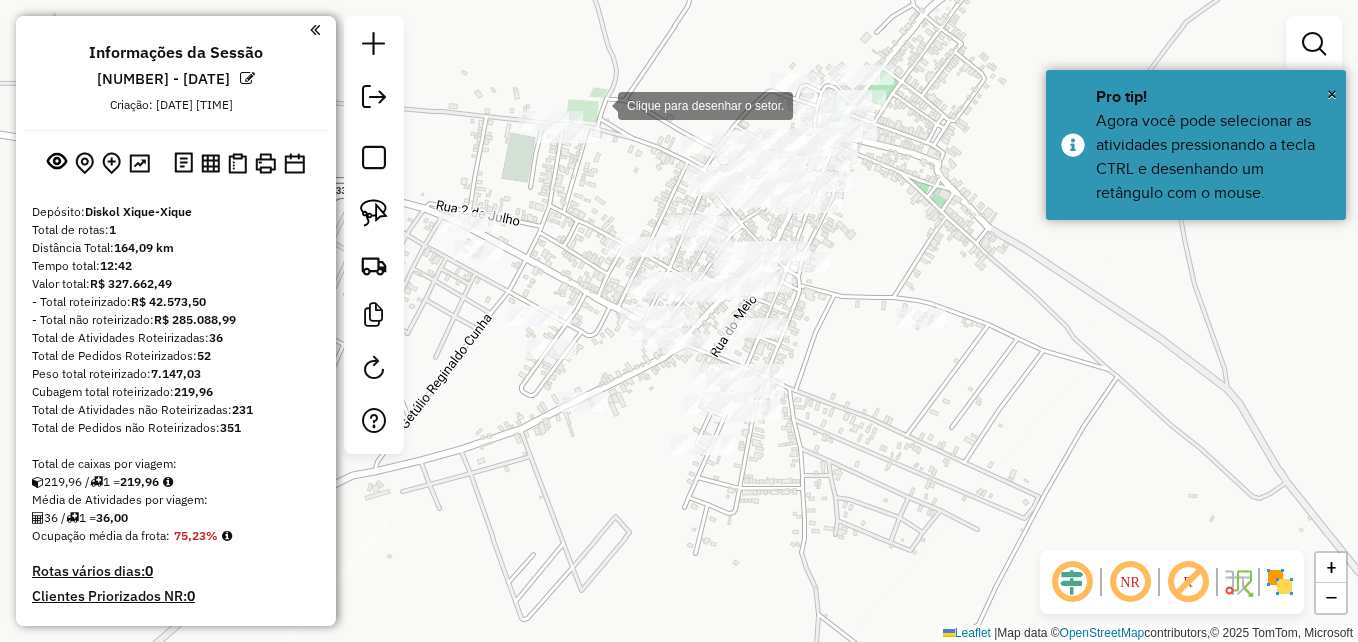 click 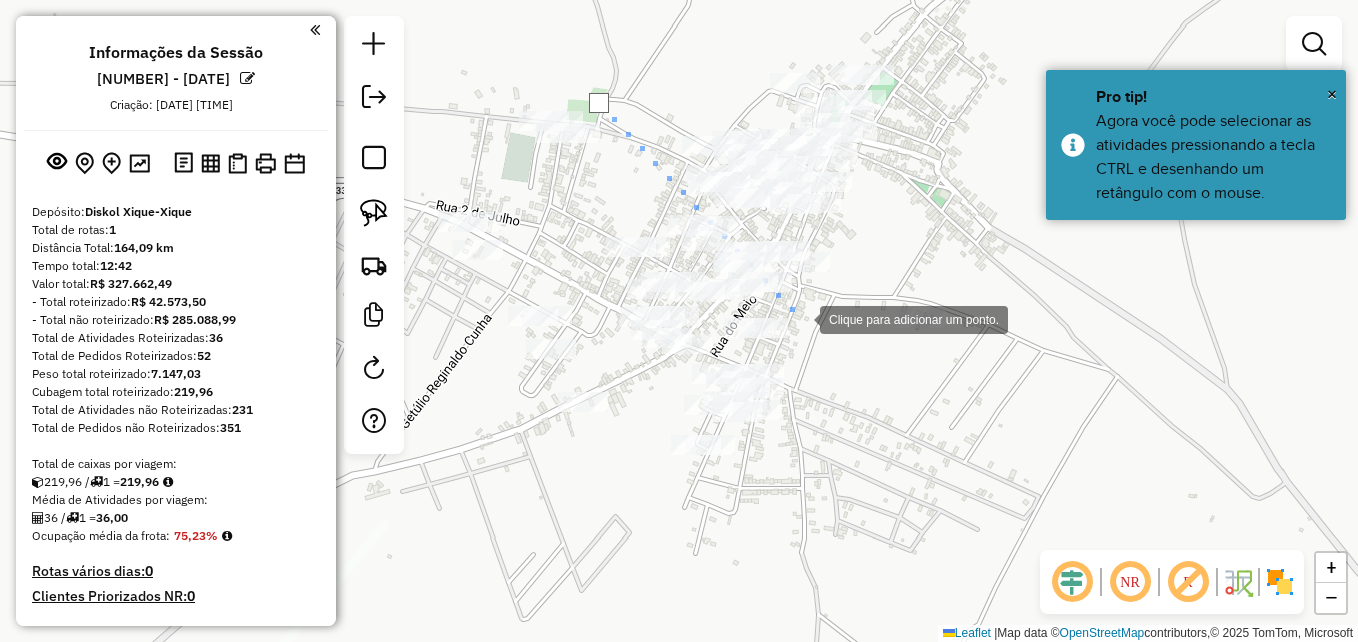 click 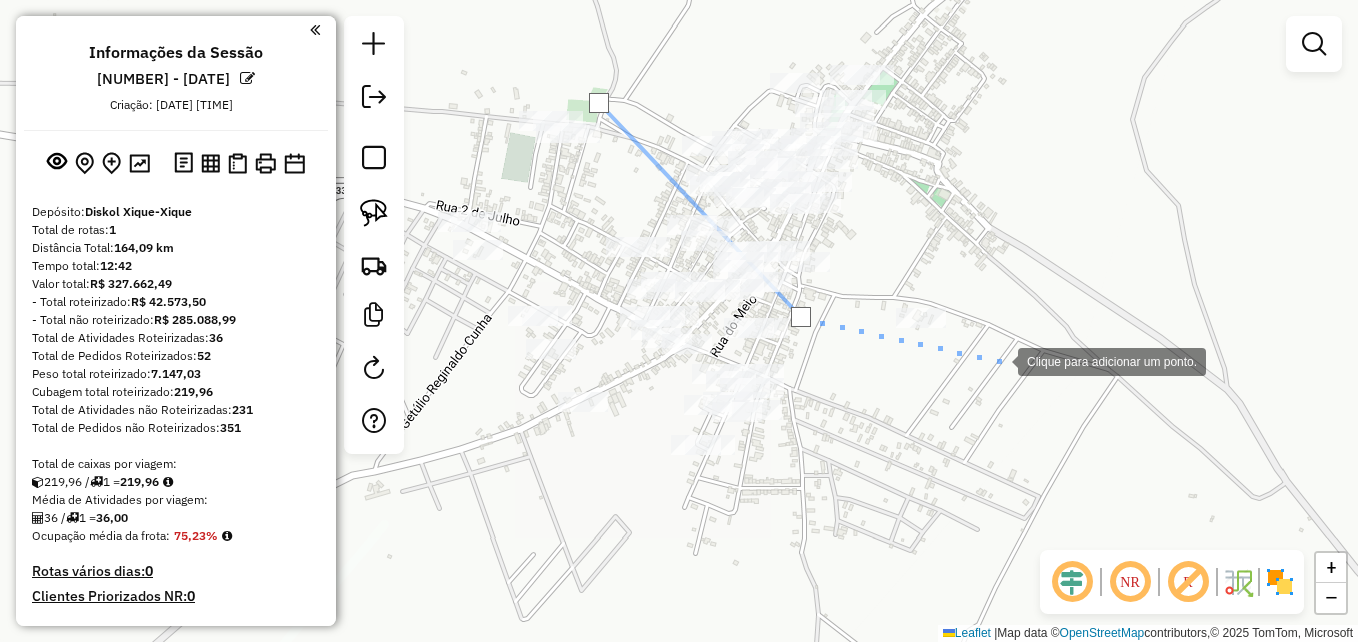 click 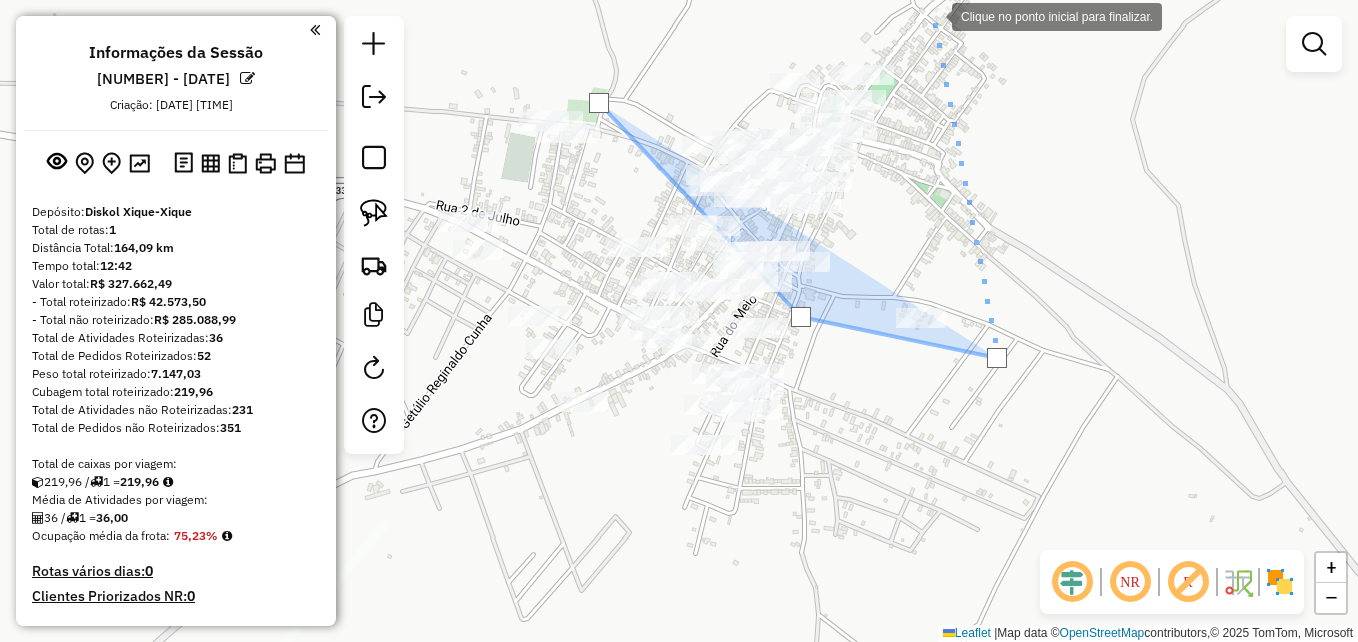 click 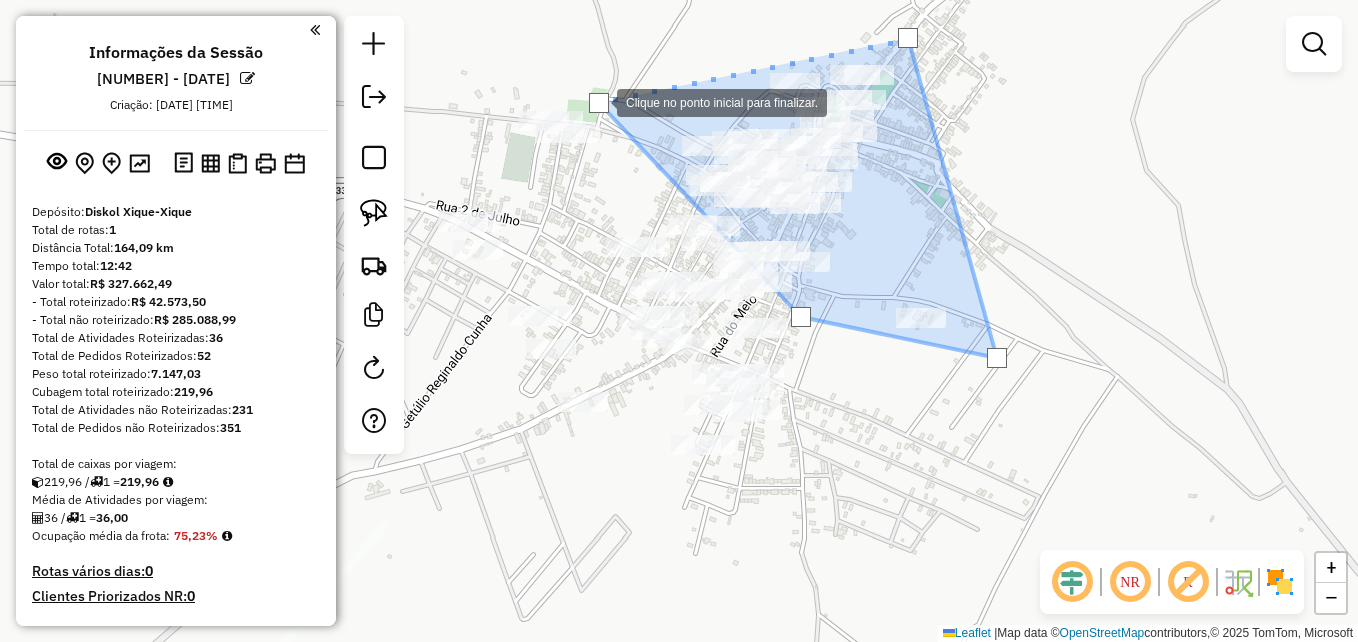 click 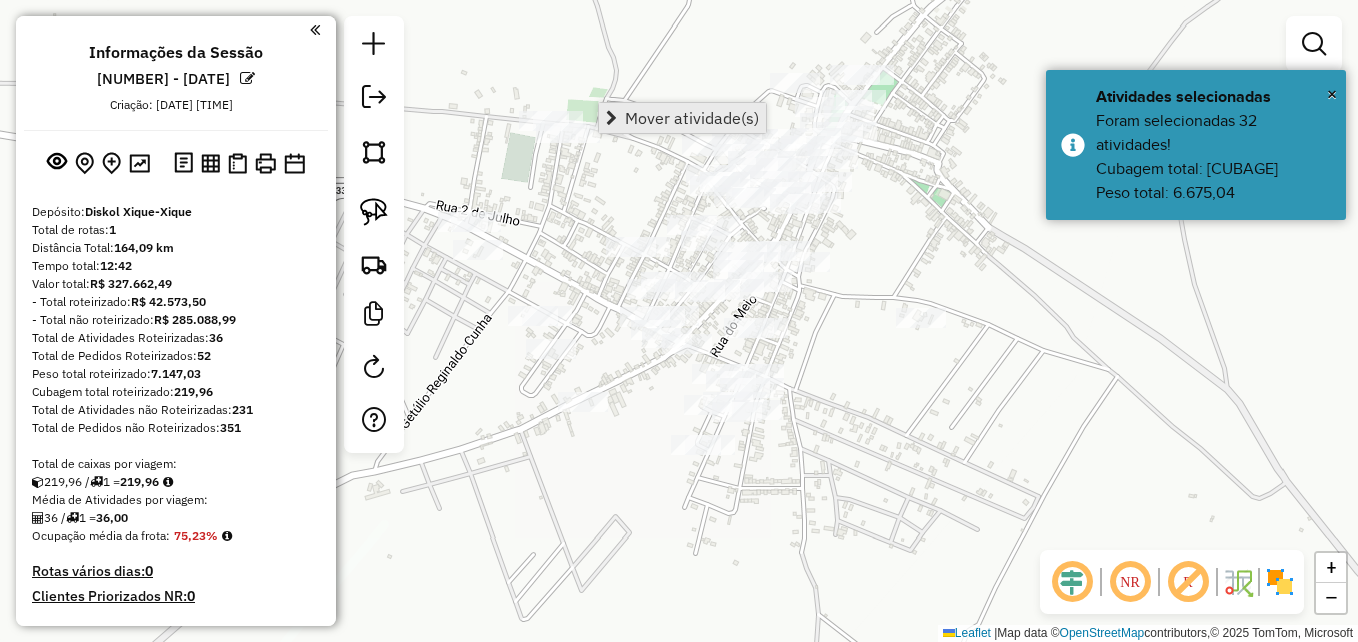 click on "Mover atividade(s)" at bounding box center [692, 118] 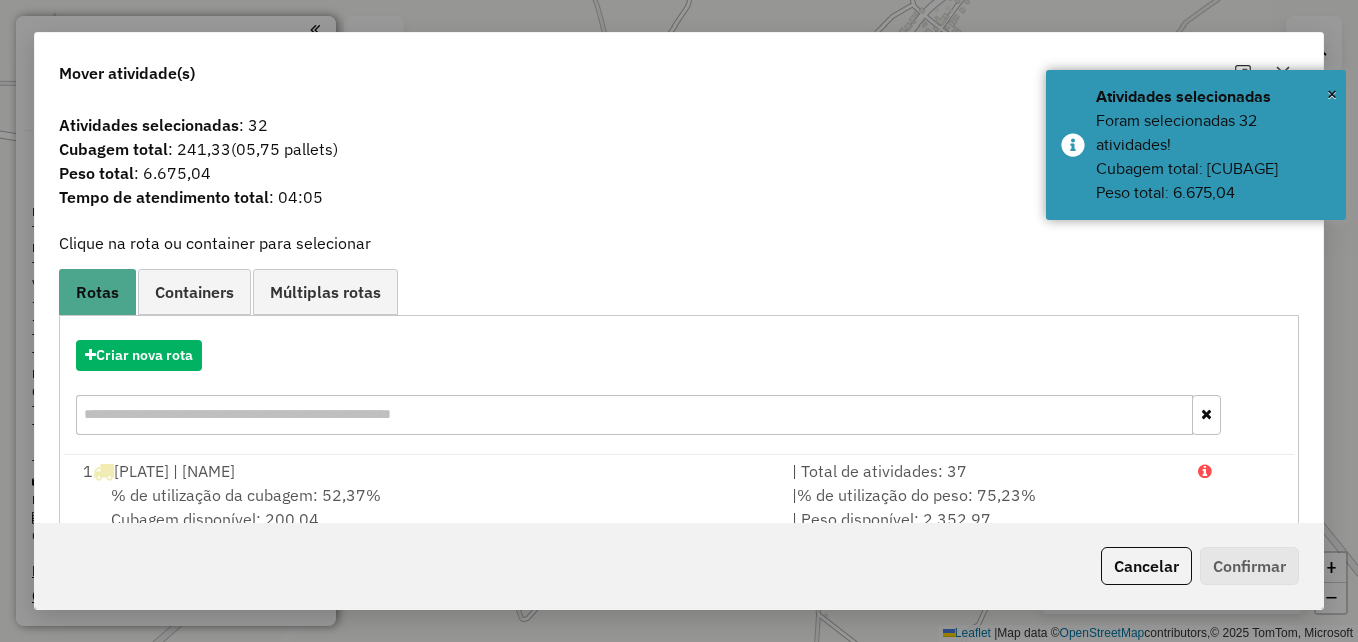 scroll, scrollTop: 47, scrollLeft: 0, axis: vertical 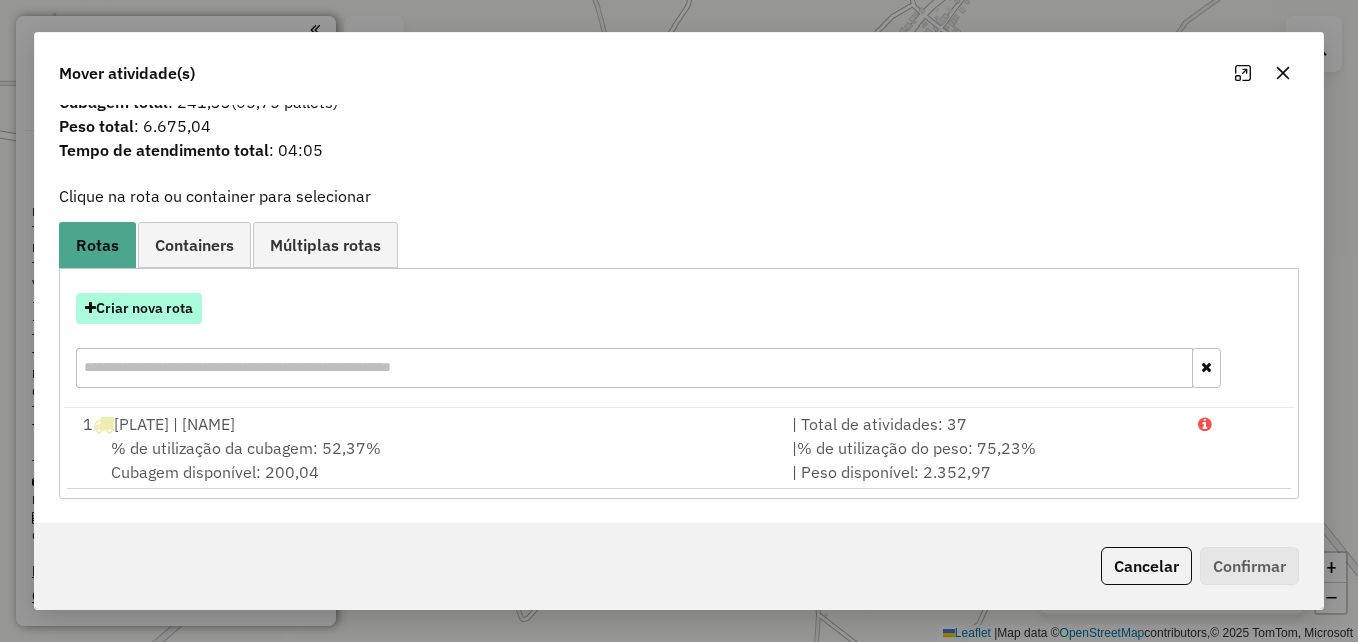 click on "Criar nova rota" at bounding box center (139, 308) 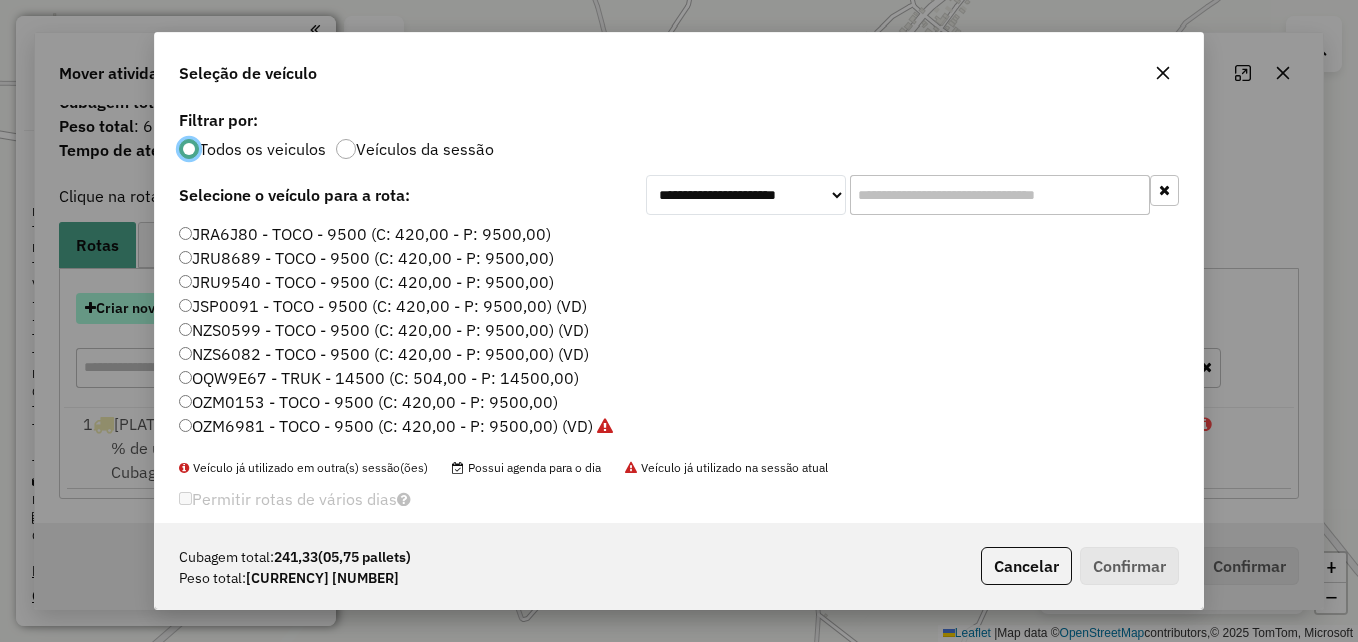 scroll, scrollTop: 11, scrollLeft: 6, axis: both 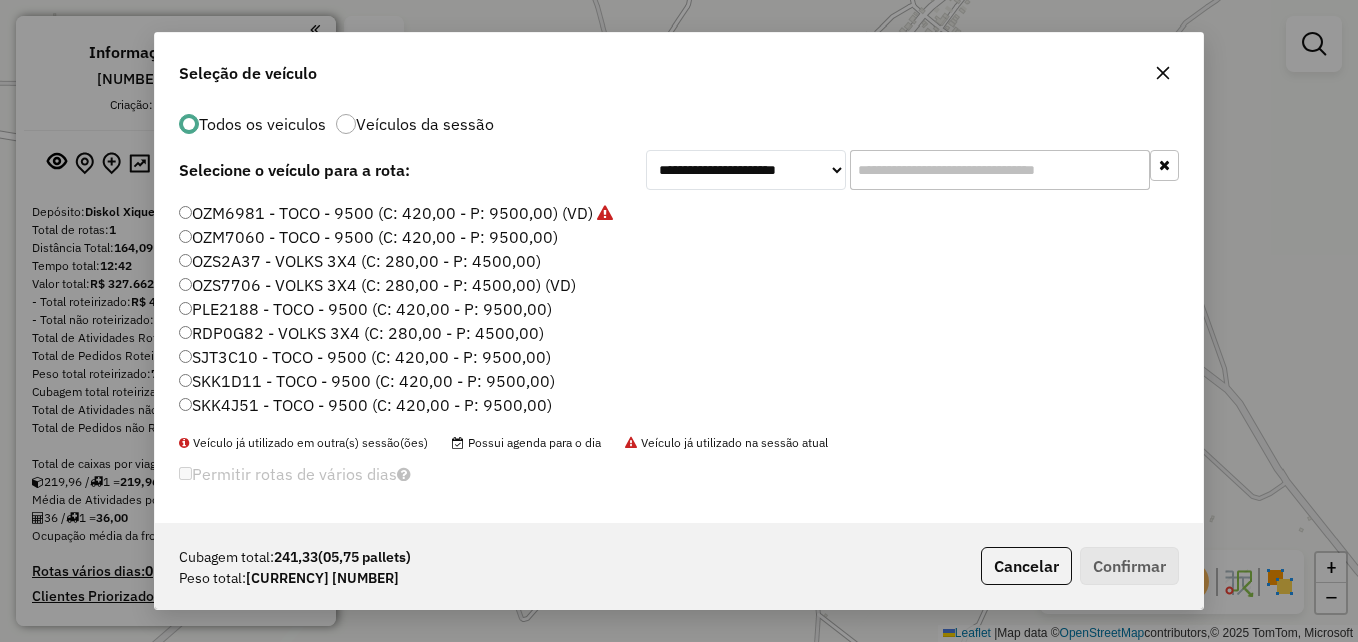 click on "SKK4J51 - TOCO - 9500 (C: 420,00 - P: 9500,00)" 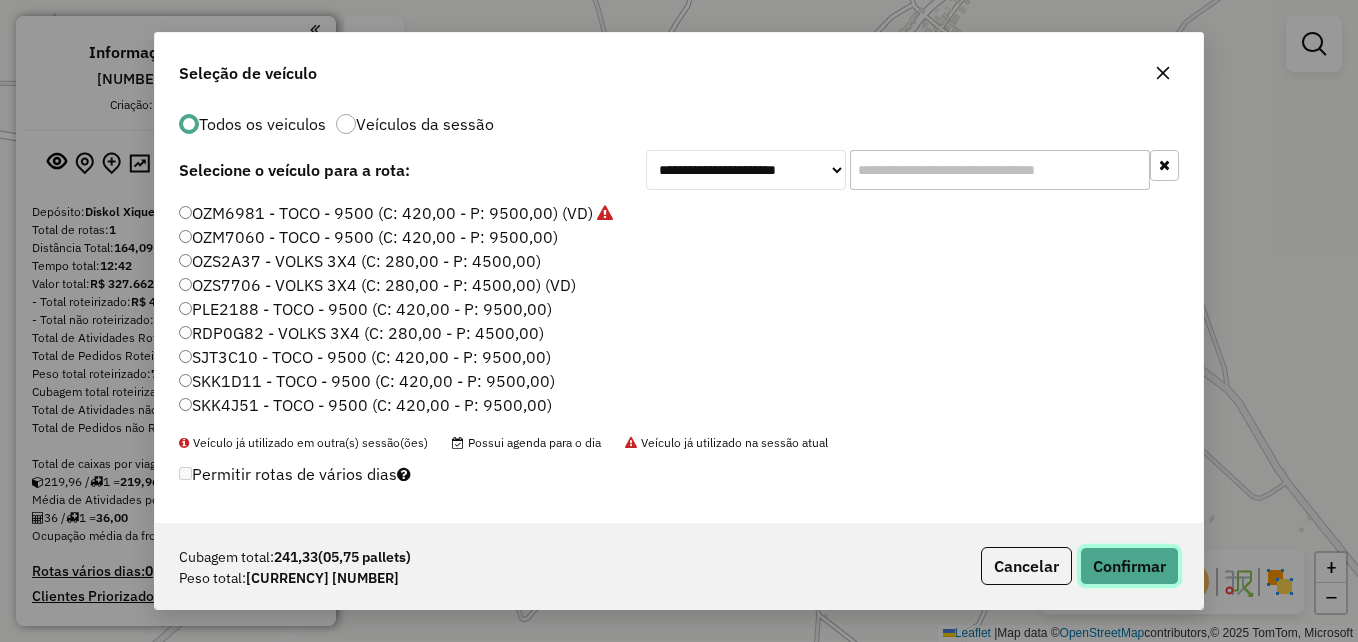 click on "Confirmar" 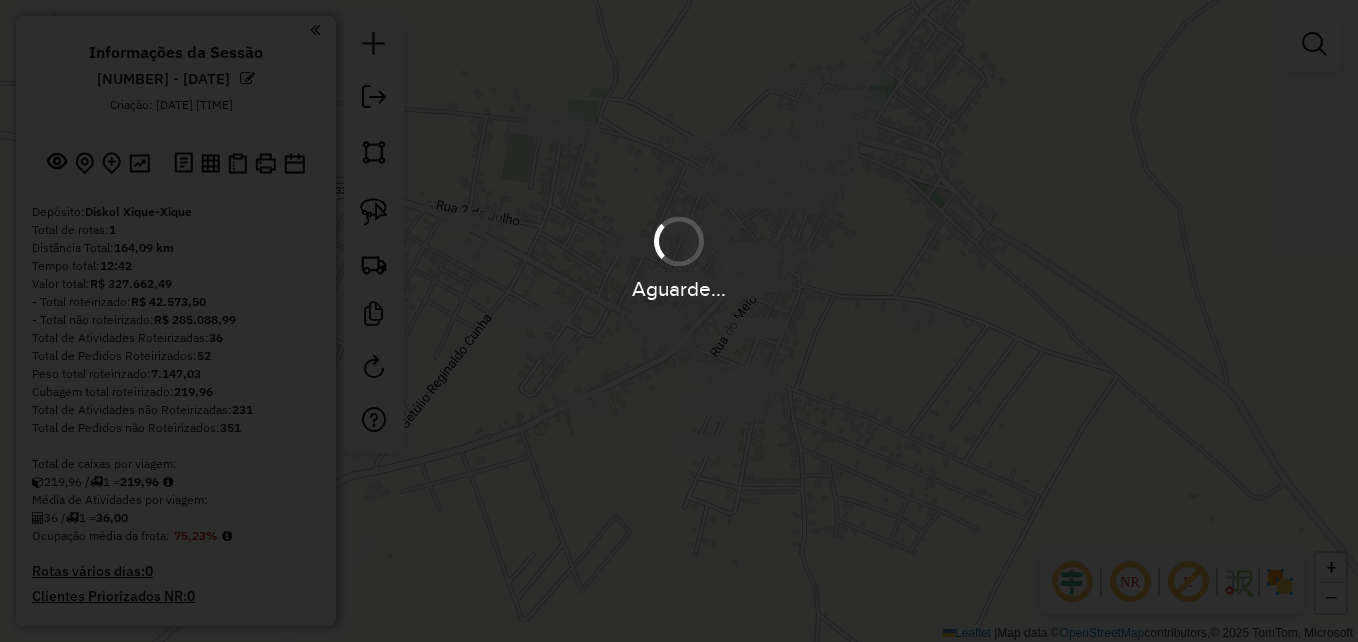 scroll, scrollTop: 0, scrollLeft: 0, axis: both 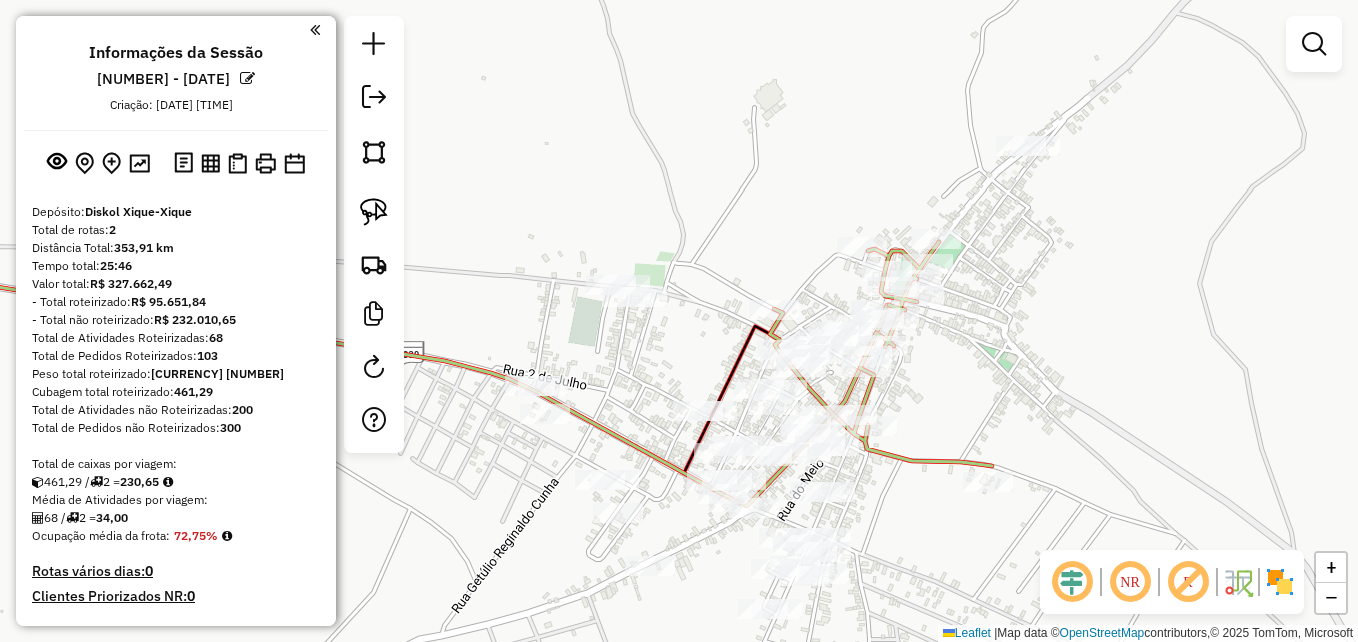 drag, startPoint x: 1106, startPoint y: 428, endPoint x: 945, endPoint y: 530, distance: 190.59119 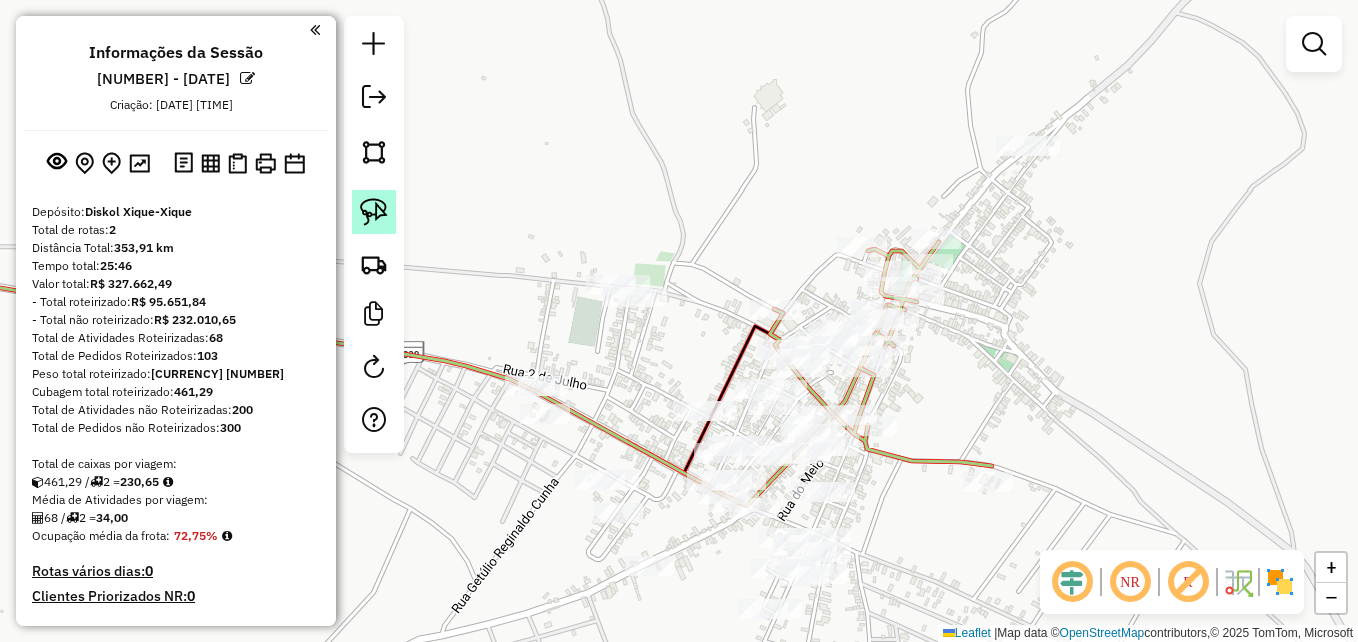 click 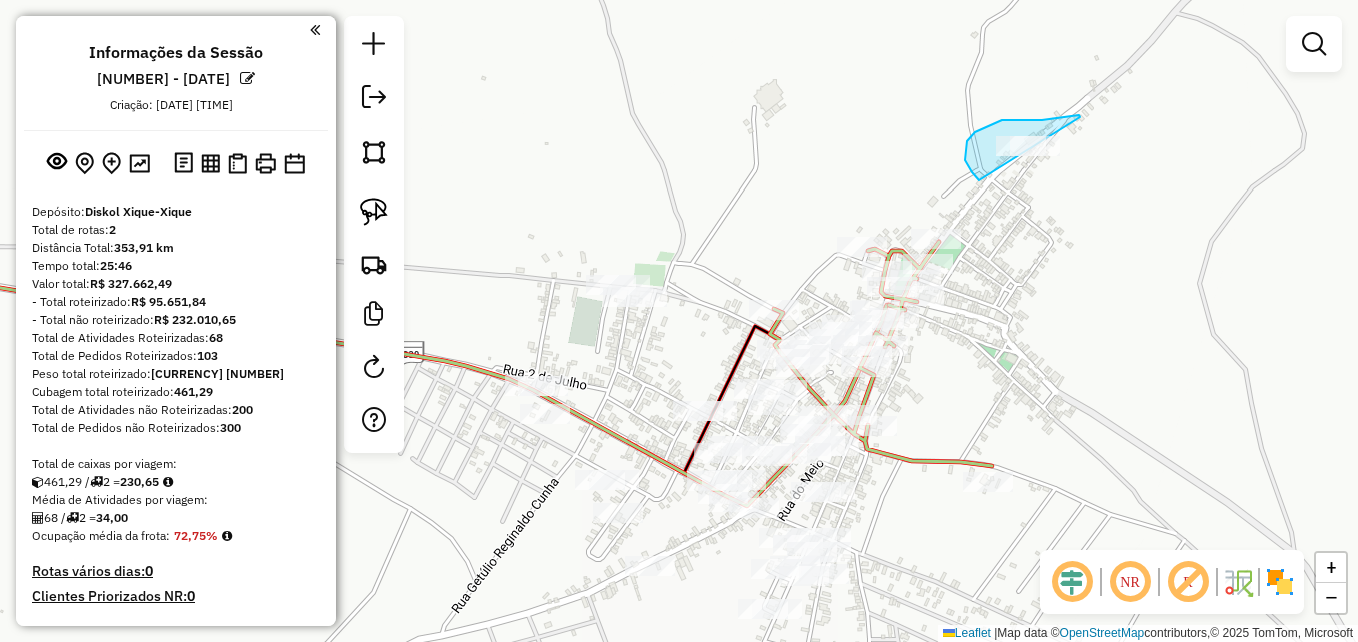 drag, startPoint x: 1080, startPoint y: 117, endPoint x: 1065, endPoint y: 209, distance: 93.214806 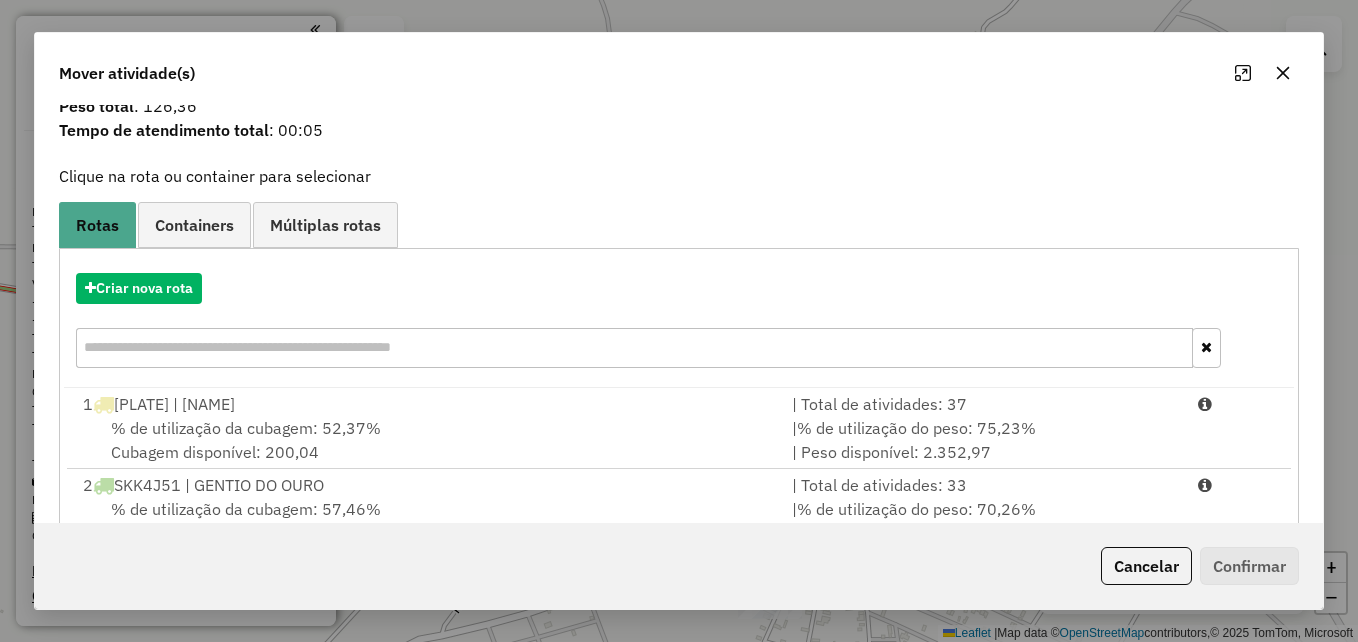 scroll, scrollTop: 128, scrollLeft: 0, axis: vertical 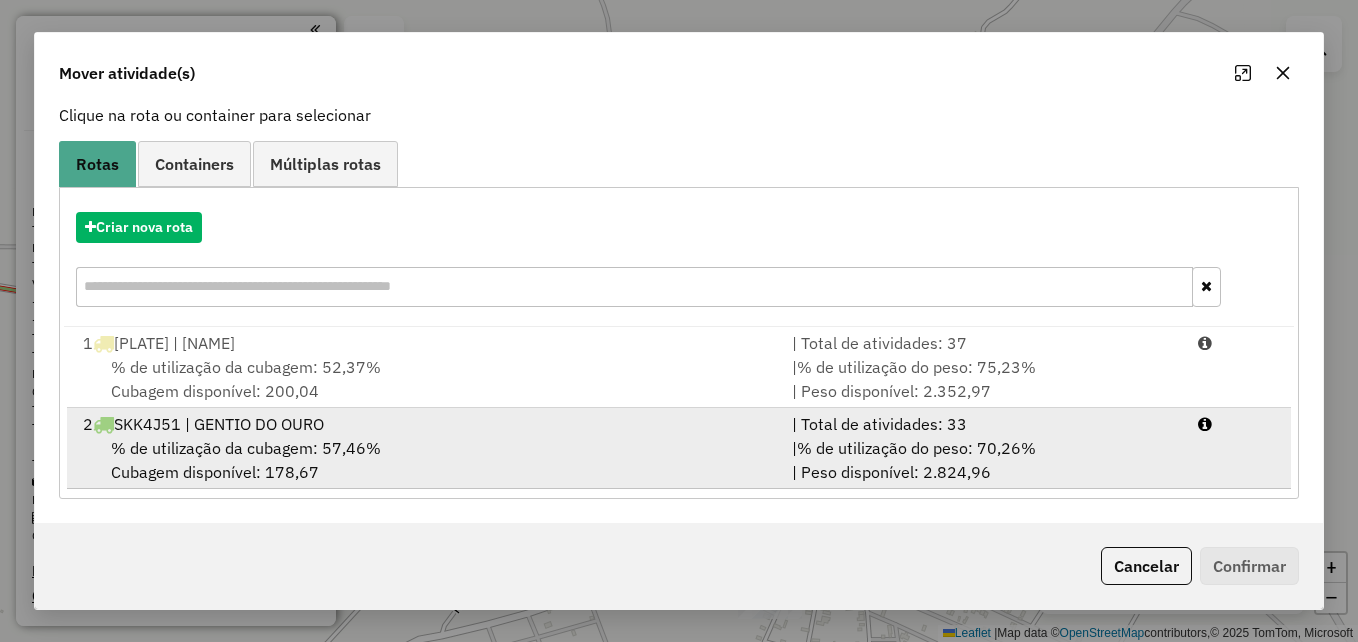 click on "% de utilização da cubagem: 57,46%" at bounding box center (246, 448) 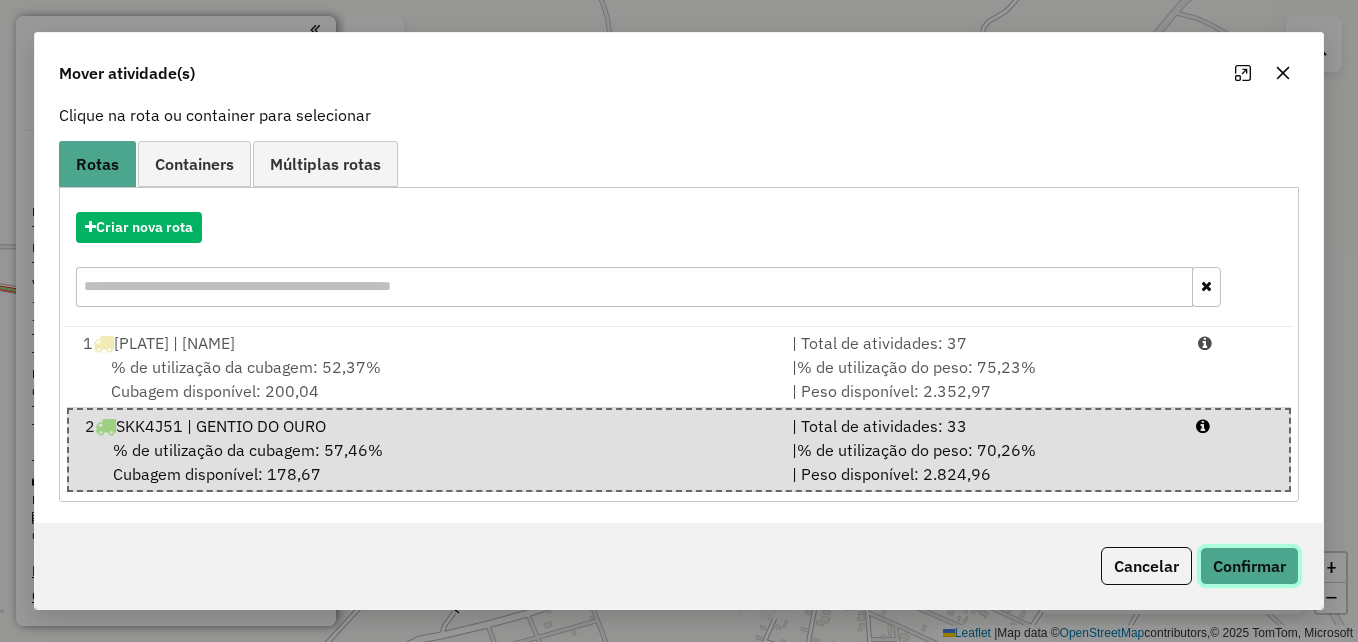 click on "Confirmar" 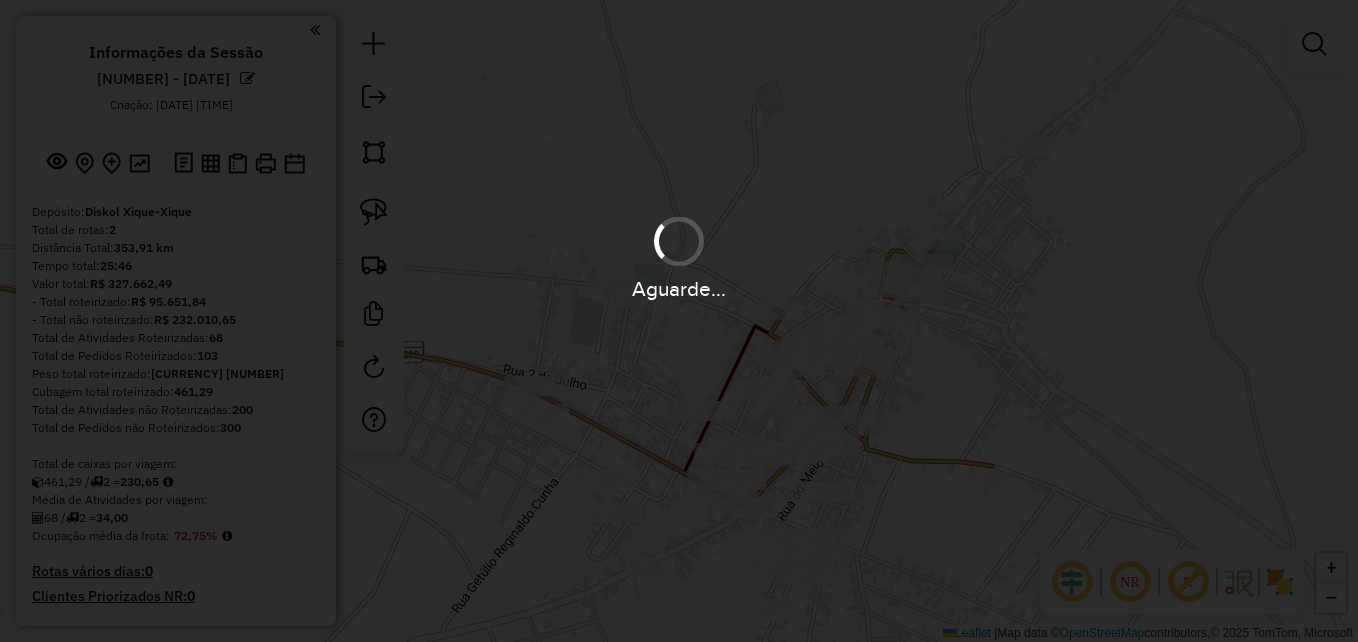scroll, scrollTop: 0, scrollLeft: 0, axis: both 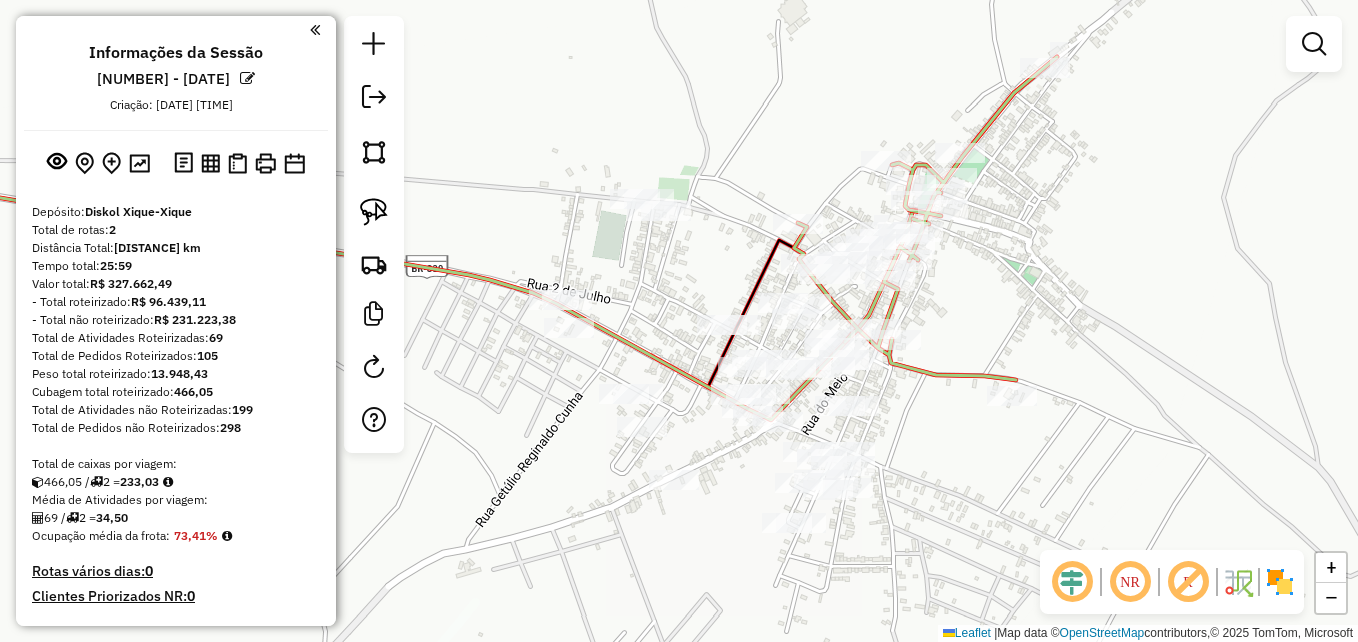 drag, startPoint x: 950, startPoint y: 526, endPoint x: 975, endPoint y: 438, distance: 91.48224 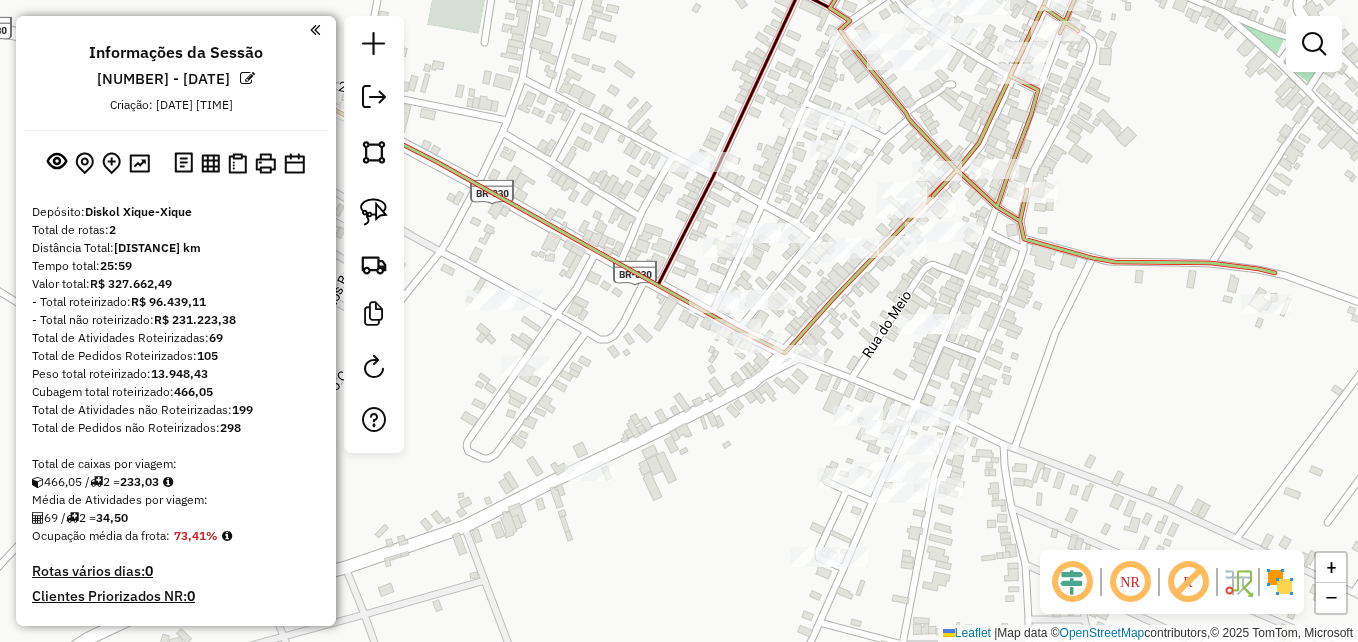 drag, startPoint x: 872, startPoint y: 467, endPoint x: 1087, endPoint y: 421, distance: 219.86588 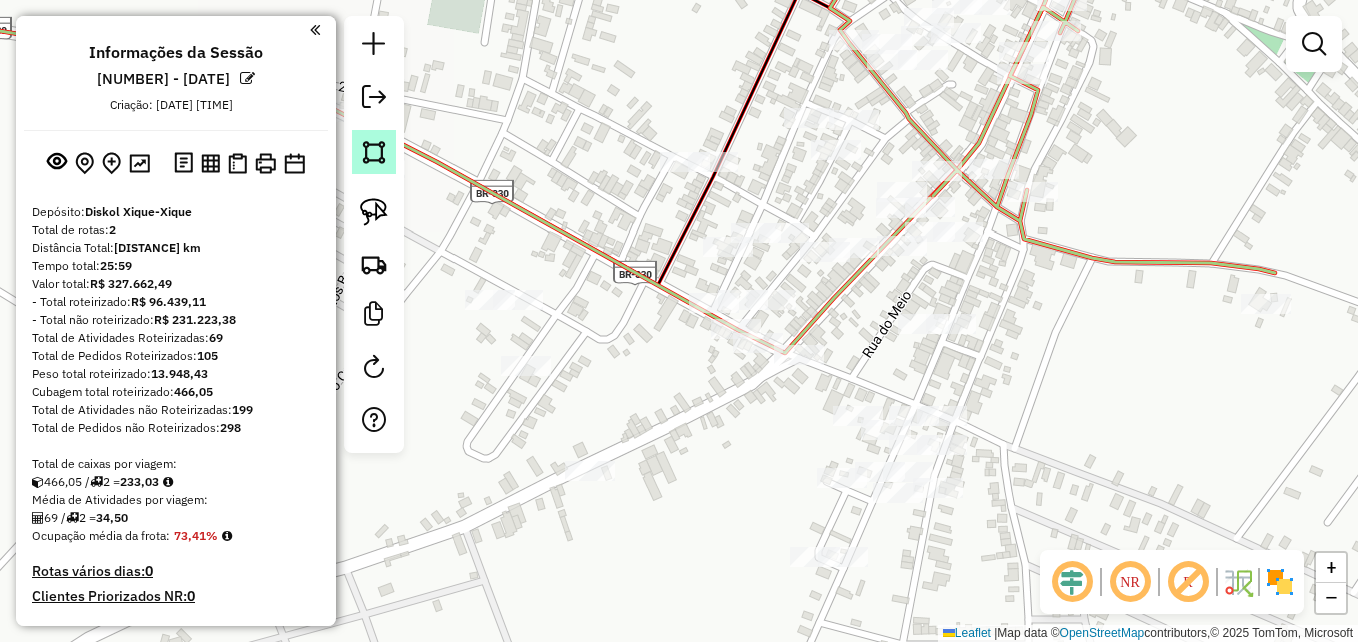 click 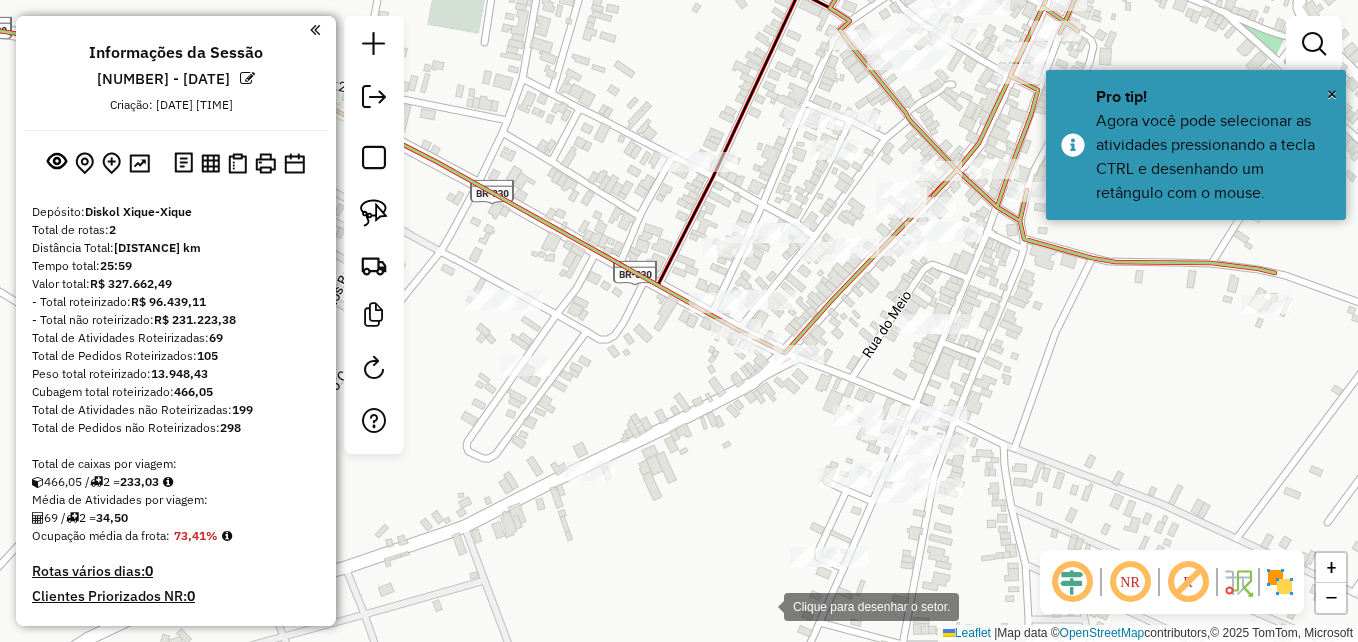 click 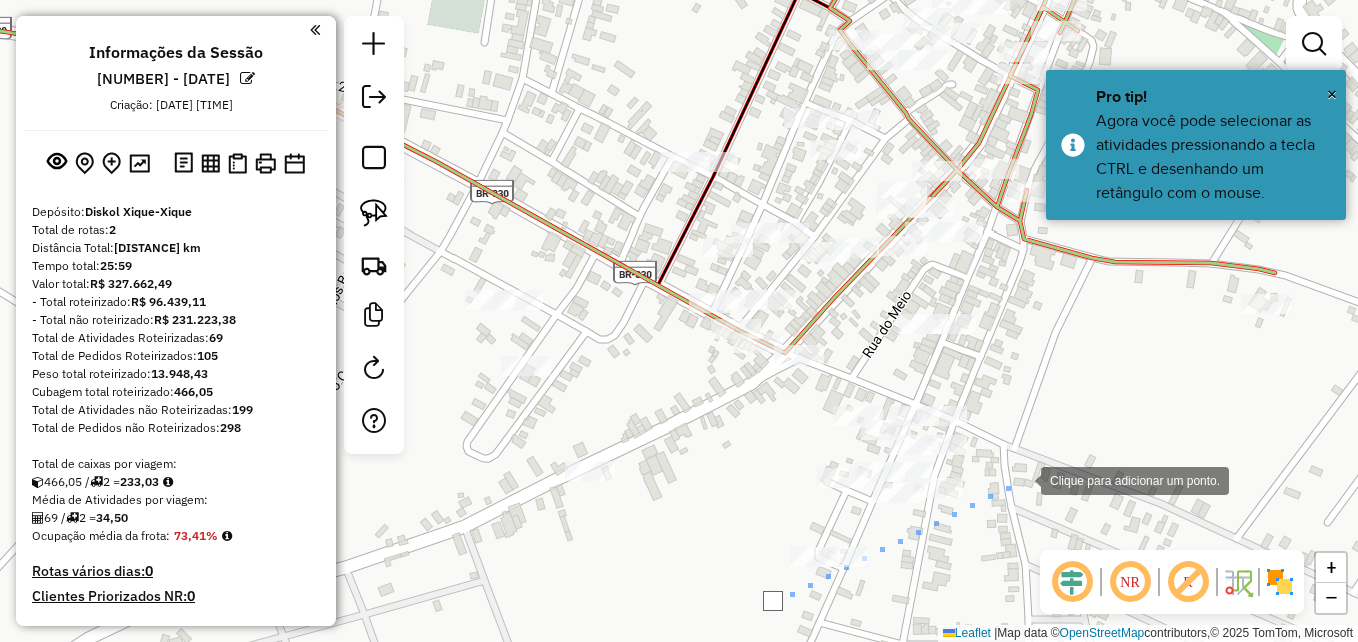 click 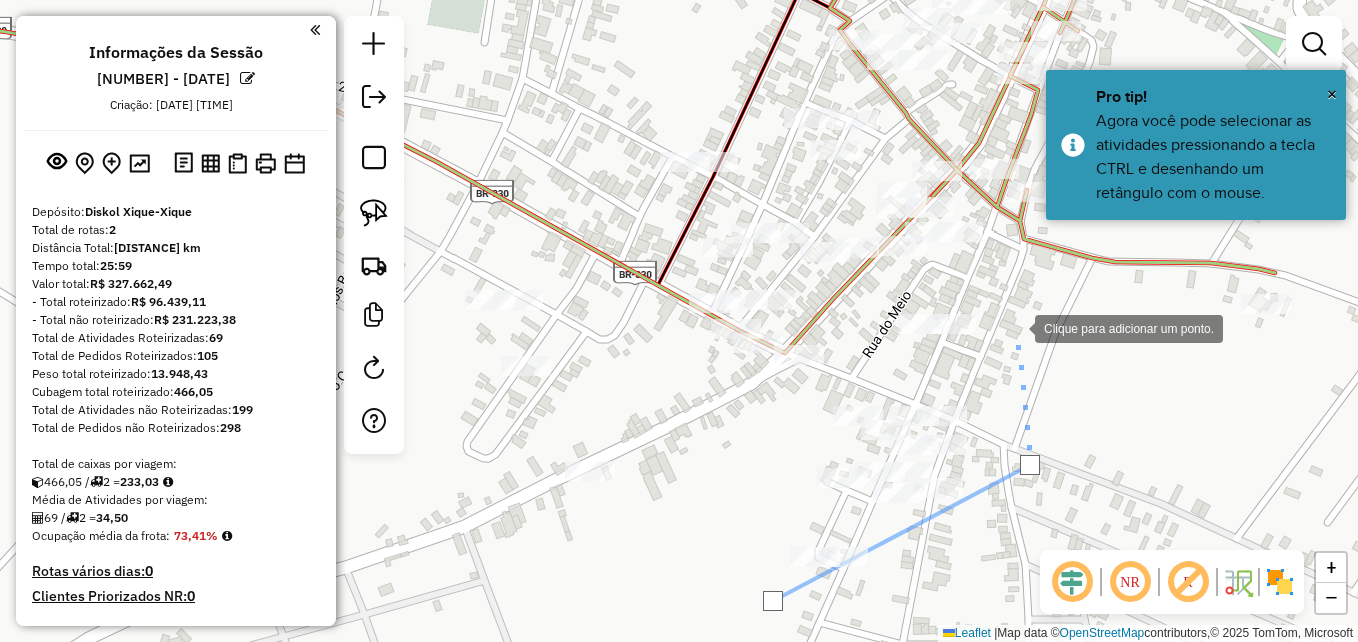 click 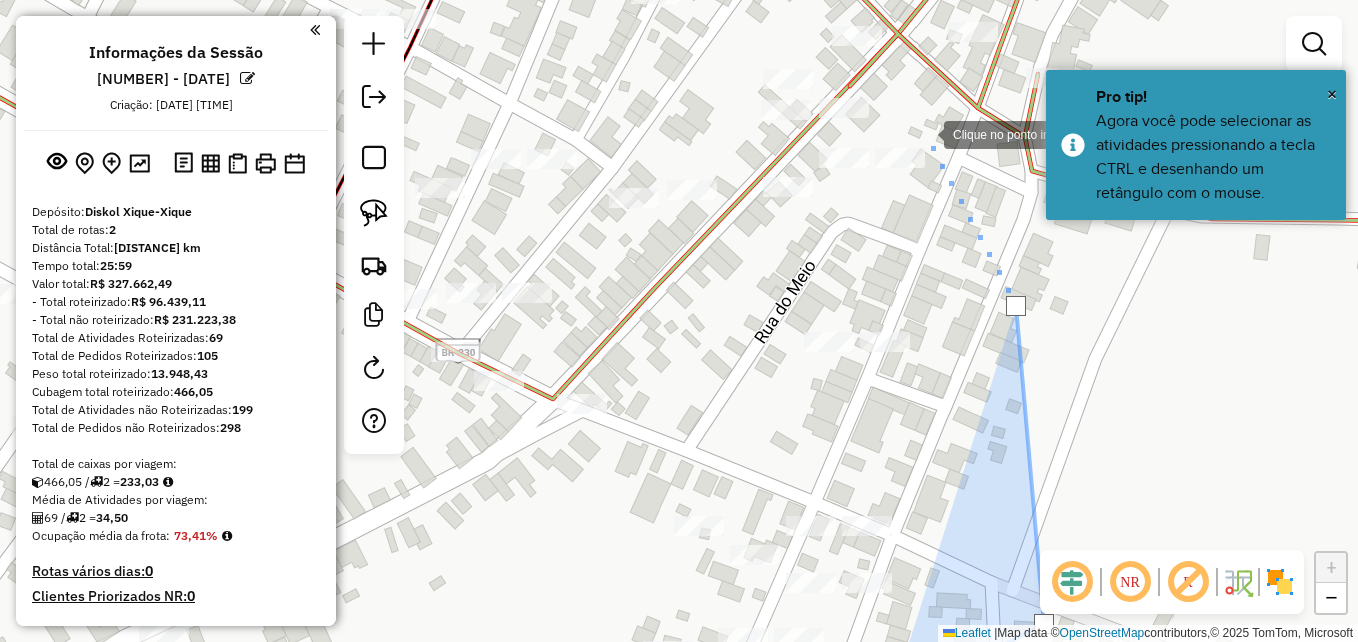 click 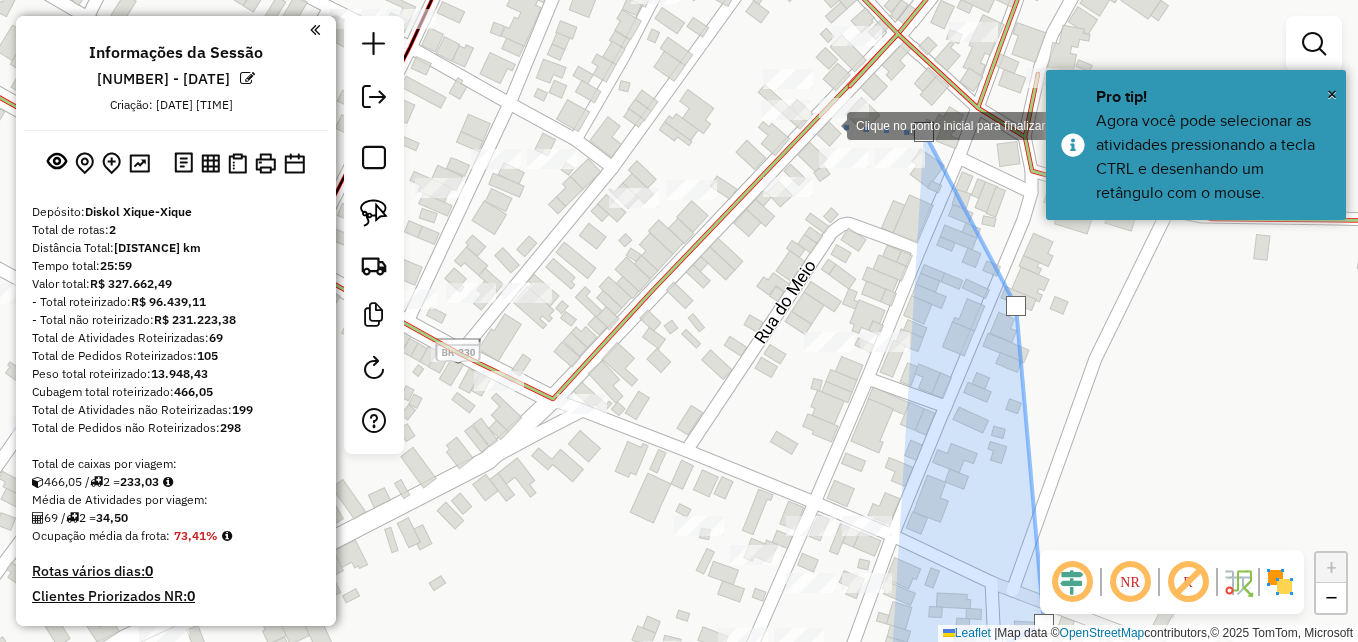 click 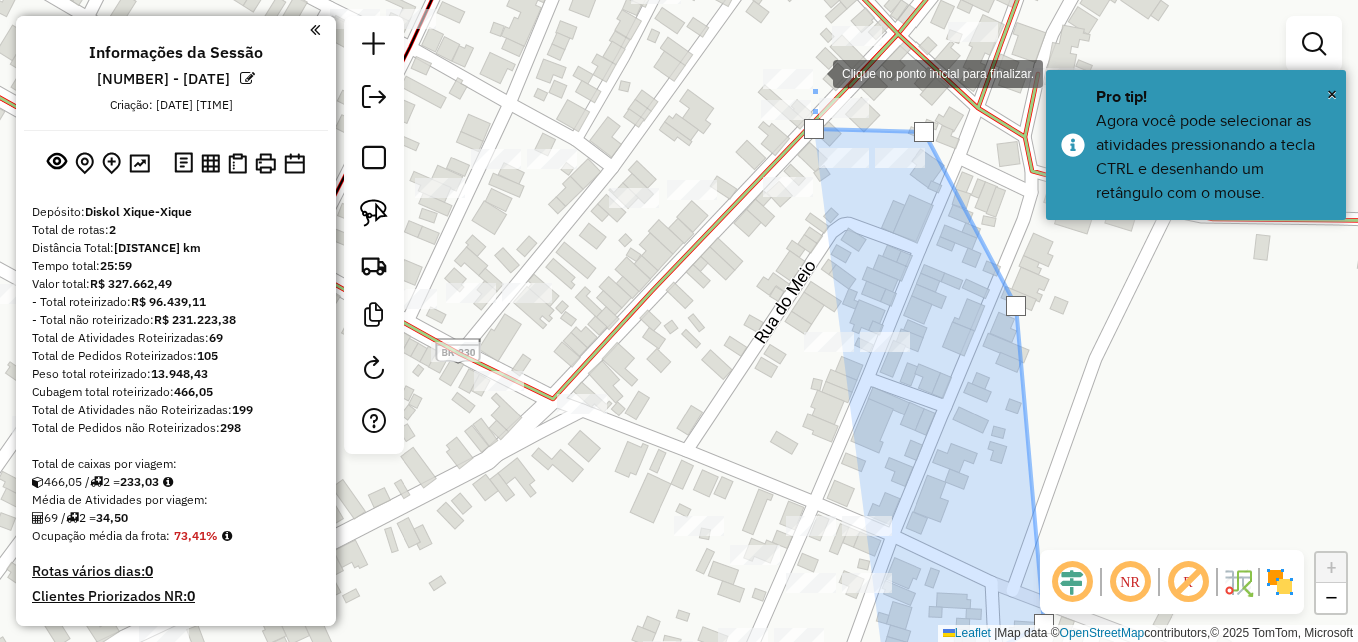 click 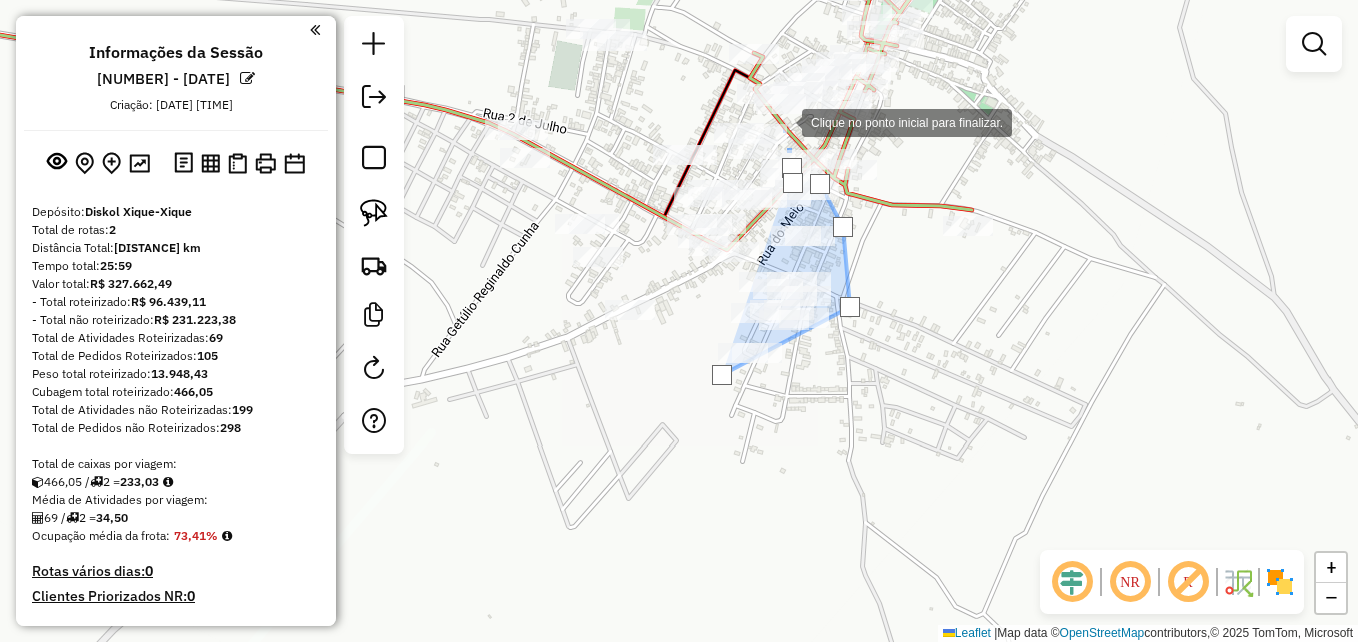 click 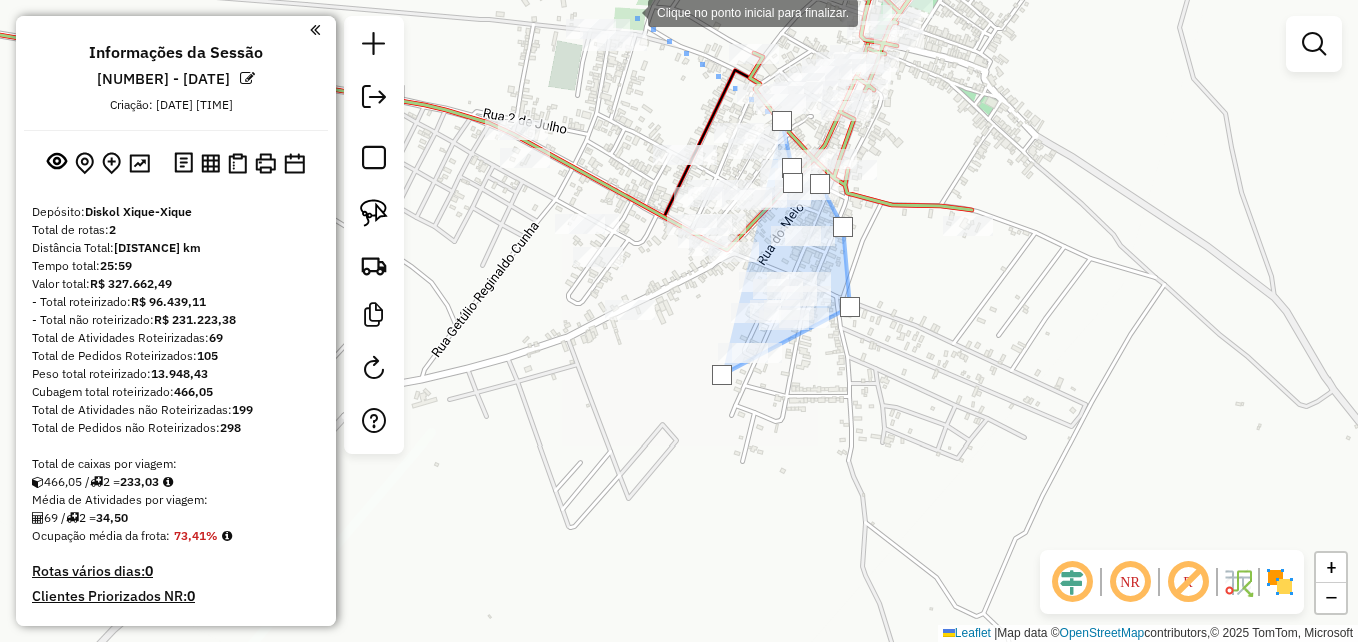 click 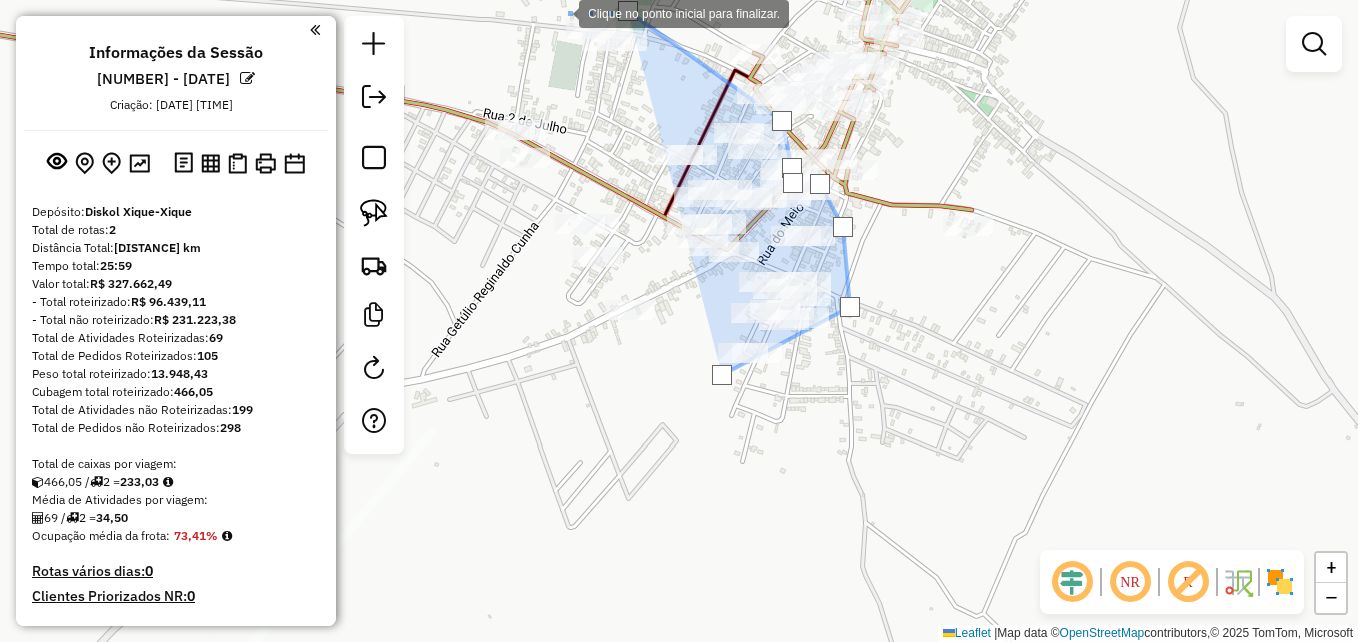 click 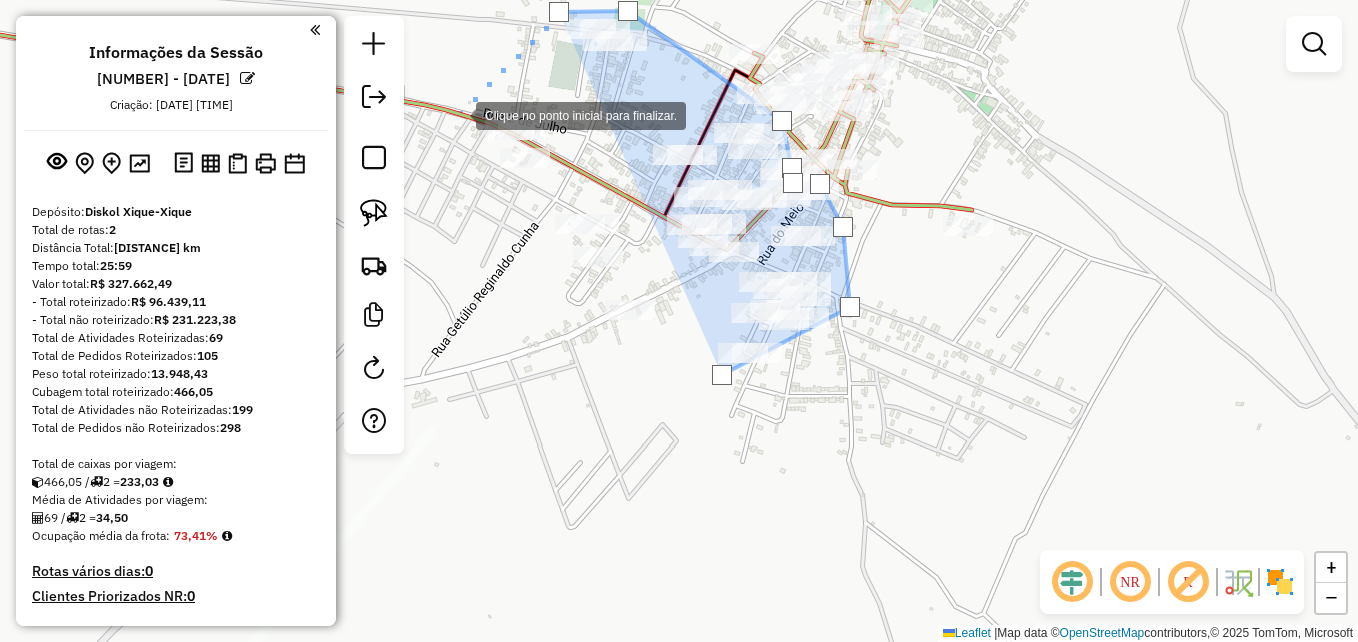 click 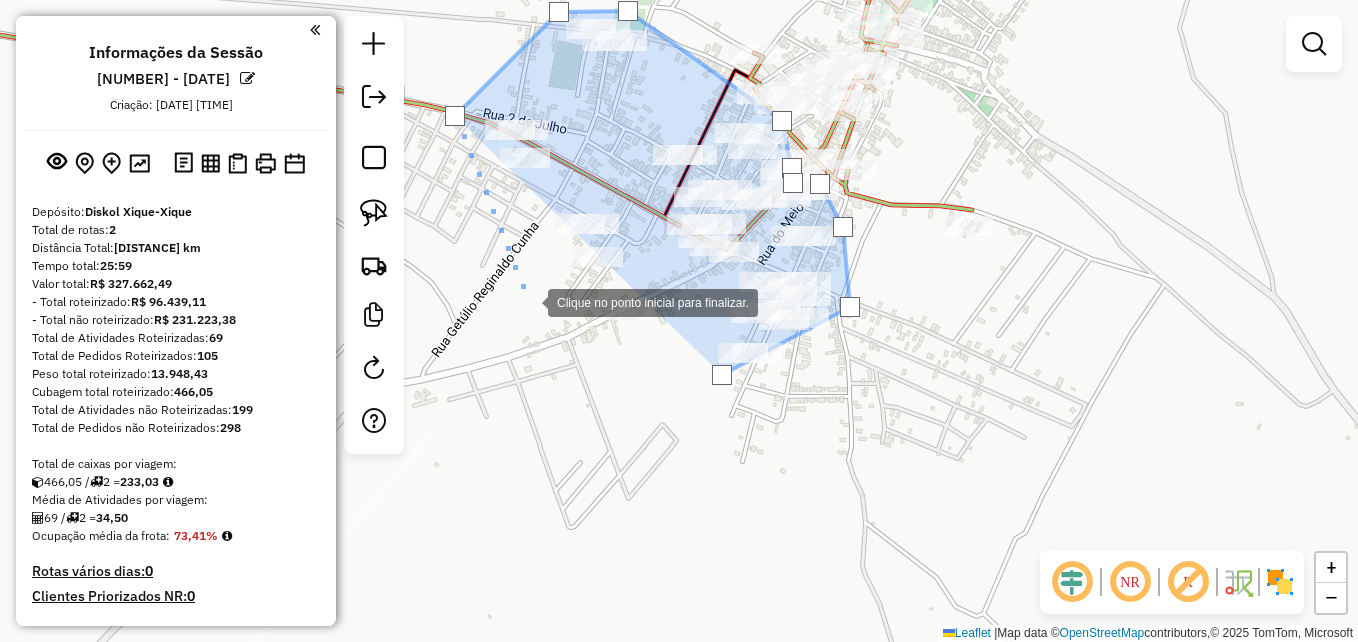 drag, startPoint x: 554, startPoint y: 344, endPoint x: 587, endPoint y: 371, distance: 42.638012 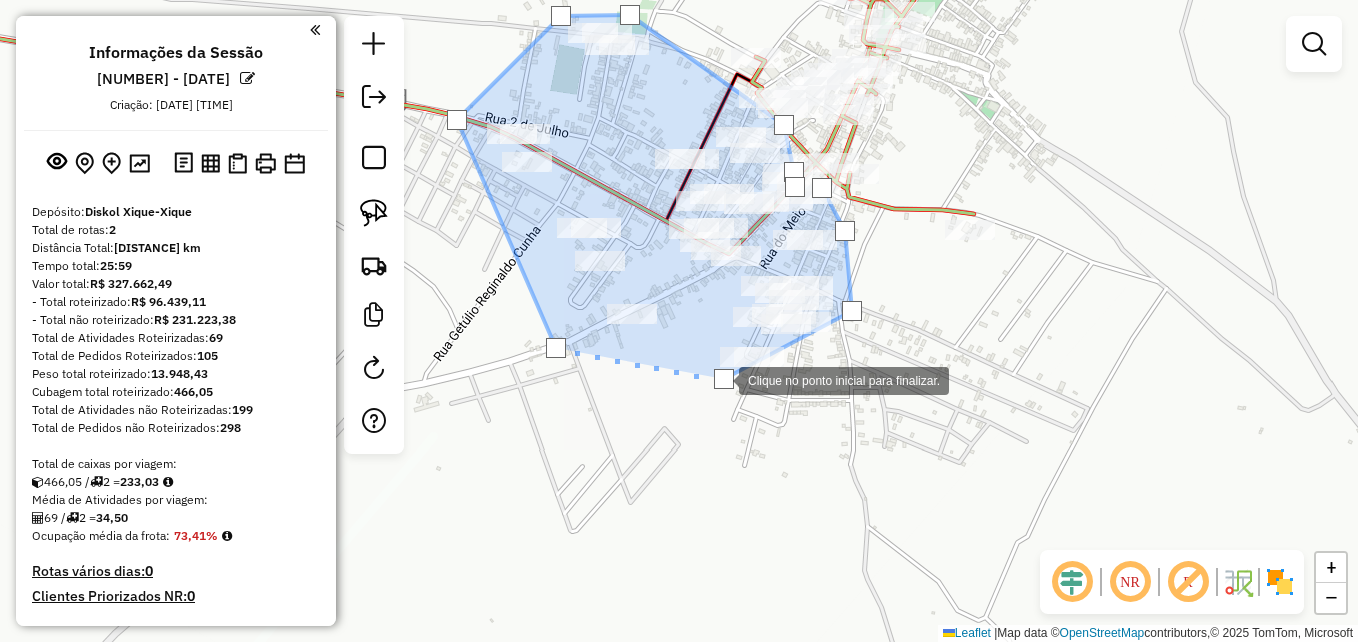 click 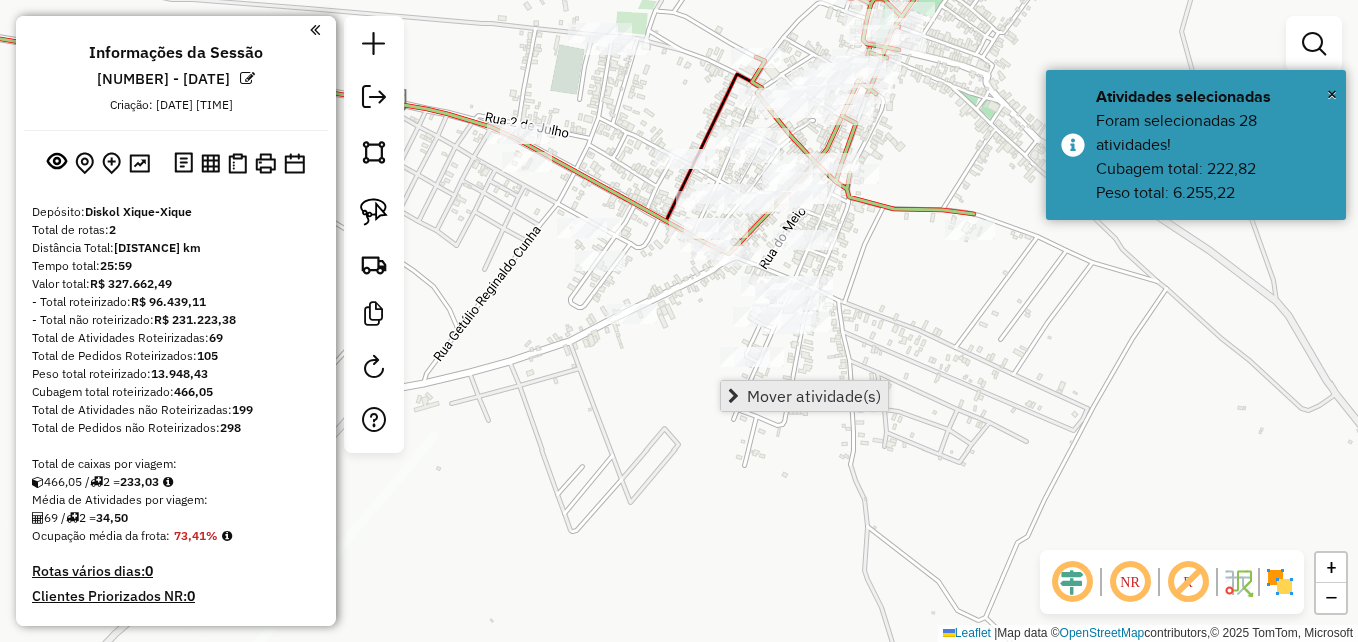 click on "Mover atividade(s)" at bounding box center [814, 396] 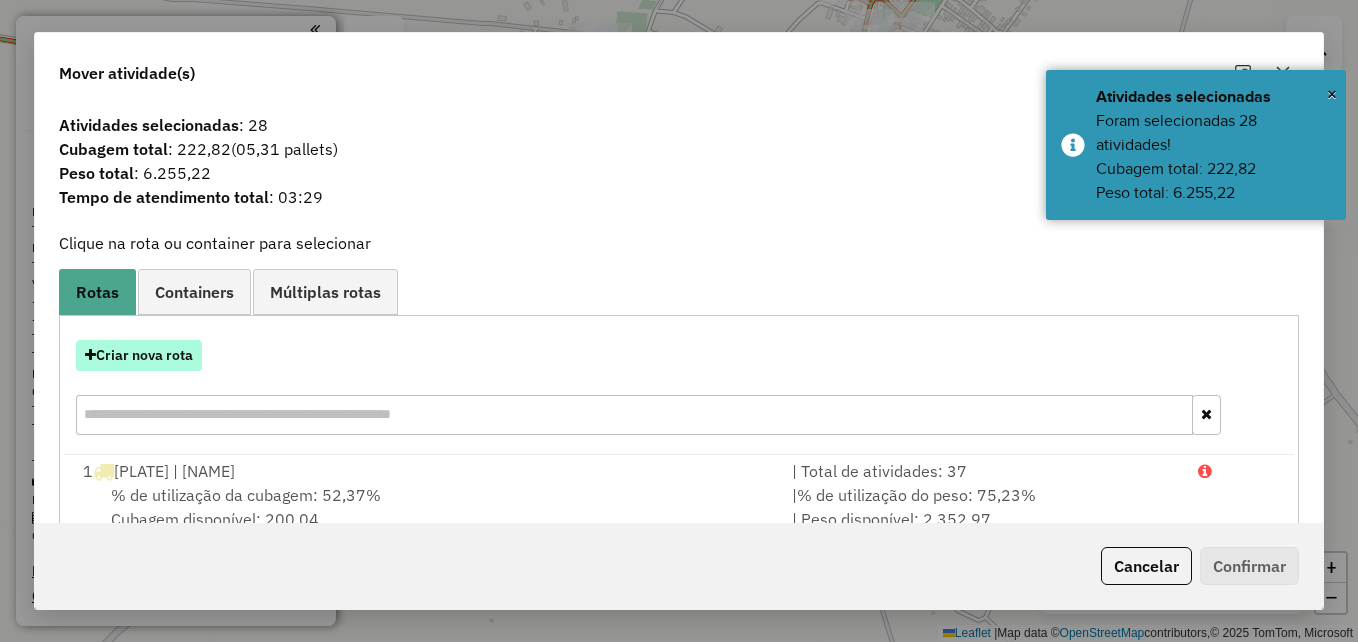 click on "Criar nova rota" at bounding box center (139, 355) 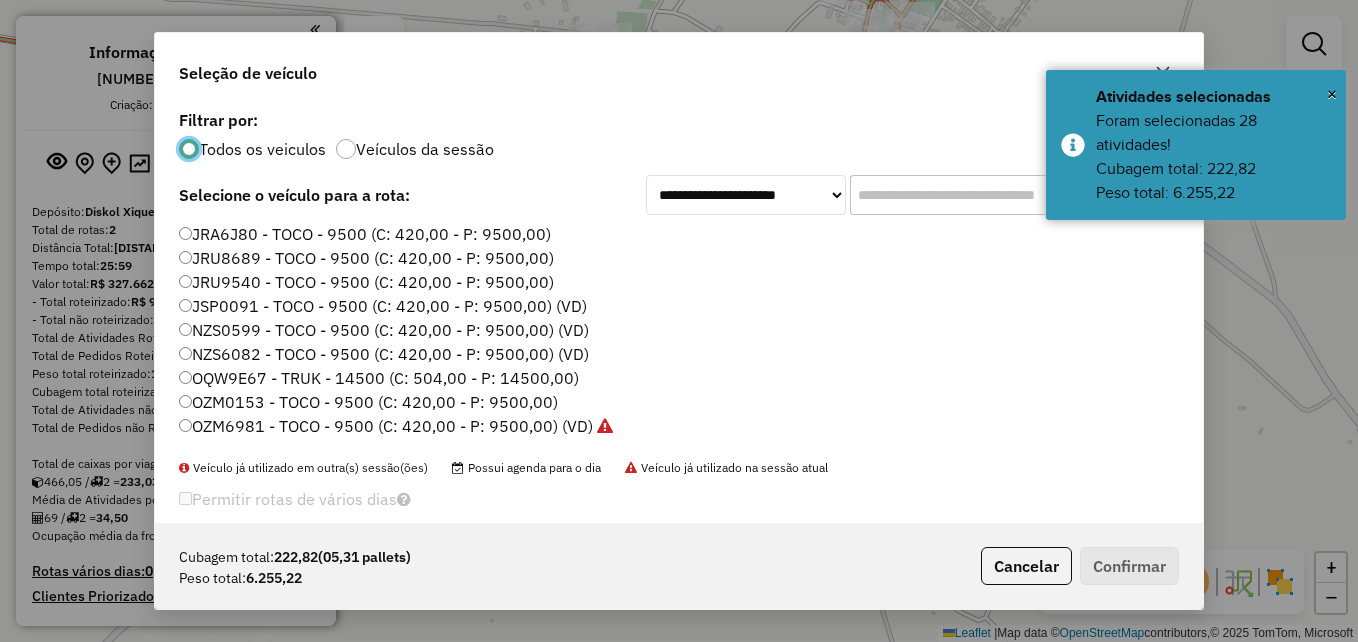 scroll, scrollTop: 11, scrollLeft: 6, axis: both 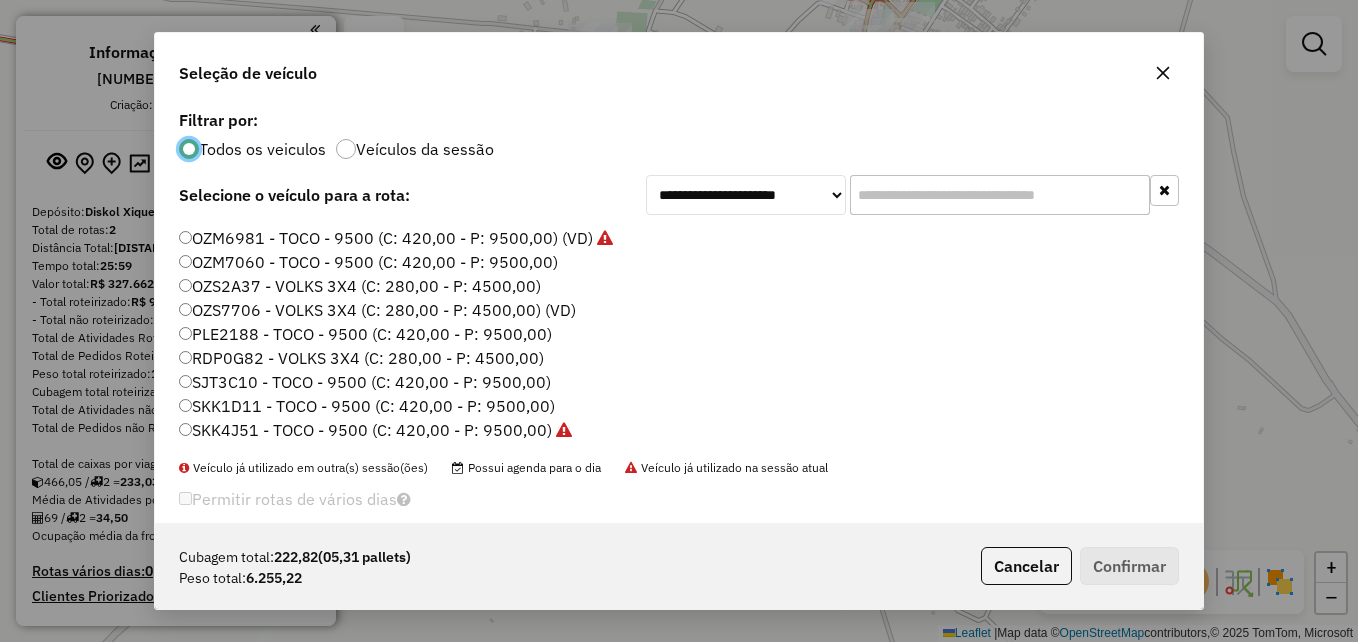 click on "SJT3C10 - TOCO - 9500 (C: 420,00 - P: 9500,00)" 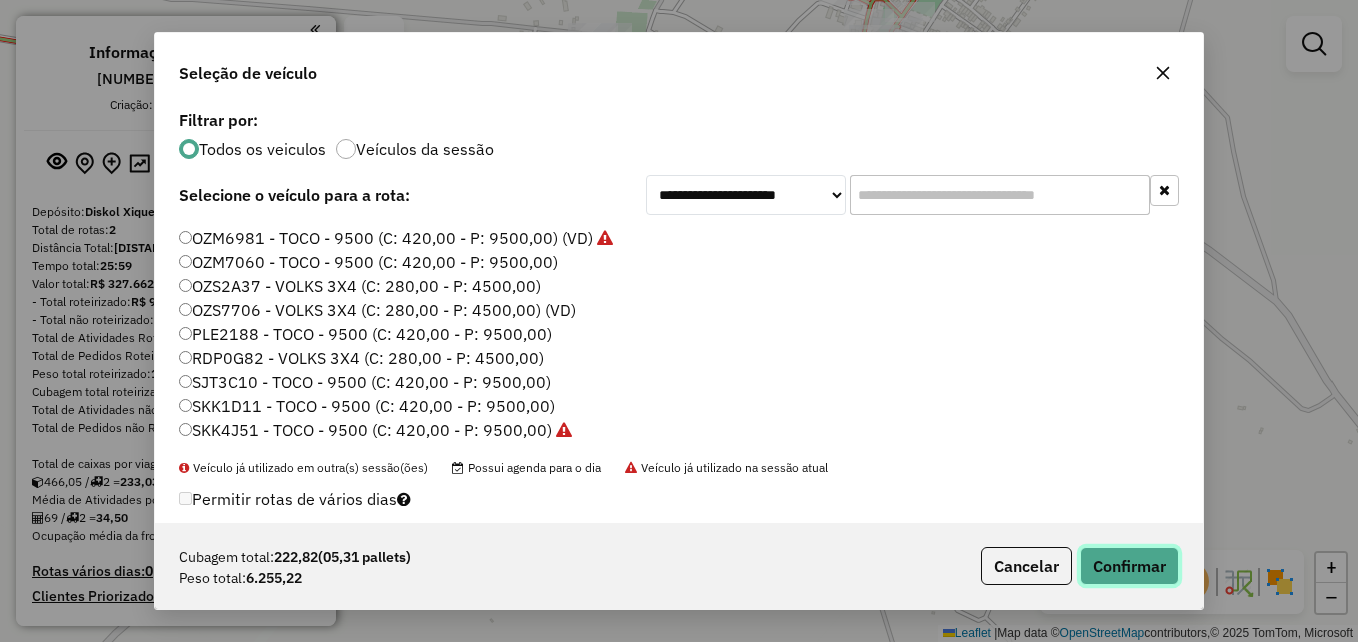 click on "Confirmar" 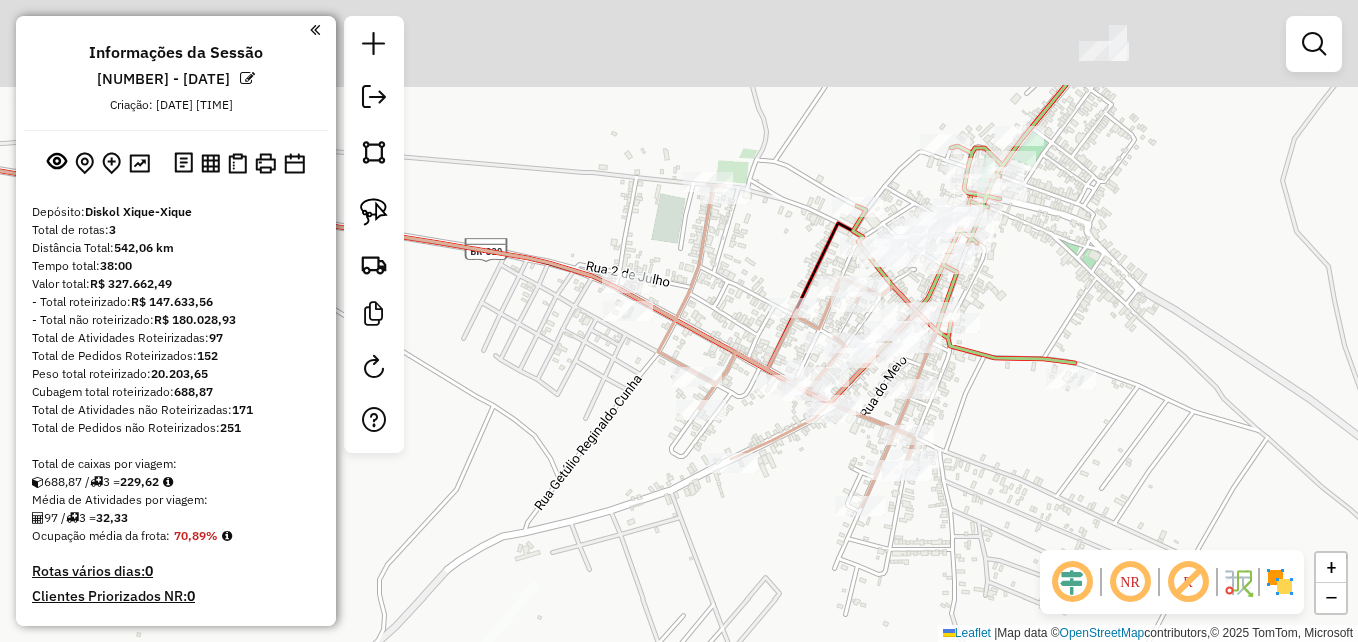drag, startPoint x: 591, startPoint y: 407, endPoint x: 695, endPoint y: 569, distance: 192.50974 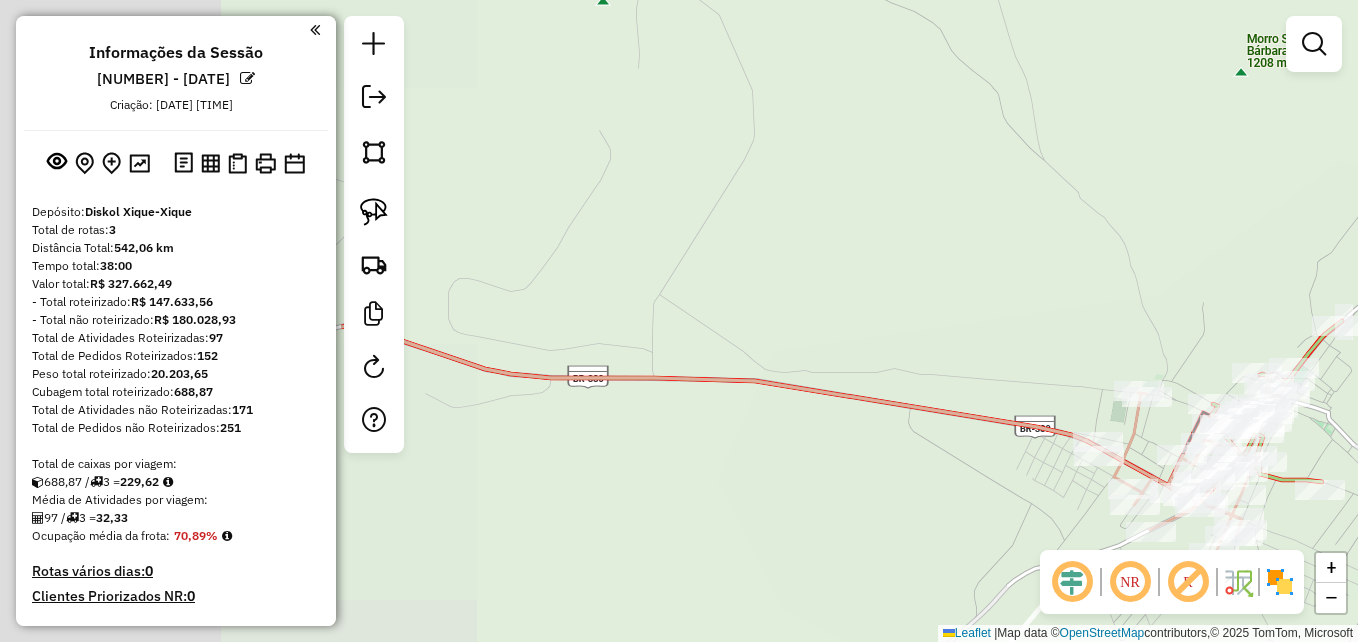 drag, startPoint x: 460, startPoint y: 518, endPoint x: 963, endPoint y: 581, distance: 506.92996 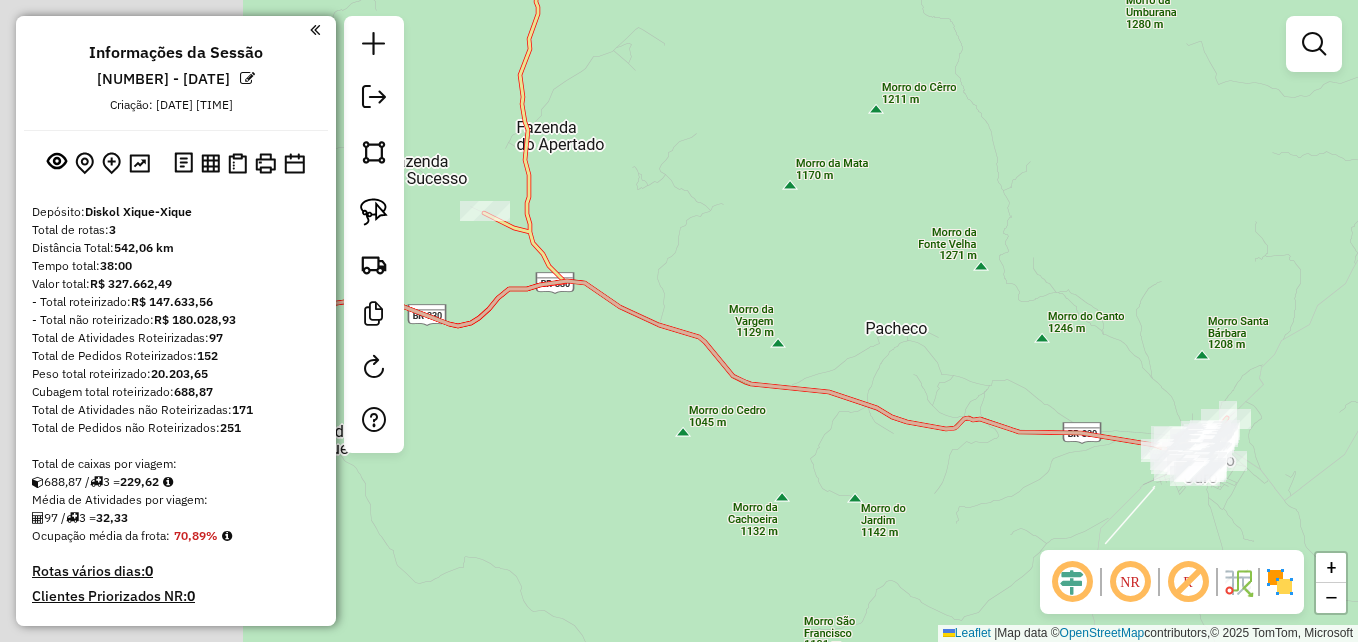 drag, startPoint x: 572, startPoint y: 510, endPoint x: 984, endPoint y: 493, distance: 412.3506 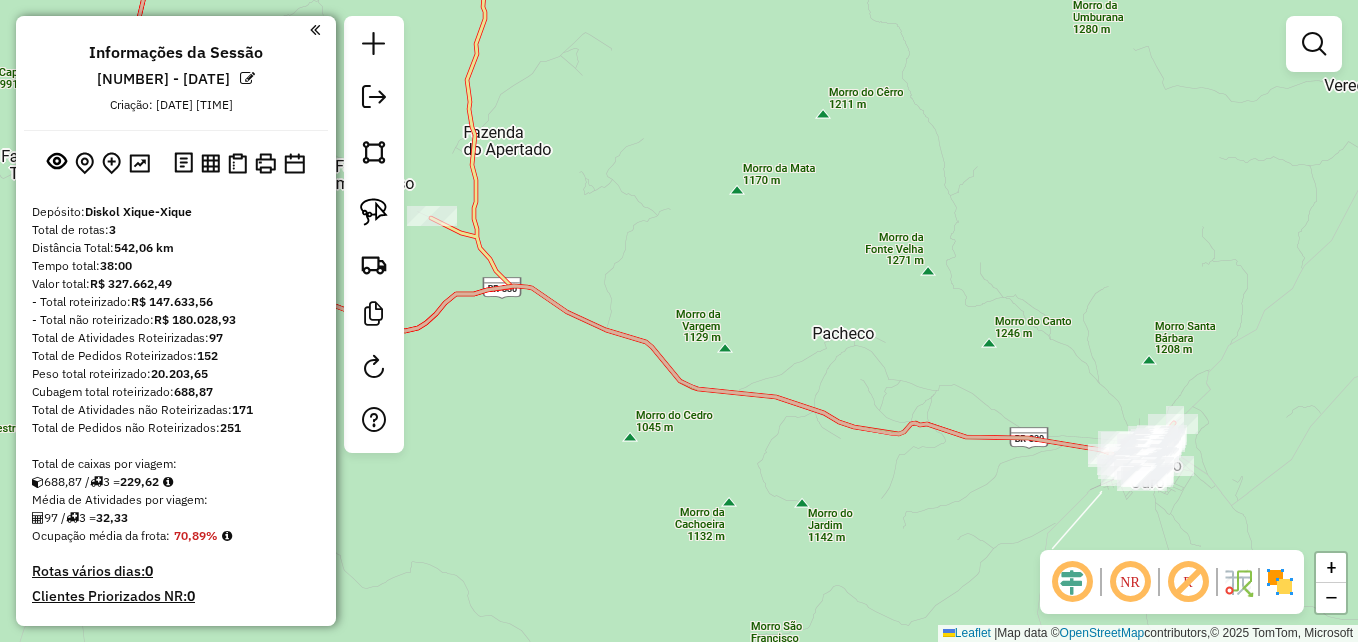 drag, startPoint x: 589, startPoint y: 427, endPoint x: 476, endPoint y: 429, distance: 113.0177 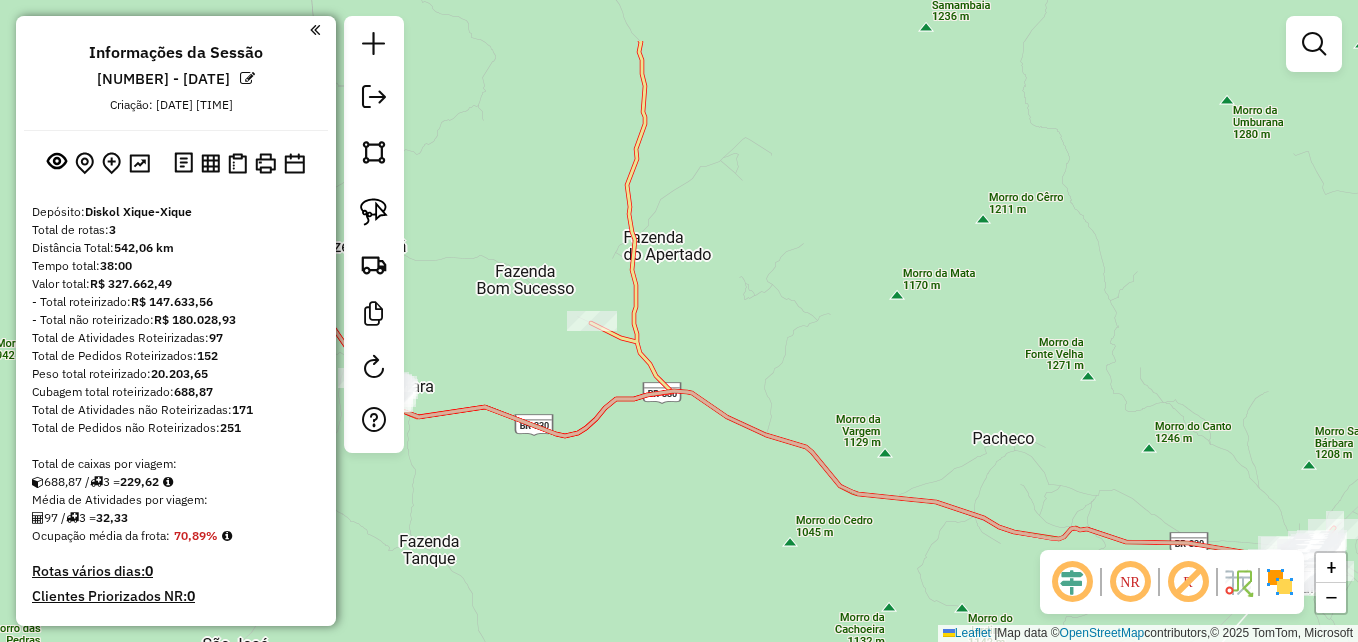 drag, startPoint x: 841, startPoint y: 161, endPoint x: 1212, endPoint y: 280, distance: 389.61777 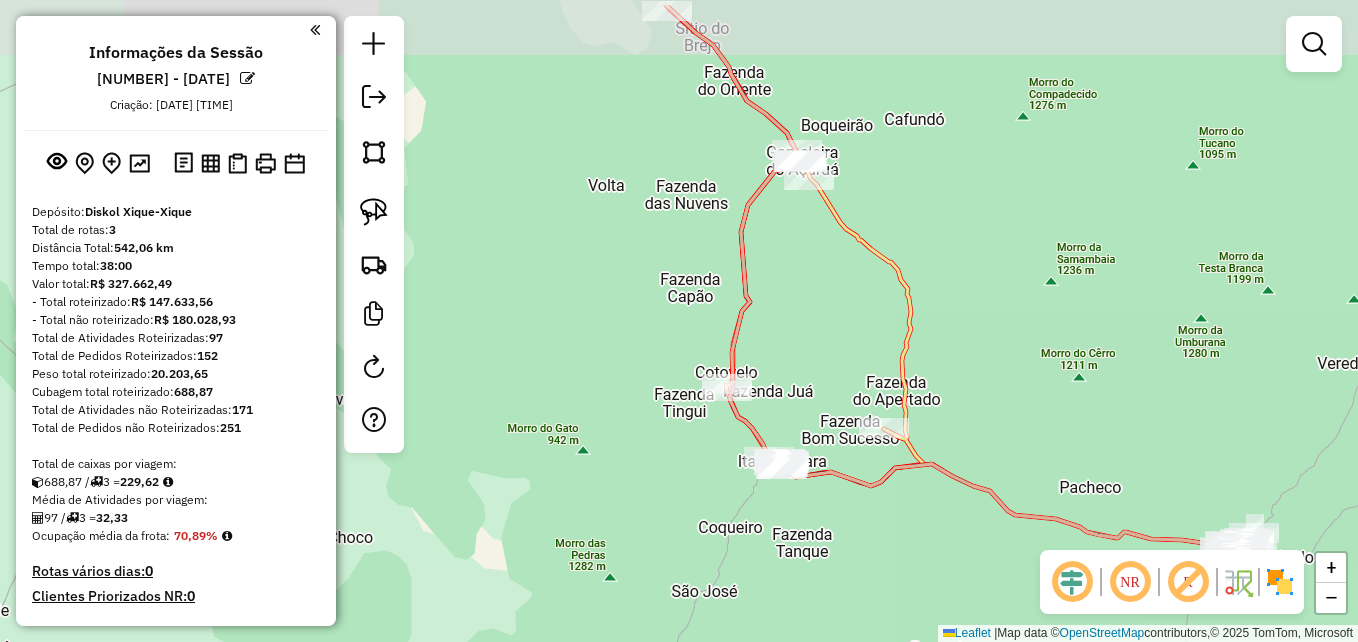 drag, startPoint x: 1215, startPoint y: 300, endPoint x: 1011, endPoint y: 369, distance: 215.3532 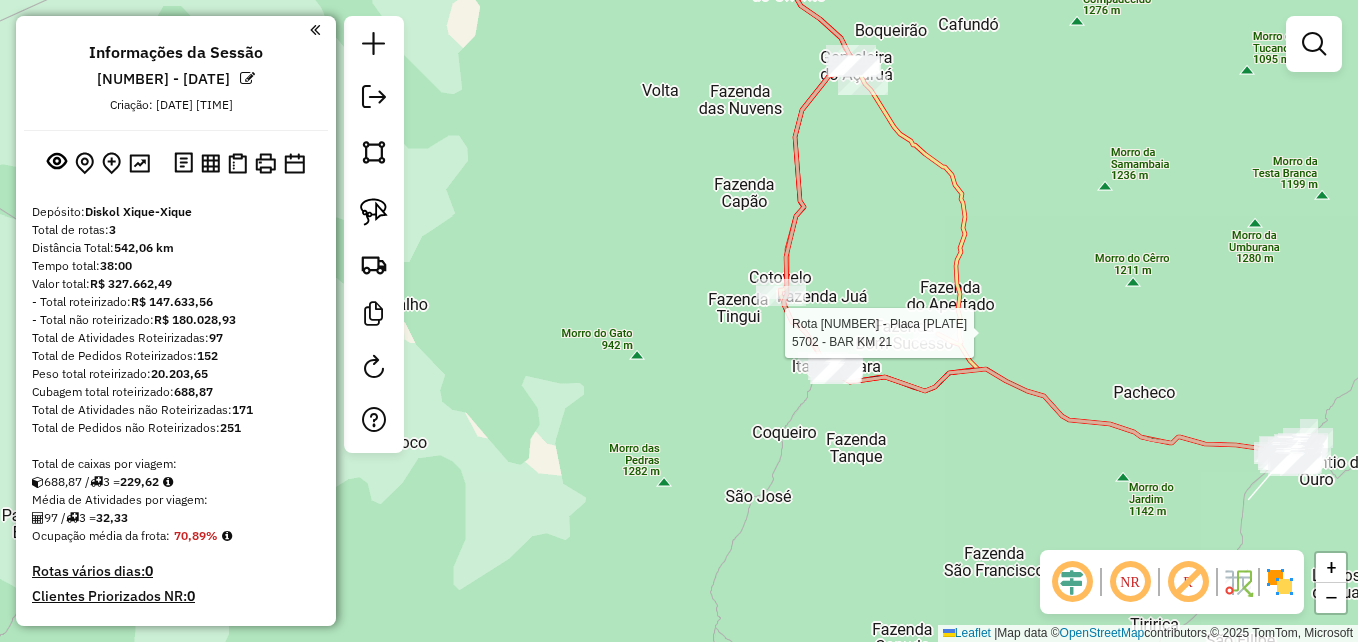 select on "**********" 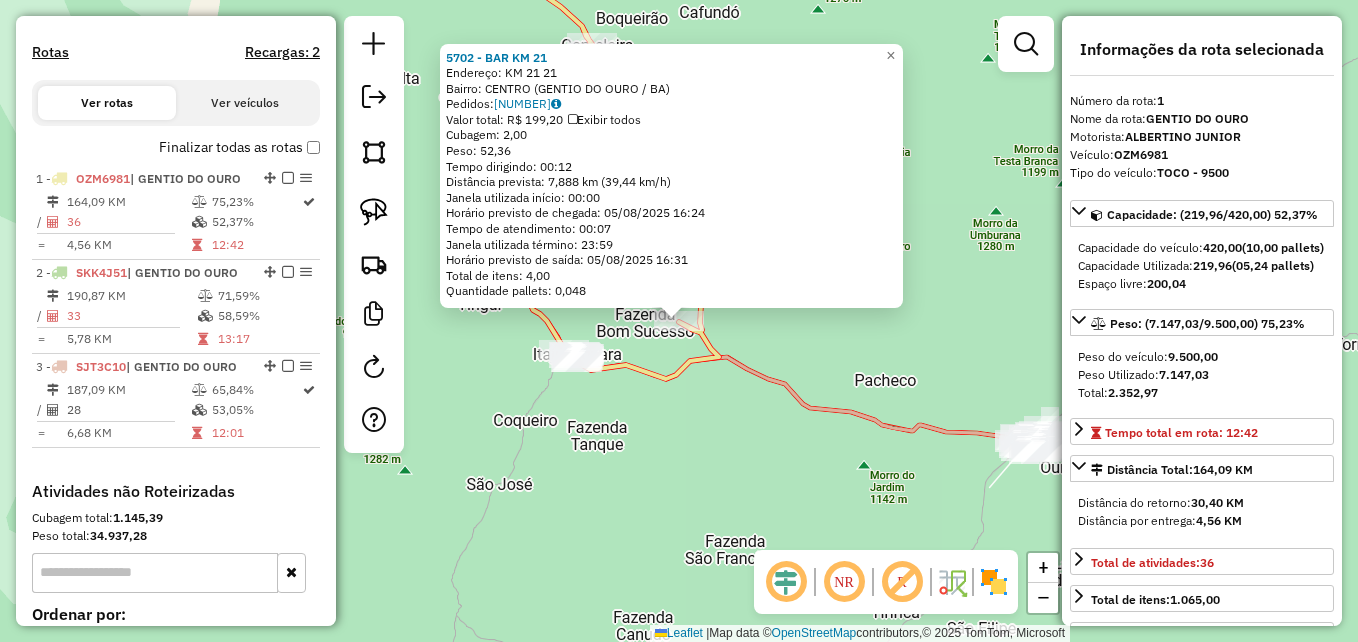 scroll, scrollTop: 750, scrollLeft: 0, axis: vertical 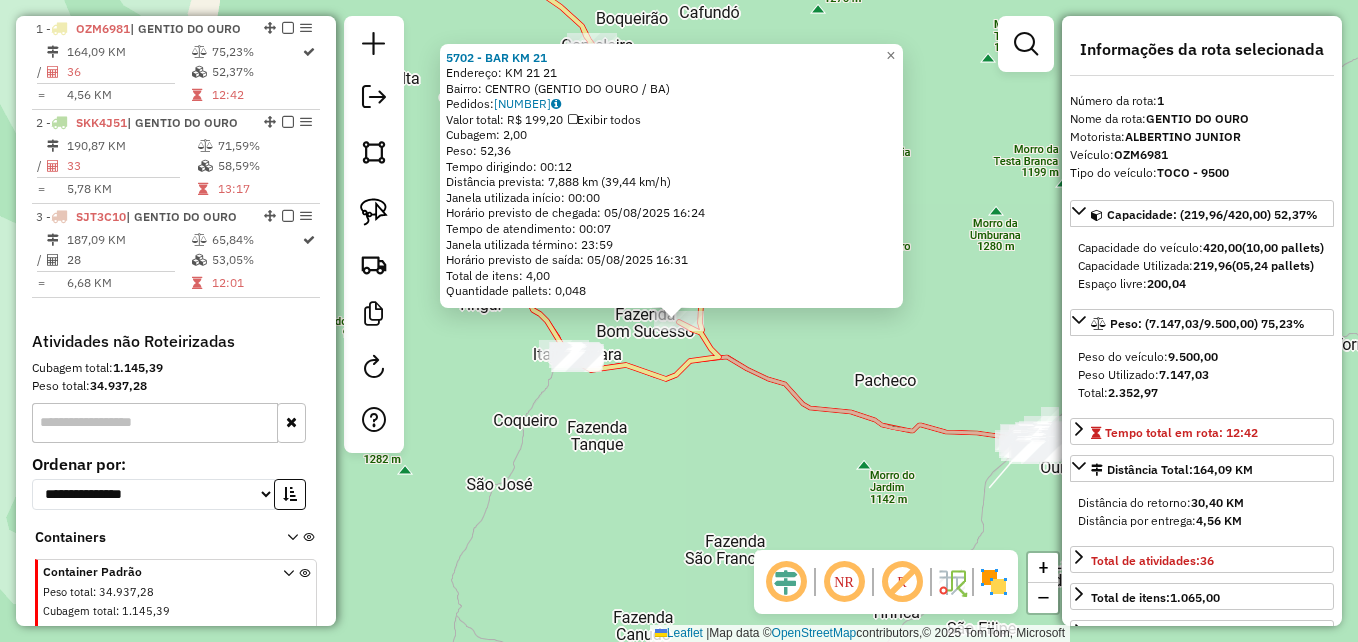 click on "5702 - BAR  KM 21  Endereço:  KM 21 21   Bairro: CENTRO (GENTIO DO OURO / BA)   Pedidos:  04751593   Valor total: R$ 199,20   Exibir todos   Cubagem: 2,00  Peso: 52,36  Tempo dirigindo: 00:12   Distância prevista: 7,888 km (39,44 km/h)   Janela utilizada início: 00:00   Horário previsto de chegada: 05/08/2025 16:24   Tempo de atendimento: 00:07   Janela utilizada término: 23:59   Horário previsto de saída: 05/08/2025 16:31   Total de itens: 4,00   Quantidade pallets: 0,048  × Janela de atendimento Grade de atendimento Capacidade Transportadoras Veículos Cliente Pedidos  Rotas Selecione os dias de semana para filtrar as janelas de atendimento  Seg   Ter   Qua   Qui   Sex   Sáb   Dom  Informe o período da janela de atendimento: De: Até:  Filtrar exatamente a janela do cliente  Considerar janela de atendimento padrão  Selecione os dias de semana para filtrar as grades de atendimento  Seg   Ter   Qua   Qui   Sex   Sáb   Dom   Considerar clientes sem dia de atendimento cadastrado  Peso mínimo:  De:" 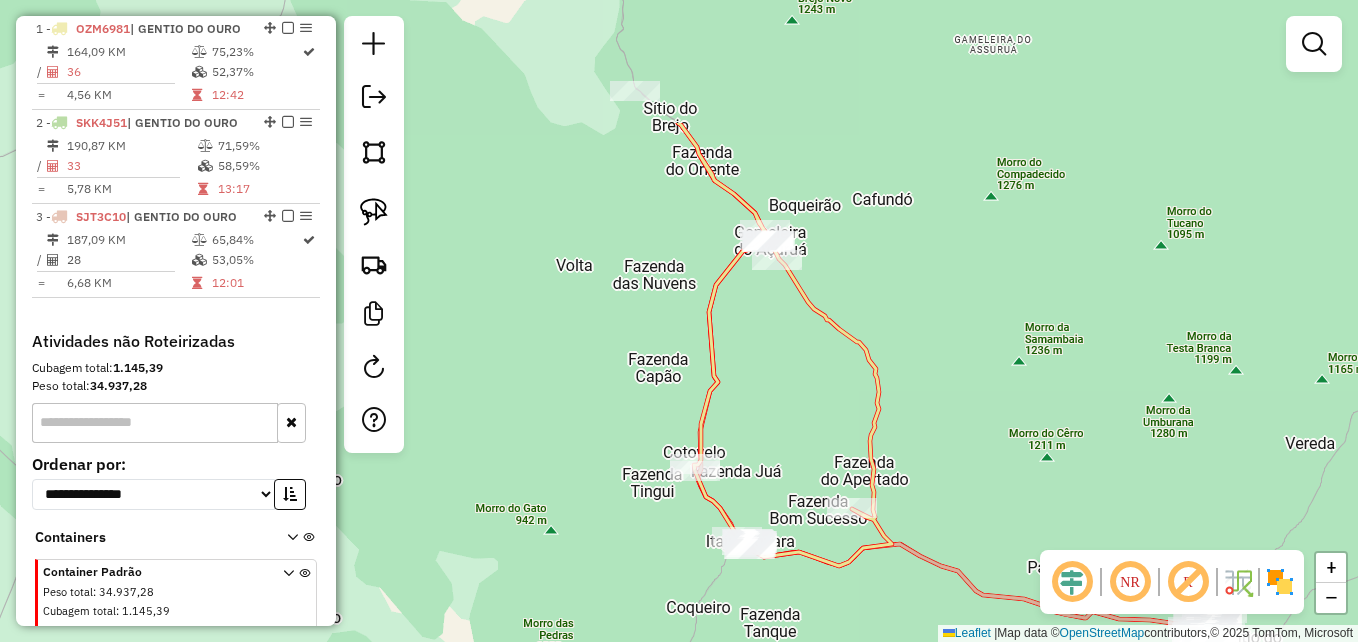 drag, startPoint x: 788, startPoint y: 139, endPoint x: 966, endPoint y: 259, distance: 214.67184 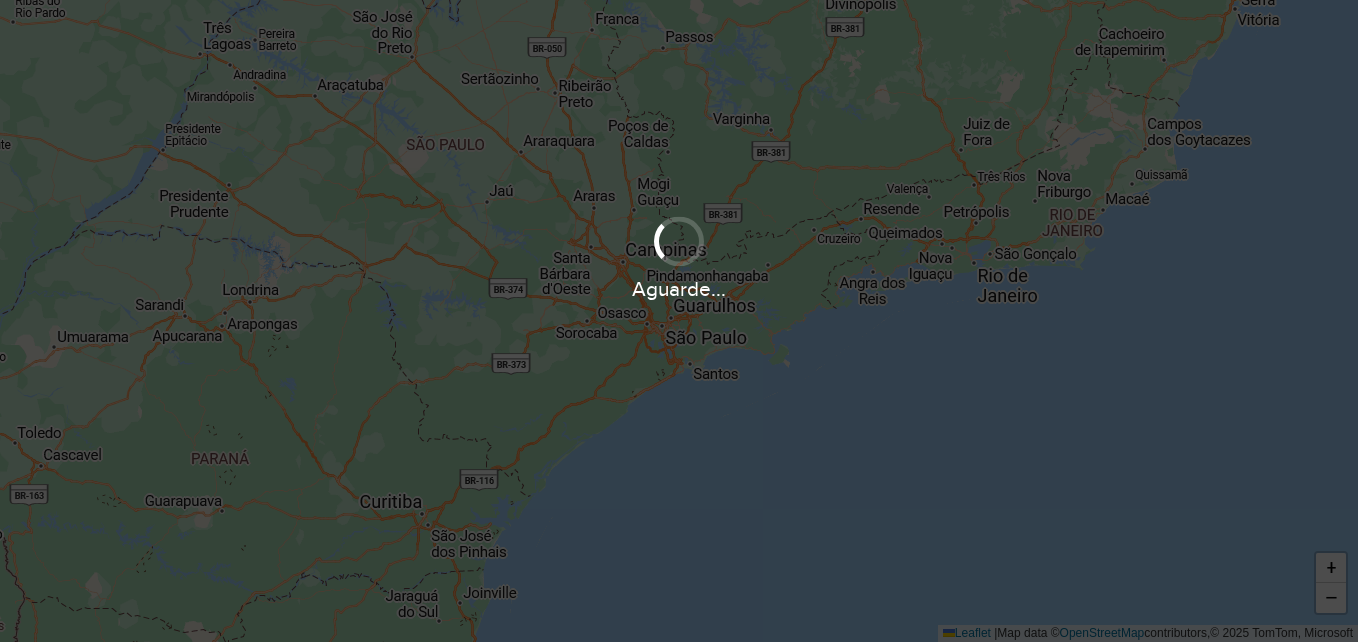 scroll, scrollTop: 0, scrollLeft: 0, axis: both 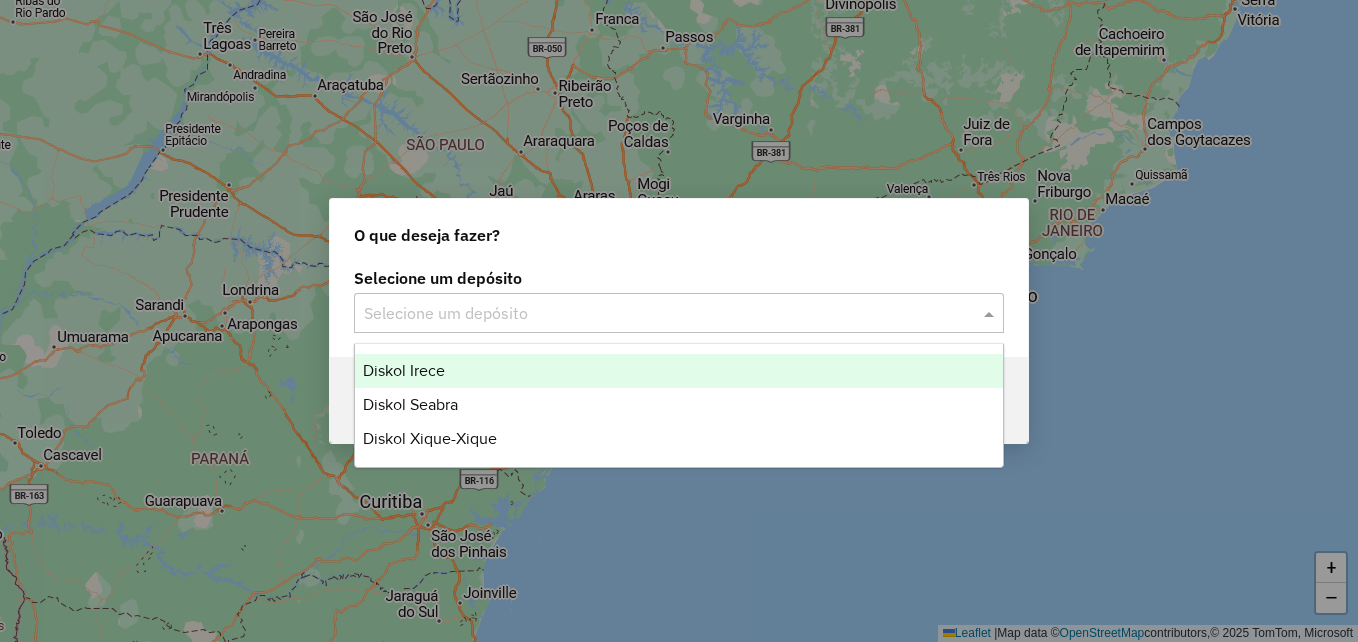 click on "Selecione um depósito" 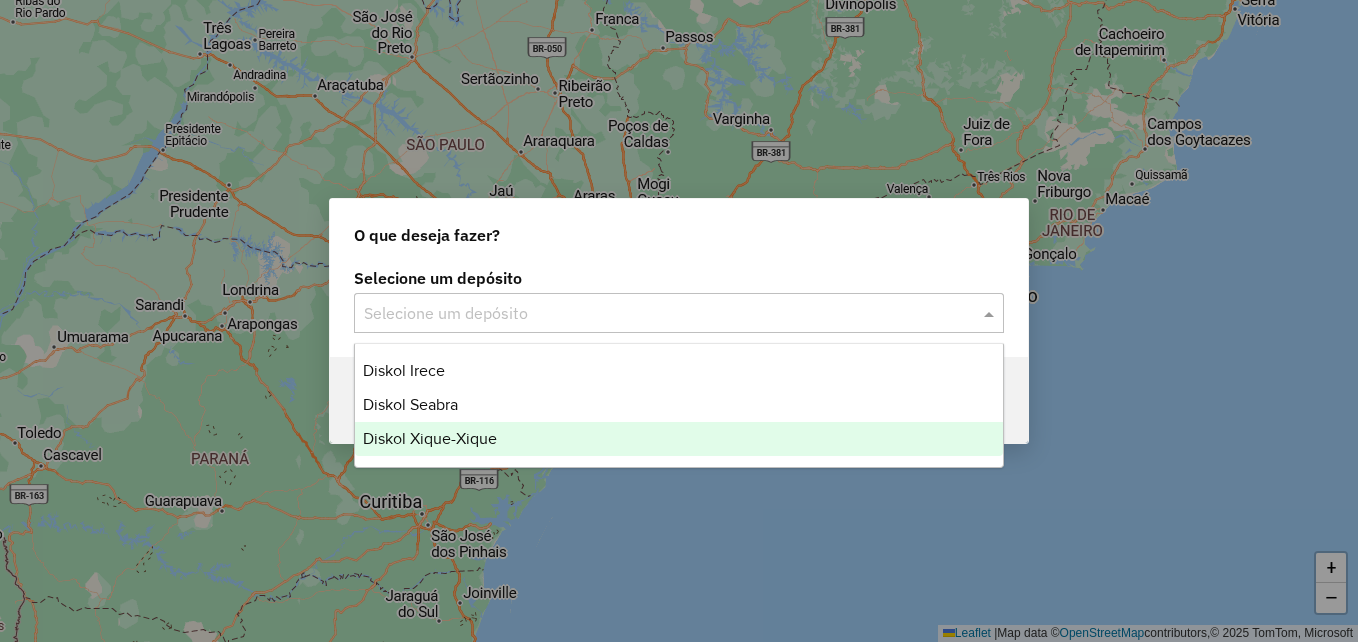 click on "Diskol Xique-Xique" at bounding box center [679, 439] 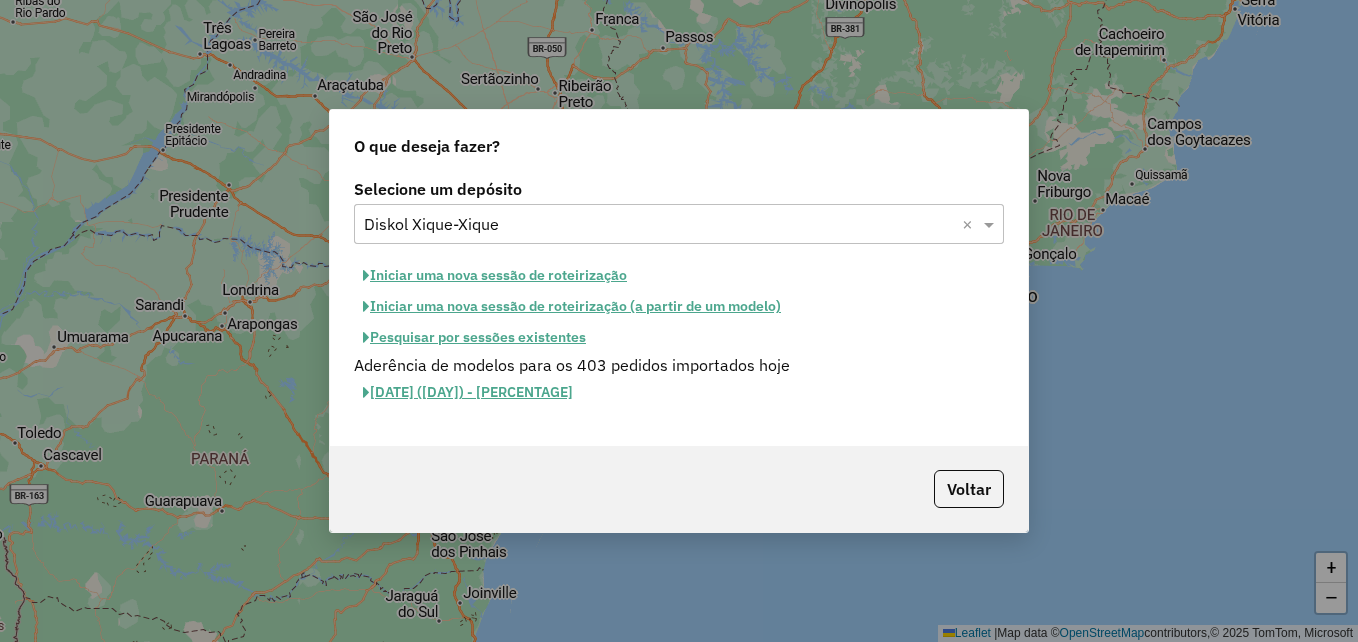 click on "Iniciar uma nova sessão de roteirização" 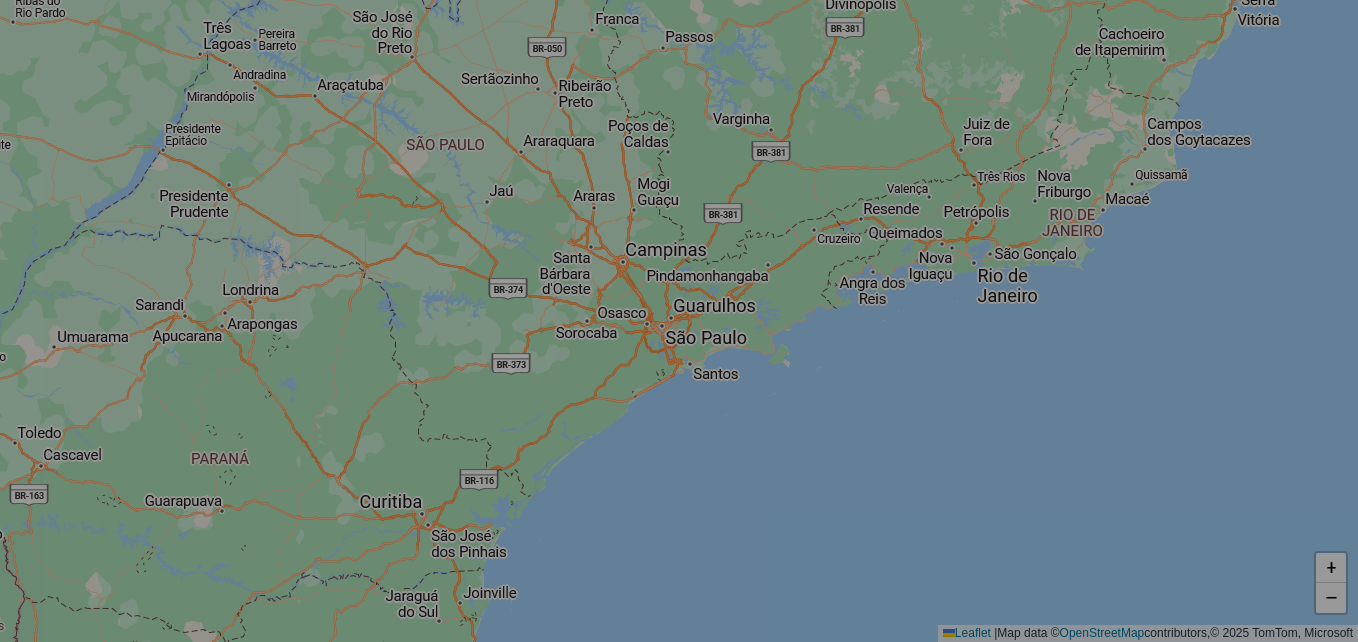 select on "*" 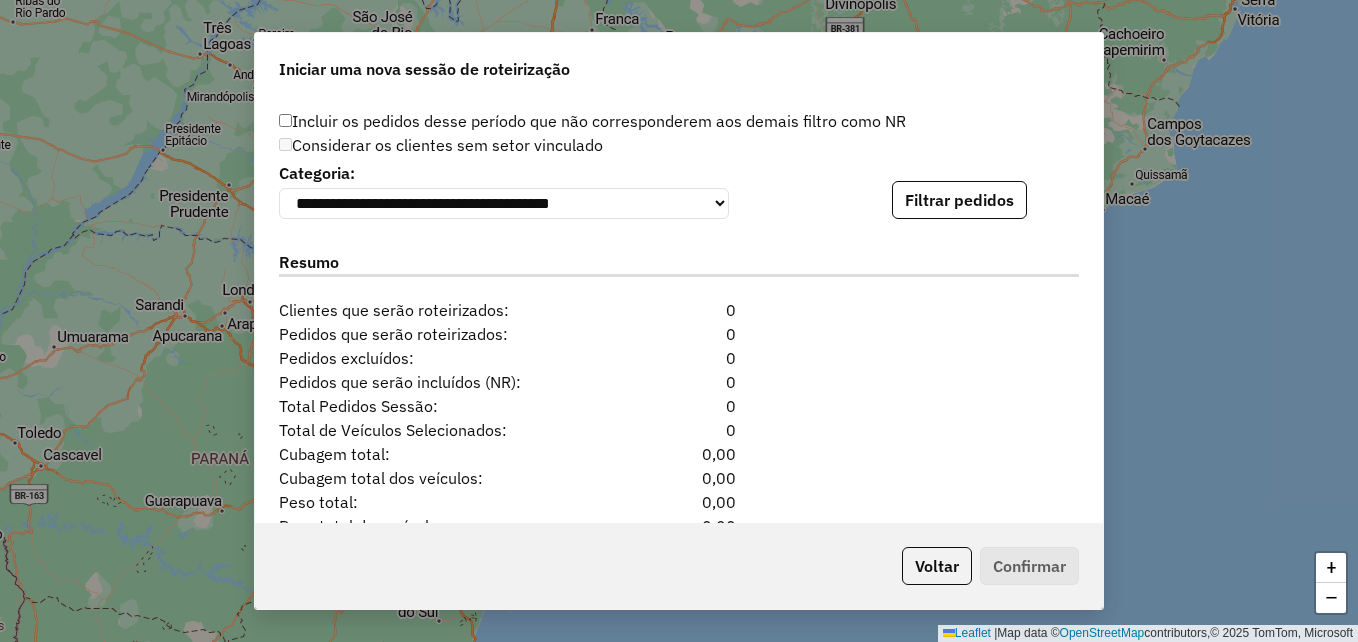 scroll, scrollTop: 2110, scrollLeft: 0, axis: vertical 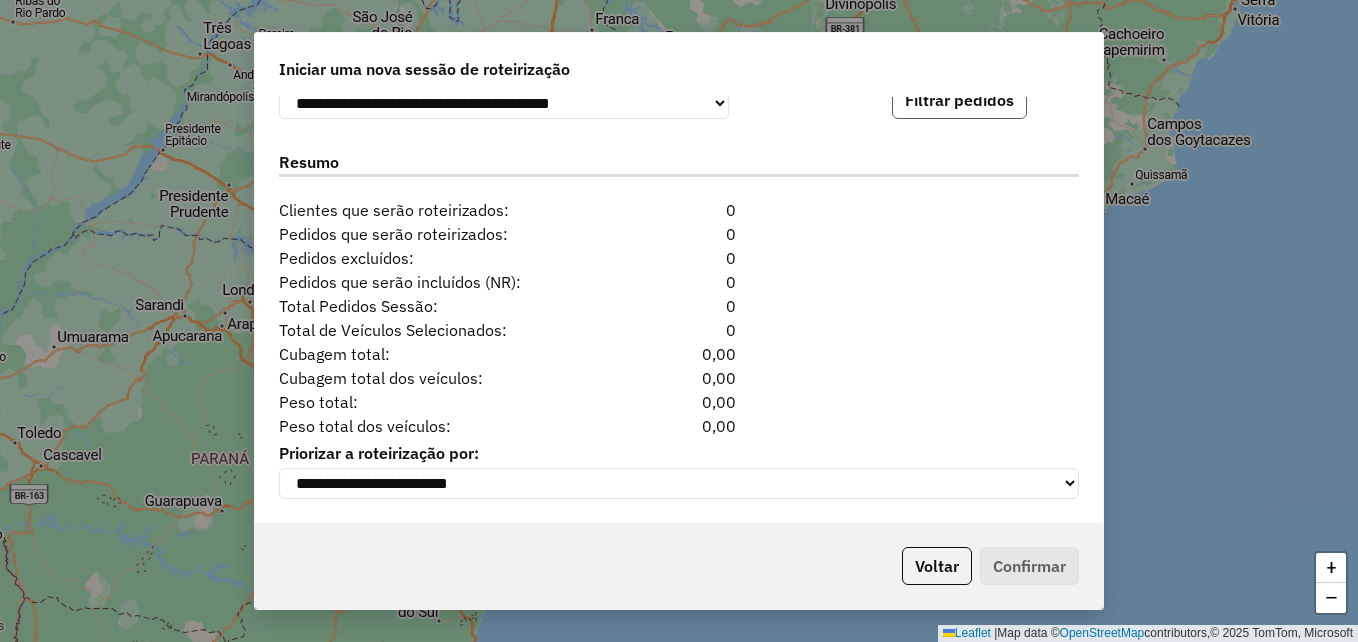 click on "Filtrar pedidos" 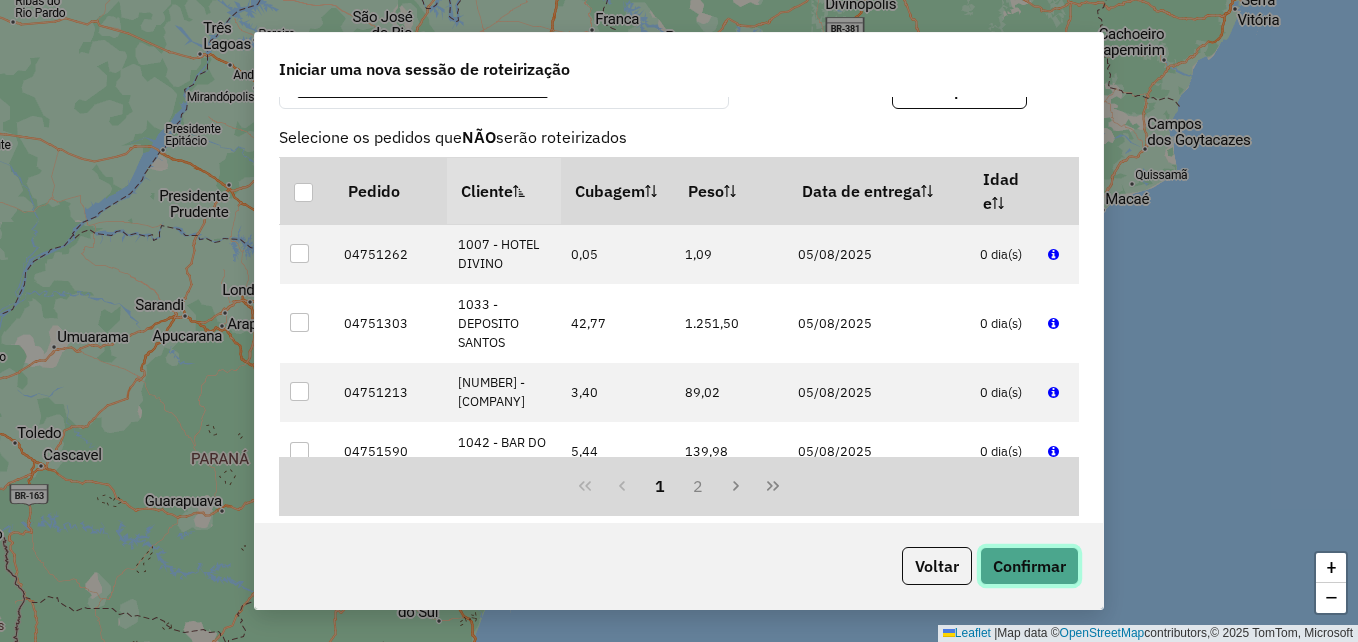 click on "Confirmar" 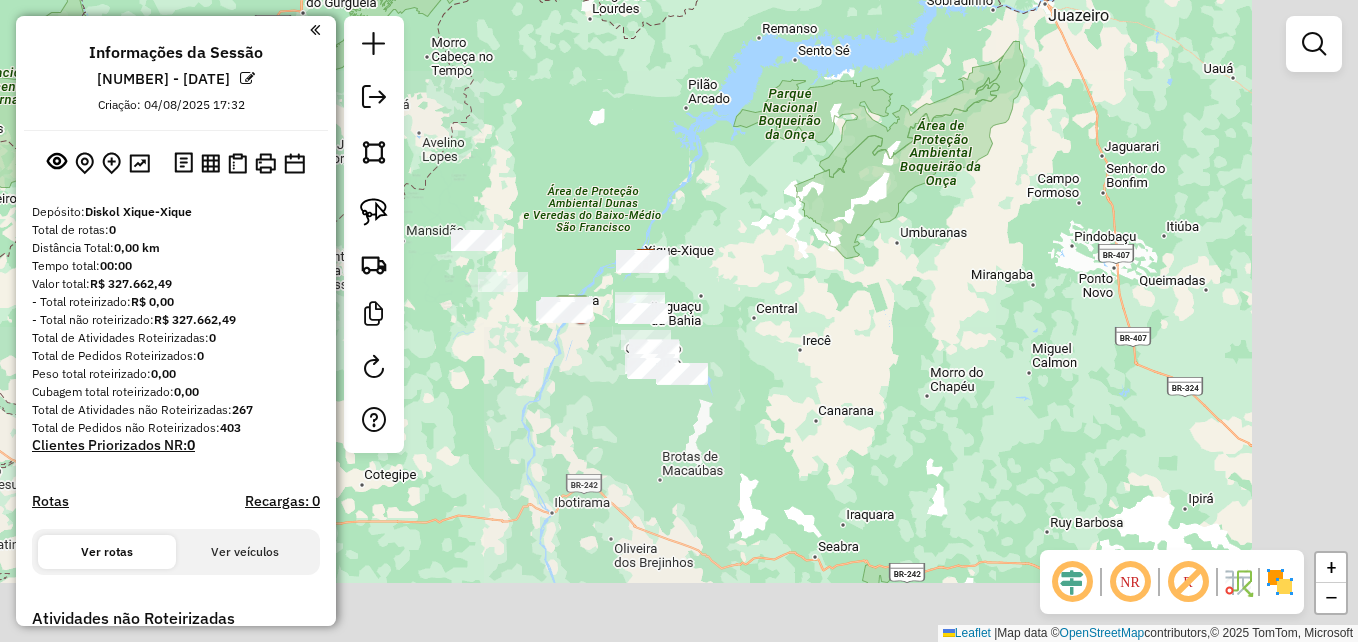 drag, startPoint x: 802, startPoint y: 437, endPoint x: 675, endPoint y: 313, distance: 177.49648 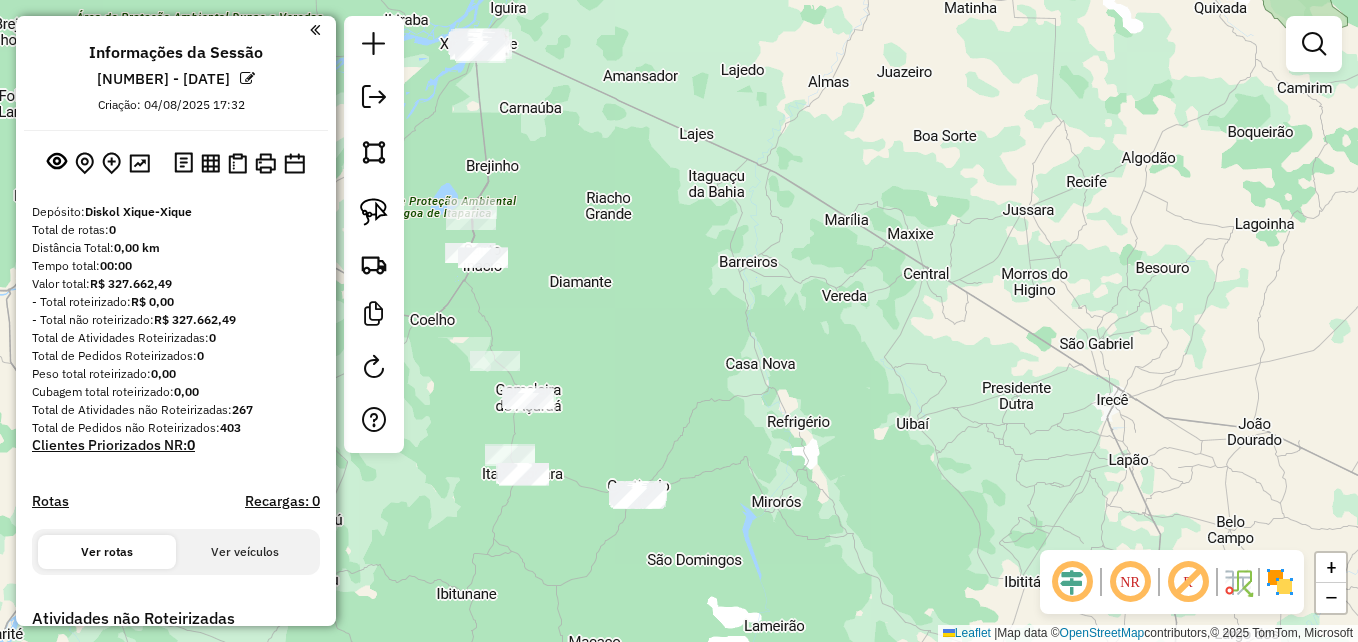 drag, startPoint x: 737, startPoint y: 369, endPoint x: 878, endPoint y: 383, distance: 141.69333 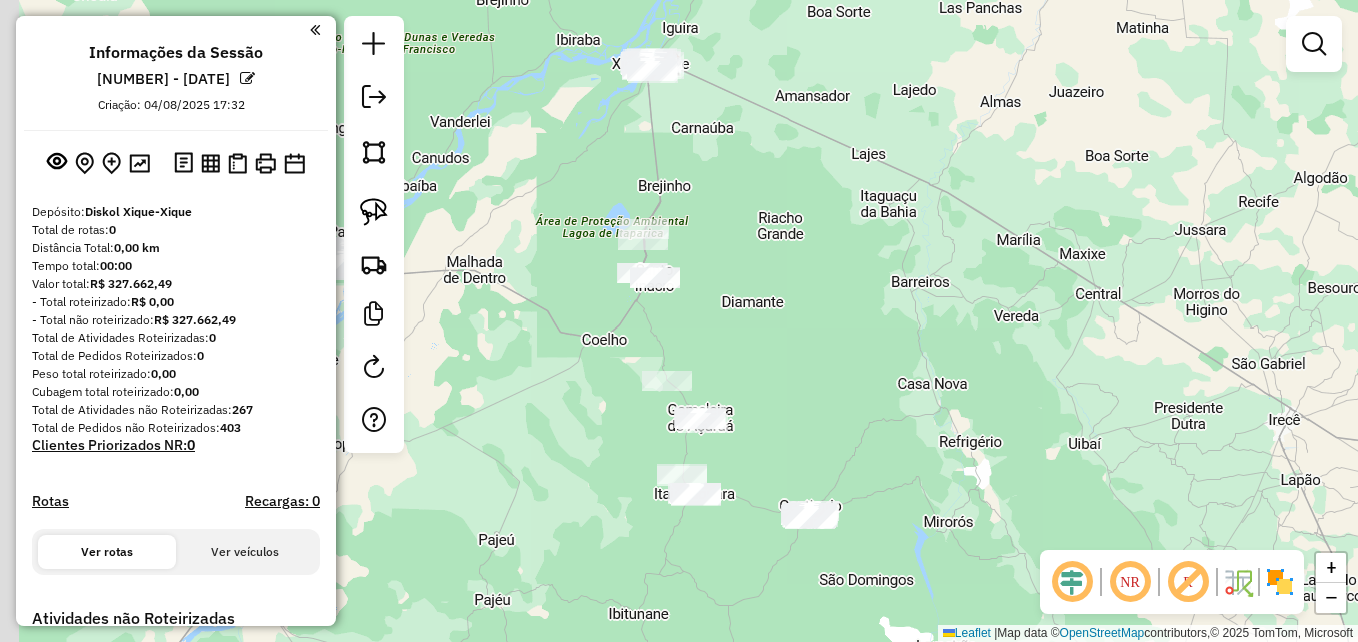 drag, startPoint x: 725, startPoint y: 367, endPoint x: 835, endPoint y: 378, distance: 110.54863 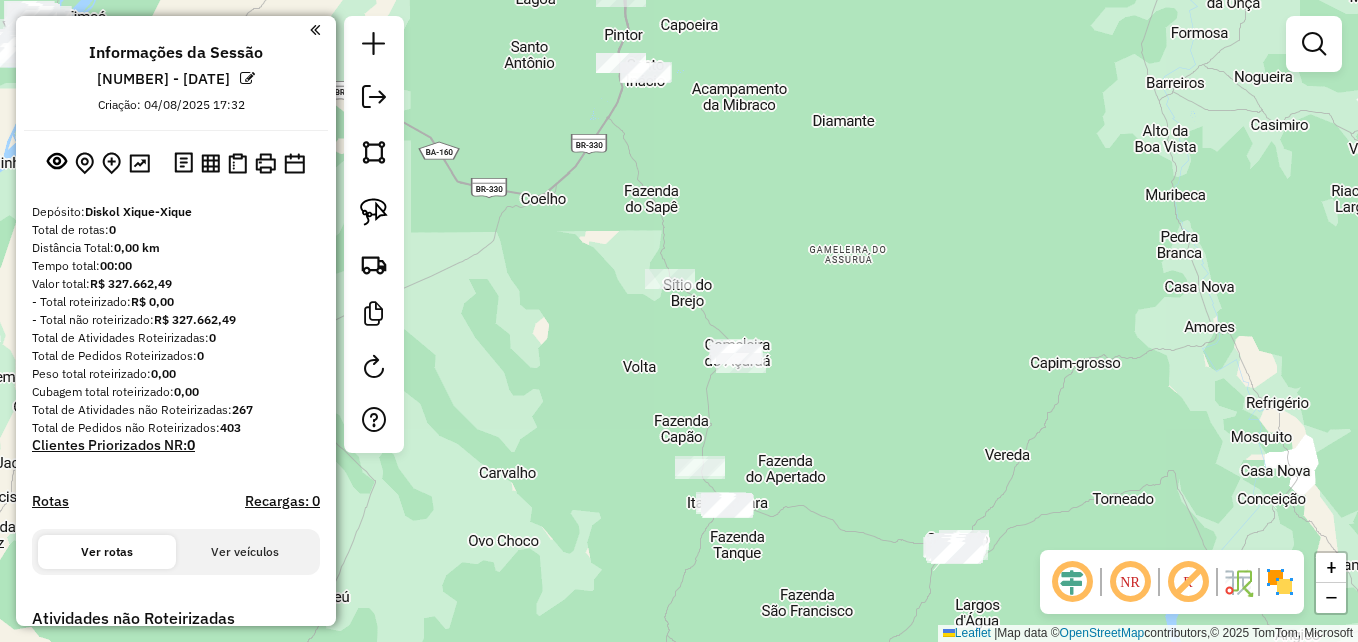 drag, startPoint x: 769, startPoint y: 402, endPoint x: 940, endPoint y: 296, distance: 201.18896 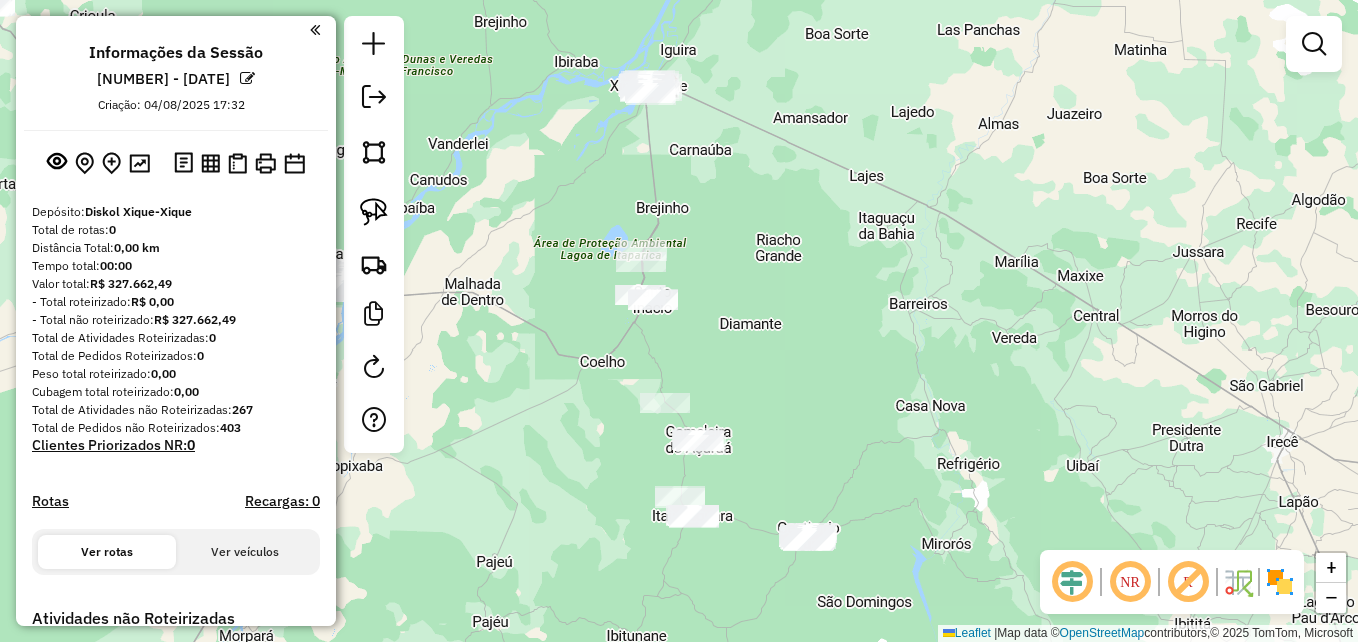 drag, startPoint x: 762, startPoint y: 217, endPoint x: 744, endPoint y: 335, distance: 119.36499 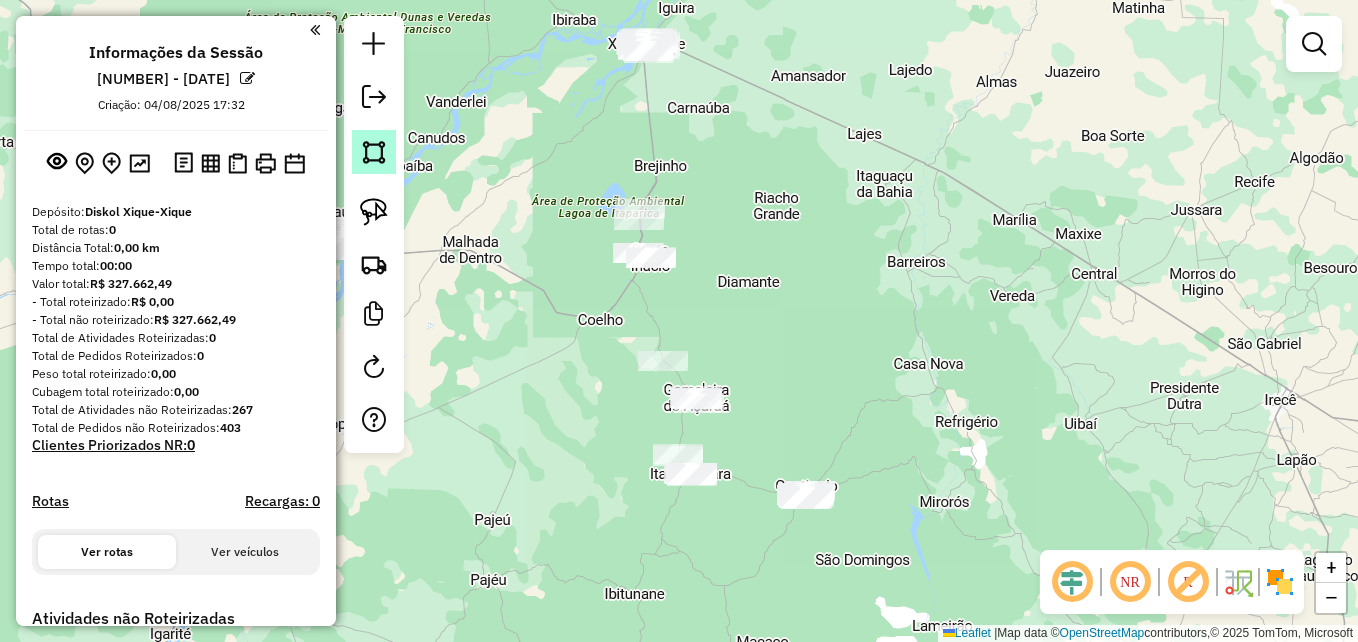 click 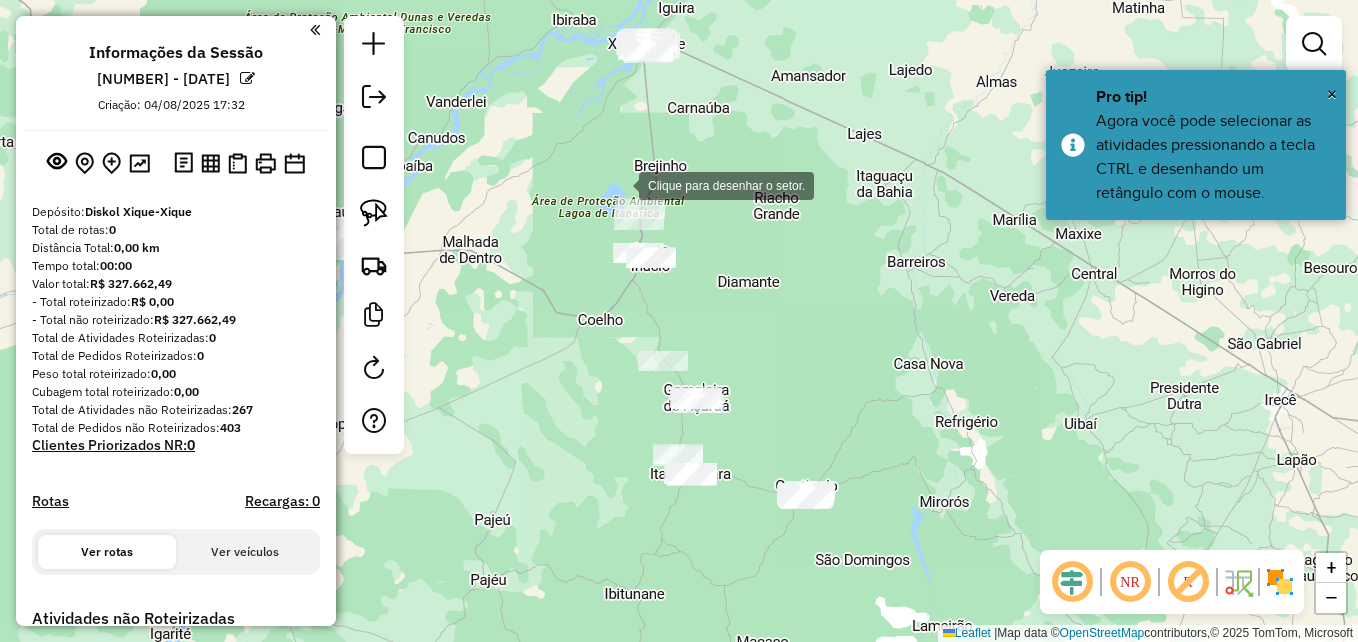 click 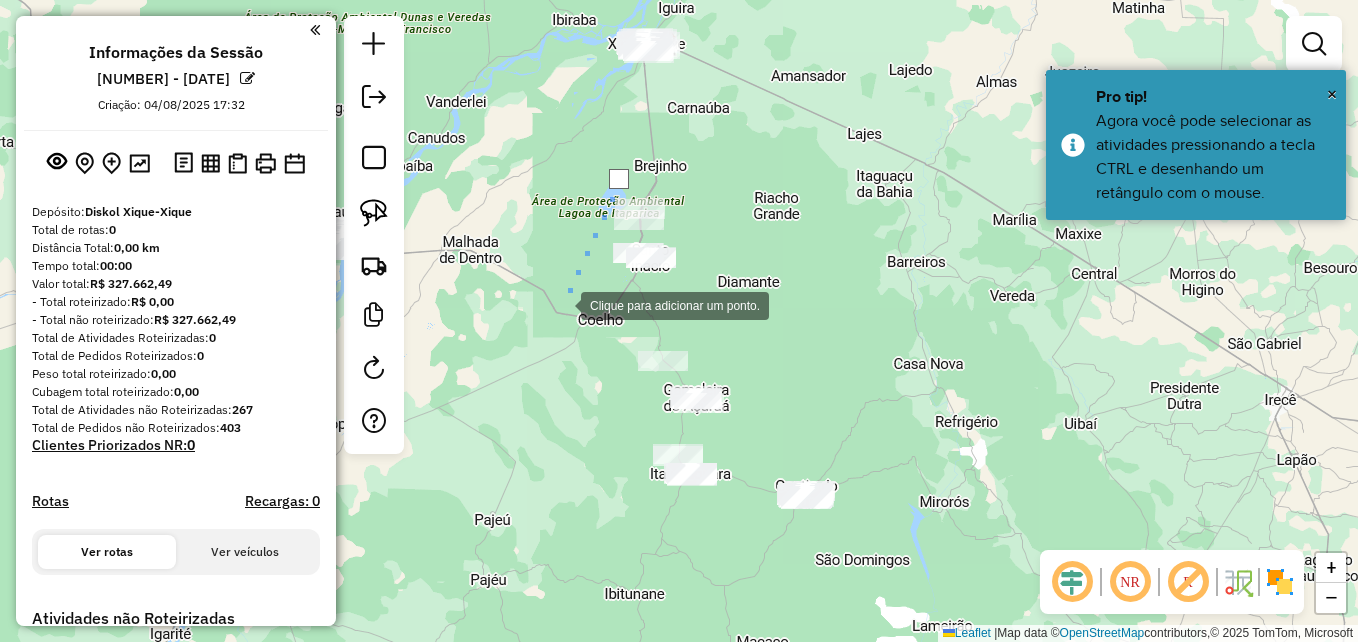 click 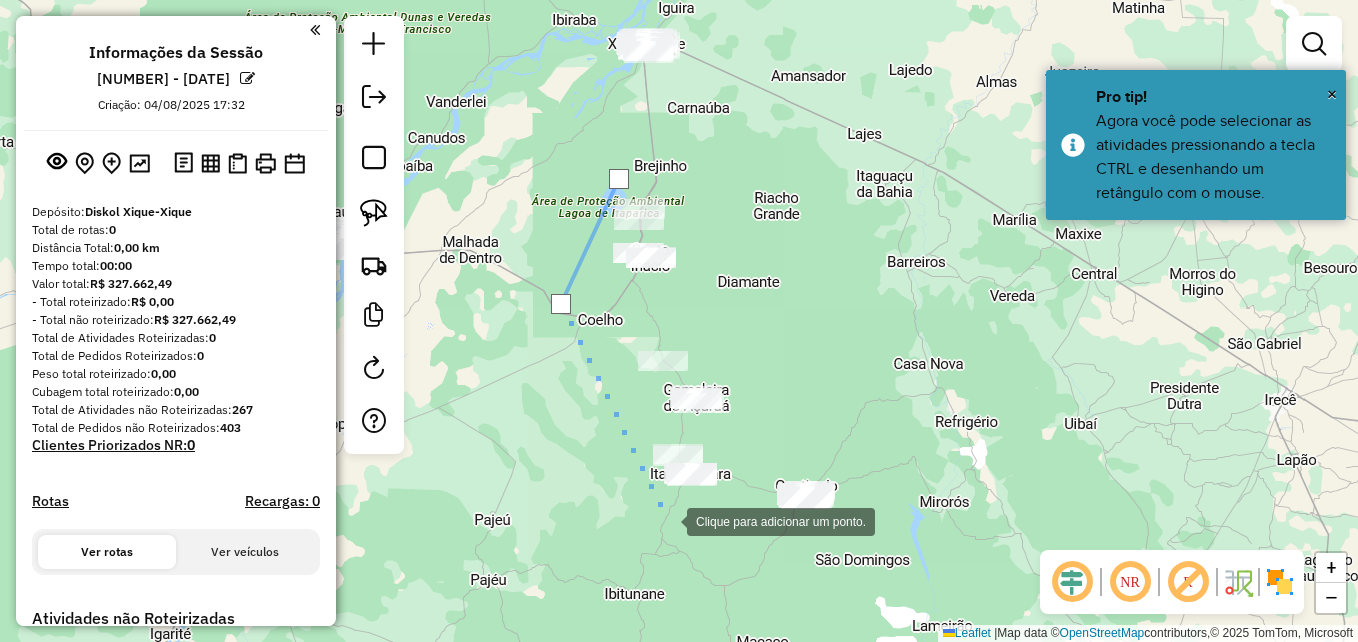 click 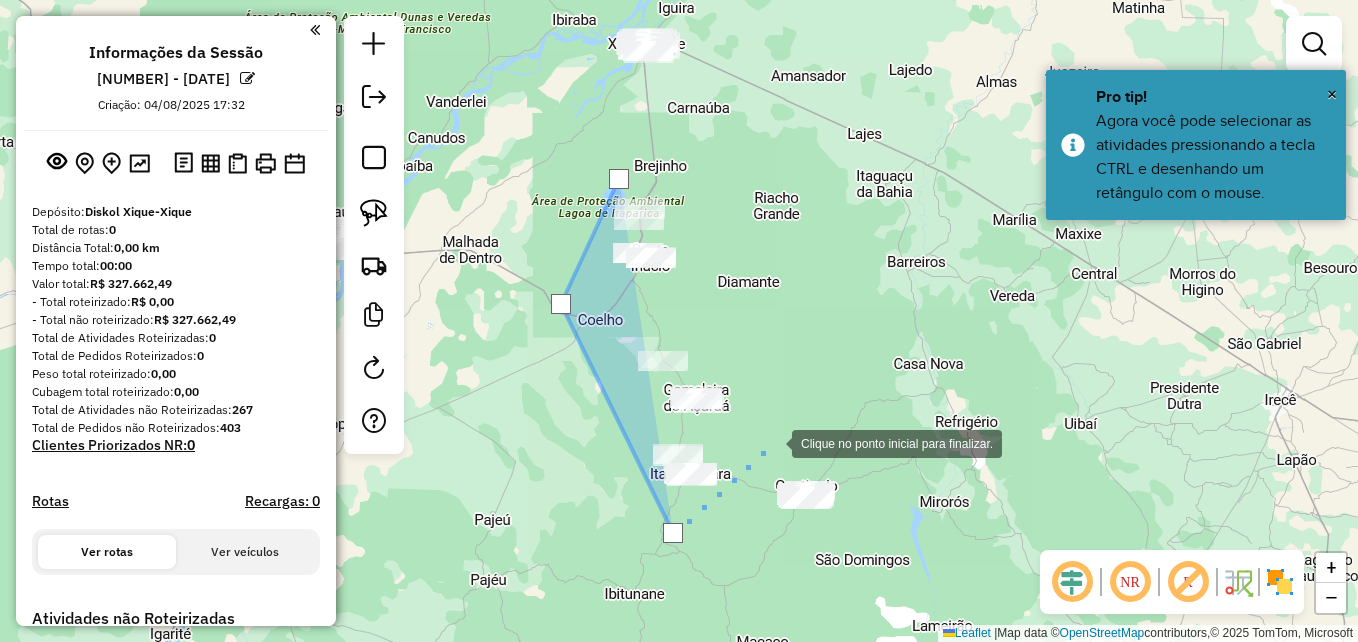drag, startPoint x: 776, startPoint y: 432, endPoint x: 745, endPoint y: 344, distance: 93.30059 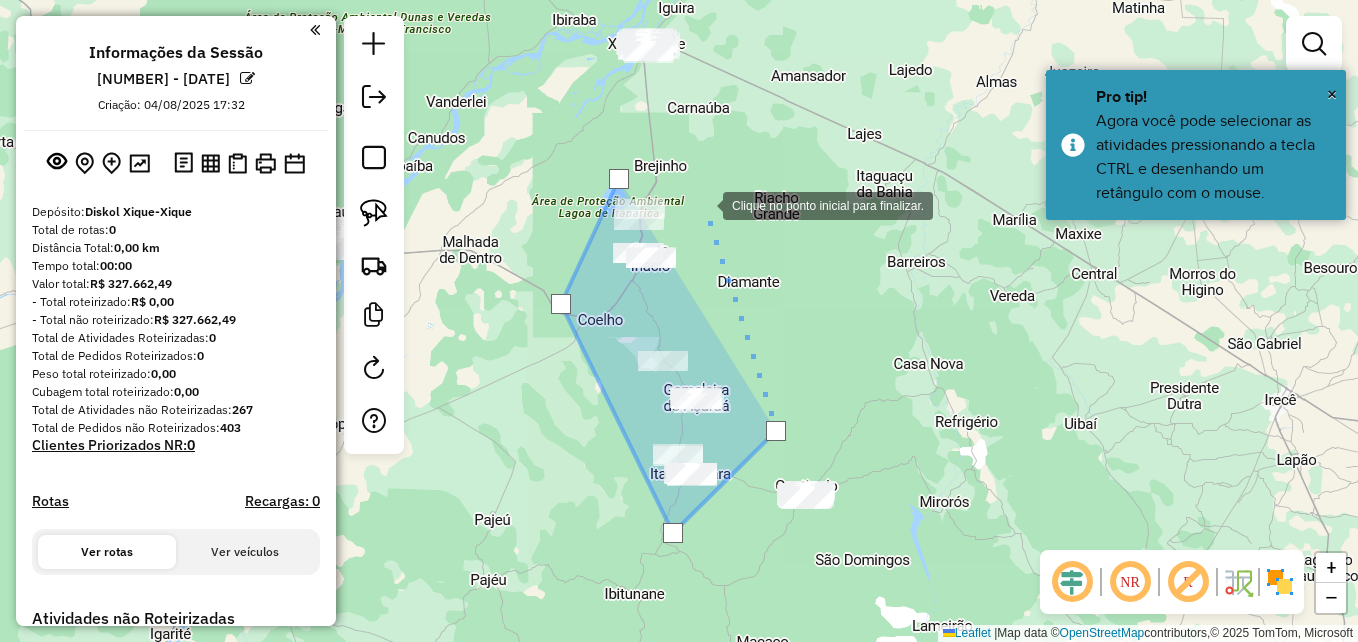 click 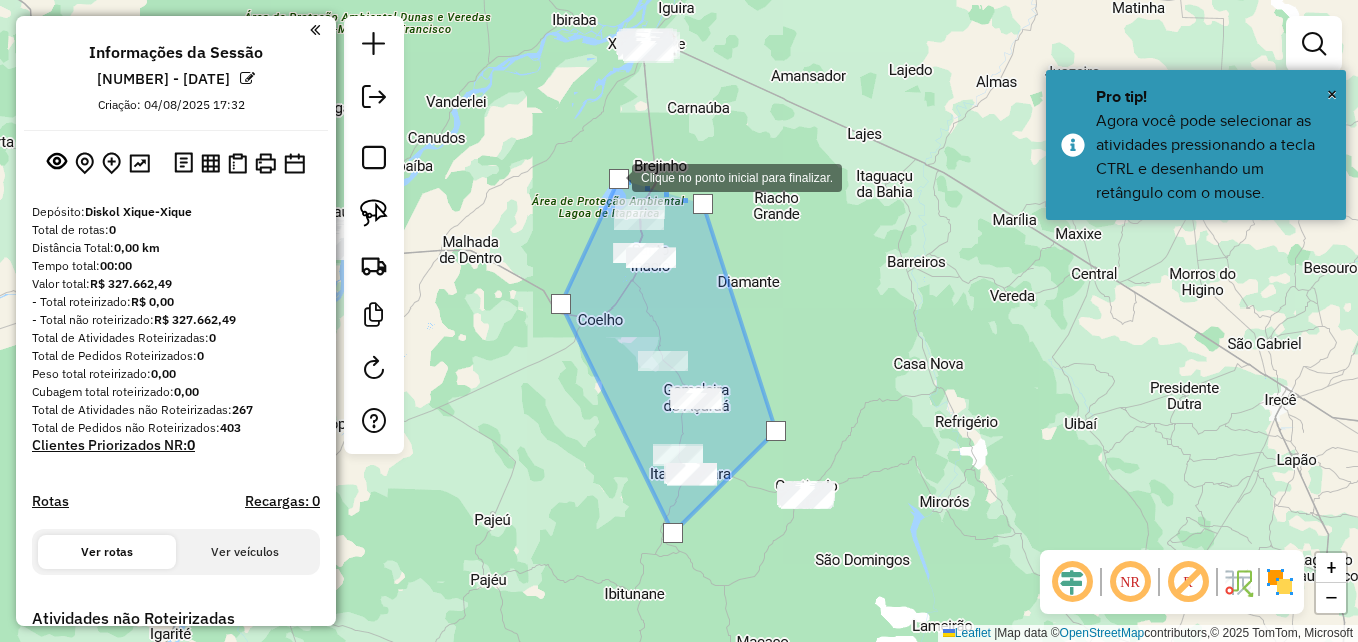 click 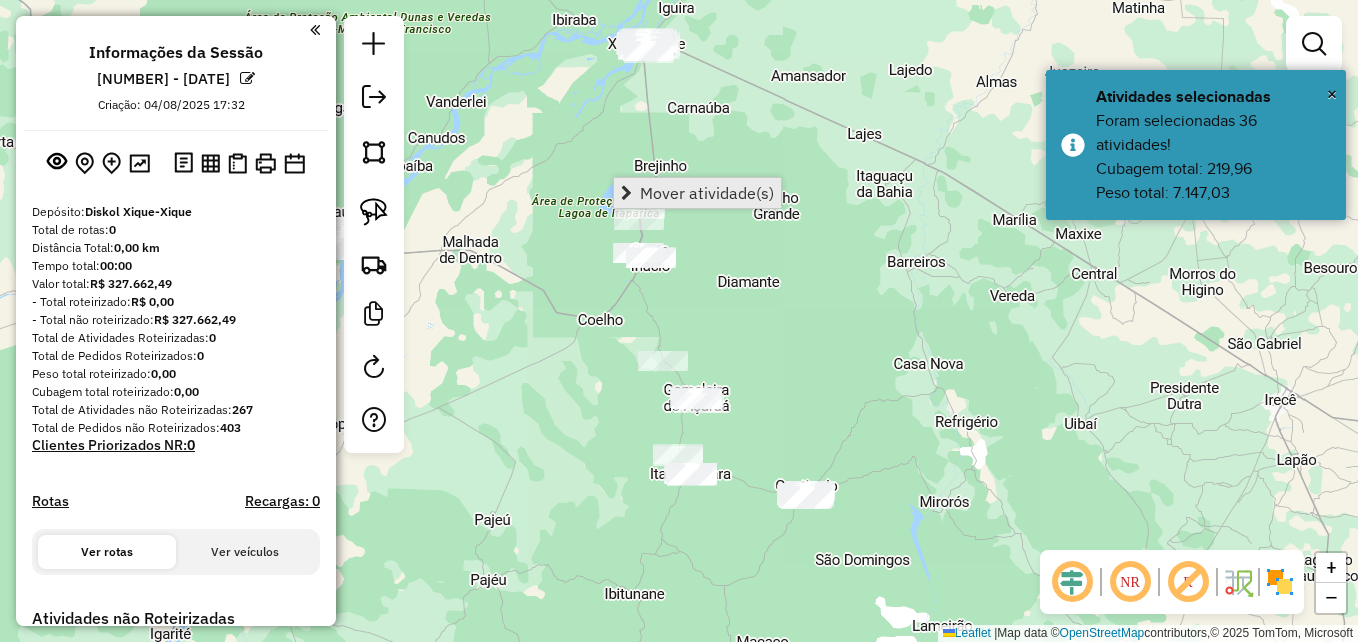 click on "Mover atividade(s)" at bounding box center (697, 193) 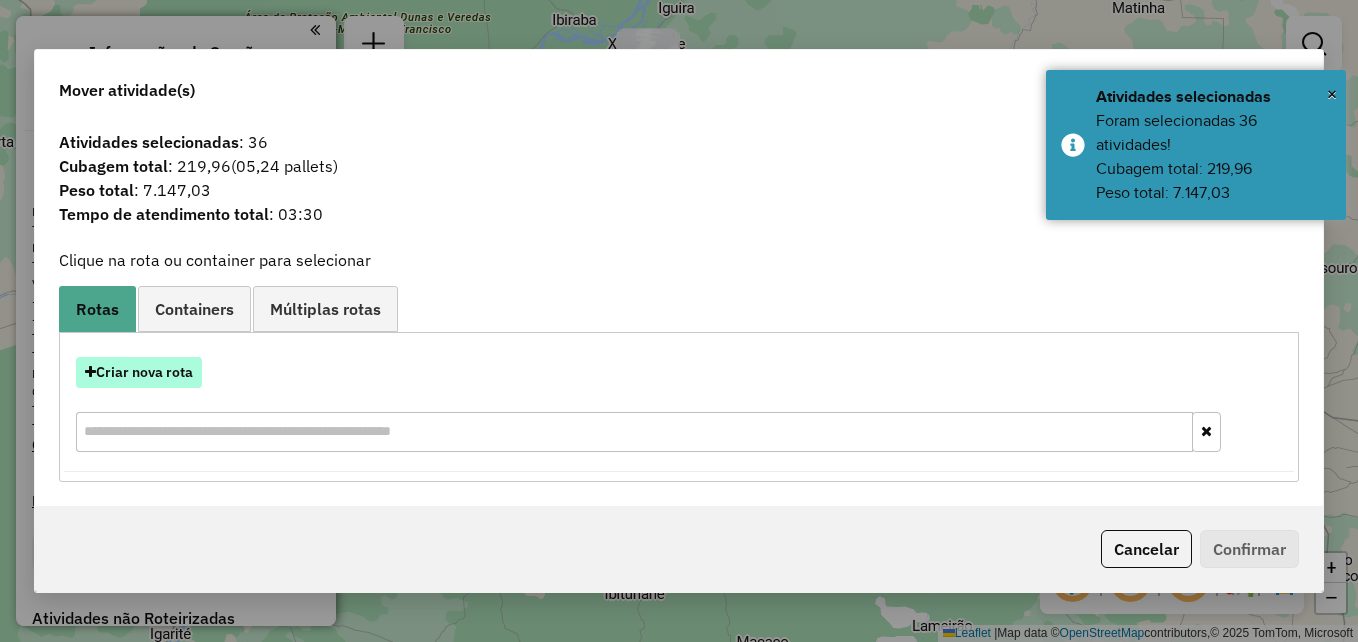 click on "Criar nova rota" at bounding box center (139, 372) 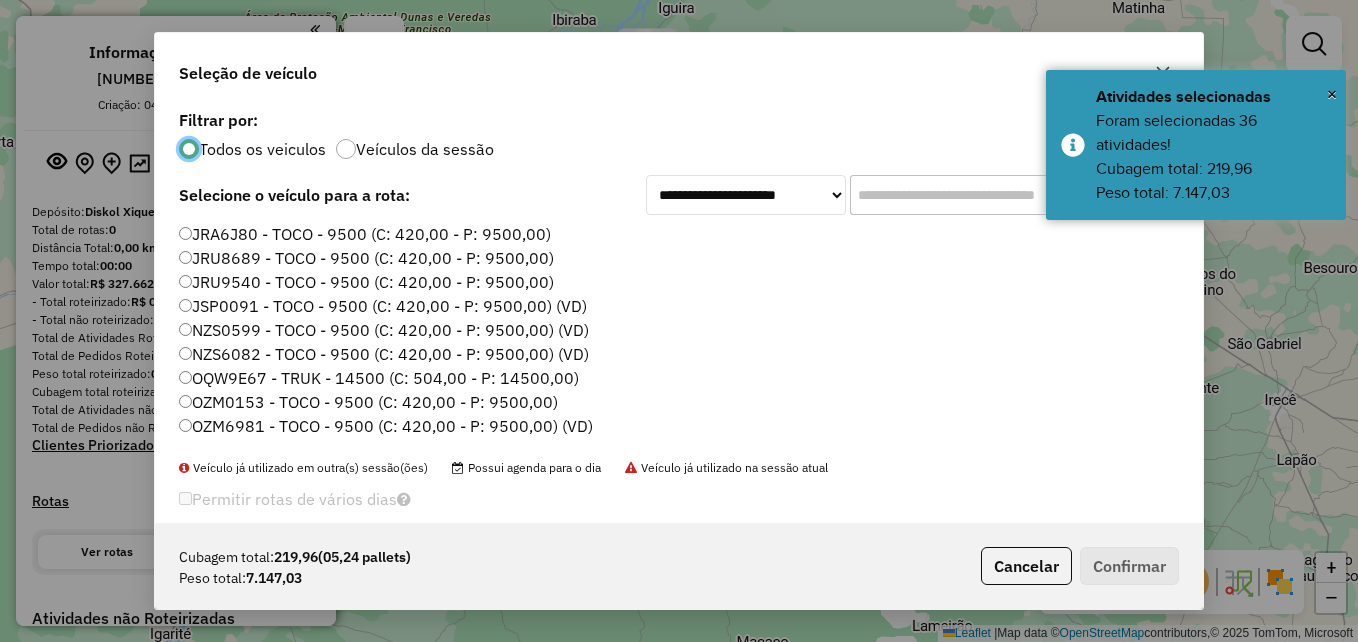 scroll, scrollTop: 11, scrollLeft: 6, axis: both 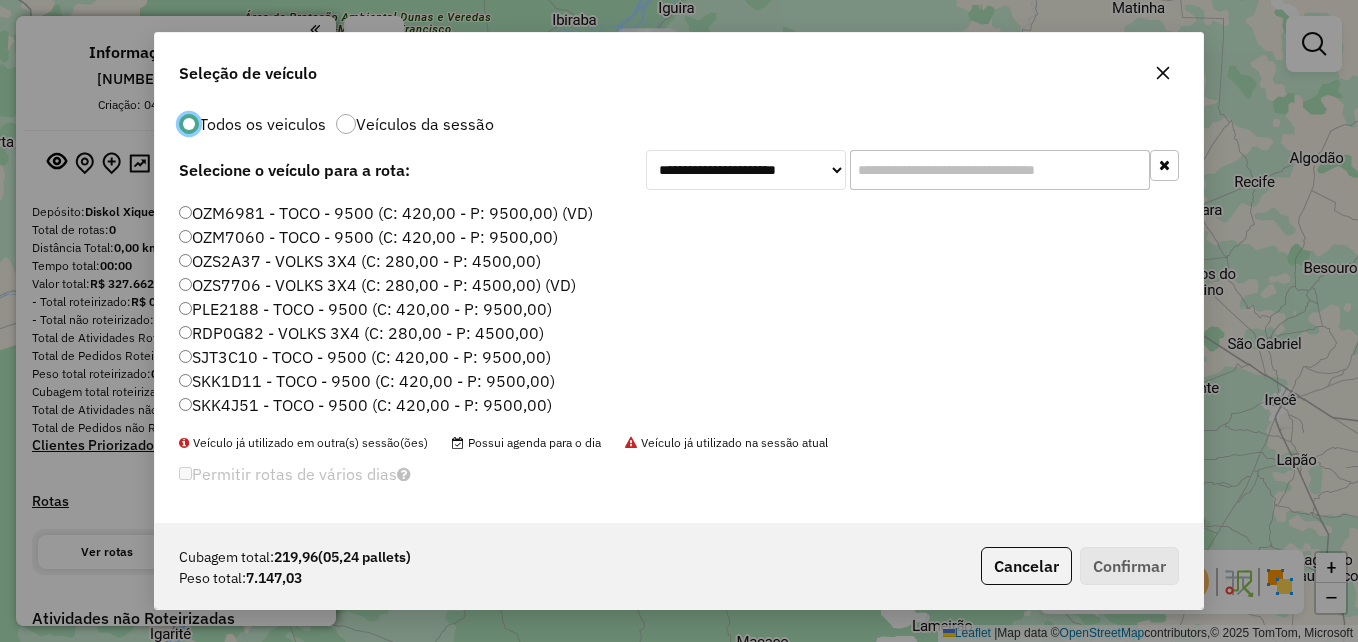 click on "OZM6981 - TOCO - 9500 (C: 420,00 - P: 9500,00) (VD)" 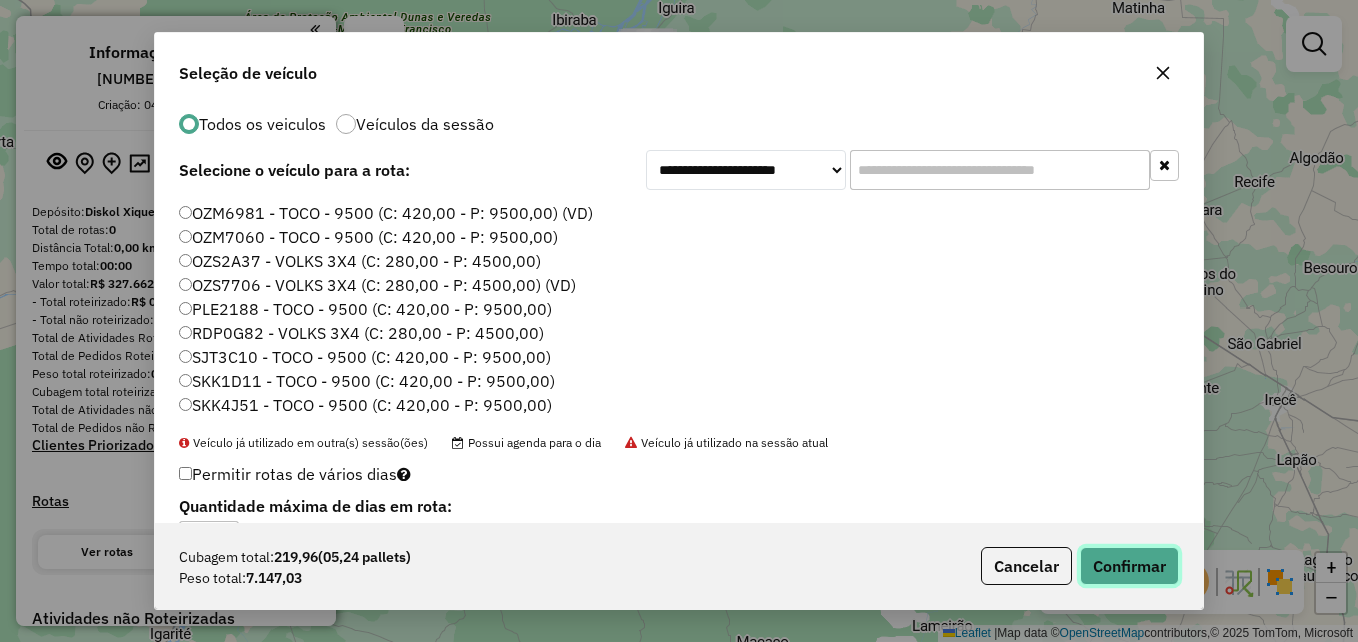 click on "Confirmar" 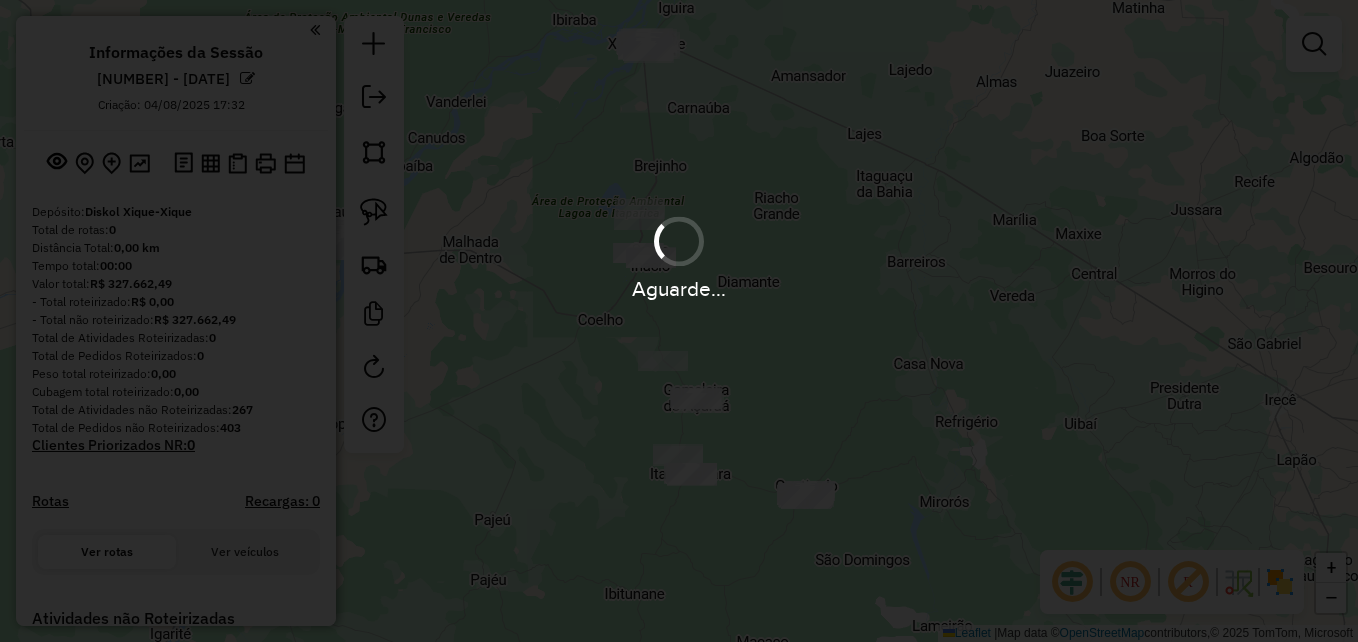 scroll, scrollTop: 0, scrollLeft: 0, axis: both 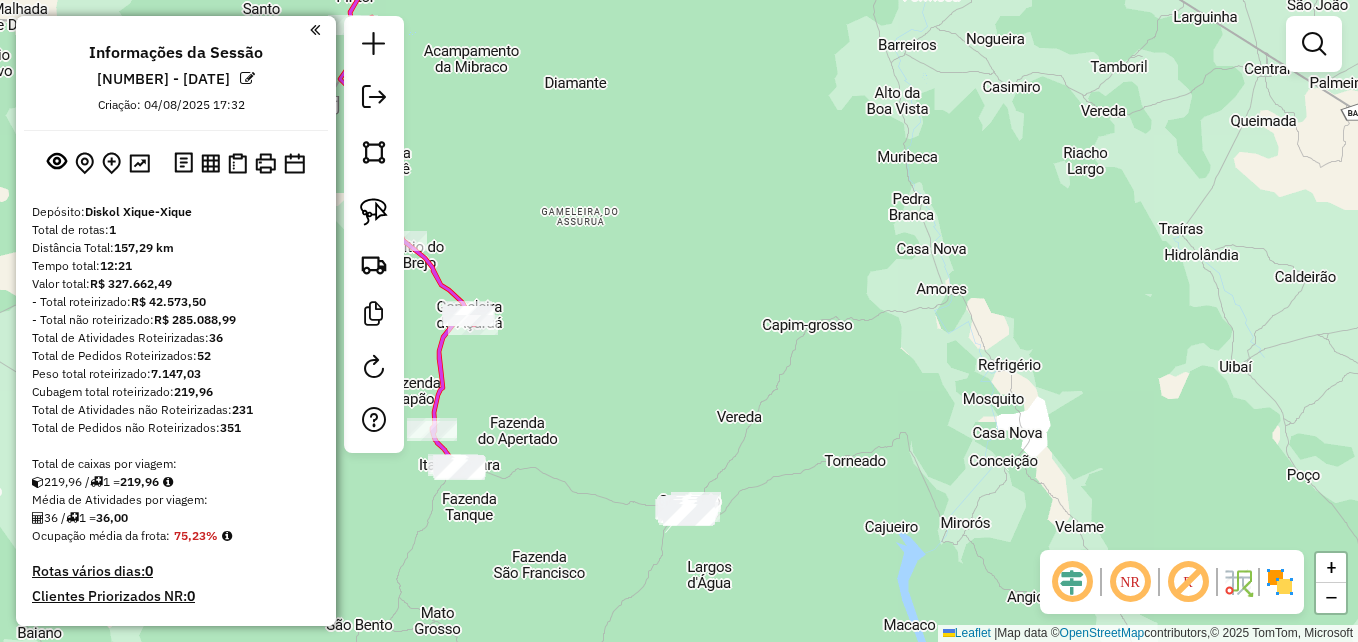click on "Janela de atendimento Grade de atendimento Capacidade Transportadoras Veículos Cliente Pedidos  Rotas Selecione os dias de semana para filtrar as janelas de atendimento  Seg   Ter   Qua   Qui   Sex   Sáb   Dom  Informe o período da janela de atendimento: De: Até:  Filtrar exatamente a janela do cliente  Considerar janela de atendimento padrão  Selecione os dias de semana para filtrar as grades de atendimento  Seg   Ter   Qua   Qui   Sex   Sáb   Dom   Considerar clientes sem dia de atendimento cadastrado  Clientes fora do dia de atendimento selecionado Filtrar as atividades entre os valores definidos abaixo:  Peso mínimo:   Peso máximo:   Cubagem mínima:   Cubagem máxima:   De:   Até:  Filtrar as atividades entre o tempo de atendimento definido abaixo:  De:   Até:   Considerar capacidade total dos clientes não roteirizados Transportadora: Selecione um ou mais itens Tipo de veículo: Selecione um ou mais itens Veículo: Selecione um ou mais itens Motorista: Selecione um ou mais itens Nome: Rótulo:" 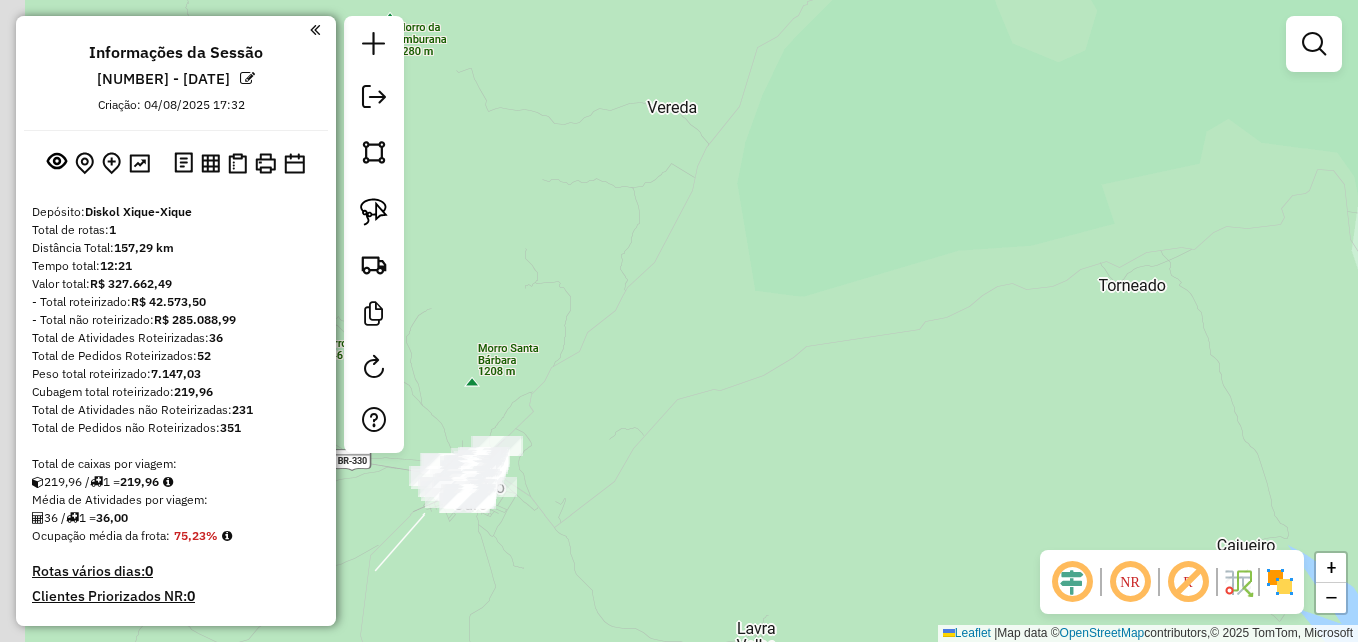 drag, startPoint x: 709, startPoint y: 494, endPoint x: 824, endPoint y: 365, distance: 172.81783 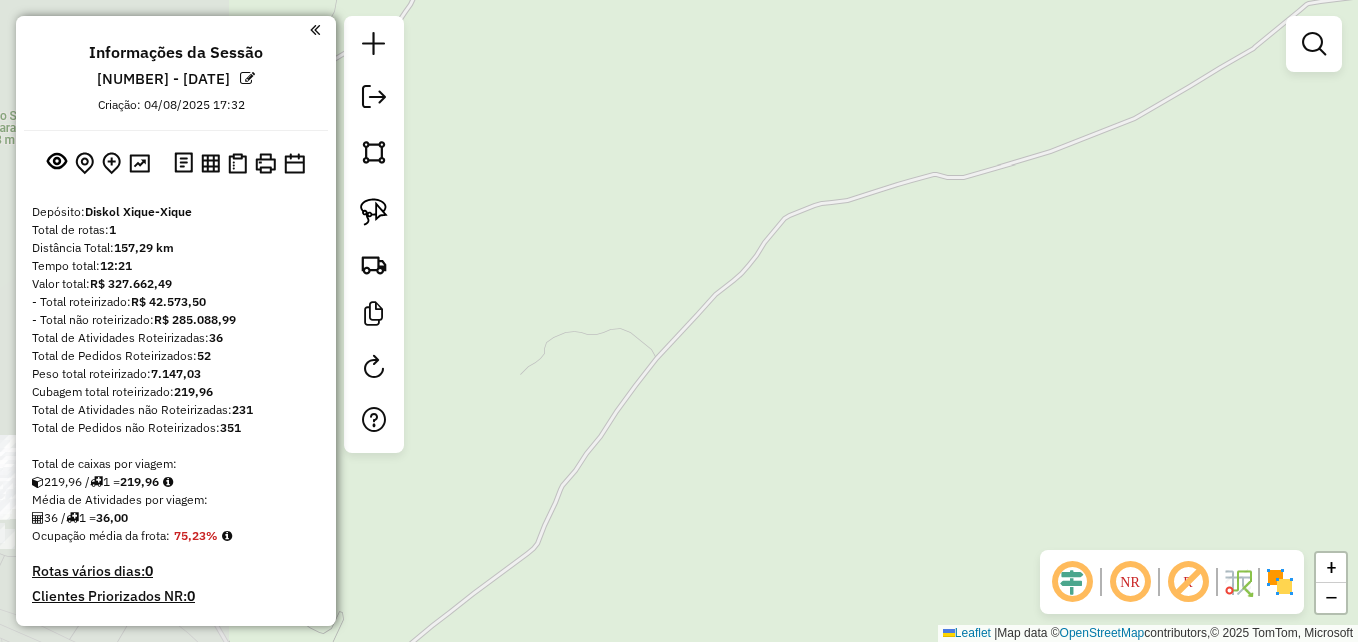 drag, startPoint x: 642, startPoint y: 455, endPoint x: 965, endPoint y: 401, distance: 327.48282 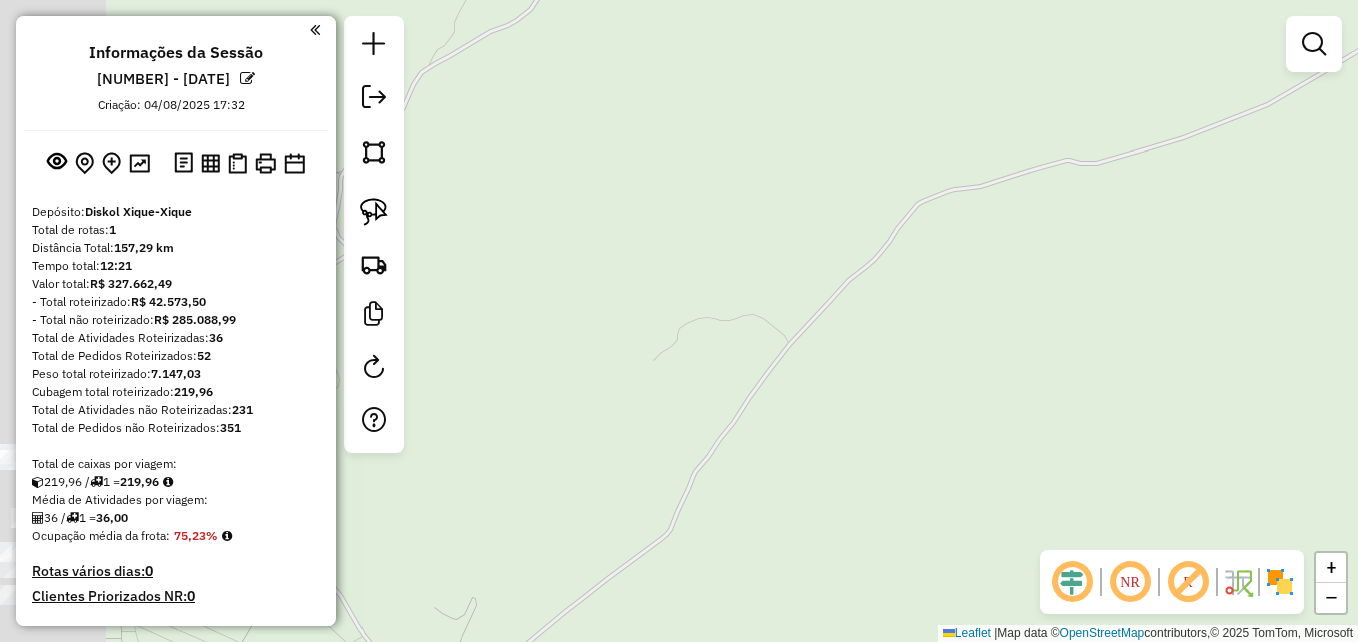drag, startPoint x: 734, startPoint y: 407, endPoint x: 883, endPoint y: 375, distance: 152.3975 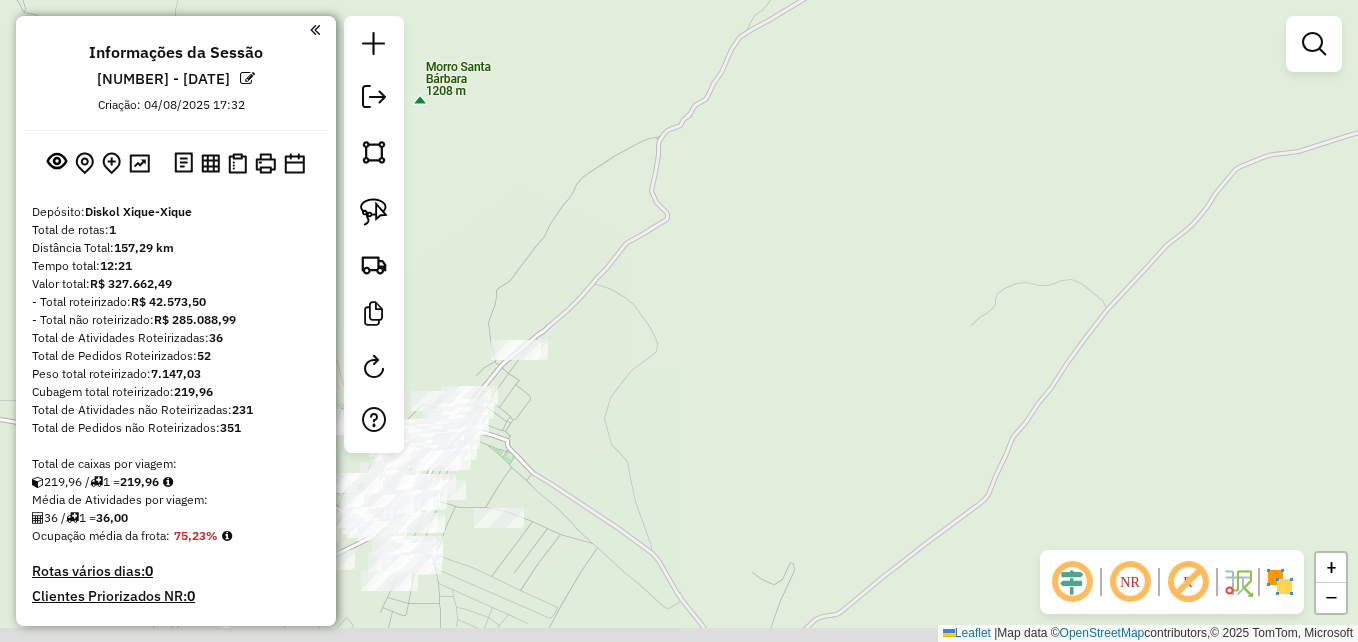 drag, startPoint x: 672, startPoint y: 393, endPoint x: 925, endPoint y: 336, distance: 259.34146 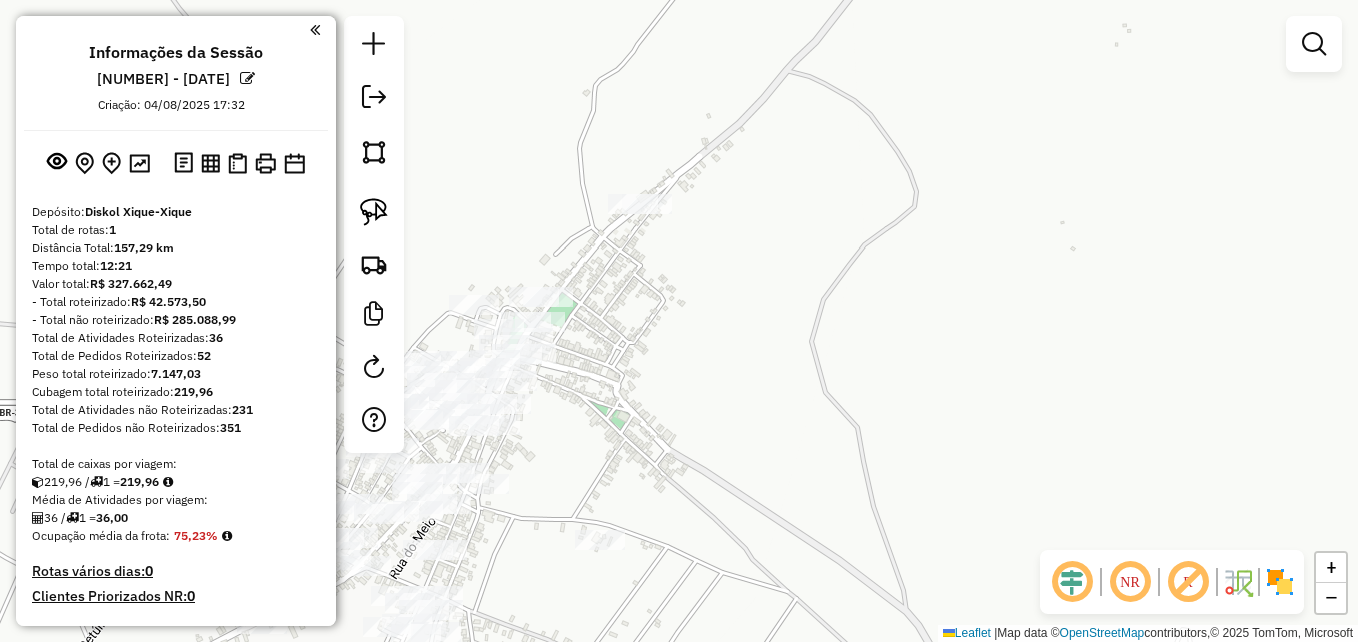 drag, startPoint x: 722, startPoint y: 416, endPoint x: 954, endPoint y: 275, distance: 271.48663 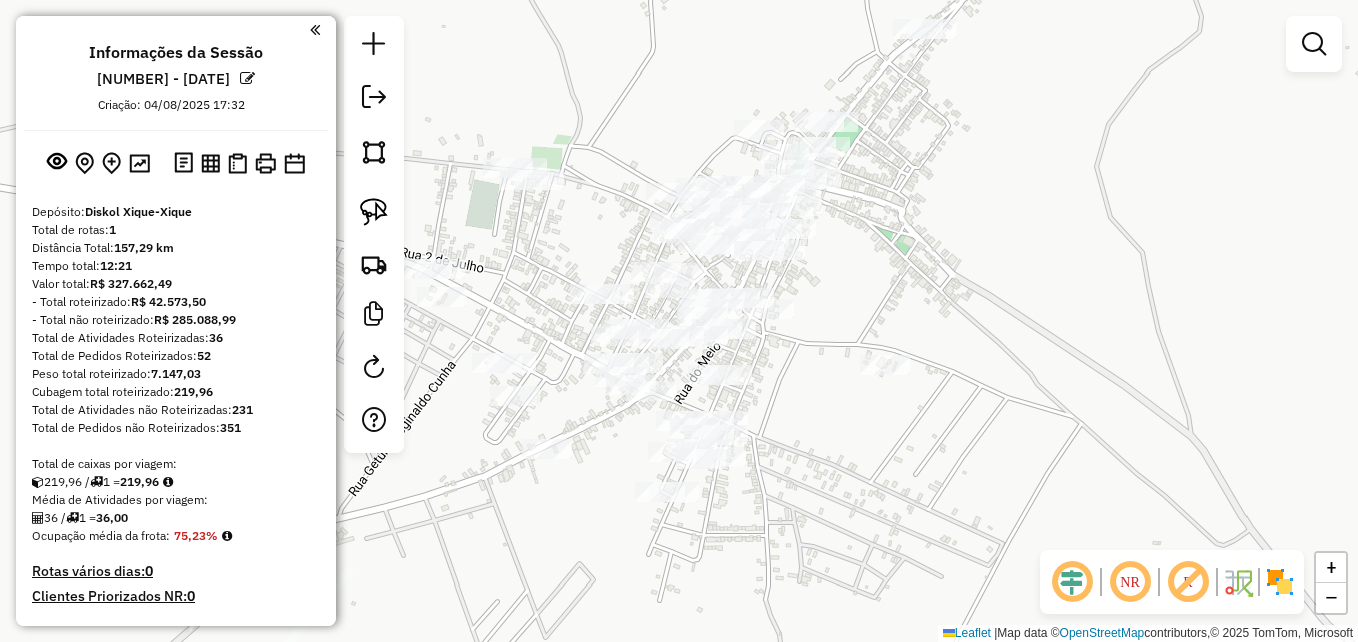 drag, startPoint x: 833, startPoint y: 355, endPoint x: 931, endPoint y: 300, distance: 112.37882 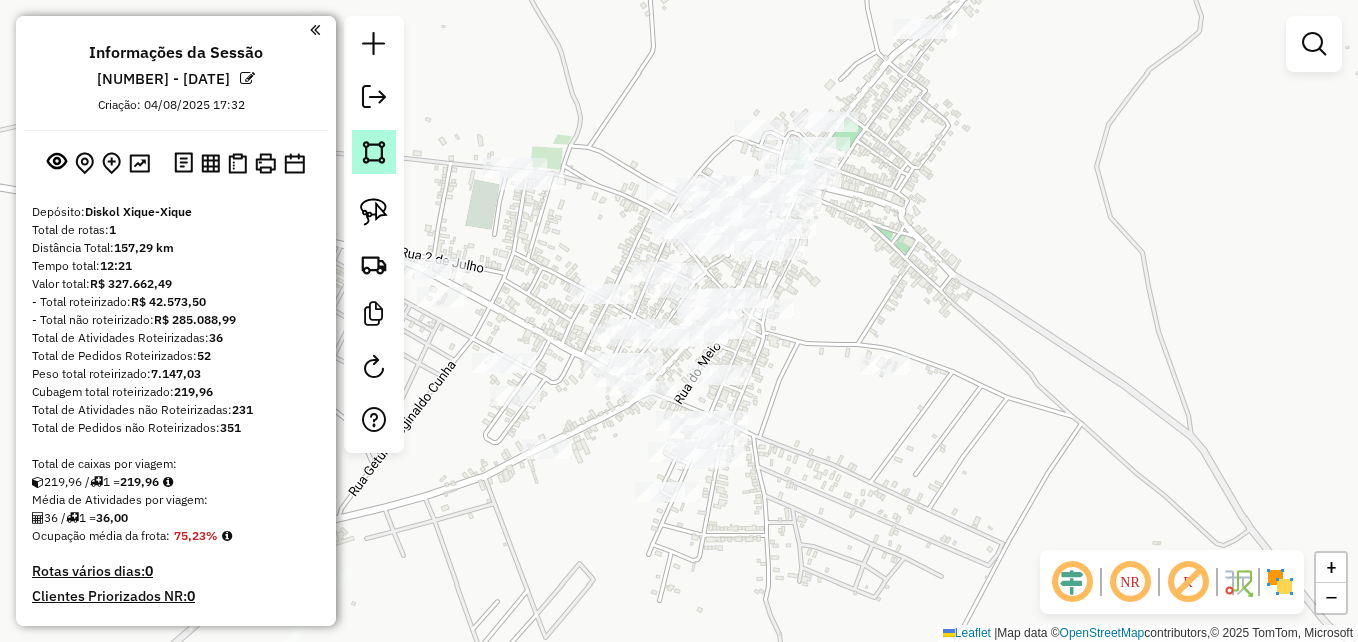 click 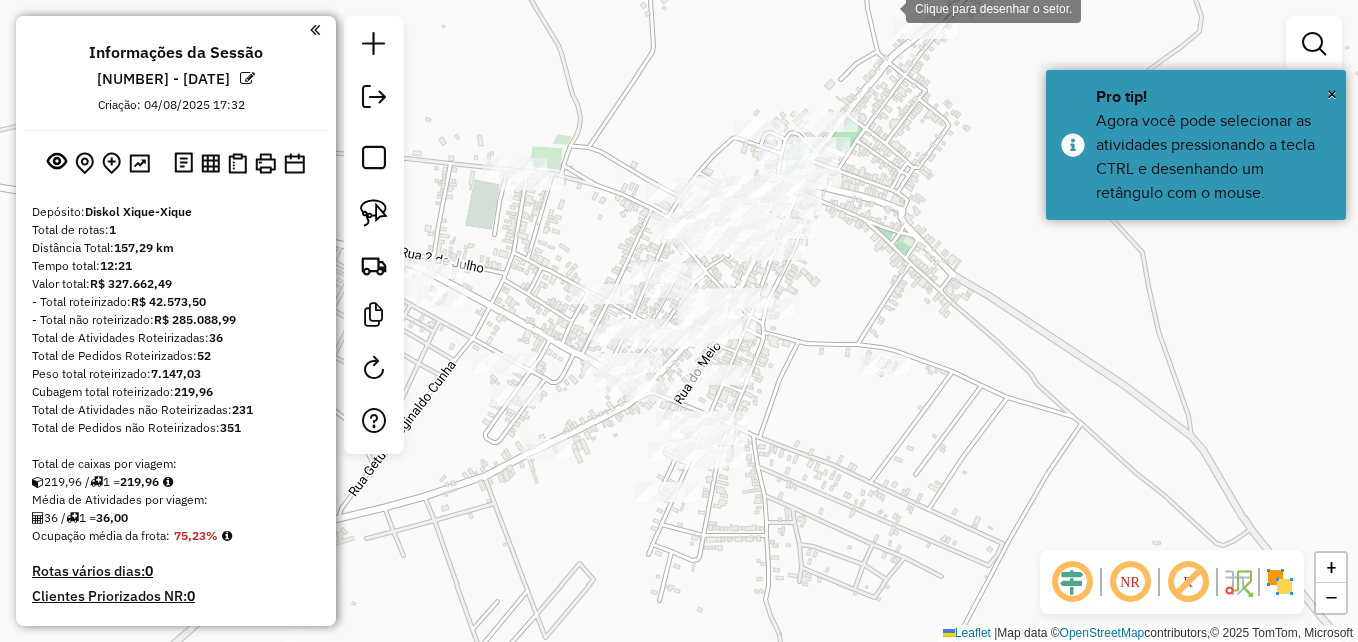 click 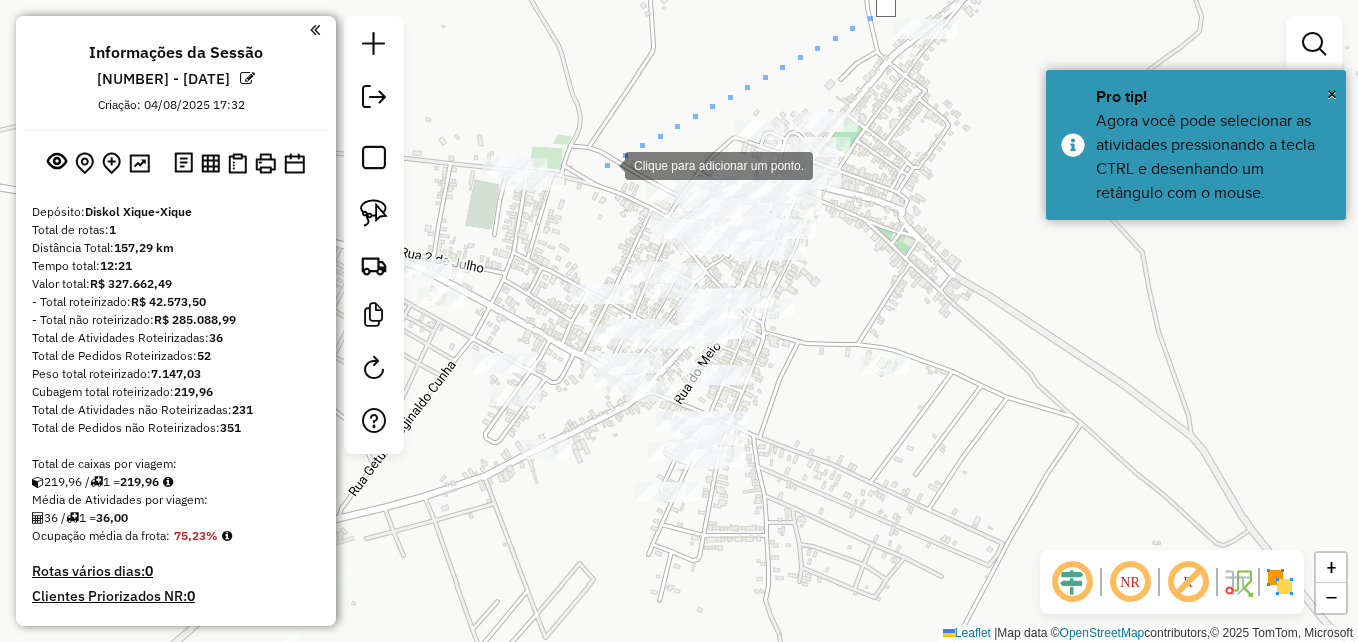 click 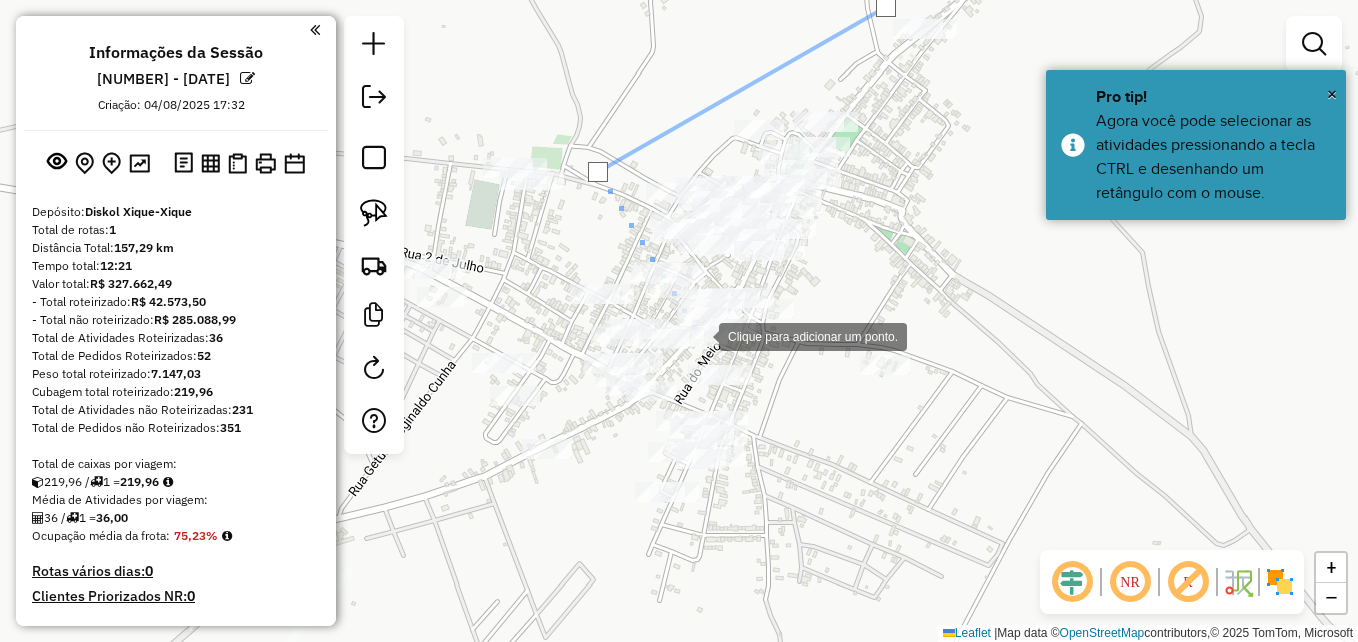 click 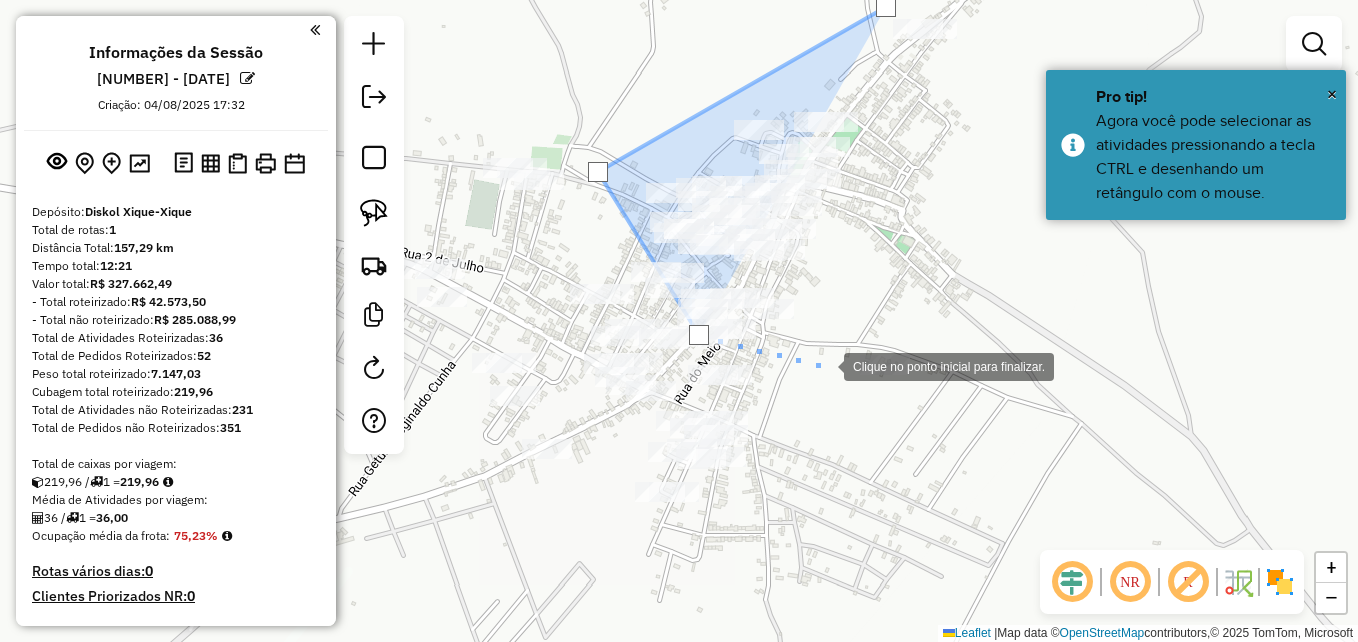 click 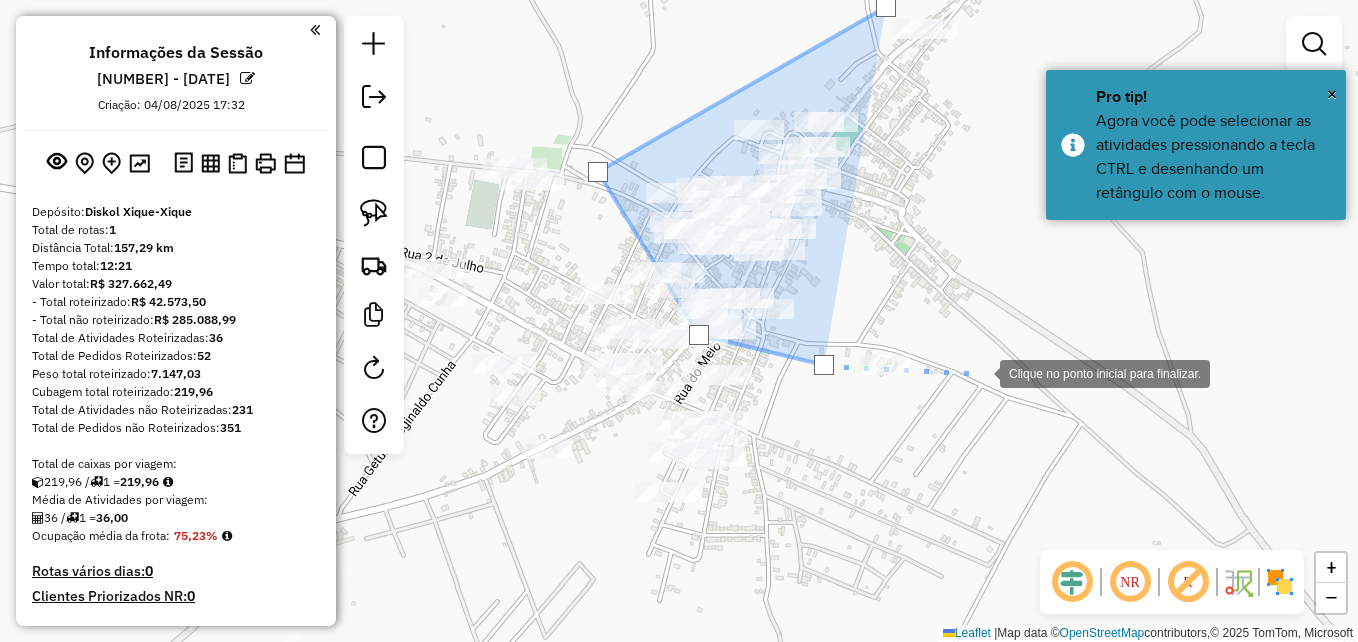 click 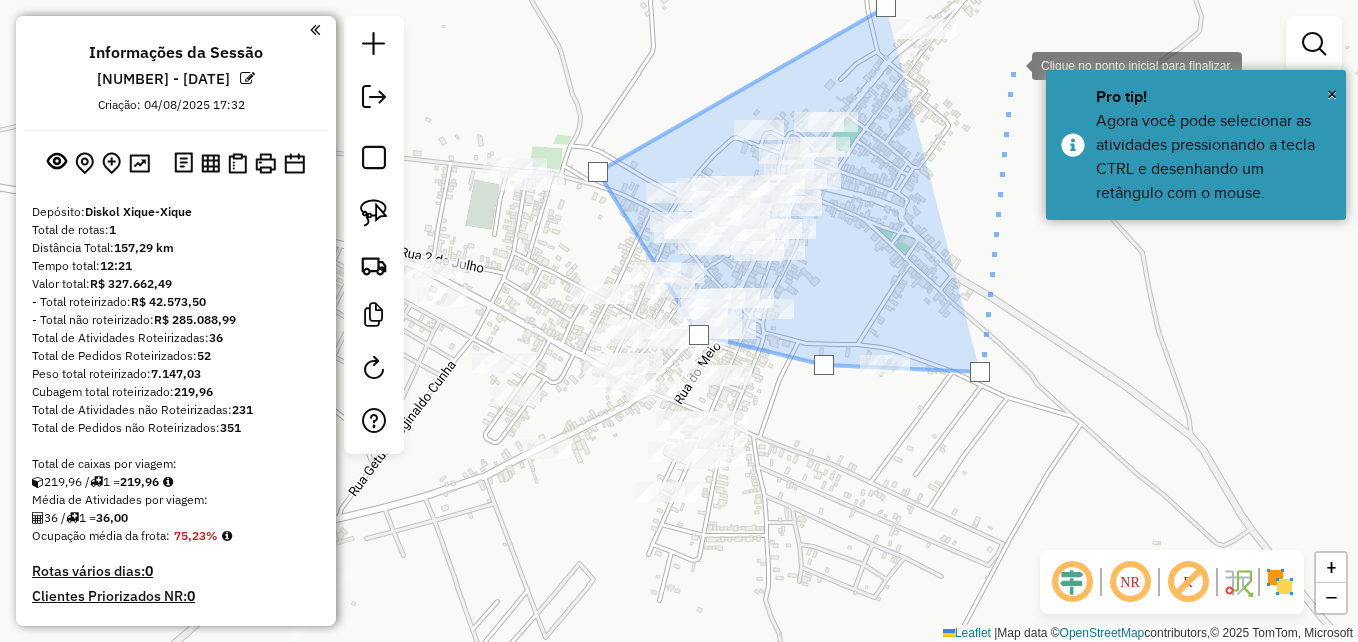 click 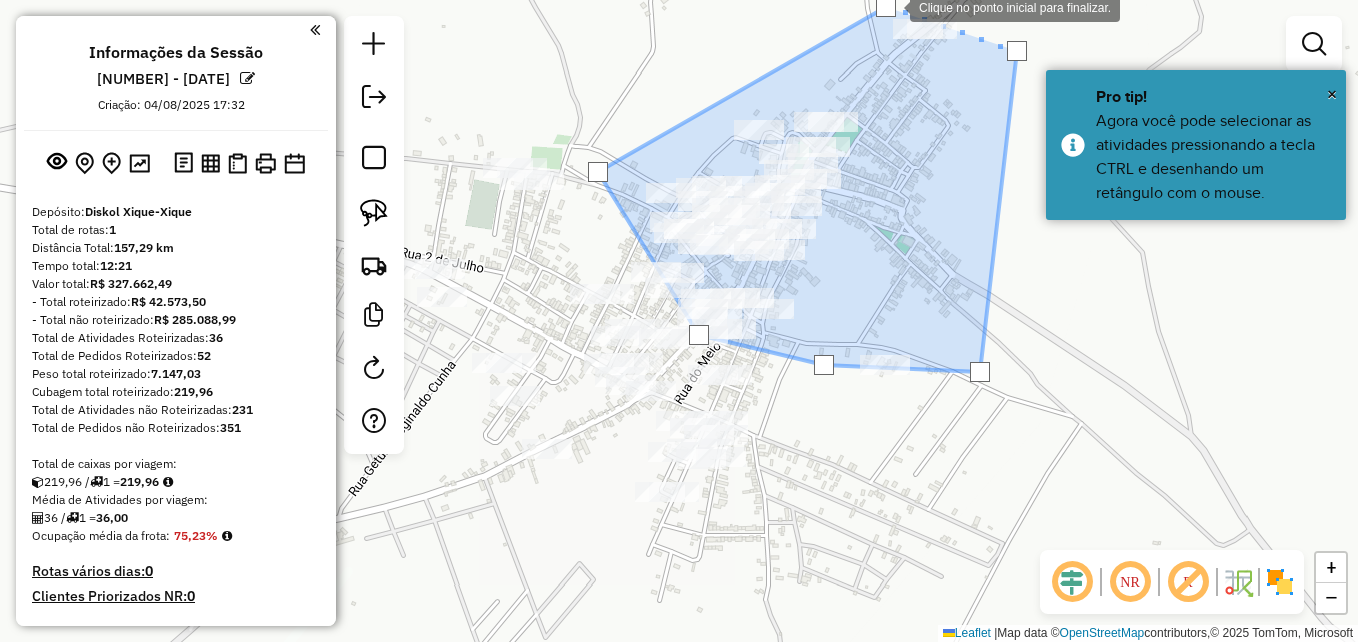 click 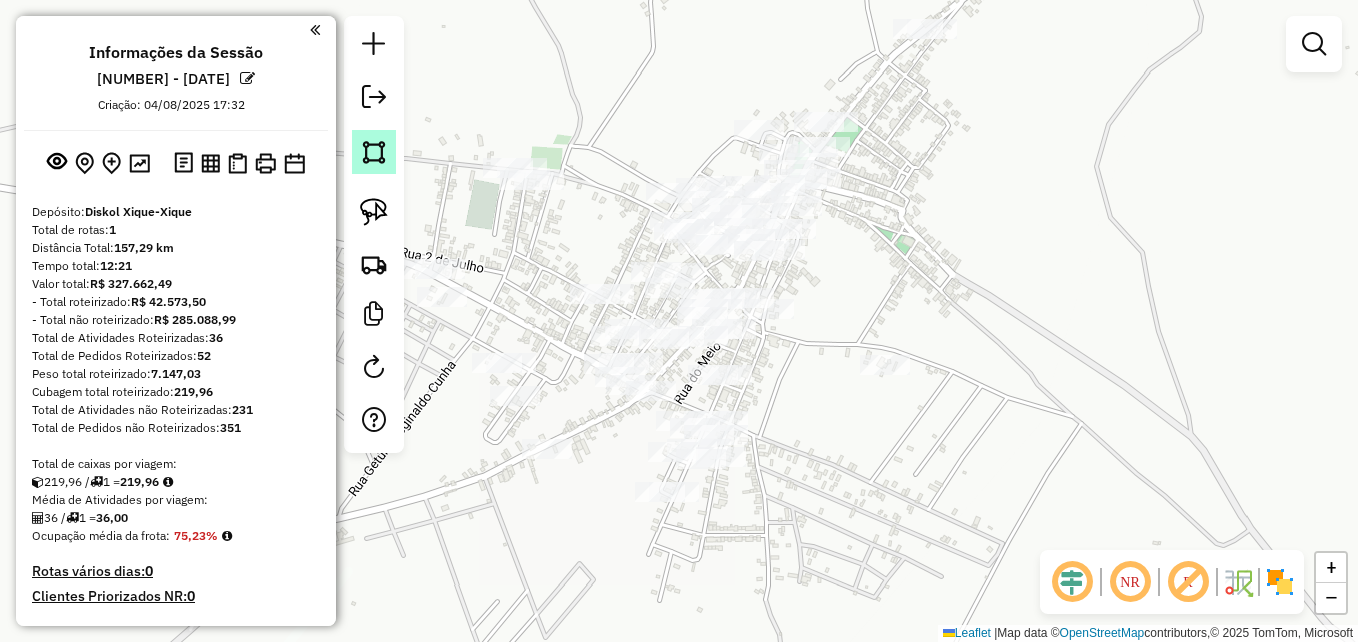 click 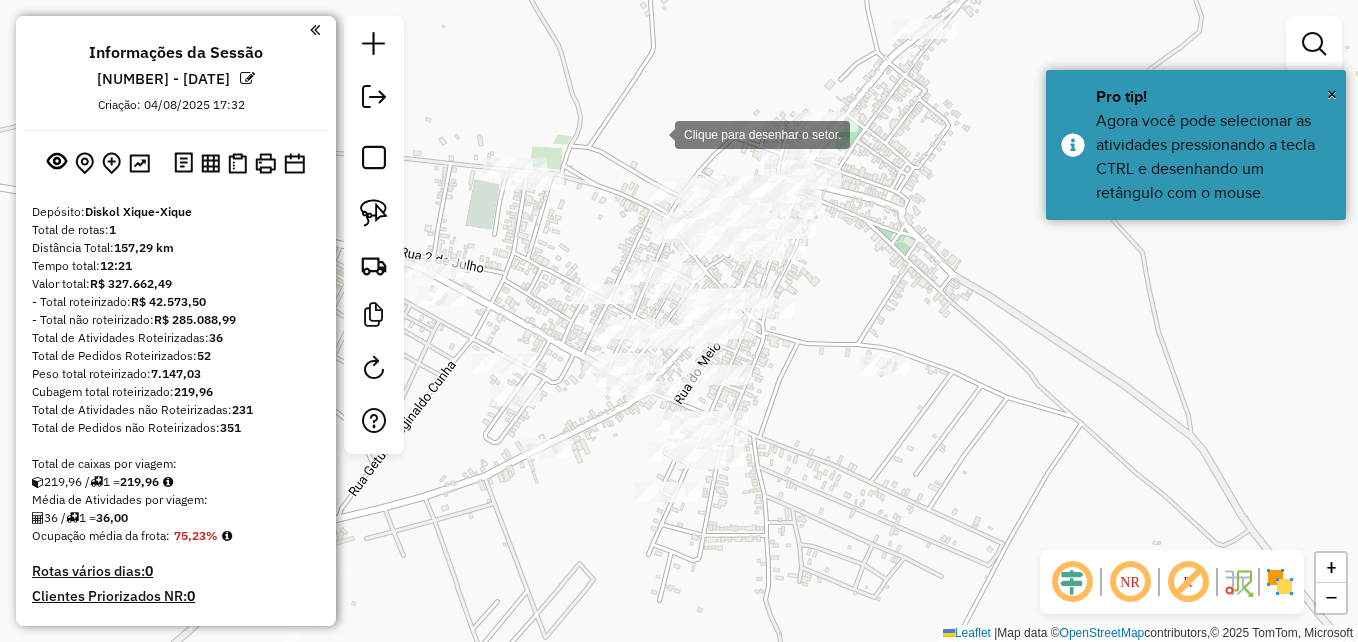 click 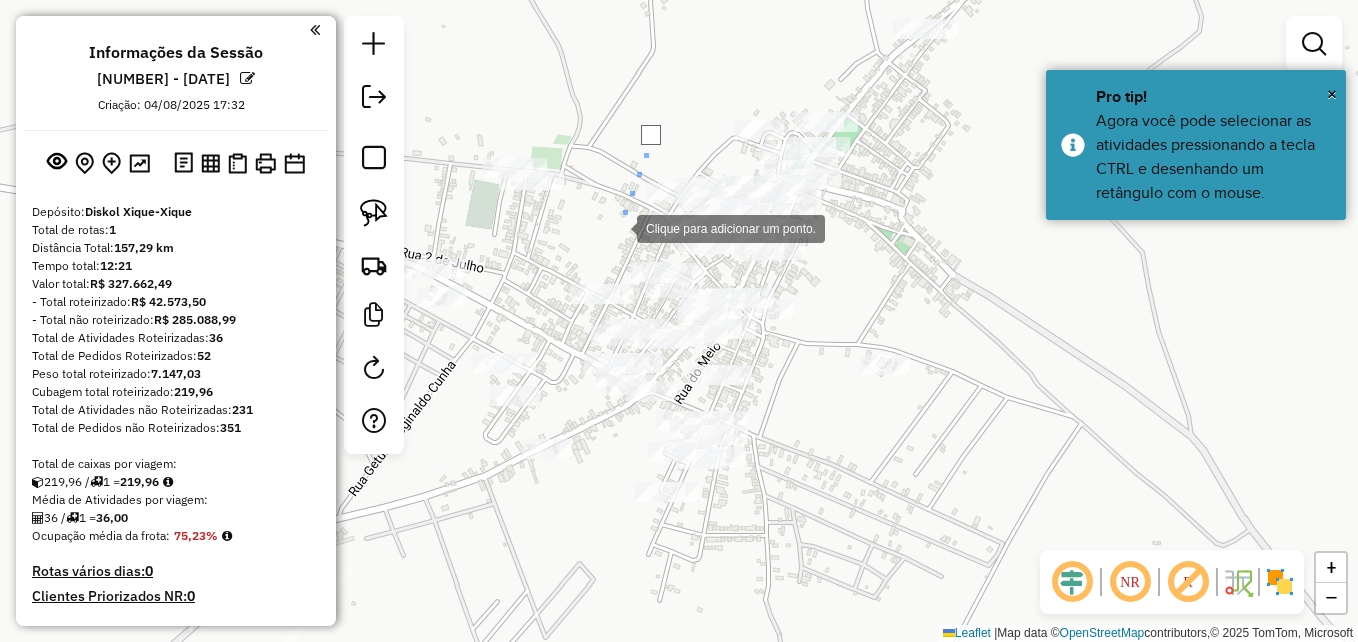 click 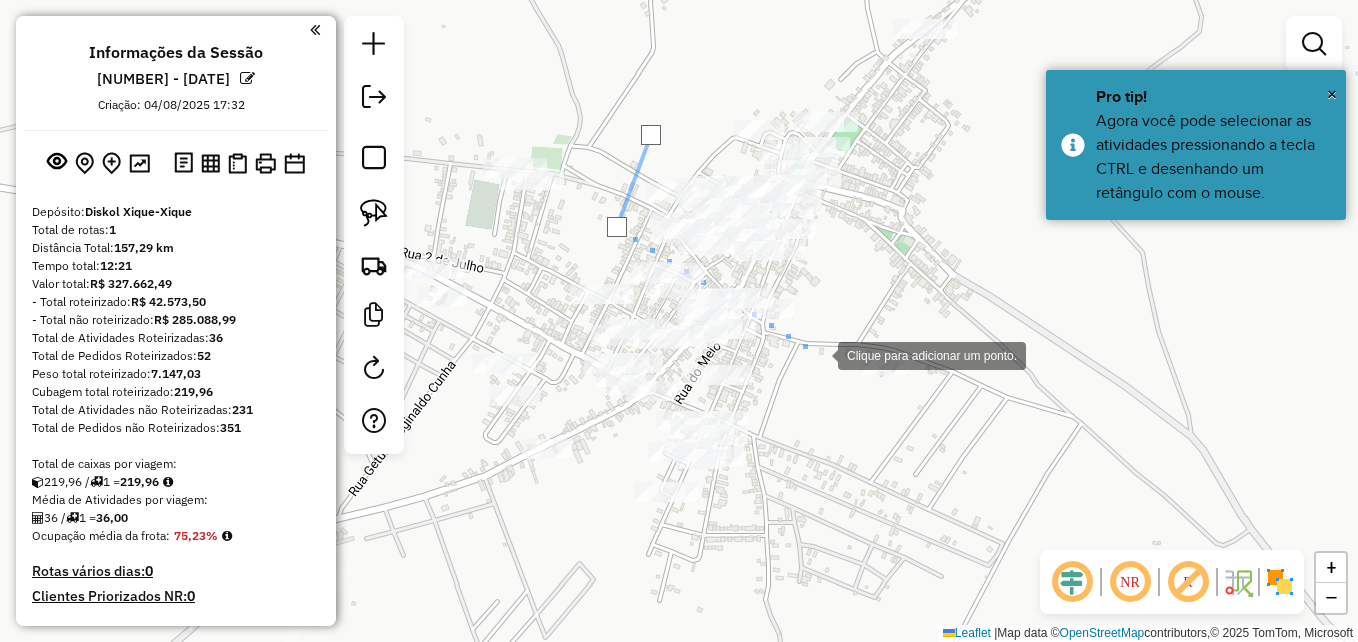 click 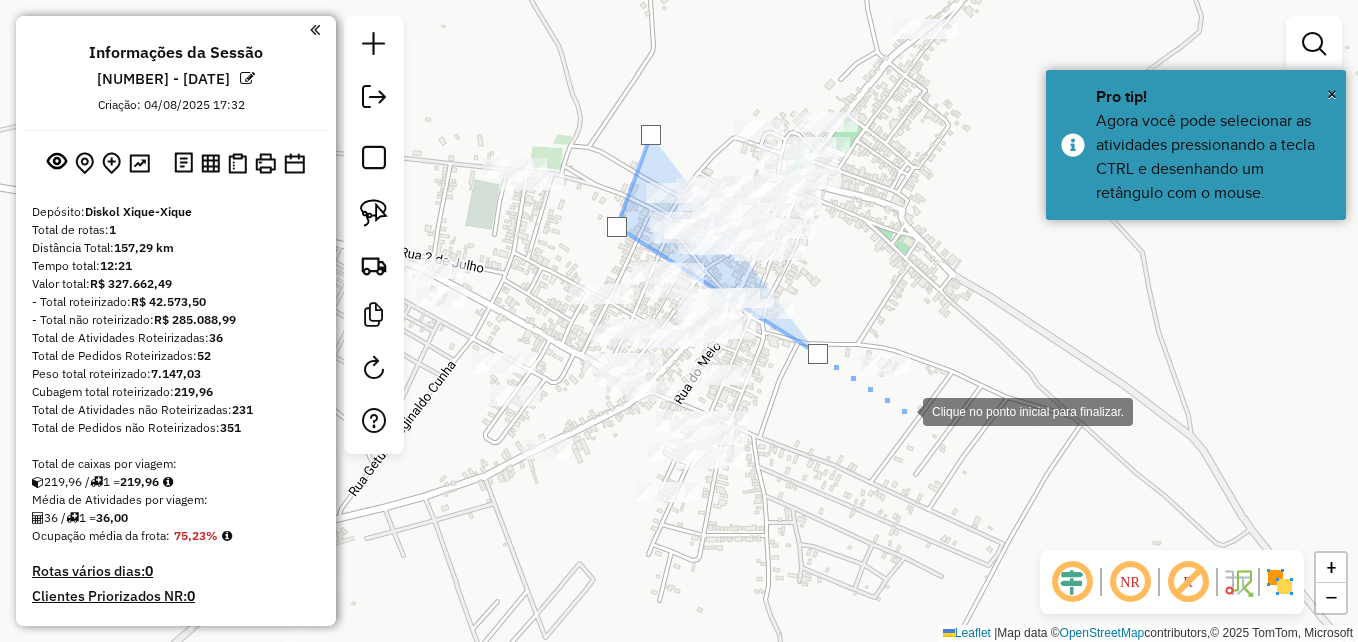 click 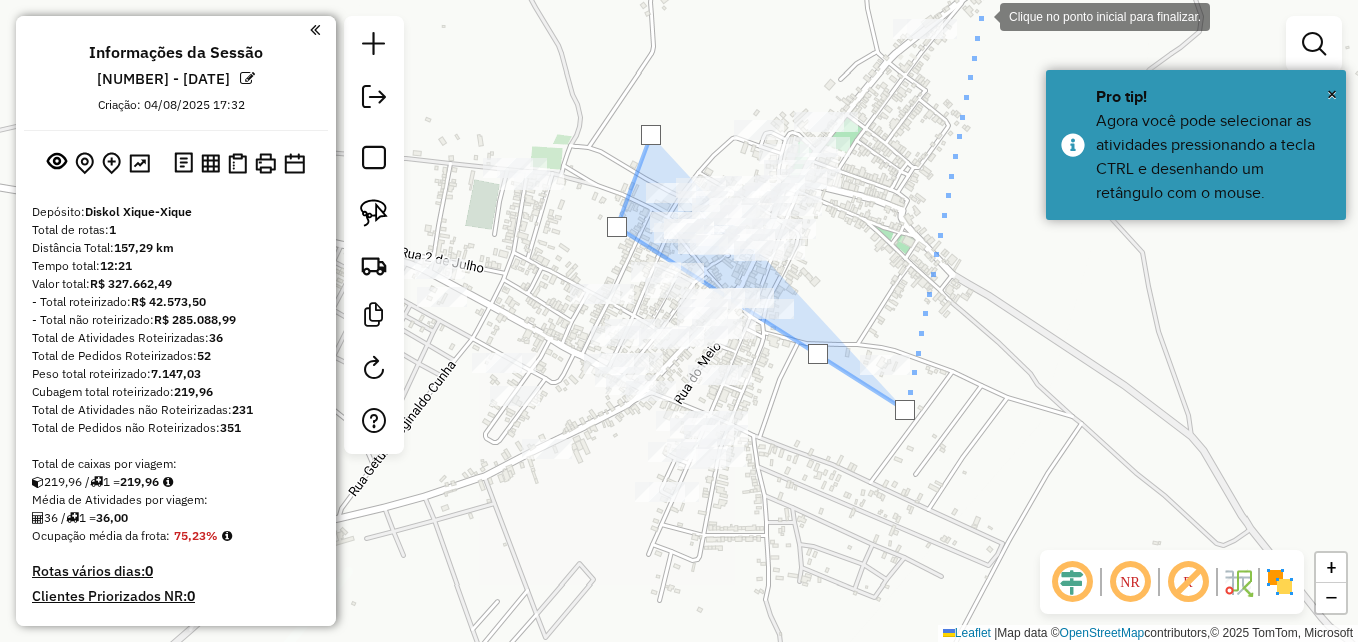 click 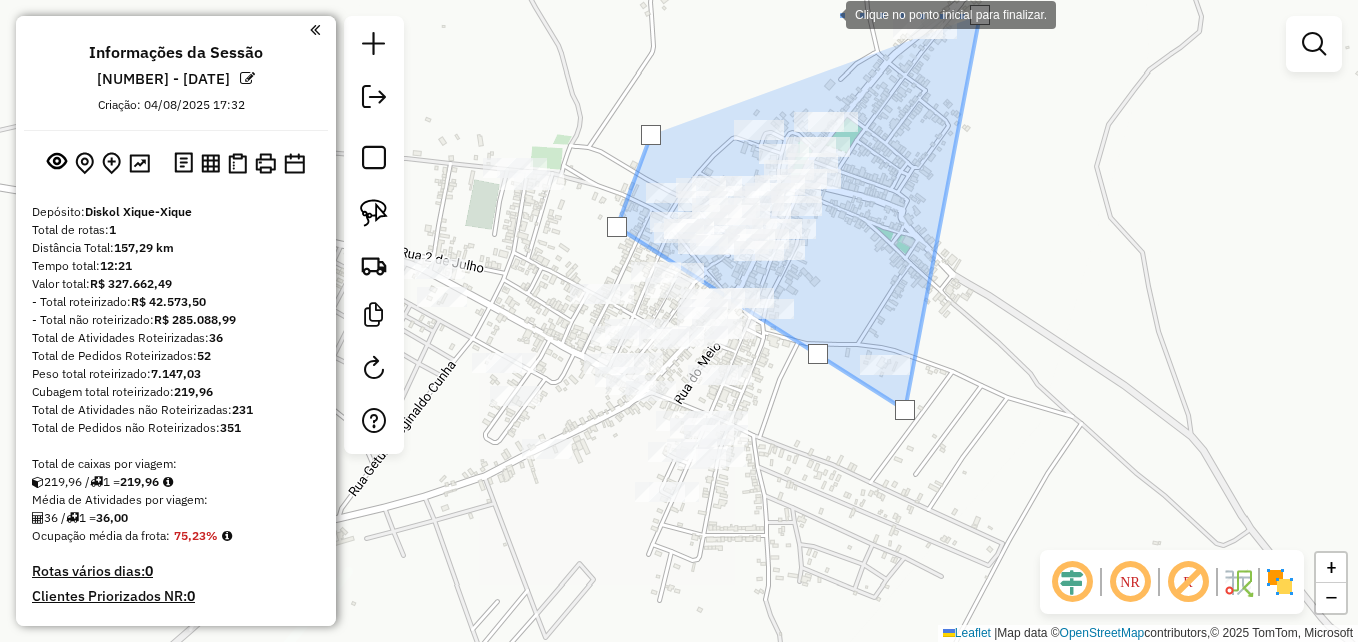 click 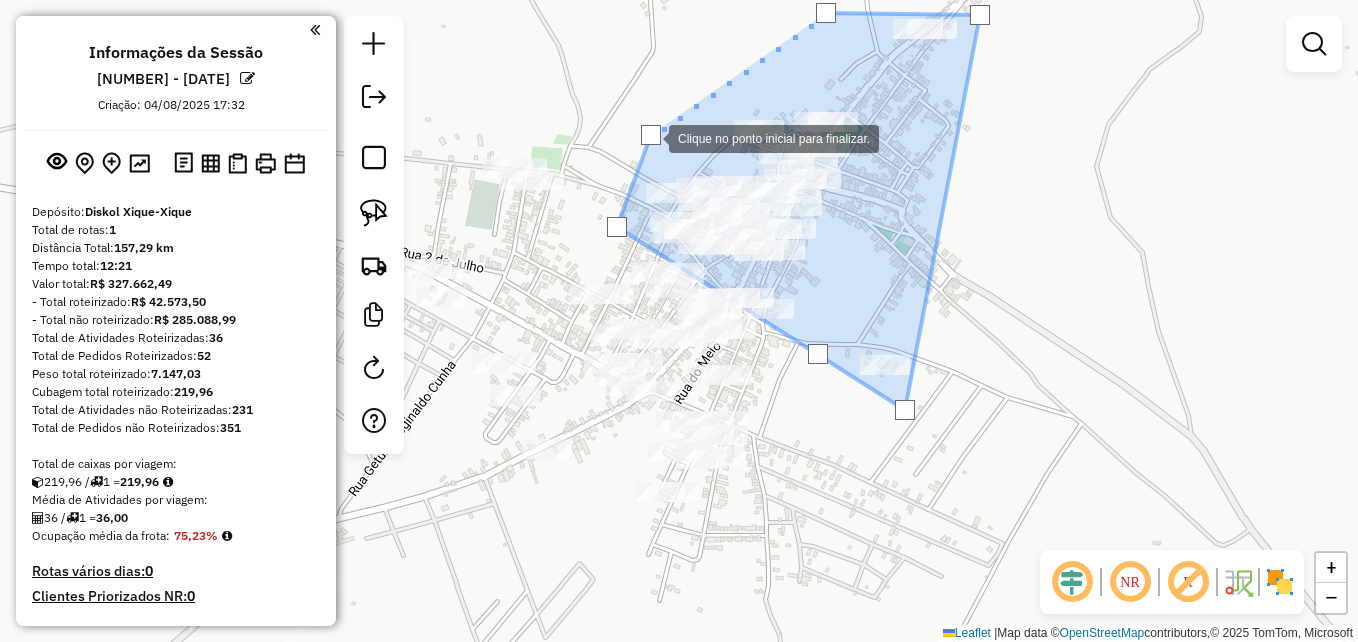 click 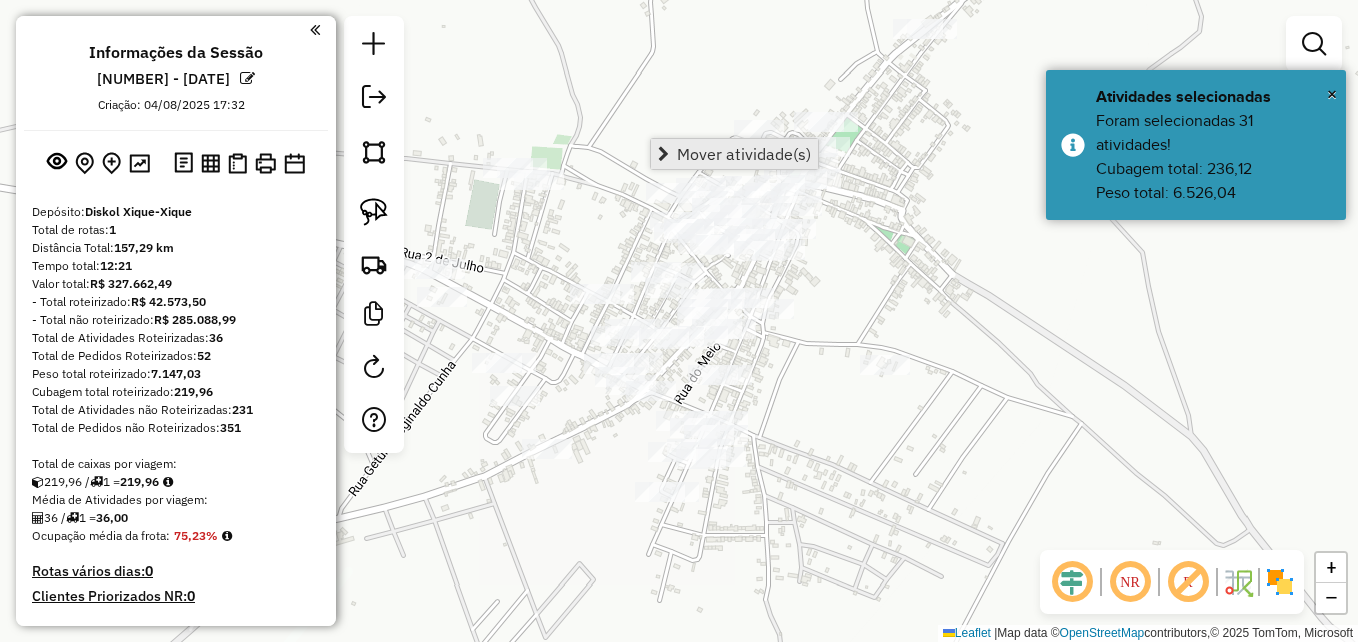 click on "Mover atividade(s)" at bounding box center [734, 154] 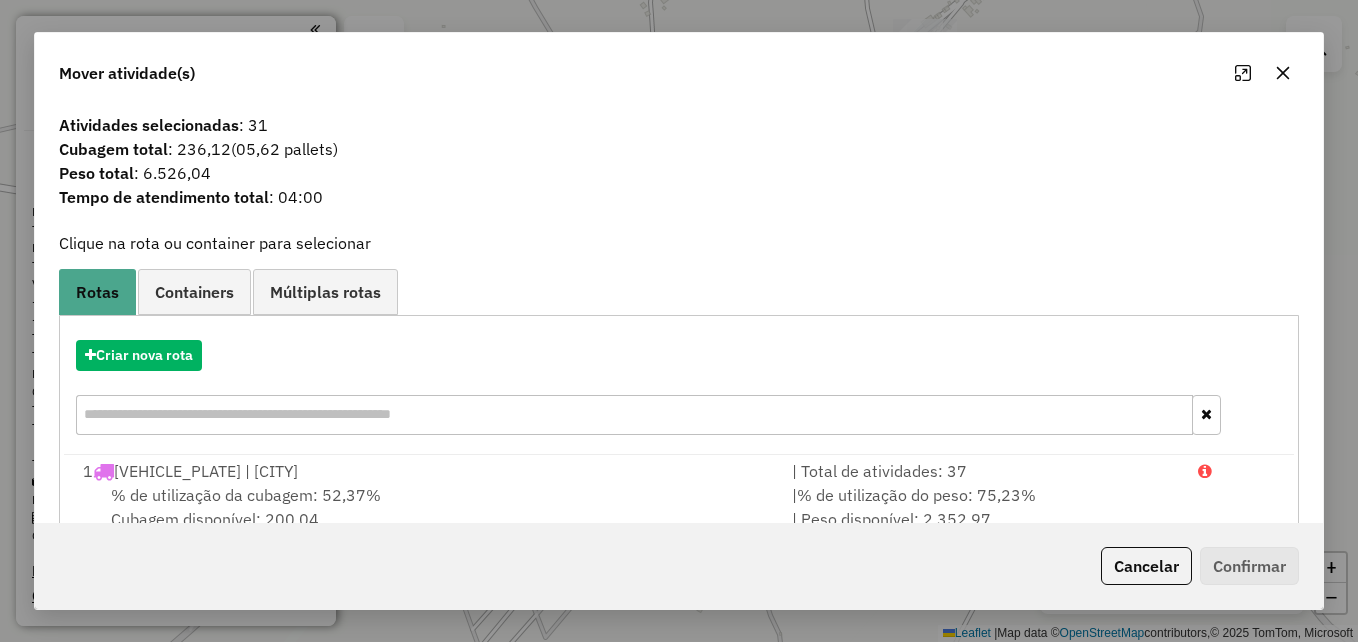 scroll, scrollTop: 47, scrollLeft: 0, axis: vertical 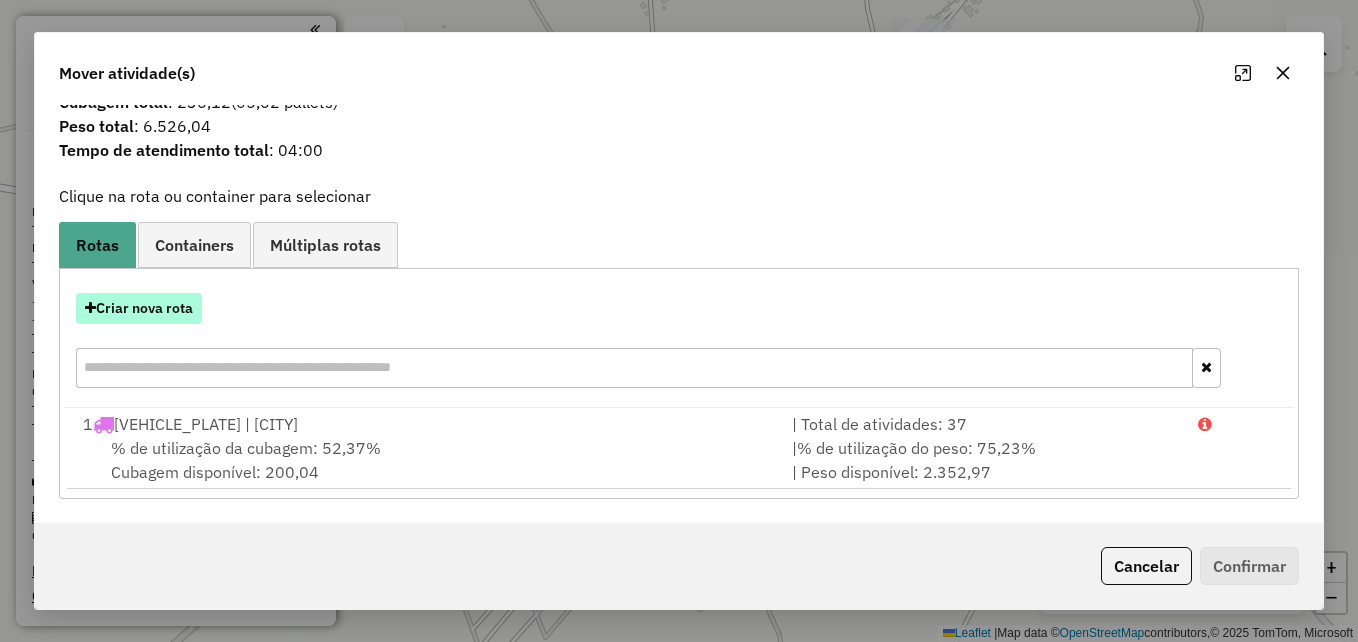 click on "Criar nova rota" at bounding box center (139, 308) 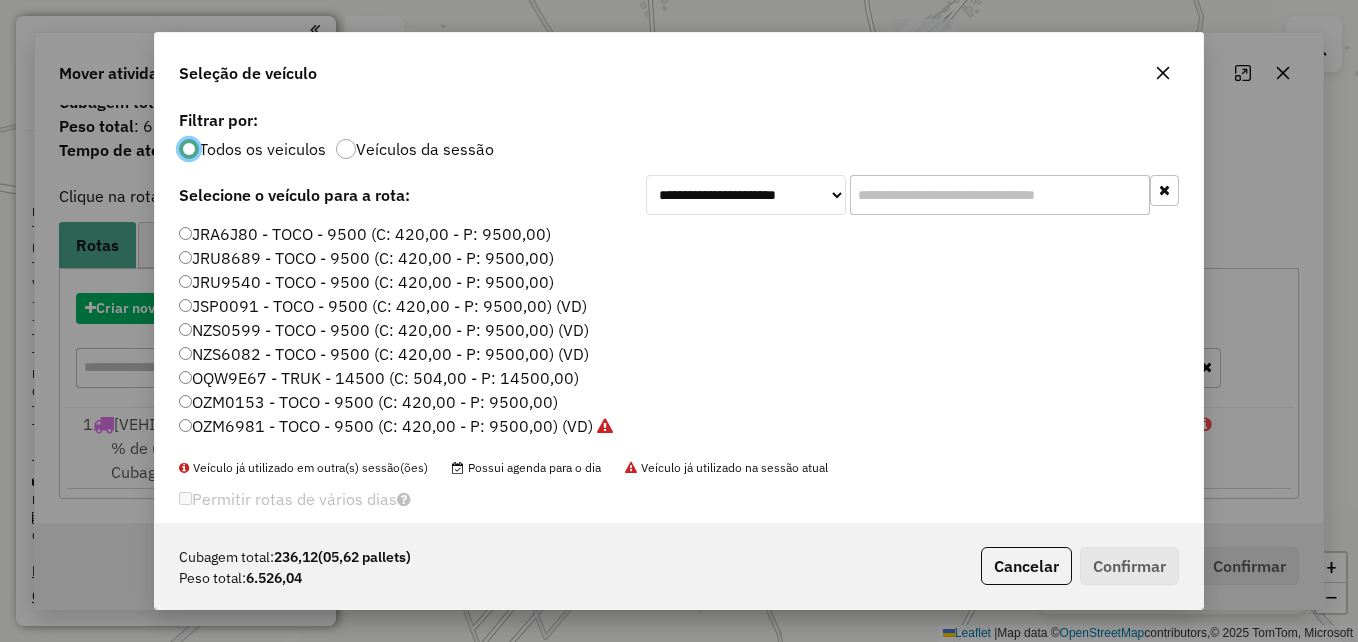 scroll, scrollTop: 11, scrollLeft: 6, axis: both 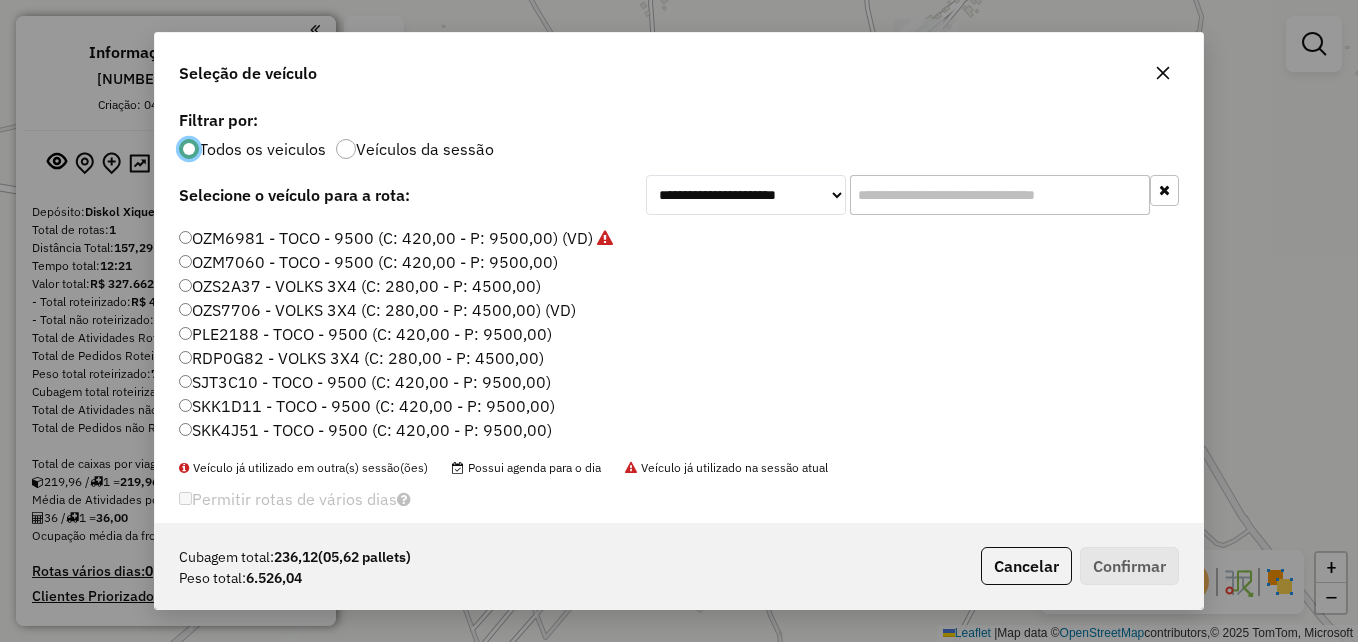 click on "SKK4J51 - TOCO - 9500 (C: 420,00 - P: 9500,00)" 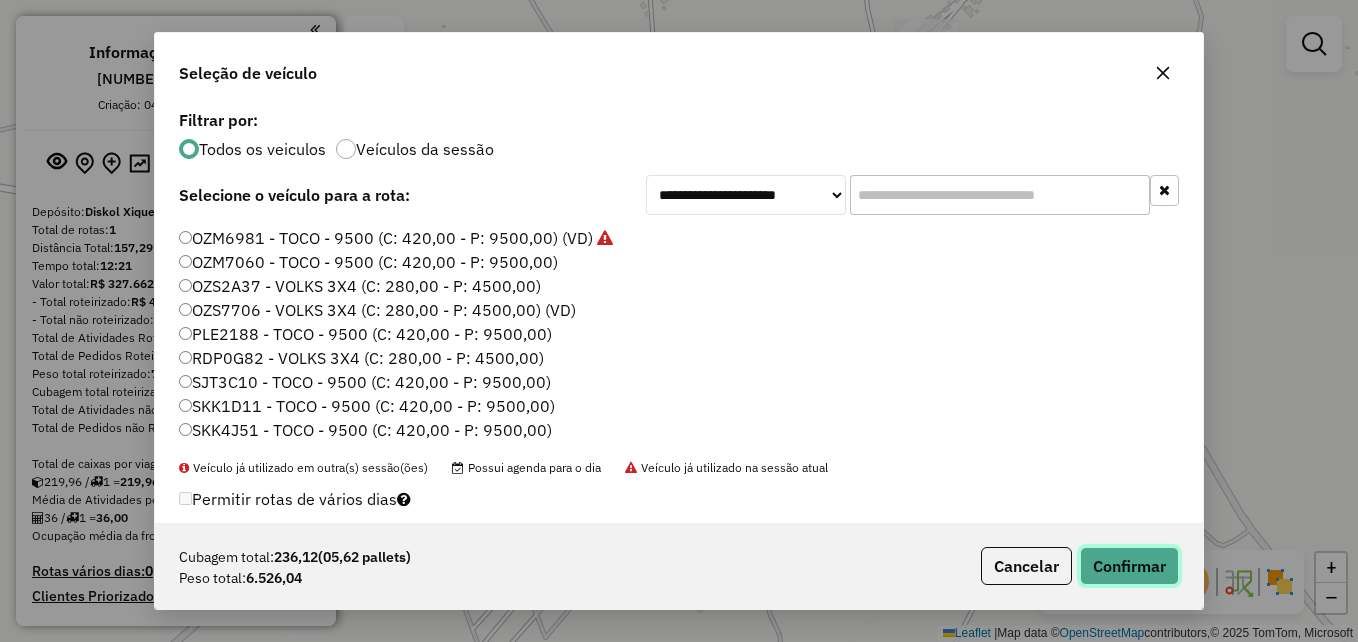 click on "Confirmar" 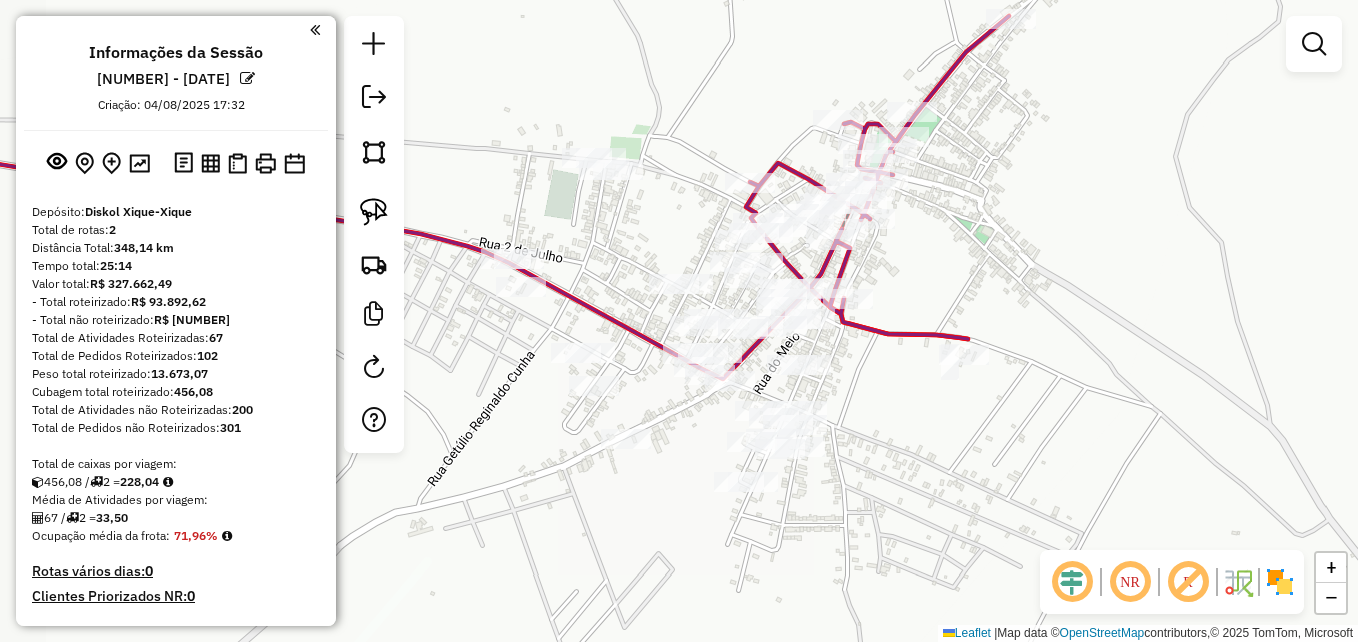drag, startPoint x: 773, startPoint y: 464, endPoint x: 852, endPoint y: 454, distance: 79.630394 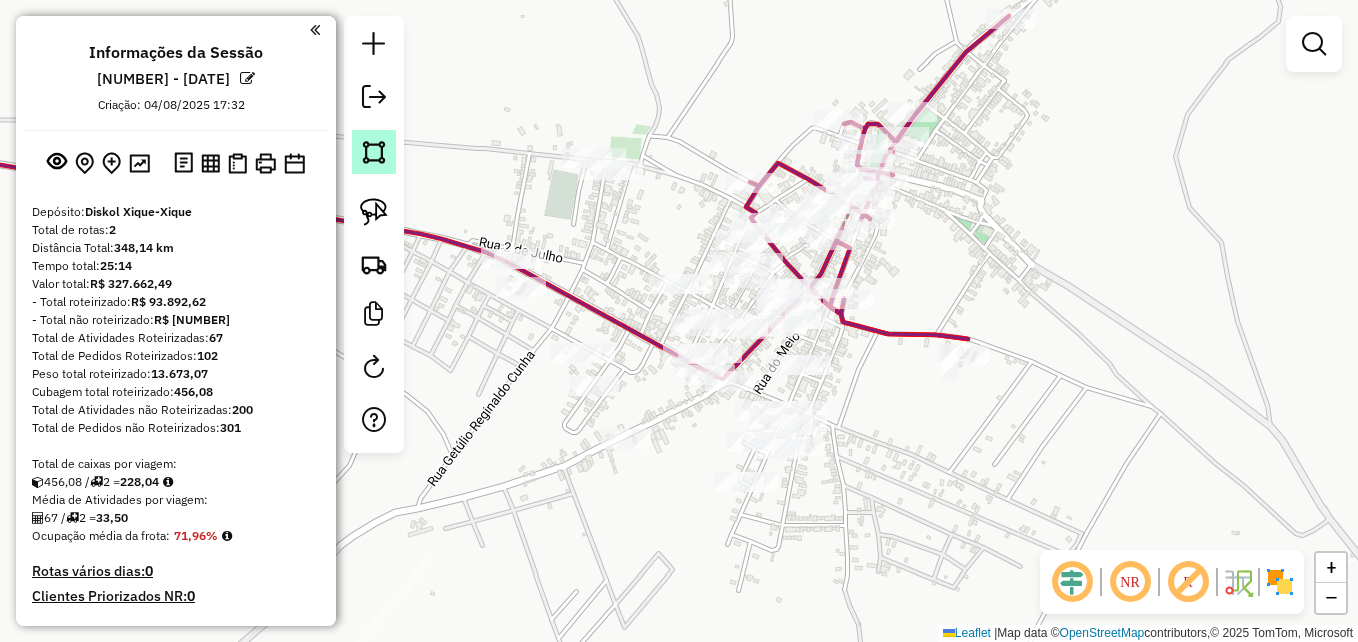 click 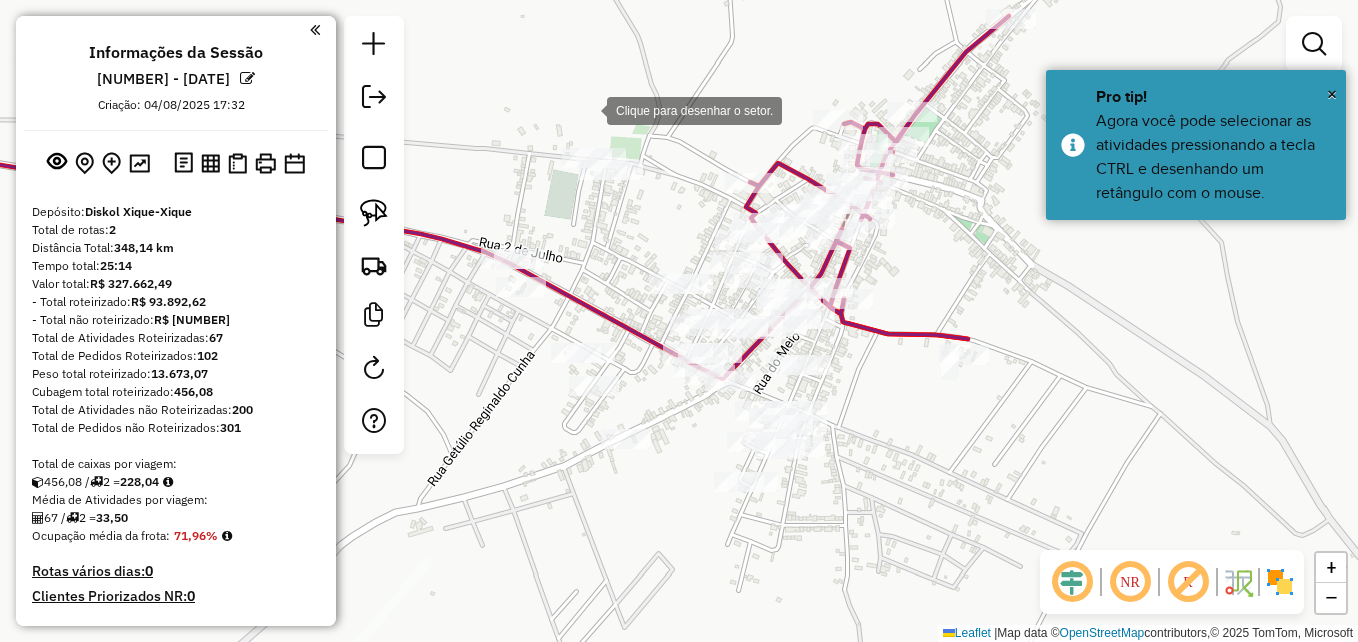 click 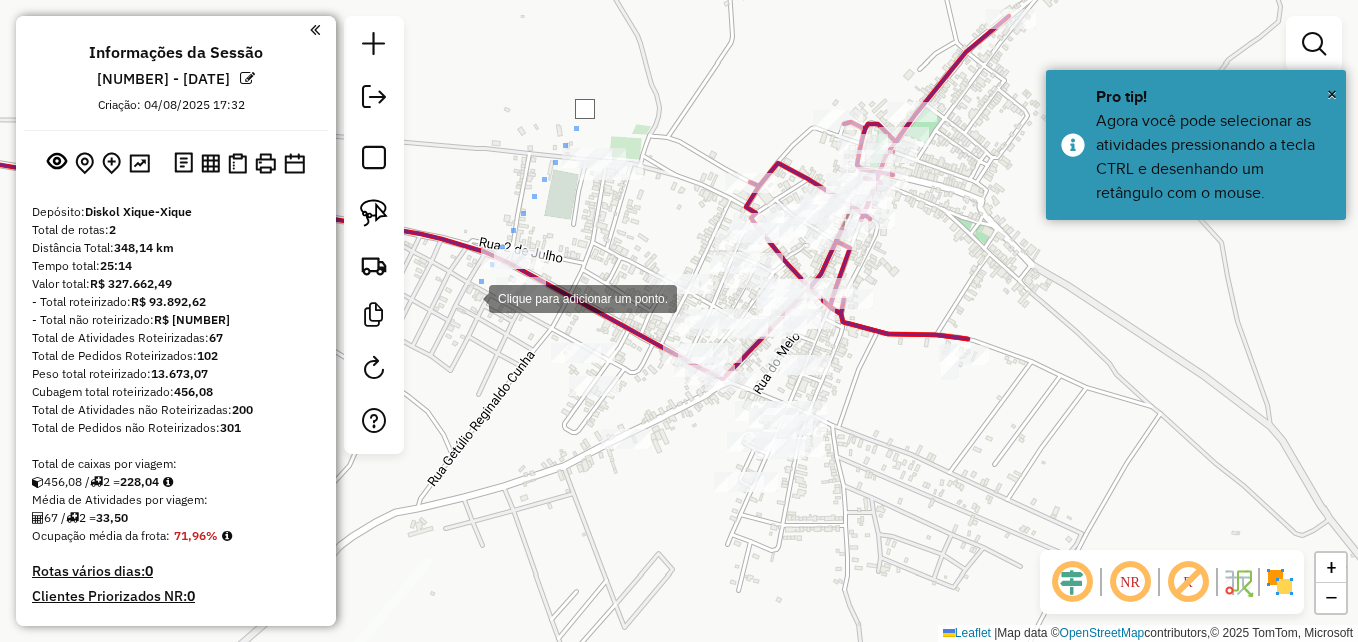 click 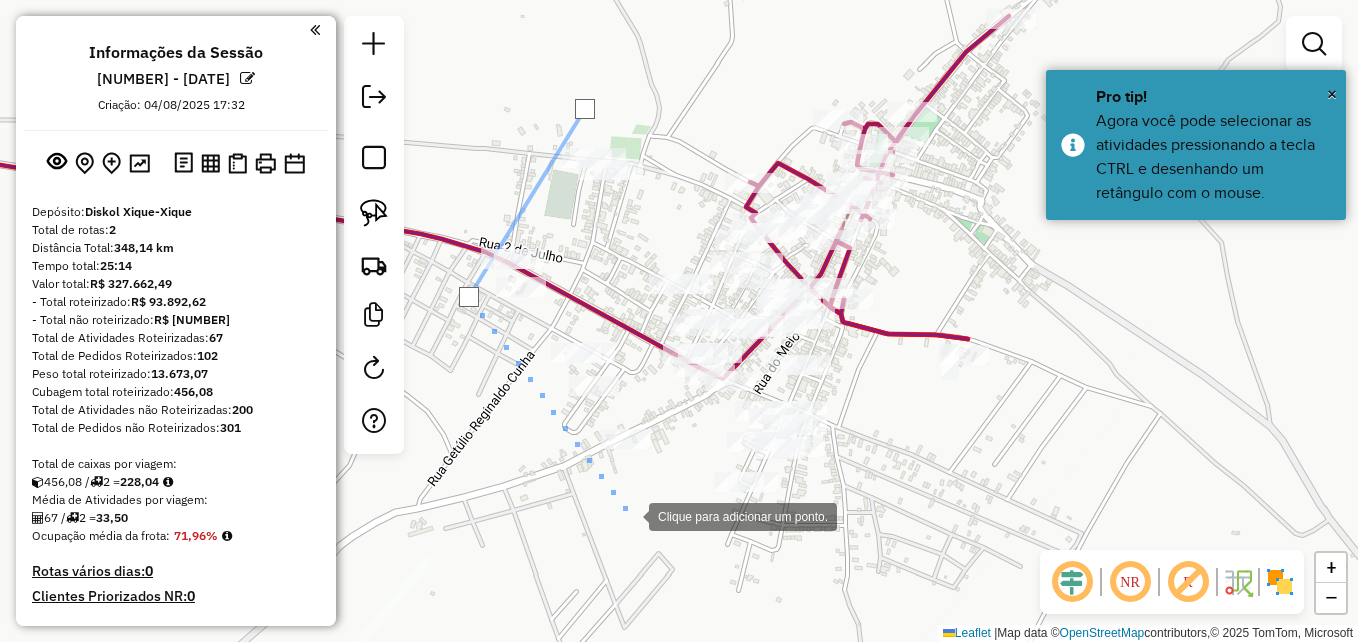 click 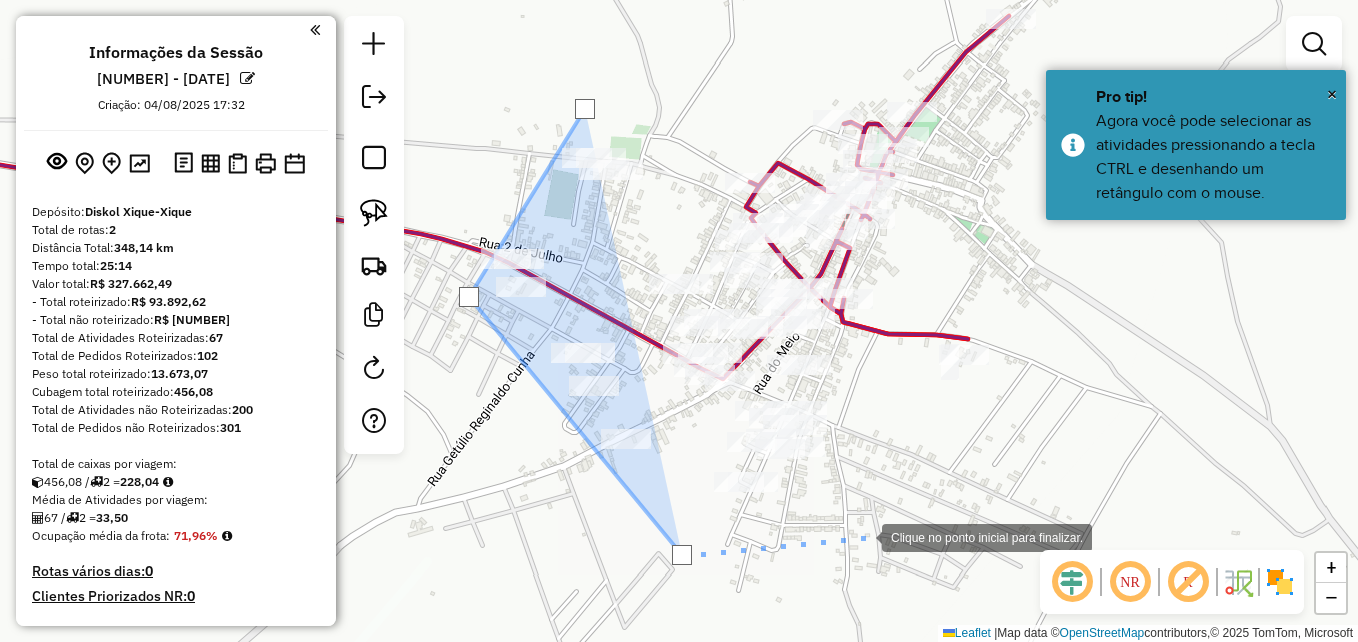 drag, startPoint x: 868, startPoint y: 526, endPoint x: 877, endPoint y: 501, distance: 26.57066 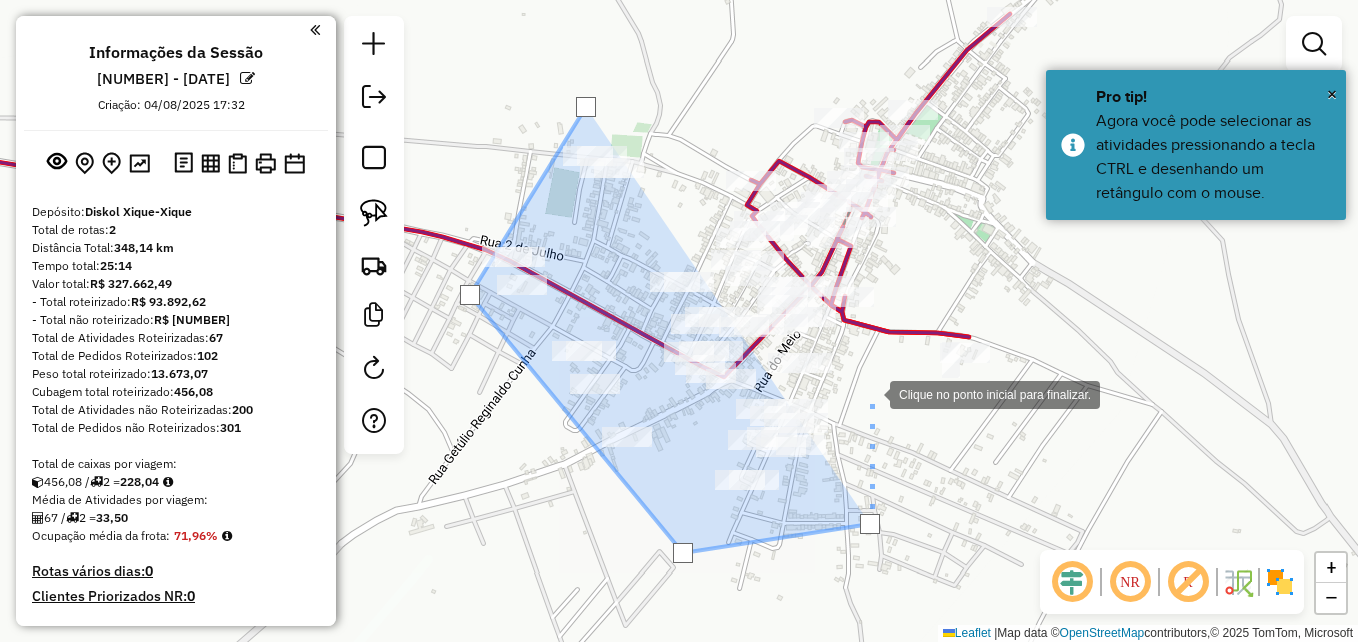 click 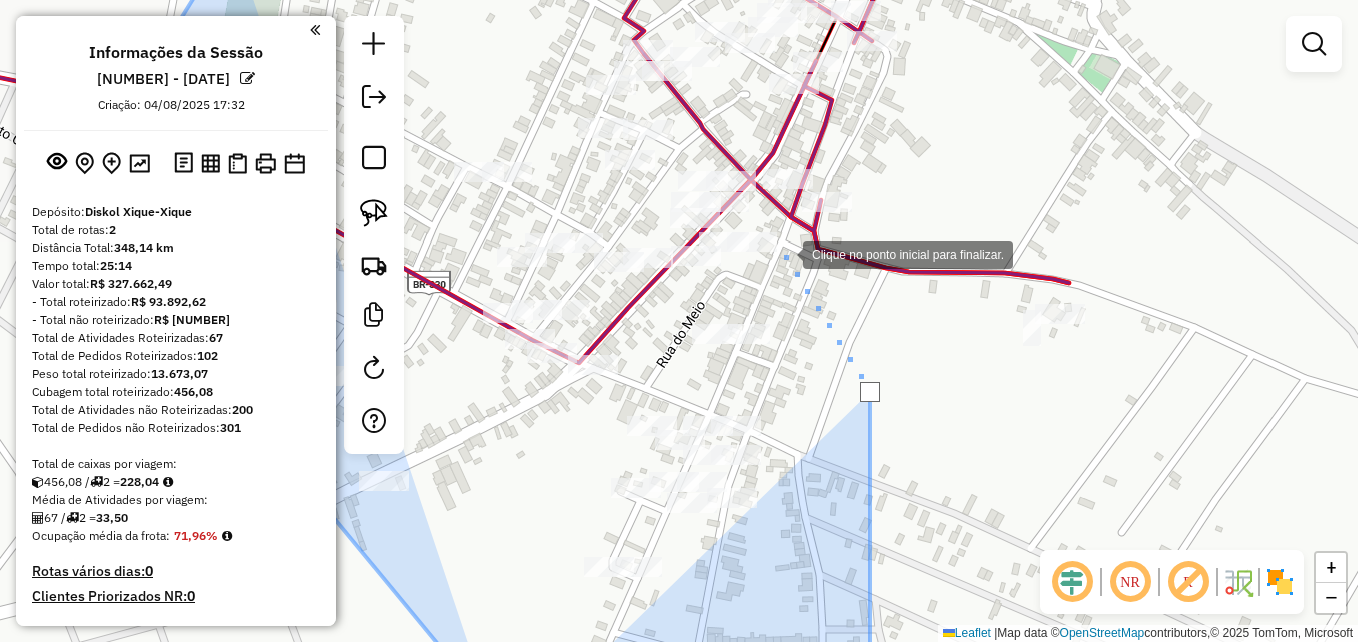 click 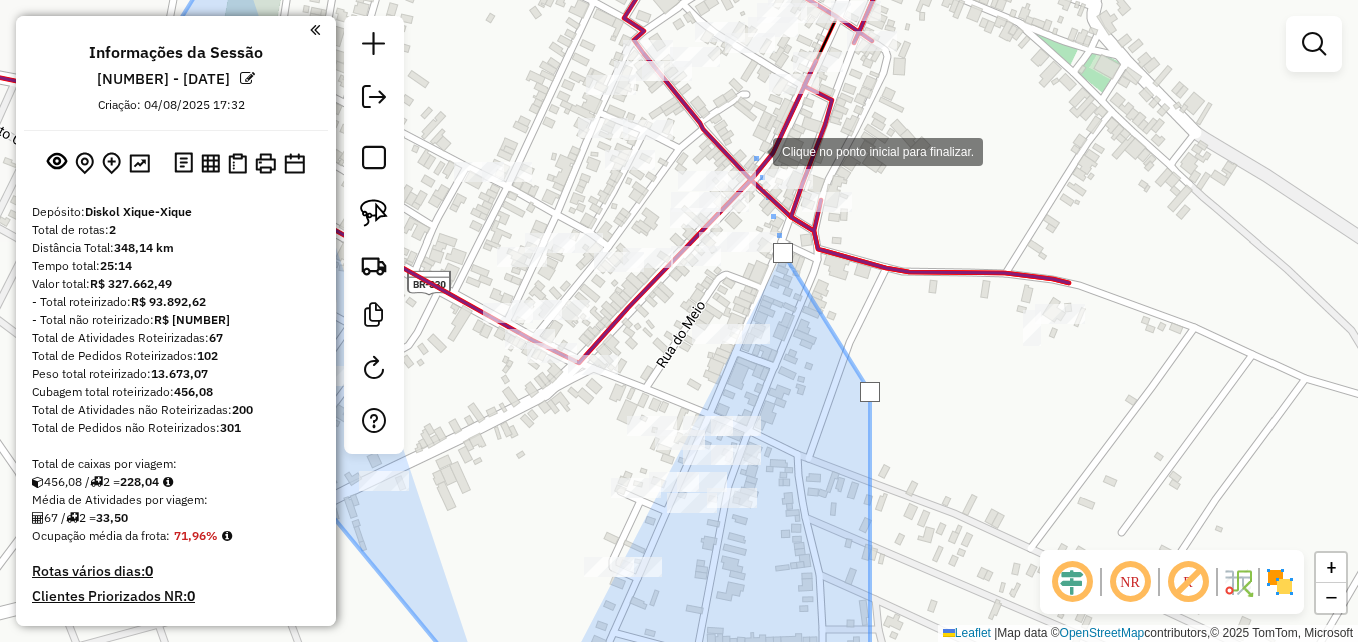 click 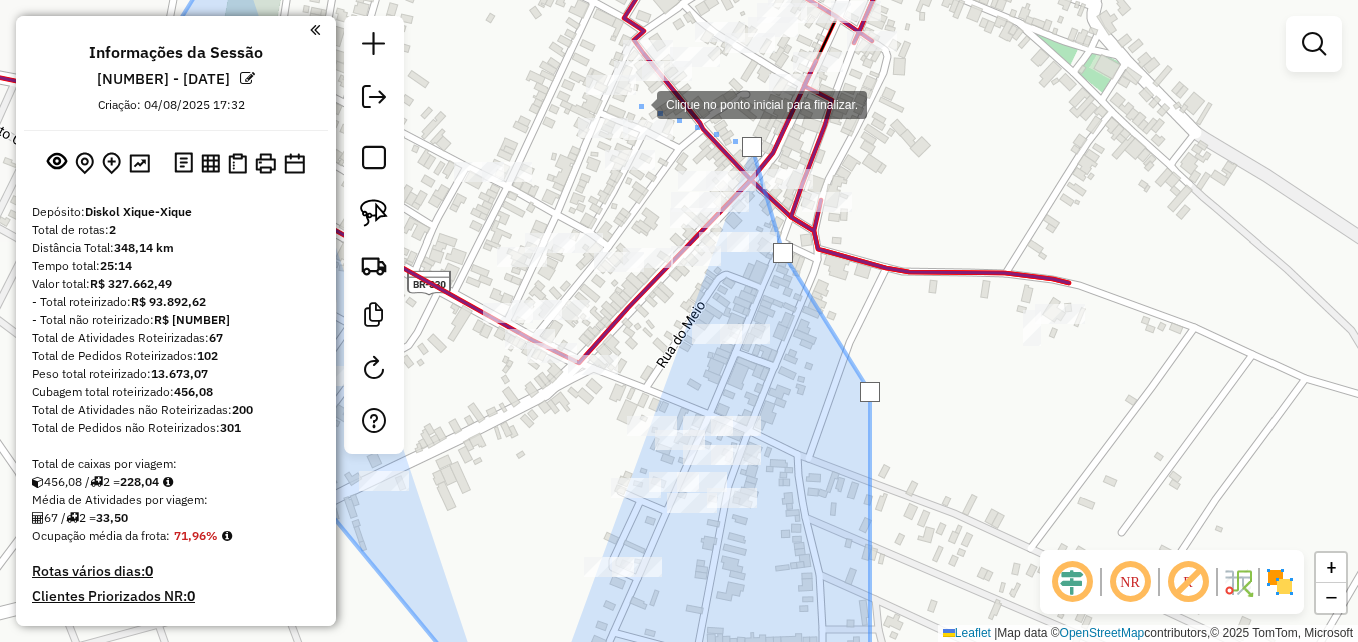 click 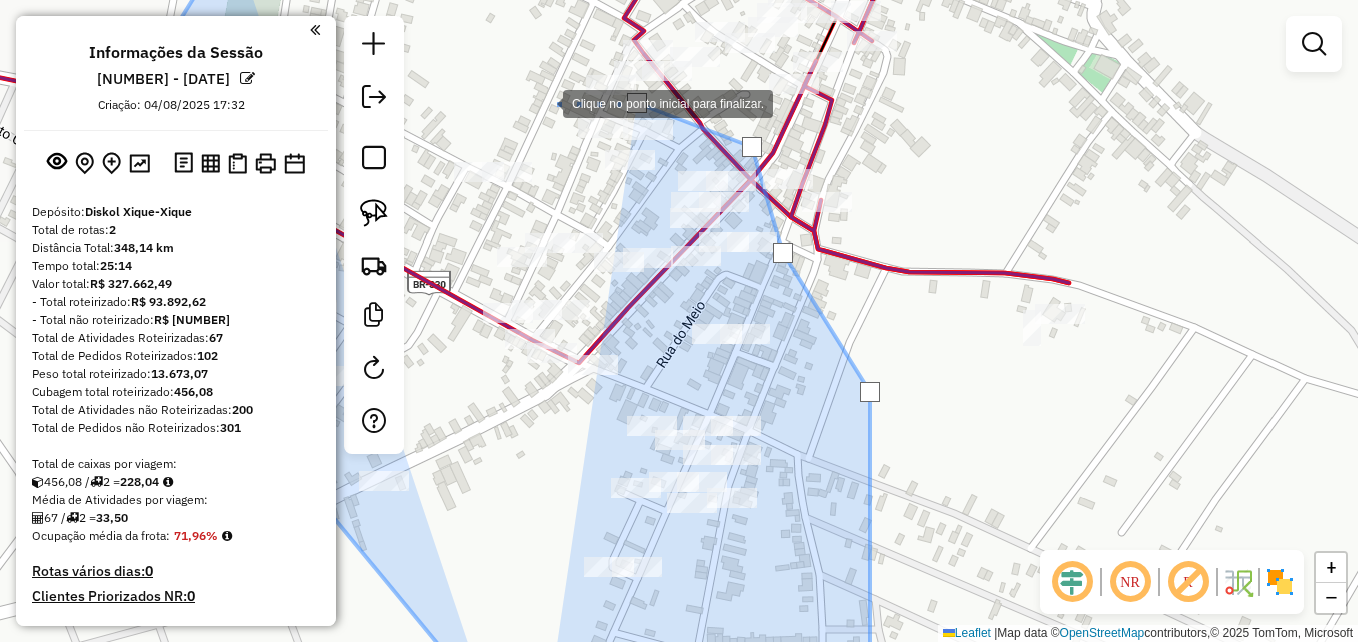 click 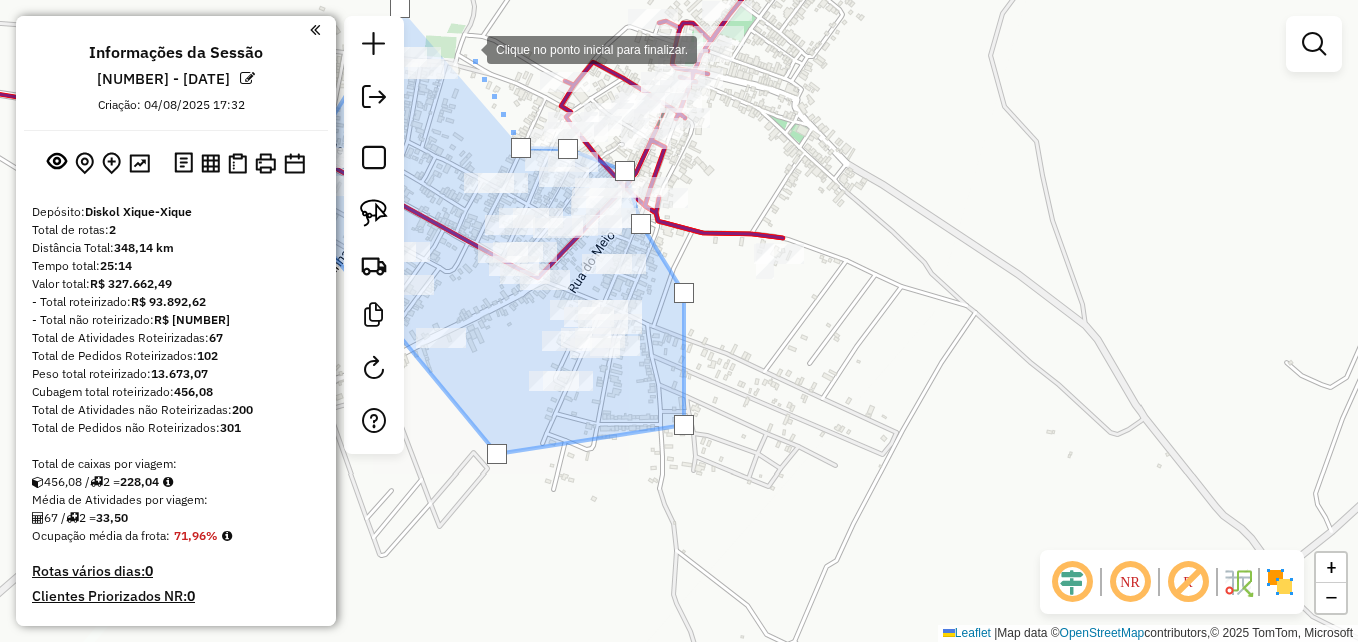 click 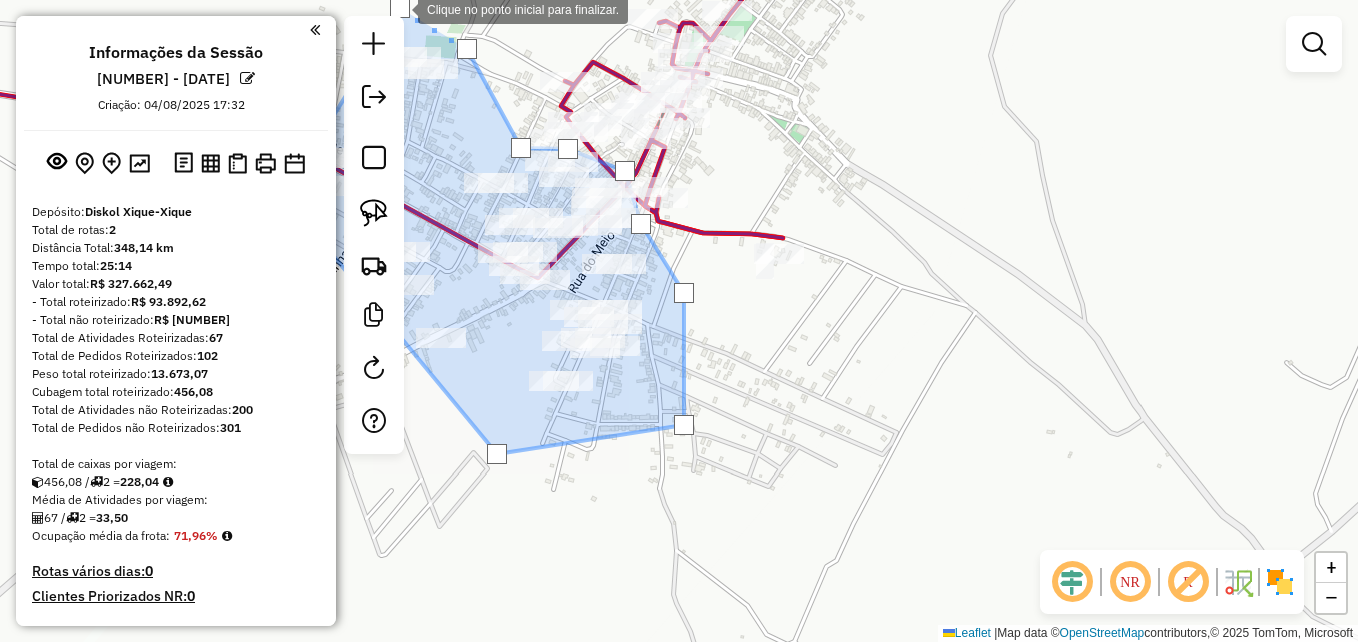 click 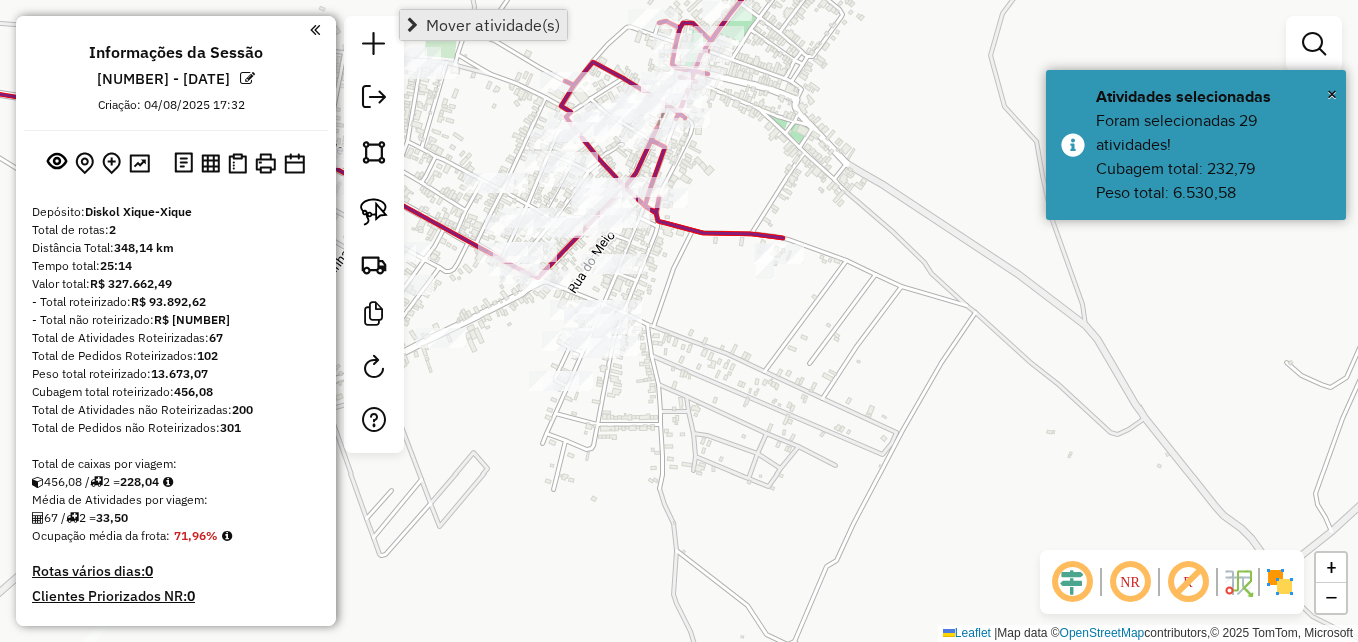 click on "Mover atividade(s)" at bounding box center [493, 25] 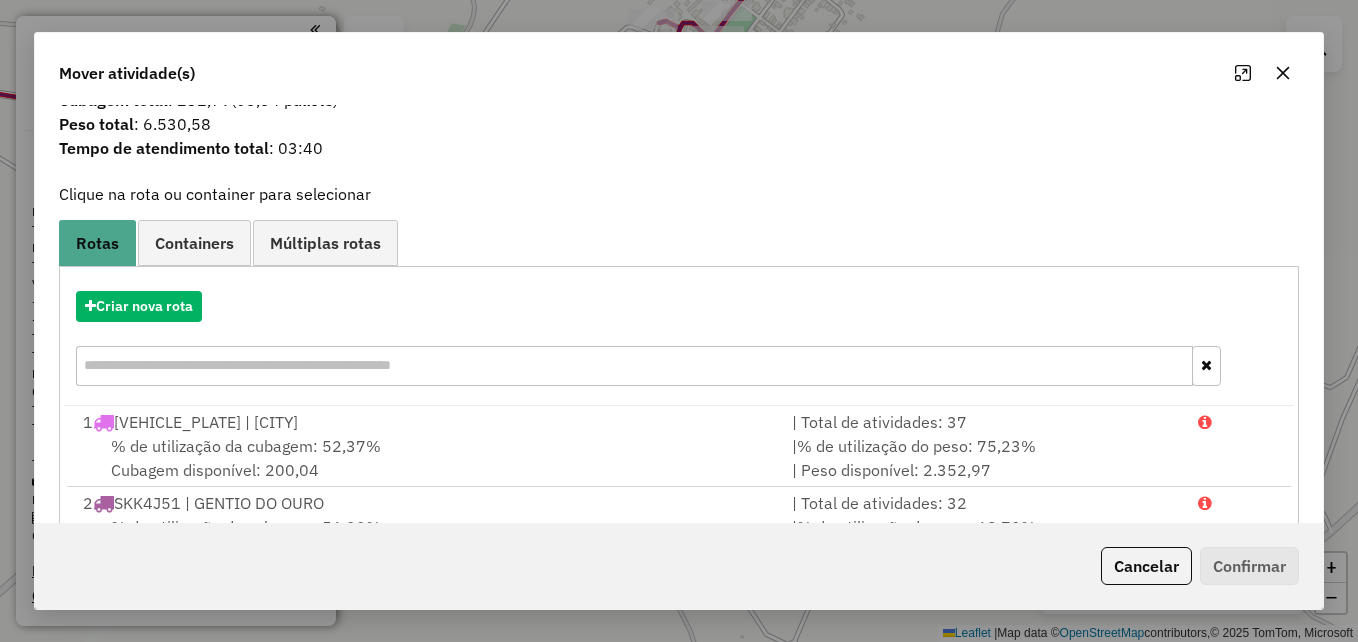 scroll, scrollTop: 128, scrollLeft: 0, axis: vertical 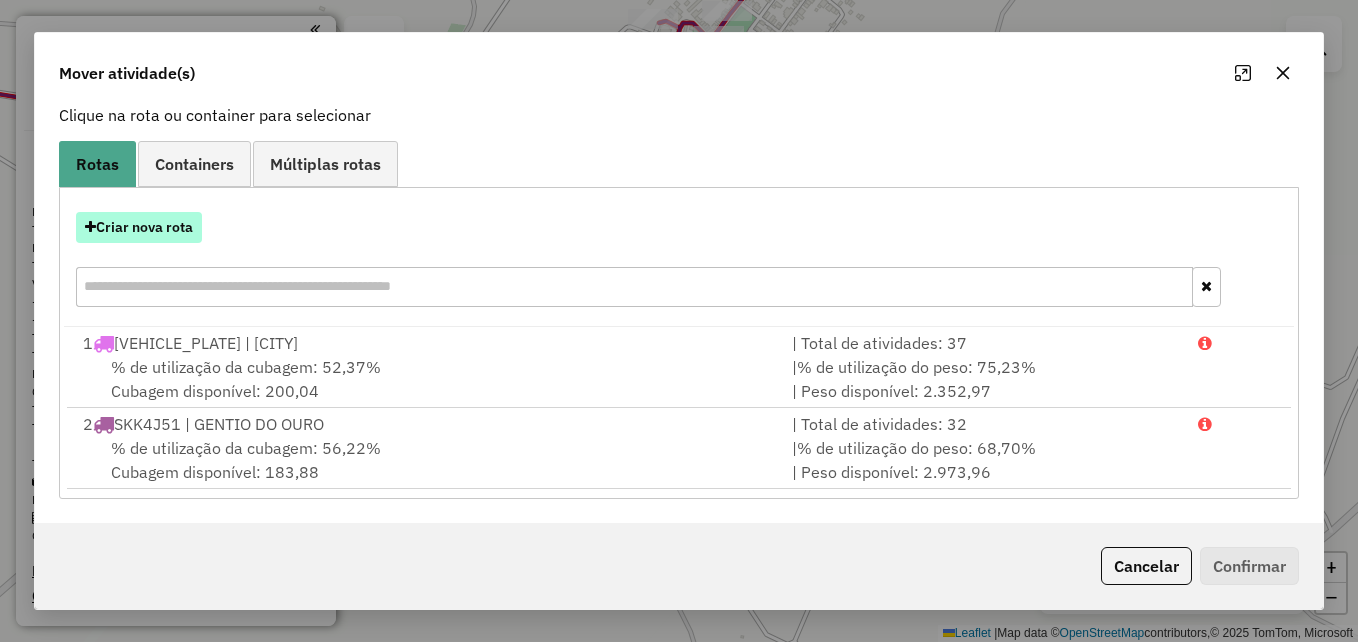 click on "Criar nova rota" at bounding box center (139, 227) 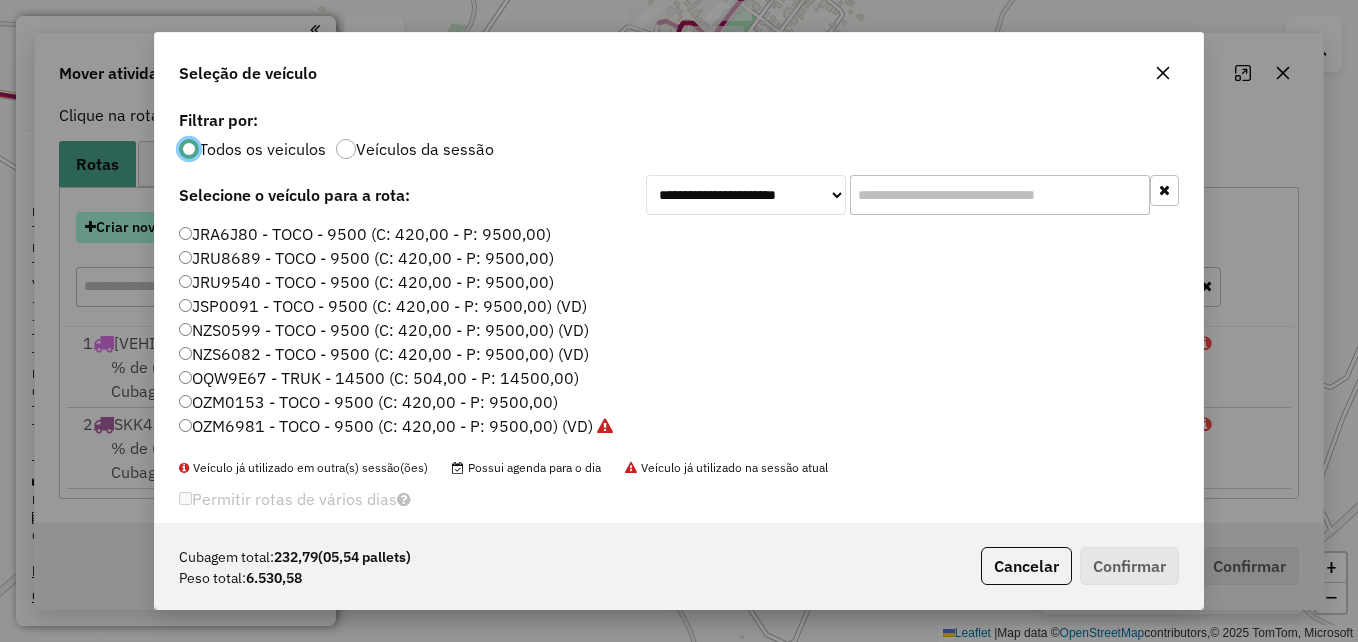 scroll, scrollTop: 11, scrollLeft: 6, axis: both 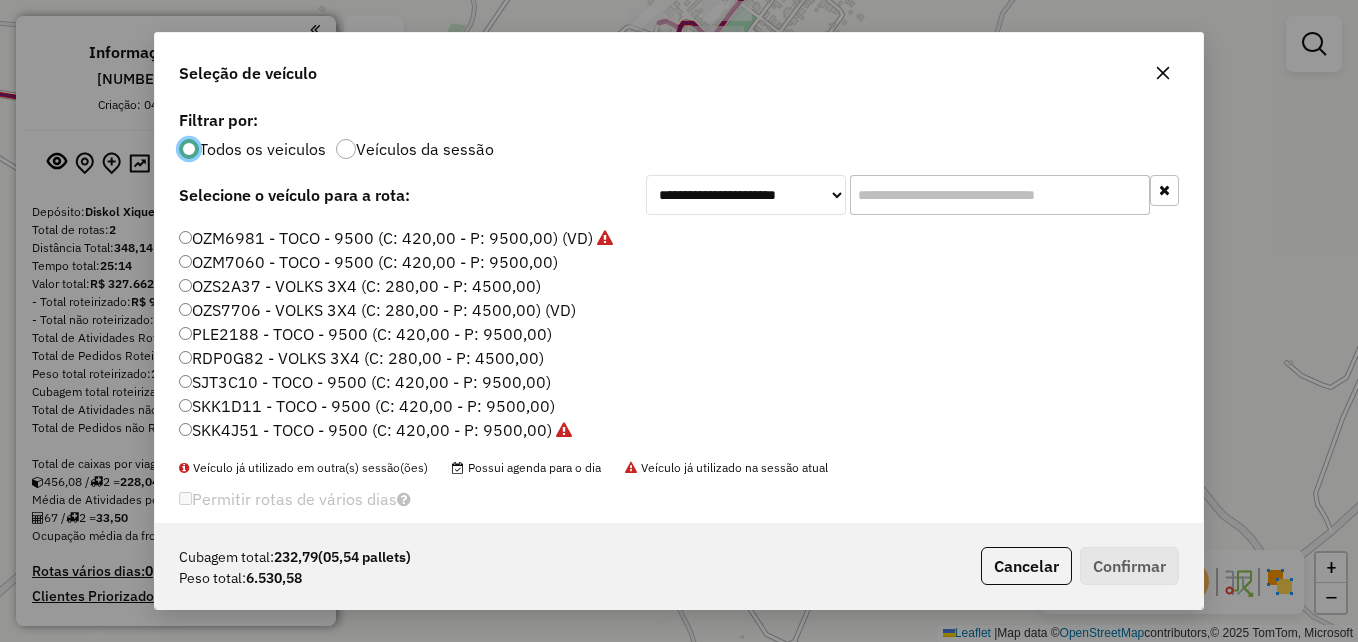 click on "SJT3C10 - TOCO - 9500 (C: 420,00 - P: 9500,00)" 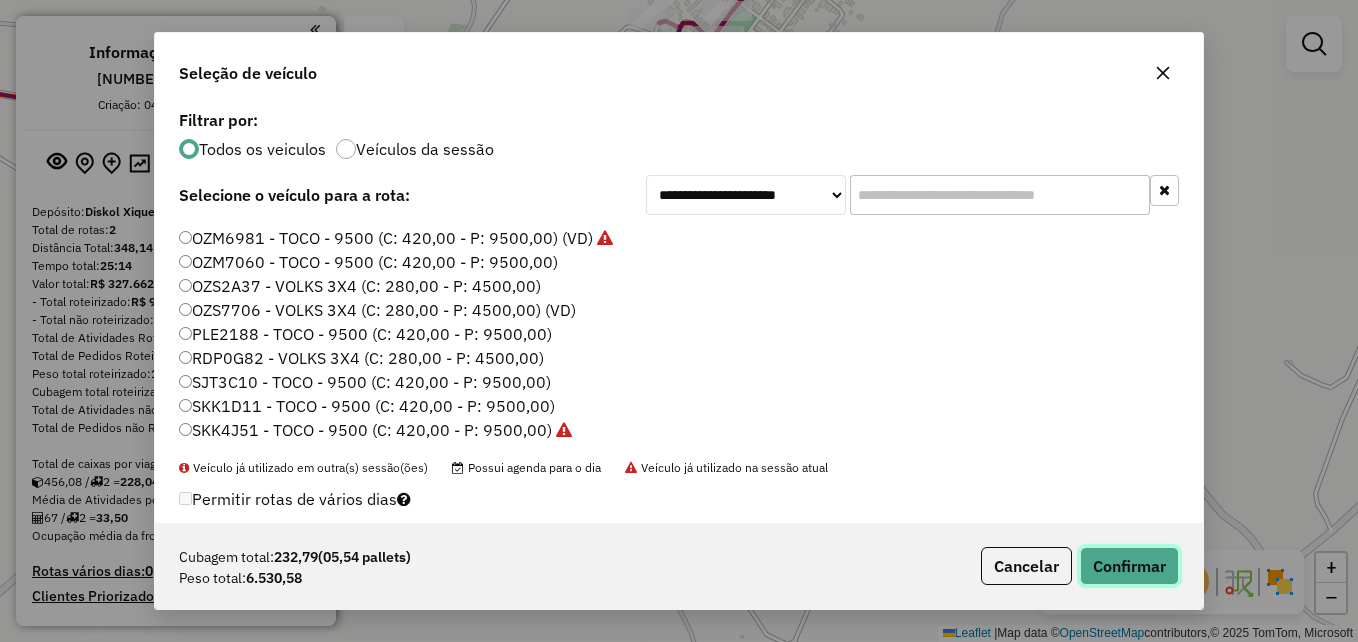 click on "Confirmar" 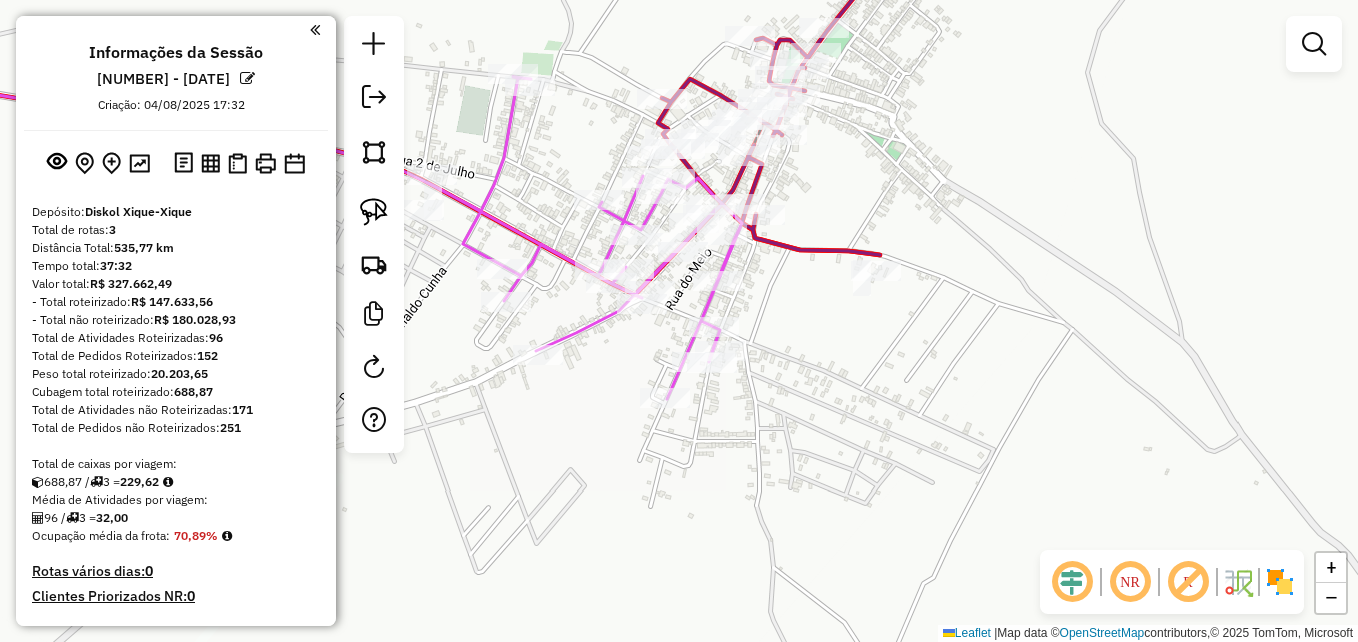 drag, startPoint x: 755, startPoint y: 474, endPoint x: 978, endPoint y: 521, distance: 227.8991 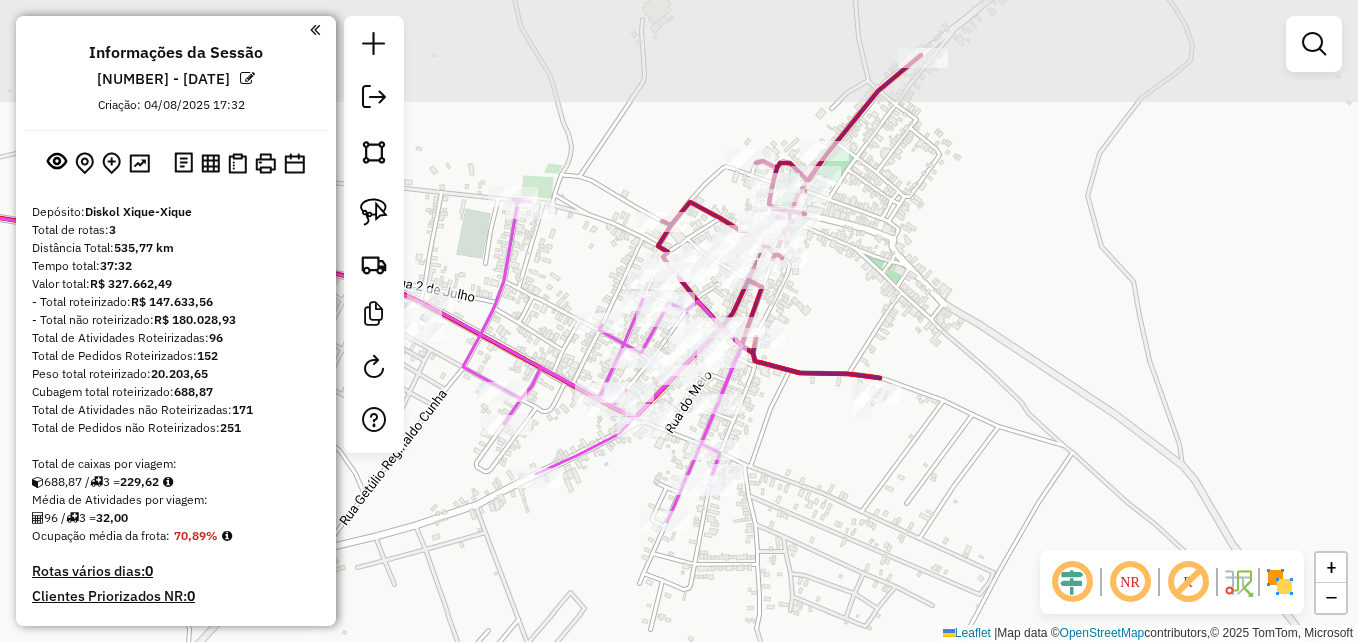 drag, startPoint x: 953, startPoint y: 378, endPoint x: 875, endPoint y: 517, distance: 159.38947 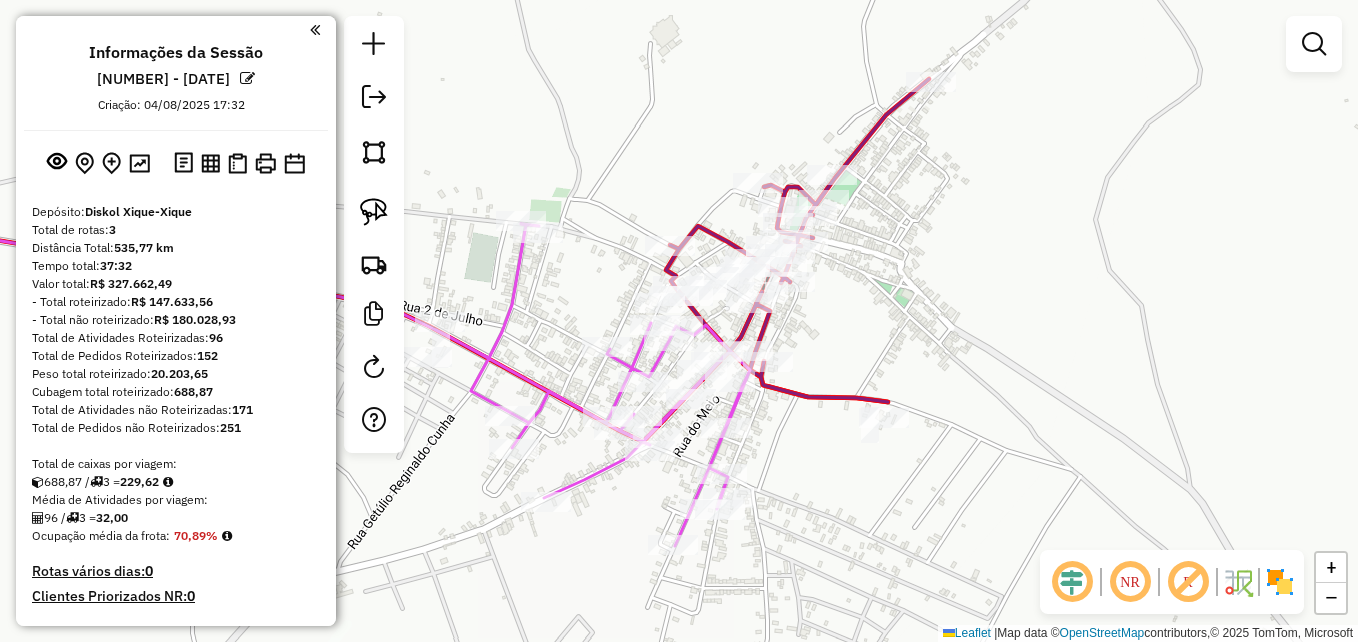 drag, startPoint x: 510, startPoint y: 532, endPoint x: 782, endPoint y: 575, distance: 275.37793 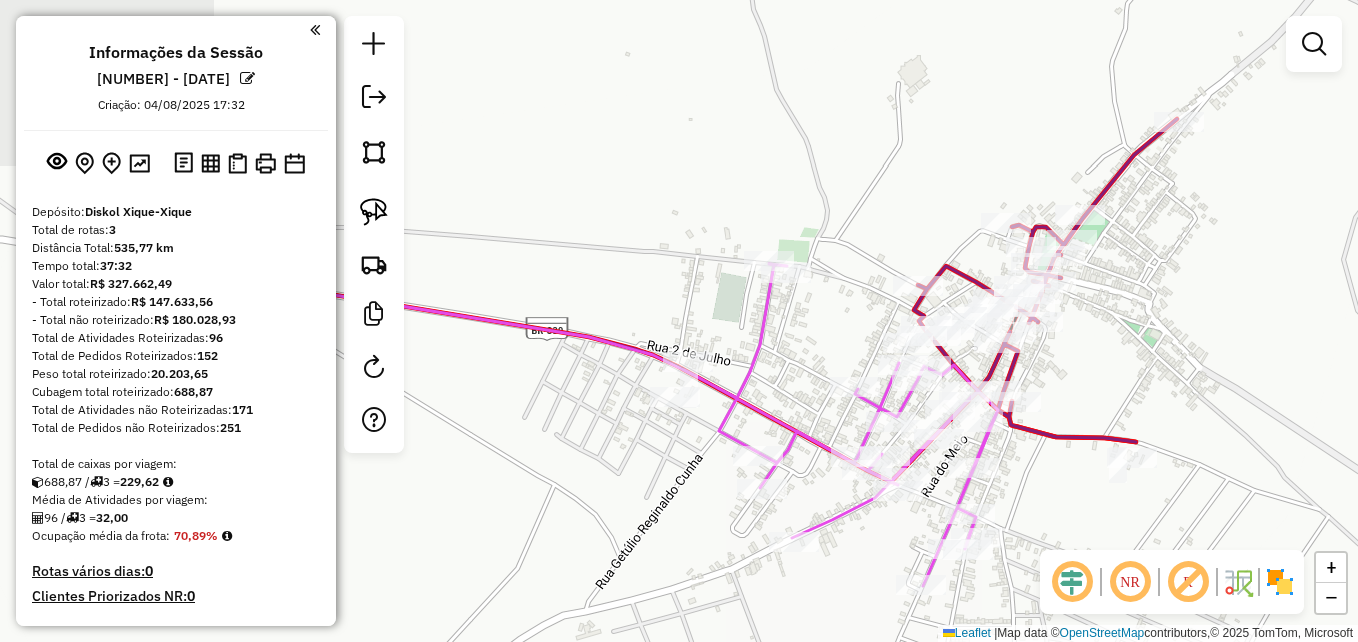 click on "Janela de atendimento Grade de atendimento Capacidade Transportadoras Veículos Cliente Pedidos  Rotas Selecione os dias de semana para filtrar as janelas de atendimento  Seg   Ter   Qua   Qui   Sex   Sáb   Dom  Informe o período da janela de atendimento: De: Até:  Filtrar exatamente a janela do cliente  Considerar janela de atendimento padrão  Selecione os dias de semana para filtrar as grades de atendimento  Seg   Ter   Qua   Qui   Sex   Sáb   Dom   Considerar clientes sem dia de atendimento cadastrado  Clientes fora do dia de atendimento selecionado Filtrar as atividades entre os valores definidos abaixo:  Peso mínimo:   Peso máximo:   Cubagem mínima:   Cubagem máxima:   De:   Até:  Filtrar as atividades entre o tempo de atendimento definido abaixo:  De:   Até:   Considerar capacidade total dos clientes não roteirizados Transportadora: Selecione um ou mais itens Tipo de veículo: Selecione um ou mais itens Veículo: Selecione um ou mais itens Motorista: Selecione um ou mais itens Nome: Rótulo:" 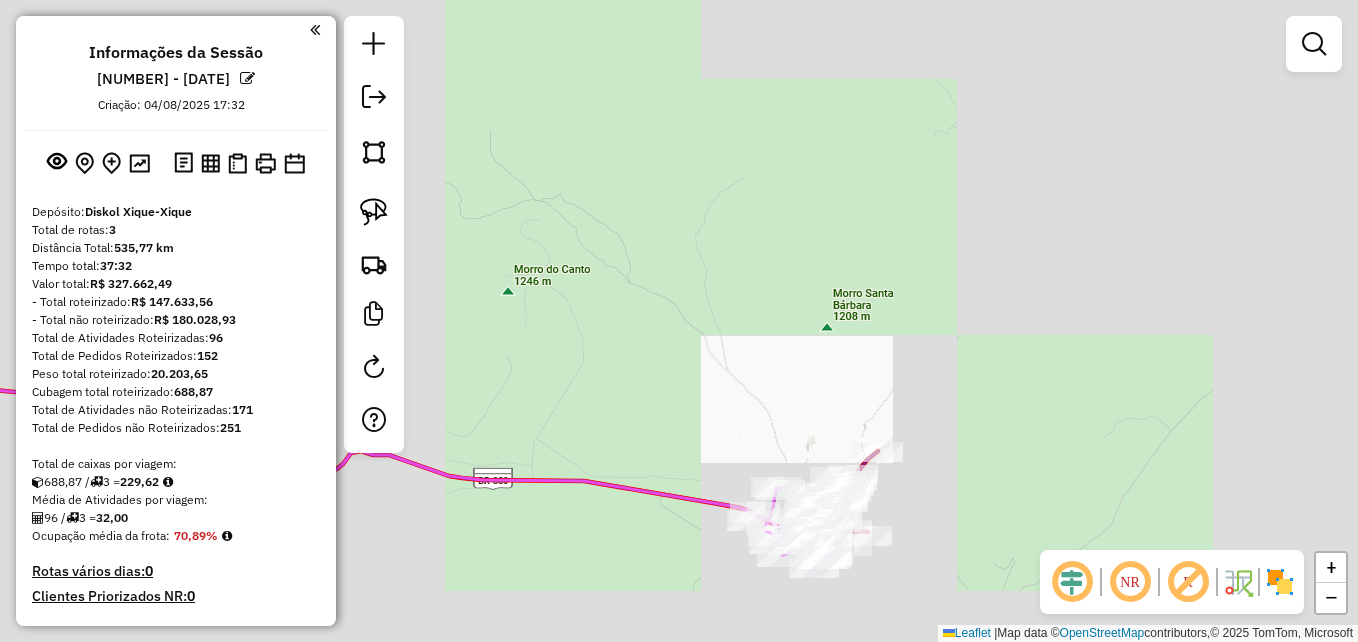 drag, startPoint x: 627, startPoint y: 545, endPoint x: 726, endPoint y: 493, distance: 111.82576 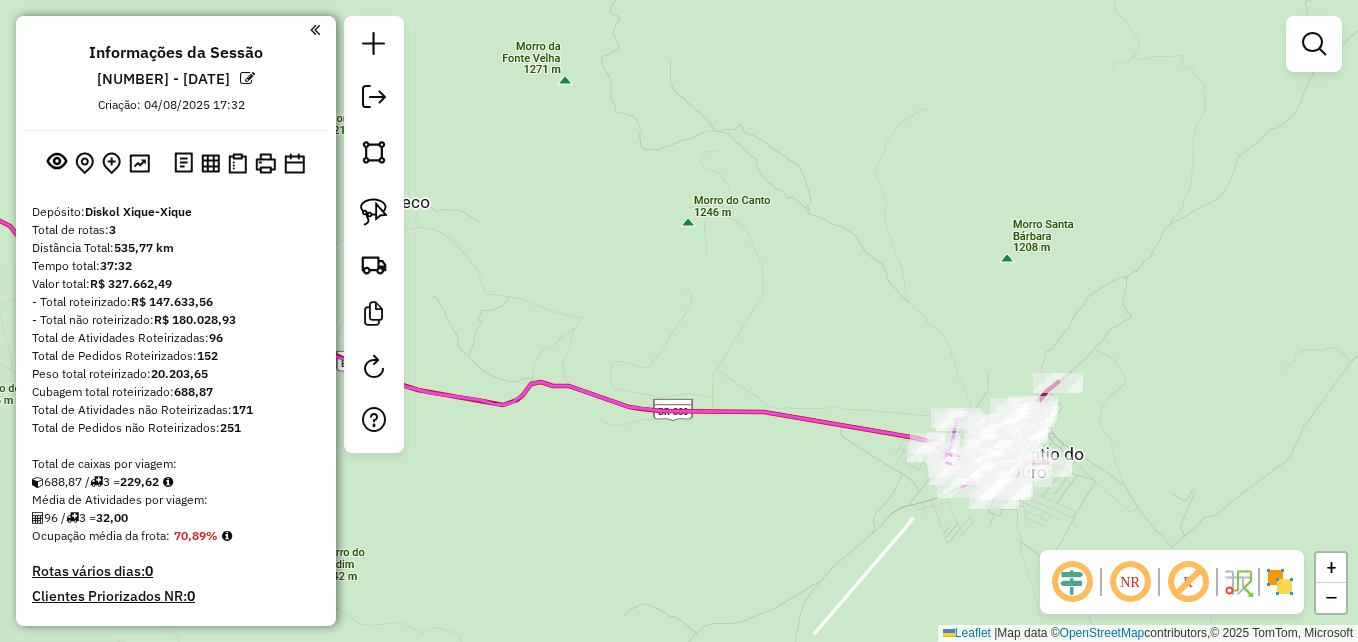drag, startPoint x: 619, startPoint y: 525, endPoint x: 795, endPoint y: 510, distance: 176.63805 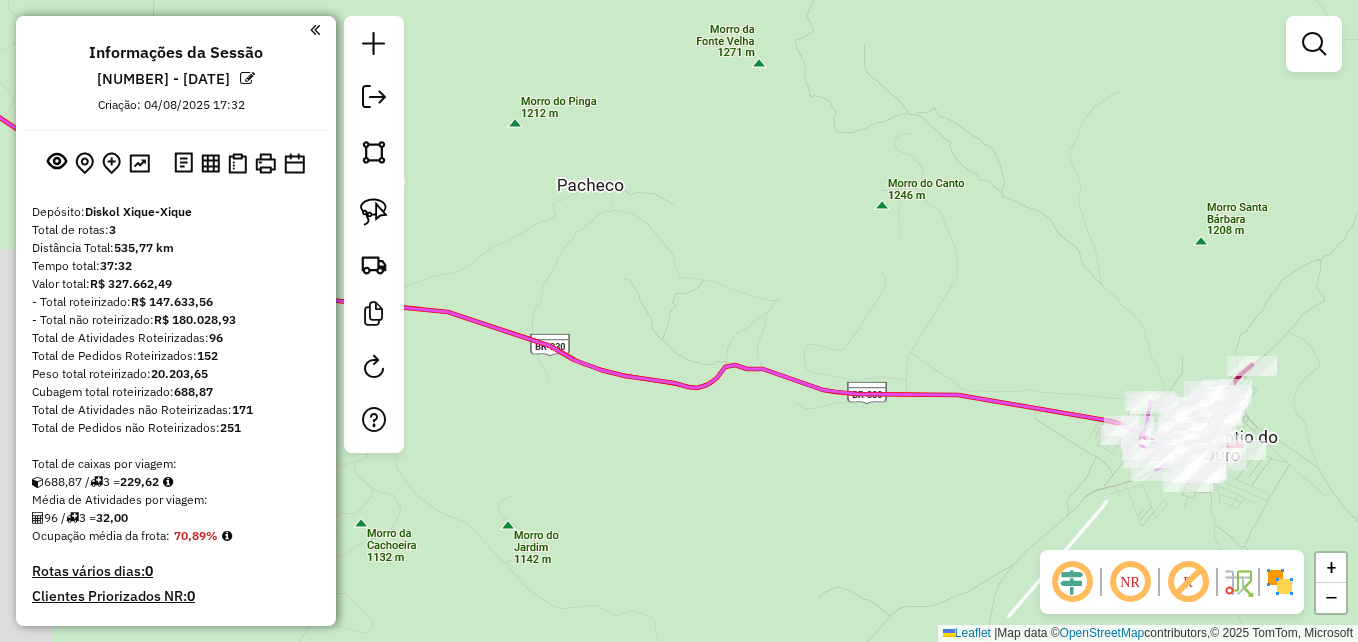 drag, startPoint x: 660, startPoint y: 496, endPoint x: 949, endPoint y: 496, distance: 289 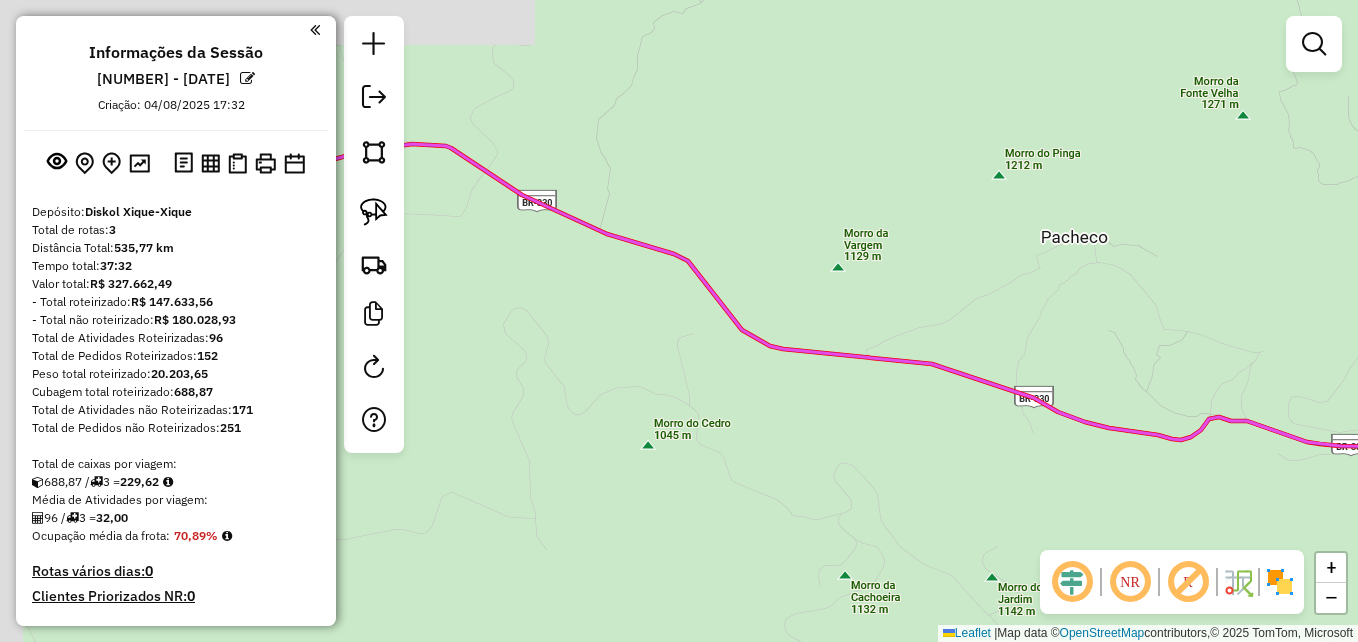 drag, startPoint x: 563, startPoint y: 424, endPoint x: 806, endPoint y: 470, distance: 247.31558 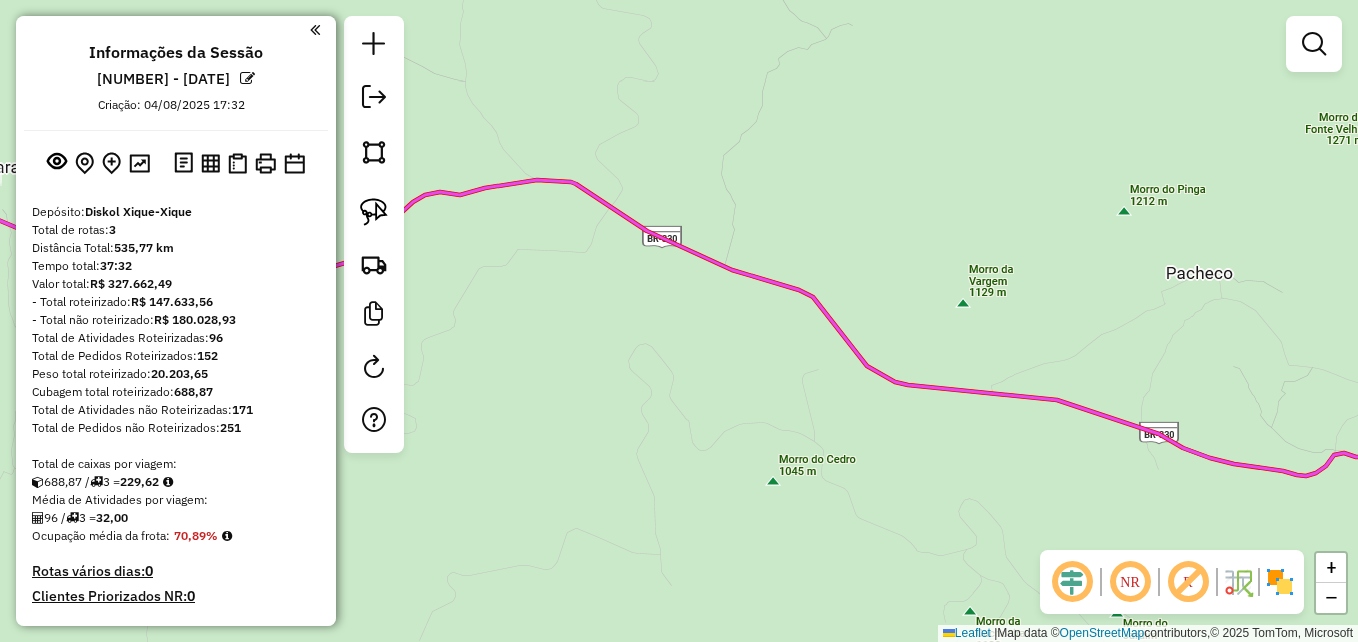drag, startPoint x: 601, startPoint y: 428, endPoint x: 833, endPoint y: 488, distance: 239.63306 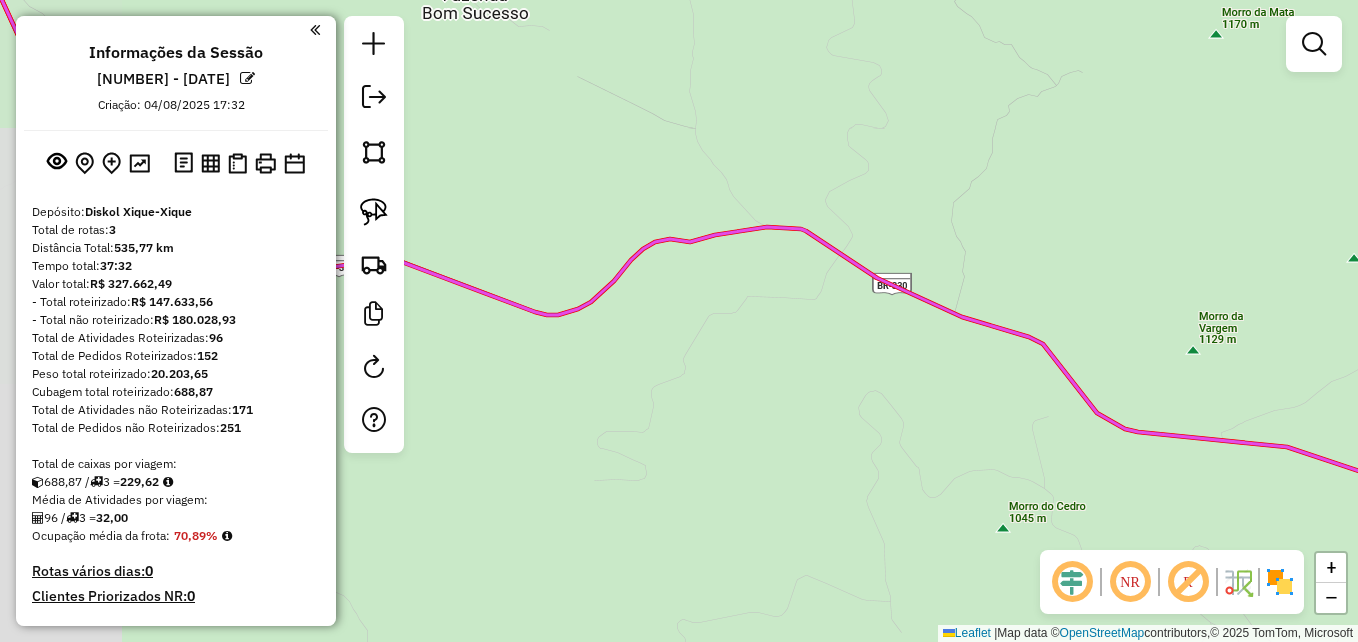 drag, startPoint x: 615, startPoint y: 445, endPoint x: 802, endPoint y: 461, distance: 187.68324 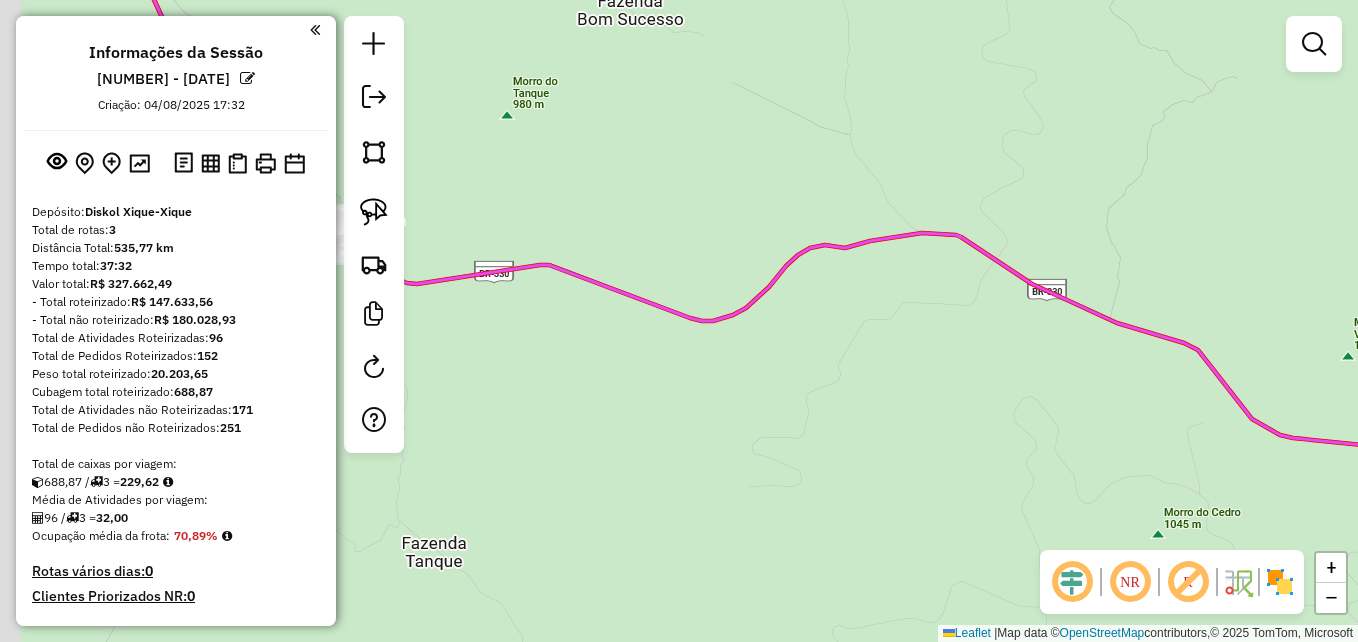 drag, startPoint x: 657, startPoint y: 463, endPoint x: 844, endPoint y: 480, distance: 187.77113 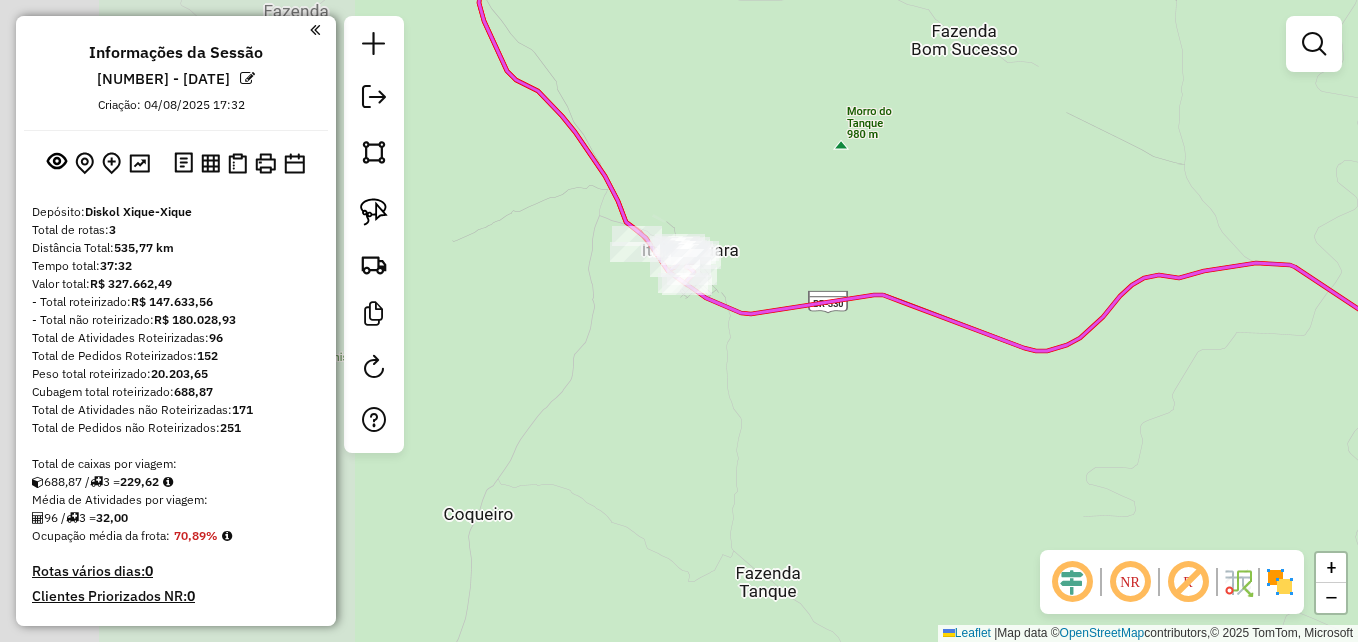 drag, startPoint x: 711, startPoint y: 458, endPoint x: 747, endPoint y: 465, distance: 36.67424 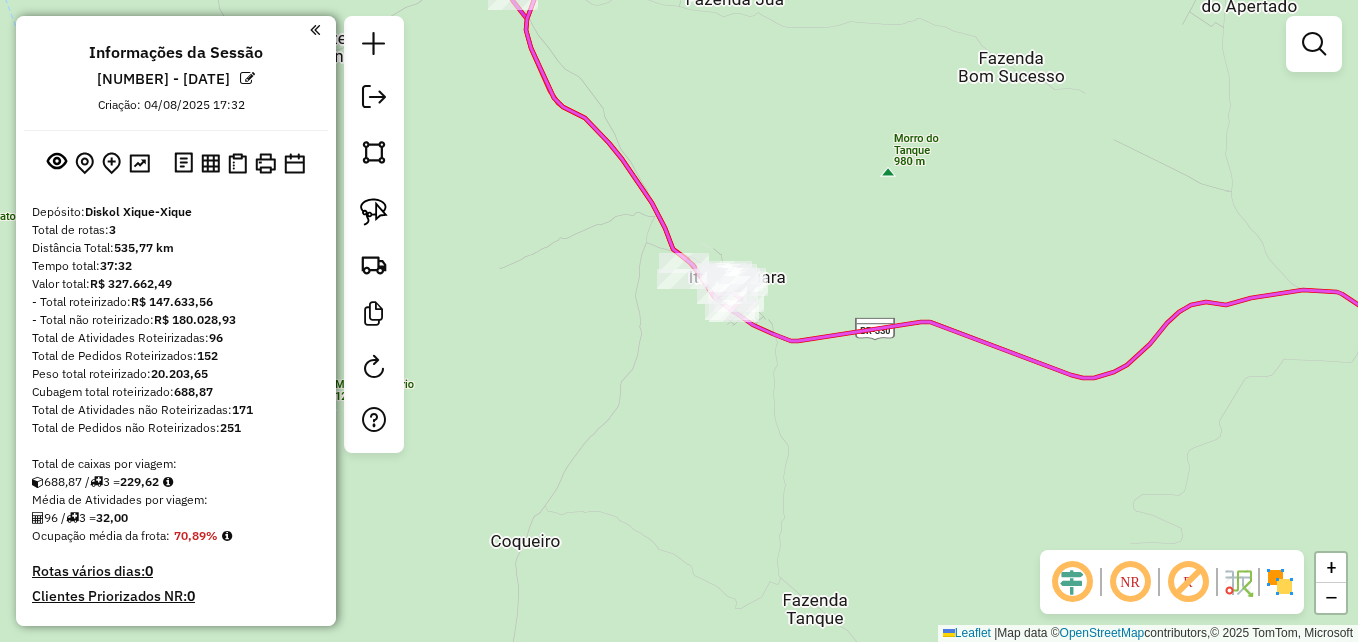 drag, startPoint x: 599, startPoint y: 437, endPoint x: 646, endPoint y: 466, distance: 55.226807 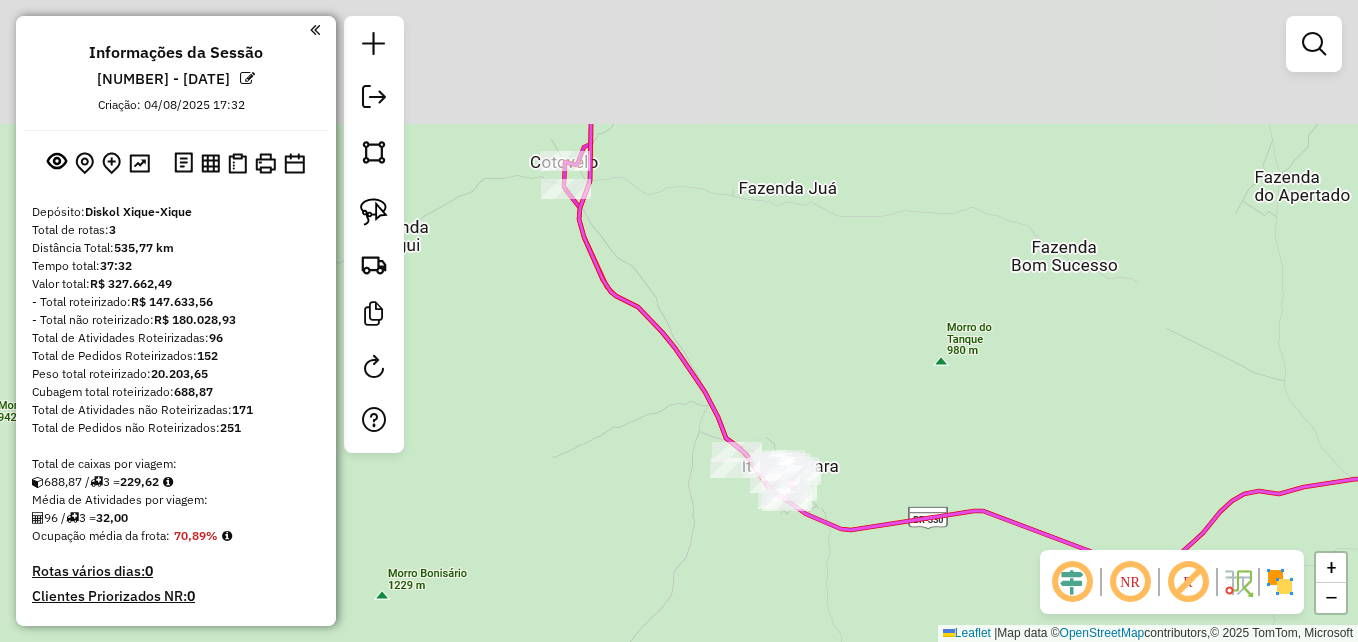 drag, startPoint x: 510, startPoint y: 278, endPoint x: 560, endPoint y: 466, distance: 194.53534 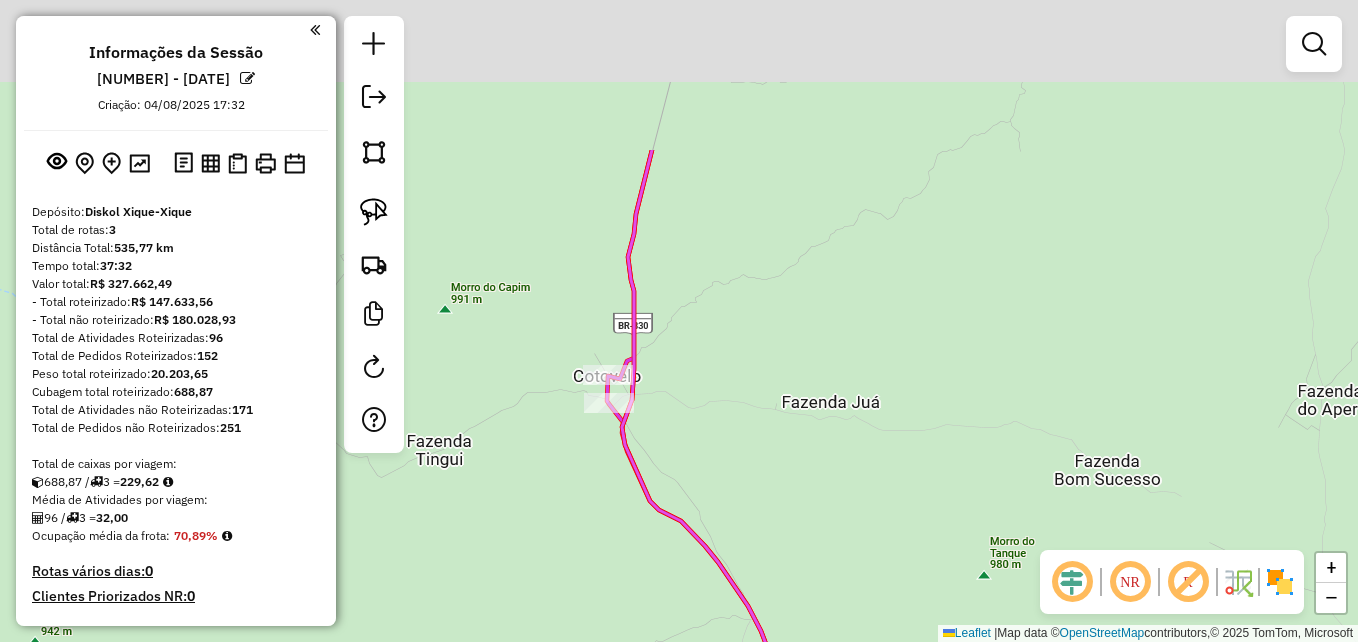drag, startPoint x: 526, startPoint y: 293, endPoint x: 578, endPoint y: 490, distance: 203.74739 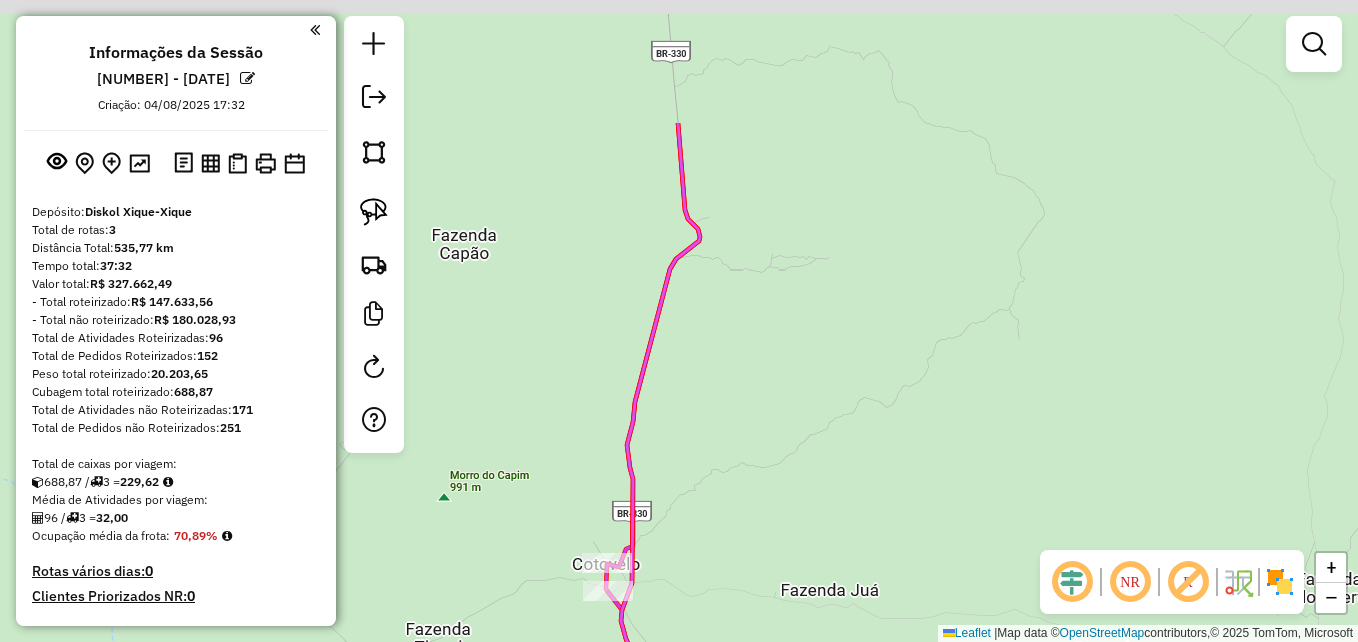 drag, startPoint x: 580, startPoint y: 204, endPoint x: 574, endPoint y: 455, distance: 251.0717 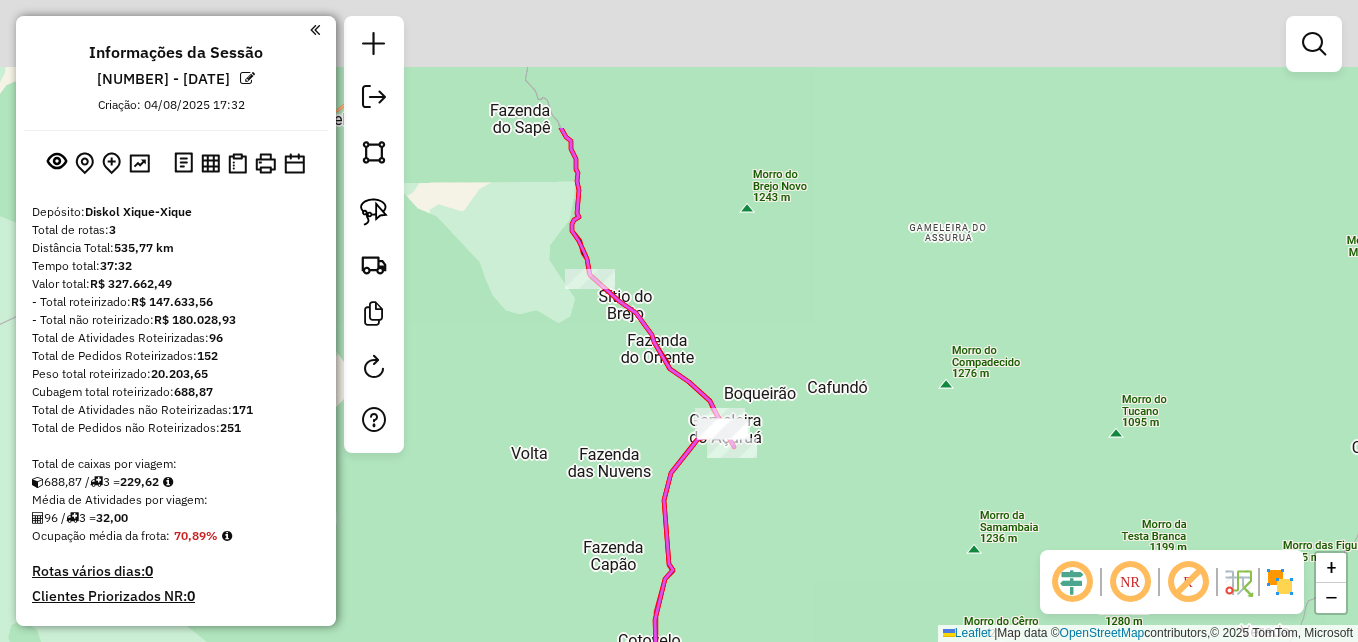 drag, startPoint x: 612, startPoint y: 233, endPoint x: 674, endPoint y: 497, distance: 271.1826 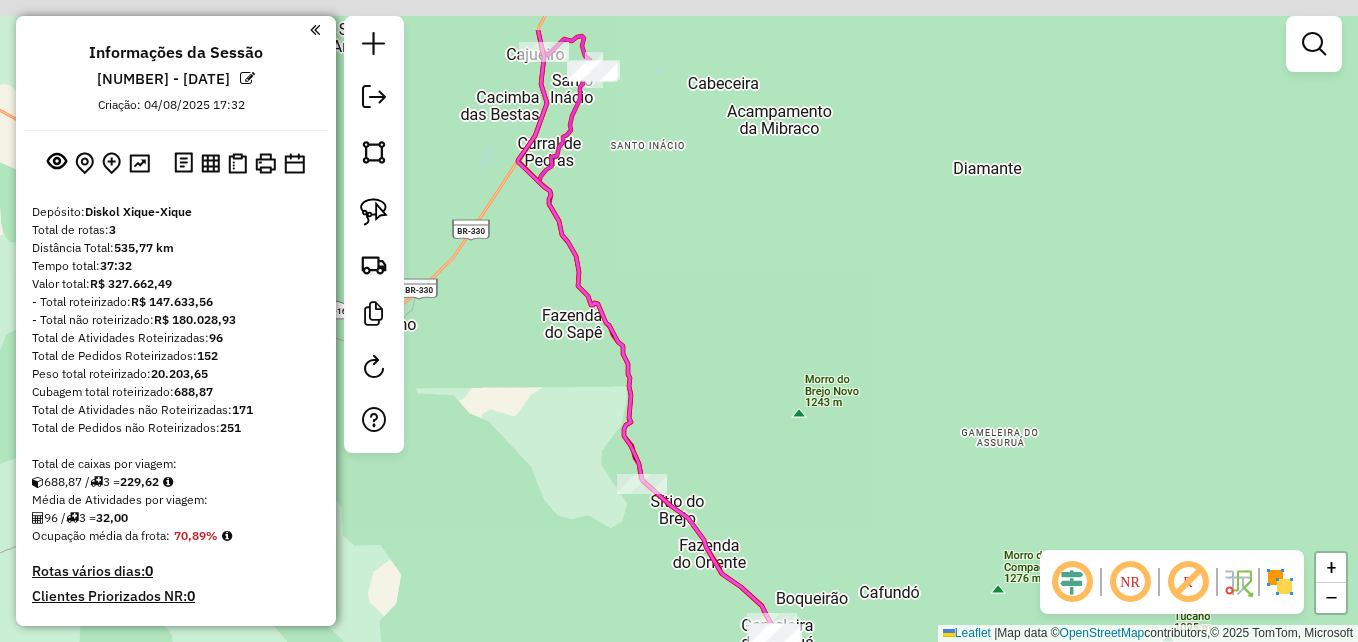 drag, startPoint x: 548, startPoint y: 308, endPoint x: 581, endPoint y: 424, distance: 120.60265 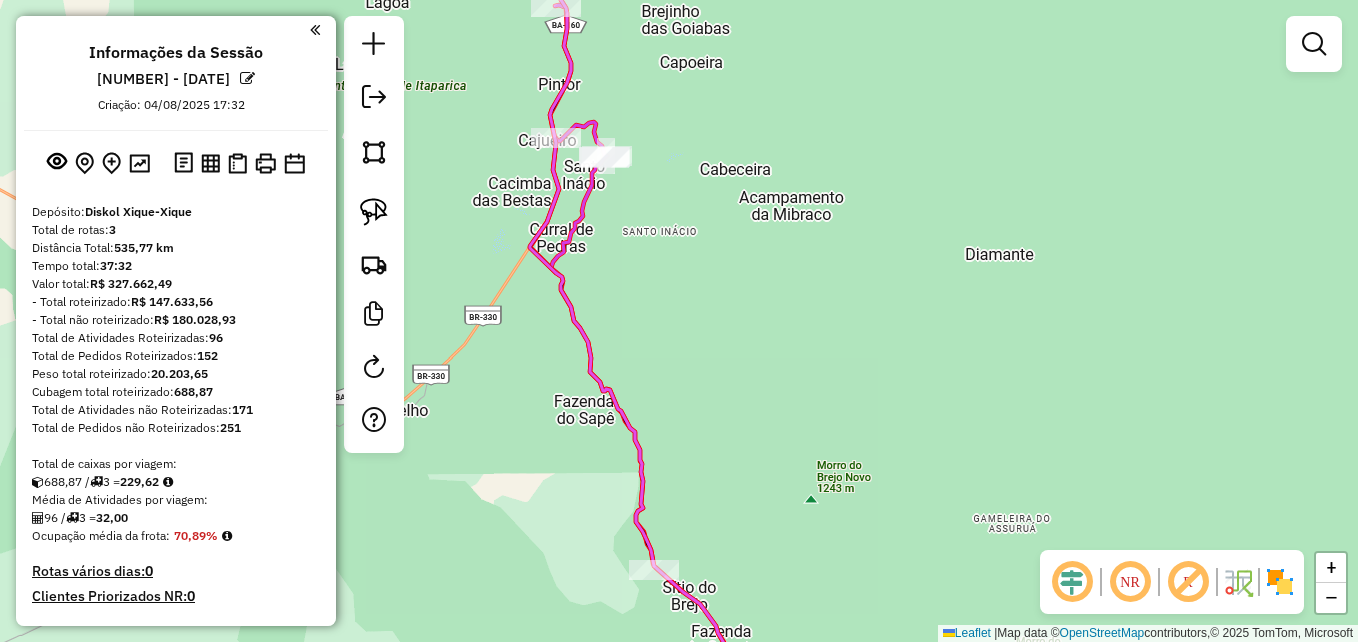 drag, startPoint x: 680, startPoint y: 267, endPoint x: 685, endPoint y: 331, distance: 64.195015 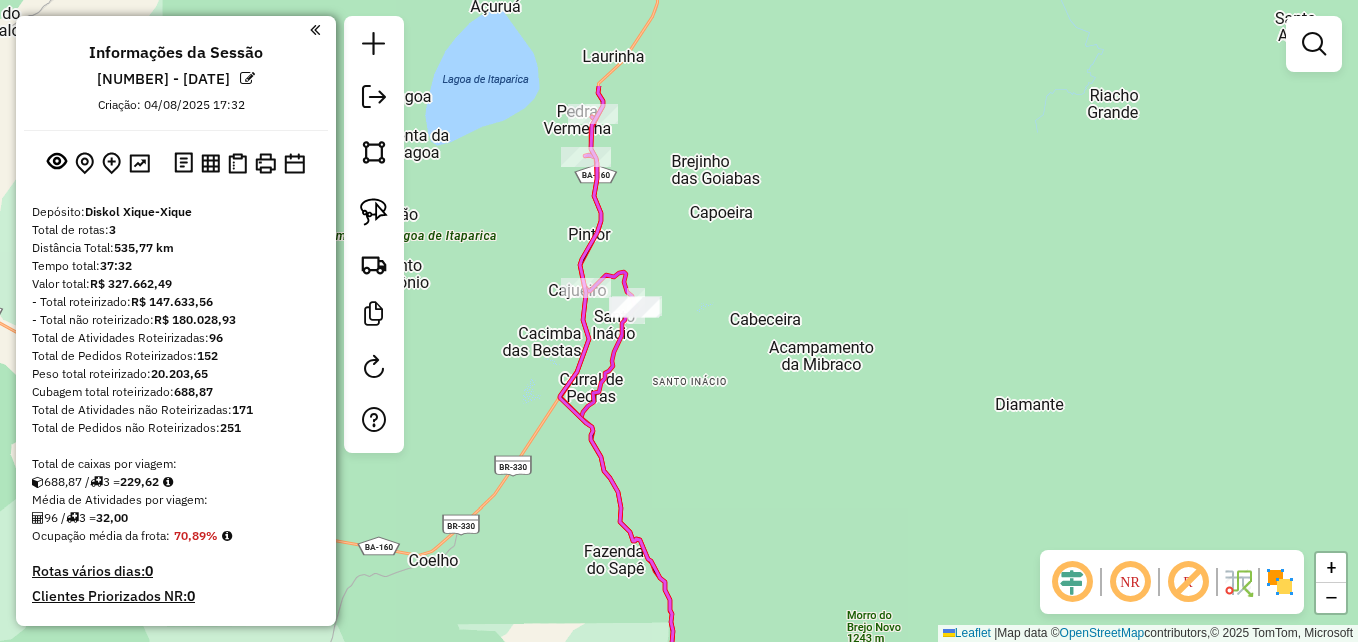 drag, startPoint x: 707, startPoint y: 184, endPoint x: 739, endPoint y: 363, distance: 181.83784 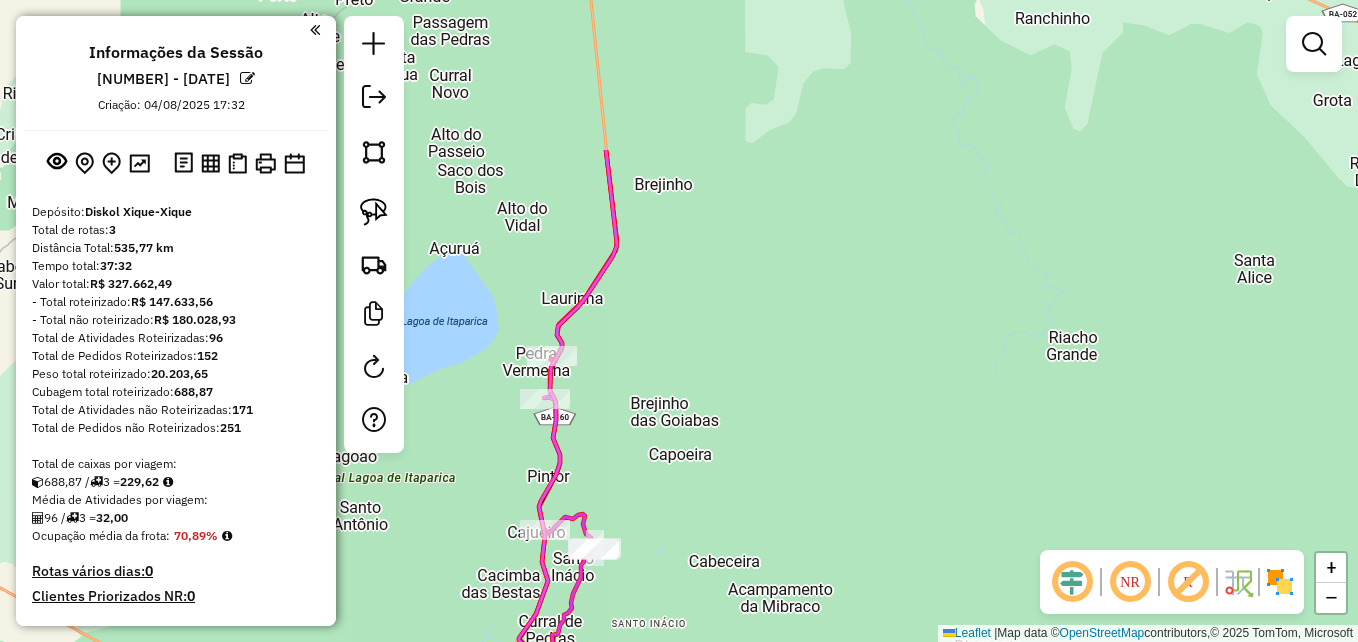 drag, startPoint x: 856, startPoint y: 145, endPoint x: 805, endPoint y: 407, distance: 266.9176 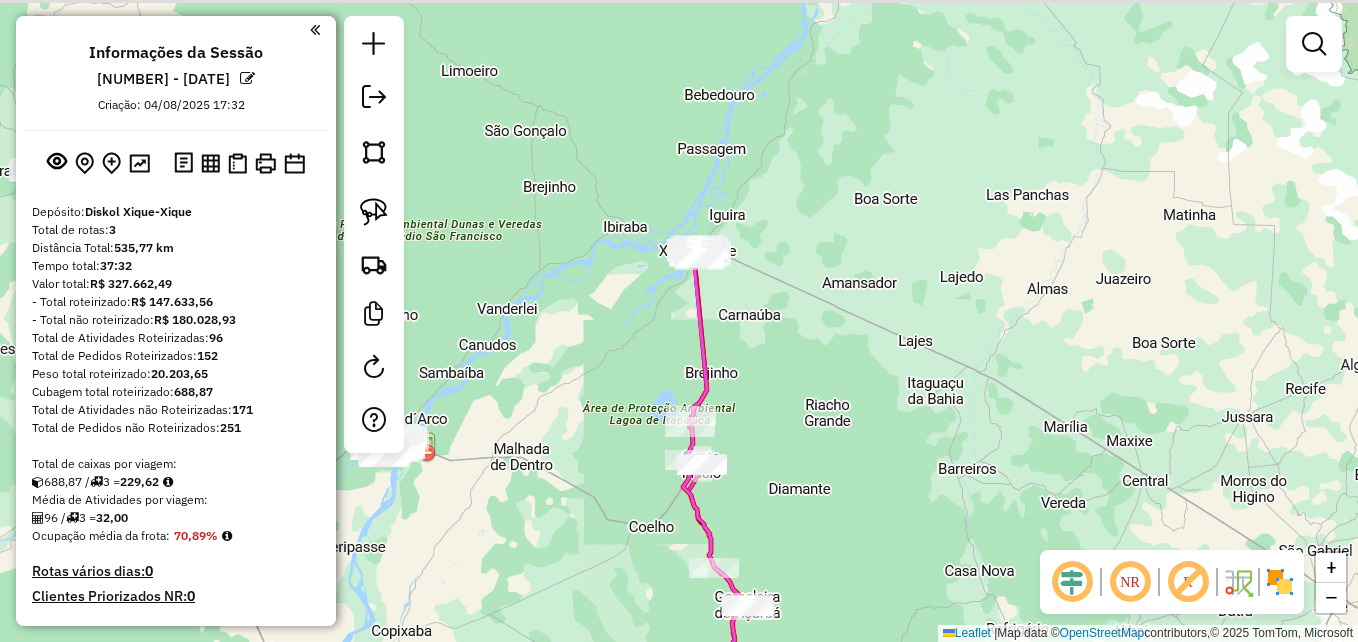 drag, startPoint x: 784, startPoint y: 292, endPoint x: 793, endPoint y: 385, distance: 93.43447 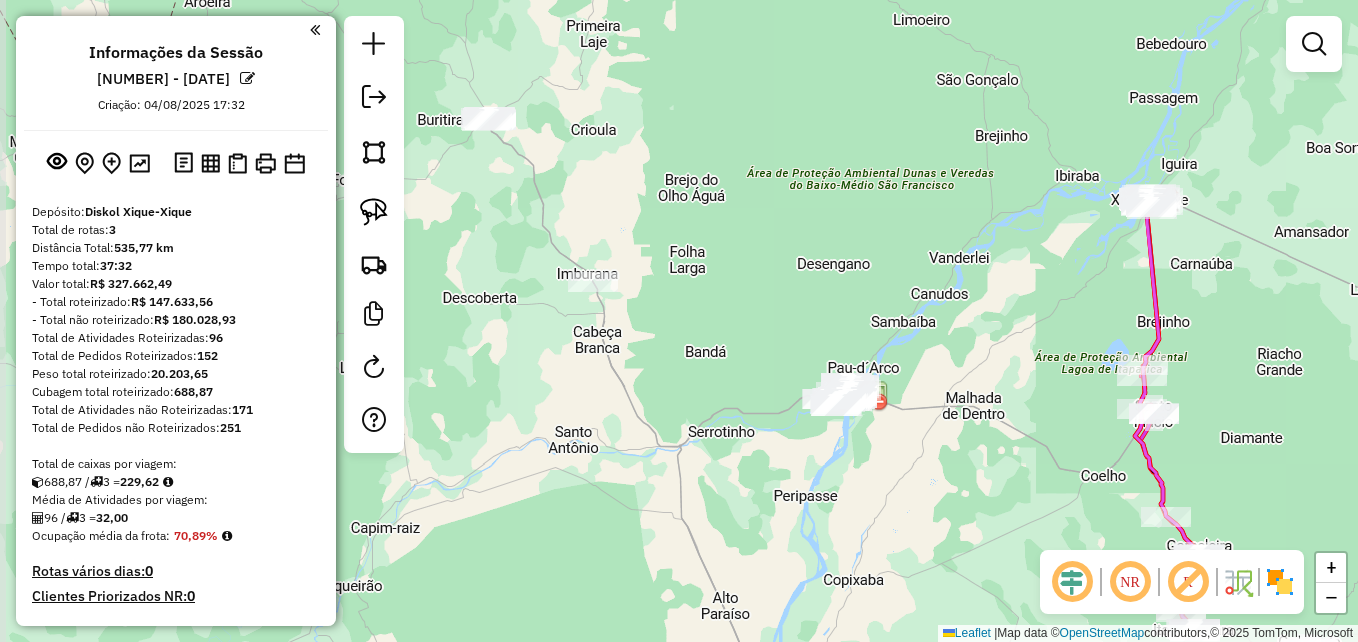 drag, startPoint x: 599, startPoint y: 380, endPoint x: 1051, endPoint y: 296, distance: 459.73904 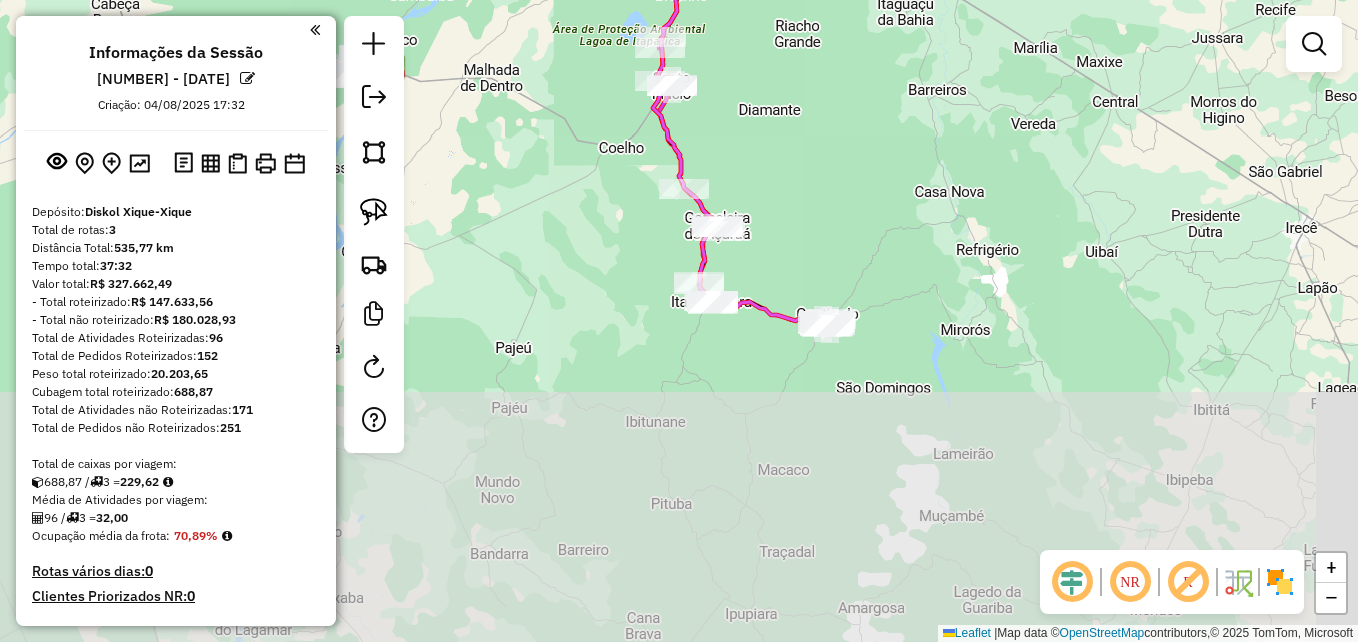 drag, startPoint x: 984, startPoint y: 485, endPoint x: 496, endPoint y: 71, distance: 639.9531 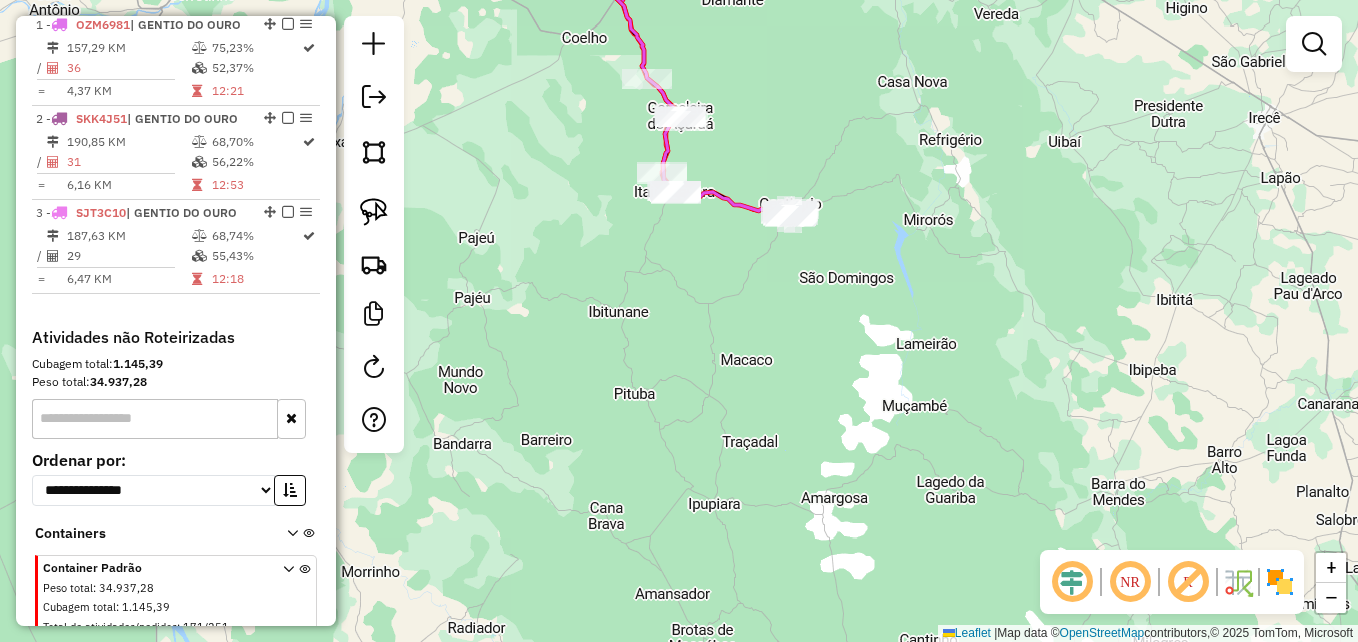scroll, scrollTop: 833, scrollLeft: 0, axis: vertical 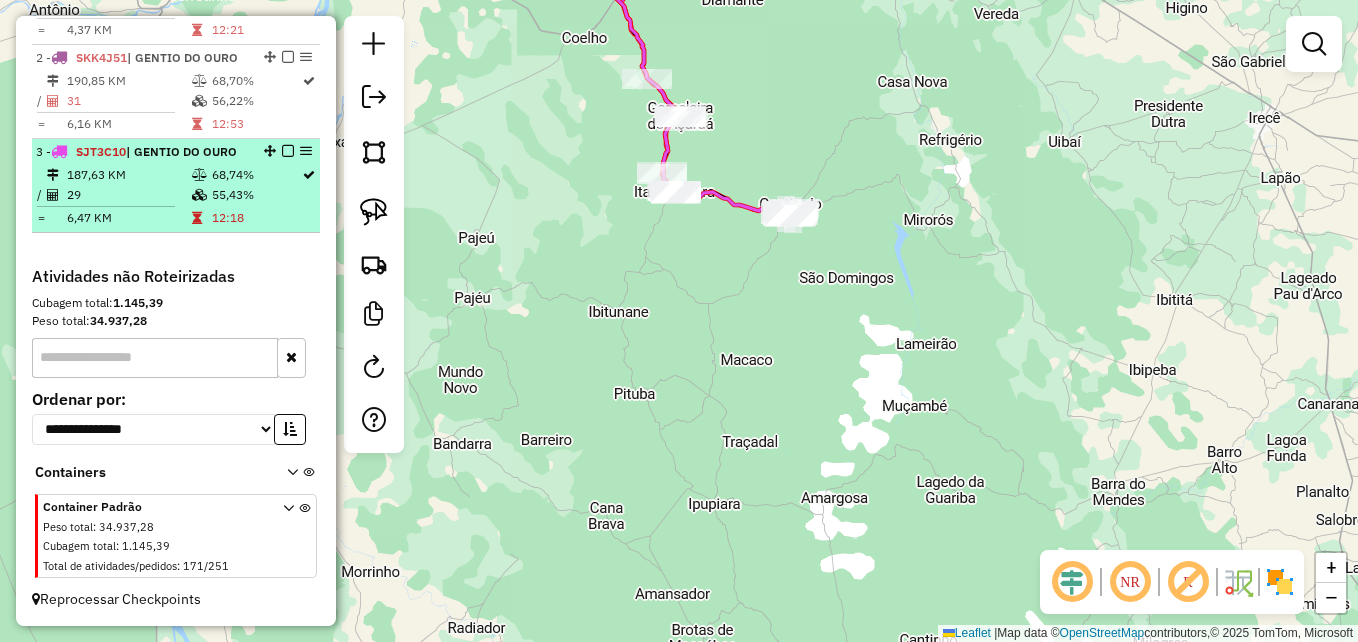 click on "3 -       SJT3C10   | GENTIO DO OURO" at bounding box center (142, 152) 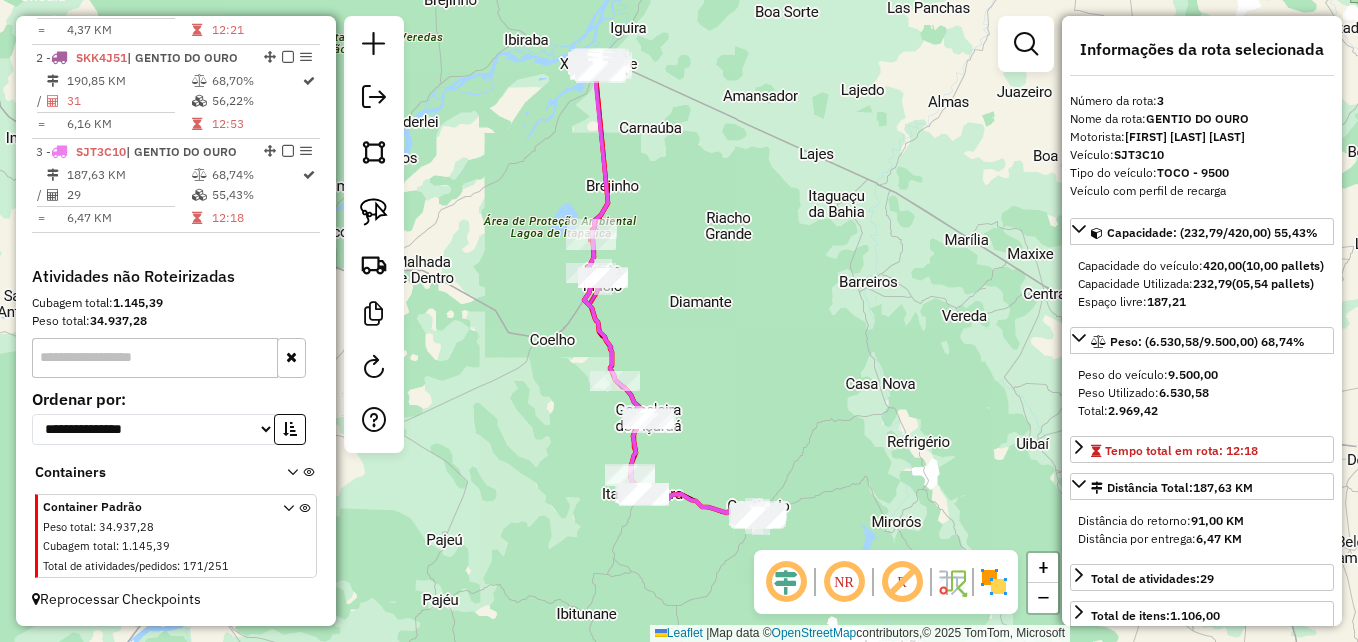 drag, startPoint x: 795, startPoint y: 457, endPoint x: 744, endPoint y: 328, distance: 138.71553 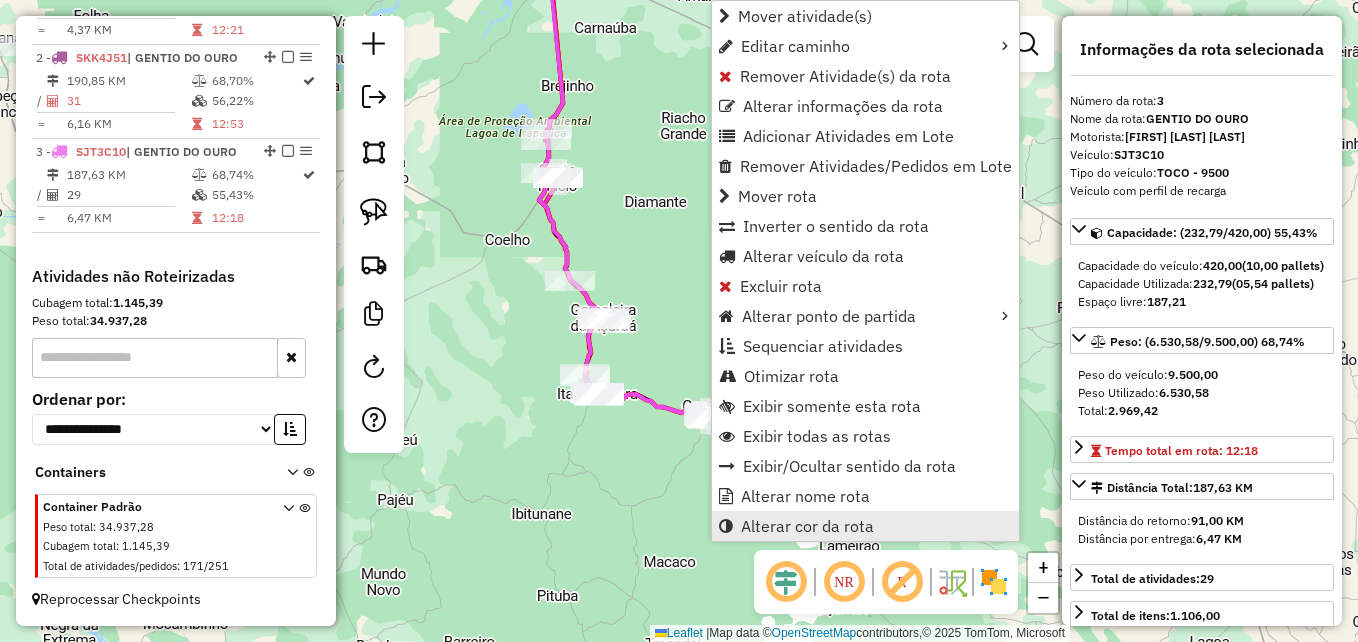 click on "Alterar cor da rota" at bounding box center [807, 526] 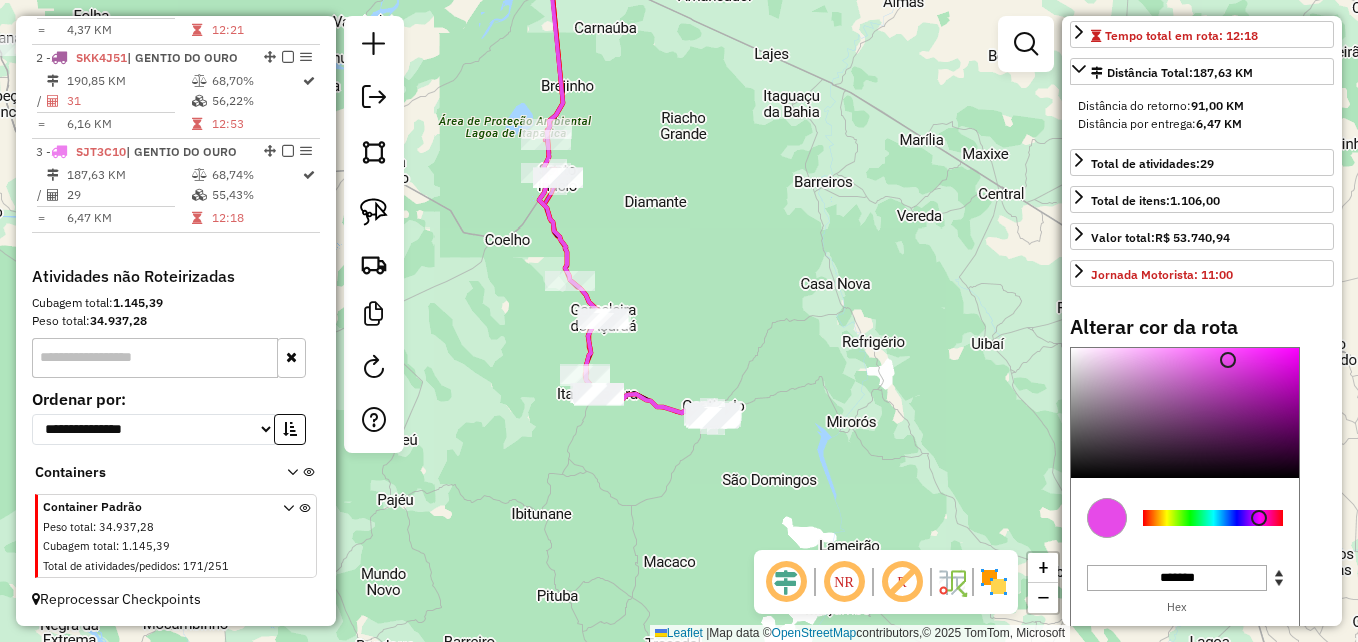 scroll, scrollTop: 548, scrollLeft: 0, axis: vertical 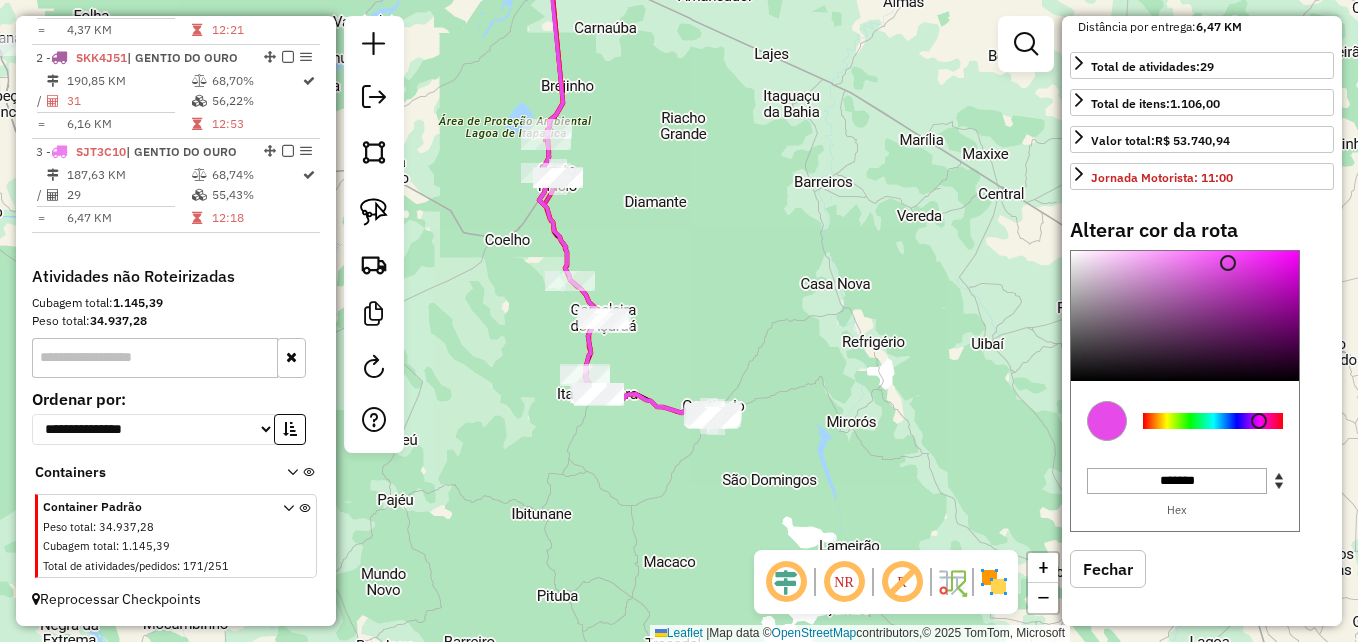 type on "*******" 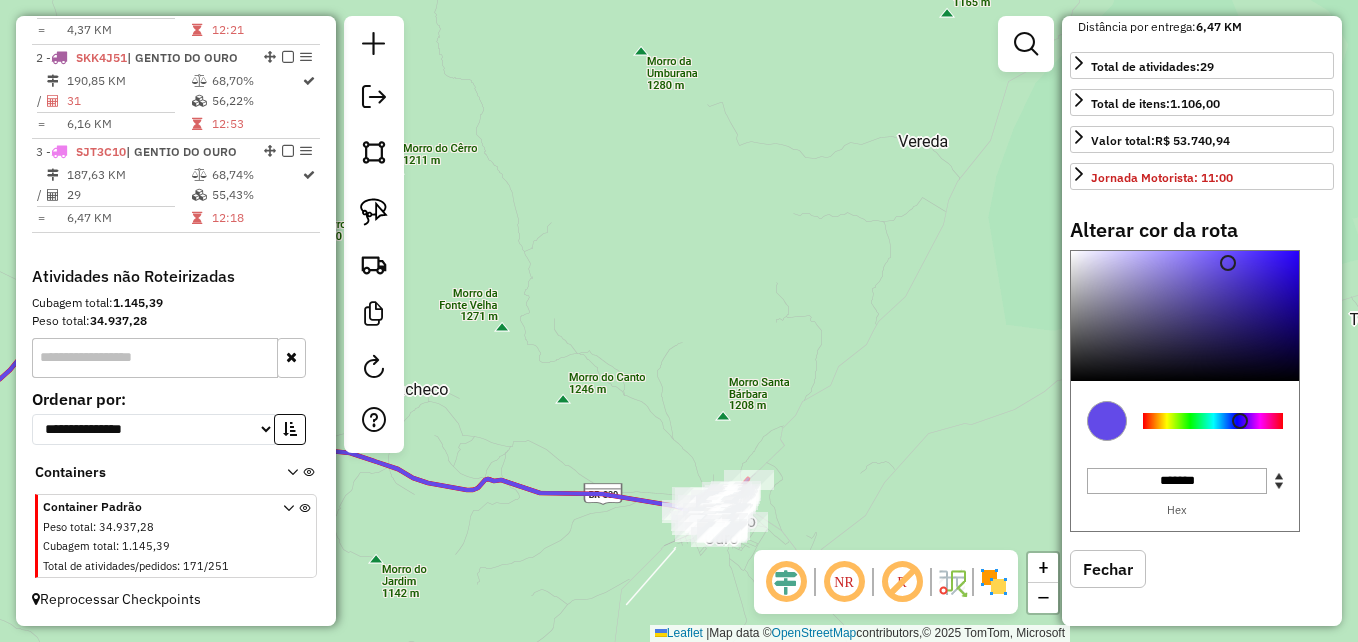 drag, startPoint x: 768, startPoint y: 246, endPoint x: 769, endPoint y: 232, distance: 14.035668 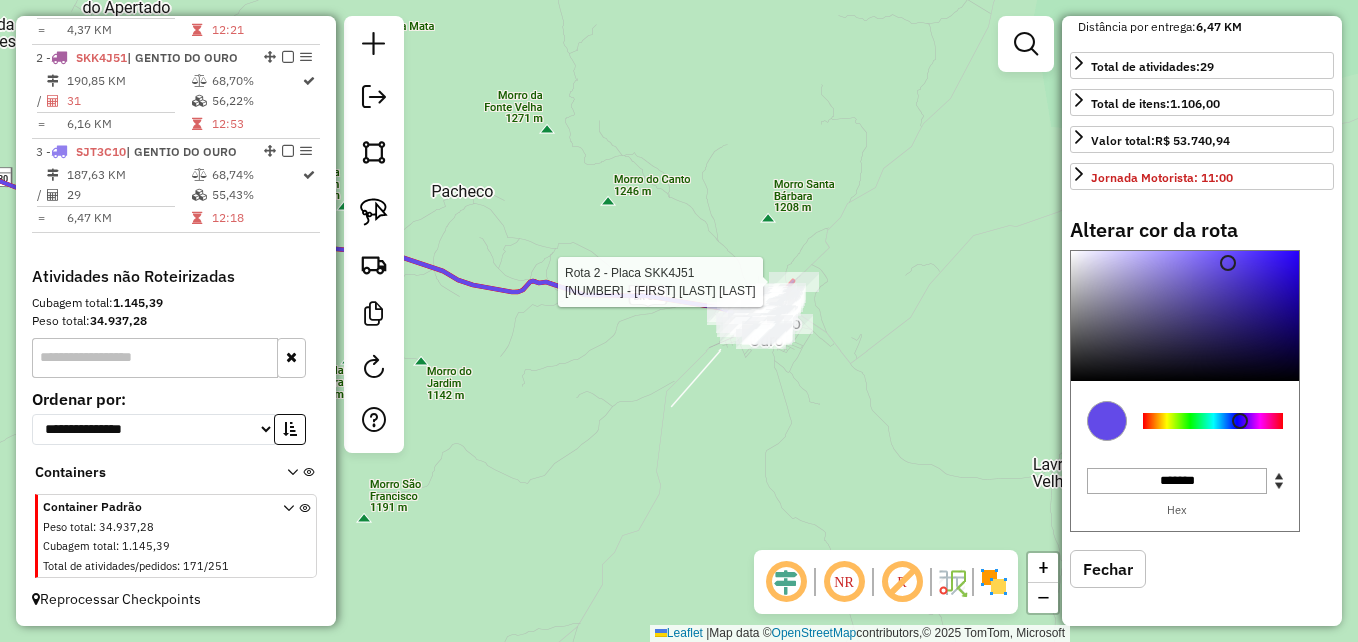 select on "**********" 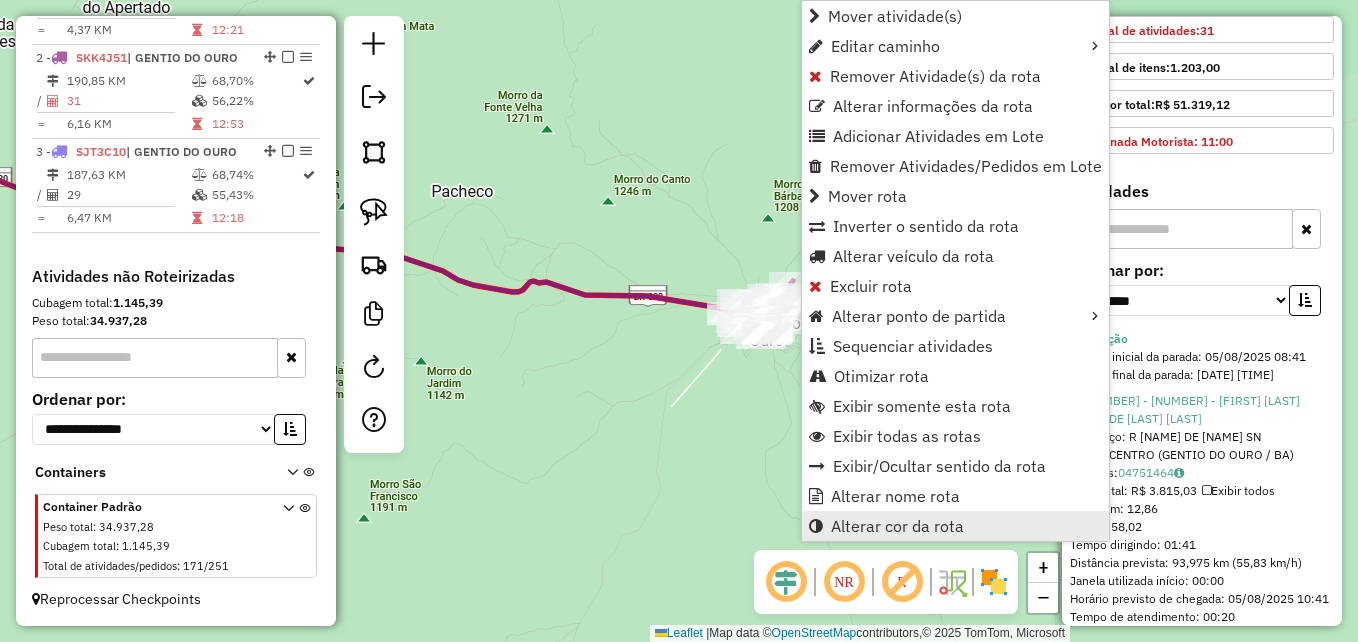 click on "Alterar cor da rota" at bounding box center (897, 526) 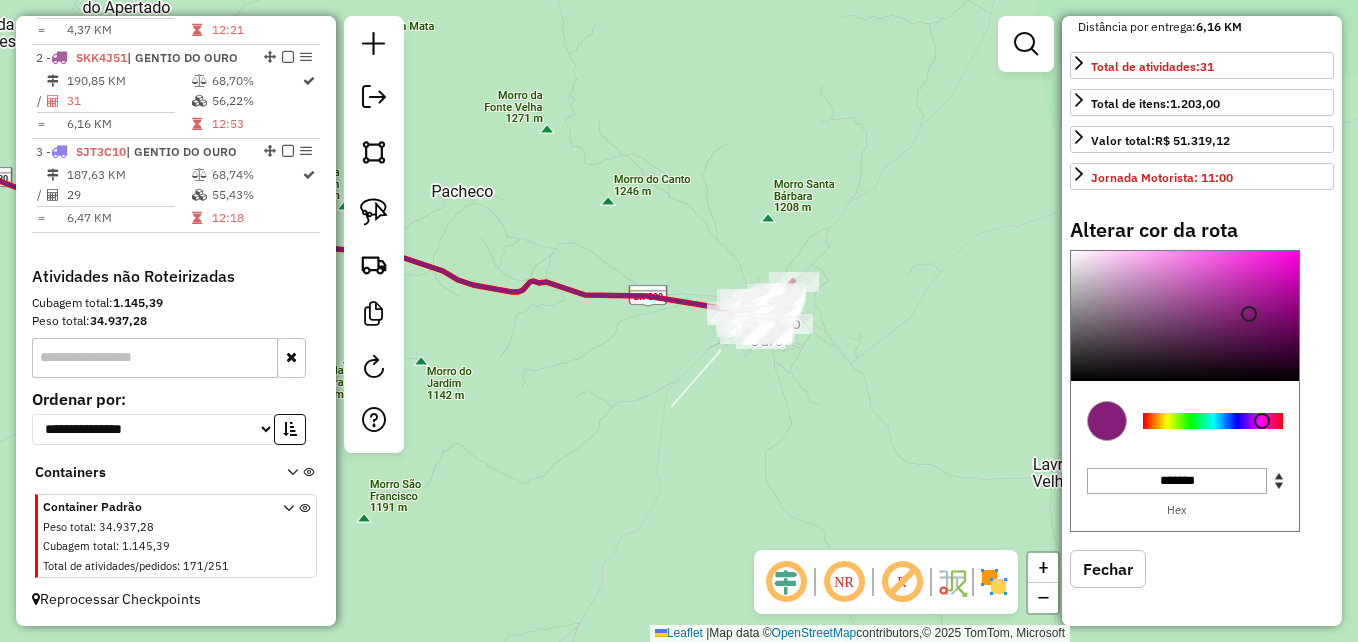 type on "*******" 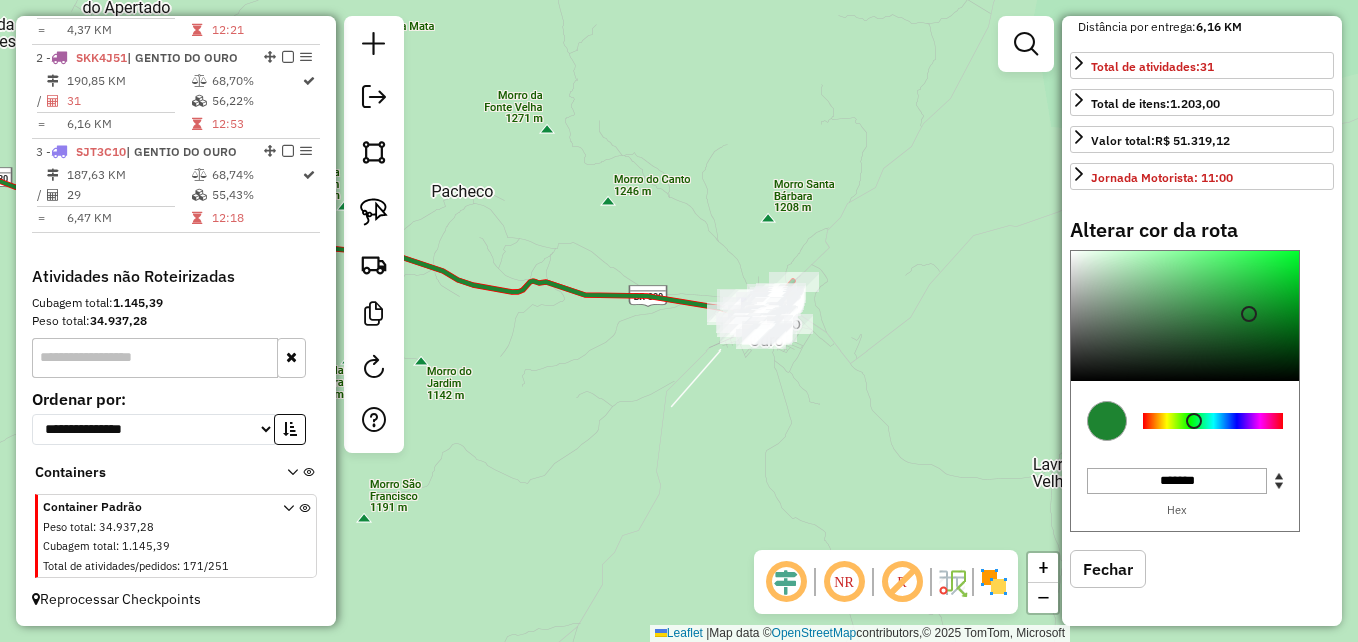 click on "Janela de atendimento Grade de atendimento Capacidade Transportadoras Veículos Cliente Pedidos  Rotas Selecione os dias de semana para filtrar as janelas de atendimento  Seg   Ter   Qua   Qui   Sex   Sáb   Dom  Informe o período da janela de atendimento: De: Até:  Filtrar exatamente a janela do cliente  Considerar janela de atendimento padrão  Selecione os dias de semana para filtrar as grades de atendimento  Seg   Ter   Qua   Qui   Sex   Sáb   Dom   Considerar clientes sem dia de atendimento cadastrado  Clientes fora do dia de atendimento selecionado Filtrar as atividades entre os valores definidos abaixo:  Peso mínimo:   Peso máximo:   Cubagem mínima:   Cubagem máxima:   De:   Até:  Filtrar as atividades entre o tempo de atendimento definido abaixo:  De:   Até:   Considerar capacidade total dos clientes não roteirizados Transportadora: Selecione um ou mais itens Tipo de veículo: Selecione um ou mais itens Veículo: Selecione um ou mais itens Motorista: Selecione um ou mais itens Nome: Rótulo:" 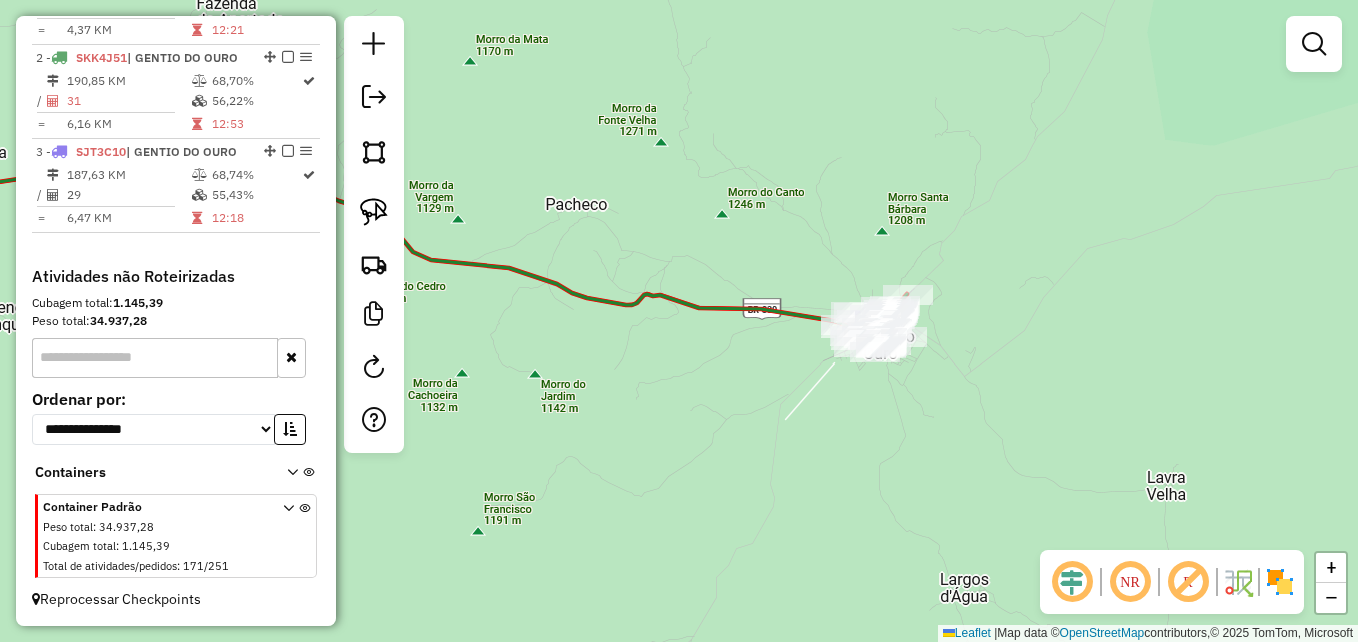drag, startPoint x: 554, startPoint y: 374, endPoint x: 680, endPoint y: 381, distance: 126.1943 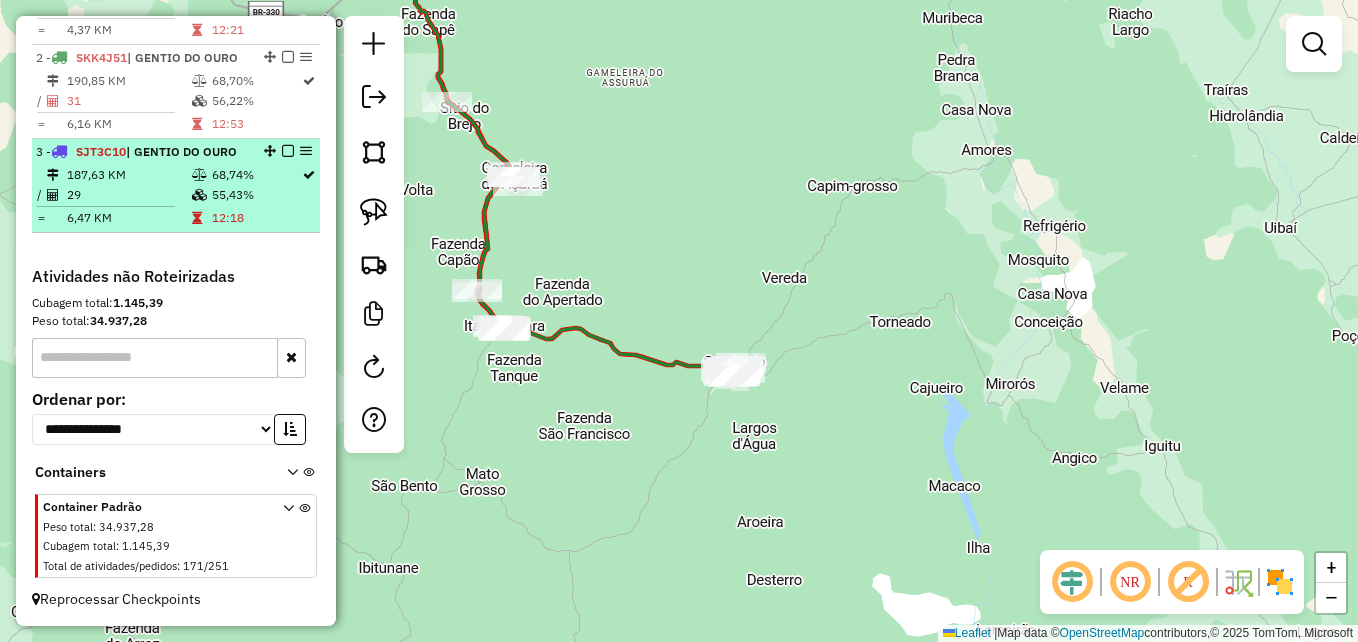 click on "187,63 KM" at bounding box center [128, 175] 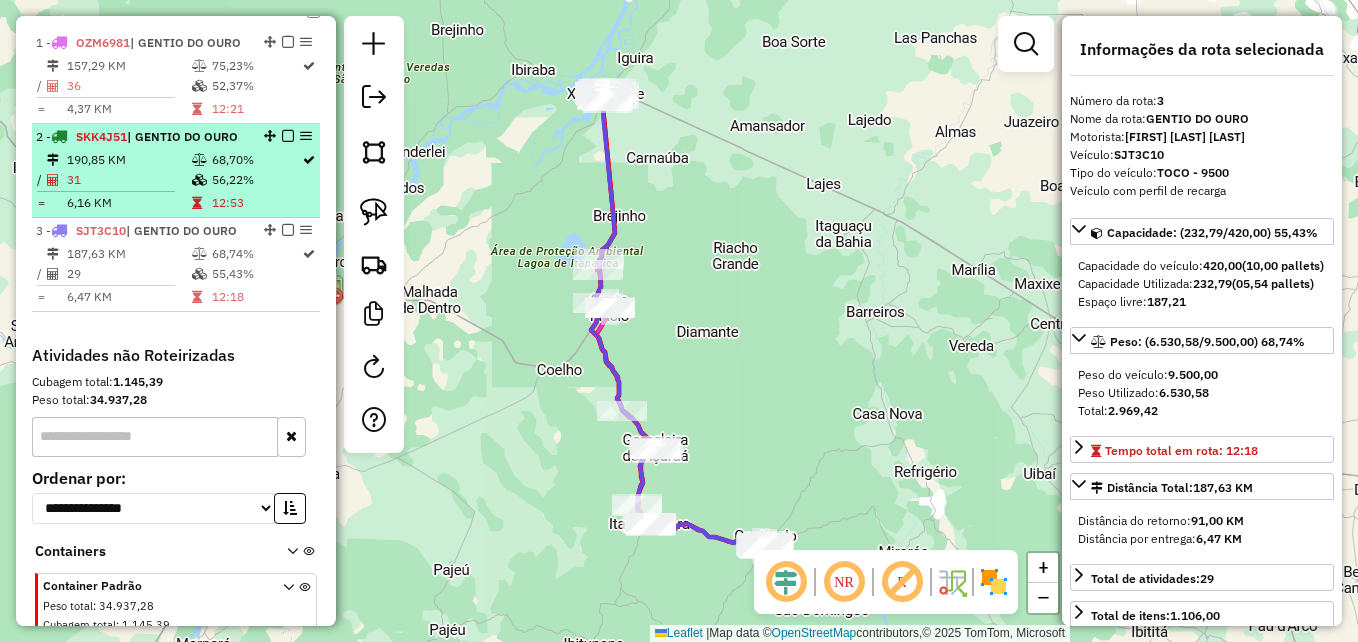 scroll, scrollTop: 733, scrollLeft: 0, axis: vertical 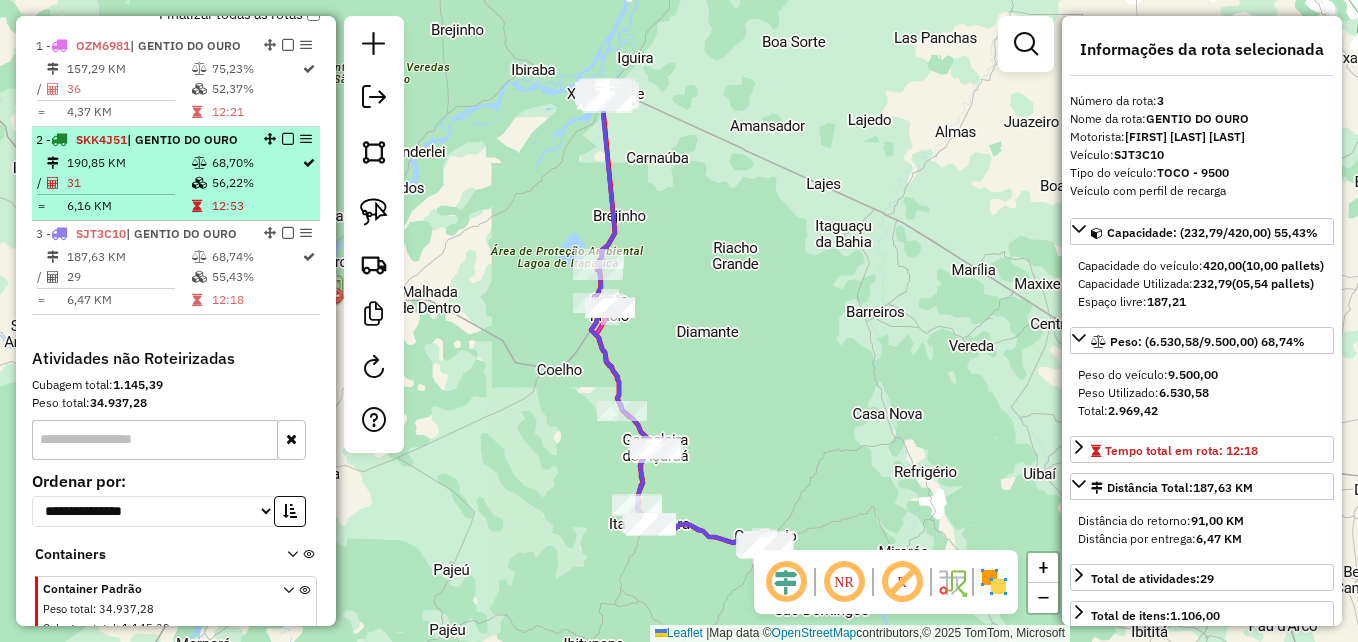 click on "190,85 KM" at bounding box center [128, 163] 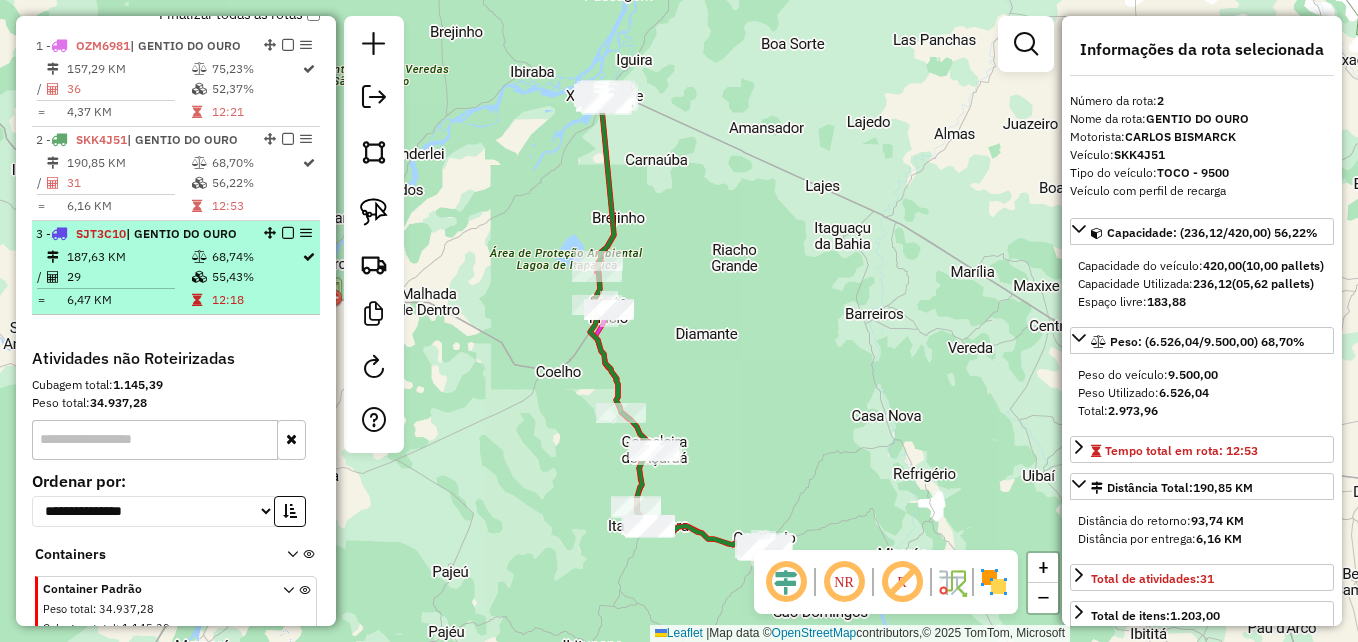 click on "| GENTIO DO OURO" at bounding box center [181, 233] 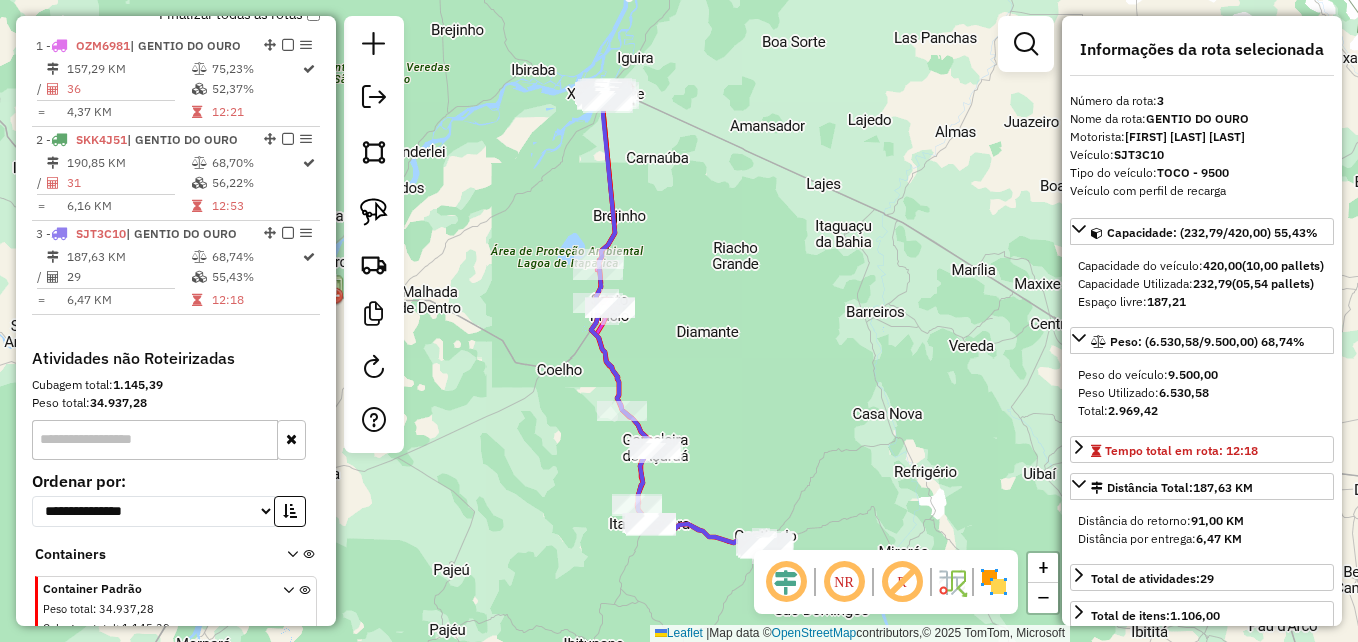 click on "Janela de atendimento Grade de atendimento Capacidade Transportadoras Veículos Cliente Pedidos  Rotas Selecione os dias de semana para filtrar as janelas de atendimento  Seg   Ter   Qua   Qui   Sex   Sáb   Dom  Informe o período da janela de atendimento: De: Até:  Filtrar exatamente a janela do cliente  Considerar janela de atendimento padrão  Selecione os dias de semana para filtrar as grades de atendimento  Seg   Ter   Qua   Qui   Sex   Sáb   Dom   Considerar clientes sem dia de atendimento cadastrado  Clientes fora do dia de atendimento selecionado Filtrar as atividades entre os valores definidos abaixo:  Peso mínimo:   Peso máximo:   Cubagem mínima:   Cubagem máxima:   De:   Até:  Filtrar as atividades entre o tempo de atendimento definido abaixo:  De:   Até:   Considerar capacidade total dos clientes não roteirizados Transportadora: Selecione um ou mais itens Tipo de veículo: Selecione um ou mais itens Veículo: Selecione um ou mais itens Motorista: Selecione um ou mais itens Nome: Rótulo:" 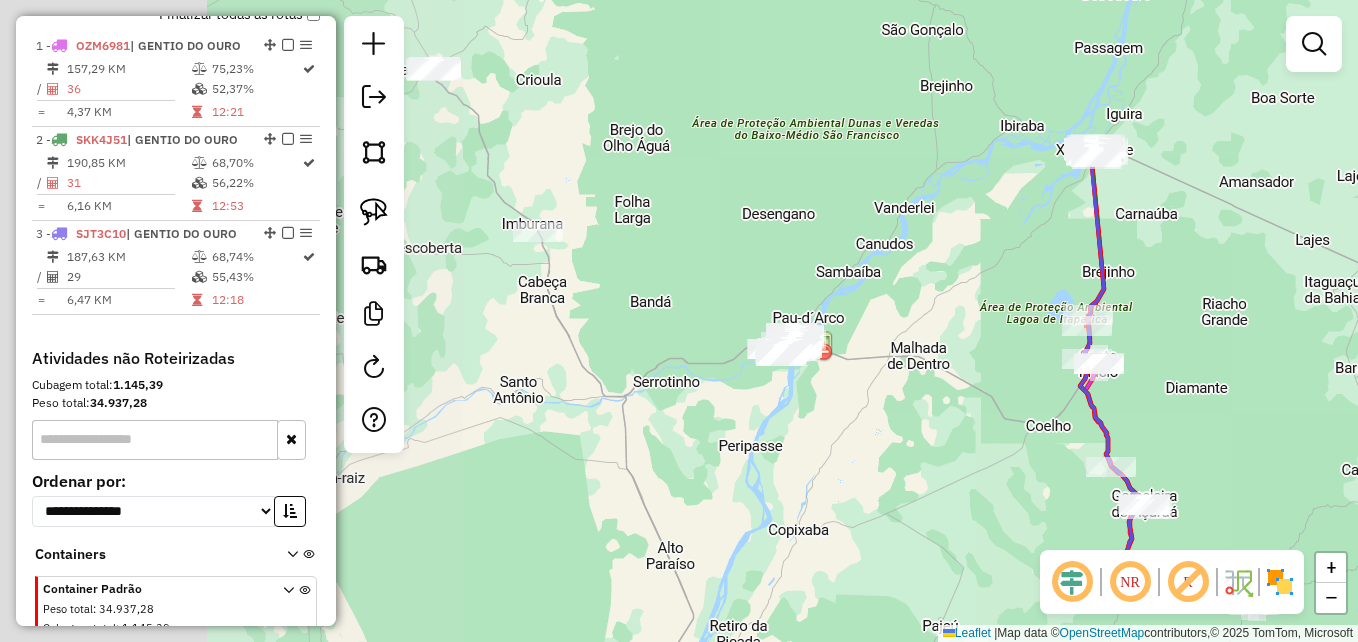 drag, startPoint x: 590, startPoint y: 419, endPoint x: 1112, endPoint y: 471, distance: 524.5836 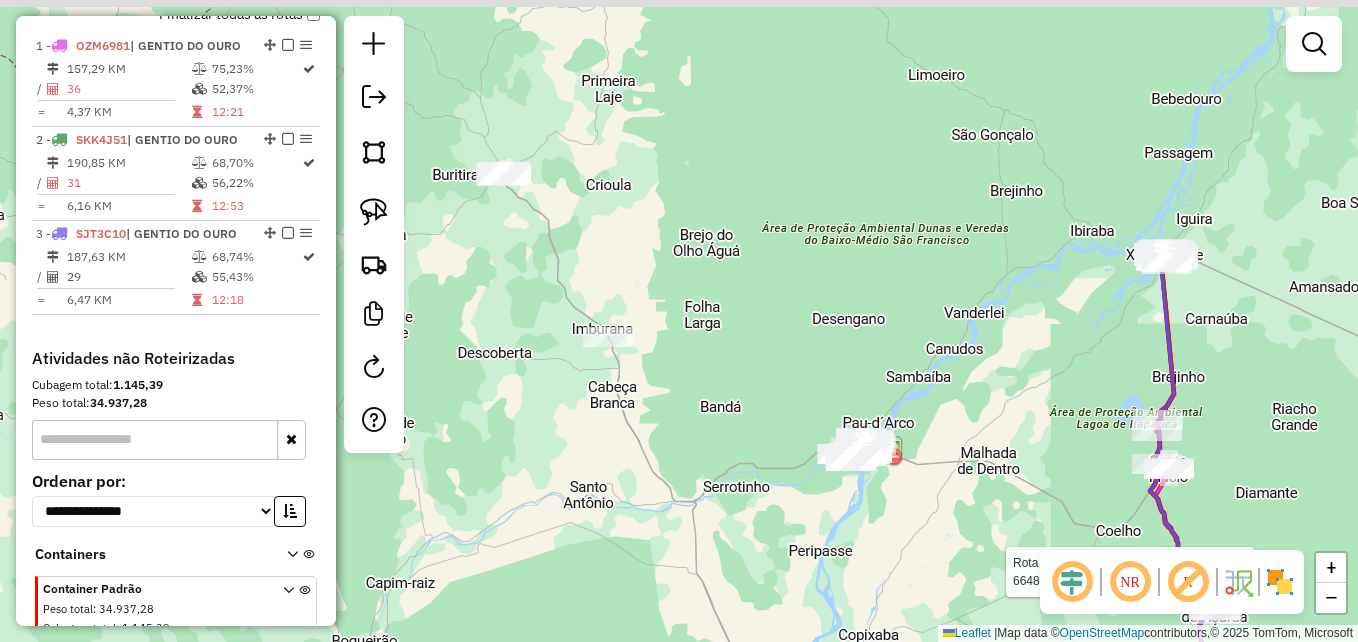 drag, startPoint x: 691, startPoint y: 428, endPoint x: 700, endPoint y: 448, distance: 21.931713 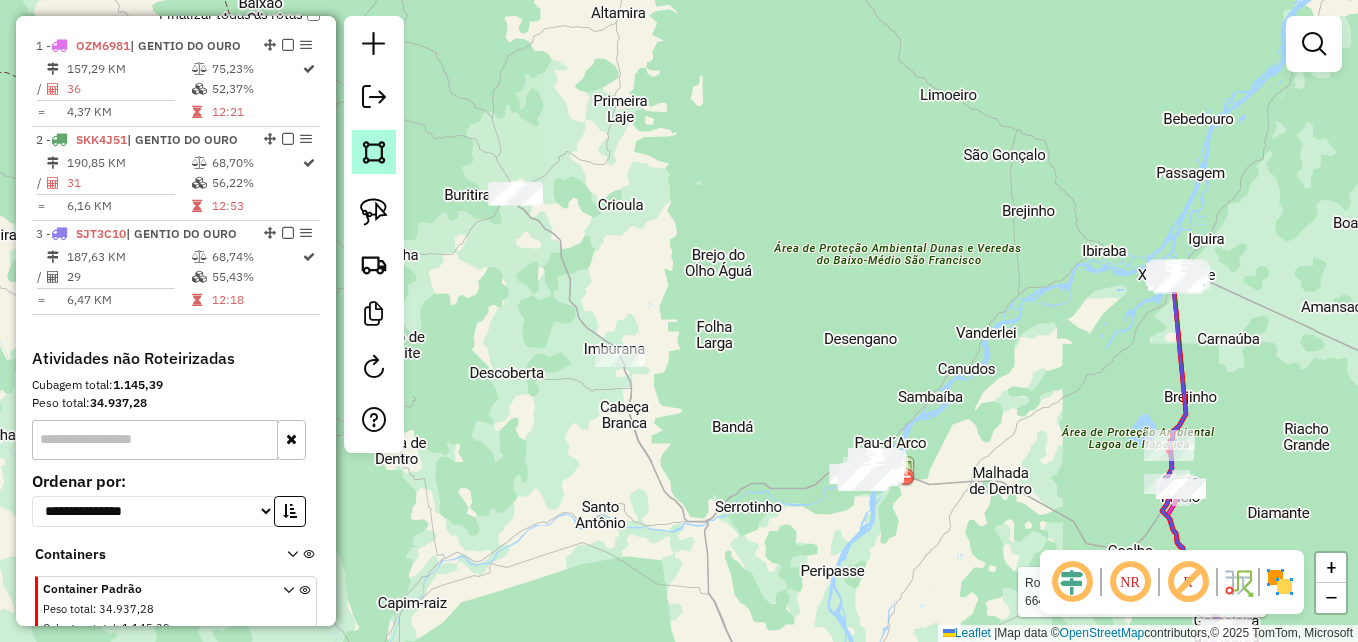 click 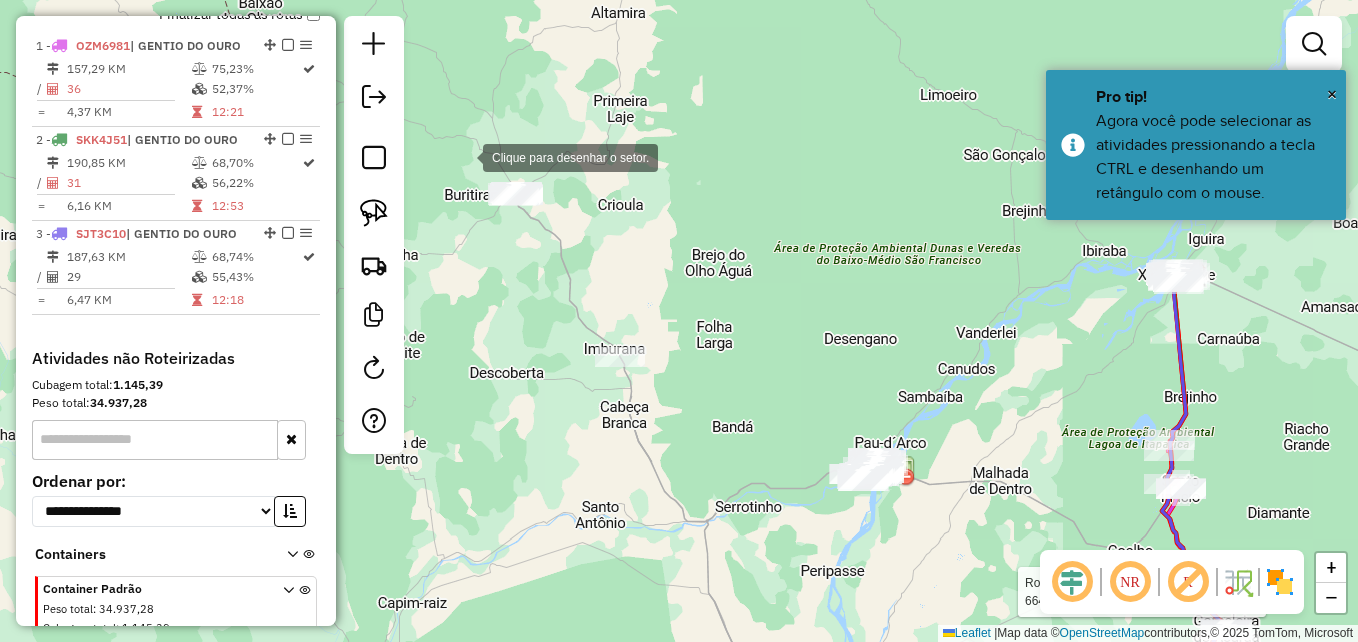 click 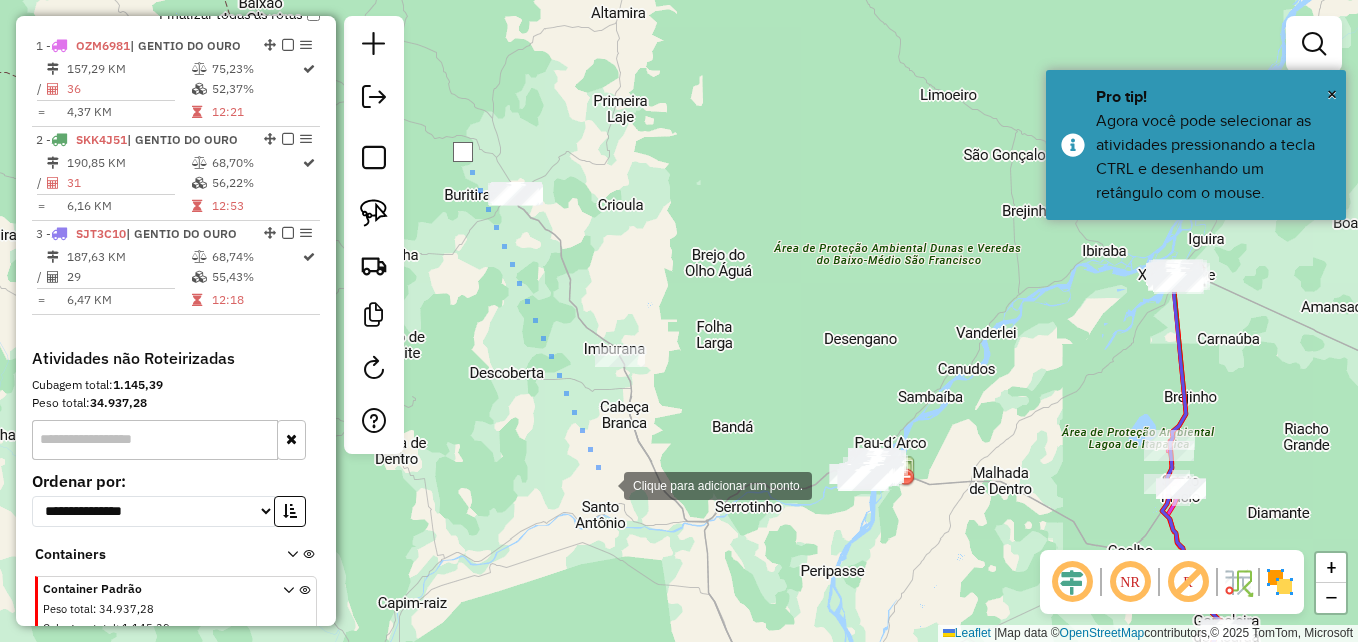 click 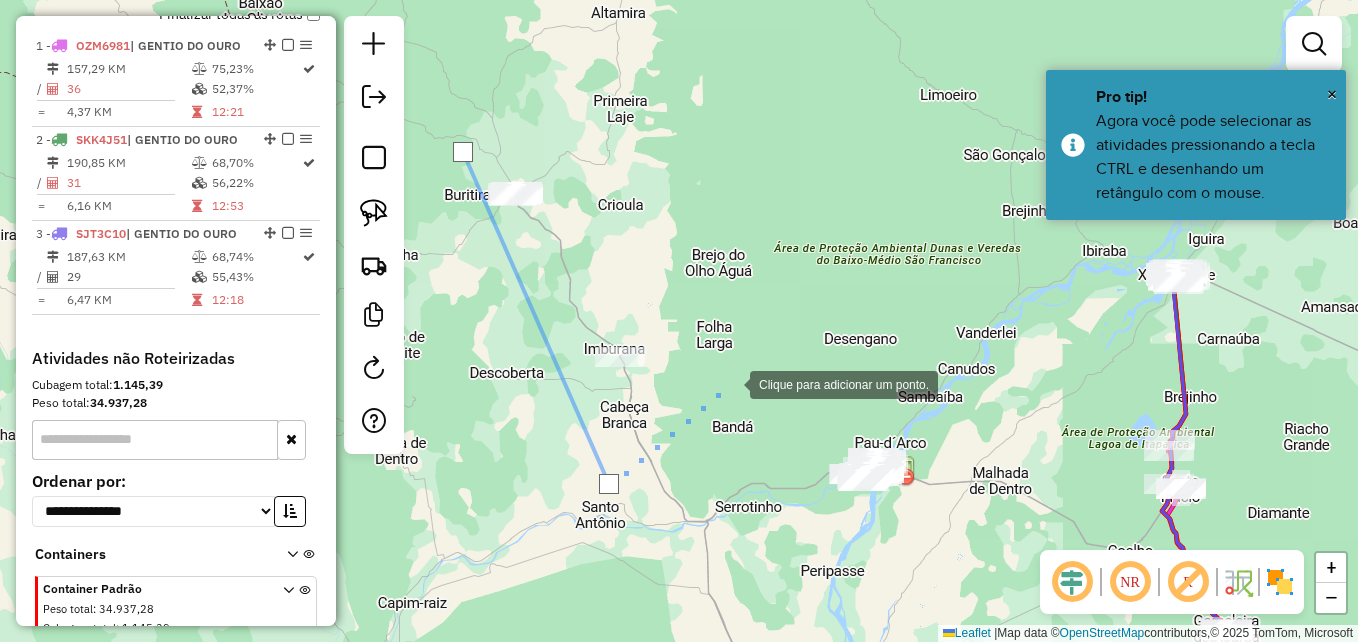 click 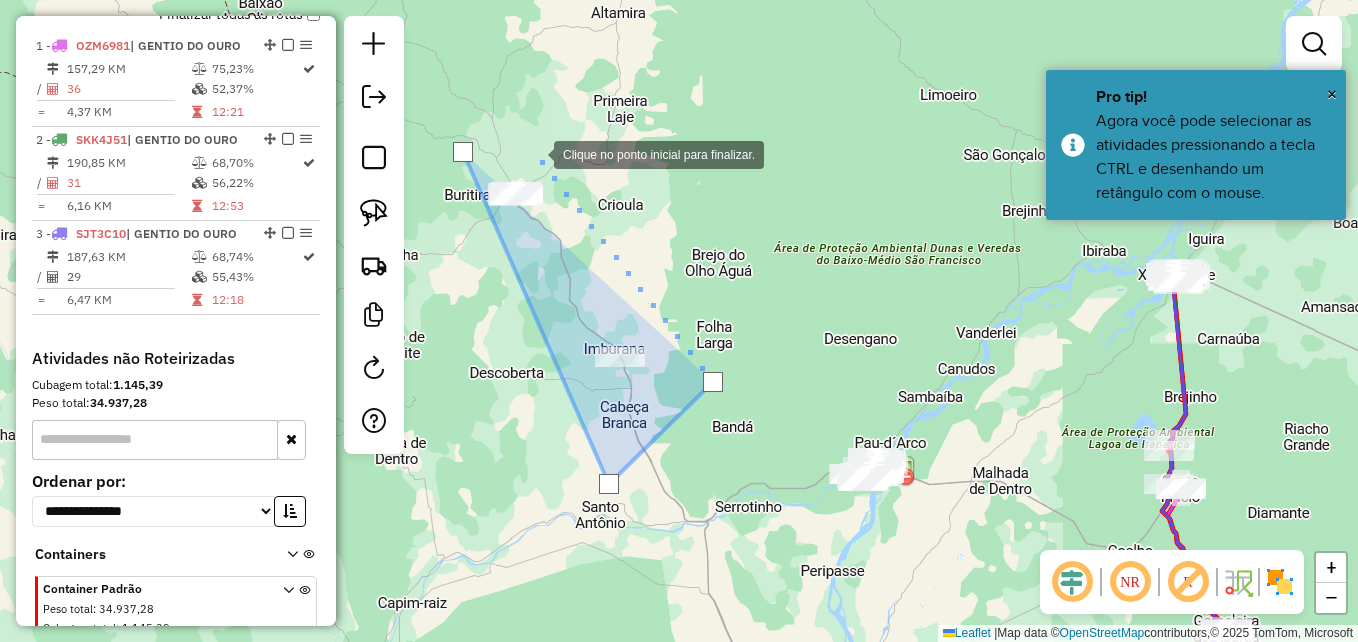 click 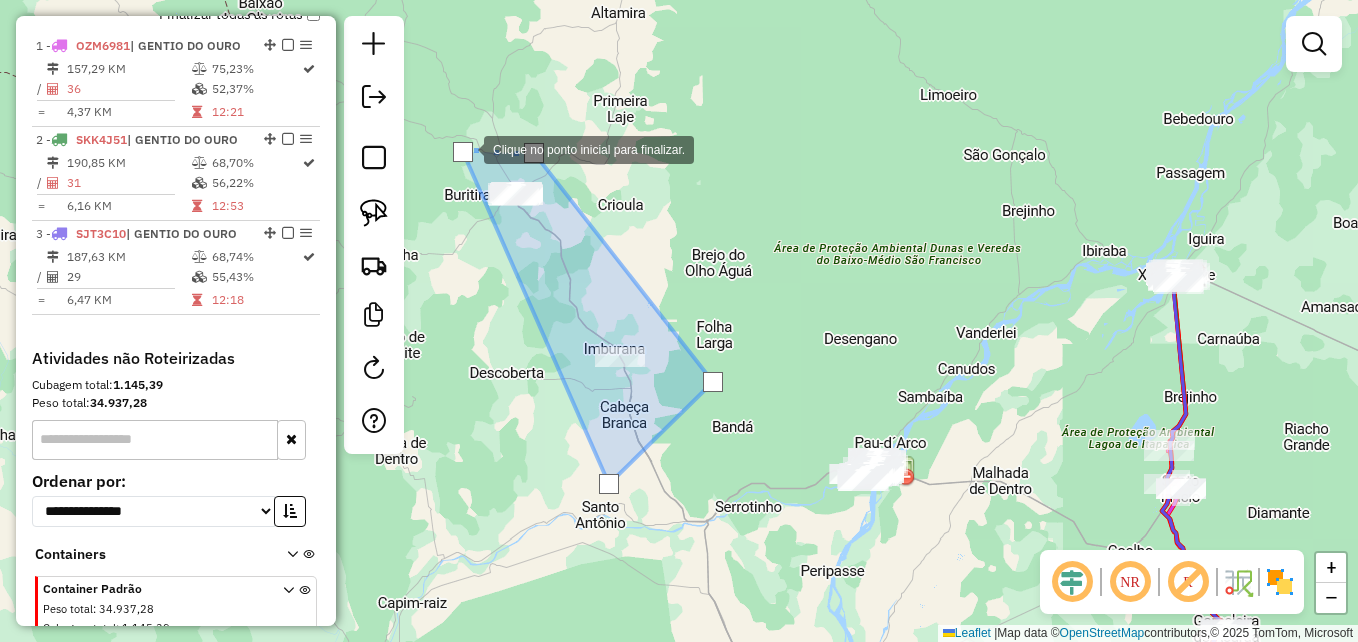 click 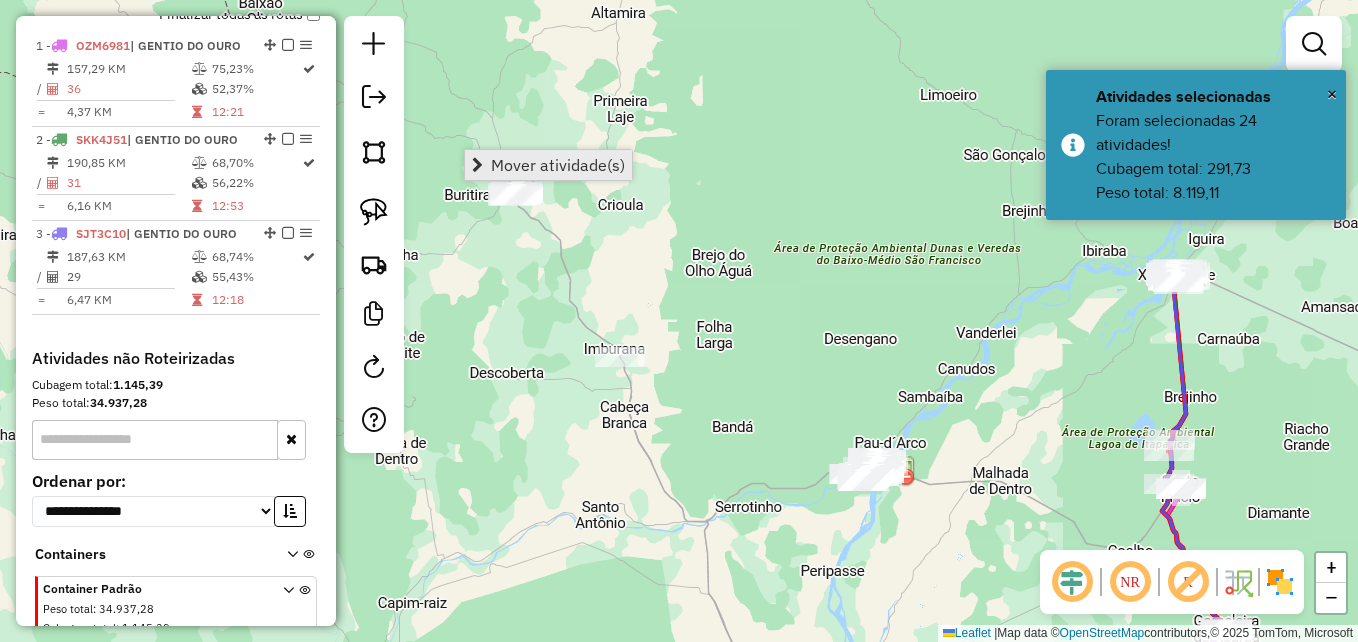 click on "Mover atividade(s)" at bounding box center [548, 165] 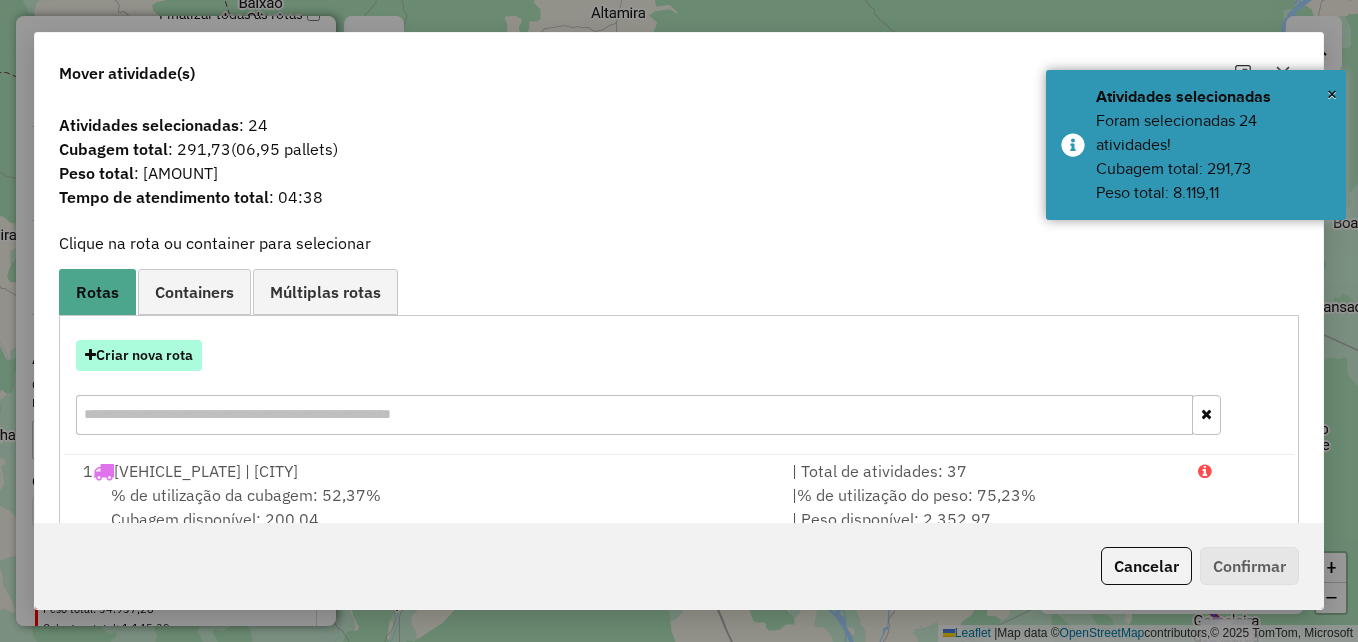 click on "Criar nova rota" at bounding box center [139, 355] 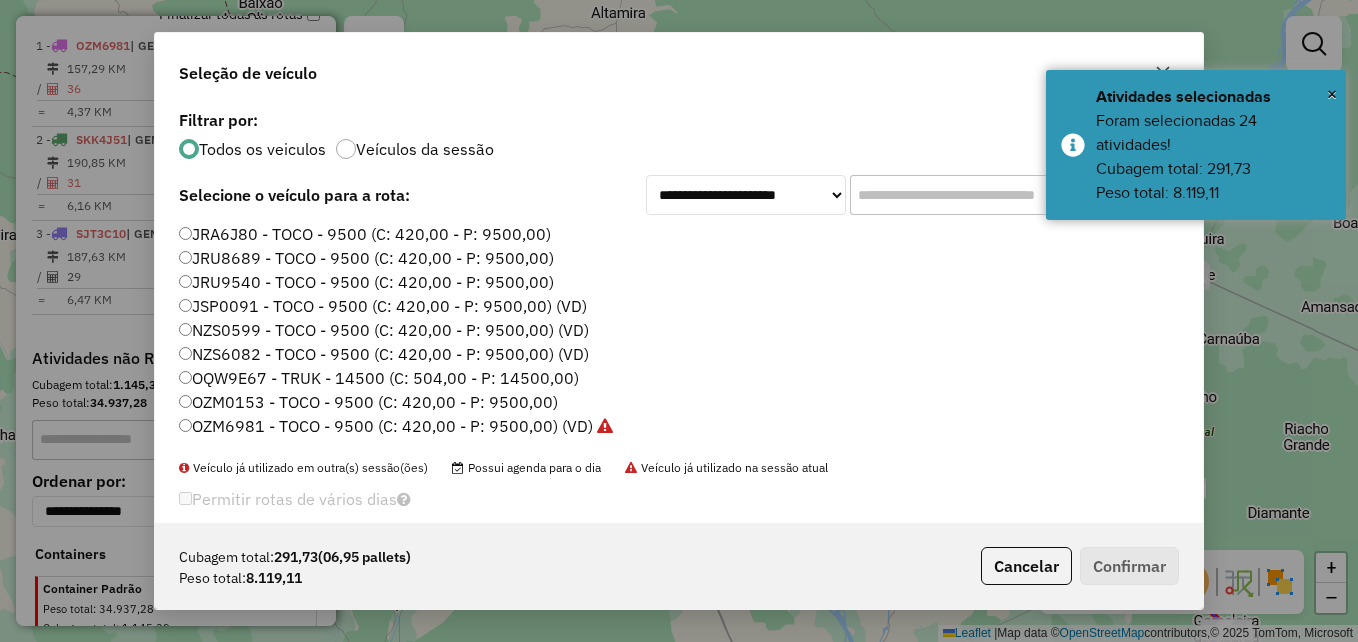 scroll, scrollTop: 11, scrollLeft: 6, axis: both 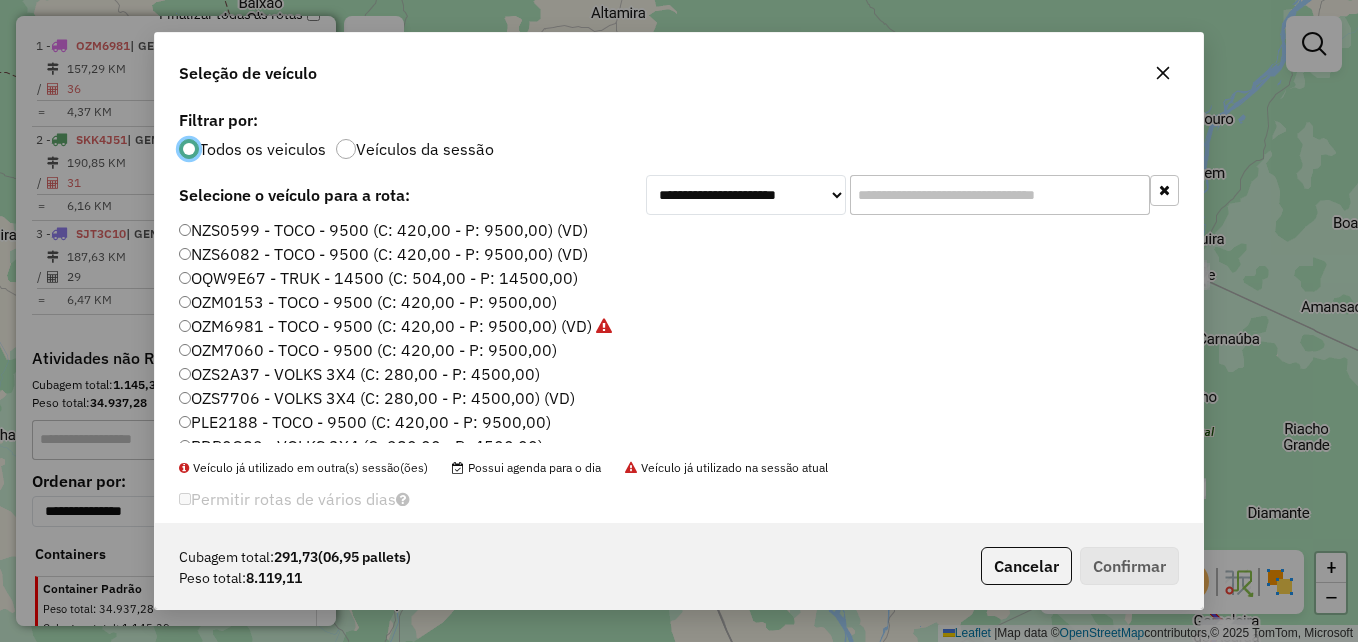 click on "OZM7060 - TOCO - 9500 (C: 420,00 - P: 9500,00)" 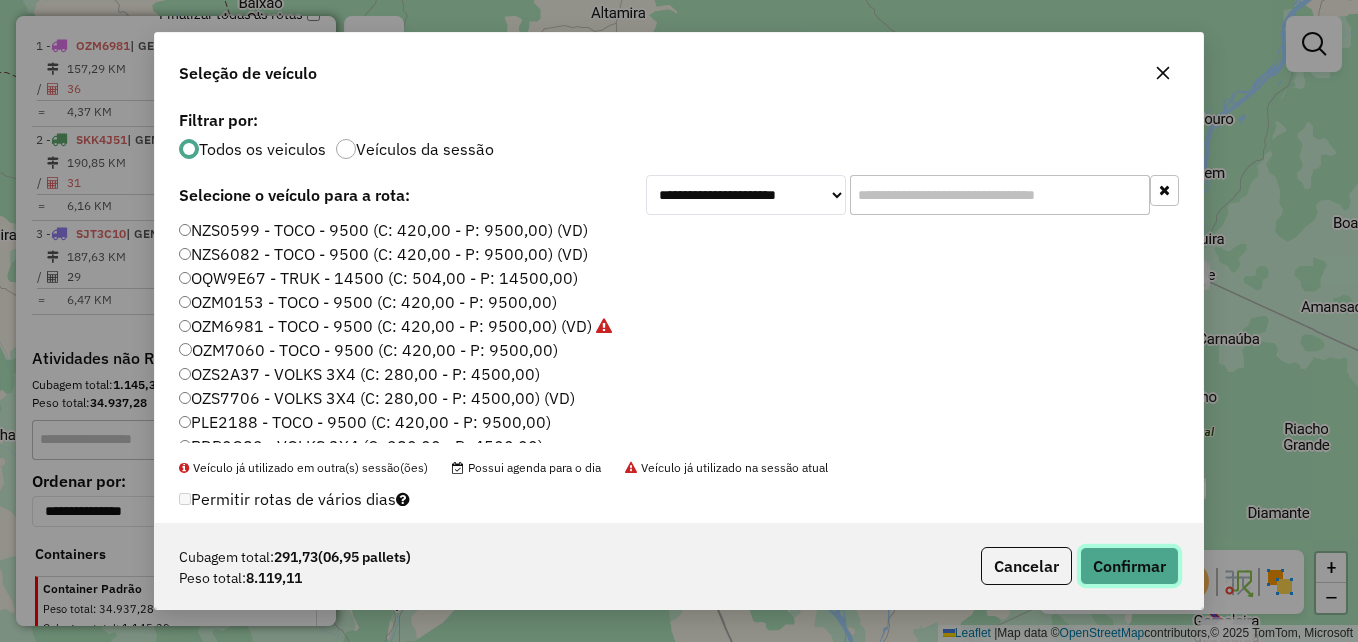 click on "Confirmar" 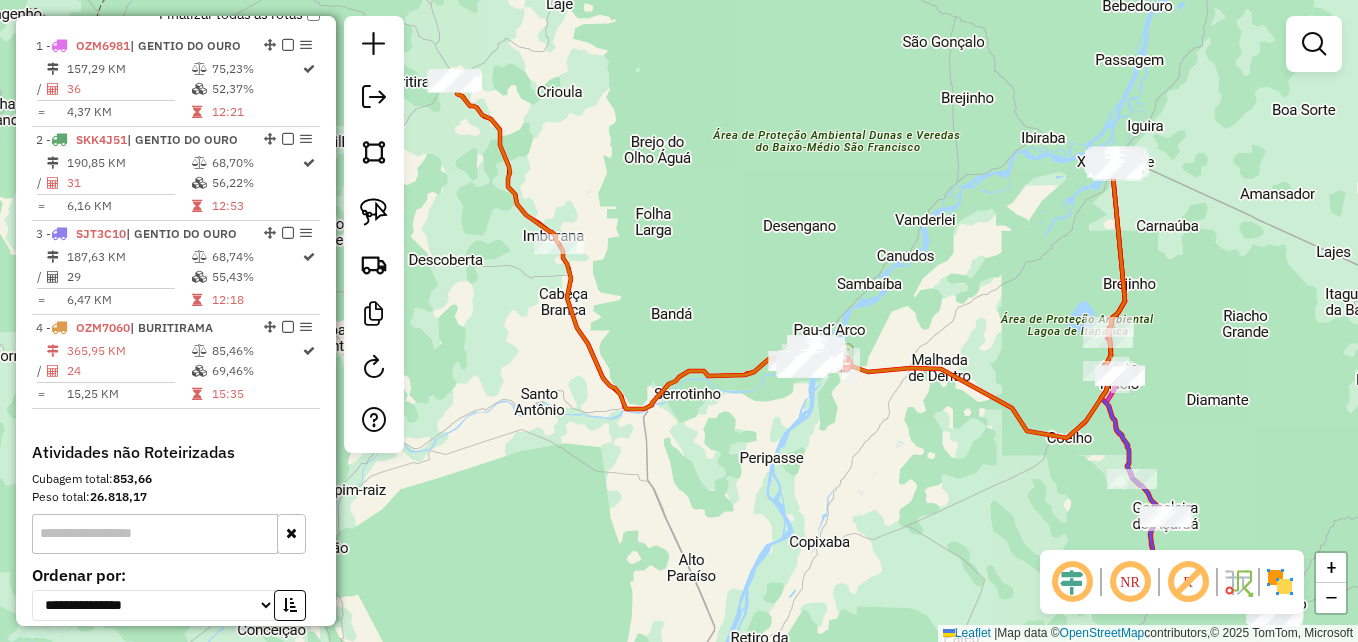 drag, startPoint x: 764, startPoint y: 328, endPoint x: 703, endPoint y: 215, distance: 128.41339 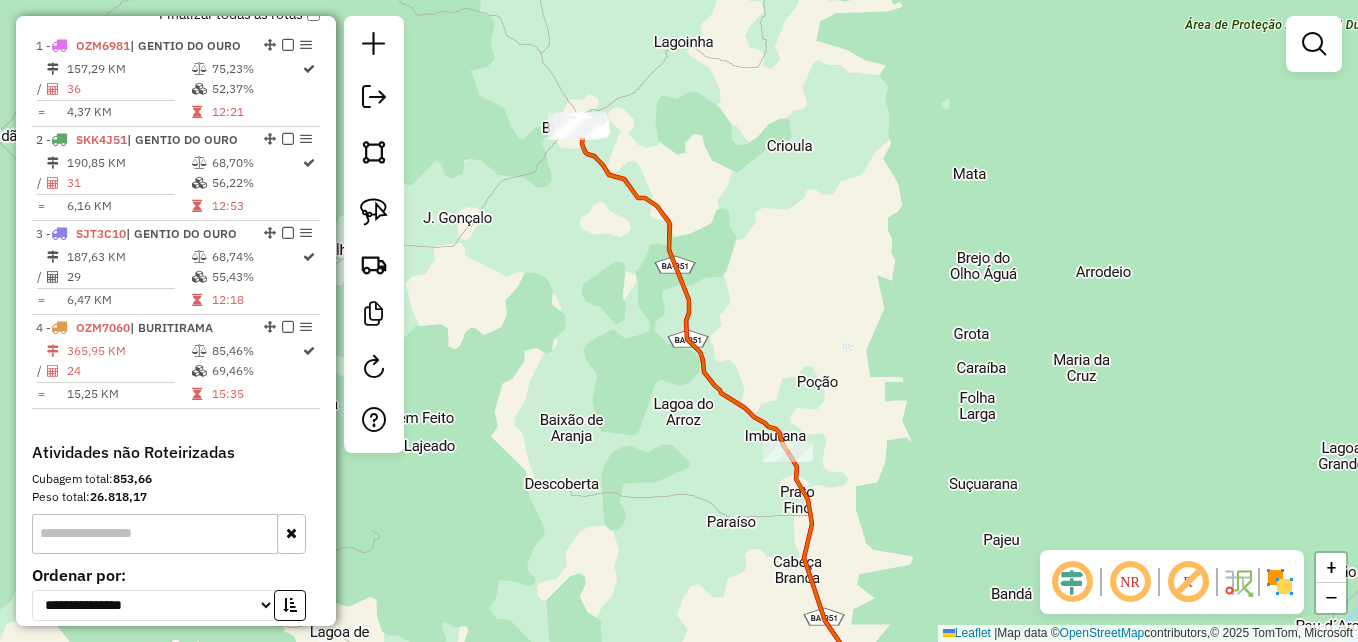 drag, startPoint x: 718, startPoint y: 351, endPoint x: 1088, endPoint y: 533, distance: 412.33966 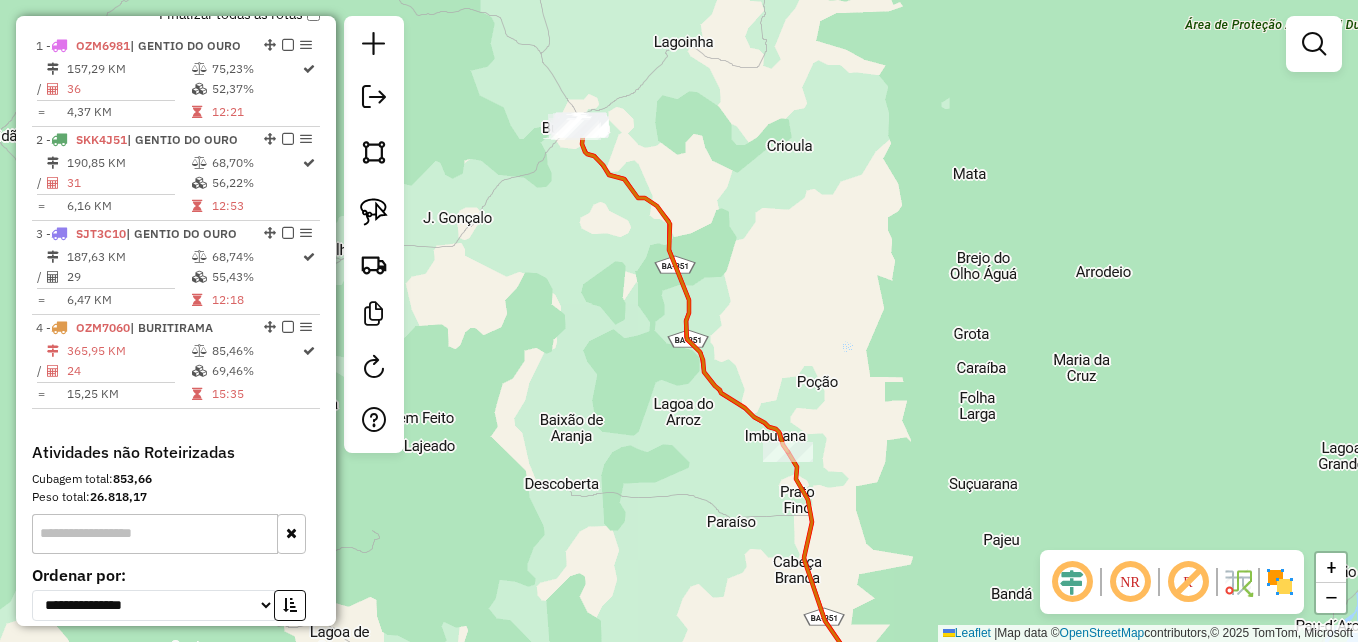 click 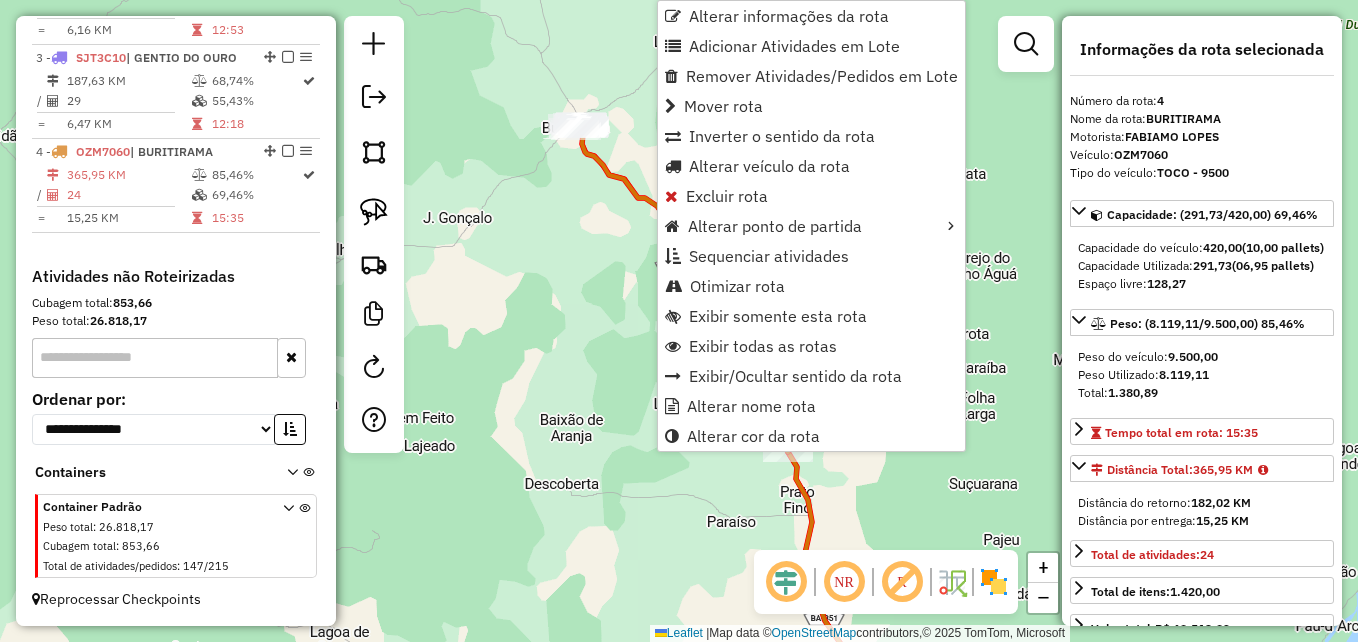 scroll, scrollTop: 927, scrollLeft: 0, axis: vertical 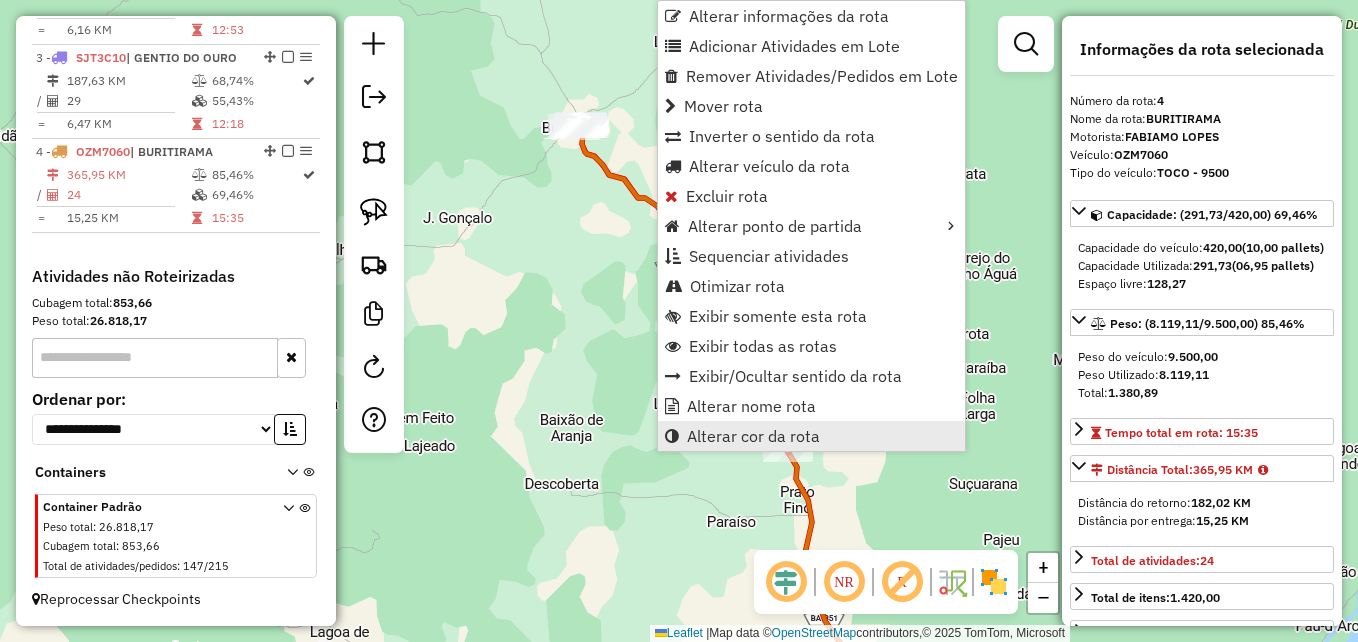 click on "Alterar cor da rota" at bounding box center (753, 436) 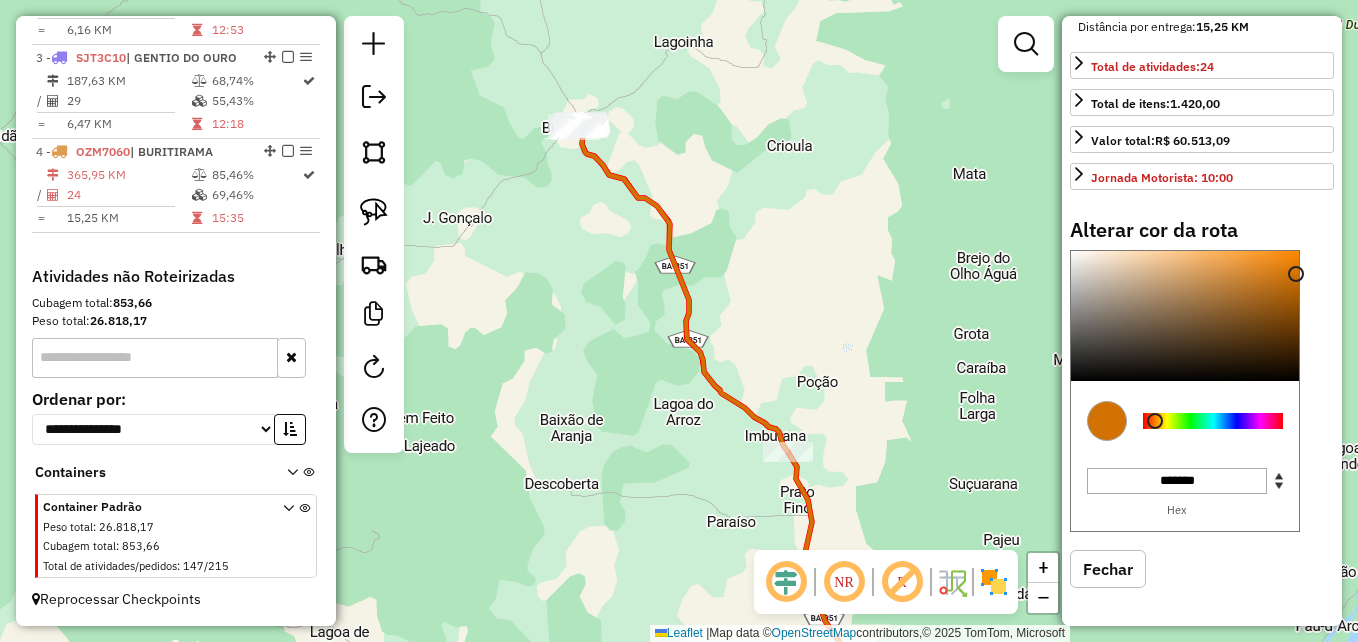 scroll, scrollTop: 530, scrollLeft: 0, axis: vertical 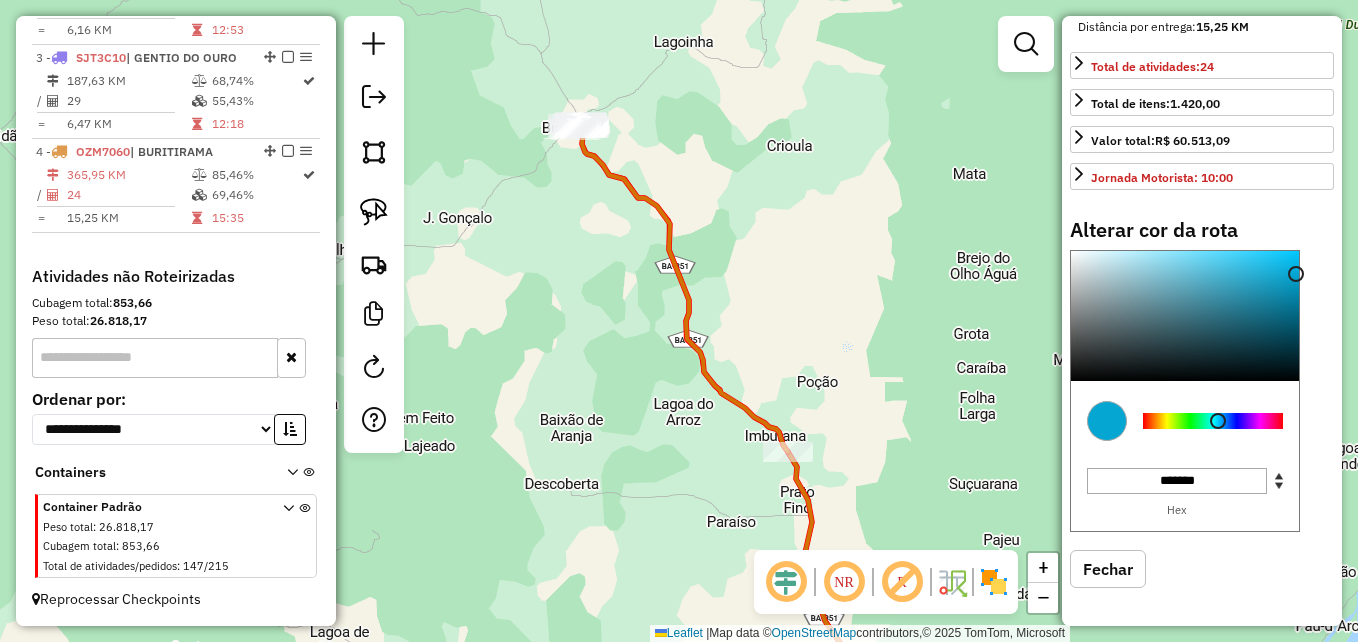 type on "*******" 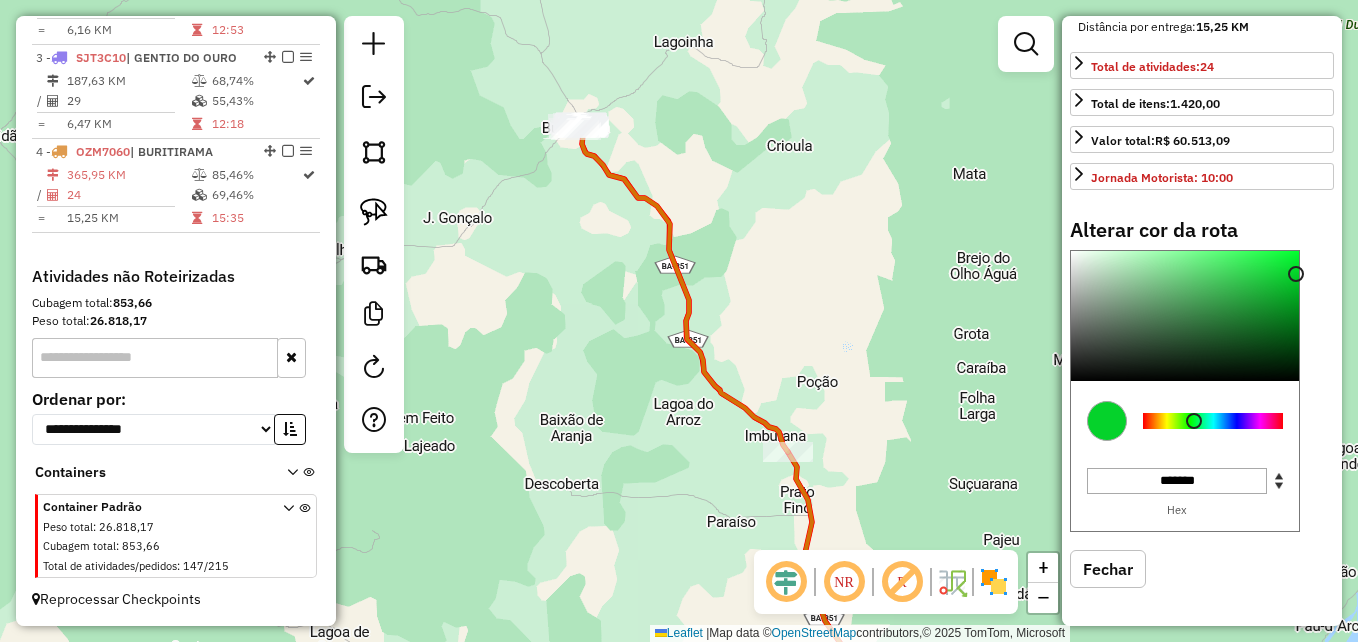 drag, startPoint x: 1156, startPoint y: 421, endPoint x: 1194, endPoint y: 422, distance: 38.013157 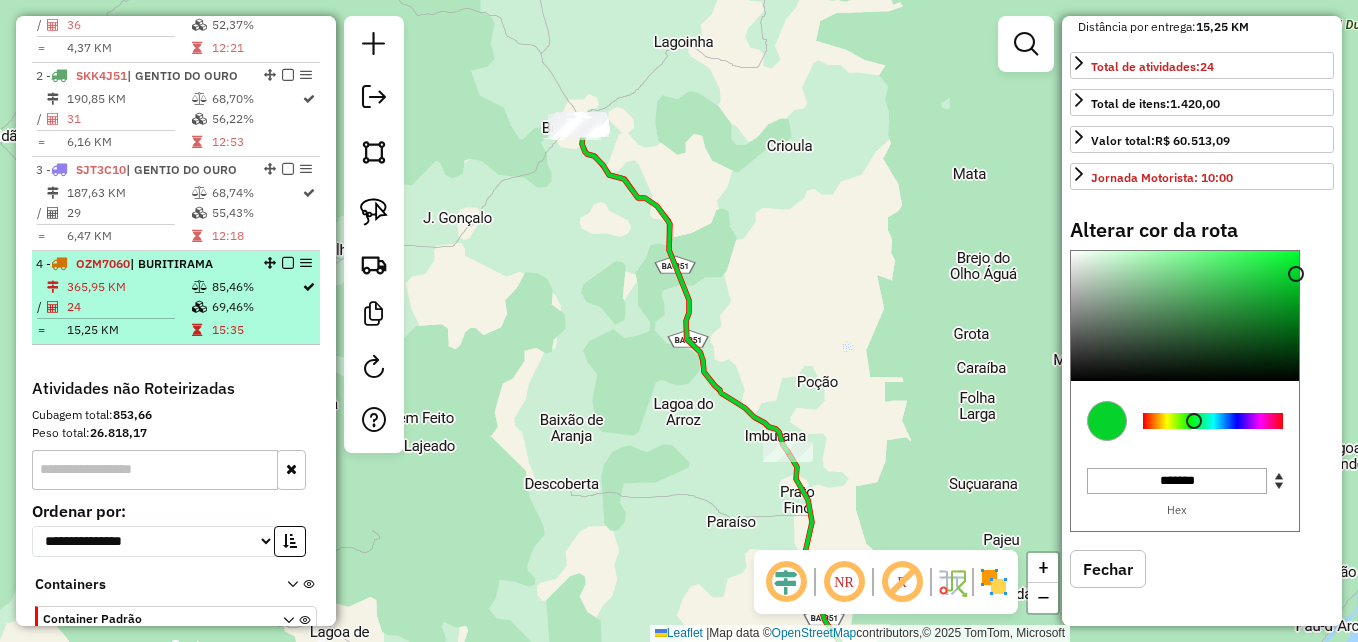 scroll, scrollTop: 927, scrollLeft: 0, axis: vertical 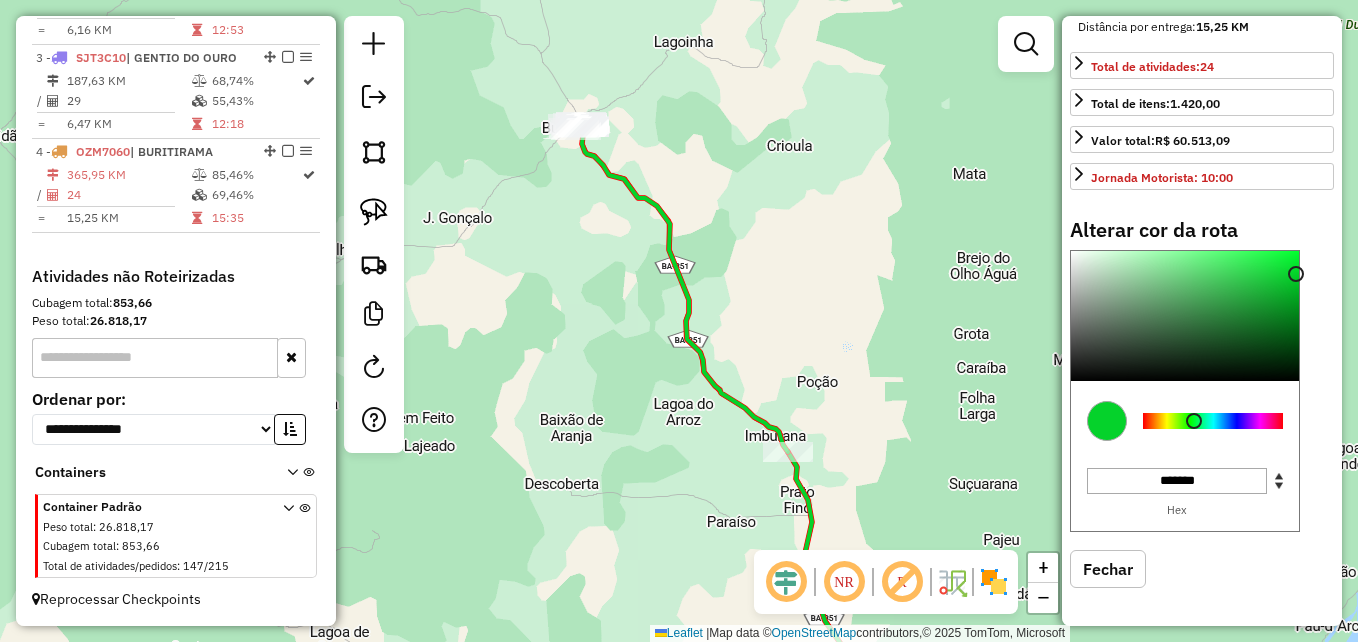 click 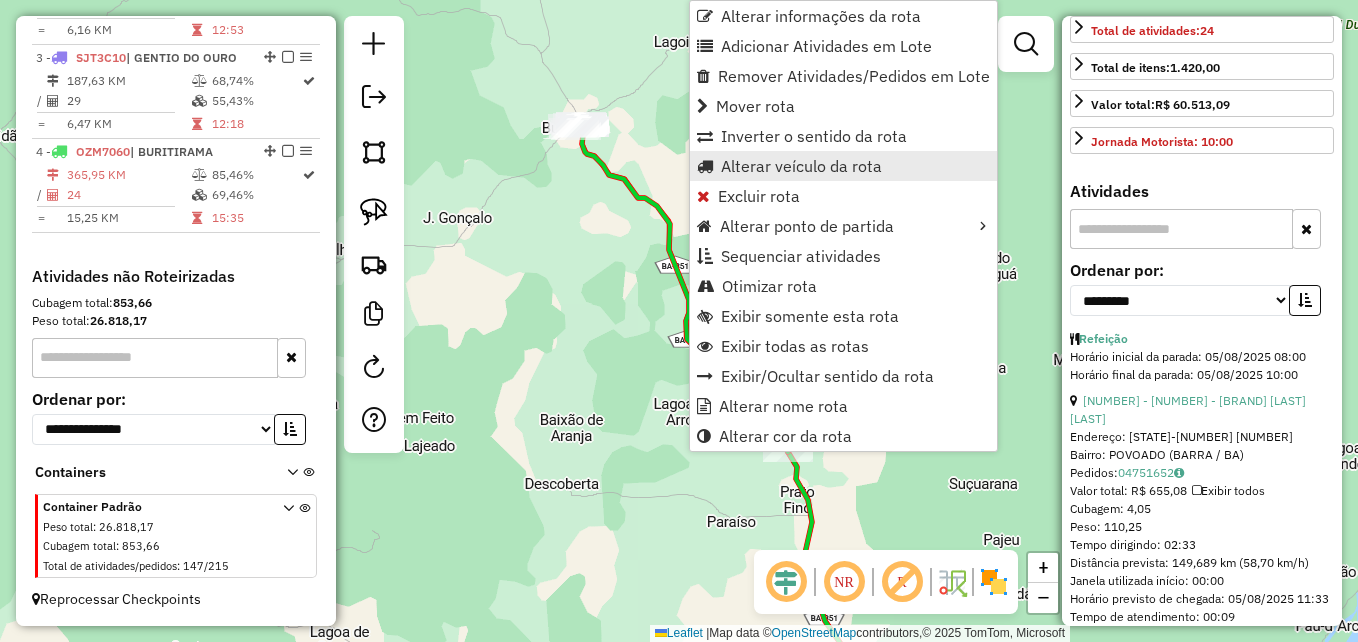 click on "Alterar veículo da rota" at bounding box center (801, 166) 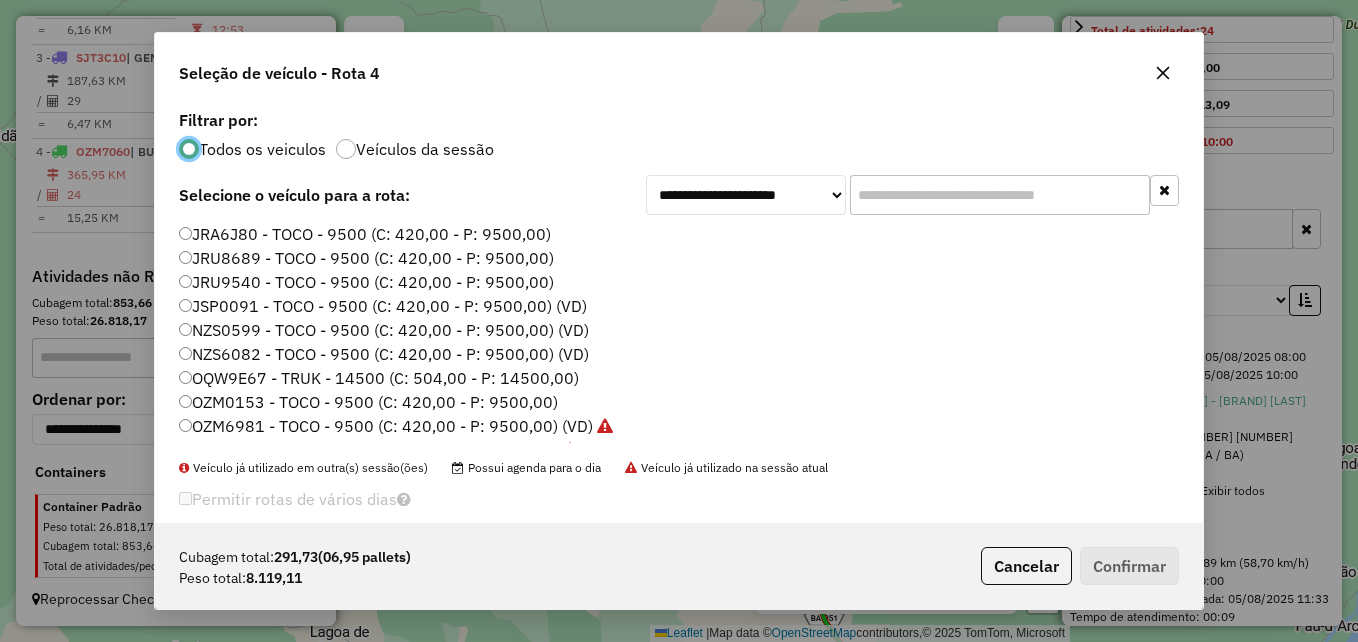 scroll, scrollTop: 11, scrollLeft: 6, axis: both 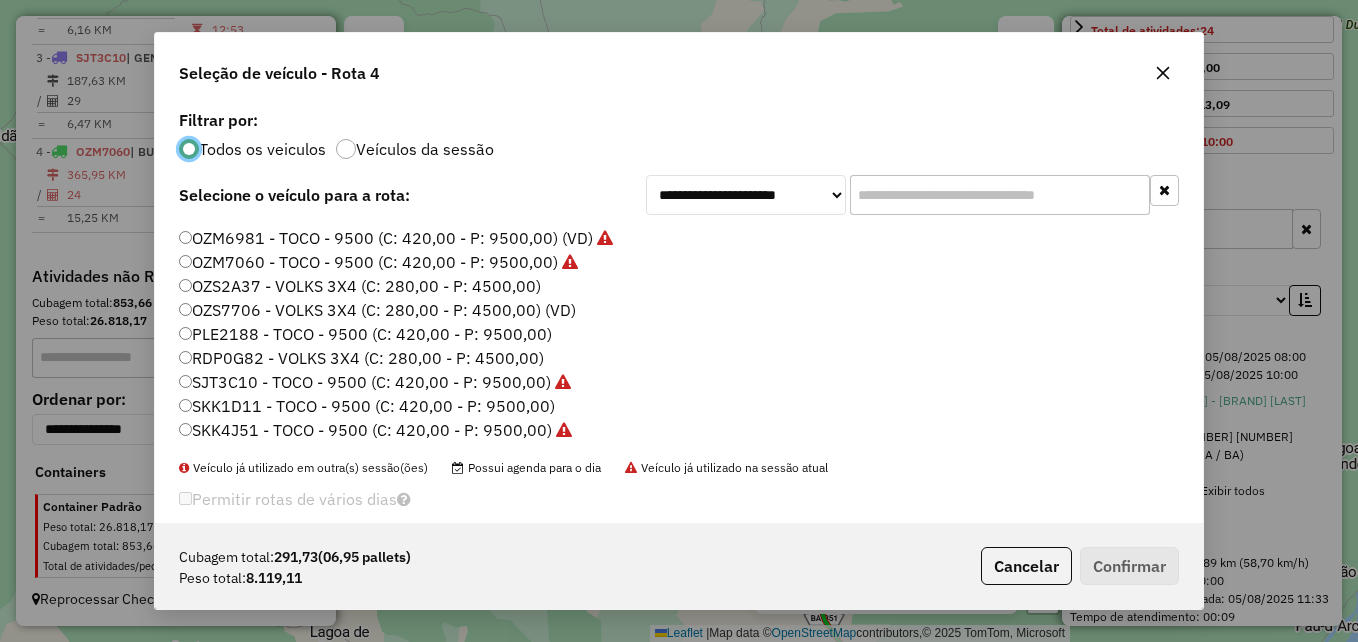 click on "RDP0G82 - VOLKS 3X4 (C: 280,00 - P: 4500,00)" 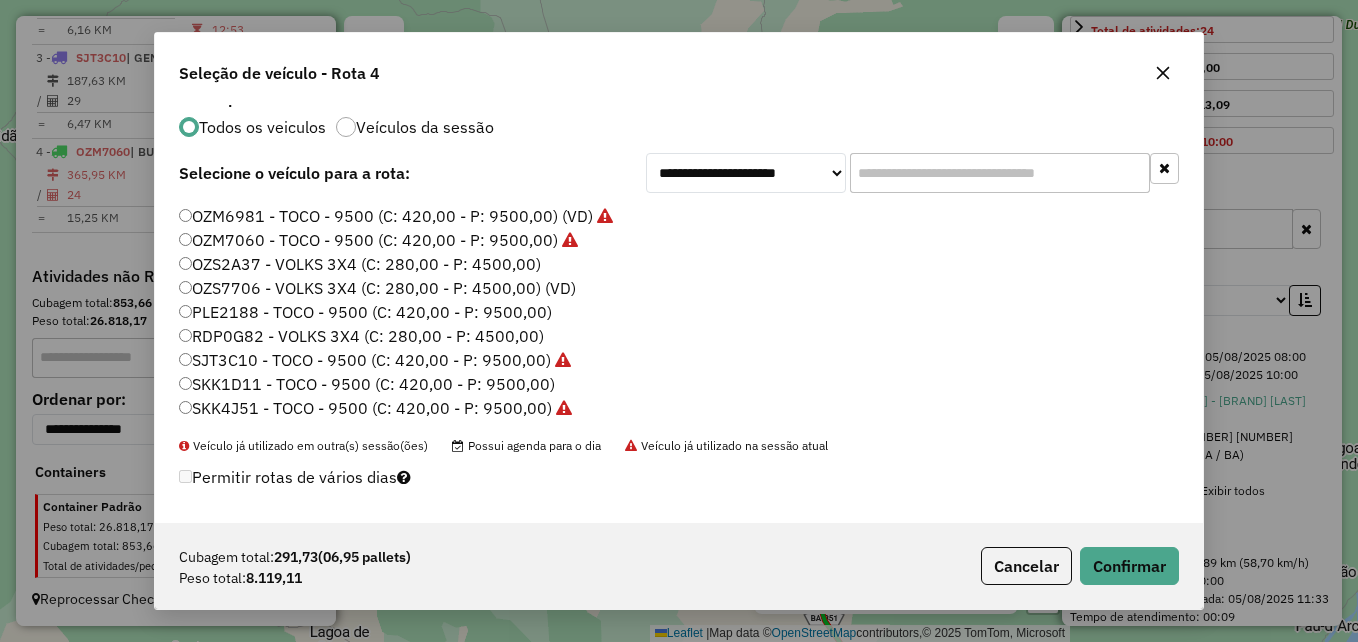scroll, scrollTop: 25, scrollLeft: 0, axis: vertical 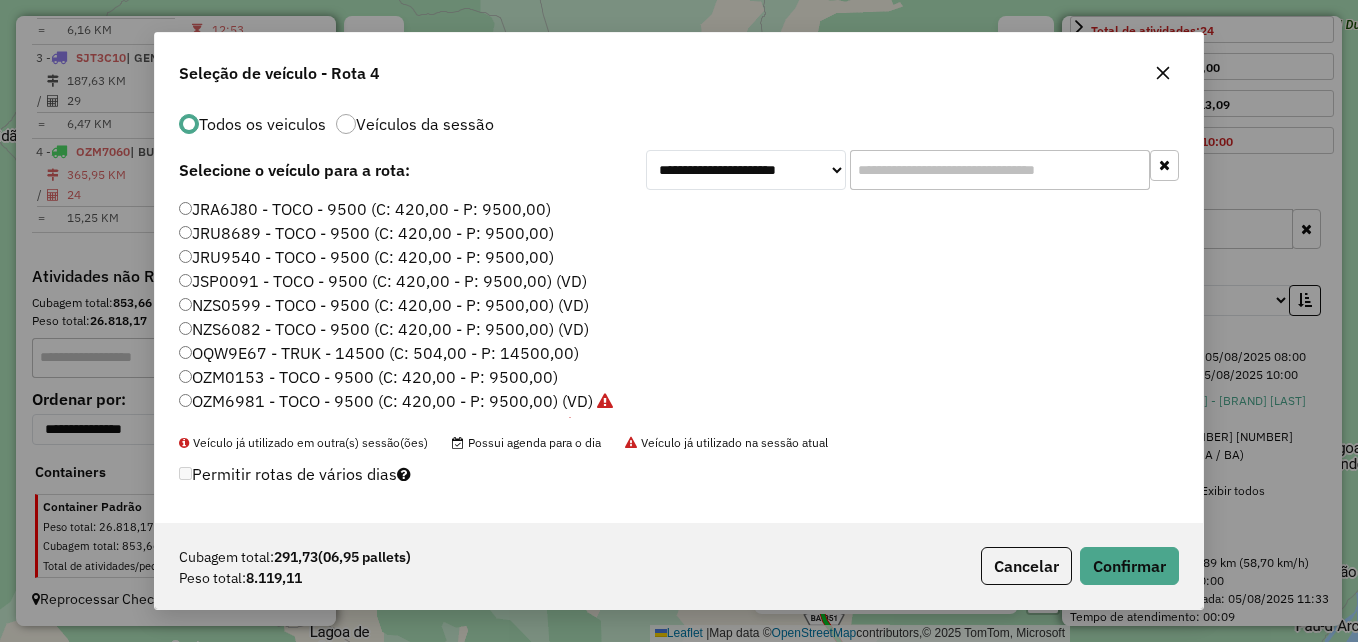 click on "NZS6082 - TOCO - 9500 (C: 420,00 - P: 9500,00) (VD)" 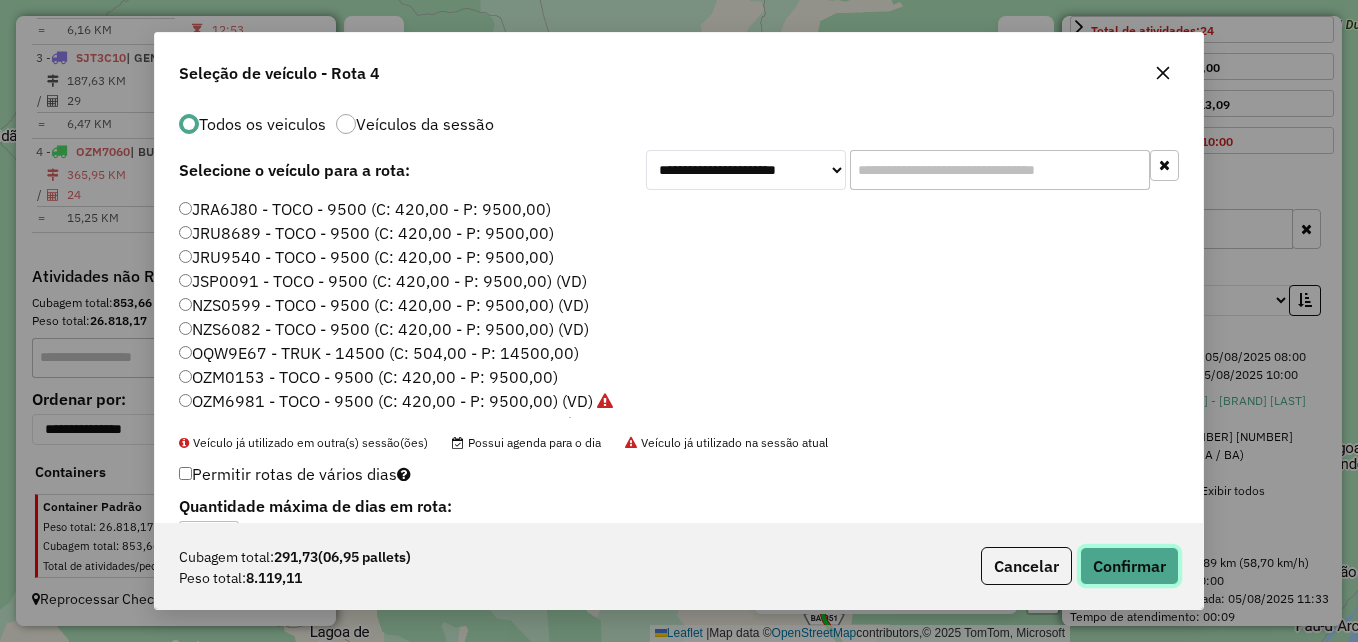 click on "Confirmar" 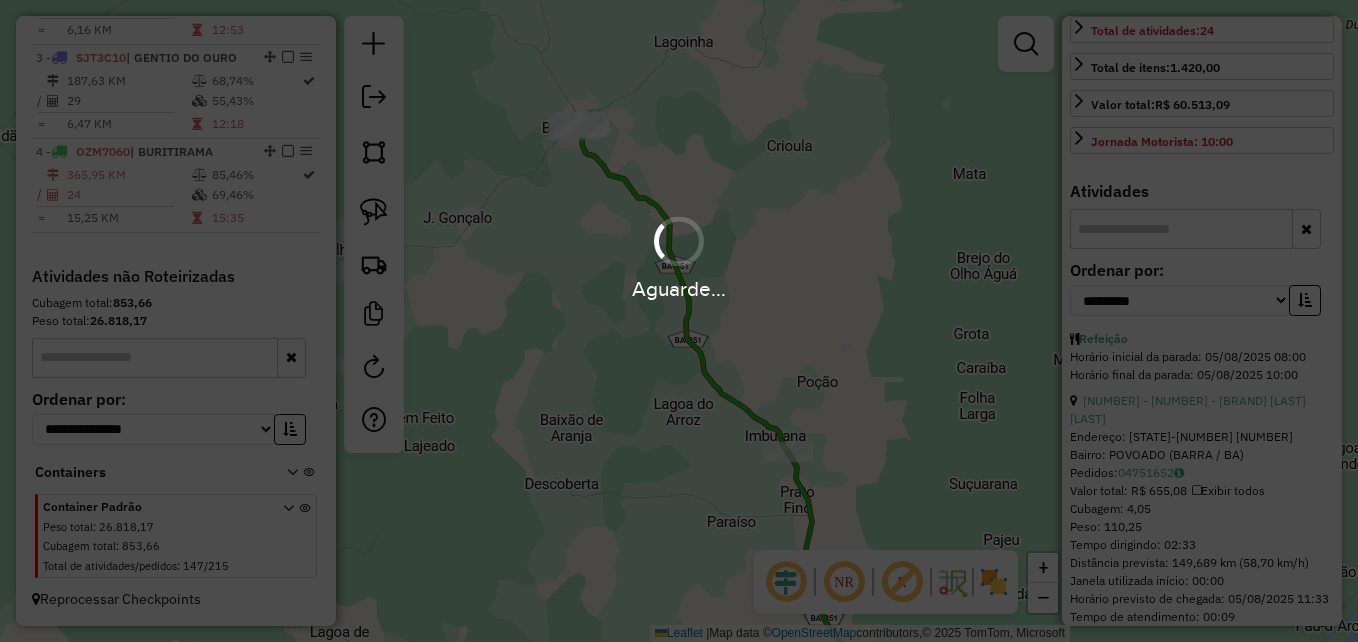 scroll, scrollTop: 0, scrollLeft: 0, axis: both 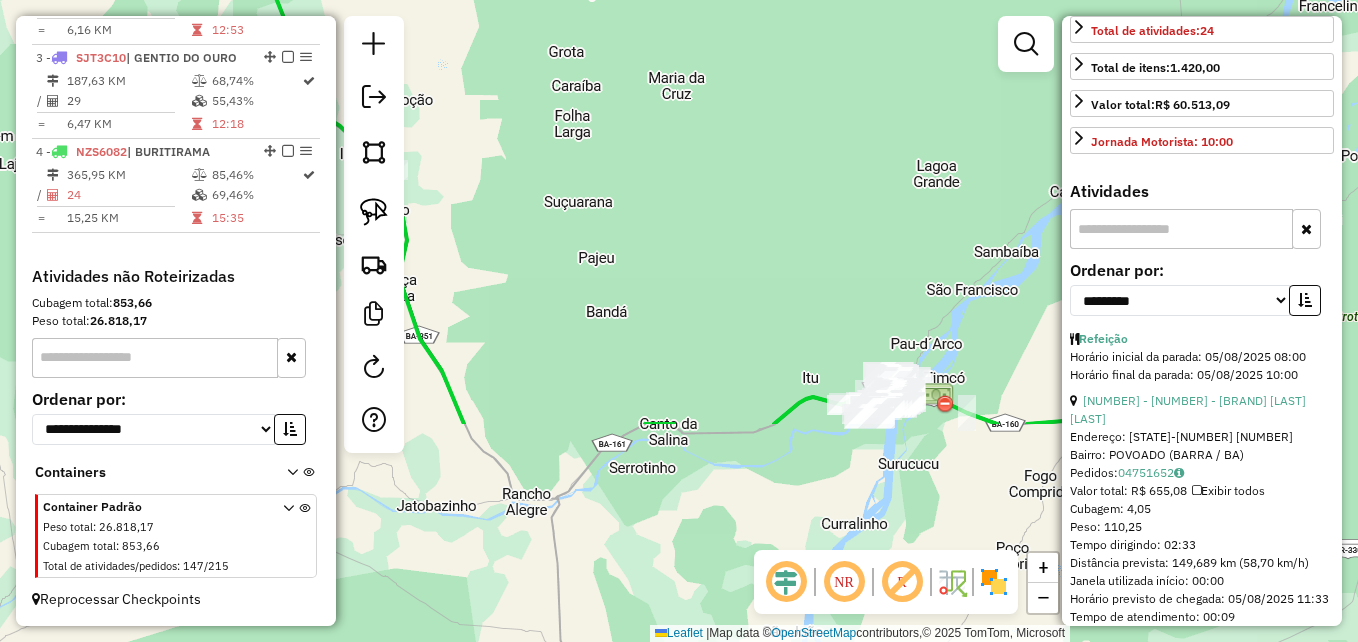 drag, startPoint x: 918, startPoint y: 326, endPoint x: 513, endPoint y: 47, distance: 491.79874 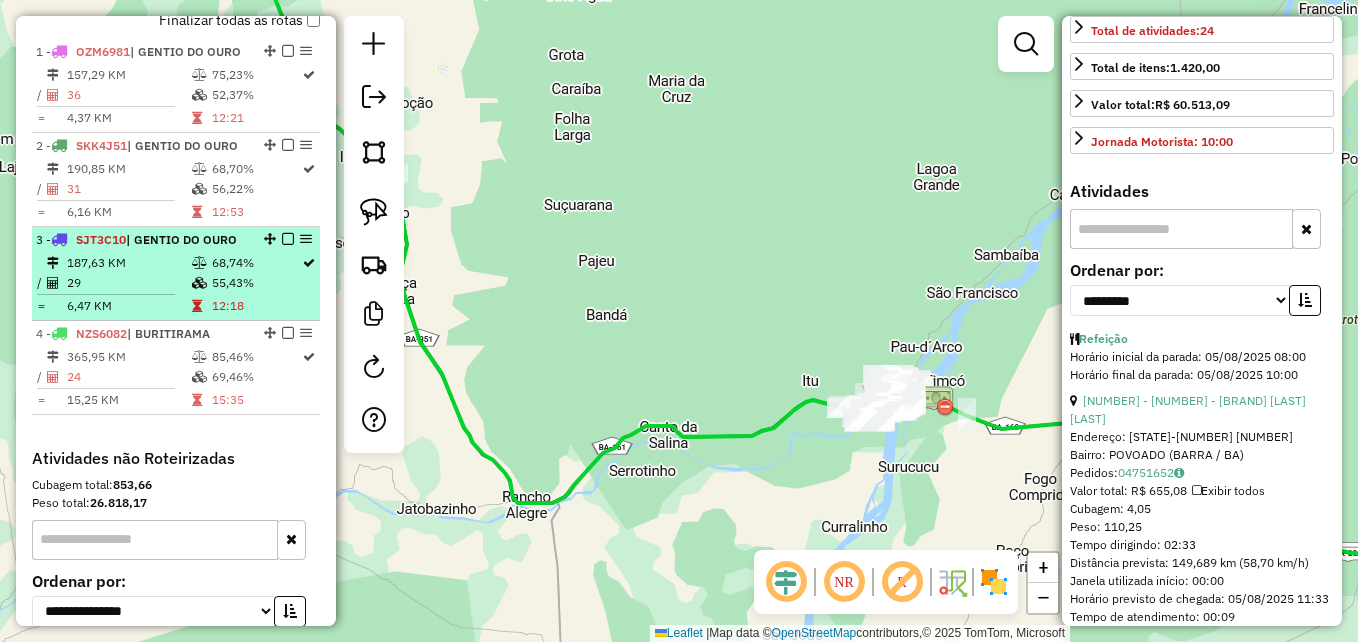 scroll, scrollTop: 927, scrollLeft: 0, axis: vertical 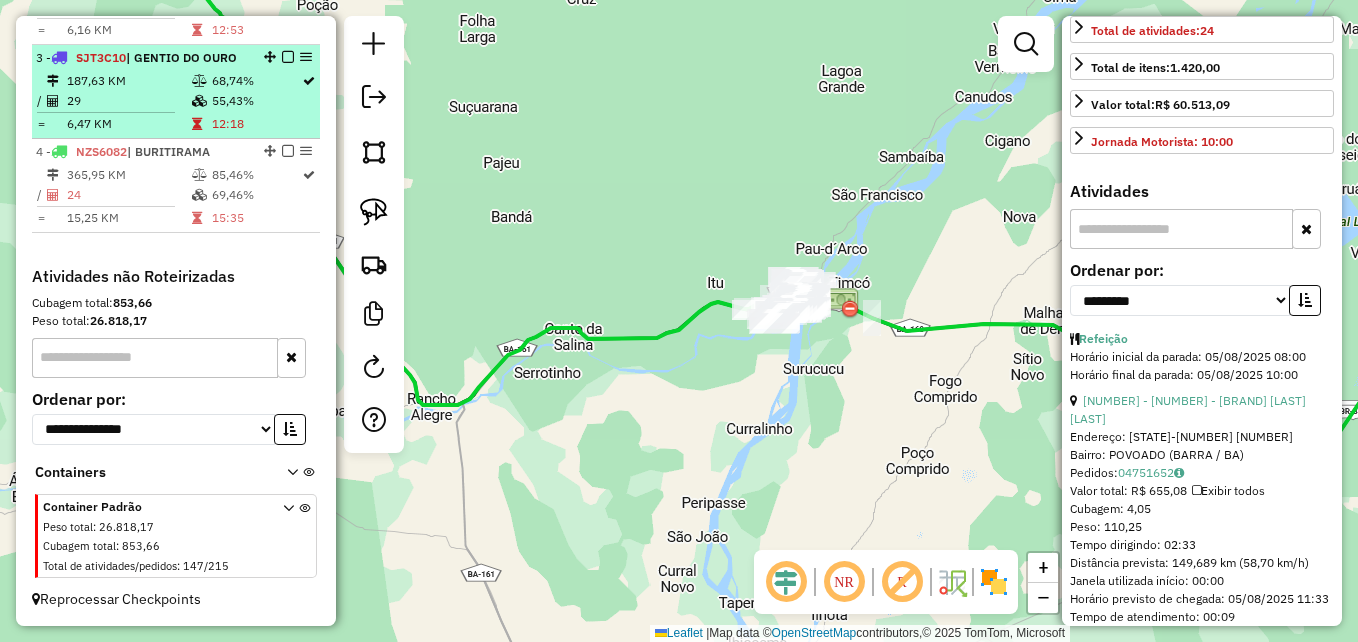 drag, startPoint x: 716, startPoint y: 503, endPoint x: 286, endPoint y: 79, distance: 603.8841 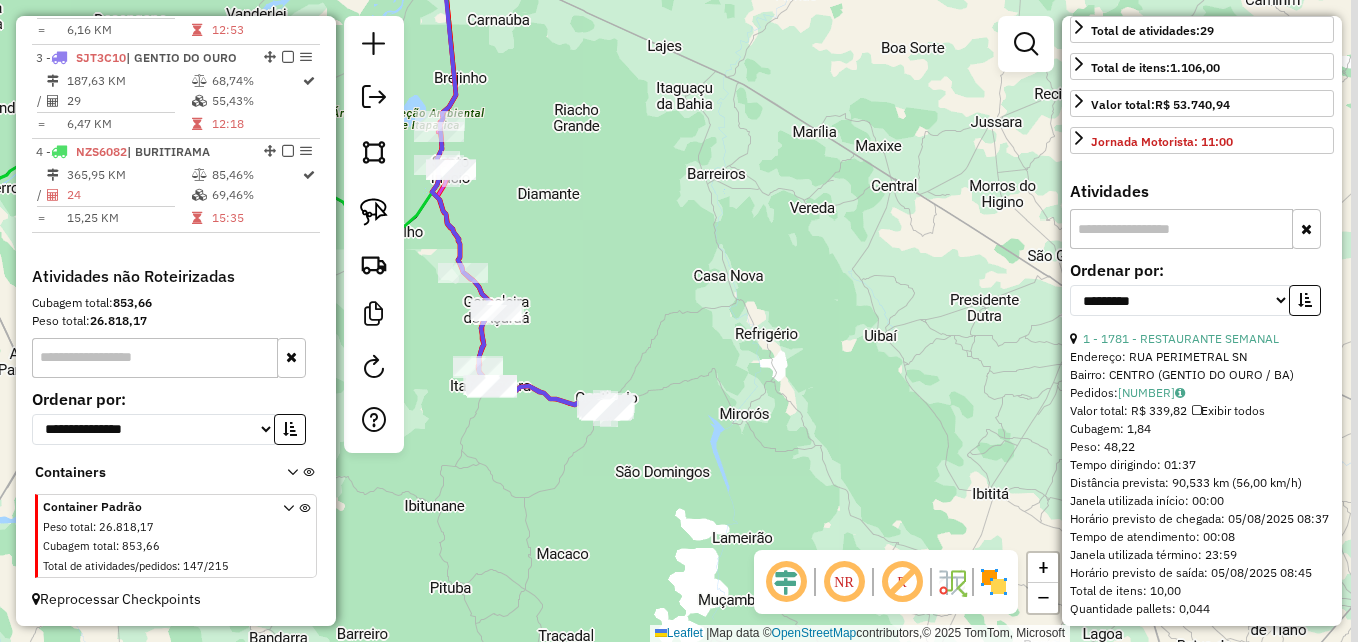 drag, startPoint x: 789, startPoint y: 464, endPoint x: 626, endPoint y: 323, distance: 215.52261 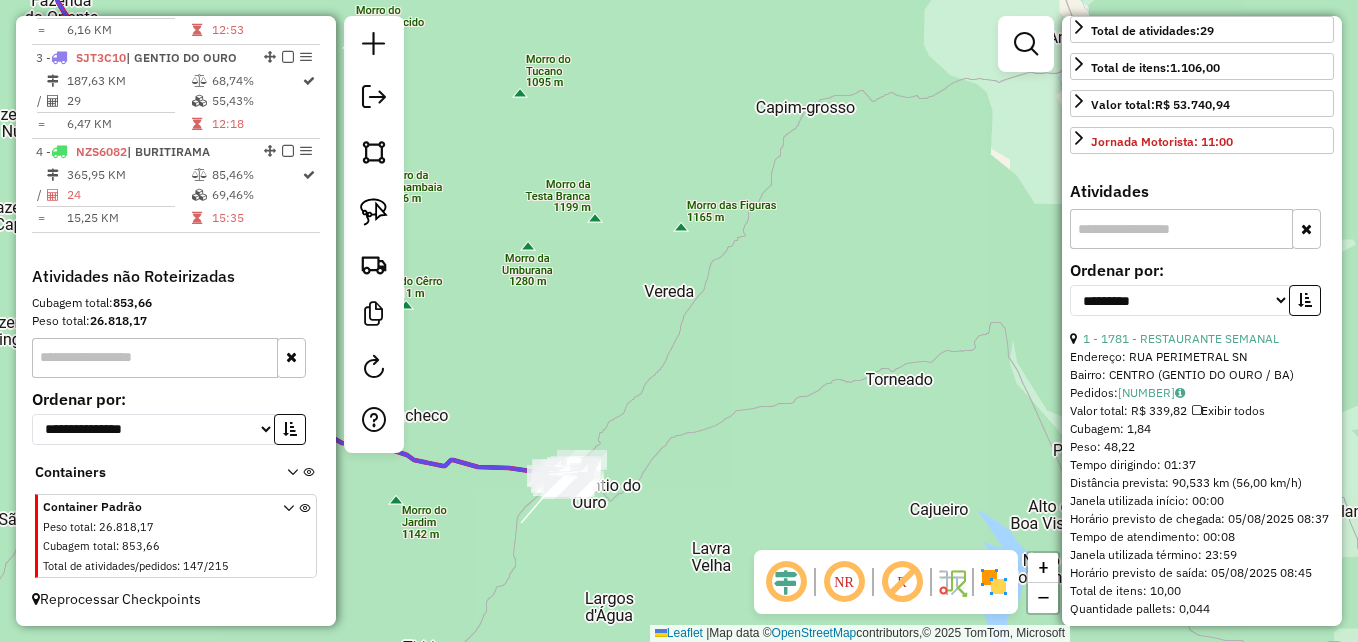 drag, startPoint x: 619, startPoint y: 406, endPoint x: 772, endPoint y: 248, distance: 219.93863 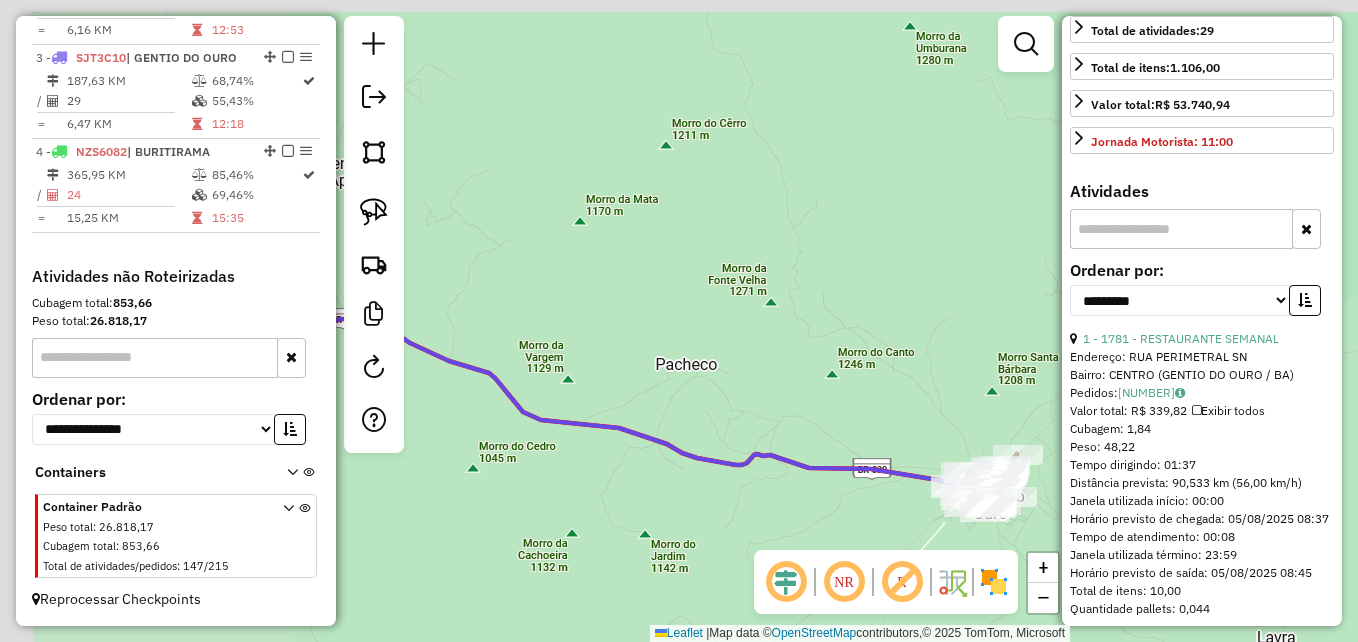 drag, startPoint x: 739, startPoint y: 443, endPoint x: 1070, endPoint y: 473, distance: 332.35675 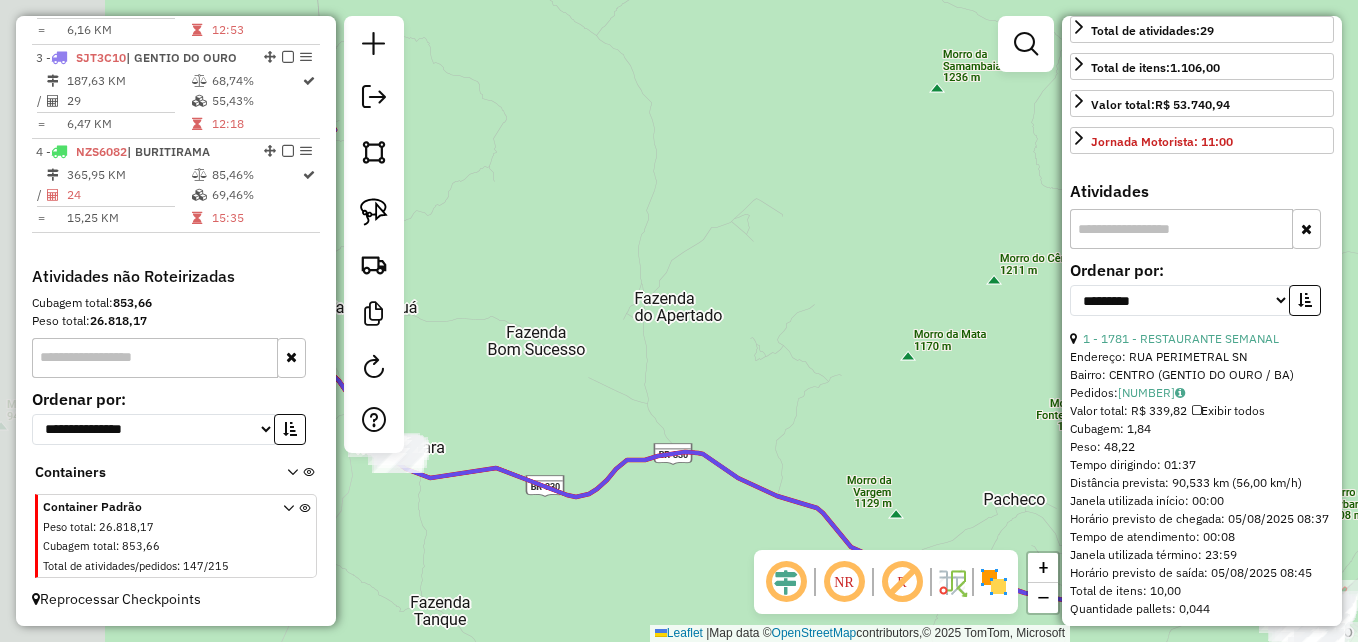 drag, startPoint x: 673, startPoint y: 325, endPoint x: 876, endPoint y: 401, distance: 216.76024 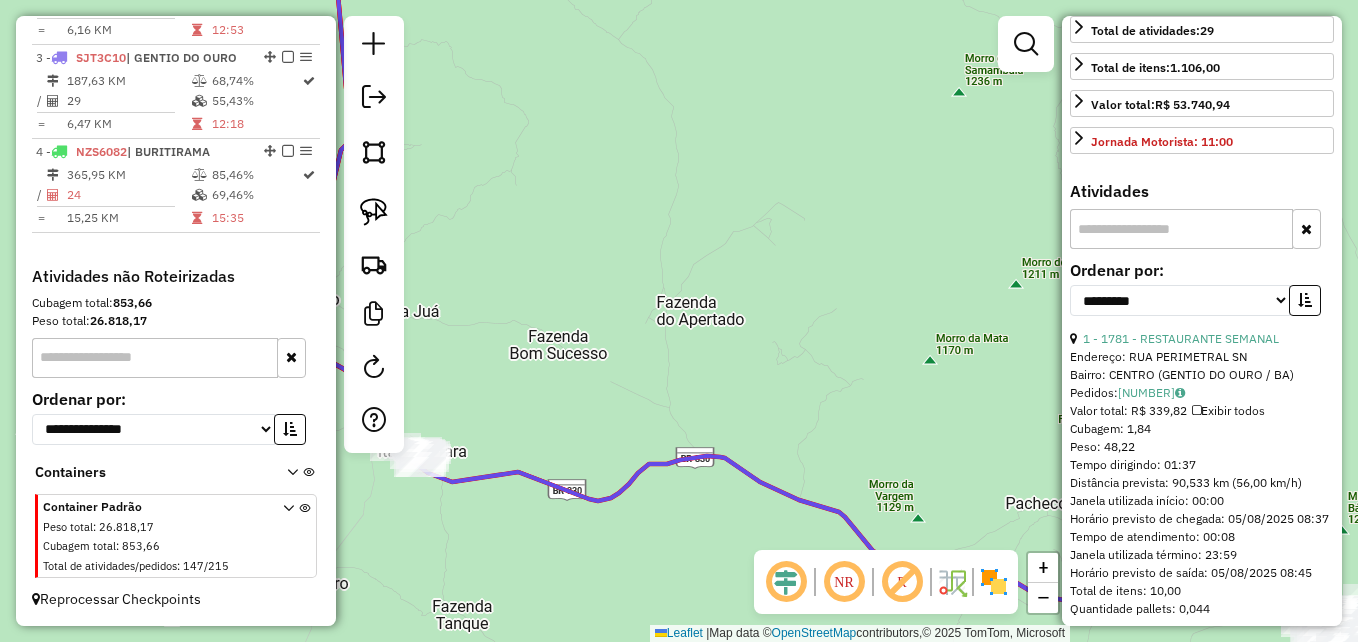 drag, startPoint x: 609, startPoint y: 281, endPoint x: 869, endPoint y: 352, distance: 269.51996 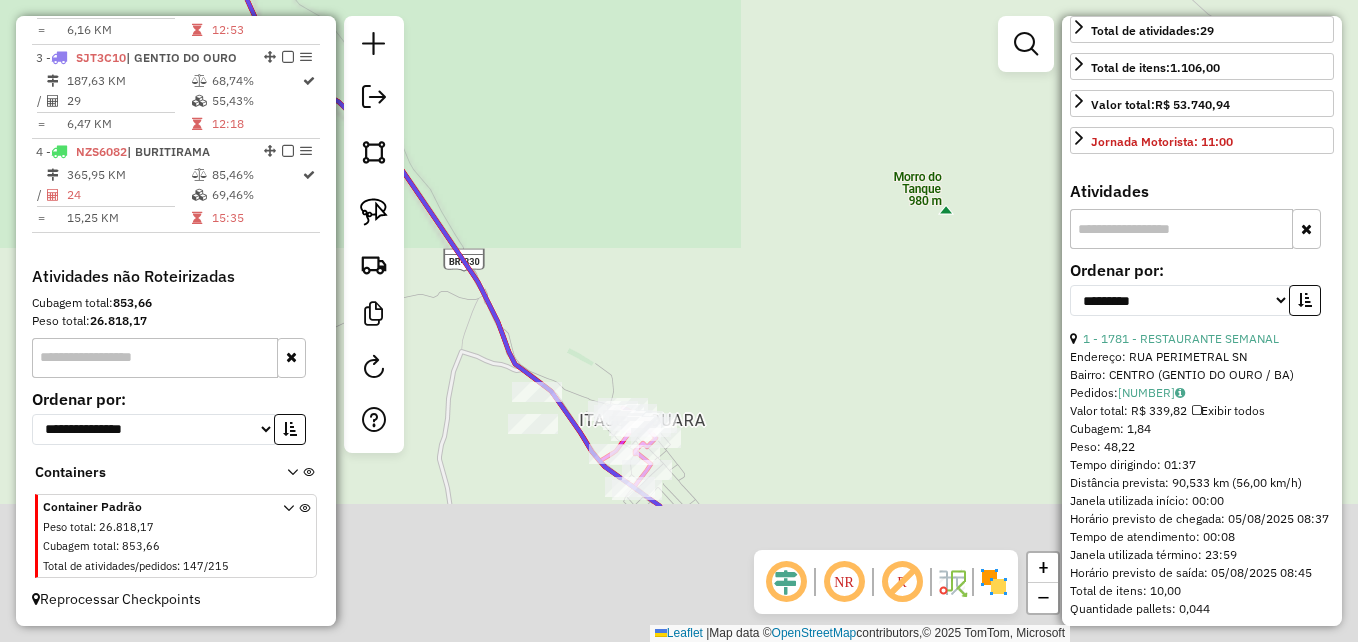 drag, startPoint x: 663, startPoint y: 492, endPoint x: 614, endPoint y: 202, distance: 294.11053 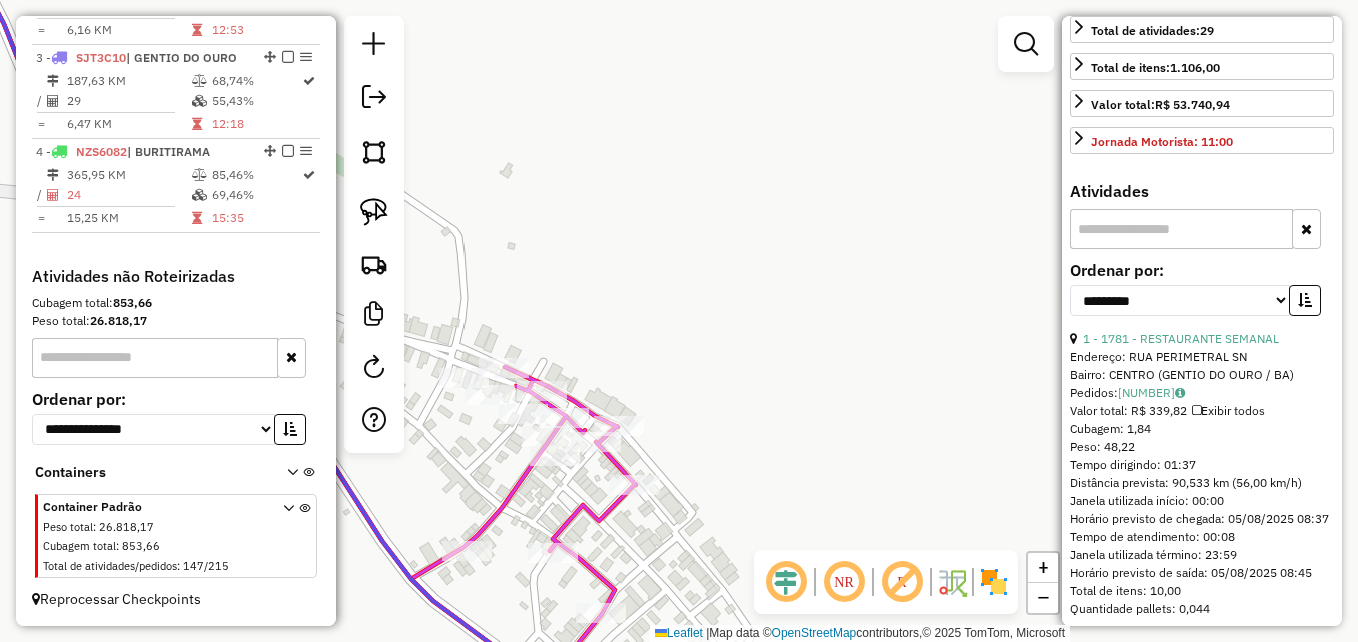 scroll, scrollTop: 530, scrollLeft: 0, axis: vertical 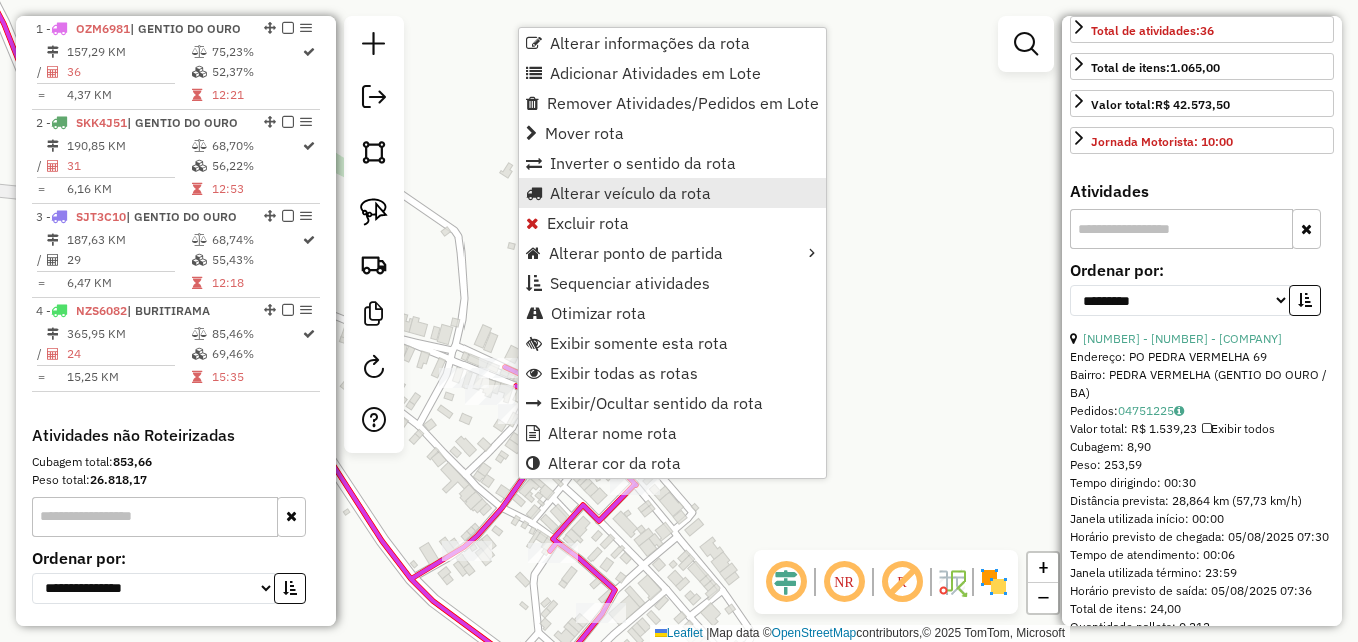 click on "Alterar veículo da rota" at bounding box center [672, 193] 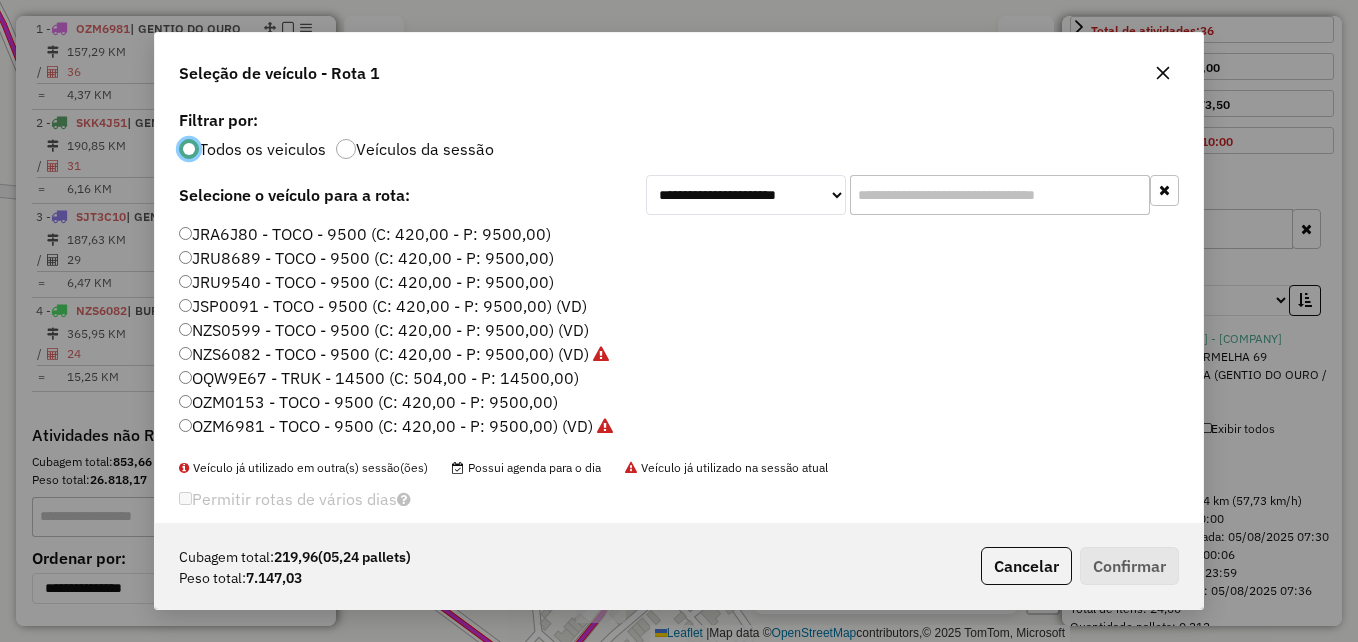 scroll, scrollTop: 11, scrollLeft: 6, axis: both 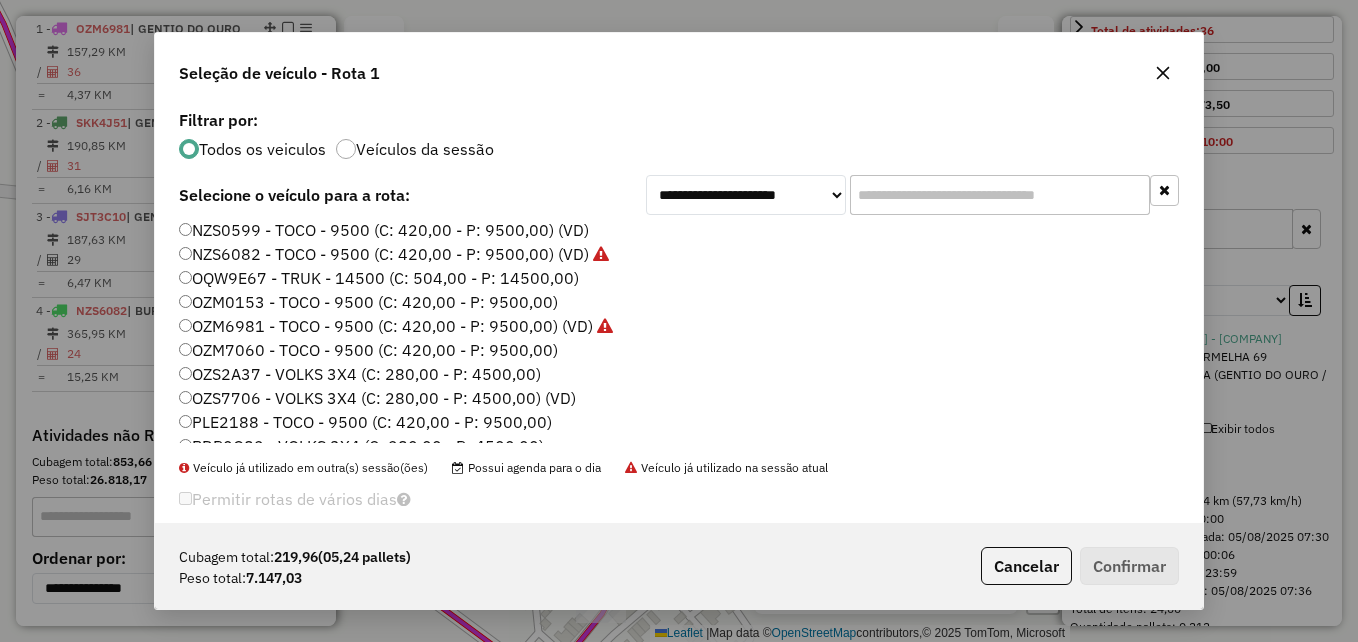 click on "OZM7060 - TOCO - 9500 (C: 420,00 - P: 9500,00)" 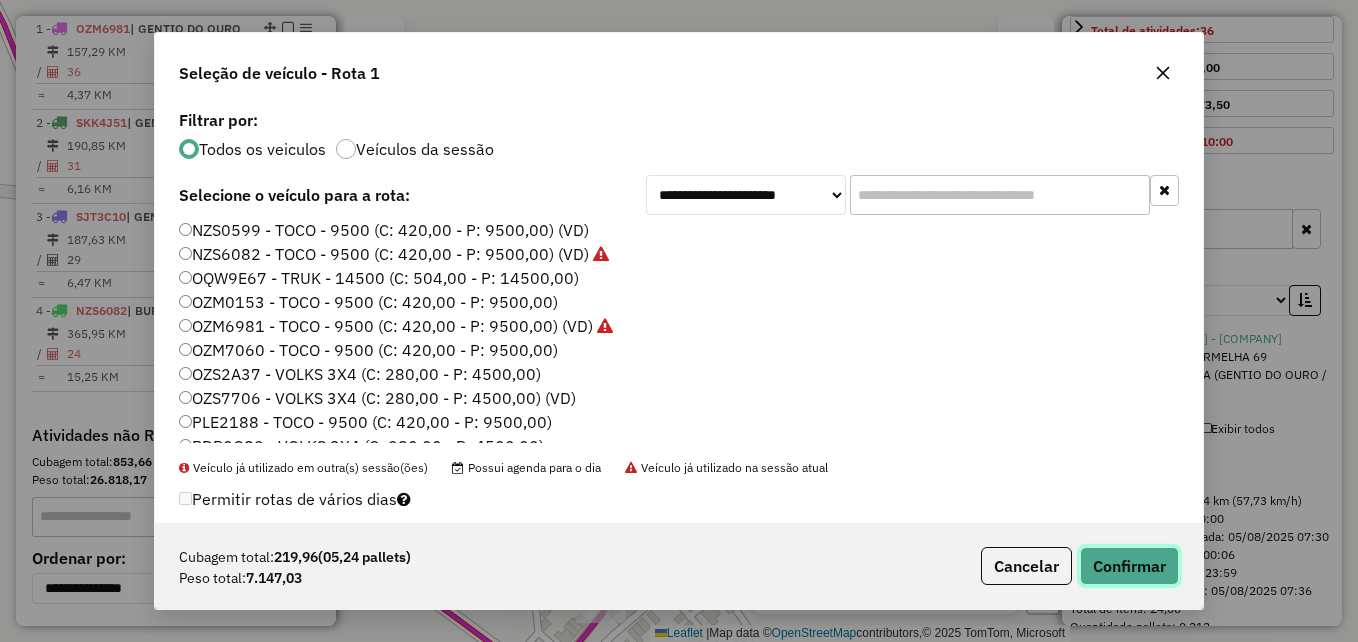 click on "Confirmar" 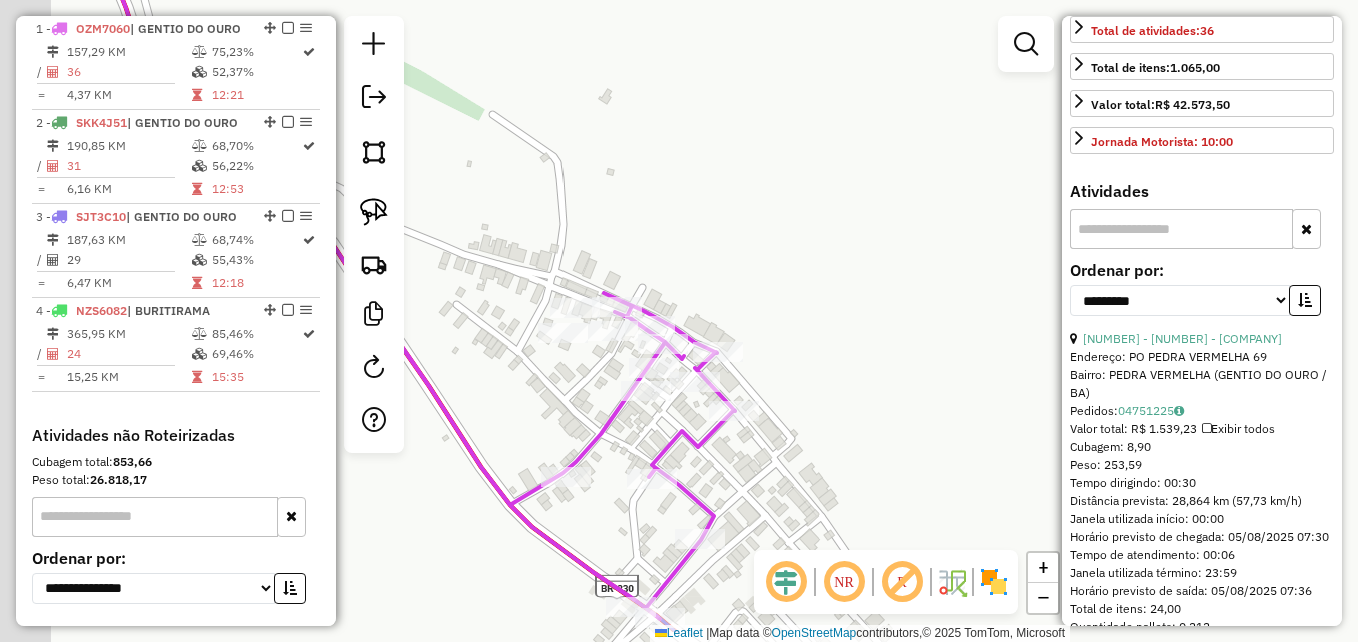 drag, startPoint x: 678, startPoint y: 420, endPoint x: 927, endPoint y: 294, distance: 279.0645 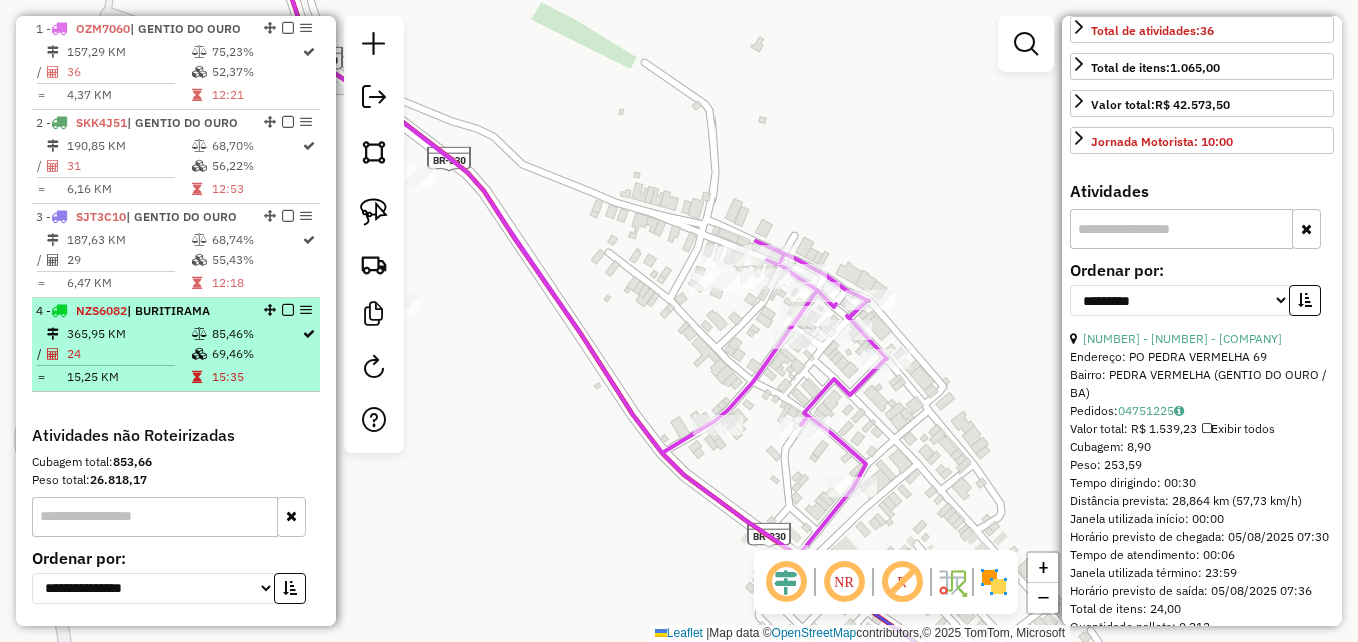 scroll, scrollTop: 450, scrollLeft: 0, axis: vertical 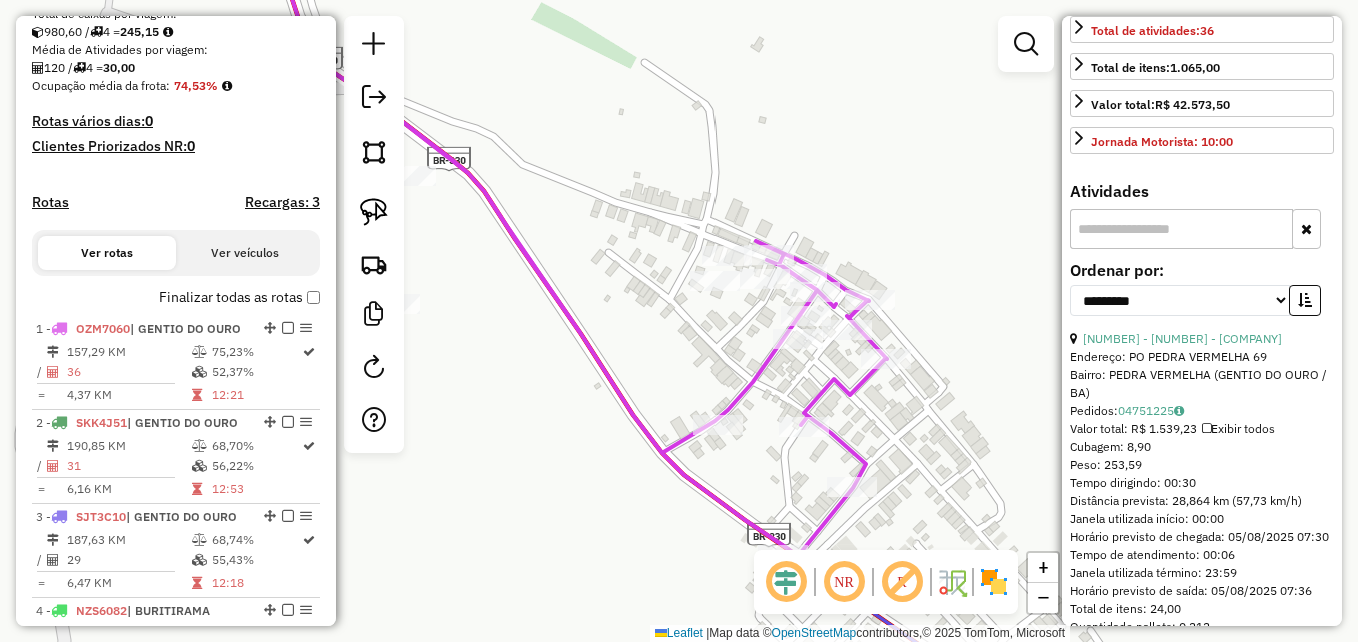 click on "Janela de atendimento Grade de atendimento Capacidade Transportadoras Veículos Cliente Pedidos  Rotas Selecione os dias de semana para filtrar as janelas de atendimento  Seg   Ter   Qua   Qui   Sex   Sáb   Dom  Informe o período da janela de atendimento: De: Até:  Filtrar exatamente a janela do cliente  Considerar janela de atendimento padrão  Selecione os dias de semana para filtrar as grades de atendimento  Seg   Ter   Qua   Qui   Sex   Sáb   Dom   Considerar clientes sem dia de atendimento cadastrado  Clientes fora do dia de atendimento selecionado Filtrar as atividades entre os valores definidos abaixo:  Peso mínimo:   Peso máximo:   Cubagem mínima:   Cubagem máxima:   De:   Até:  Filtrar as atividades entre o tempo de atendimento definido abaixo:  De:   Até:   Considerar capacidade total dos clientes não roteirizados Transportadora: Selecione um ou mais itens Tipo de veículo: Selecione um ou mais itens Veículo: Selecione um ou mais itens Motorista: Selecione um ou mais itens Nome: Rótulo:" 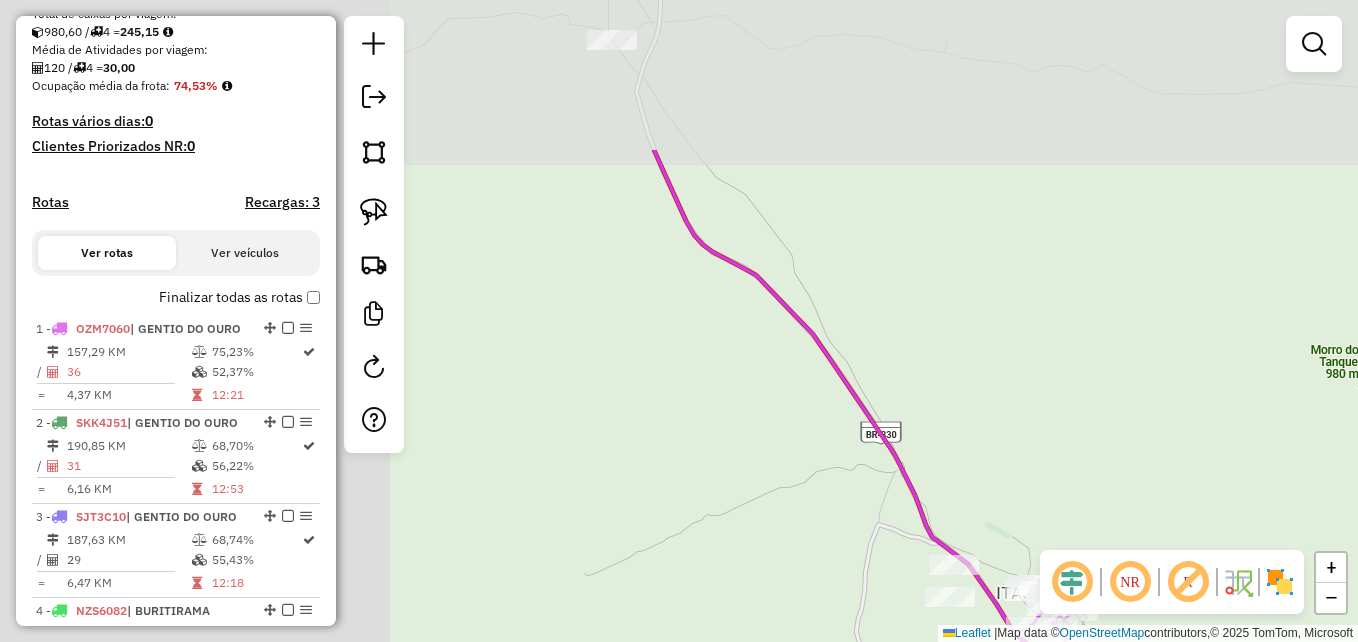 drag, startPoint x: 442, startPoint y: 440, endPoint x: 718, endPoint y: 505, distance: 283.5507 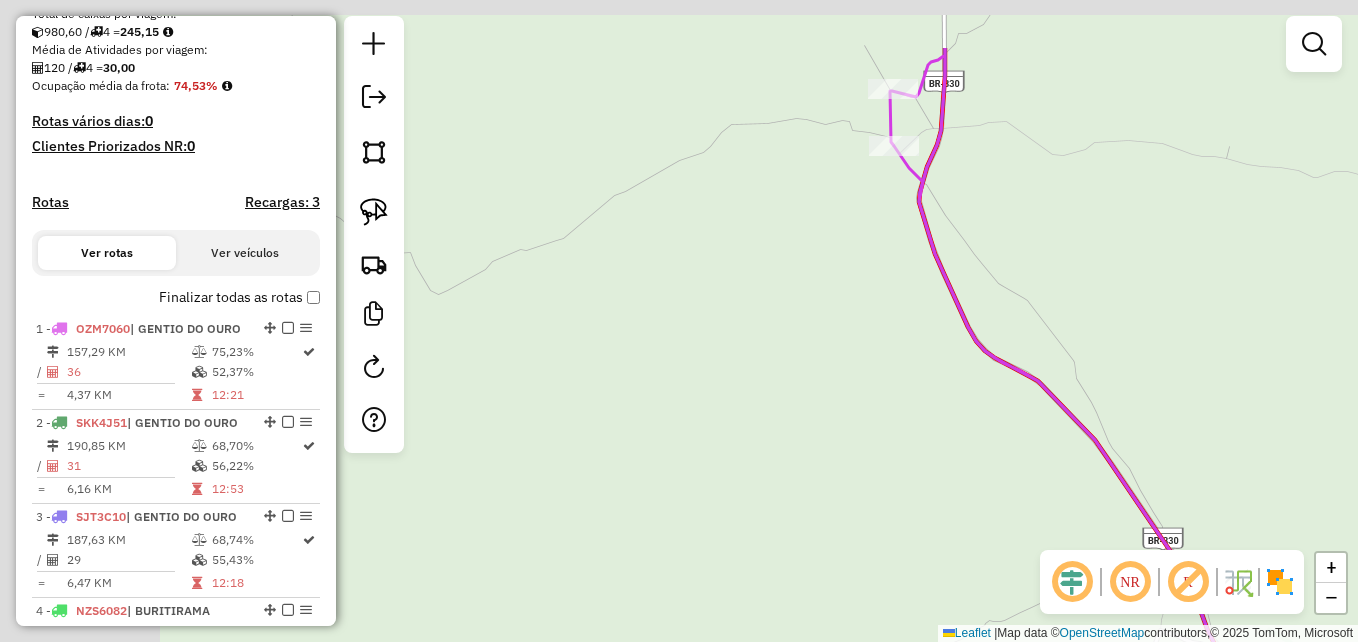 drag, startPoint x: 727, startPoint y: 443, endPoint x: 910, endPoint y: 535, distance: 204.82431 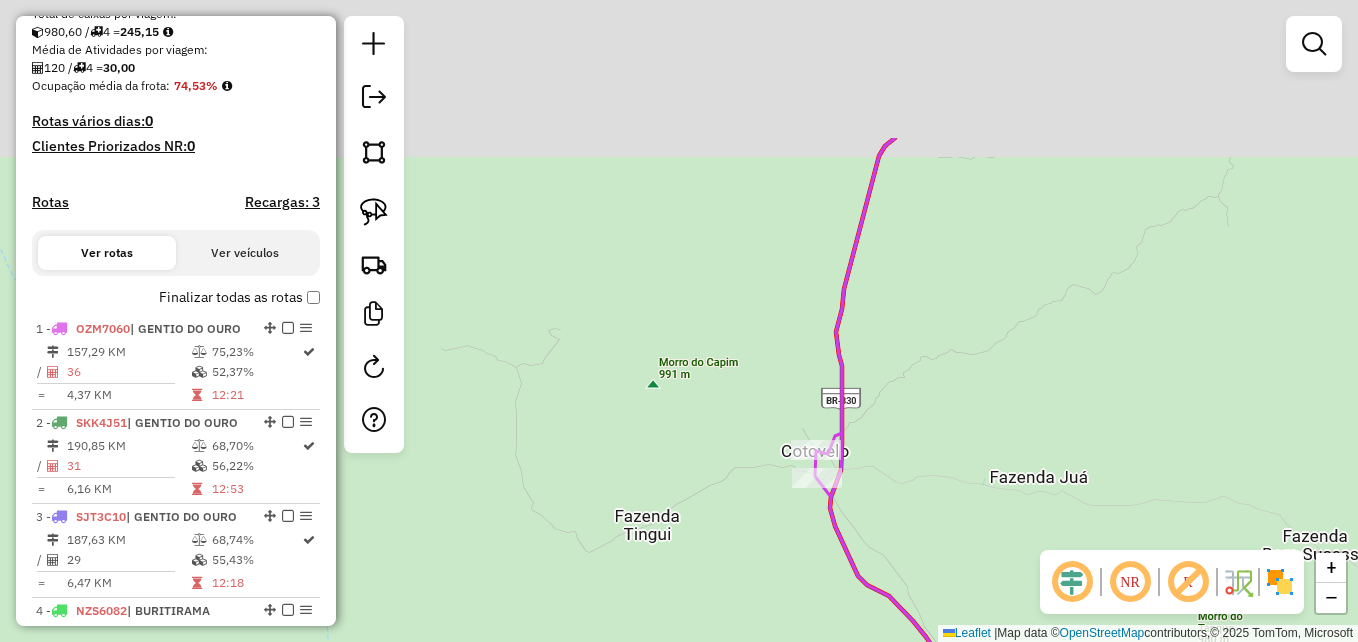 drag, startPoint x: 784, startPoint y: 444, endPoint x: 737, endPoint y: 579, distance: 142.94754 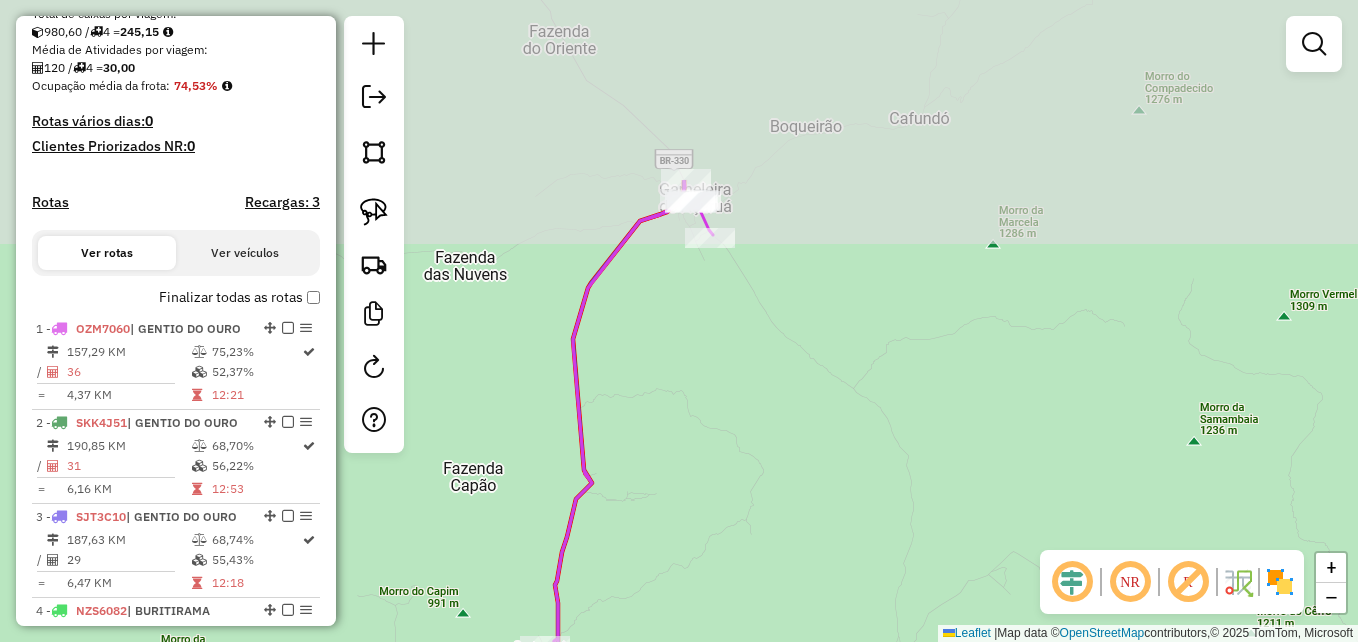 drag, startPoint x: 730, startPoint y: 291, endPoint x: 511, endPoint y: 510, distance: 309.71277 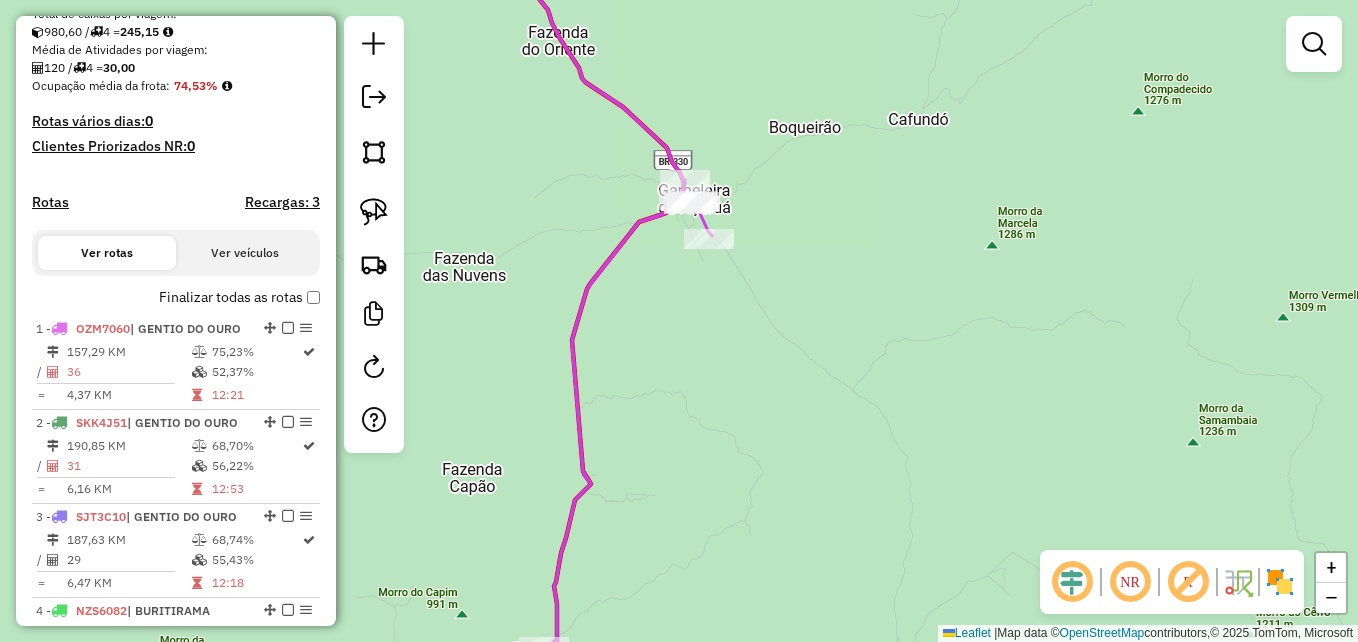 drag, startPoint x: 761, startPoint y: 390, endPoint x: 783, endPoint y: 504, distance: 116.1034 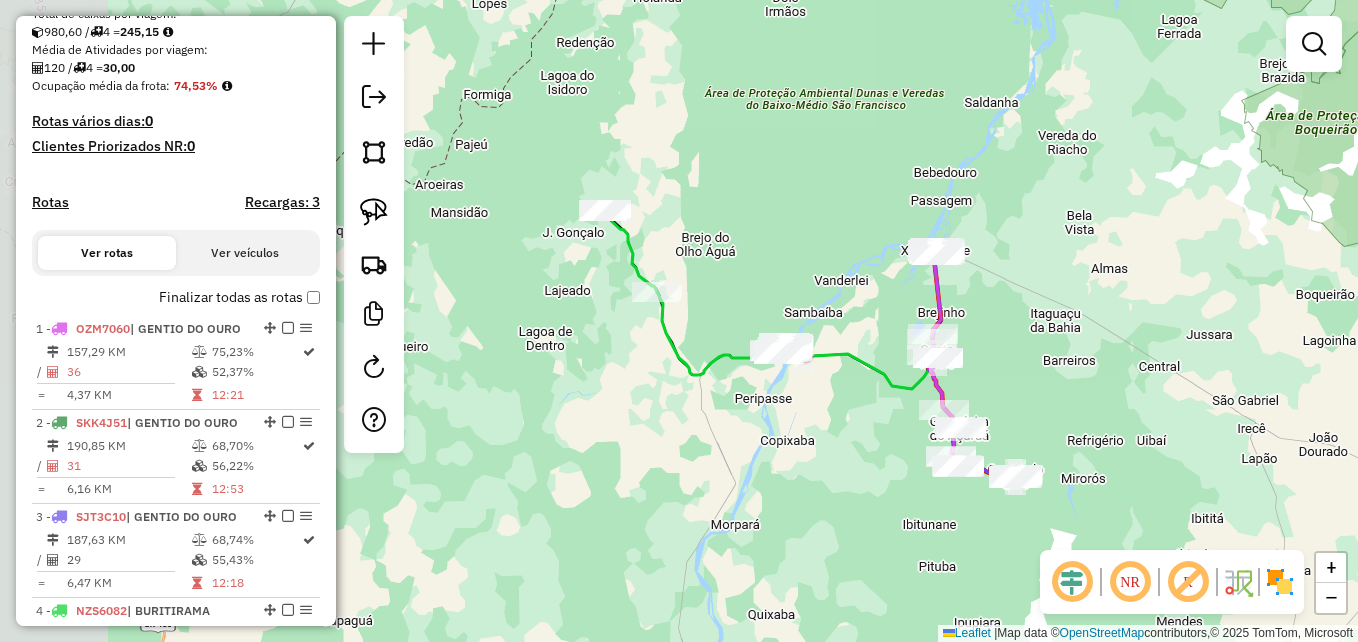 drag, startPoint x: 541, startPoint y: 406, endPoint x: 823, endPoint y: 427, distance: 282.78082 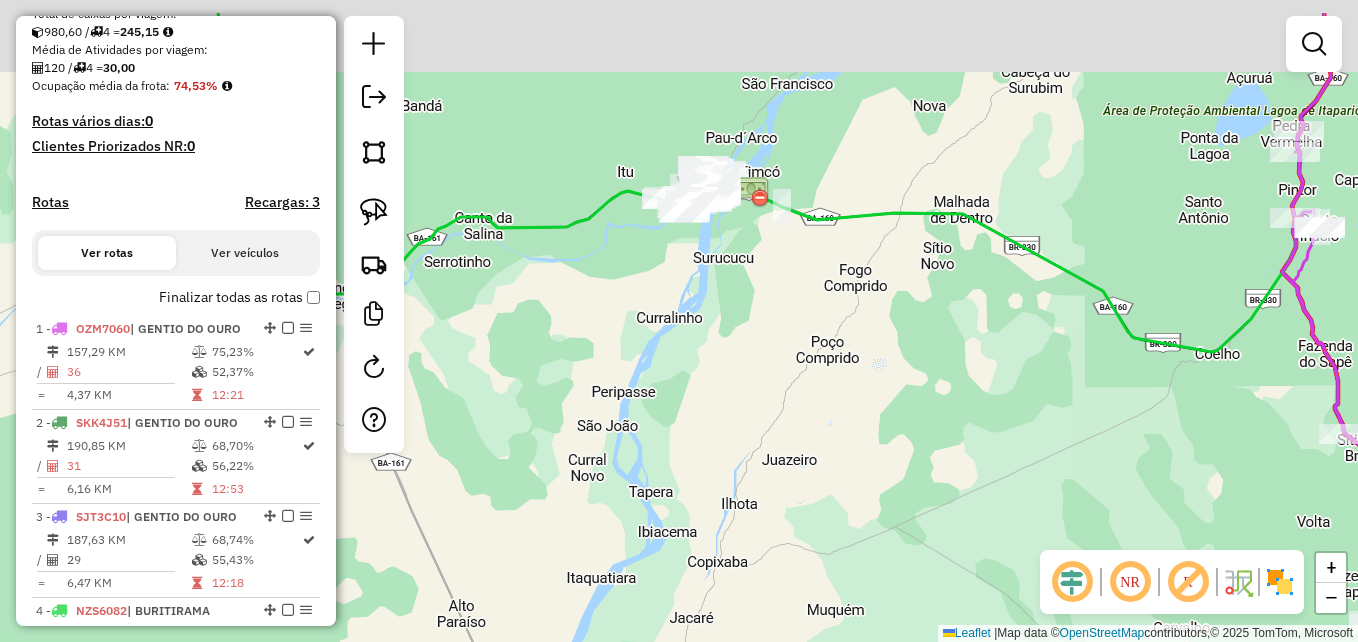 drag, startPoint x: 705, startPoint y: 193, endPoint x: 796, endPoint y: 504, distance: 324.04013 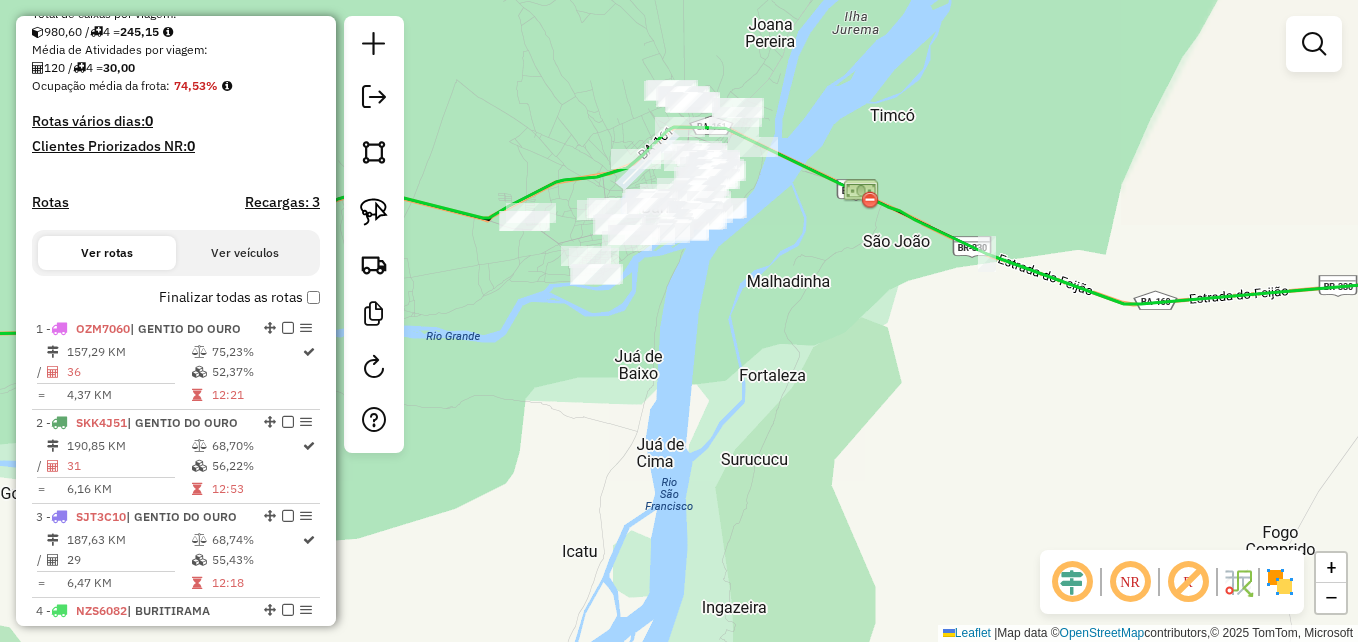drag, startPoint x: 751, startPoint y: 312, endPoint x: 801, endPoint y: 505, distance: 199.3715 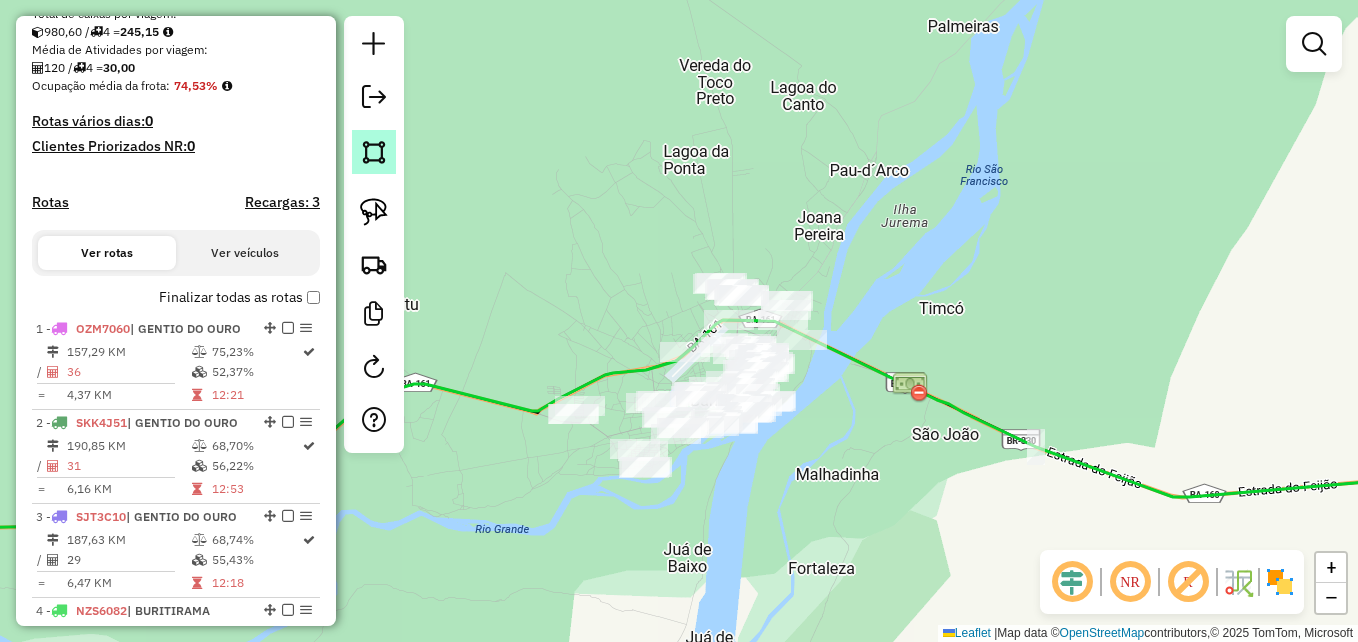 click 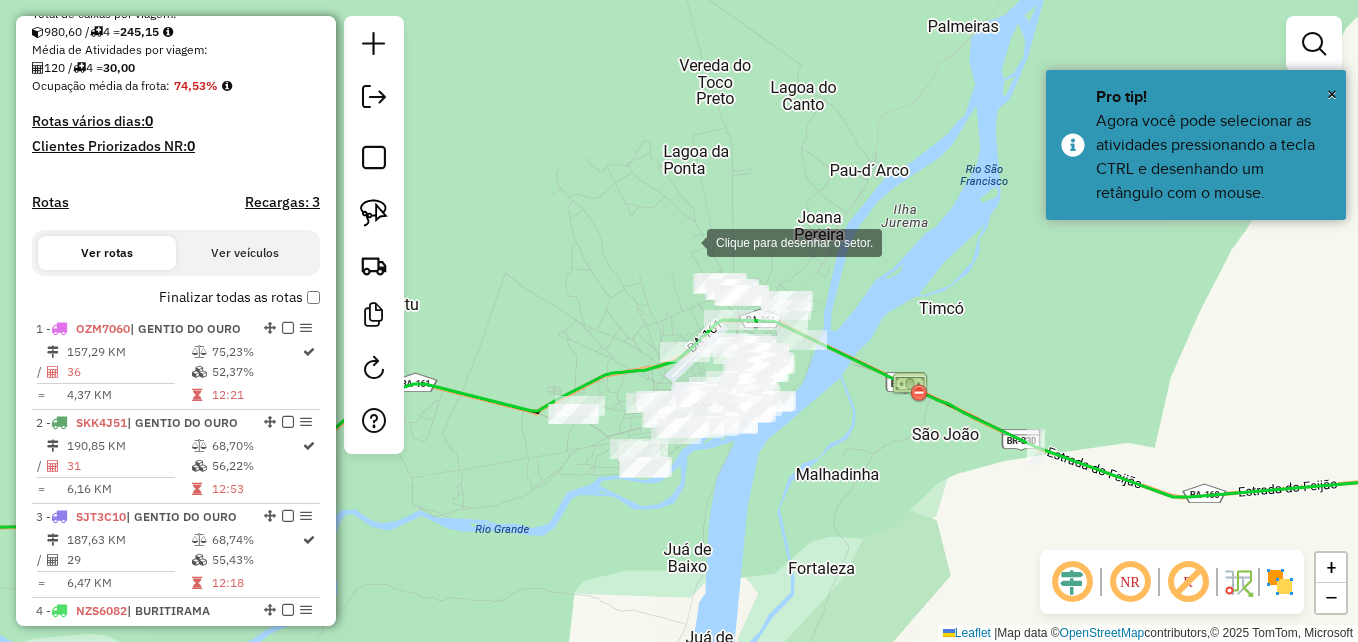 click 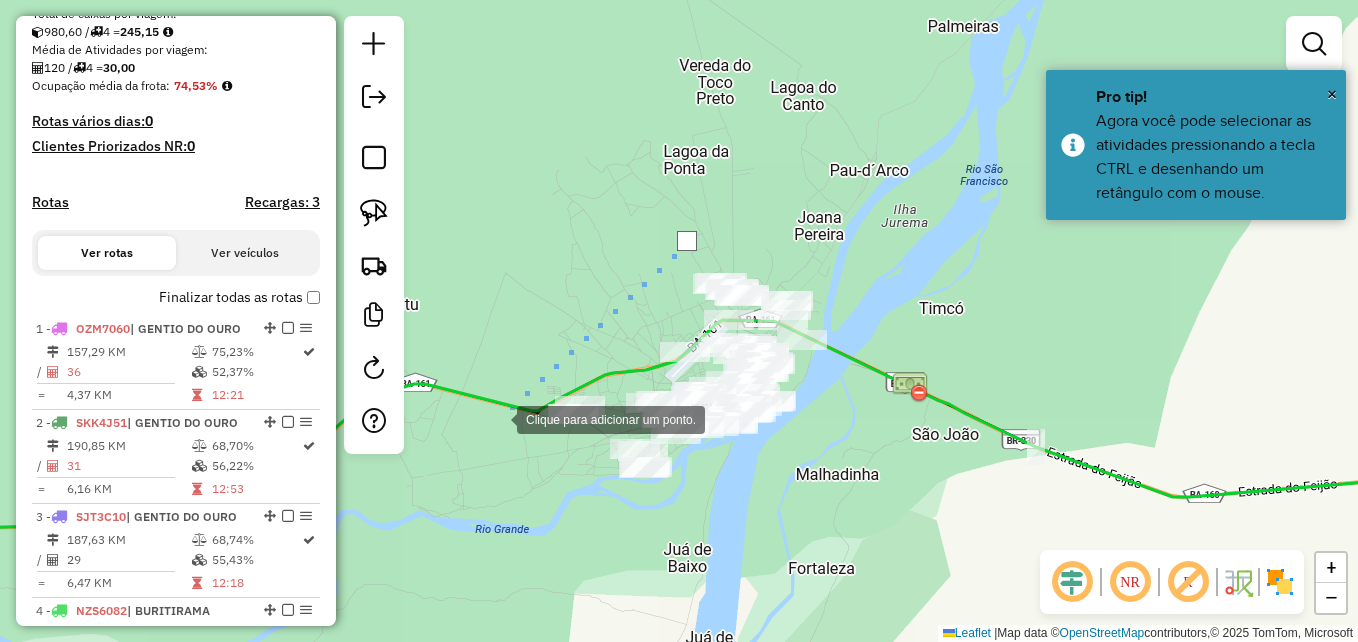 click 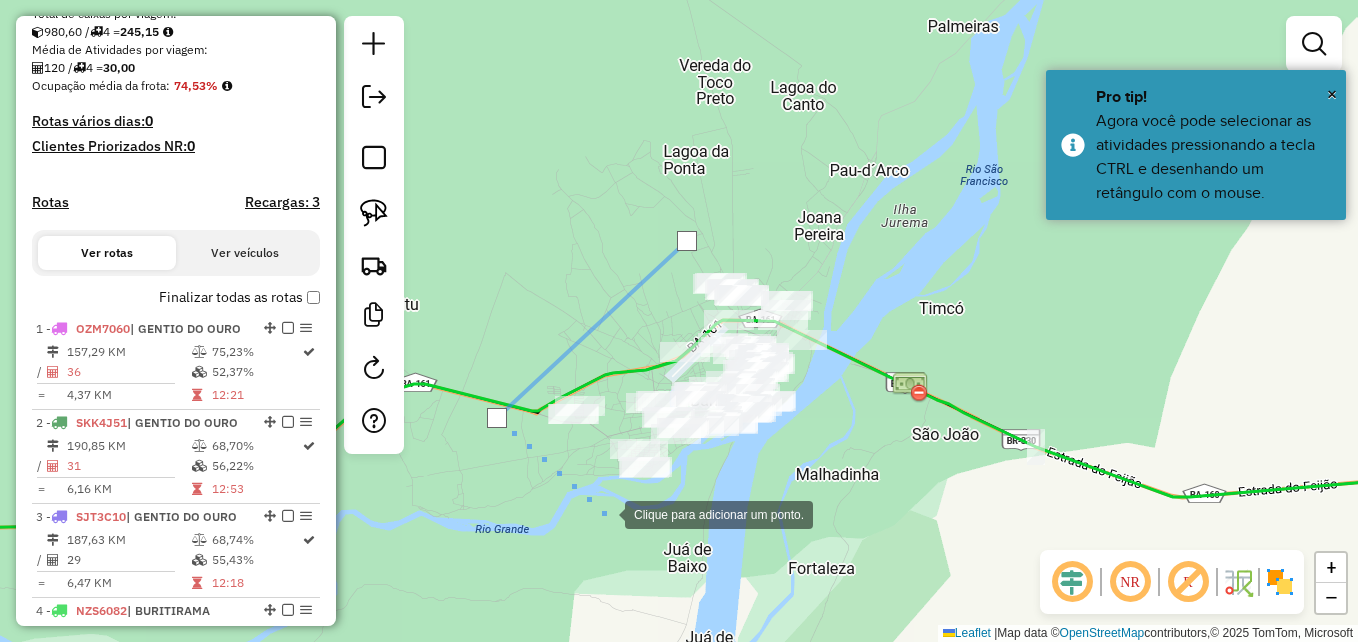 drag, startPoint x: 605, startPoint y: 513, endPoint x: 620, endPoint y: 513, distance: 15 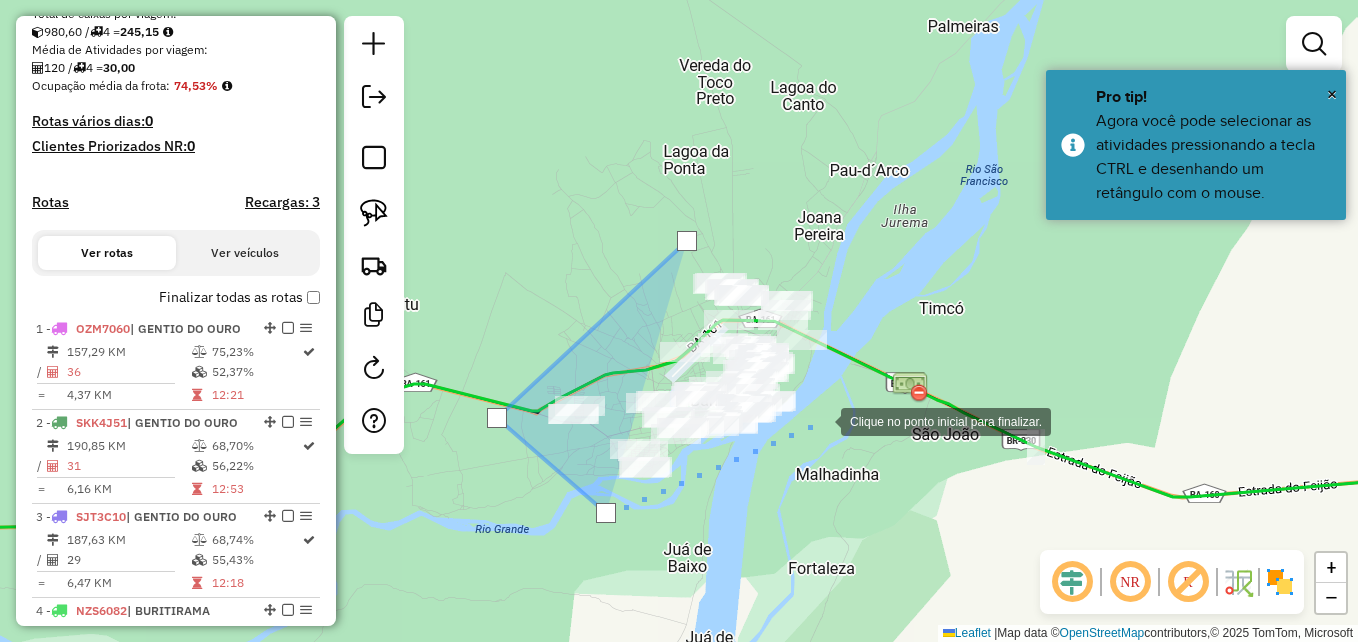 click 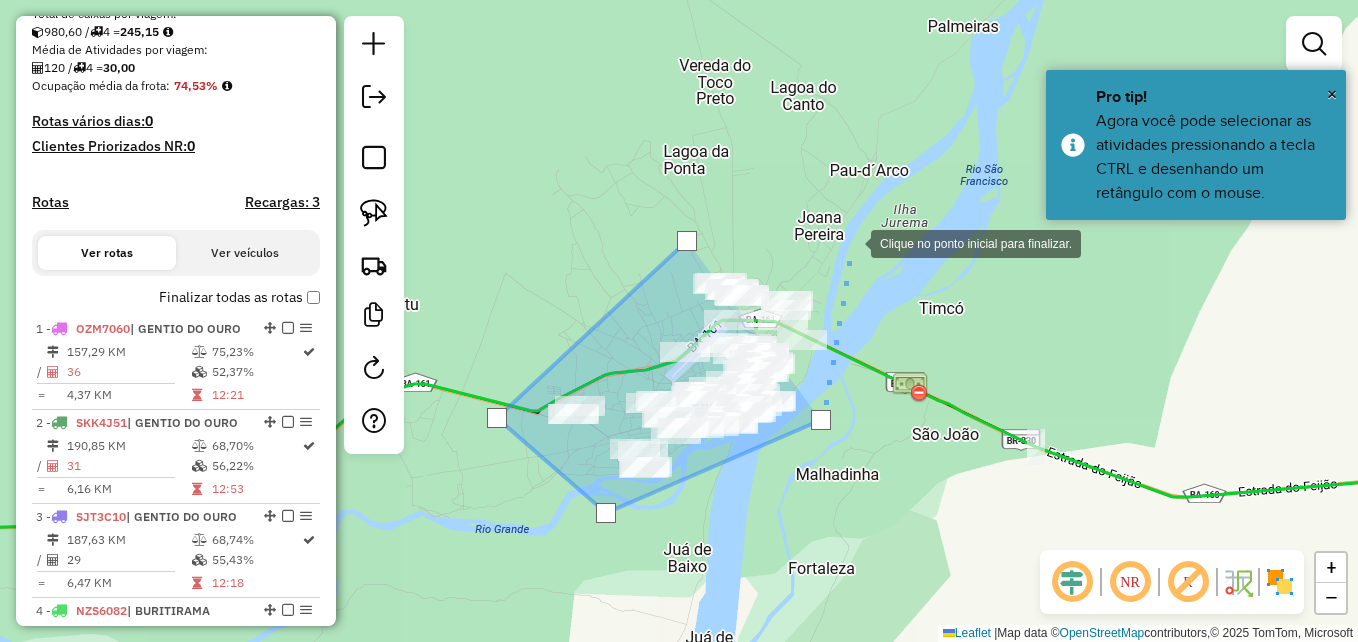click 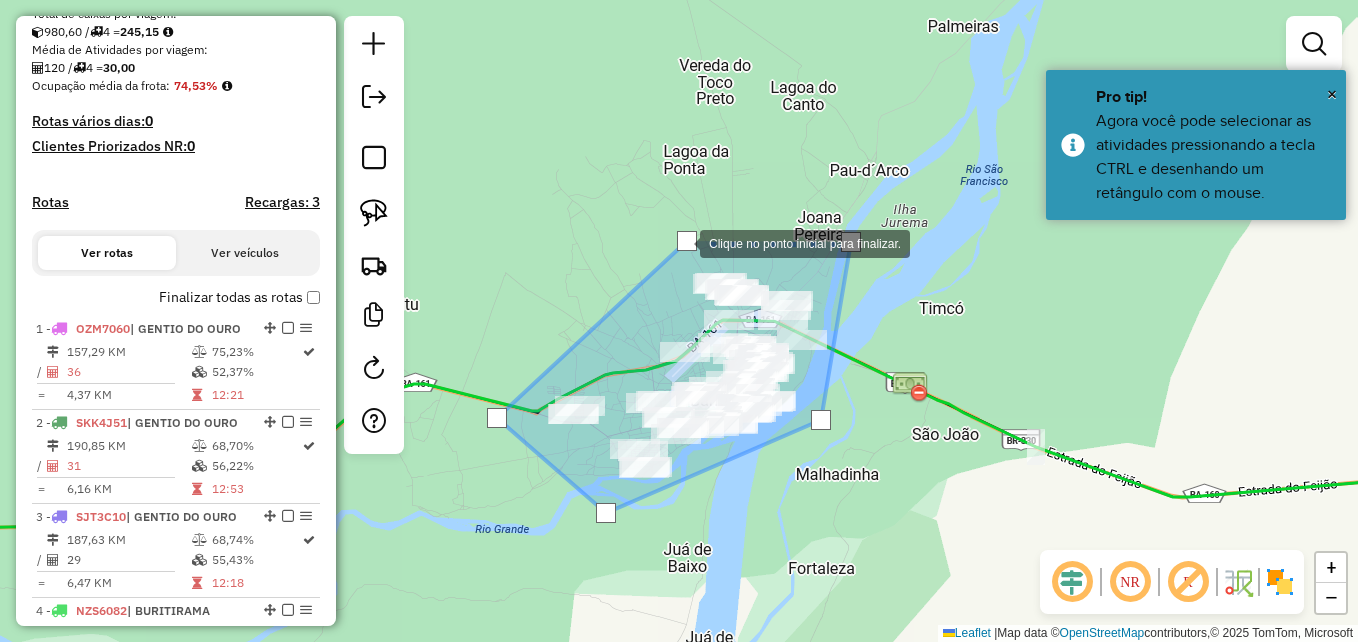 click 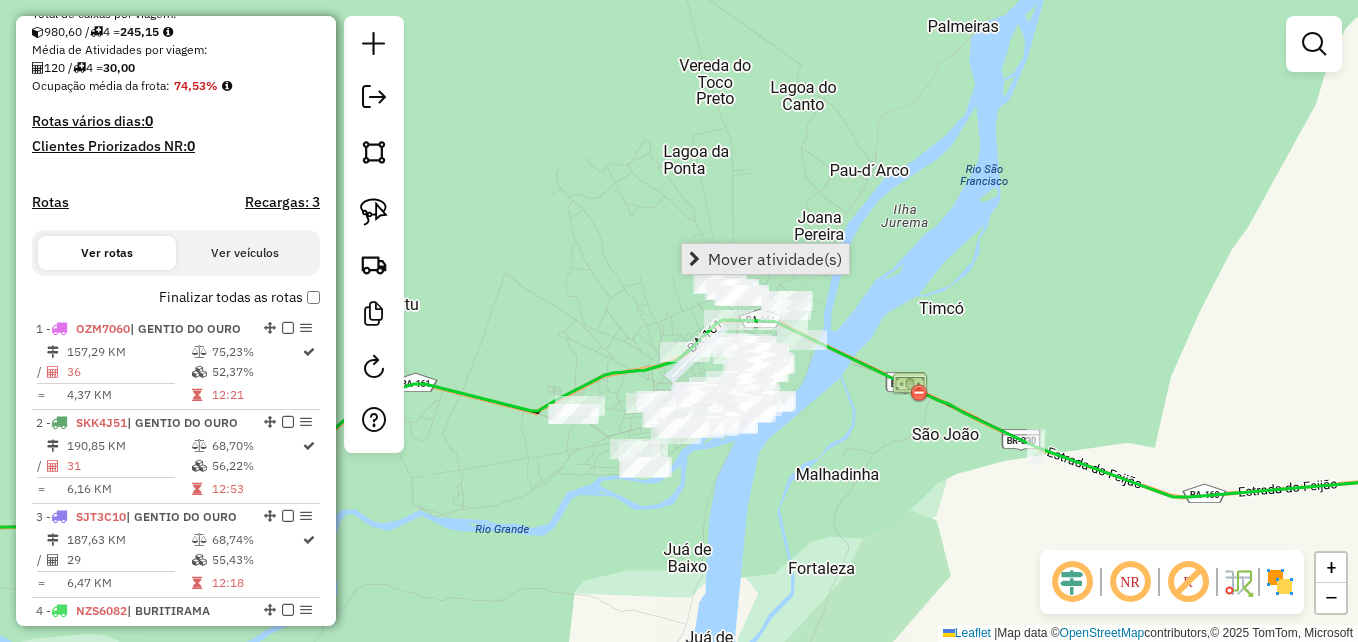 click on "Mover atividade(s)" at bounding box center [775, 259] 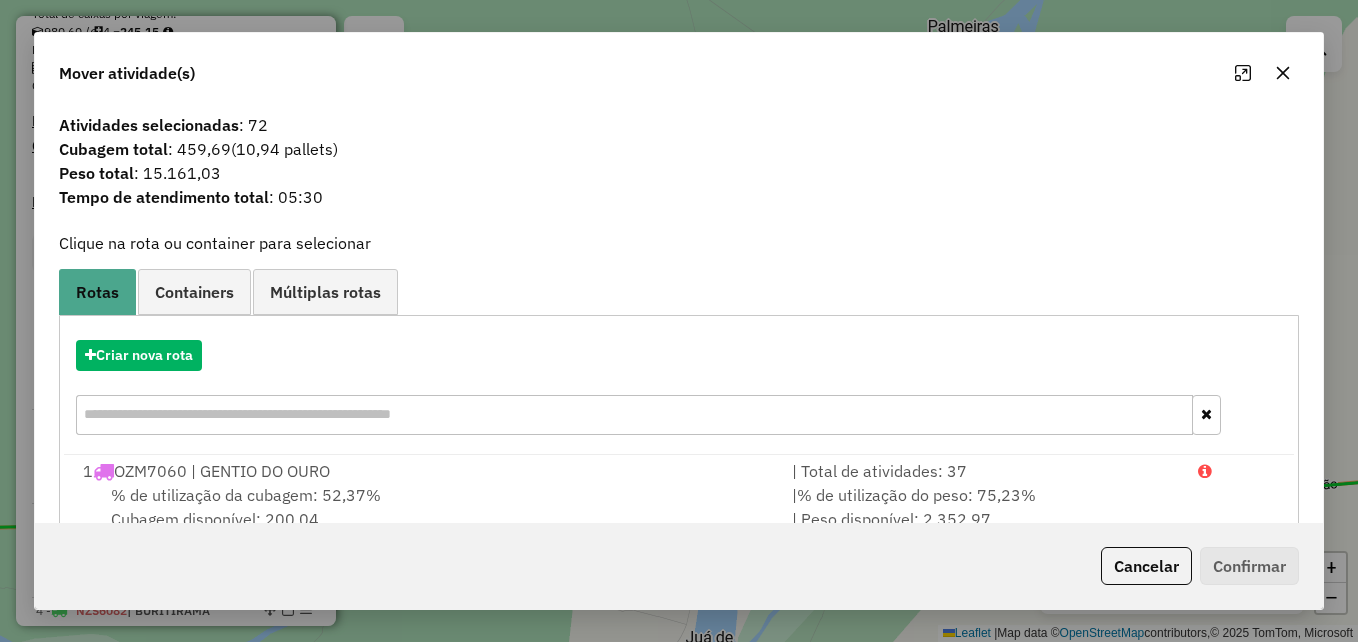 click 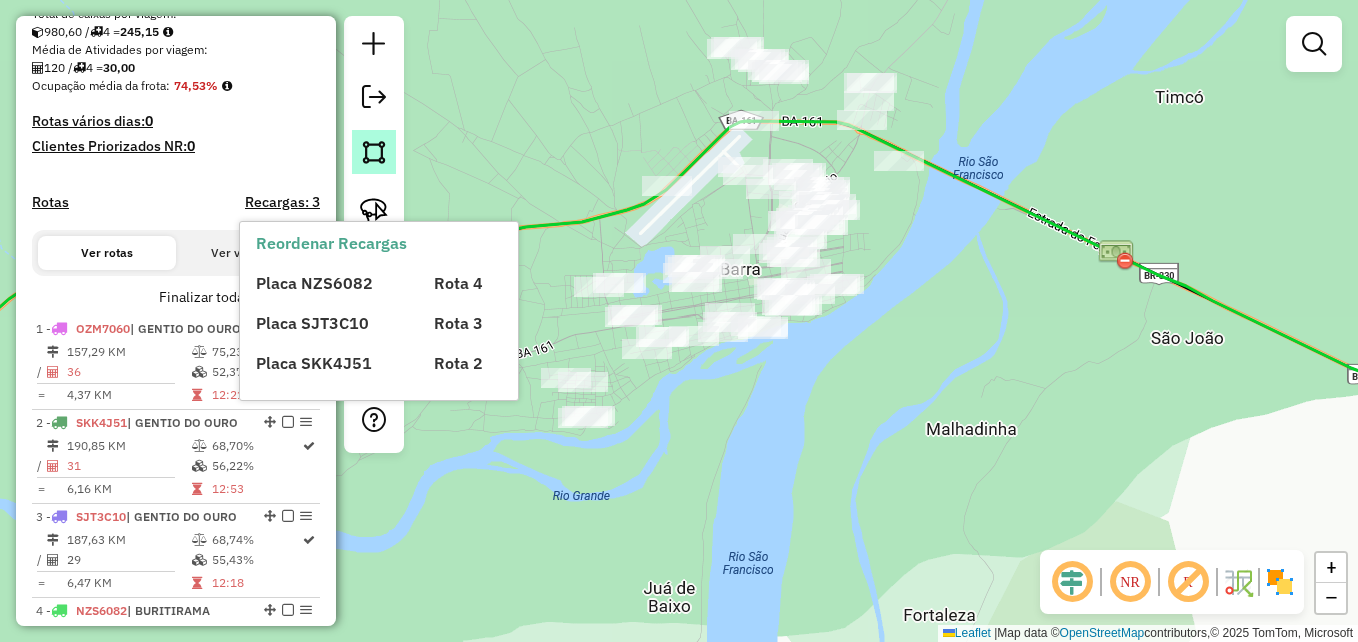 click 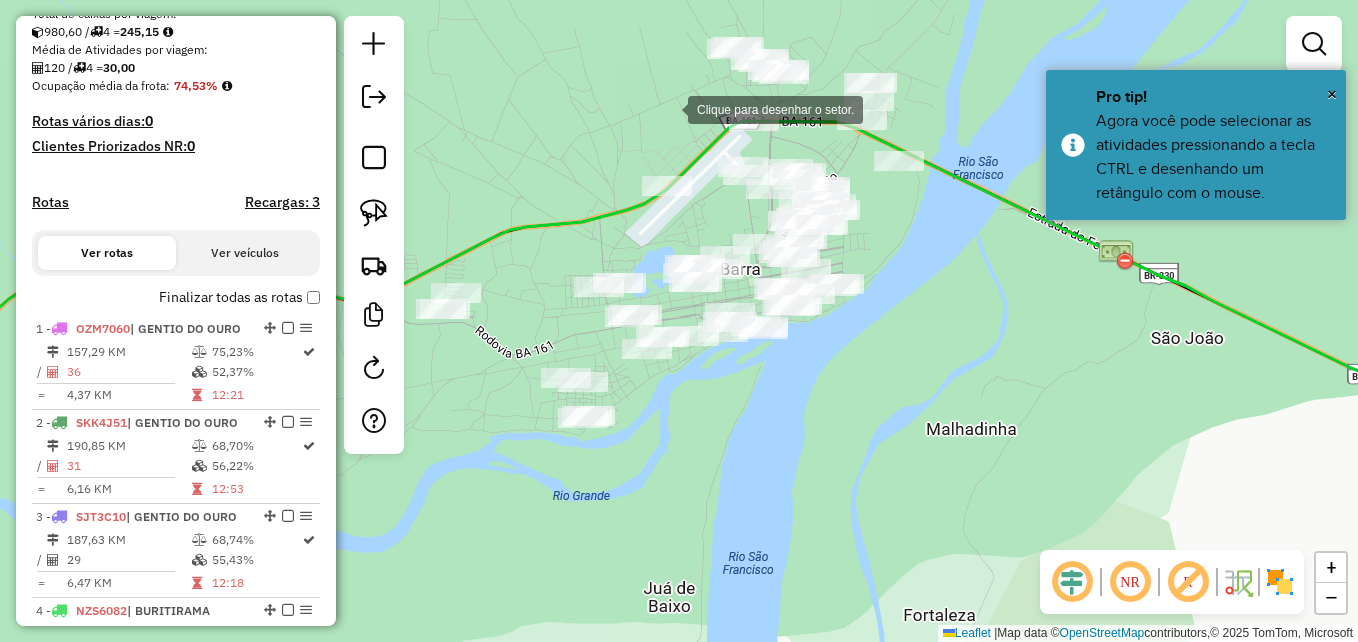 click 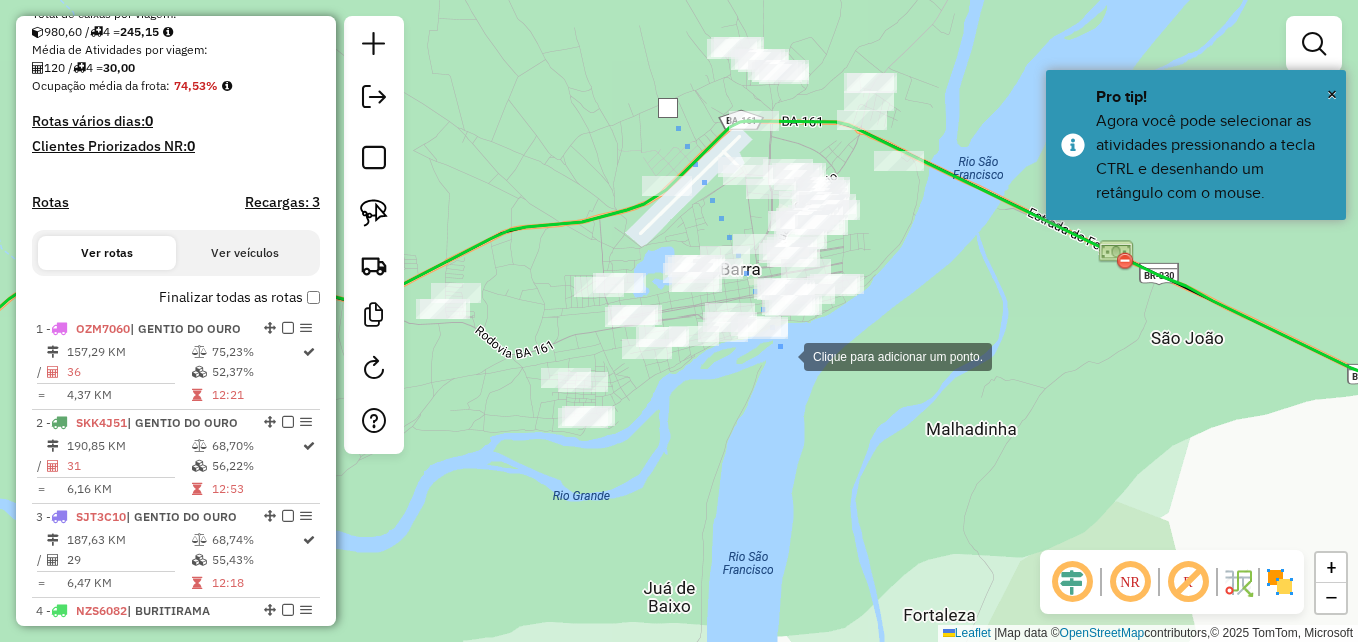 click 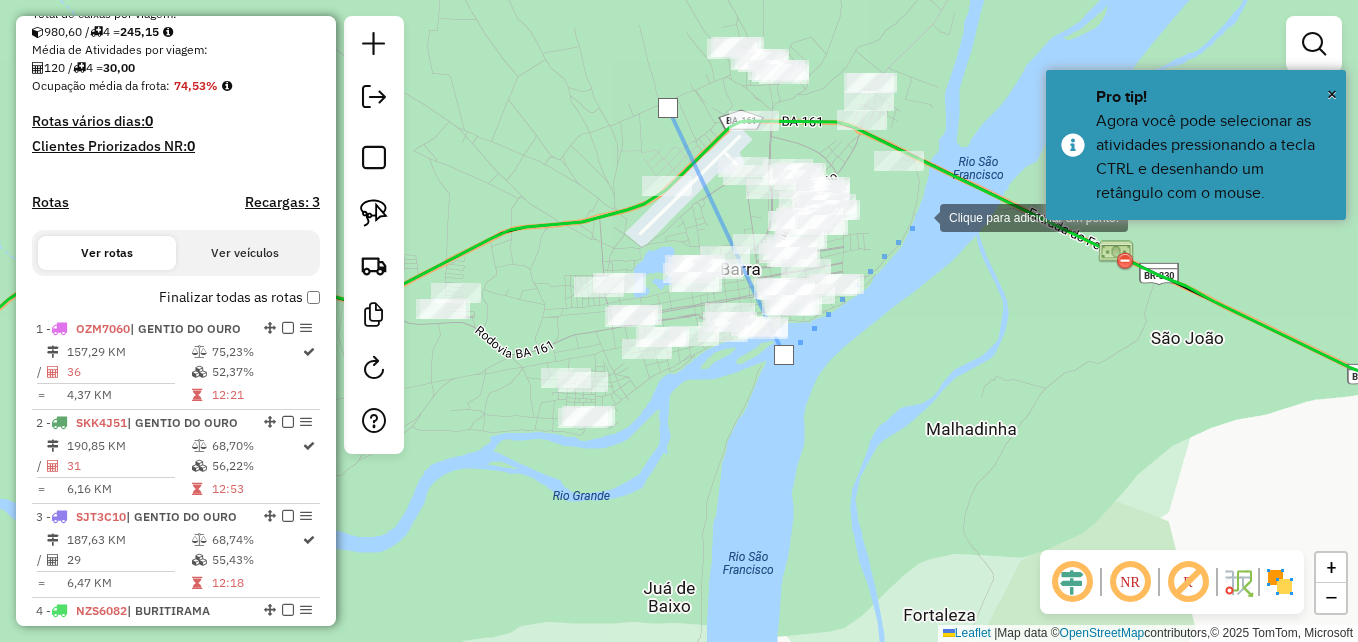 click 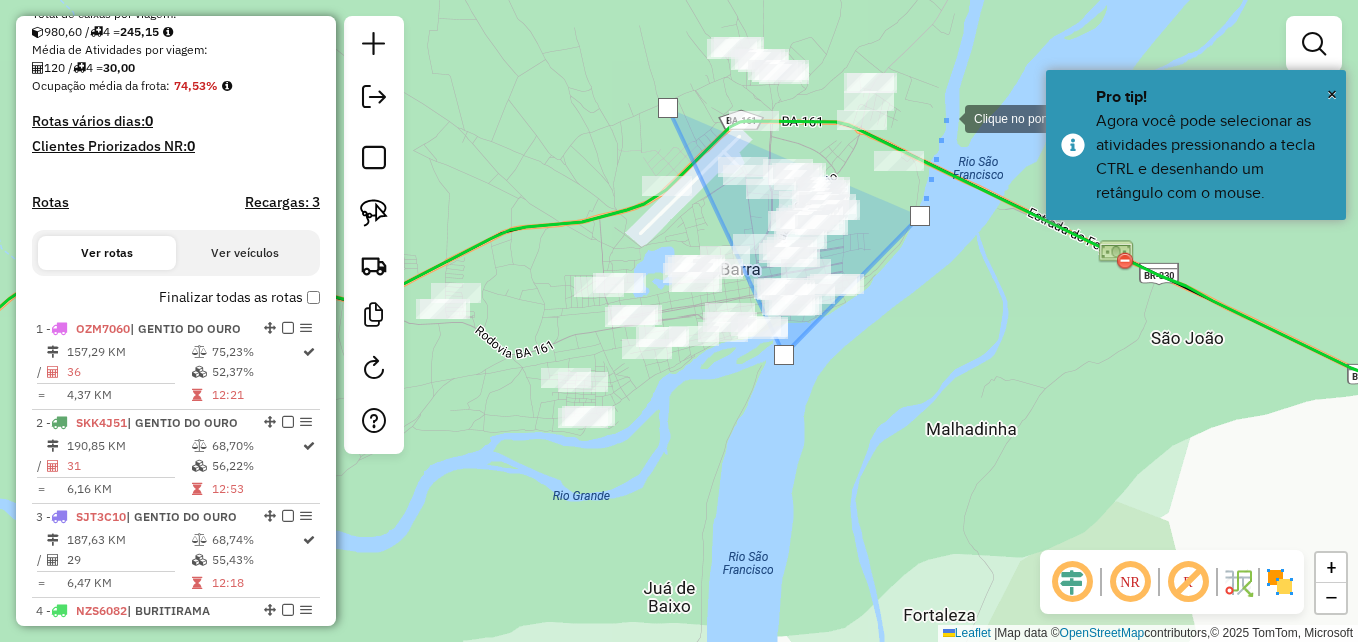 click 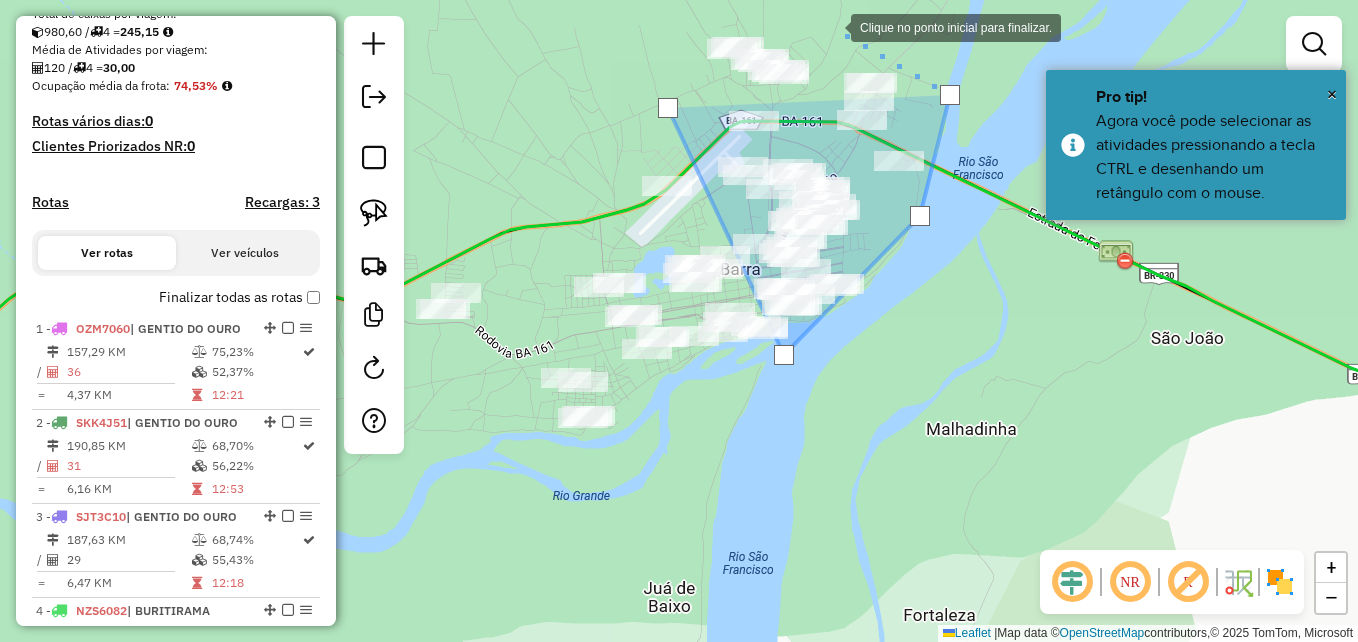 click 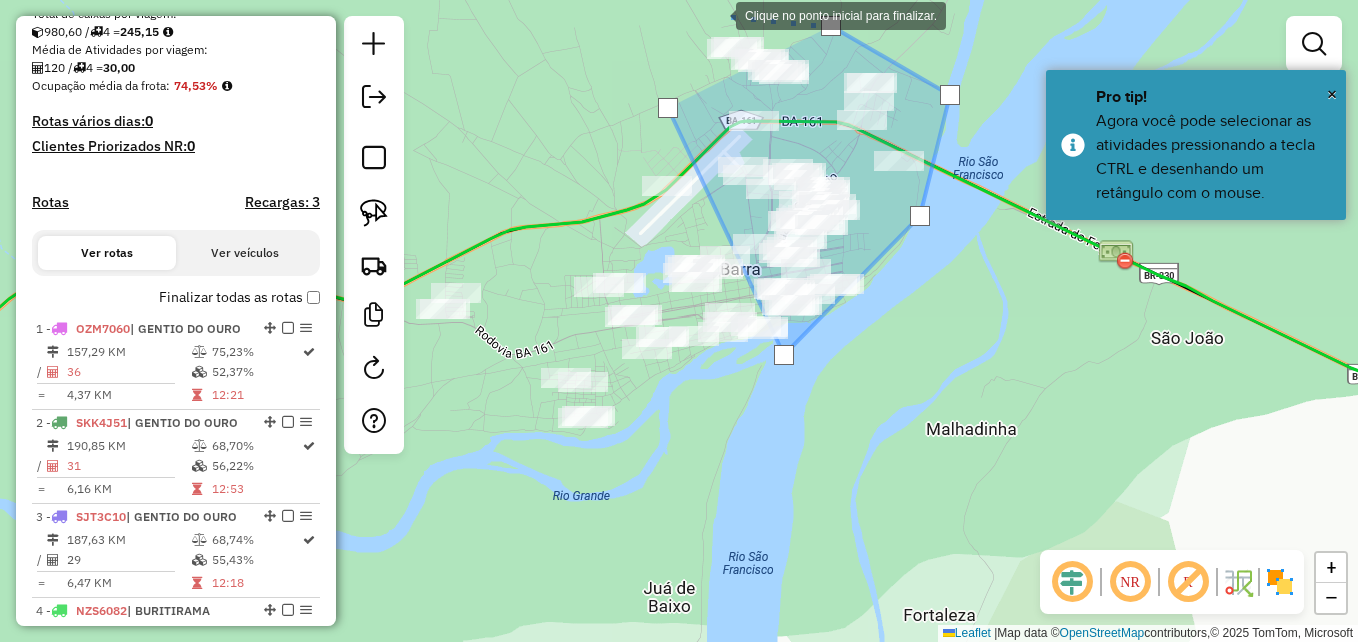 click 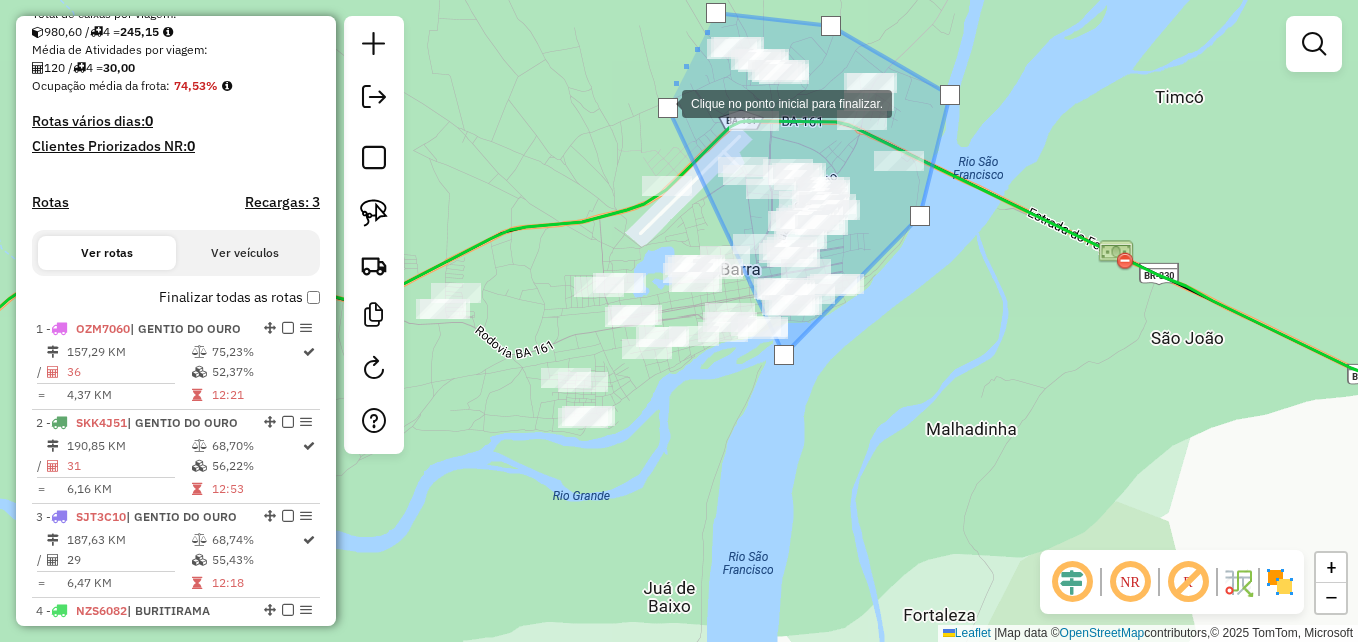 click 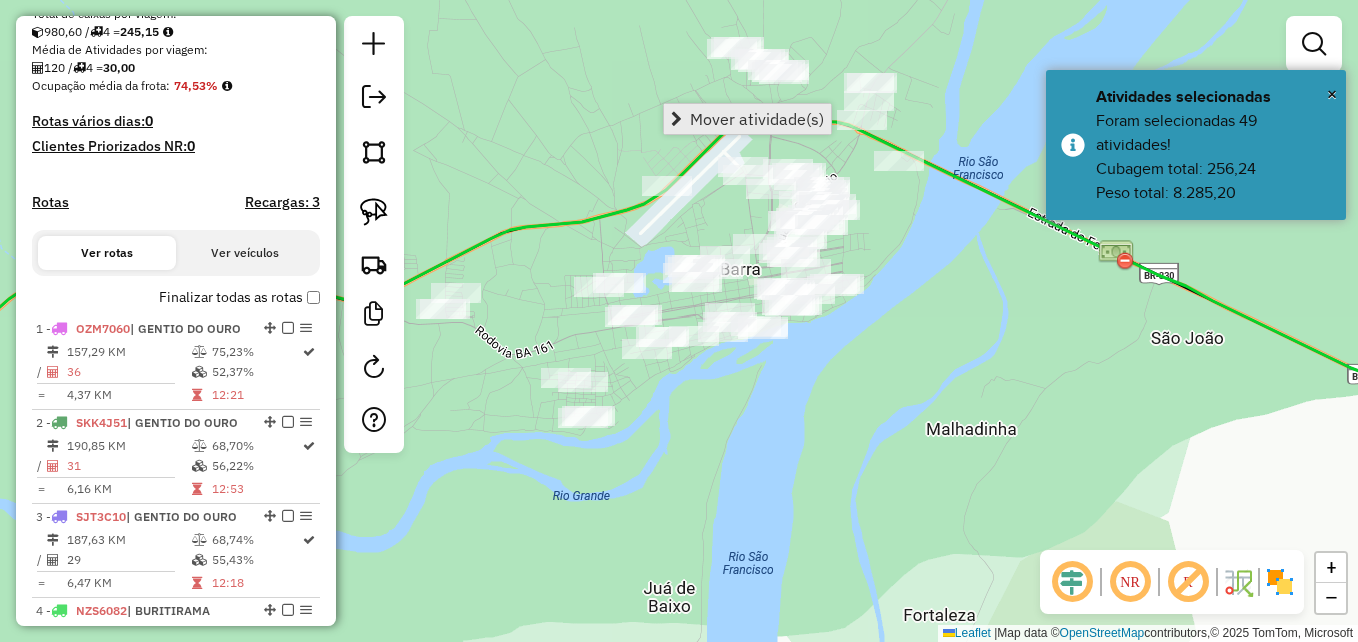 click on "Mover atividade(s)" at bounding box center (757, 119) 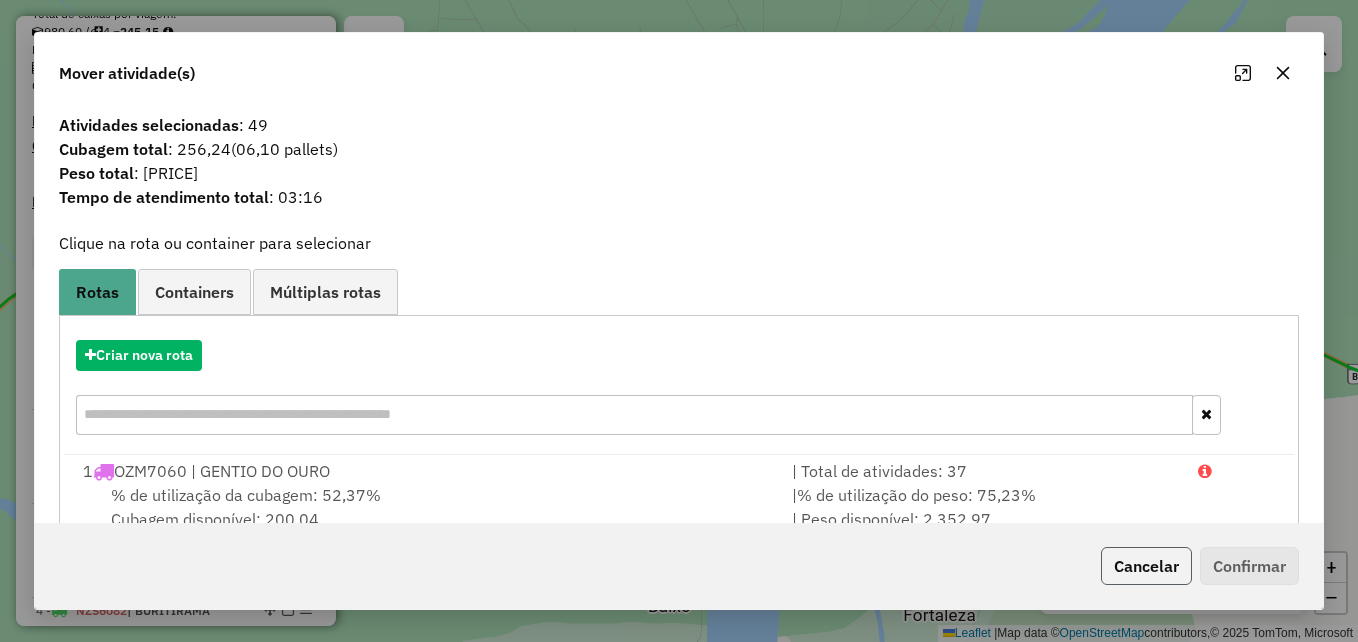 click on "Cancelar" 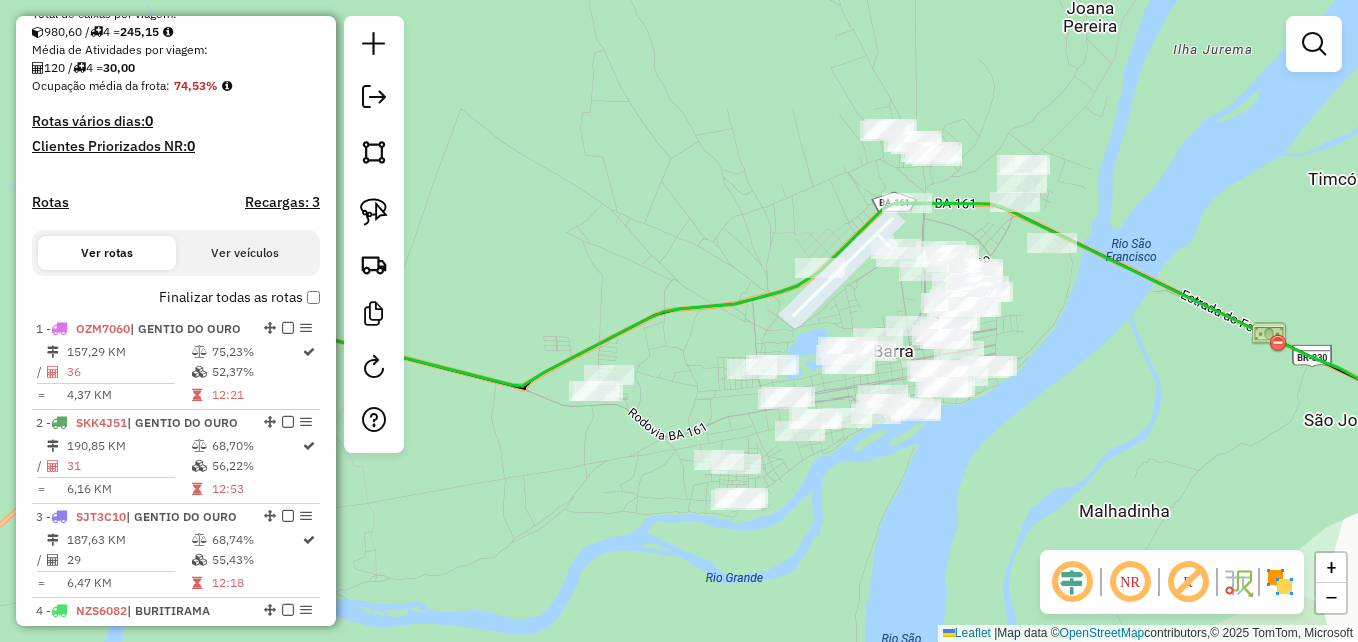 drag, startPoint x: 1106, startPoint y: 394, endPoint x: 1180, endPoint y: 429, distance: 81.859634 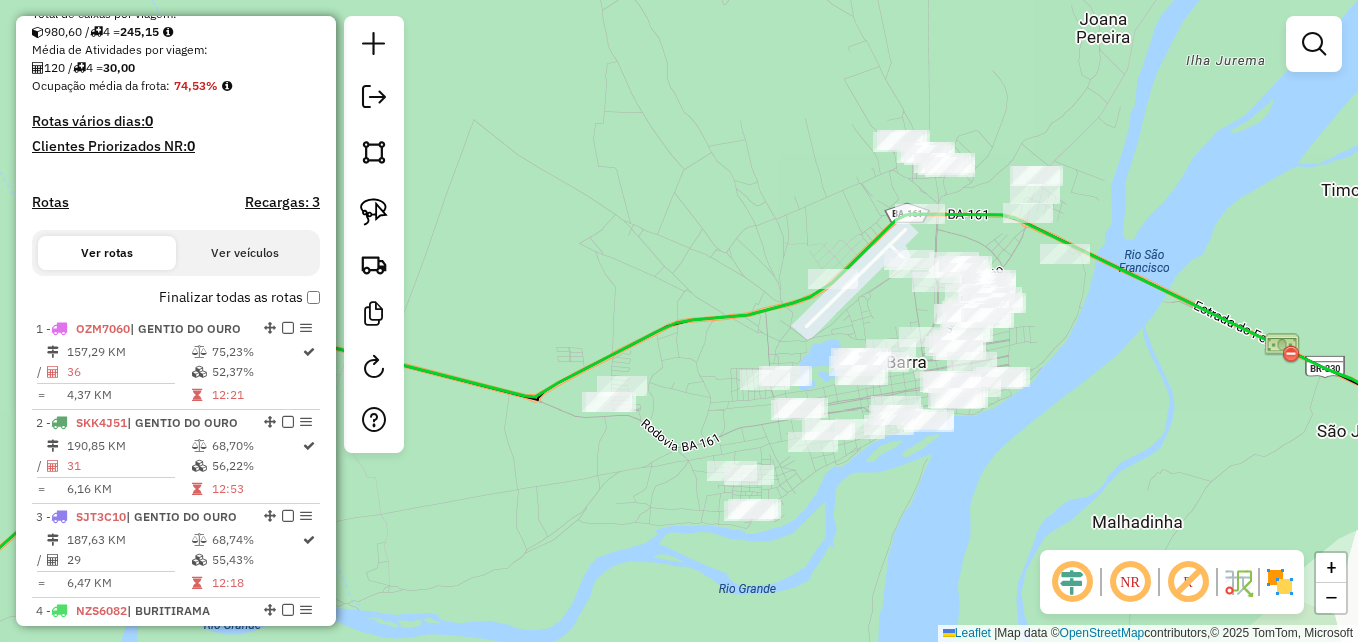 drag, startPoint x: 379, startPoint y: 149, endPoint x: 408, endPoint y: 159, distance: 30.675724 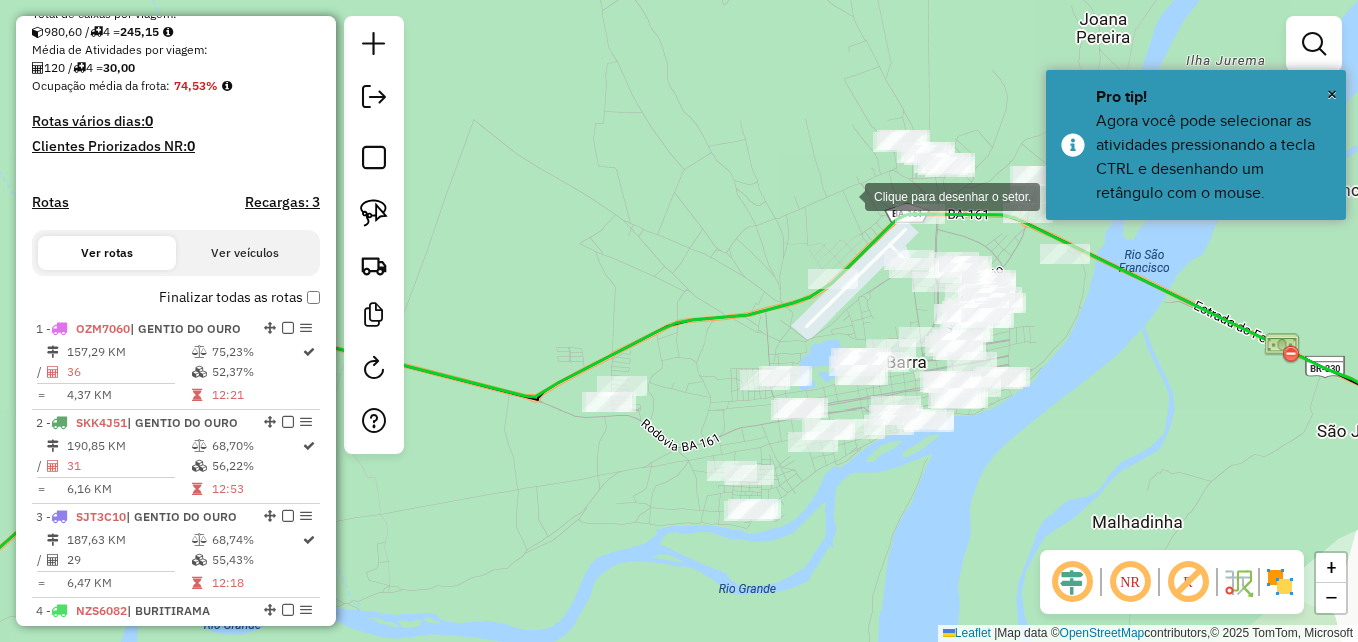 drag, startPoint x: 845, startPoint y: 195, endPoint x: 887, endPoint y: 194, distance: 42.0119 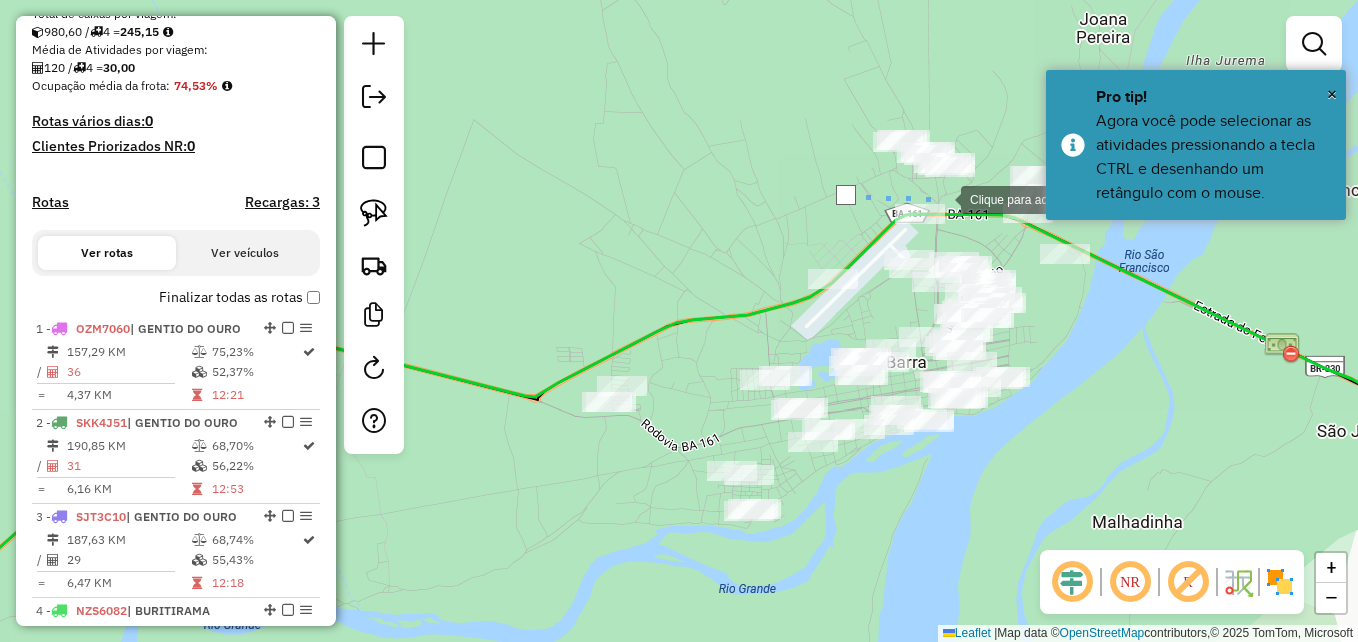 drag, startPoint x: 941, startPoint y: 198, endPoint x: 1007, endPoint y: 240, distance: 78.23043 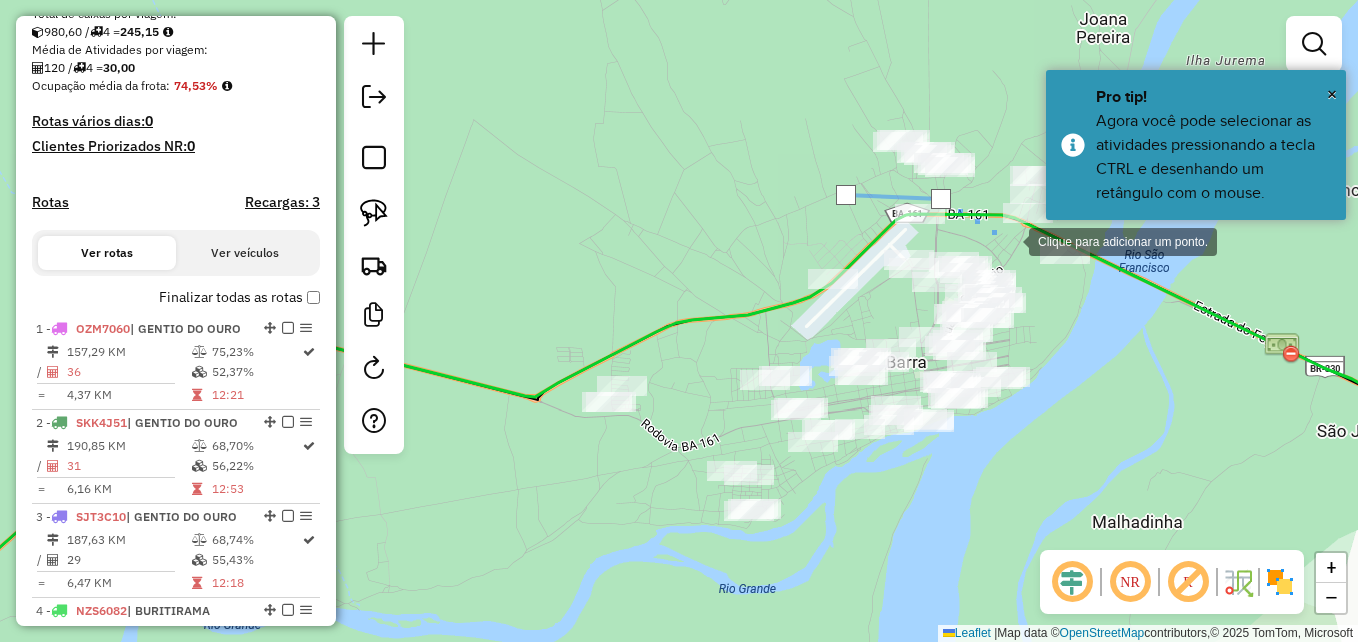 click 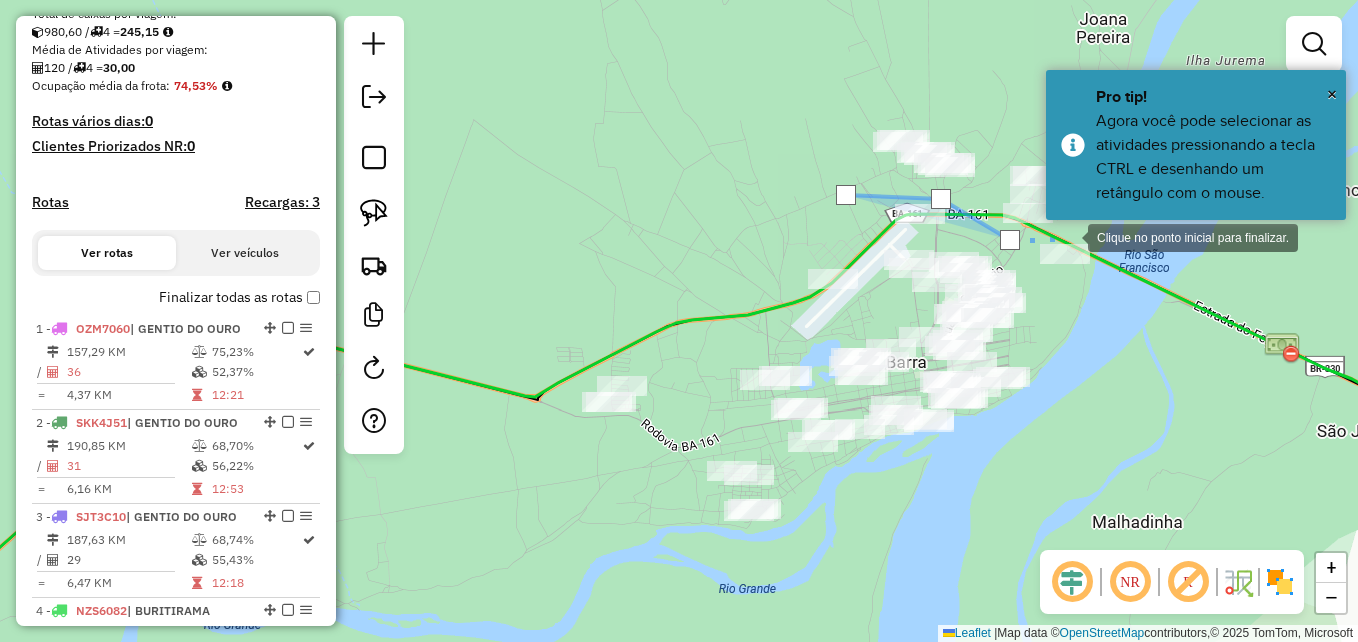 click 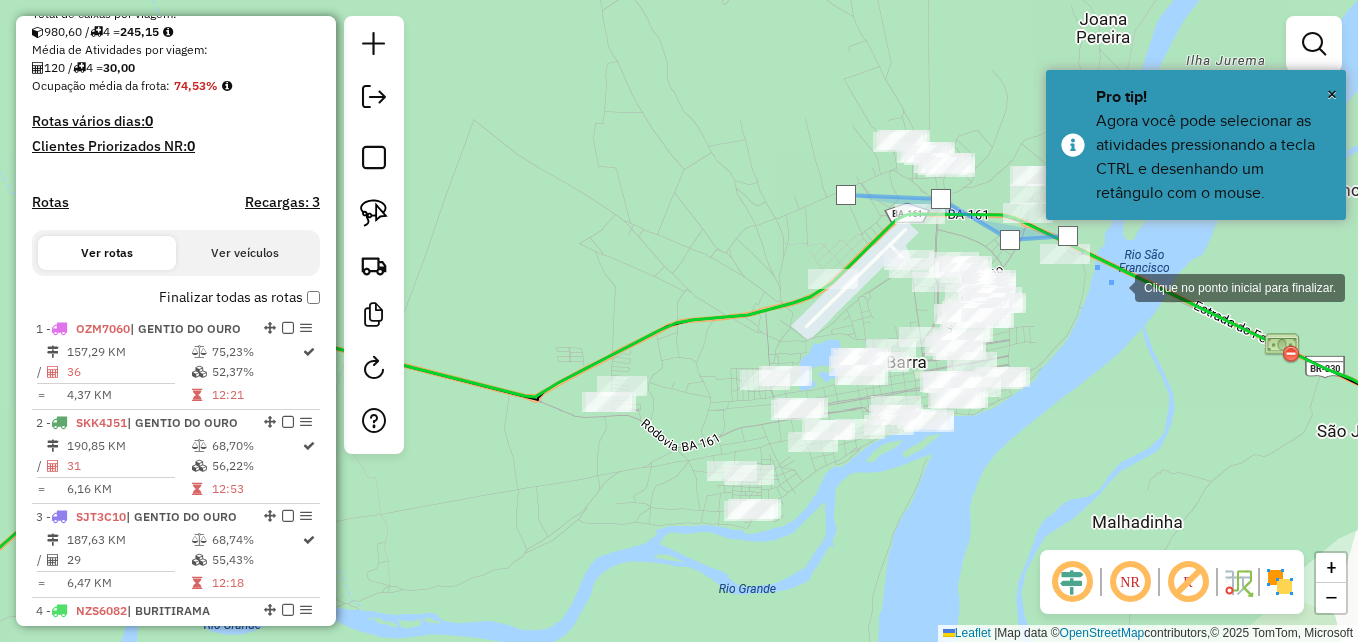 drag, startPoint x: 1115, startPoint y: 286, endPoint x: 1080, endPoint y: 382, distance: 102.18121 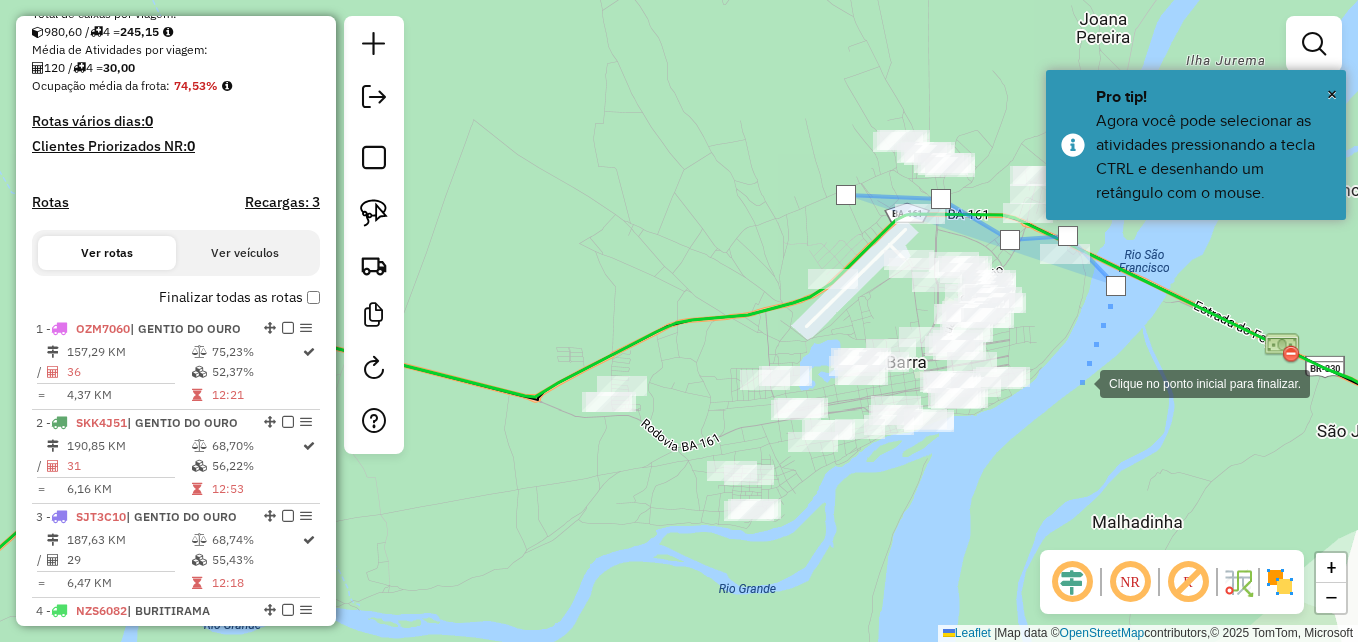 click 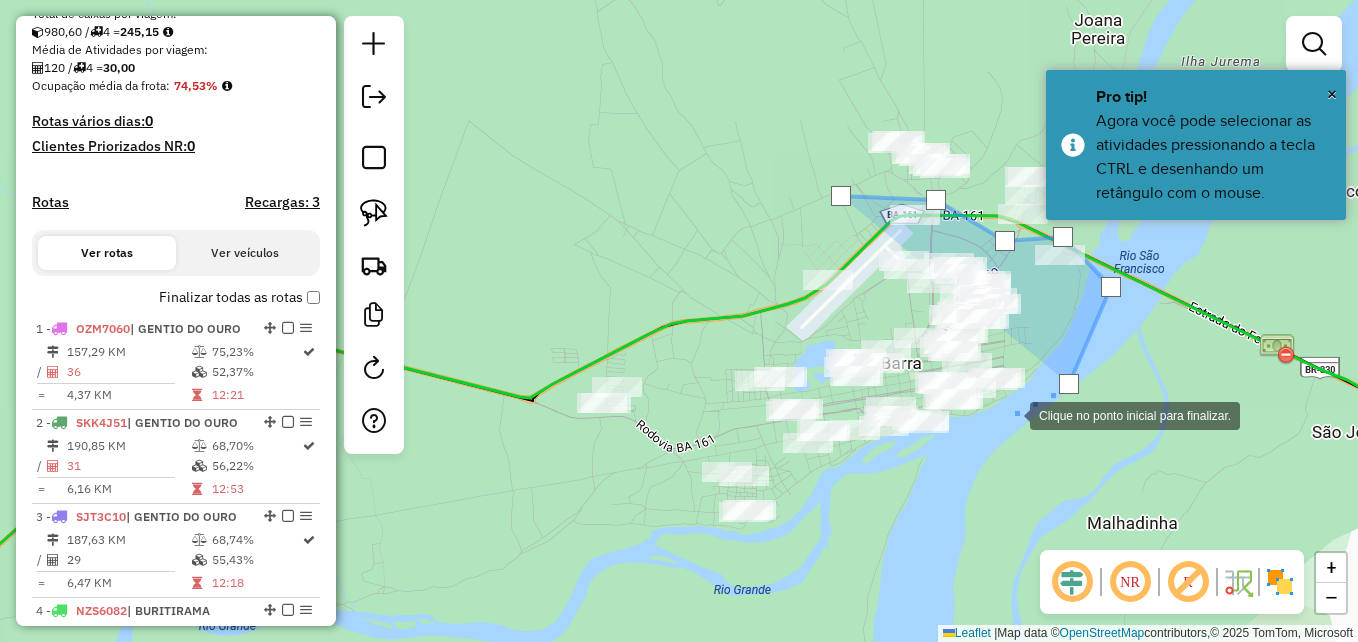 drag, startPoint x: 1009, startPoint y: 416, endPoint x: 982, endPoint y: 420, distance: 27.294687 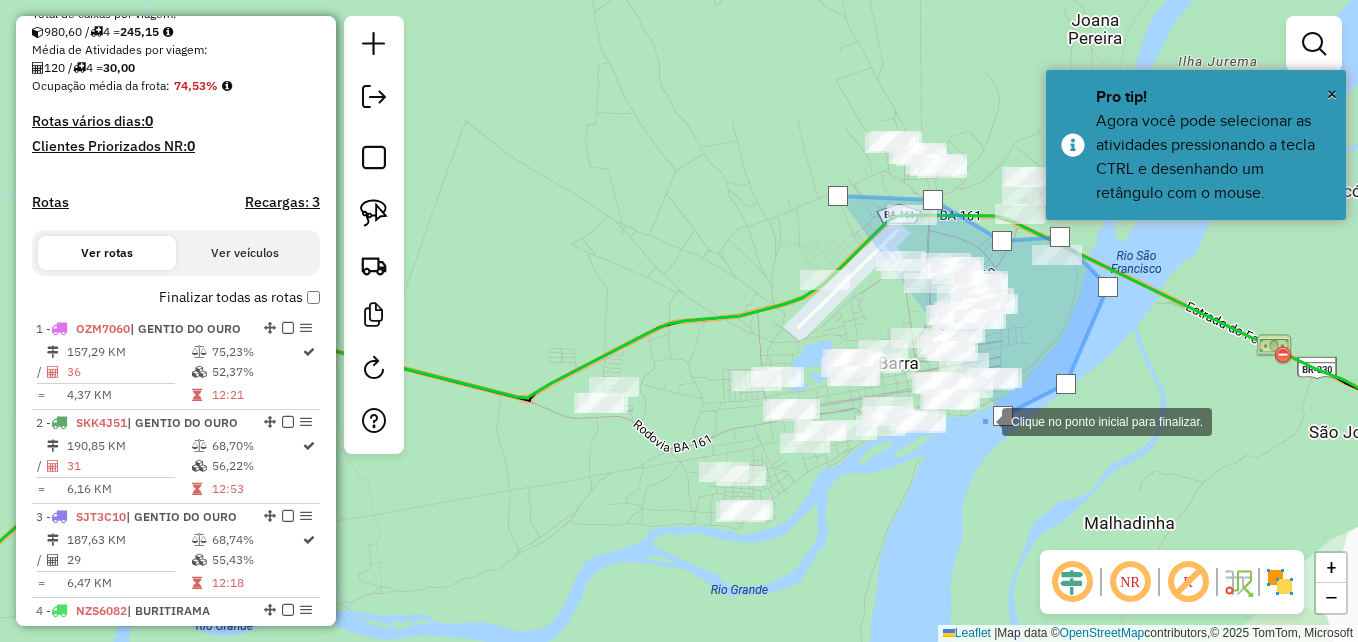 click 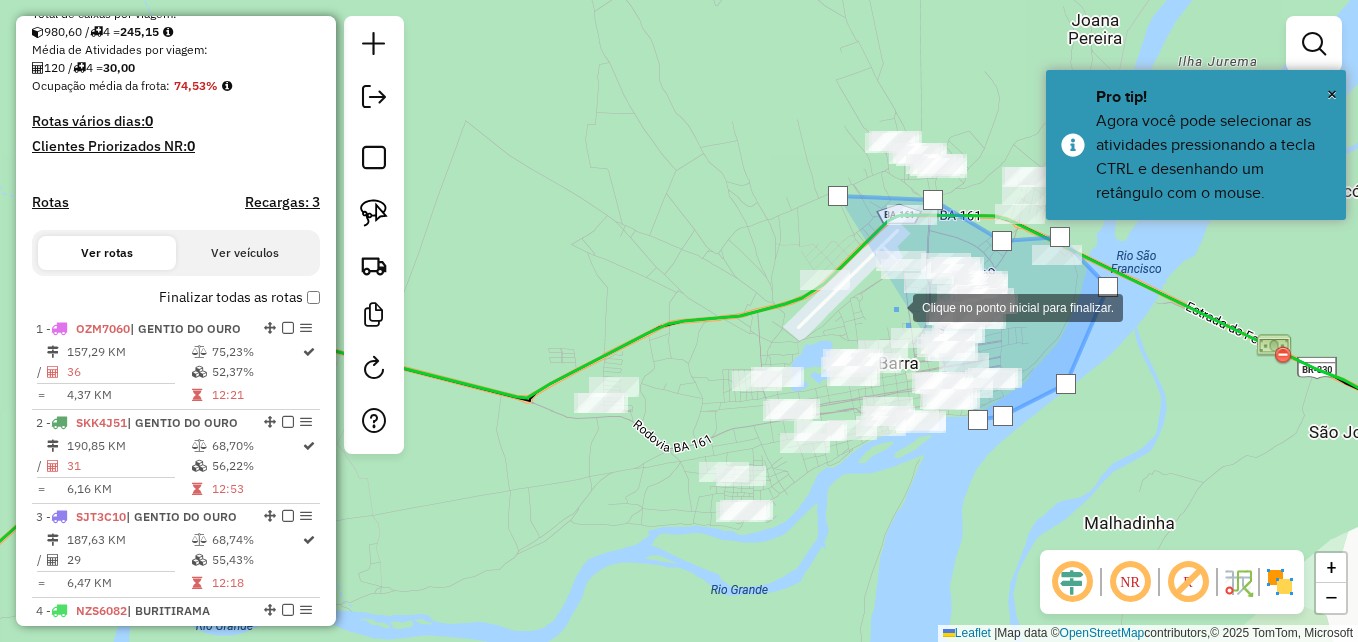click 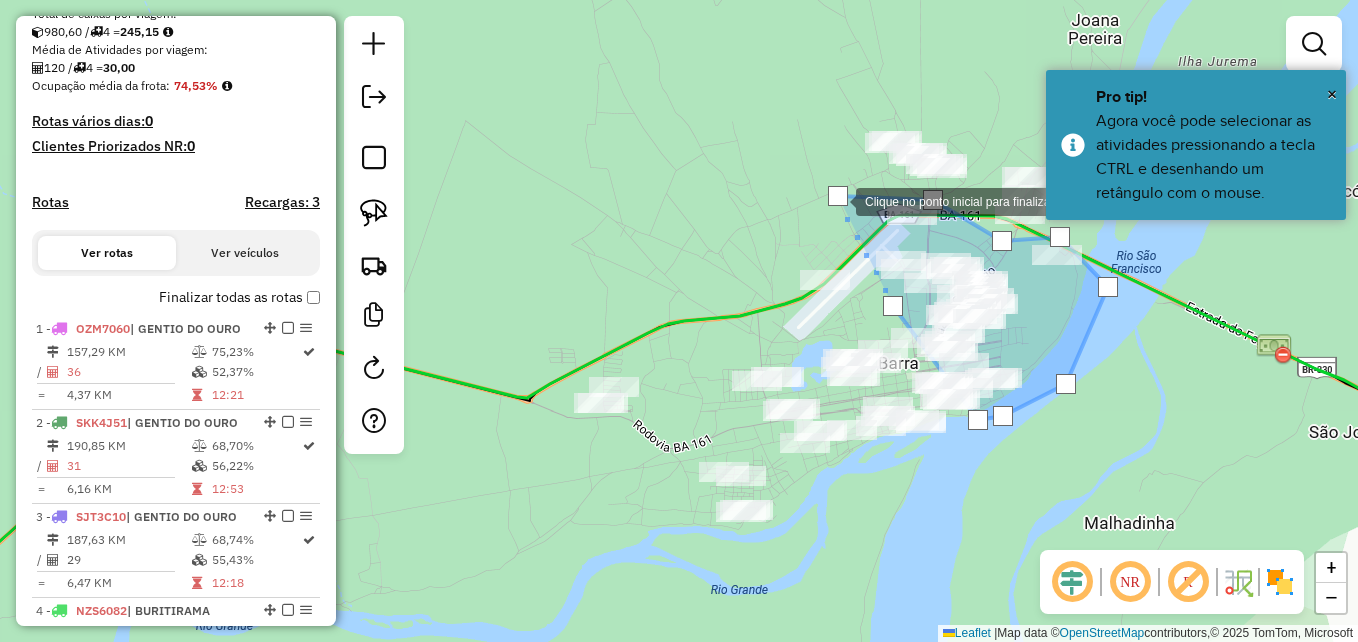 click 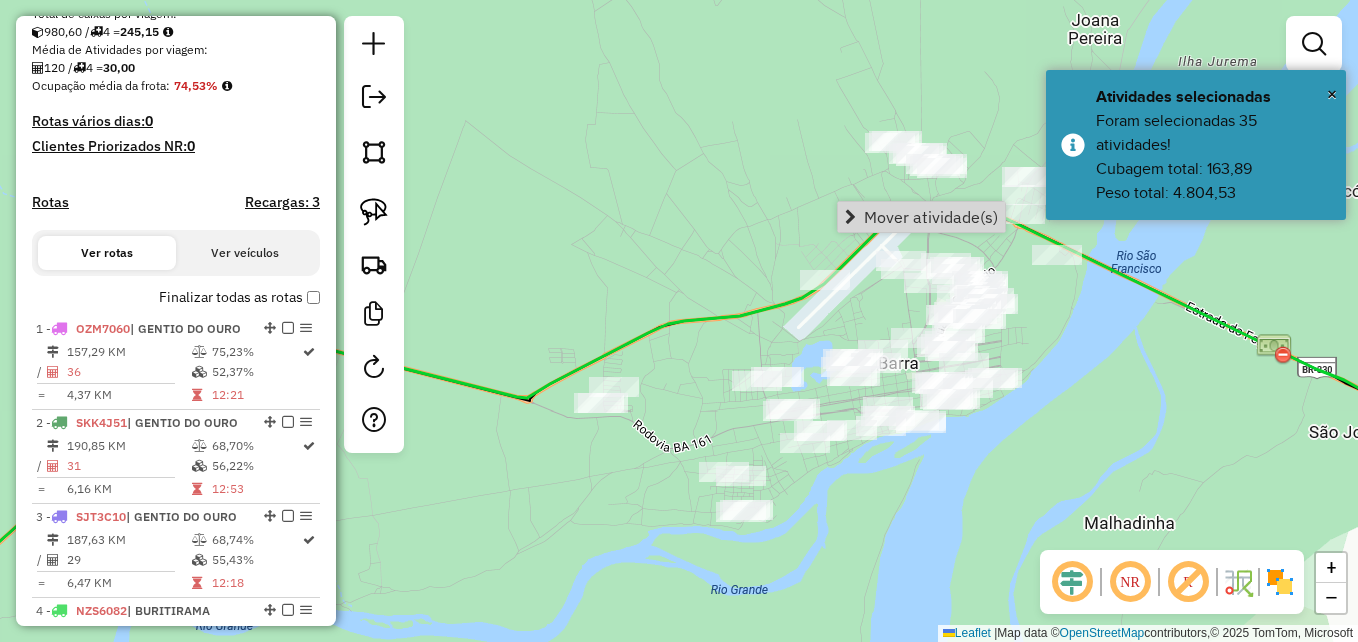 click on "Janela de atendimento Grade de atendimento Capacidade Transportadoras Veículos Cliente Pedidos  Rotas Selecione os dias de semana para filtrar as janelas de atendimento  Seg   Ter   Qua   Qui   Sex   Sáb   Dom  Informe o período da janela de atendimento: De: Até:  Filtrar exatamente a janela do cliente  Considerar janela de atendimento padrão  Selecione os dias de semana para filtrar as grades de atendimento  Seg   Ter   Qua   Qui   Sex   Sáb   Dom   Considerar clientes sem dia de atendimento cadastrado  Clientes fora do dia de atendimento selecionado Filtrar as atividades entre os valores definidos abaixo:  Peso mínimo:   Peso máximo:   Cubagem mínima:   Cubagem máxima:   De:   Até:  Filtrar as atividades entre o tempo de atendimento definido abaixo:  De:   Até:   Considerar capacidade total dos clientes não roteirizados Transportadora: Selecione um ou mais itens Tipo de veículo: Selecione um ou mais itens Veículo: Selecione um ou mais itens Motorista: Selecione um ou mais itens Nome: Rótulo:" 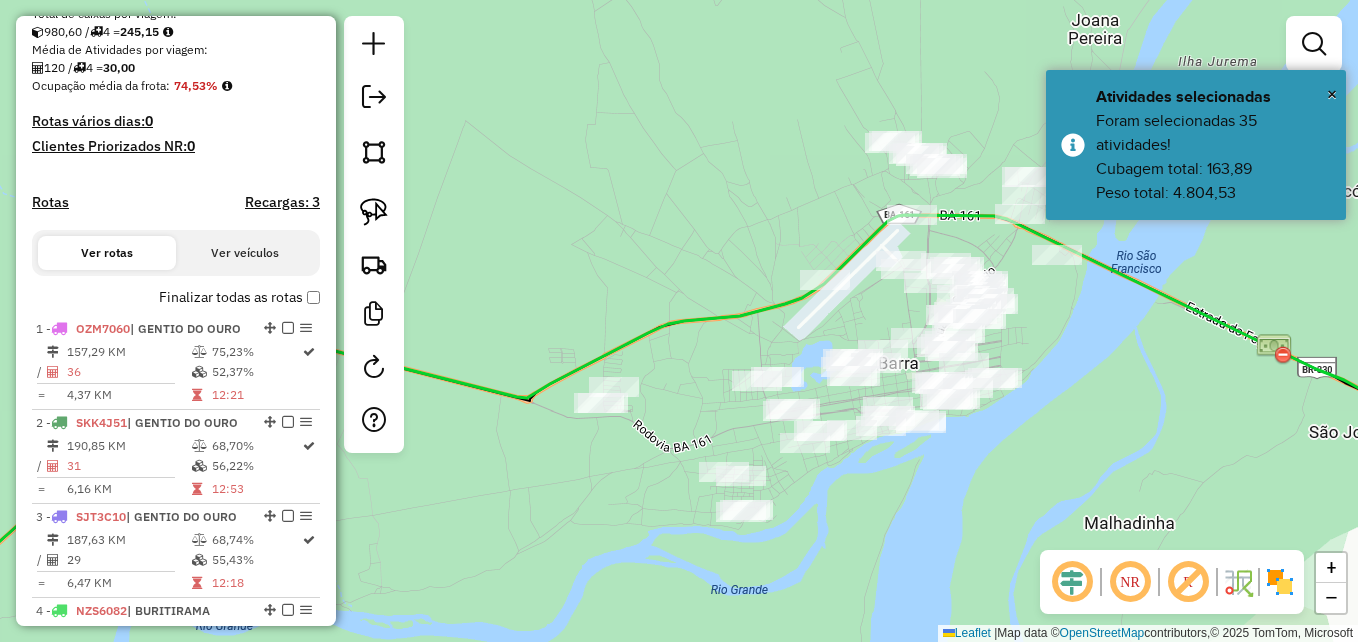 click 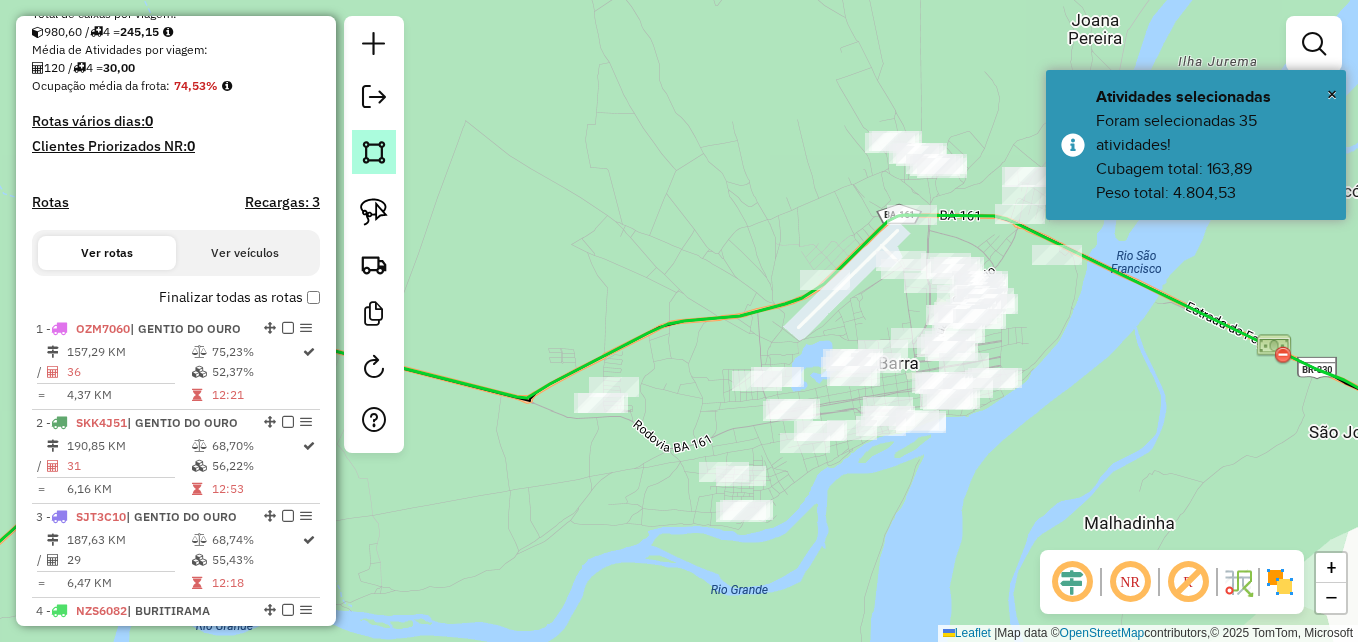 click 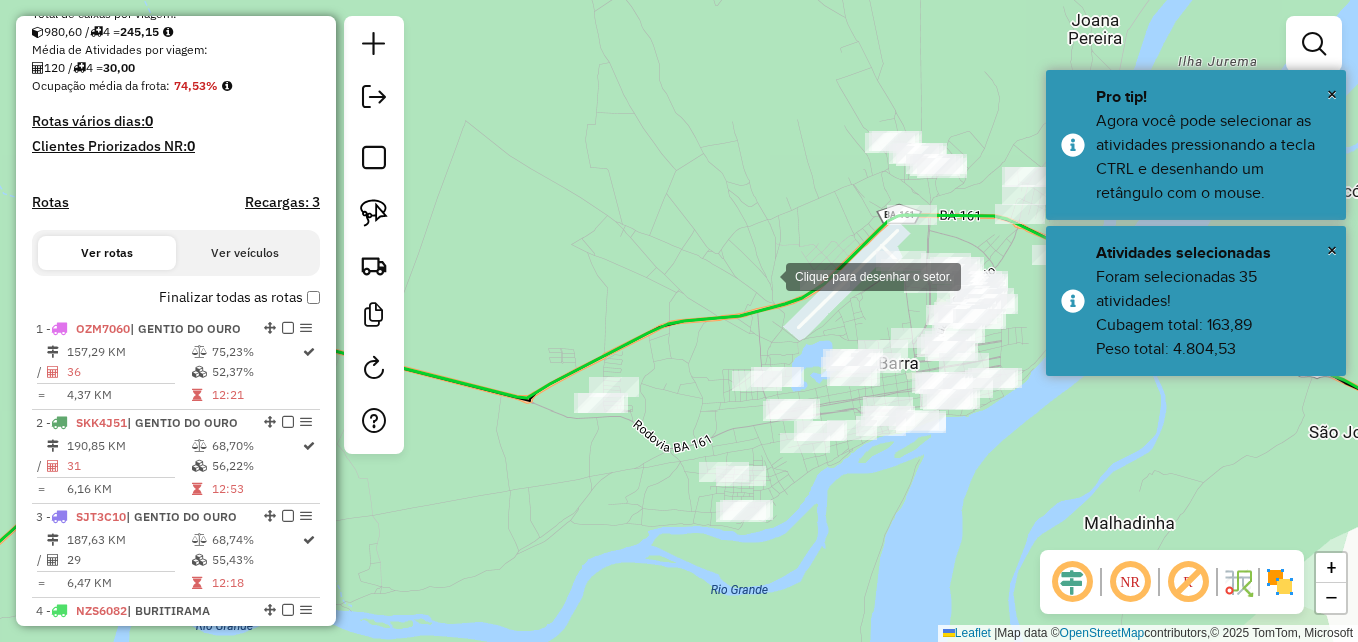 drag, startPoint x: 773, startPoint y: 270, endPoint x: 755, endPoint y: 274, distance: 18.439089 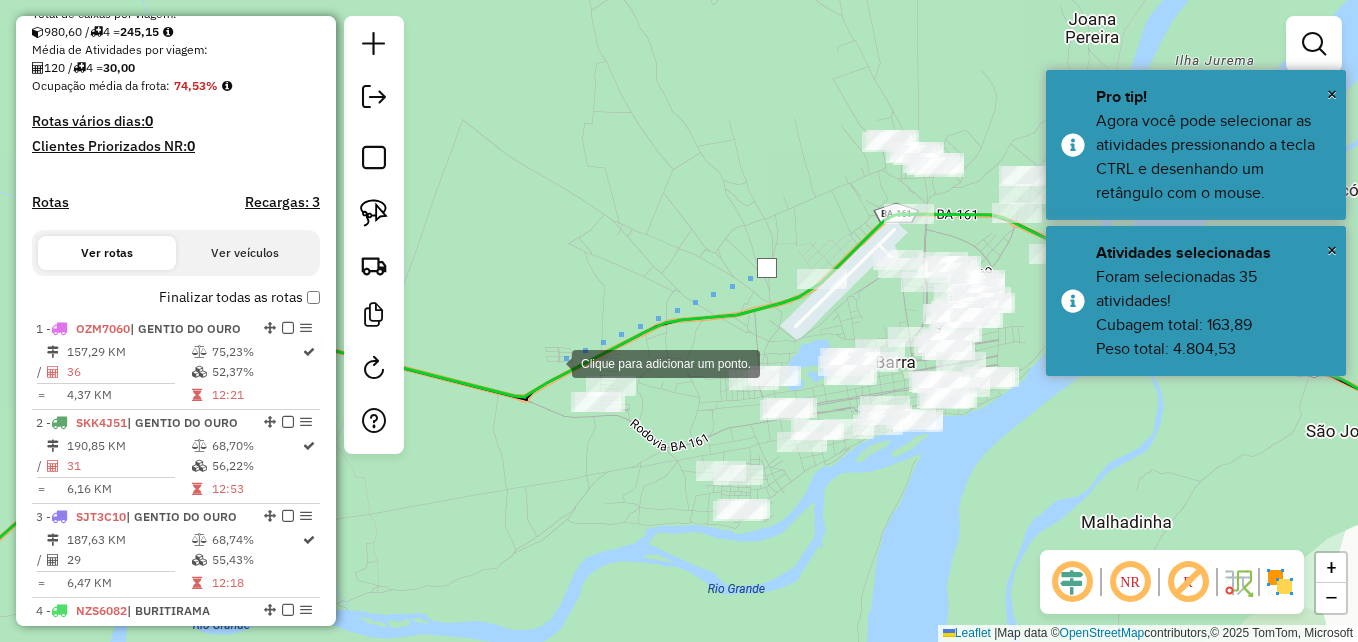 click 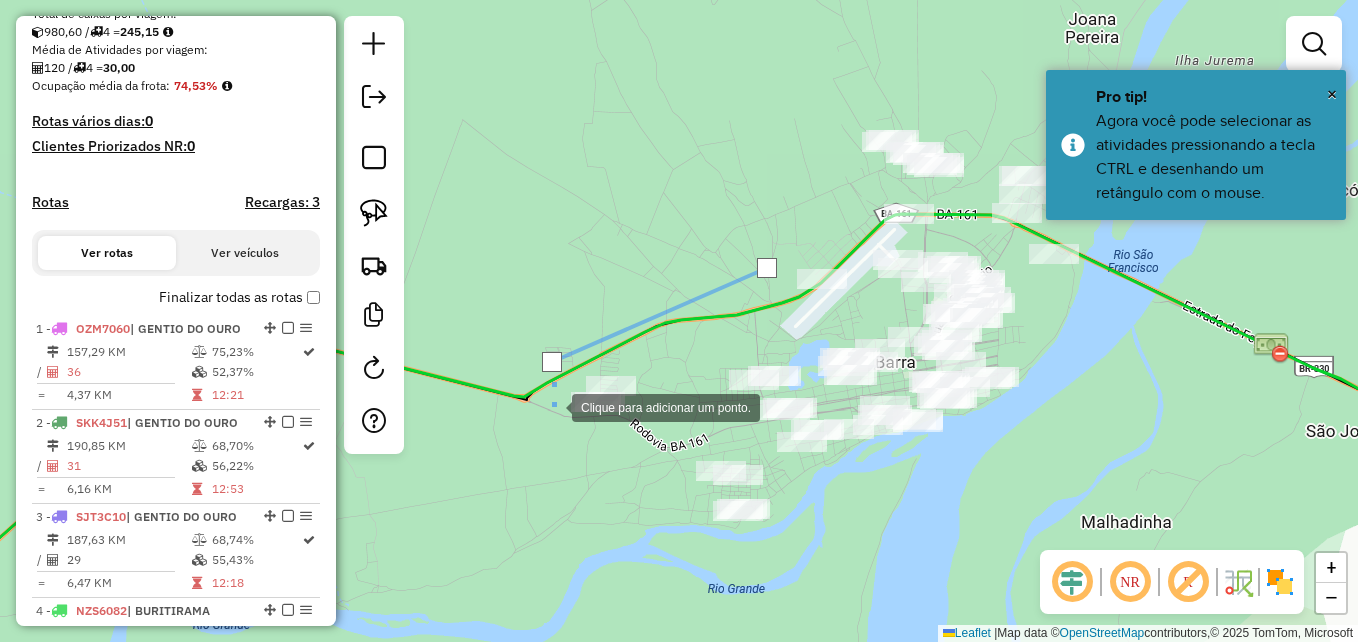 click 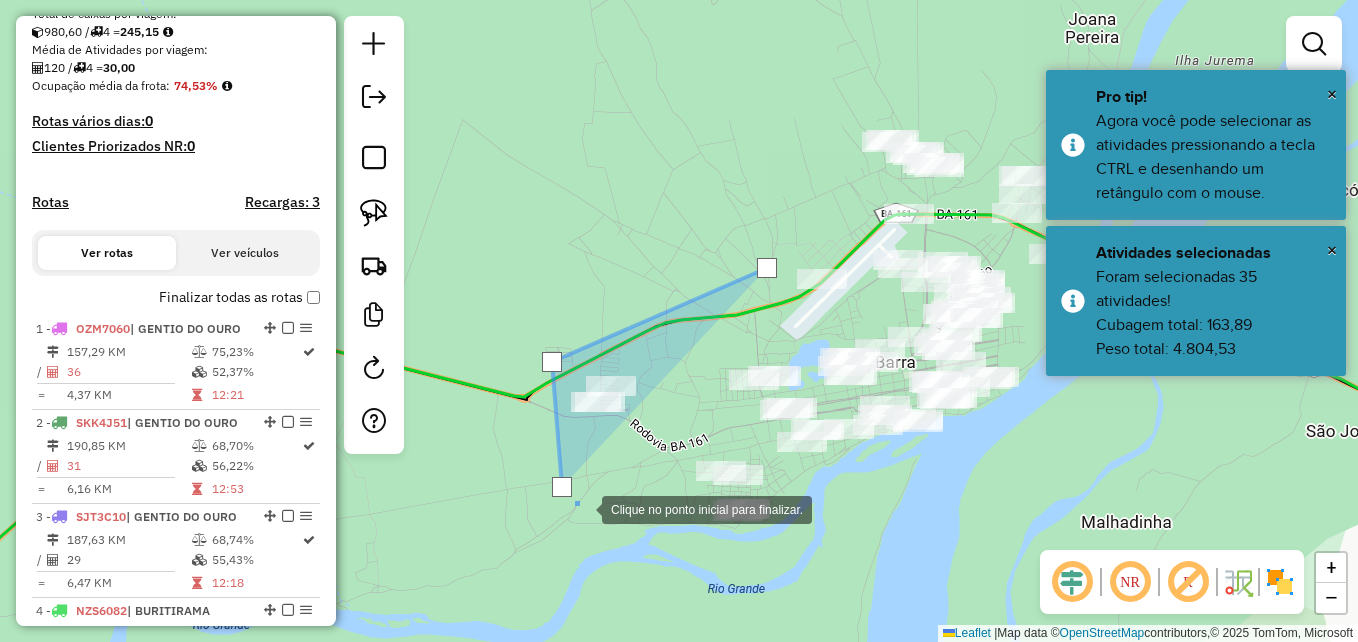 click 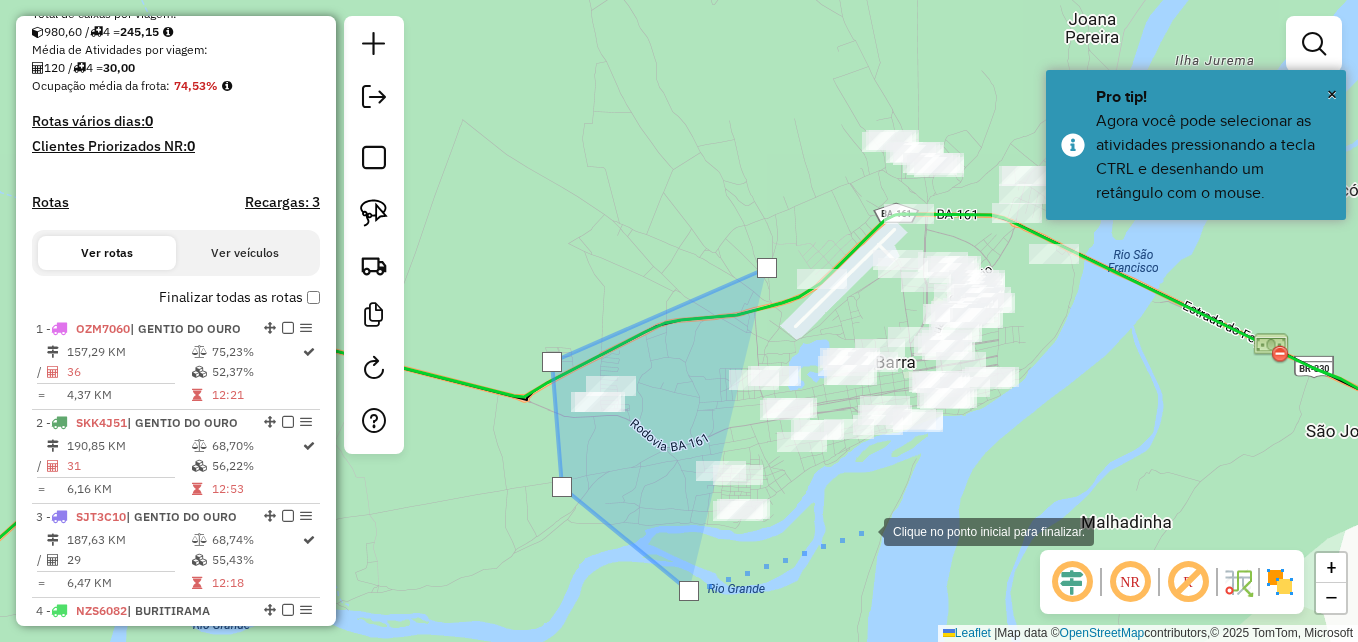 click 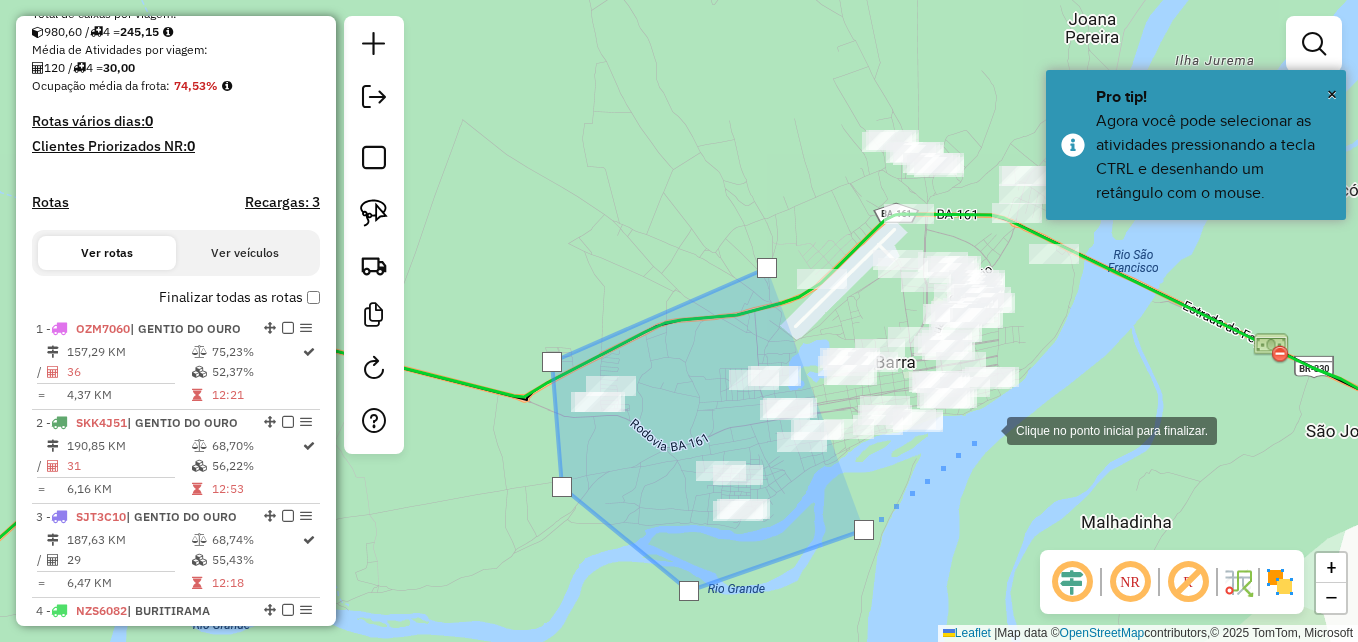 drag, startPoint x: 988, startPoint y: 427, endPoint x: 936, endPoint y: 401, distance: 58.137768 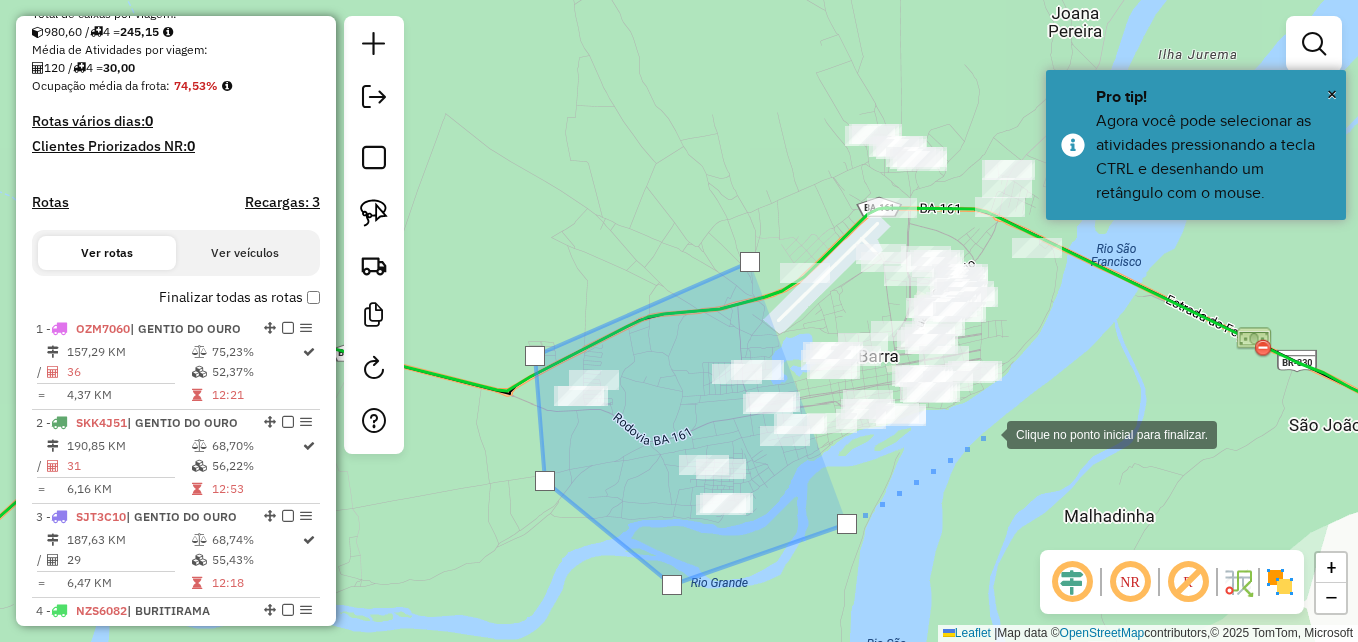 drag, startPoint x: 987, startPoint y: 433, endPoint x: 955, endPoint y: 376, distance: 65.36819 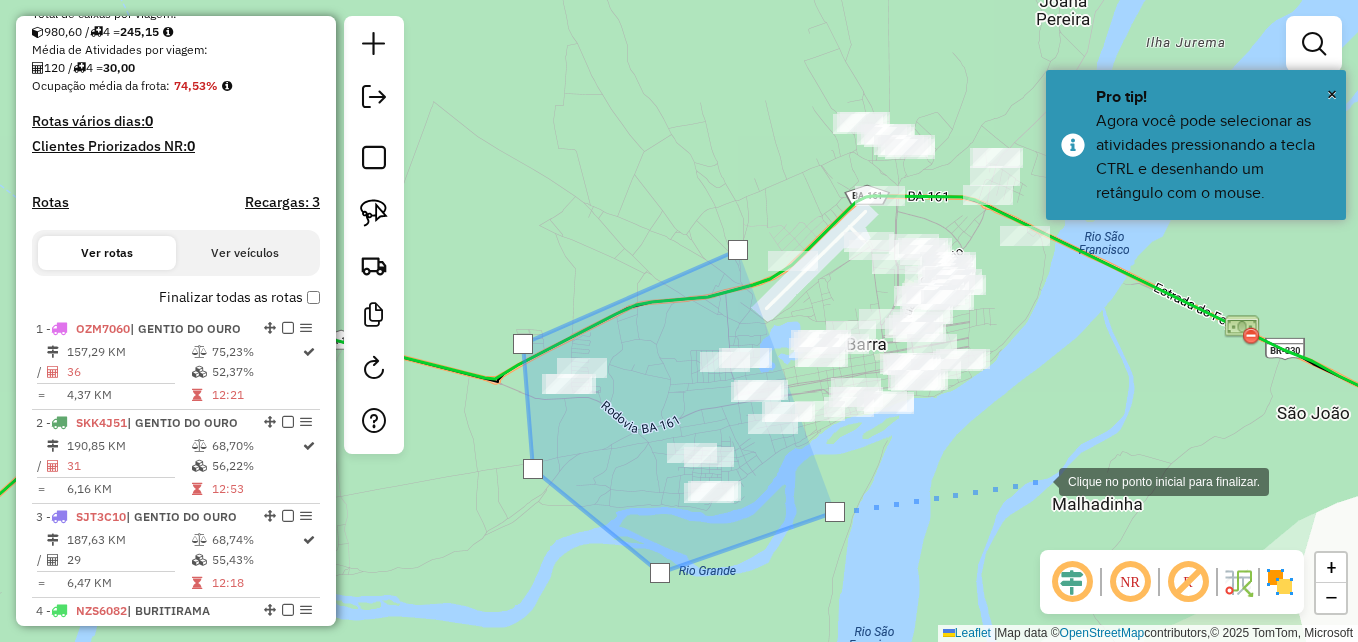 drag, startPoint x: 1039, startPoint y: 480, endPoint x: 990, endPoint y: 440, distance: 63.25346 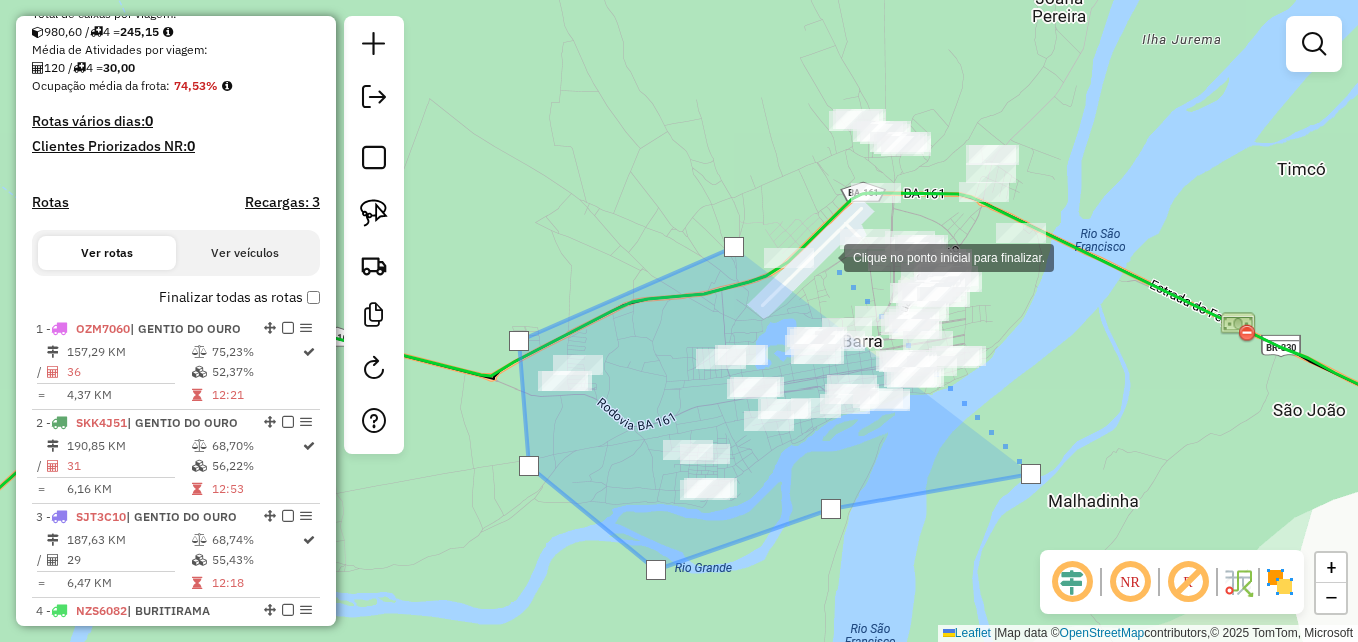 click 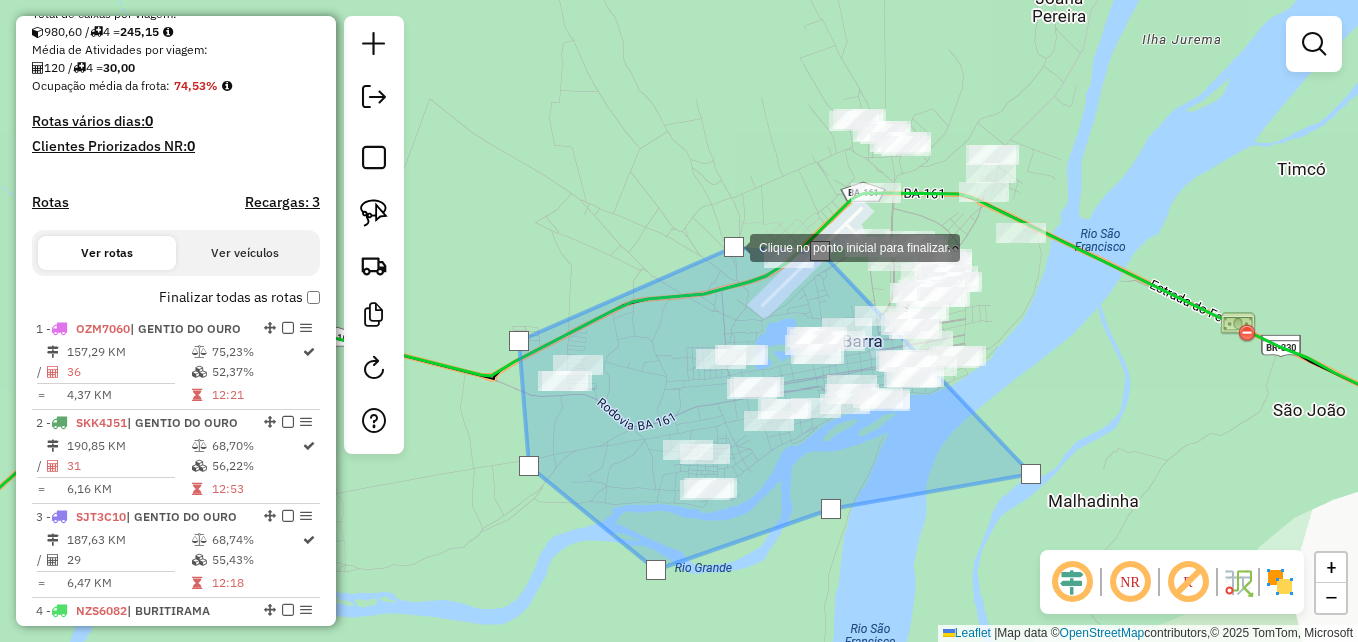 click 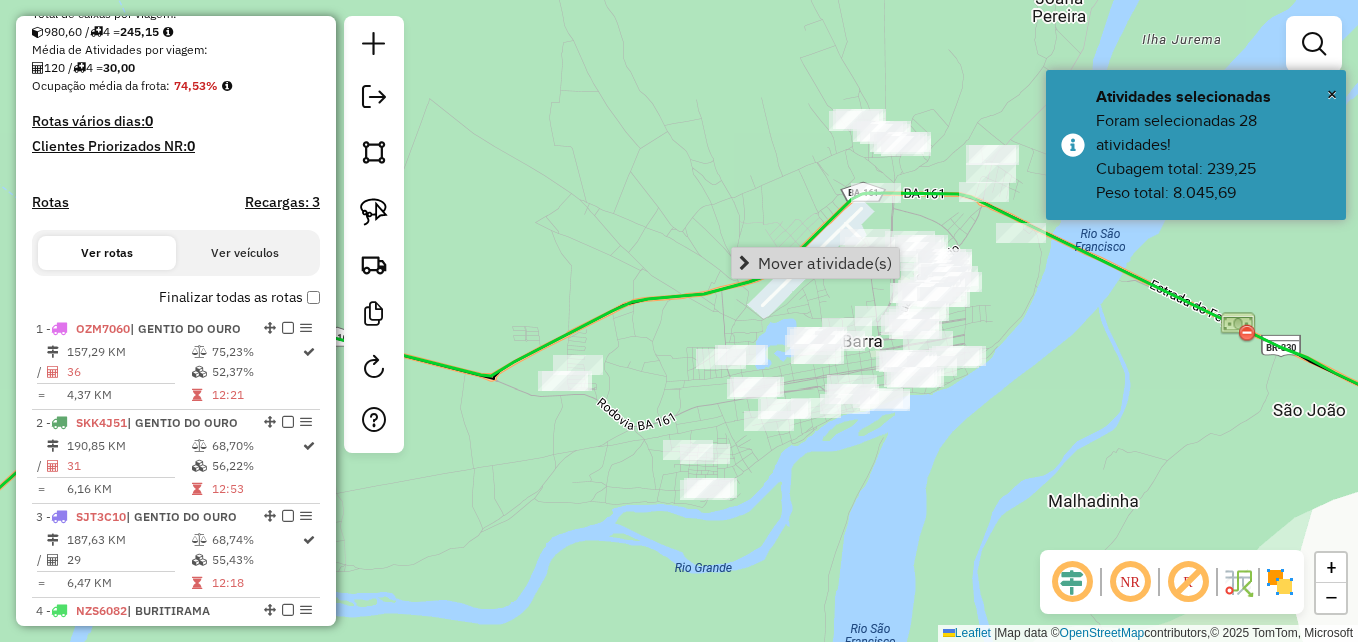 click on "Janela de atendimento Grade de atendimento Capacidade Transportadoras Veículos Cliente Pedidos  Rotas Selecione os dias de semana para filtrar as janelas de atendimento  Seg   Ter   Qua   Qui   Sex   Sáb   Dom  Informe o período da janela de atendimento: De: Até:  Filtrar exatamente a janela do cliente  Considerar janela de atendimento padrão  Selecione os dias de semana para filtrar as grades de atendimento  Seg   Ter   Qua   Qui   Sex   Sáb   Dom   Considerar clientes sem dia de atendimento cadastrado  Clientes fora do dia de atendimento selecionado Filtrar as atividades entre os valores definidos abaixo:  Peso mínimo:   Peso máximo:   Cubagem mínima:   Cubagem máxima:   De:   Até:  Filtrar as atividades entre o tempo de atendimento definido abaixo:  De:   Até:   Considerar capacidade total dos clientes não roteirizados Transportadora: Selecione um ou mais itens Tipo de veículo: Selecione um ou mais itens Veículo: Selecione um ou mais itens Motorista: Selecione um ou mais itens Nome: Rótulo:" 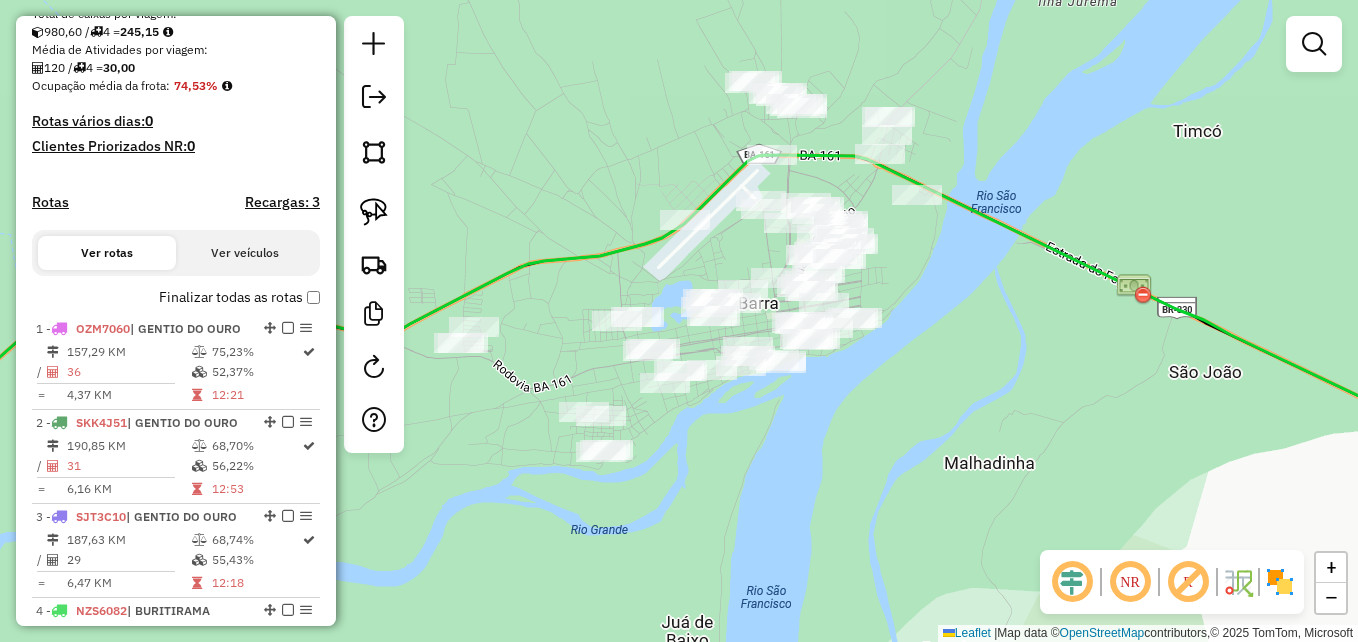 drag, startPoint x: 939, startPoint y: 469, endPoint x: 833, endPoint y: 430, distance: 112.94689 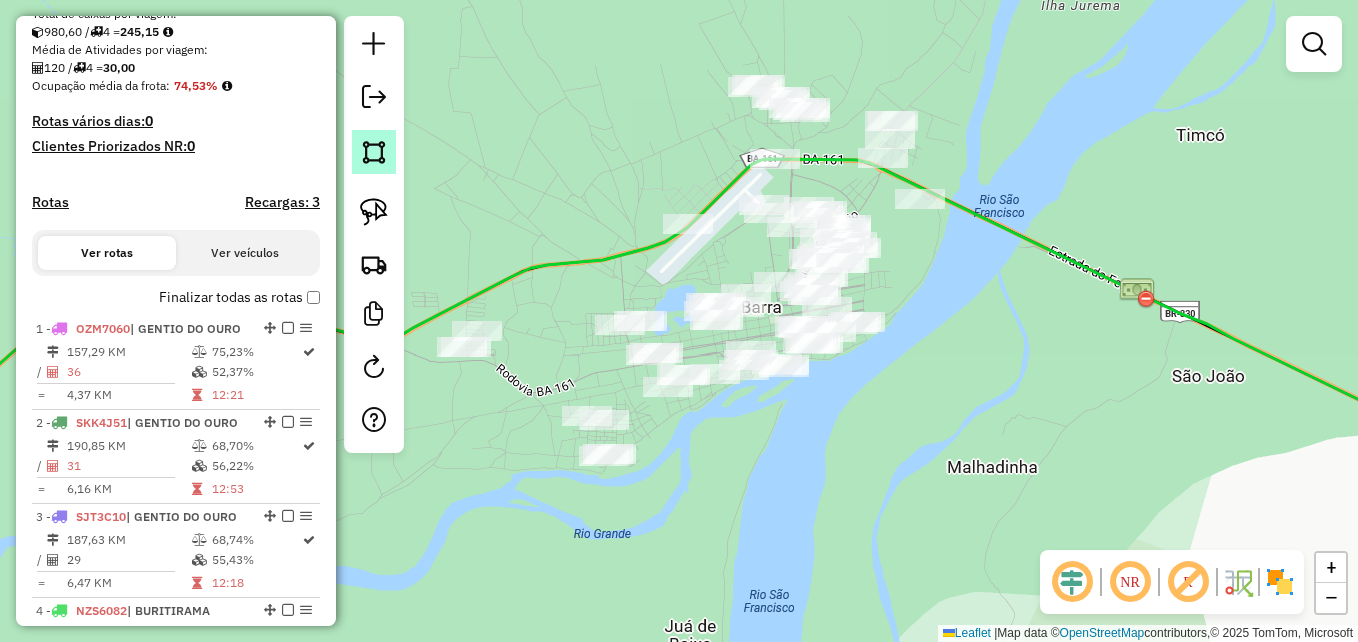 click 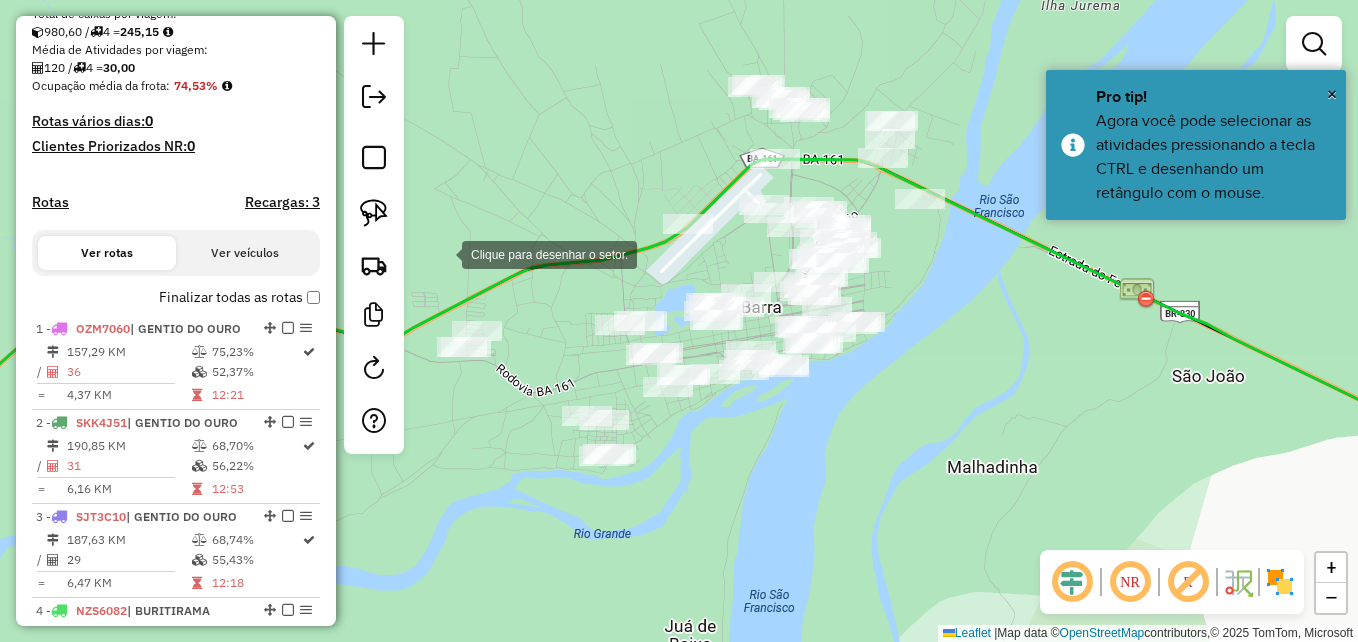click 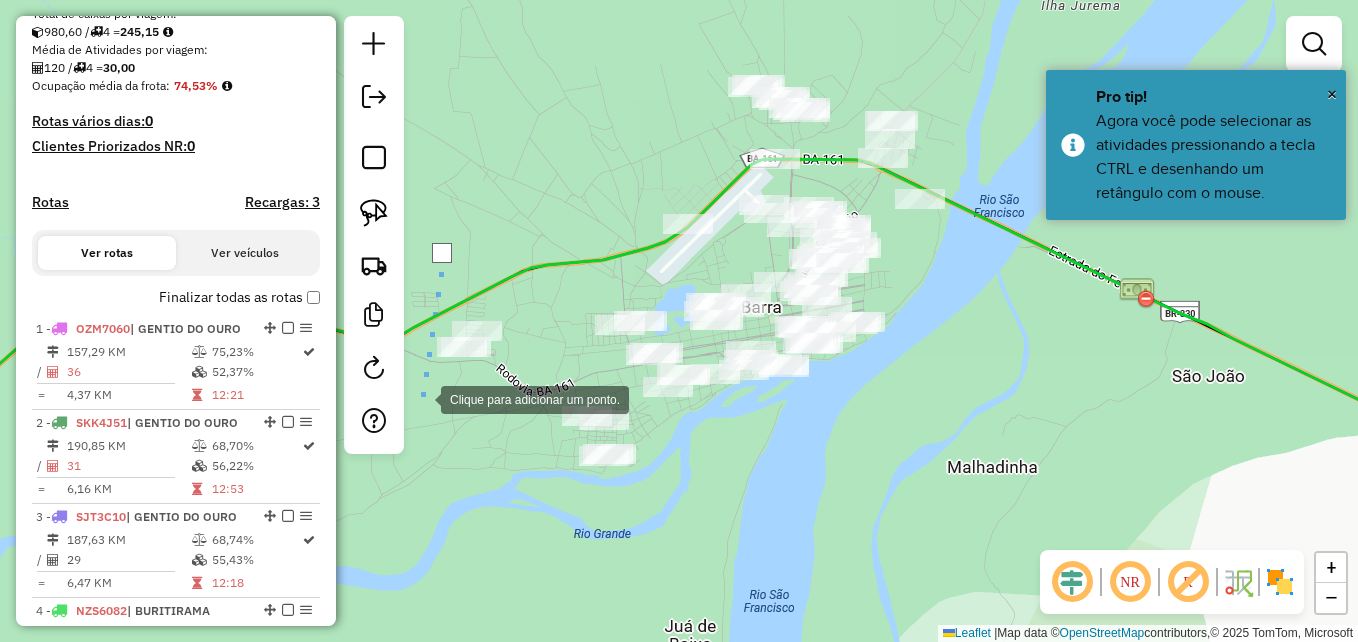 click 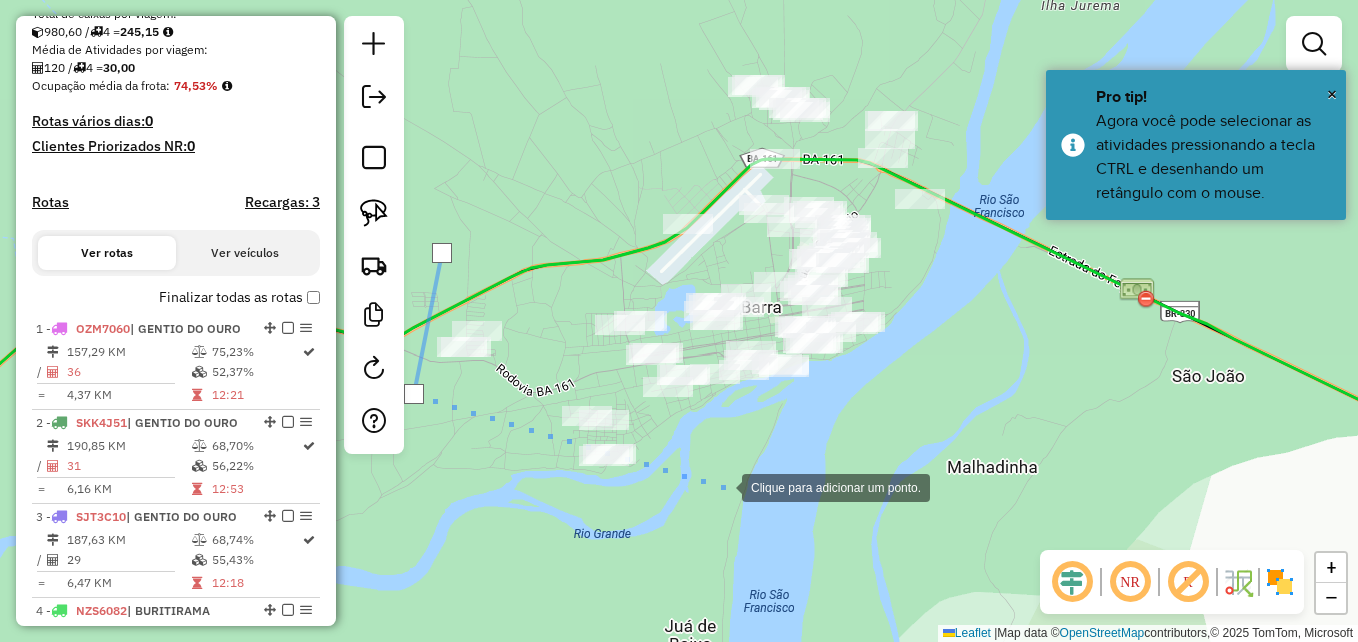 click 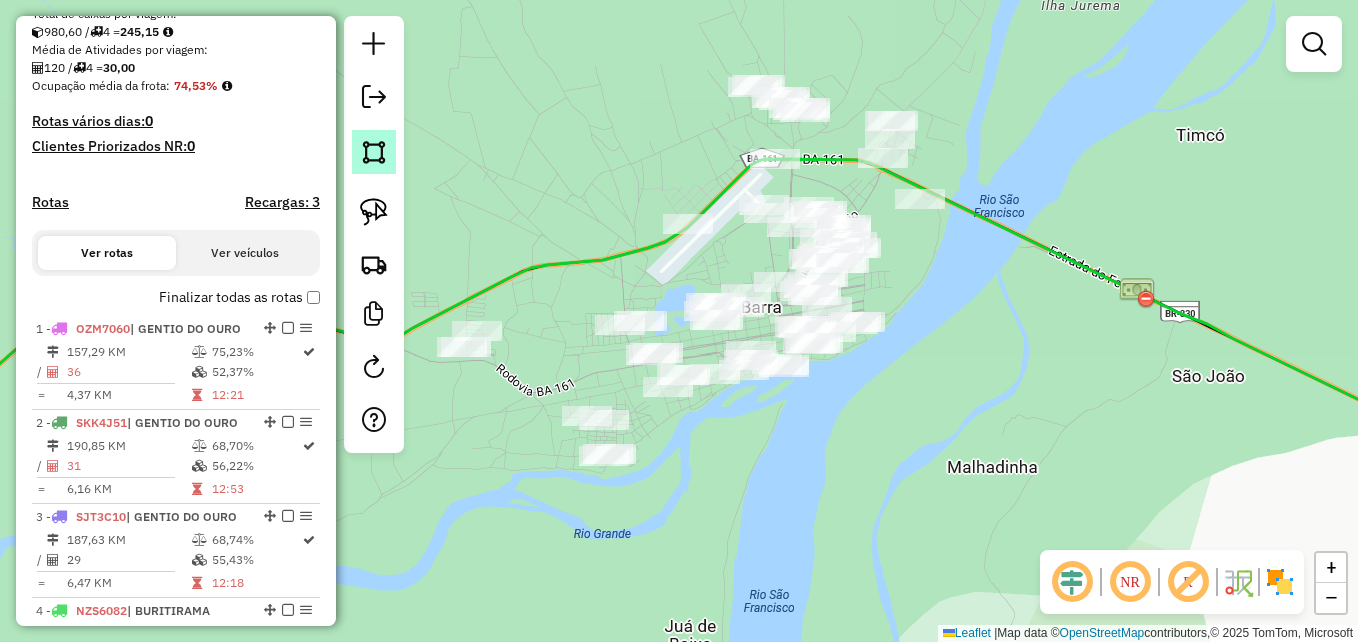 click 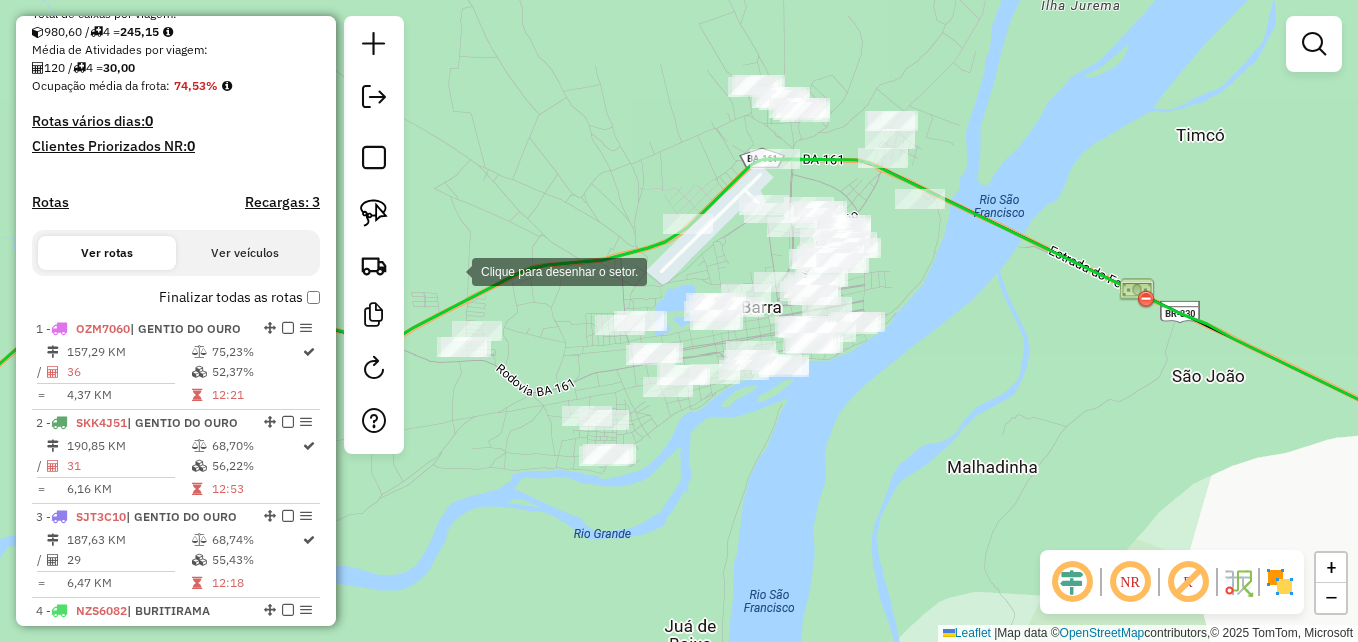 click 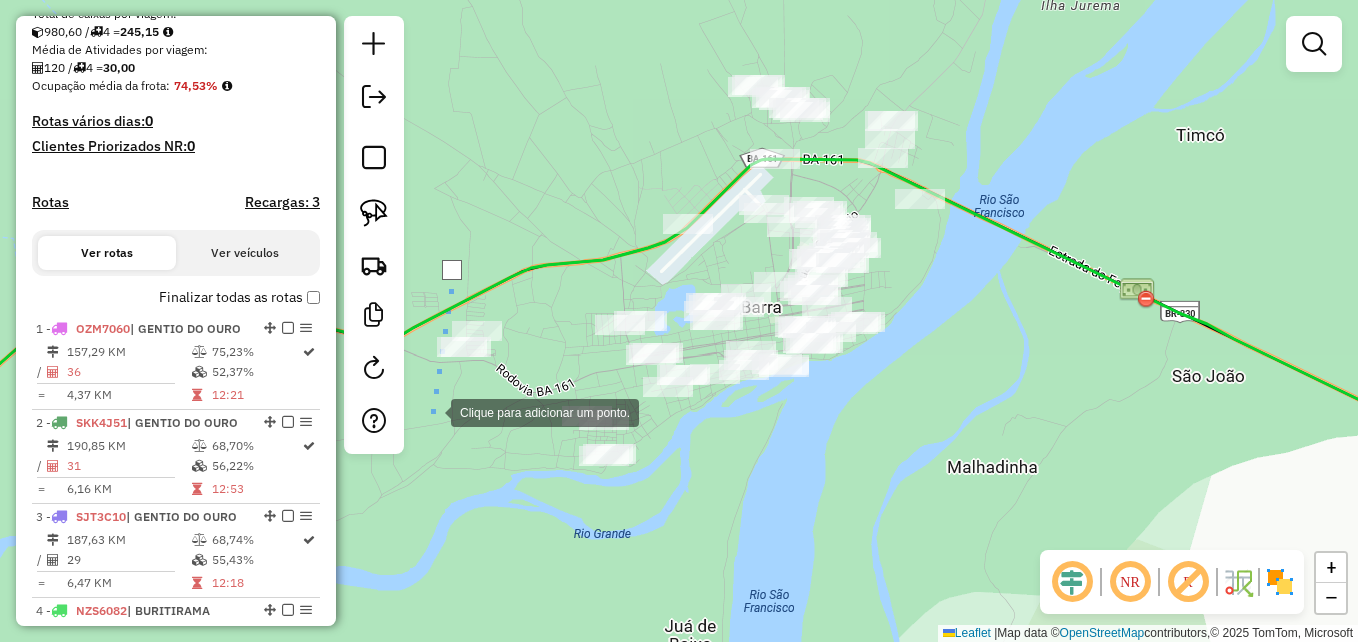 click 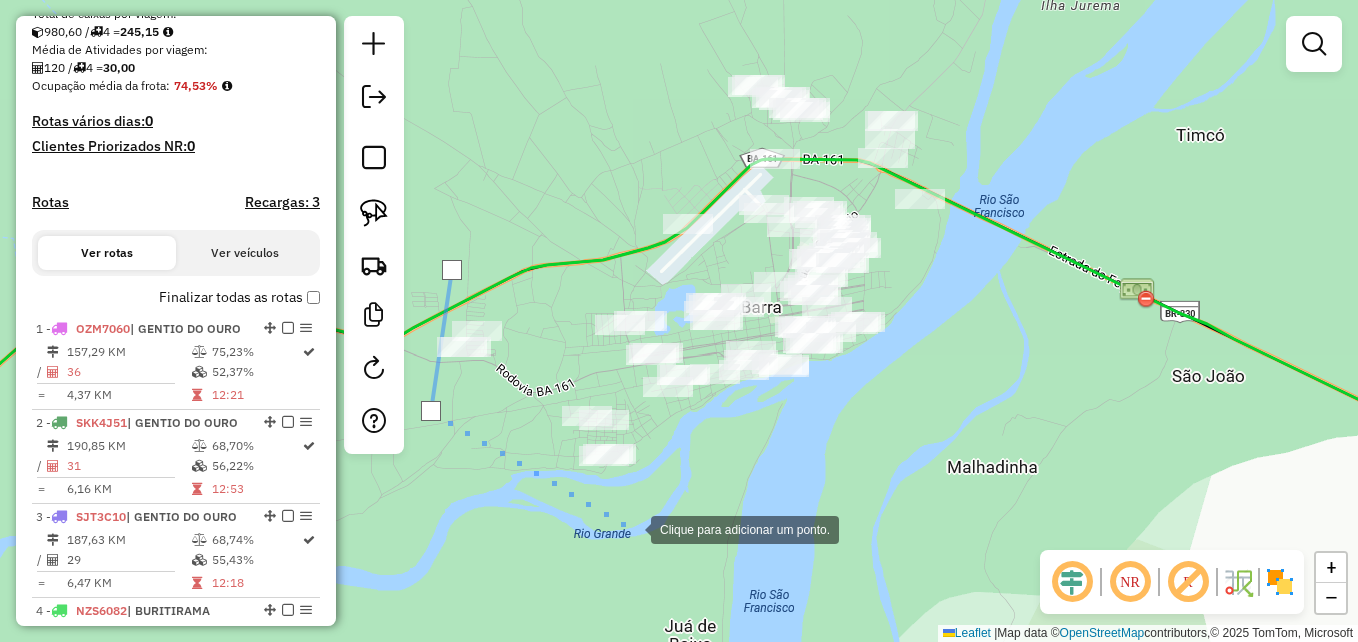 click 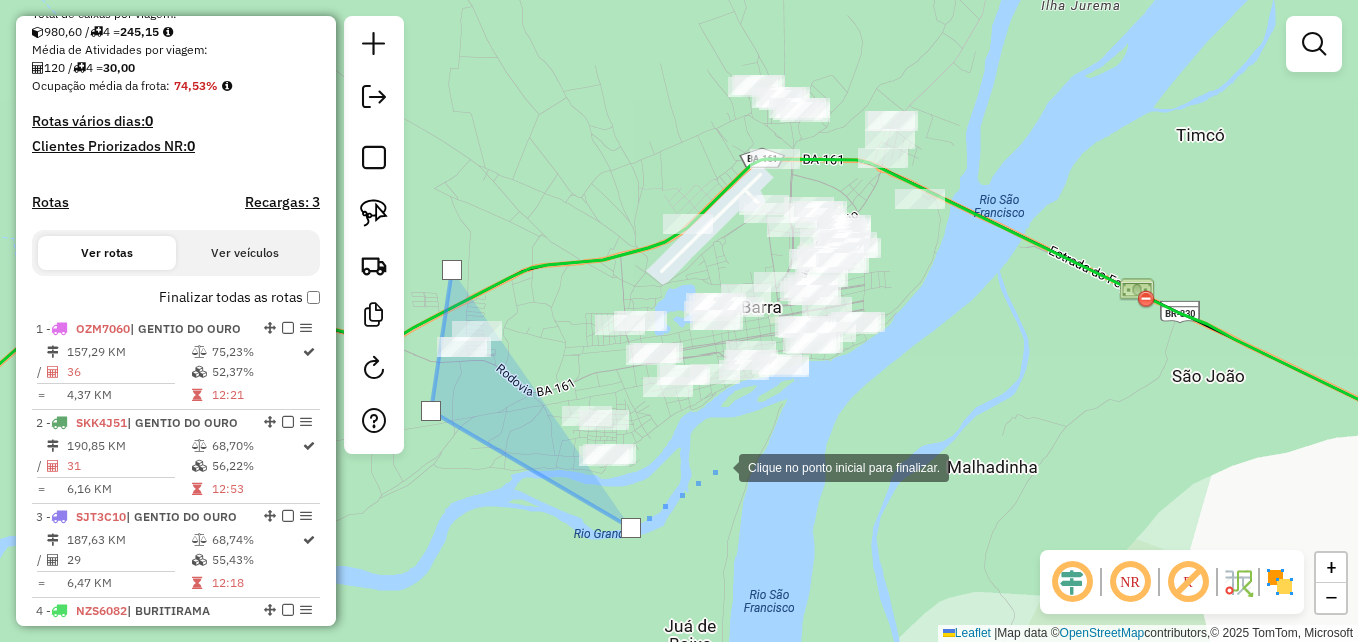 click 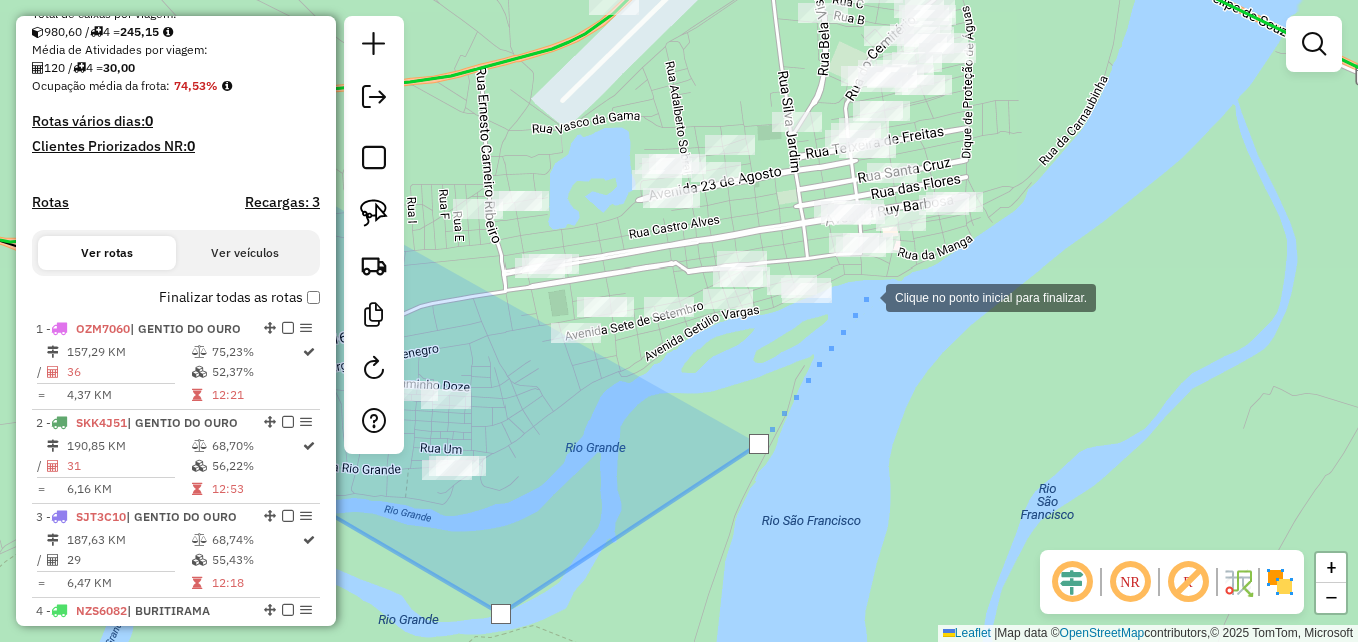 click 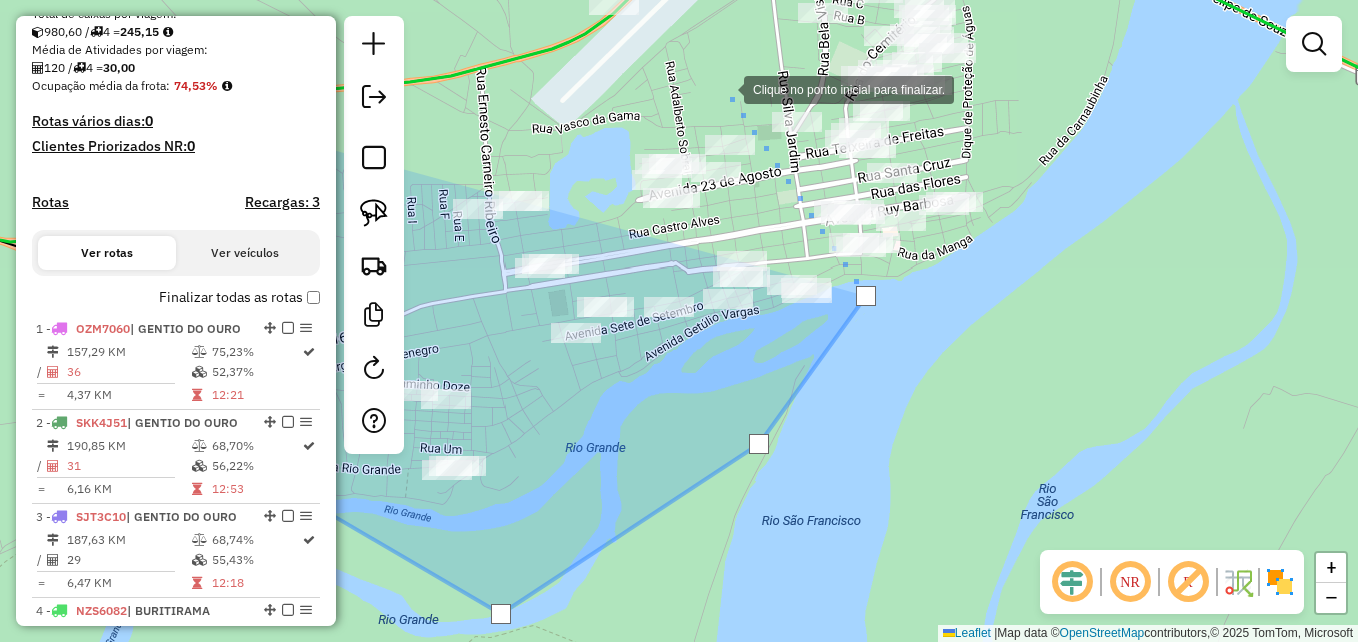 click 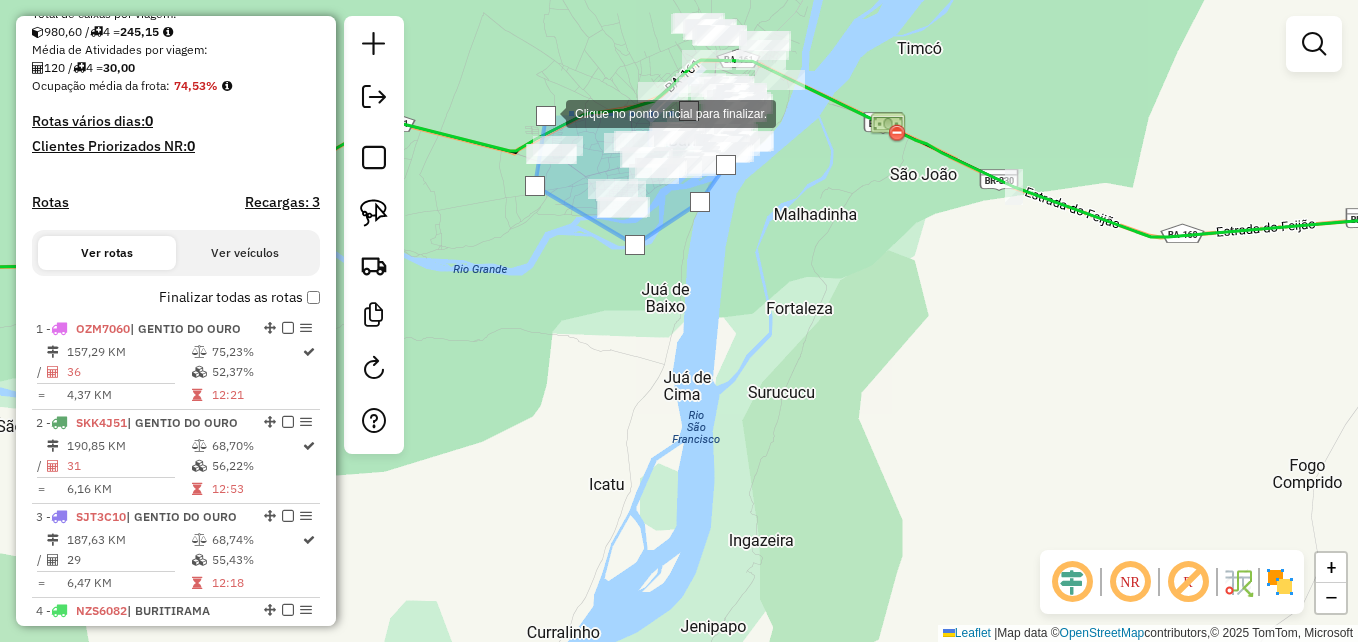 click 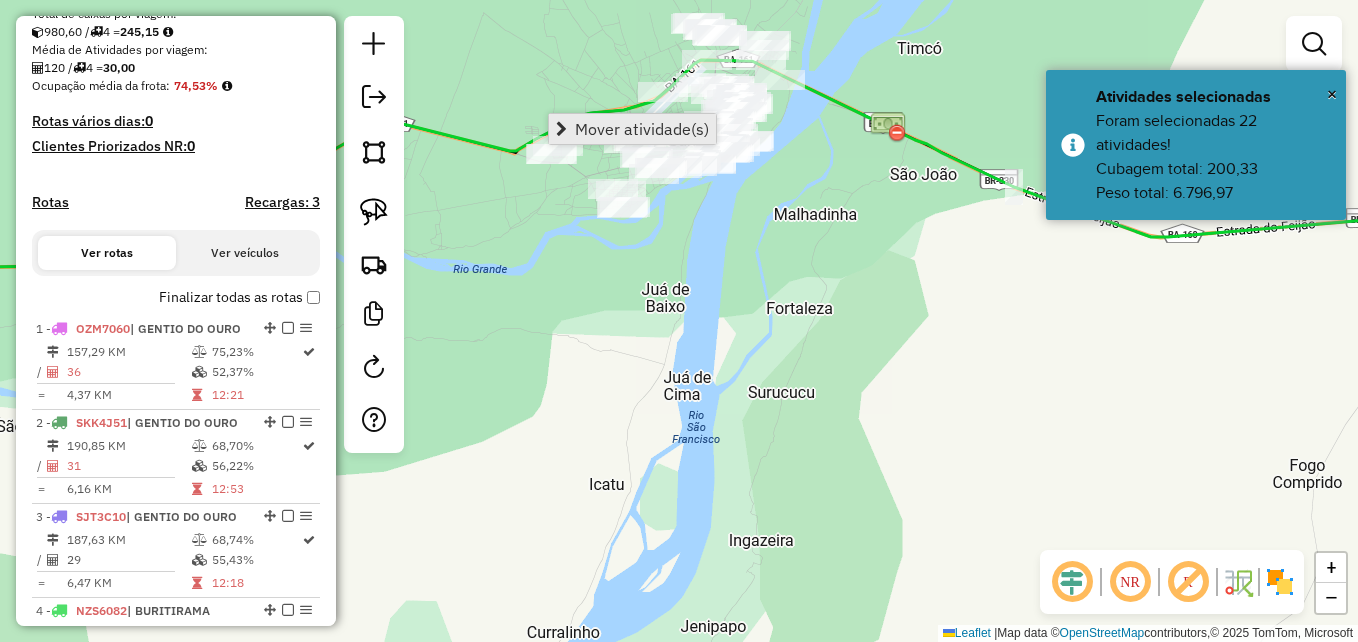 click on "Mover atividade(s)" at bounding box center (642, 129) 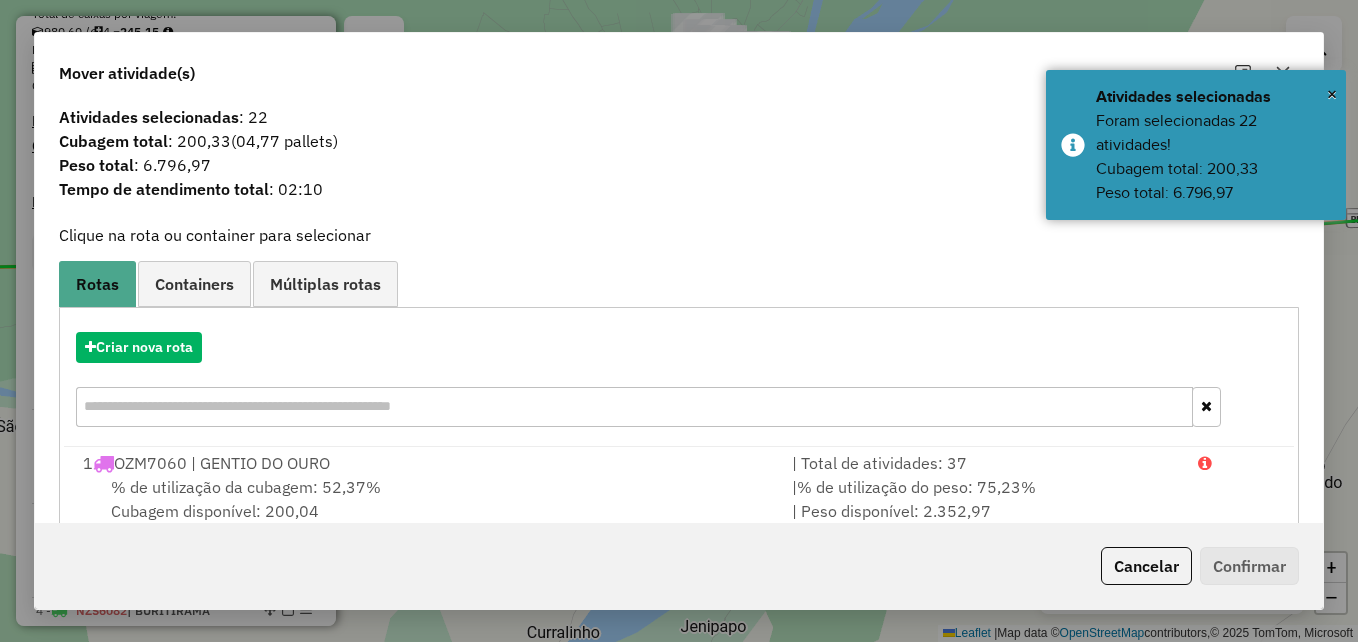 scroll, scrollTop: 0, scrollLeft: 0, axis: both 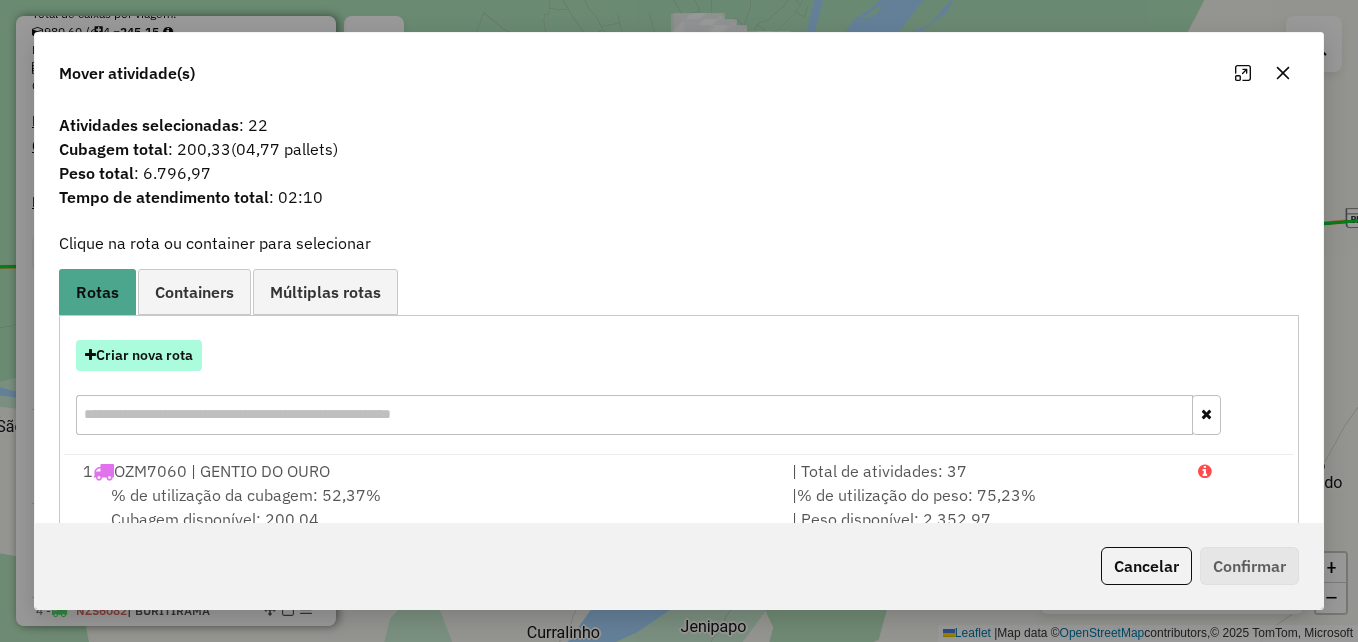 click on "Criar nova rota" at bounding box center (139, 355) 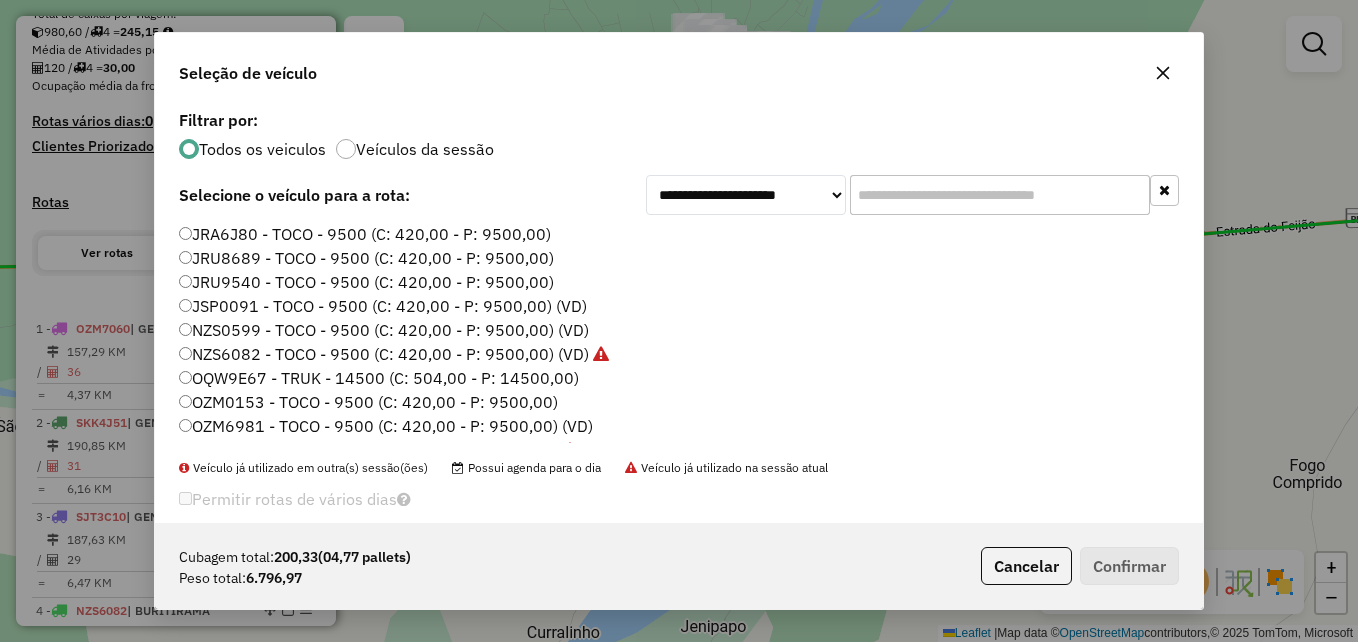 scroll, scrollTop: 11, scrollLeft: 6, axis: both 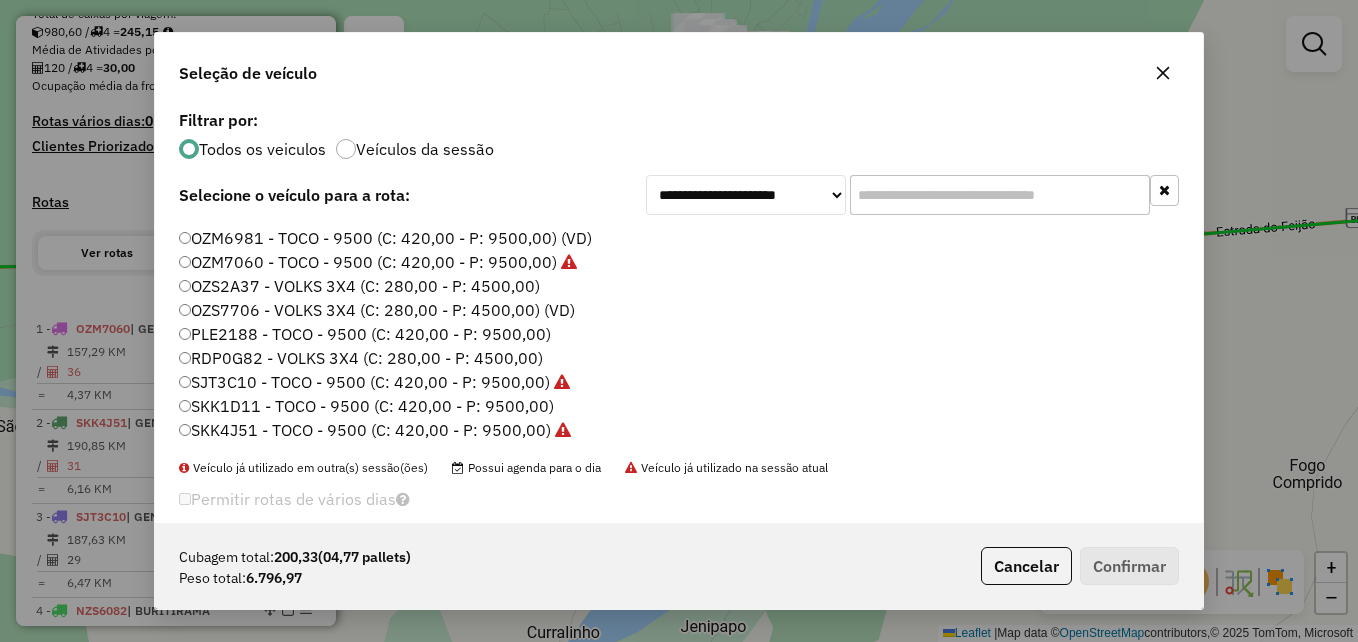 click on "SKK1D11 - TOCO - 9500 (C: 420,00 - P: 9500,00)" 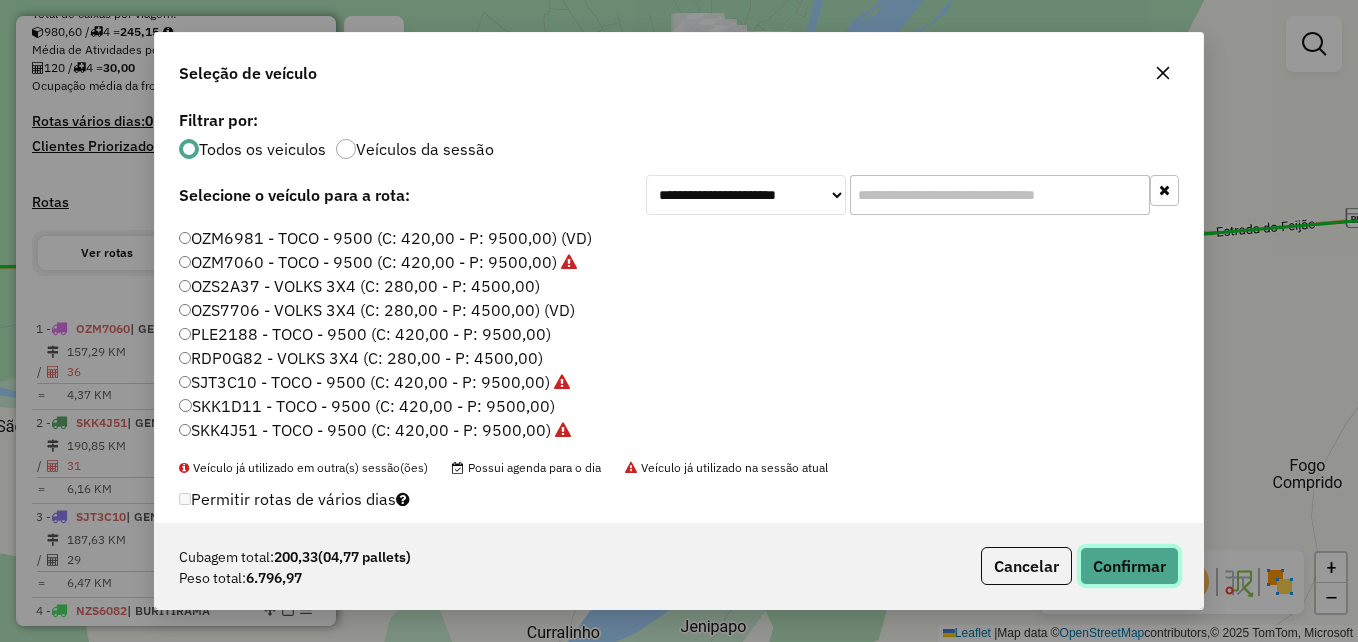 click on "Confirmar" 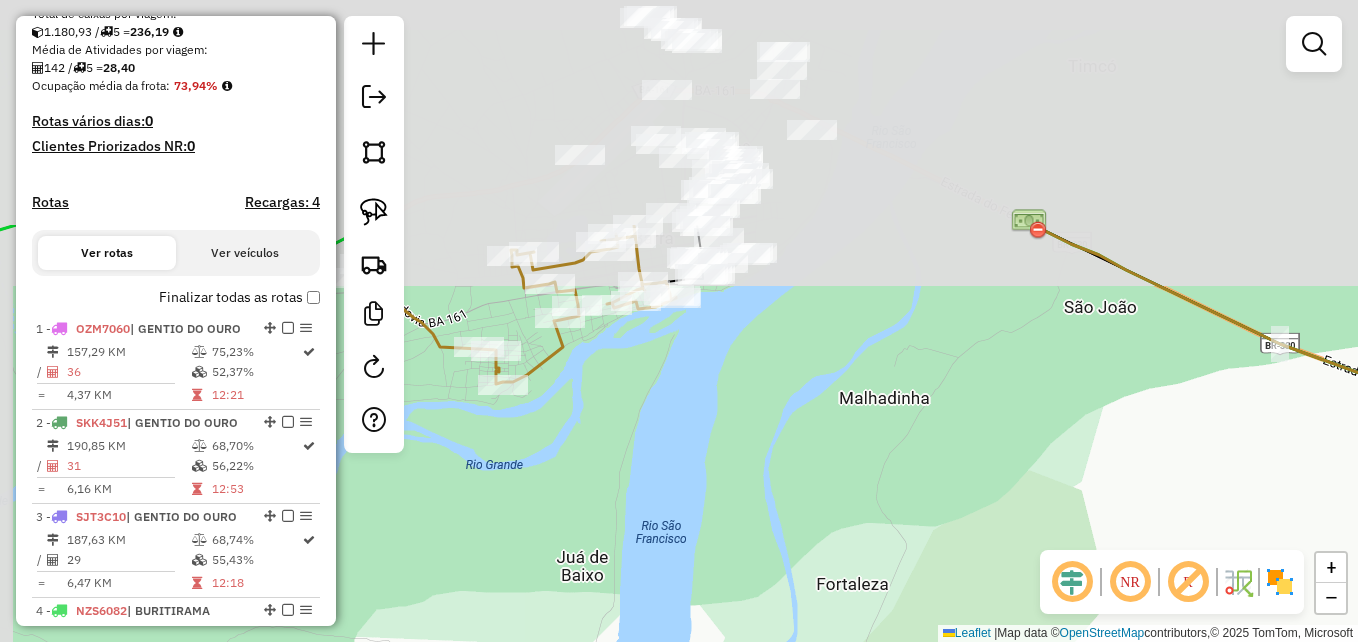 drag, startPoint x: 691, startPoint y: 168, endPoint x: 676, endPoint y: 518, distance: 350.3213 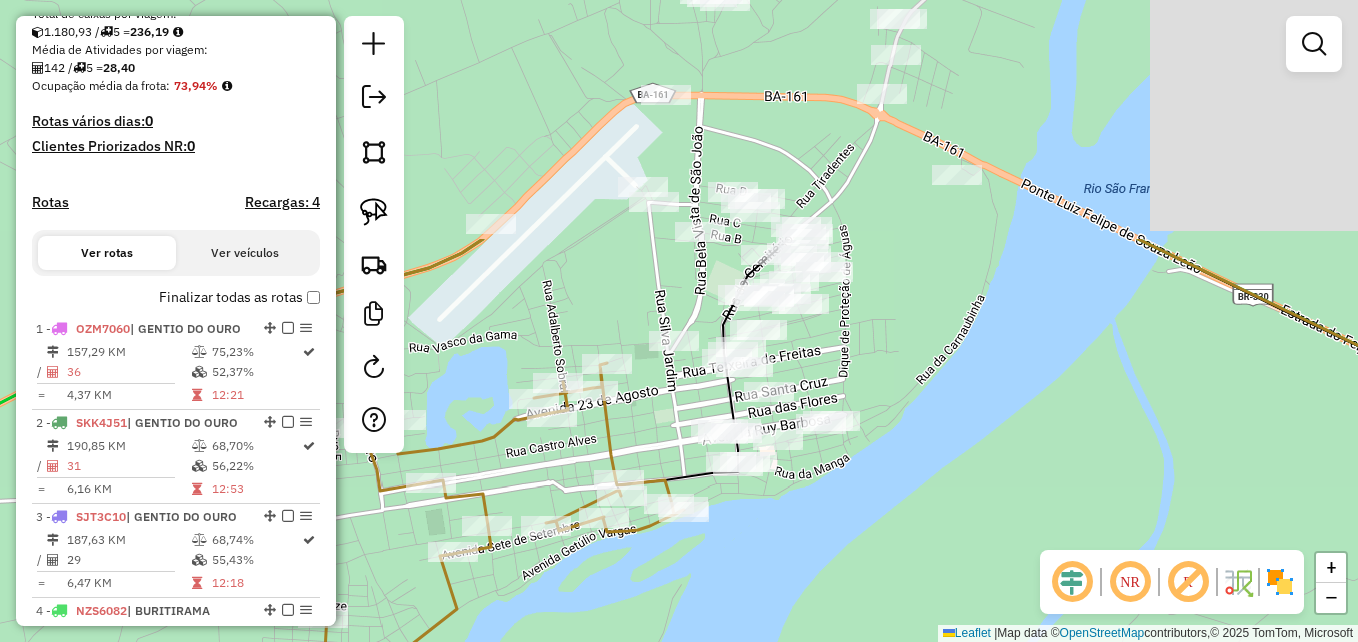 drag, startPoint x: 683, startPoint y: 372, endPoint x: 771, endPoint y: 662, distance: 303.05774 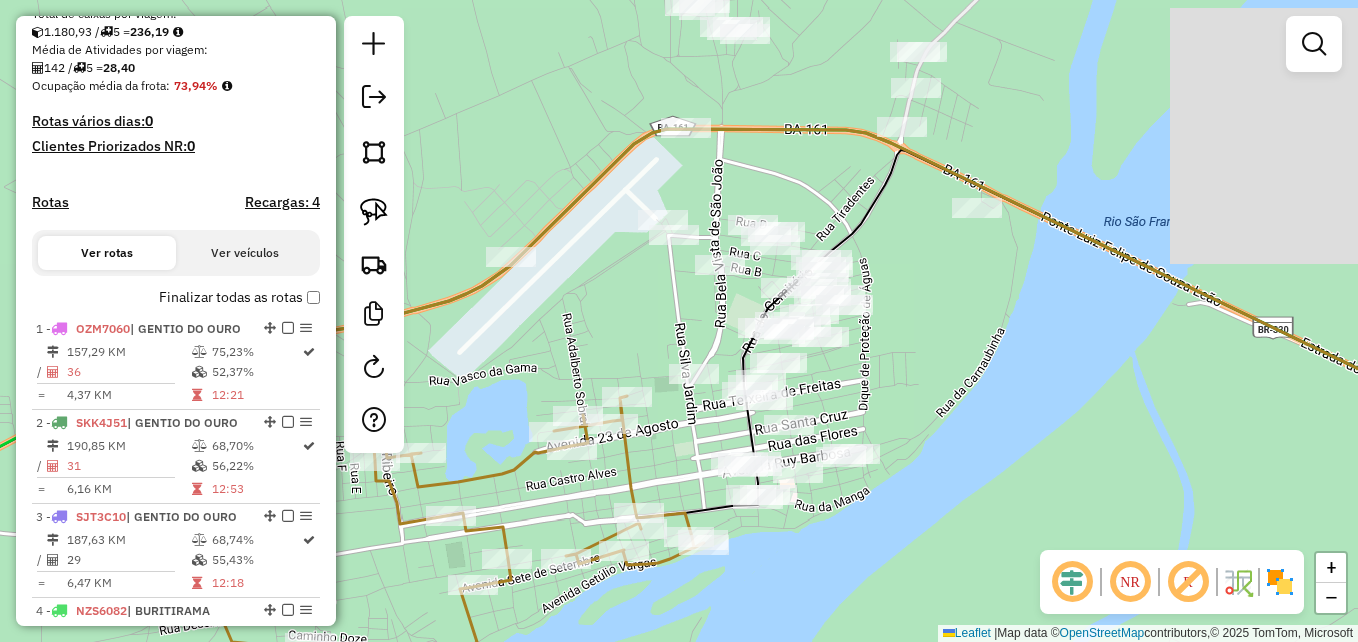 drag, startPoint x: 988, startPoint y: 359, endPoint x: 1012, endPoint y: 380, distance: 31.890438 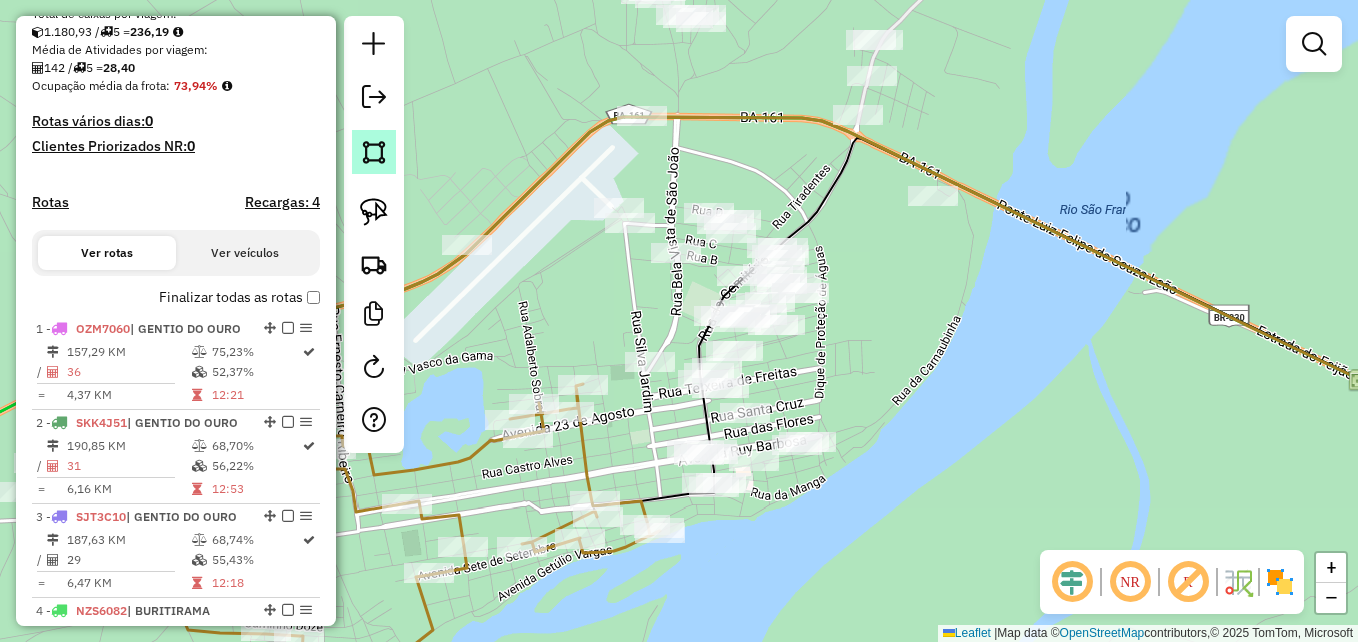 click 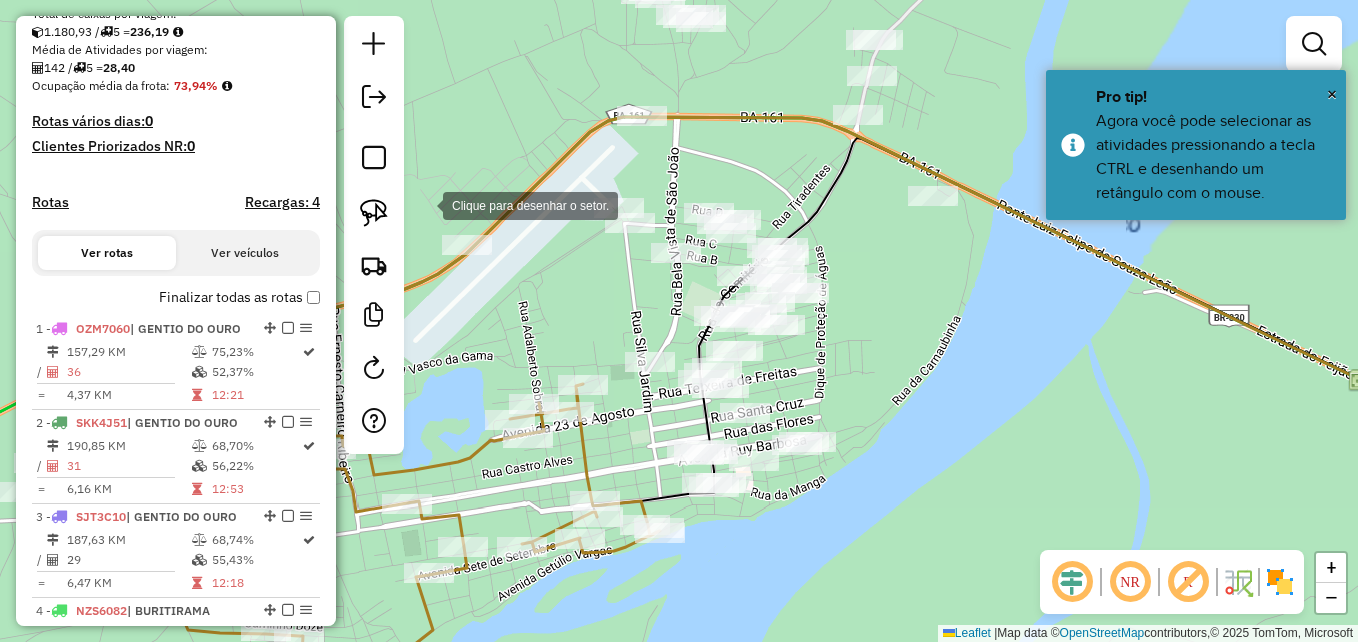 click 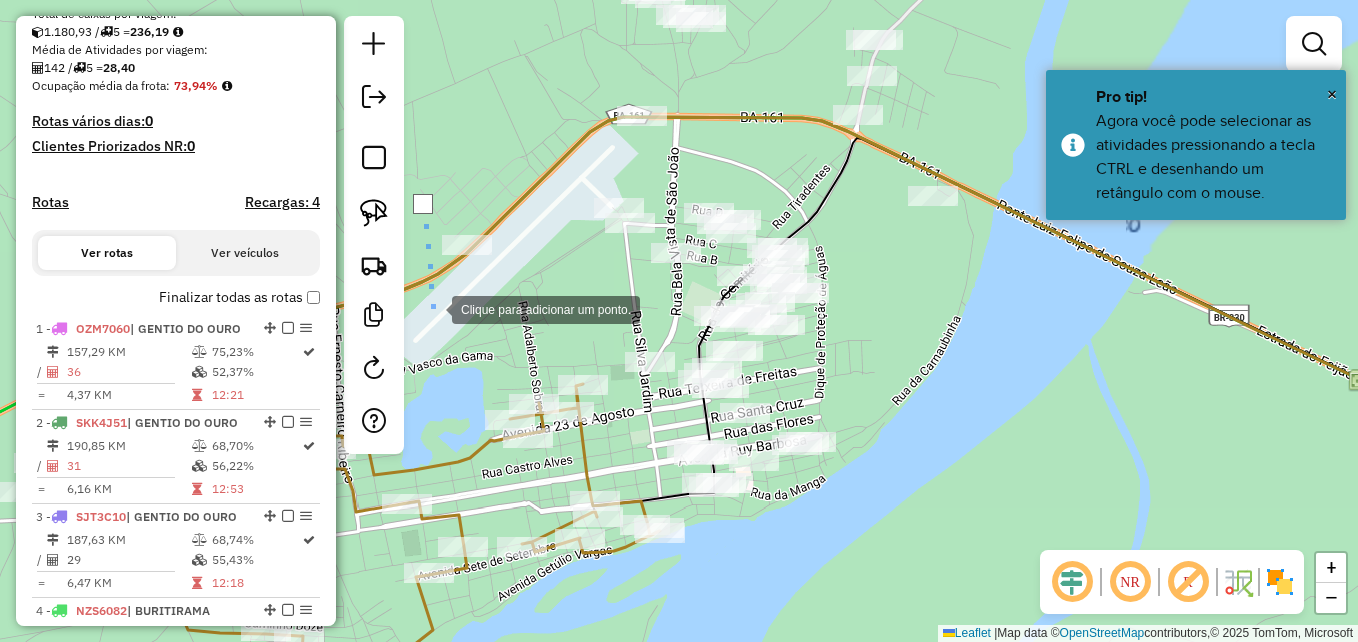 click 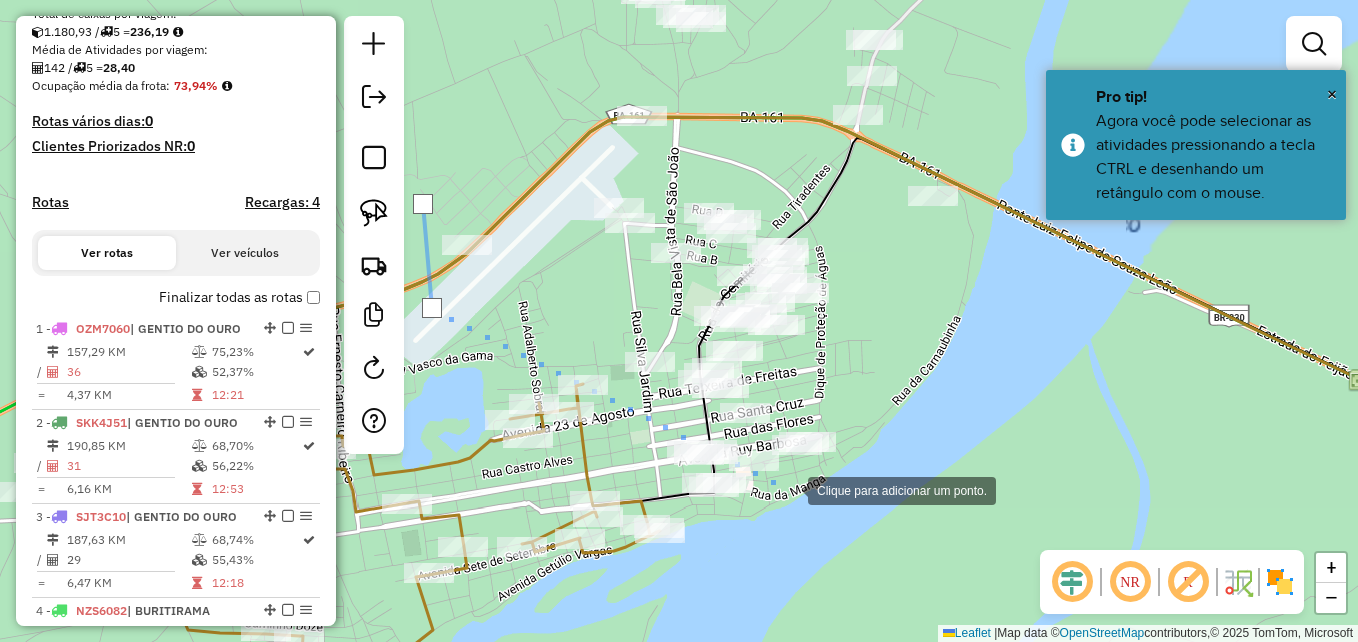 click 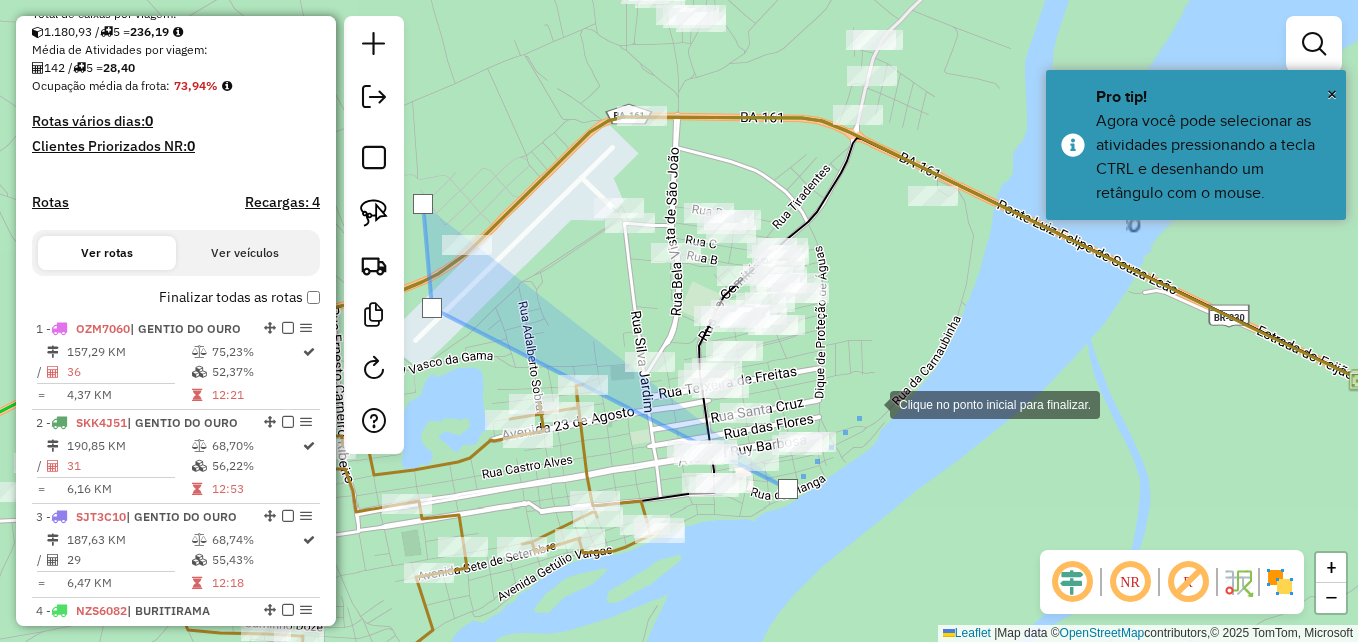 drag, startPoint x: 870, startPoint y: 403, endPoint x: 913, endPoint y: 303, distance: 108.85311 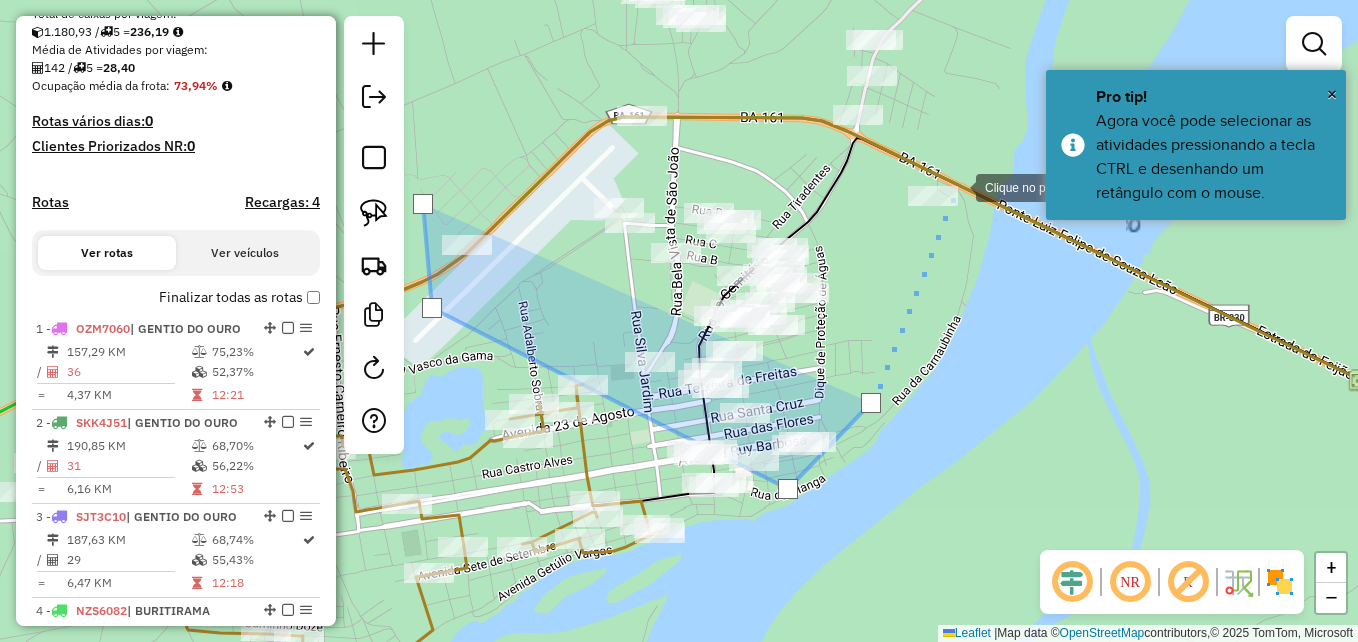 click 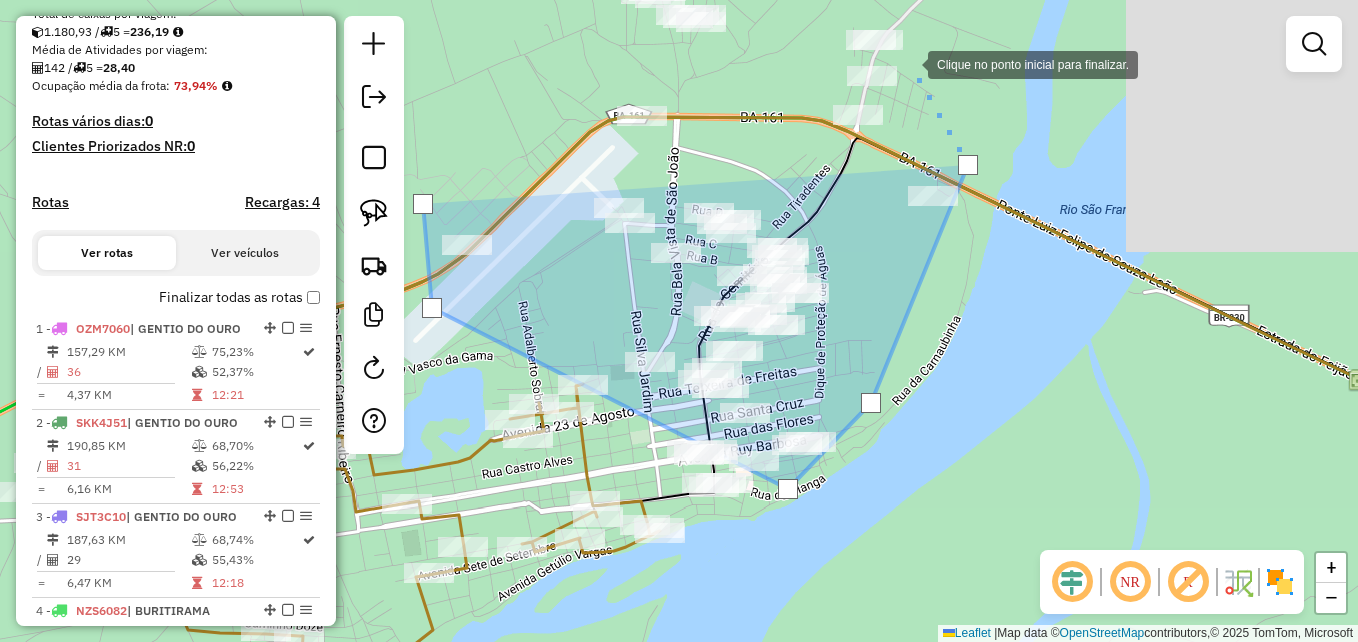 click 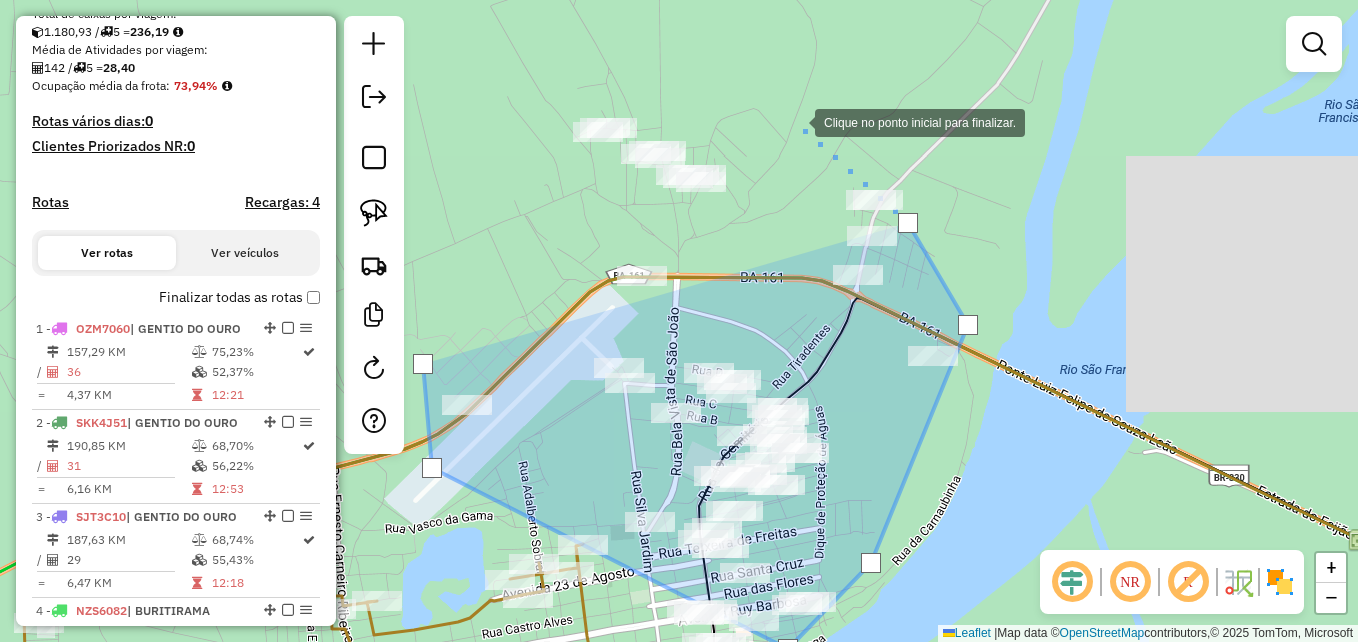 click 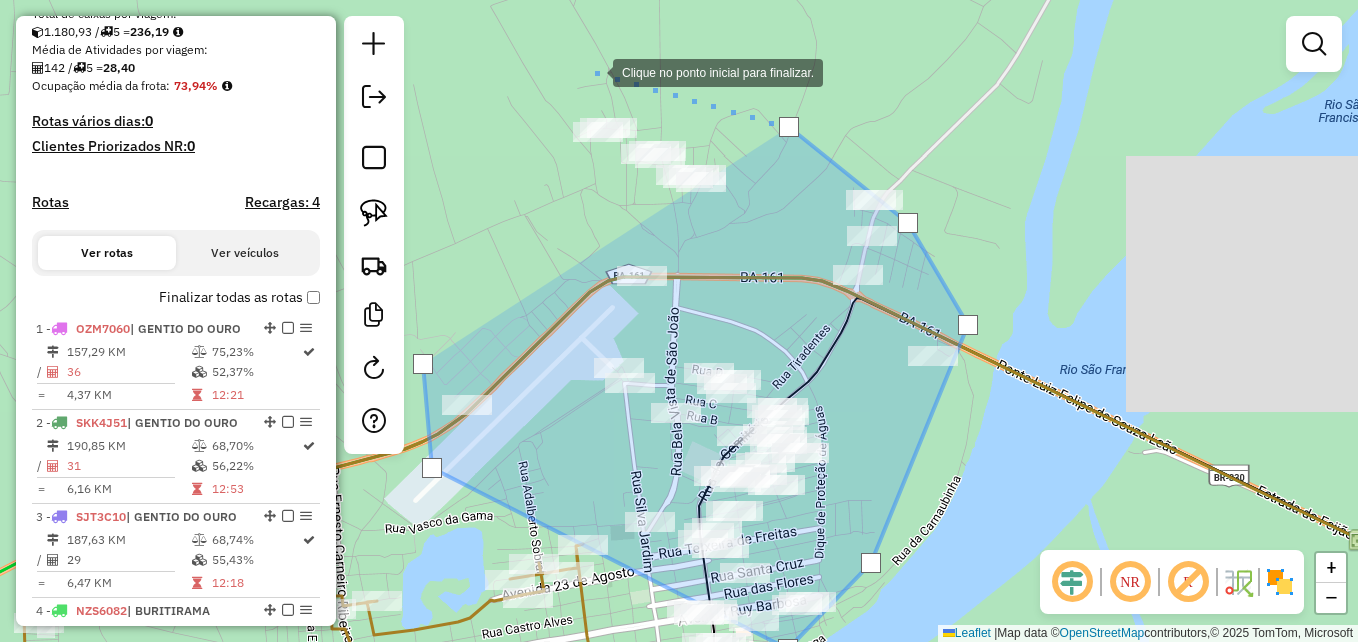 click 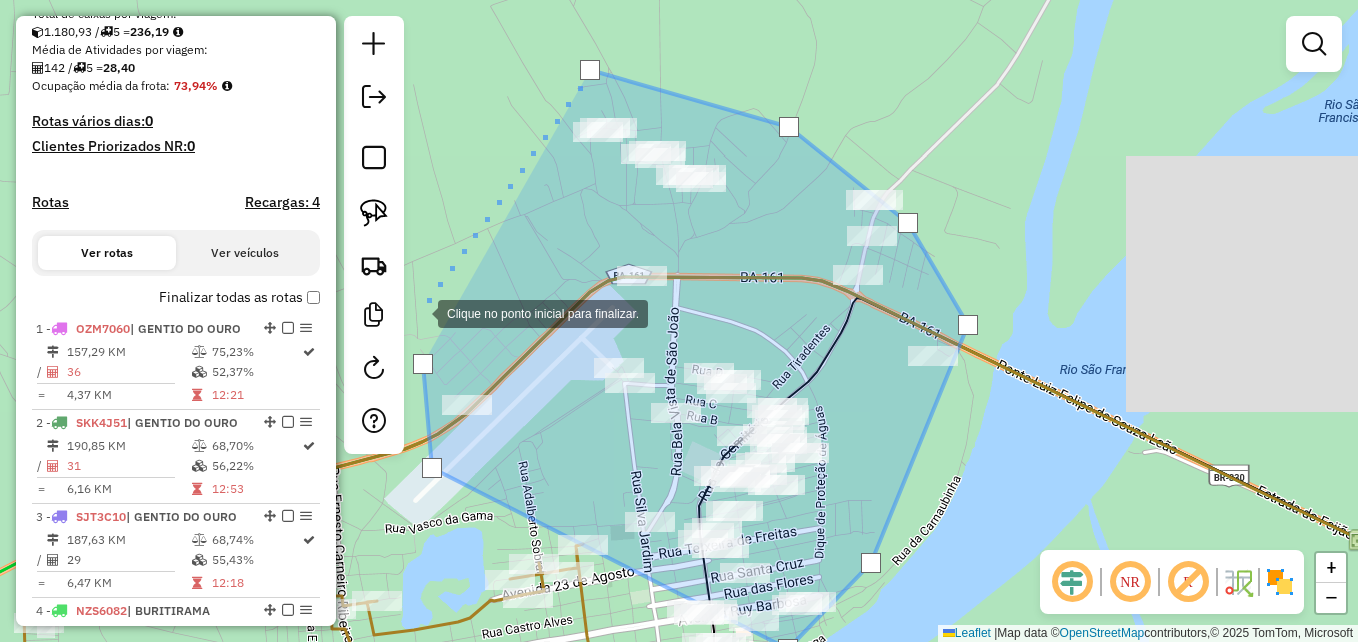 click 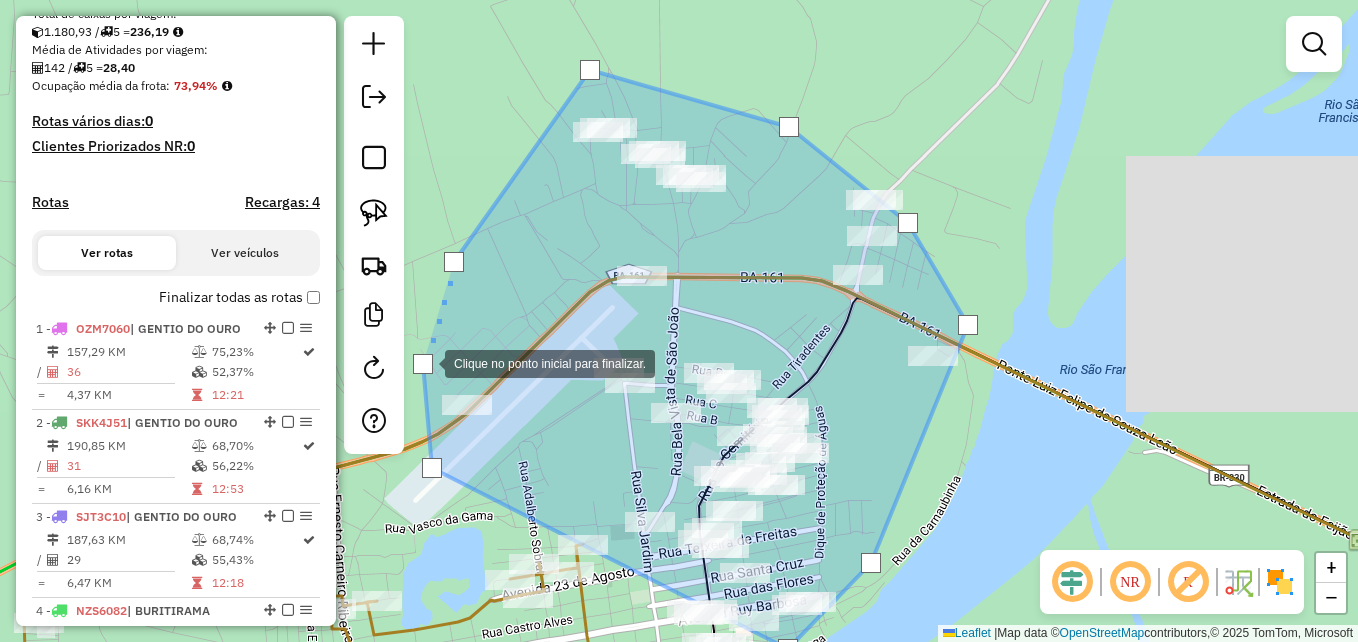 click 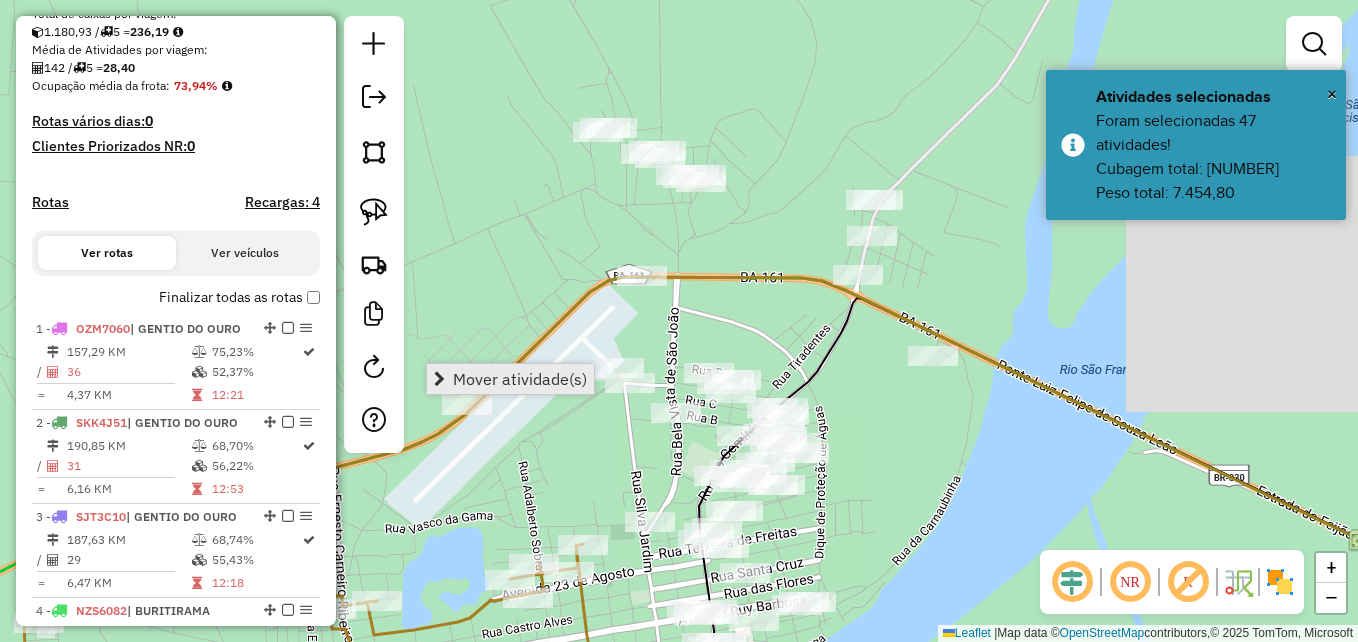click on "Mover atividade(s)" at bounding box center (520, 379) 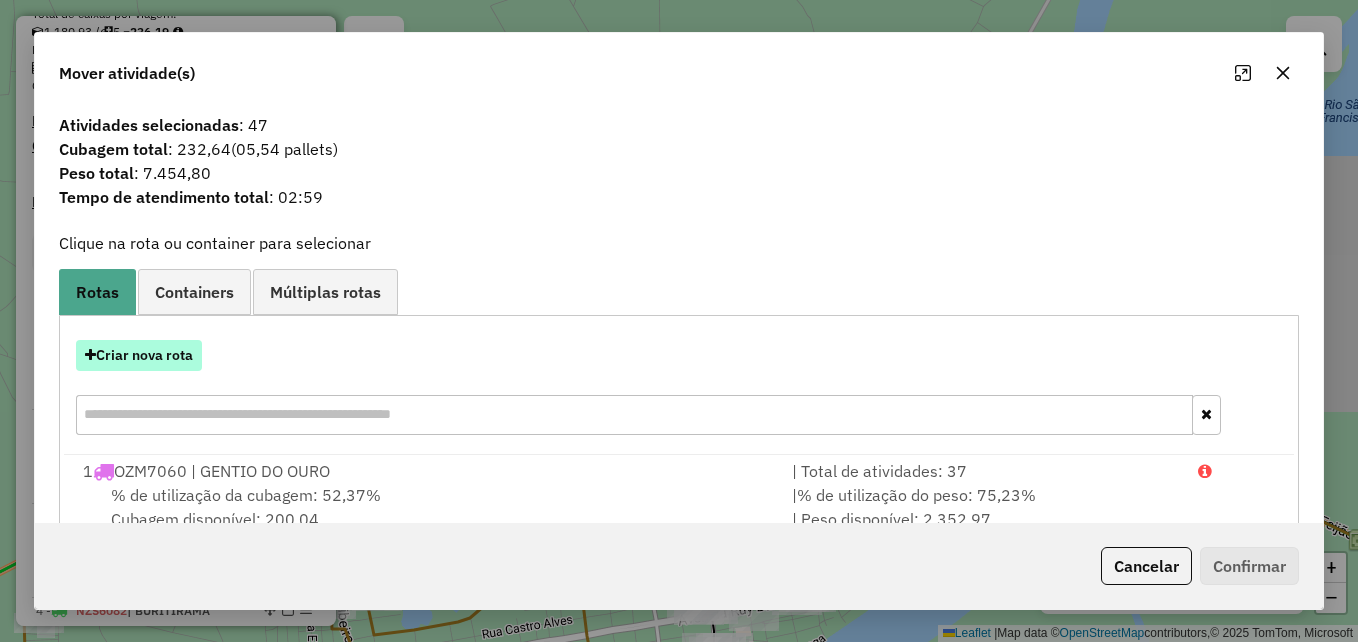 click on "Criar nova rota" at bounding box center (139, 355) 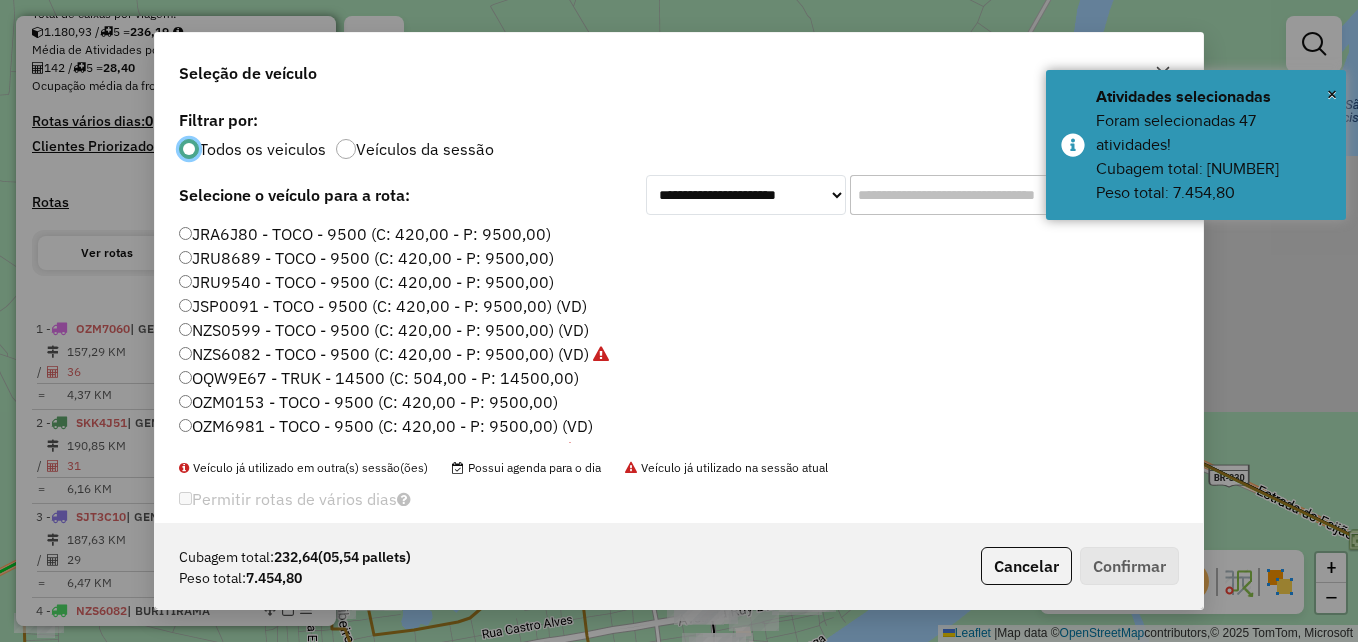 scroll, scrollTop: 11, scrollLeft: 6, axis: both 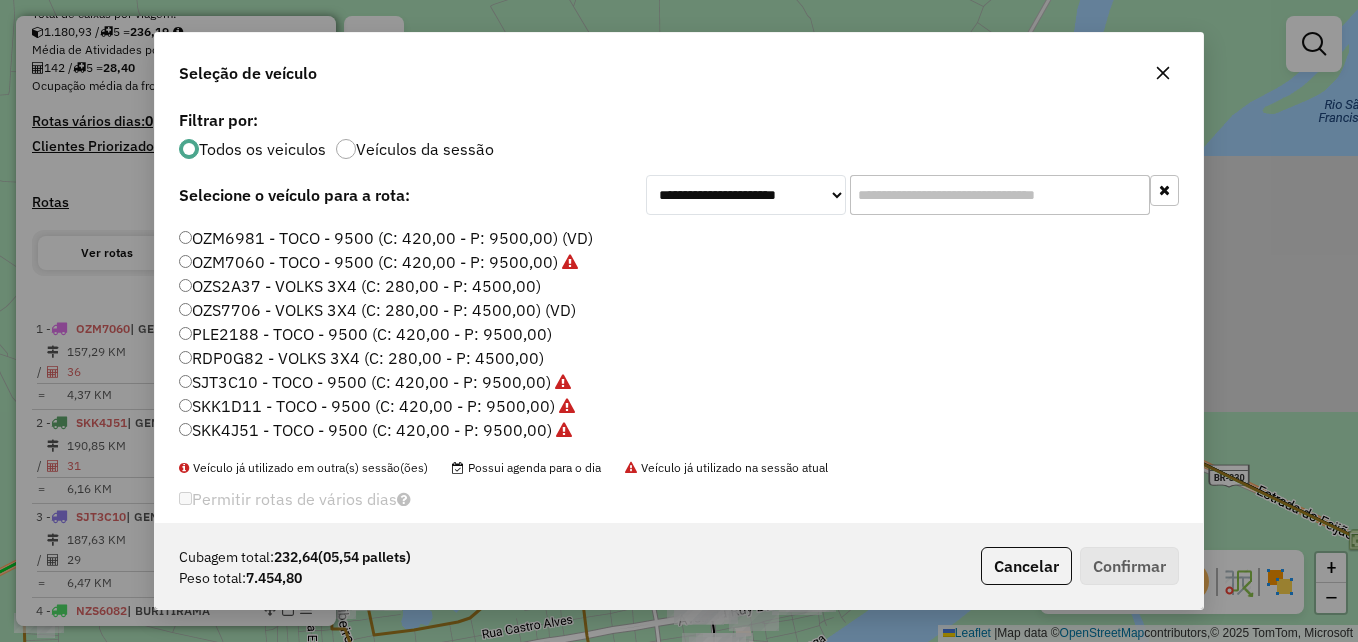 click on "PLE2188 - TOCO - 9500 (C: 420,00 - P: 9500,00)" 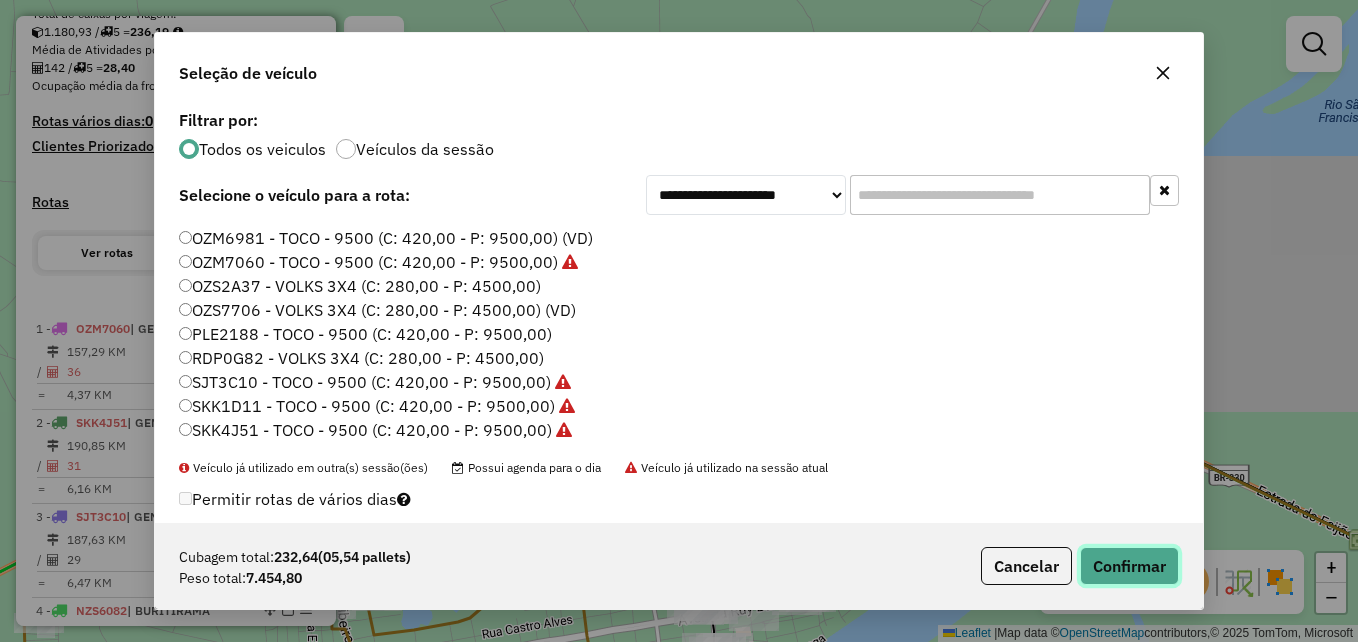click on "Confirmar" 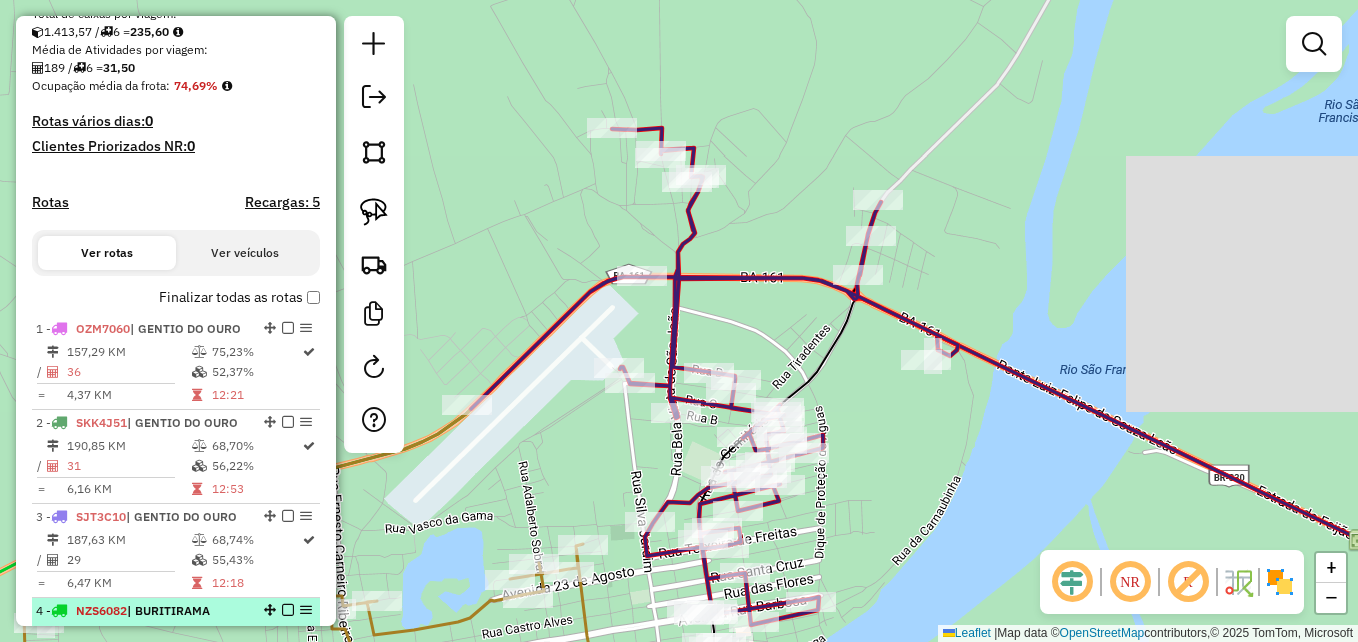 scroll, scrollTop: 950, scrollLeft: 0, axis: vertical 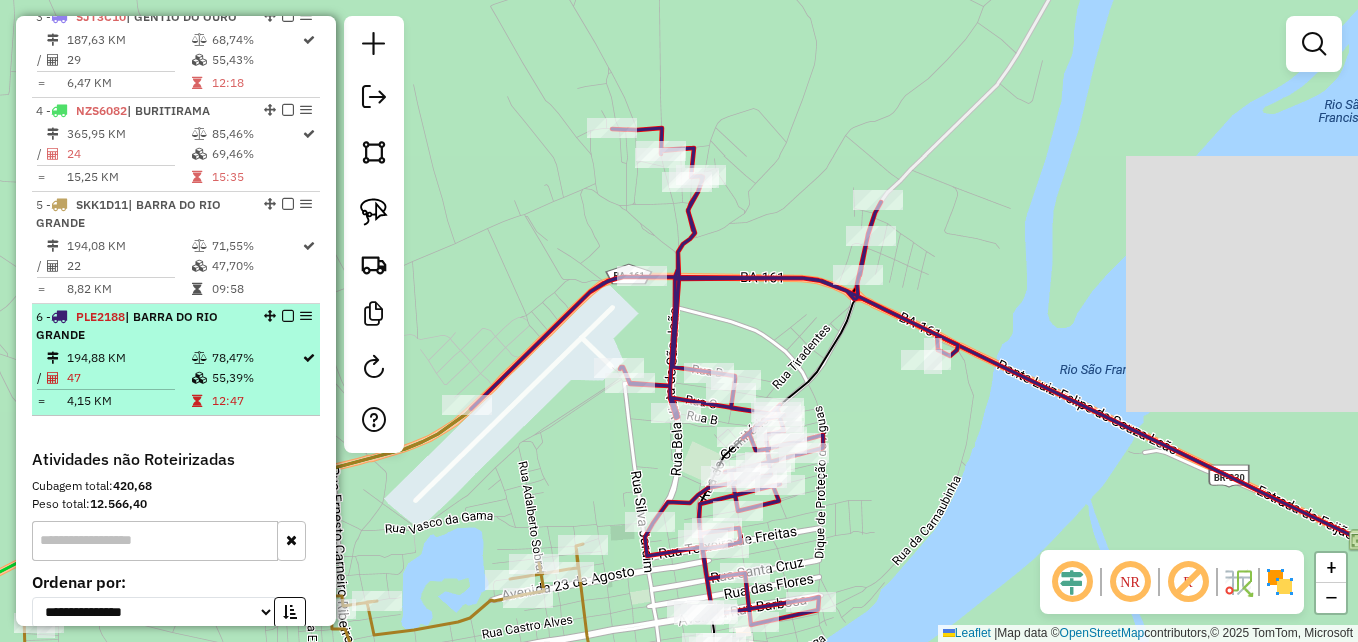 click on "6 -       PLE2188   | BARRA DO RIO GRANDE" at bounding box center (142, 326) 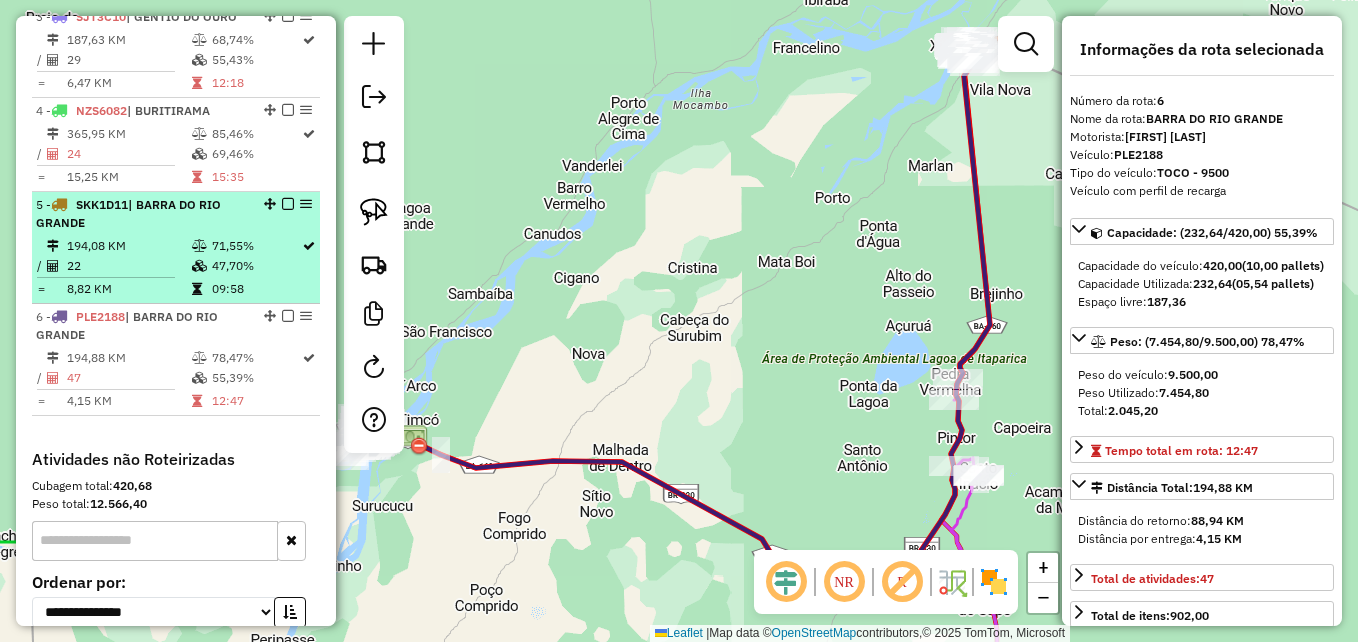 click on "22" at bounding box center (128, 266) 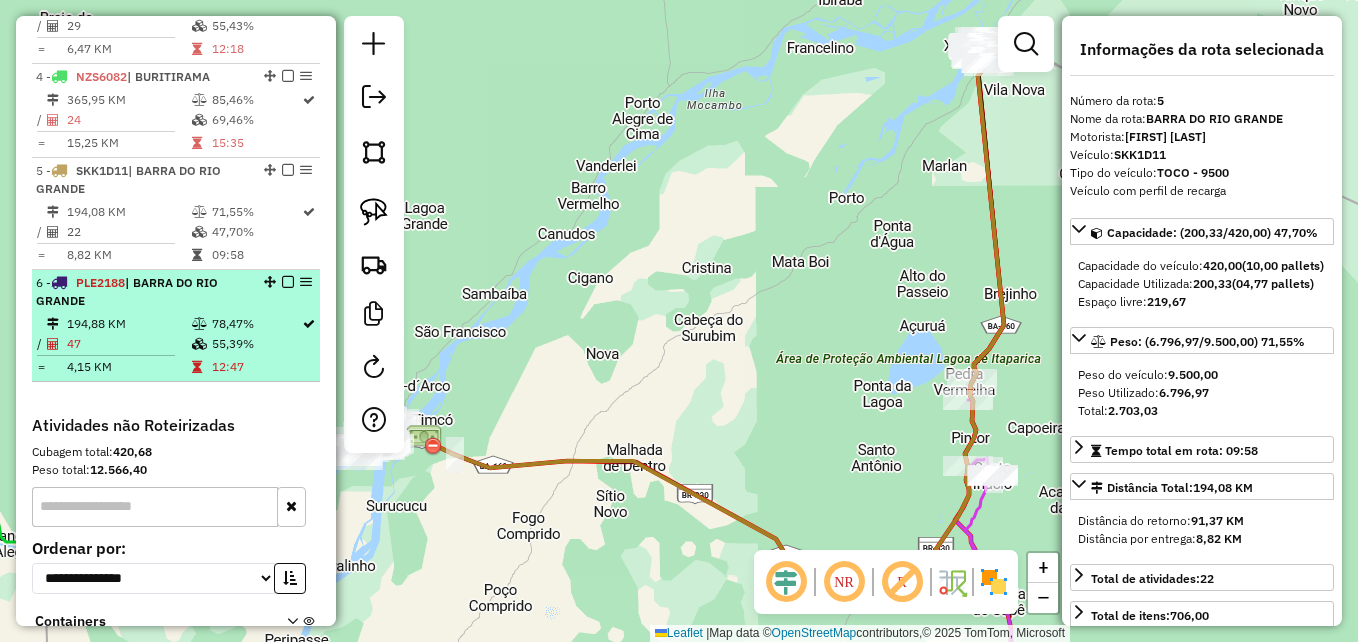 scroll, scrollTop: 950, scrollLeft: 0, axis: vertical 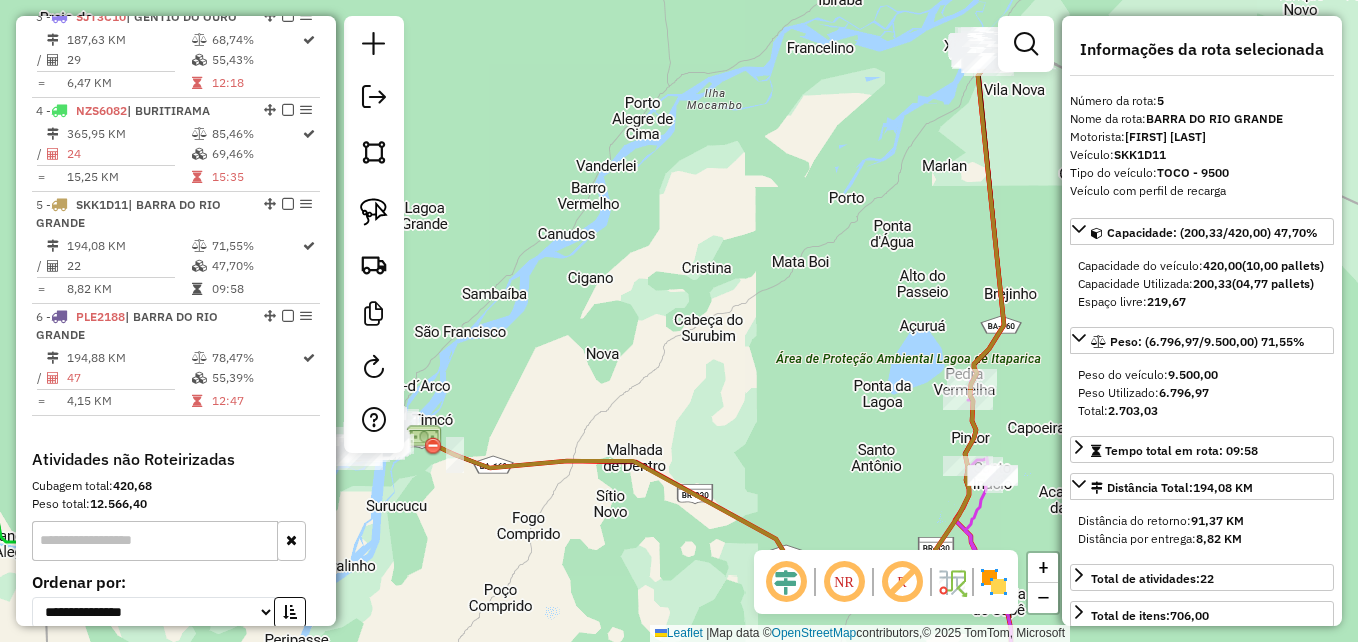 drag, startPoint x: 200, startPoint y: 359, endPoint x: 809, endPoint y: 464, distance: 617.9854 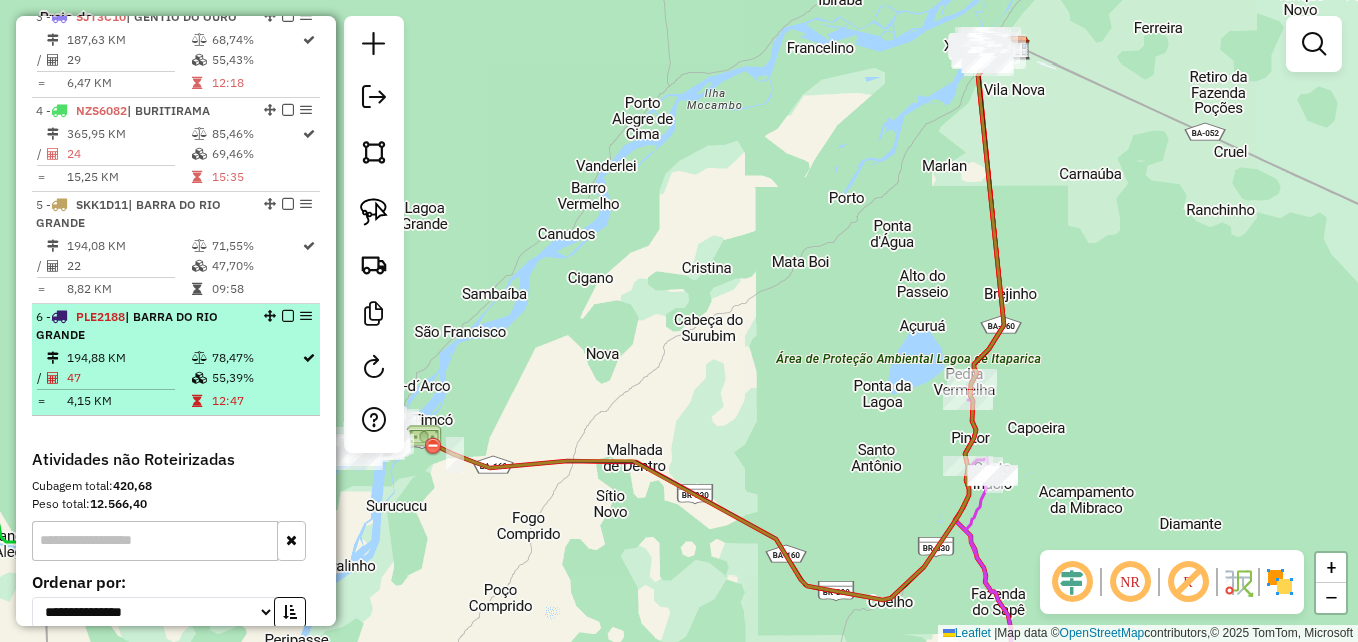 click at bounding box center (199, 378) 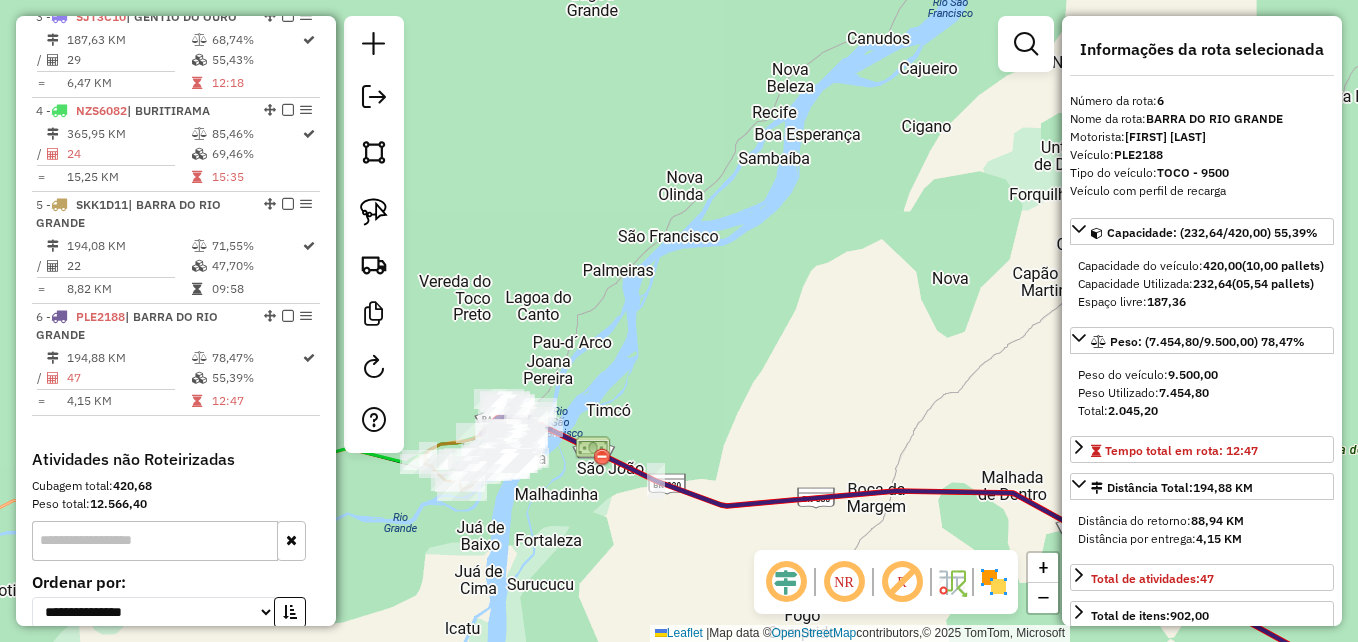 drag, startPoint x: 458, startPoint y: 487, endPoint x: 682, endPoint y: 544, distance: 231.13849 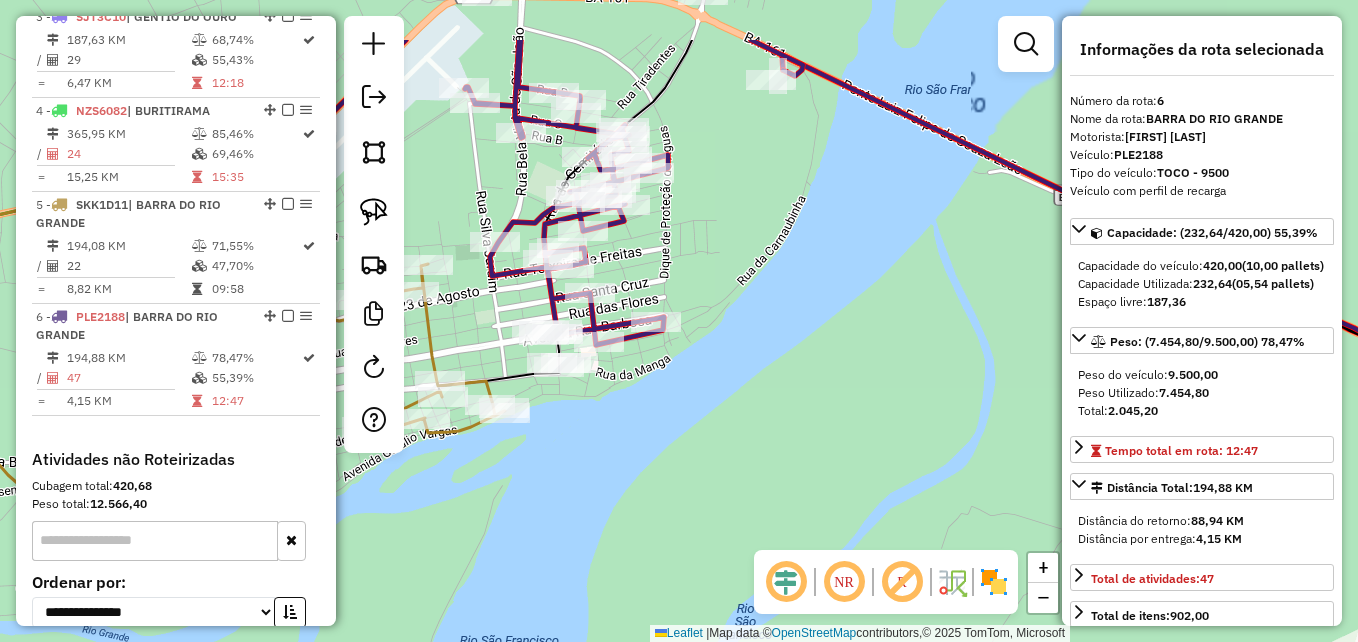 drag, startPoint x: 567, startPoint y: 424, endPoint x: 576, endPoint y: 533, distance: 109.370926 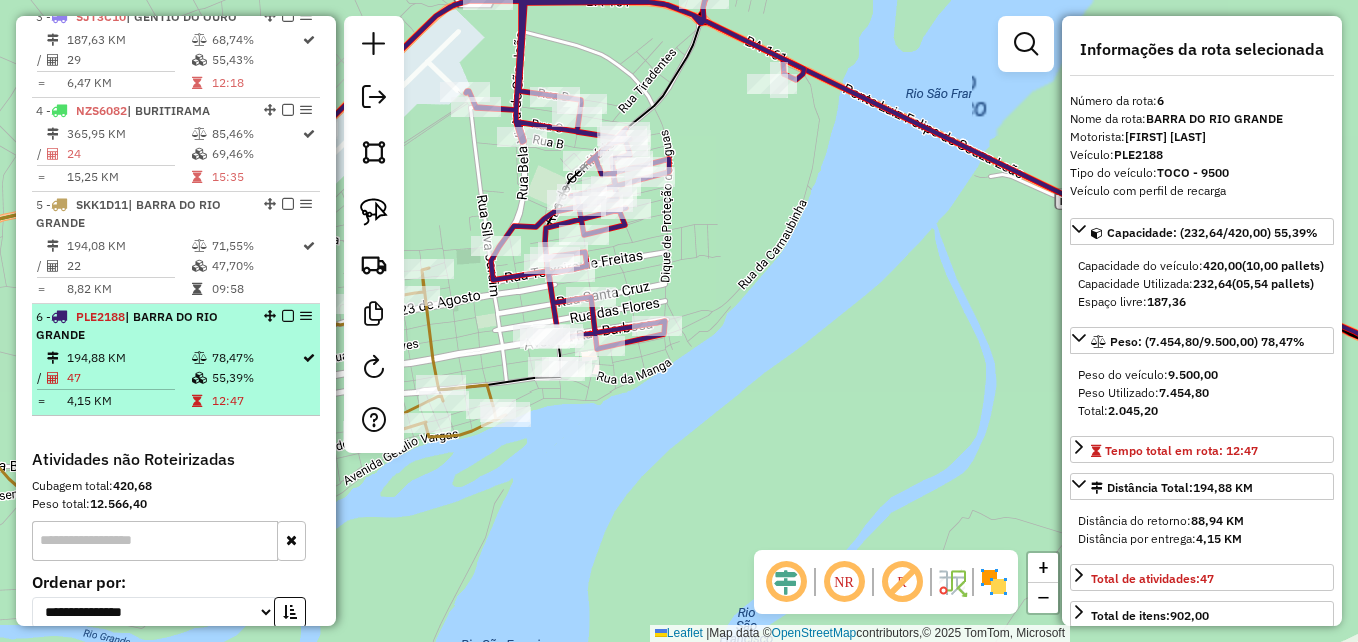 click on "78,47%" at bounding box center [256, 358] 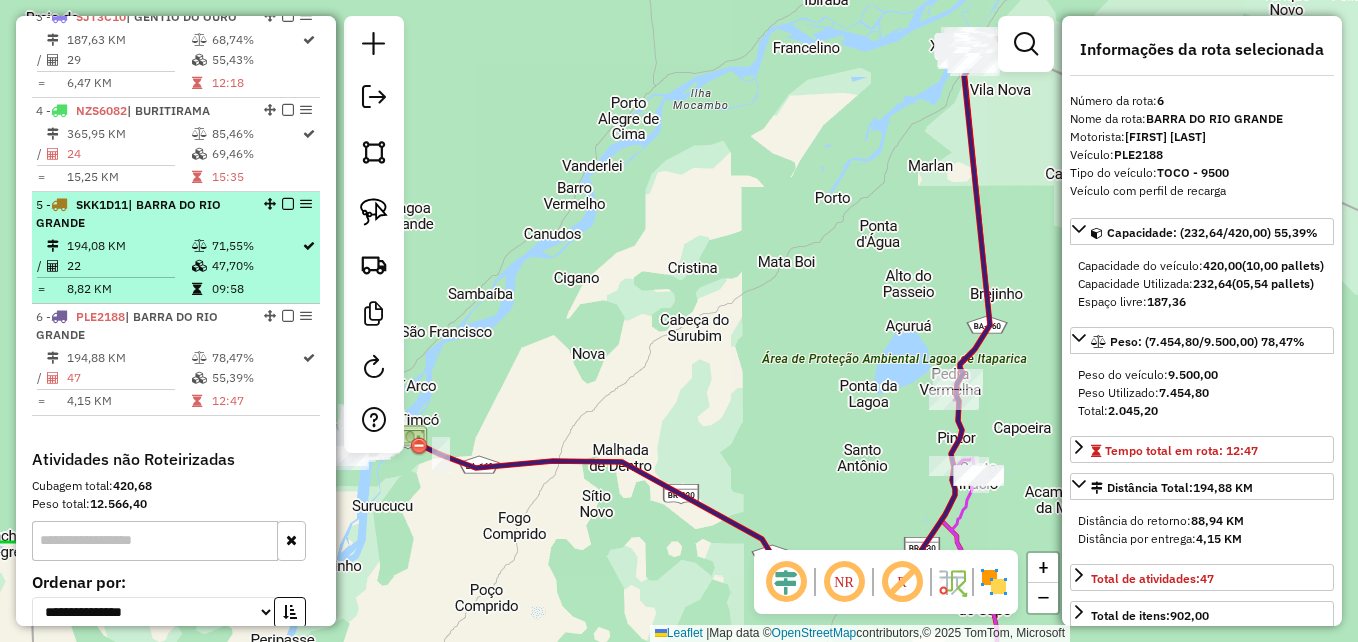 click on "22" at bounding box center [128, 266] 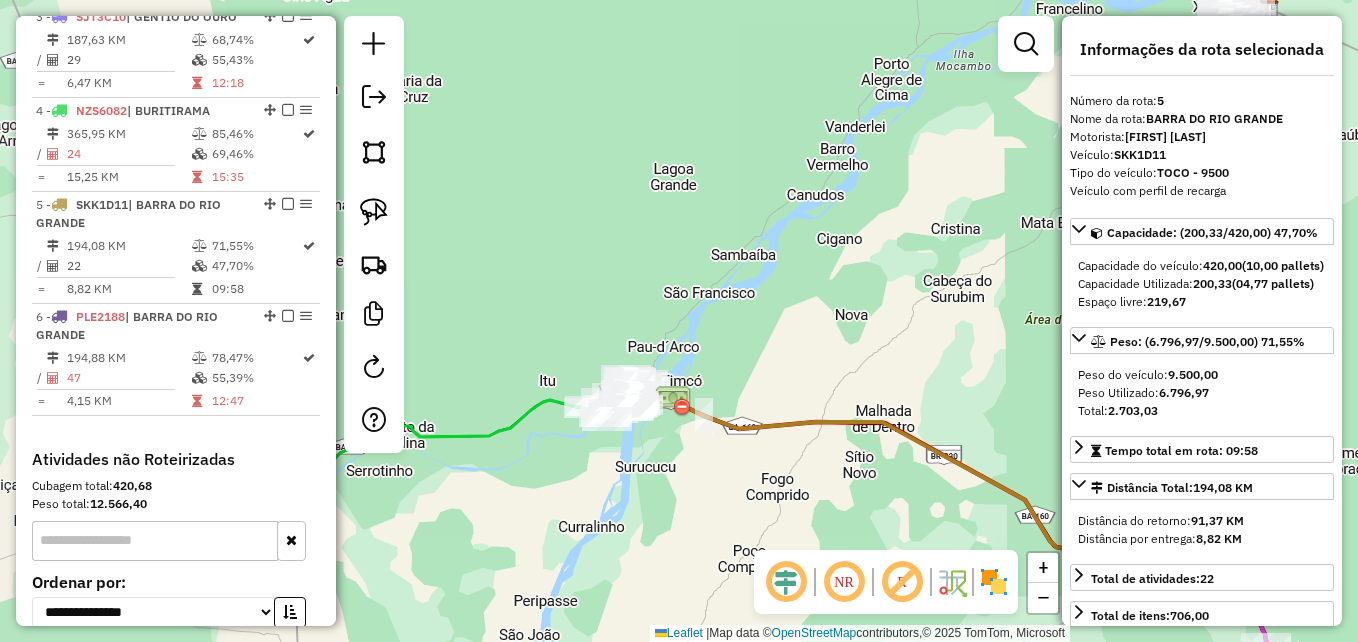 drag, startPoint x: 471, startPoint y: 597, endPoint x: 720, endPoint y: 558, distance: 252.0357 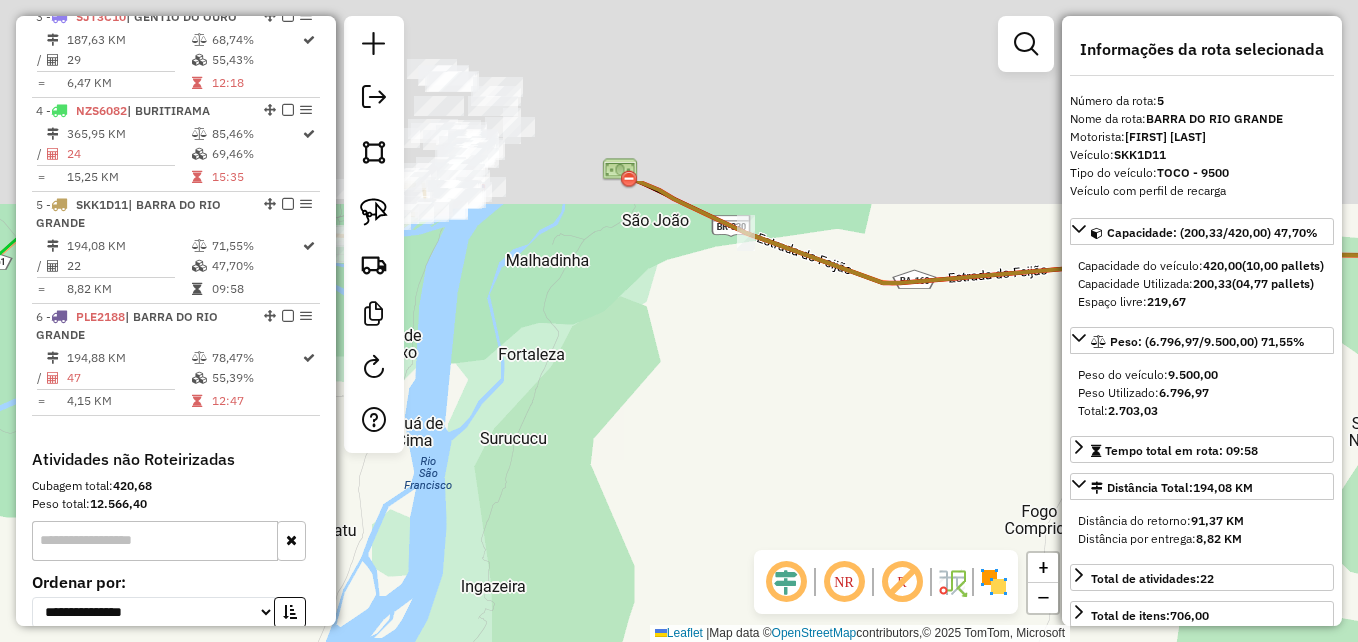 drag, startPoint x: 542, startPoint y: 381, endPoint x: 624, endPoint y: 626, distance: 258.35828 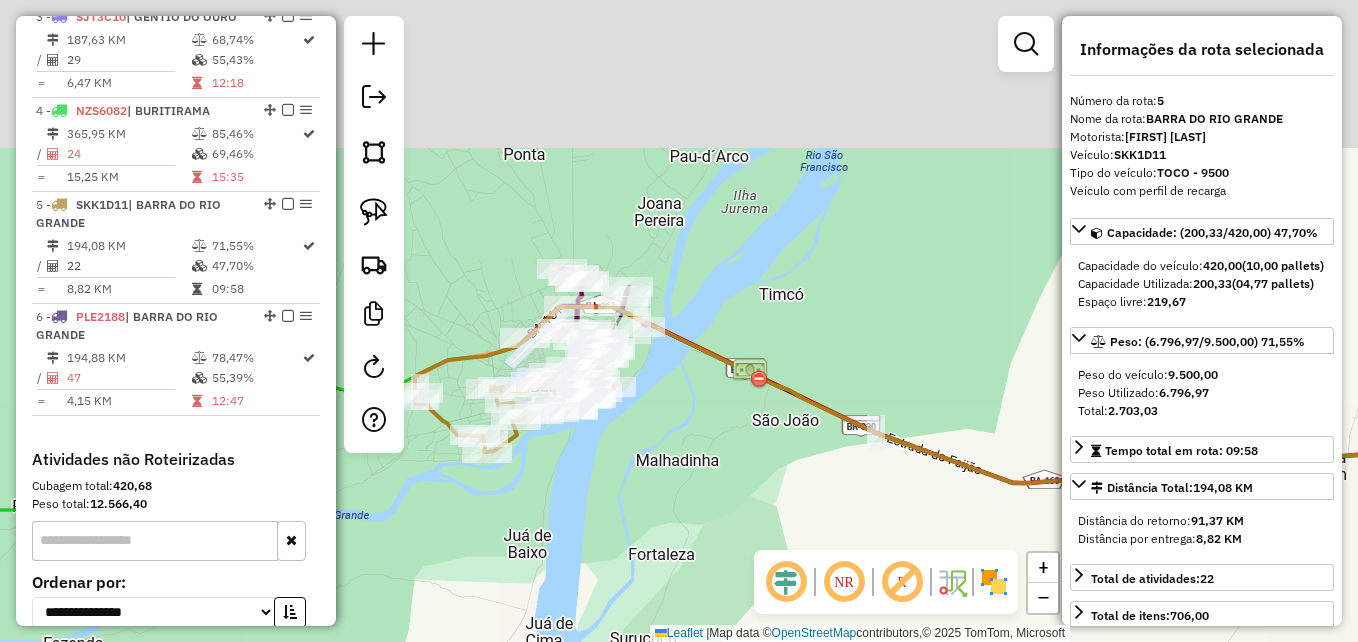 drag, startPoint x: 534, startPoint y: 445, endPoint x: 630, endPoint y: 596, distance: 178.93295 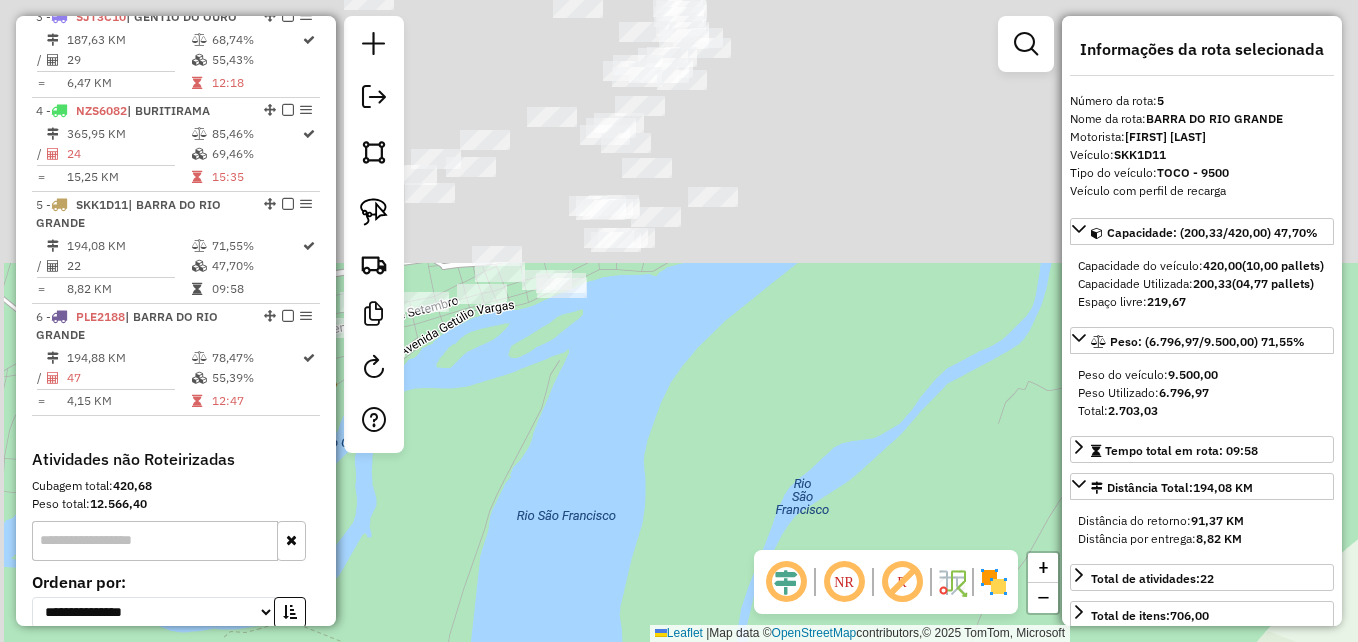 drag, startPoint x: 557, startPoint y: 294, endPoint x: 704, endPoint y: 693, distance: 425.2176 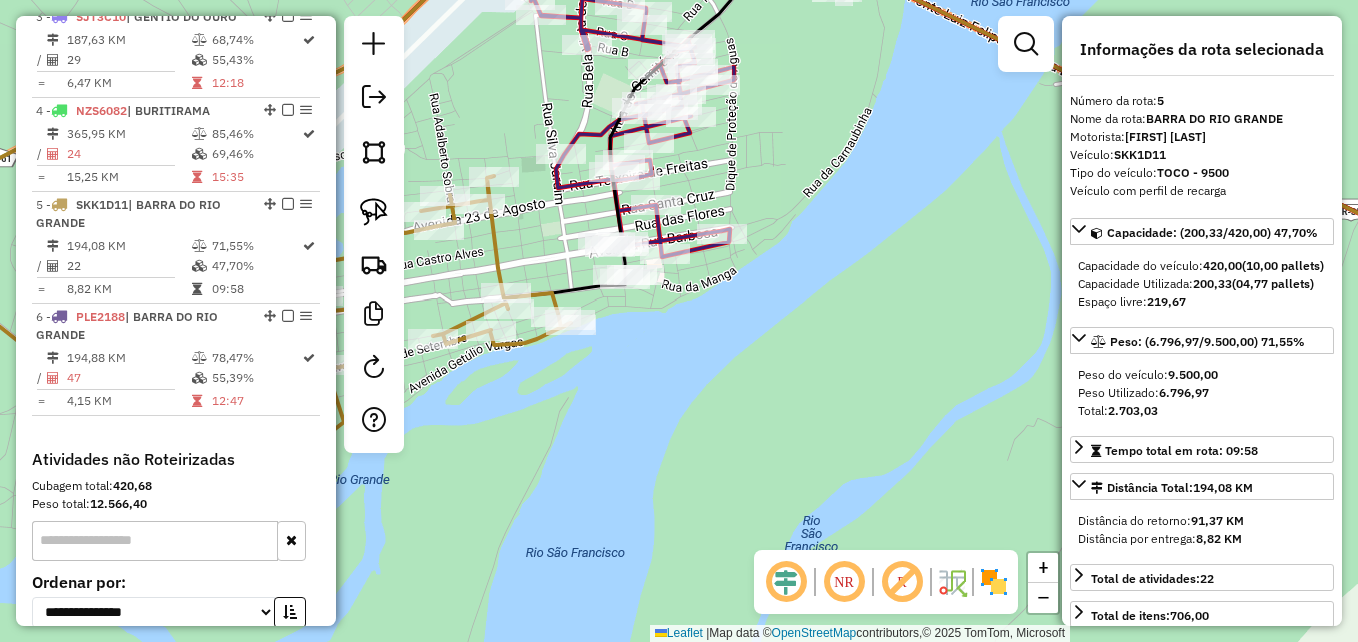 drag, startPoint x: 652, startPoint y: 397, endPoint x: 657, endPoint y: 545, distance: 148.08444 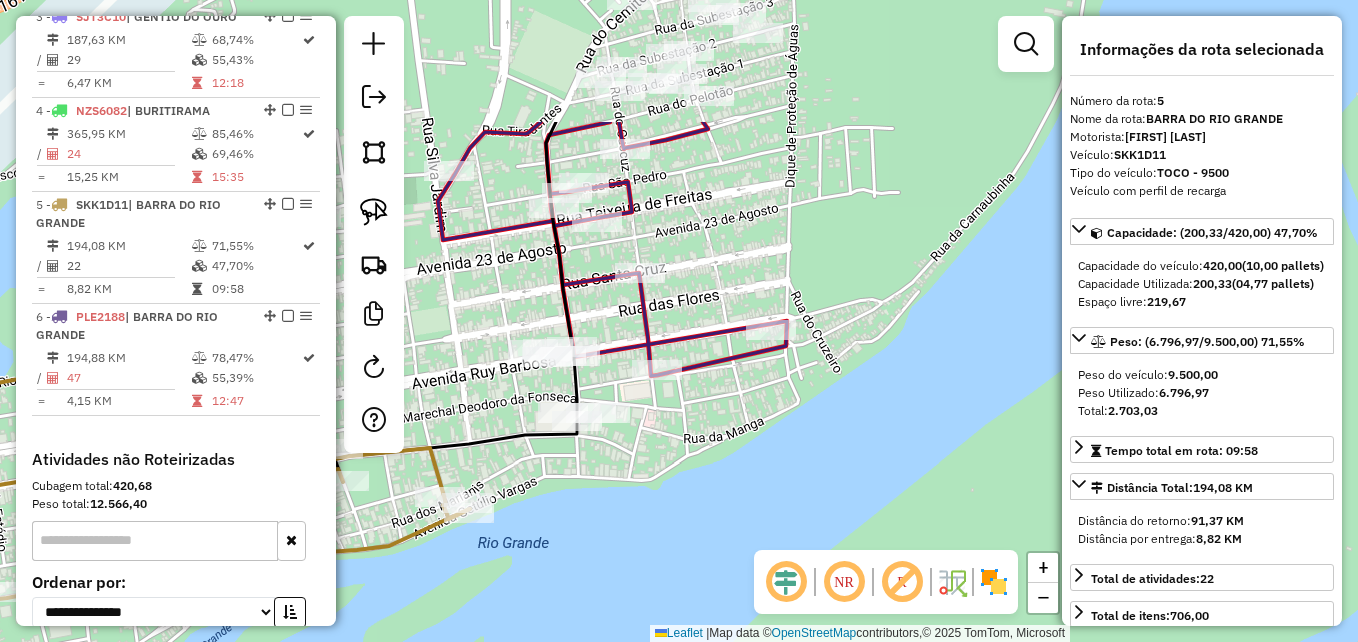 drag, startPoint x: 680, startPoint y: 347, endPoint x: 654, endPoint y: 553, distance: 207.6343 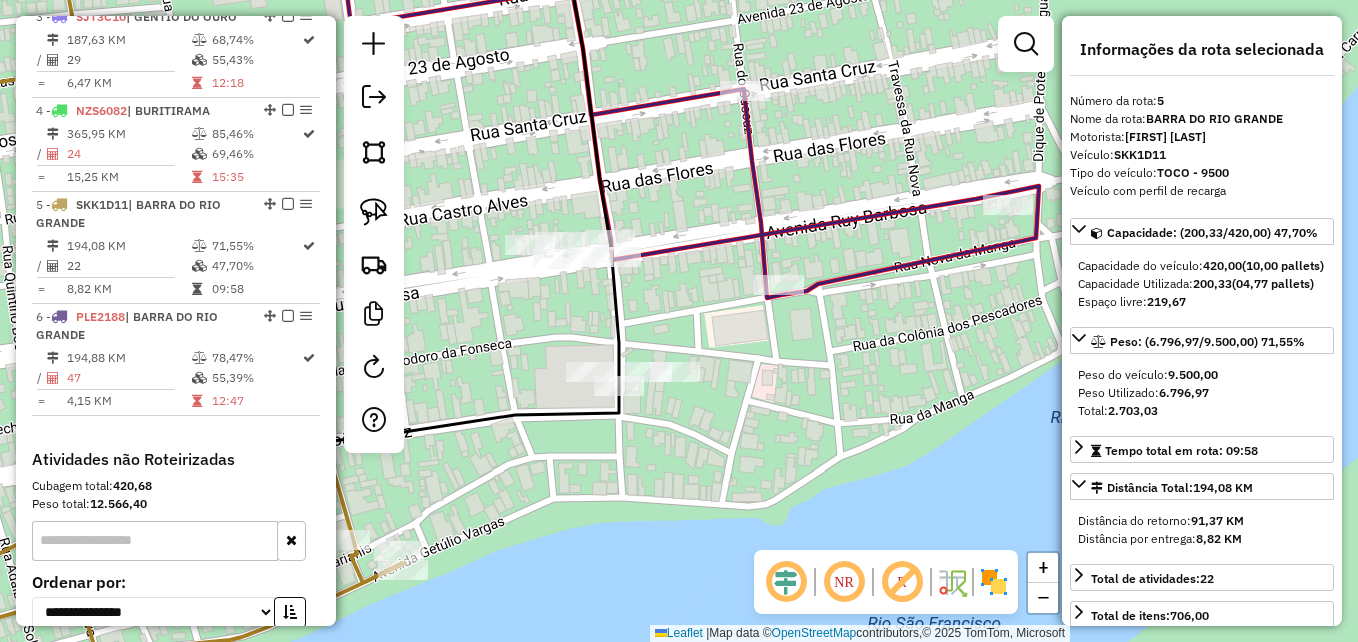 drag, startPoint x: 570, startPoint y: 511, endPoint x: 699, endPoint y: 569, distance: 141.43903 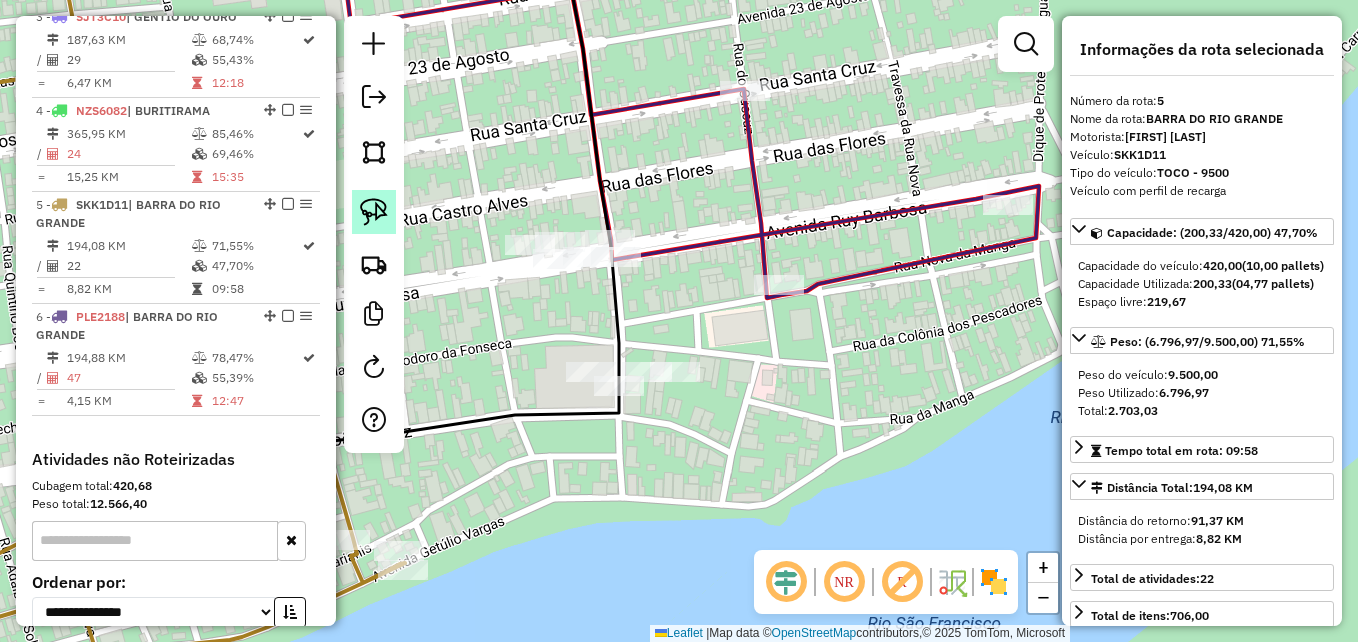 click 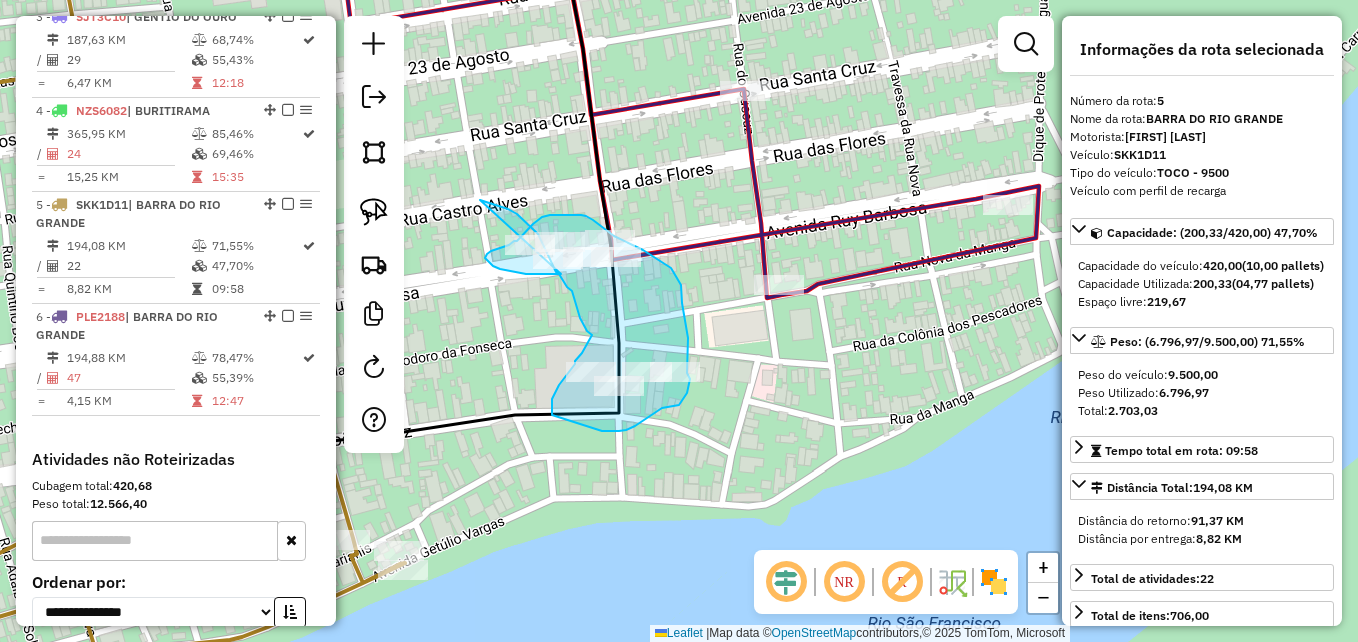 drag, startPoint x: 480, startPoint y: 200, endPoint x: 563, endPoint y: 274, distance: 111.19802 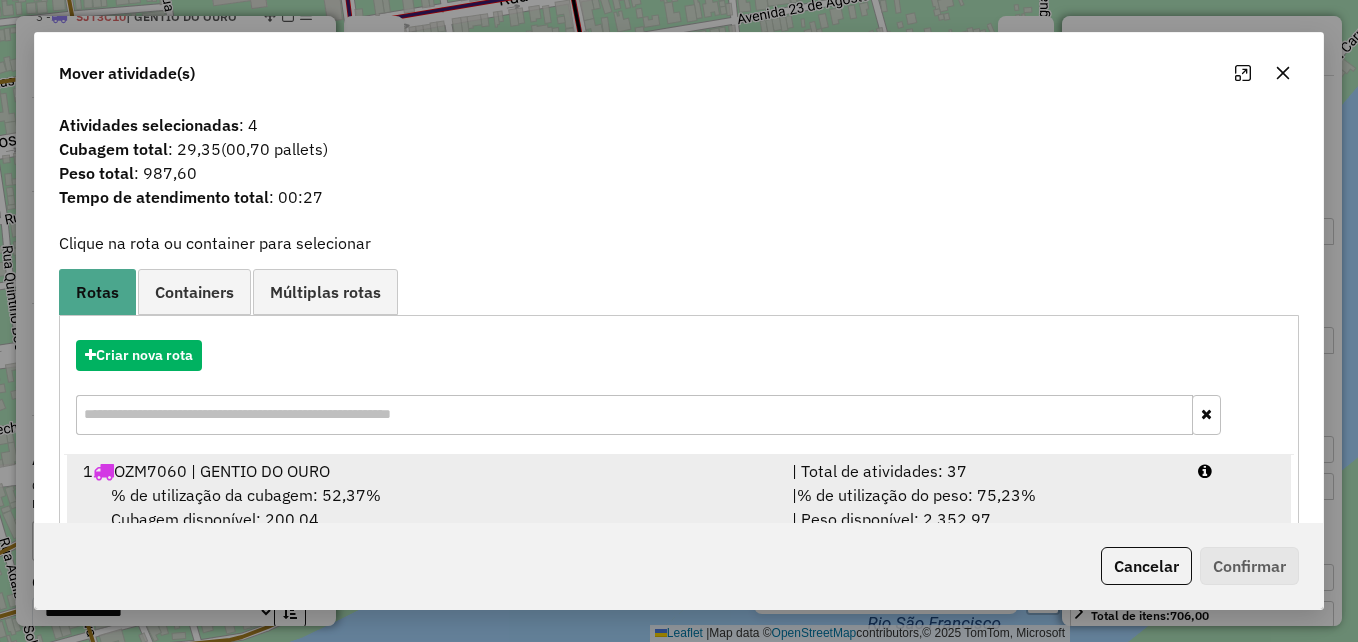 scroll, scrollTop: 5, scrollLeft: 0, axis: vertical 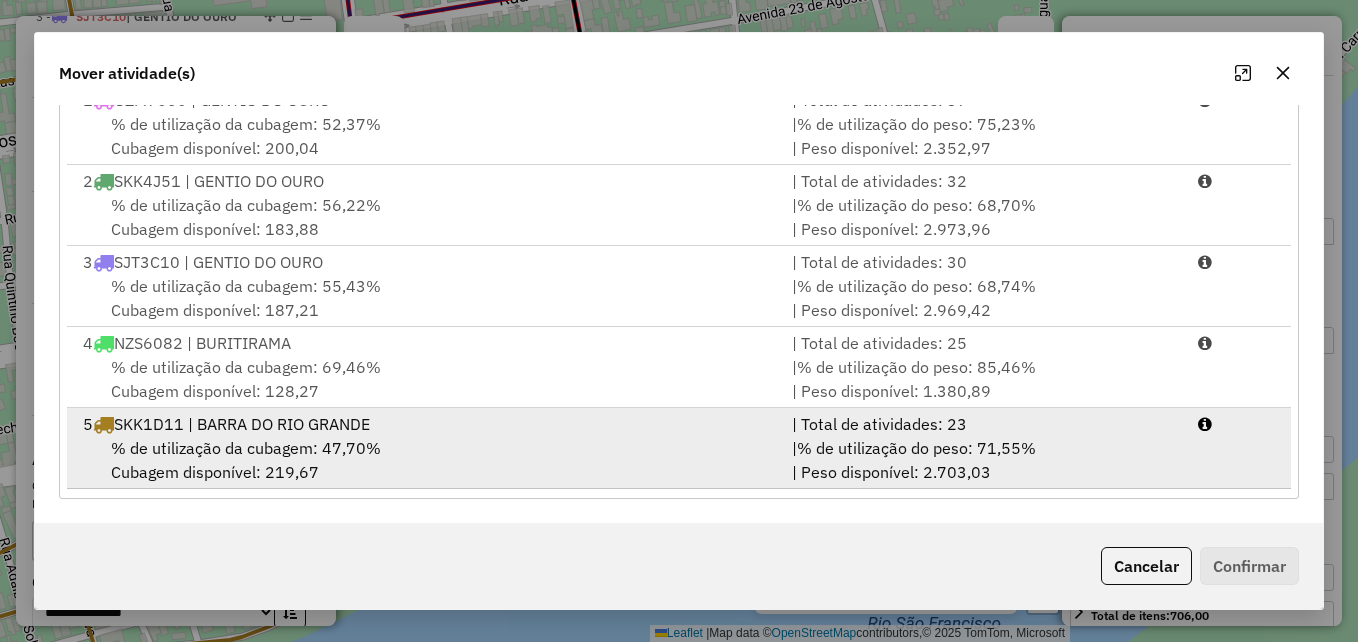click on "% de utilização da cubagem: 47,70%  Cubagem disponível: 219,67" at bounding box center (425, 460) 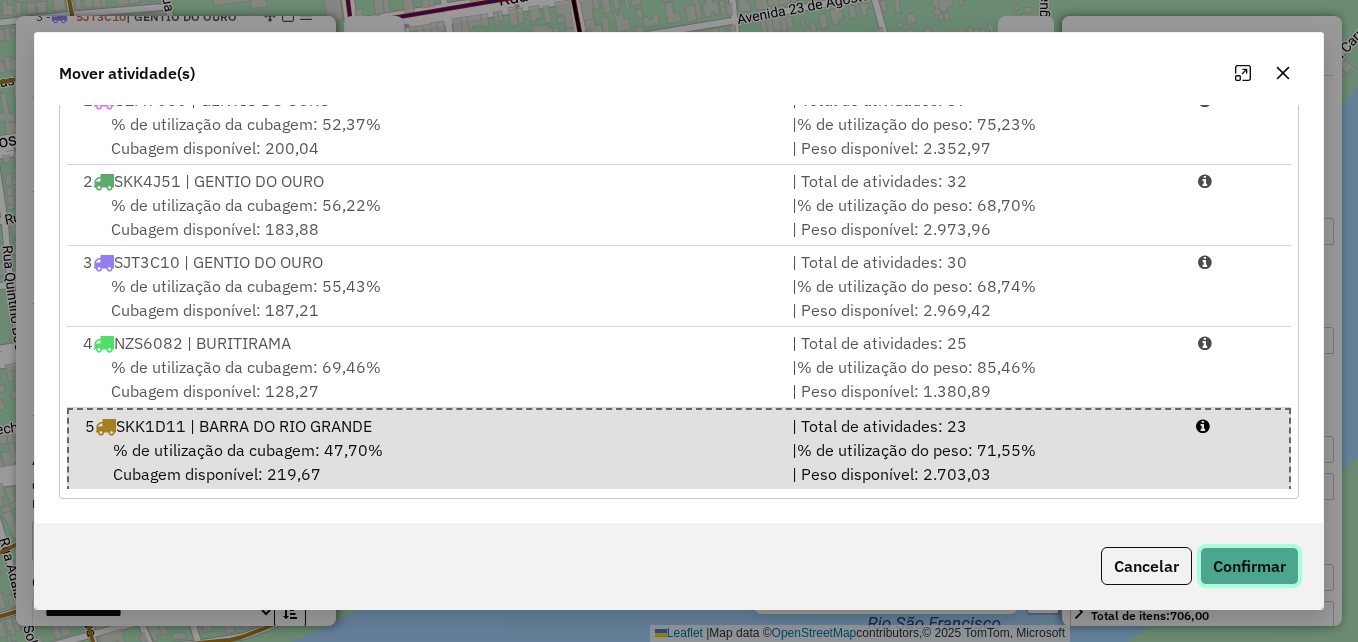 click on "Confirmar" 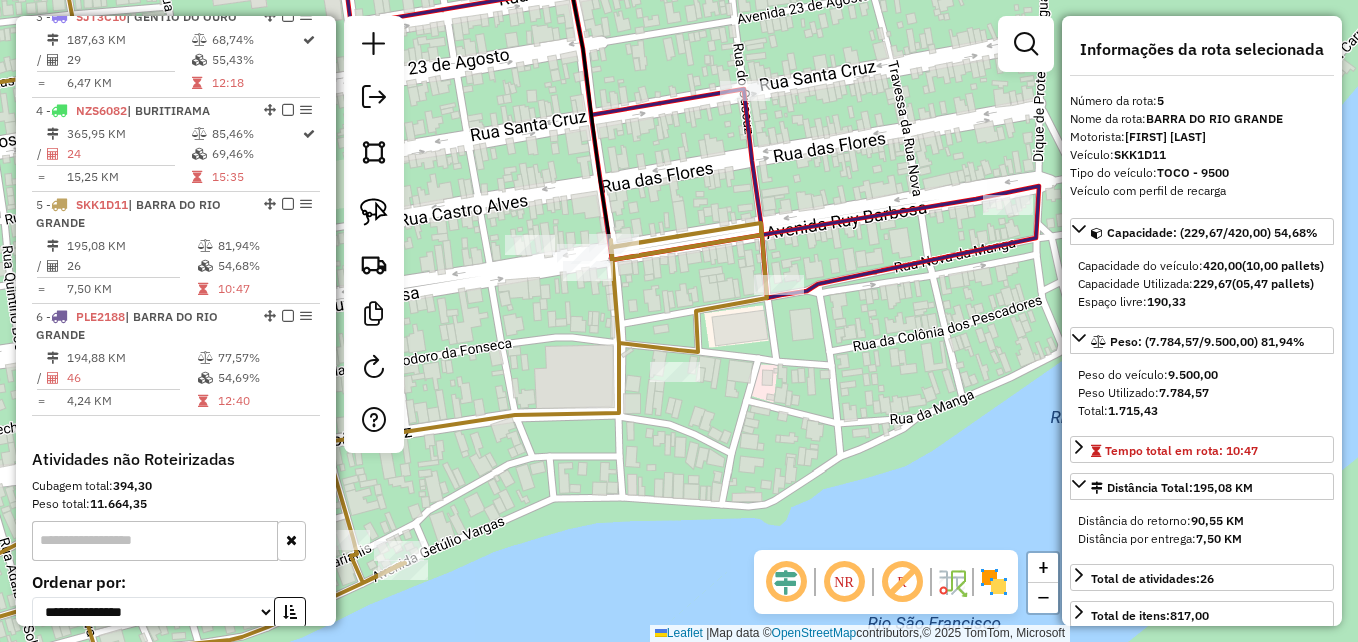 scroll, scrollTop: 0, scrollLeft: 0, axis: both 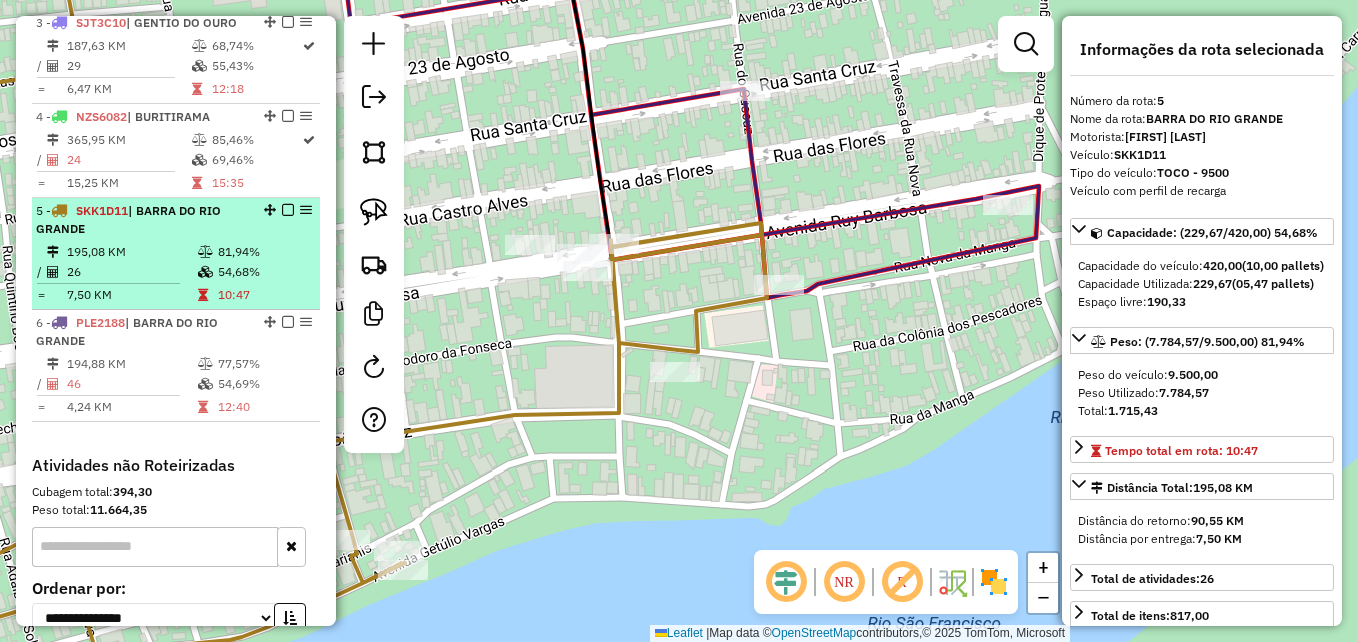 click on "5 -       SKK1D11   | BARRA DO RIO GRANDE  195,08 KM   81,94%  /  26   54,68%     =  7,50 KM   10:47" at bounding box center (176, 254) 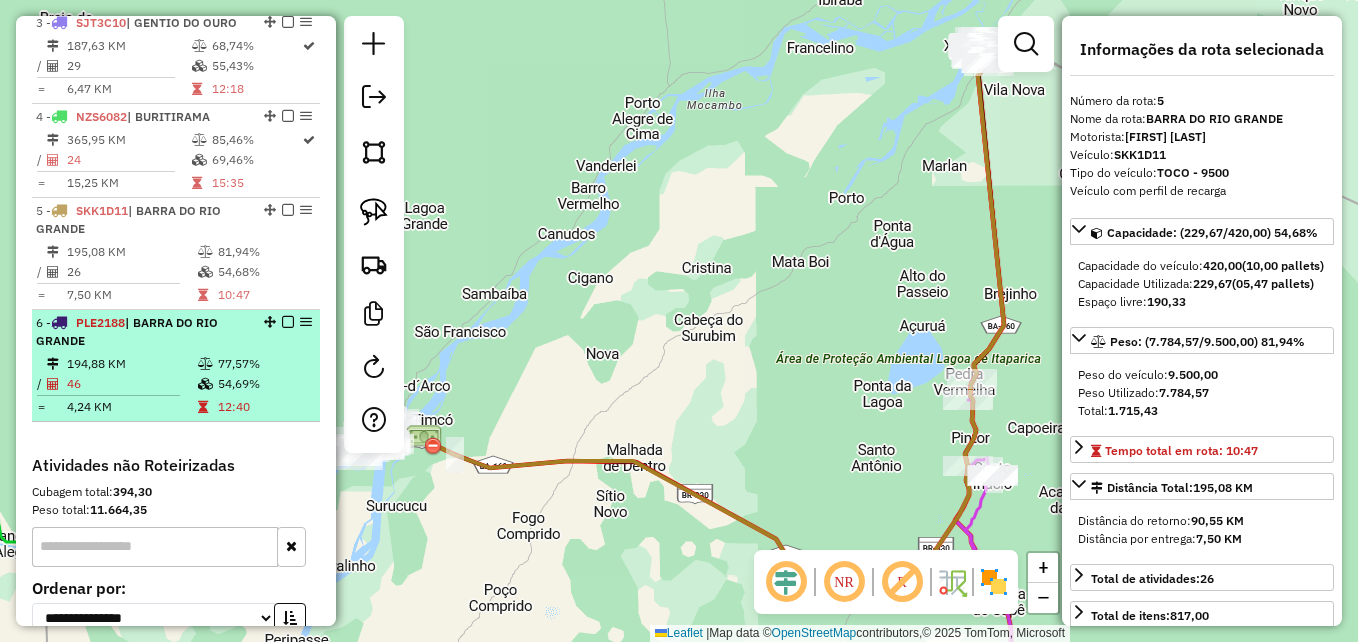 click on "6 -       PLE2188   | BARRA DO RIO GRANDE" at bounding box center [142, 332] 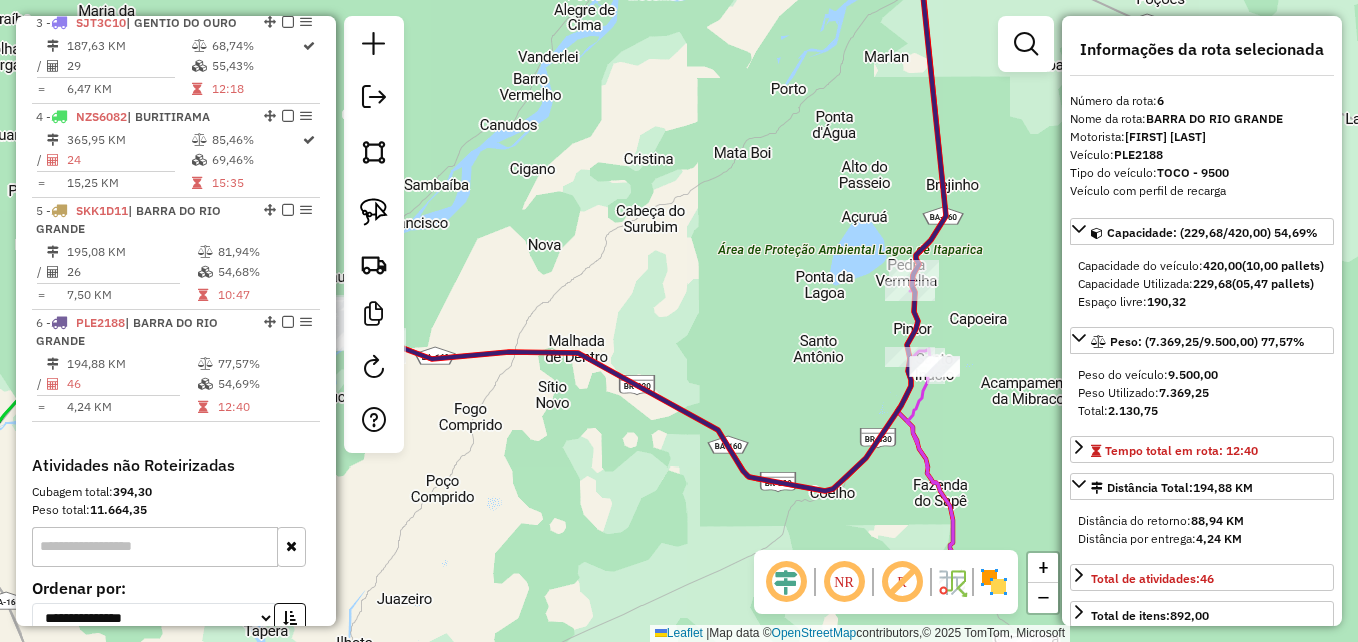 drag, startPoint x: 753, startPoint y: 469, endPoint x: 1066, endPoint y: 381, distance: 325.13535 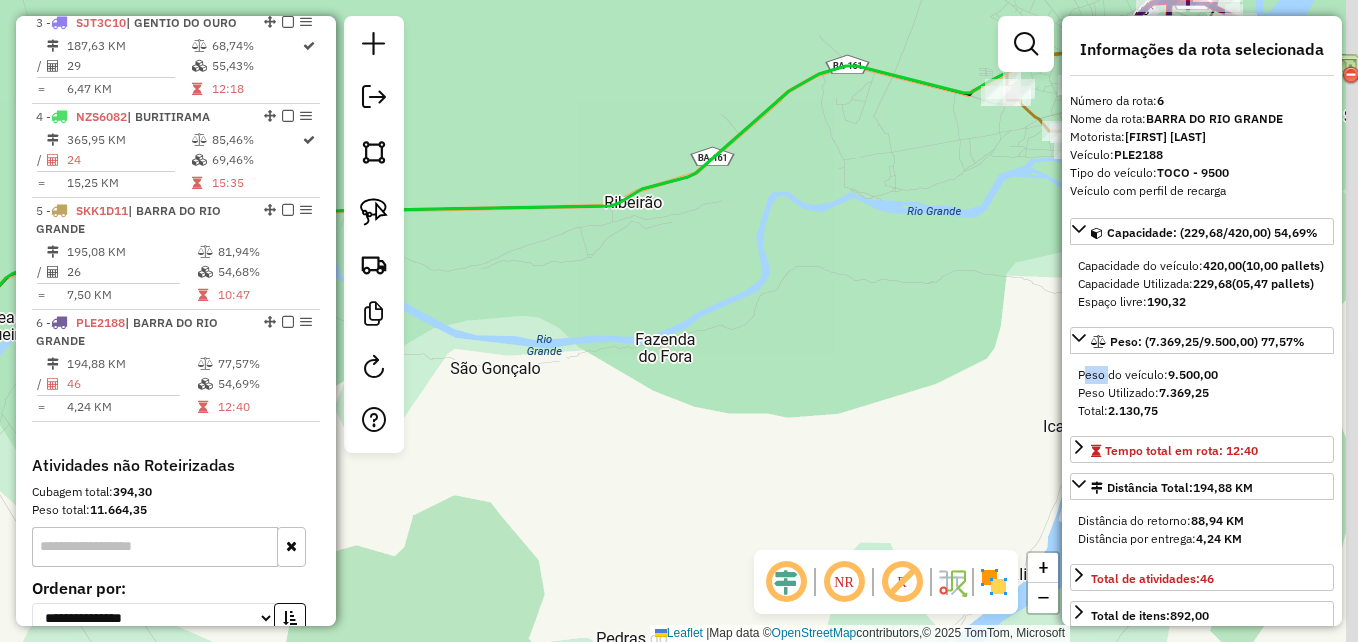 drag, startPoint x: 825, startPoint y: 368, endPoint x: 445, endPoint y: 547, distance: 420.0488 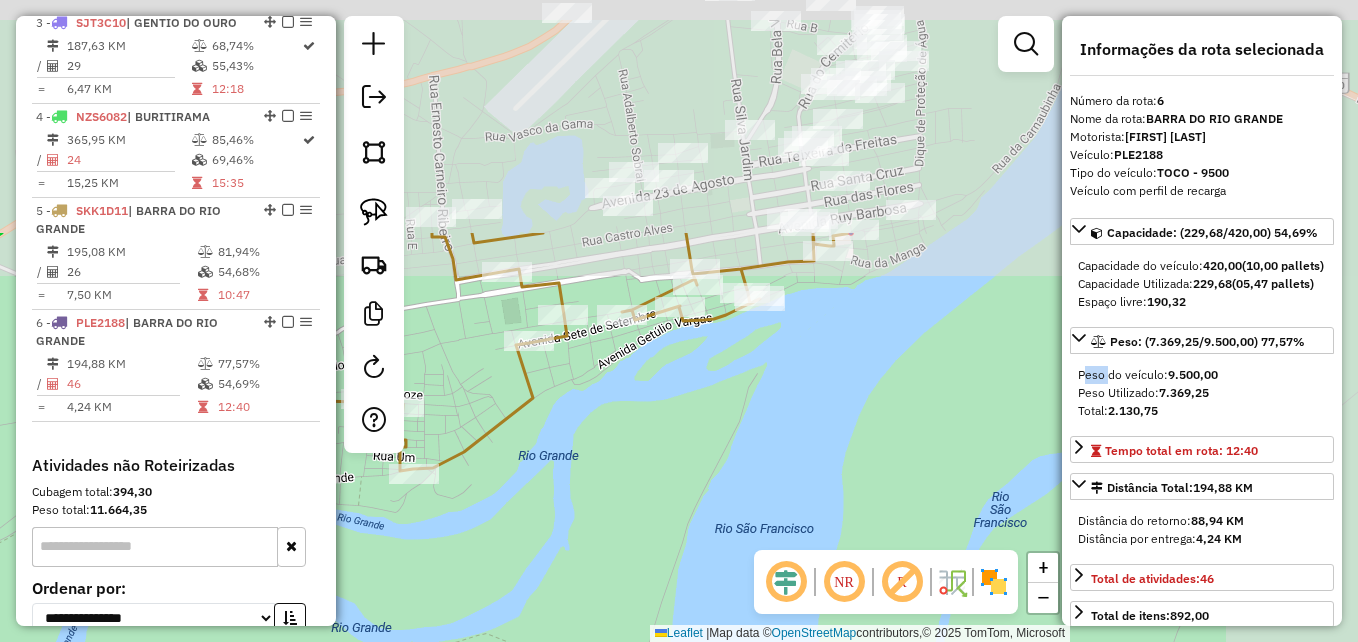 drag, startPoint x: 896, startPoint y: 299, endPoint x: 734, endPoint y: 565, distance: 311.44824 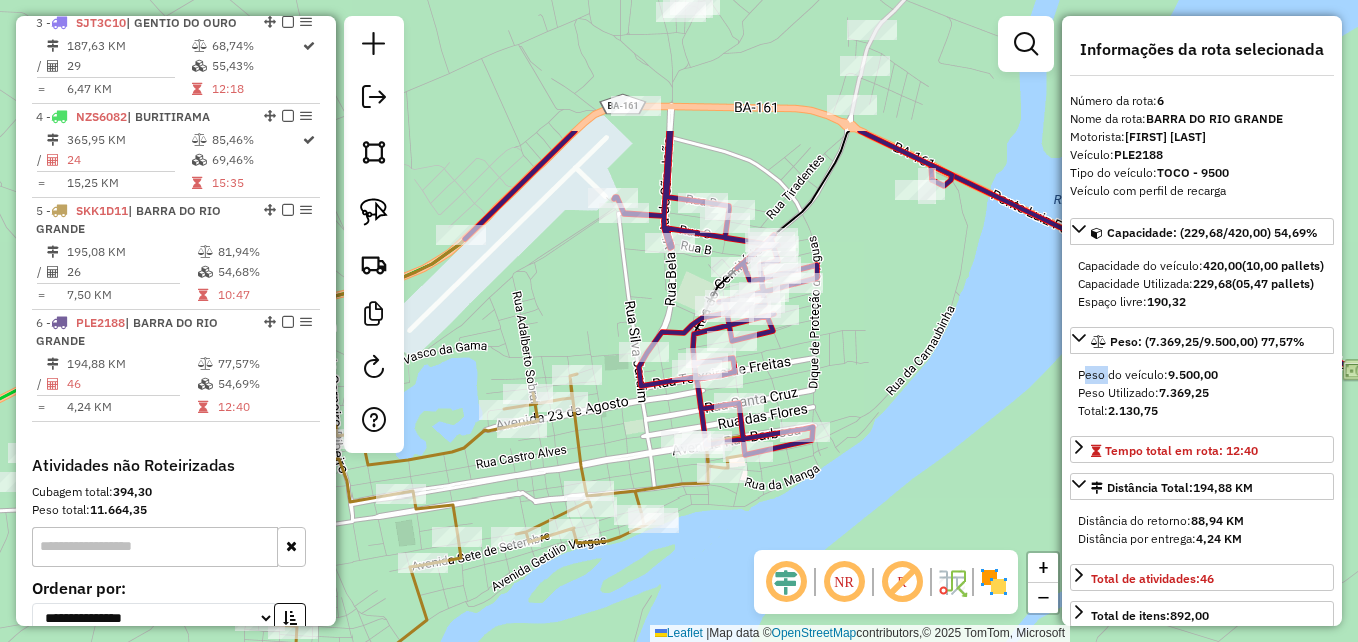 drag, startPoint x: 850, startPoint y: 358, endPoint x: 753, endPoint y: 568, distance: 231.32013 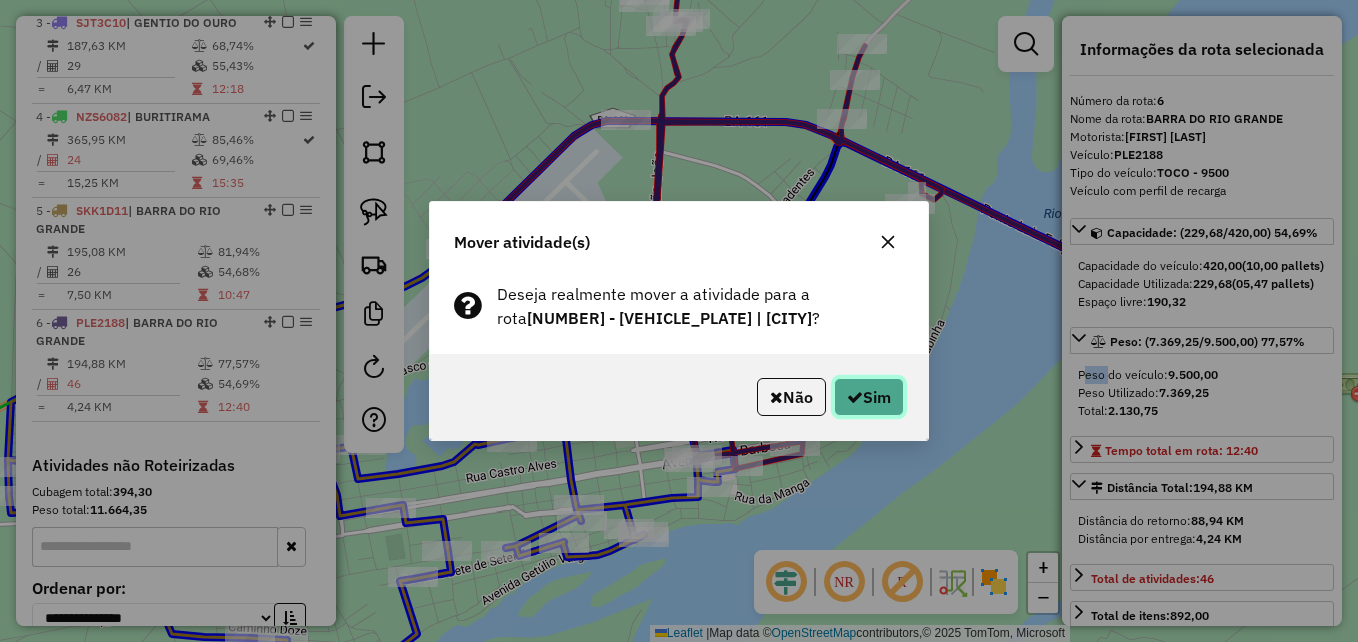 click on "Sim" 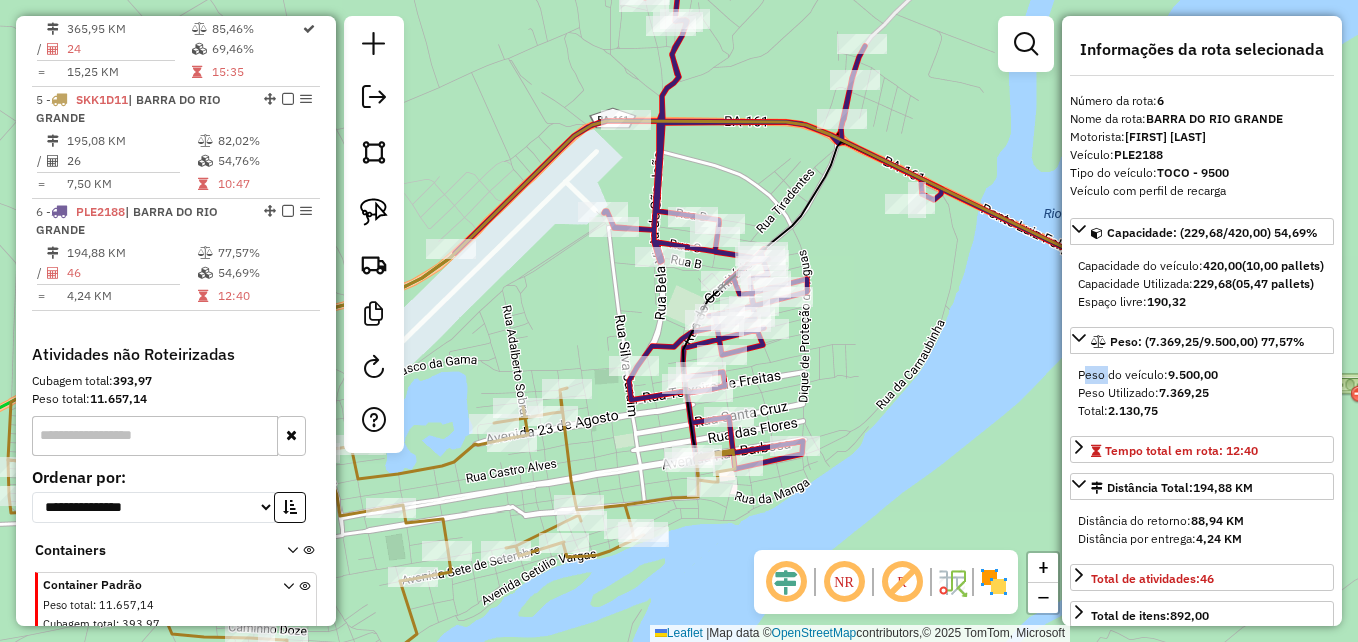 scroll, scrollTop: 1151, scrollLeft: 0, axis: vertical 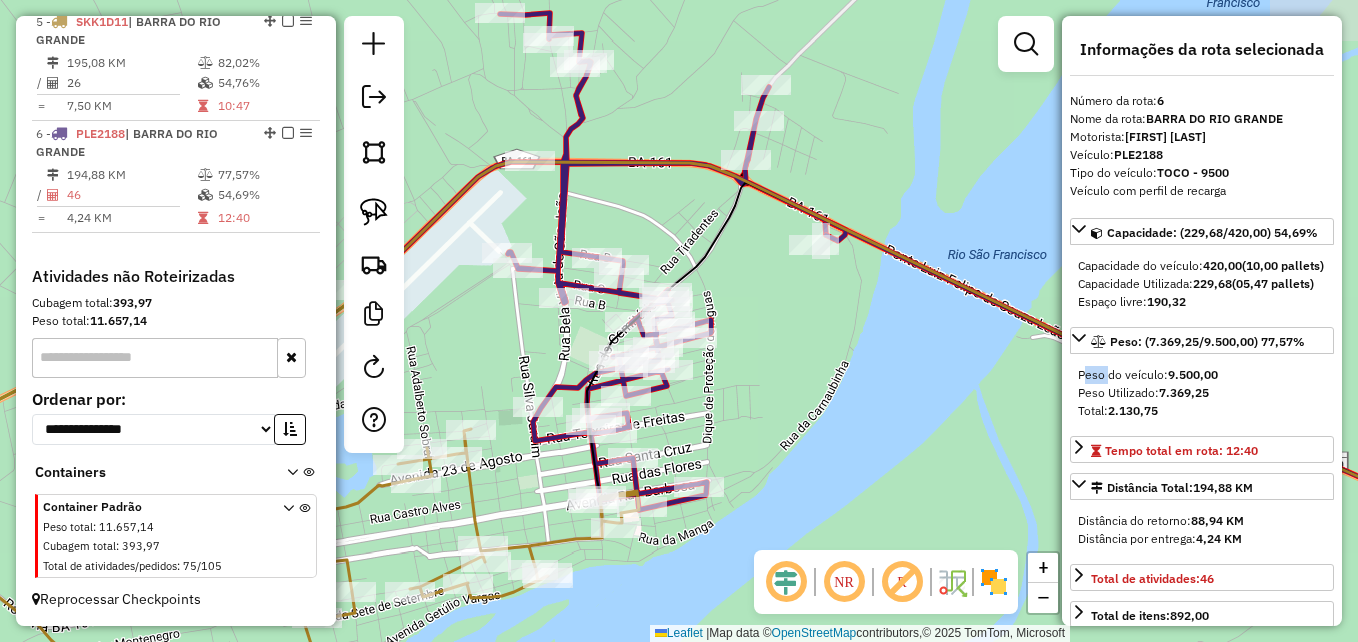 drag, startPoint x: 960, startPoint y: 367, endPoint x: 864, endPoint y: 408, distance: 104.388695 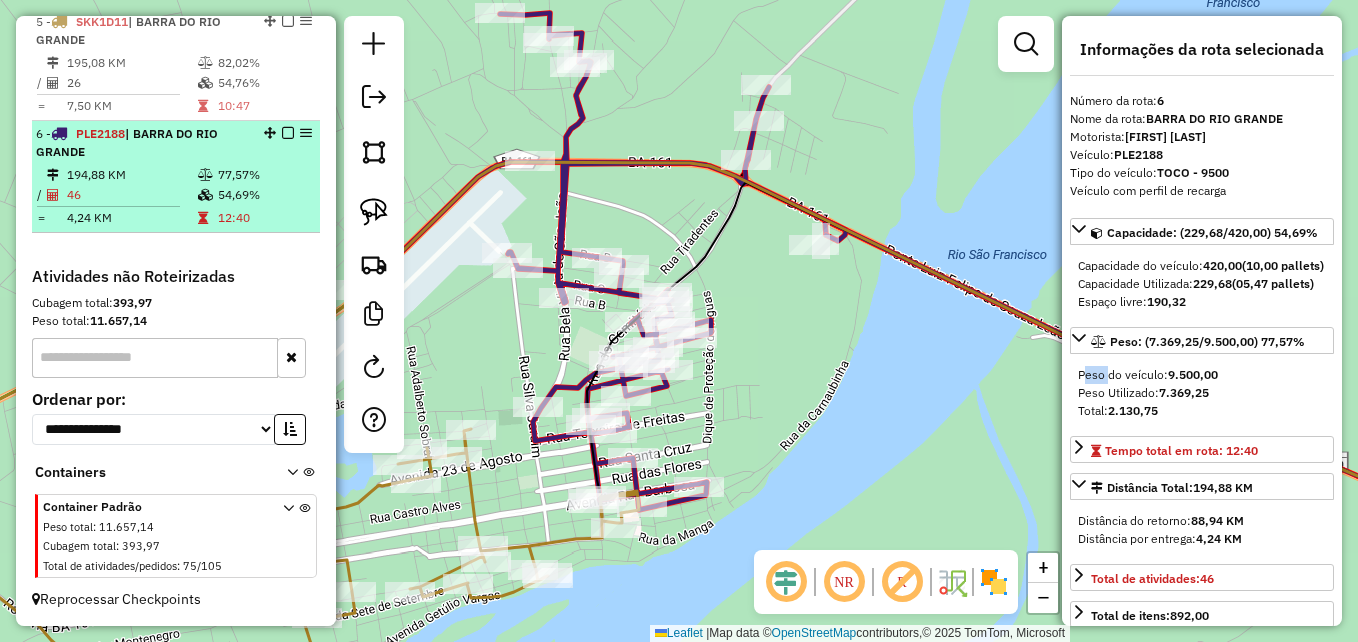 click at bounding box center [205, 175] 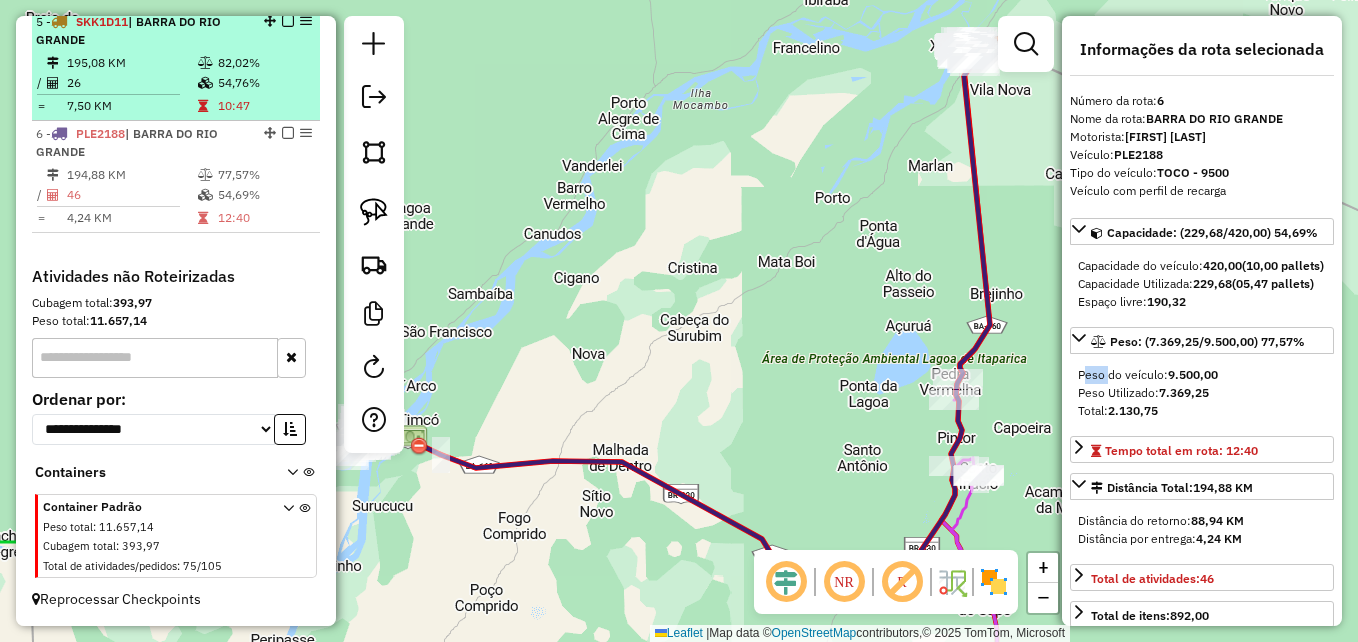 click at bounding box center (108, 94) 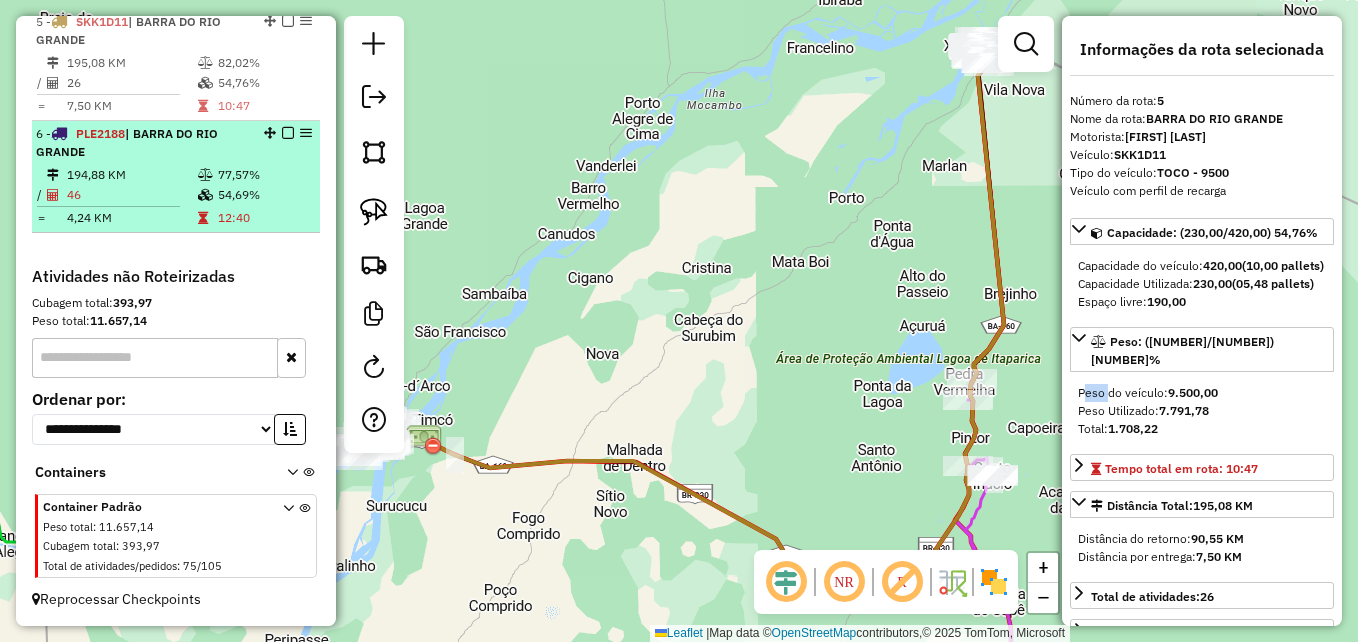 click on "46" at bounding box center [131, 195] 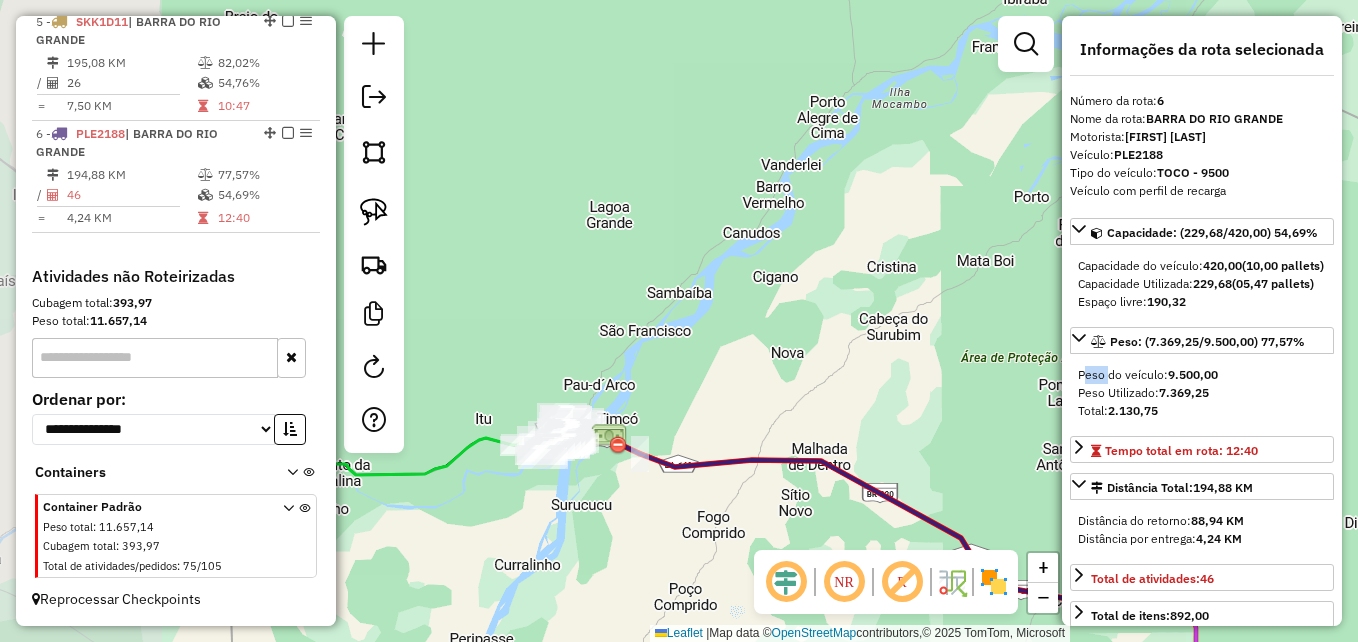 drag, startPoint x: 514, startPoint y: 405, endPoint x: 713, endPoint y: 404, distance: 199.00252 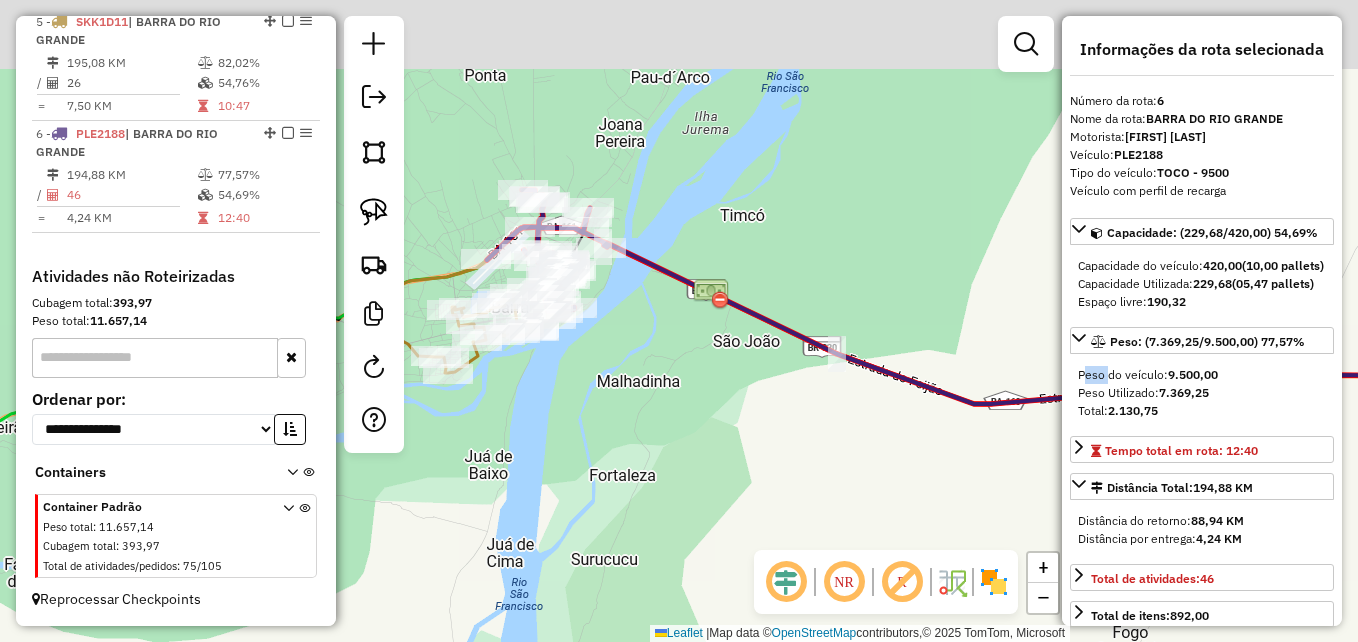 drag, startPoint x: 613, startPoint y: 410, endPoint x: 742, endPoint y: 497, distance: 155.59563 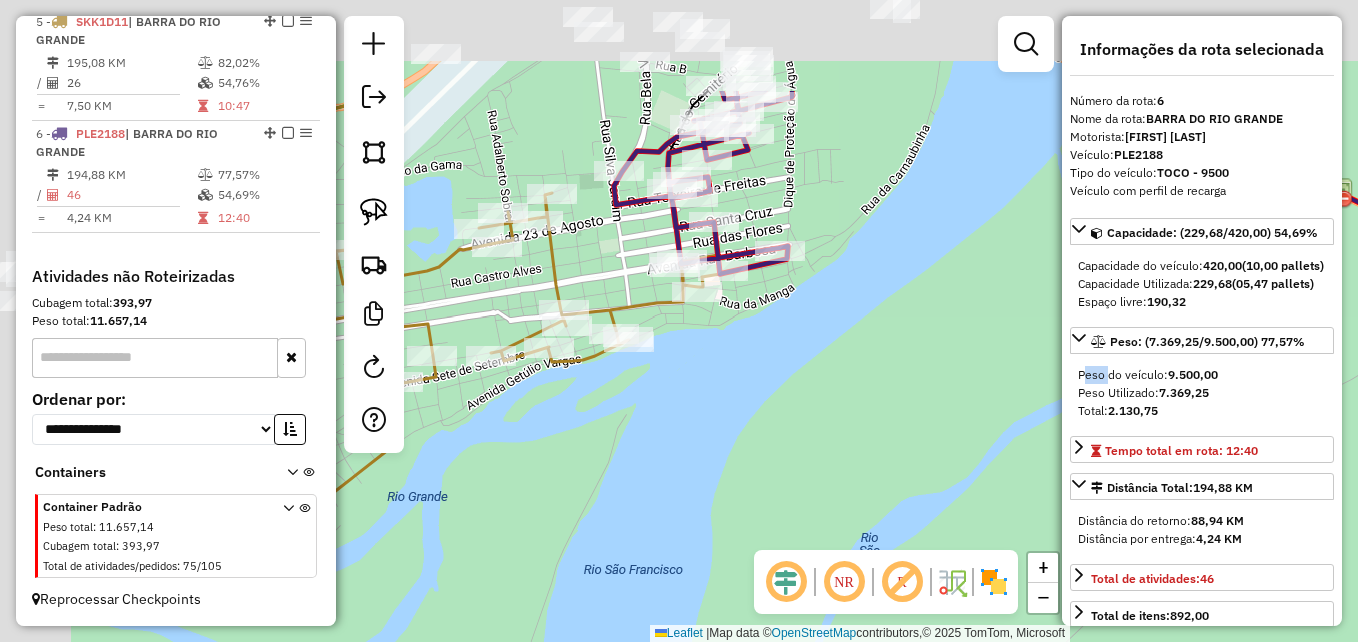 drag, startPoint x: 555, startPoint y: 359, endPoint x: 789, endPoint y: 514, distance: 280.67953 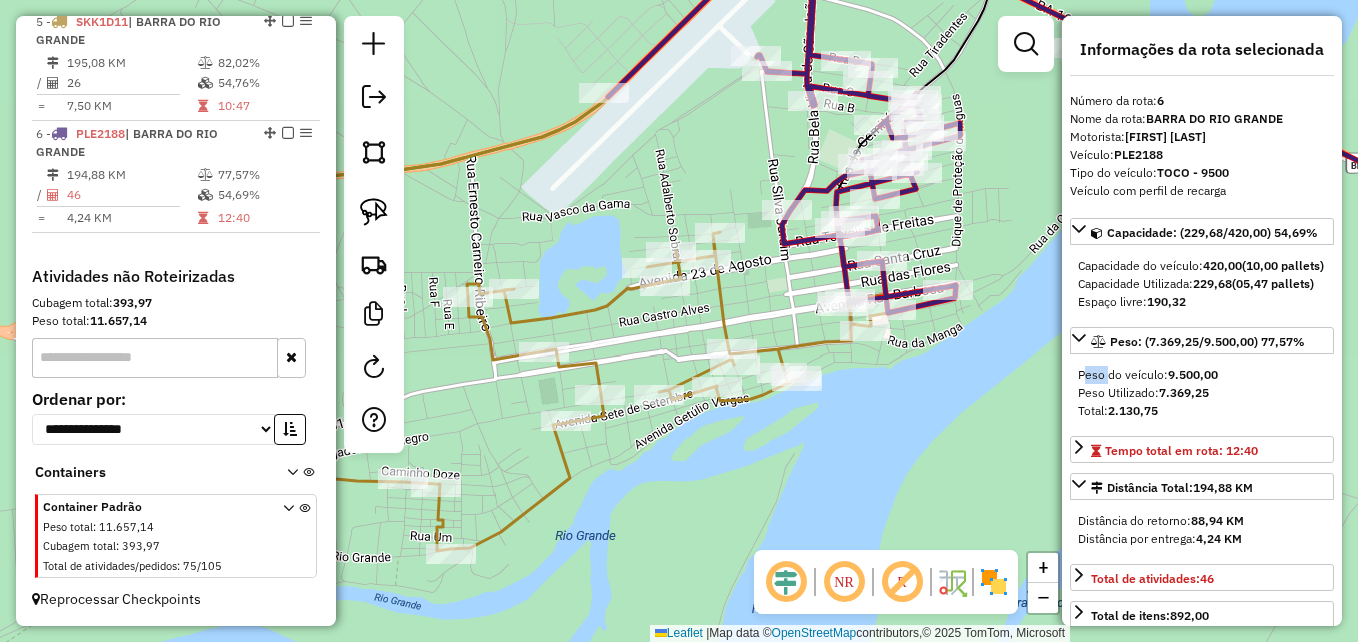 drag, startPoint x: 682, startPoint y: 442, endPoint x: 850, endPoint y: 482, distance: 172.69626 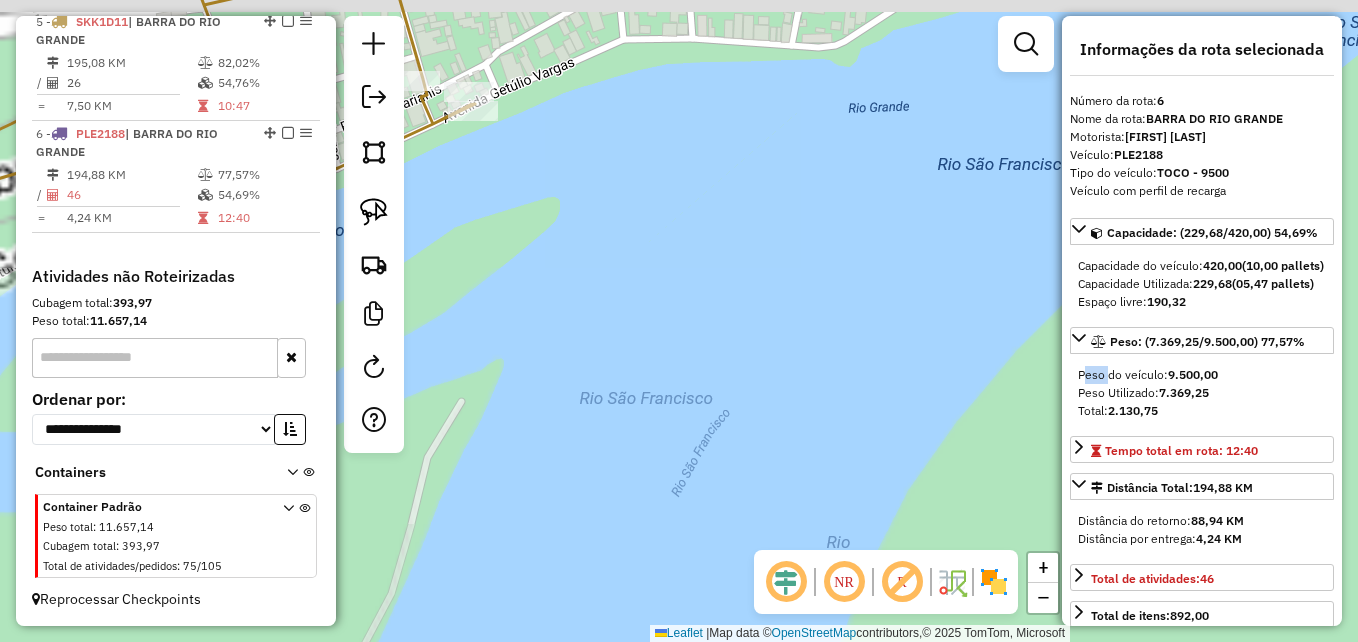 drag, startPoint x: 856, startPoint y: 335, endPoint x: 815, endPoint y: 569, distance: 237.56473 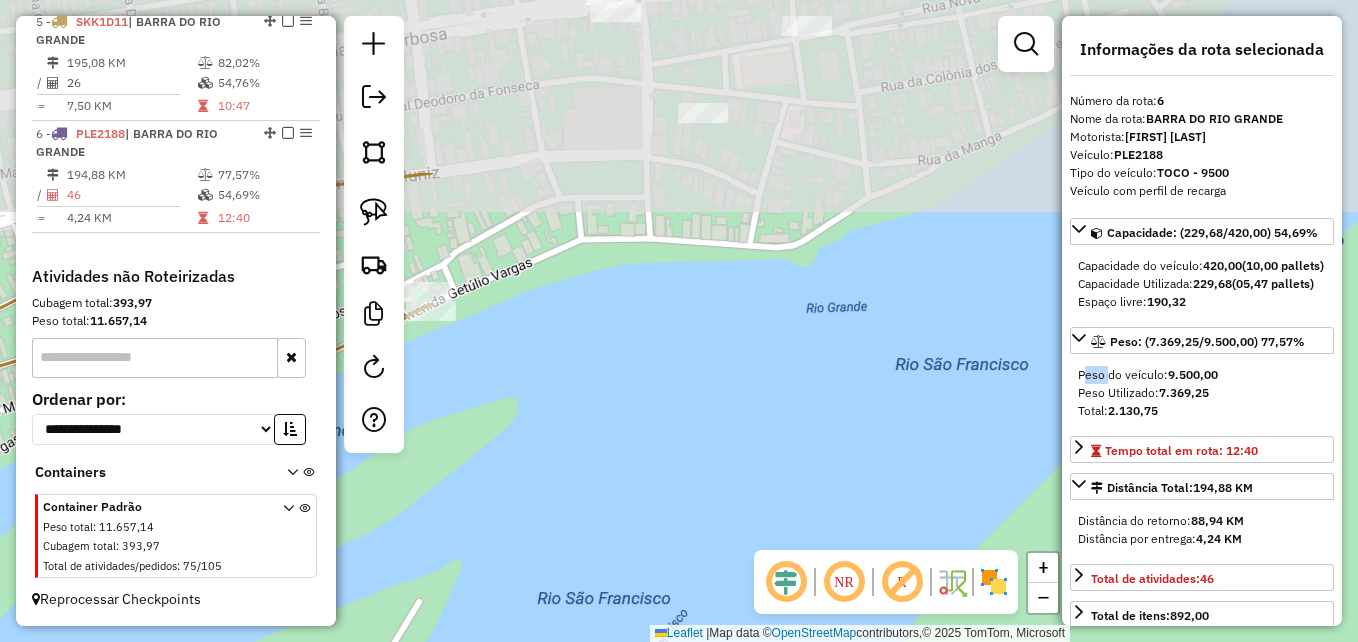 click 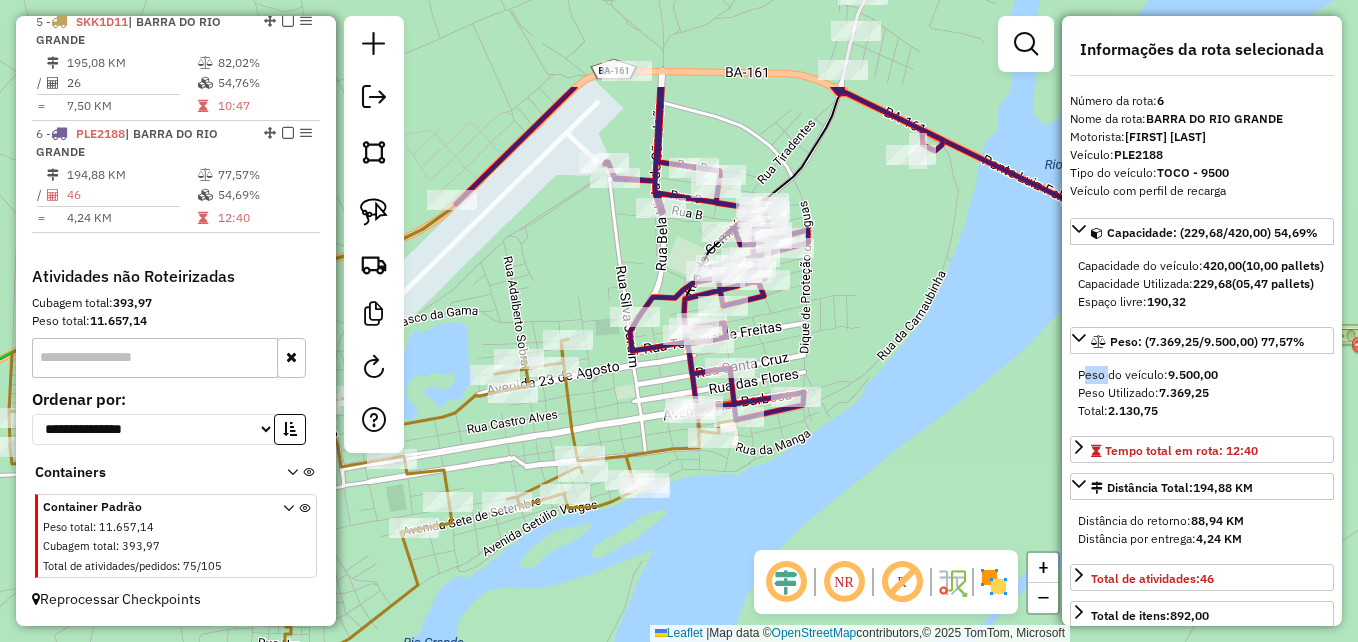 drag, startPoint x: 760, startPoint y: 343, endPoint x: 726, endPoint y: 502, distance: 162.59459 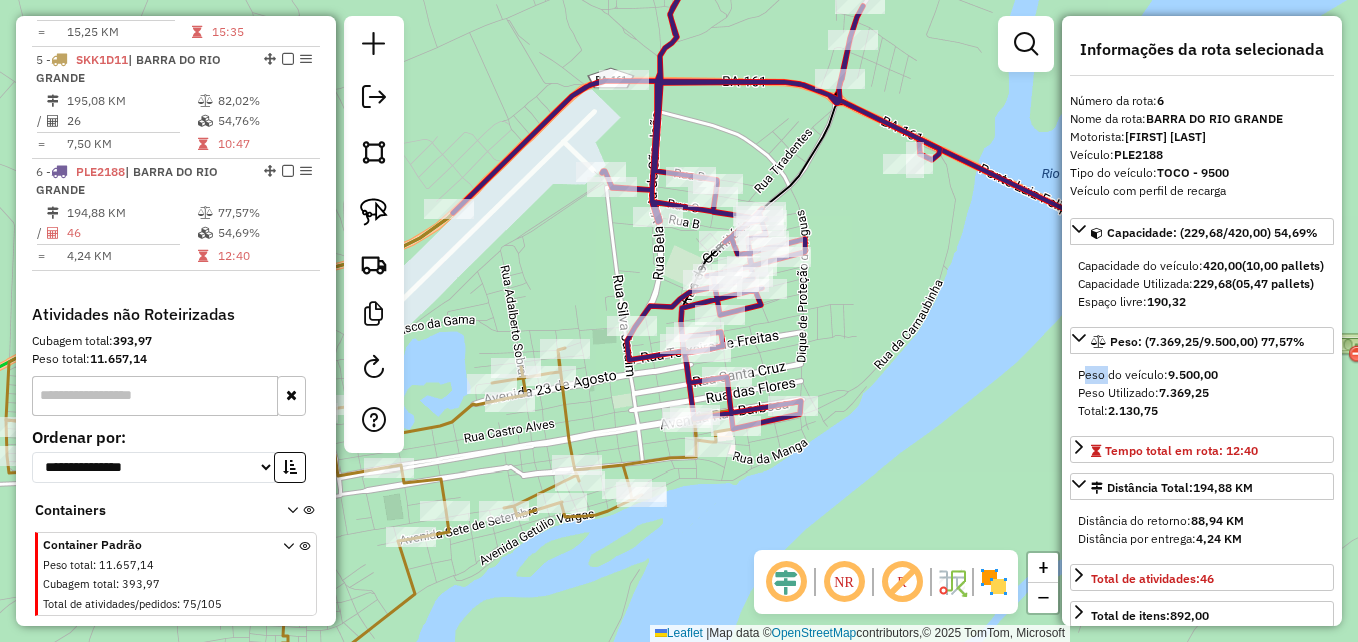 scroll, scrollTop: 1051, scrollLeft: 0, axis: vertical 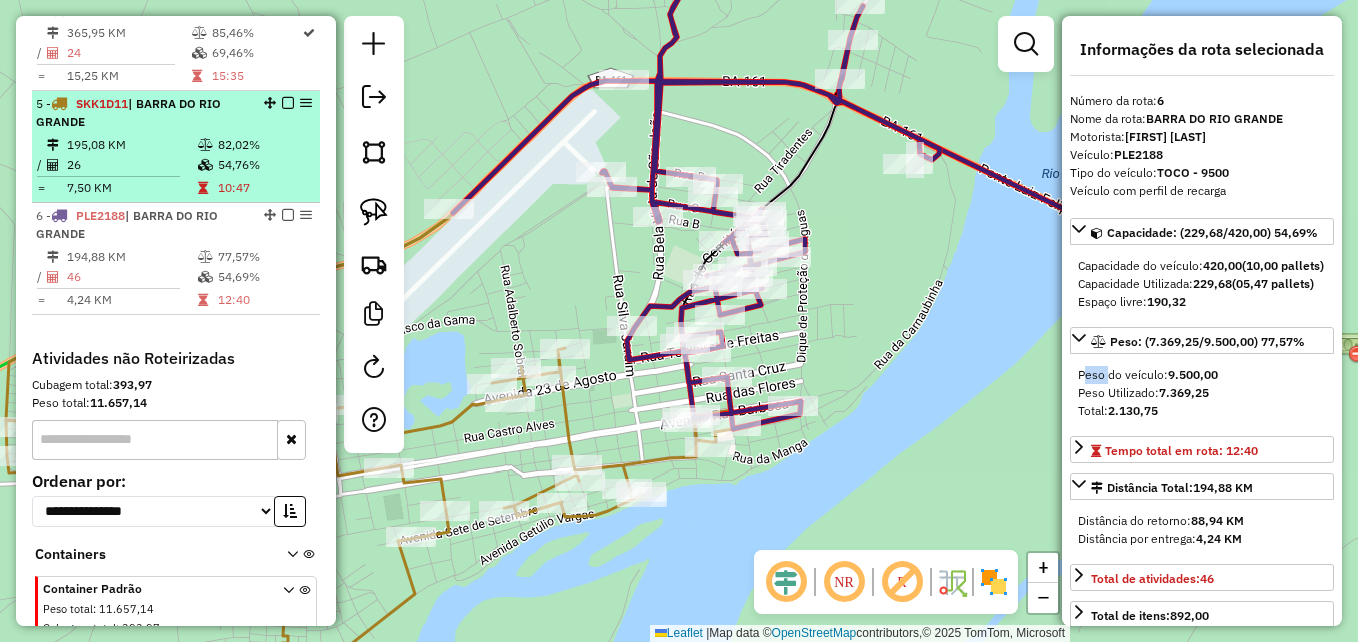 click on "195,08 KM" at bounding box center (131, 145) 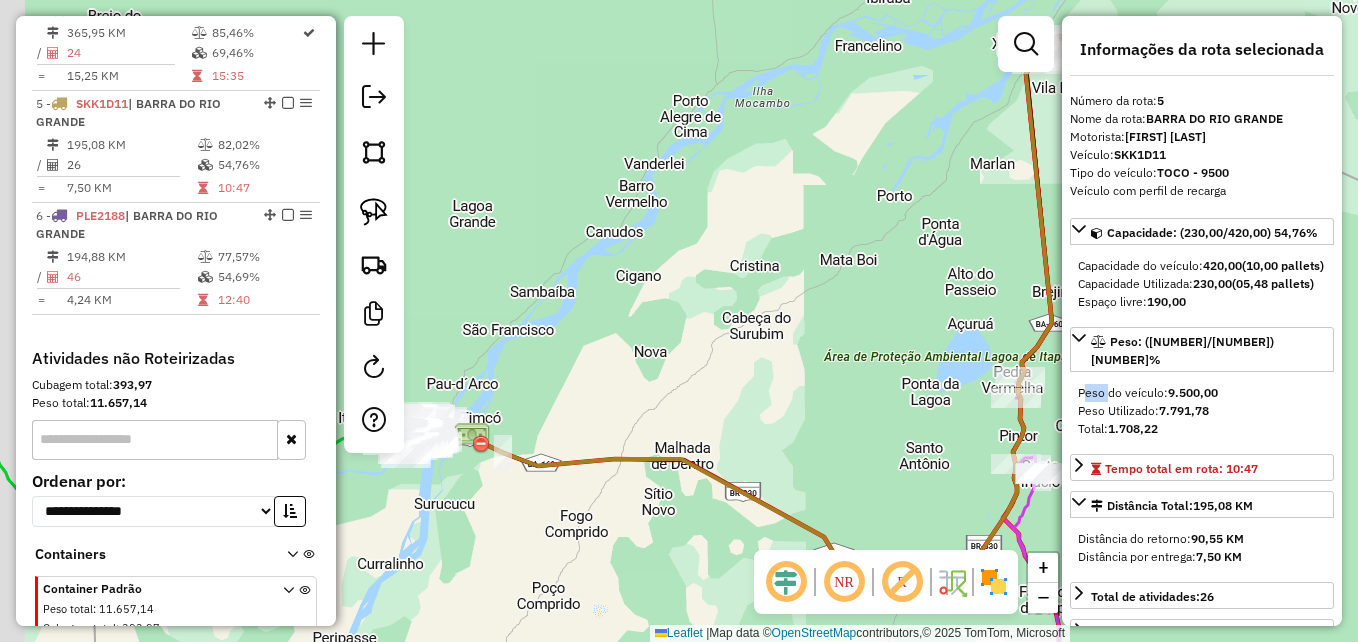drag, startPoint x: 465, startPoint y: 525, endPoint x: 611, endPoint y: 521, distance: 146.05478 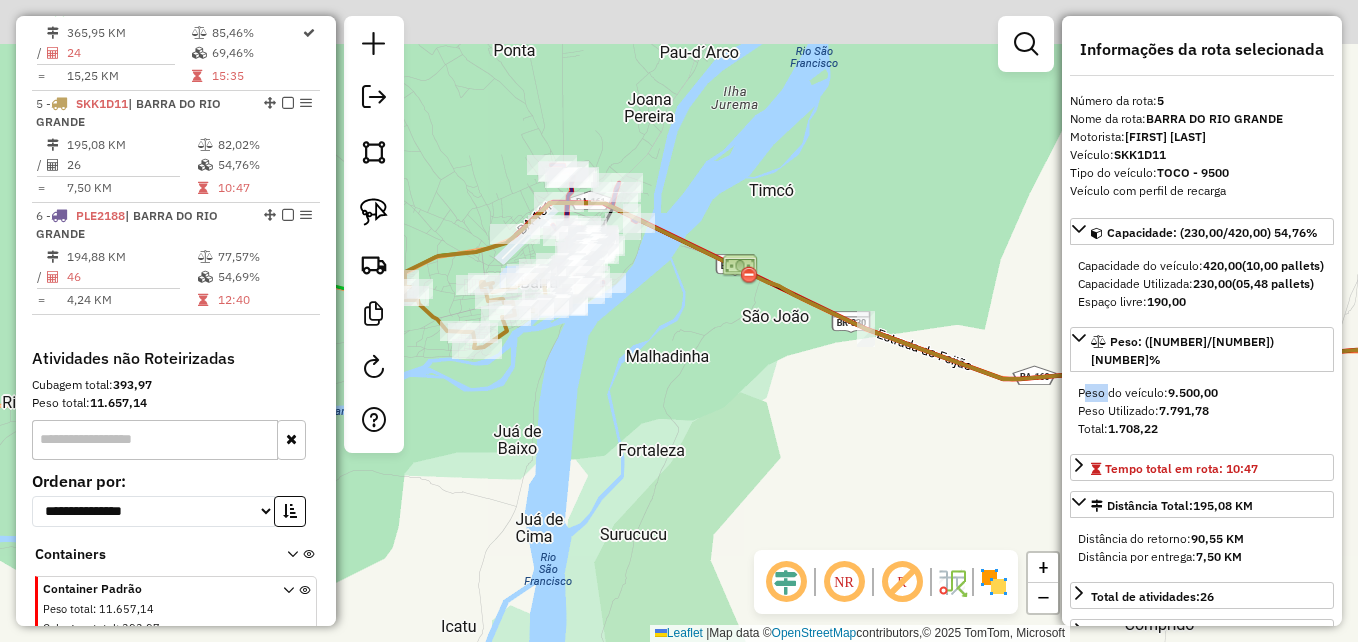 drag, startPoint x: 479, startPoint y: 404, endPoint x: 706, endPoint y: 461, distance: 234.047 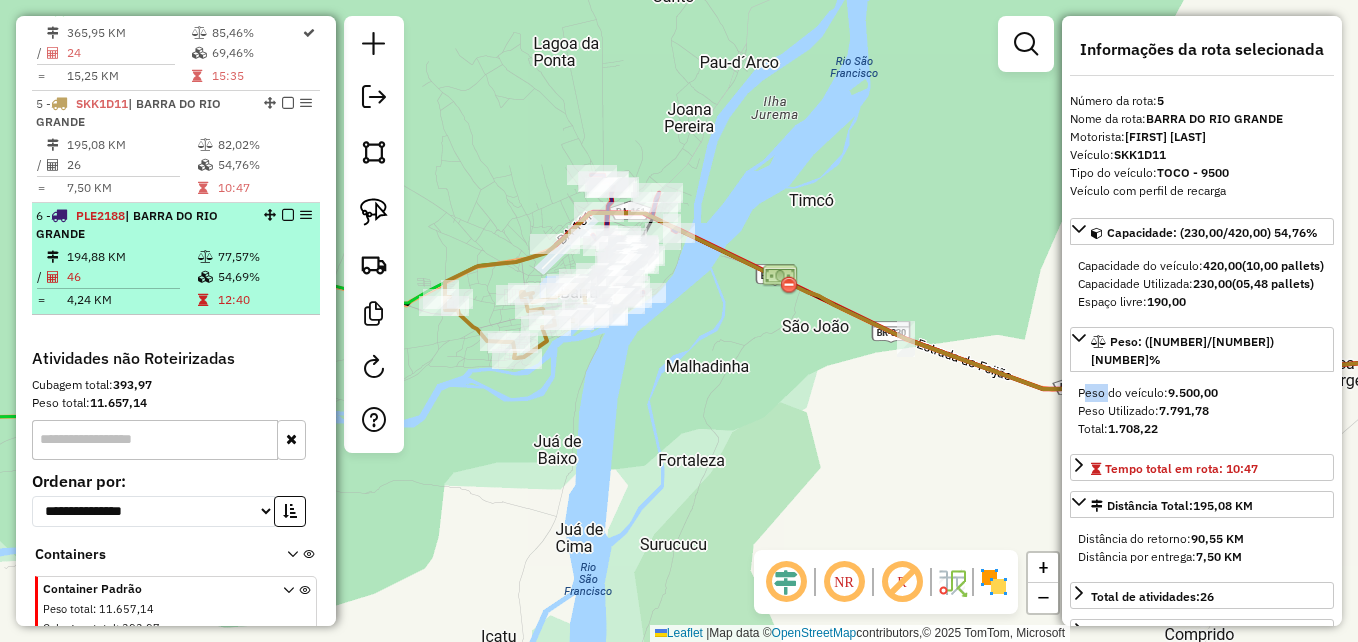 click on "194,88 KM" at bounding box center [131, 257] 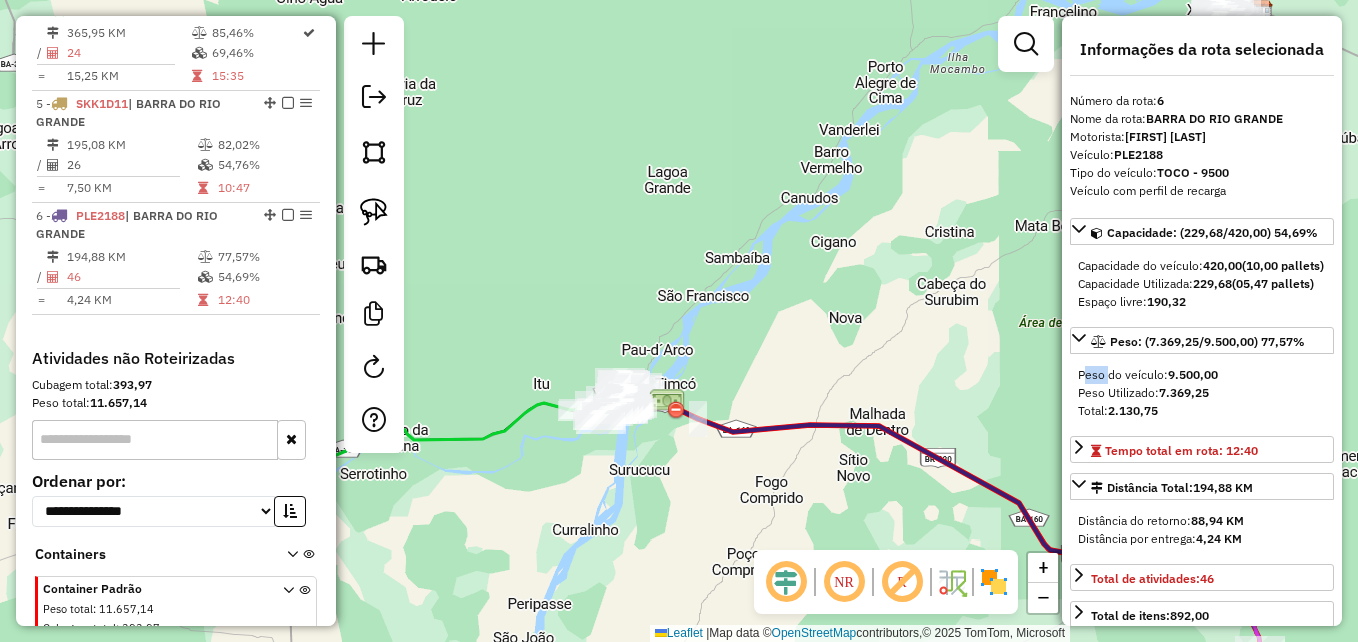 drag, startPoint x: 444, startPoint y: 505, endPoint x: 701, endPoint y: 469, distance: 259.50916 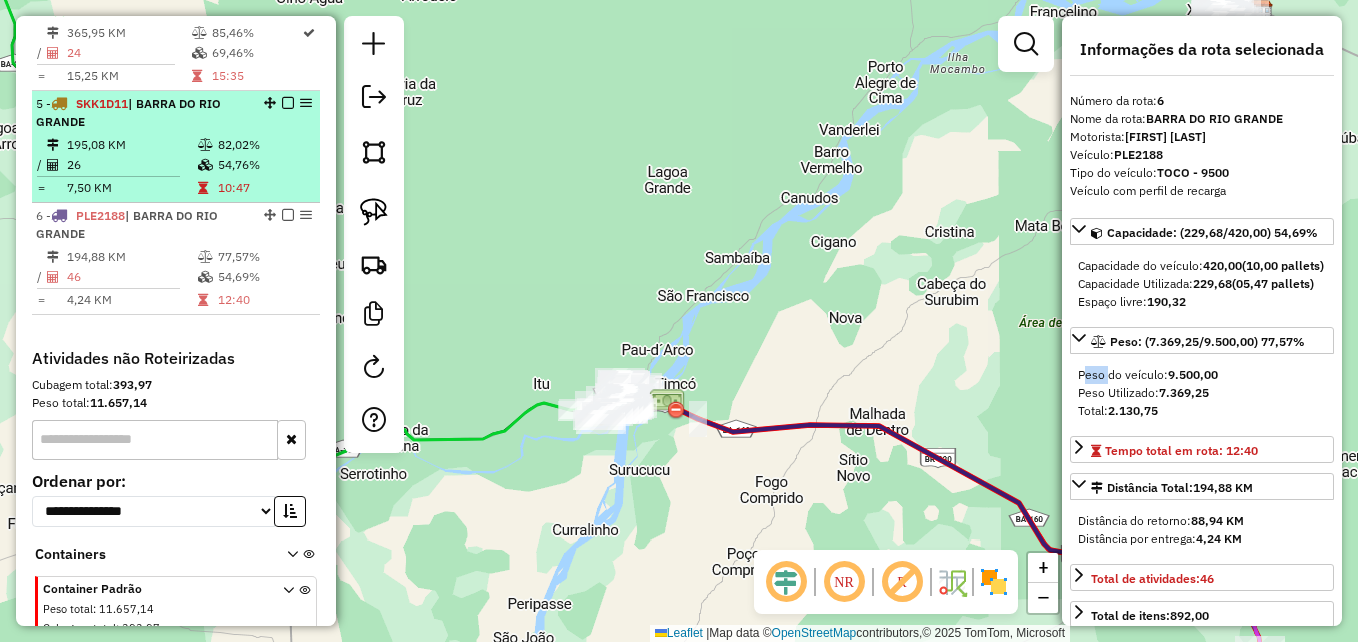 click on "5 -       SKK1D11   | BARRA DO RIO GRANDE" at bounding box center [142, 113] 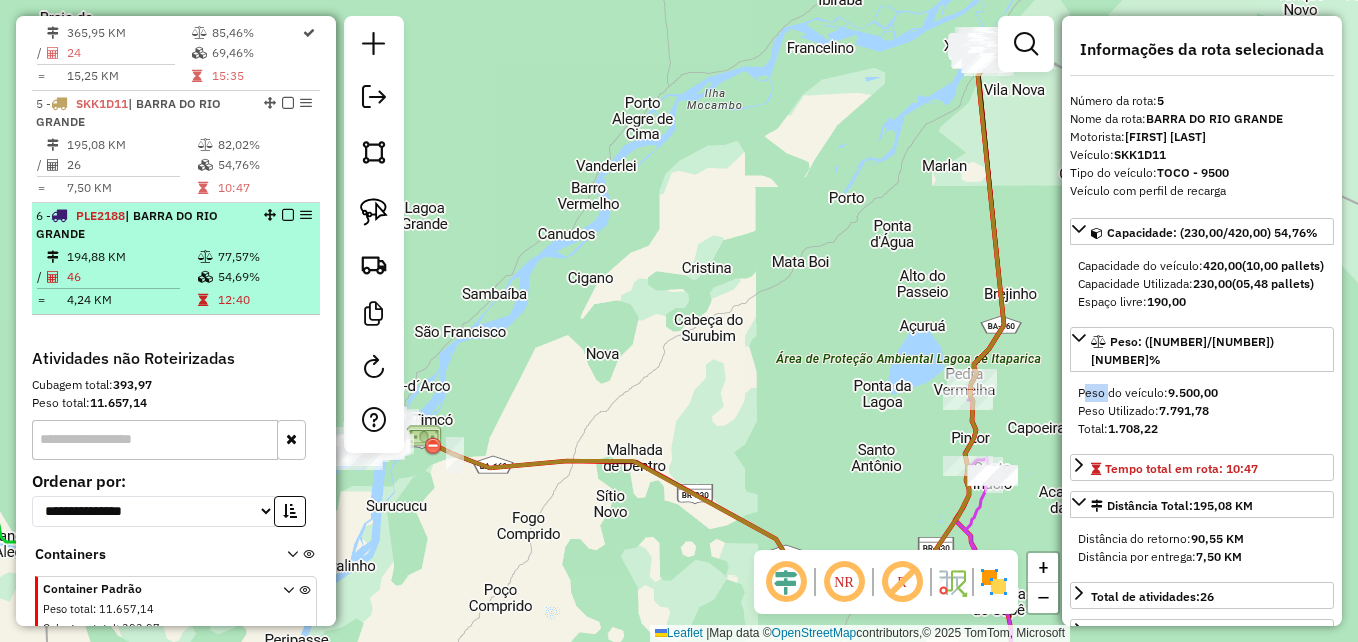 click on "6 -       PLE2188   | BARRA DO RIO GRANDE" at bounding box center [142, 225] 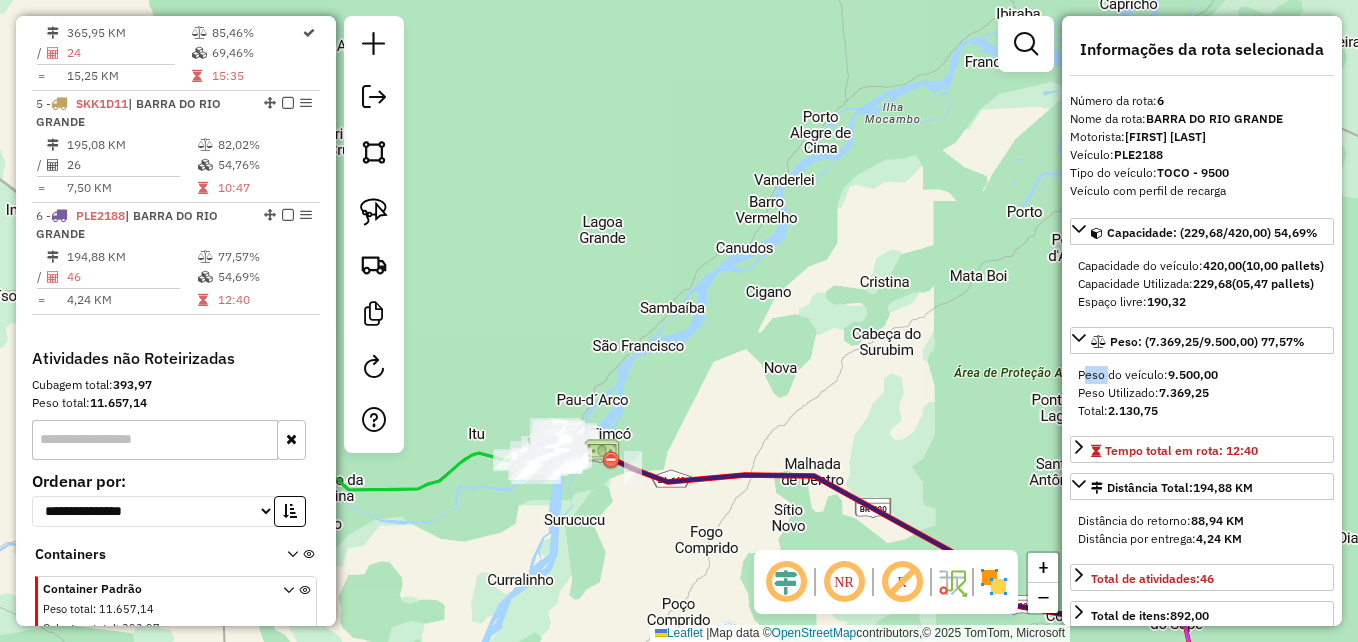 drag, startPoint x: 407, startPoint y: 489, endPoint x: 599, endPoint y: 503, distance: 192.50974 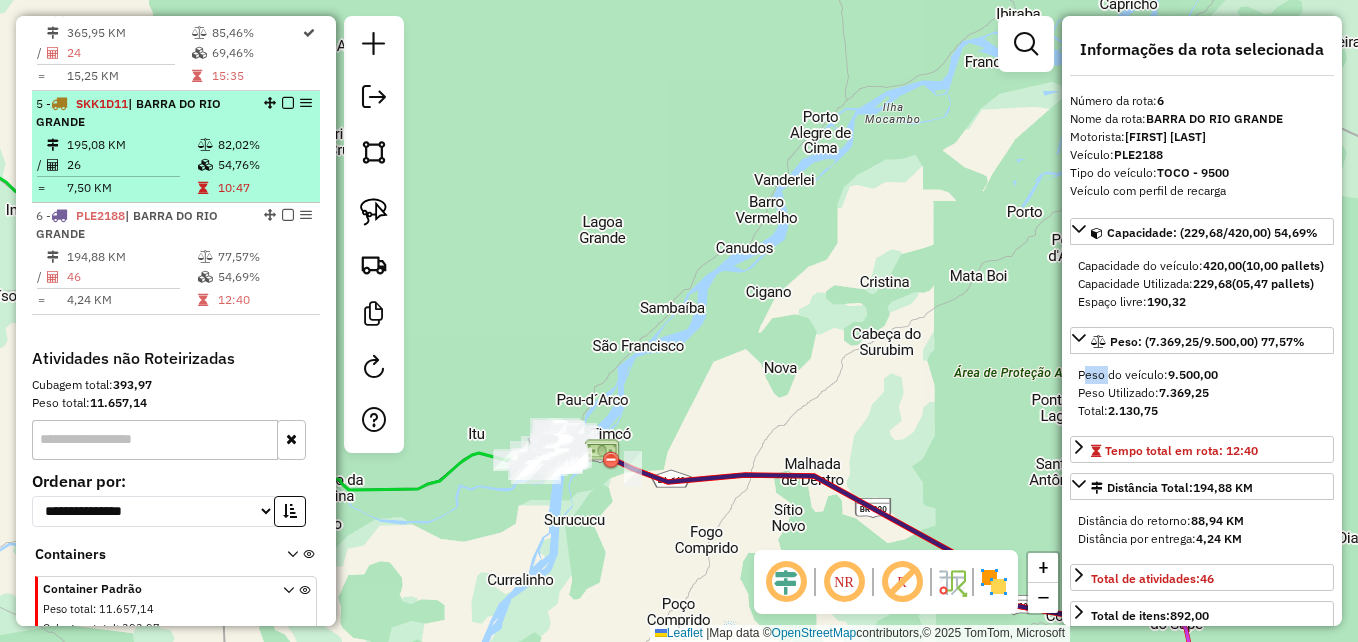 click on "26" at bounding box center (131, 165) 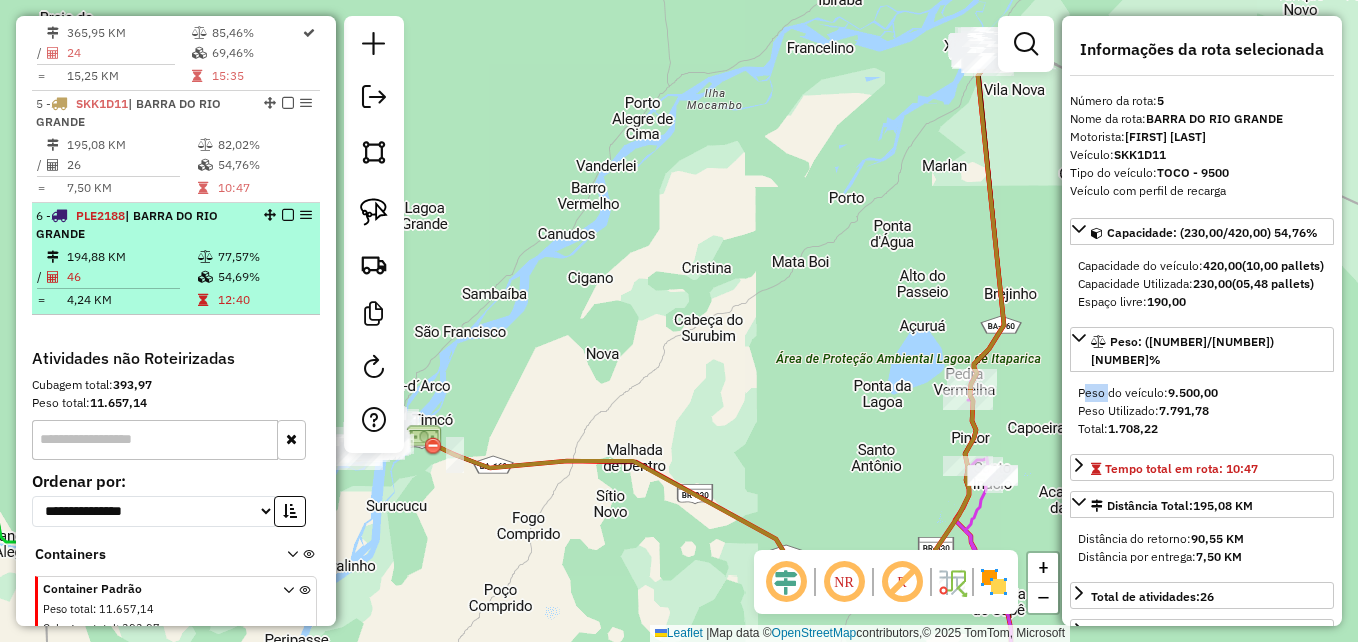 click on "6 -       PLE2188   | BARRA DO RIO GRANDE" at bounding box center (142, 225) 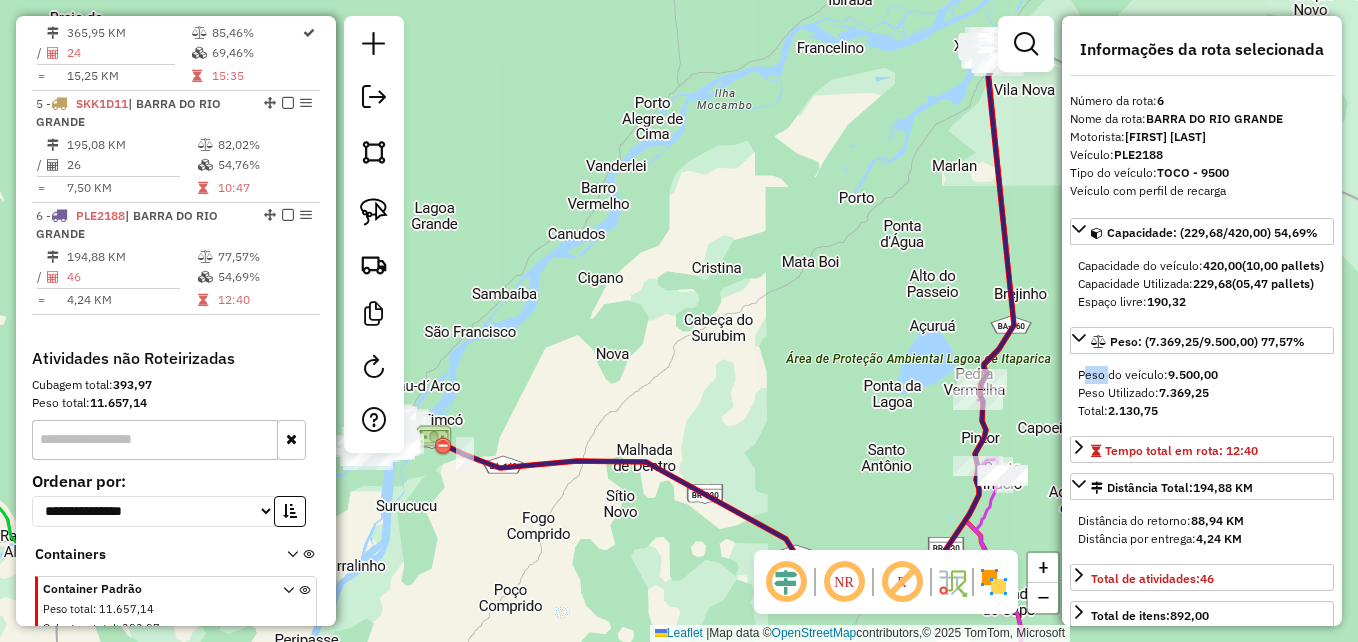 drag, startPoint x: 447, startPoint y: 504, endPoint x: 613, endPoint y: 485, distance: 167.08382 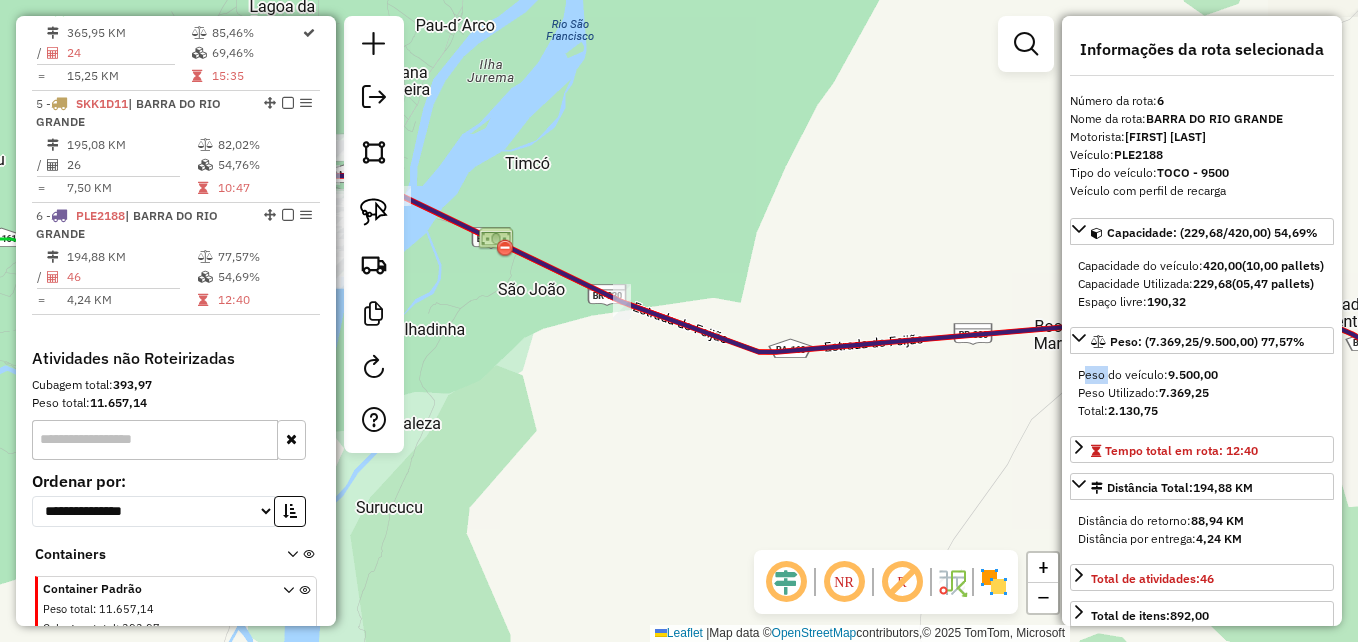 drag, startPoint x: 508, startPoint y: 385, endPoint x: 768, endPoint y: 533, distance: 299.17218 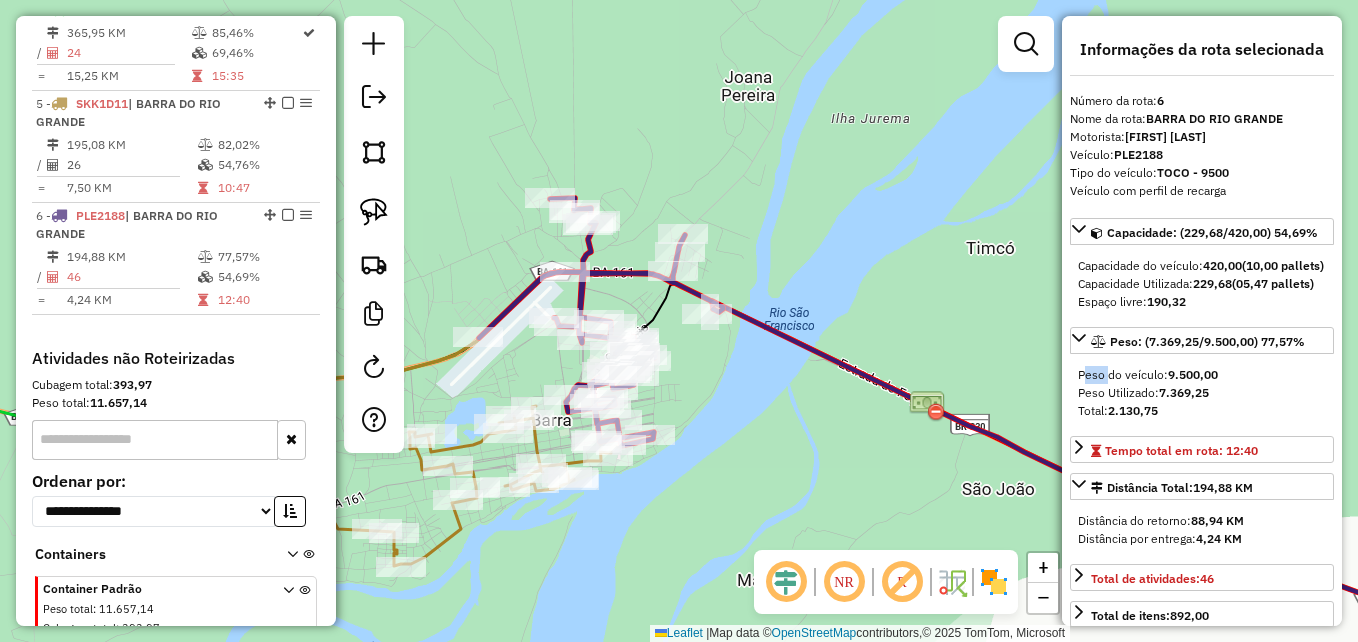 drag, startPoint x: 644, startPoint y: 325, endPoint x: 737, endPoint y: 425, distance: 136.56134 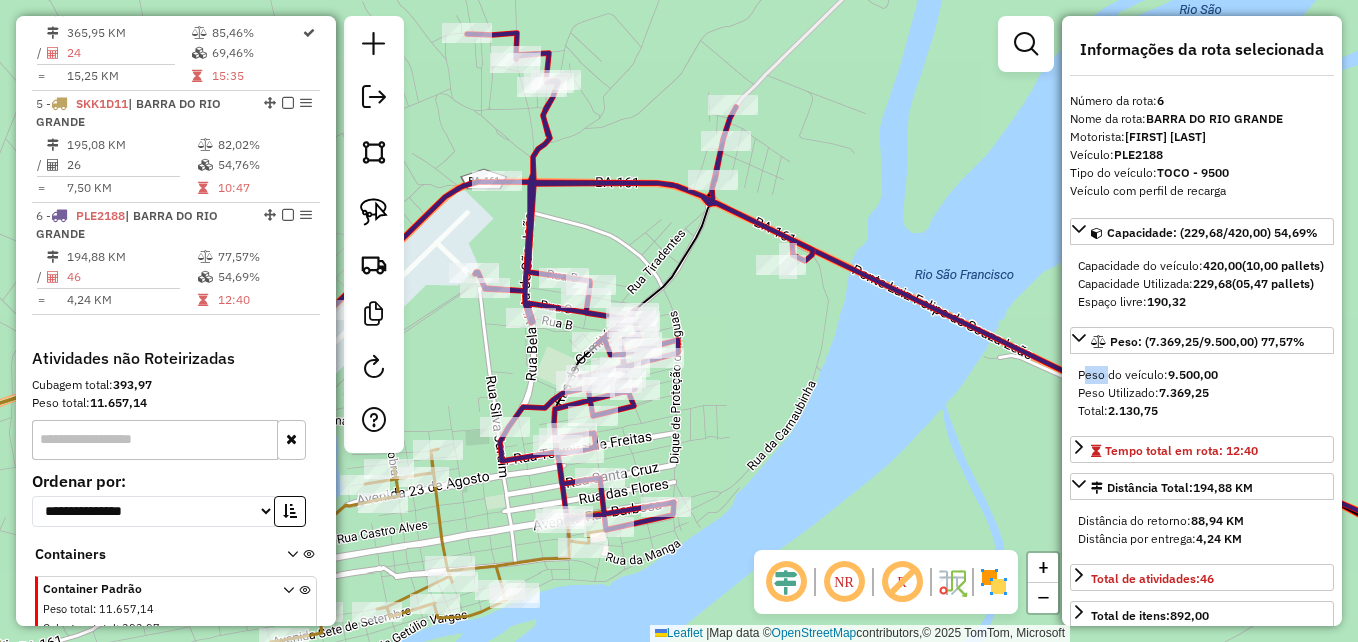 drag, startPoint x: 650, startPoint y: 342, endPoint x: 757, endPoint y: 404, distance: 123.66487 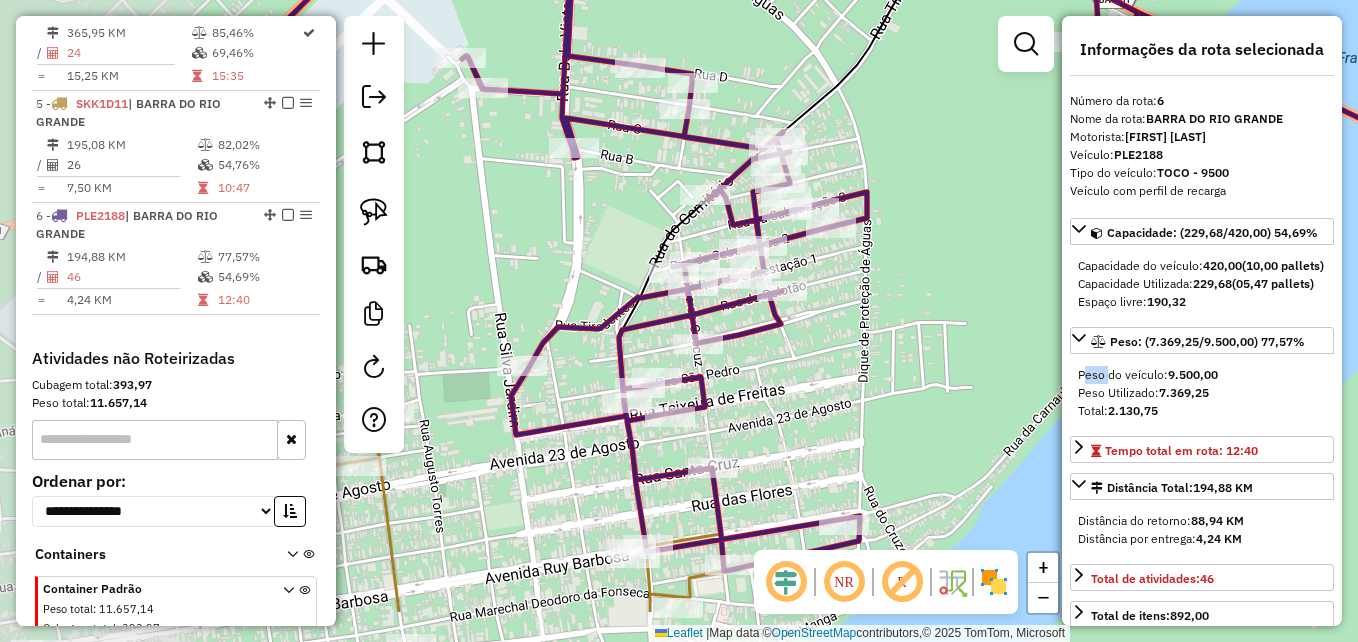 drag, startPoint x: 663, startPoint y: 375, endPoint x: 904, endPoint y: 279, distance: 259.41666 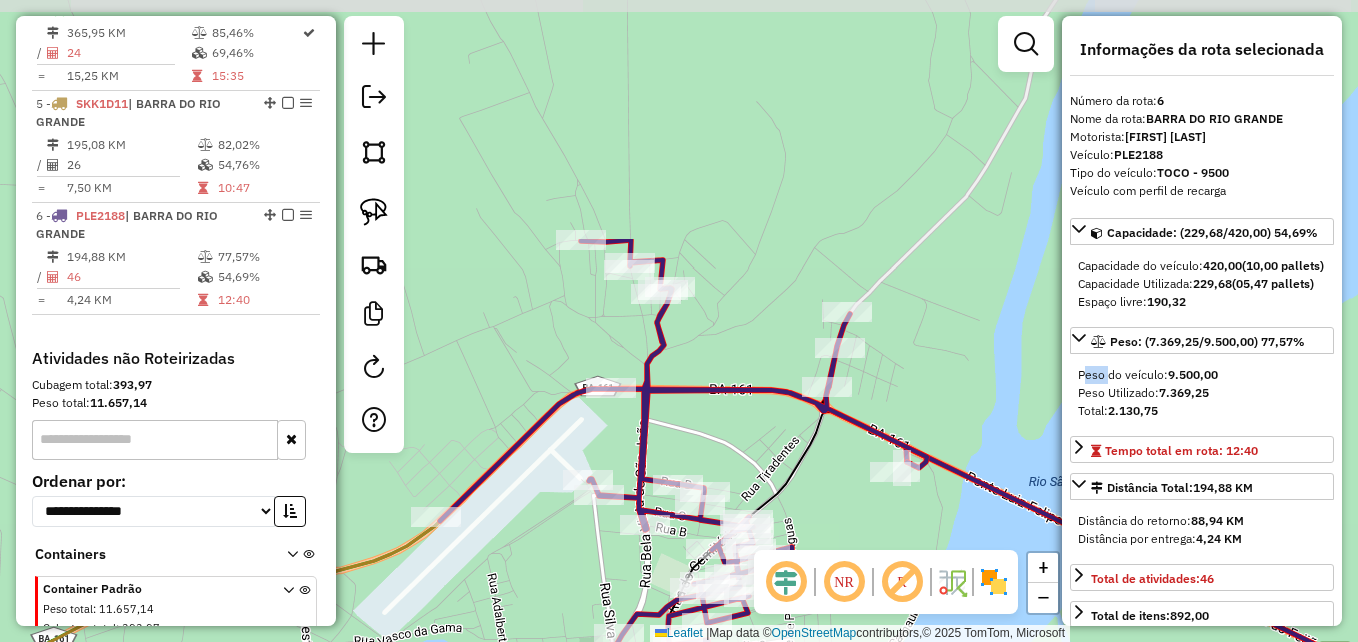 drag, startPoint x: 842, startPoint y: 135, endPoint x: 746, endPoint y: 430, distance: 310.22733 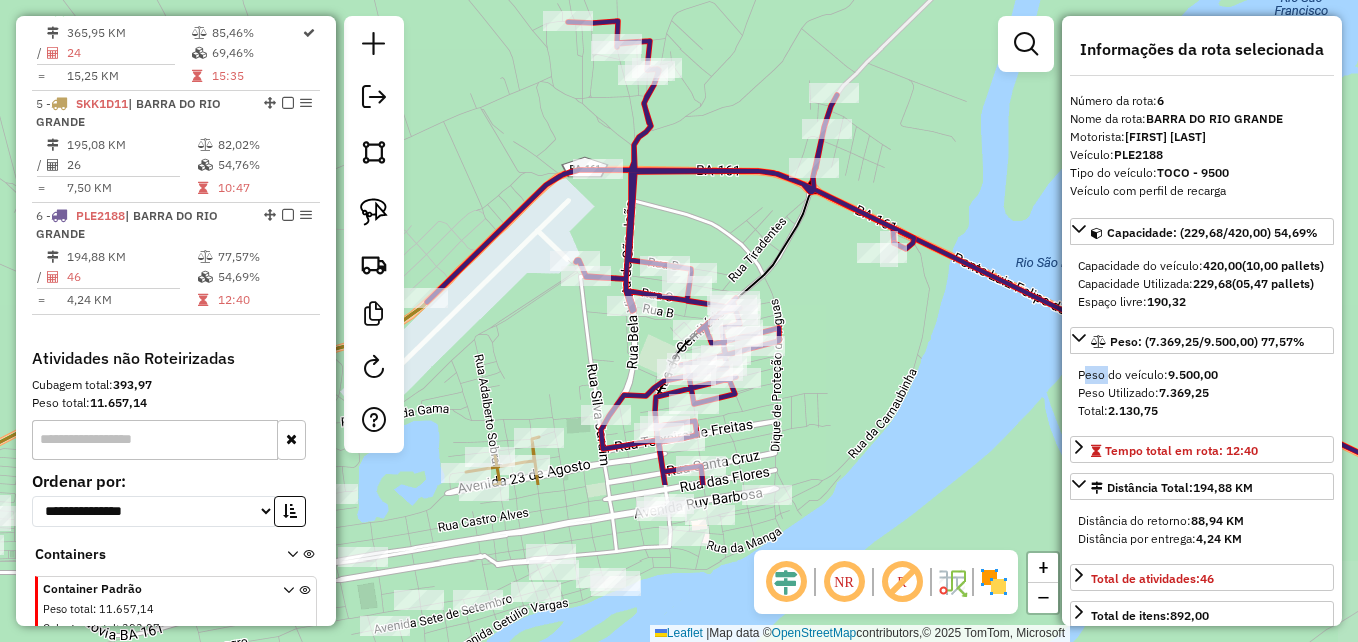 drag, startPoint x: 675, startPoint y: 404, endPoint x: 662, endPoint y: 185, distance: 219.3855 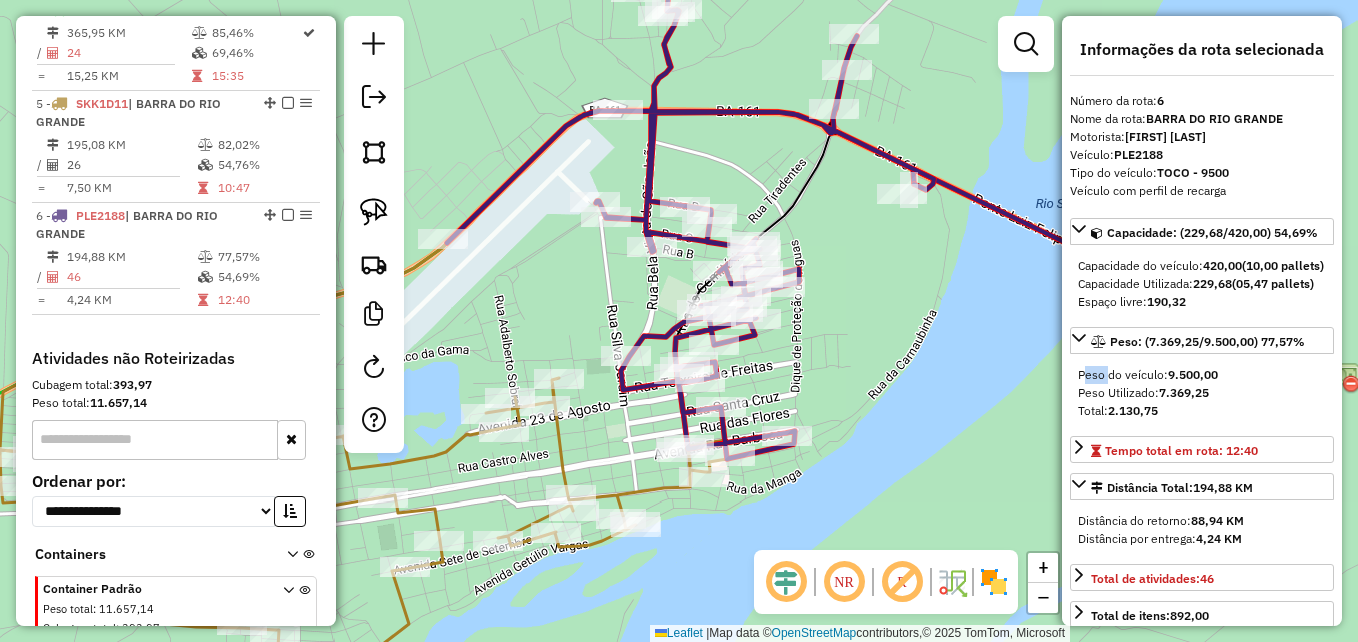 drag, startPoint x: 541, startPoint y: 367, endPoint x: 562, endPoint y: 307, distance: 63.56886 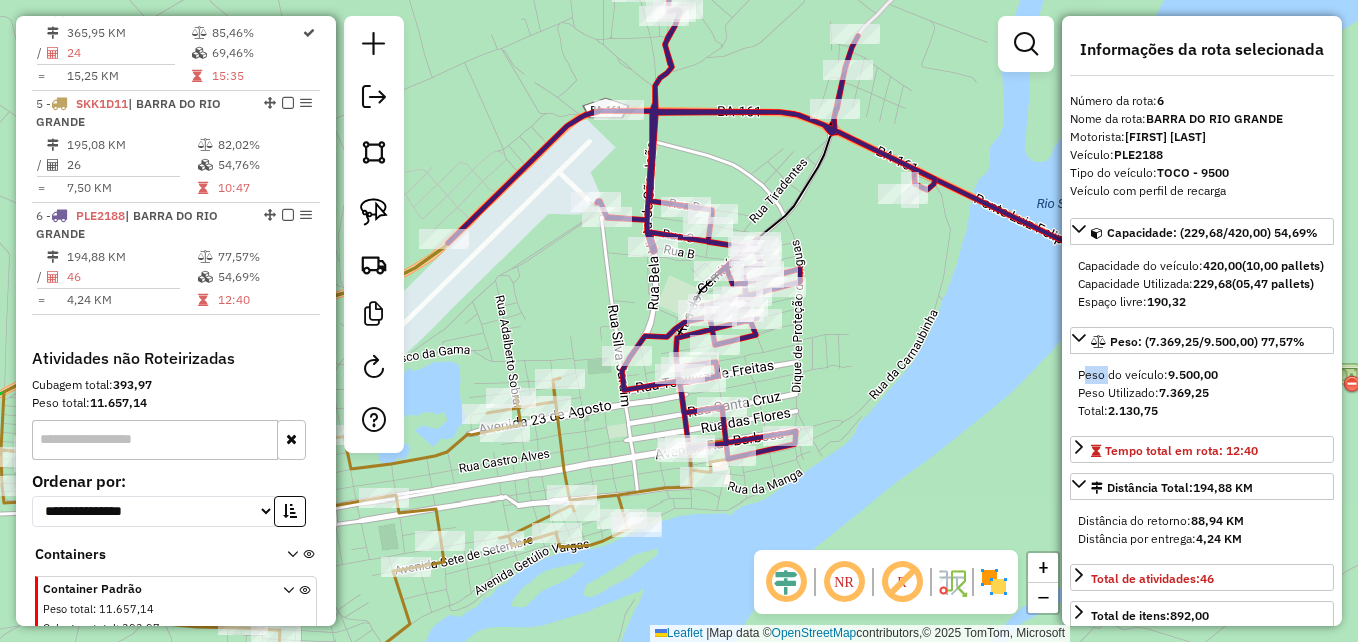 click 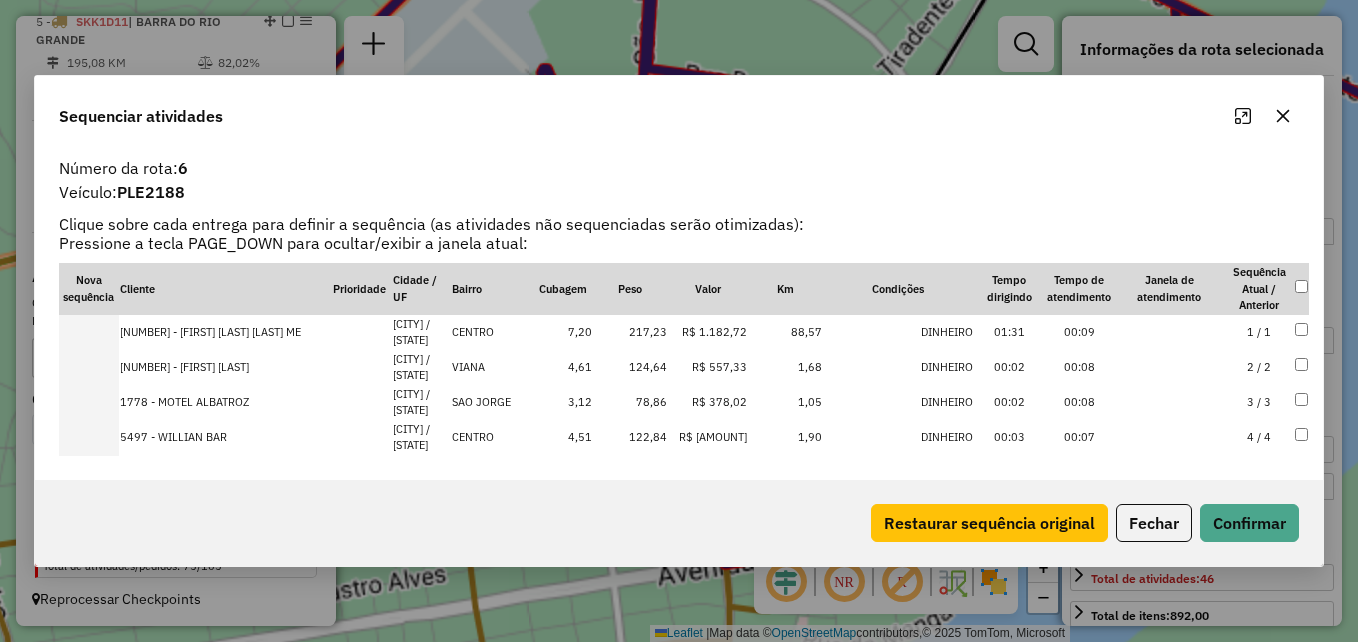 scroll, scrollTop: 1151, scrollLeft: 0, axis: vertical 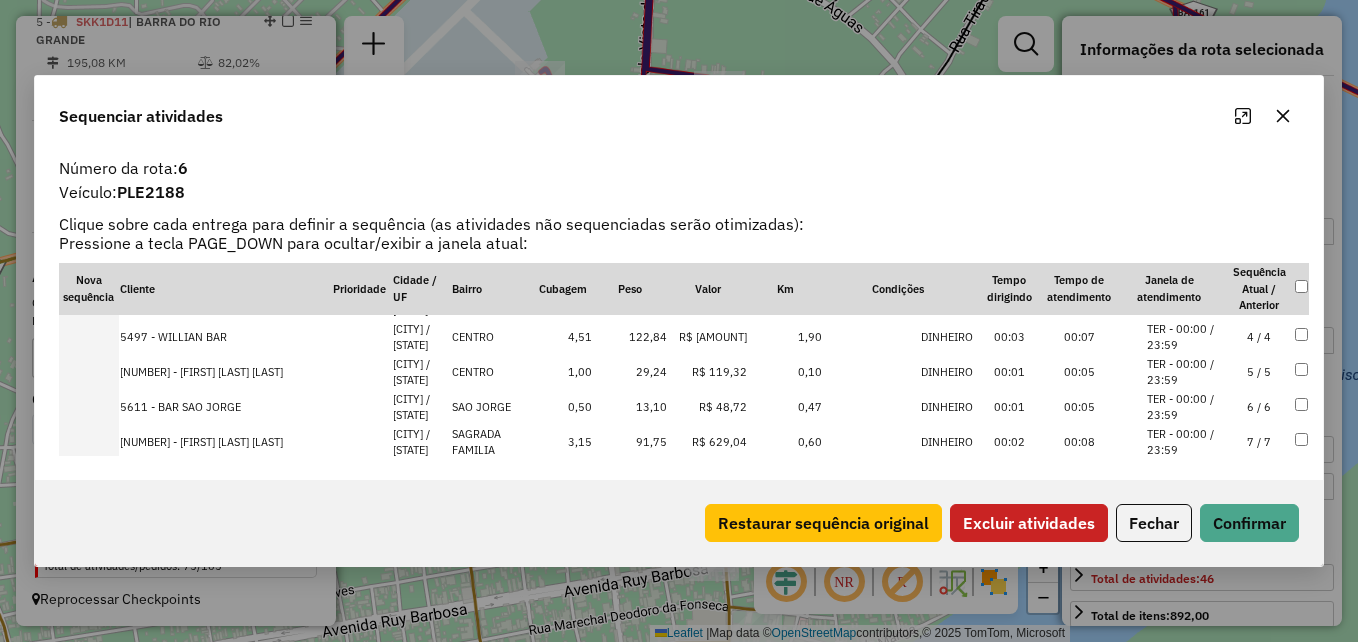 click on "13,10" at bounding box center [630, 407] 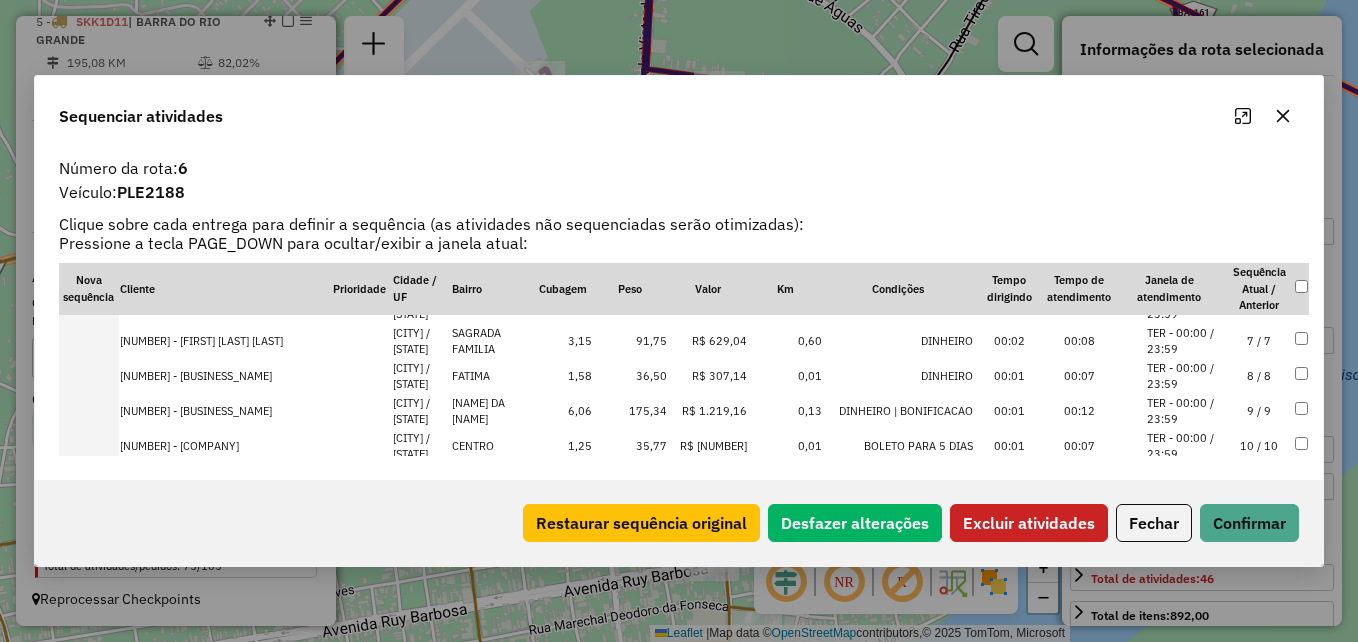 scroll, scrollTop: 235, scrollLeft: 0, axis: vertical 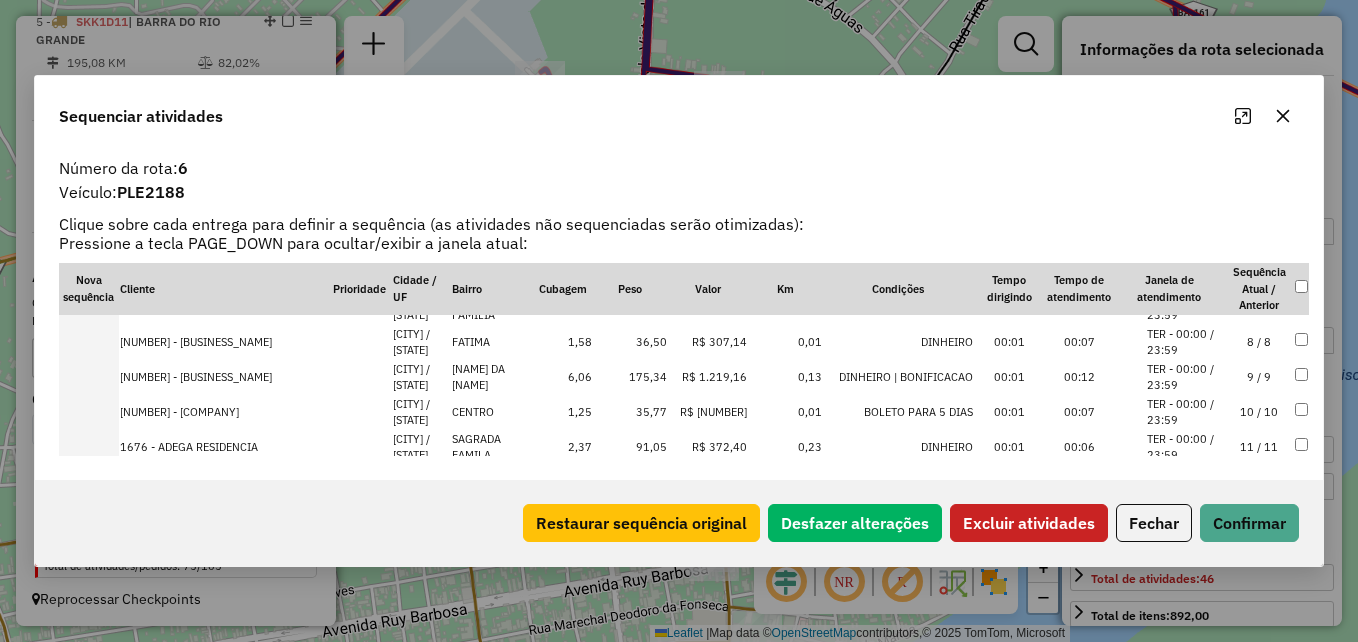 click on "35,77" at bounding box center (630, 412) 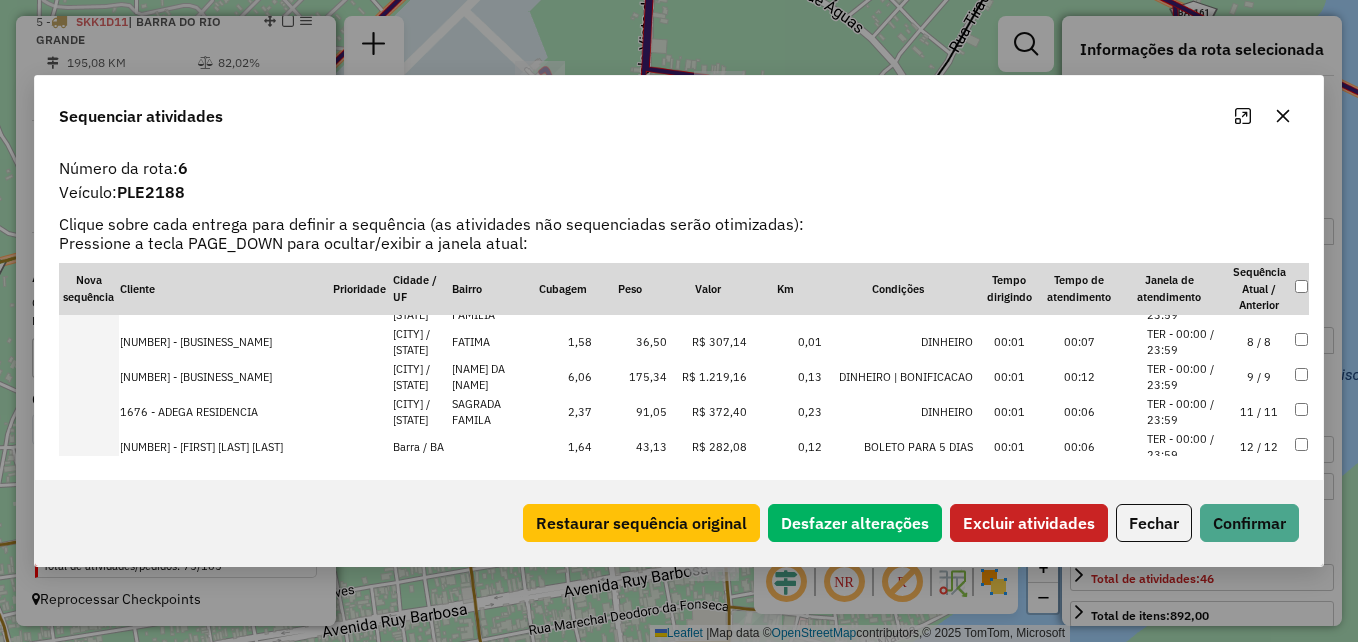 click on "36,50" at bounding box center [630, 342] 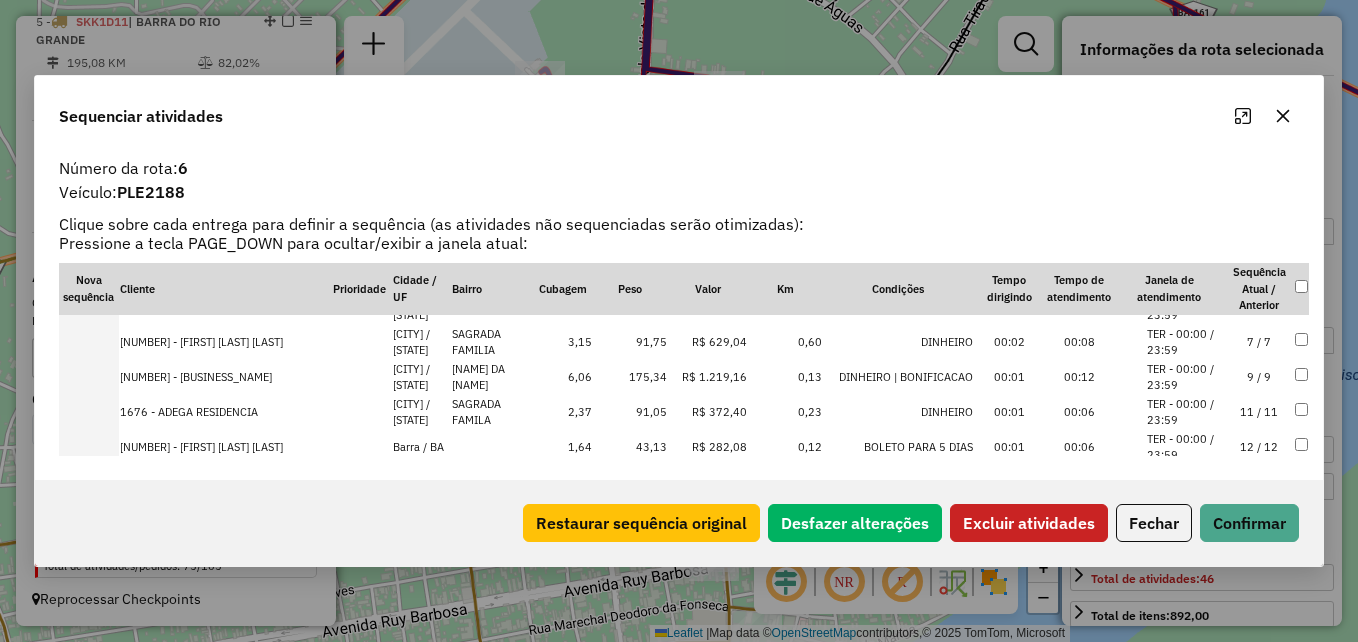 scroll, scrollTop: 305, scrollLeft: 0, axis: vertical 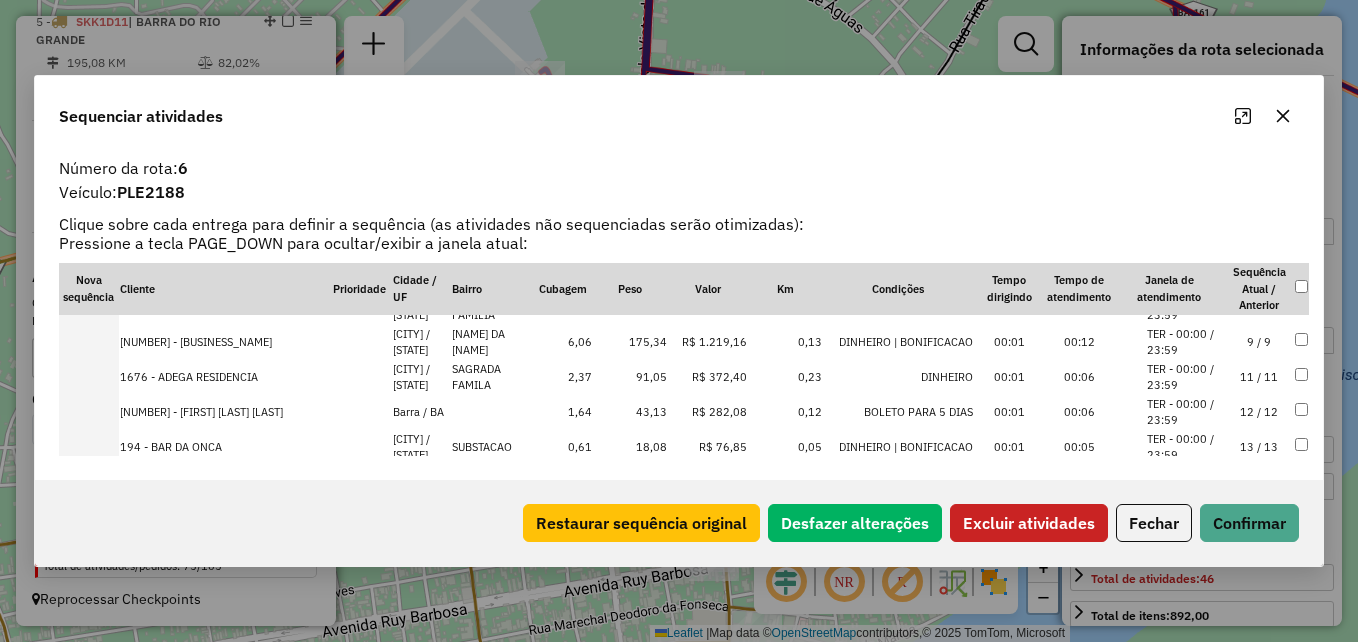 click 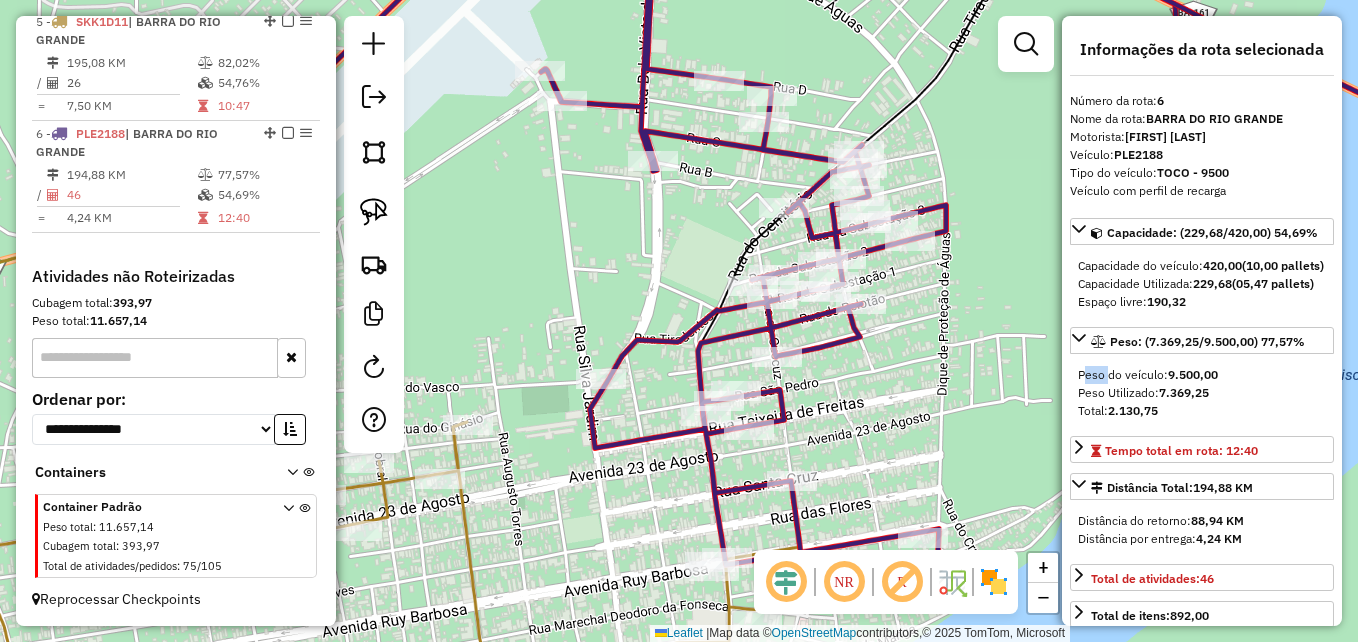 click 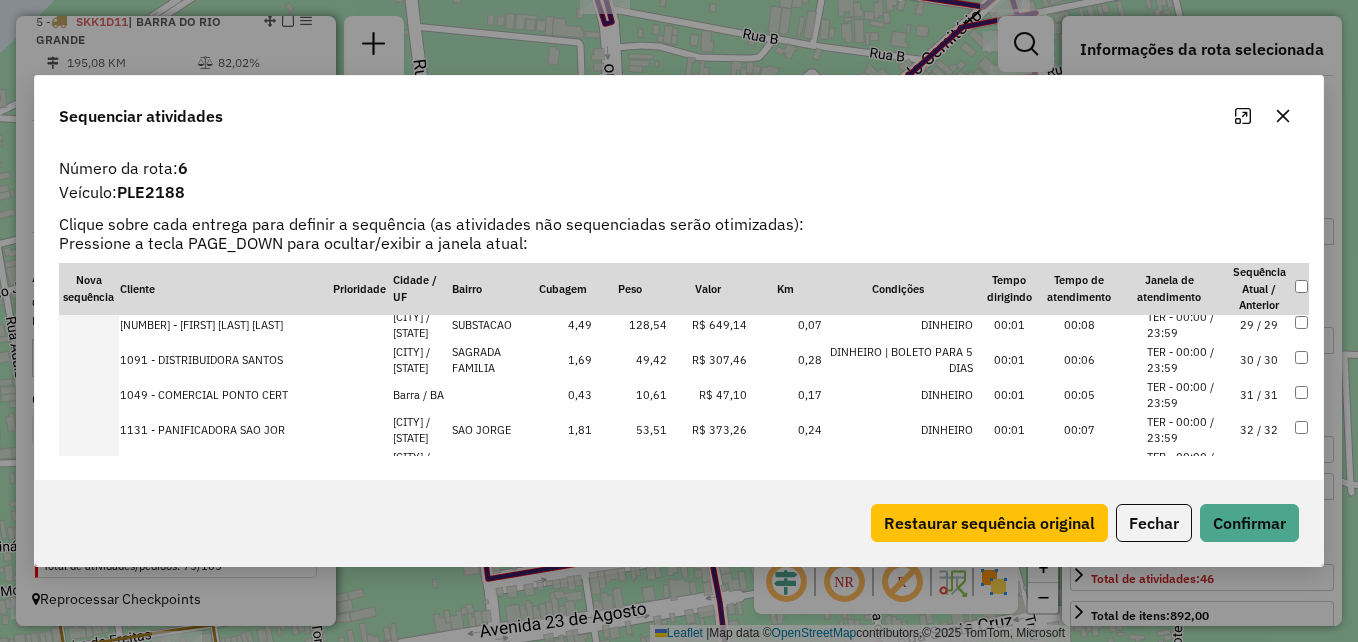 scroll, scrollTop: 1087, scrollLeft: 0, axis: vertical 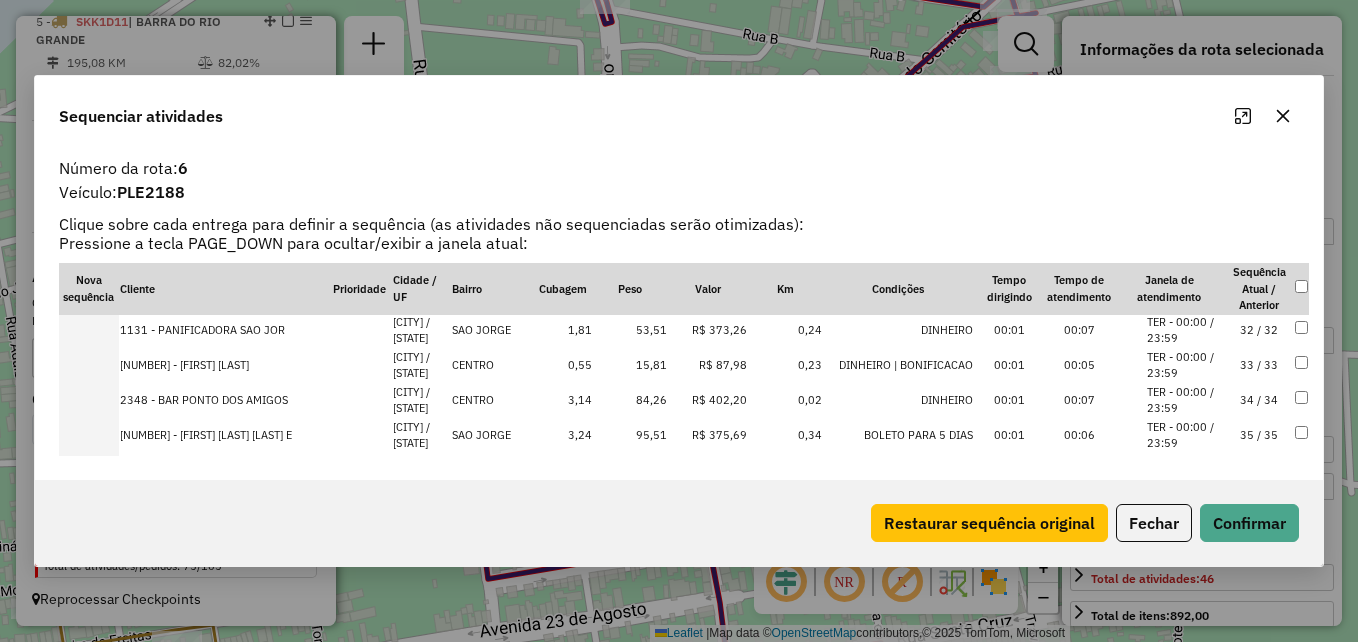 click on "15,81" at bounding box center (630, 365) 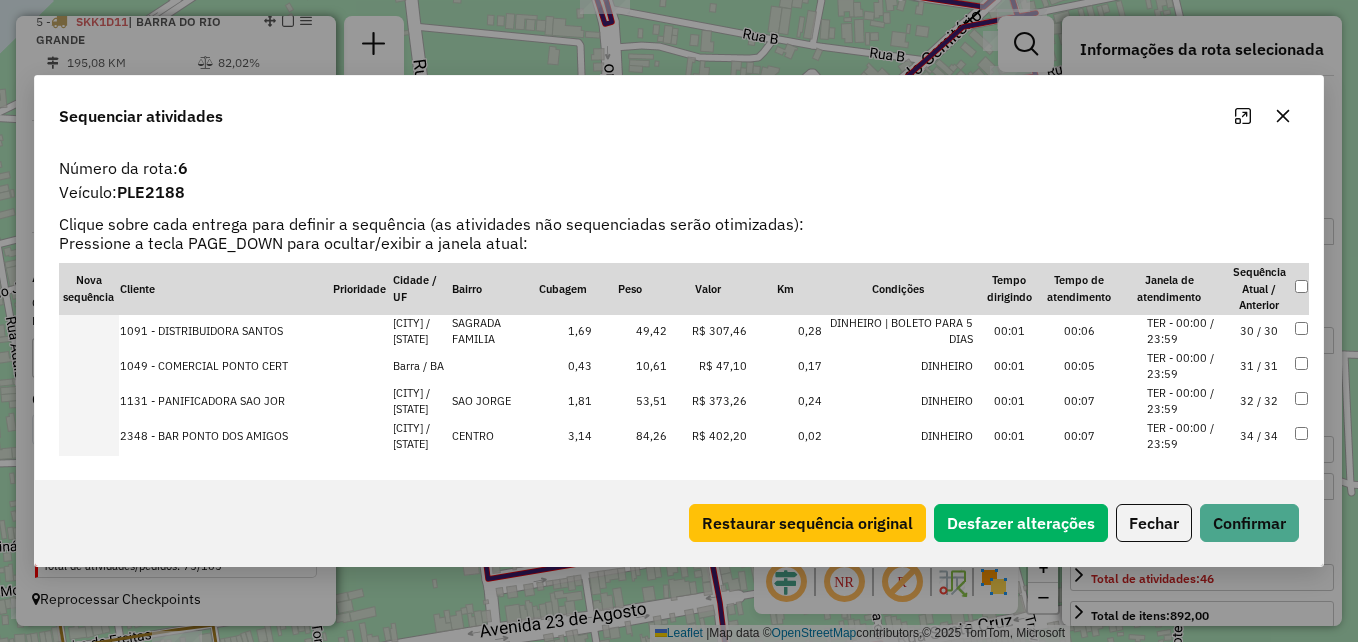 scroll, scrollTop: 1022, scrollLeft: 0, axis: vertical 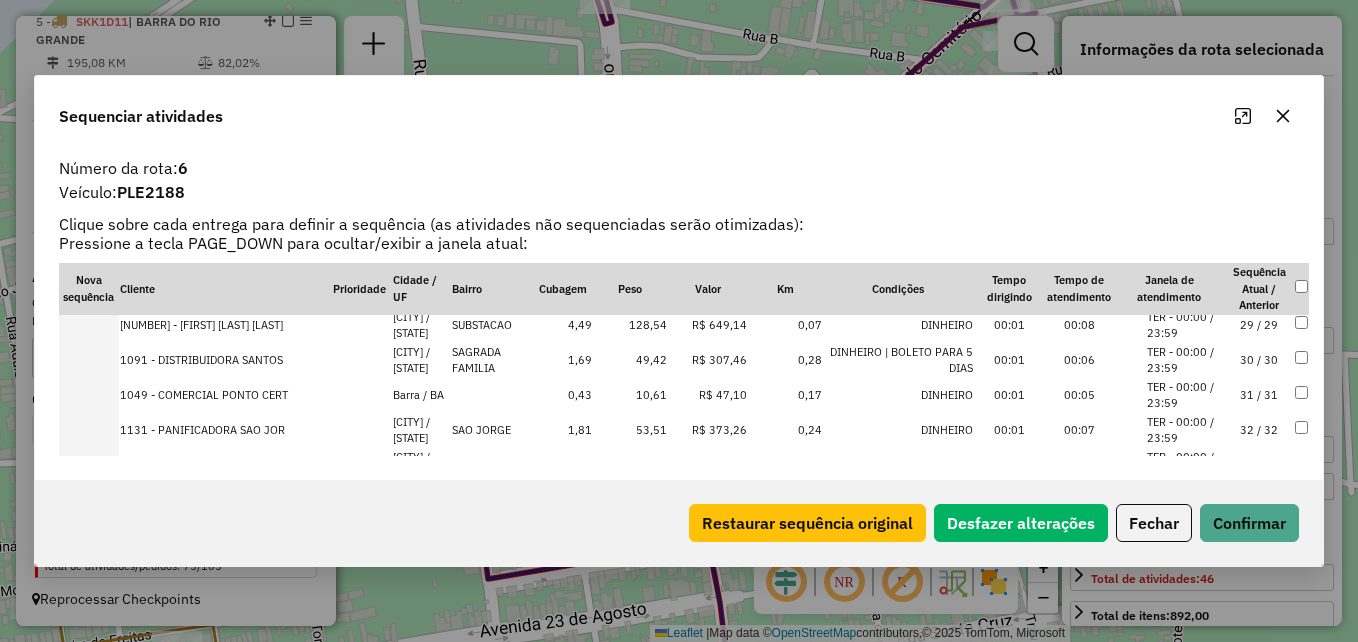 click on "10,61" at bounding box center [630, 395] 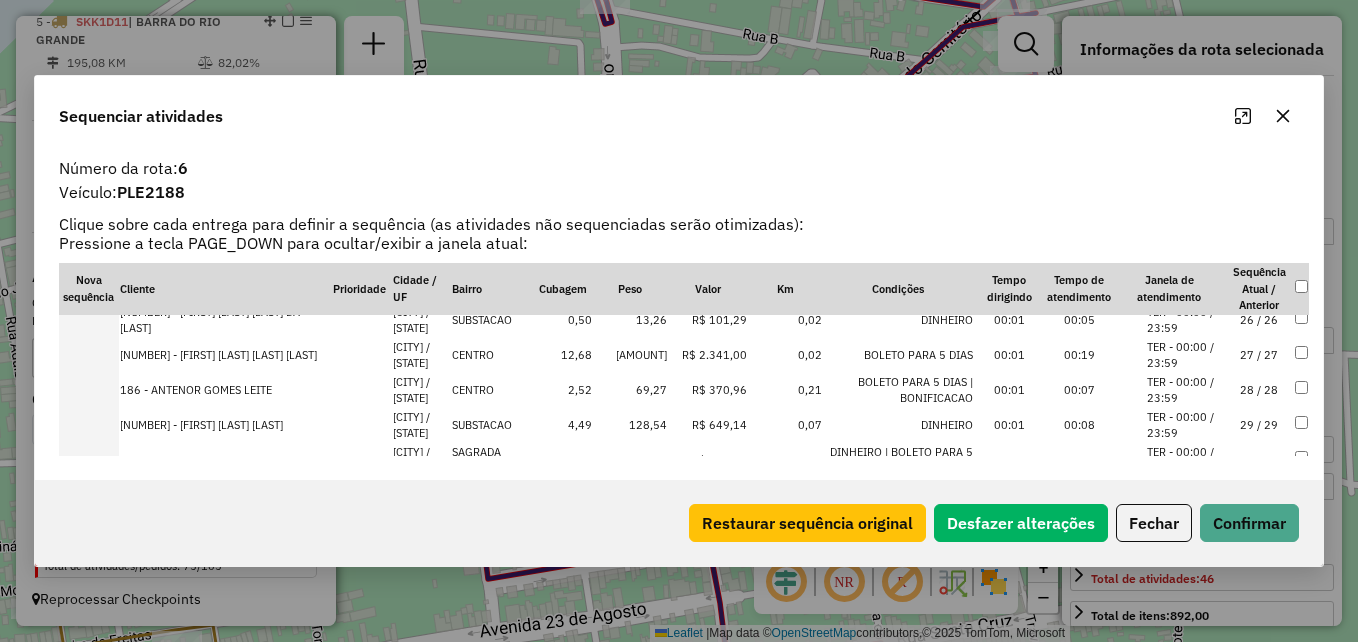 scroll, scrollTop: 857, scrollLeft: 0, axis: vertical 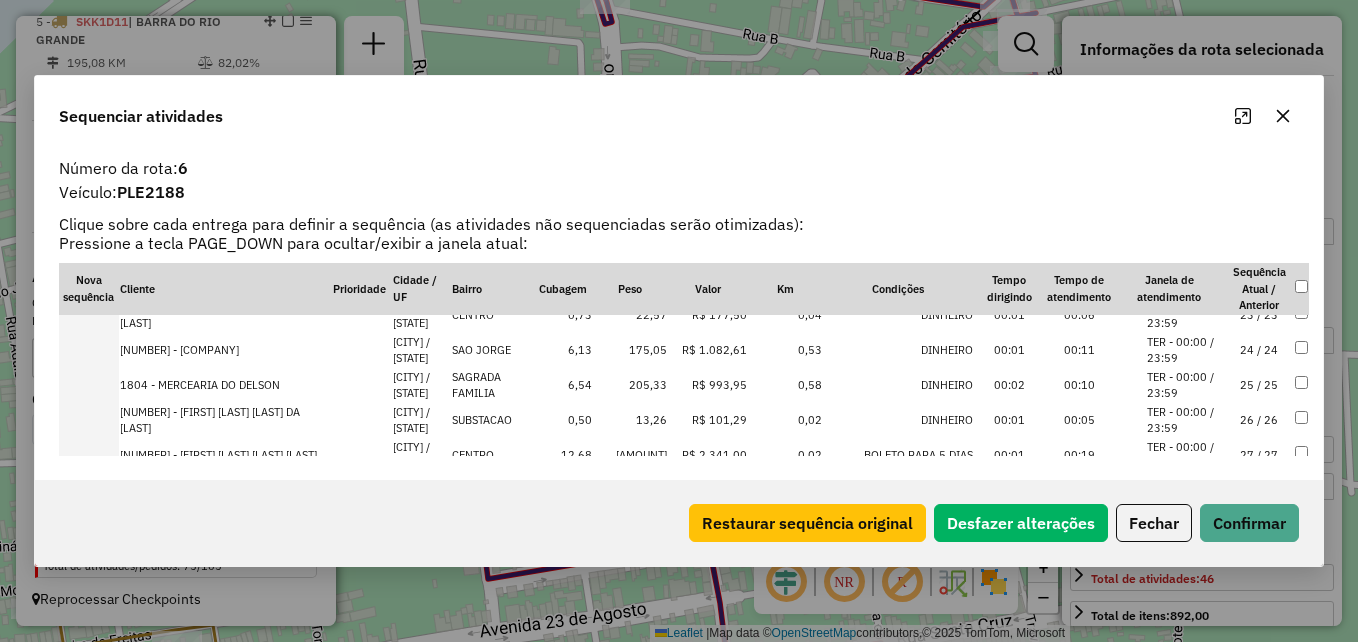 click on "13,26" at bounding box center (630, 420) 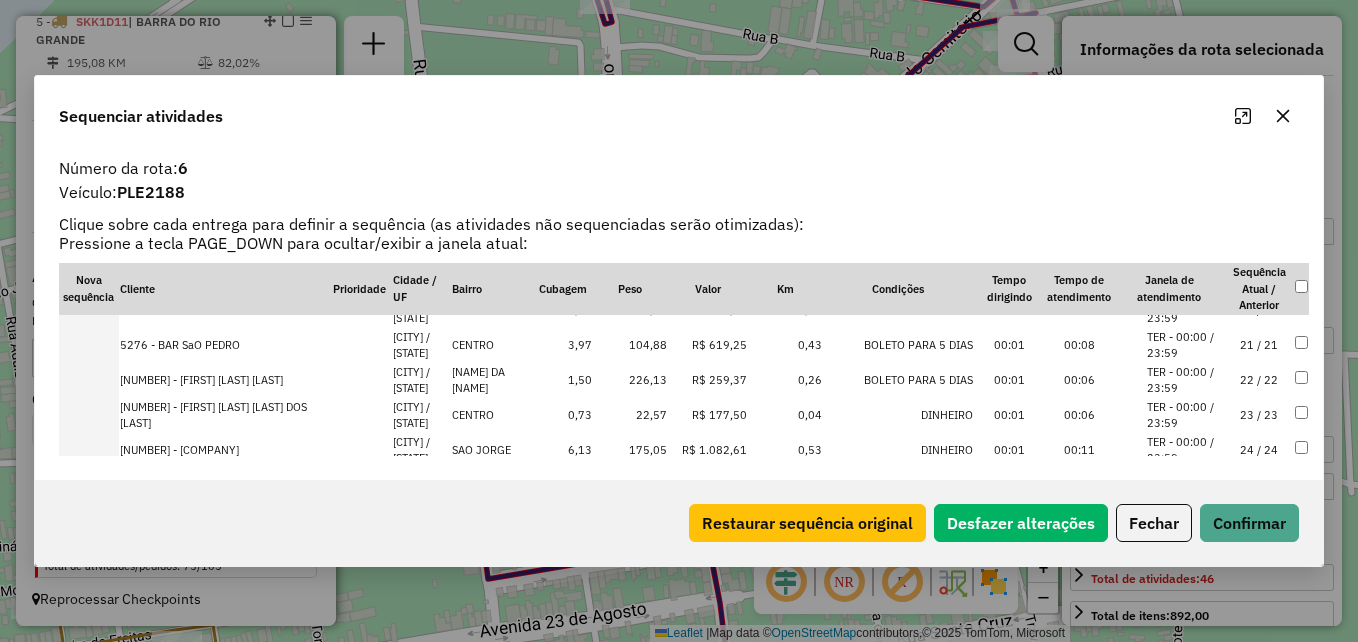 click on "22,57" at bounding box center (630, 415) 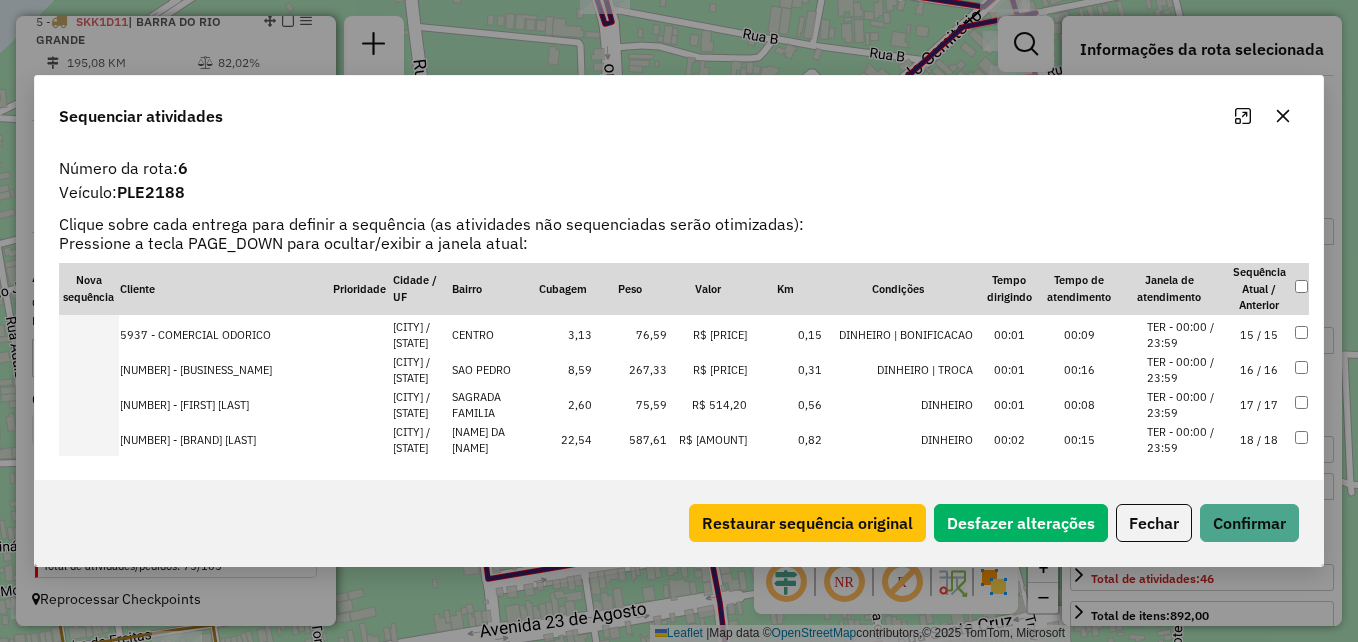 scroll, scrollTop: 527, scrollLeft: 0, axis: vertical 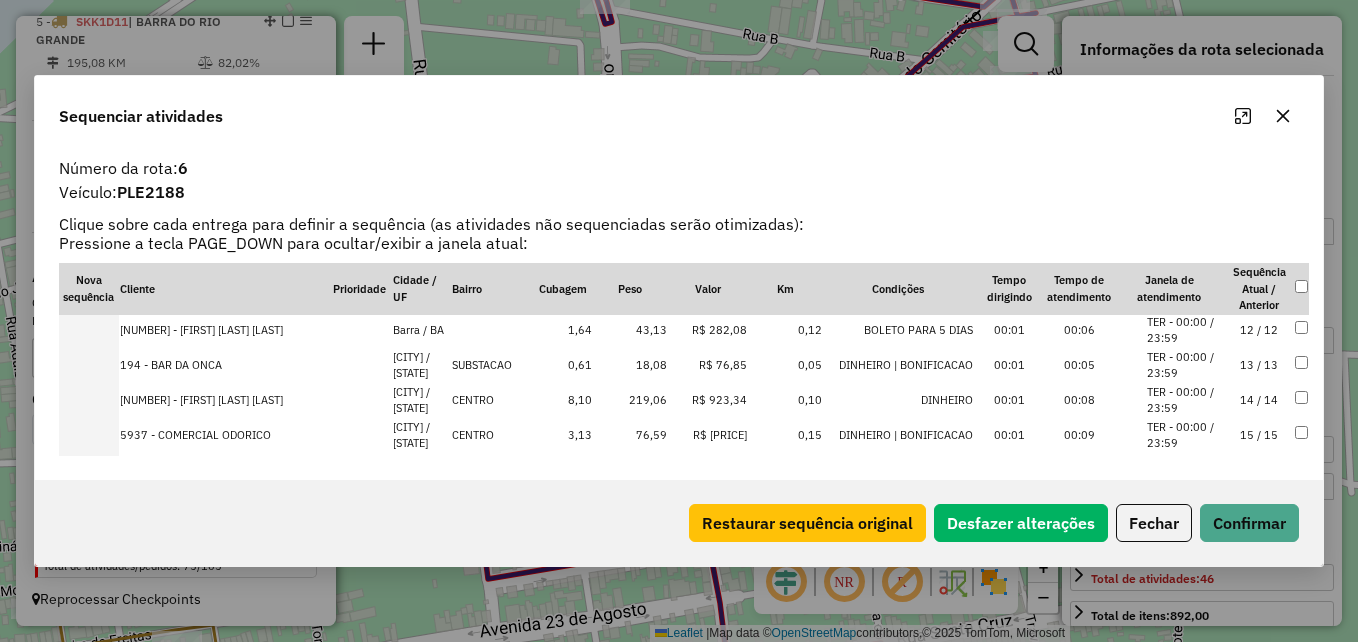 click on "18,08" at bounding box center [630, 365] 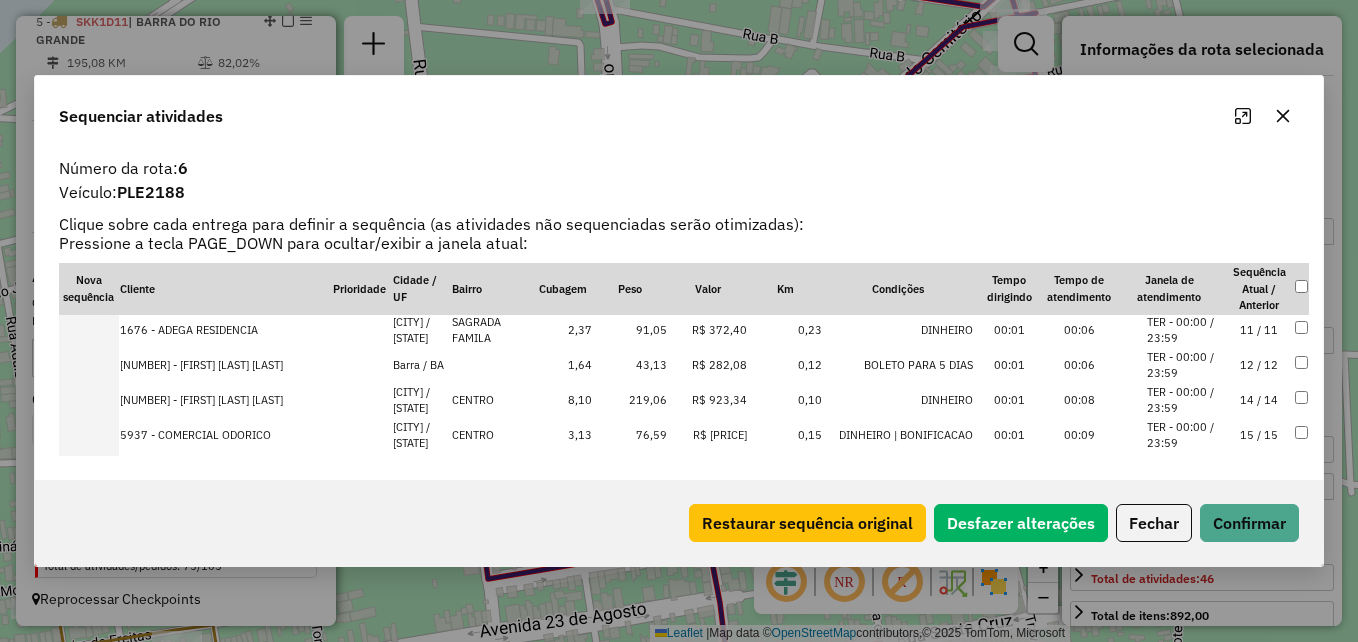 scroll, scrollTop: 562, scrollLeft: 0, axis: vertical 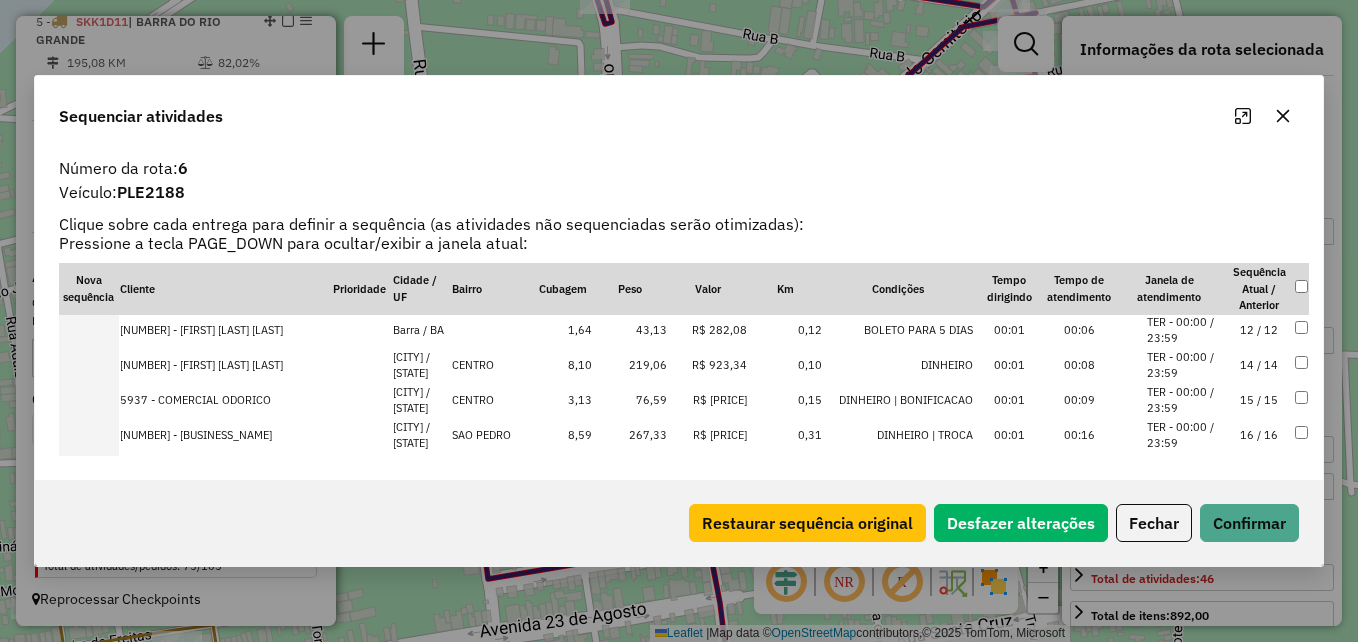 click on "43,13" at bounding box center (630, 330) 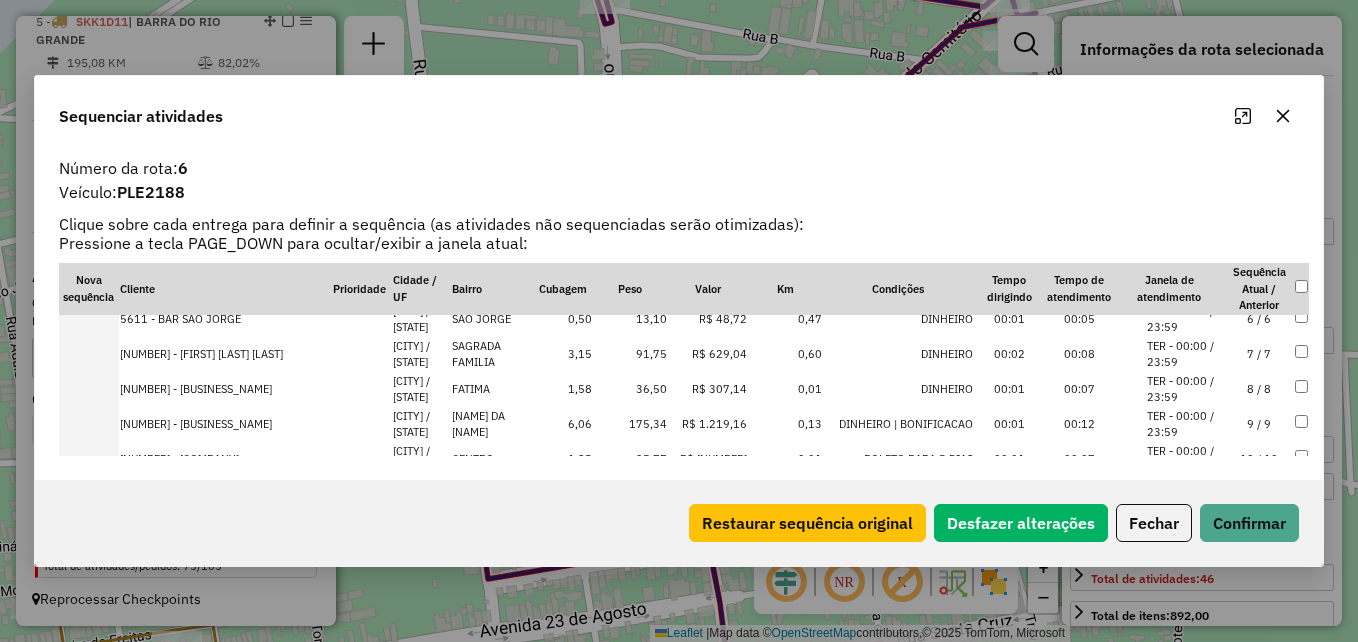 scroll, scrollTop: 397, scrollLeft: 0, axis: vertical 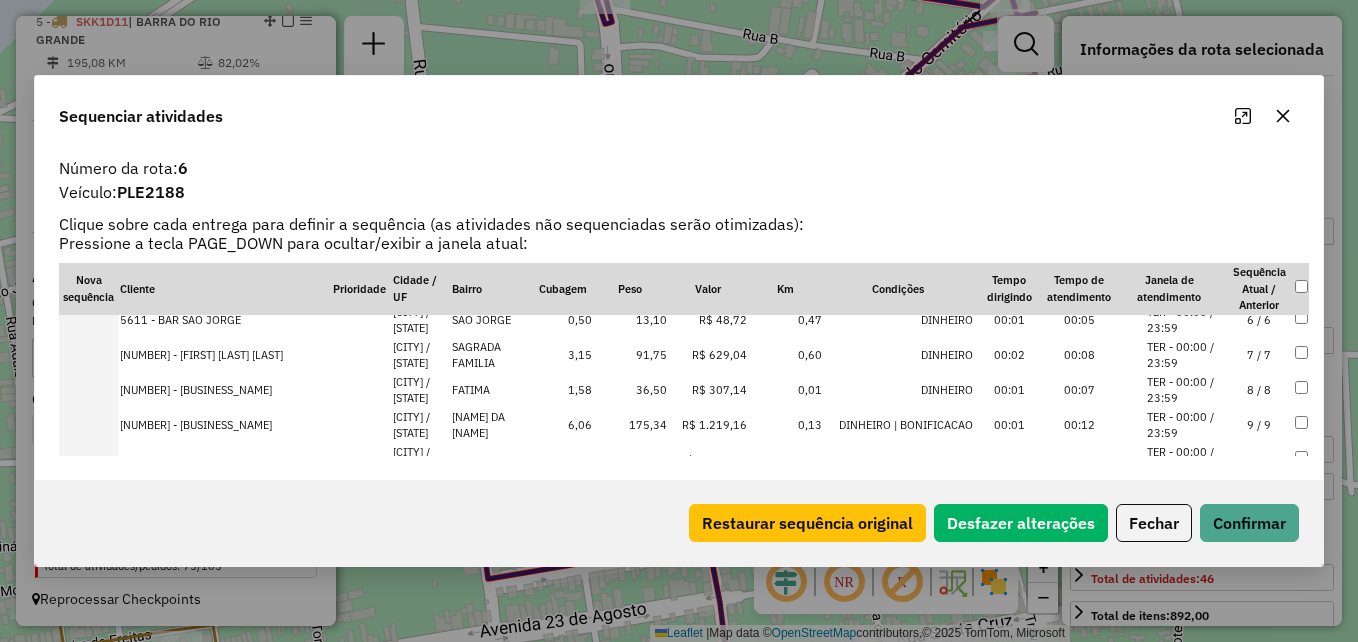 click on "36,50" at bounding box center [630, 390] 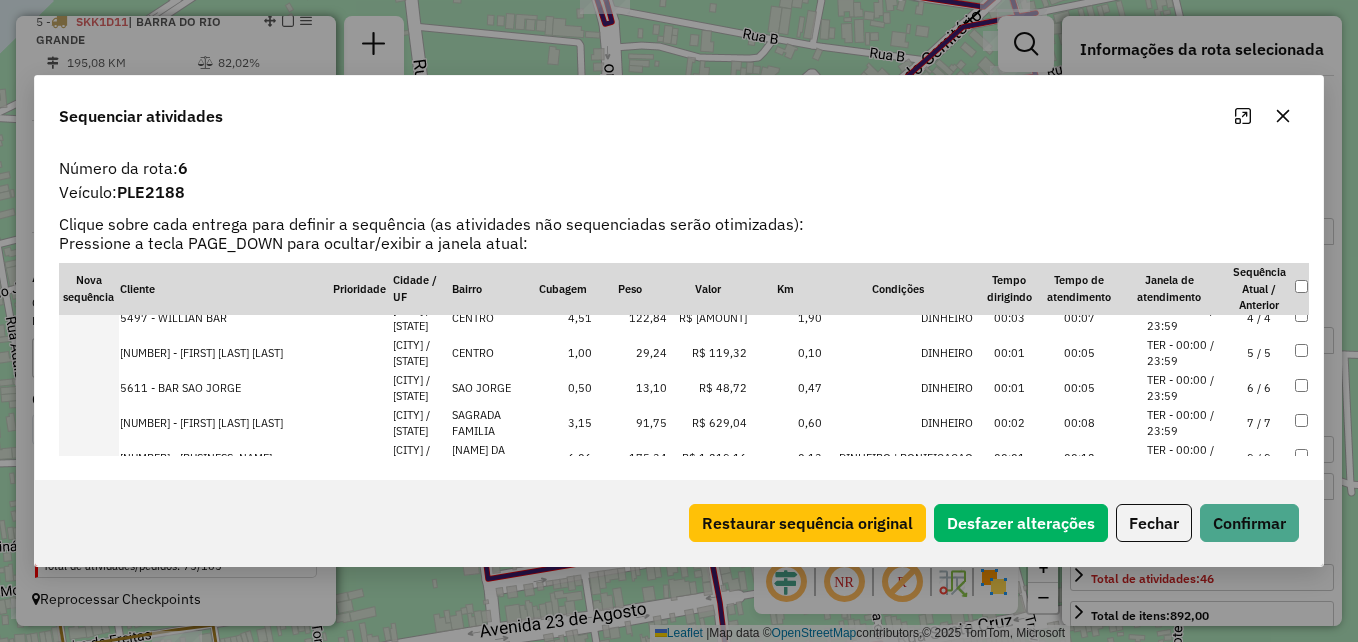 scroll, scrollTop: 332, scrollLeft: 0, axis: vertical 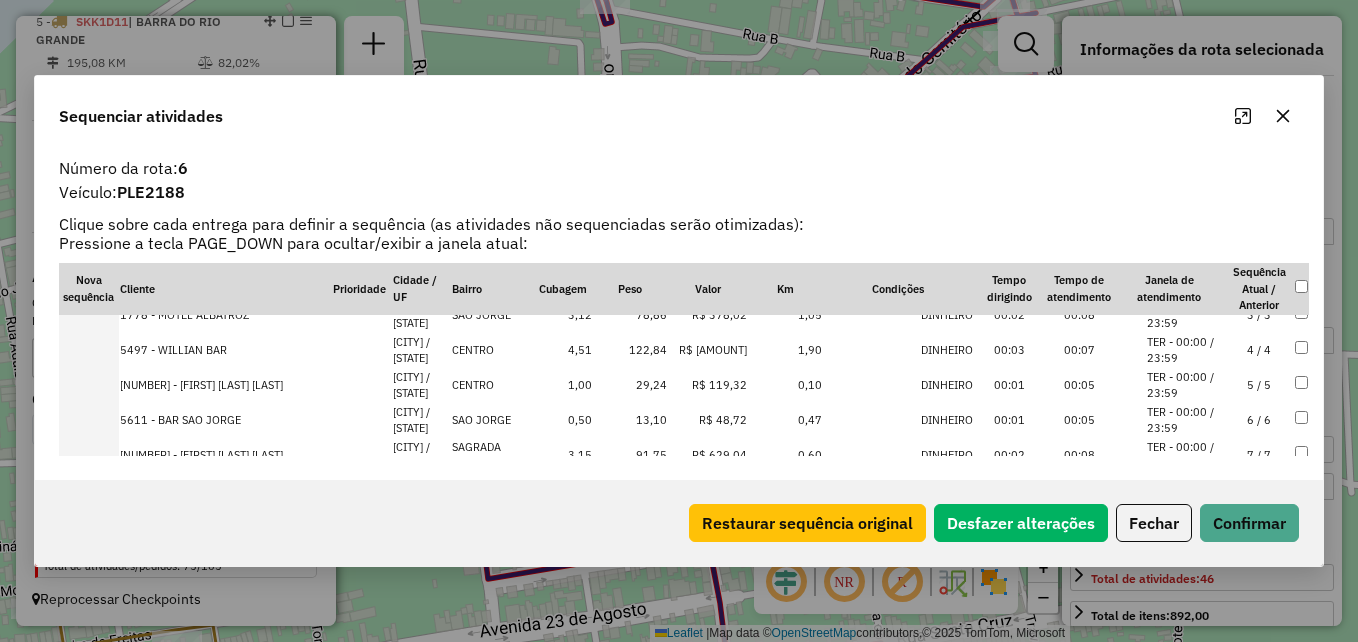 click on "13,10" at bounding box center (630, 420) 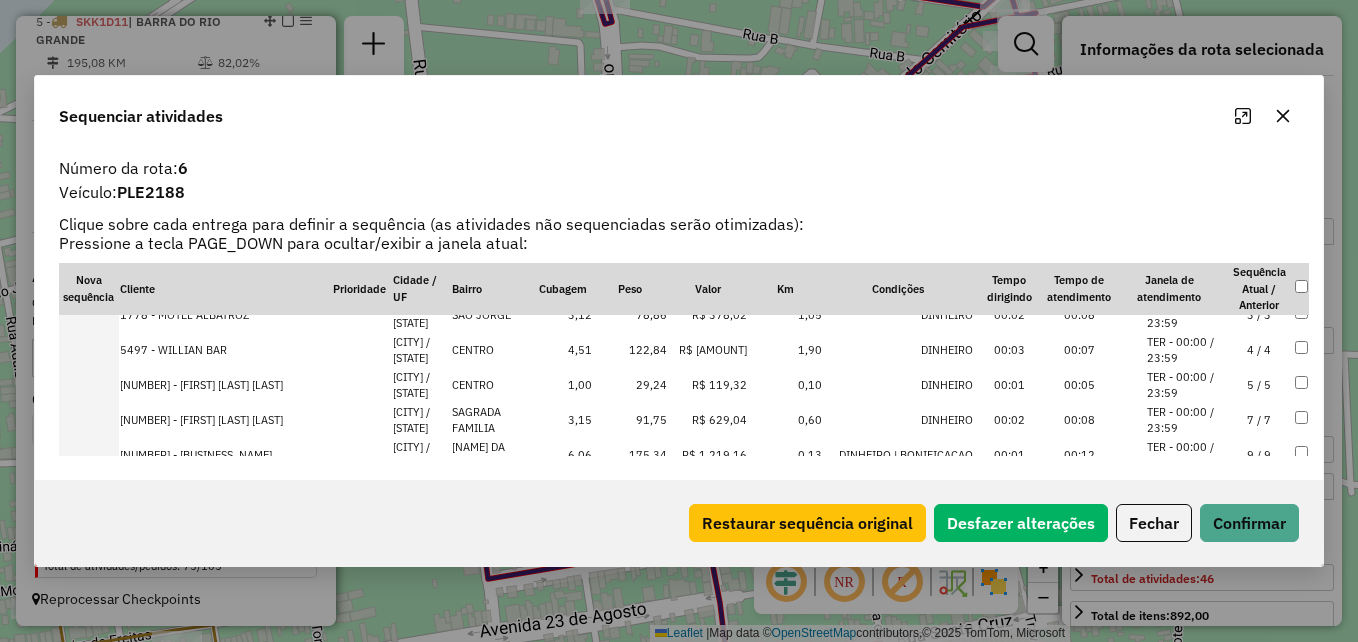 click on "29,24" at bounding box center [630, 385] 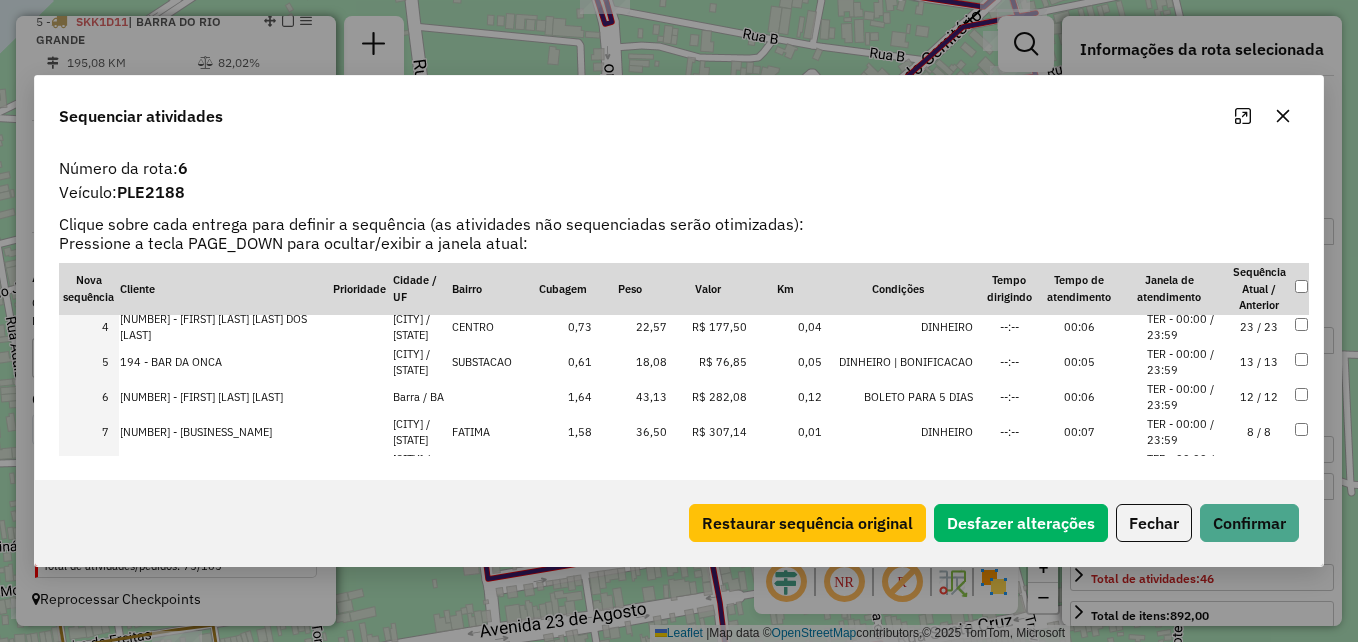 scroll, scrollTop: 102, scrollLeft: 0, axis: vertical 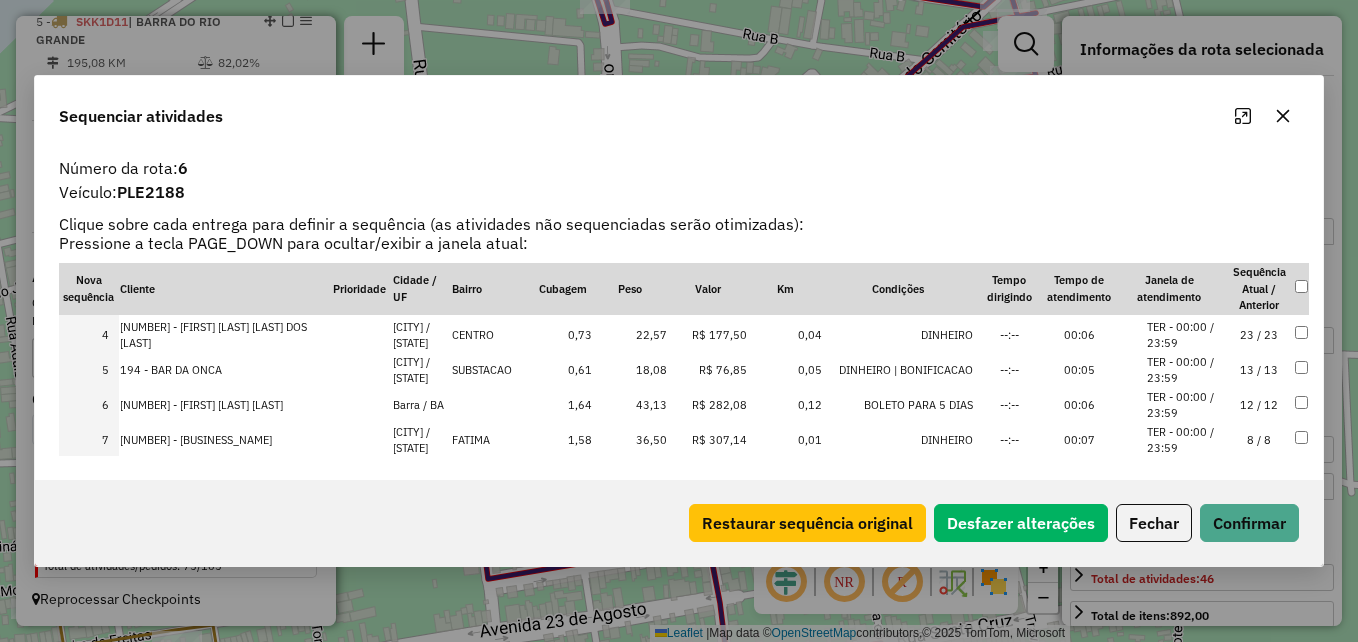 click on "18,08" at bounding box center [630, 370] 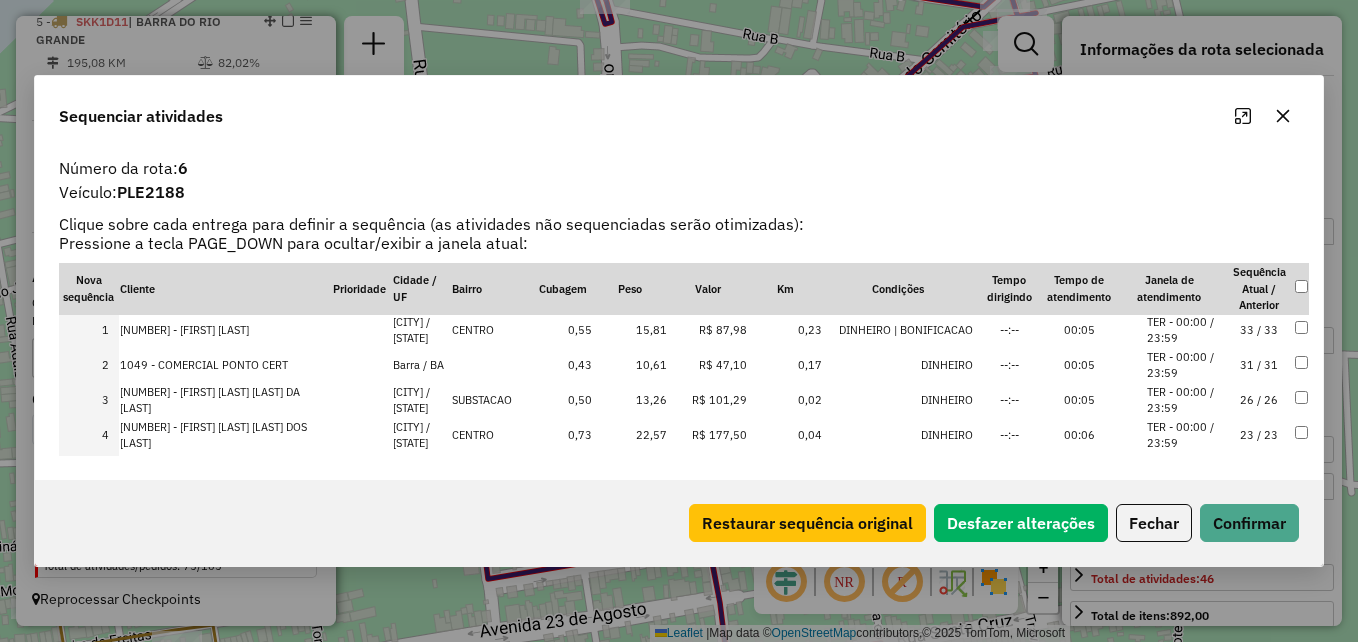 scroll, scrollTop: 0, scrollLeft: 0, axis: both 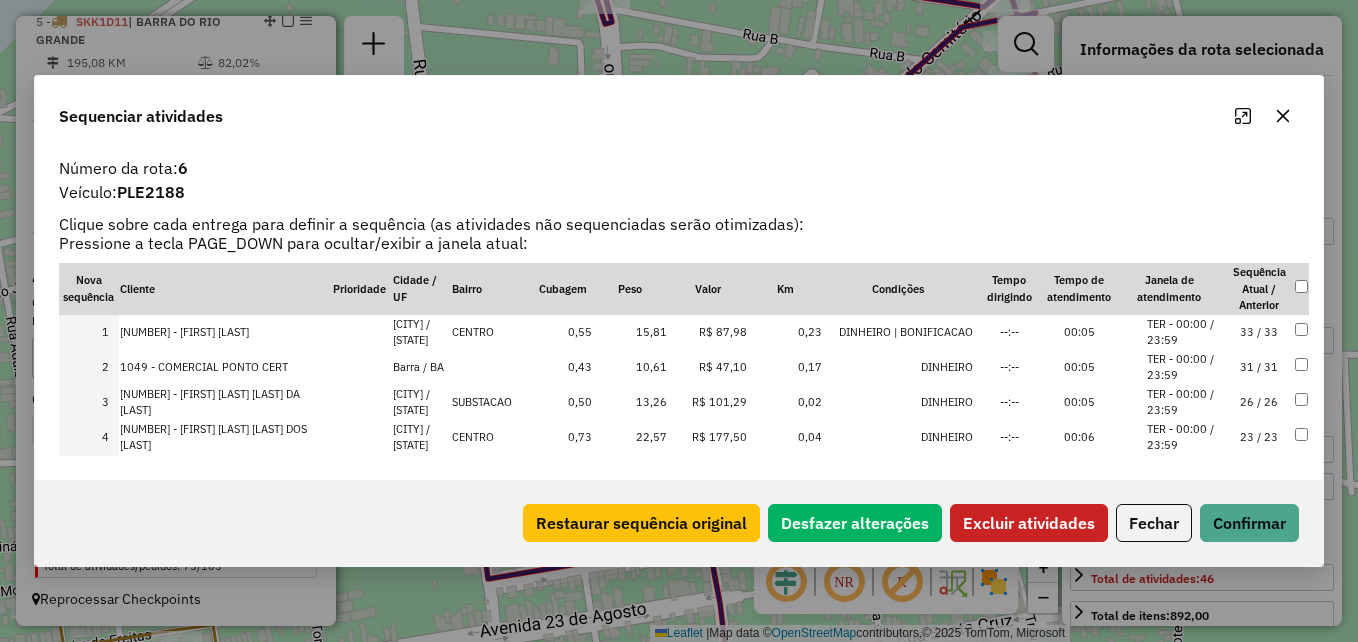click at bounding box center (1301, 402) 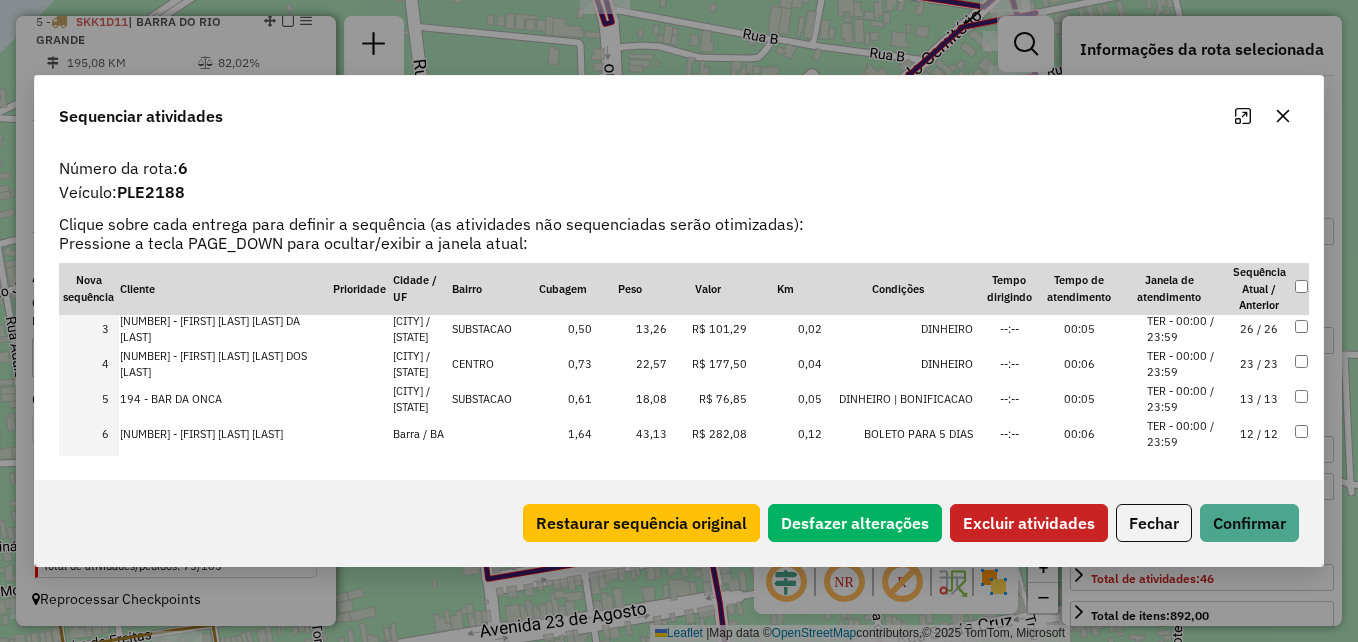 scroll, scrollTop: 100, scrollLeft: 0, axis: vertical 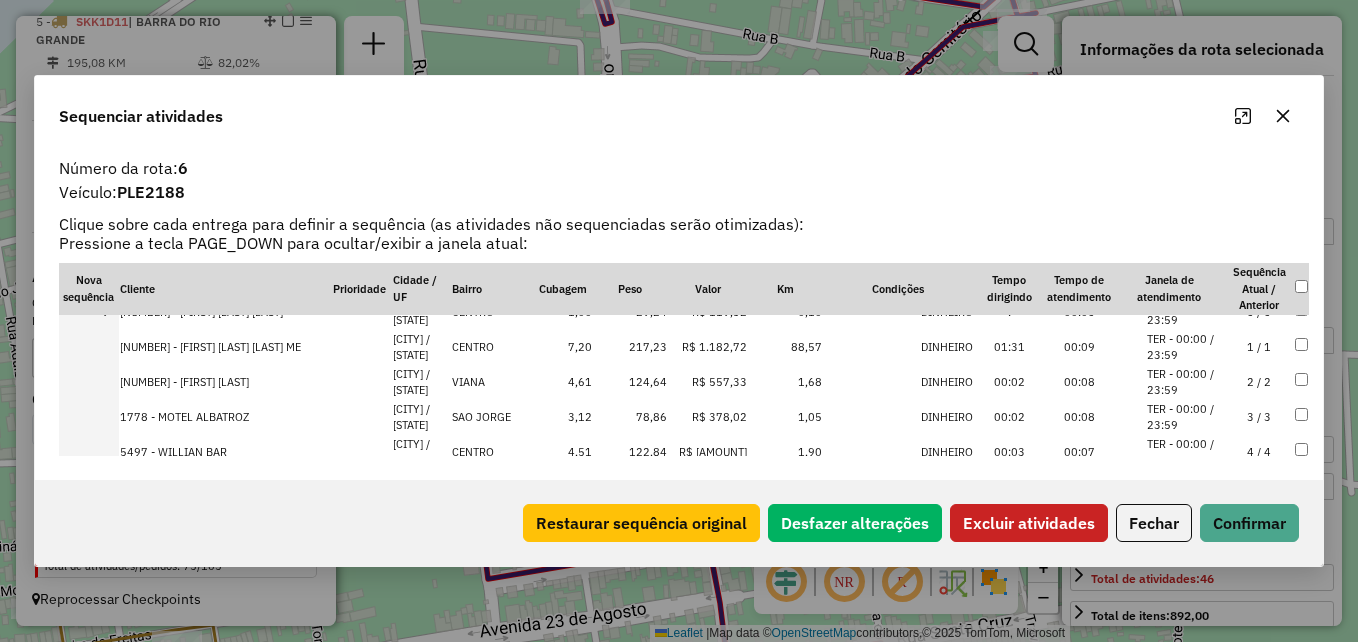 click on "3 / 3" at bounding box center [1259, 417] 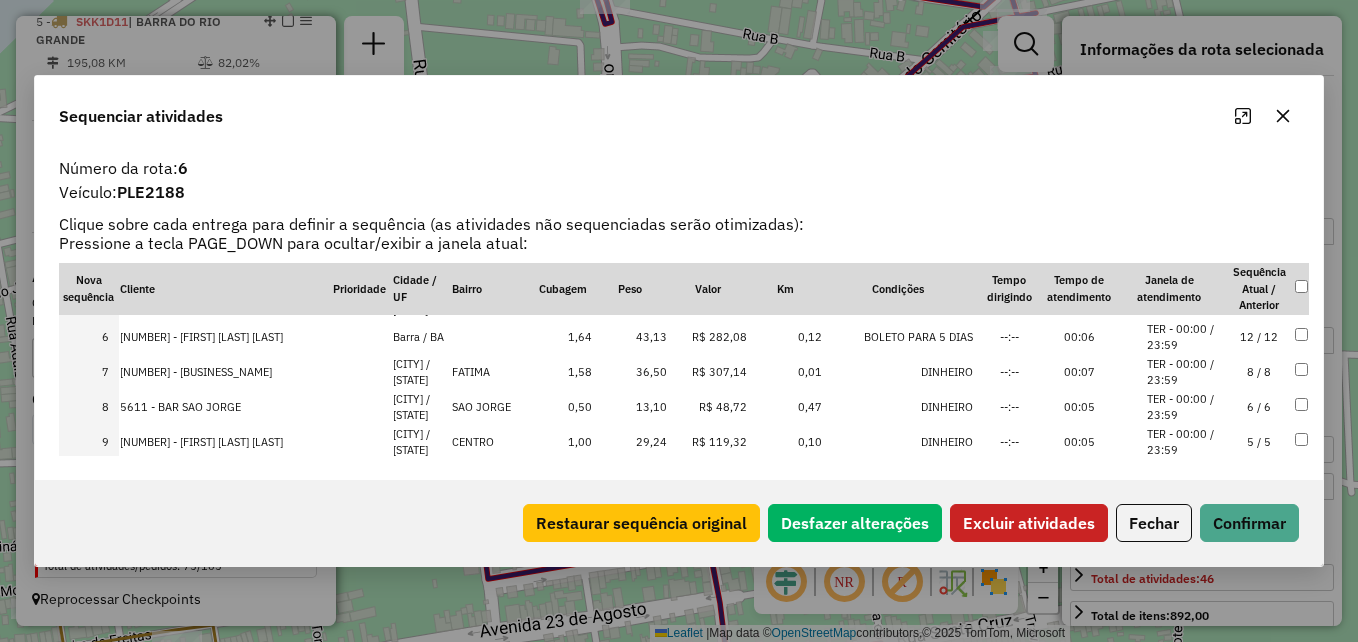 scroll, scrollTop: 200, scrollLeft: 0, axis: vertical 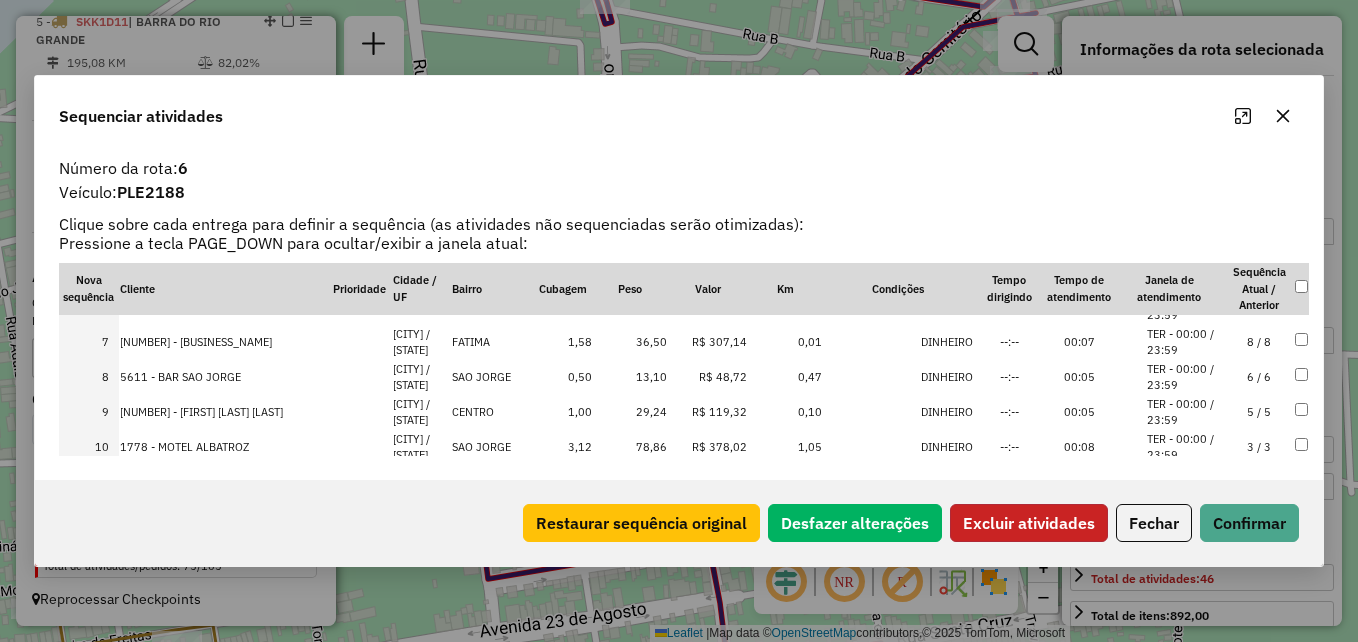 click on "Excluir atividades" 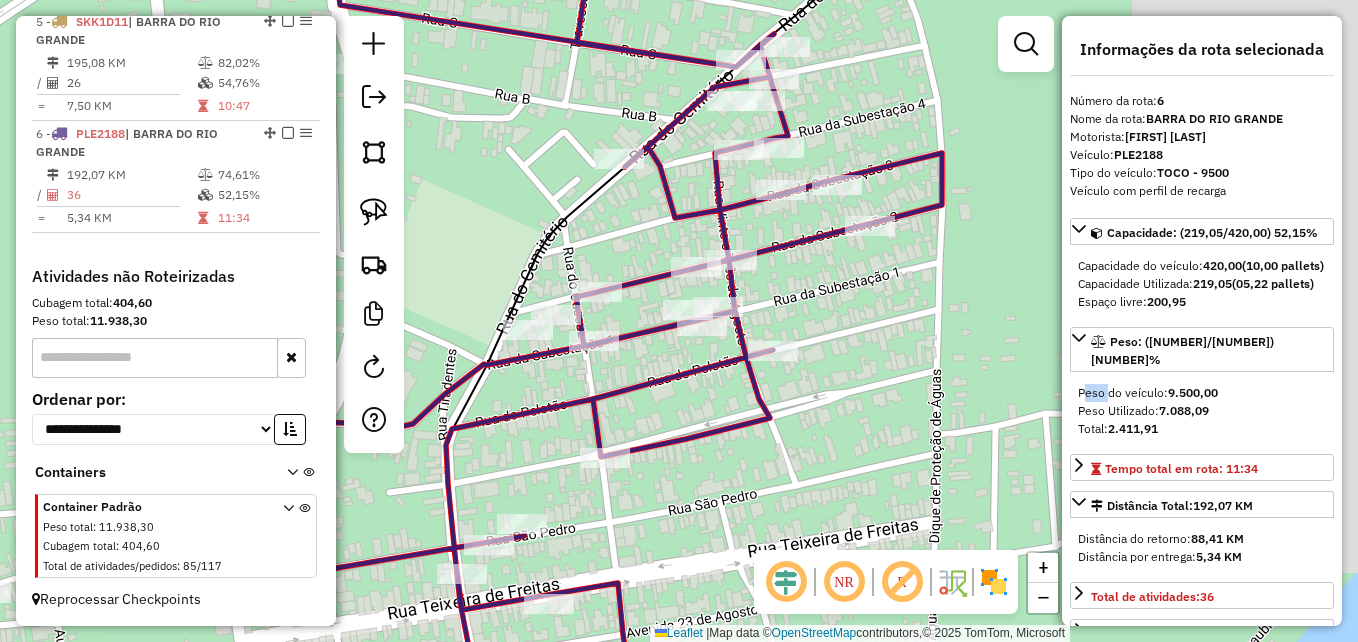 drag, startPoint x: 978, startPoint y: 419, endPoint x: 722, endPoint y: 487, distance: 264.87732 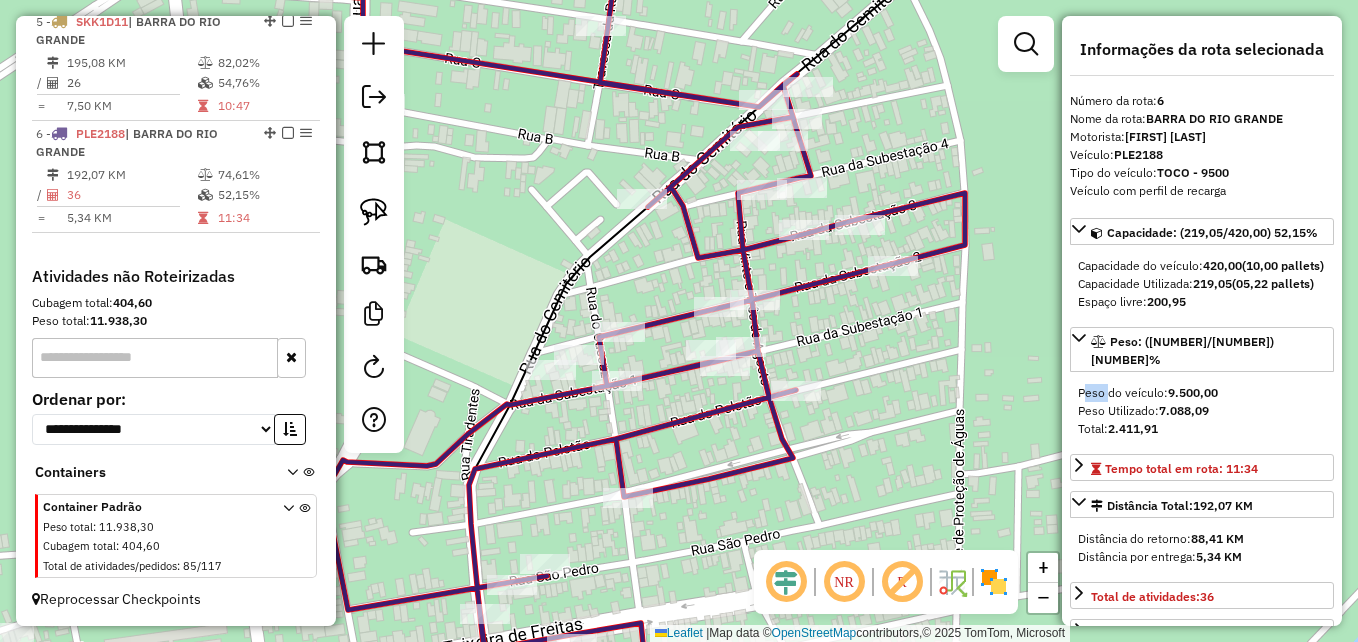 drag, startPoint x: 775, startPoint y: 408, endPoint x: 1025, endPoint y: 393, distance: 250.4496 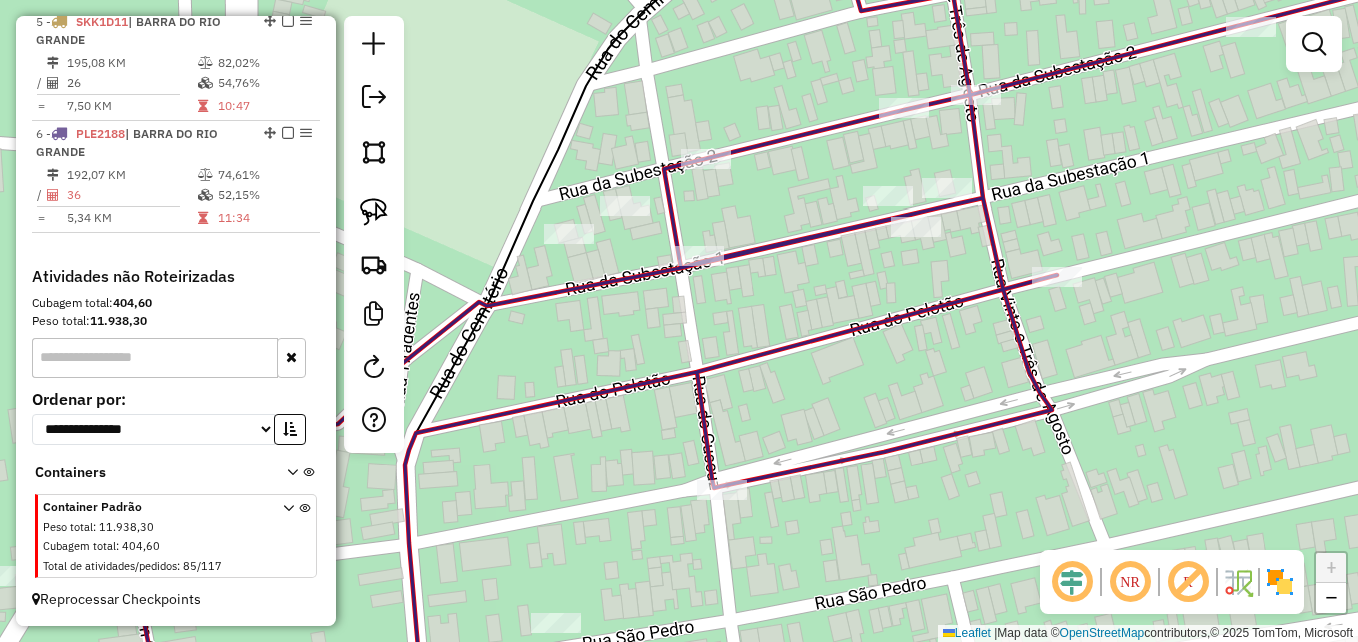 drag, startPoint x: 689, startPoint y: 375, endPoint x: 874, endPoint y: 348, distance: 186.95988 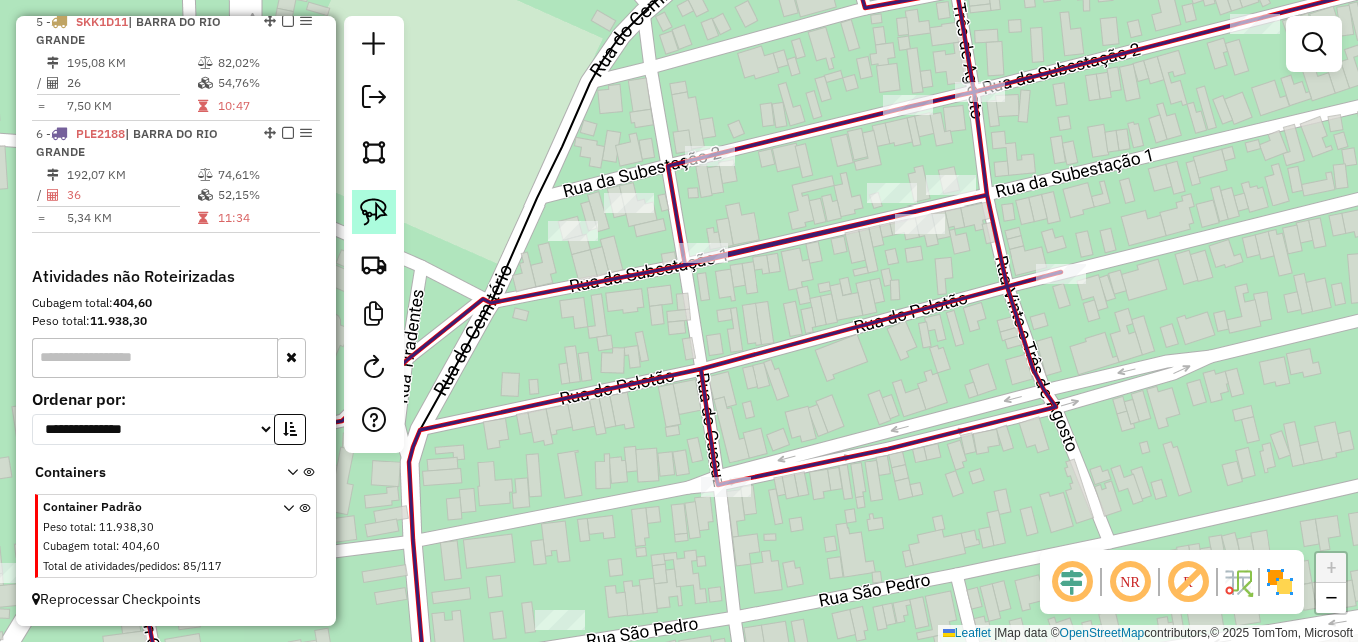 click 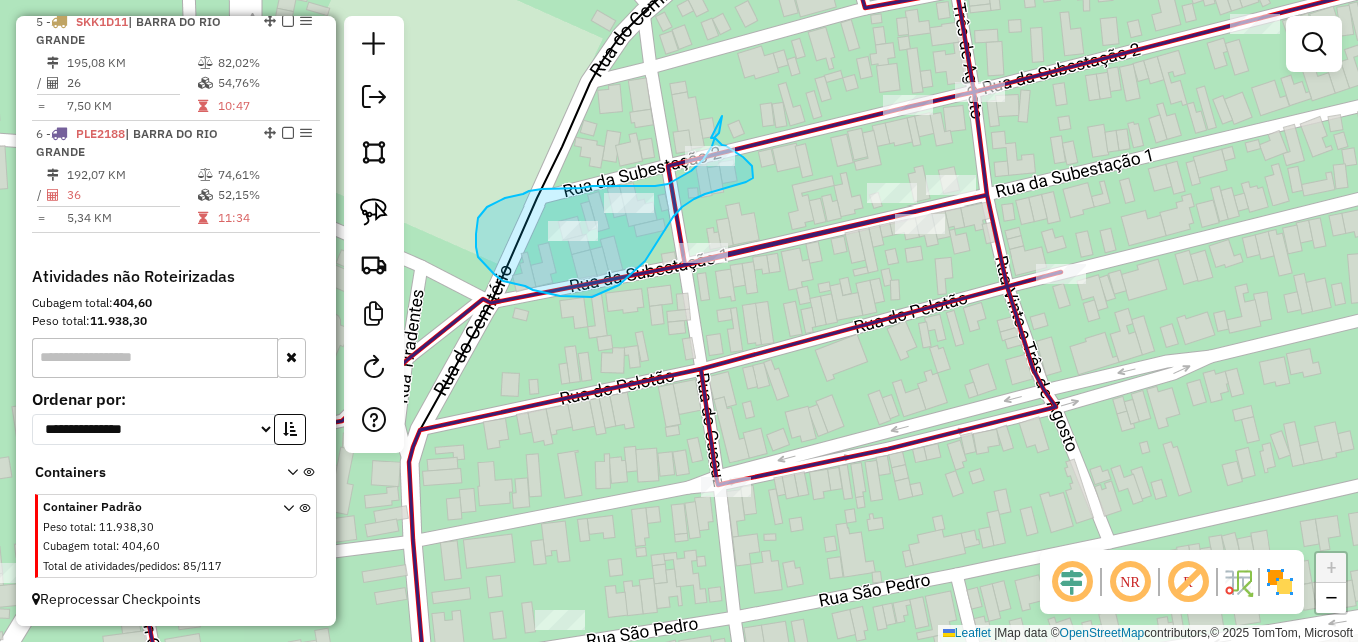 drag, startPoint x: 722, startPoint y: 116, endPoint x: 711, endPoint y: 138, distance: 24.596748 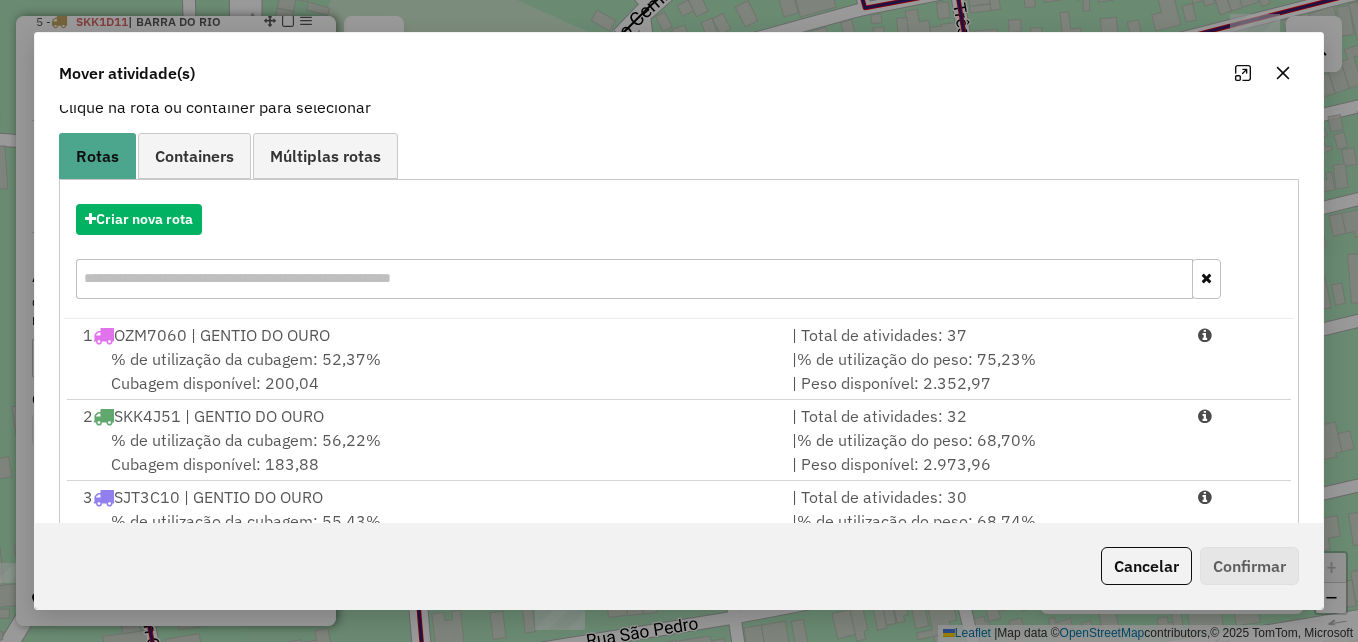 scroll, scrollTop: 366, scrollLeft: 0, axis: vertical 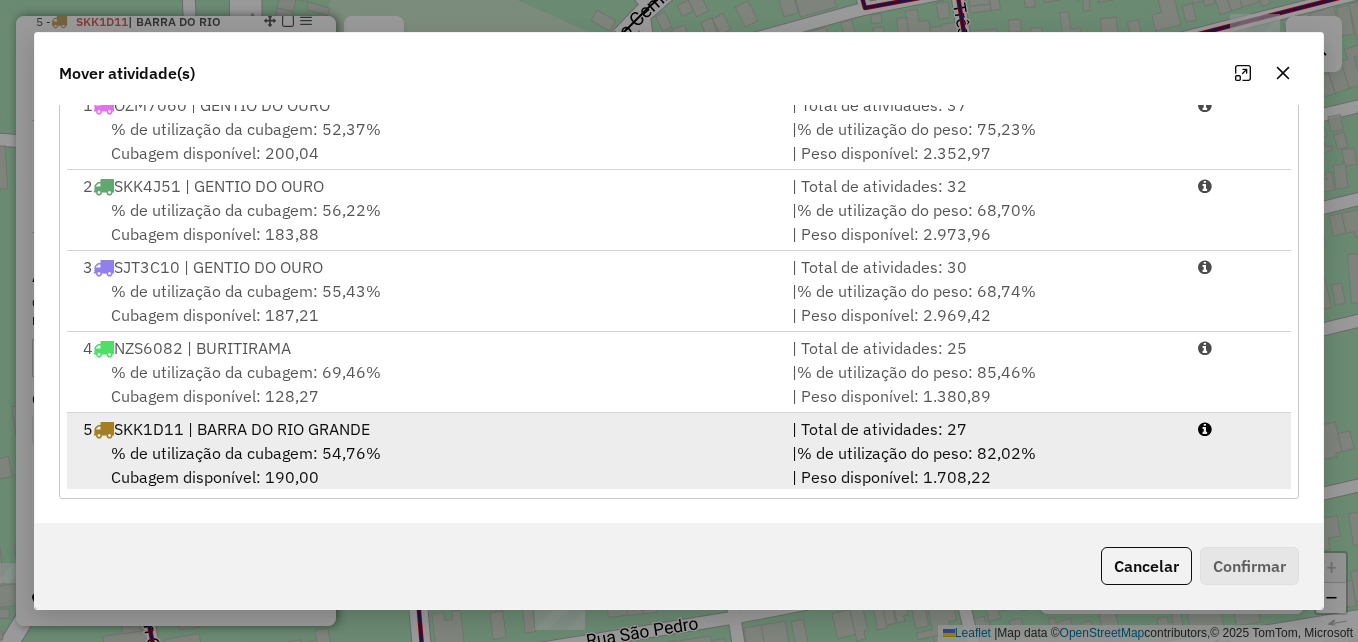 click on "% de utilização da cubagem: 54,76%  Cubagem disponível: 190,00" at bounding box center (425, 465) 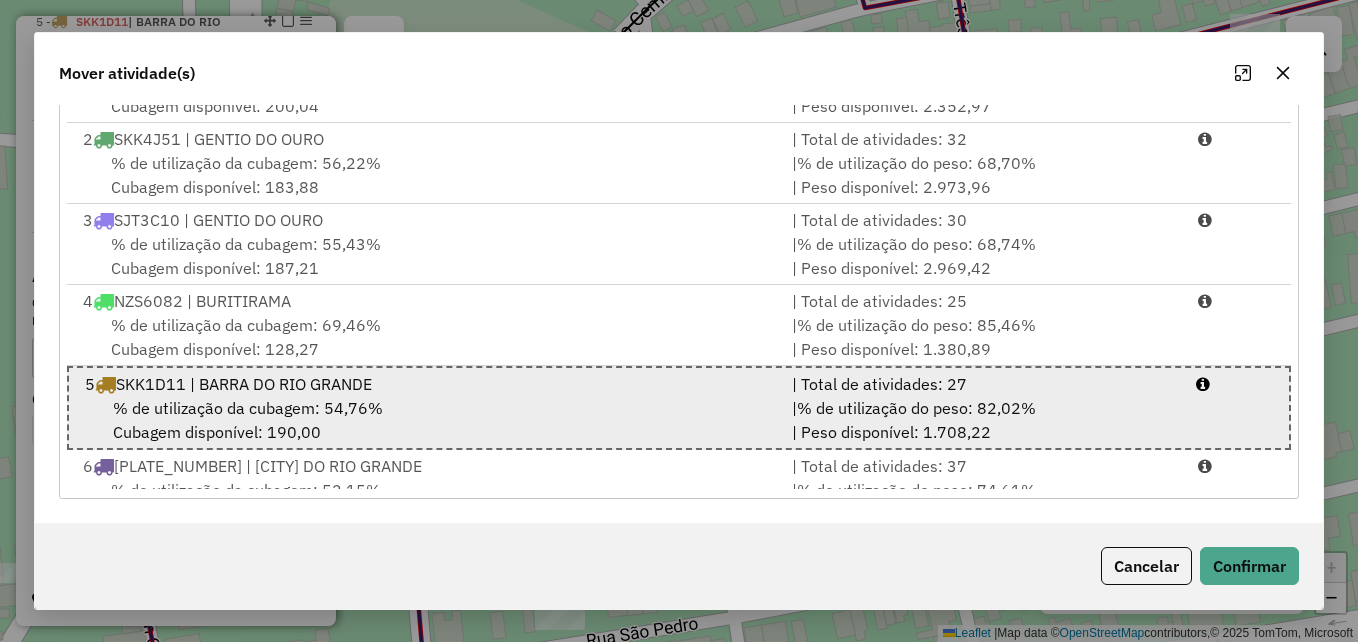 scroll, scrollTop: 89, scrollLeft: 0, axis: vertical 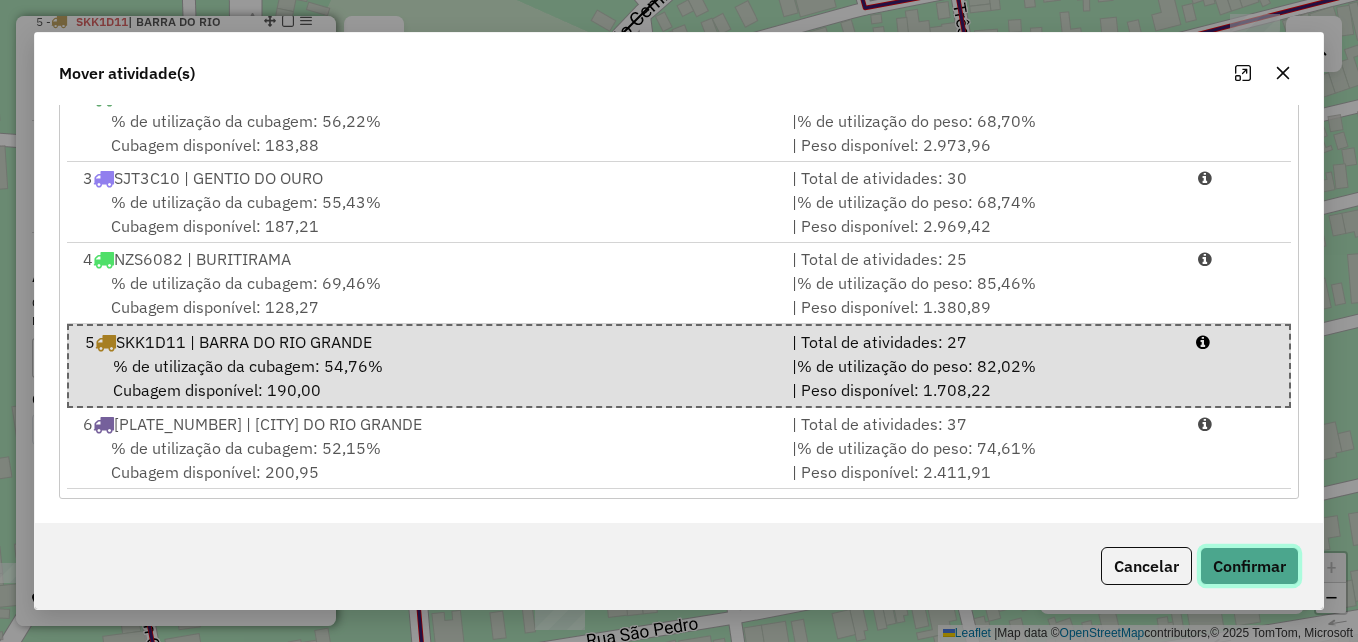 click on "Confirmar" 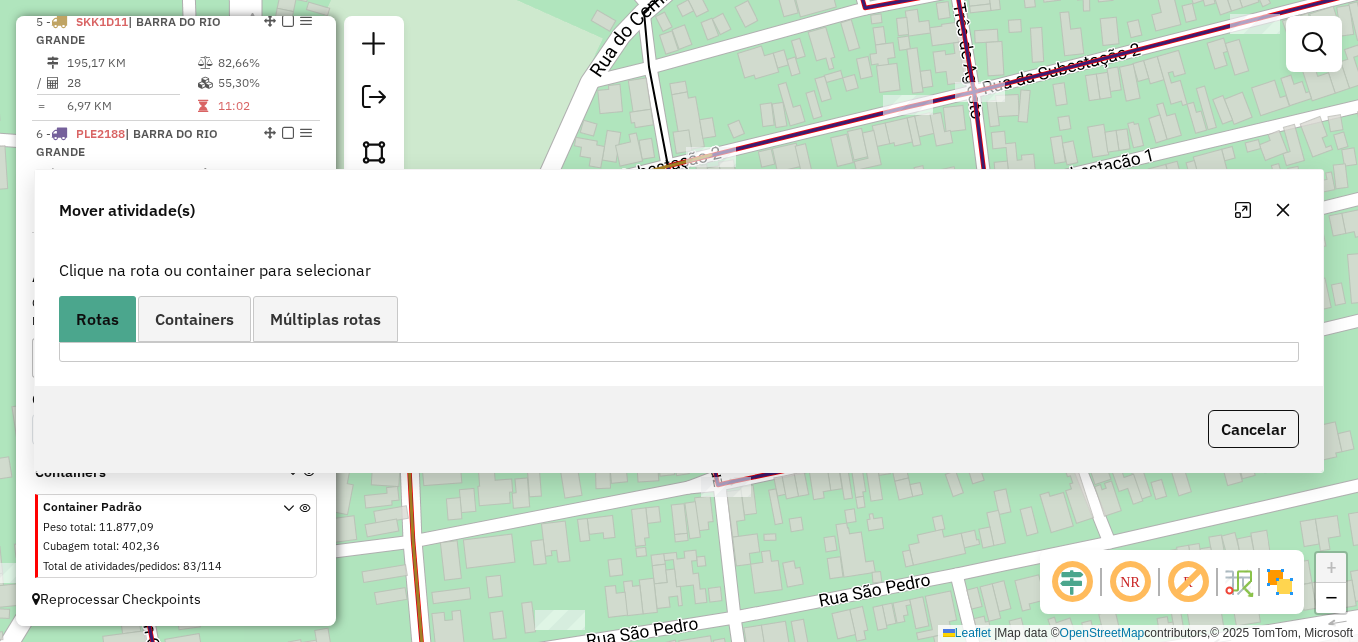 scroll, scrollTop: 0, scrollLeft: 0, axis: both 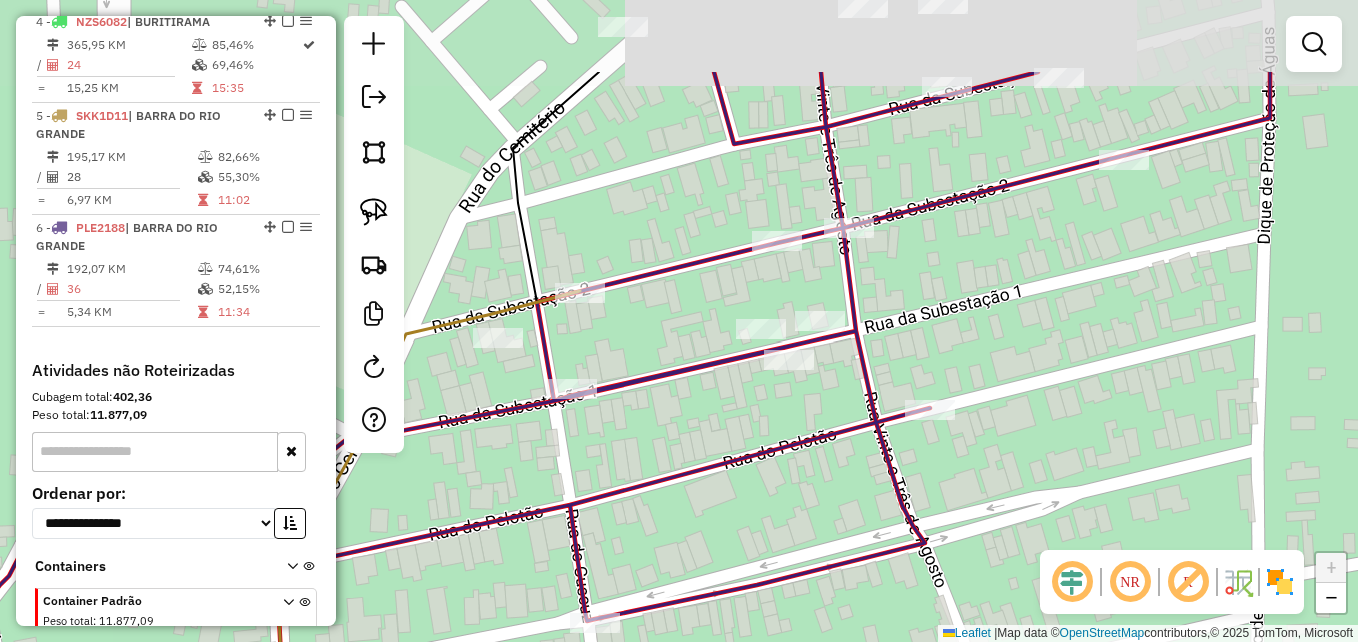 drag, startPoint x: 1000, startPoint y: 334, endPoint x: 869, endPoint y: 470, distance: 188.83061 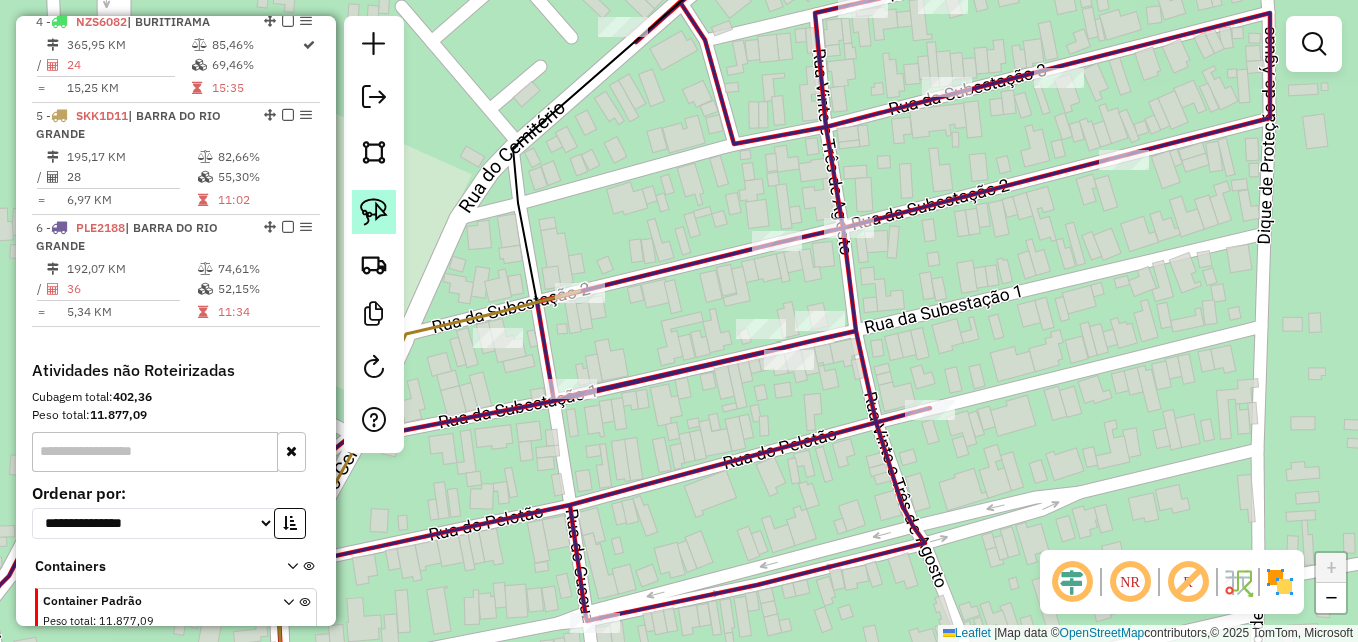 click 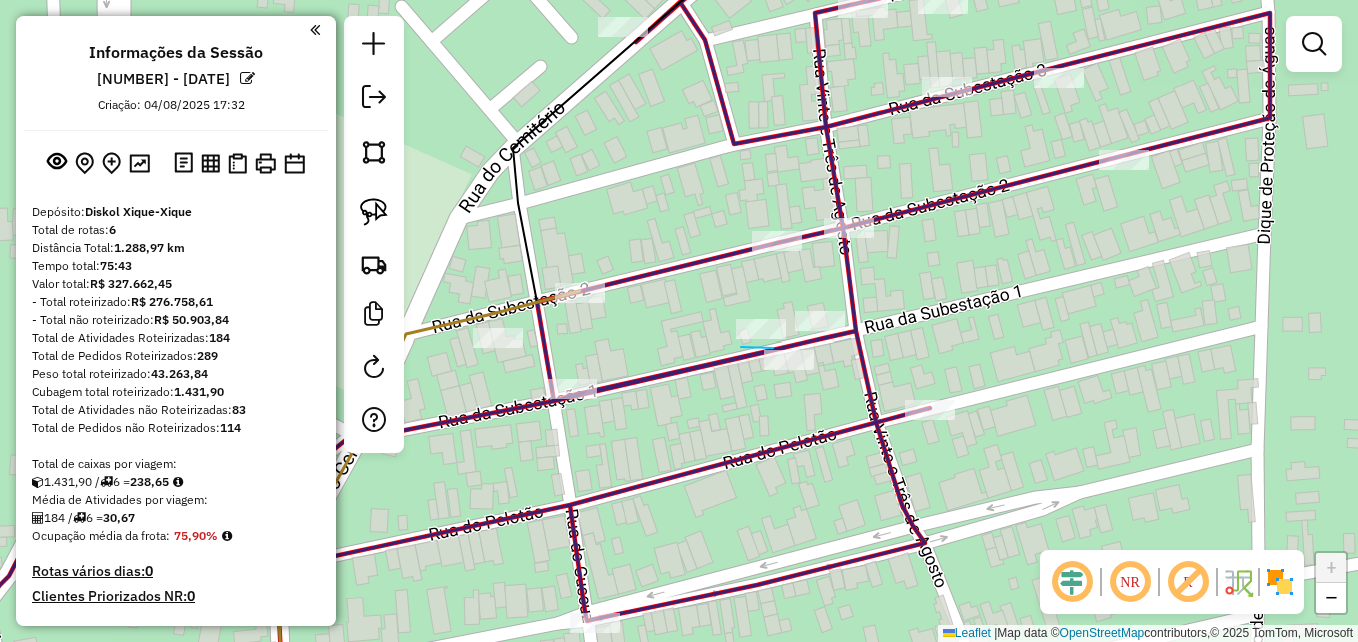 scroll, scrollTop: 0, scrollLeft: 0, axis: both 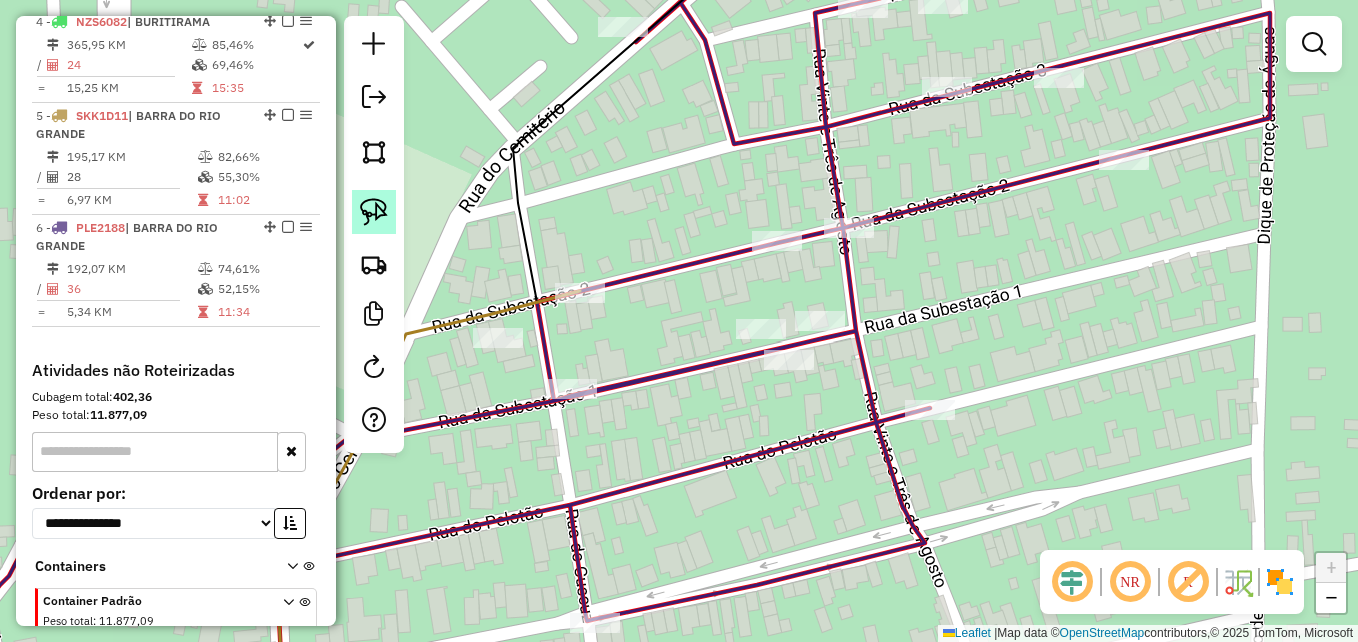 click 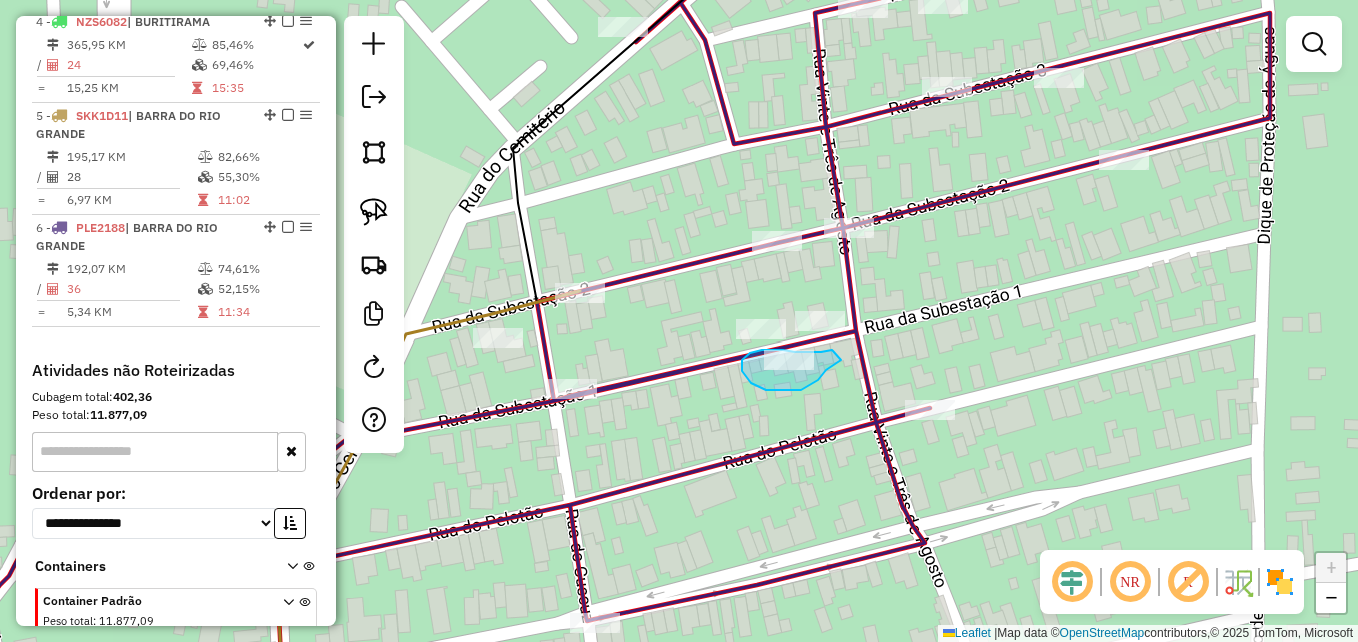 drag, startPoint x: 833, startPoint y: 351, endPoint x: 841, endPoint y: 360, distance: 12.0415945 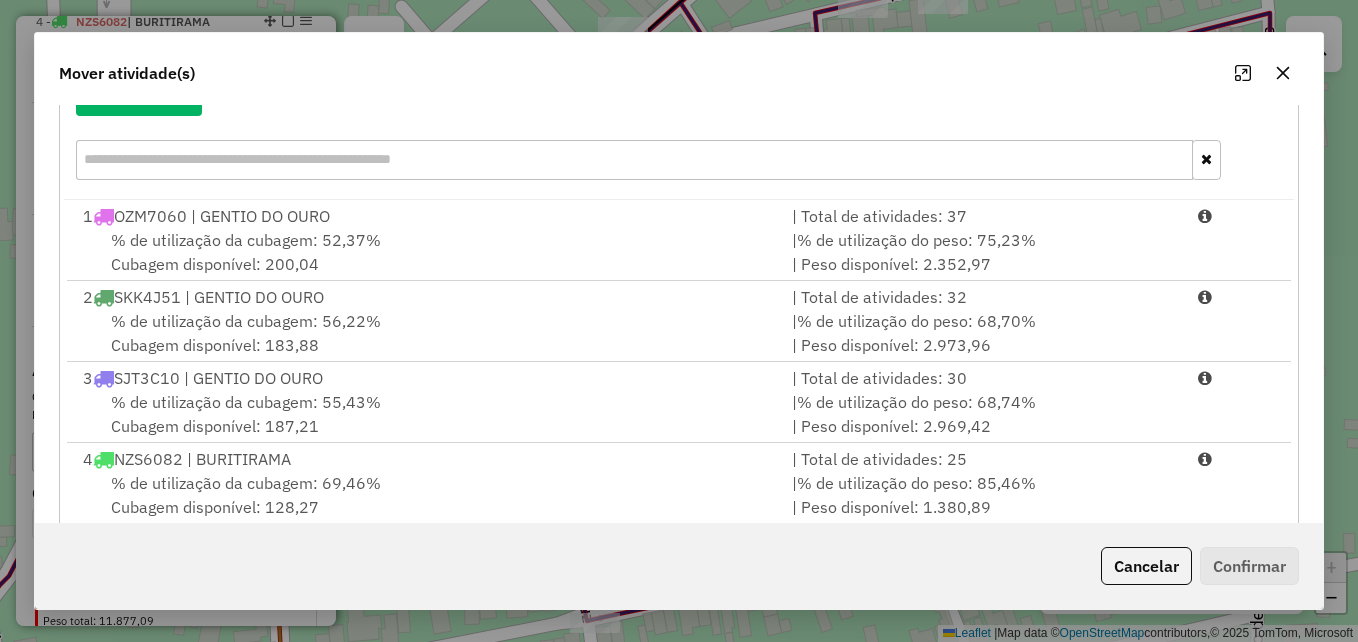 scroll, scrollTop: 366, scrollLeft: 0, axis: vertical 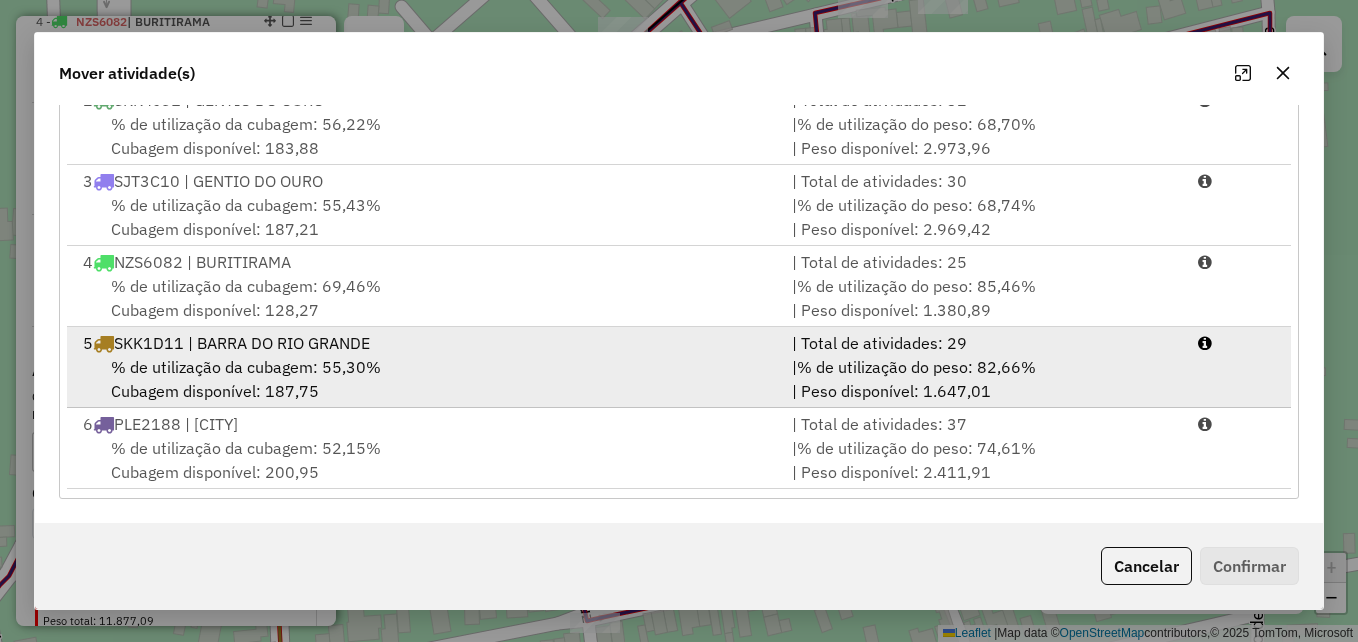 click on "% de utilização da cubagem: 55,30%  Cubagem disponível: 187,75" at bounding box center (425, 379) 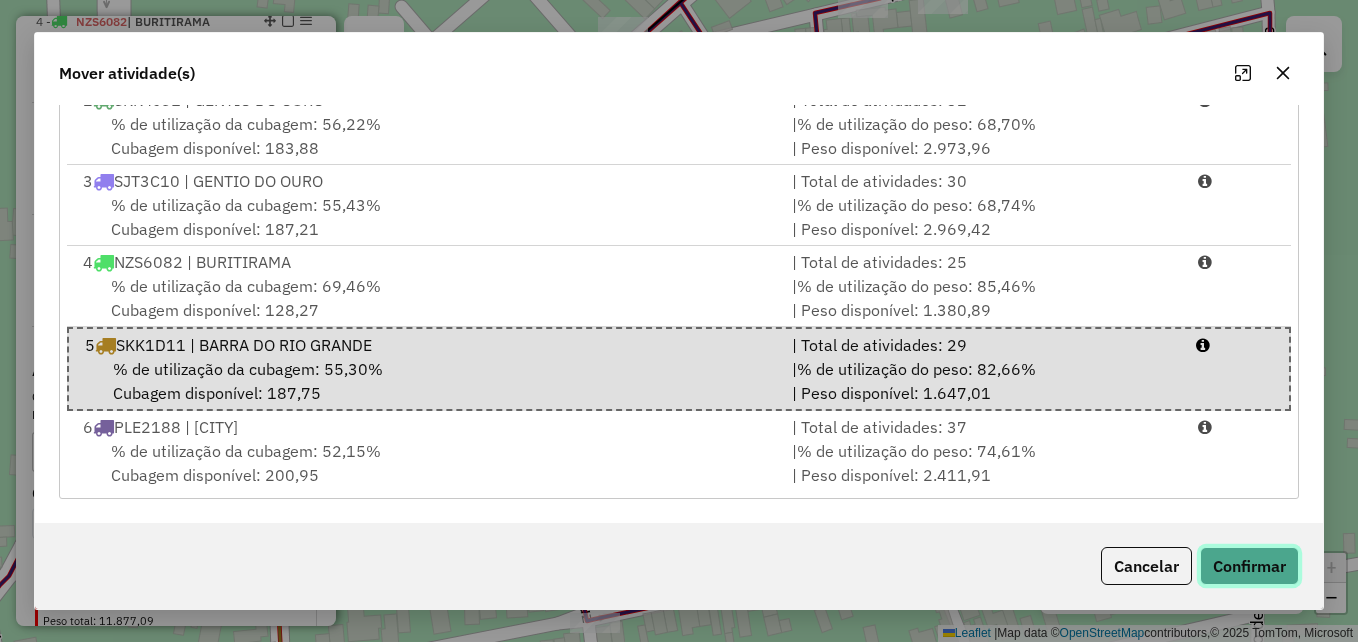 click on "Confirmar" 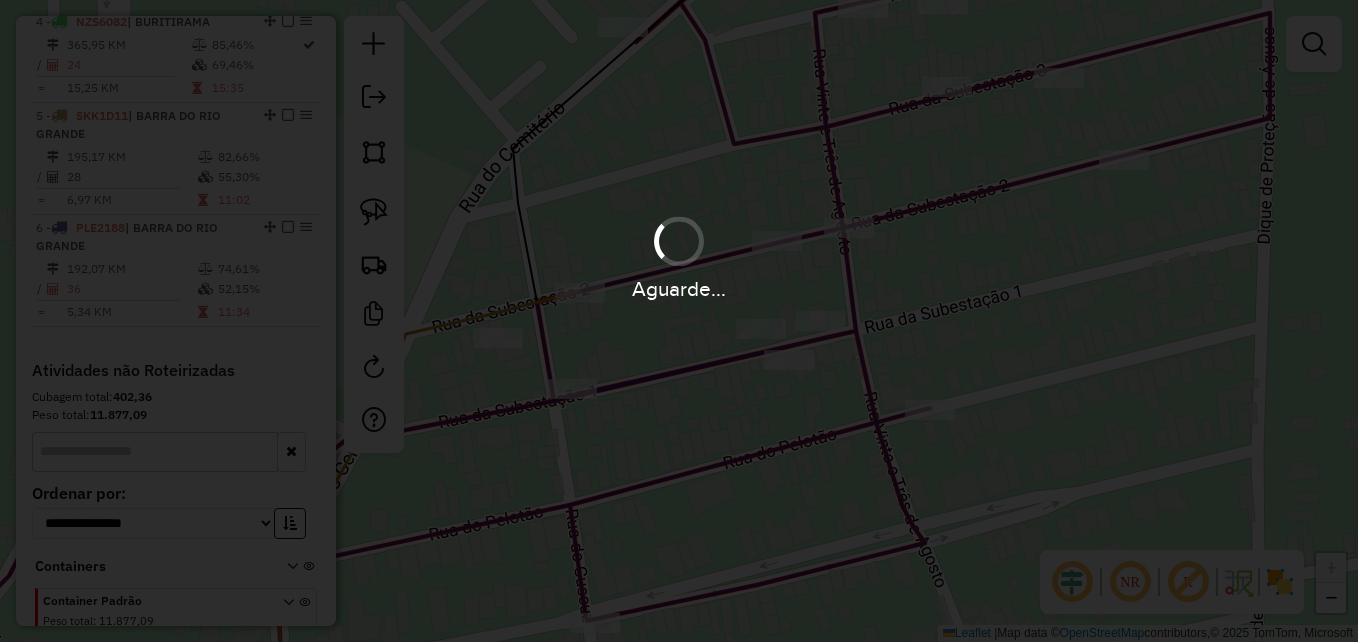 scroll, scrollTop: 0, scrollLeft: 0, axis: both 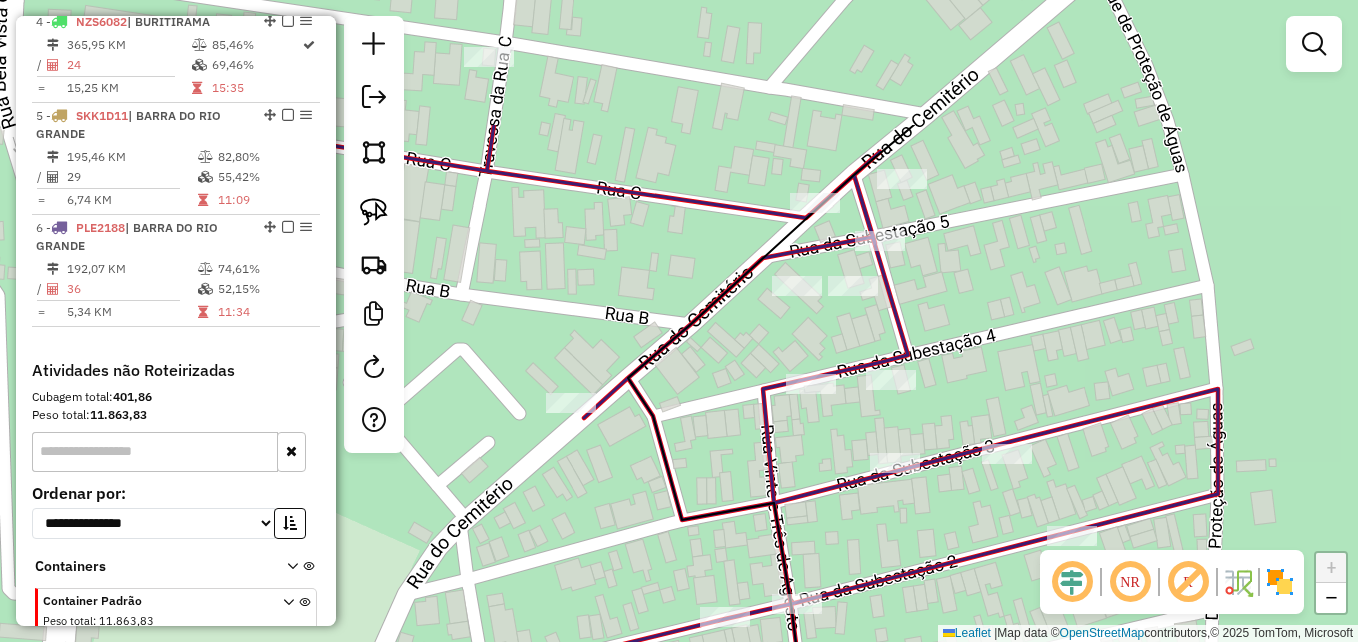 drag, startPoint x: 915, startPoint y: 97, endPoint x: 693, endPoint y: 218, distance: 252.83394 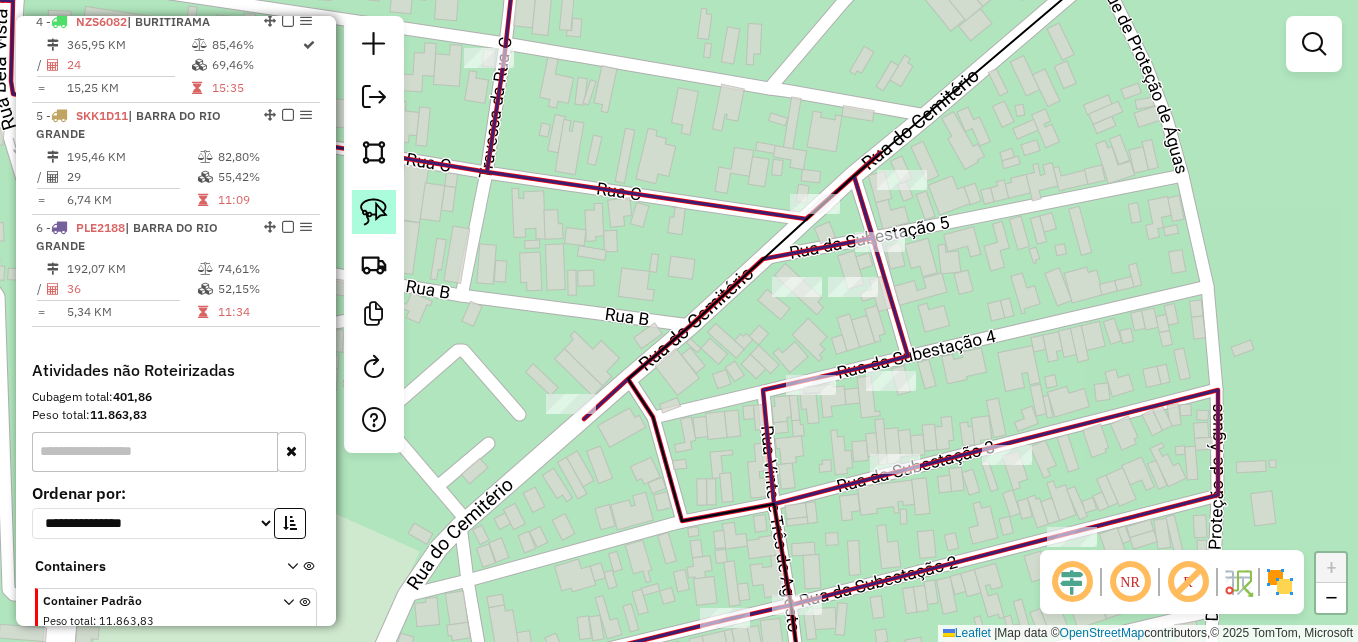 click 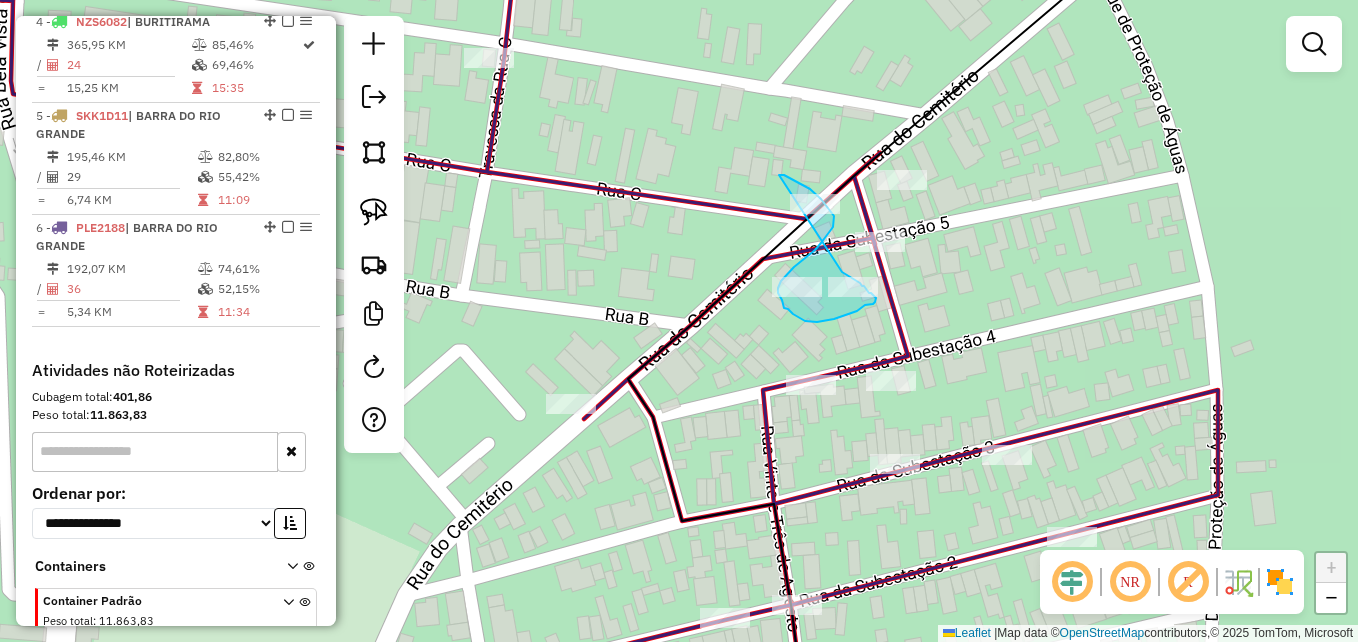 drag, startPoint x: 779, startPoint y: 175, endPoint x: 842, endPoint y: 272, distance: 115.66331 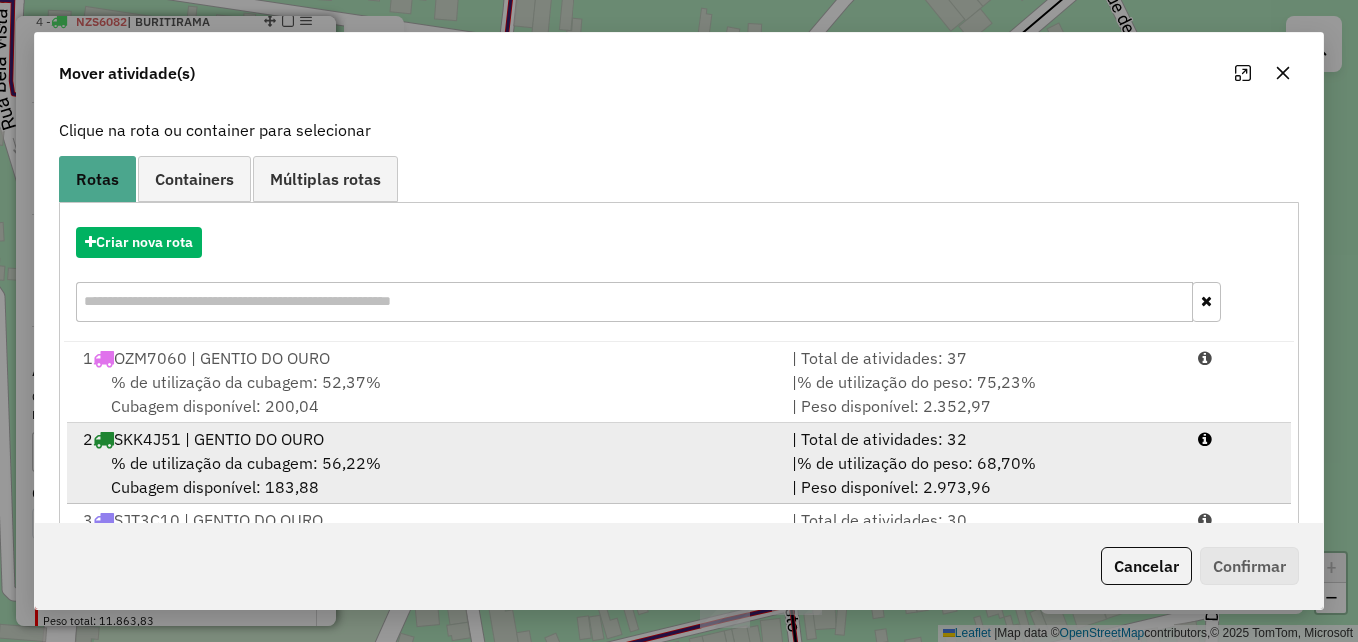 scroll, scrollTop: 200, scrollLeft: 0, axis: vertical 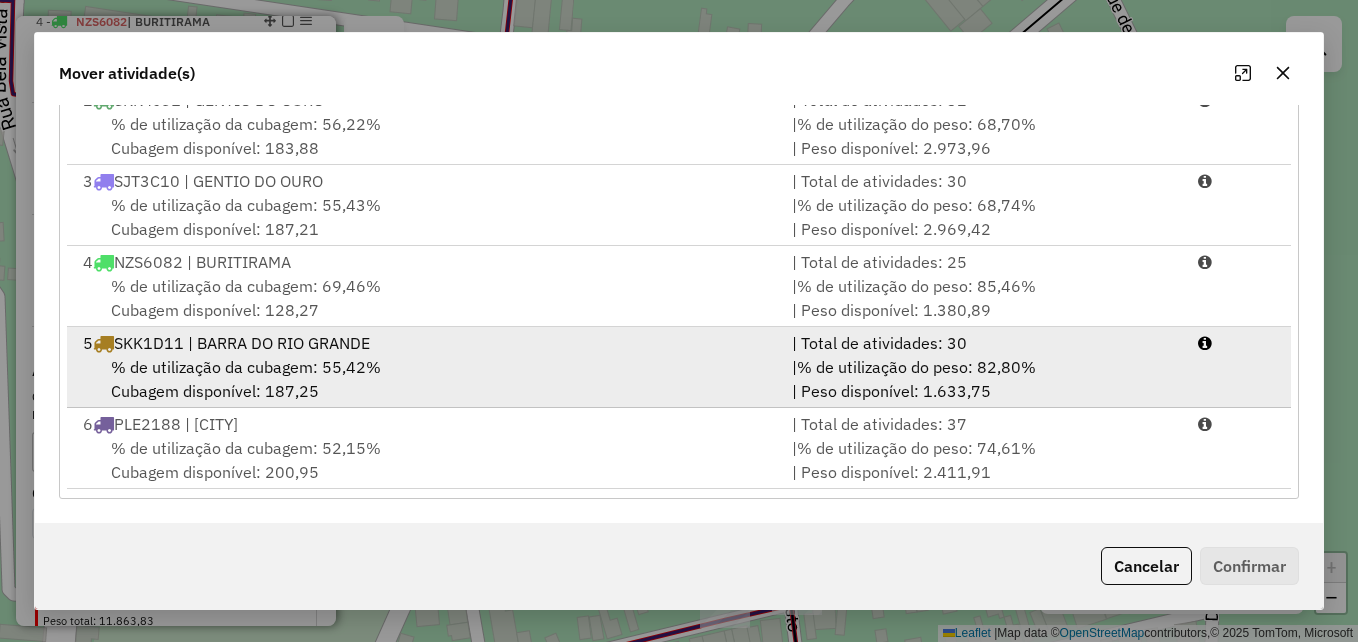 click on "% de utilização da cubagem: 55,42%  Cubagem disponível: 187,25" at bounding box center (425, 379) 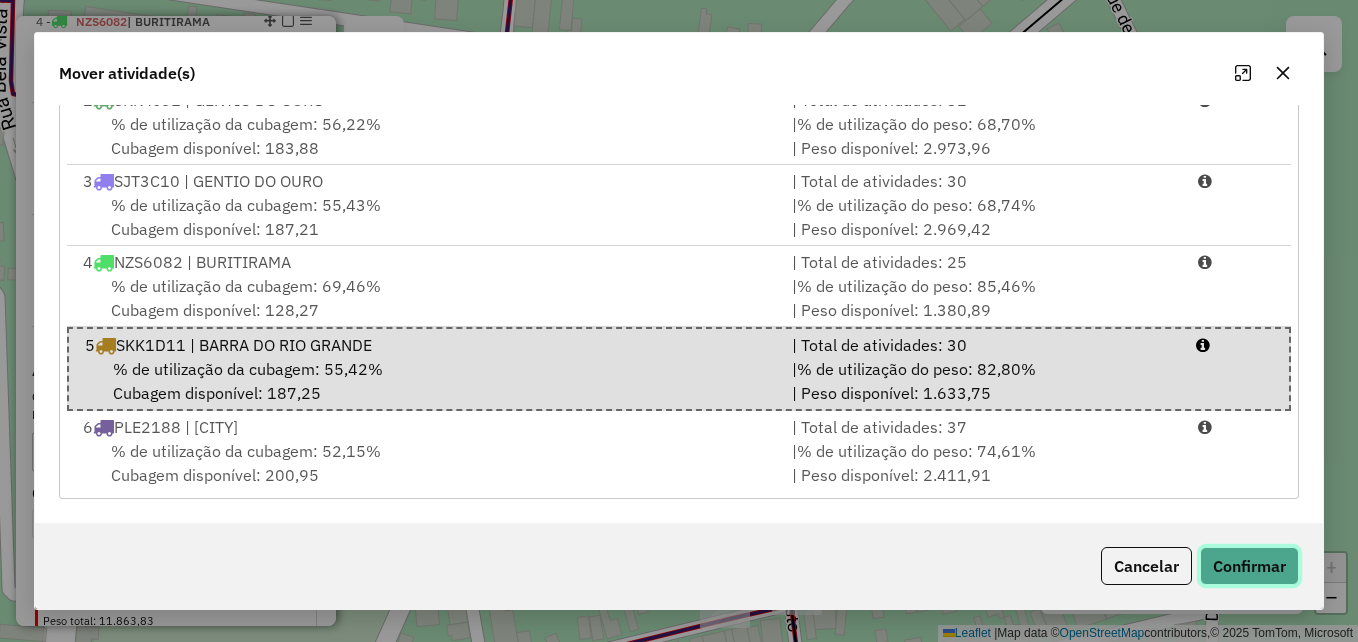 click on "Confirmar" 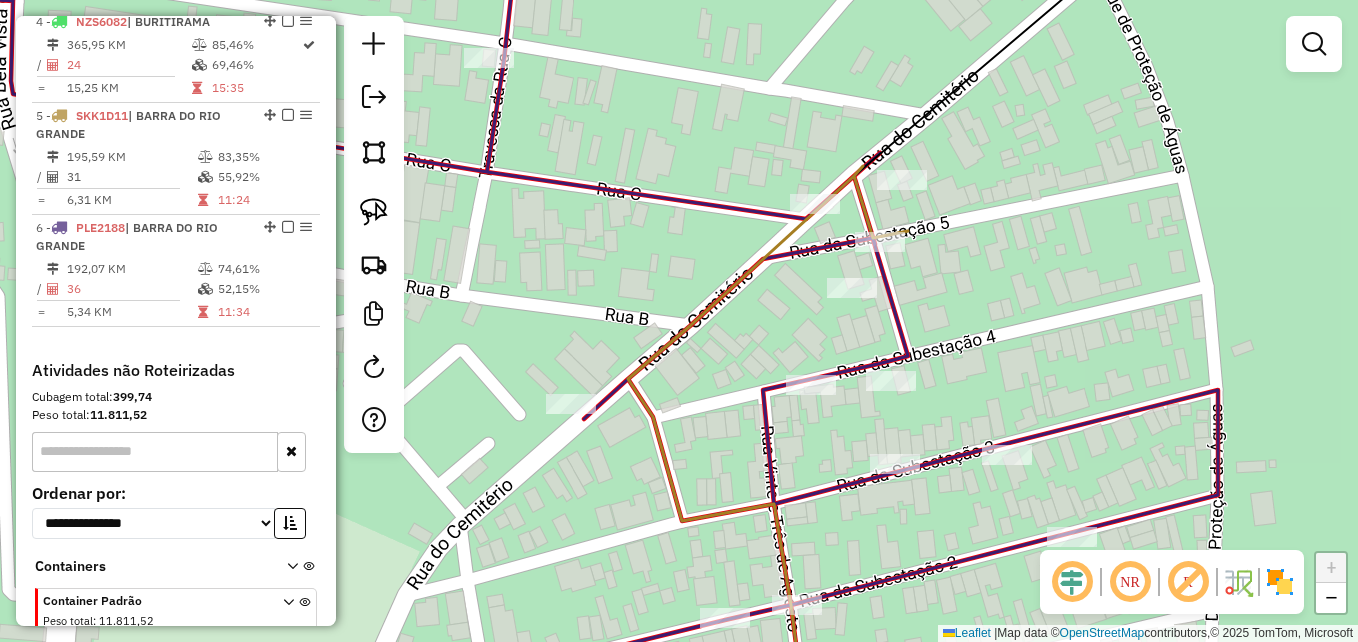 scroll, scrollTop: 0, scrollLeft: 0, axis: both 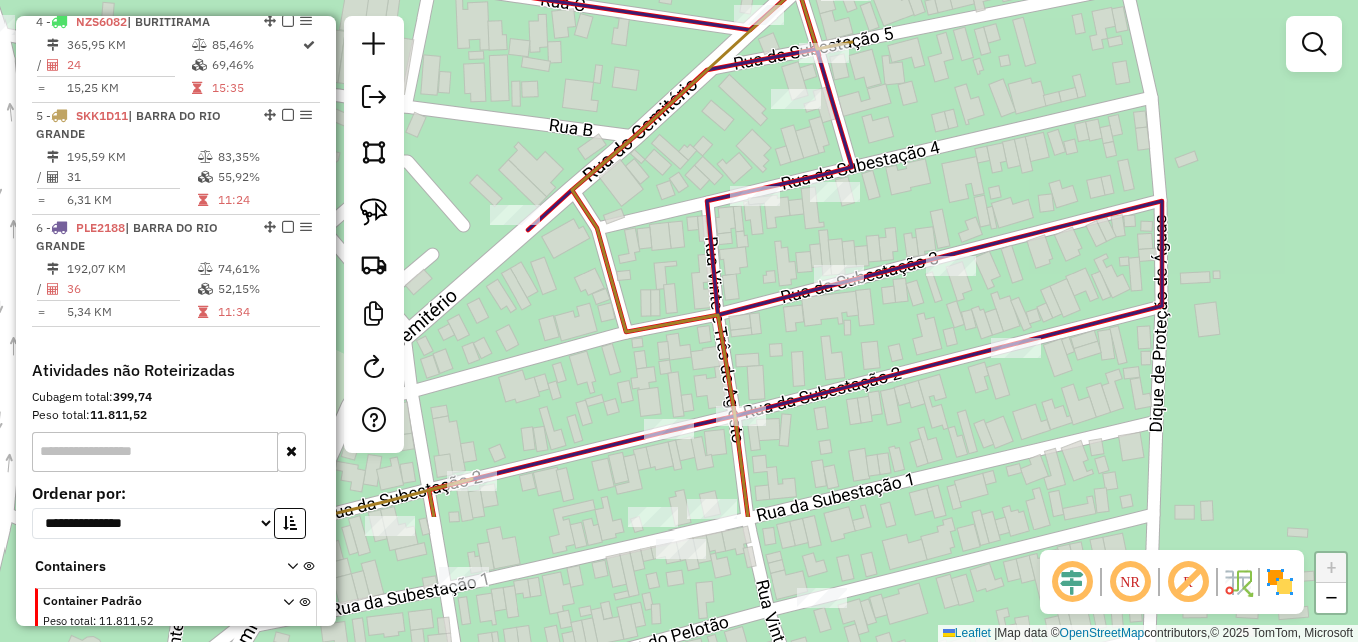 drag, startPoint x: 933, startPoint y: 526, endPoint x: 866, endPoint y: 325, distance: 211.8726 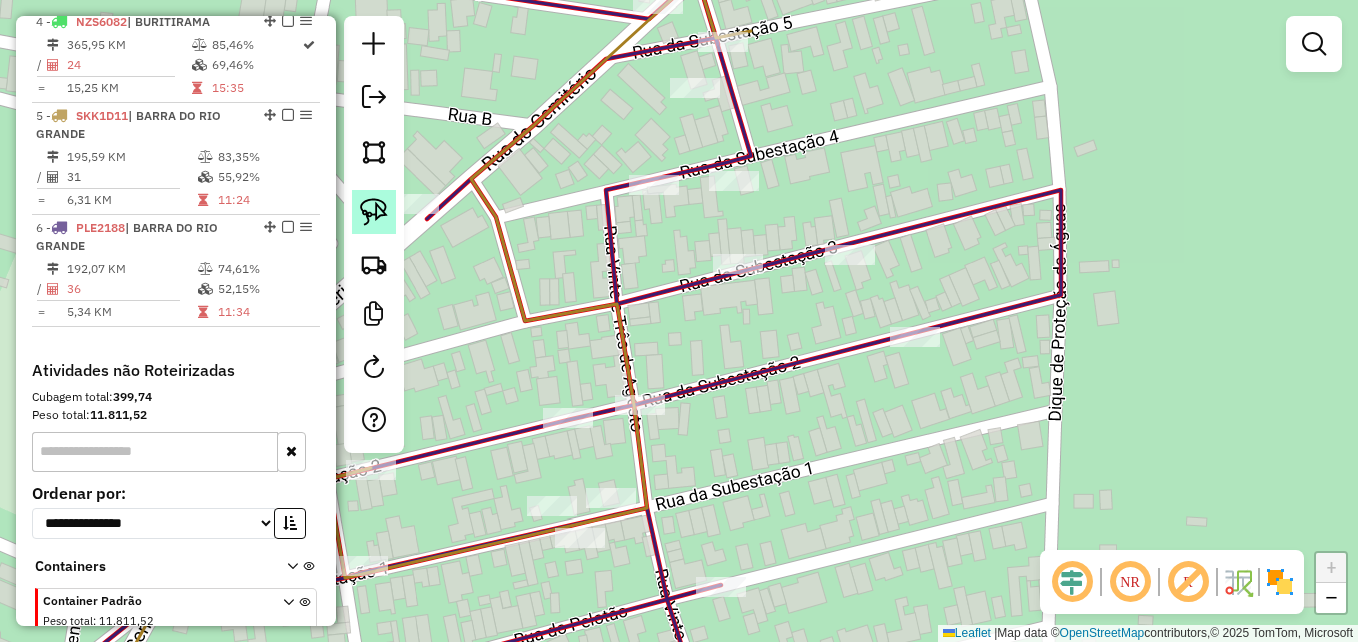 click 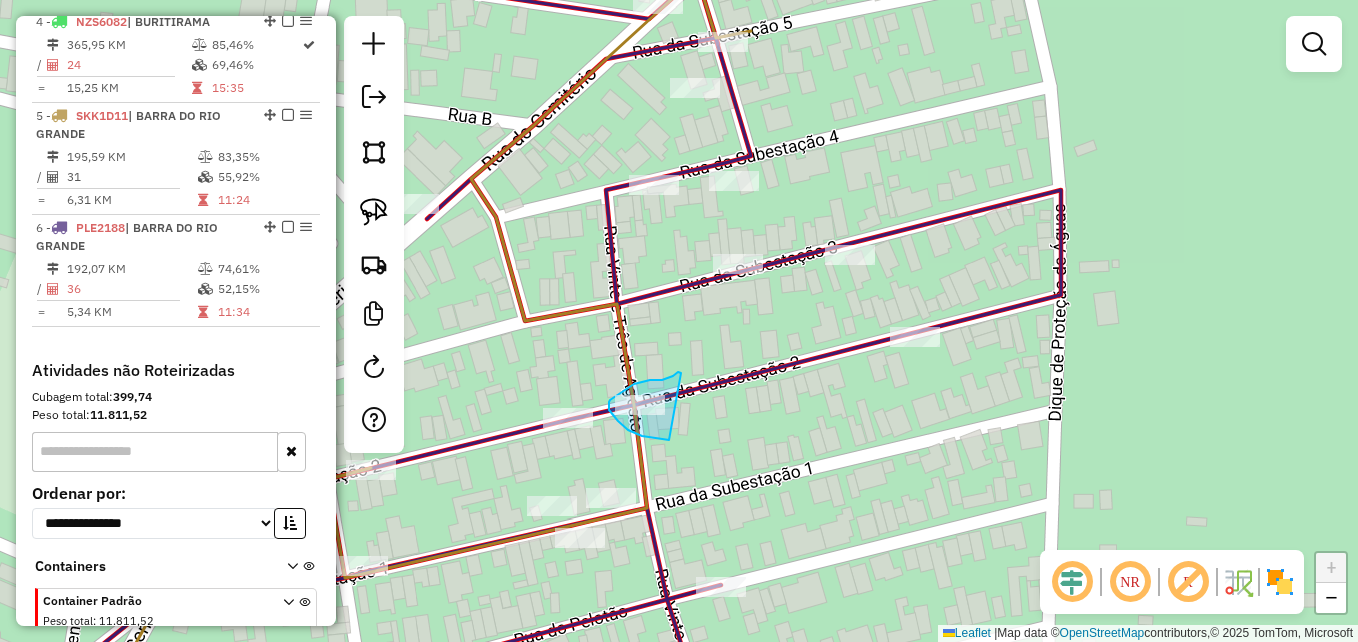 drag, startPoint x: 681, startPoint y: 373, endPoint x: 678, endPoint y: 440, distance: 67.06713 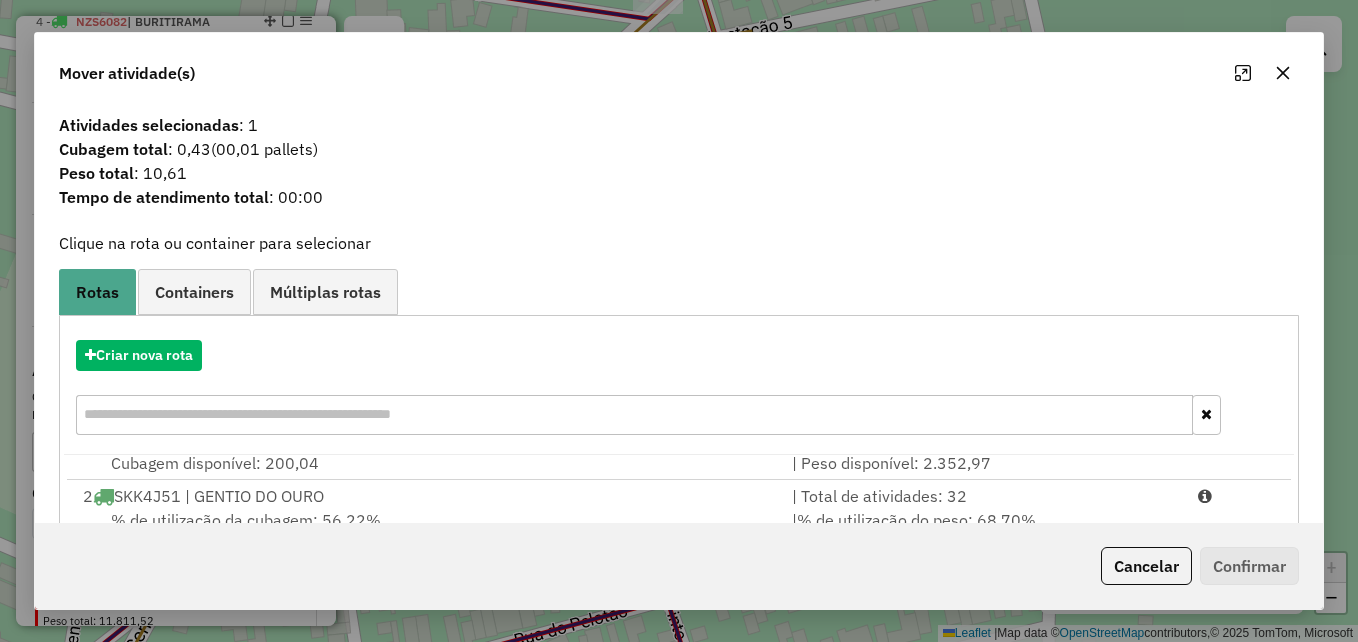 scroll, scrollTop: 86, scrollLeft: 0, axis: vertical 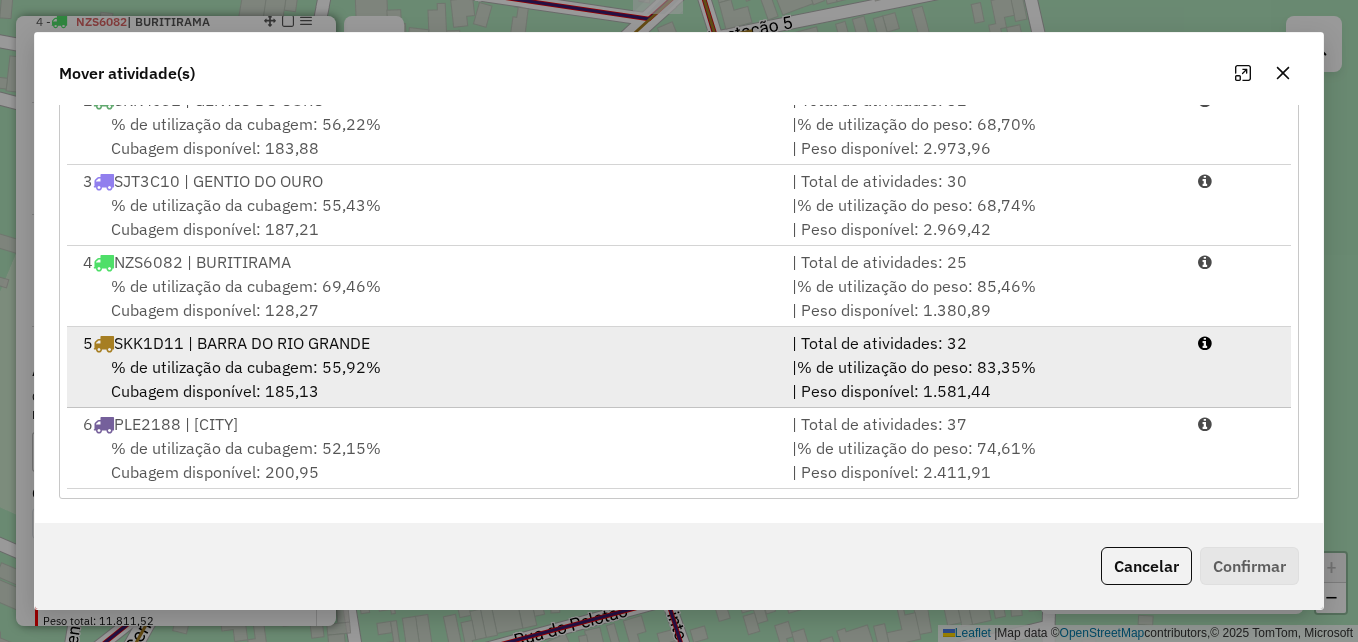 click on "% de utilização da cubagem: 55,92%  Cubagem disponível: 185,13" at bounding box center (425, 379) 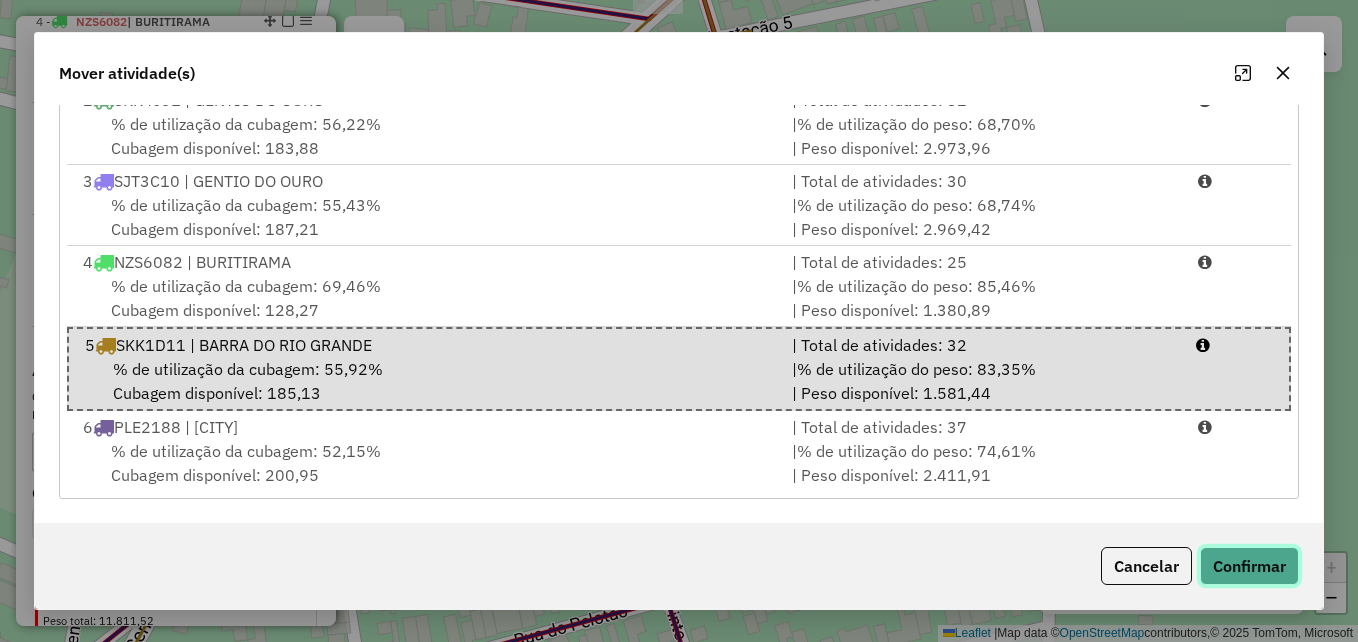click on "Confirmar" 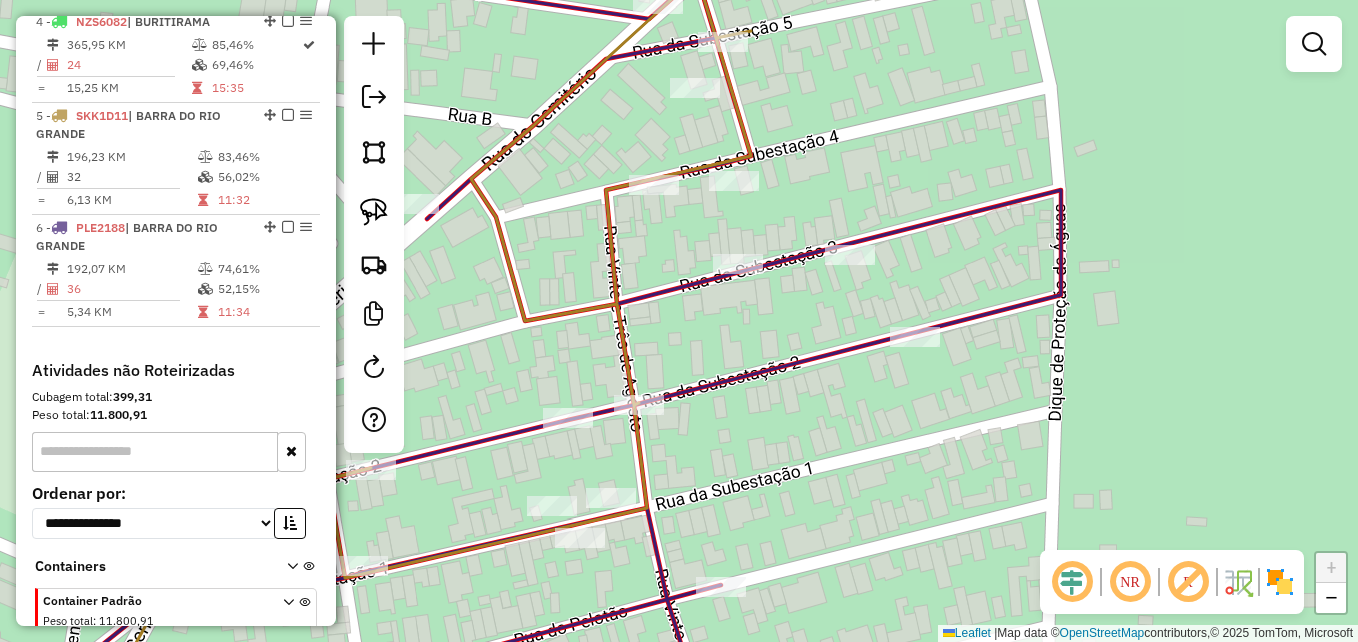 scroll, scrollTop: 0, scrollLeft: 0, axis: both 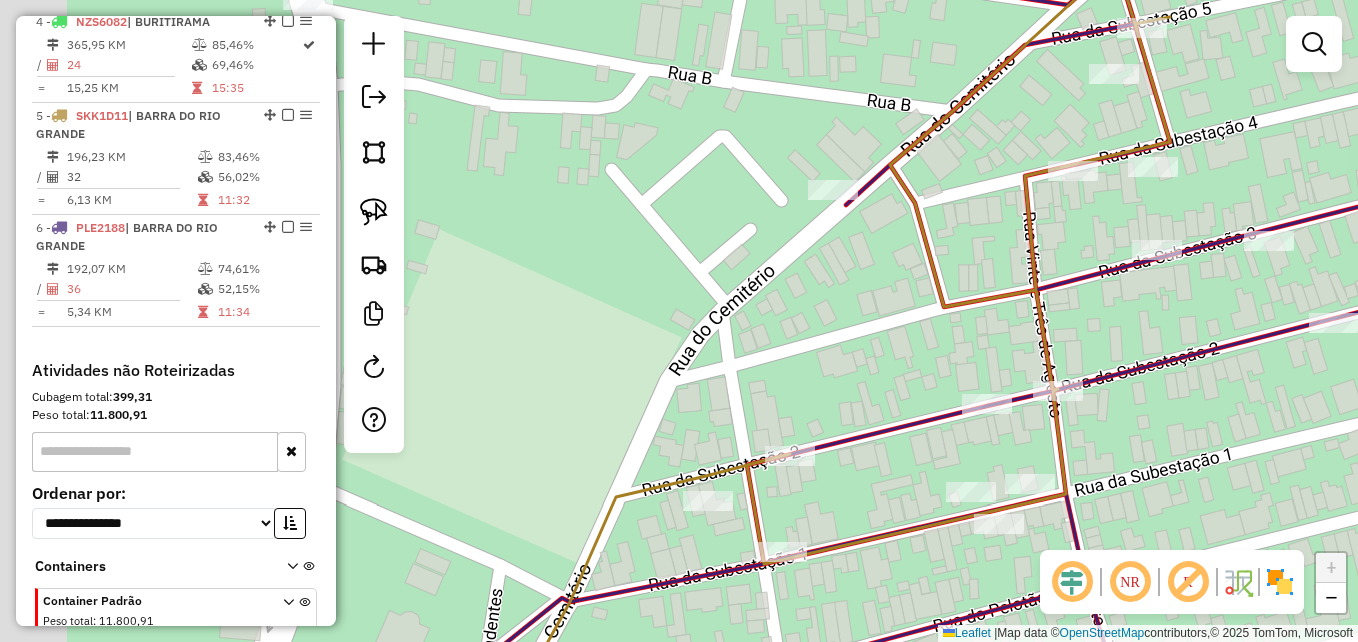 drag, startPoint x: 813, startPoint y: 413, endPoint x: 1071, endPoint y: 375, distance: 260.78345 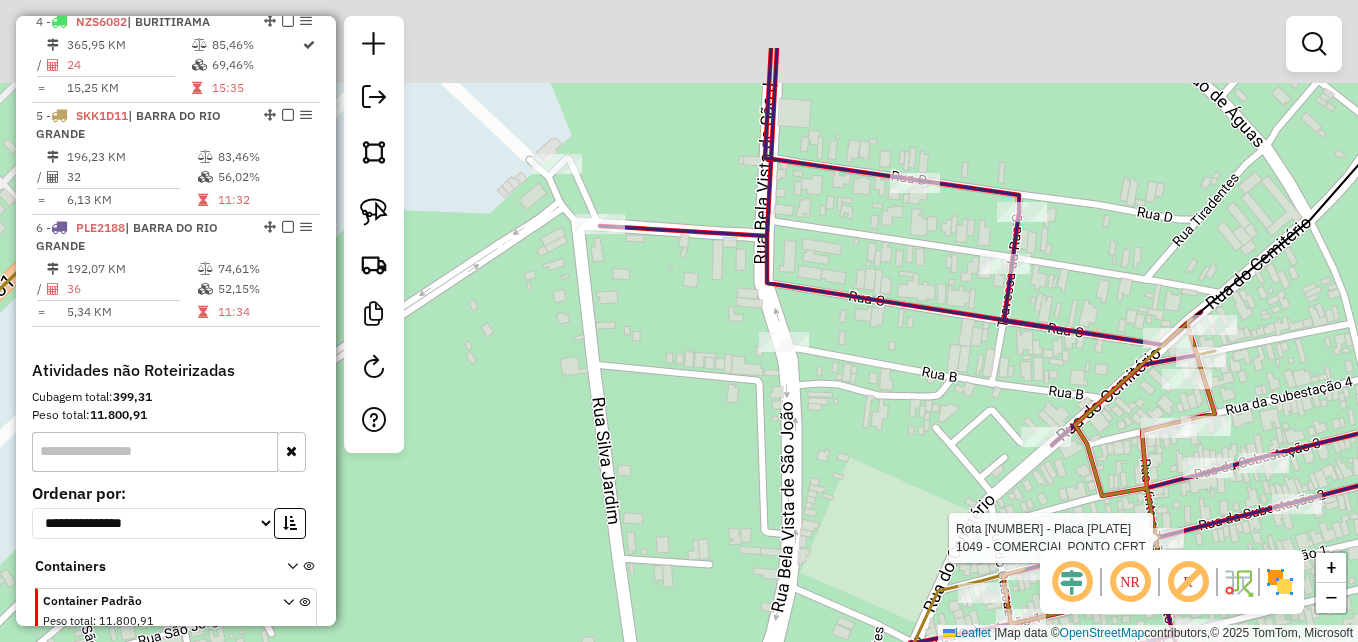 drag, startPoint x: 719, startPoint y: 398, endPoint x: 719, endPoint y: 410, distance: 12 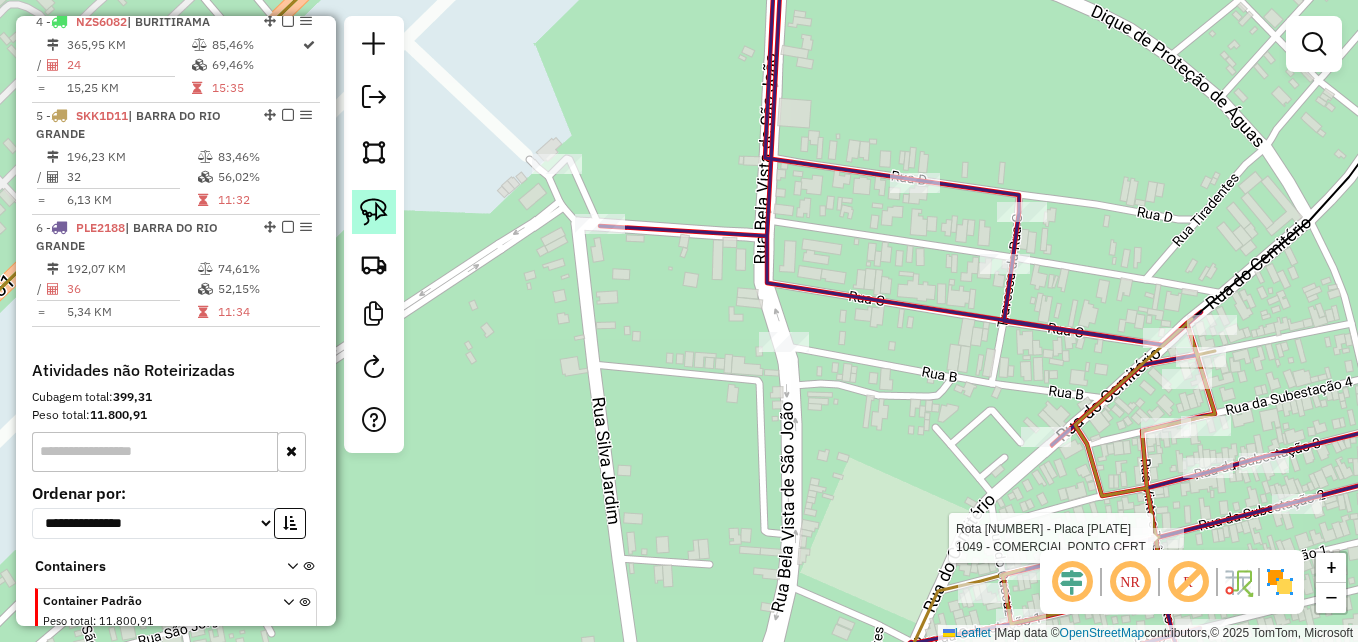 click 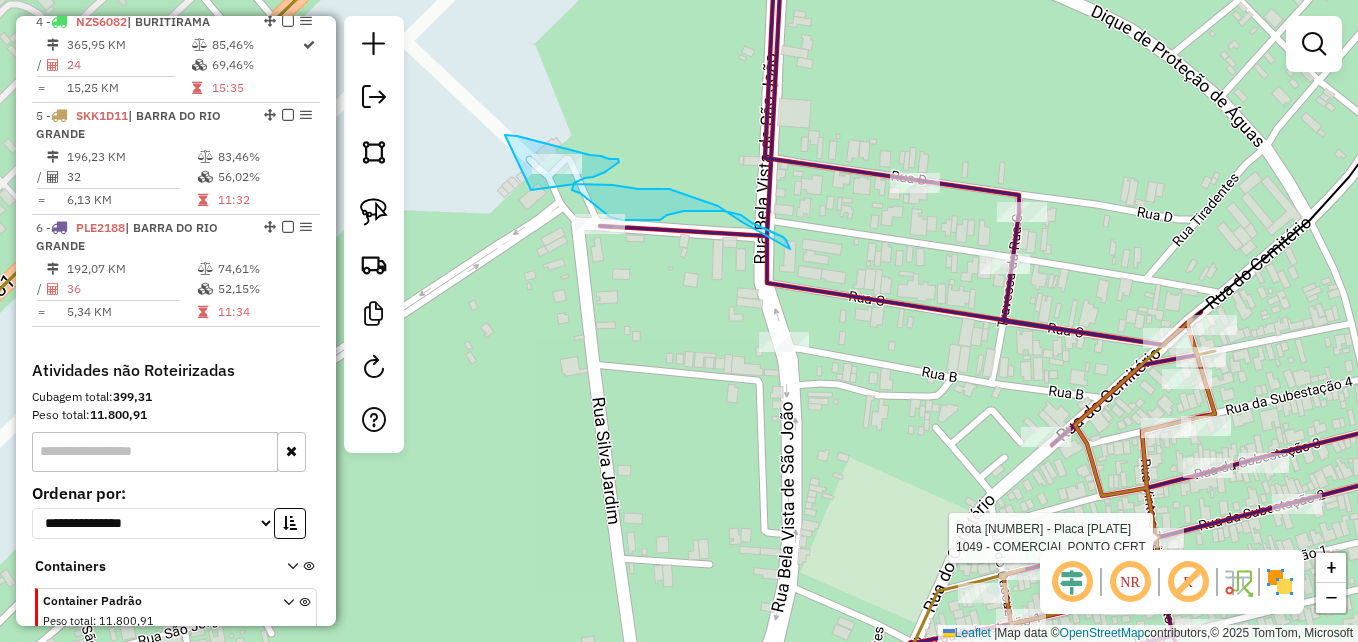 drag, startPoint x: 511, startPoint y: 135, endPoint x: 531, endPoint y: 190, distance: 58.5235 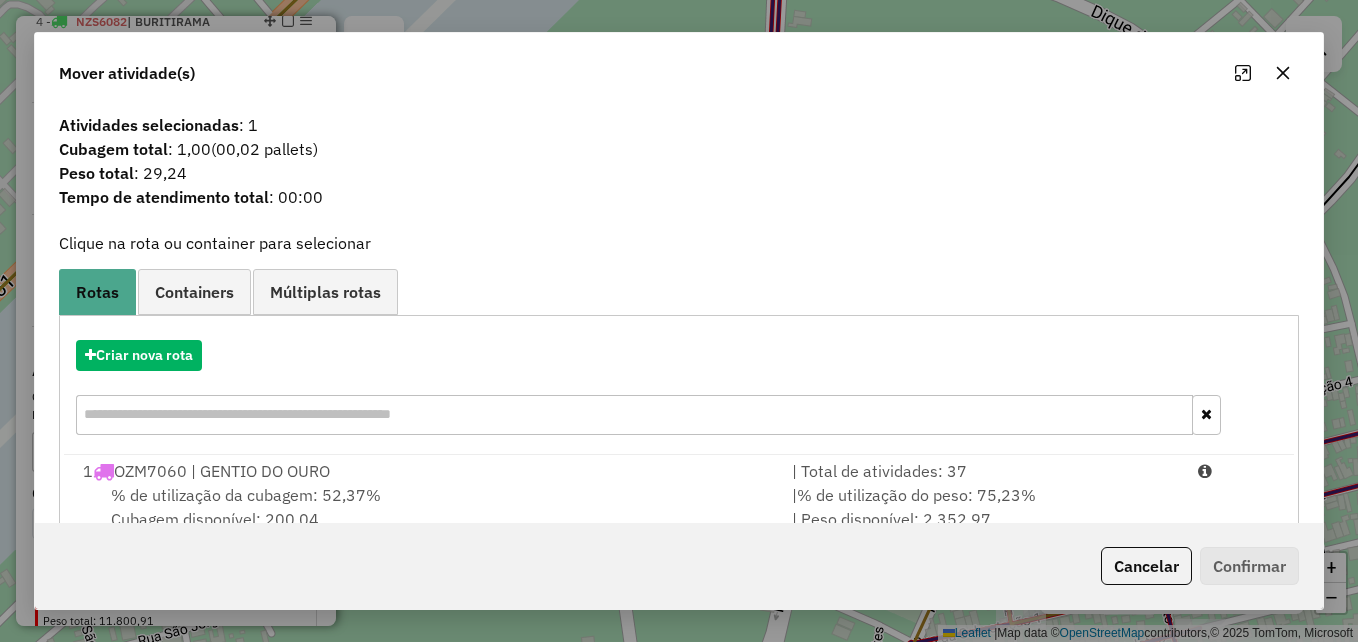 scroll, scrollTop: 366, scrollLeft: 0, axis: vertical 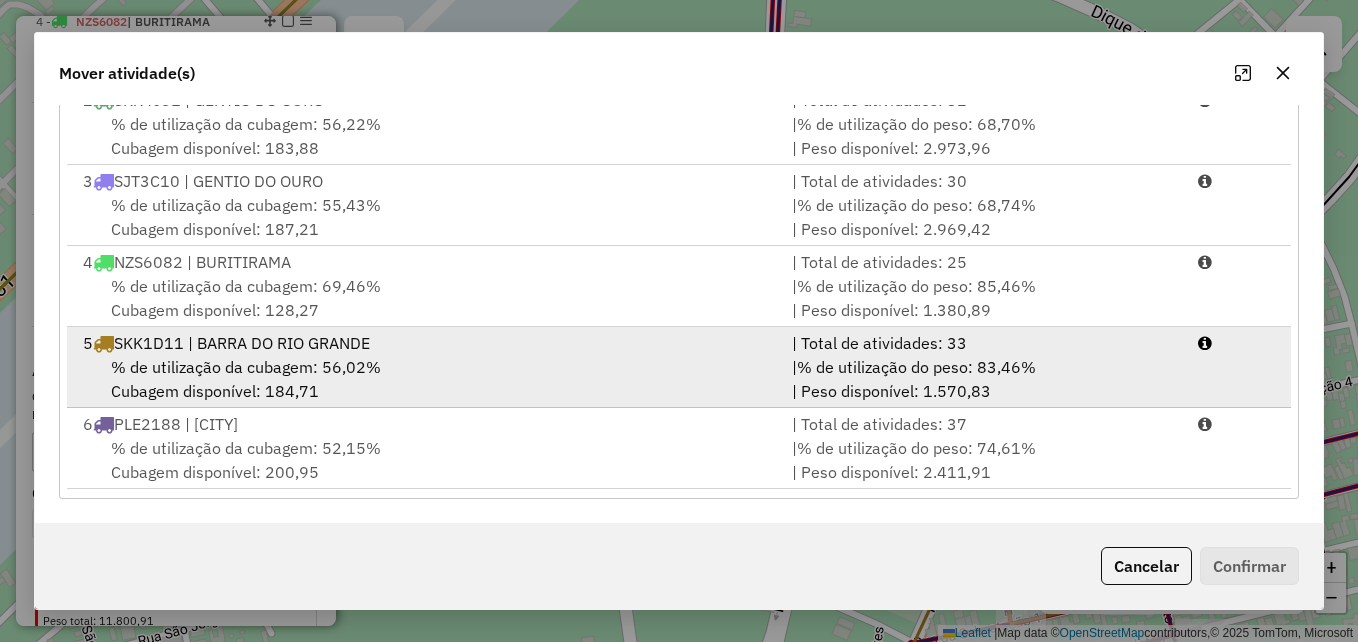 click on "% de utilização da cubagem: 56,02%  Cubagem disponível: 184,71" at bounding box center [425, 379] 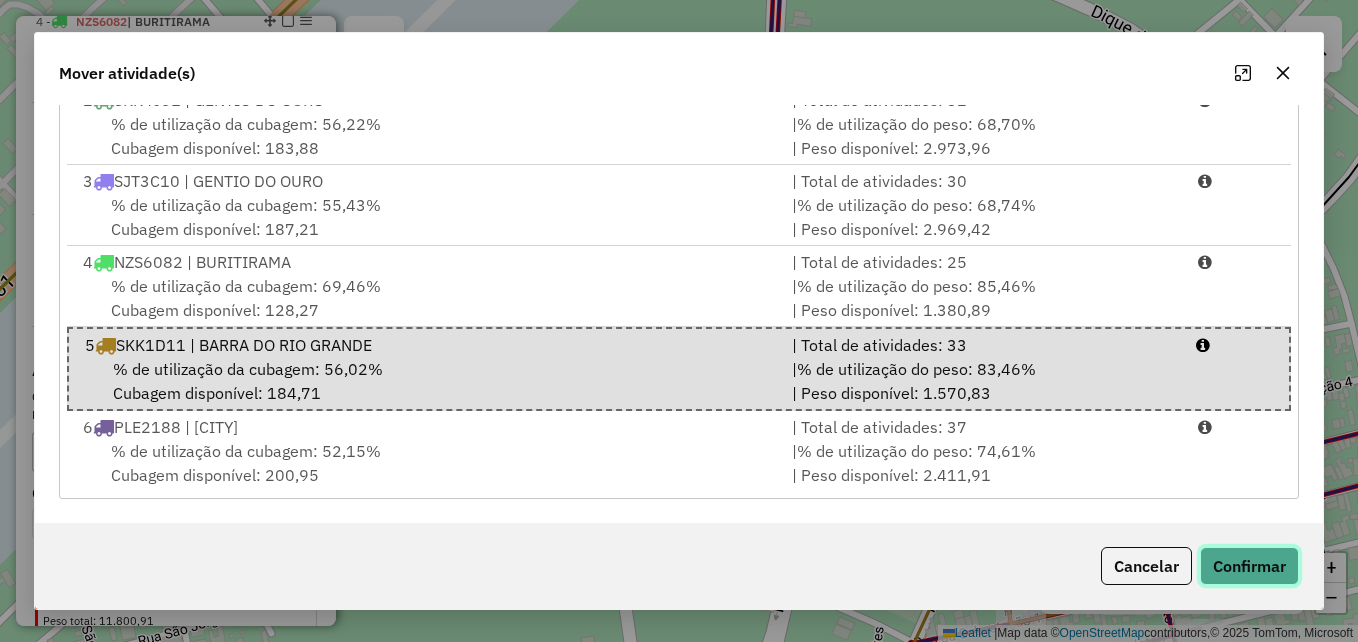 click on "Confirmar" 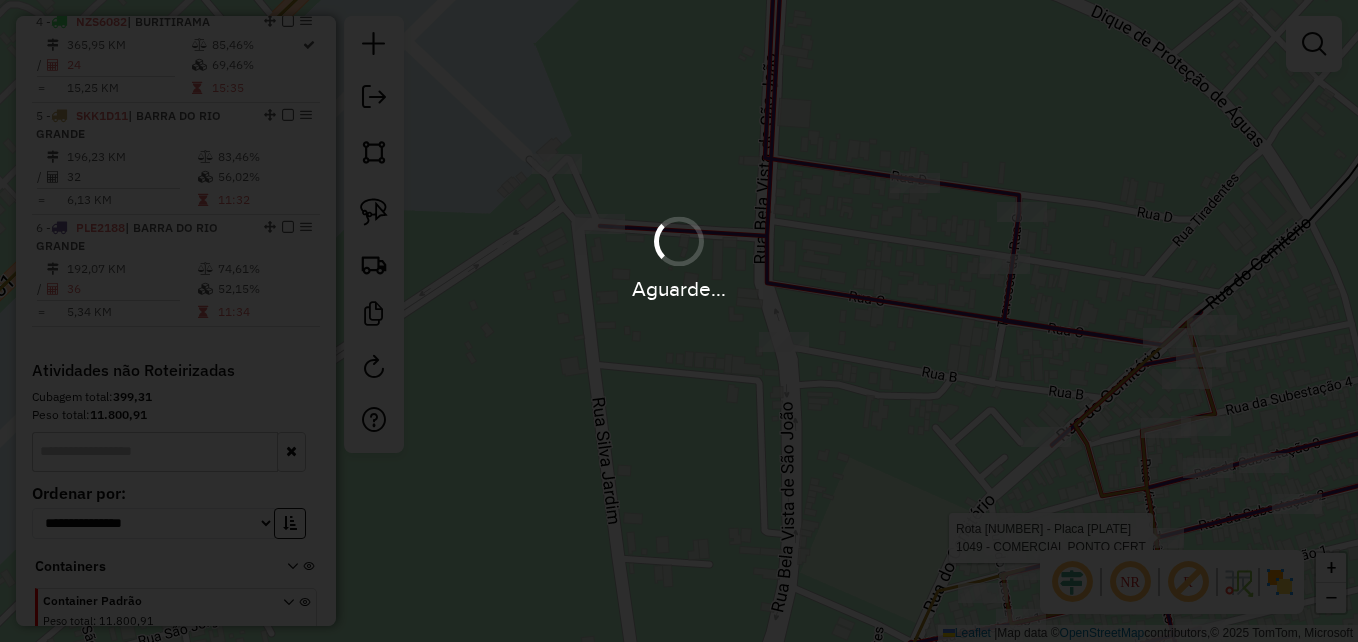 scroll, scrollTop: 0, scrollLeft: 0, axis: both 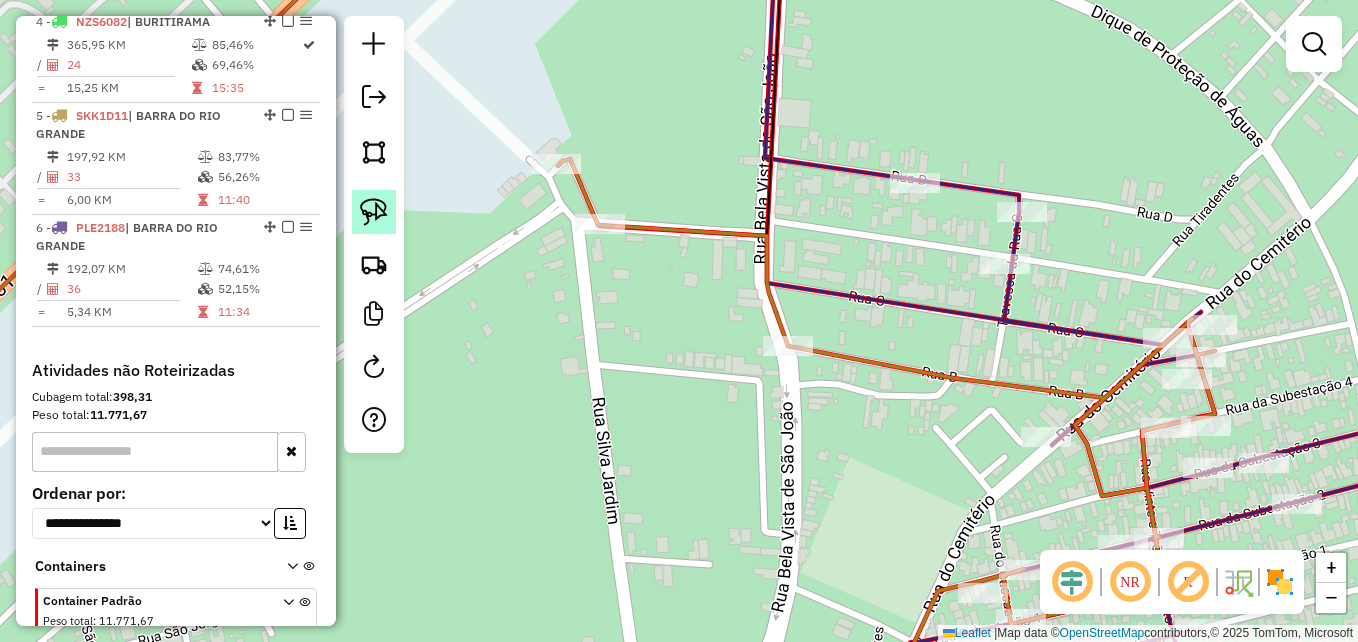 click 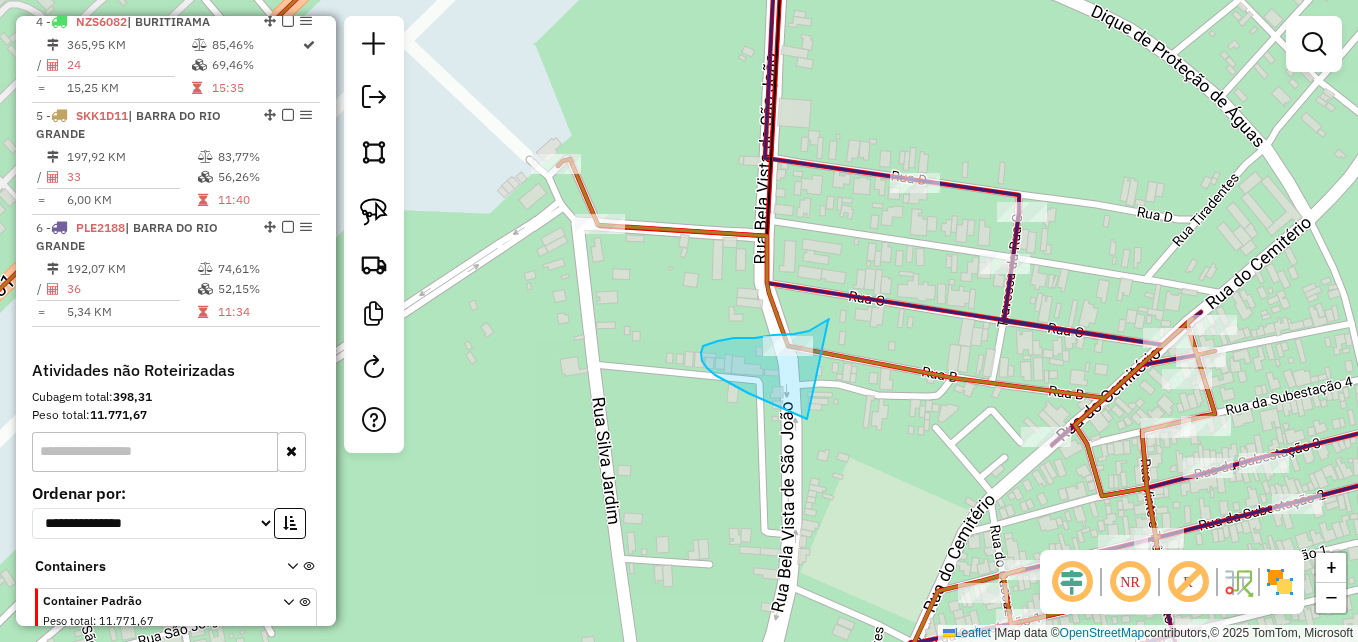 drag, startPoint x: 829, startPoint y: 319, endPoint x: 852, endPoint y: 426, distance: 109.444046 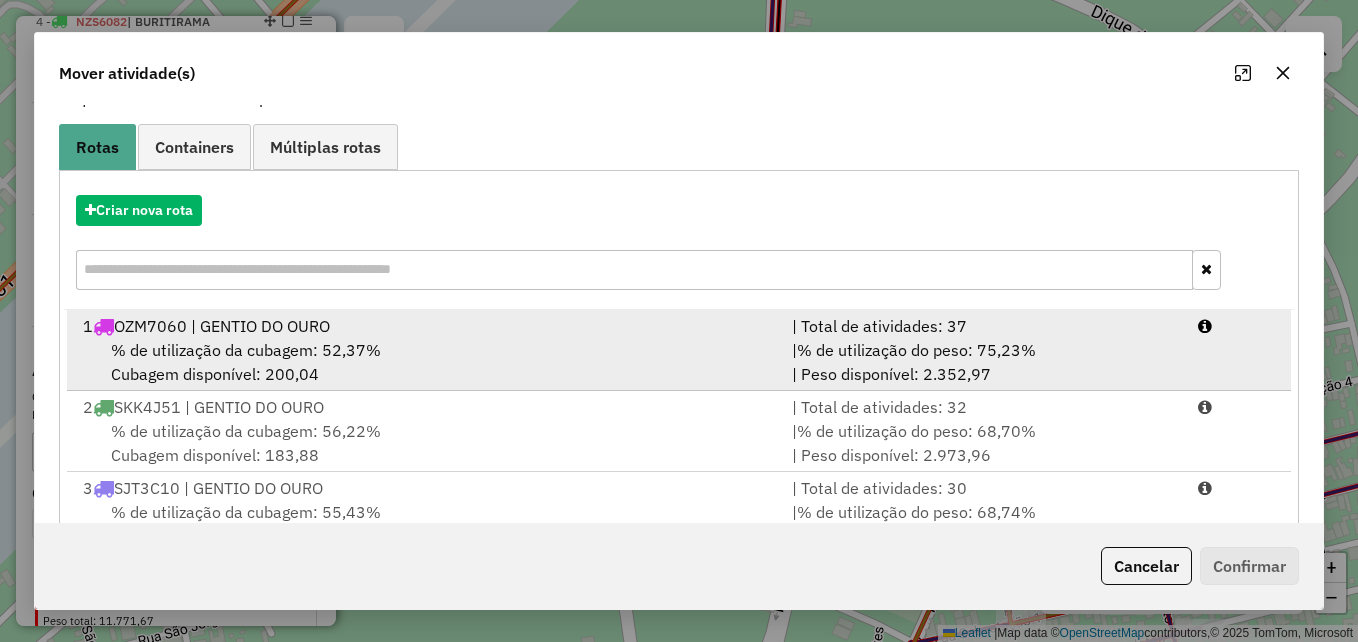 scroll, scrollTop: 366, scrollLeft: 0, axis: vertical 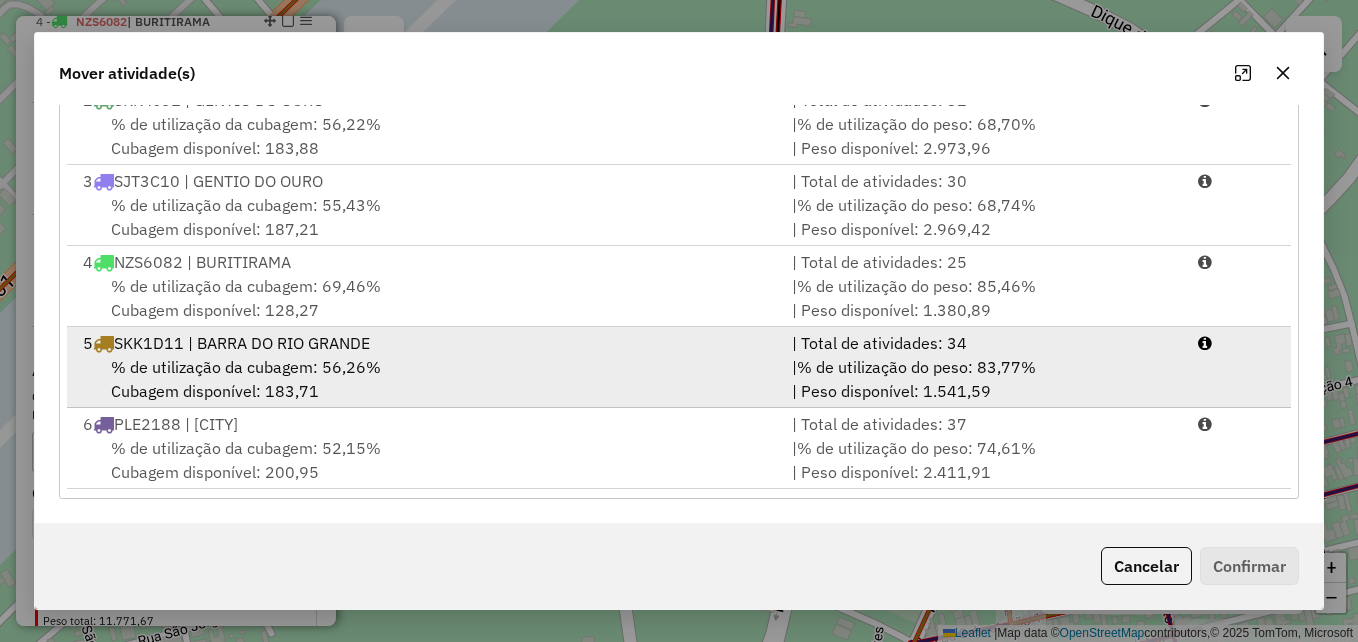 click on "% de utilização da cubagem: 56,26%  Cubagem disponível: 183,71" at bounding box center [425, 379] 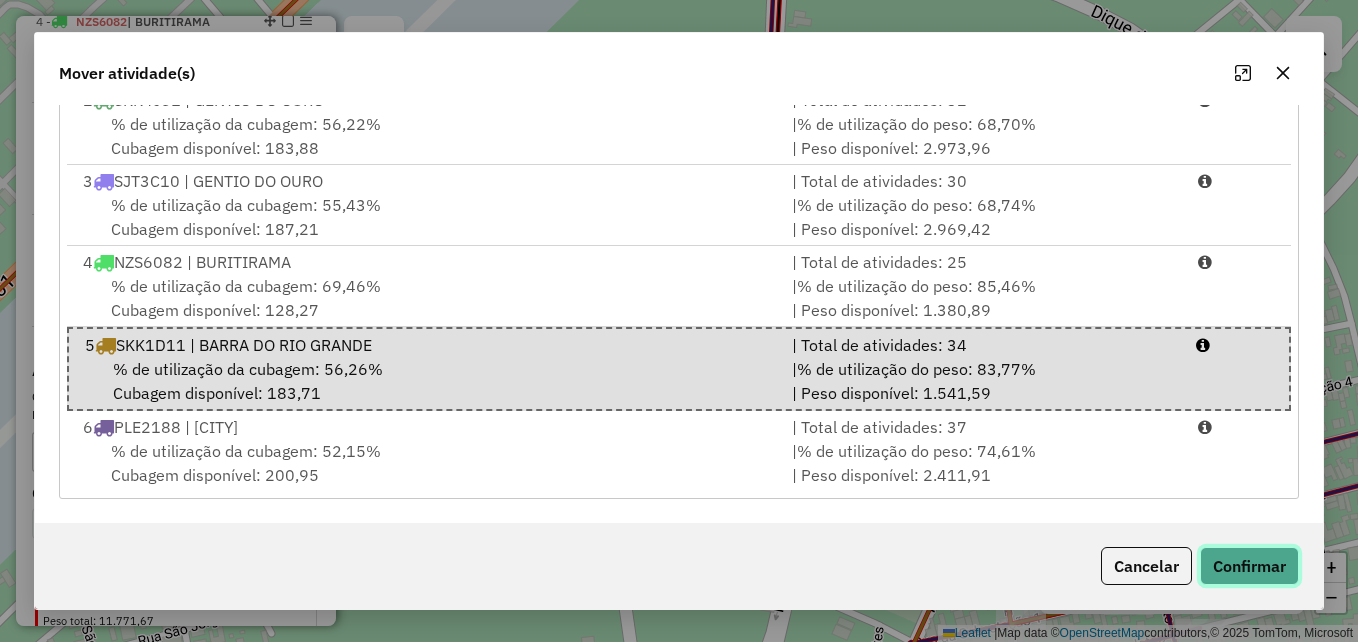 click on "Confirmar" 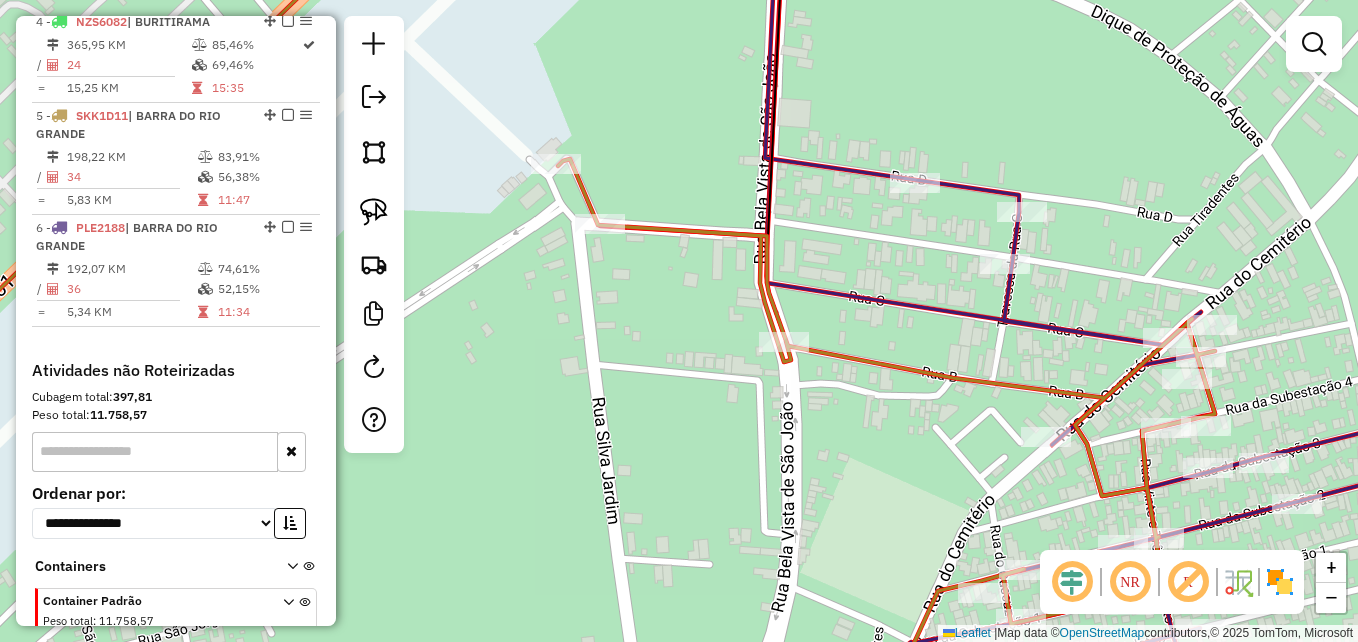 scroll, scrollTop: 0, scrollLeft: 0, axis: both 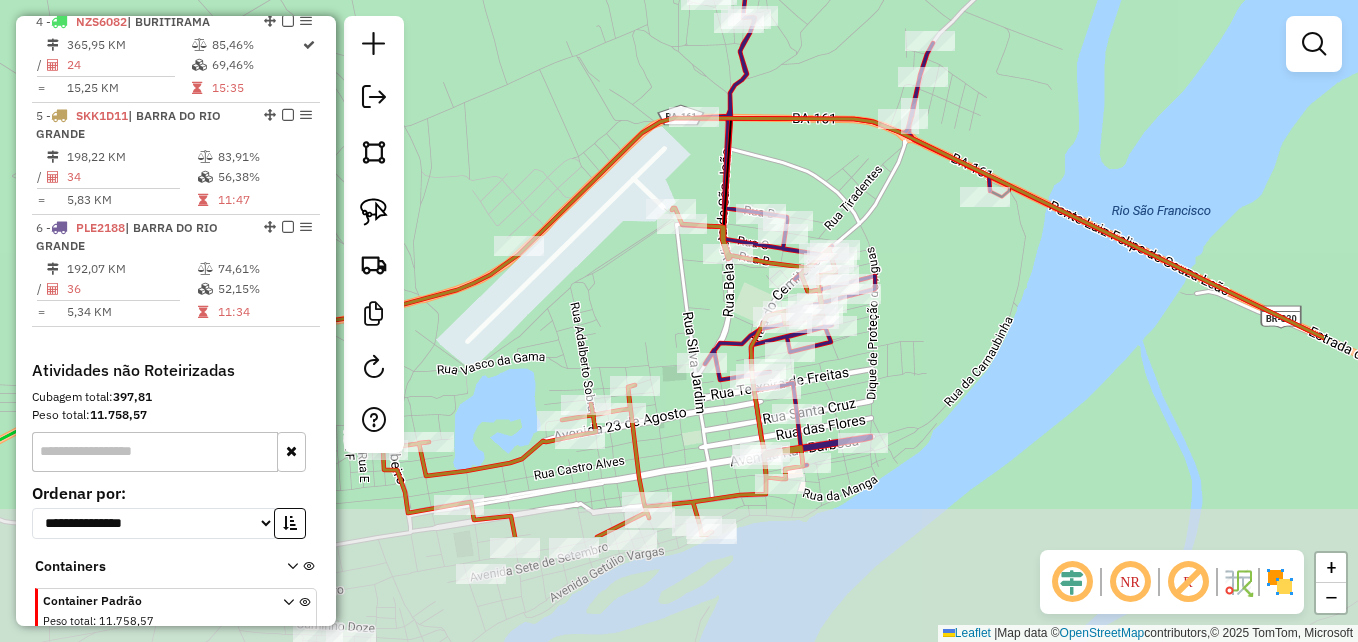 drag, startPoint x: 1118, startPoint y: 458, endPoint x: 985, endPoint y: 328, distance: 185.98119 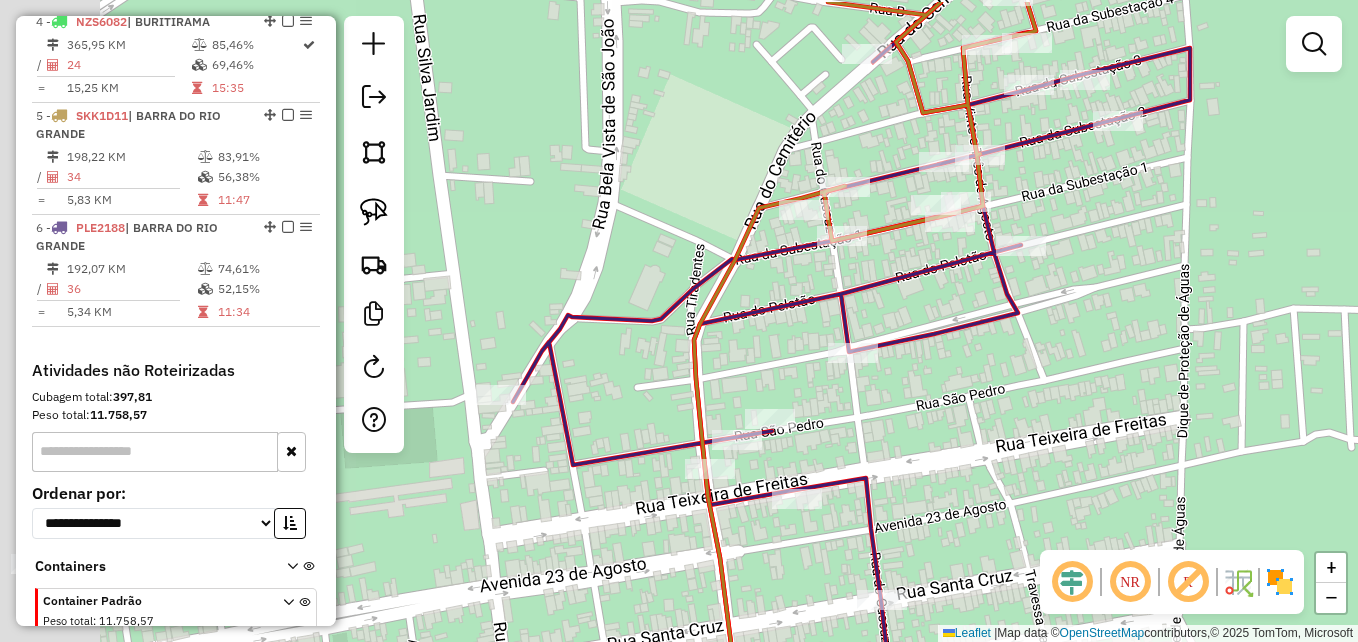 drag, startPoint x: 1063, startPoint y: 448, endPoint x: 1260, endPoint y: 448, distance: 197 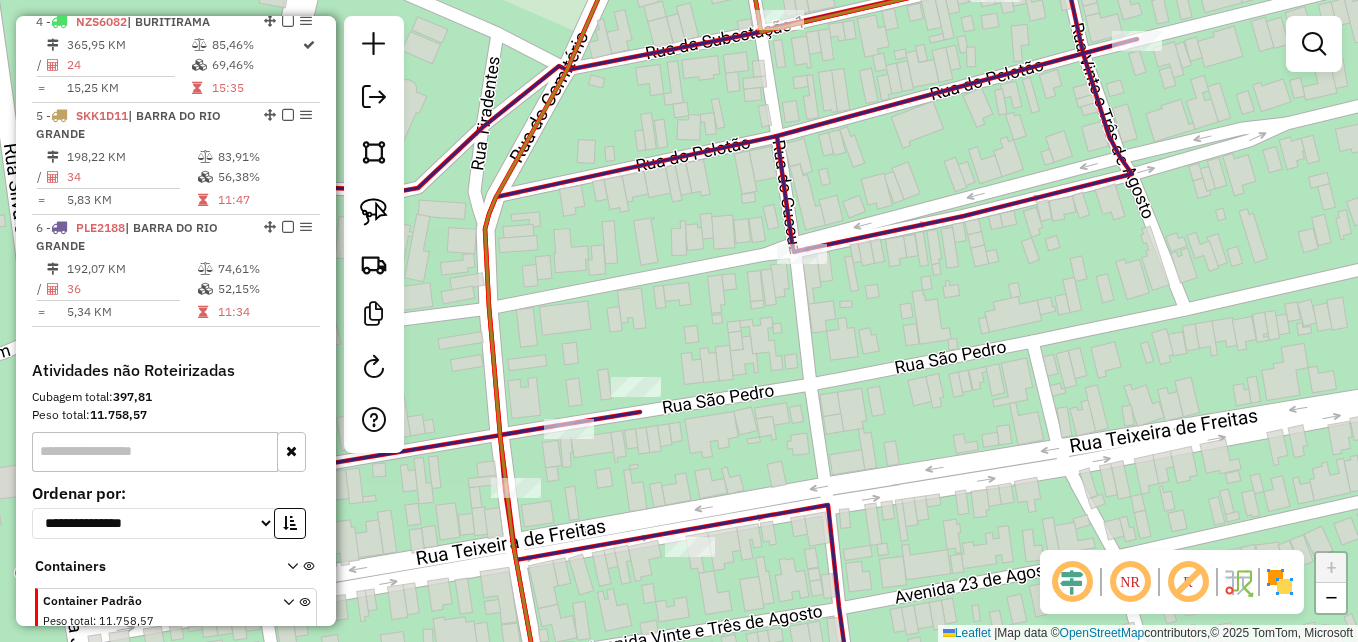 drag, startPoint x: 670, startPoint y: 454, endPoint x: 831, endPoint y: 457, distance: 161.02795 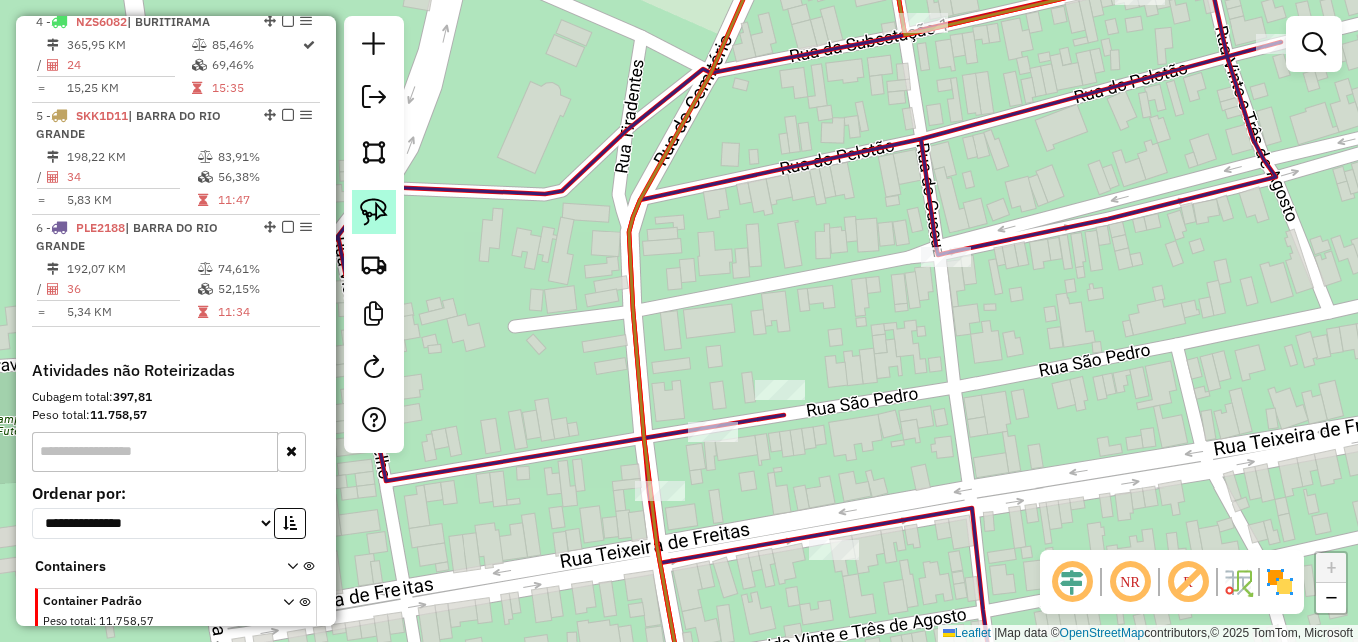 click 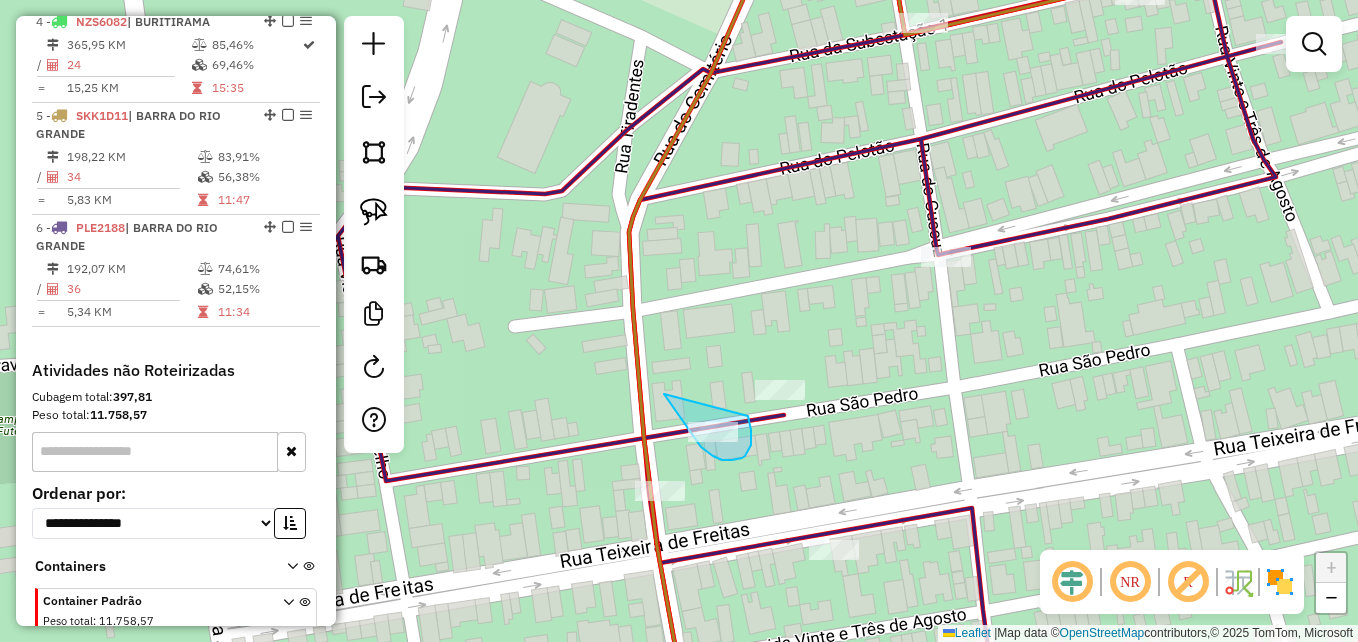 drag, startPoint x: 664, startPoint y: 394, endPoint x: 732, endPoint y: 392, distance: 68.0294 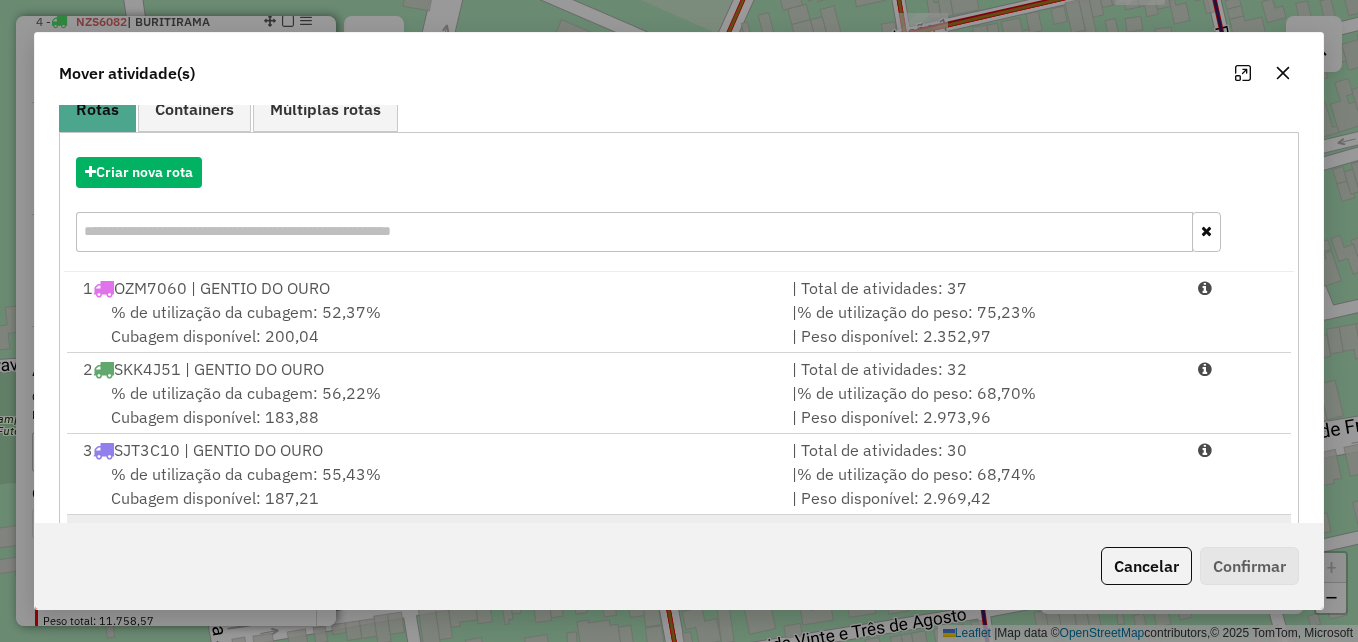 scroll, scrollTop: 366, scrollLeft: 0, axis: vertical 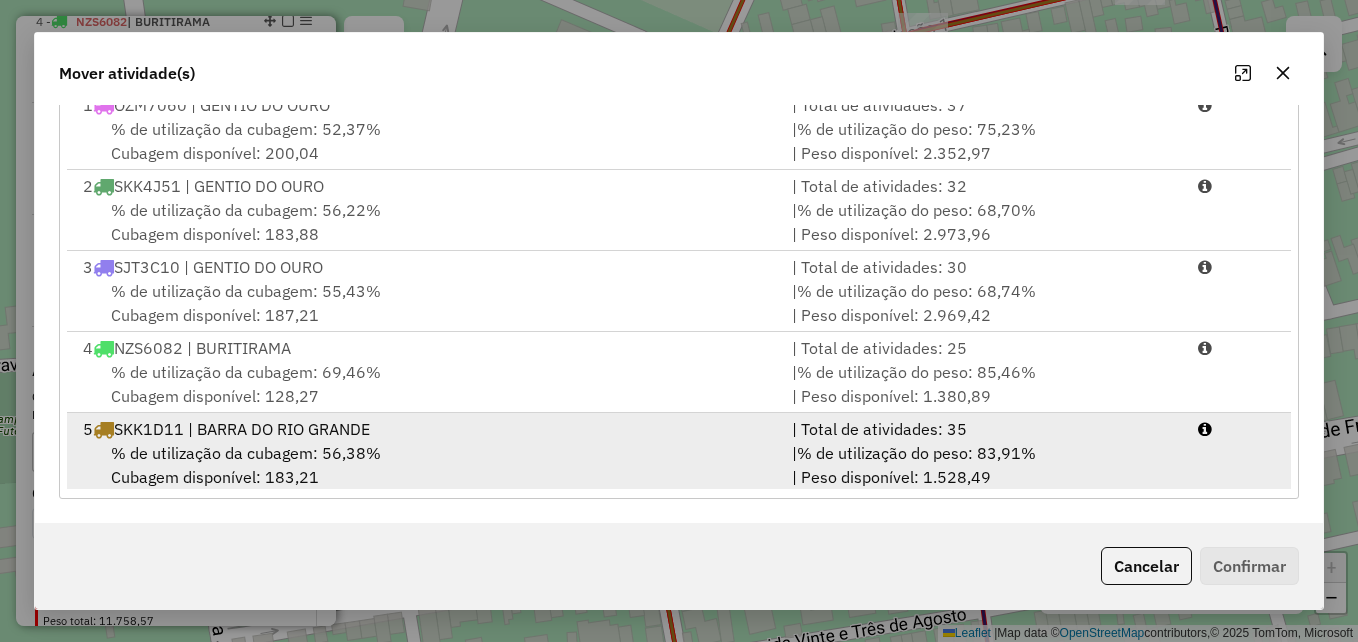 click on "5  SKK1D11 | BARRA DO RIO GRANDE" at bounding box center (425, 429) 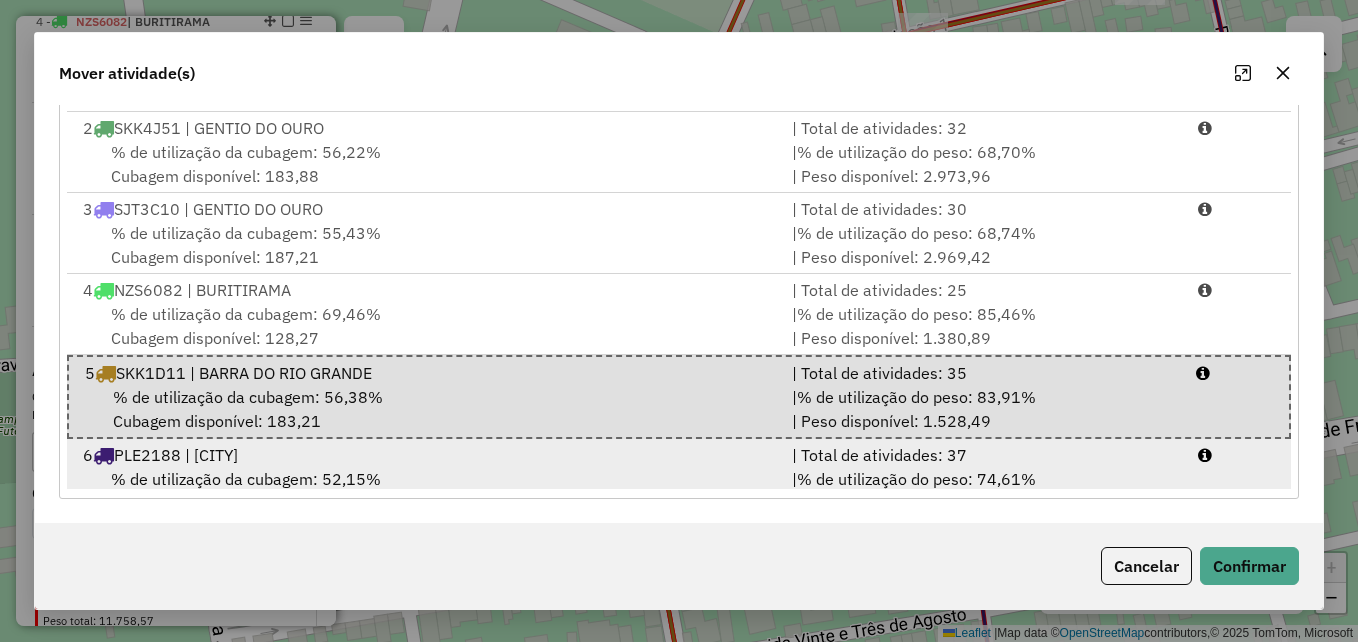 scroll, scrollTop: 89, scrollLeft: 0, axis: vertical 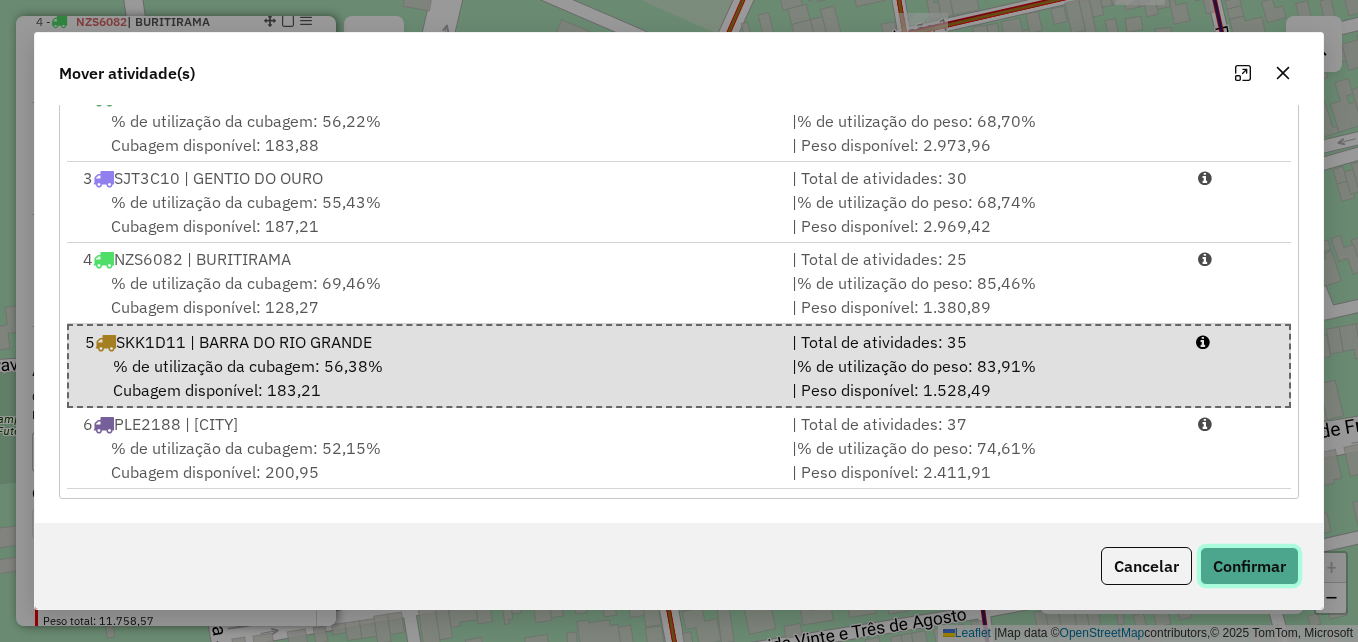 click on "Confirmar" 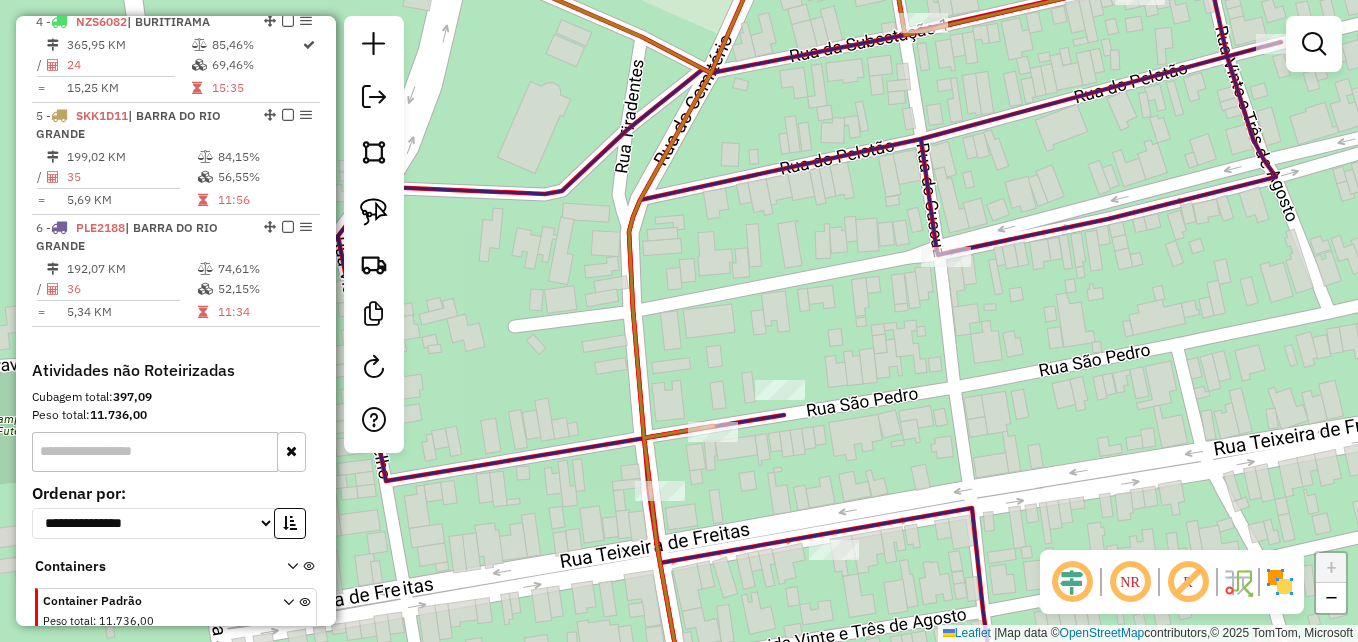 scroll, scrollTop: 0, scrollLeft: 0, axis: both 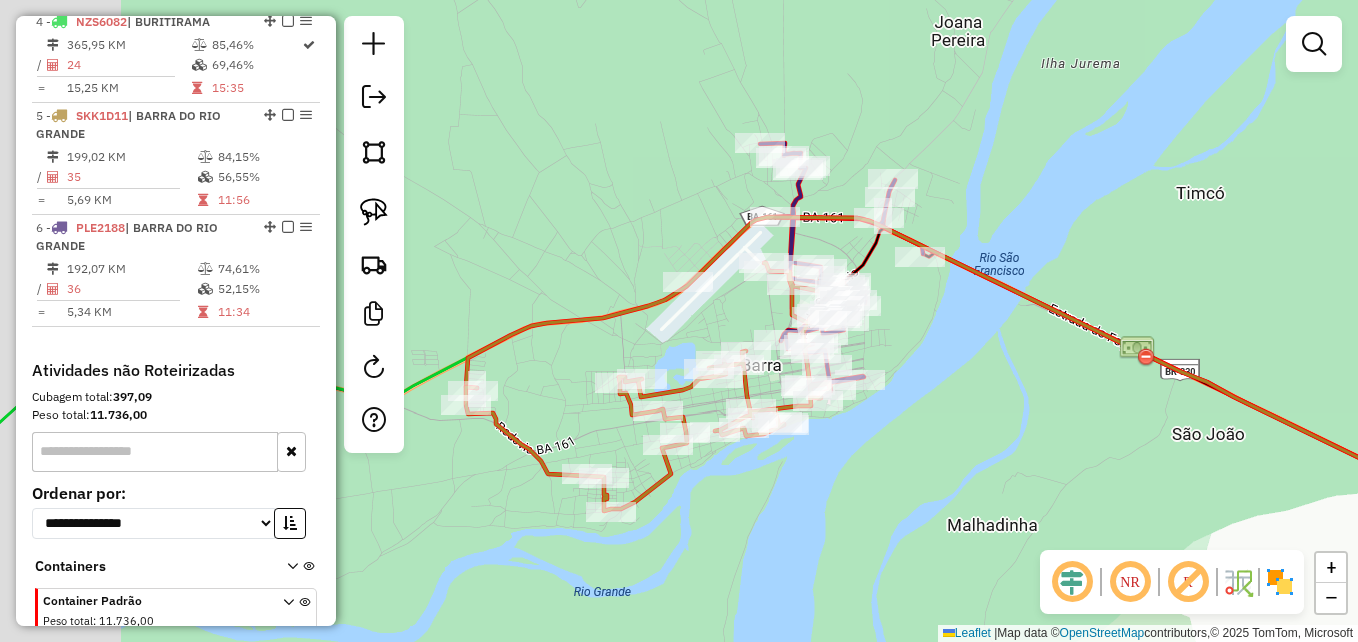 drag, startPoint x: 667, startPoint y: 472, endPoint x: 815, endPoint y: 525, distance: 157.20369 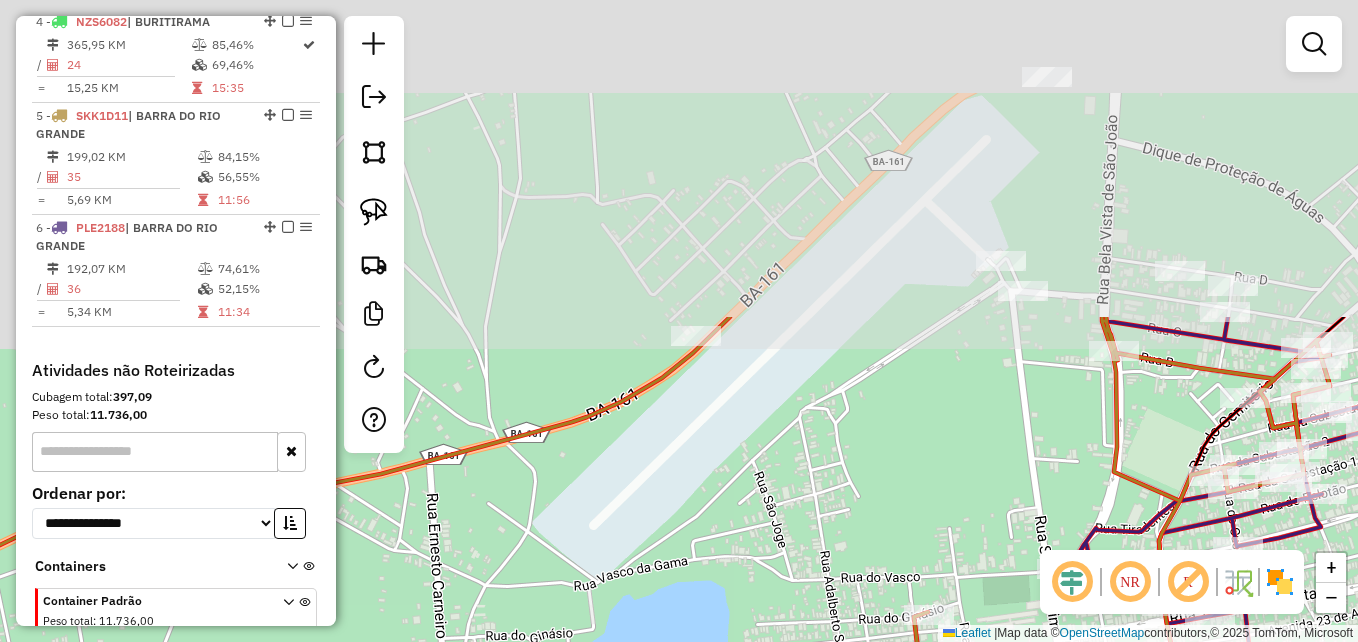 drag, startPoint x: 666, startPoint y: 203, endPoint x: 783, endPoint y: 565, distance: 380.4379 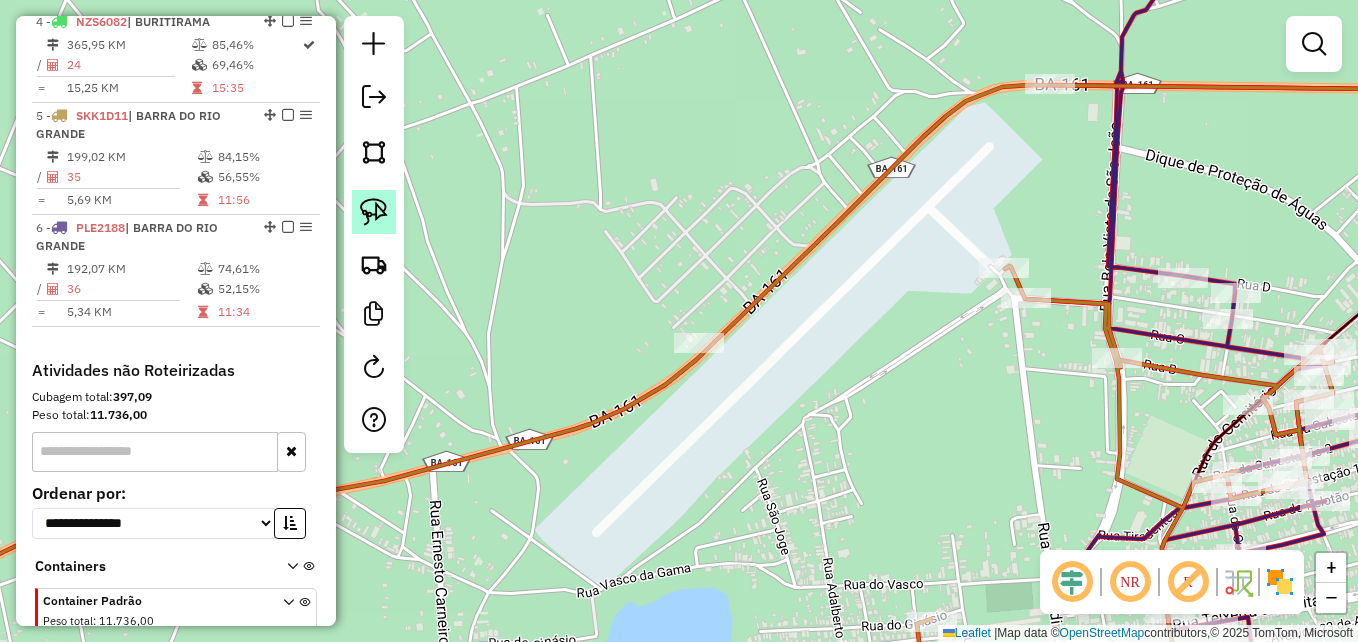 click 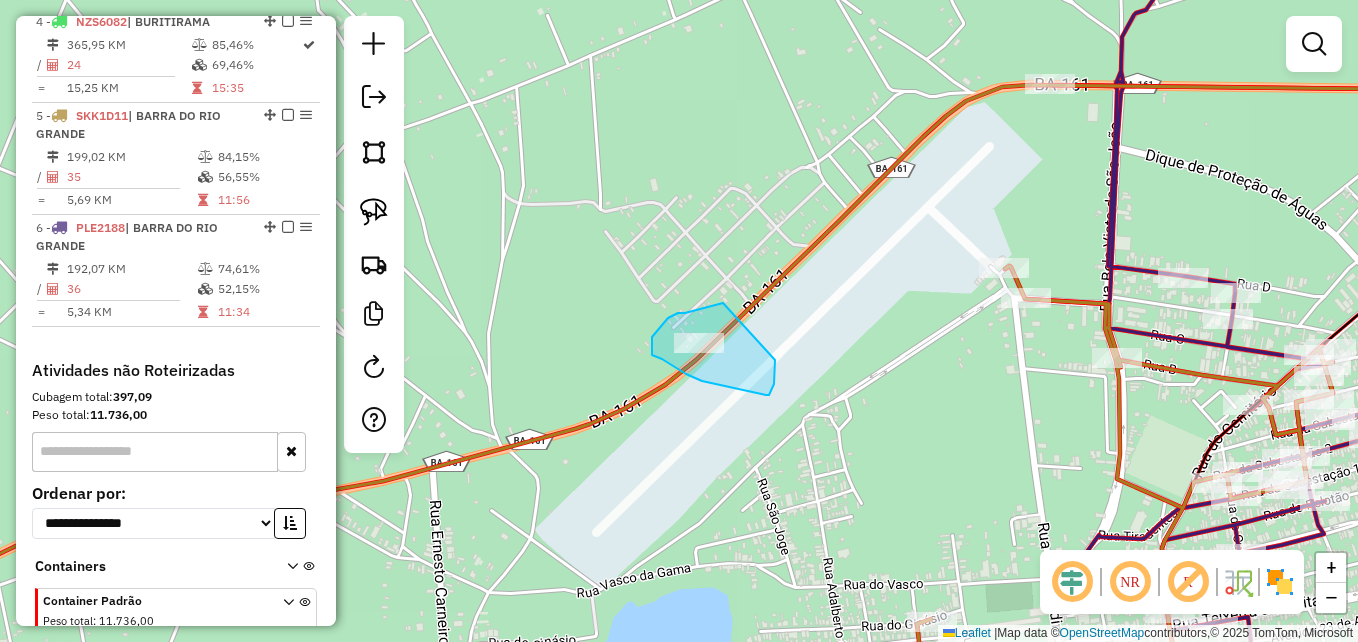 drag, startPoint x: 723, startPoint y: 303, endPoint x: 775, endPoint y: 360, distance: 77.155685 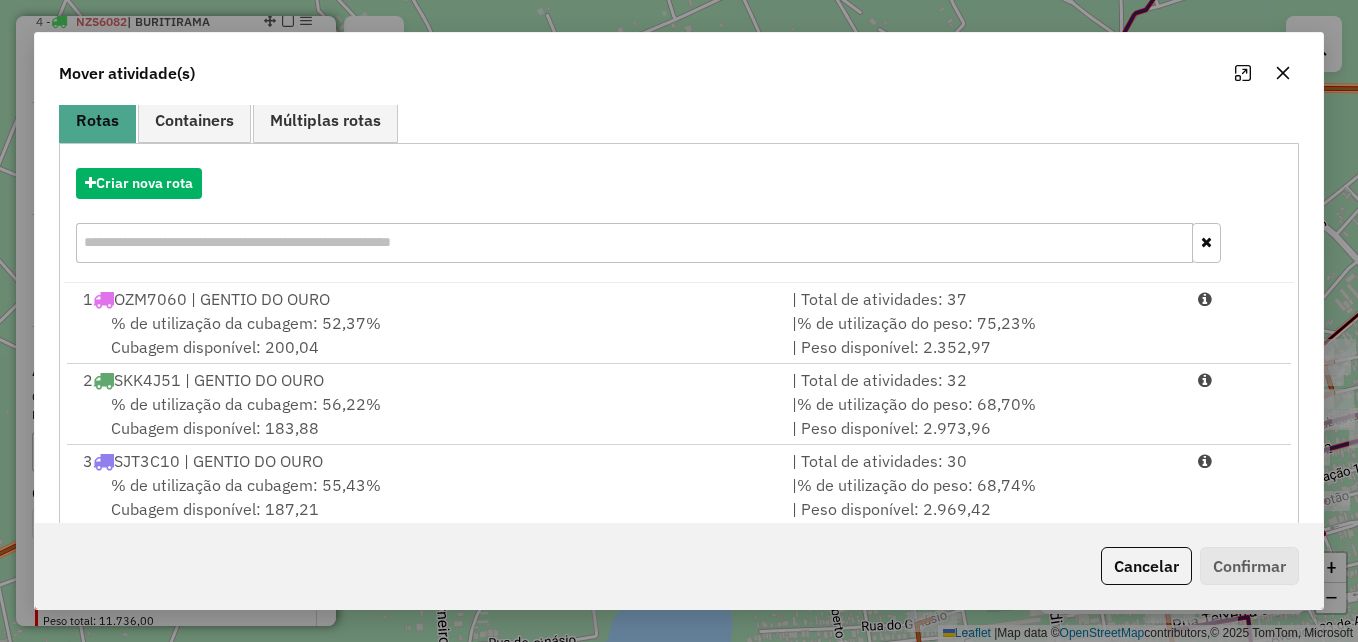 scroll, scrollTop: 366, scrollLeft: 0, axis: vertical 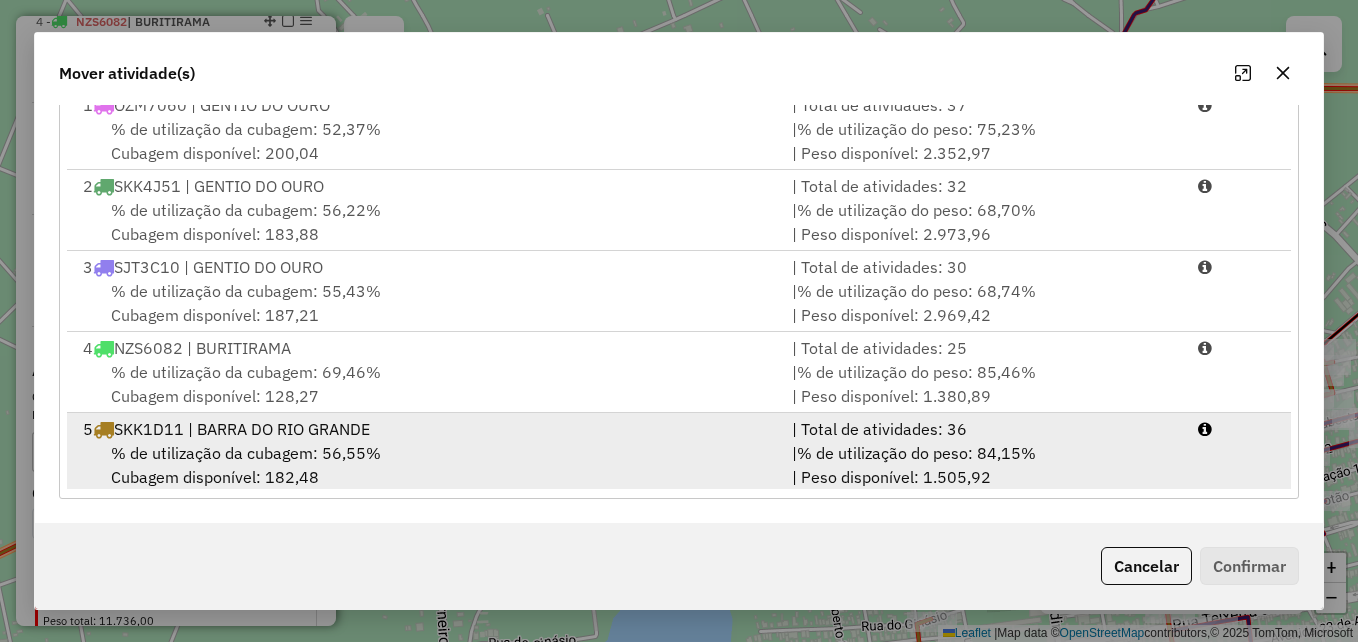 click on "% de utilização da cubagem: 56,55%  Cubagem disponível: 182,48" at bounding box center [425, 465] 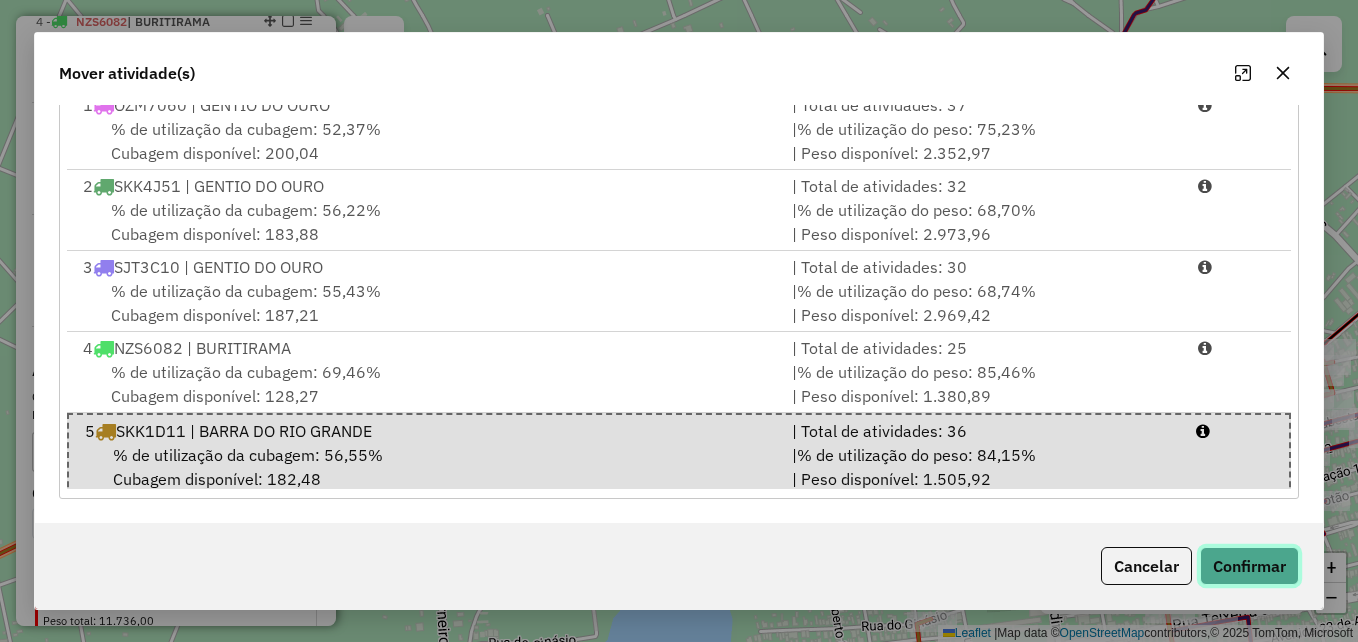 click on "Confirmar" 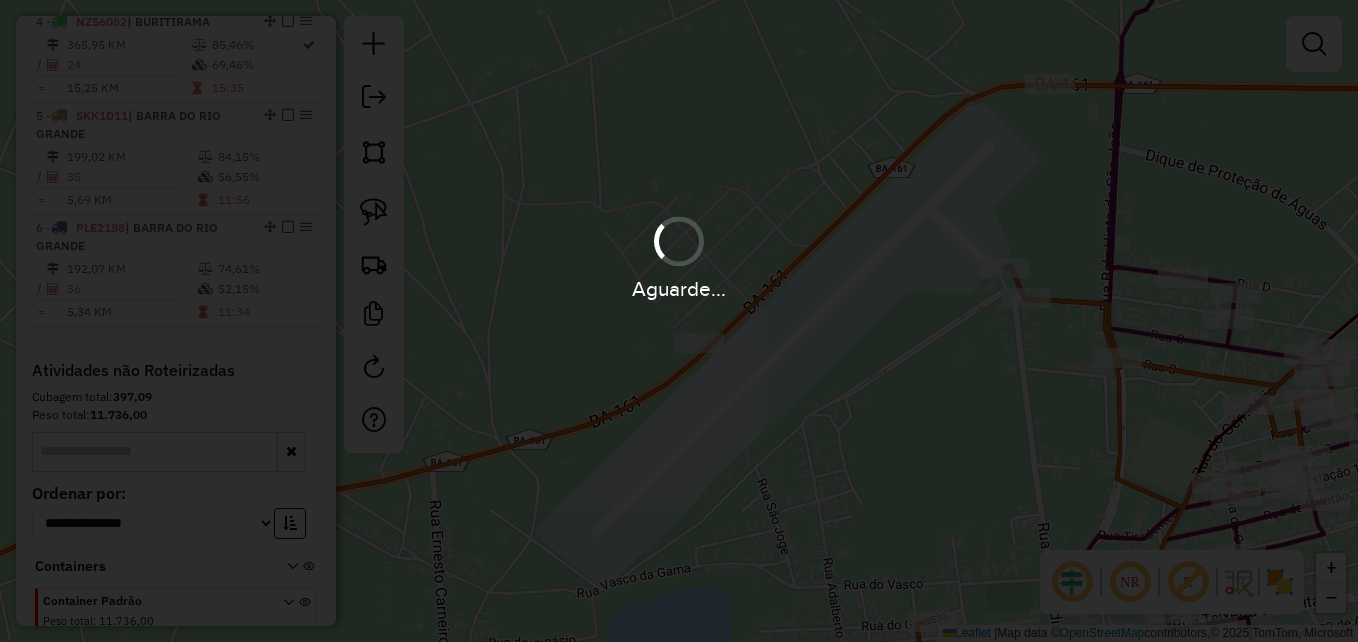 scroll, scrollTop: 0, scrollLeft: 0, axis: both 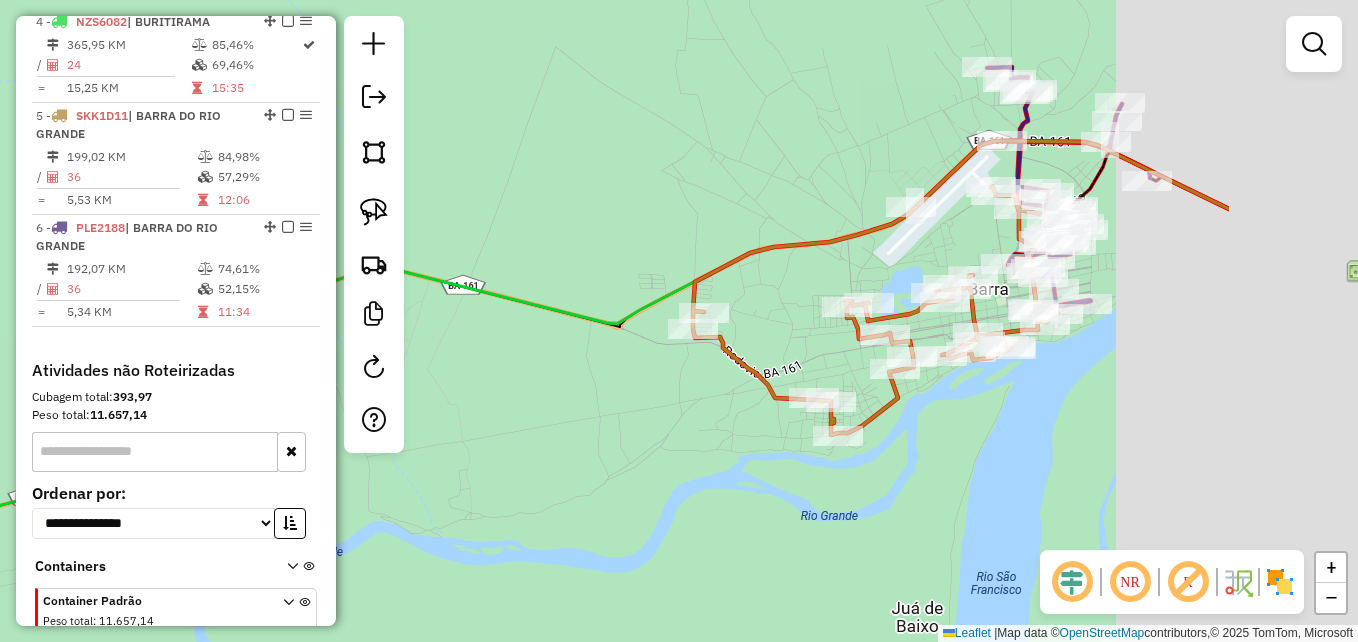 drag, startPoint x: 1072, startPoint y: 463, endPoint x: 850, endPoint y: 473, distance: 222.22511 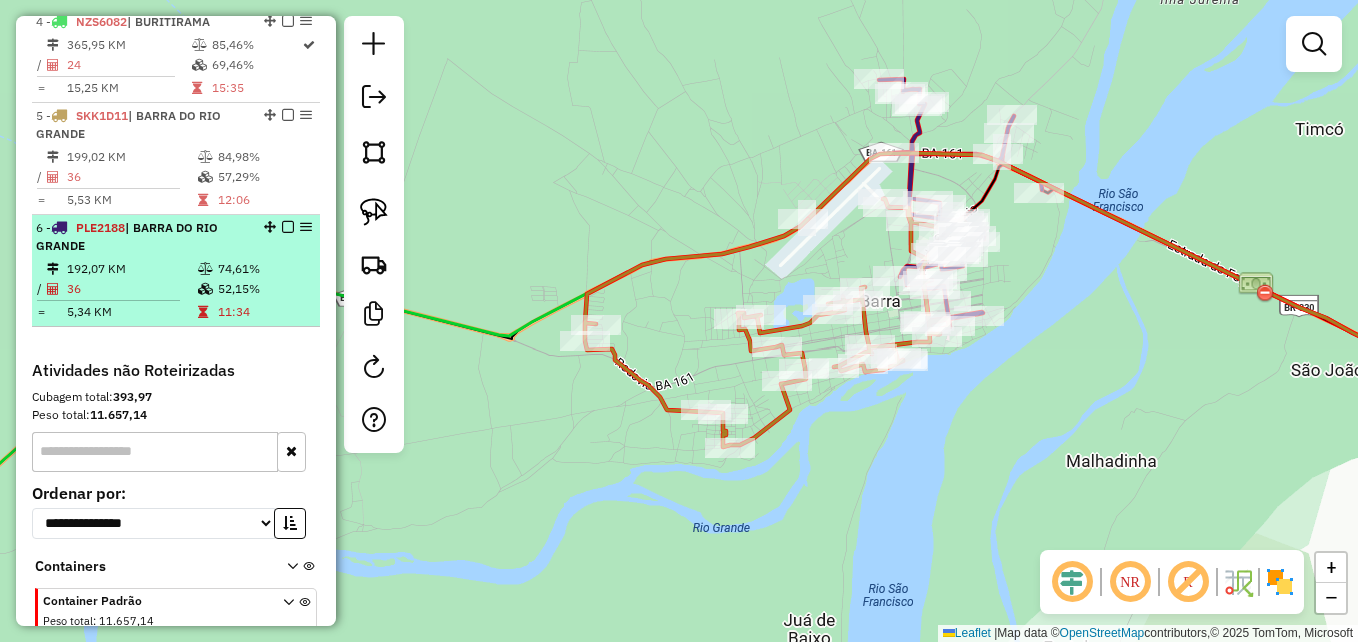 click on "36" at bounding box center (131, 289) 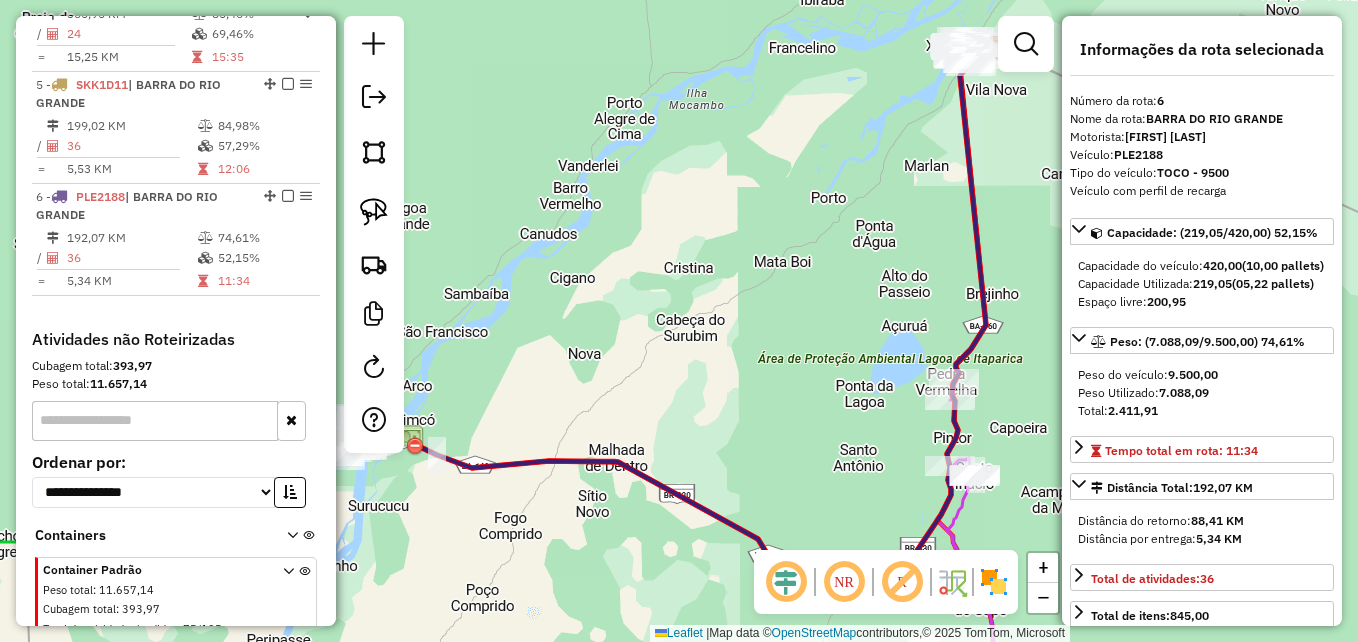 scroll, scrollTop: 951, scrollLeft: 0, axis: vertical 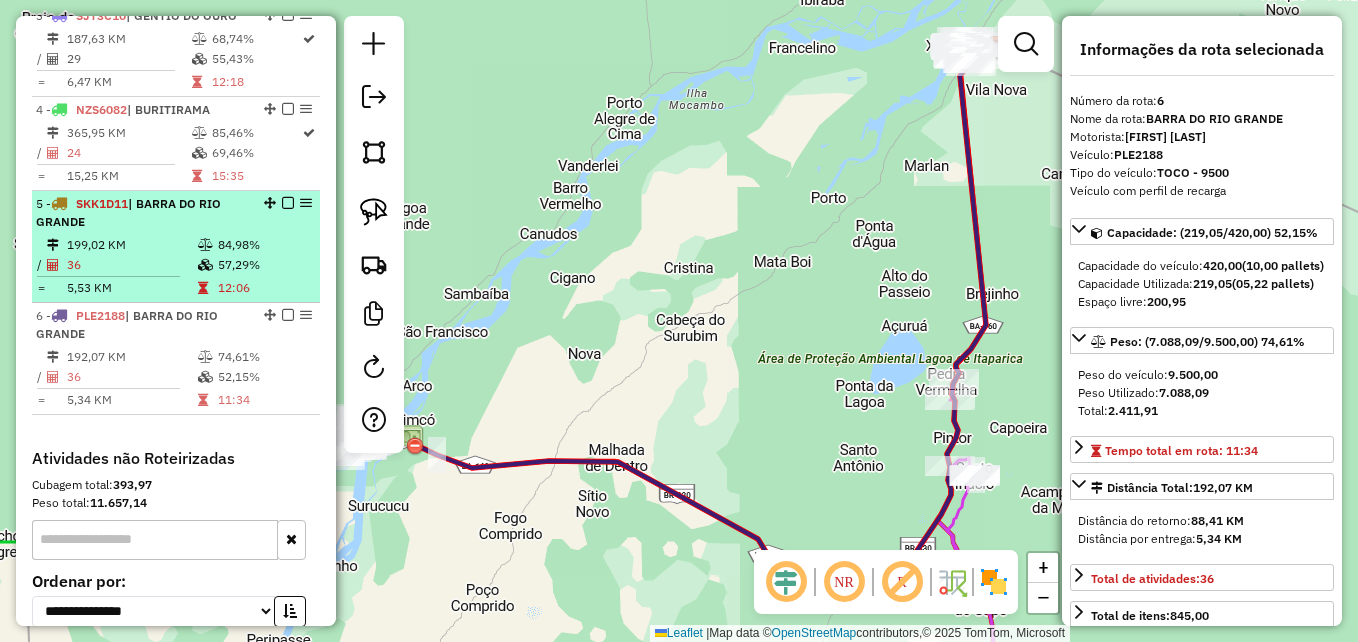 click on "36" at bounding box center [131, 265] 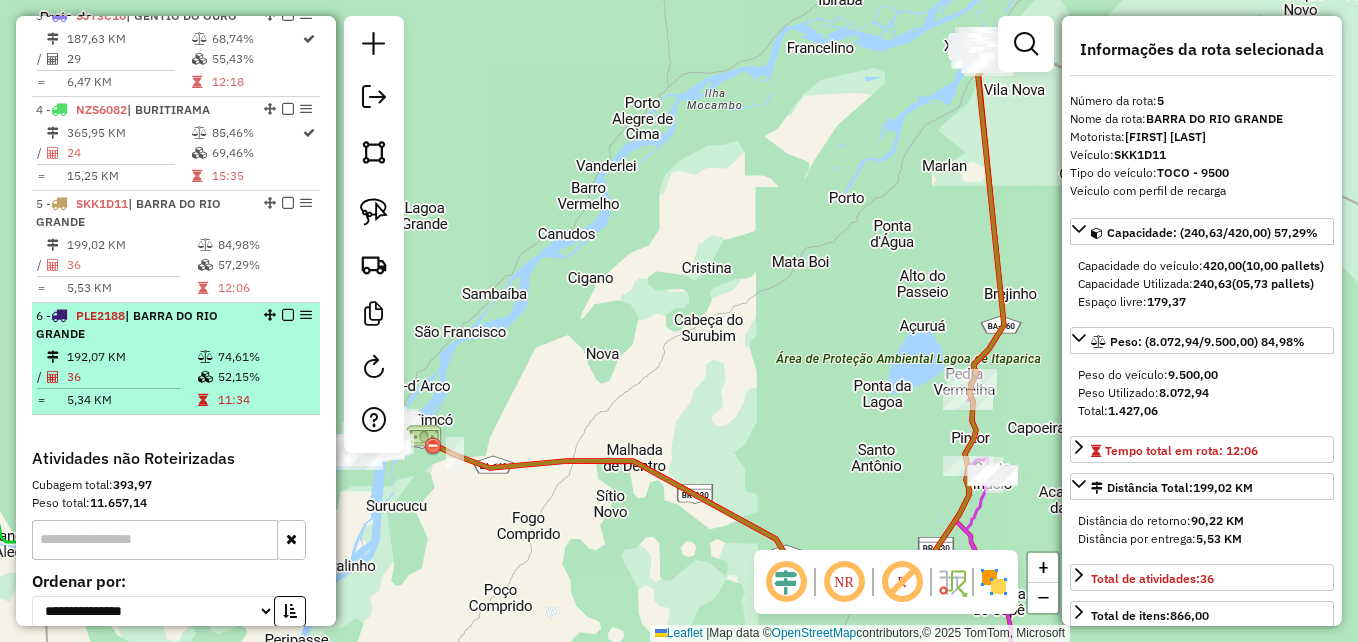 click on "6 -       PLE2188   | BARRA DO RIO GRANDE" at bounding box center [142, 325] 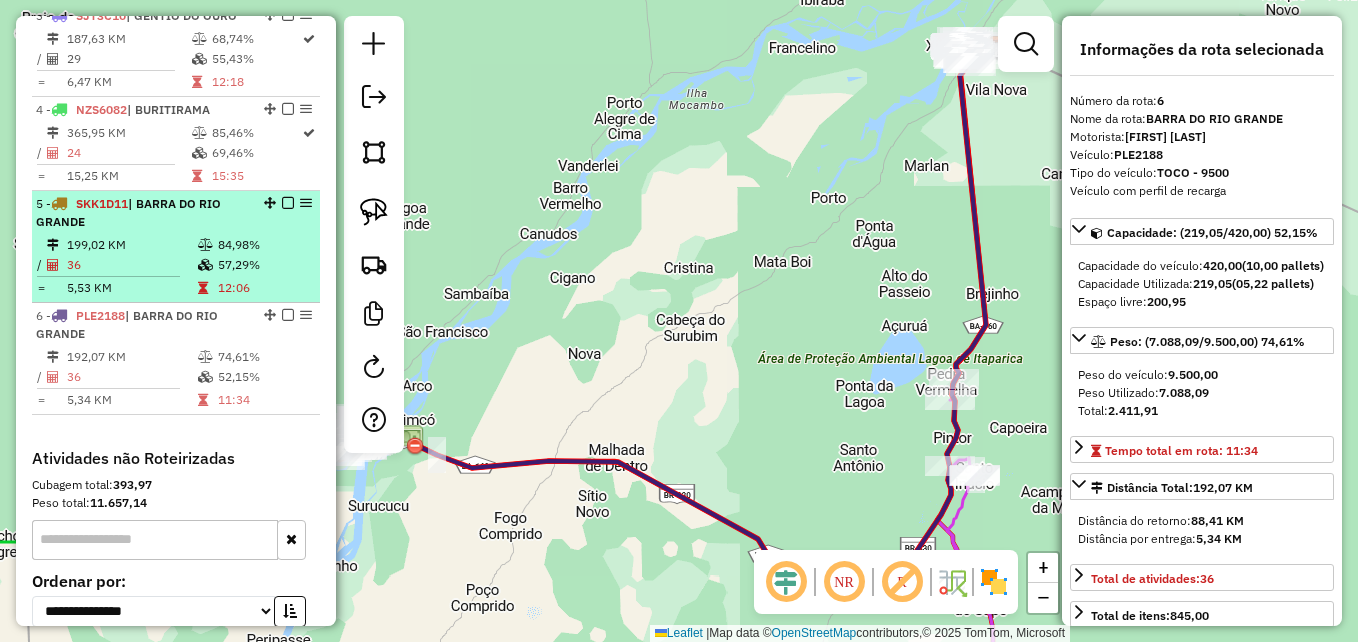 click on "199,02 KM" at bounding box center [131, 245] 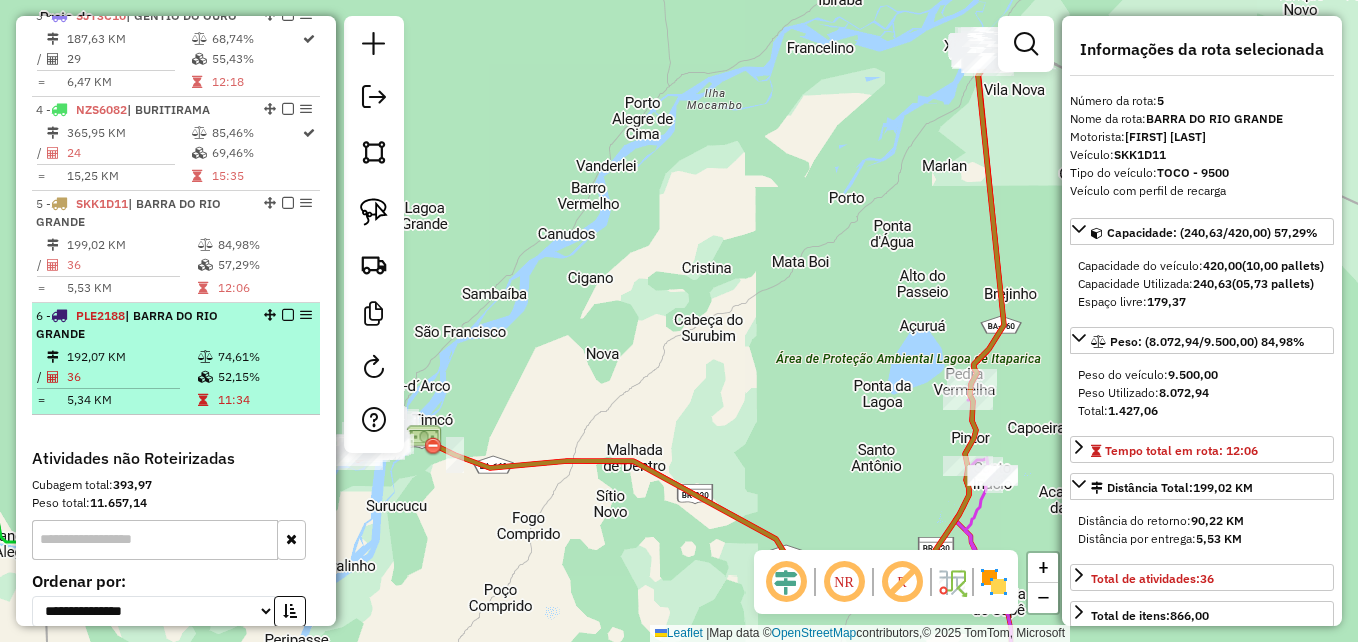 click on "192,07 KM" at bounding box center [131, 357] 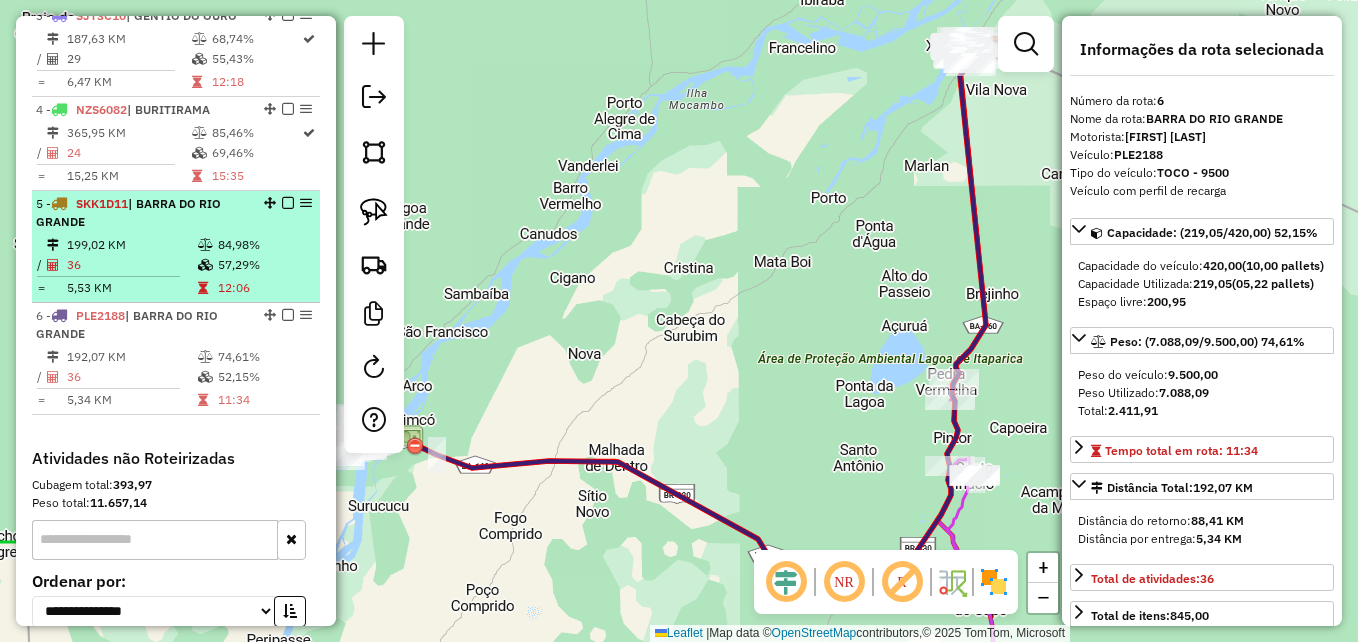 click on "199,02 KM" at bounding box center (131, 245) 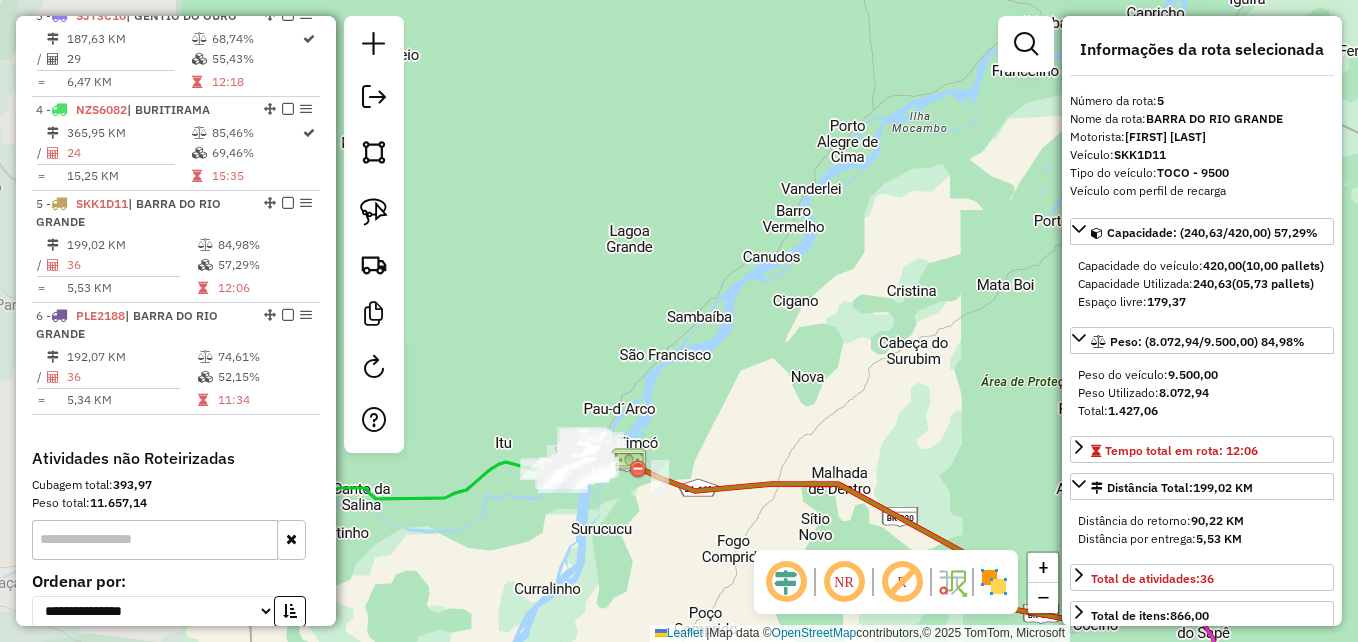 drag, startPoint x: 494, startPoint y: 528, endPoint x: 678, endPoint y: 545, distance: 184.78366 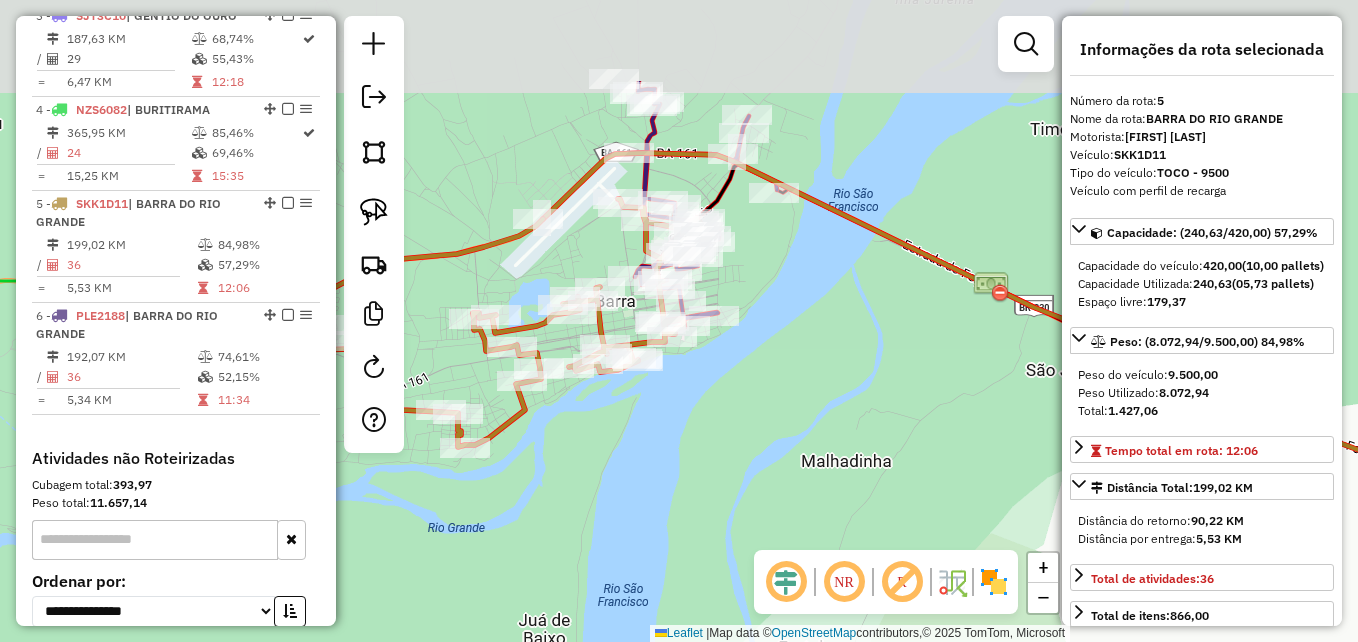 drag, startPoint x: 604, startPoint y: 358, endPoint x: 672, endPoint y: 503, distance: 160.15305 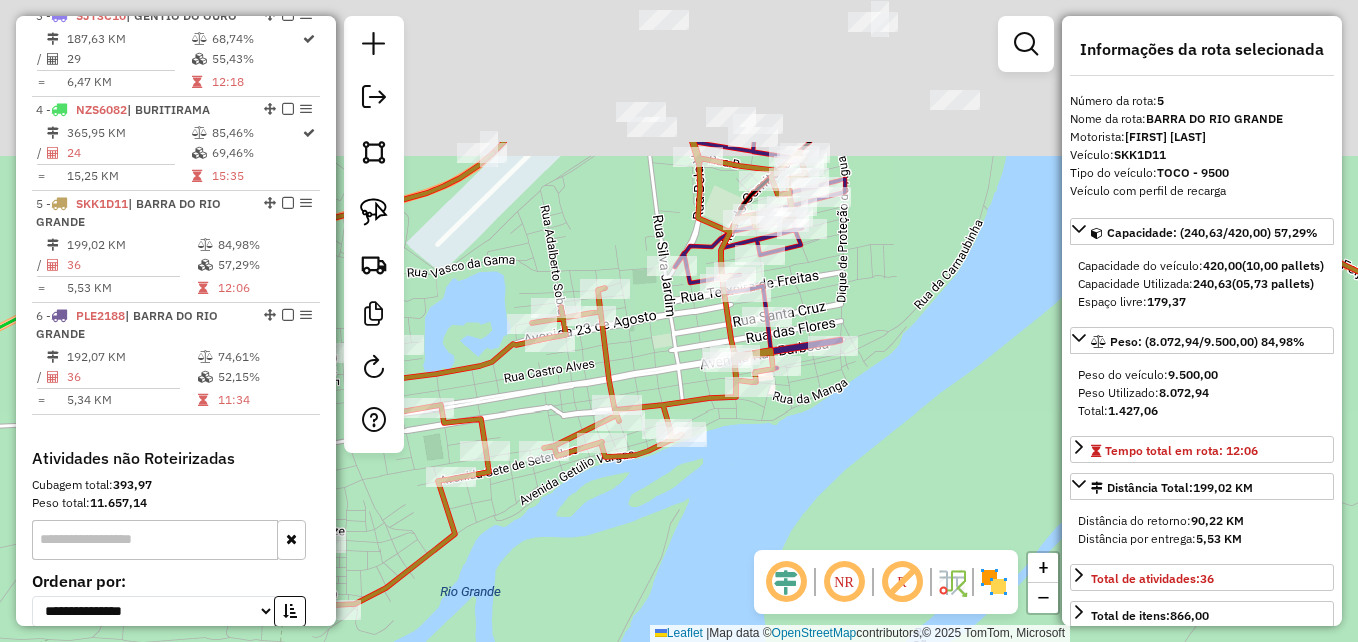 drag, startPoint x: 639, startPoint y: 329, endPoint x: 719, endPoint y: 526, distance: 212.62408 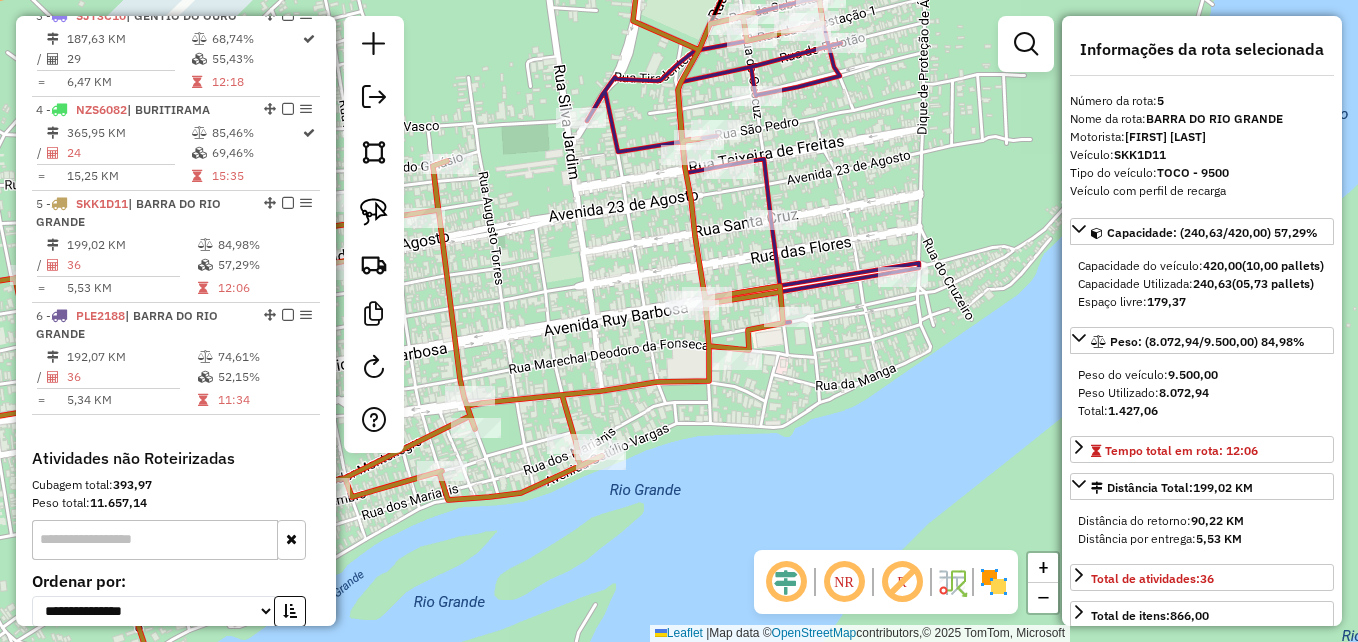 click 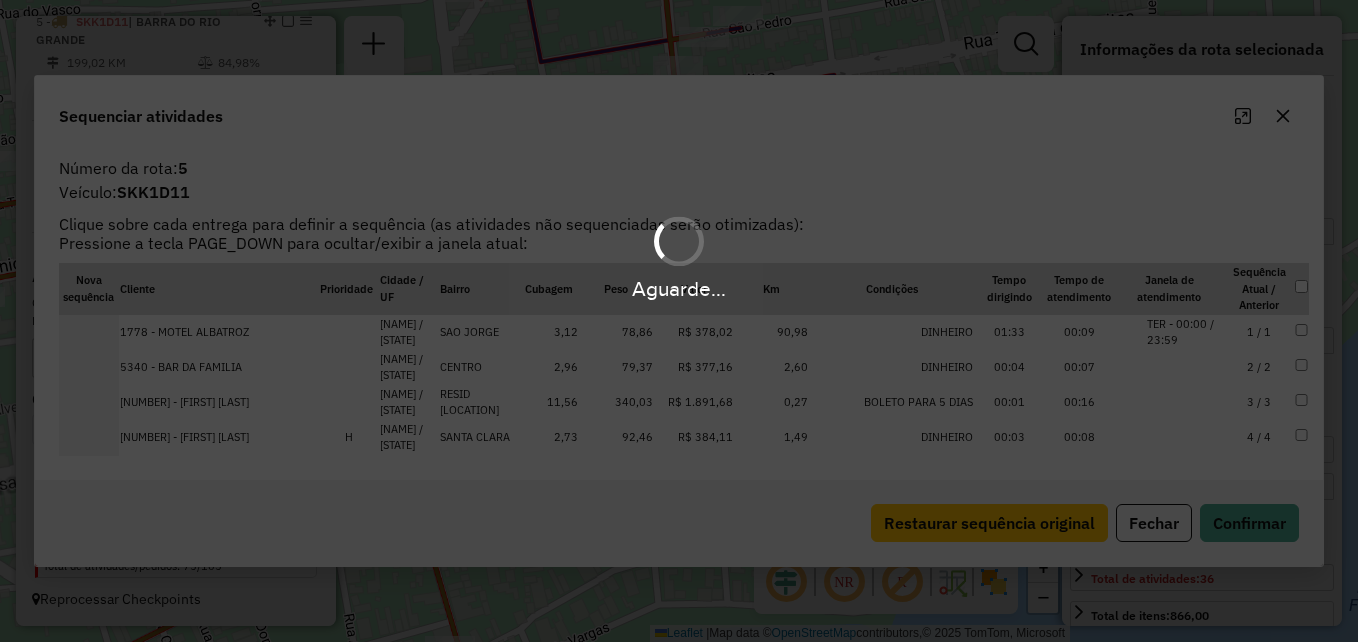 scroll, scrollTop: 1144, scrollLeft: 0, axis: vertical 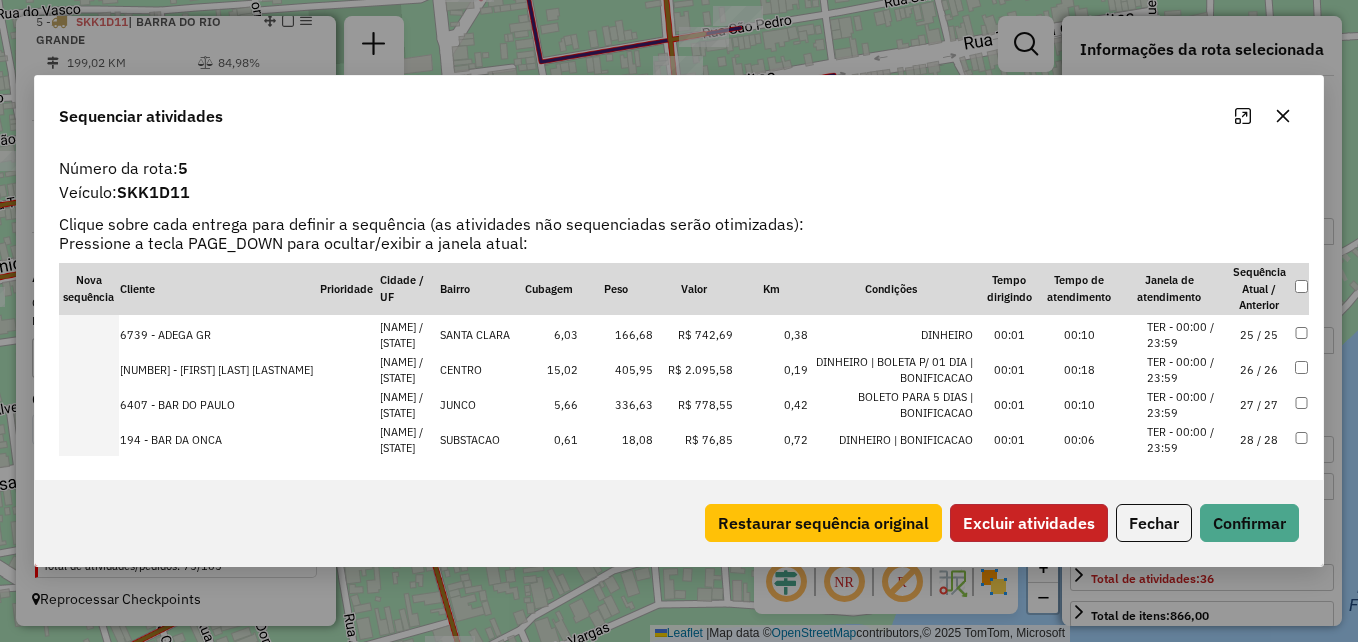 click on "Excluir atividades" 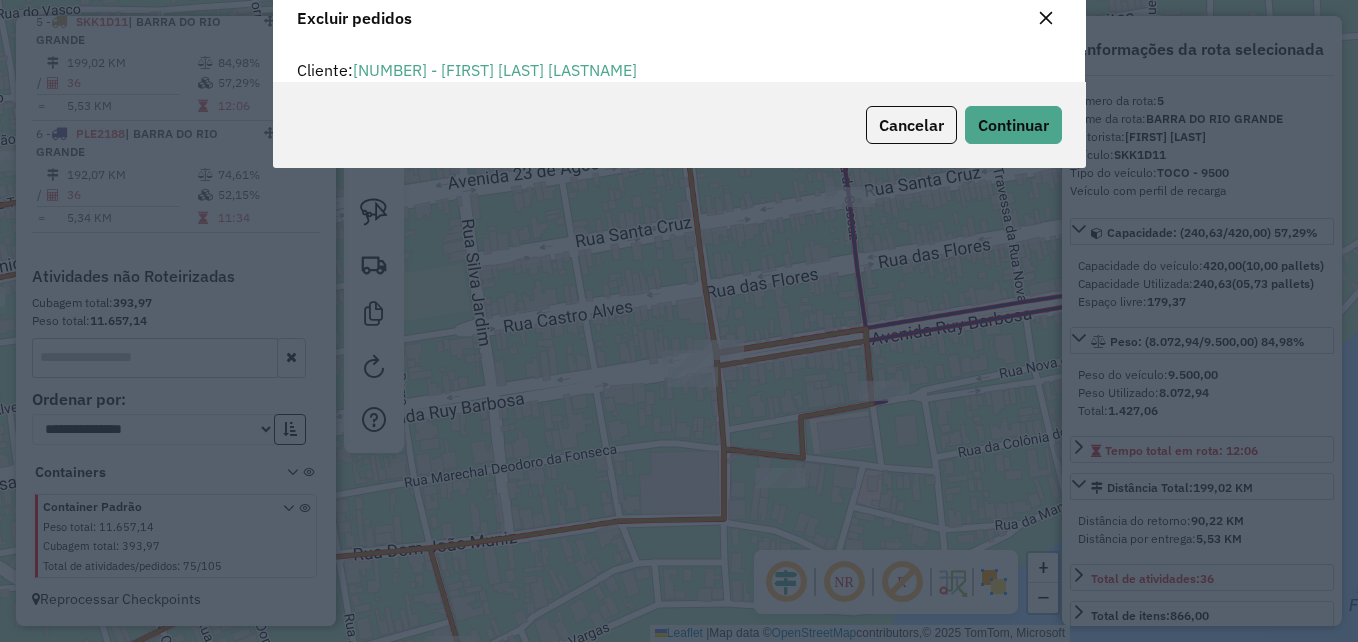 scroll, scrollTop: 12, scrollLeft: 6, axis: both 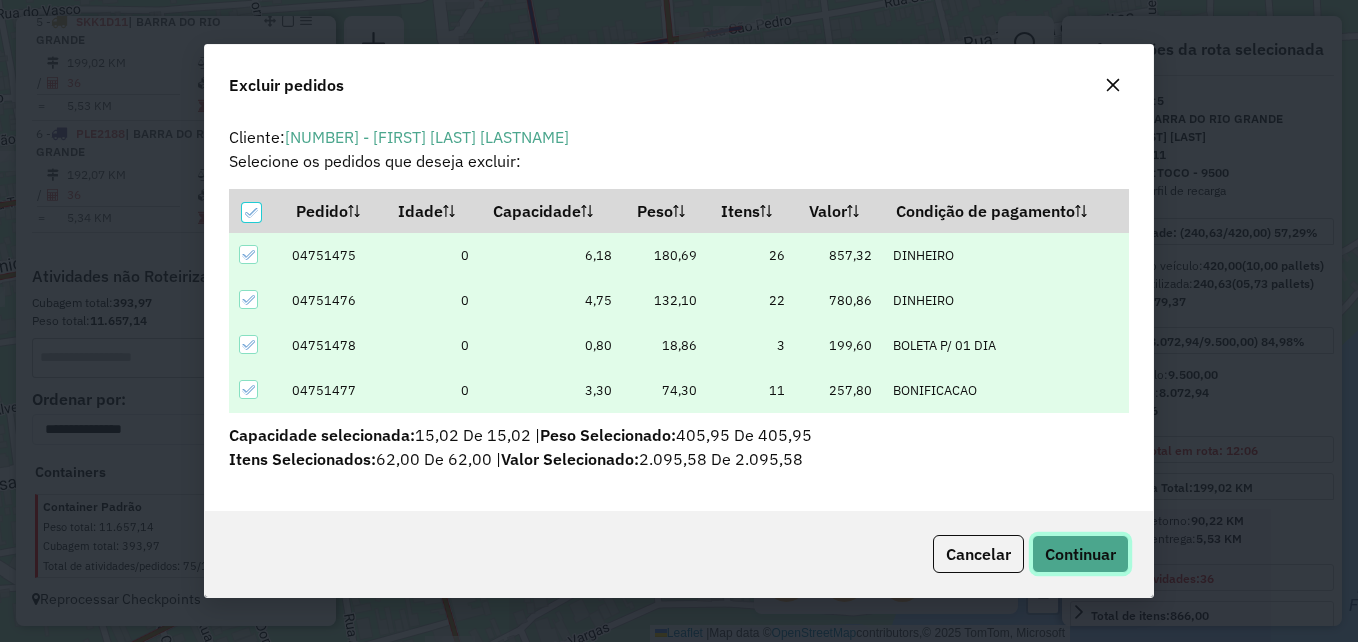 click on "Continuar" 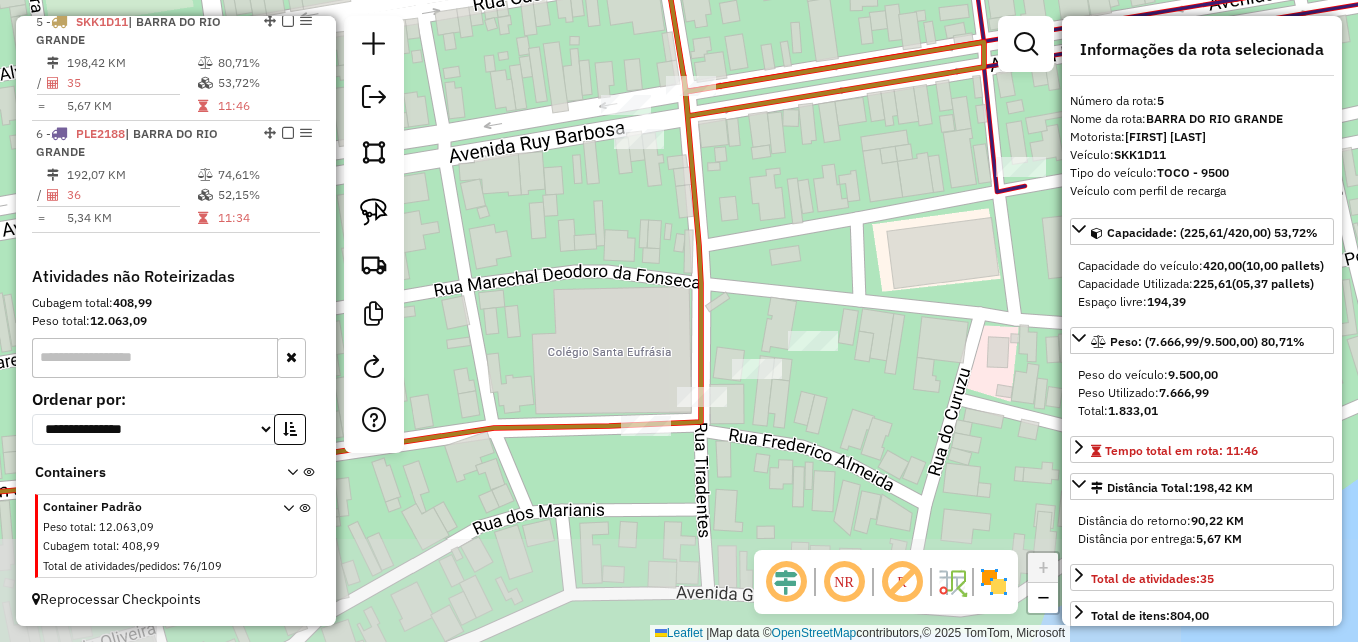 drag, startPoint x: 799, startPoint y: 447, endPoint x: 842, endPoint y: 220, distance: 231.03679 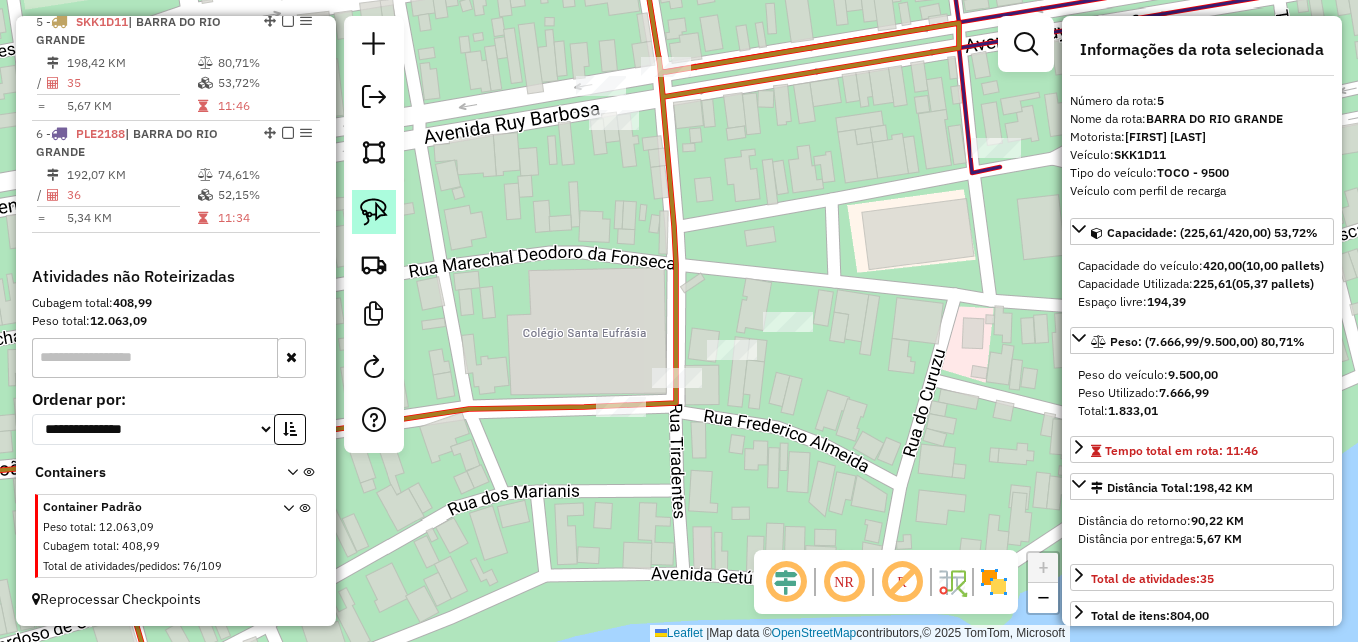 click 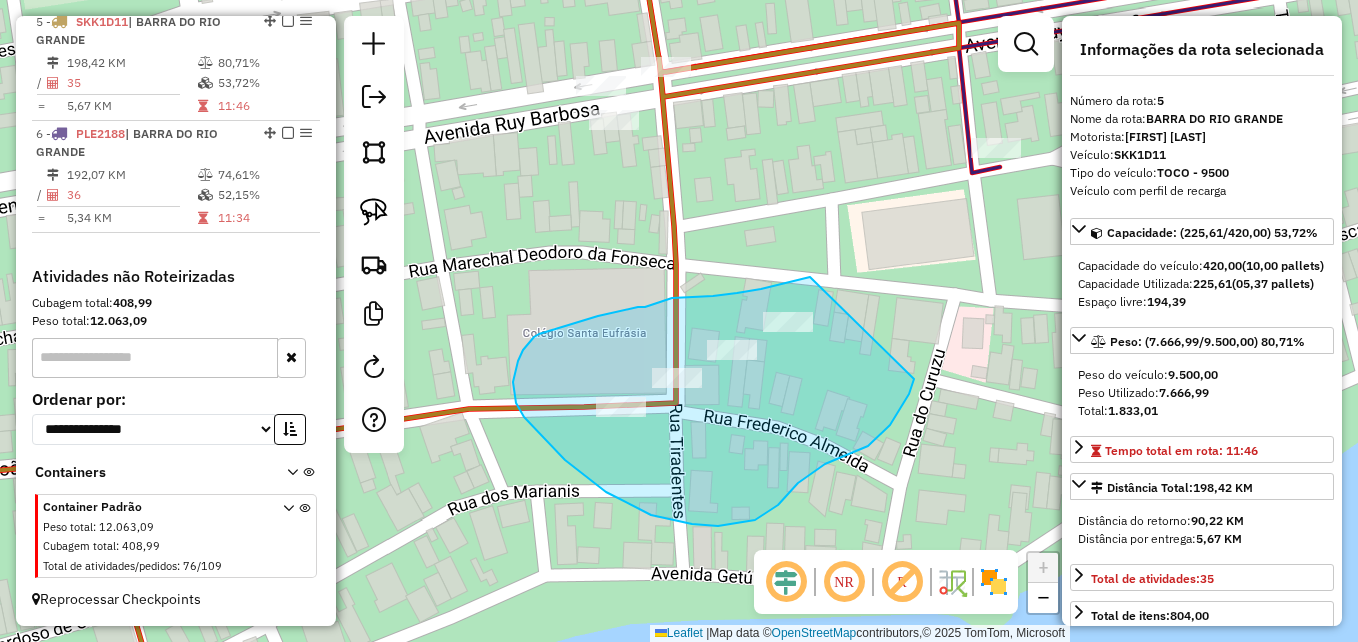 drag, startPoint x: 810, startPoint y: 277, endPoint x: 911, endPoint y: 378, distance: 142.83557 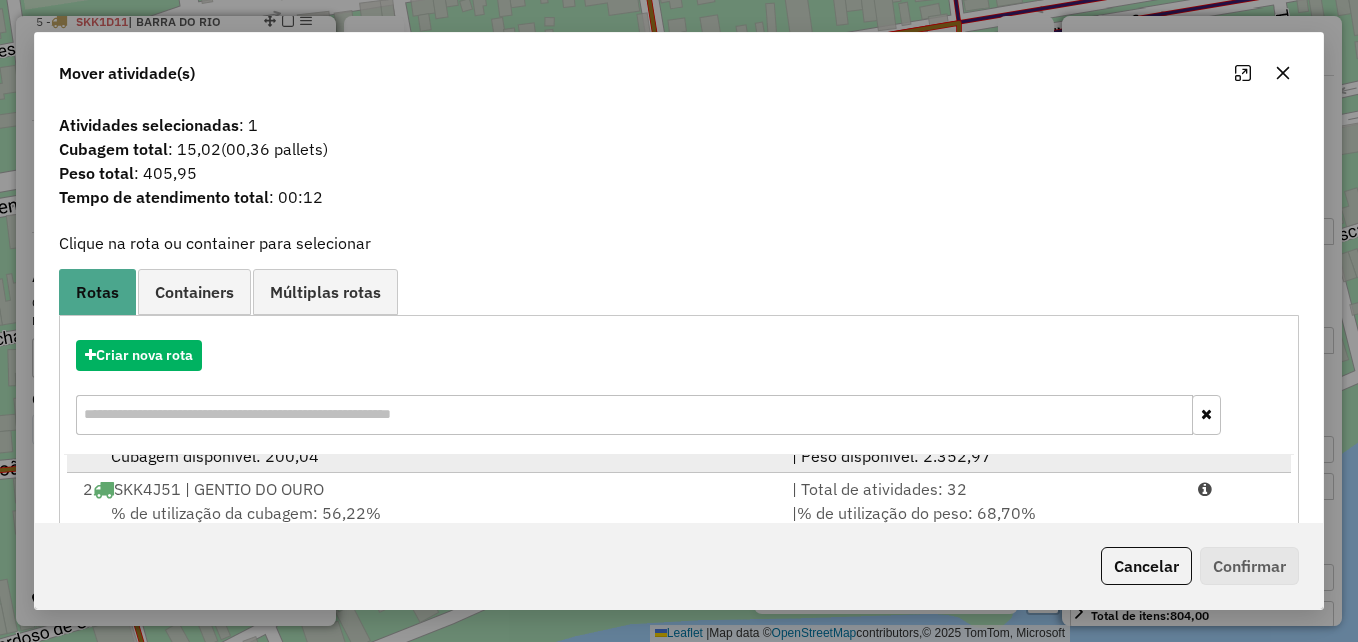 scroll, scrollTop: 86, scrollLeft: 0, axis: vertical 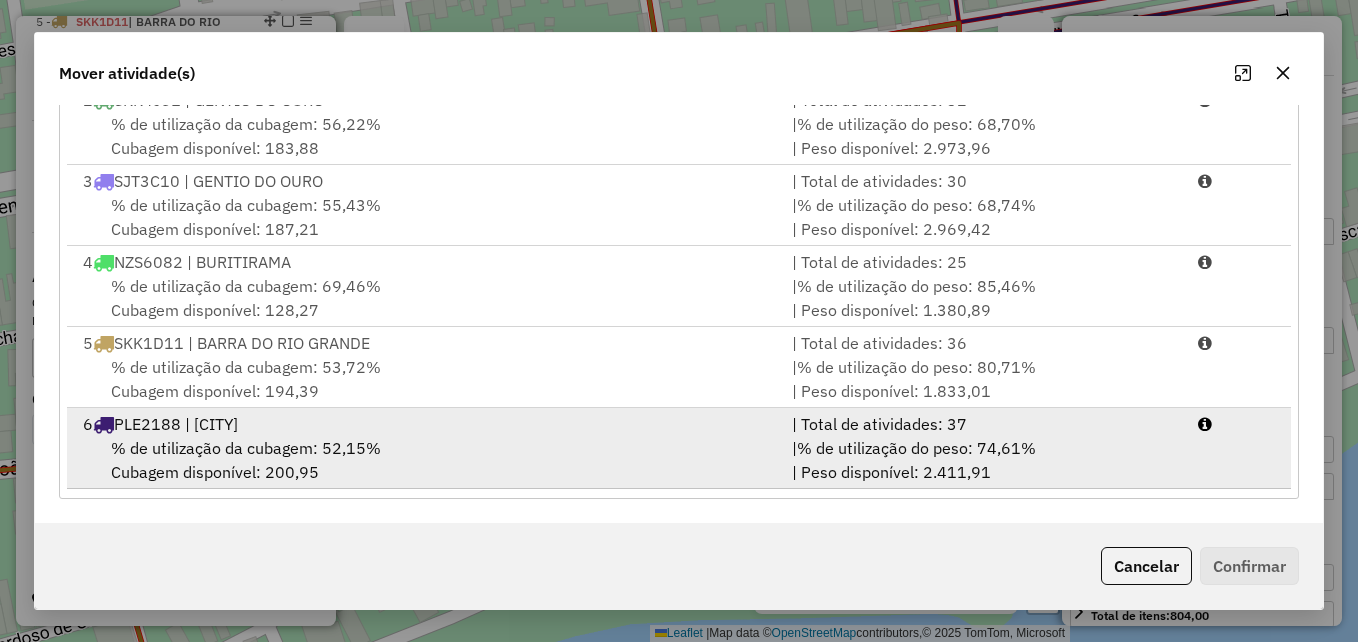 click on "% de utilização da cubagem: 52,15%  Cubagem disponível: 200,95" at bounding box center (425, 460) 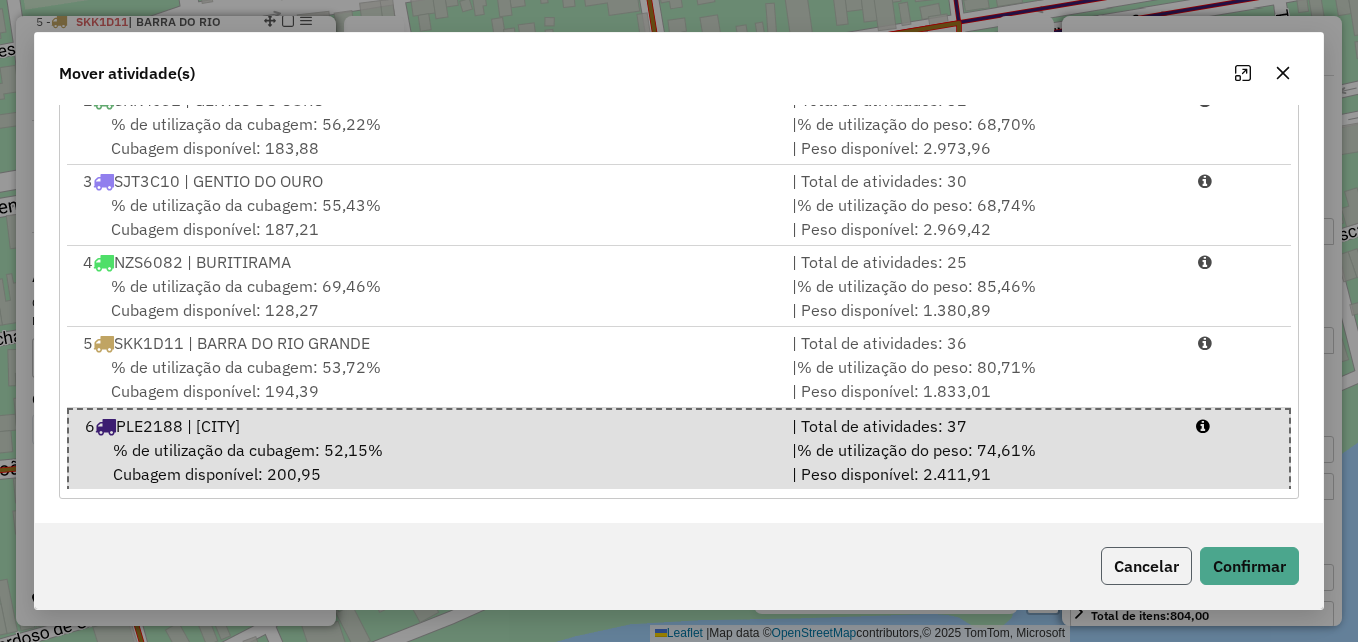 click on "Cancelar" 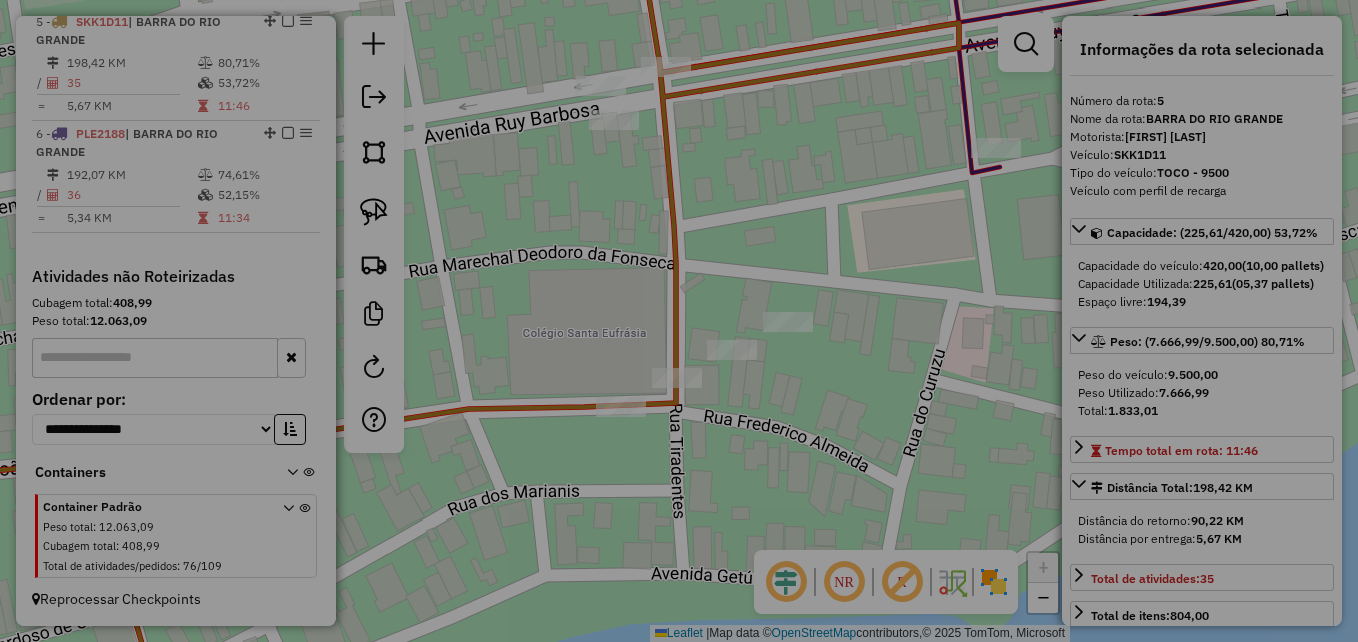 scroll, scrollTop: 0, scrollLeft: 0, axis: both 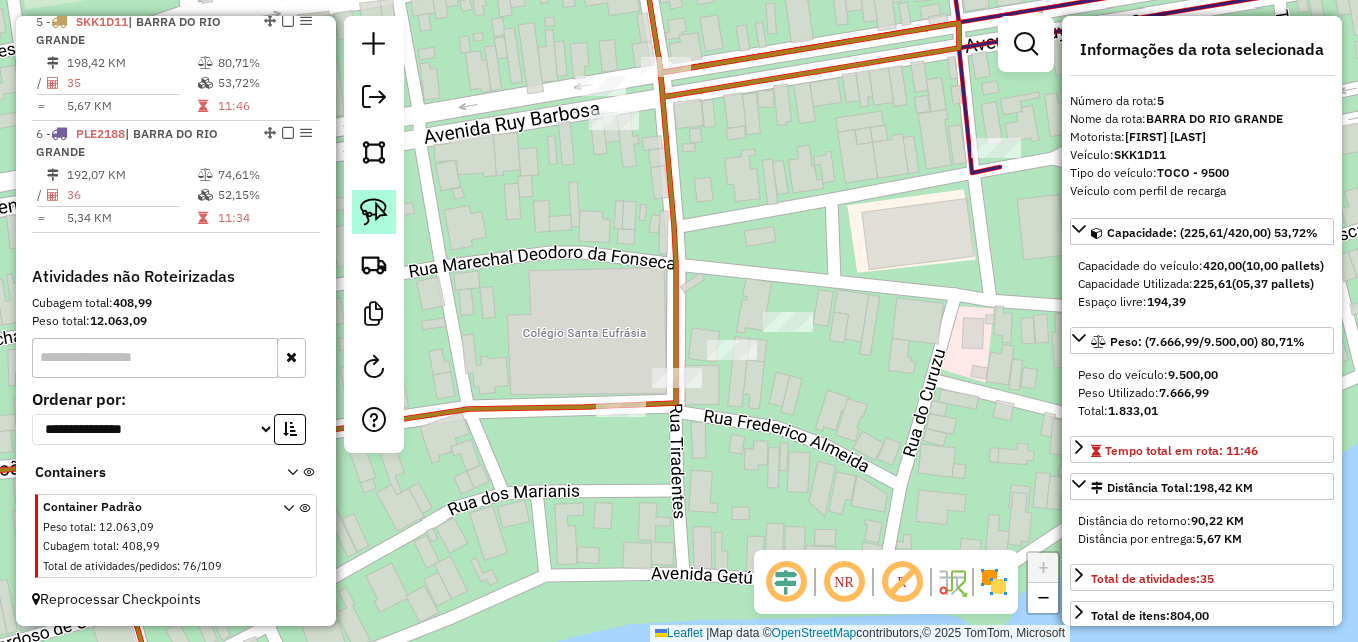 click 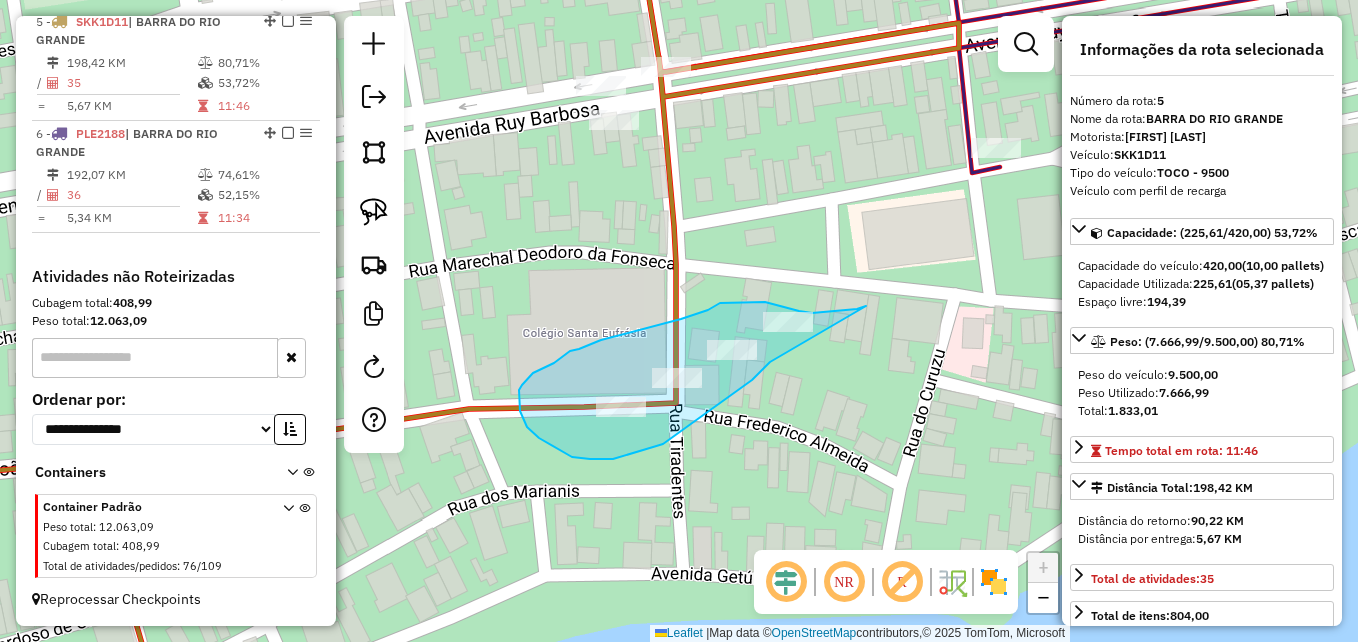 drag, startPoint x: 866, startPoint y: 306, endPoint x: 786, endPoint y: 353, distance: 92.7847 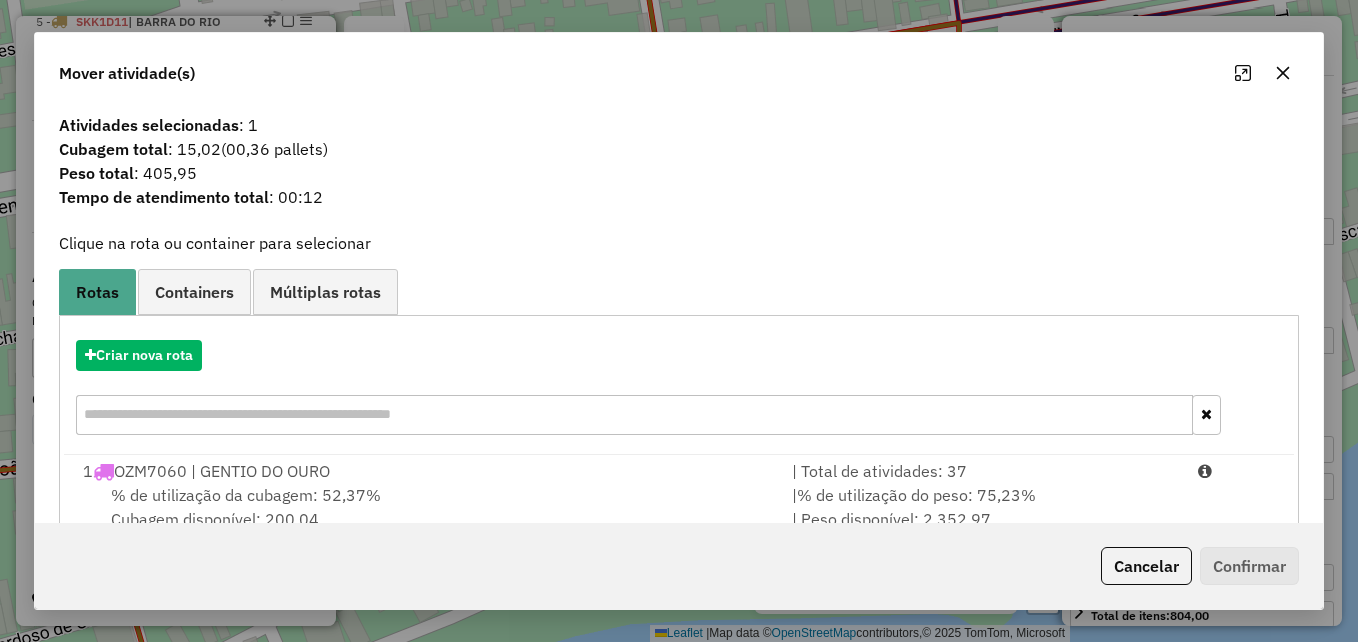scroll, scrollTop: 366, scrollLeft: 0, axis: vertical 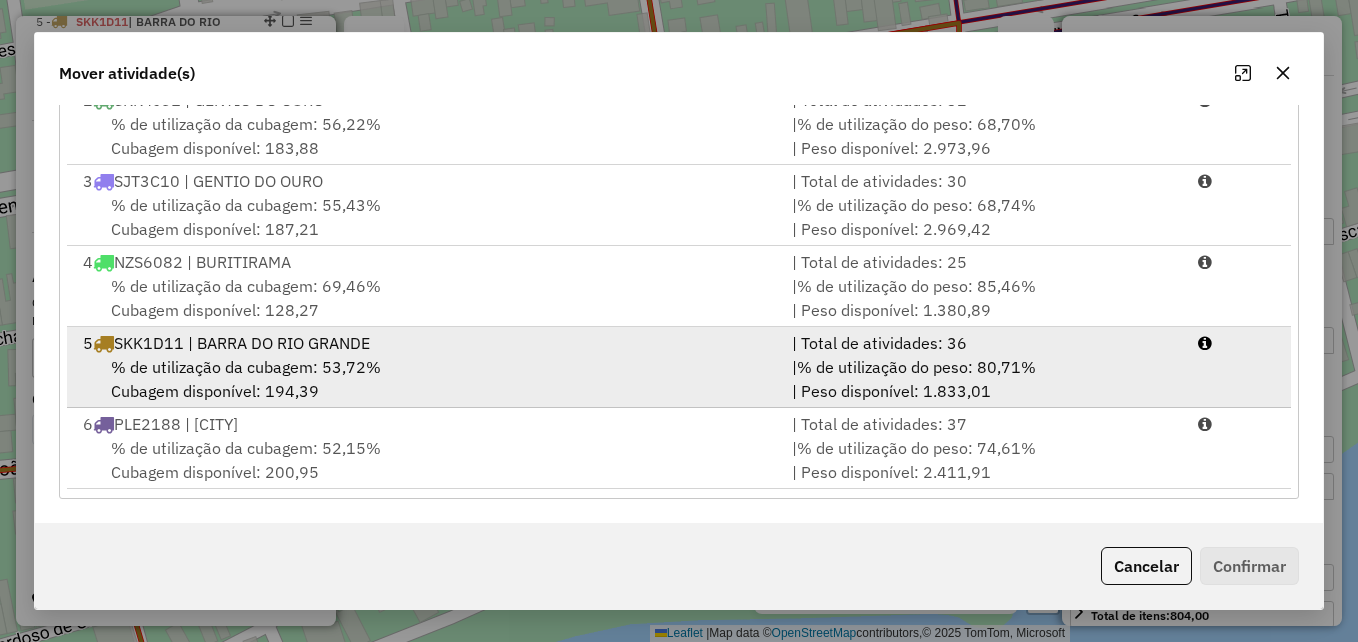 click on "% de utilização da cubagem: 53,72%  Cubagem disponível: 194,39" at bounding box center [425, 379] 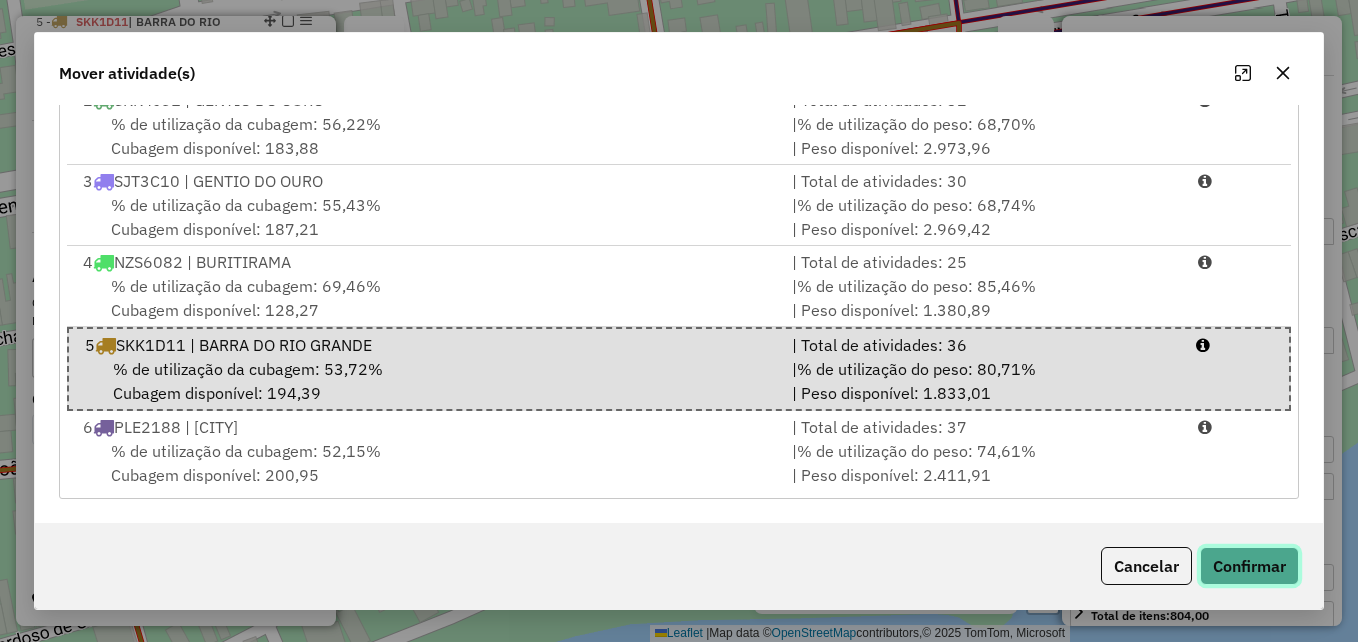 click on "Confirmar" 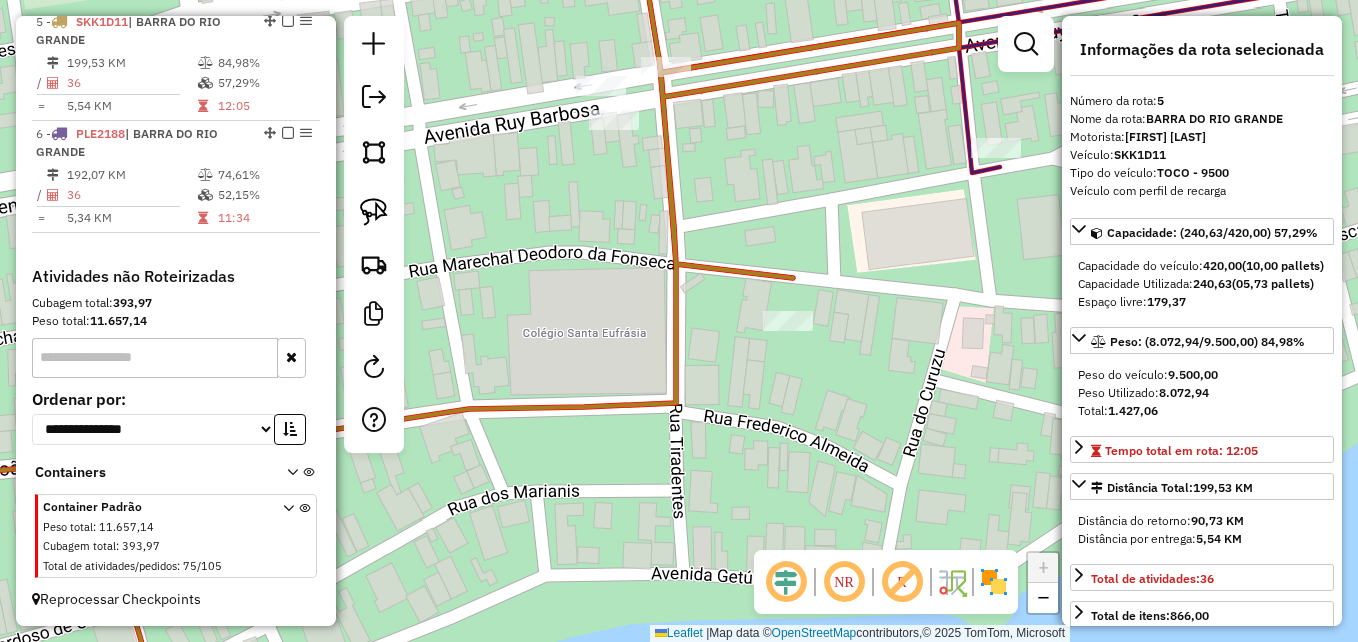 scroll, scrollTop: 0, scrollLeft: 0, axis: both 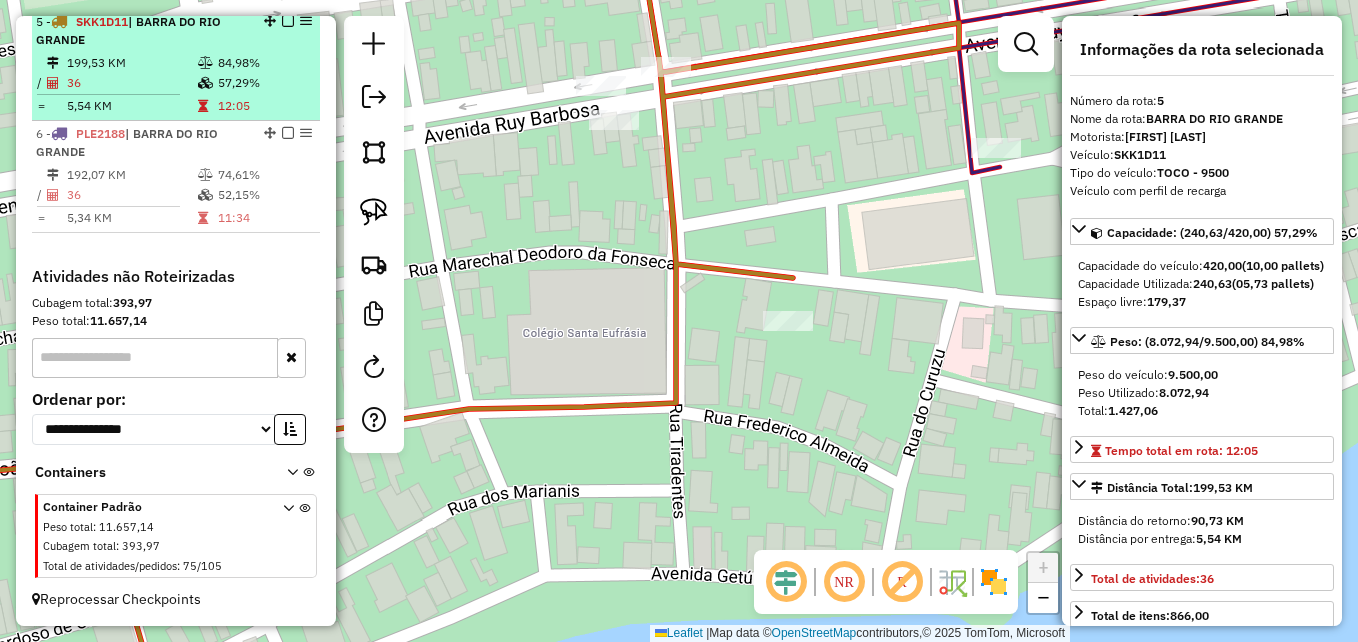 click at bounding box center [207, 63] 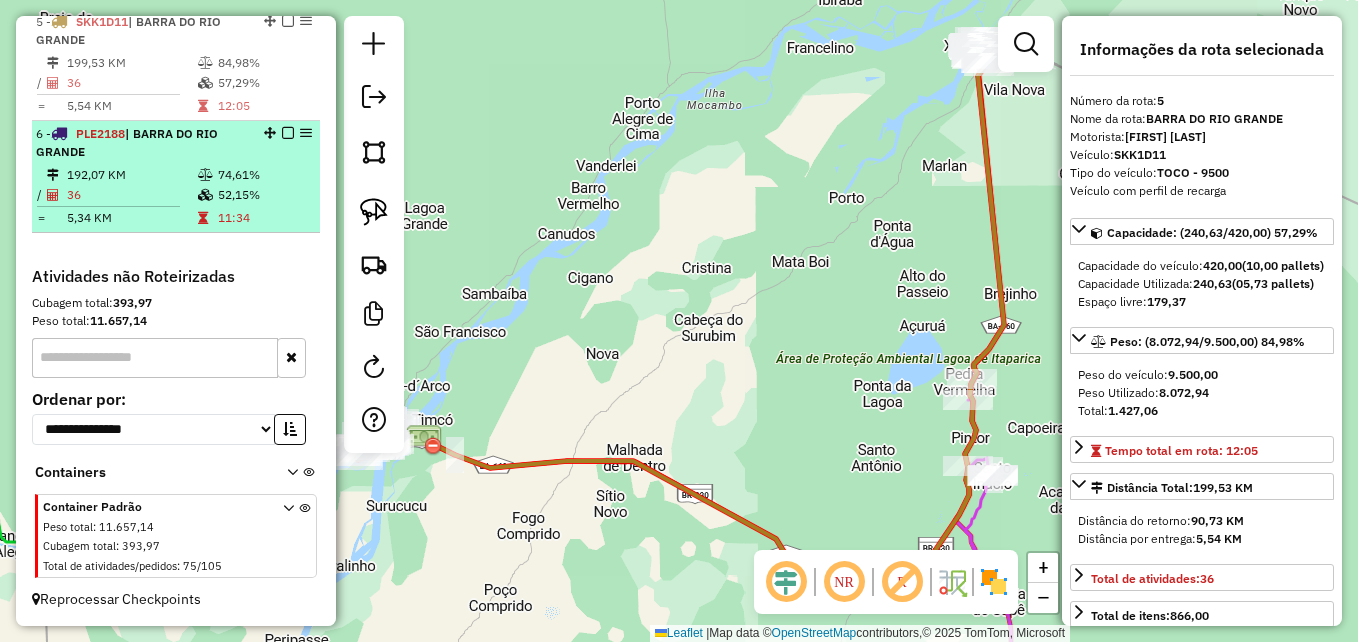 click on "192,07 KM" at bounding box center (131, 175) 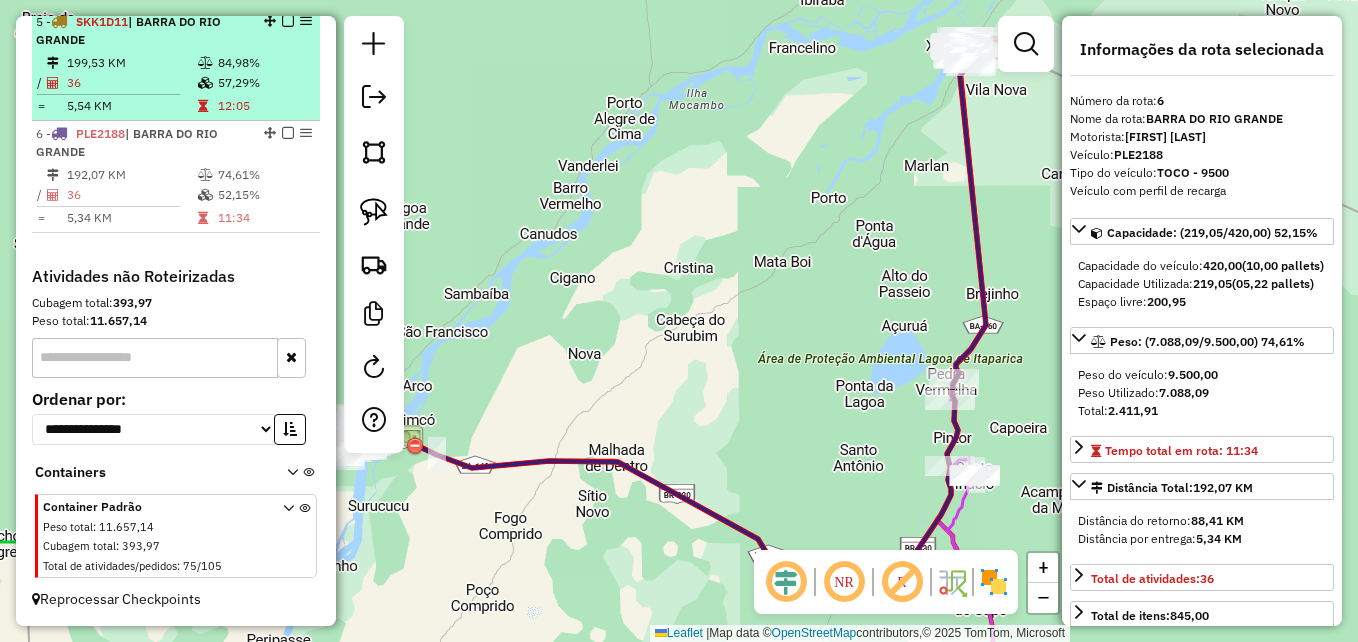 click on "36" at bounding box center [131, 83] 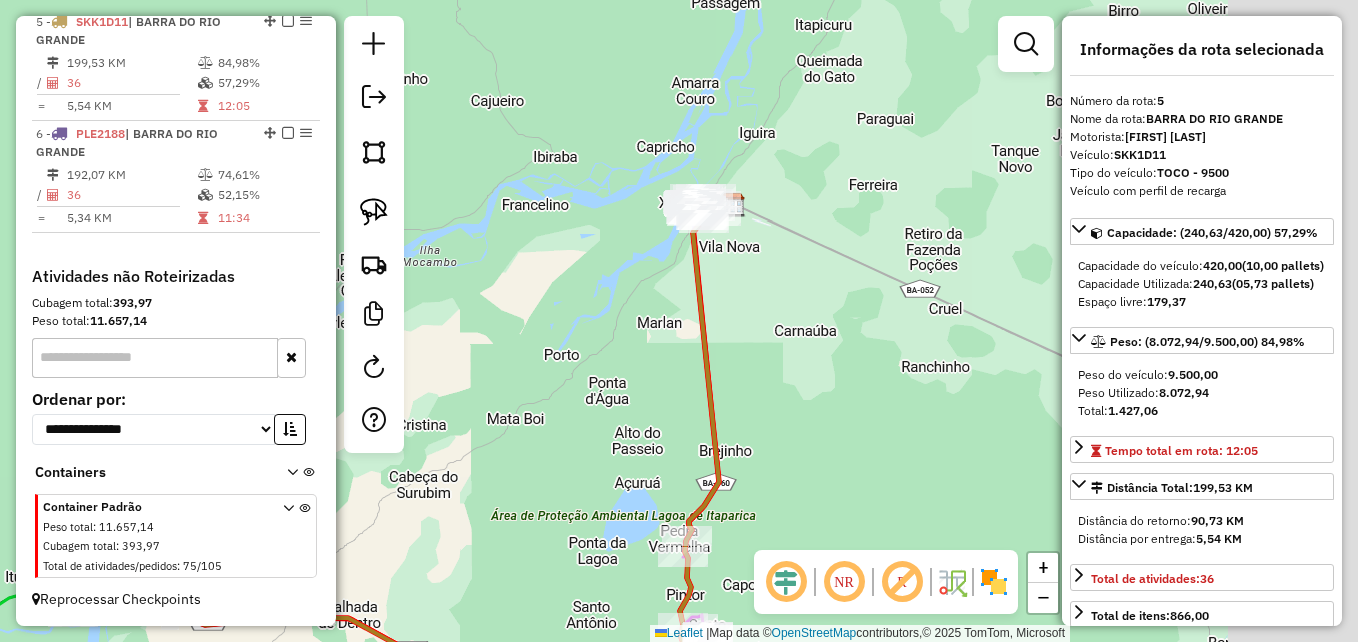 drag, startPoint x: 841, startPoint y: 321, endPoint x: 482, endPoint y: 513, distance: 407.11792 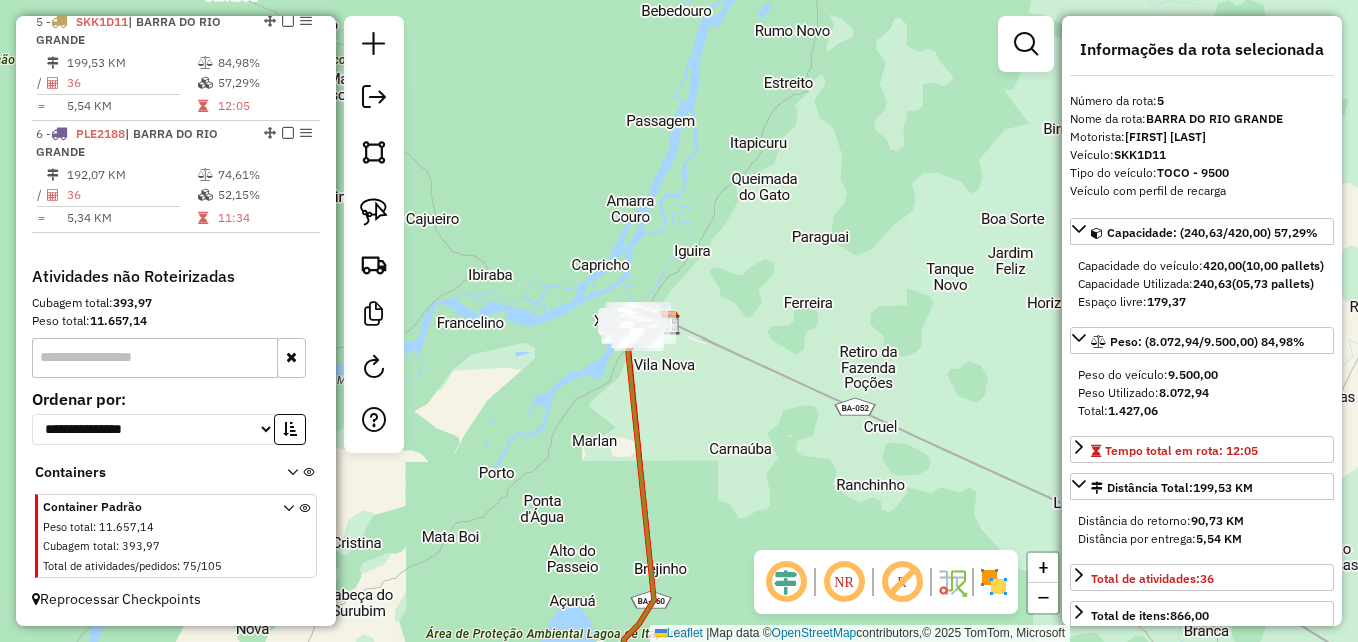 drag, startPoint x: 628, startPoint y: 337, endPoint x: 660, endPoint y: 399, distance: 69.77106 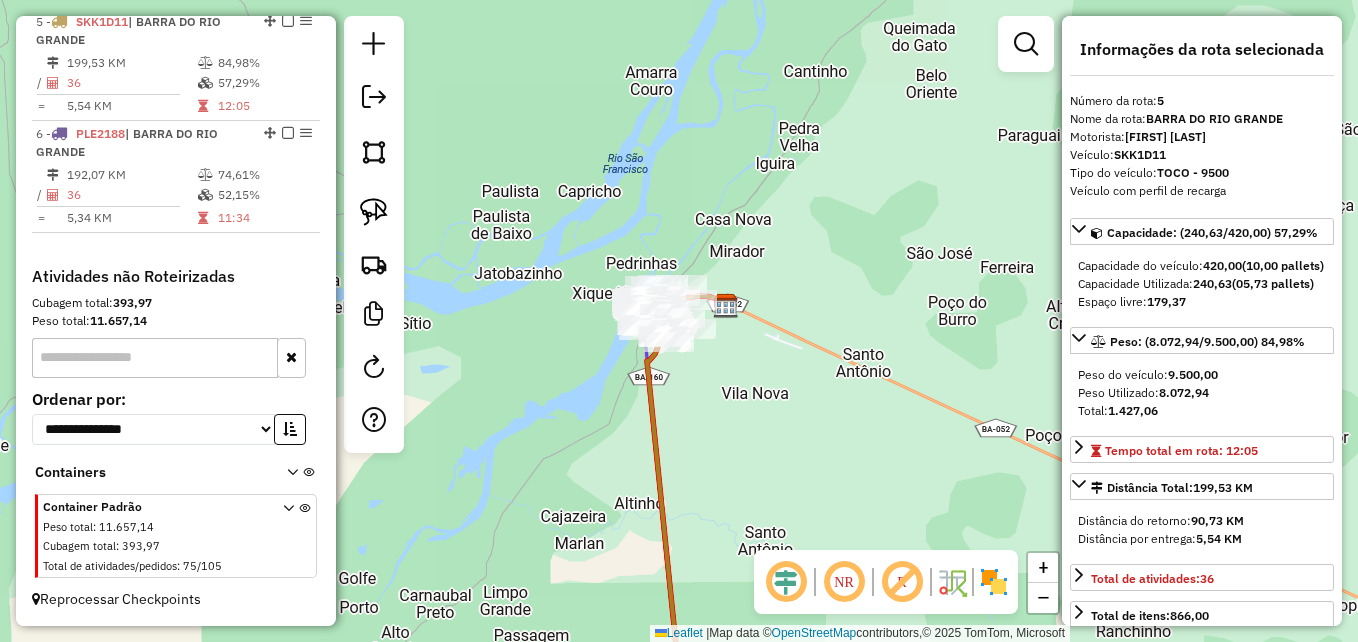 drag, startPoint x: 660, startPoint y: 399, endPoint x: 713, endPoint y: 460, distance: 80.80842 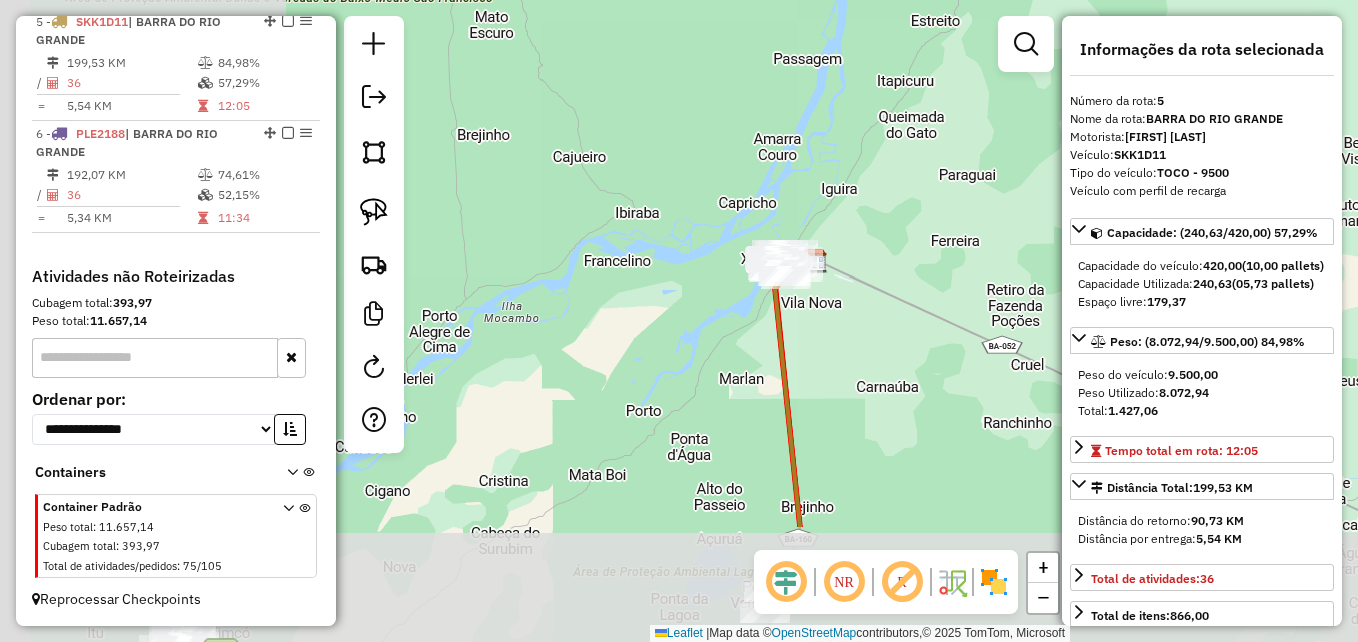 drag, startPoint x: 439, startPoint y: 528, endPoint x: 760, endPoint y: 310, distance: 388.02707 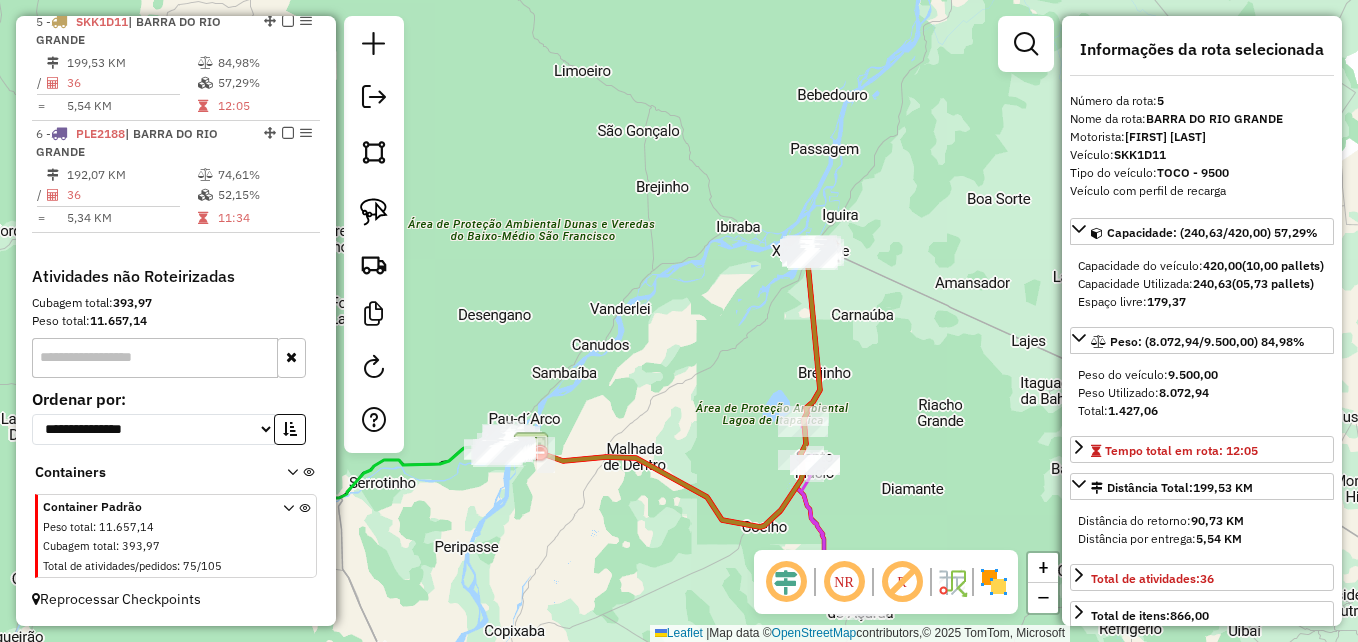 drag, startPoint x: 486, startPoint y: 479, endPoint x: 643, endPoint y: 393, distance: 179.01117 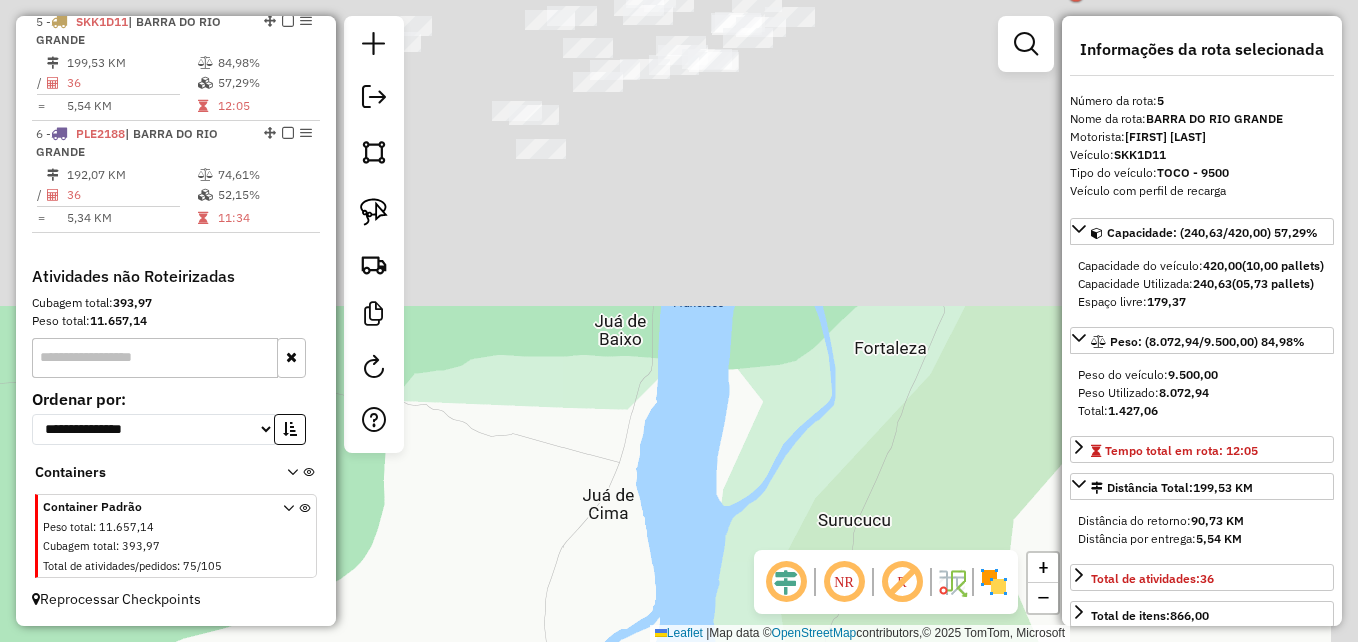 drag, startPoint x: 612, startPoint y: 308, endPoint x: 486, endPoint y: 693, distance: 405.0938 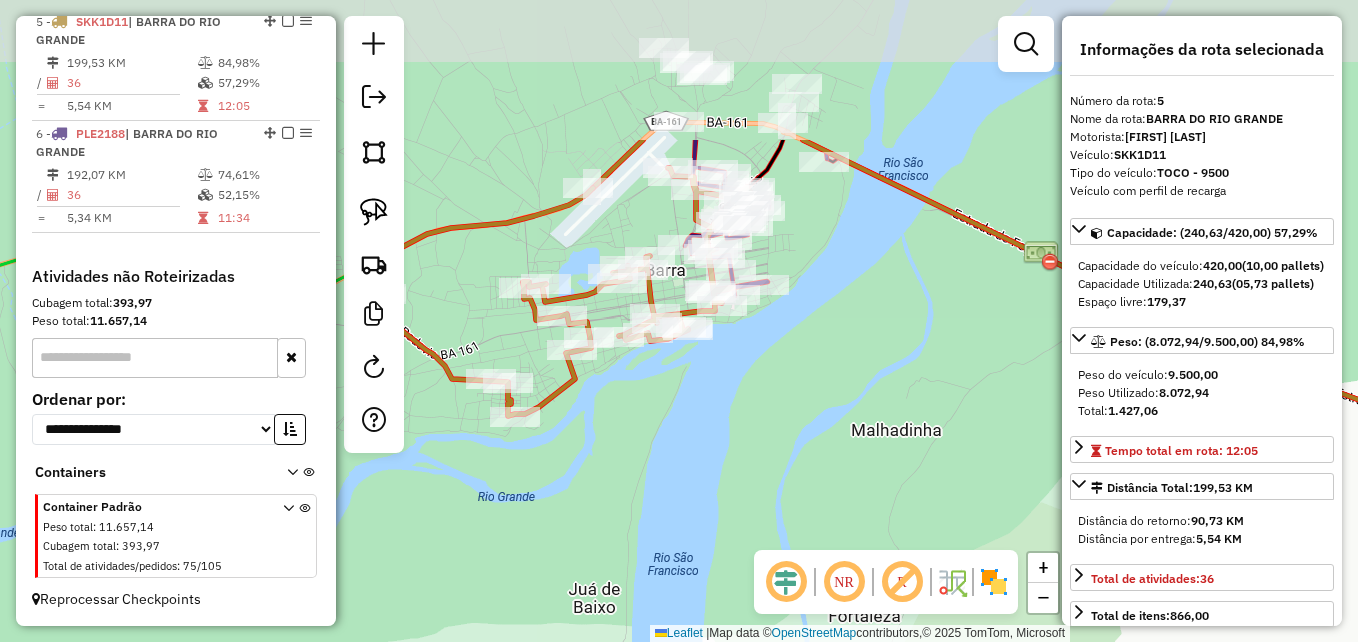 drag, startPoint x: 623, startPoint y: 352, endPoint x: 609, endPoint y: 556, distance: 204.47983 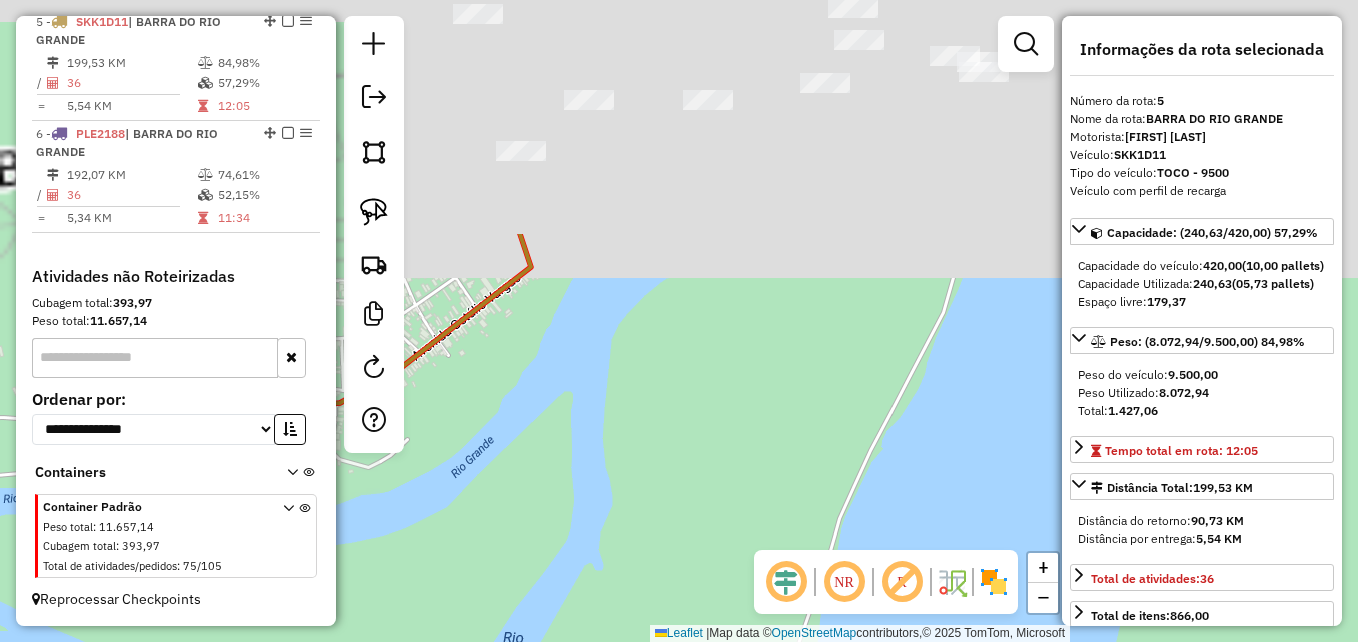 drag, startPoint x: 634, startPoint y: 314, endPoint x: 679, endPoint y: 583, distance: 272.73798 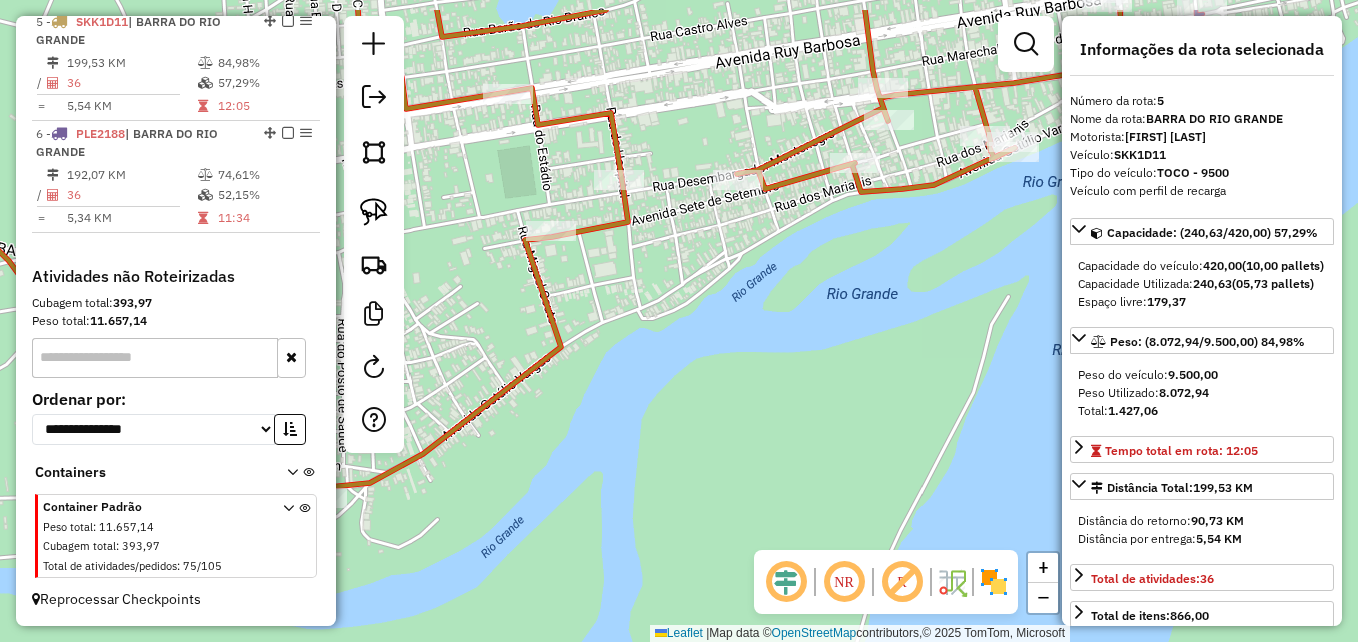 drag, startPoint x: 634, startPoint y: 401, endPoint x: 693, endPoint y: 564, distance: 173.34937 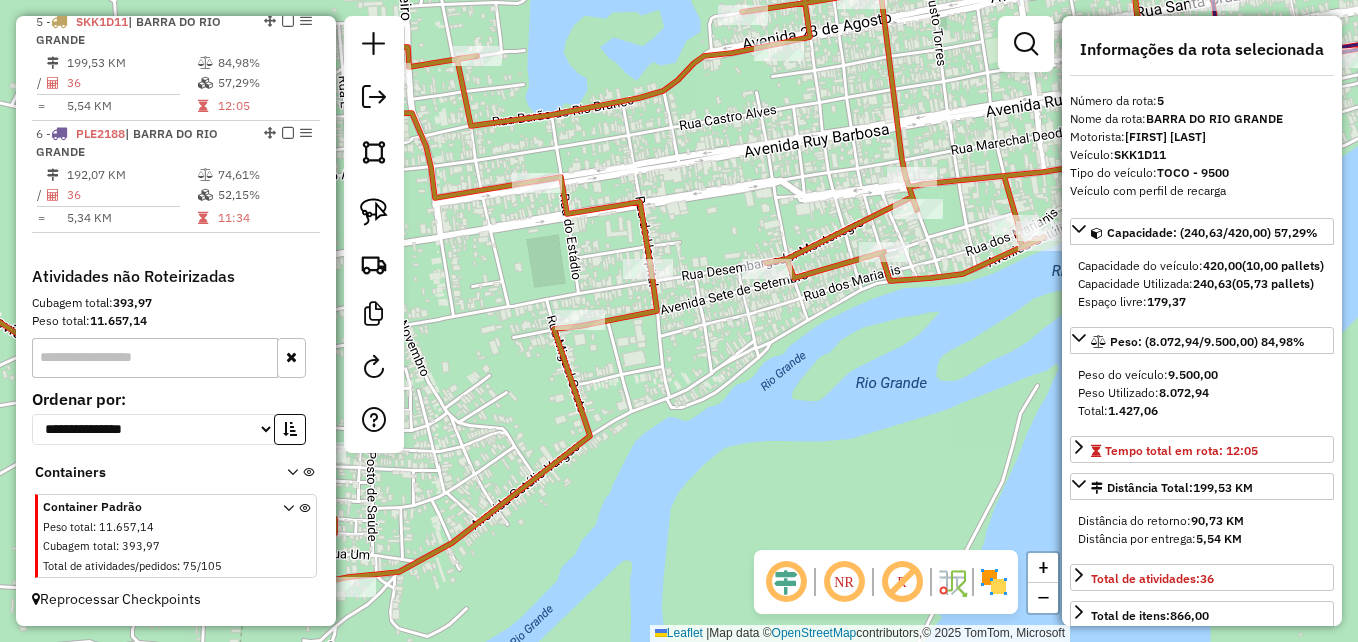 click 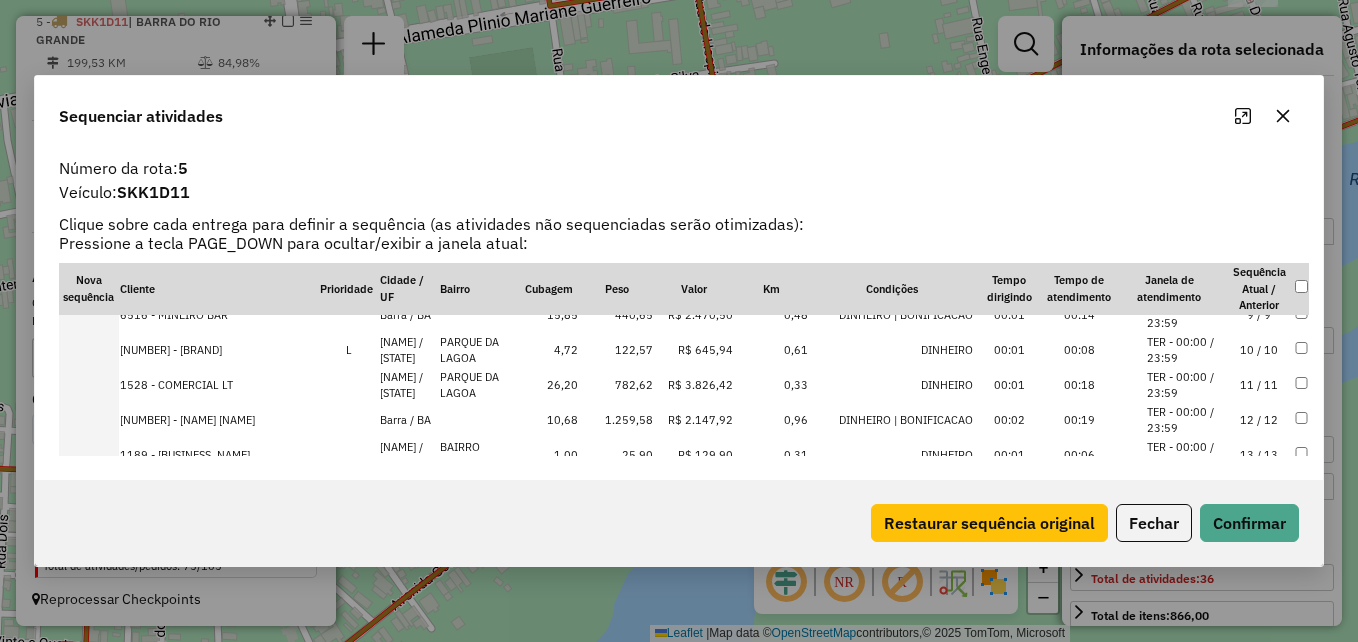 scroll, scrollTop: 300, scrollLeft: 0, axis: vertical 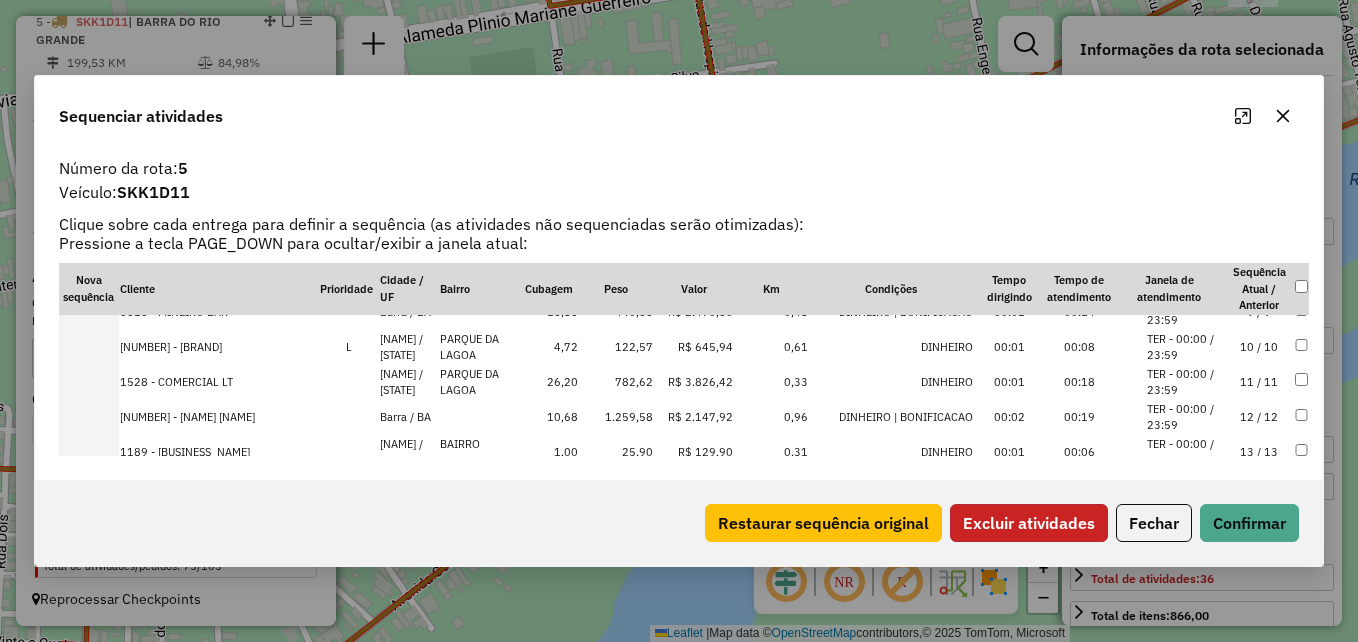 click on "Excluir atividades" 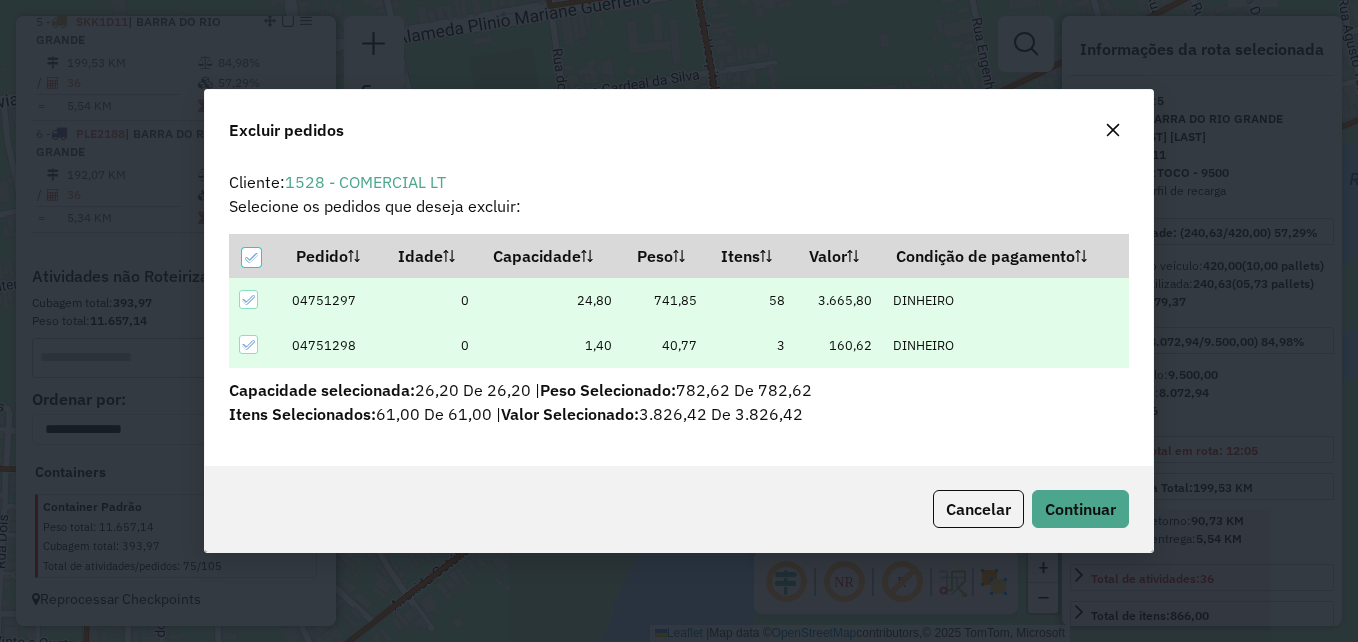 scroll, scrollTop: 0, scrollLeft: 0, axis: both 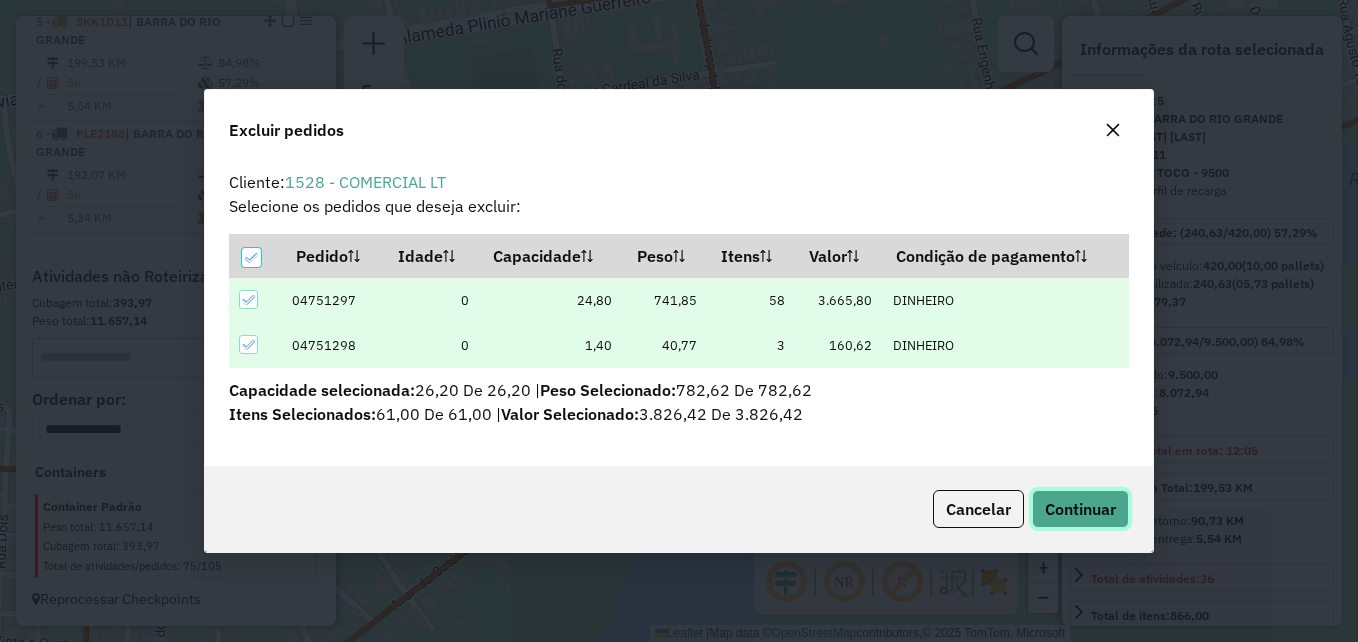 click on "Continuar" 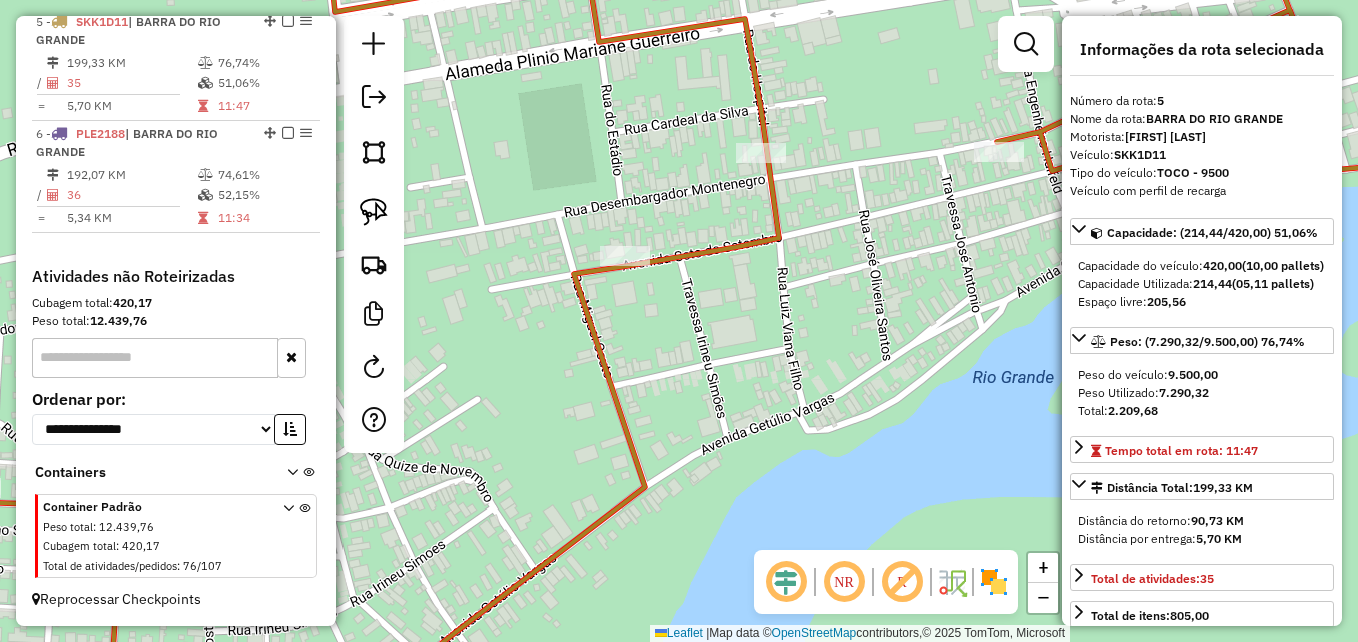 drag, startPoint x: 796, startPoint y: 402, endPoint x: 971, endPoint y: 481, distance: 192.0052 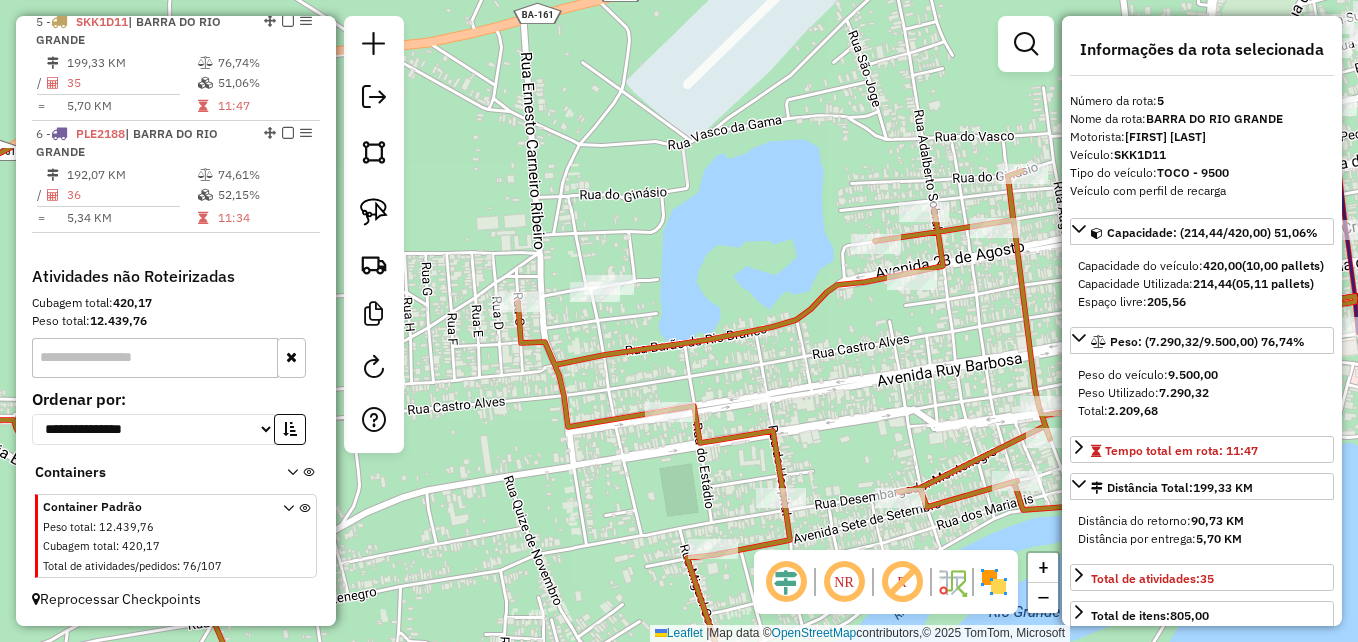 drag, startPoint x: 759, startPoint y: 186, endPoint x: 843, endPoint y: 398, distance: 228.03508 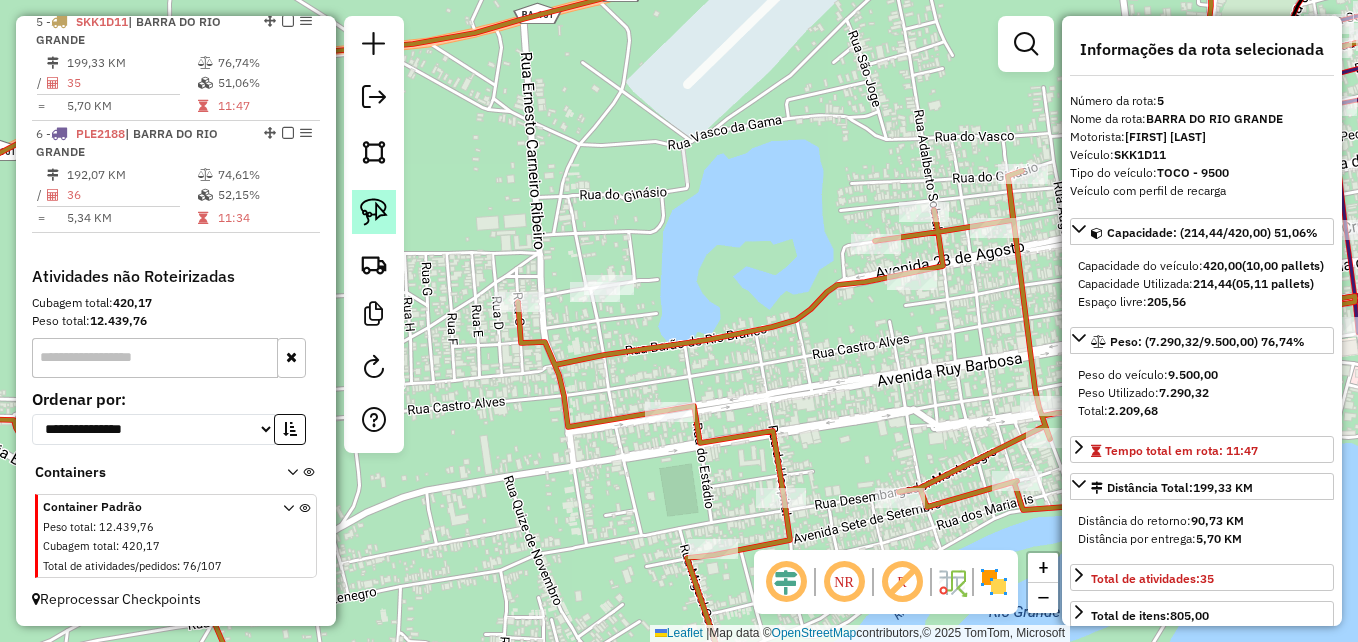 click 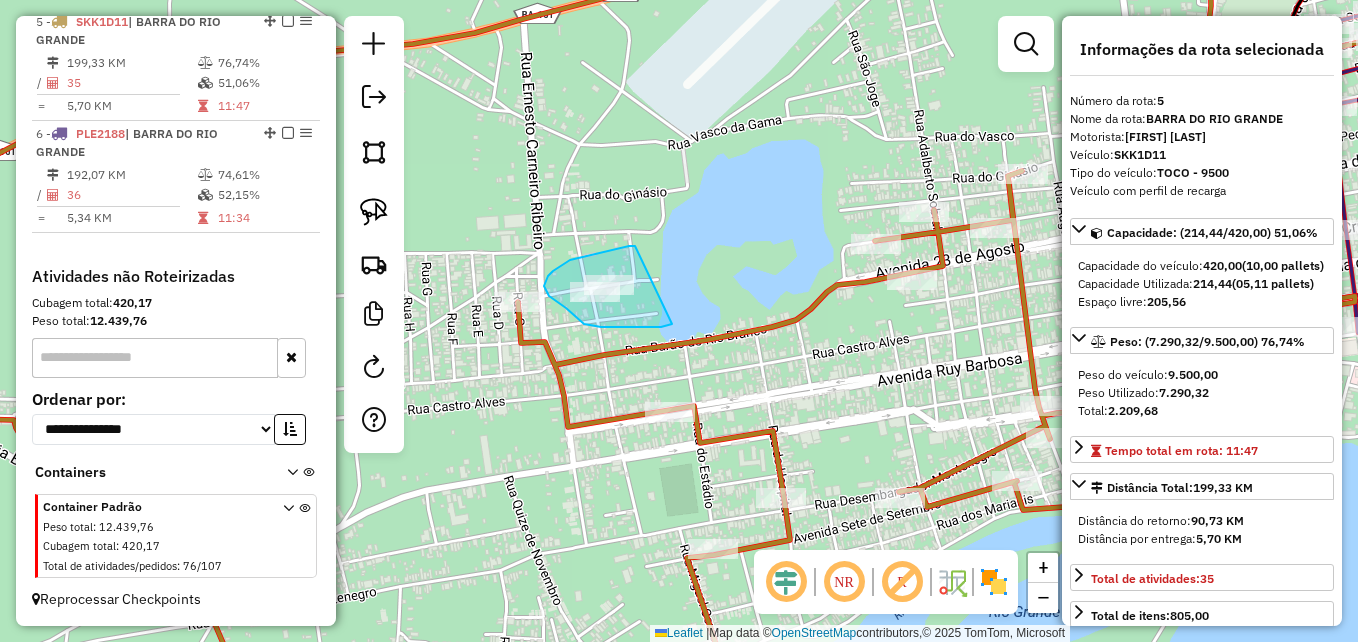 drag, startPoint x: 635, startPoint y: 246, endPoint x: 674, endPoint y: 319, distance: 82.764725 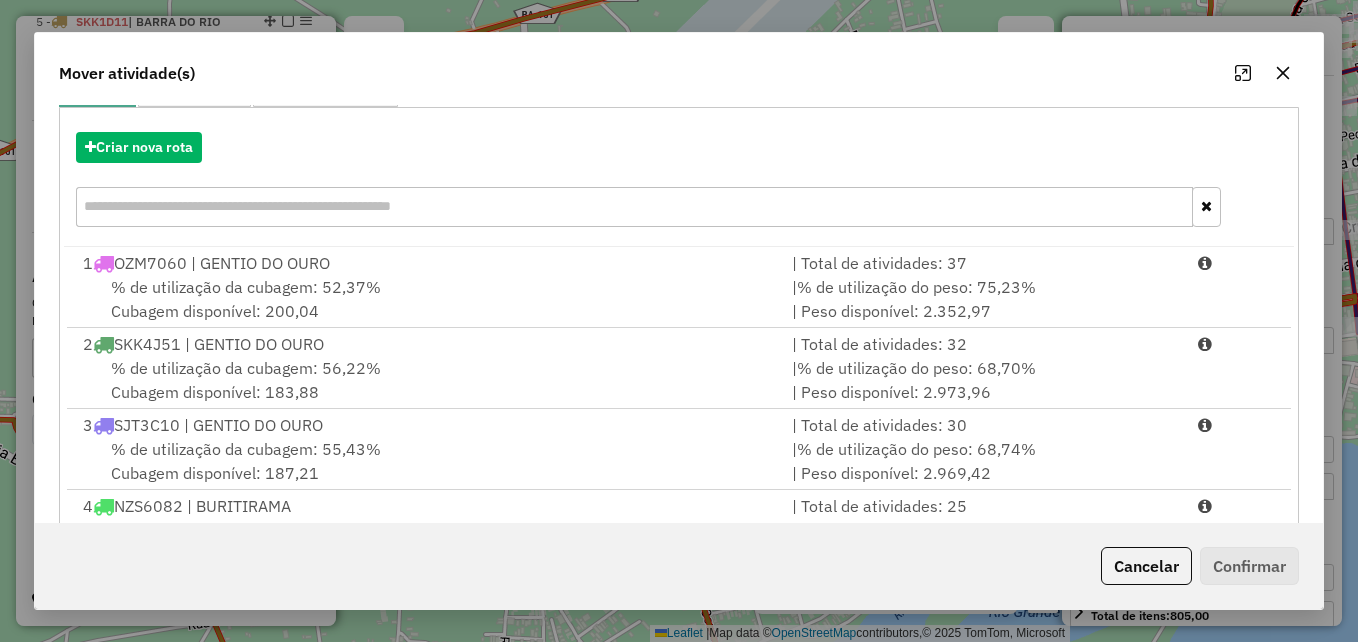 scroll, scrollTop: 366, scrollLeft: 0, axis: vertical 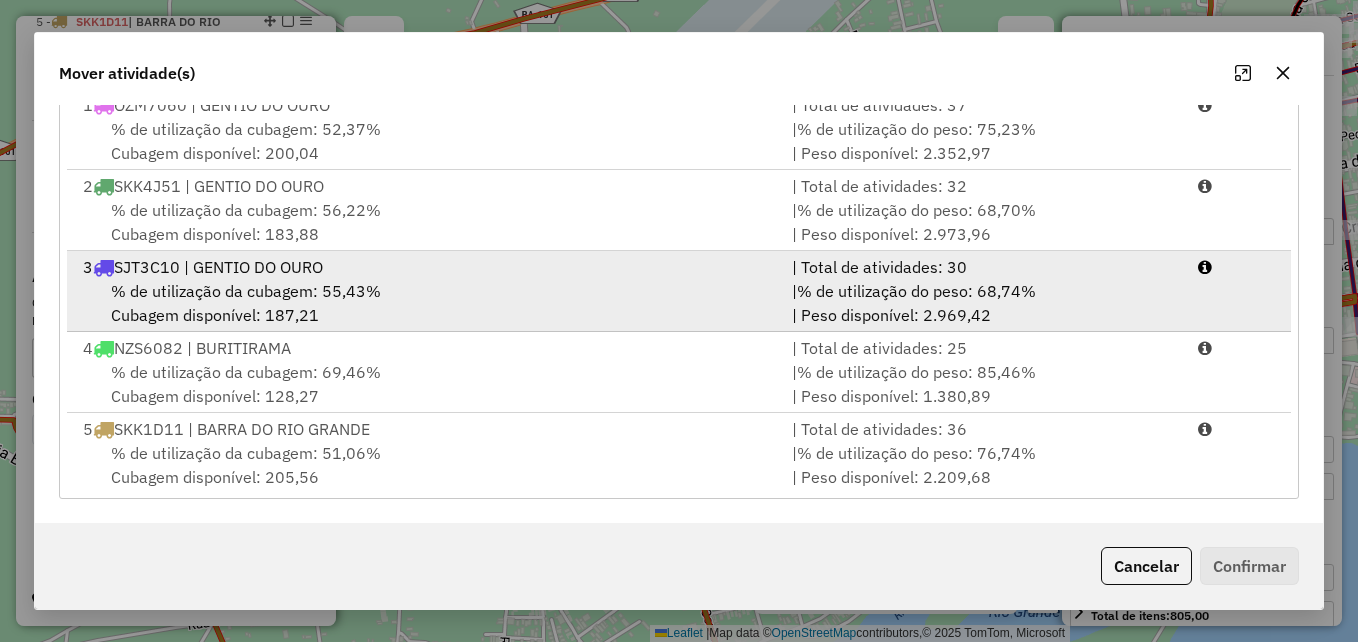 click on "% de utilização da cubagem: 55,43%  Cubagem disponível: 187,21" at bounding box center [425, 303] 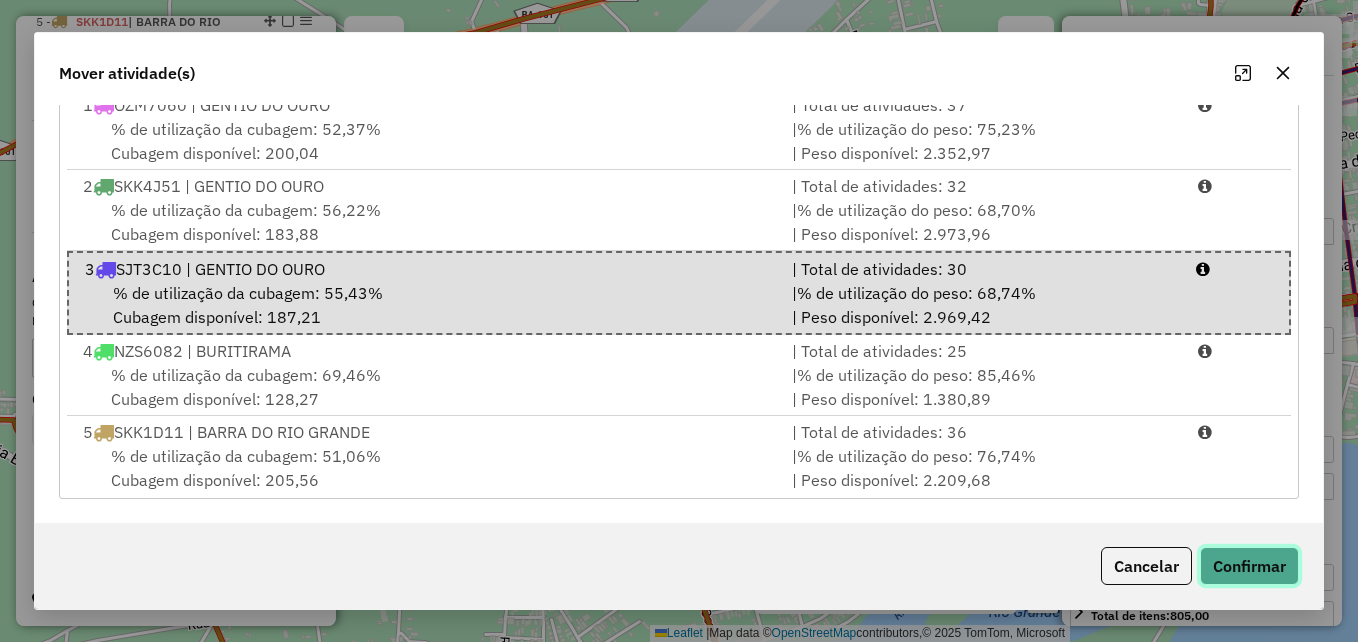 click on "Confirmar" 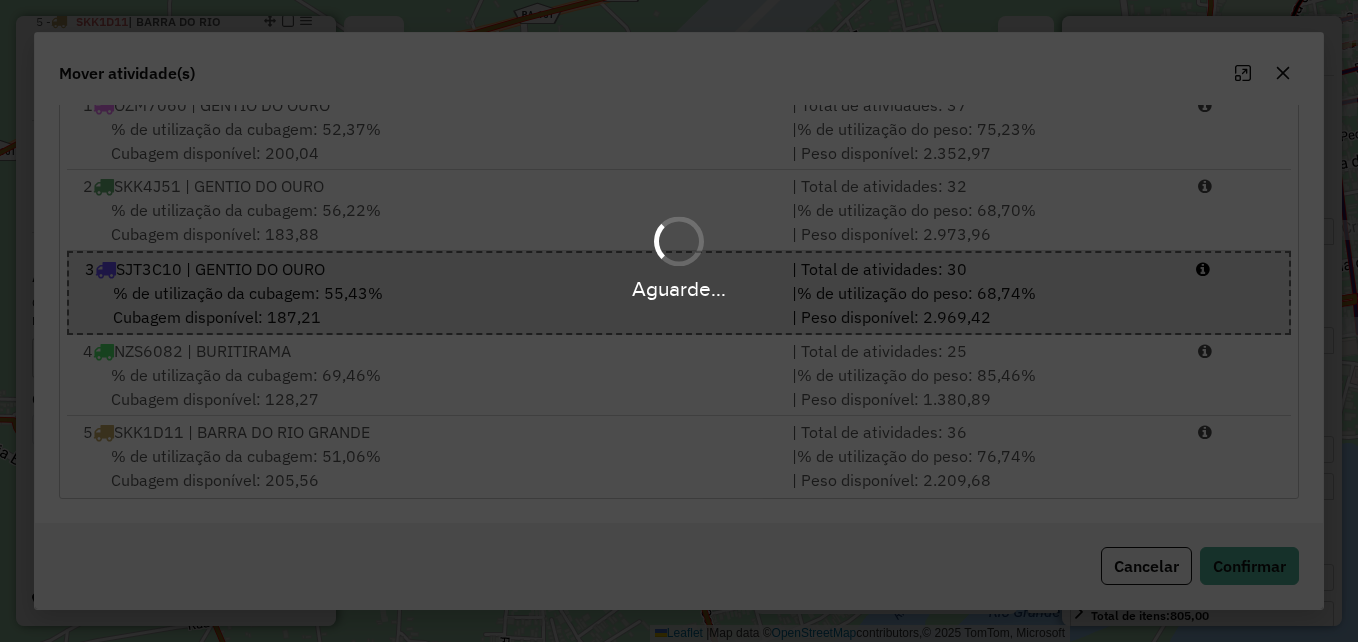 click on "Aguarde..." at bounding box center [679, 321] 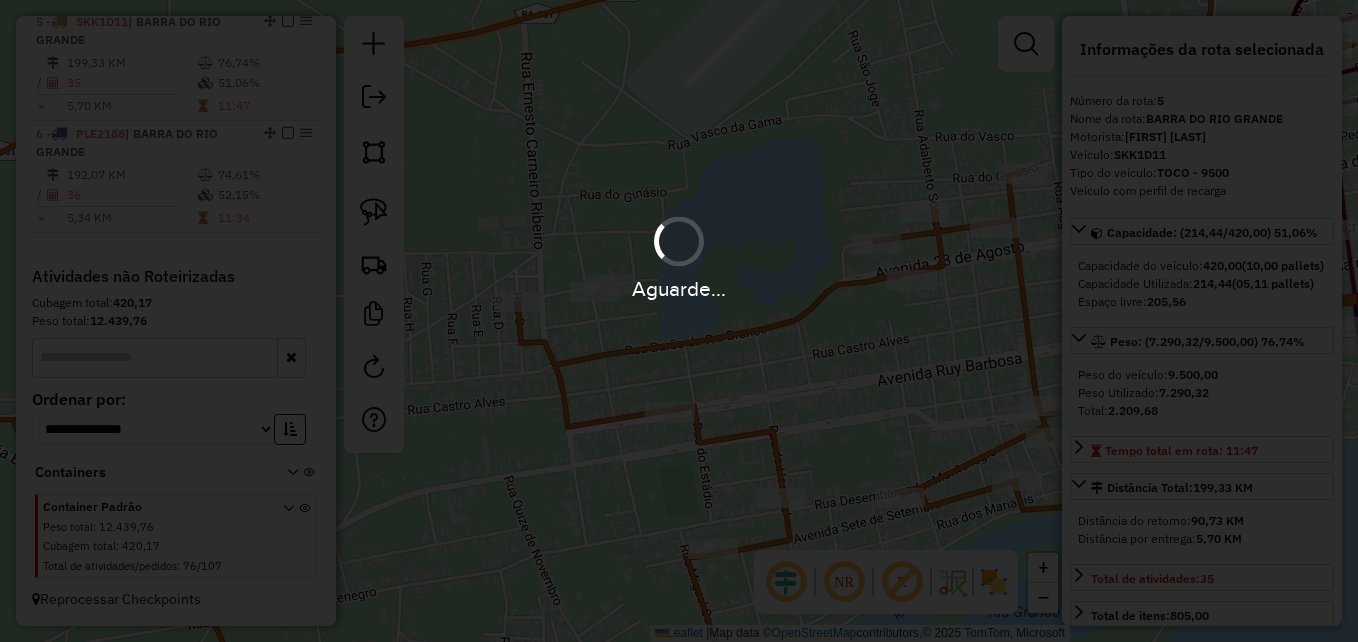 scroll, scrollTop: 0, scrollLeft: 0, axis: both 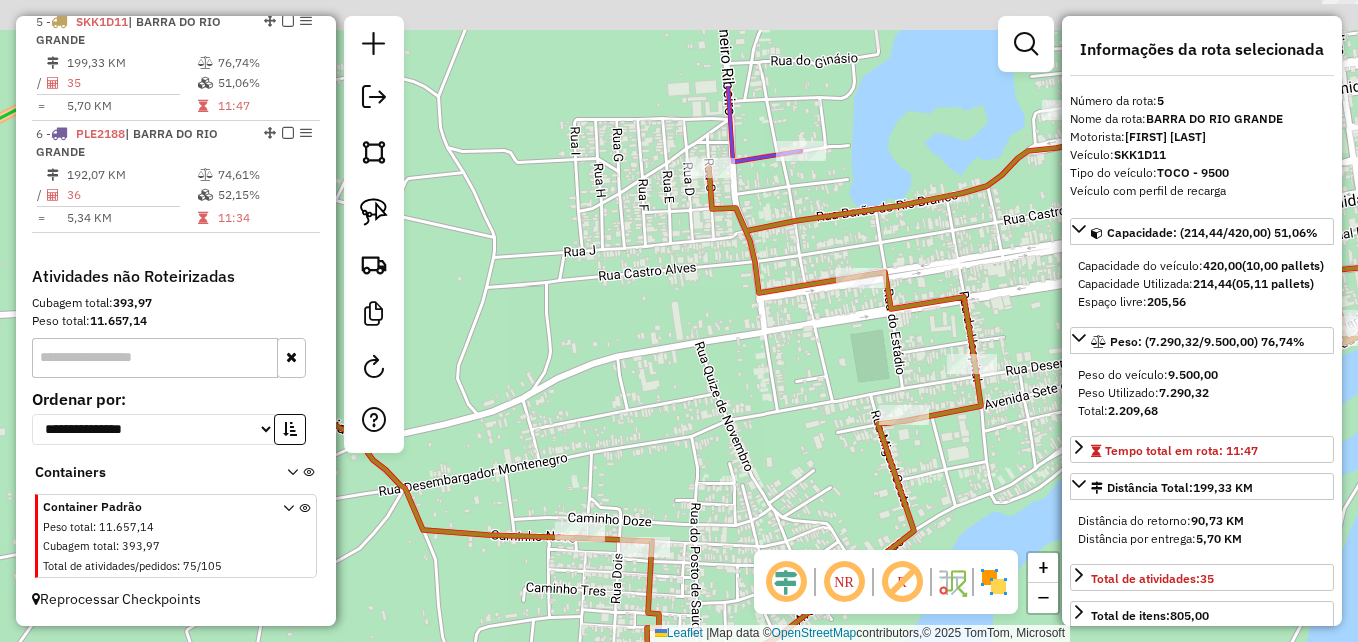 drag, startPoint x: 755, startPoint y: 253, endPoint x: 704, endPoint y: 484, distance: 236.56288 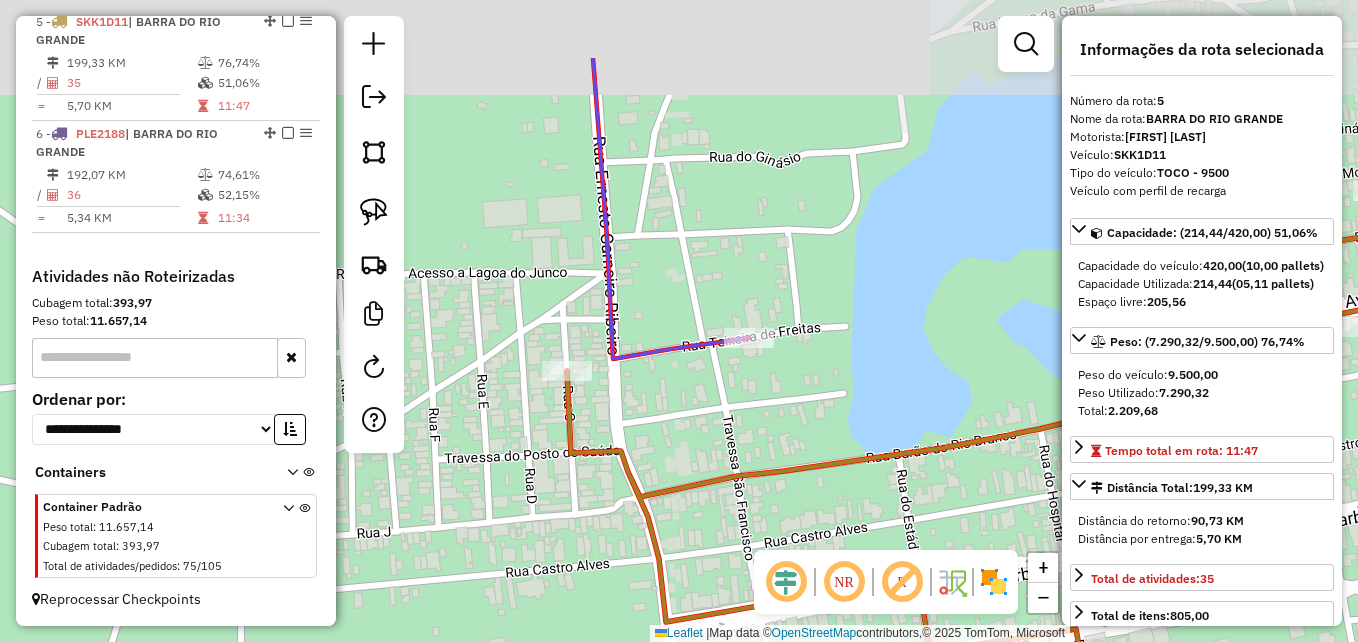 drag, startPoint x: 787, startPoint y: 256, endPoint x: 784, endPoint y: 357, distance: 101.04455 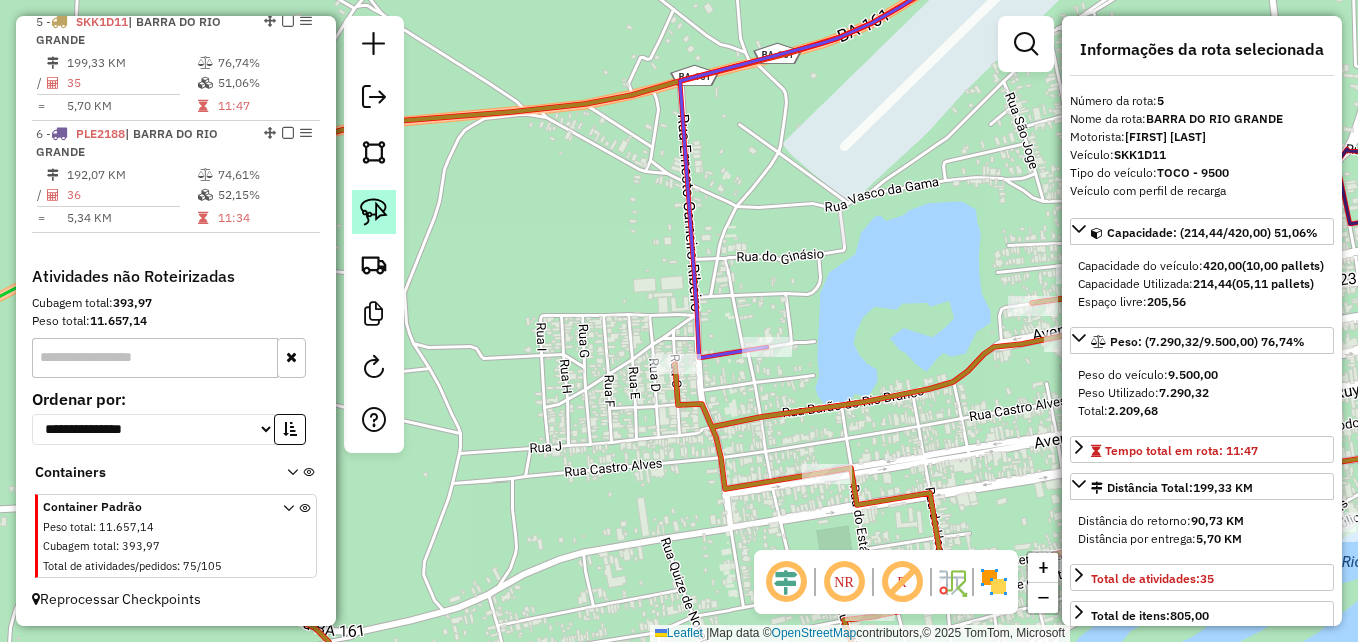 click 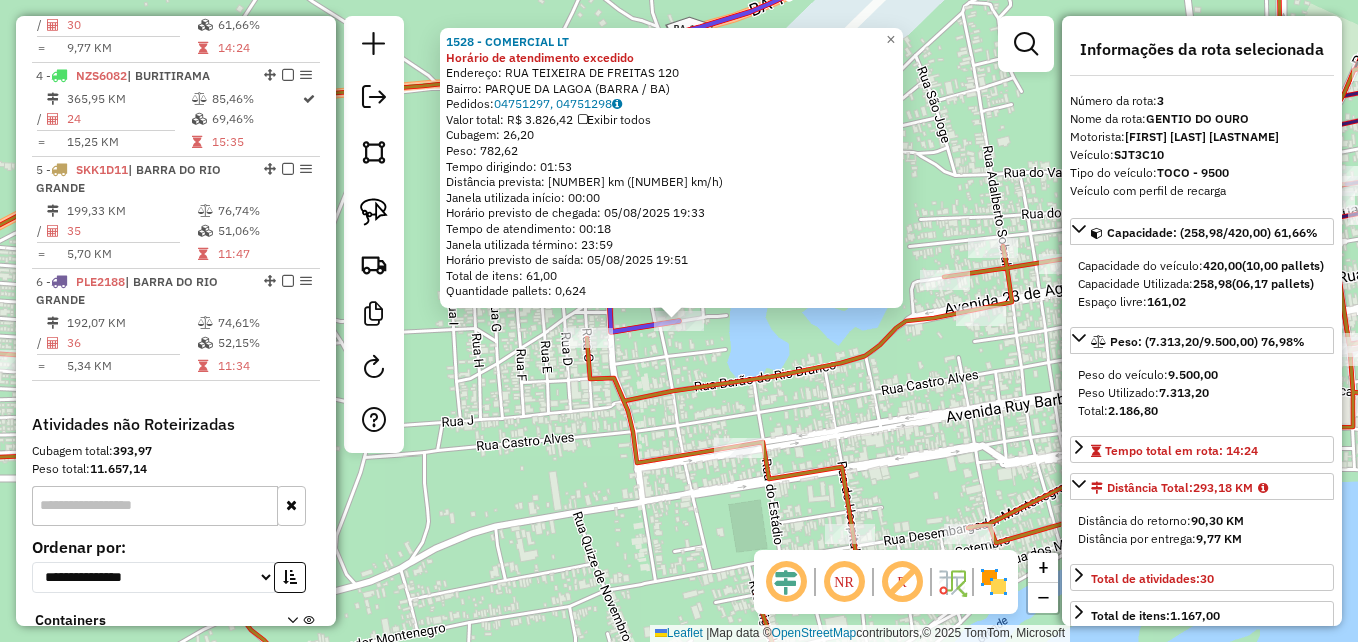 scroll, scrollTop: 956, scrollLeft: 0, axis: vertical 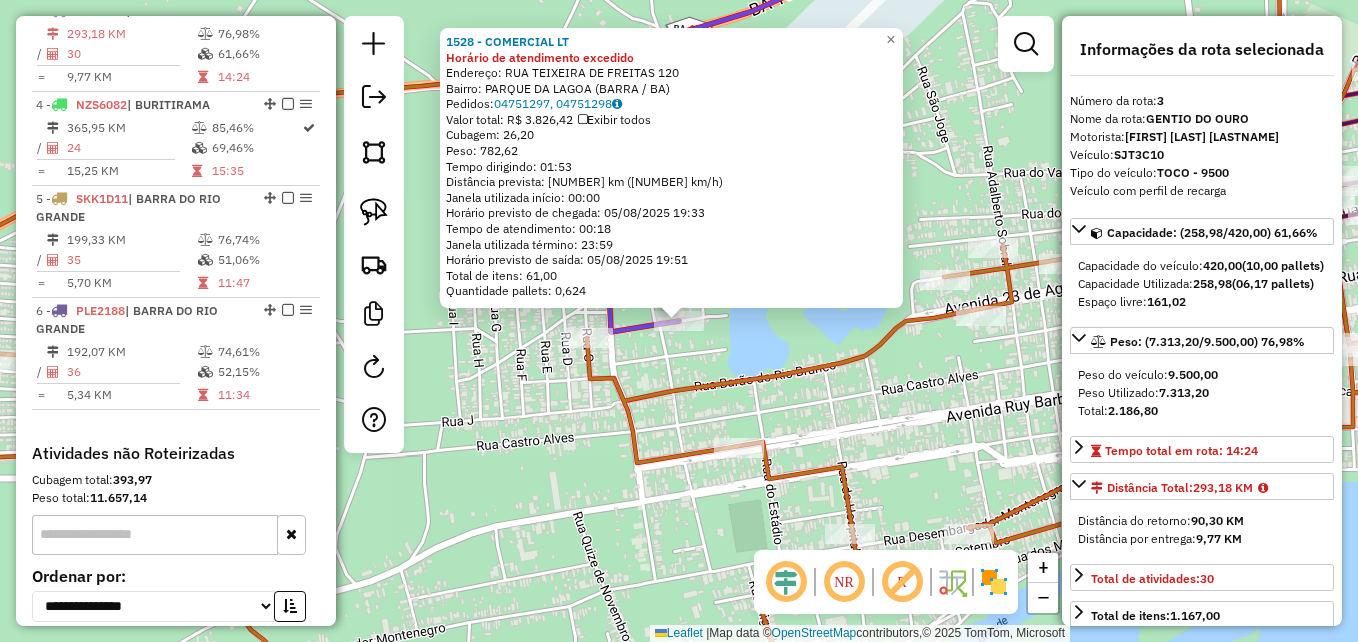 click on "1528 - COMERCIAL LT Horário de atendimento excedido  Endereço:  RUA TEIXEIRA DE FREITAS 120   Bairro: PARQUE DA LAGOA (BARRA / BA)   Pedidos:  04751297, 04751298   Valor total: R$ 3.826,42   Exibir todos   Cubagem: 26,20  Peso: 782,62  Tempo dirigindo: 01:53   Distância prevista: 106,249 km (56,42 km/h)   Janela utilizada início: 00:00   Horário previsto de chegada: 05/08/2025 19:33   Tempo de atendimento: 00:18   Janela utilizada término: 23:59   Horário previsto de saída: 05/08/2025 19:51   Total de itens: 61,00   Quantidade pallets: 0,624  × Janela de atendimento Grade de atendimento Capacidade Transportadoras Veículos Cliente Pedidos  Rotas Selecione os dias de semana para filtrar as janelas de atendimento  Seg   Ter   Qua   Qui   Sex   Sáb   Dom  Informe o período da janela de atendimento: De: Até:  Filtrar exatamente a janela do cliente  Considerar janela de atendimento padrão  Selecione os dias de semana para filtrar as grades de atendimento  Seg   Ter   Qua   Qui   Sex   Sáb   Dom  De:" 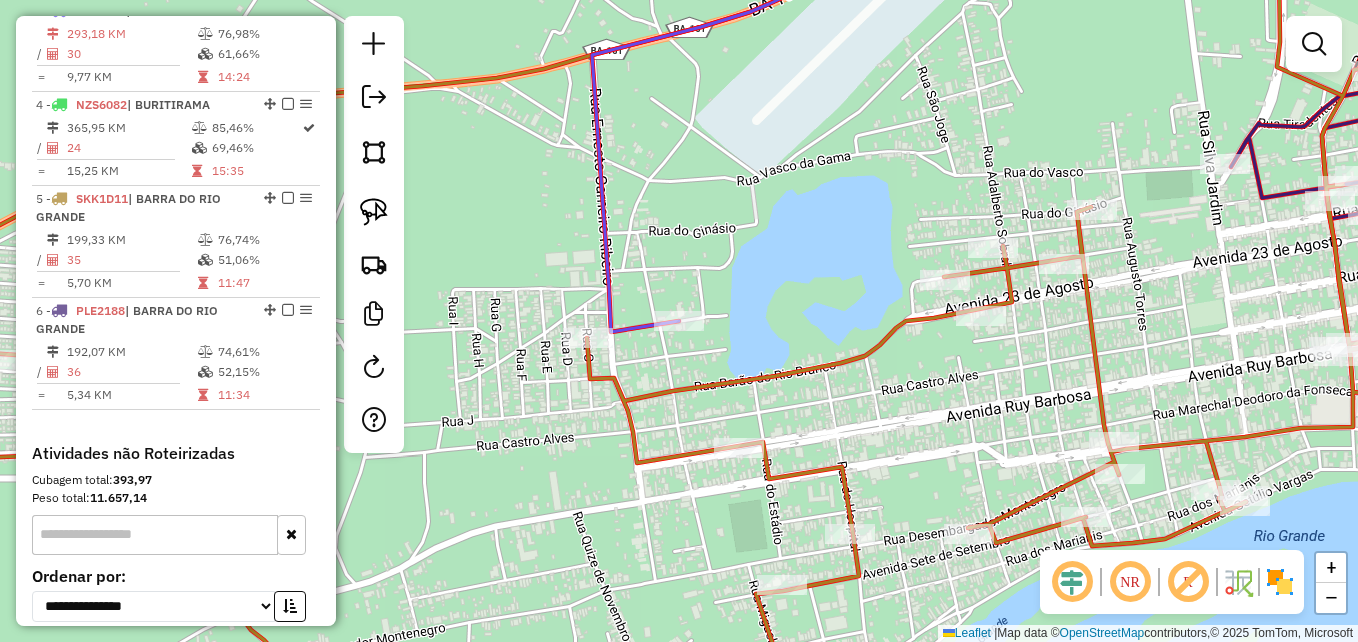 click 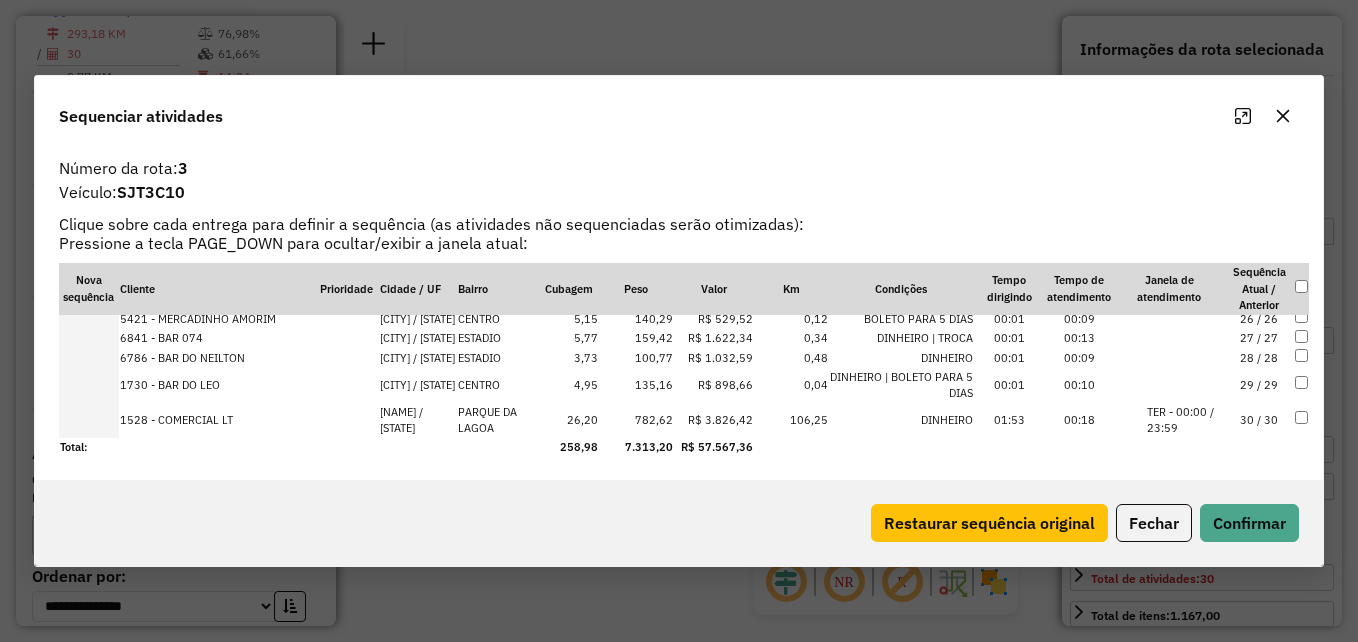 scroll, scrollTop: 927, scrollLeft: 0, axis: vertical 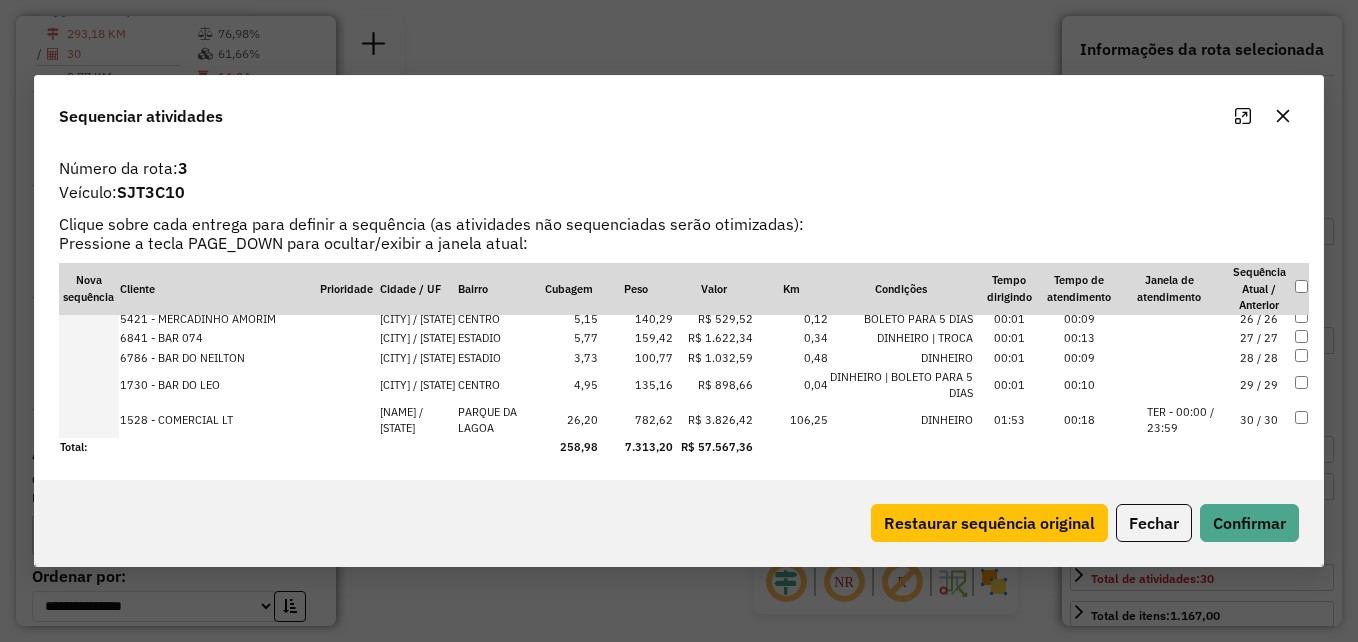 click at bounding box center (1301, 420) 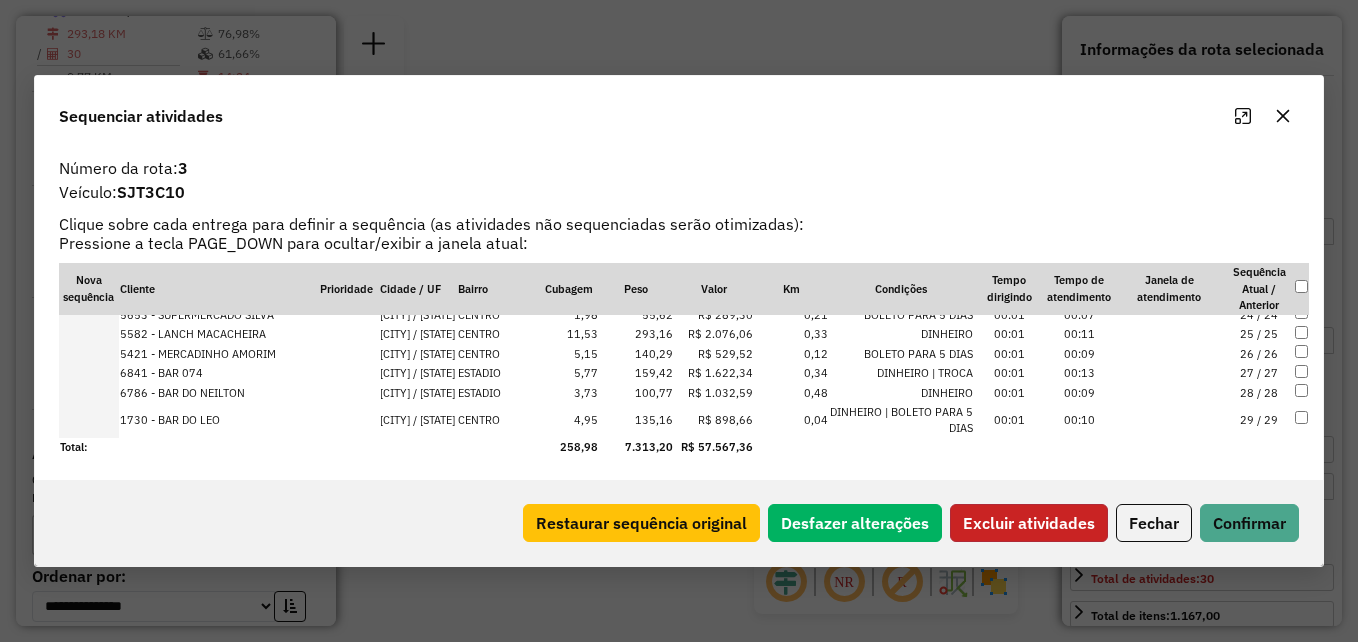 click on "Excluir atividades" 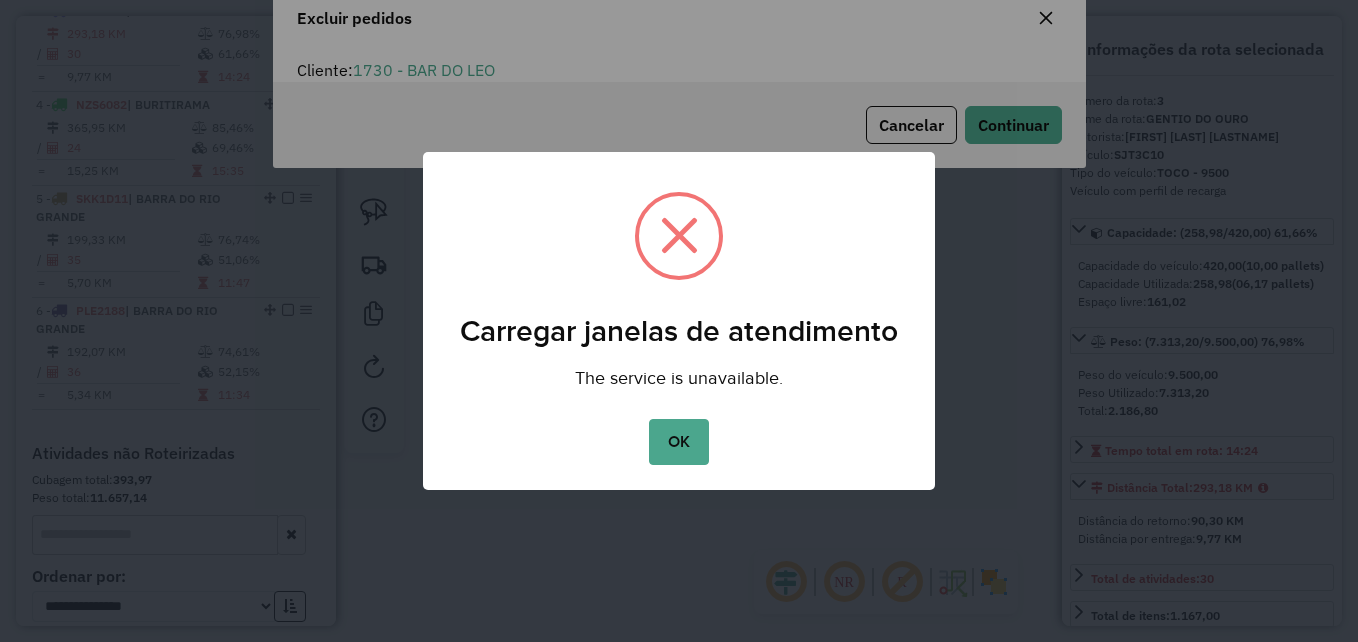 scroll, scrollTop: 12, scrollLeft: 6, axis: both 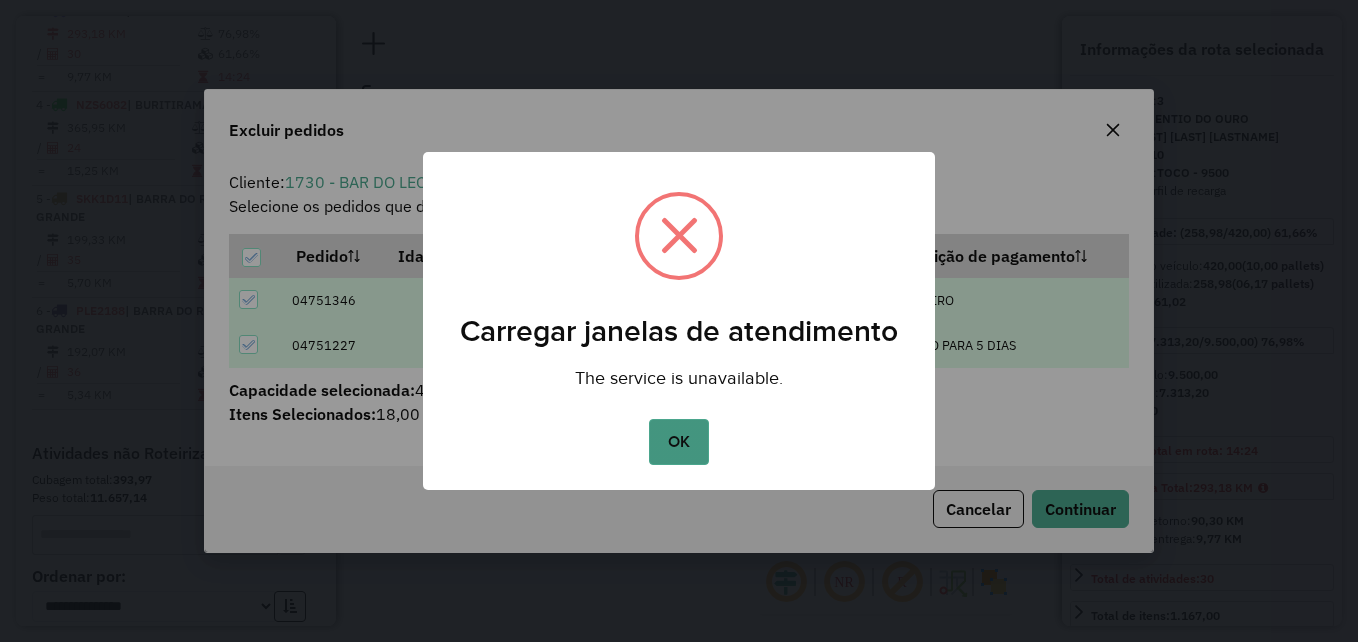 click on "OK" at bounding box center (678, 442) 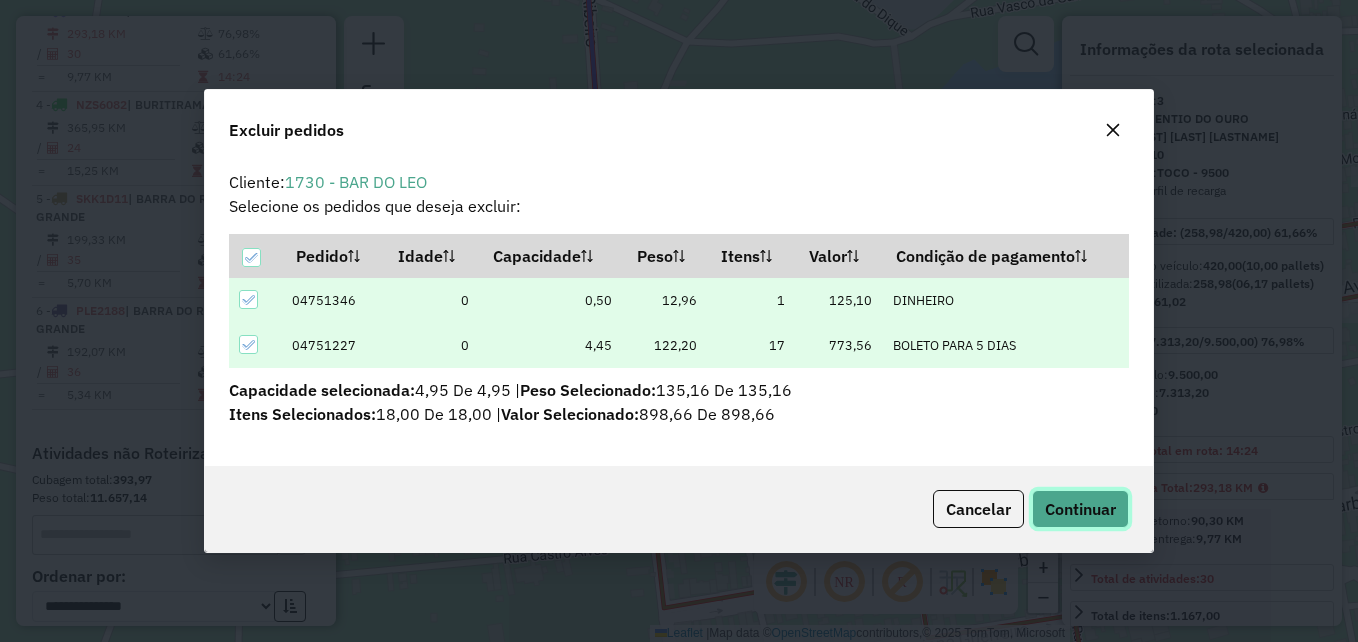 click on "Continuar" 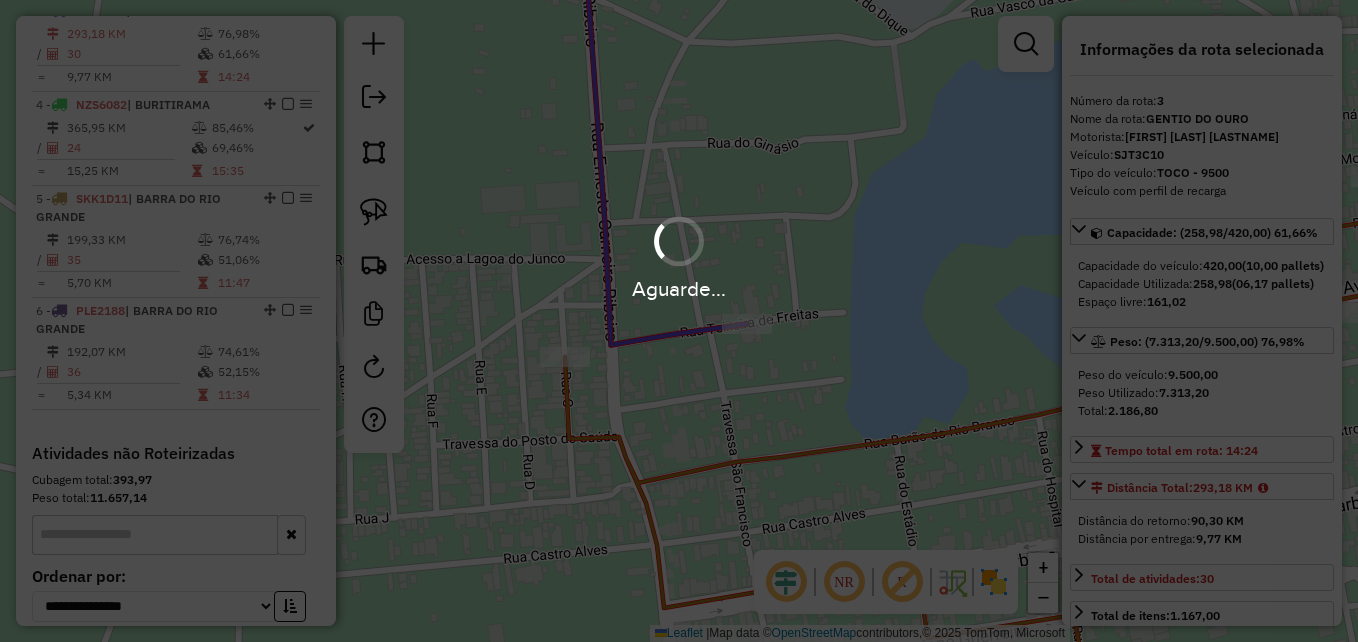 click on "Aguarde..." at bounding box center (679, 321) 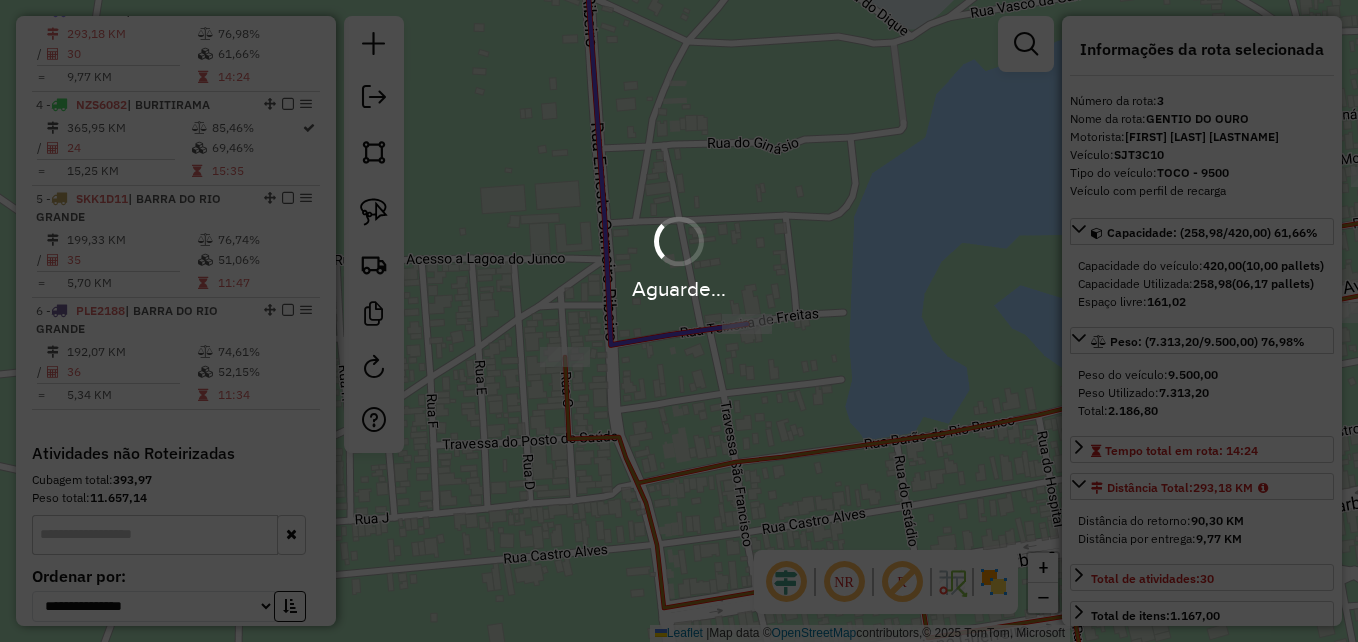 click on "Aguarde..." at bounding box center [679, 256] 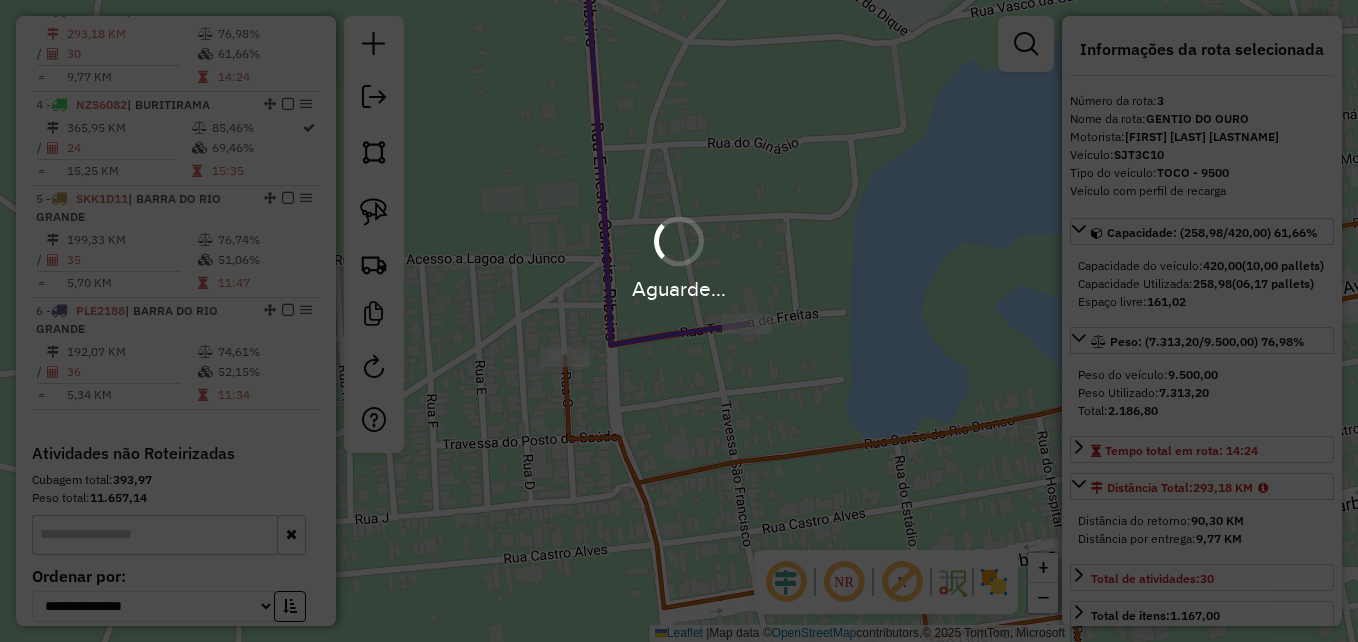 drag, startPoint x: 931, startPoint y: 202, endPoint x: 648, endPoint y: 111, distance: 297.27094 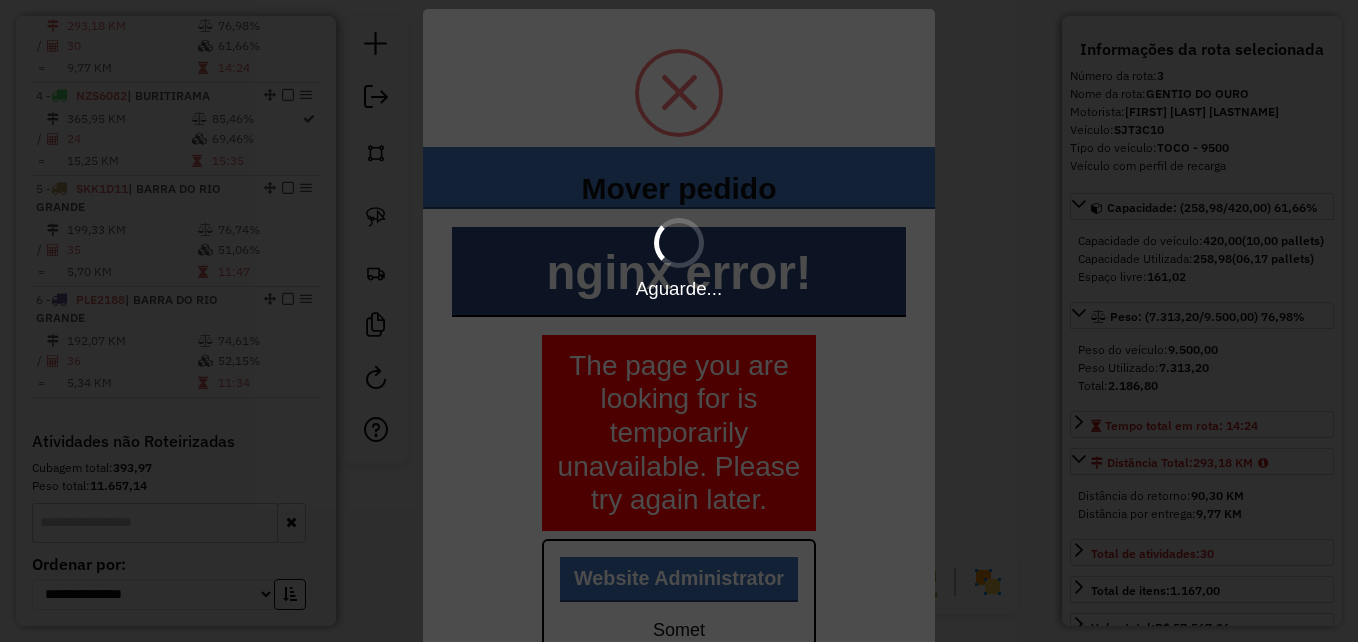 scroll, scrollTop: 948, scrollLeft: 0, axis: vertical 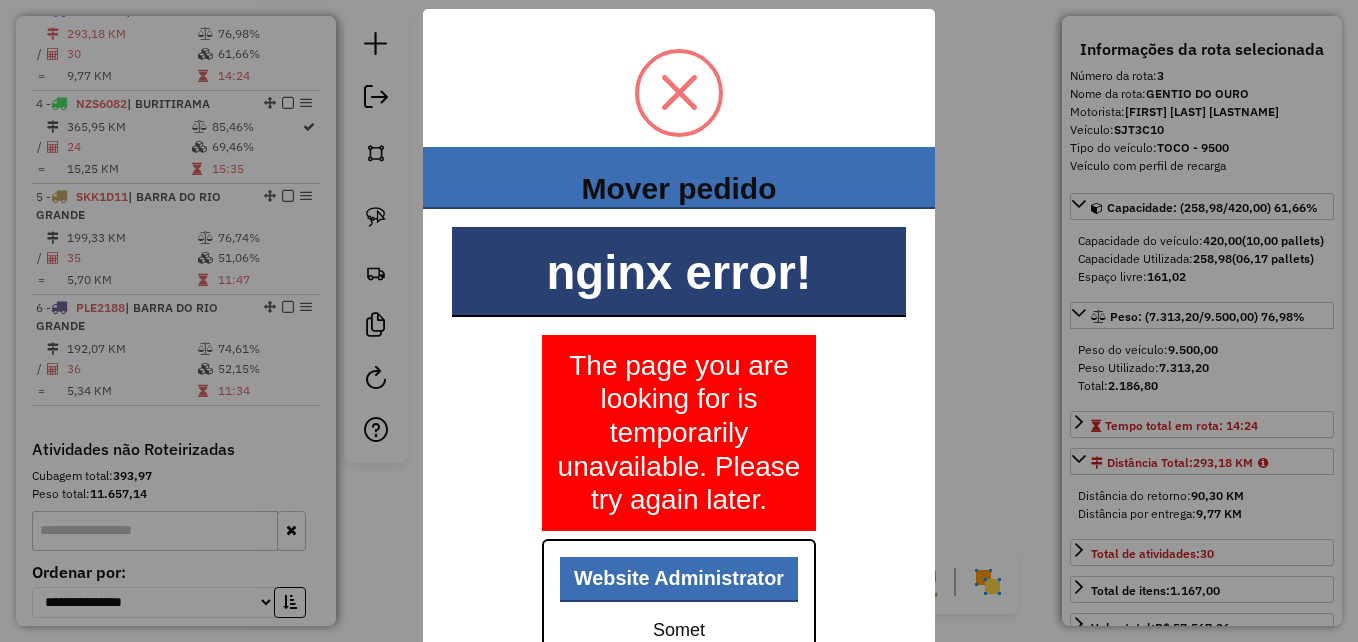 click at bounding box center [679, 92] 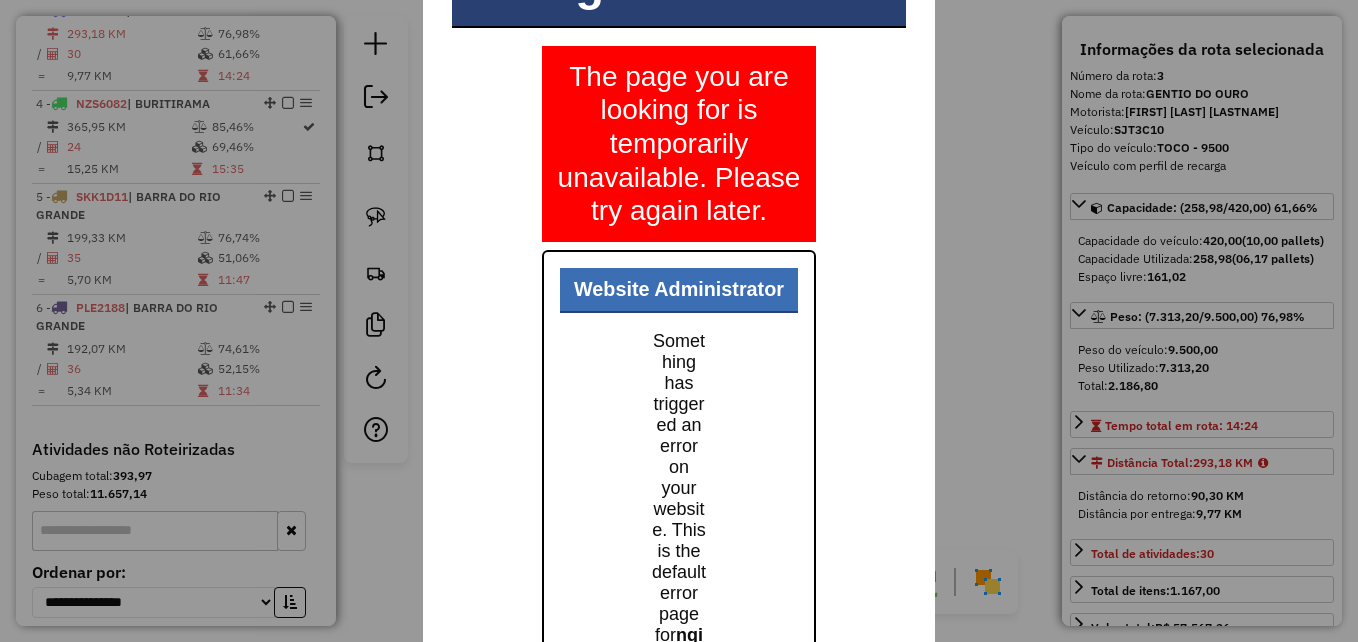 scroll, scrollTop: 0, scrollLeft: 0, axis: both 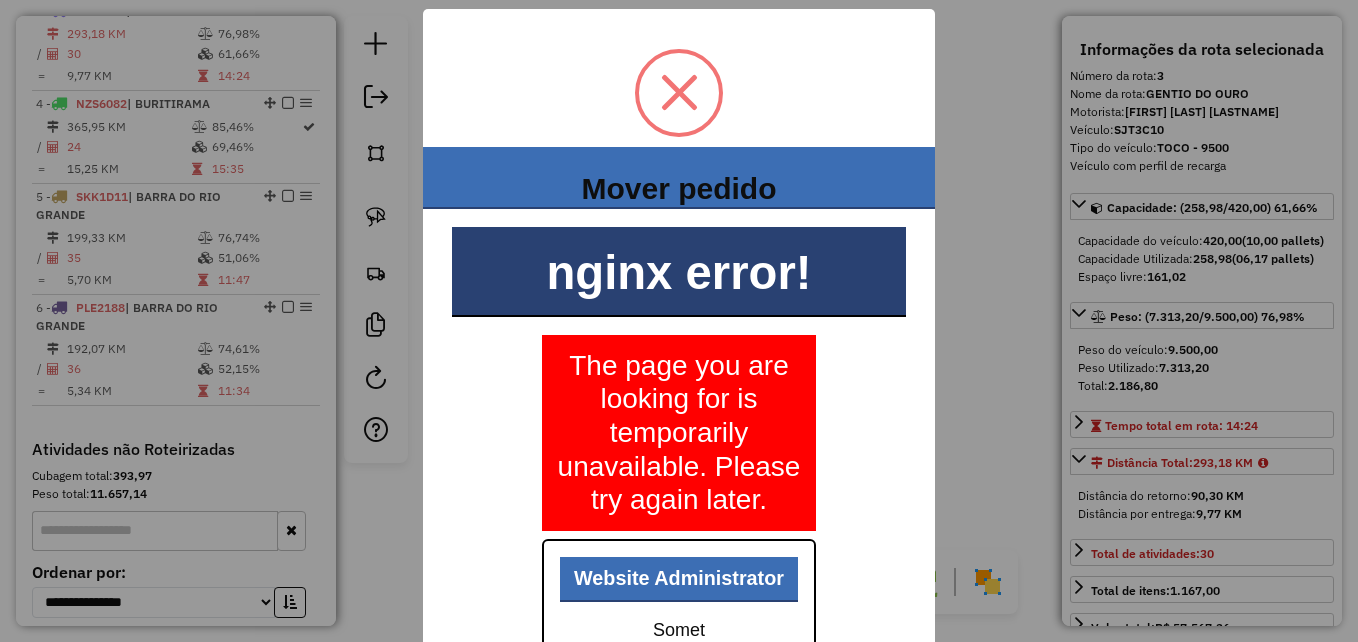click on "×
Mover pedido
The page is temporarily unavailable
nginx error!
The page you are looking for is temporarily unavailable.  Please try again later.
Website Administrator
Something has triggered an error on your
website.  This is the default error page for
nginx  that is distributed with
Fedora.  It is located
/usr/share/nginx/html/50x.html
You should customize this error page for your own
site or edit the  error_page  directive in
the  nginx  configuration file
/etc/nginx/nginx.conf .
OK No Cancel" at bounding box center [679, 321] 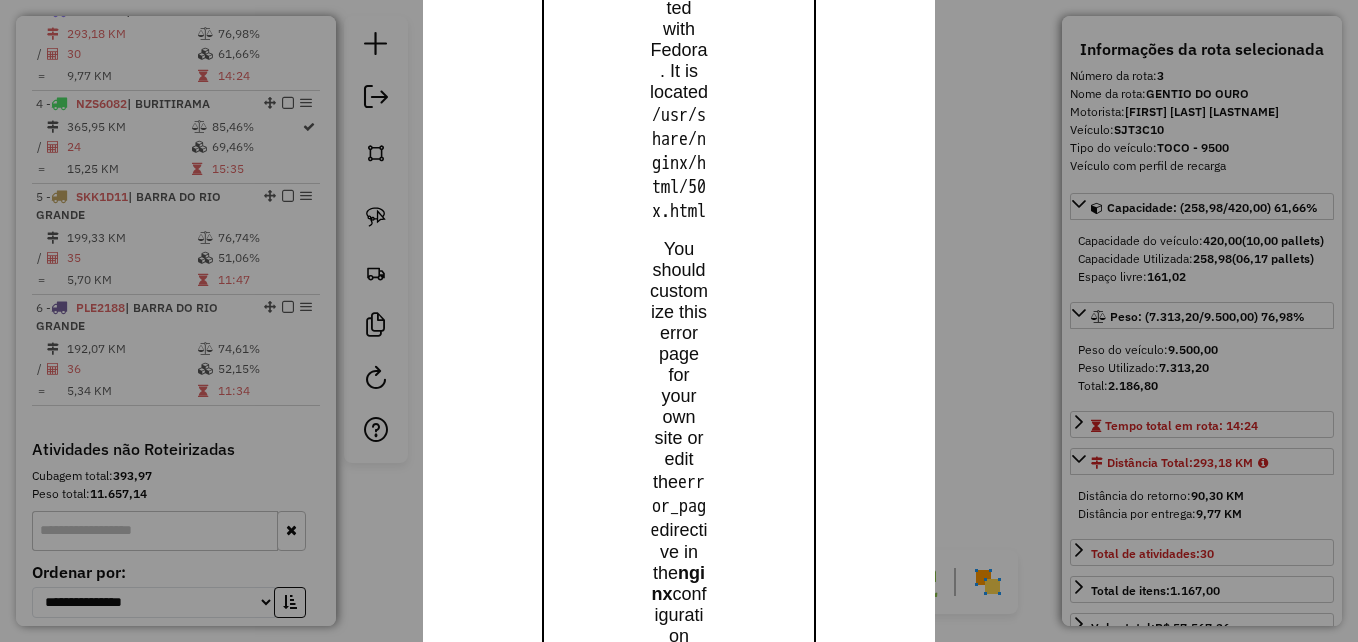 scroll, scrollTop: 1445, scrollLeft: 0, axis: vertical 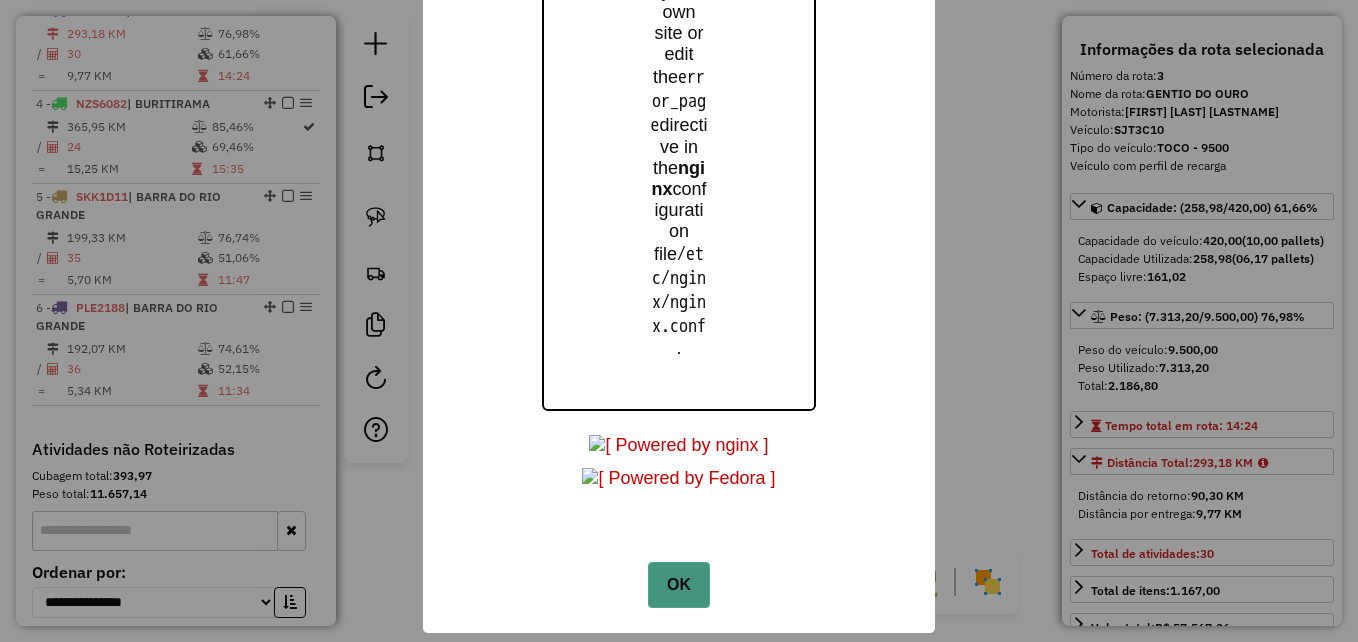 click on "OK" at bounding box center [678, 585] 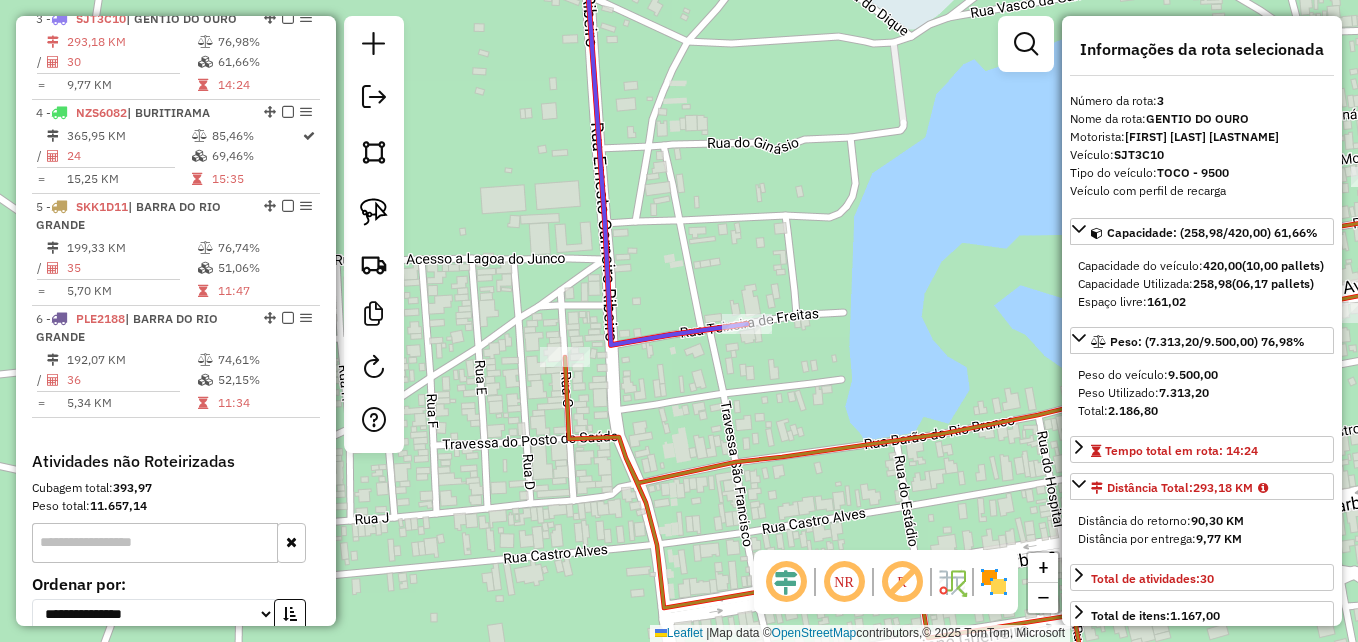 scroll, scrollTop: 956, scrollLeft: 0, axis: vertical 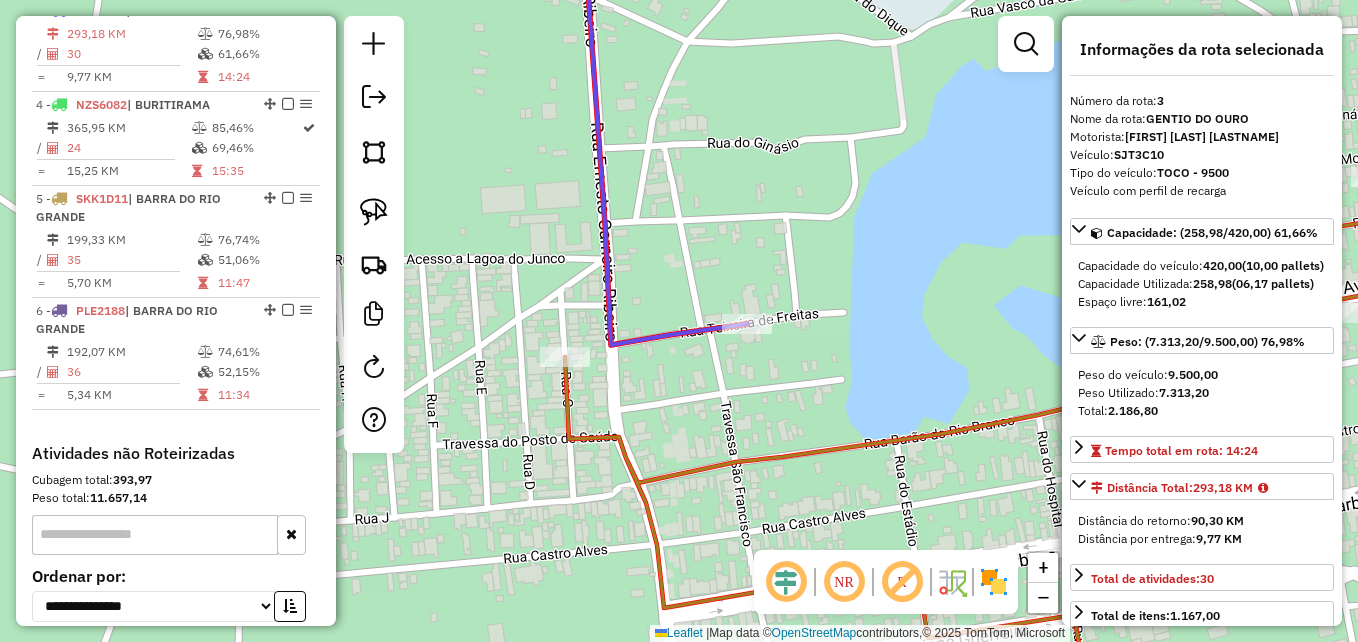 click on "Janela de atendimento Grade de atendimento Capacidade Transportadoras Veículos Cliente Pedidos  Rotas Selecione os dias de semana para filtrar as janelas de atendimento  Seg   Ter   Qua   Qui   Sex   Sáb   Dom  Informe o período da janela de atendimento: De: Até:  Filtrar exatamente a janela do cliente  Considerar janela de atendimento padrão  Selecione os dias de semana para filtrar as grades de atendimento  Seg   Ter   Qua   Qui   Sex   Sáb   Dom   Considerar clientes sem dia de atendimento cadastrado  Clientes fora do dia de atendimento selecionado Filtrar as atividades entre os valores definidos abaixo:  Peso mínimo:   Peso máximo:   Cubagem mínima:   Cubagem máxima:   De:   Até:  Filtrar as atividades entre o tempo de atendimento definido abaixo:  De:   Até:   Considerar capacidade total dos clientes não roteirizados Transportadora: Selecione um ou mais itens Tipo de veículo: Selecione um ou mais itens Veículo: Selecione um ou mais itens Motorista: Selecione um ou mais itens Nome: Rótulo:" 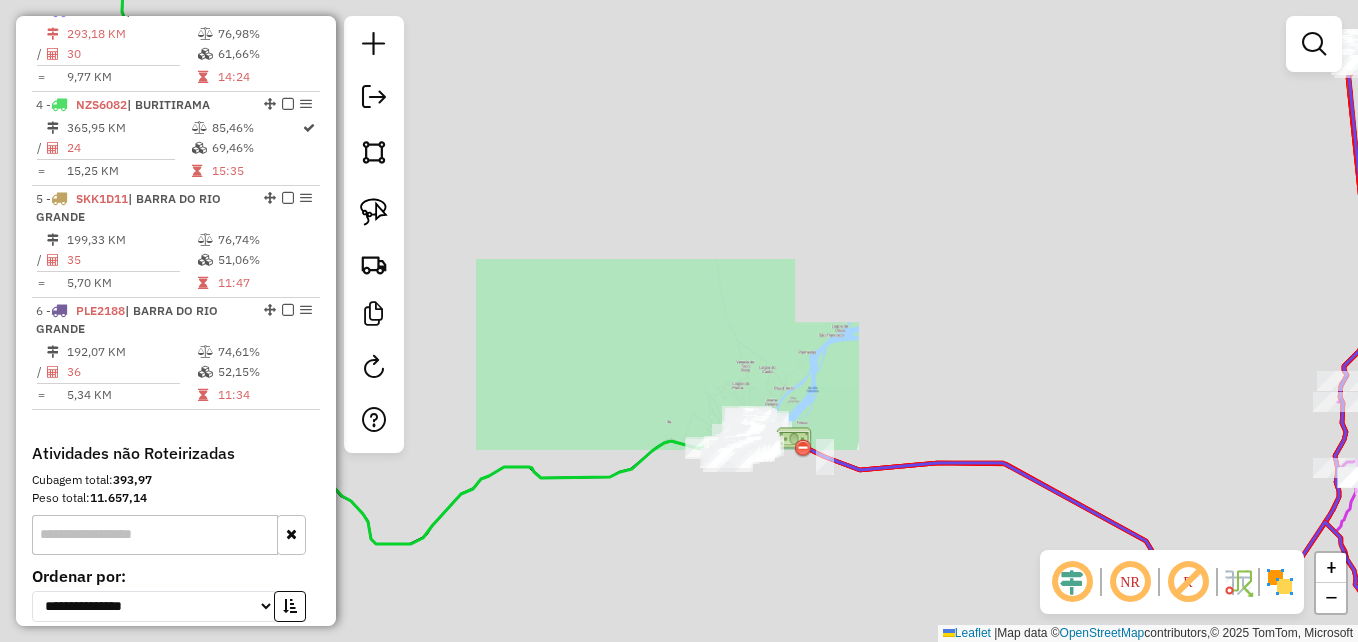 drag, startPoint x: 932, startPoint y: 473, endPoint x: 805, endPoint y: 191, distance: 309.2782 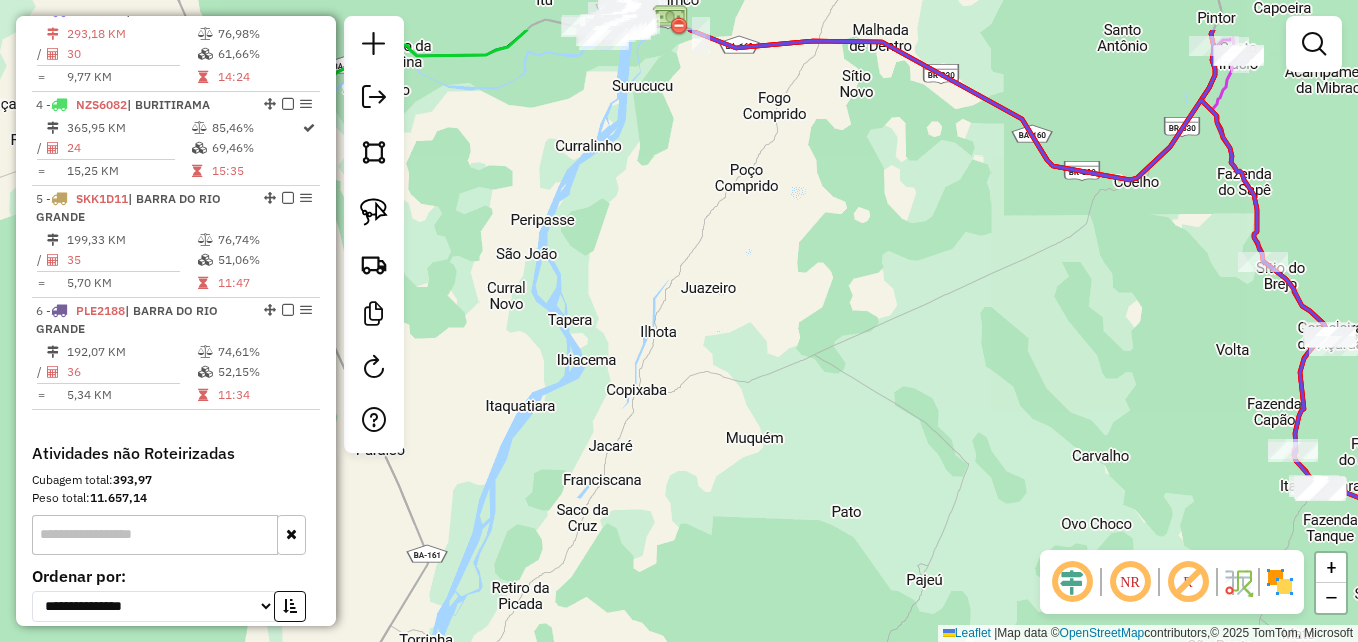 drag, startPoint x: 1049, startPoint y: 168, endPoint x: 755, endPoint y: 456, distance: 411.558 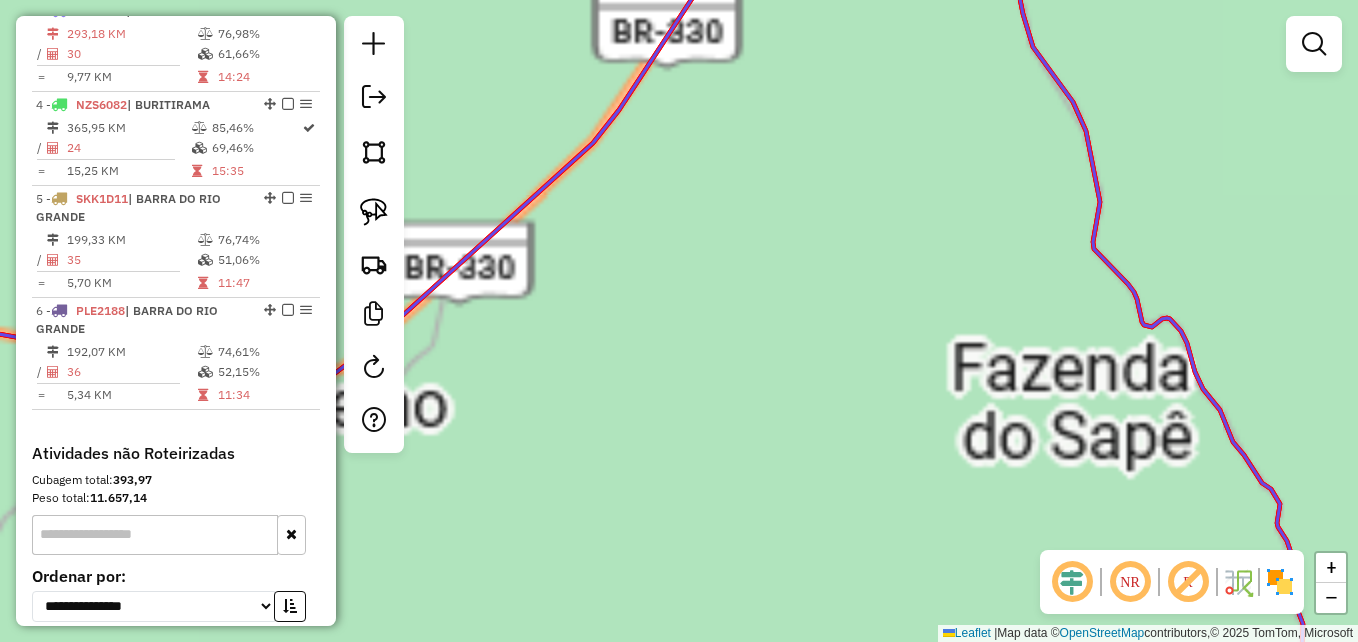 drag, startPoint x: 965, startPoint y: 308, endPoint x: 827, endPoint y: 485, distance: 224.4393 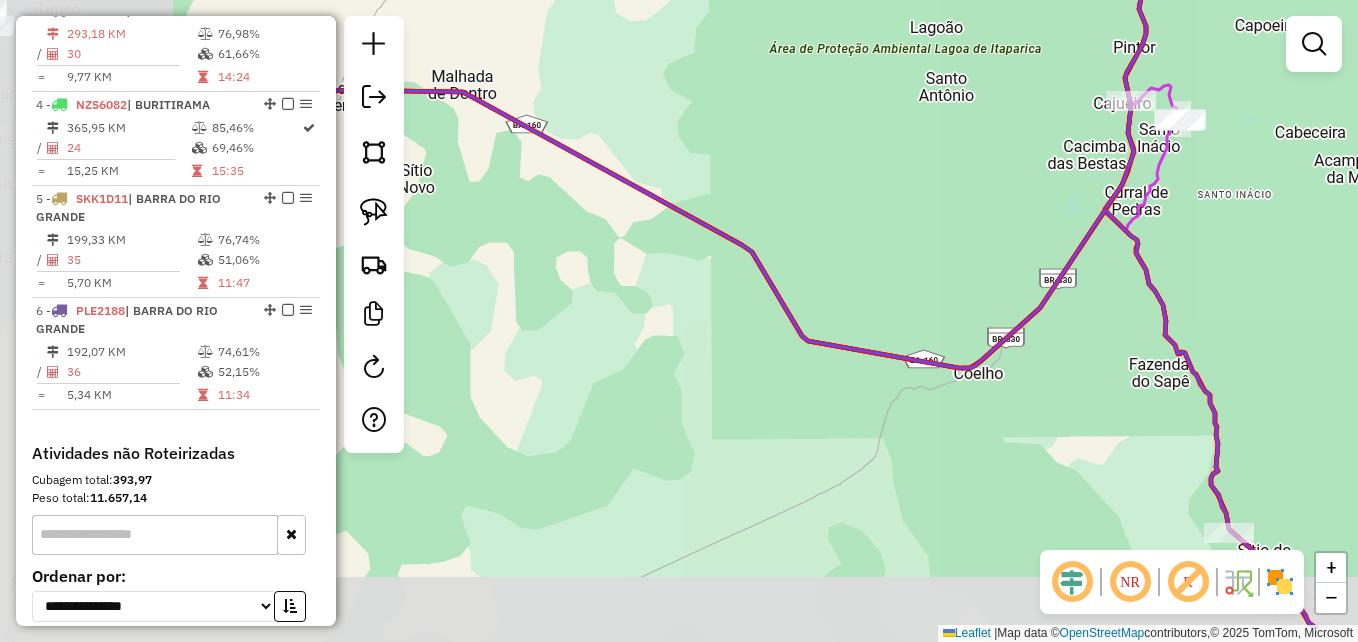 drag, startPoint x: 661, startPoint y: 353, endPoint x: 1056, endPoint y: 394, distance: 397.12216 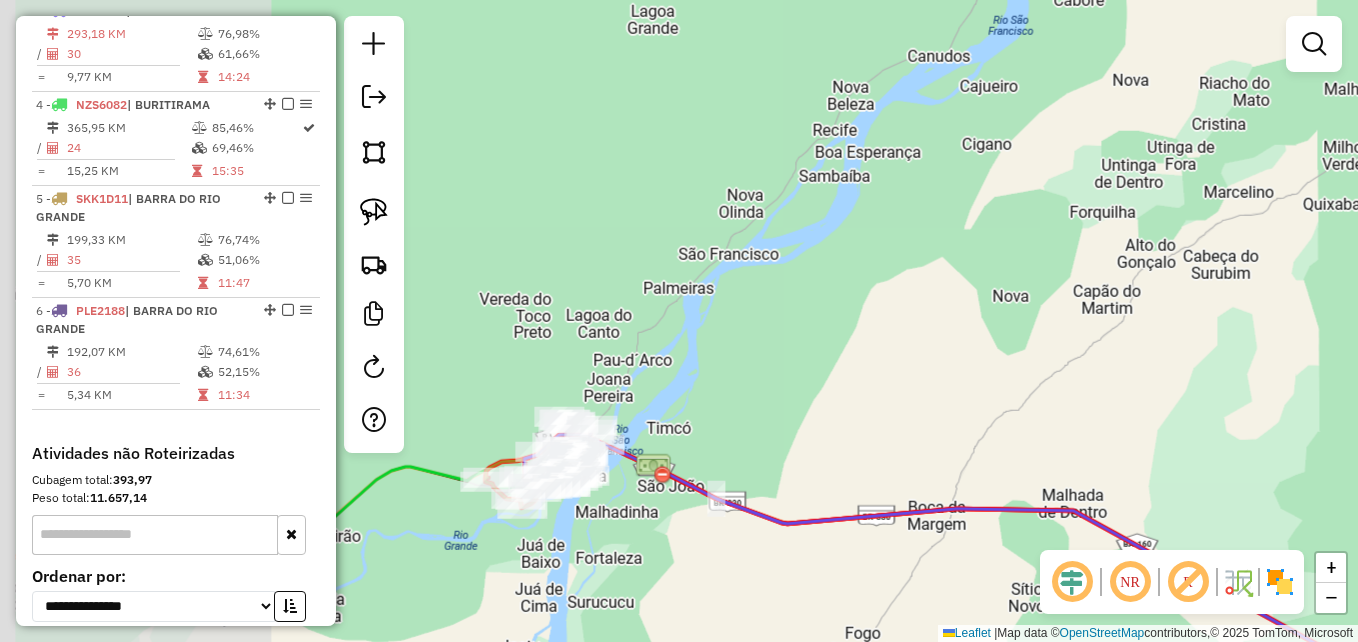 drag, startPoint x: 922, startPoint y: 269, endPoint x: 1005, endPoint y: 290, distance: 85.61542 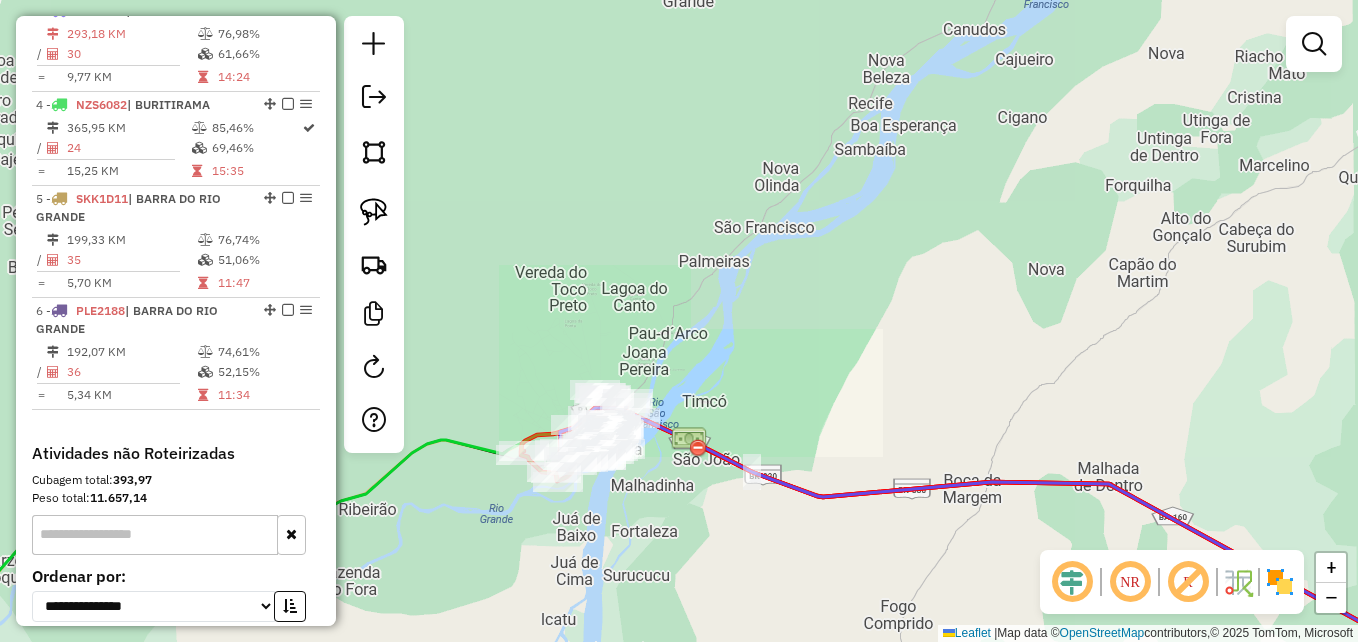 drag, startPoint x: 986, startPoint y: 415, endPoint x: 731, endPoint y: 241, distance: 308.7086 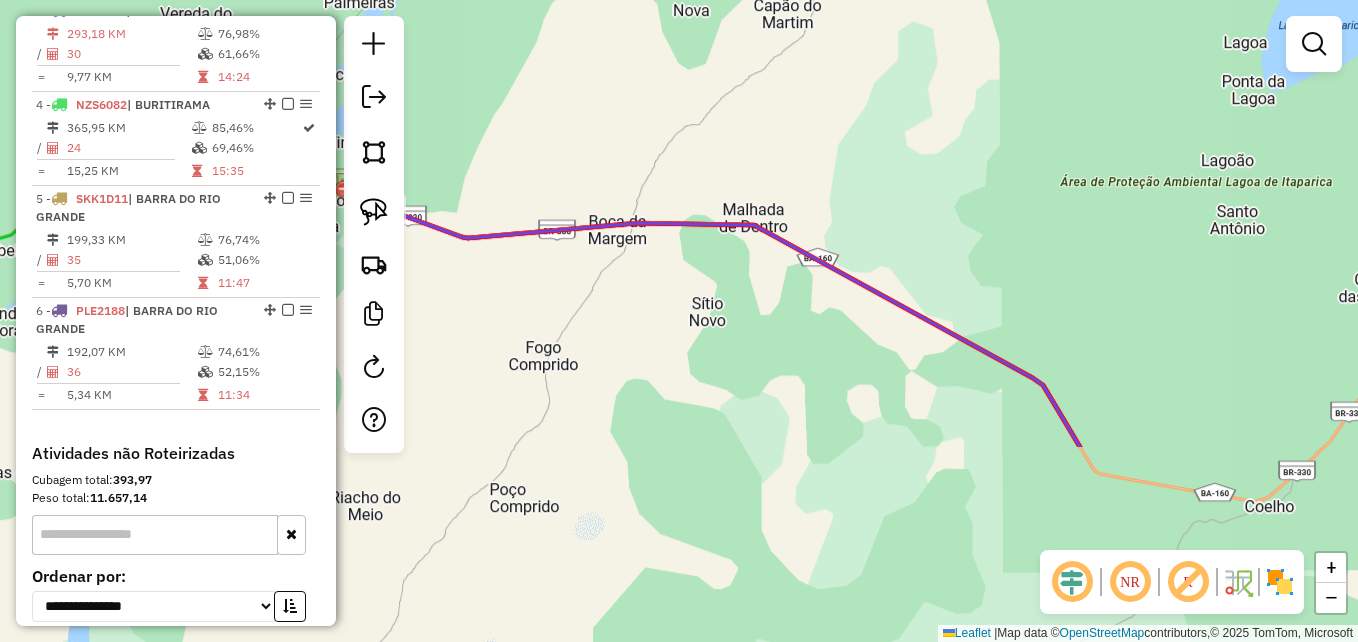 drag, startPoint x: 1091, startPoint y: 387, endPoint x: 759, endPoint y: 170, distance: 396.627 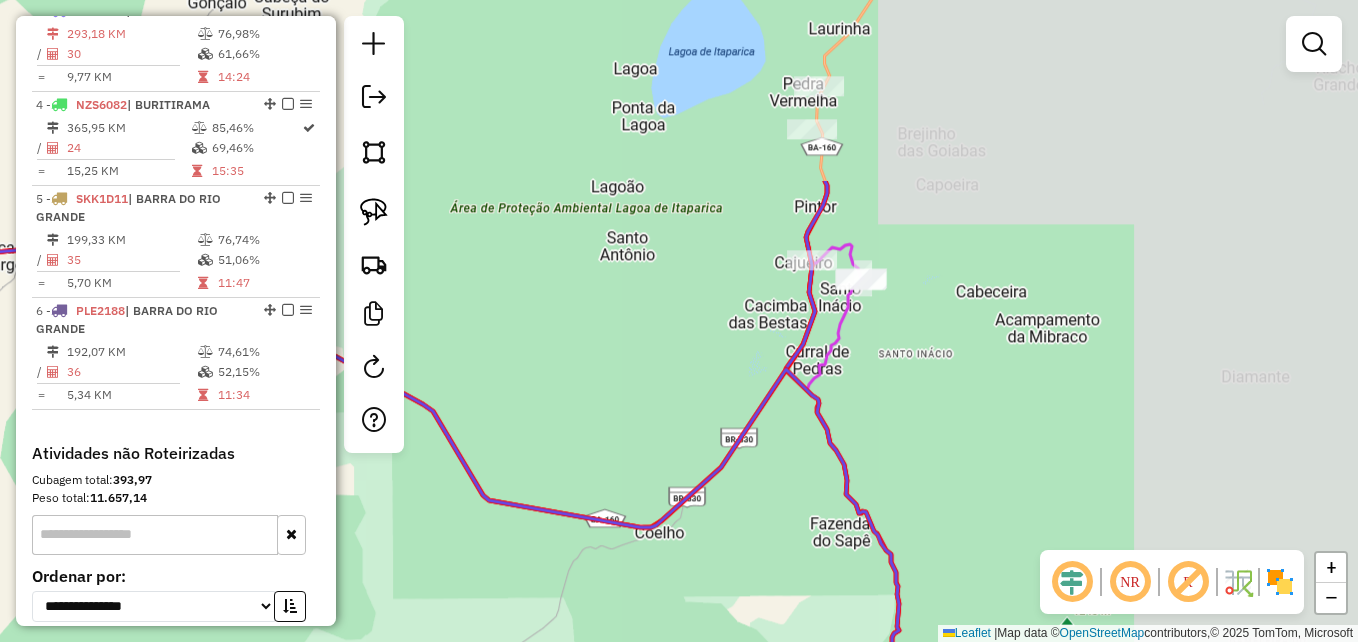 drag, startPoint x: 1140, startPoint y: 299, endPoint x: 852, endPoint y: 576, distance: 399.59103 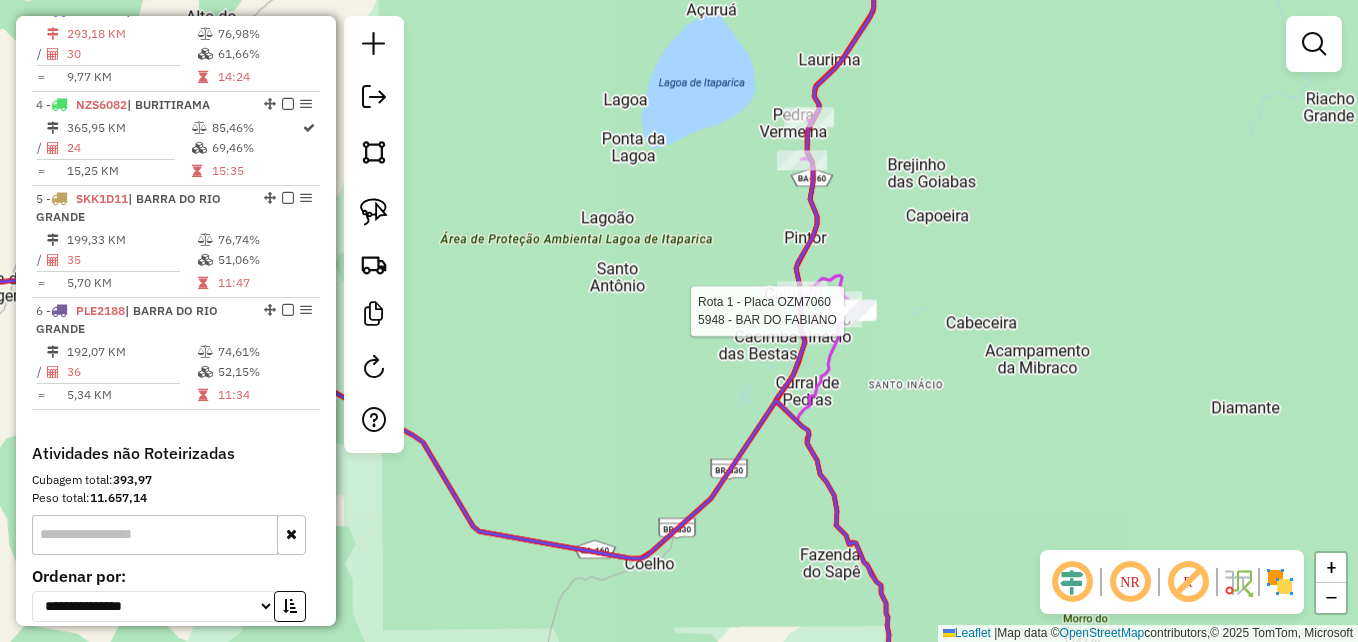 select on "**********" 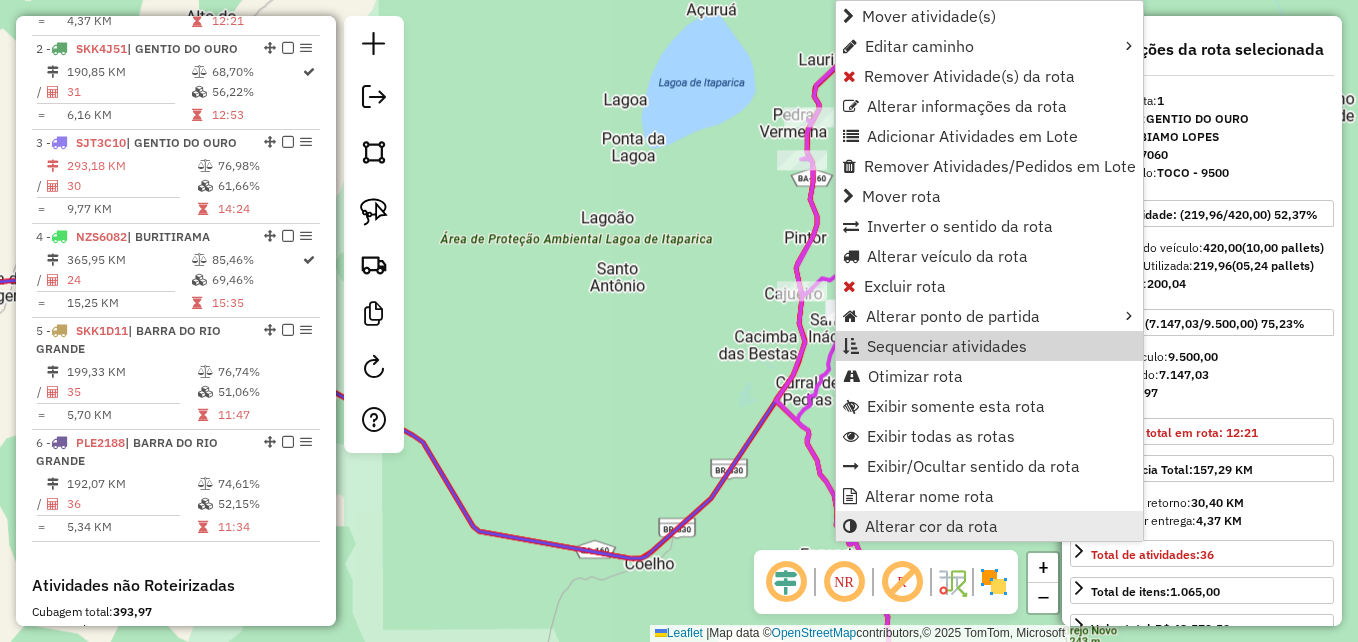 scroll, scrollTop: 750, scrollLeft: 0, axis: vertical 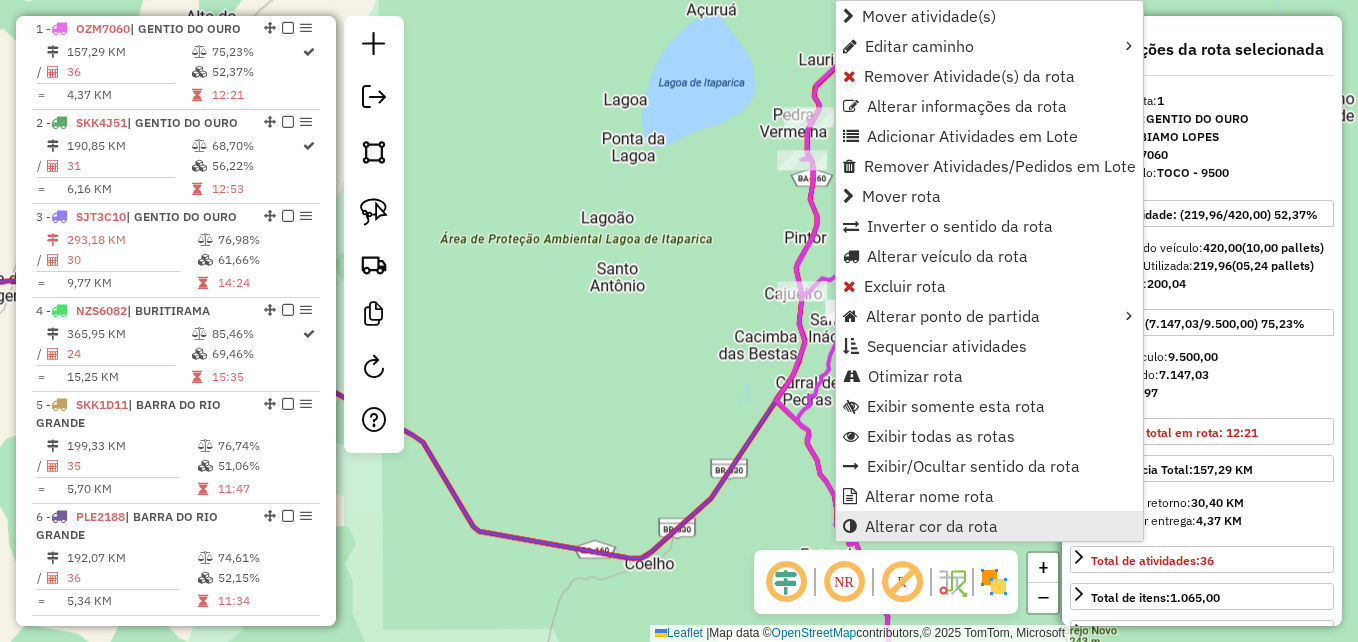 click on "Alterar cor da rota" at bounding box center [931, 526] 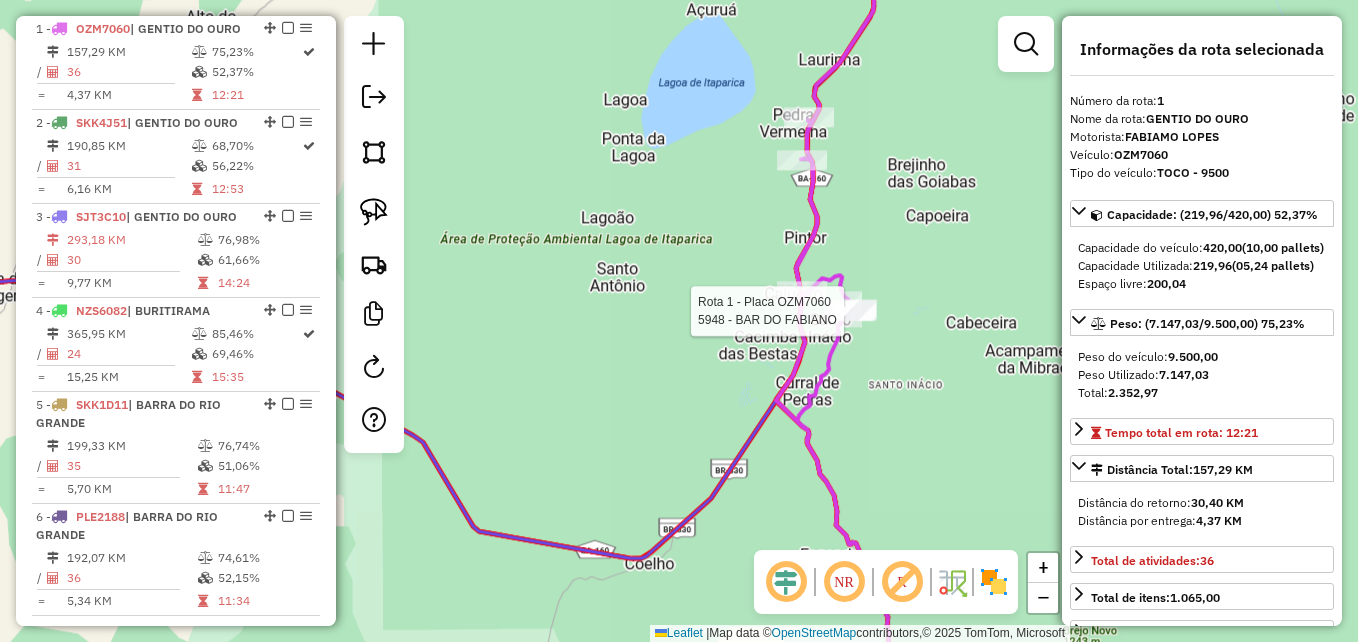 select on "**********" 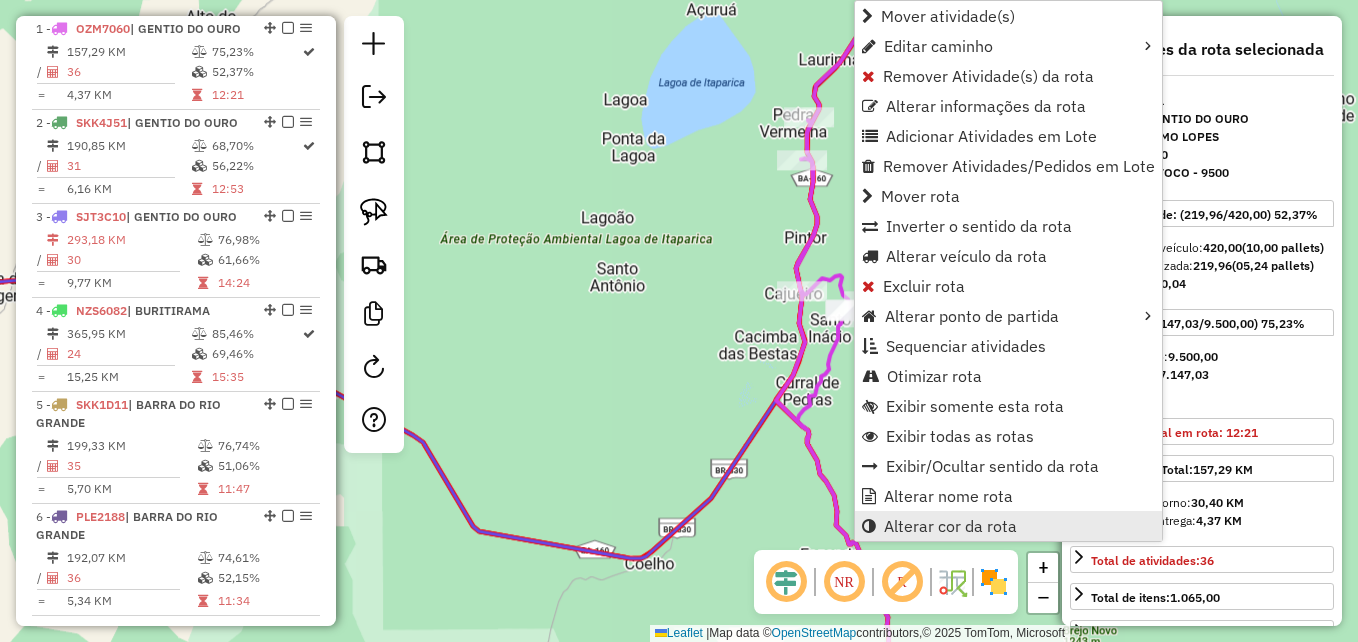 click on "Alterar cor da rota" at bounding box center [950, 526] 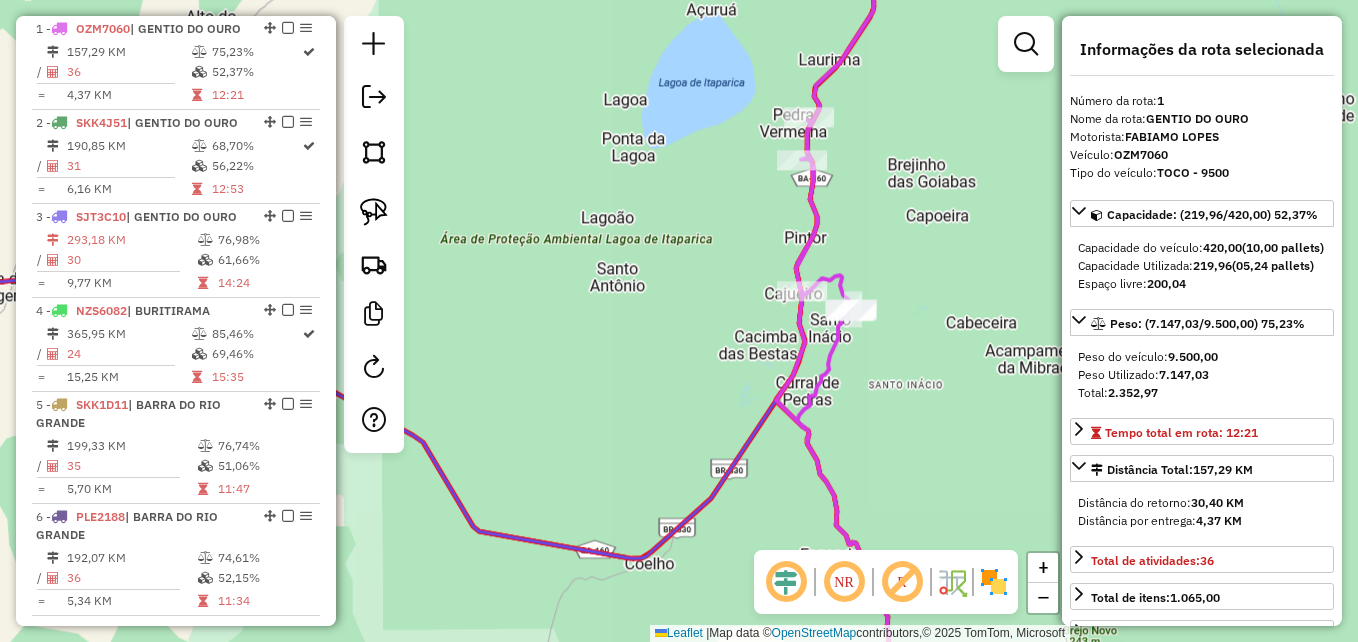 scroll, scrollTop: 500, scrollLeft: 0, axis: vertical 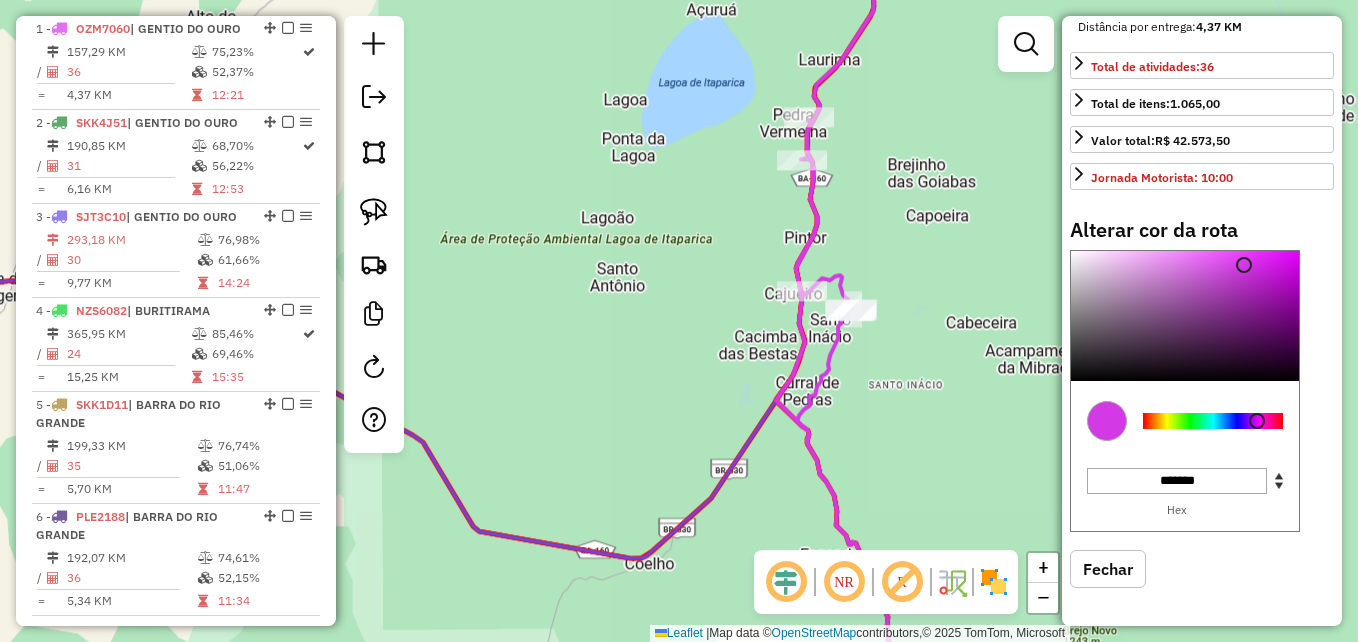 type on "*******" 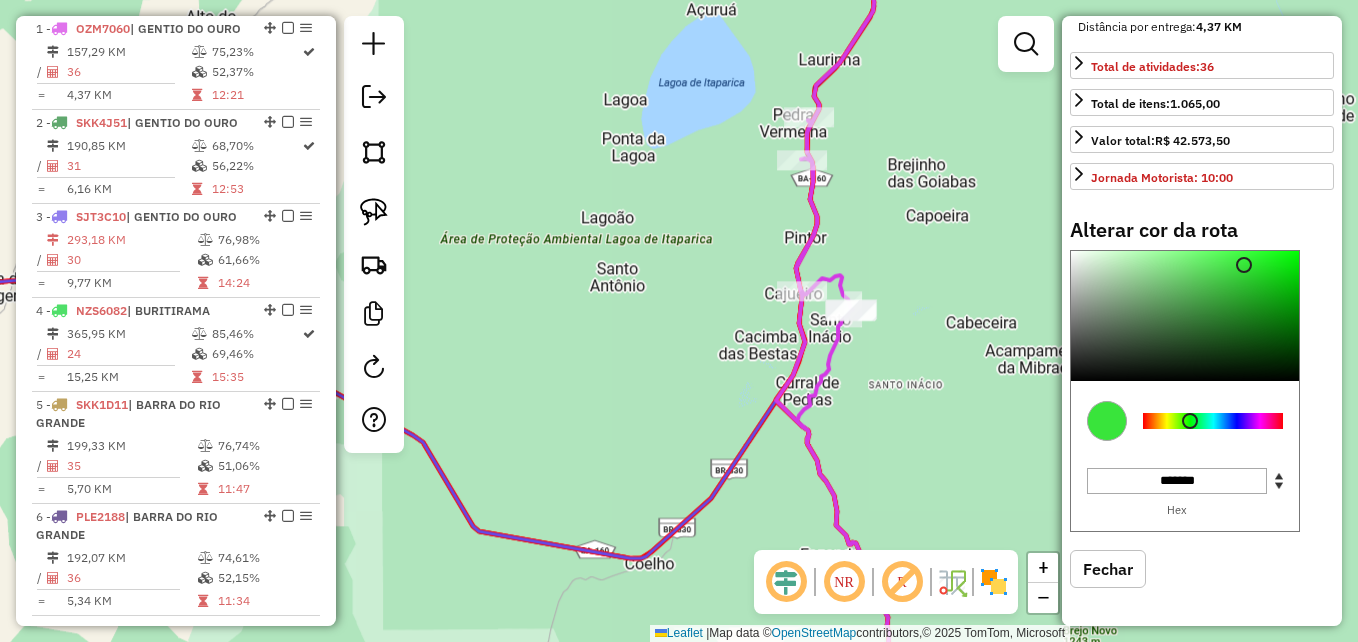 click at bounding box center [1213, 421] 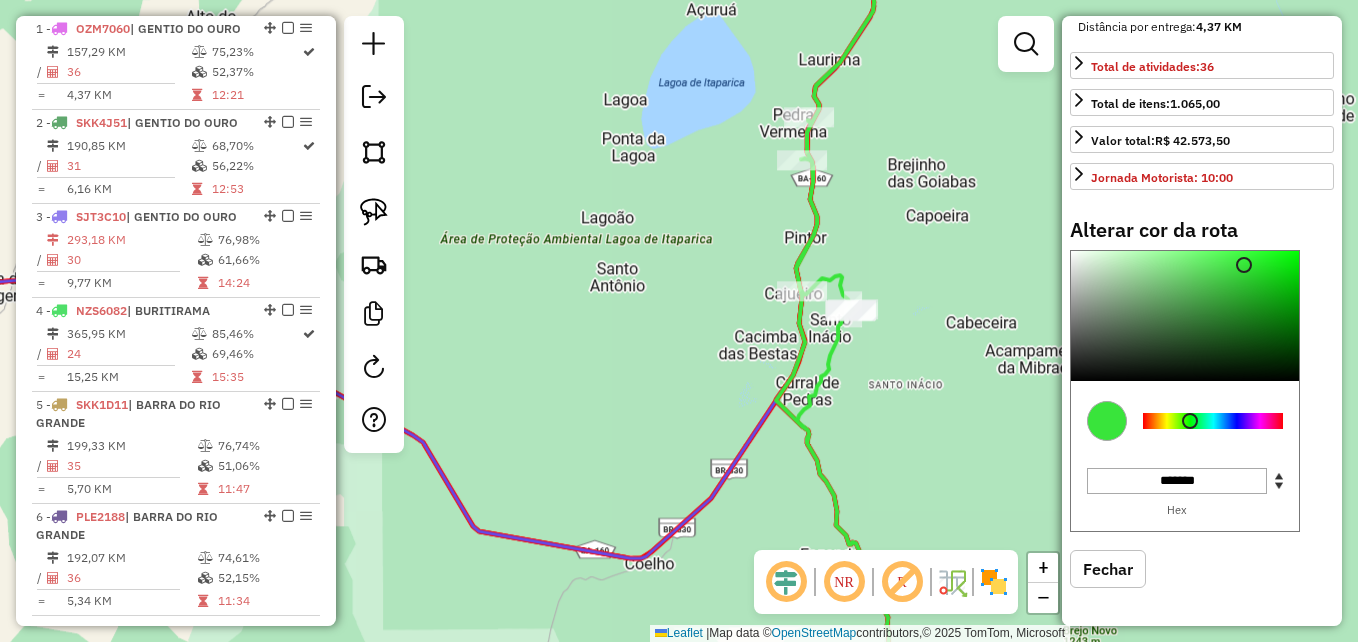 drag, startPoint x: 915, startPoint y: 442, endPoint x: 771, endPoint y: 209, distance: 273.90692 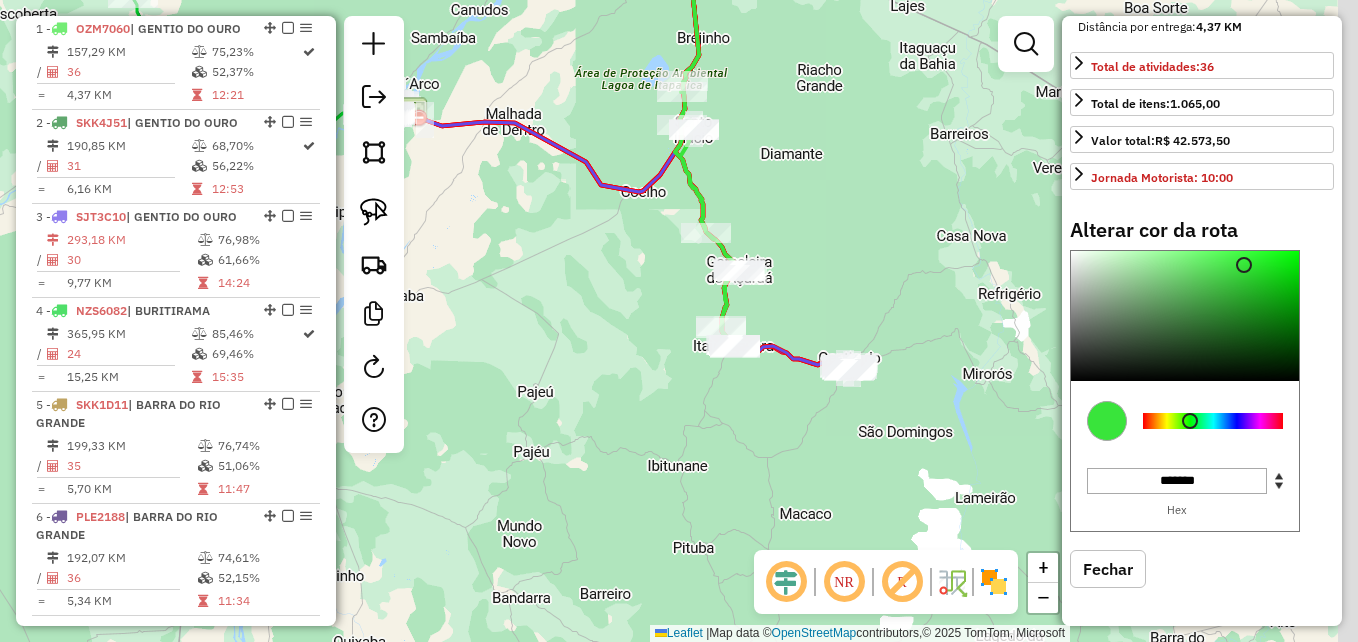 drag, startPoint x: 791, startPoint y: 384, endPoint x: 717, endPoint y: 396, distance: 74.96666 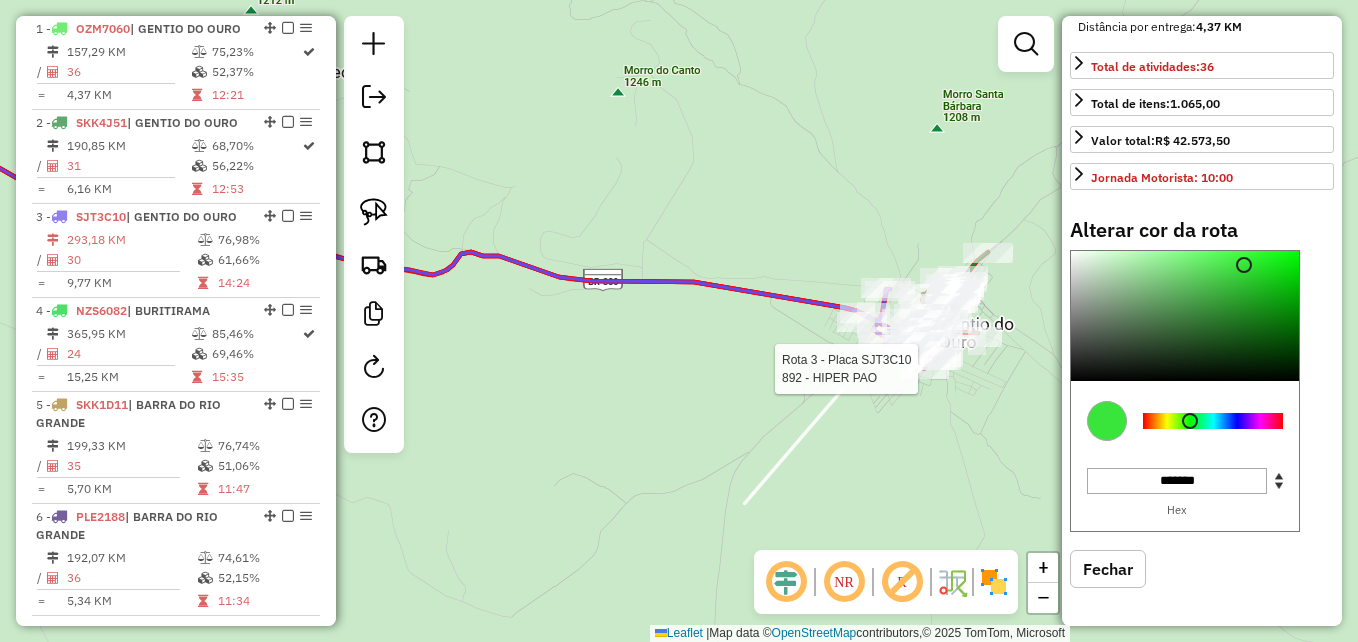 select on "**********" 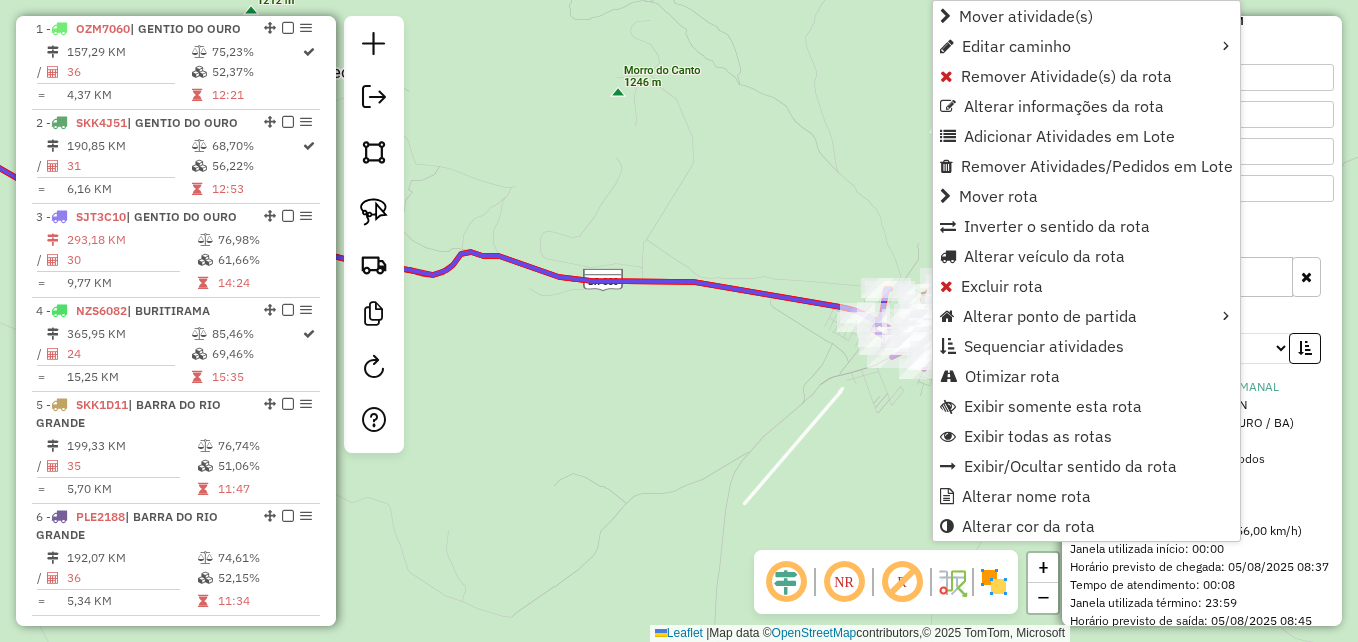 scroll, scrollTop: 518, scrollLeft: 0, axis: vertical 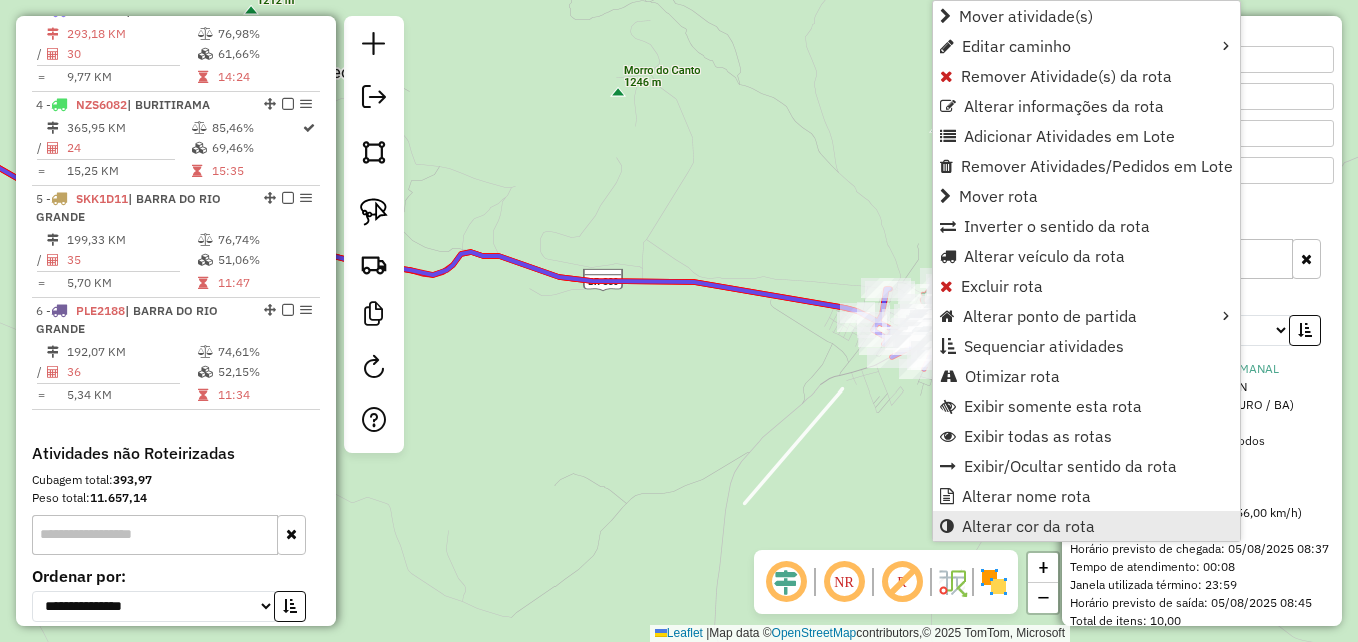 click on "Alterar cor da rota" at bounding box center (1086, 526) 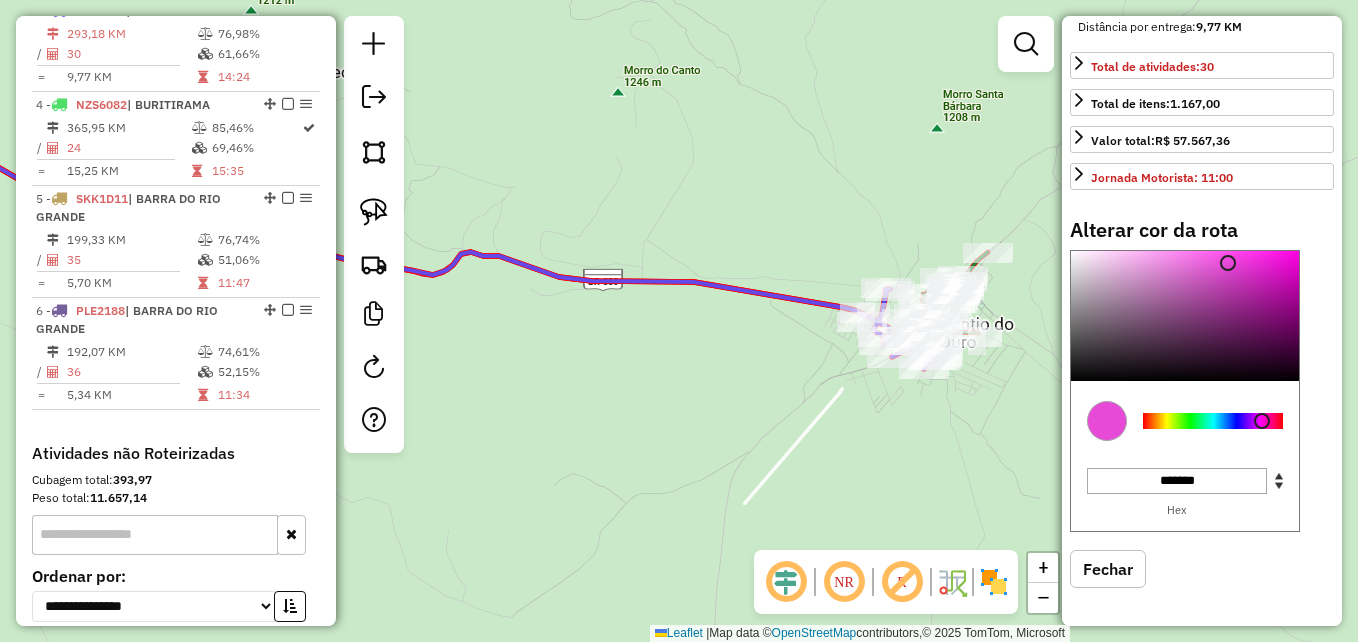 type on "*******" 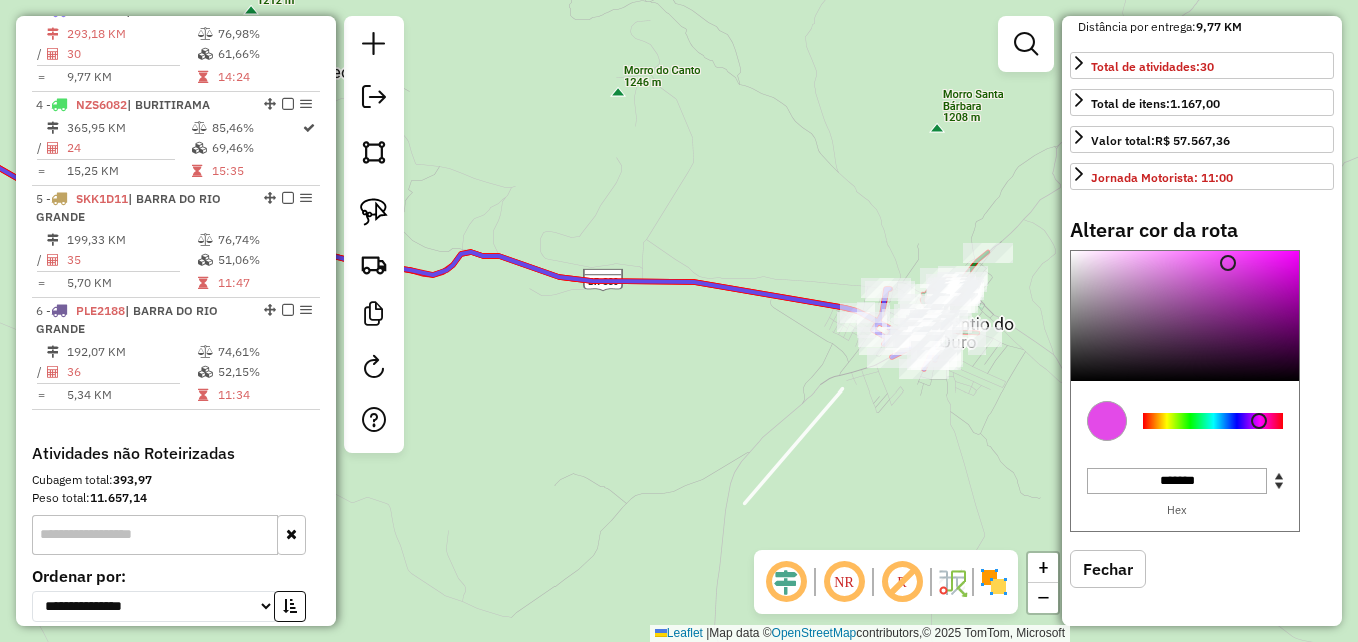 drag, startPoint x: 1239, startPoint y: 448, endPoint x: 1259, endPoint y: 460, distance: 23.323807 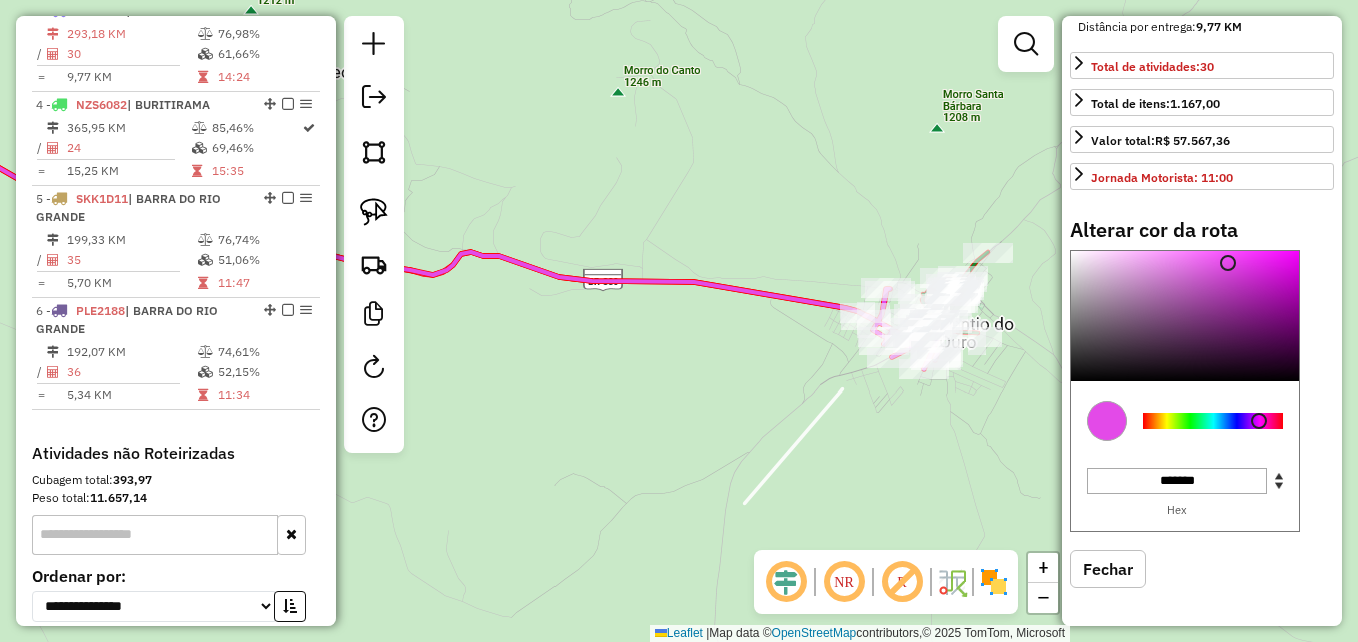 click on "Janela de atendimento Grade de atendimento Capacidade Transportadoras Veículos Cliente Pedidos  Rotas Selecione os dias de semana para filtrar as janelas de atendimento  Seg   Ter   Qua   Qui   Sex   Sáb   Dom  Informe o período da janela de atendimento: De: Até:  Filtrar exatamente a janela do cliente  Considerar janela de atendimento padrão  Selecione os dias de semana para filtrar as grades de atendimento  Seg   Ter   Qua   Qui   Sex   Sáb   Dom   Considerar clientes sem dia de atendimento cadastrado  Clientes fora do dia de atendimento selecionado Filtrar as atividades entre os valores definidos abaixo:  Peso mínimo:   Peso máximo:   Cubagem mínima:   Cubagem máxima:   De:   Até:  Filtrar as atividades entre o tempo de atendimento definido abaixo:  De:   Até:   Considerar capacidade total dos clientes não roteirizados Transportadora: Selecione um ou mais itens Tipo de veículo: Selecione um ou mais itens Veículo: Selecione um ou mais itens Motorista: Selecione um ou mais itens Nome: Rótulo:" 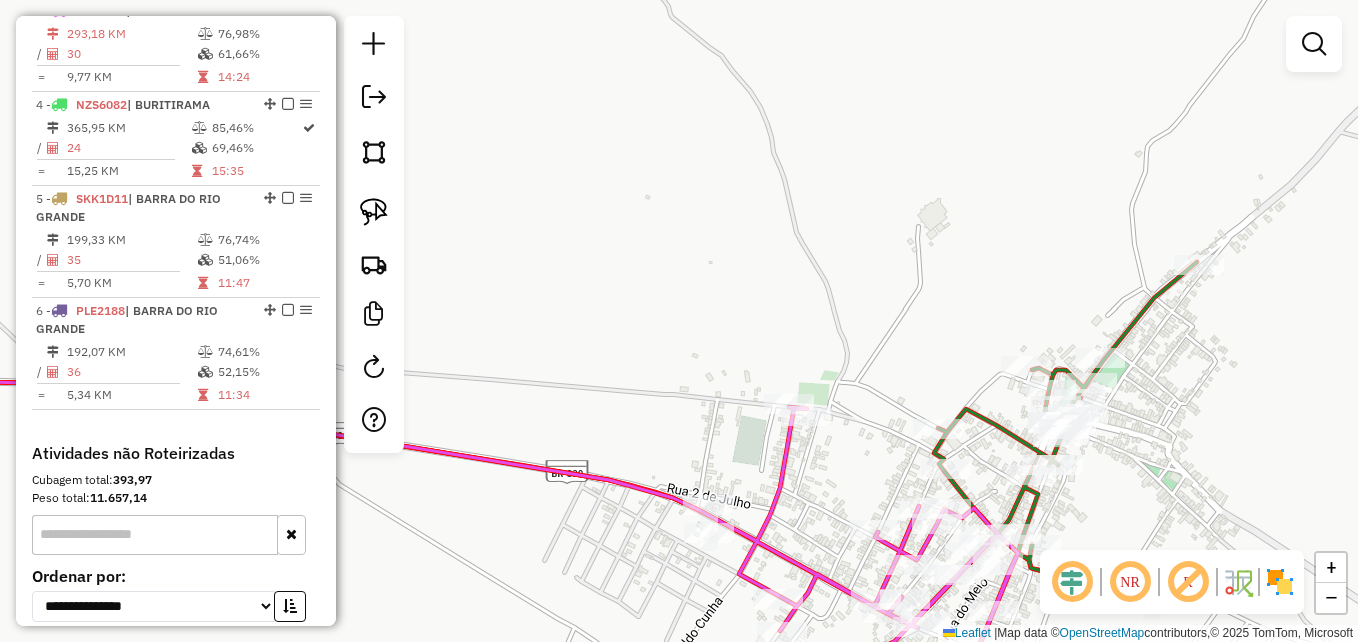 click on "Janela de atendimento Grade de atendimento Capacidade Transportadoras Veículos Cliente Pedidos  Rotas Selecione os dias de semana para filtrar as janelas de atendimento  Seg   Ter   Qua   Qui   Sex   Sáb   Dom  Informe o período da janela de atendimento: De: Até:  Filtrar exatamente a janela do cliente  Considerar janela de atendimento padrão  Selecione os dias de semana para filtrar as grades de atendimento  Seg   Ter   Qua   Qui   Sex   Sáb   Dom   Considerar clientes sem dia de atendimento cadastrado  Clientes fora do dia de atendimento selecionado Filtrar as atividades entre os valores definidos abaixo:  Peso mínimo:   Peso máximo:   Cubagem mínima:   Cubagem máxima:   De:   Até:  Filtrar as atividades entre o tempo de atendimento definido abaixo:  De:   Até:   Considerar capacidade total dos clientes não roteirizados Transportadora: Selecione um ou mais itens Tipo de veículo: Selecione um ou mais itens Veículo: Selecione um ou mais itens Motorista: Selecione um ou mais itens Nome: Rótulo:" 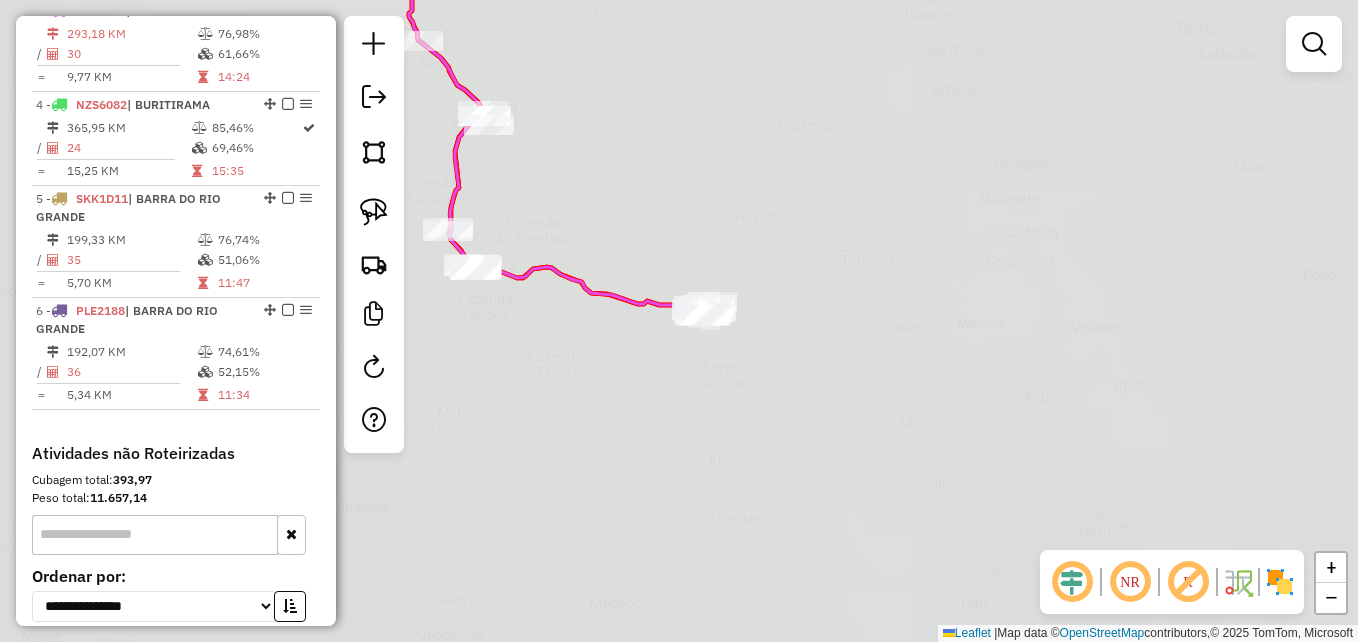 drag, startPoint x: 814, startPoint y: 365, endPoint x: 969, endPoint y: 413, distance: 162.26213 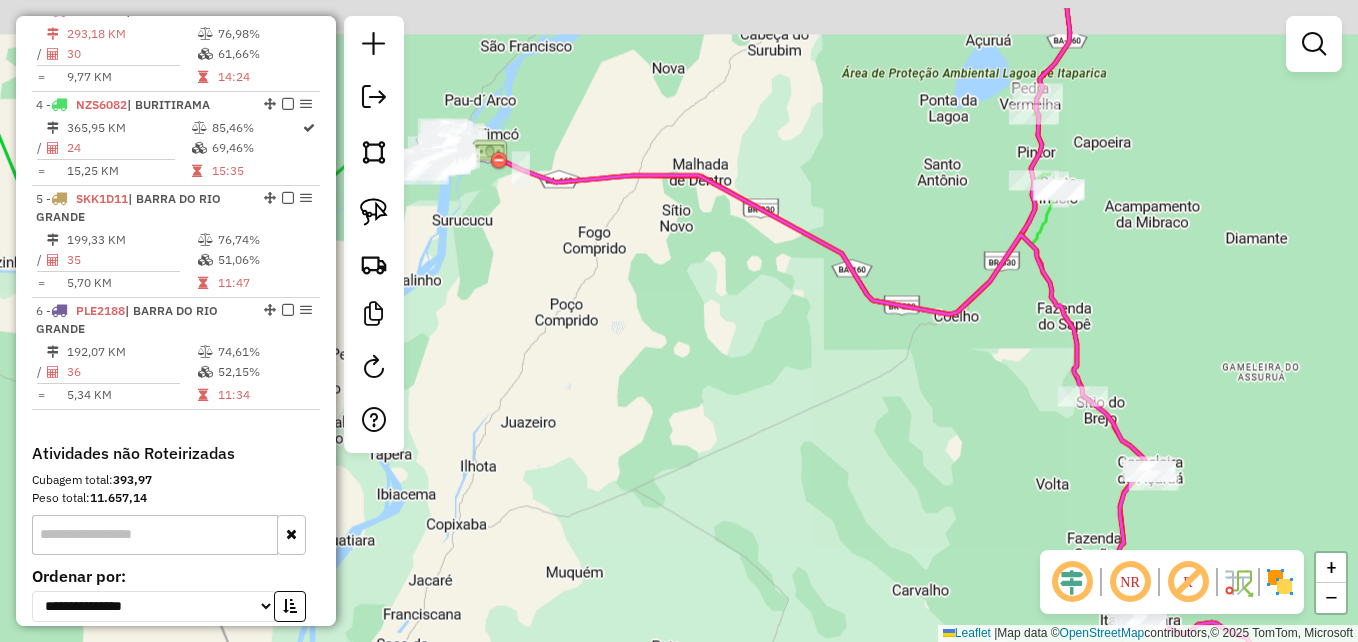 drag, startPoint x: 762, startPoint y: 286, endPoint x: 752, endPoint y: 497, distance: 211.23683 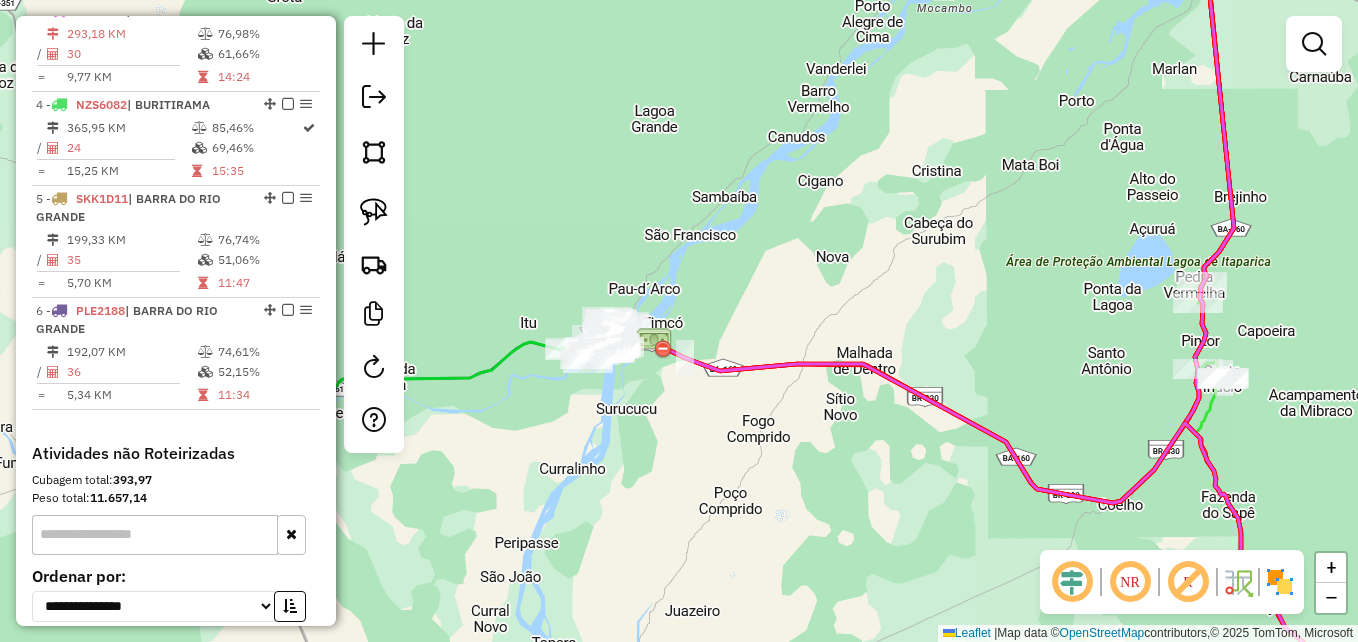 drag, startPoint x: 800, startPoint y: 256, endPoint x: 1044, endPoint y: 359, distance: 264.849 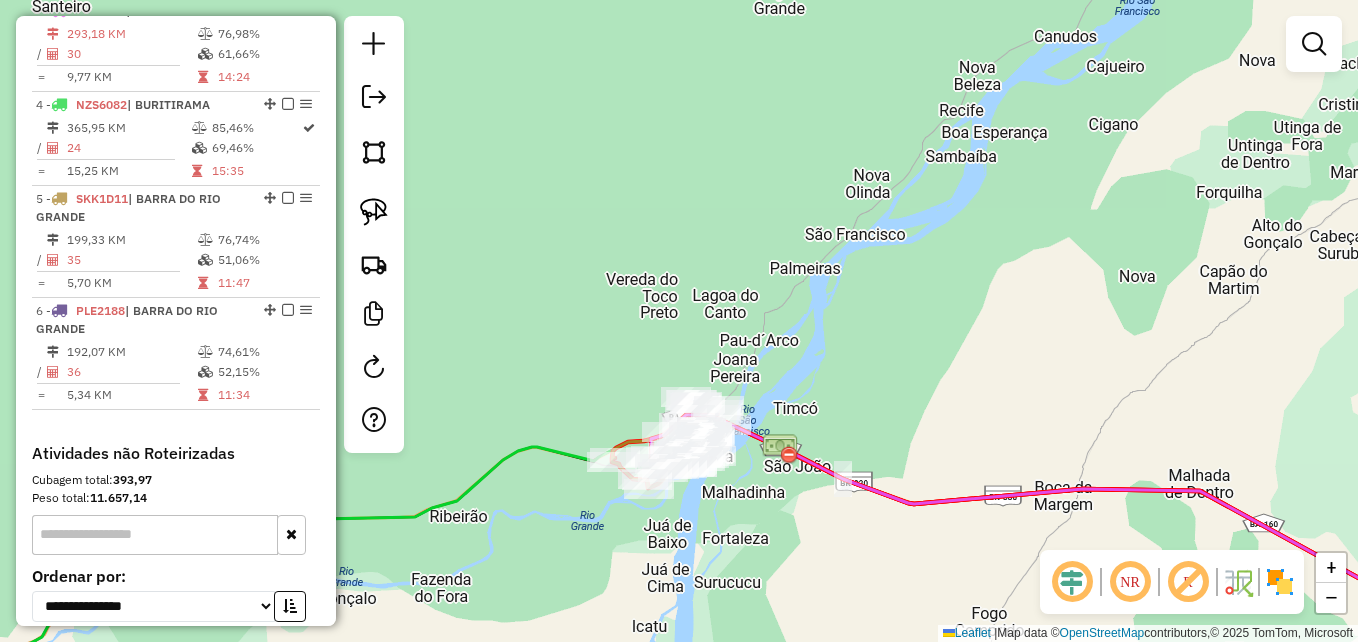 drag, startPoint x: 762, startPoint y: 495, endPoint x: 858, endPoint y: 516, distance: 98.270035 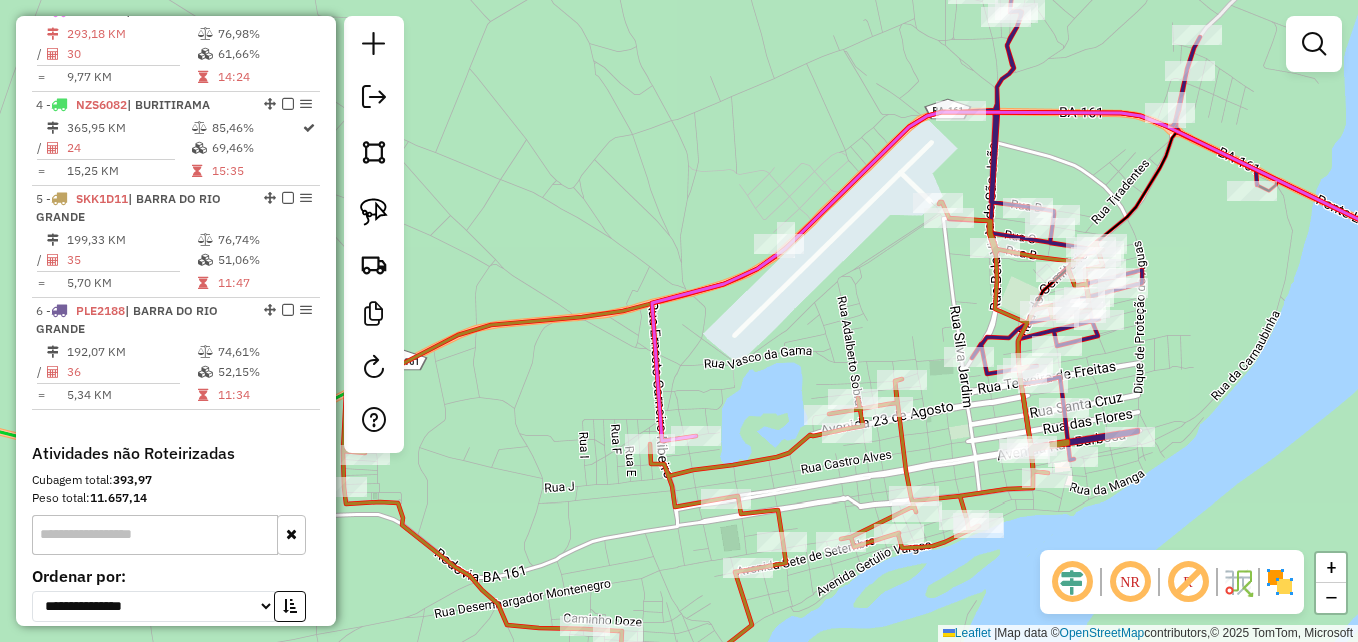 drag, startPoint x: 745, startPoint y: 398, endPoint x: 875, endPoint y: 351, distance: 138.2353 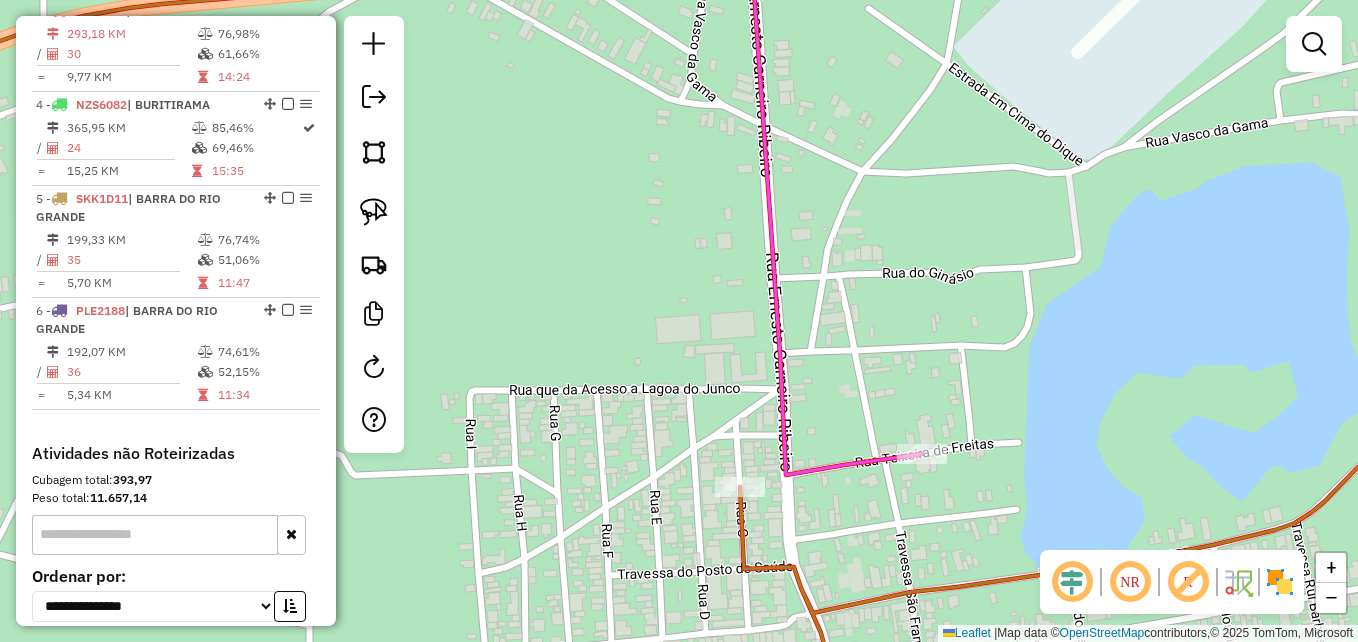 click 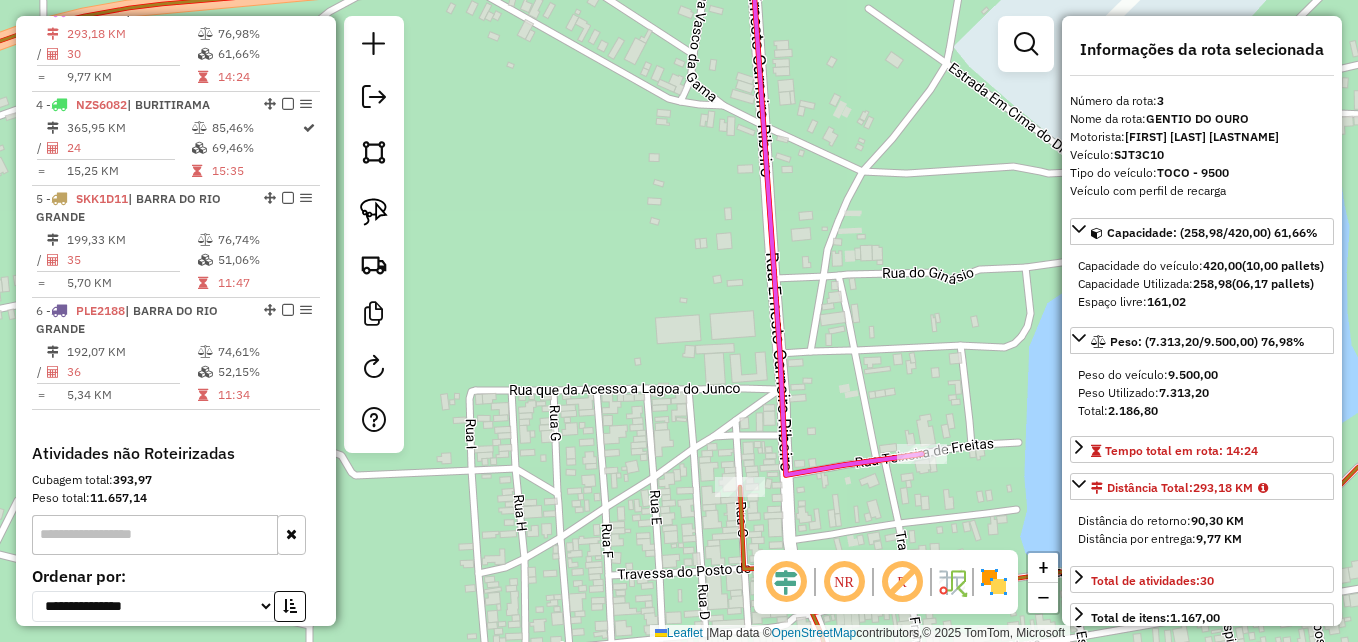 click 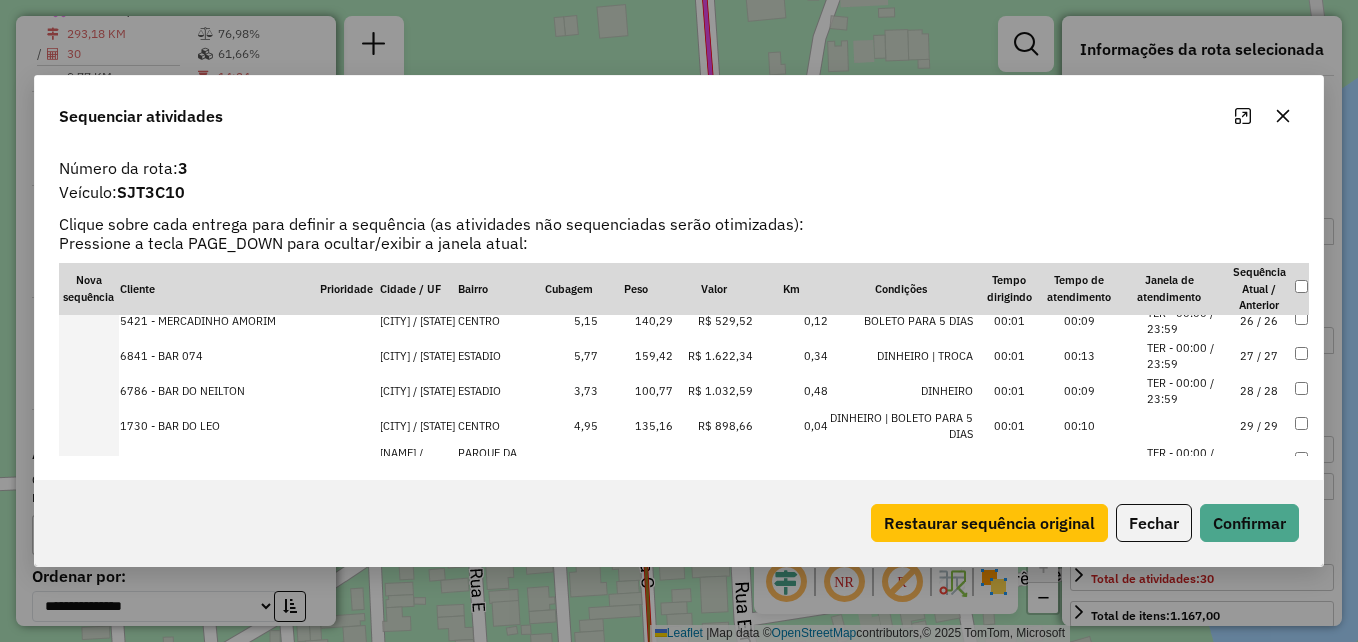 scroll, scrollTop: 927, scrollLeft: 0, axis: vertical 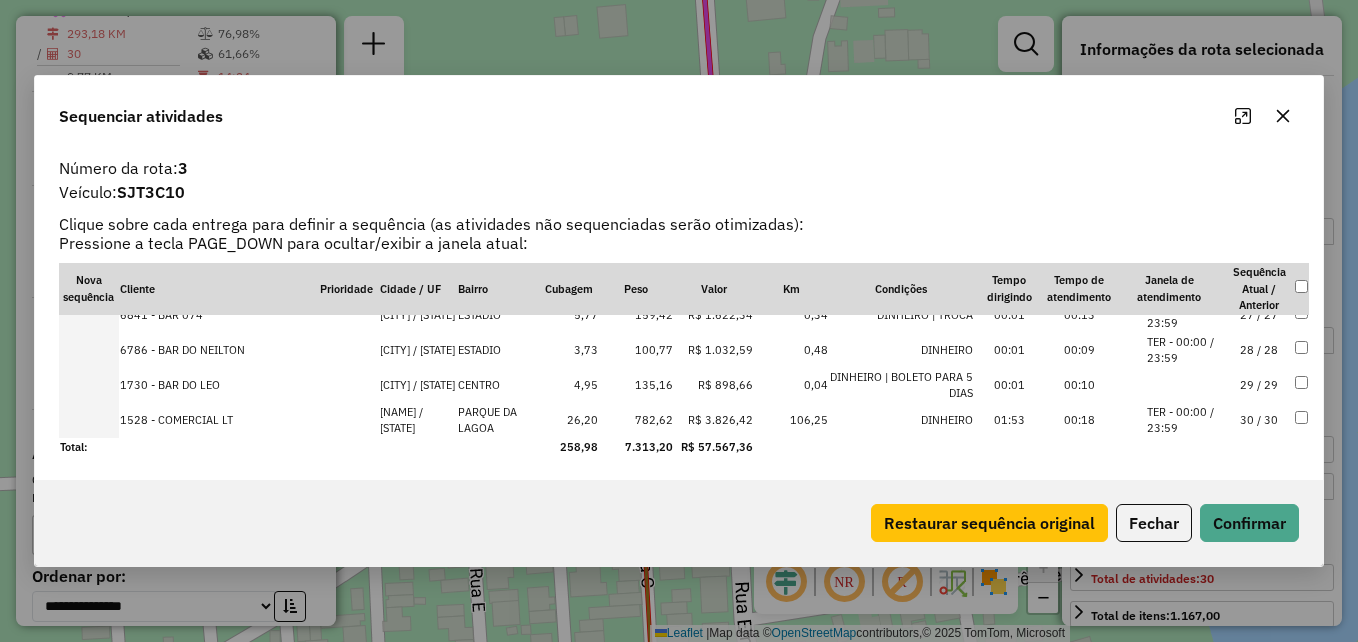 click 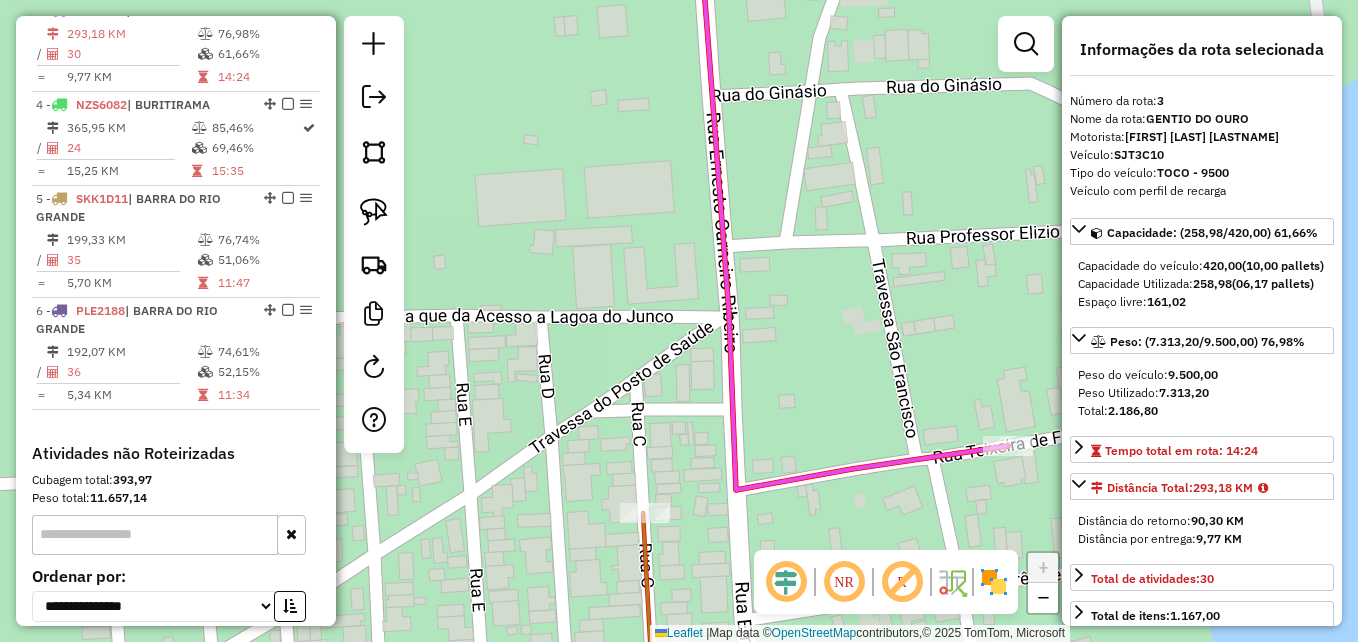 click 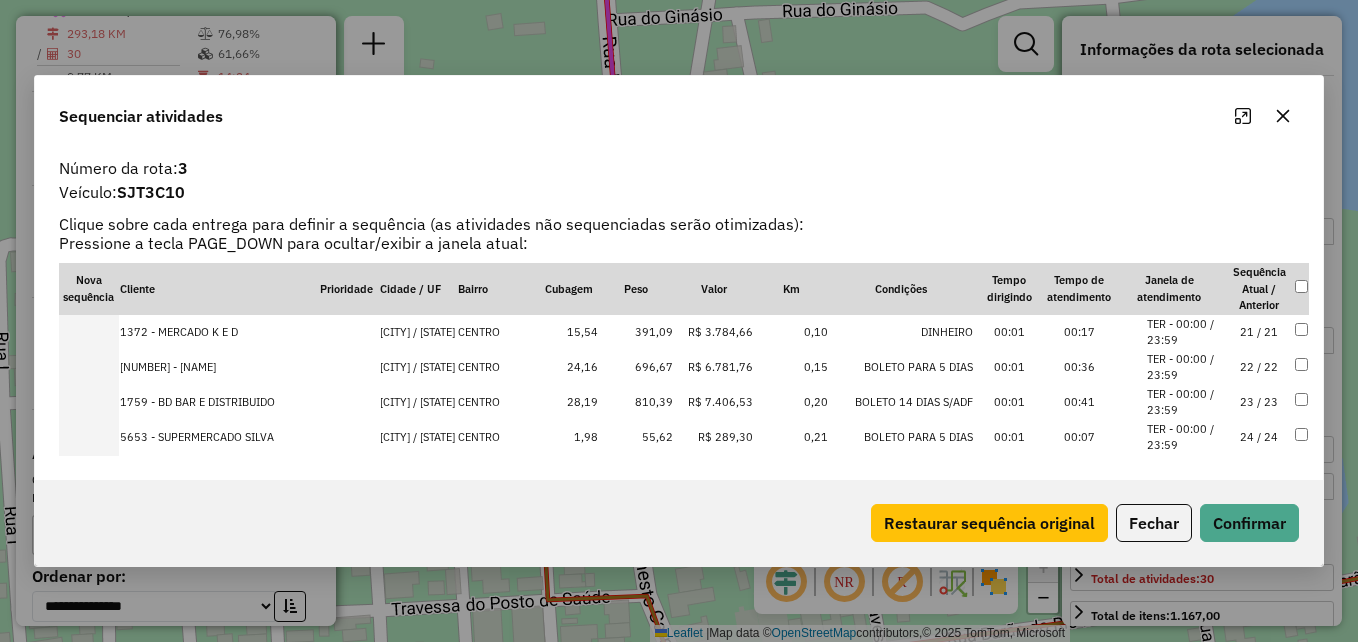 scroll, scrollTop: 927, scrollLeft: 0, axis: vertical 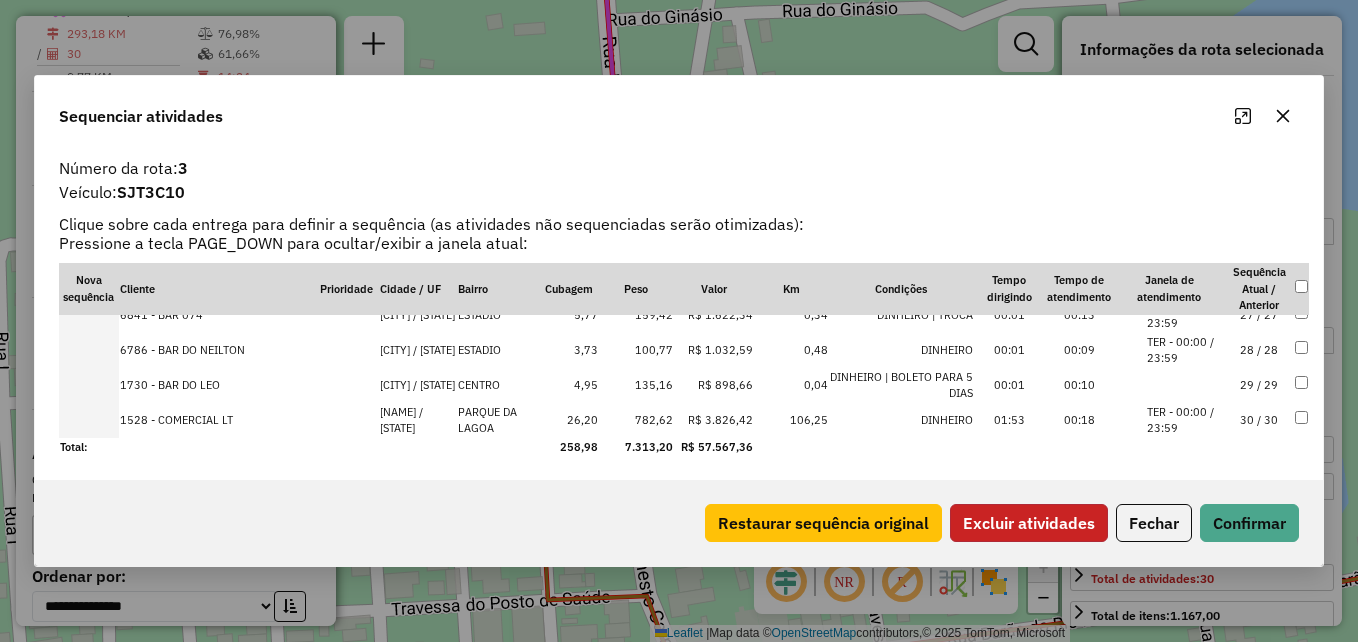 click on "Excluir atividades" 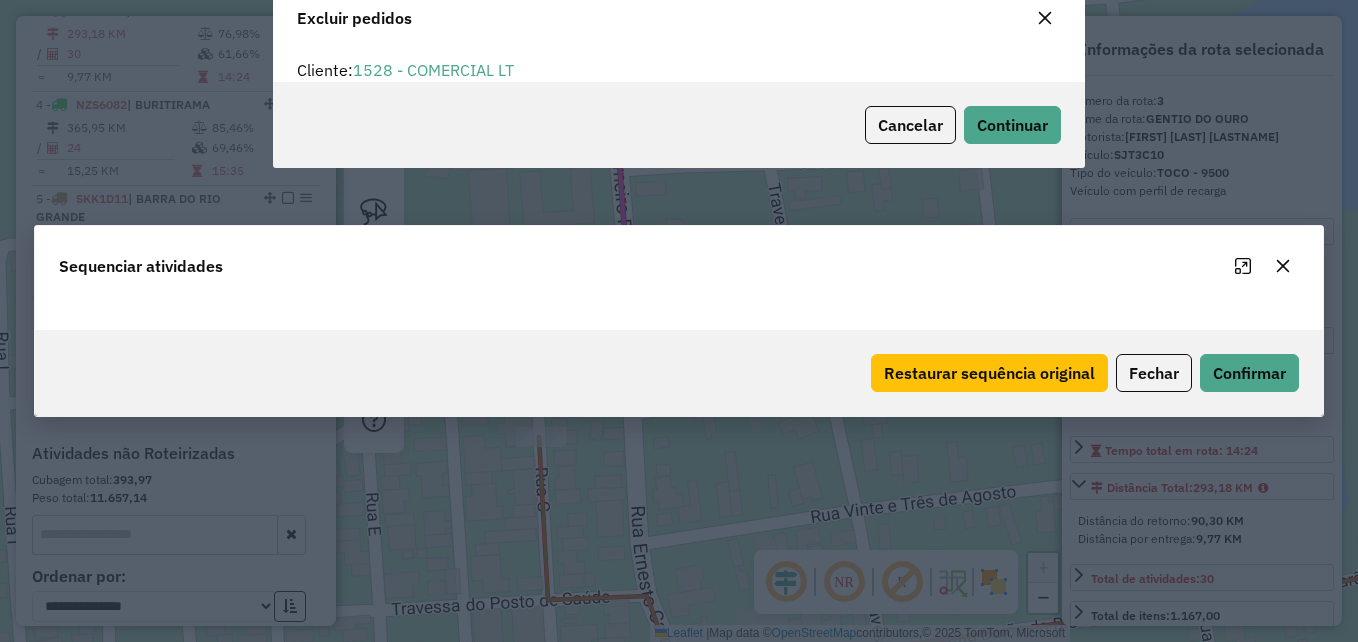 scroll, scrollTop: 82, scrollLeft: 0, axis: vertical 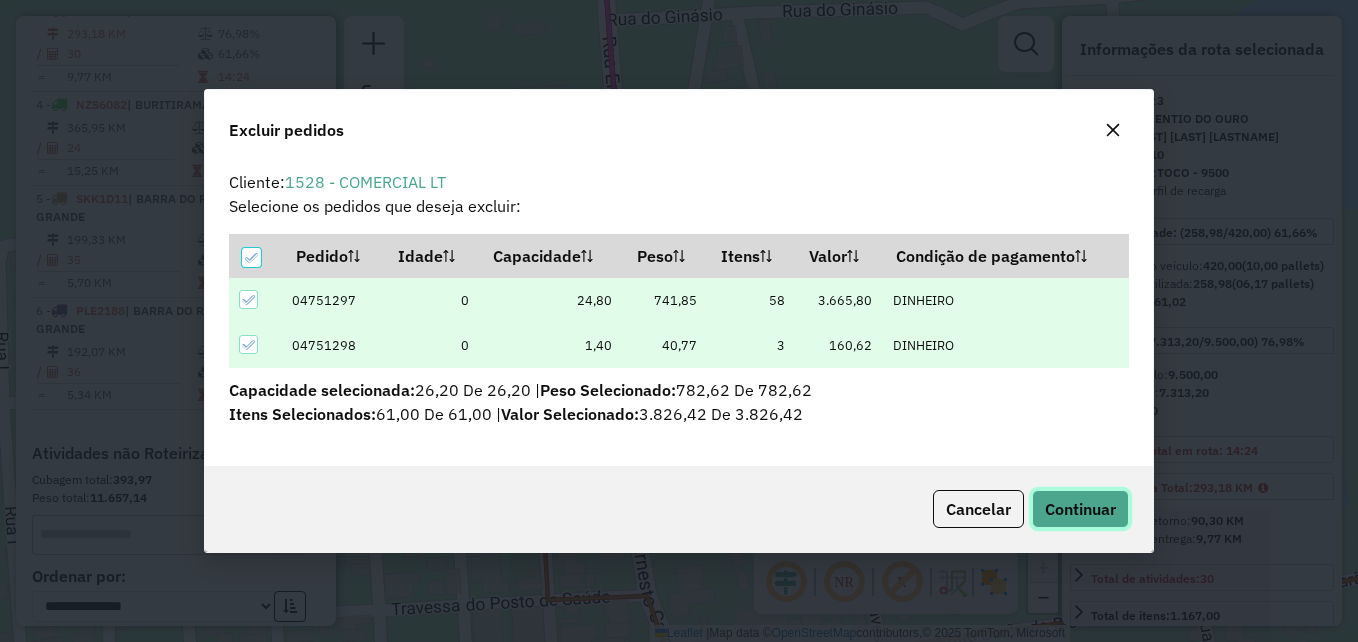 click on "Continuar" 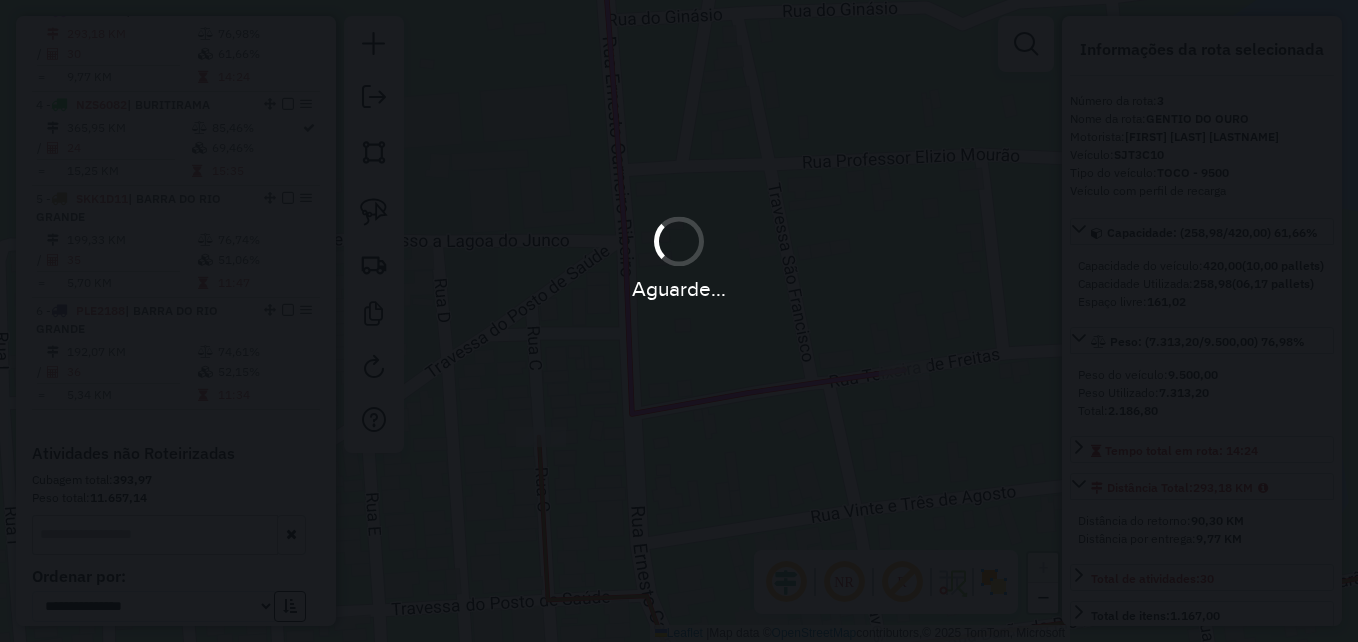 click on "Aguarde...  Pop-up bloqueado!  Seu navegador bloqueou automáticamente a abertura de uma nova janela.   Acesse as configurações e adicione o endereço do sistema a lista de permissão.   Fechar  Informações da Sessão 974606 - 05/08/2025     Criação: 04/08/2025 17:32   Depósito:  Diskol Xique-Xique  Total de rotas:  6  Distância Total:  1.398,67 km  Tempo total:  78:34  Valor total:  R$ 327.662,45  - Total roteirizado:  R$ 278.025,68  - Total não roteirizado:  R$ 49.636,77  Total de Atividades Roteirizadas:  192  Total de Pedidos Roteirizados:  298  Peso total roteirizado:  43.483,79  Cubagem total roteirizado:  1.440,28  Total de Atividades não Roteirizadas:  75  Total de Pedidos não Roteirizados:  105 Total de caixas por viagem:  1.440,28 /   6 =  240,05 Média de Atividades por viagem:  192 /   6 =  32,00 Ocupação média da frota:  76,29%   Rotas vários dias:  0  Clientes Priorizados NR:  0 Rotas  Recargas: 5   Ver rotas   Ver veículos  Finalizar todas as rotas   1 -       OZM7060  /" at bounding box center (679, 321) 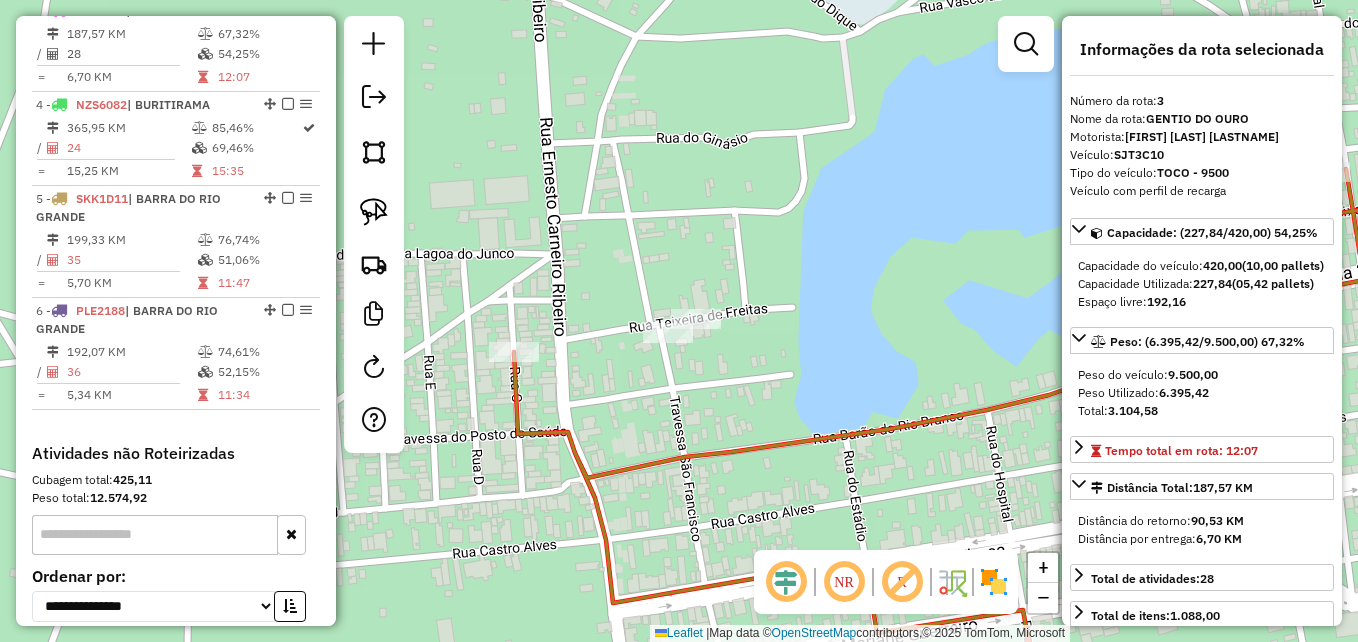 drag, startPoint x: 899, startPoint y: 306, endPoint x: 806, endPoint y: 376, distance: 116.40017 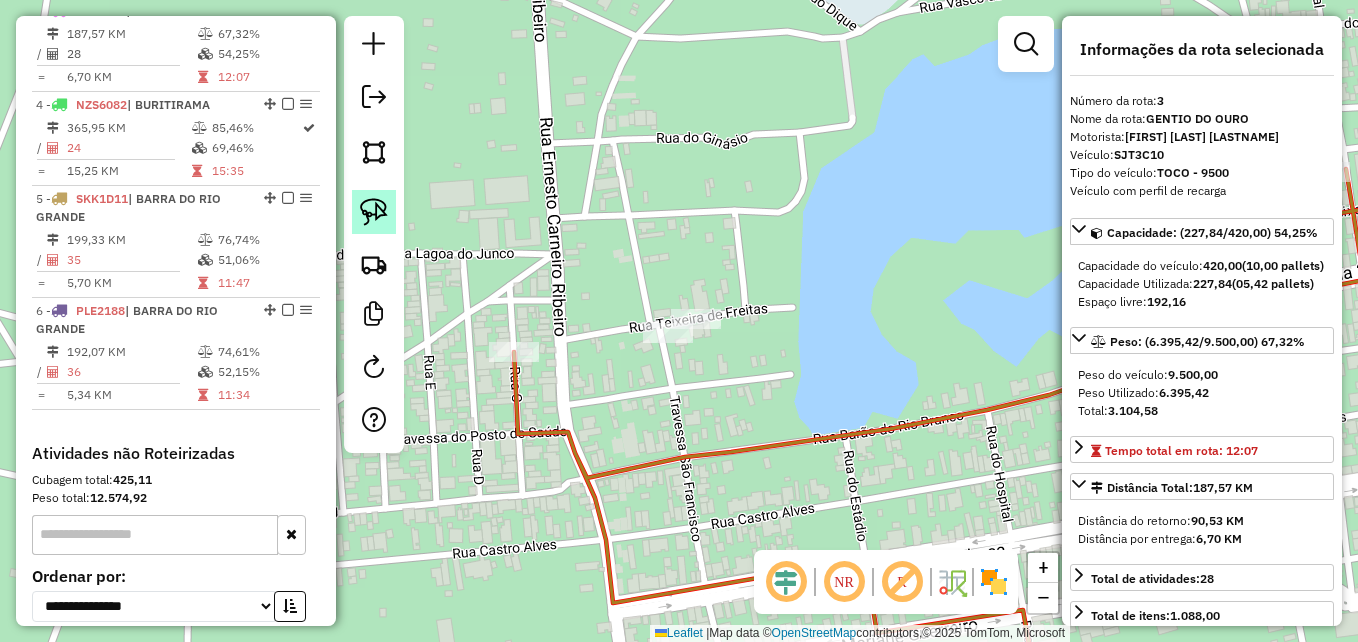click 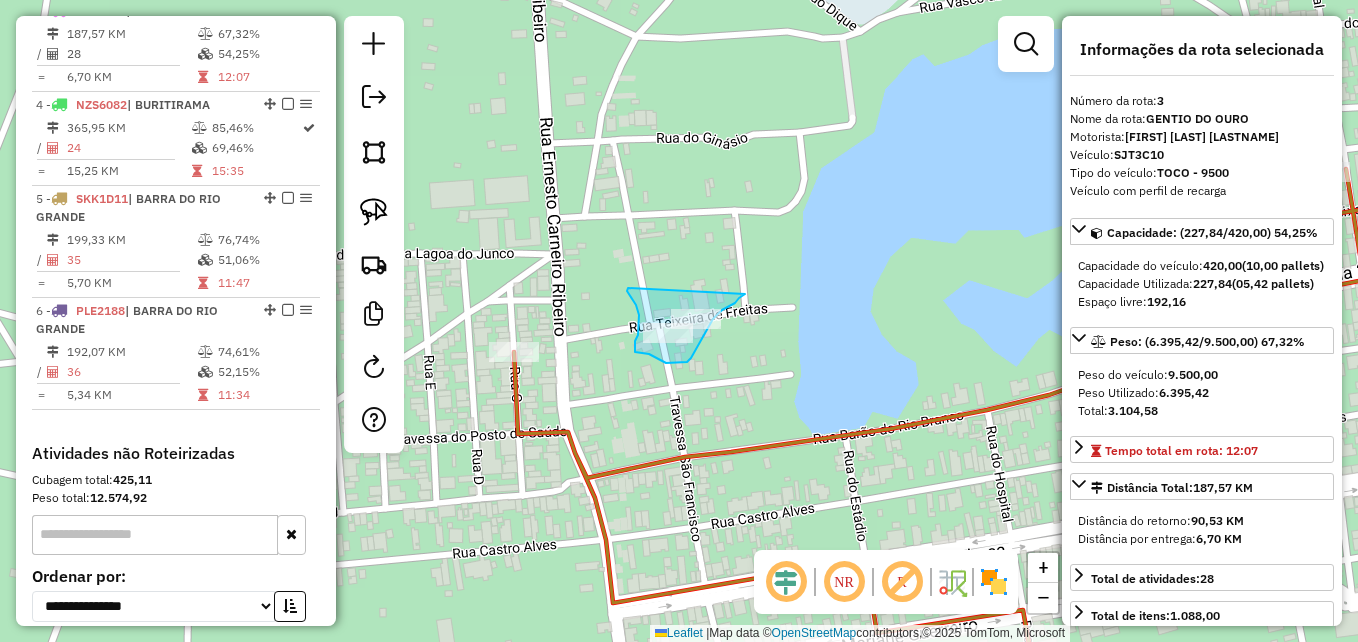 drag, startPoint x: 628, startPoint y: 288, endPoint x: 769, endPoint y: 268, distance: 142.41138 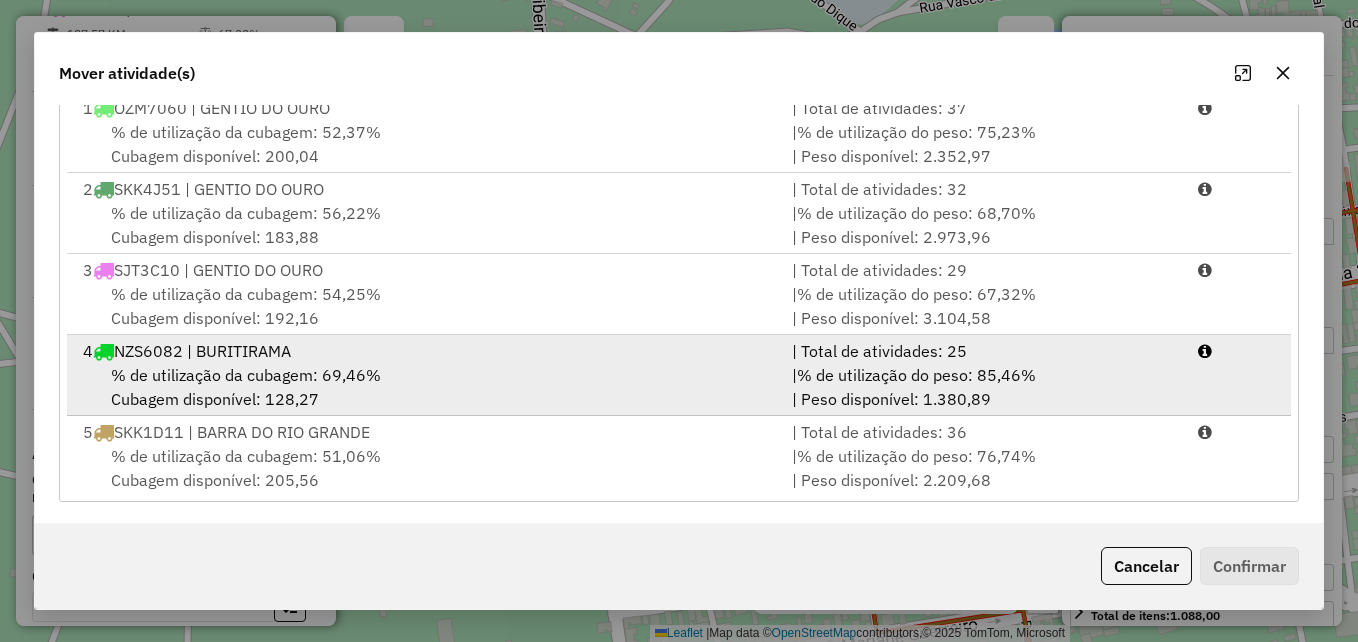 scroll, scrollTop: 366, scrollLeft: 0, axis: vertical 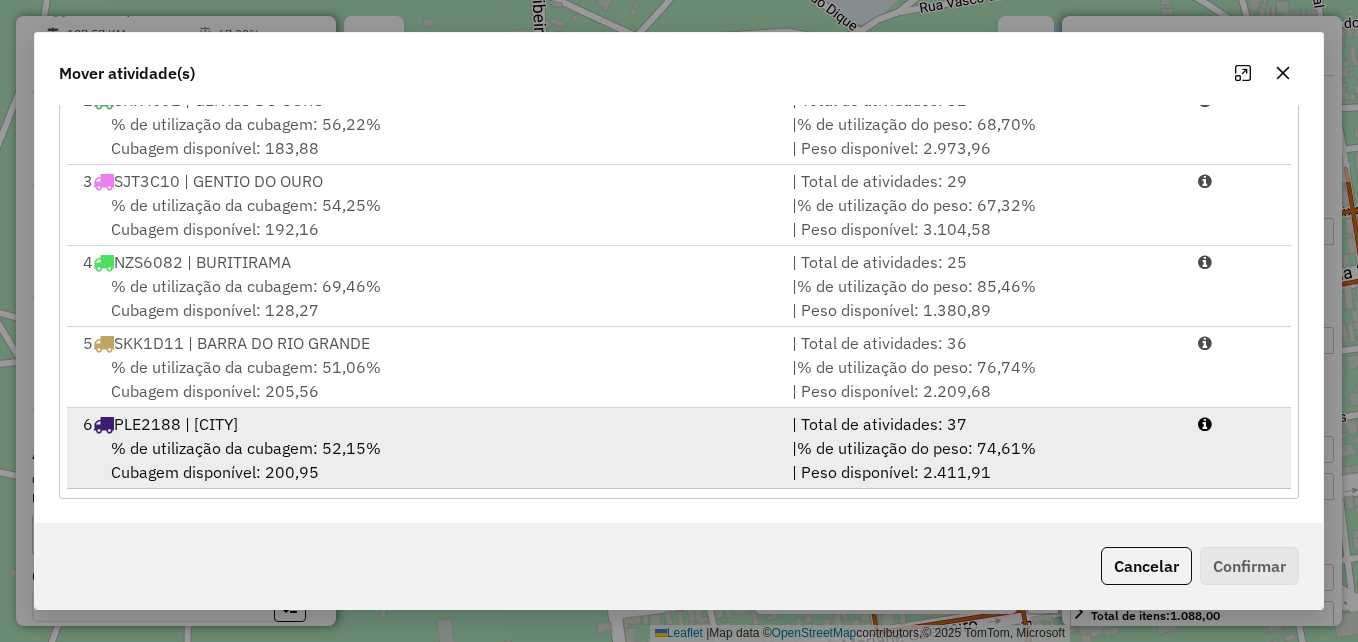 click on "% de utilização da cubagem: 52,15%  Cubagem disponível: 200,95" at bounding box center (425, 460) 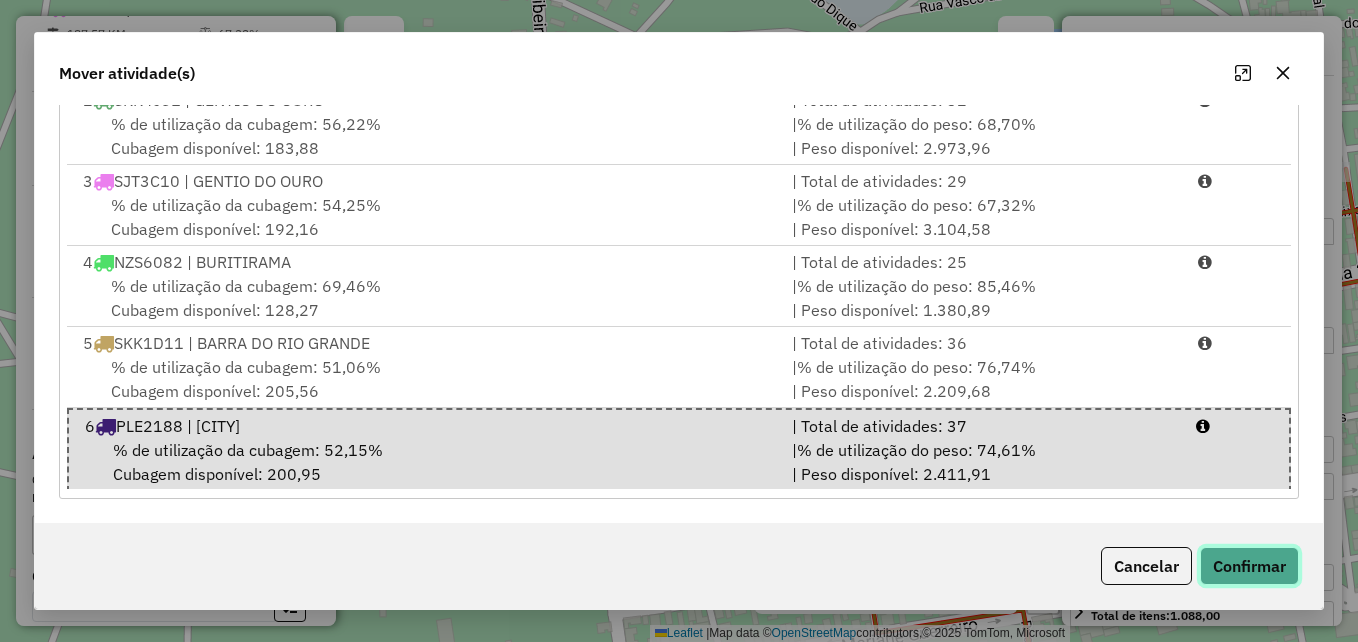 click on "Confirmar" 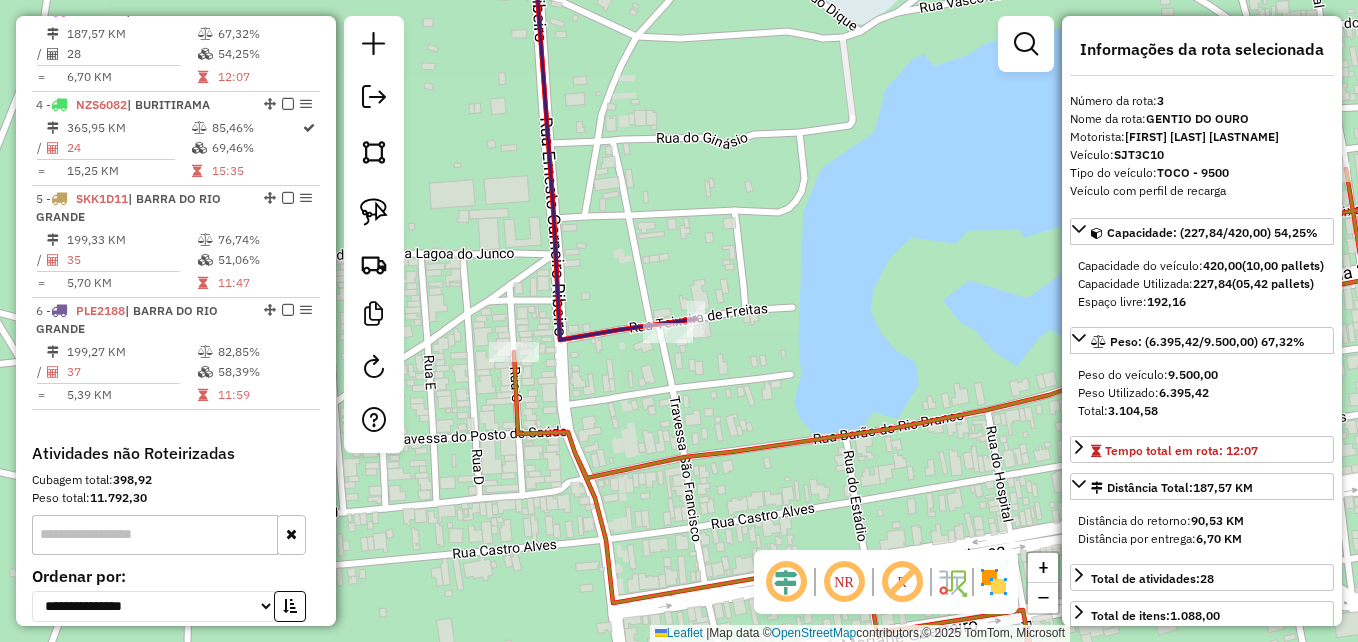 scroll, scrollTop: 0, scrollLeft: 0, axis: both 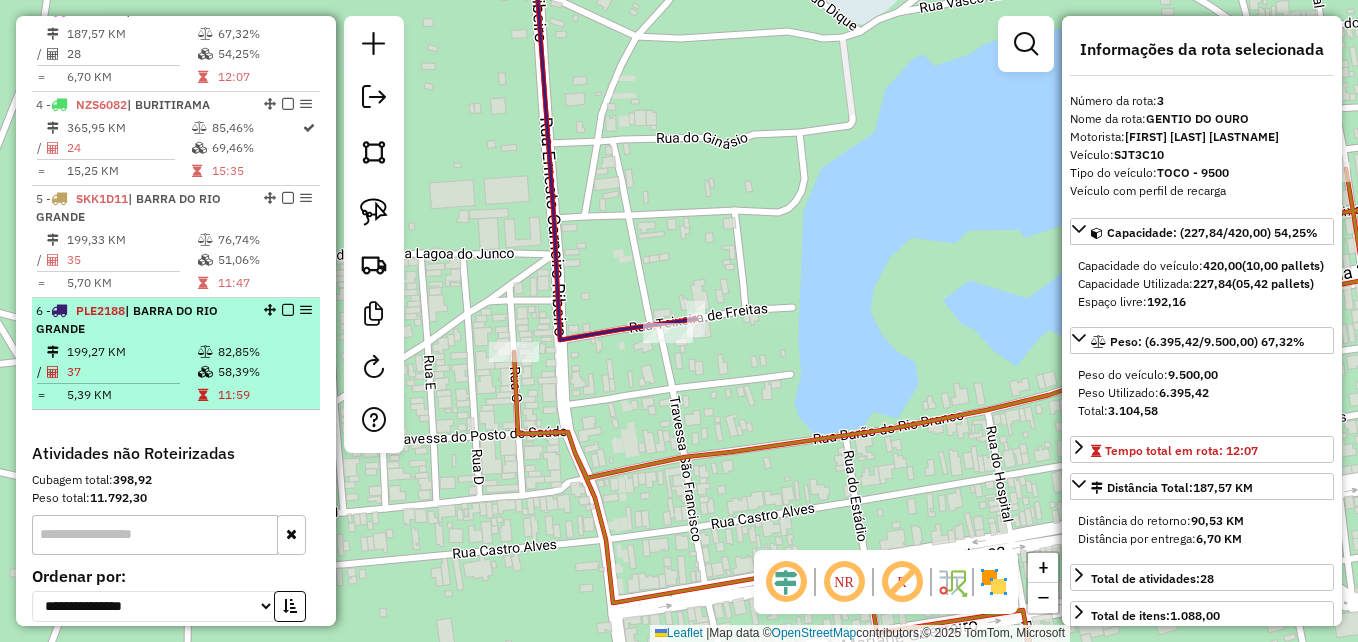 click on "199,27 KM" at bounding box center (131, 352) 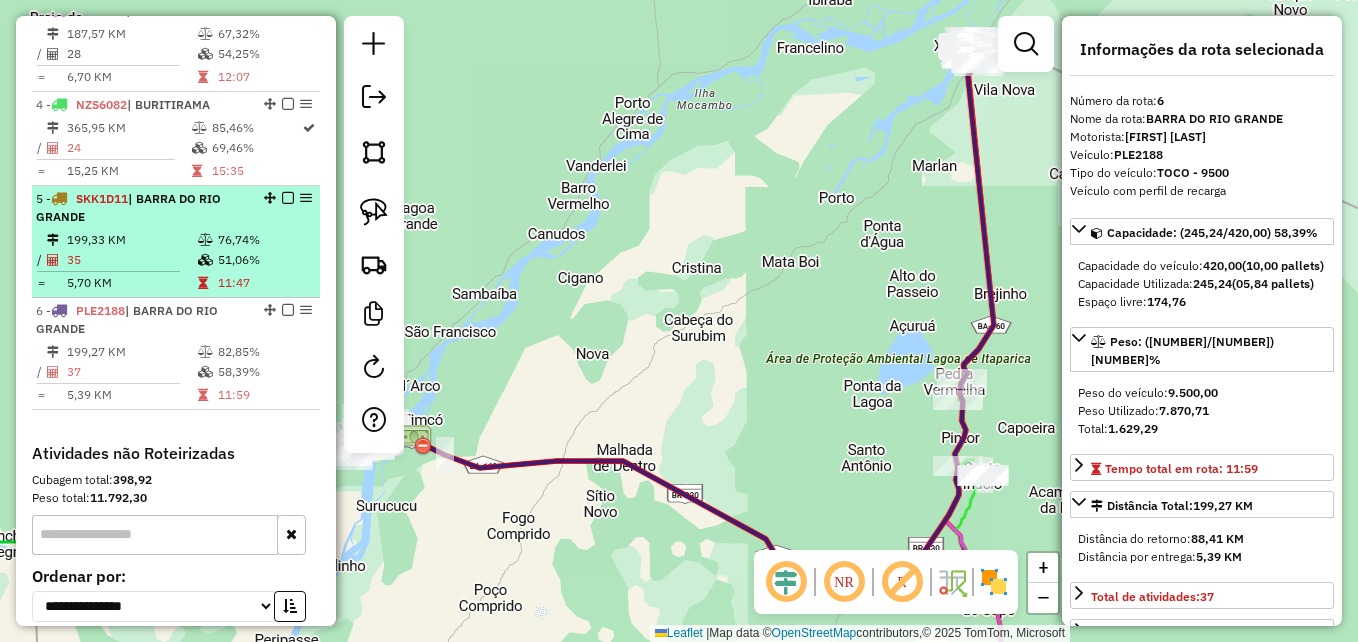 click on "35" at bounding box center (131, 260) 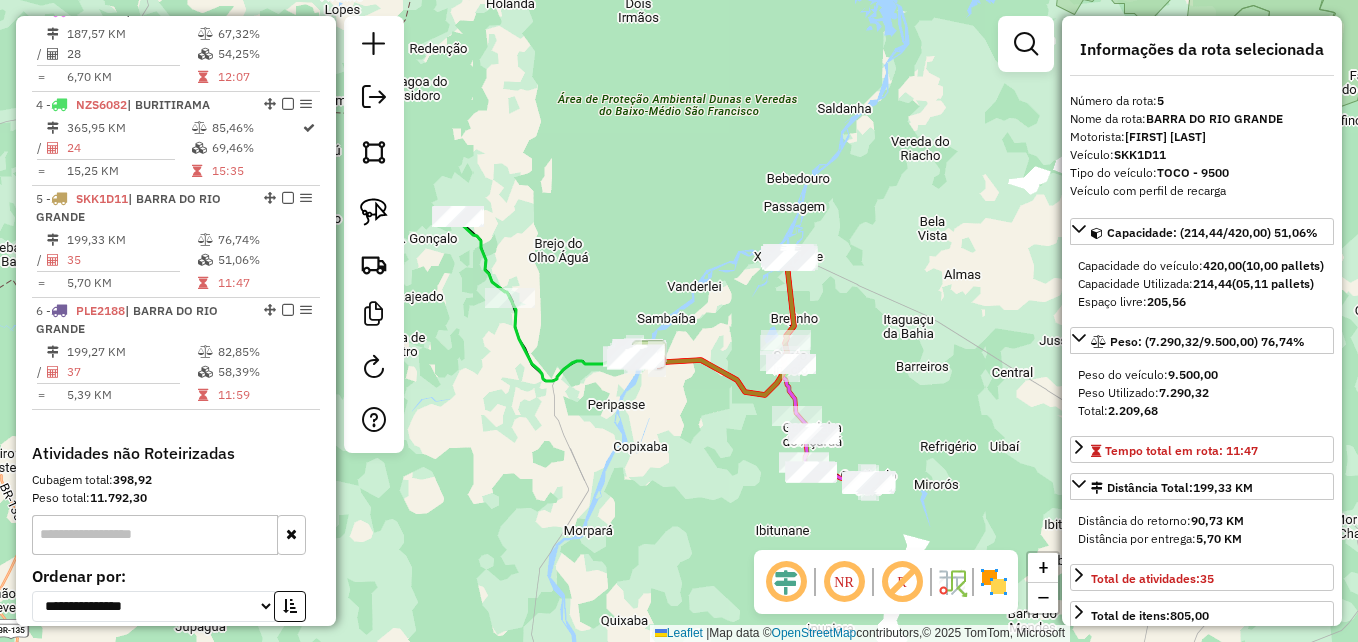 drag, startPoint x: 992, startPoint y: 432, endPoint x: 905, endPoint y: 286, distance: 169.95587 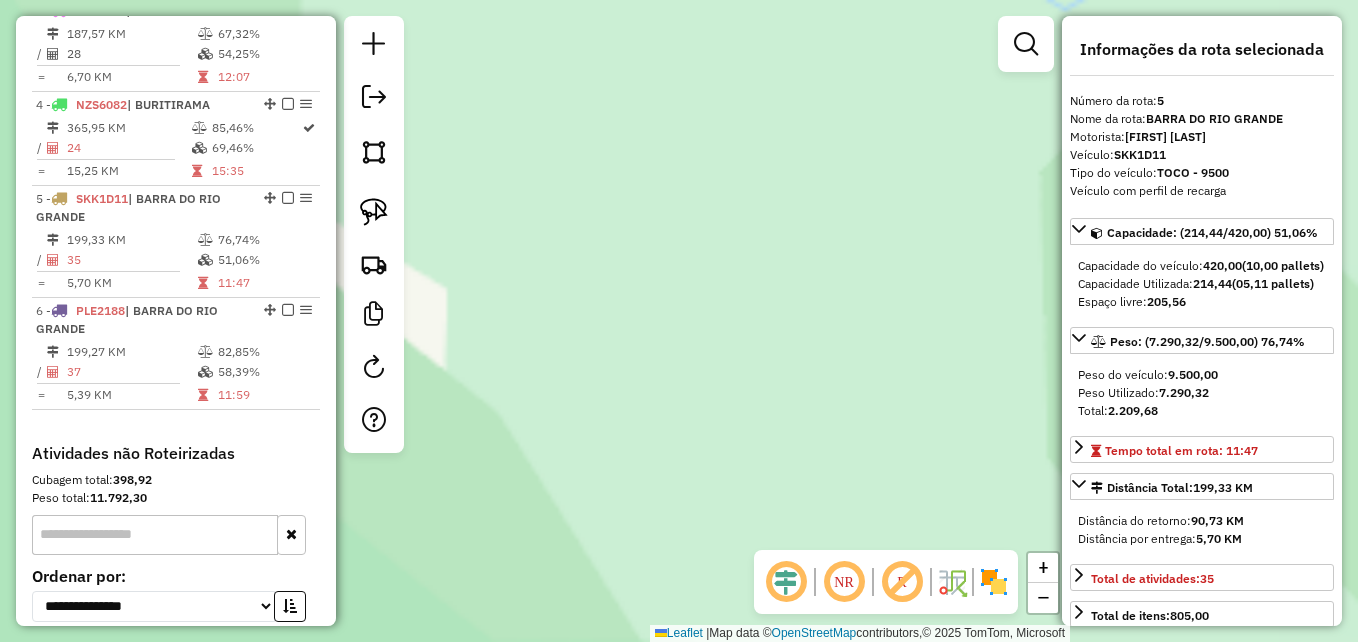 drag, startPoint x: 666, startPoint y: 392, endPoint x: 1039, endPoint y: 151, distance: 444.0833 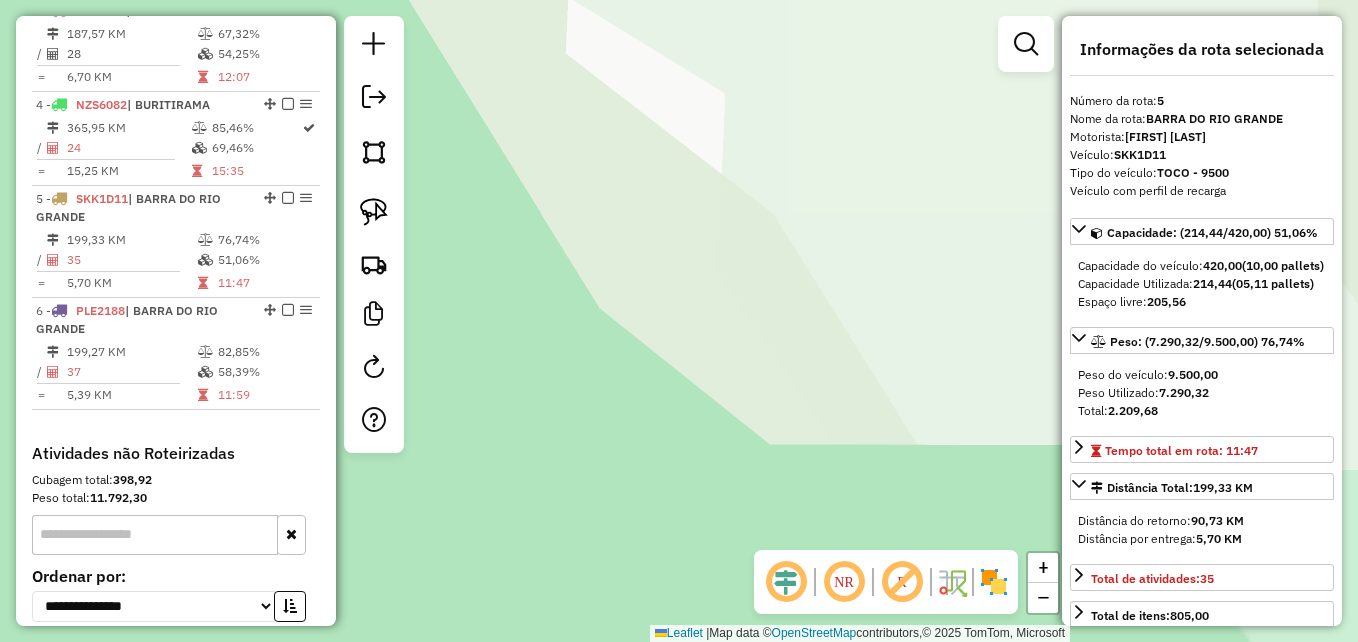 click on "Janela de atendimento Grade de atendimento Capacidade Transportadoras Veículos Cliente Pedidos  Rotas Selecione os dias de semana para filtrar as janelas de atendimento  Seg   Ter   Qua   Qui   Sex   Sáb   Dom  Informe o período da janela de atendimento: De: Até:  Filtrar exatamente a janela do cliente  Considerar janela de atendimento padrão  Selecione os dias de semana para filtrar as grades de atendimento  Seg   Ter   Qua   Qui   Sex   Sáb   Dom   Considerar clientes sem dia de atendimento cadastrado  Clientes fora do dia de atendimento selecionado Filtrar as atividades entre os valores definidos abaixo:  Peso mínimo:   Peso máximo:   Cubagem mínima:   Cubagem máxima:   De:   Até:  Filtrar as atividades entre o tempo de atendimento definido abaixo:  De:   Até:   Considerar capacidade total dos clientes não roteirizados Transportadora: Selecione um ou mais itens Tipo de veículo: Selecione um ou mais itens Veículo: Selecione um ou mais itens Motorista: Selecione um ou mais itens Nome: Rótulo:" 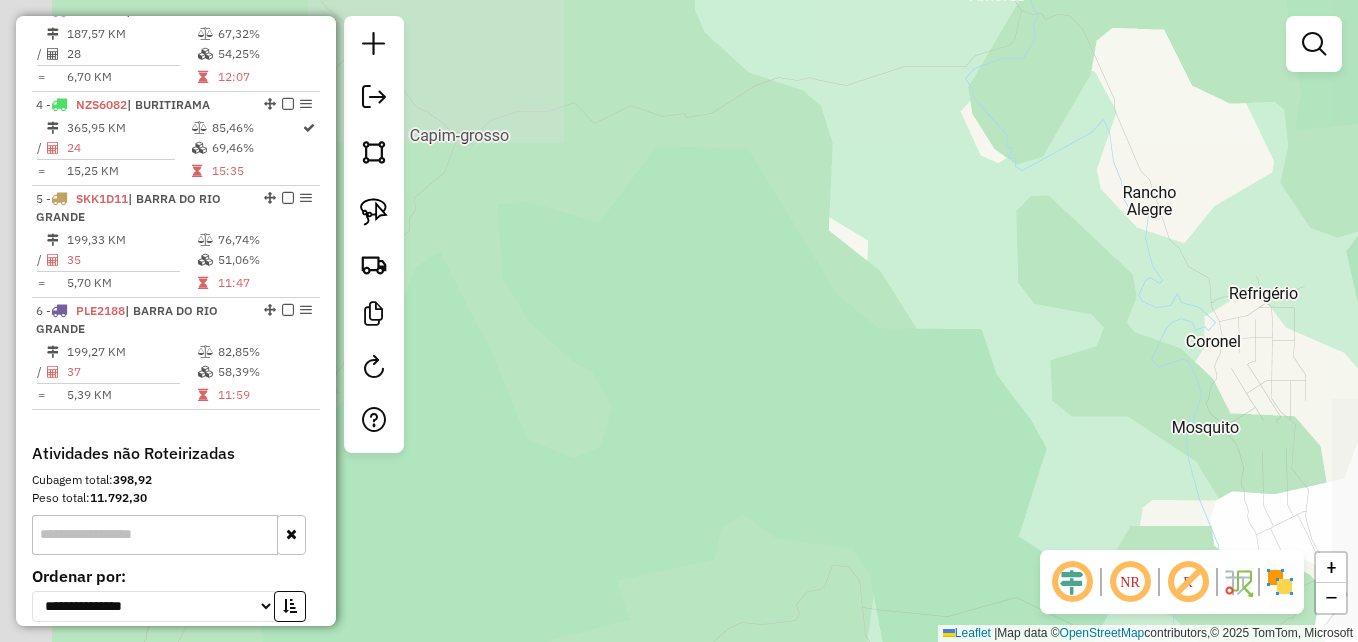drag, startPoint x: 650, startPoint y: 378, endPoint x: 849, endPoint y: 352, distance: 200.6913 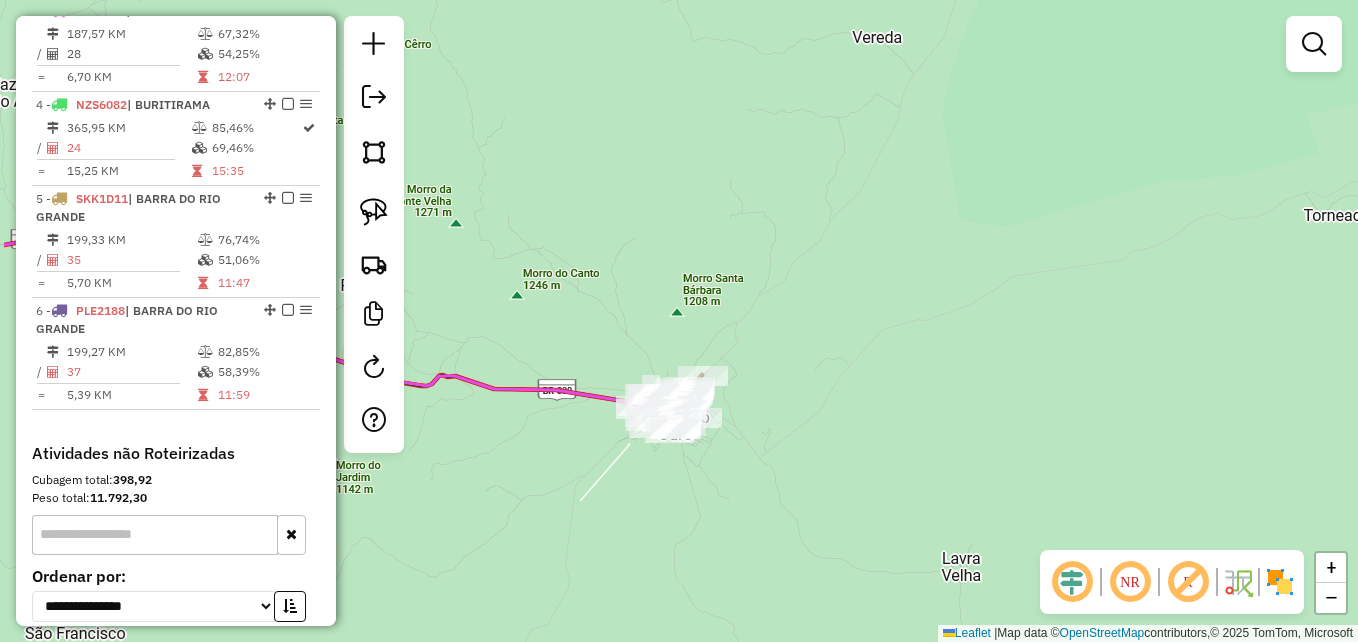 drag, startPoint x: 631, startPoint y: 439, endPoint x: 797, endPoint y: 262, distance: 242.66232 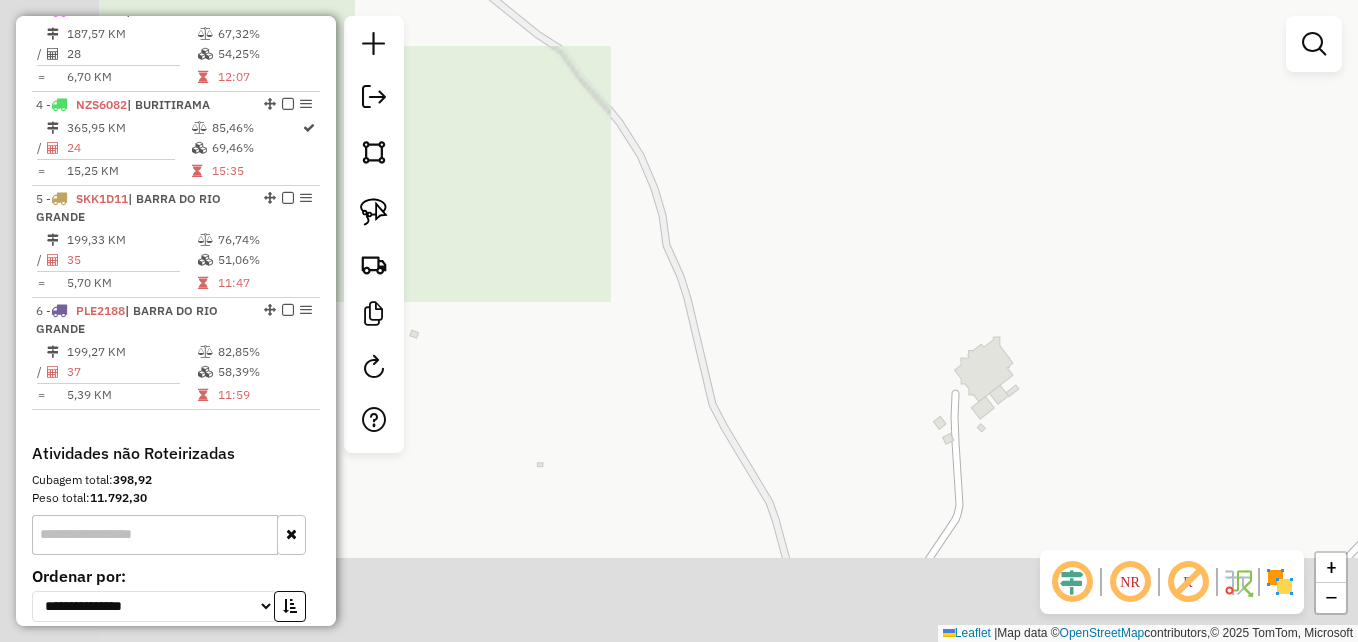 drag, startPoint x: 684, startPoint y: 431, endPoint x: 881, endPoint y: 117, distance: 370.6818 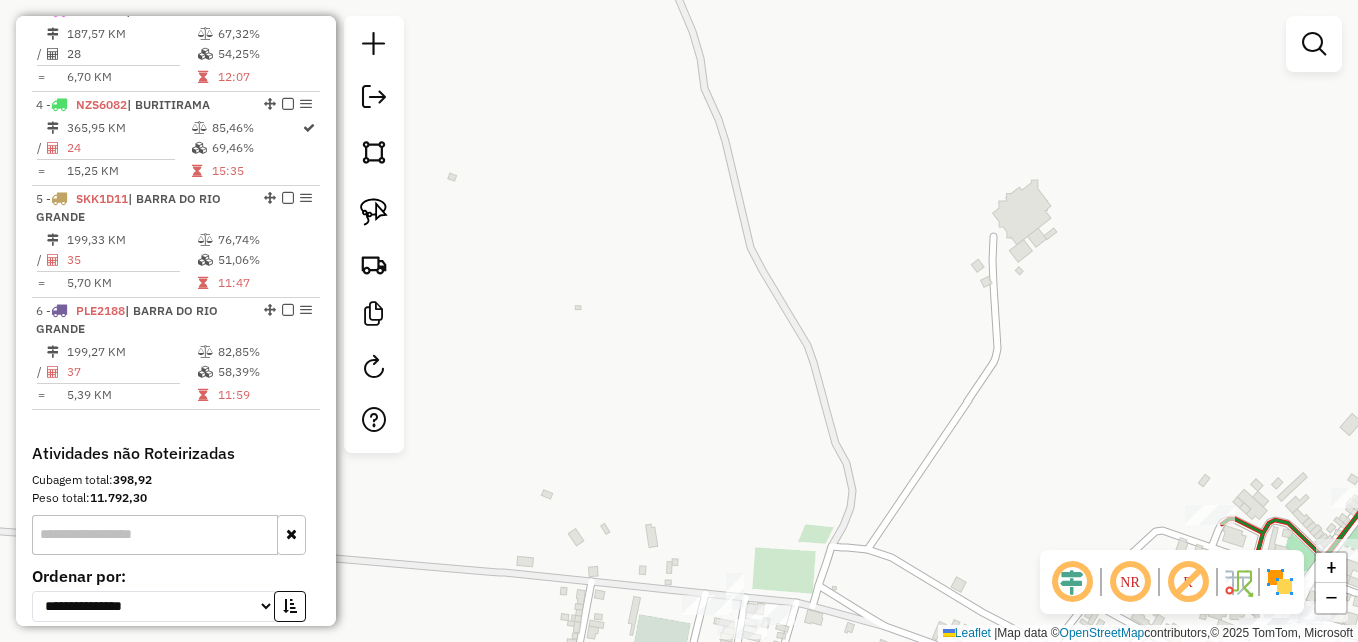 drag, startPoint x: 794, startPoint y: 440, endPoint x: 844, endPoint y: 217, distance: 228.53665 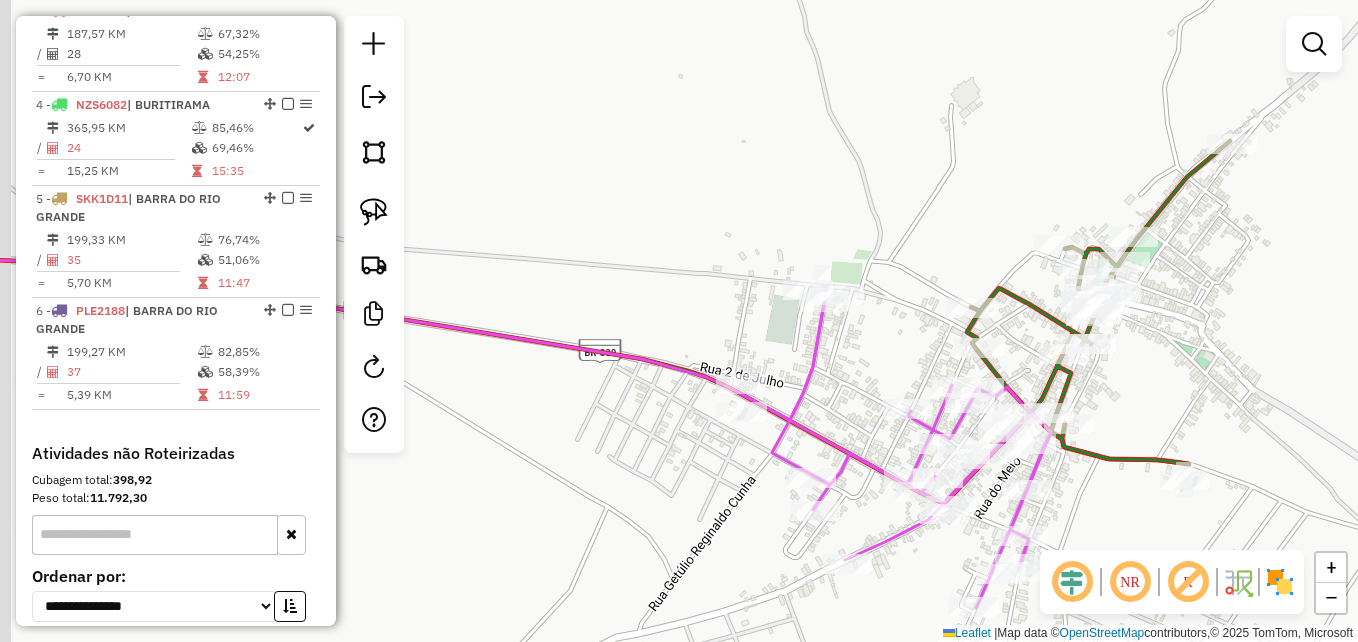 drag, startPoint x: 885, startPoint y: 370, endPoint x: 908, endPoint y: 224, distance: 147.80054 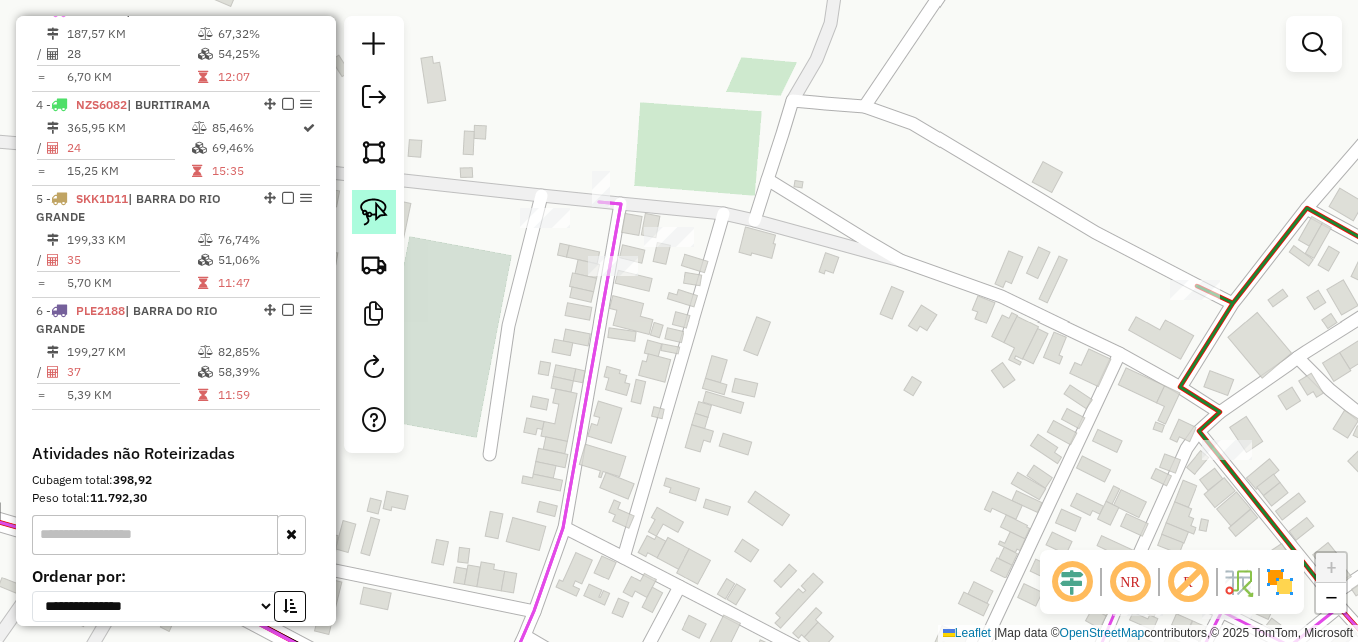 click 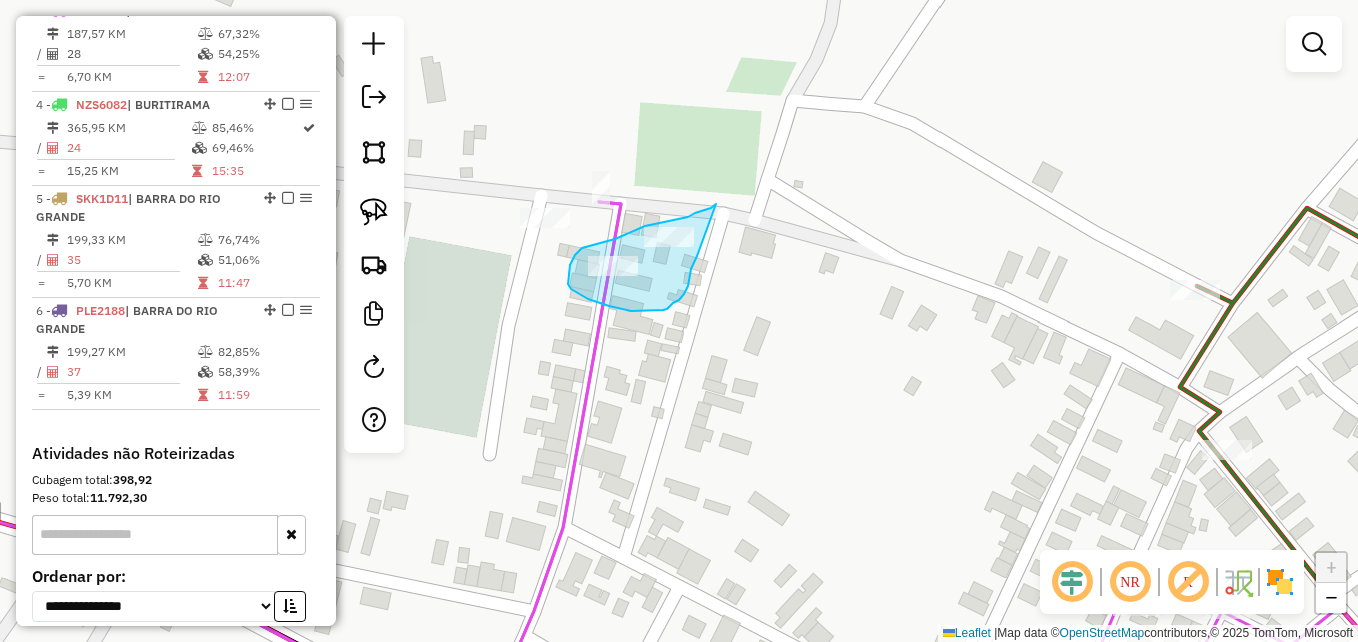 drag, startPoint x: 716, startPoint y: 204, endPoint x: 701, endPoint y: 249, distance: 47.434166 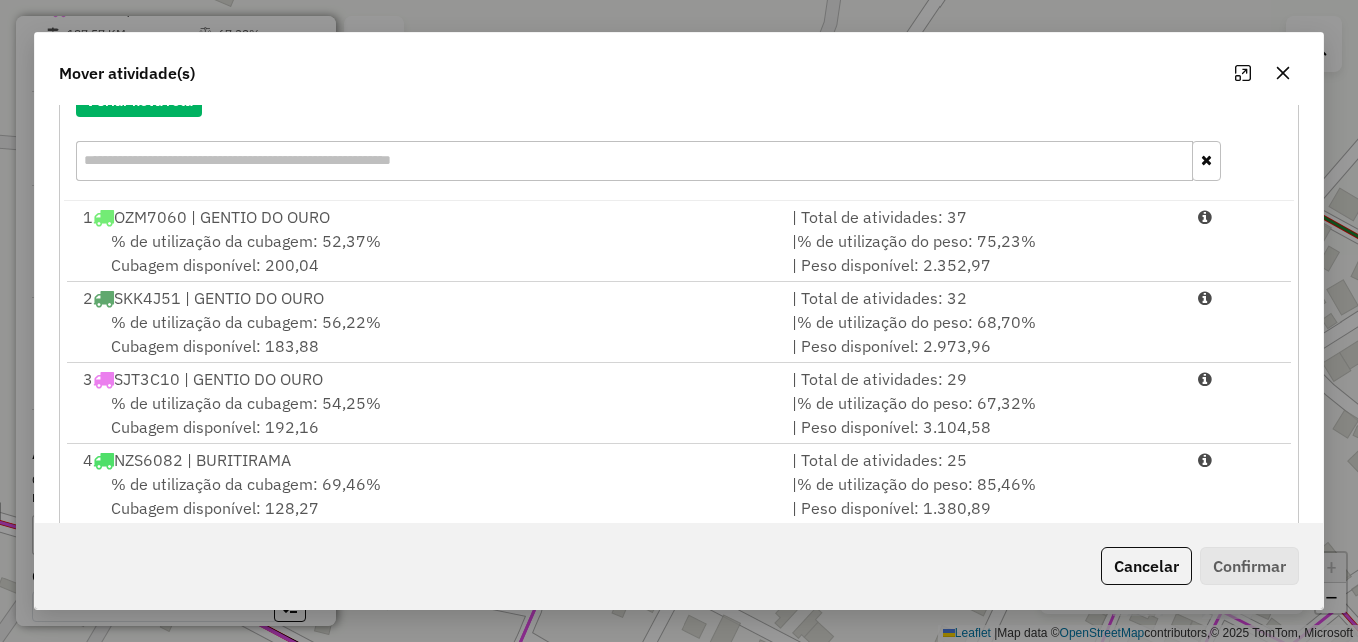 scroll, scrollTop: 366, scrollLeft: 0, axis: vertical 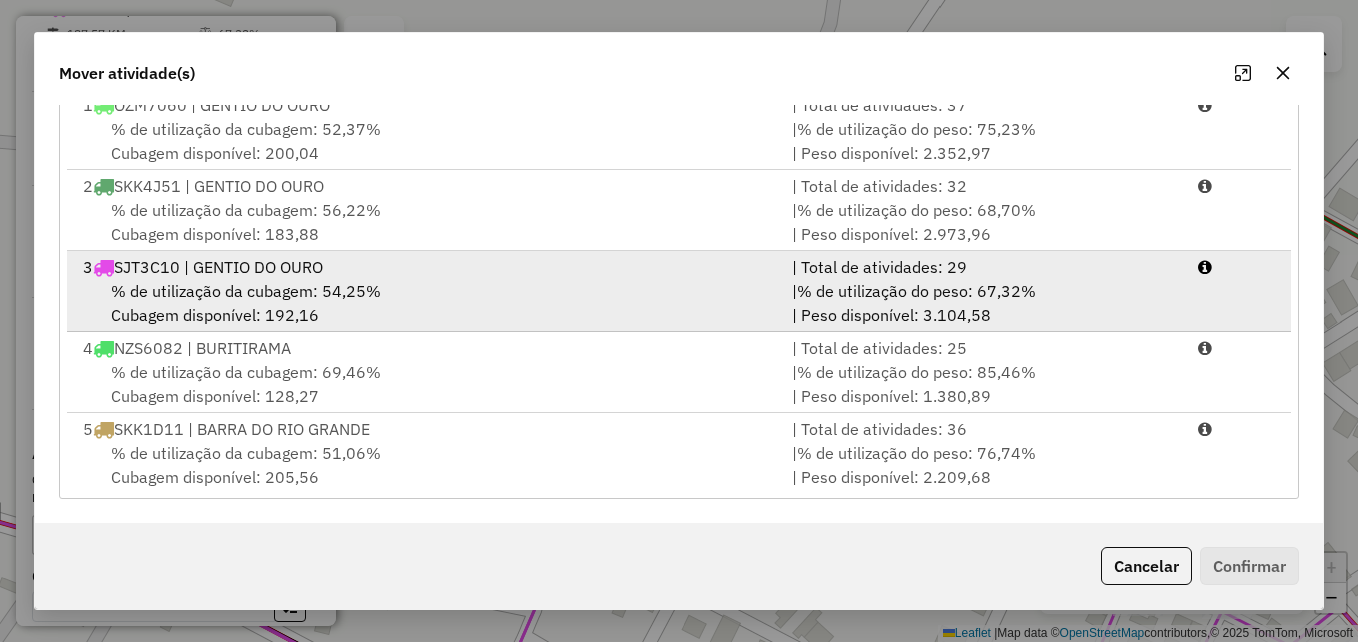 click on "3  SJT3C10 | GENTIO DO OURO" at bounding box center (425, 267) 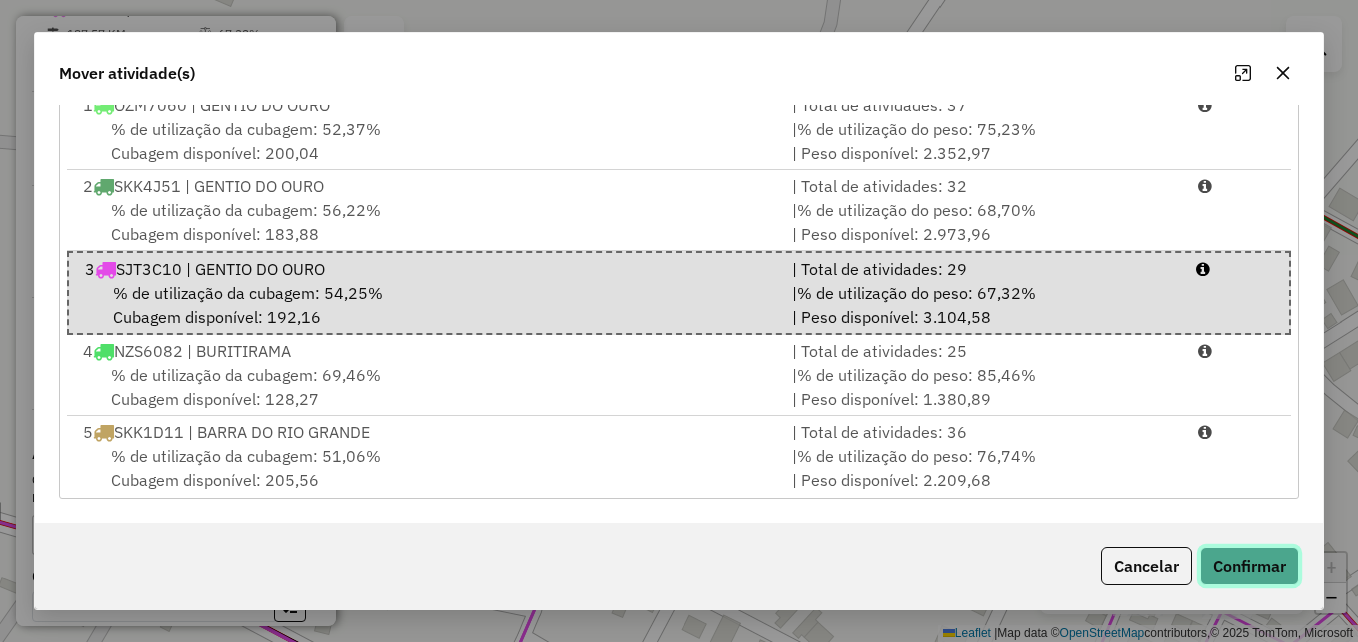 click on "Confirmar" 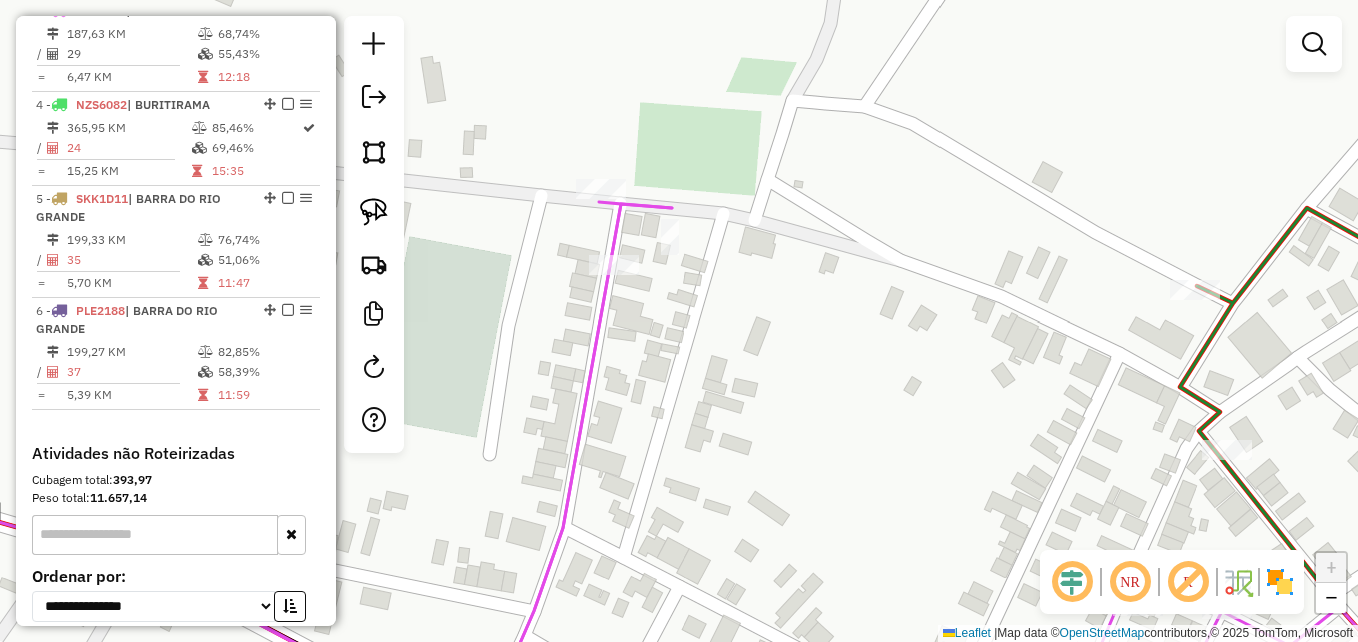 scroll, scrollTop: 0, scrollLeft: 0, axis: both 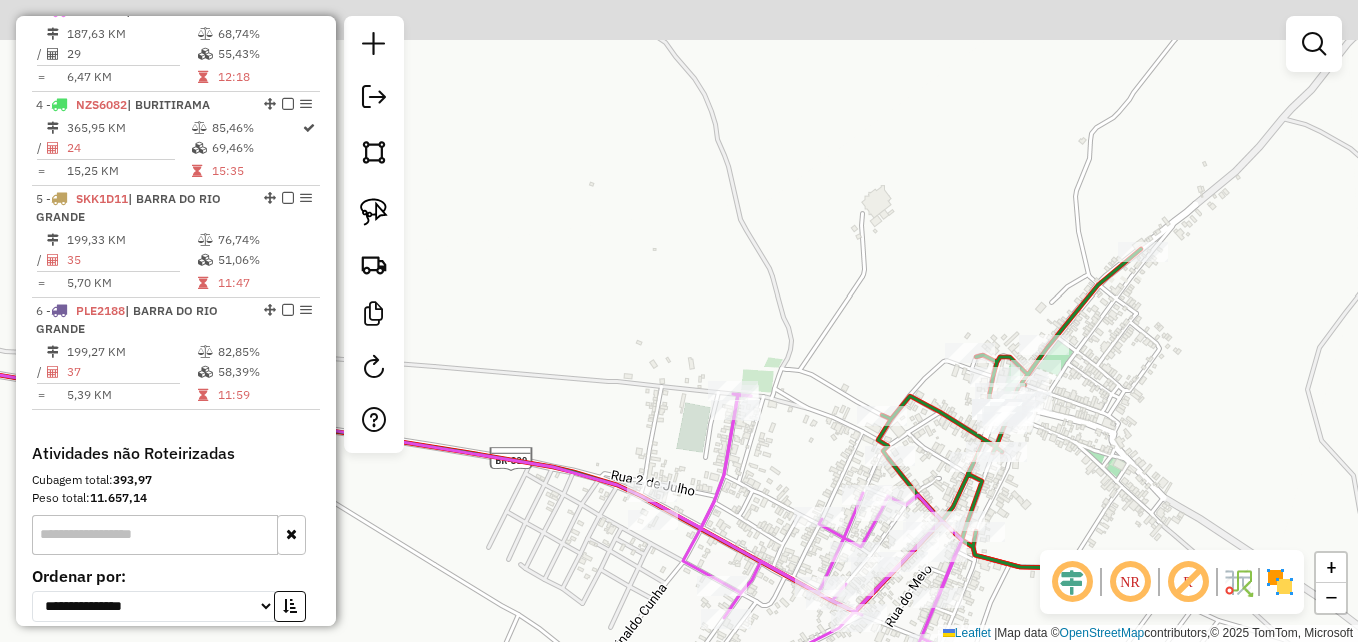 drag, startPoint x: 502, startPoint y: 332, endPoint x: 778, endPoint y: 416, distance: 288.49957 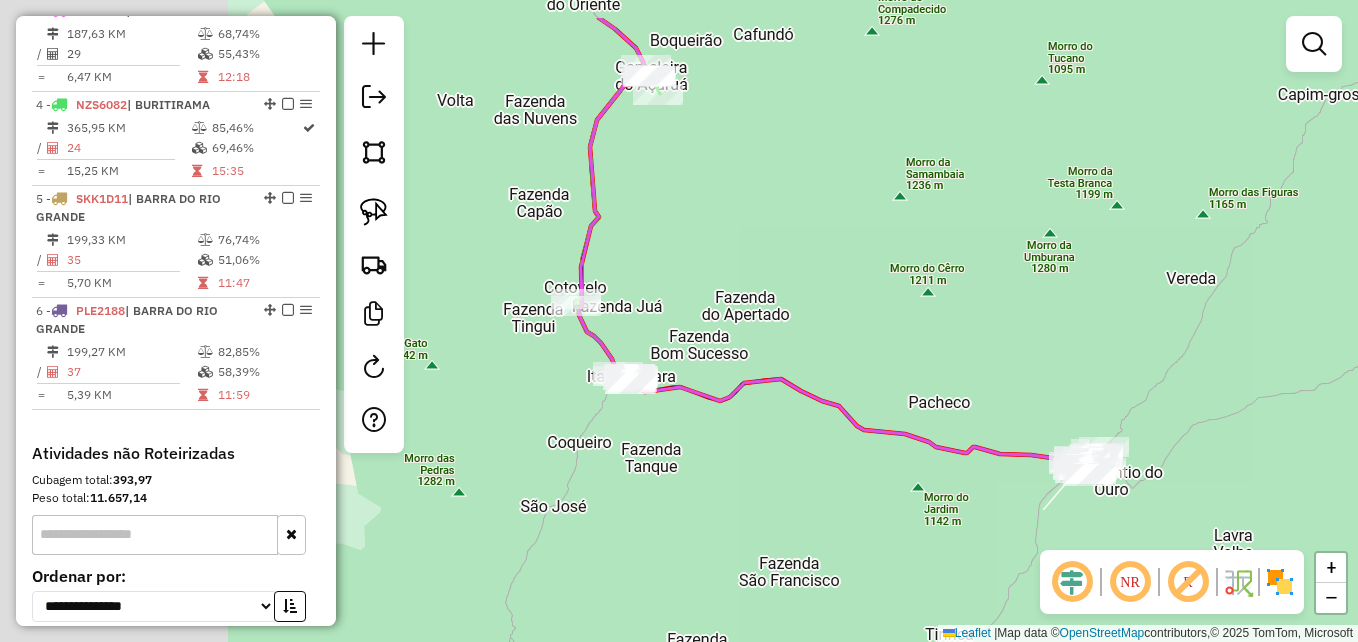 drag, startPoint x: 561, startPoint y: 318, endPoint x: 1045, endPoint y: 388, distance: 489.0358 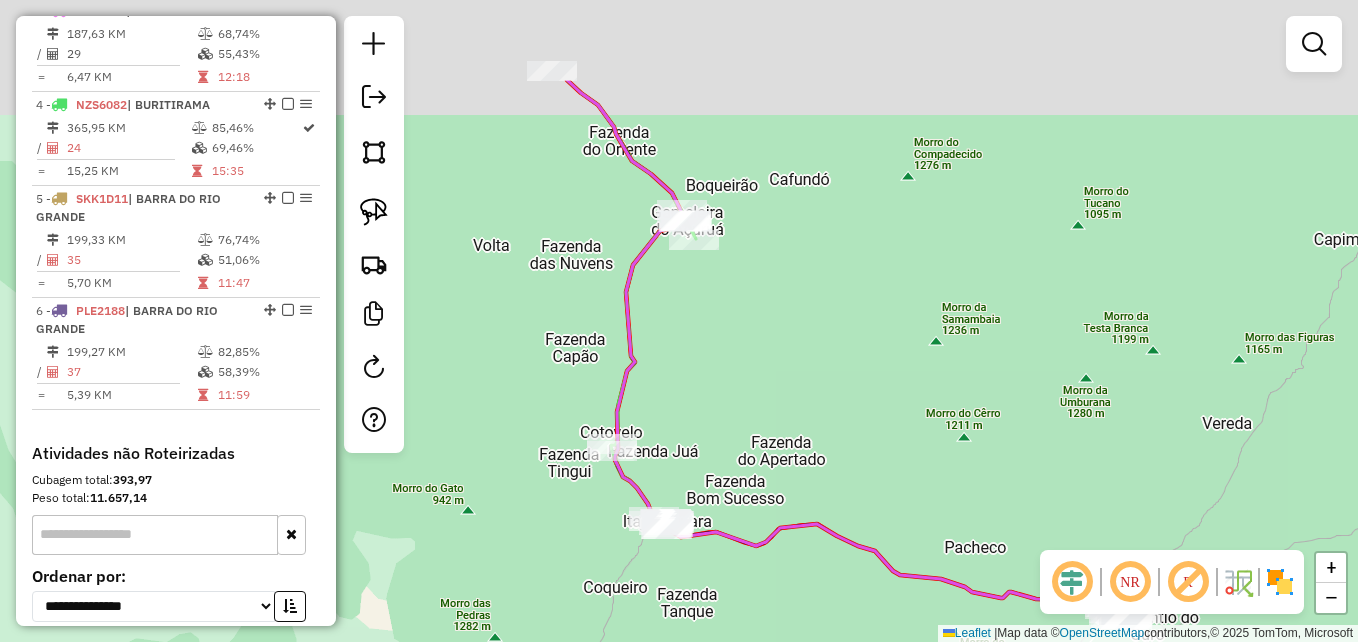drag, startPoint x: 813, startPoint y: 224, endPoint x: 832, endPoint y: 452, distance: 228.7903 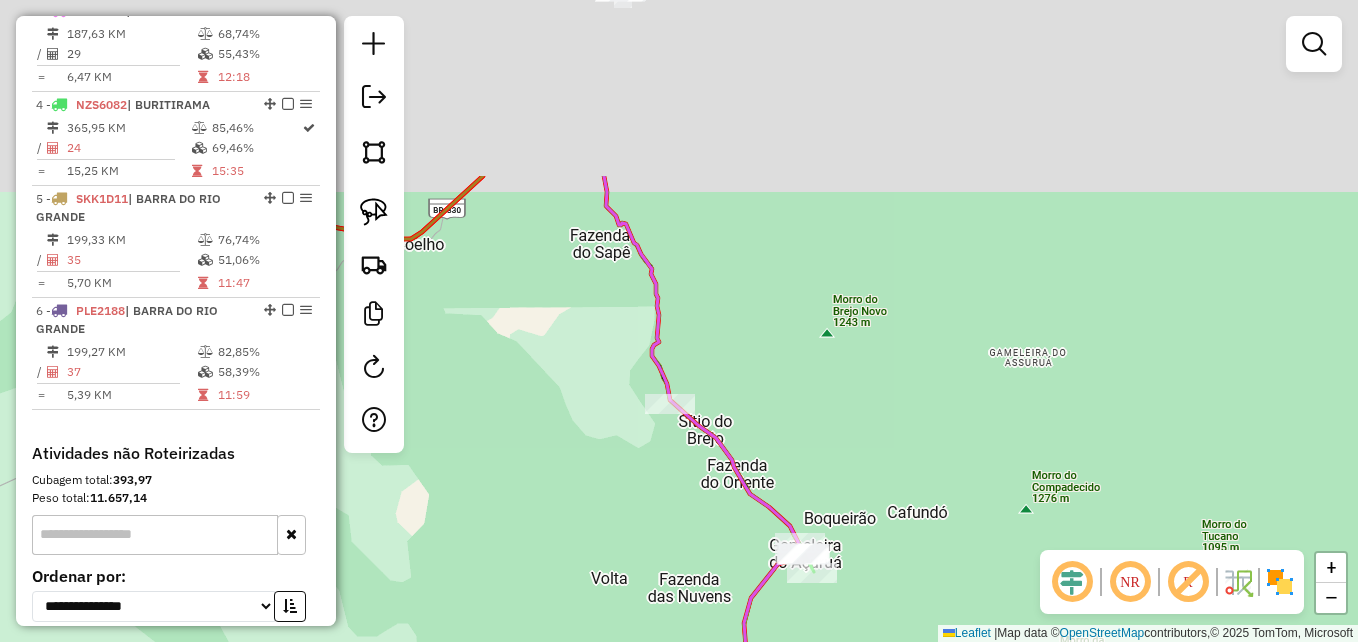 drag, startPoint x: 563, startPoint y: 231, endPoint x: 670, endPoint y: 436, distance: 231.24446 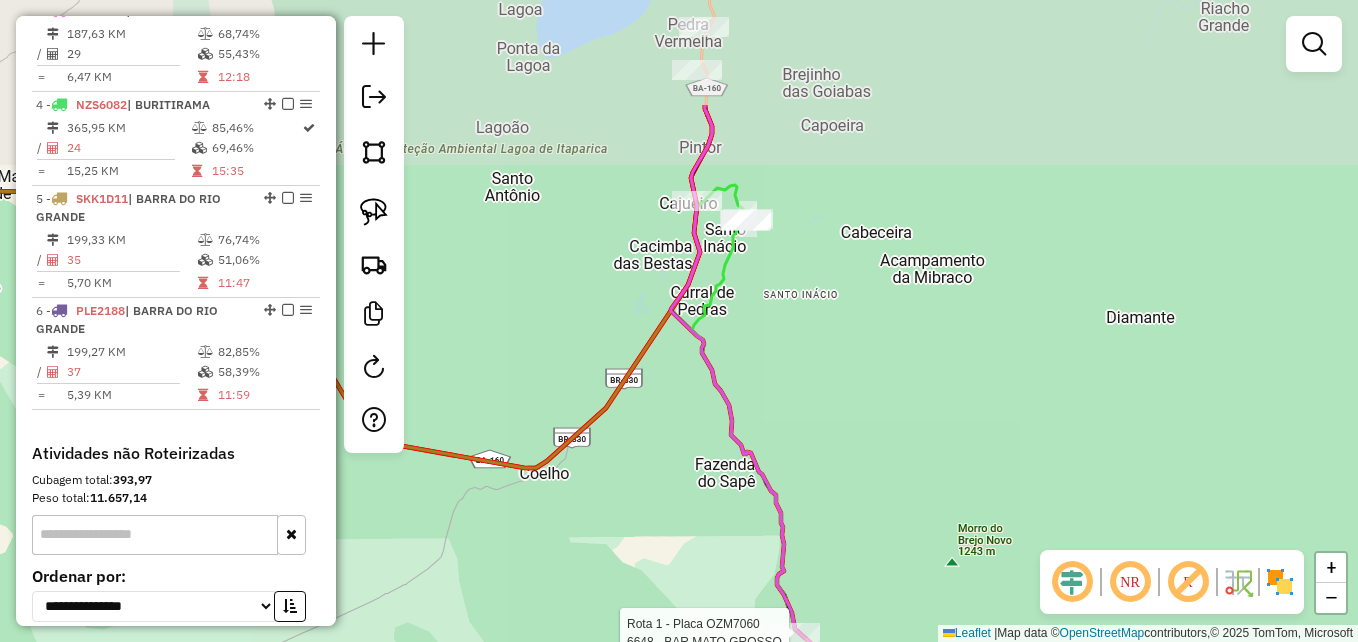 click on "Rota 1 - Placa OZM7060  6648 - BAR MATO GROSSO Janela de atendimento Grade de atendimento Capacidade Transportadoras Veículos Cliente Pedidos  Rotas Selecione os dias de semana para filtrar as janelas de atendimento  Seg   Ter   Qua   Qui   Sex   Sáb   Dom  Informe o período da janela de atendimento: De: Até:  Filtrar exatamente a janela do cliente  Considerar janela de atendimento padrão  Selecione os dias de semana para filtrar as grades de atendimento  Seg   Ter   Qua   Qui   Sex   Sáb   Dom   Considerar clientes sem dia de atendimento cadastrado  Clientes fora do dia de atendimento selecionado Filtrar as atividades entre os valores definidos abaixo:  Peso mínimo:   Peso máximo:   Cubagem mínima:   Cubagem máxima:   De:   Até:  Filtrar as atividades entre o tempo de atendimento definido abaixo:  De:   Até:   Considerar capacidade total dos clientes não roteirizados Transportadora: Selecione um ou mais itens Tipo de veículo: Selecione um ou mais itens Veículo: Selecione um ou mais itens Nome:" 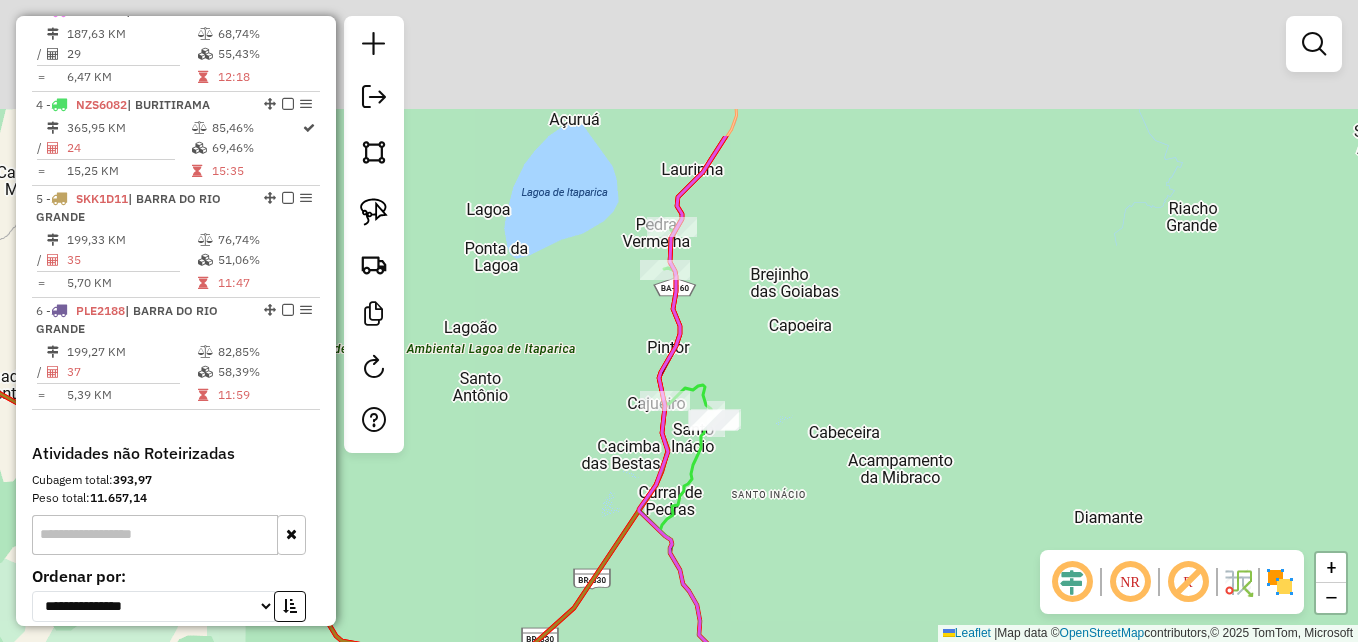 drag, startPoint x: 650, startPoint y: 286, endPoint x: 618, endPoint y: 486, distance: 202.54382 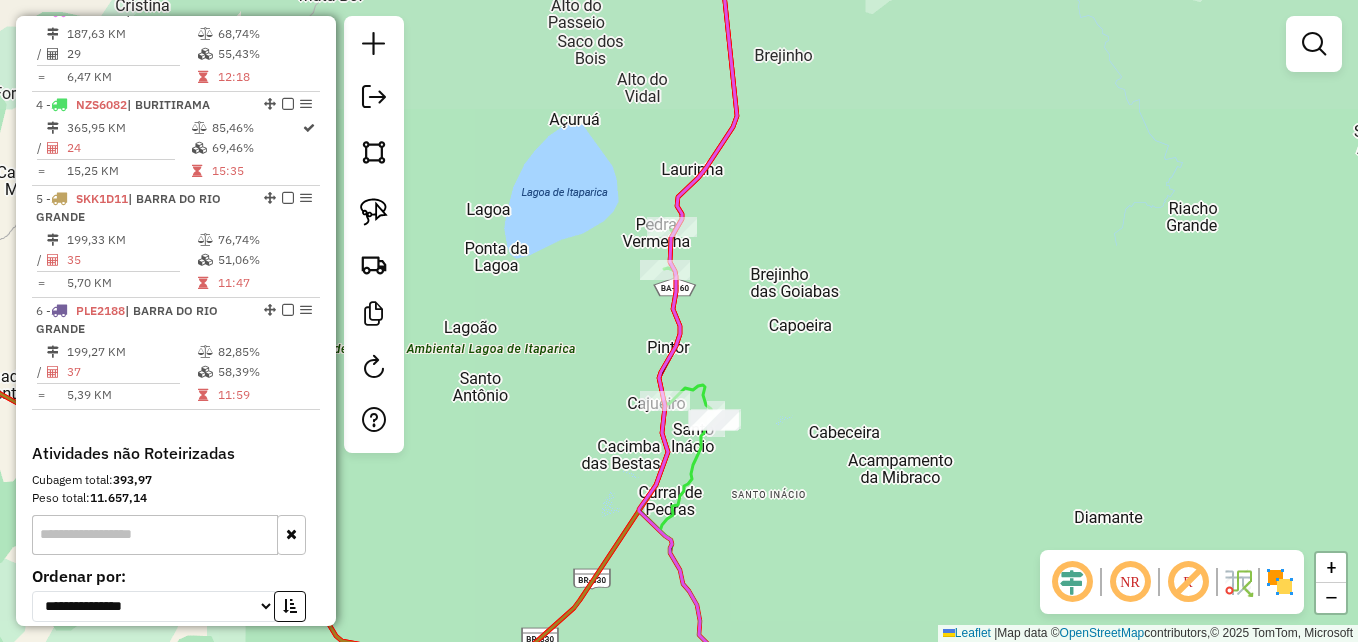 drag, startPoint x: 621, startPoint y: 320, endPoint x: 630, endPoint y: 499, distance: 179.22612 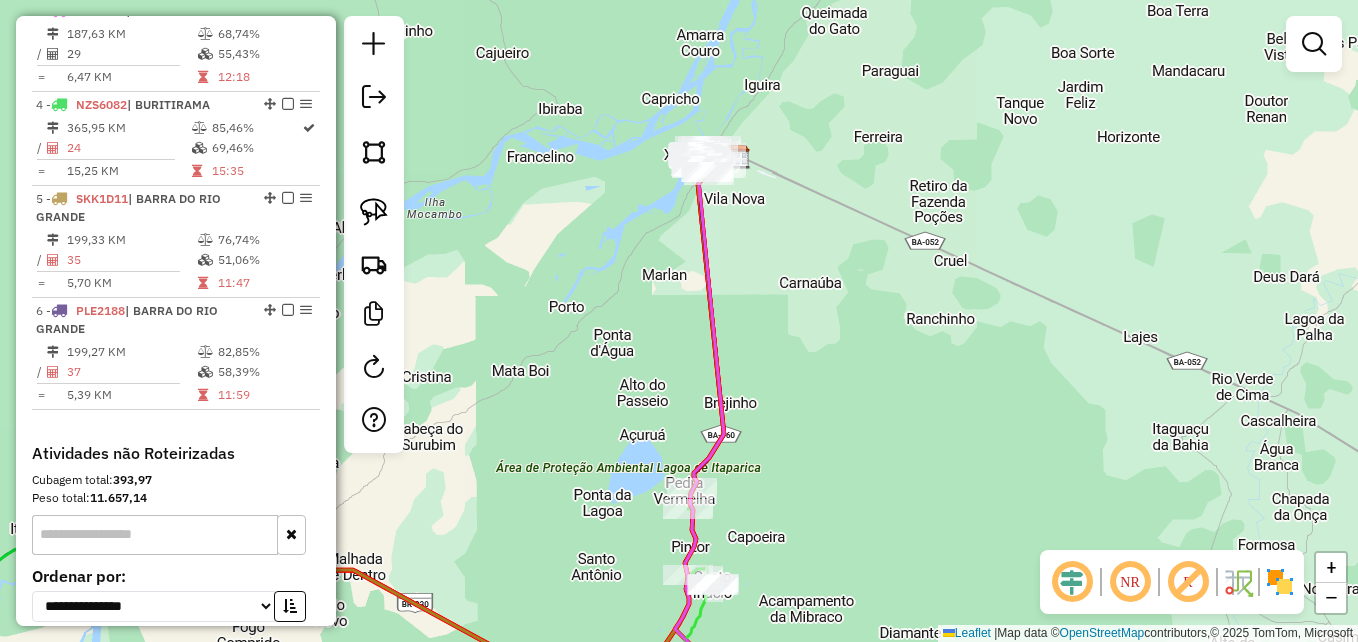drag, startPoint x: 792, startPoint y: 153, endPoint x: 800, endPoint y: 399, distance: 246.13005 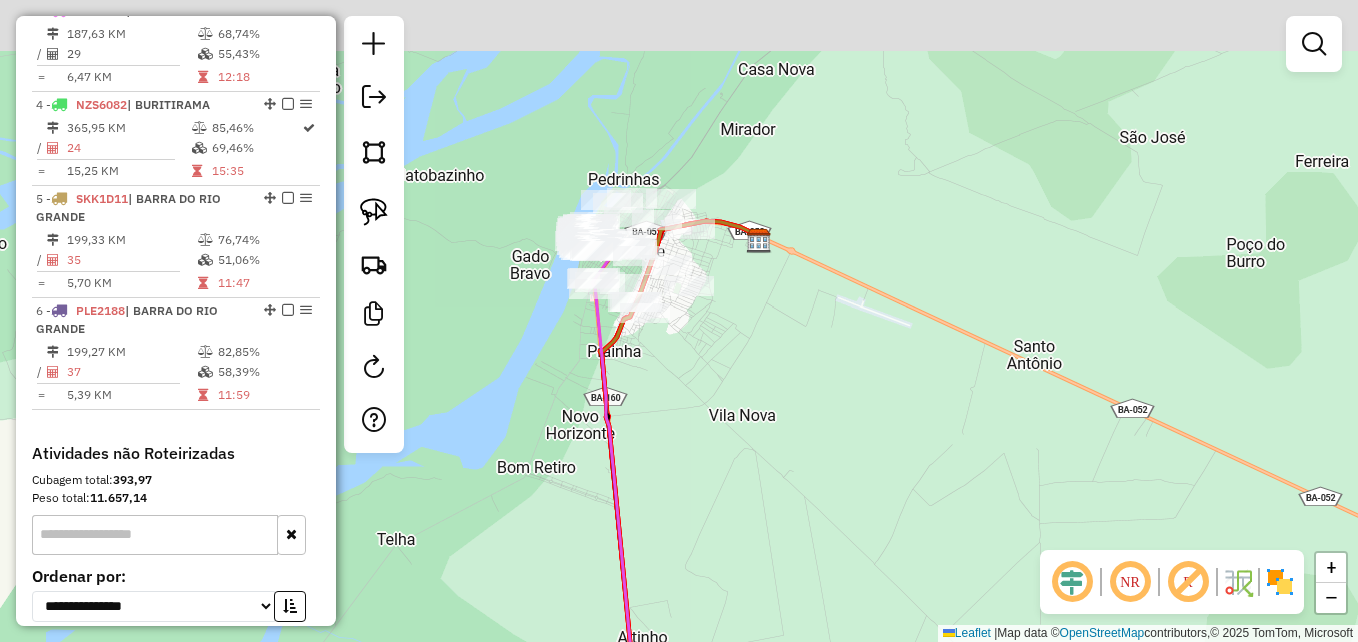 drag, startPoint x: 738, startPoint y: 104, endPoint x: 789, endPoint y: 333, distance: 234.61032 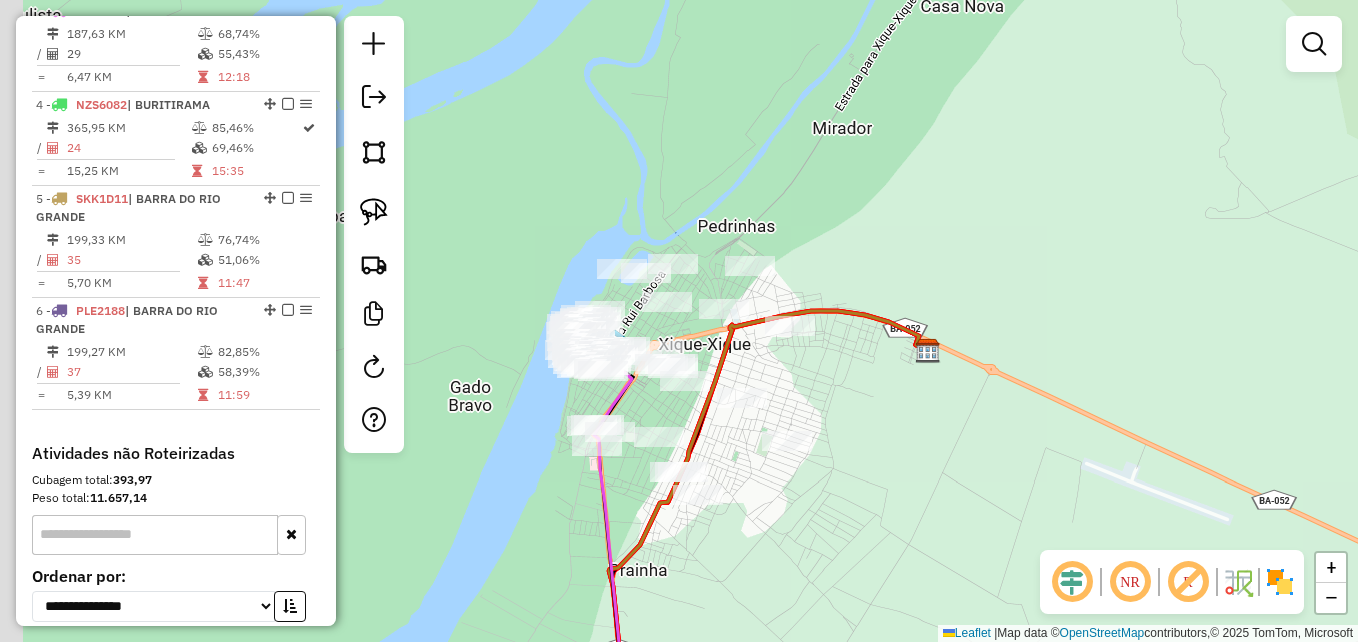 drag, startPoint x: 782, startPoint y: 274, endPoint x: 1023, endPoint y: 459, distance: 303.81903 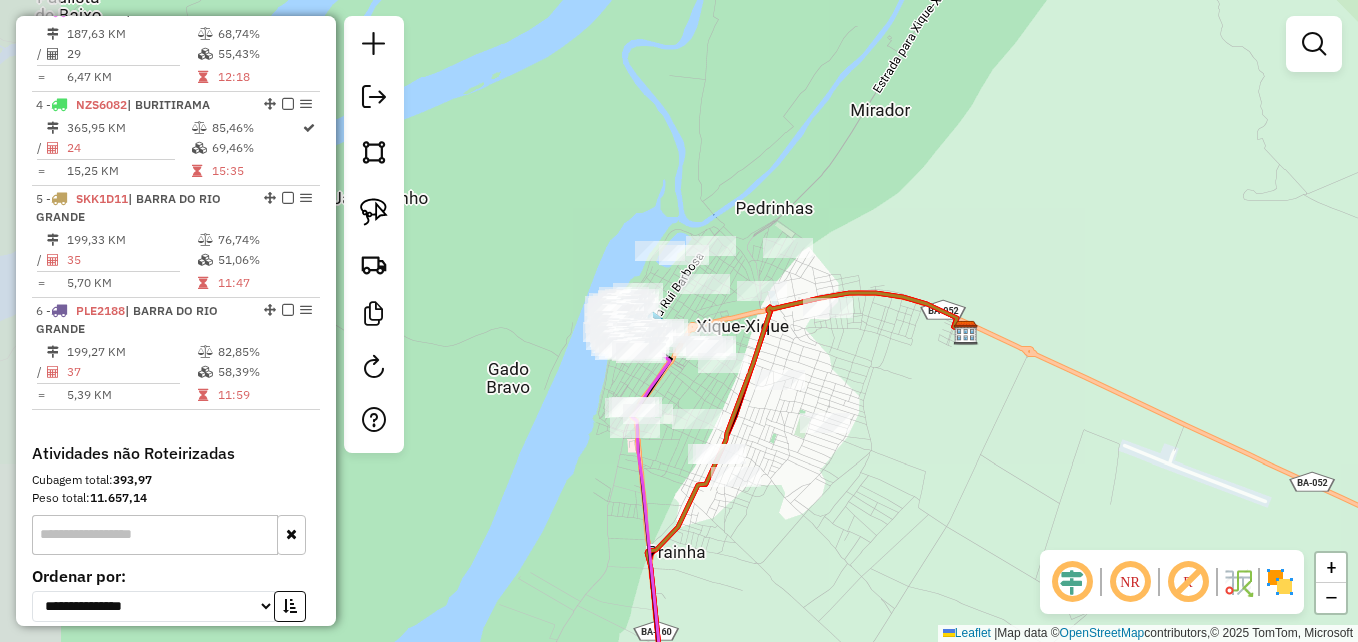 drag, startPoint x: 1023, startPoint y: 459, endPoint x: 1018, endPoint y: 447, distance: 13 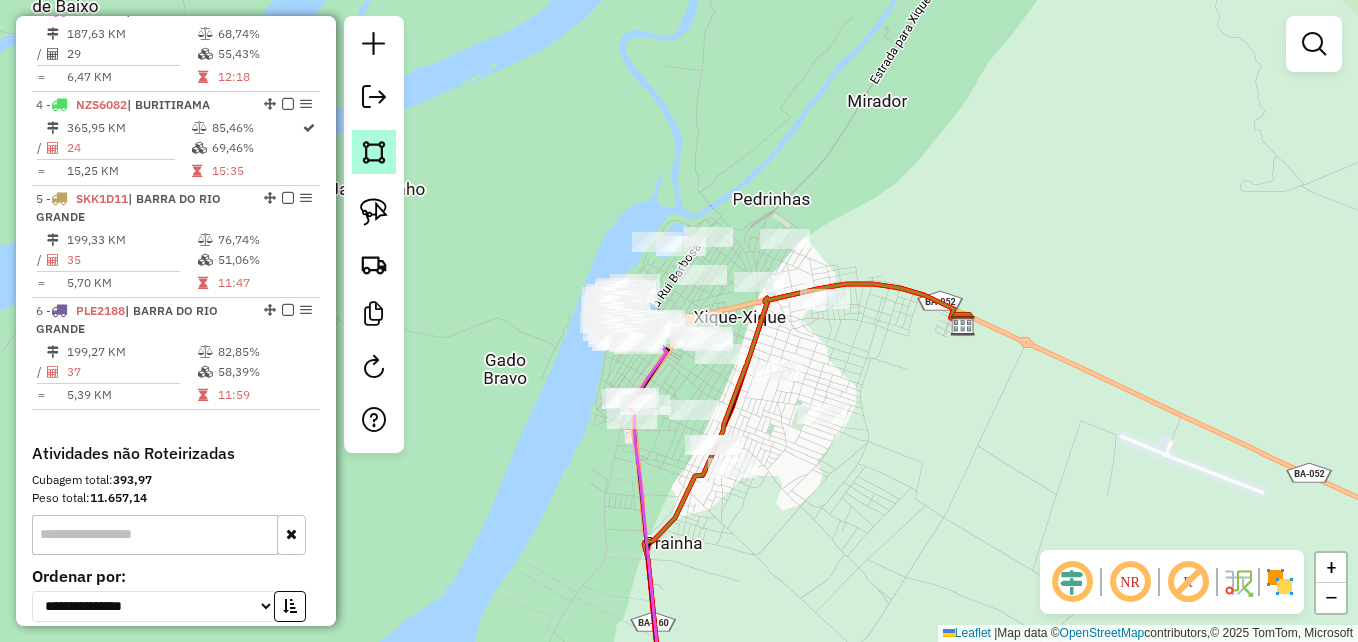 click 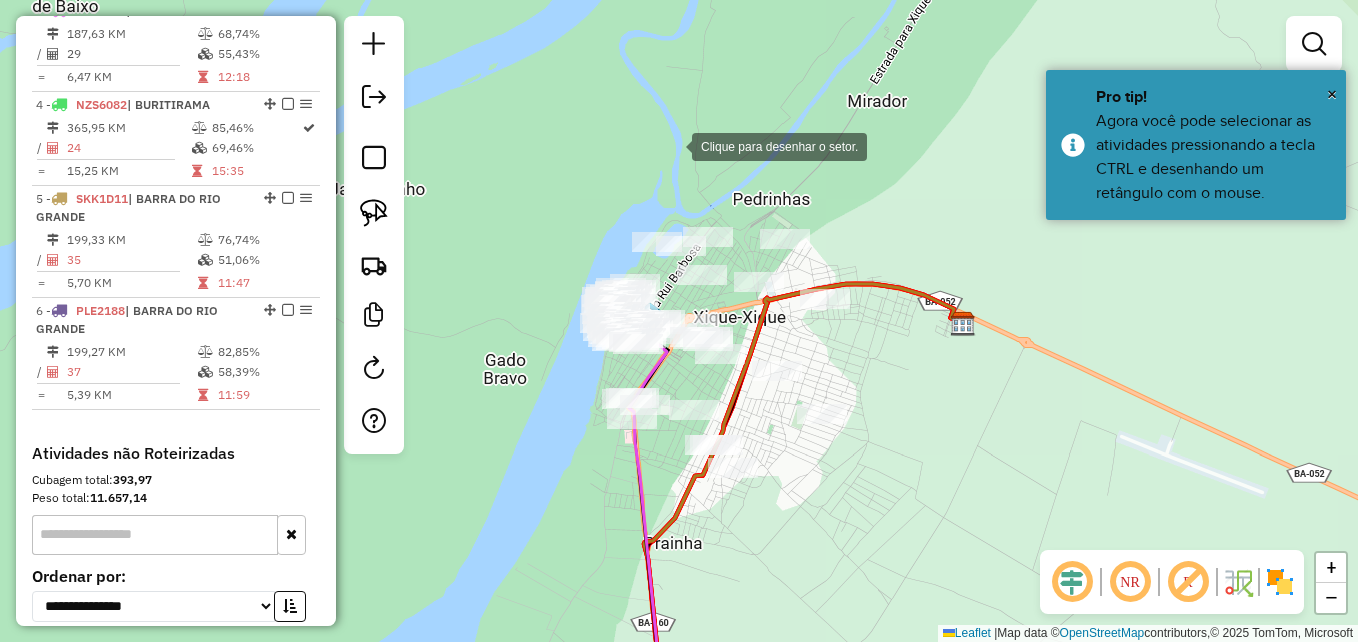 click 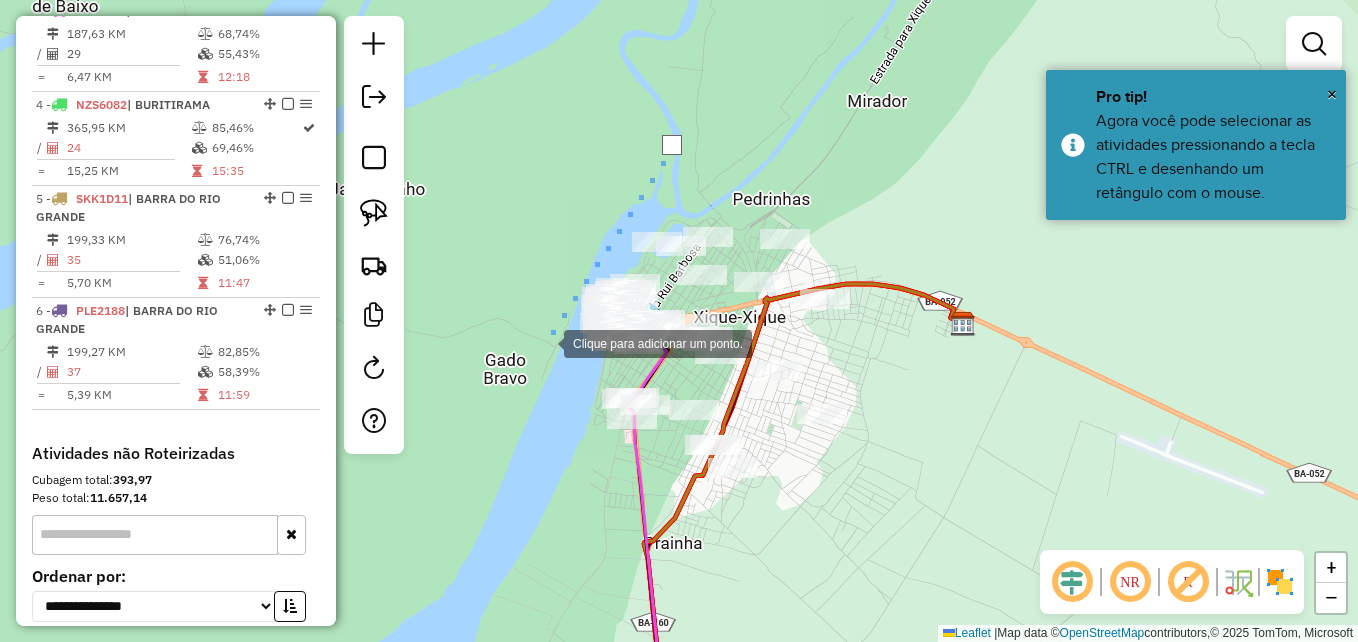 click 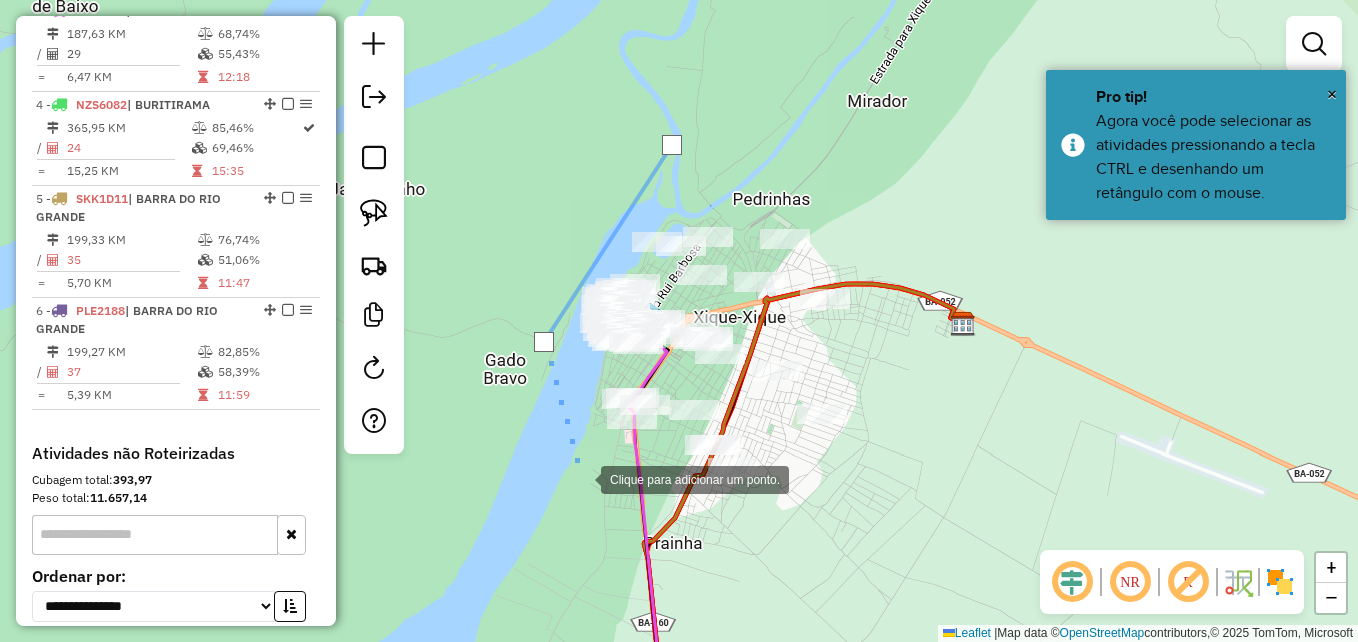 click 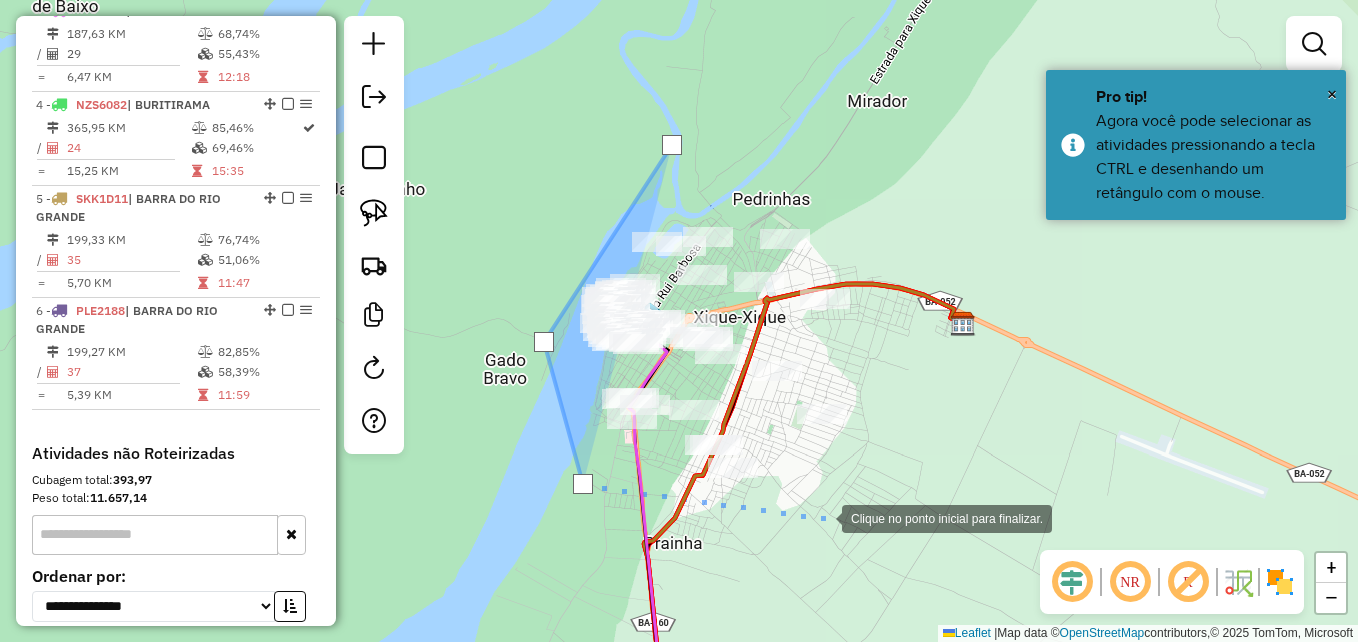click 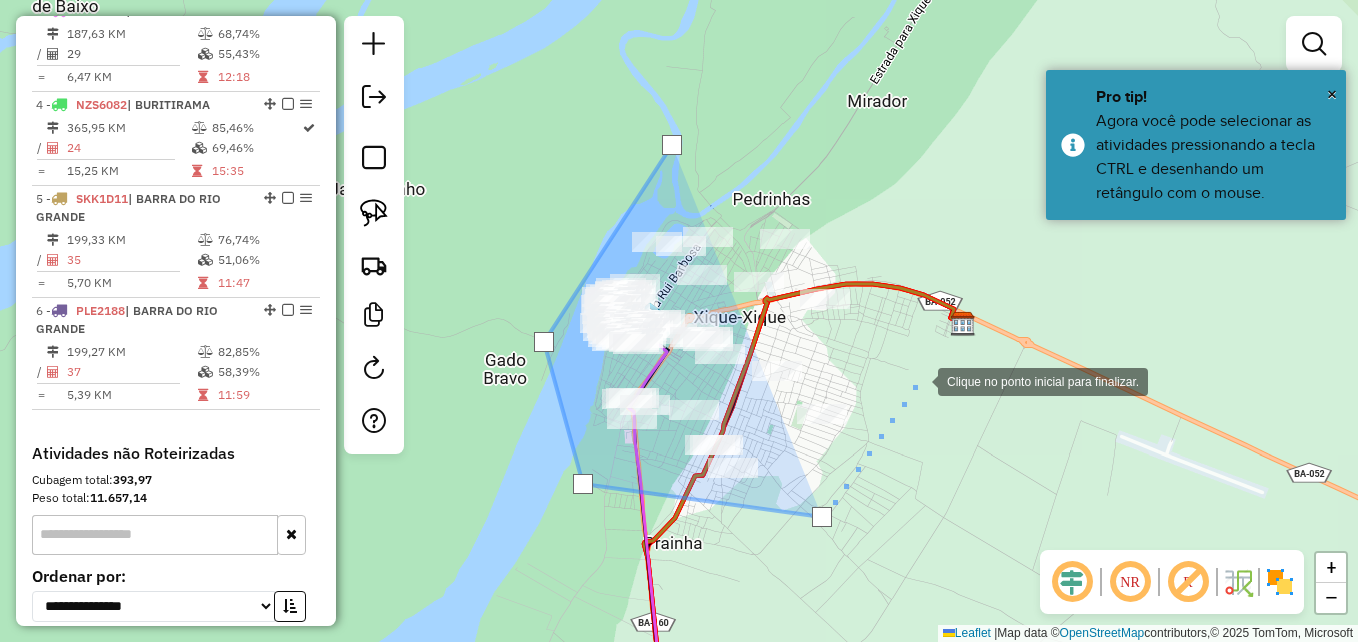 click 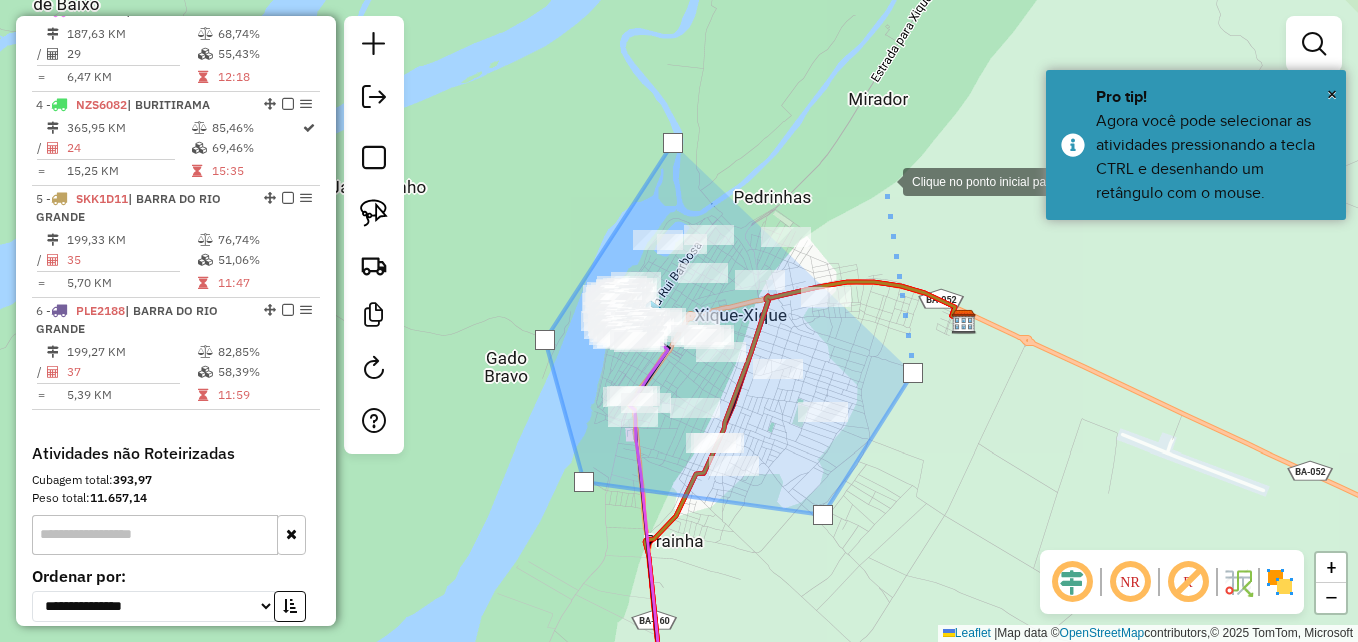 click 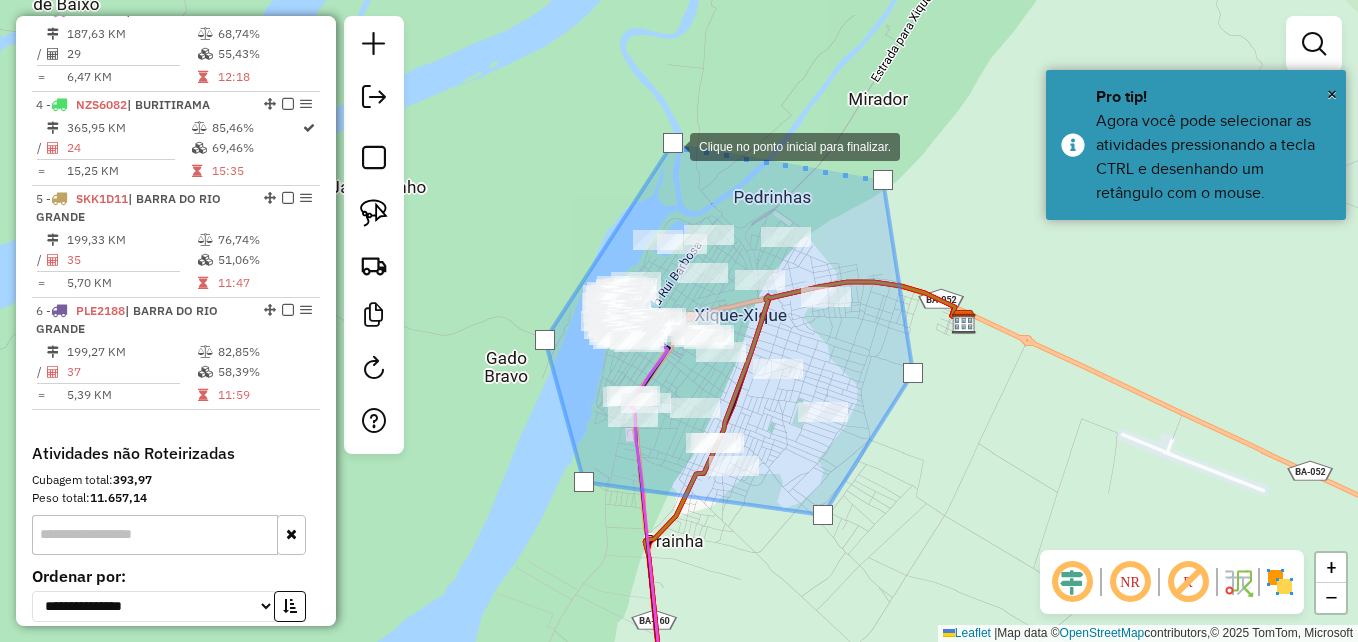 click 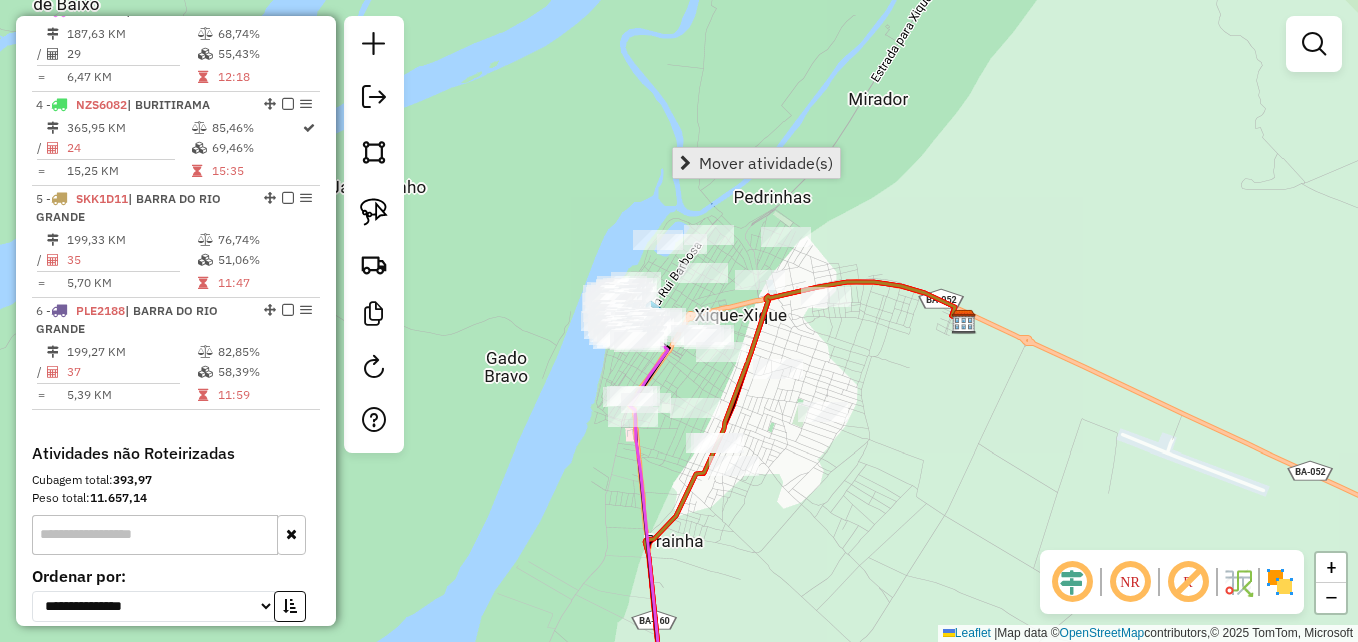 click on "Mover atividade(s)" at bounding box center [766, 163] 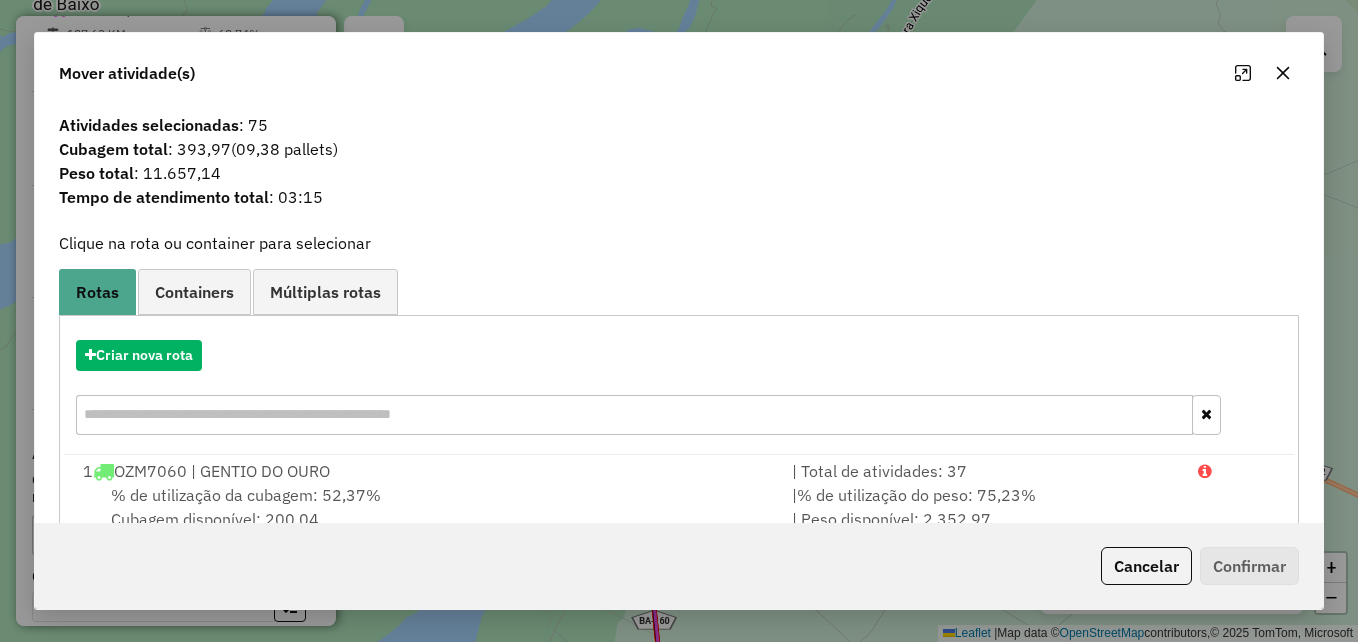 click 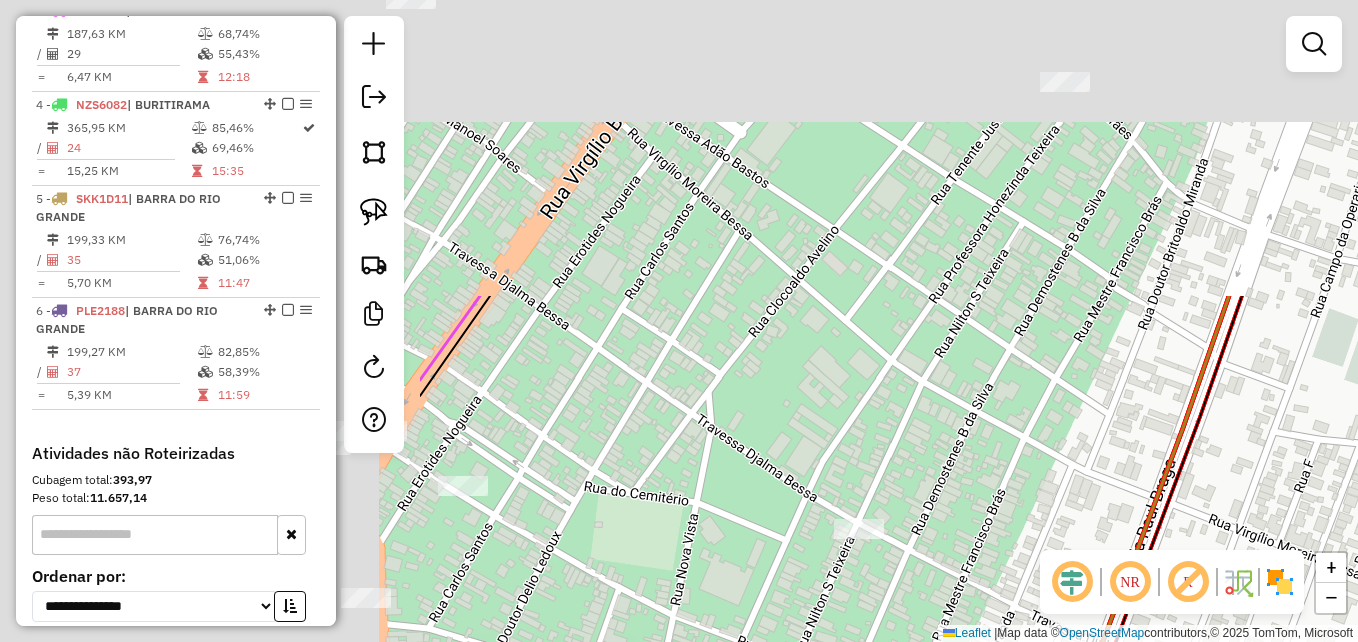 drag, startPoint x: 545, startPoint y: 123, endPoint x: 1101, endPoint y: 483, distance: 662.3715 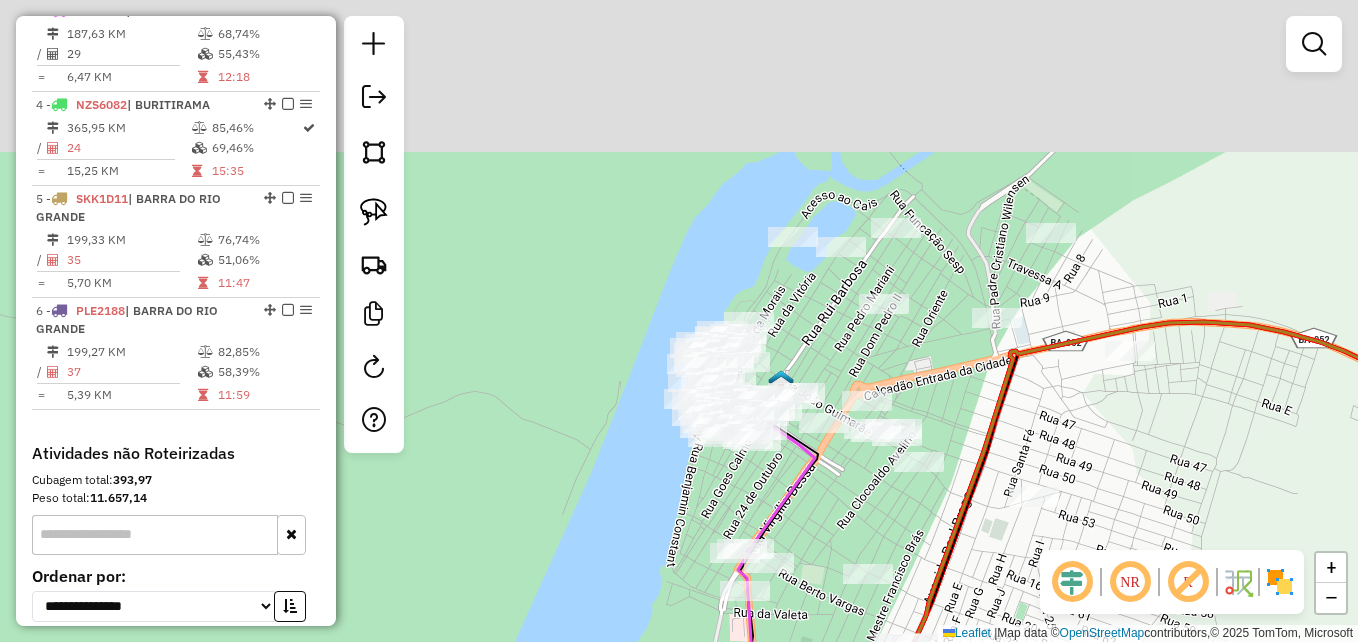 drag, startPoint x: 693, startPoint y: 302, endPoint x: 725, endPoint y: 470, distance: 171.02046 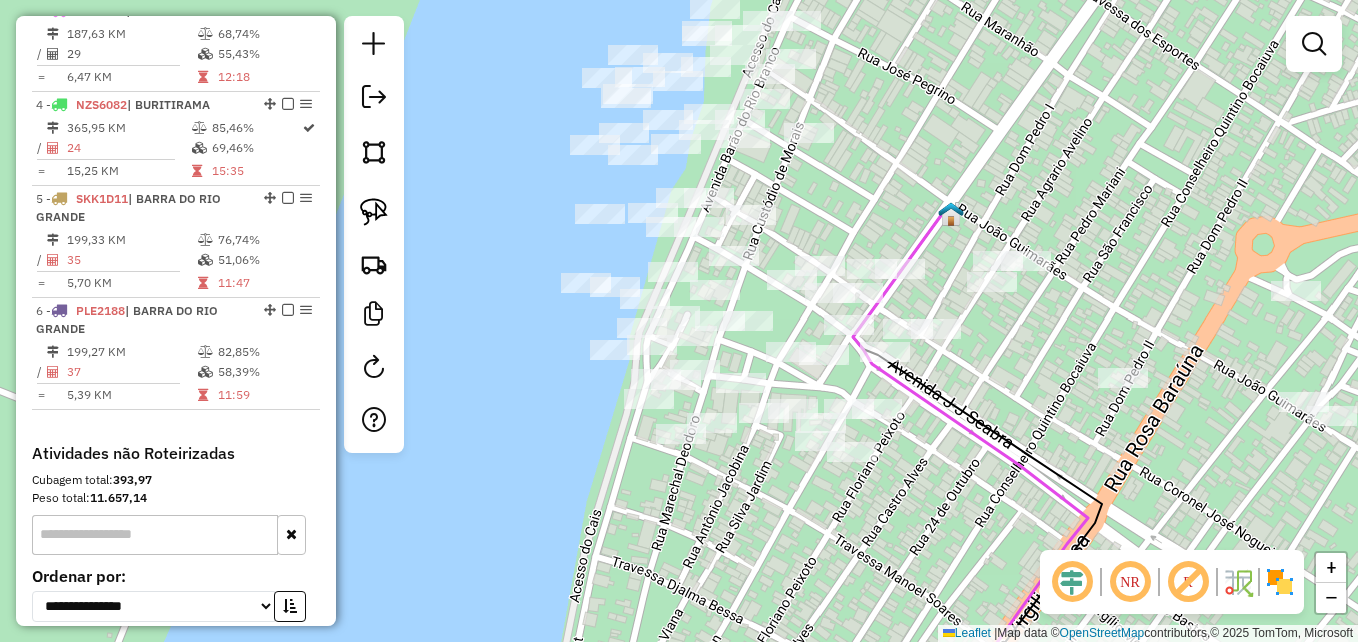 click 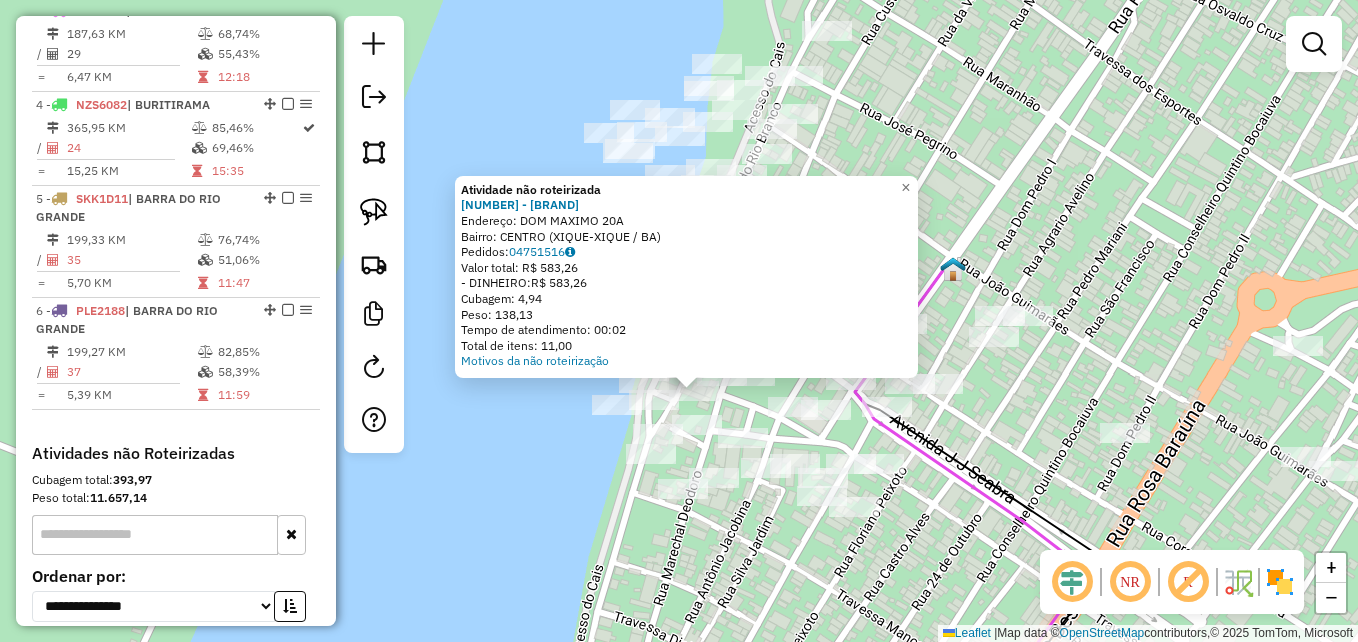 drag, startPoint x: 757, startPoint y: 484, endPoint x: 772, endPoint y: 554, distance: 71.5891 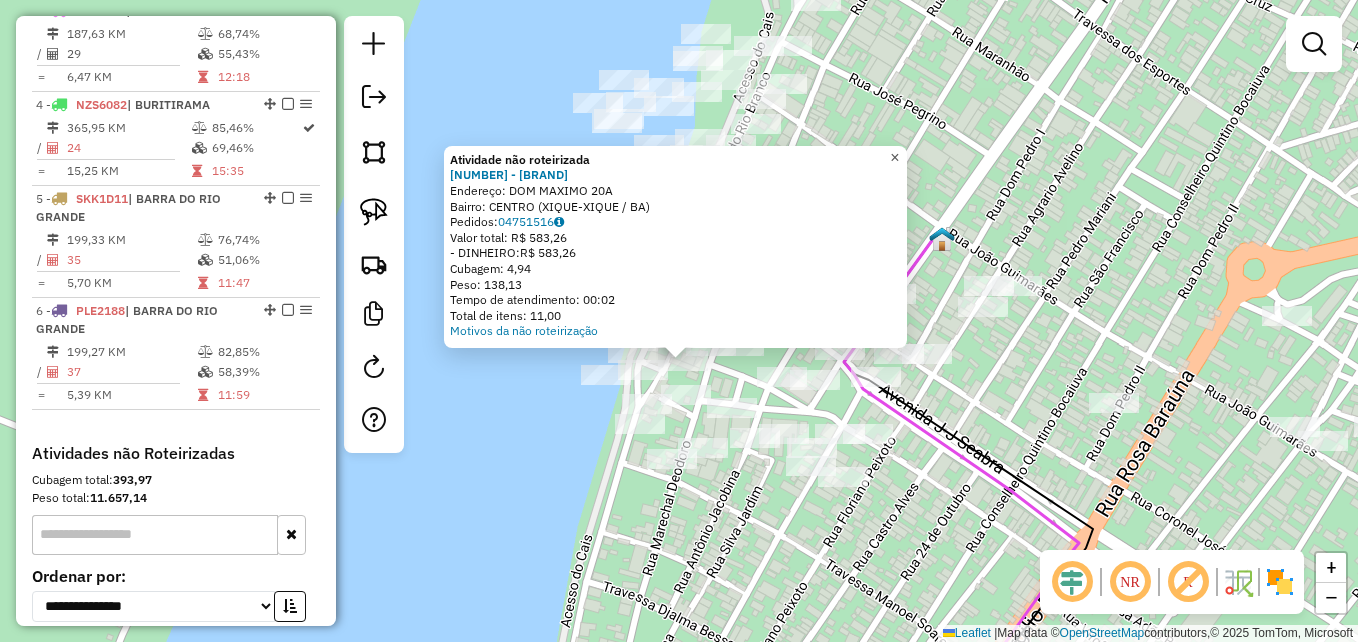 click on "×" 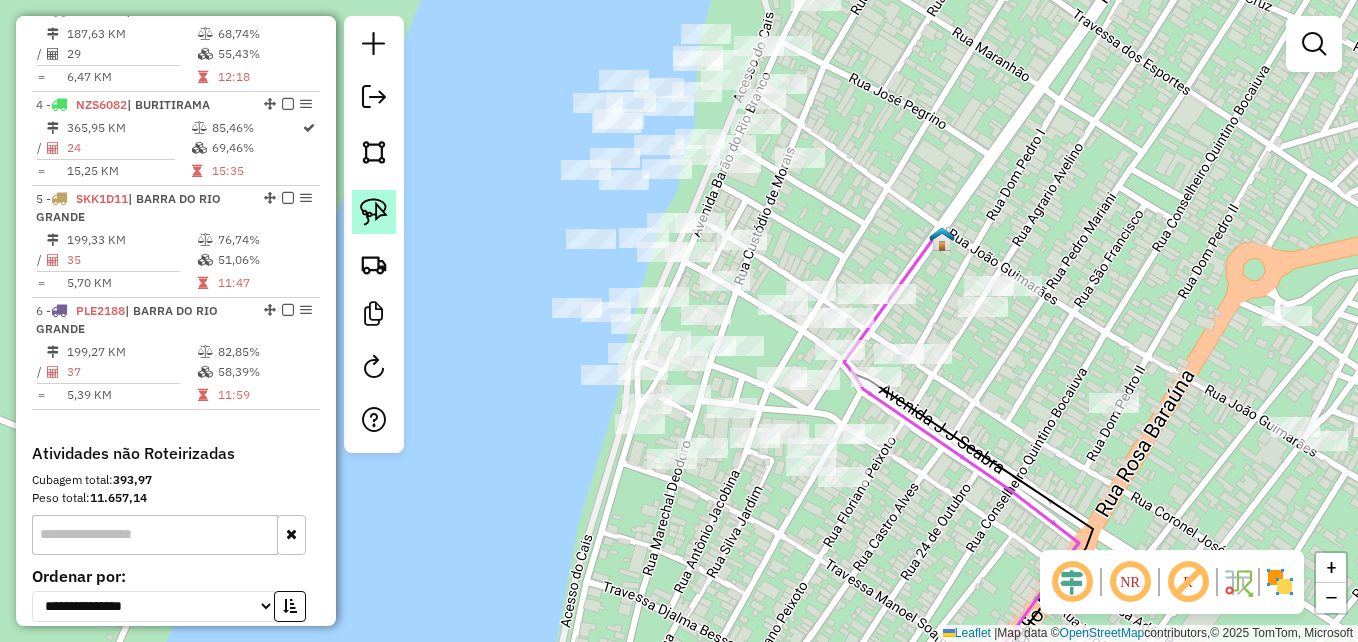 click 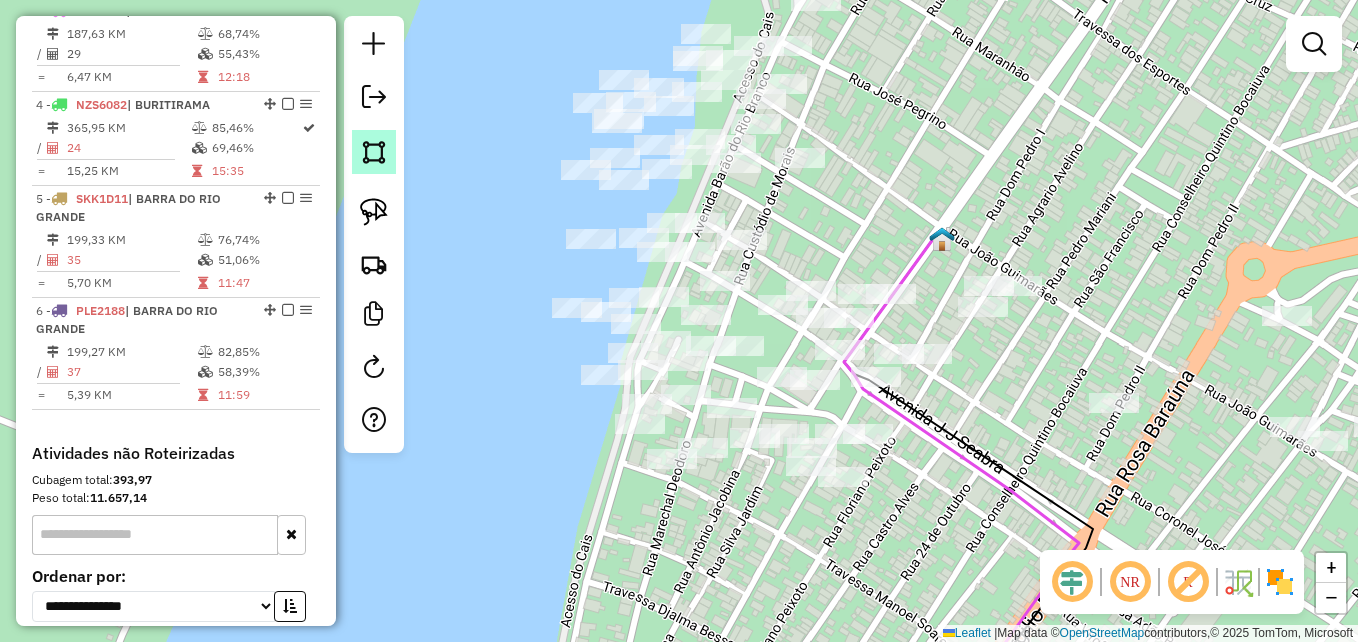 click 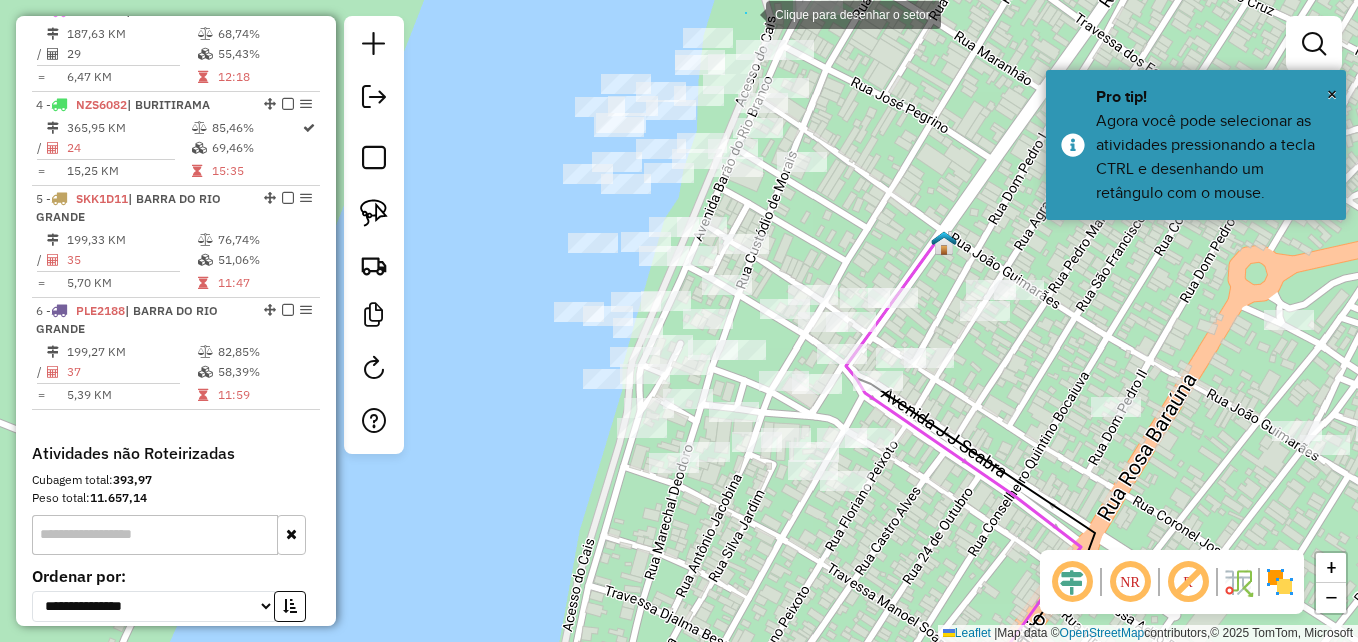 click 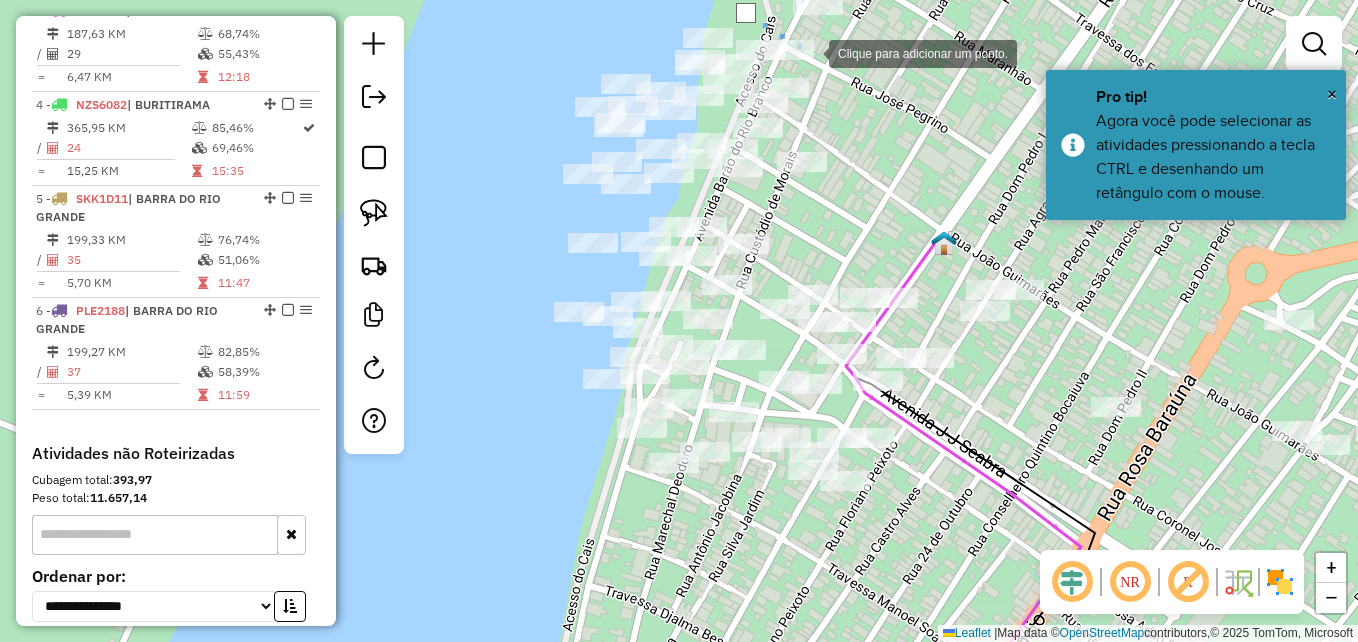 click 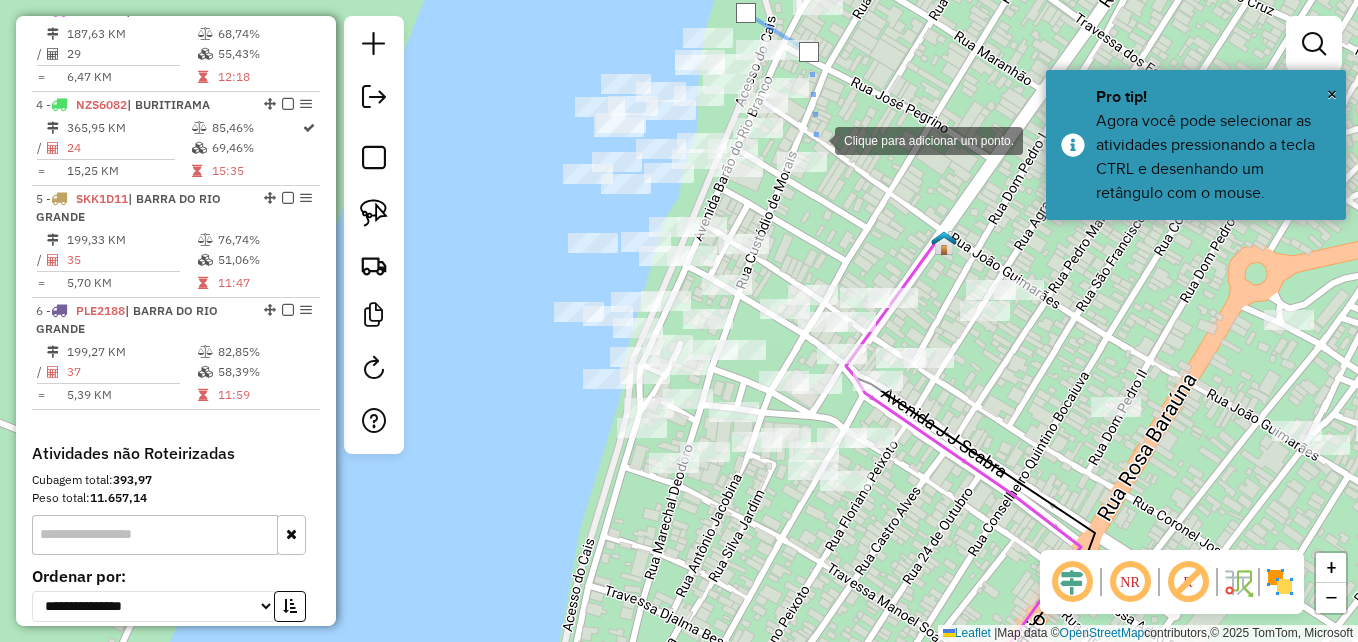 click 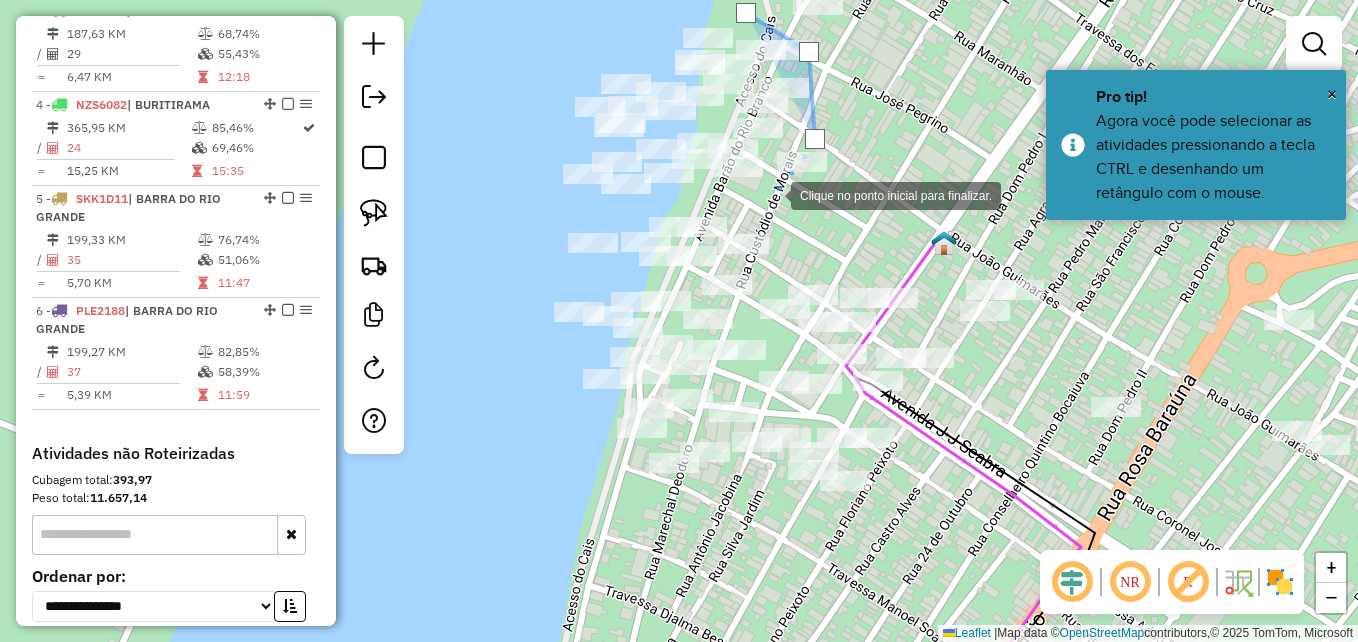 click 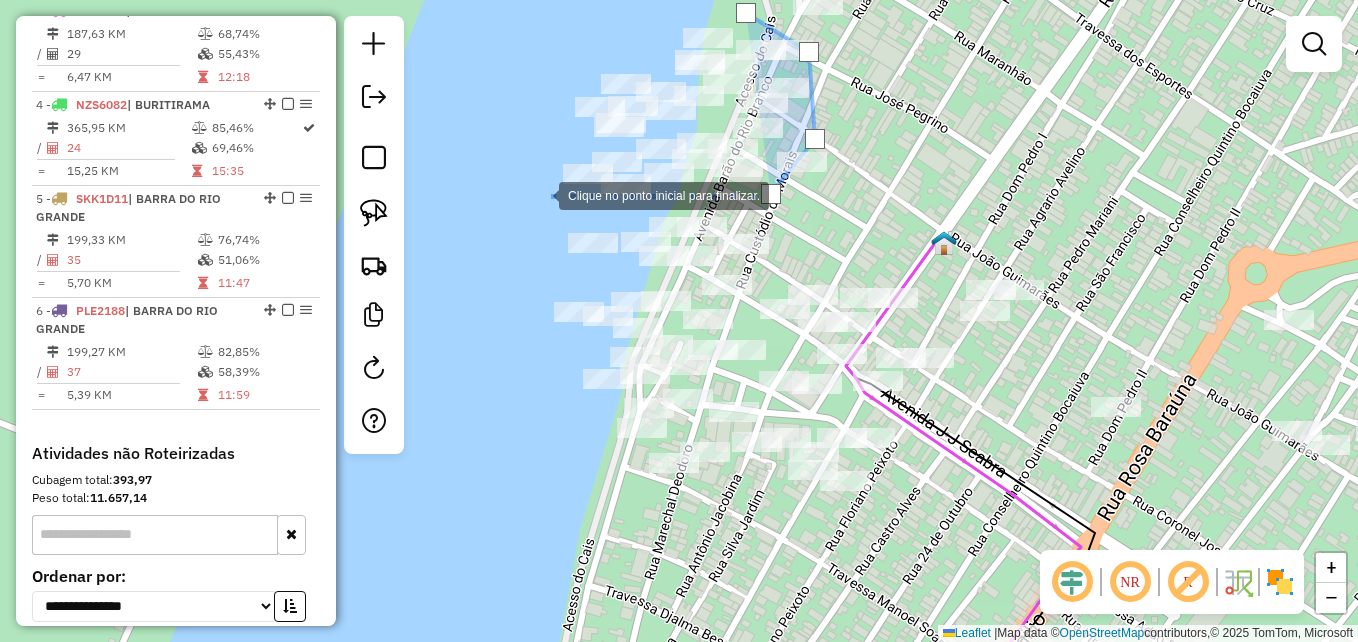 click 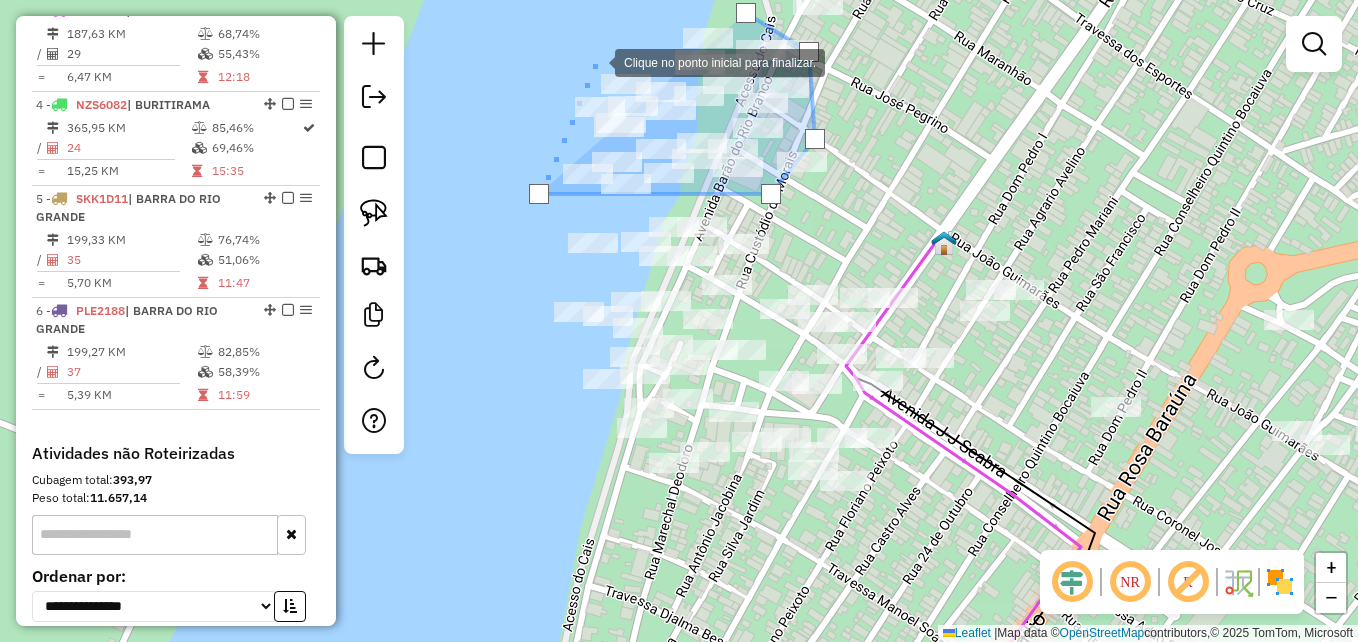 click 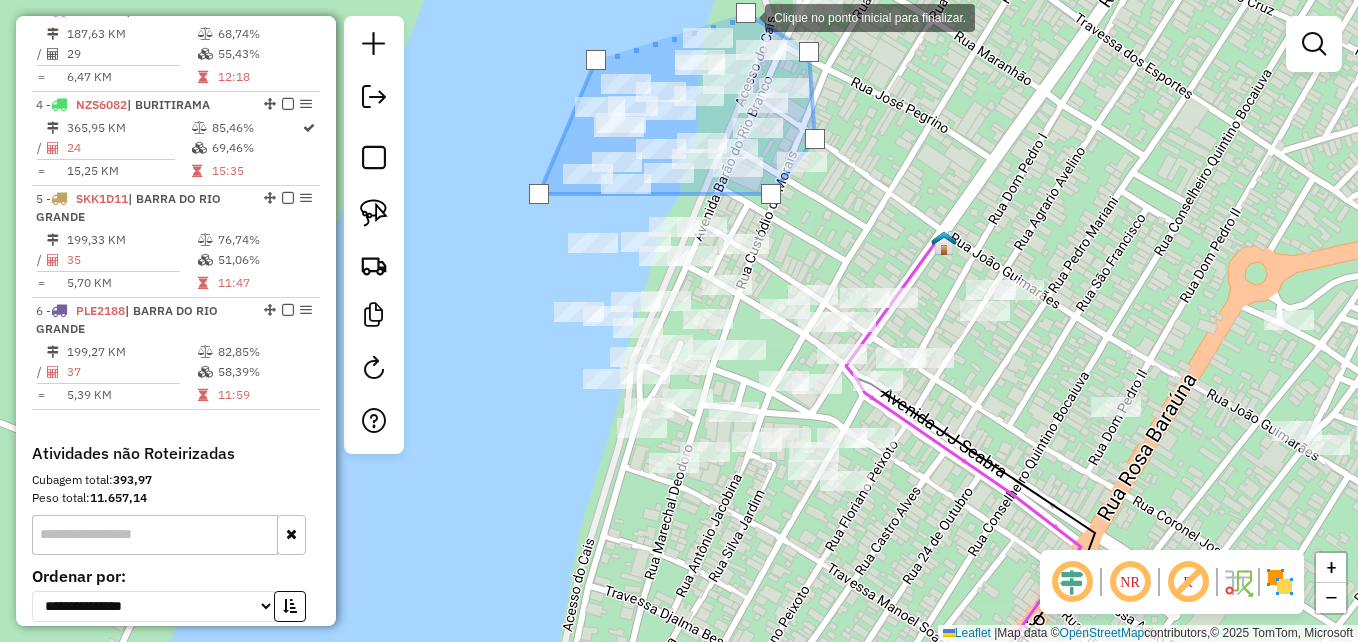 click 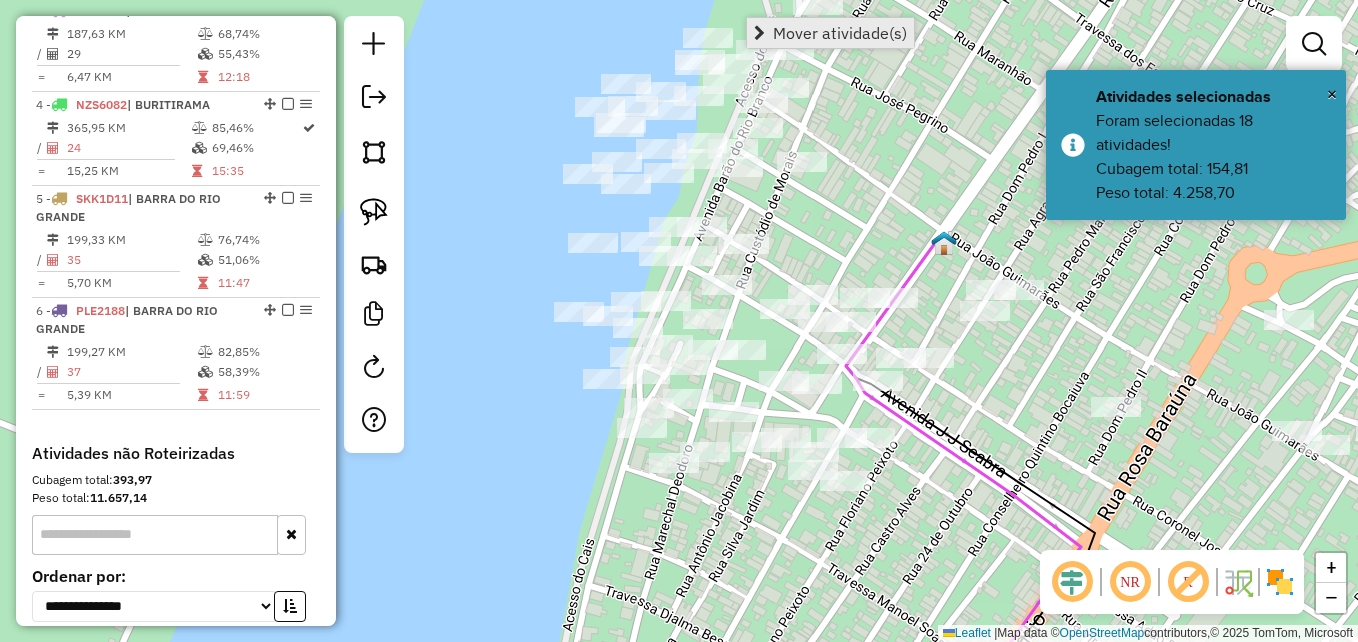 click on "Mover atividade(s)" at bounding box center (830, 33) 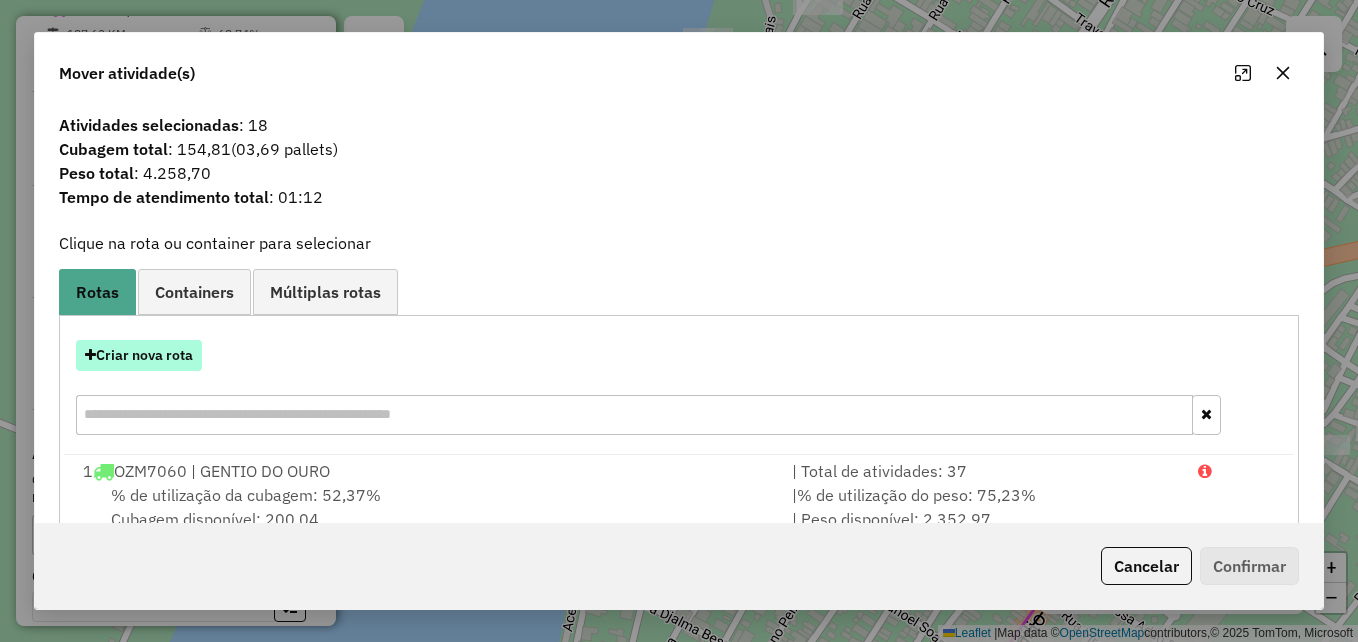click on "Criar nova rota" at bounding box center (139, 355) 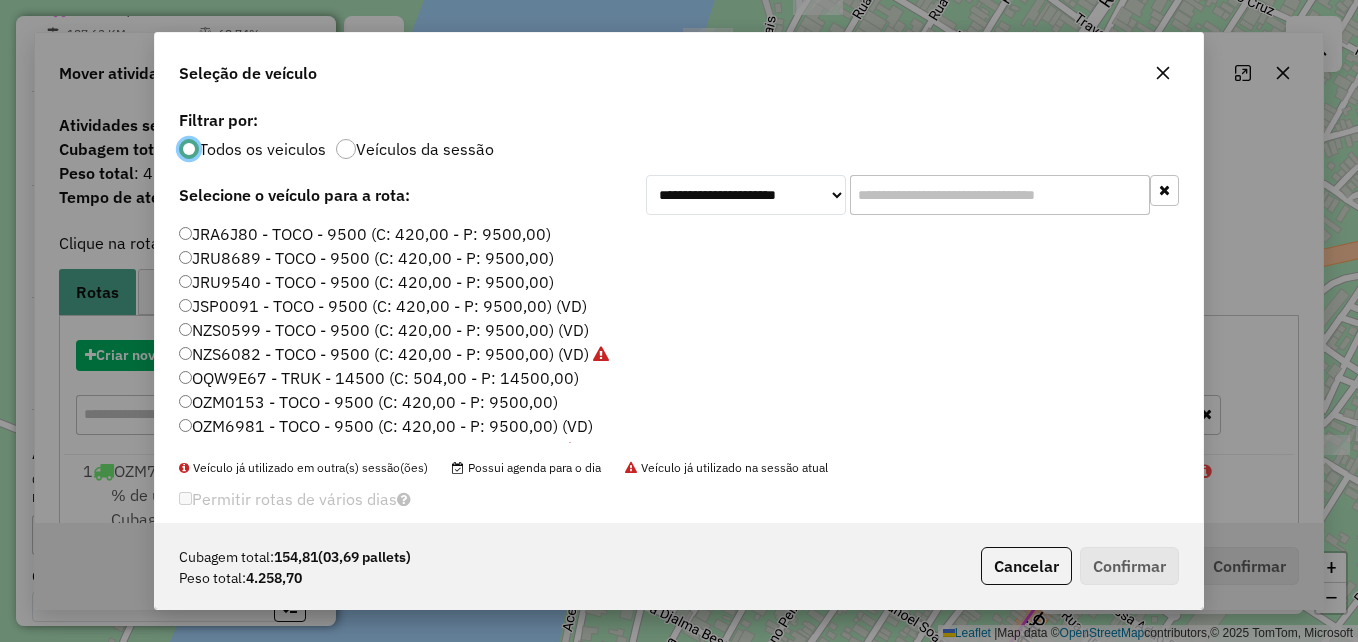 scroll, scrollTop: 11, scrollLeft: 6, axis: both 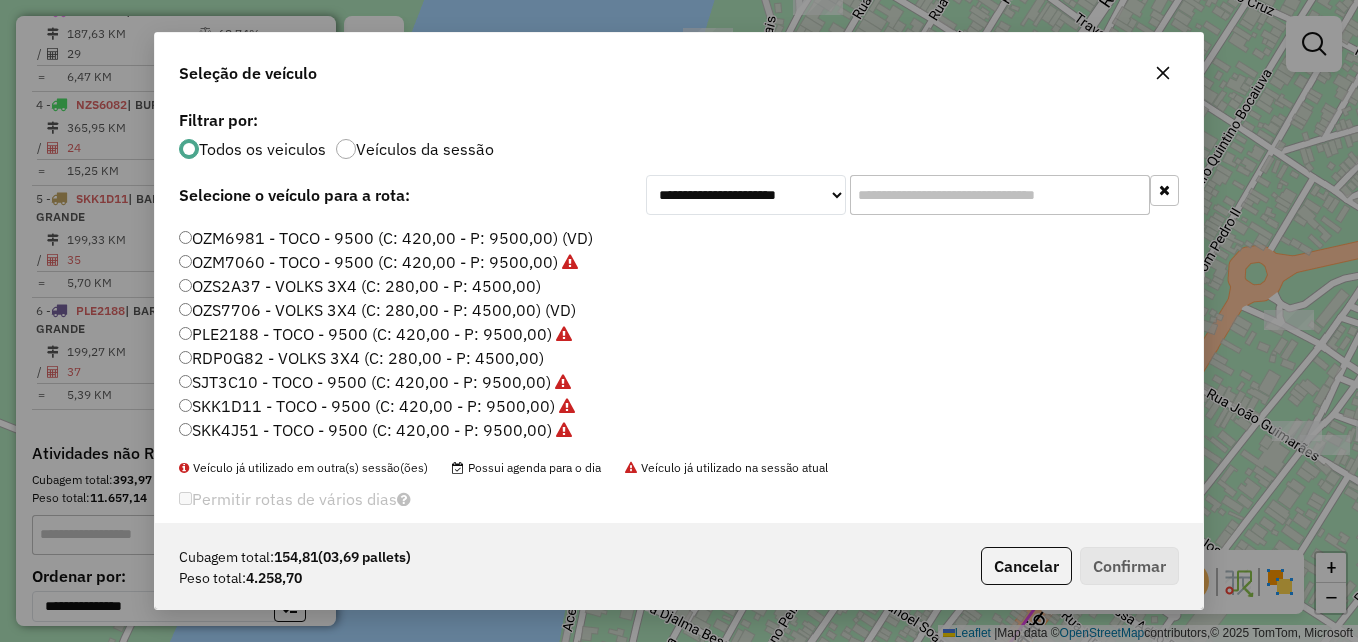 click on "RDP0G82 - VOLKS 3X4 (C: 280,00 - P: 4500,00)" 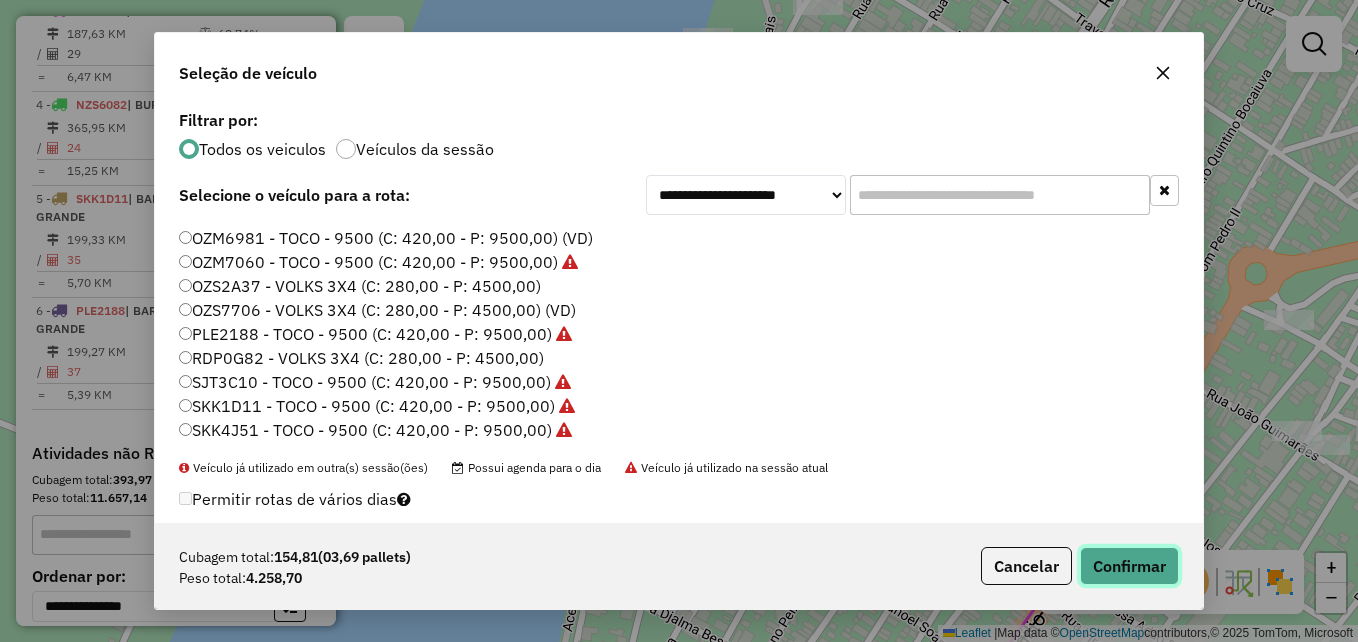 click on "Confirmar" 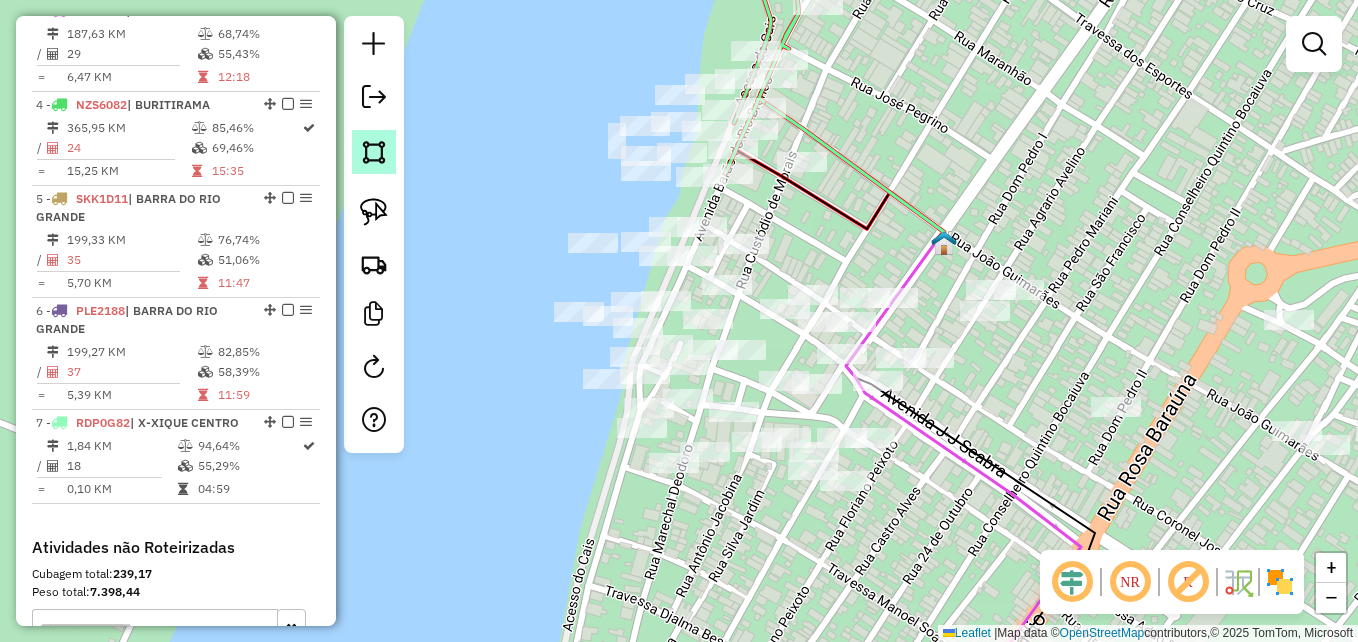 click 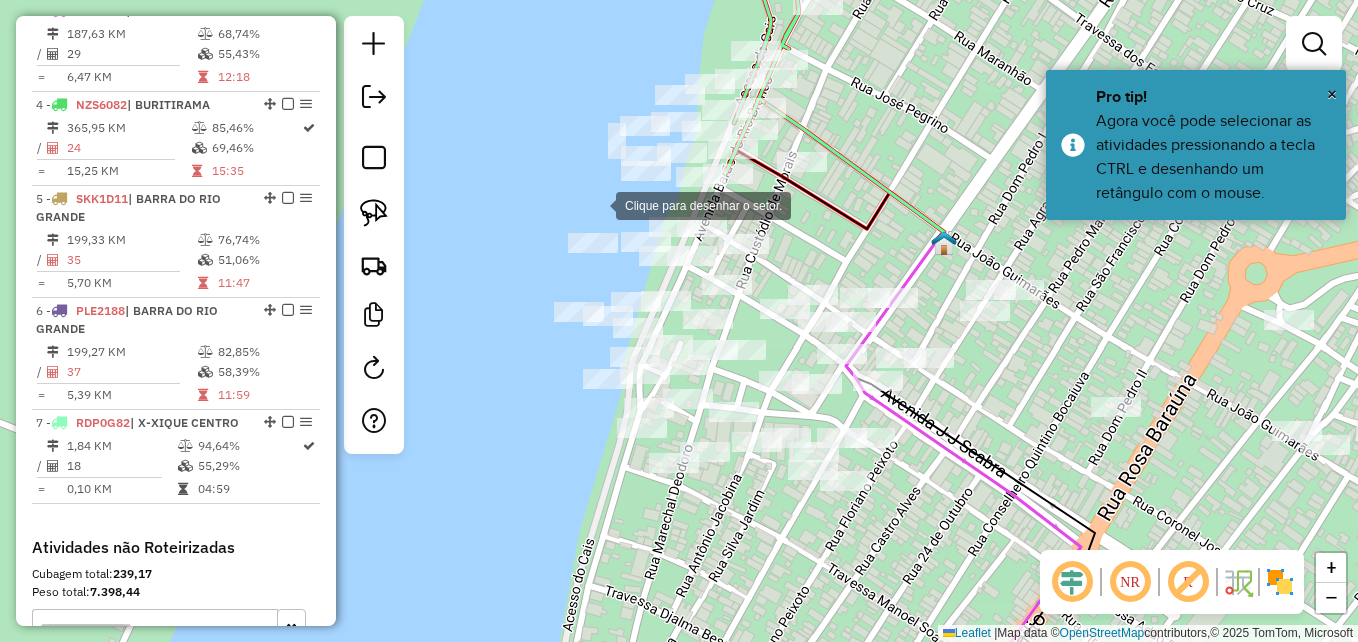 click 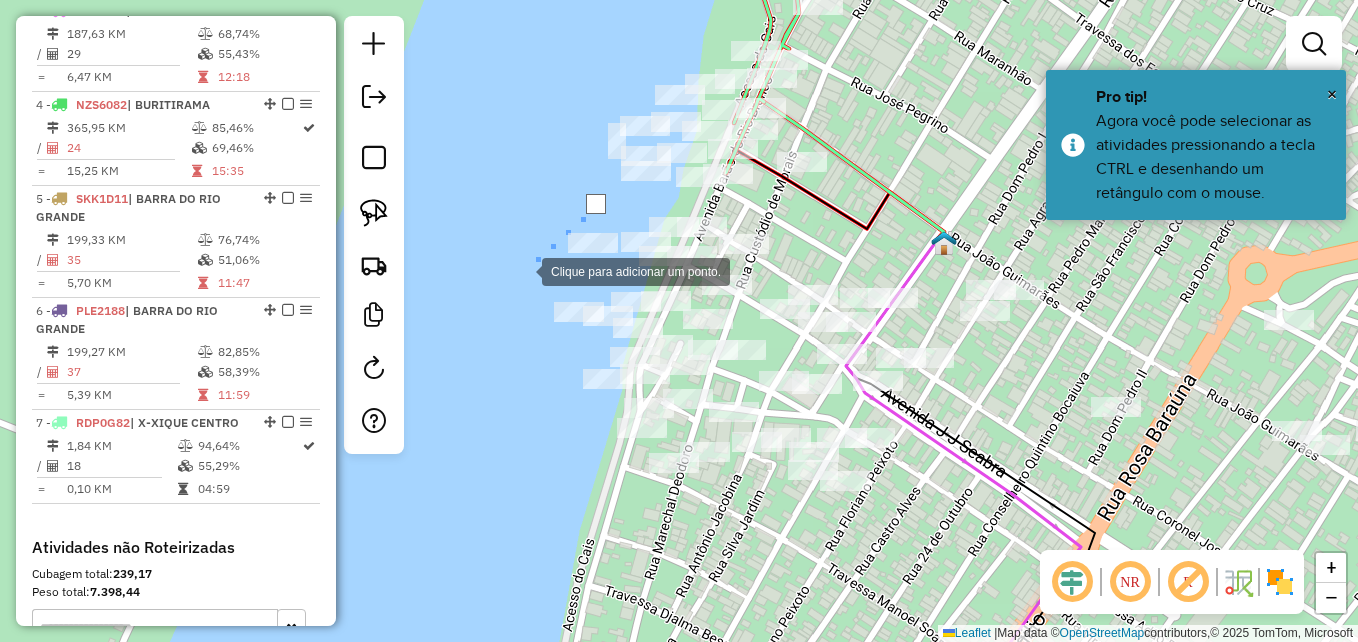 click 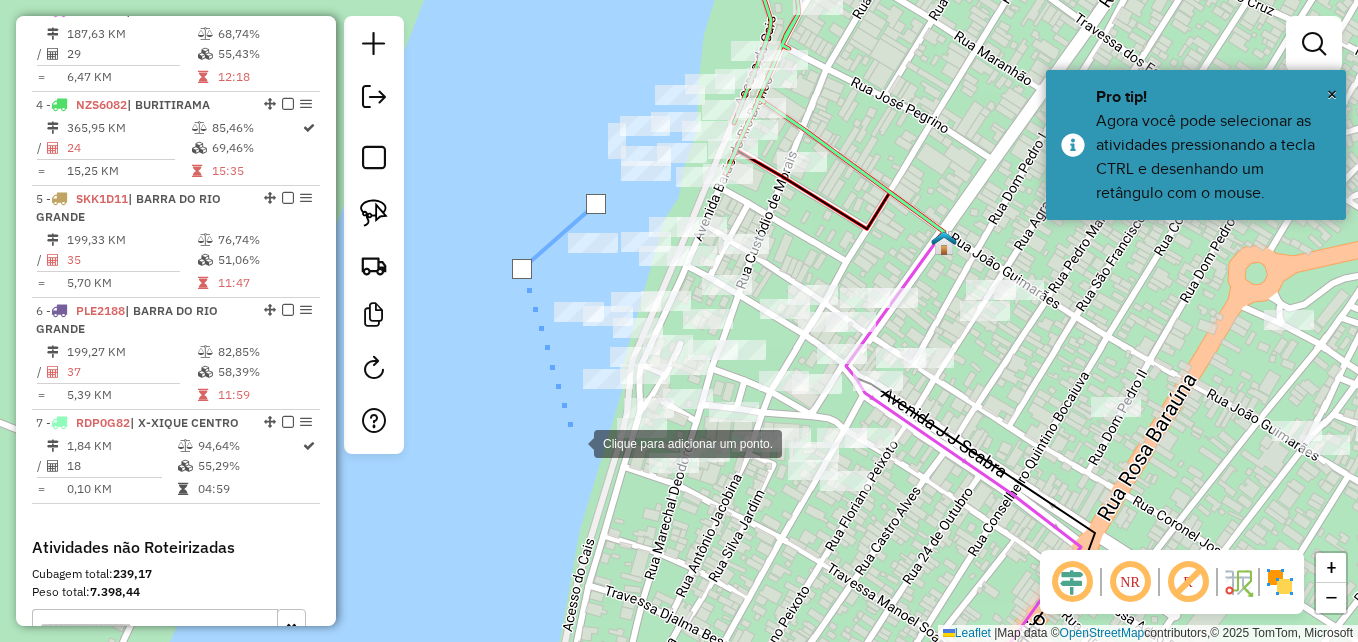 click 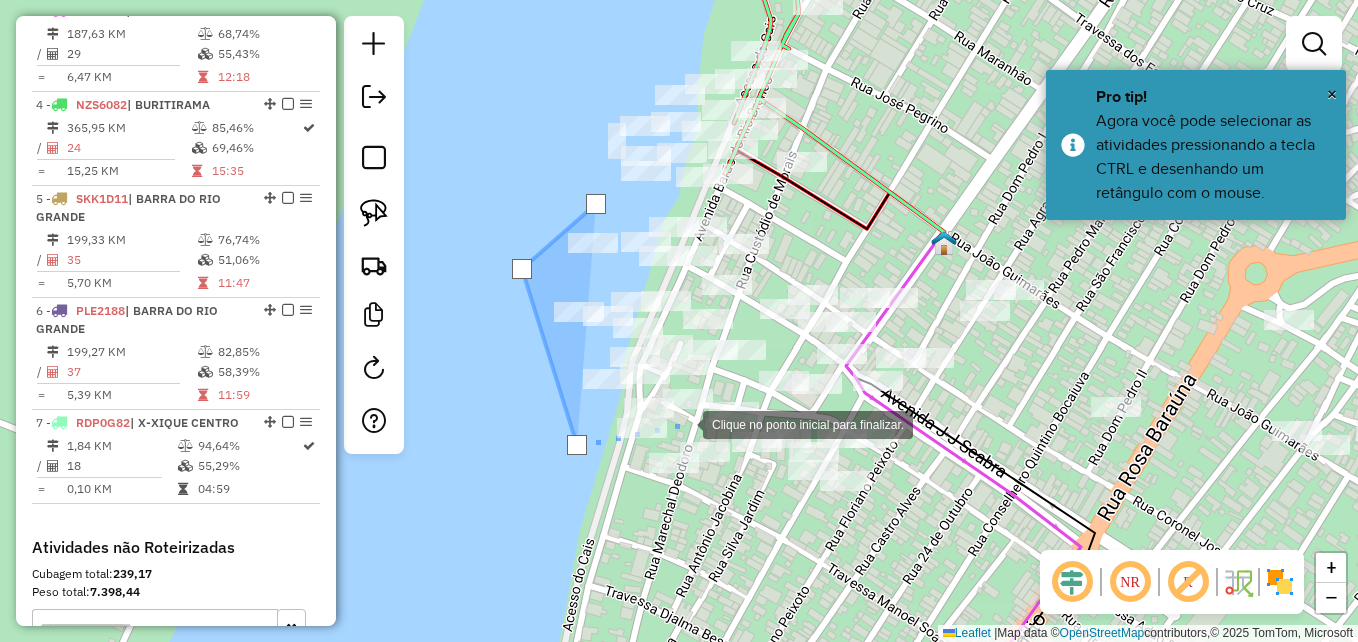 click 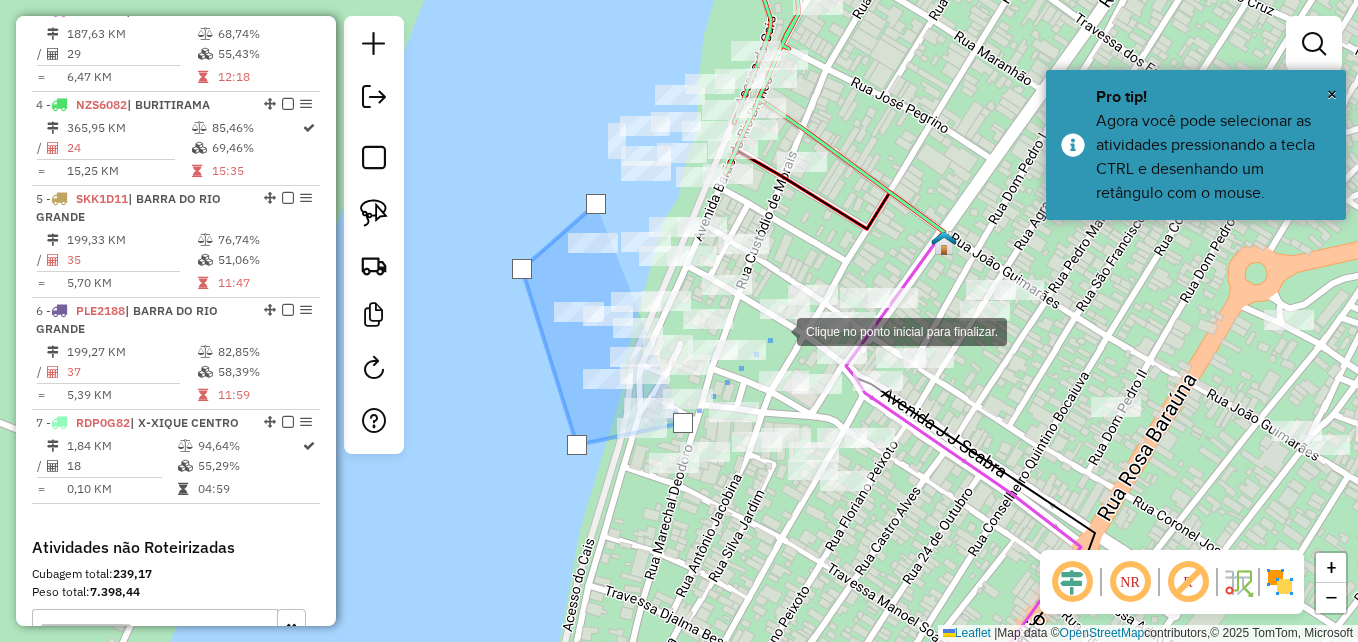 click 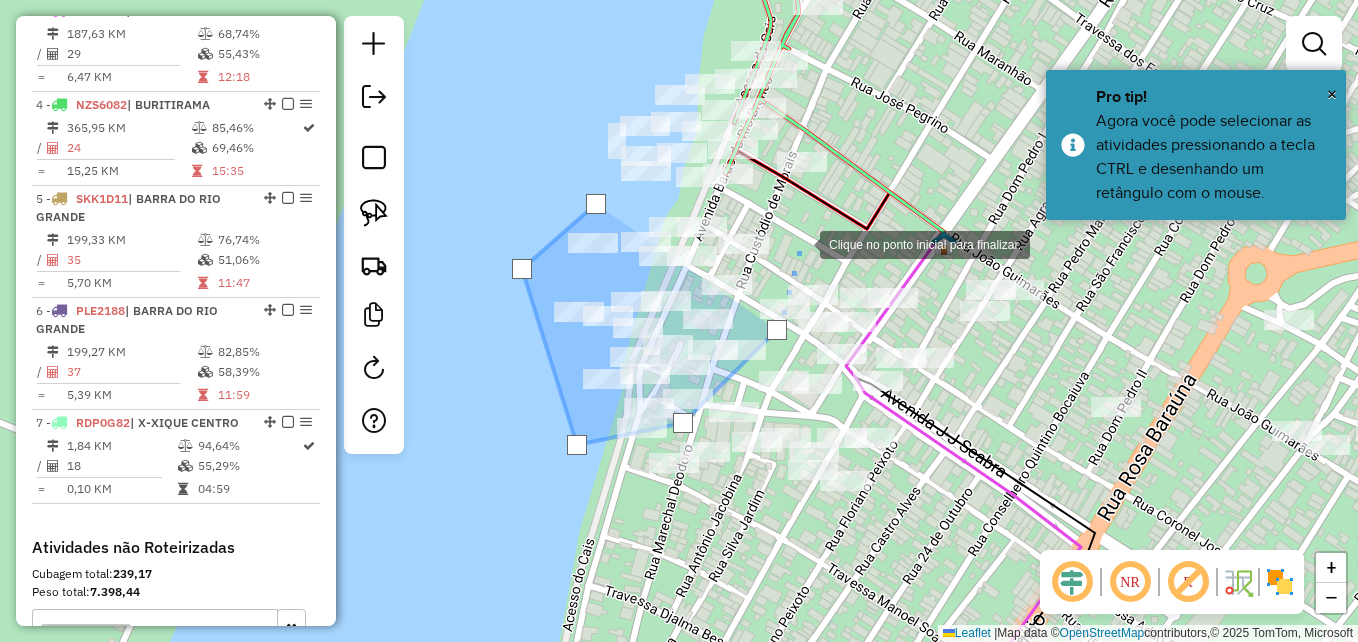 drag, startPoint x: 800, startPoint y: 243, endPoint x: 789, endPoint y: 233, distance: 14.866069 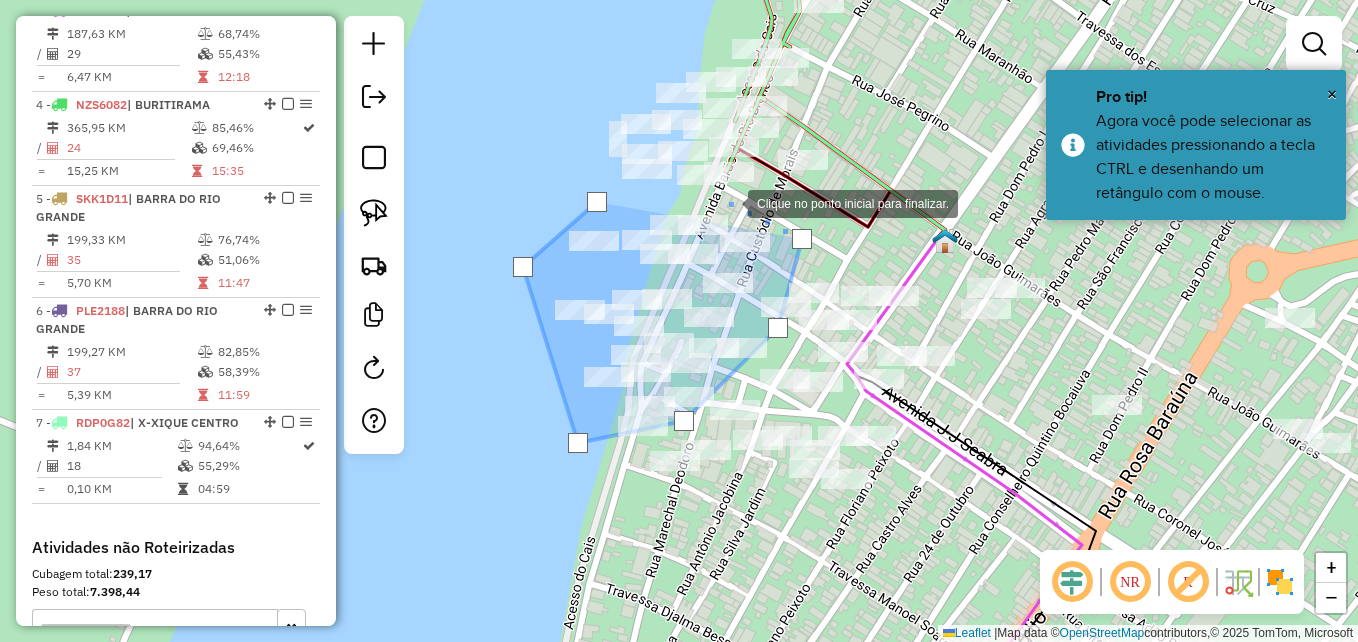 click 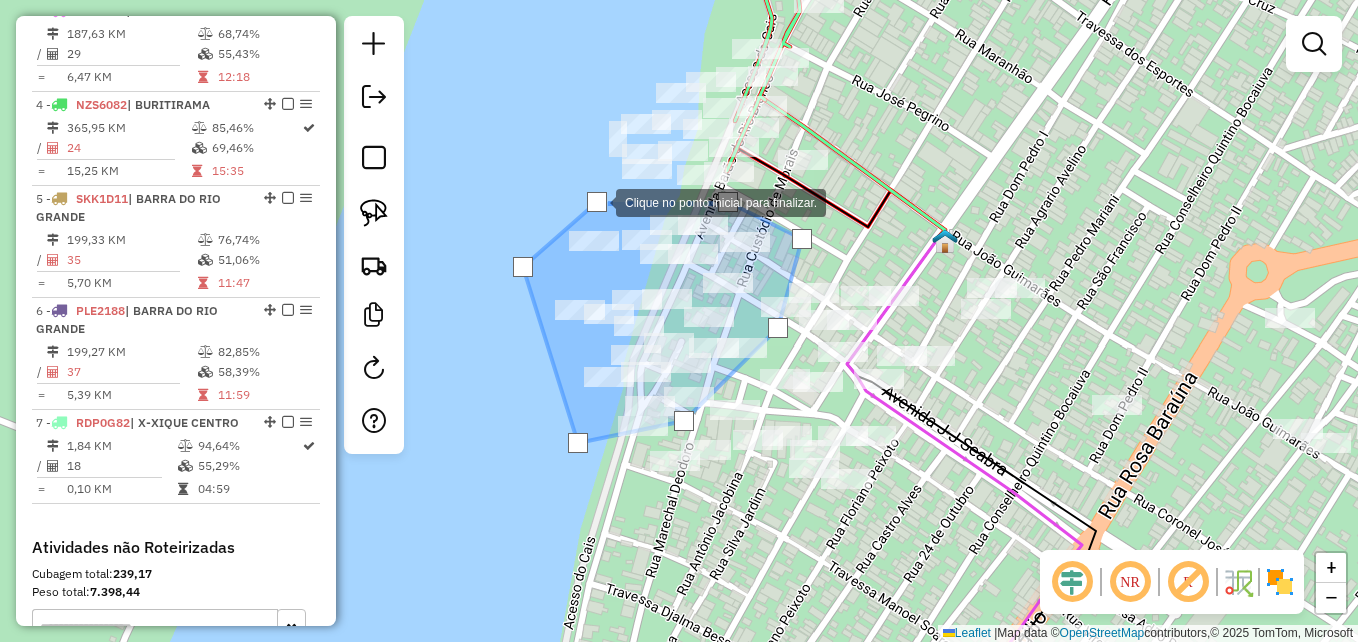 click 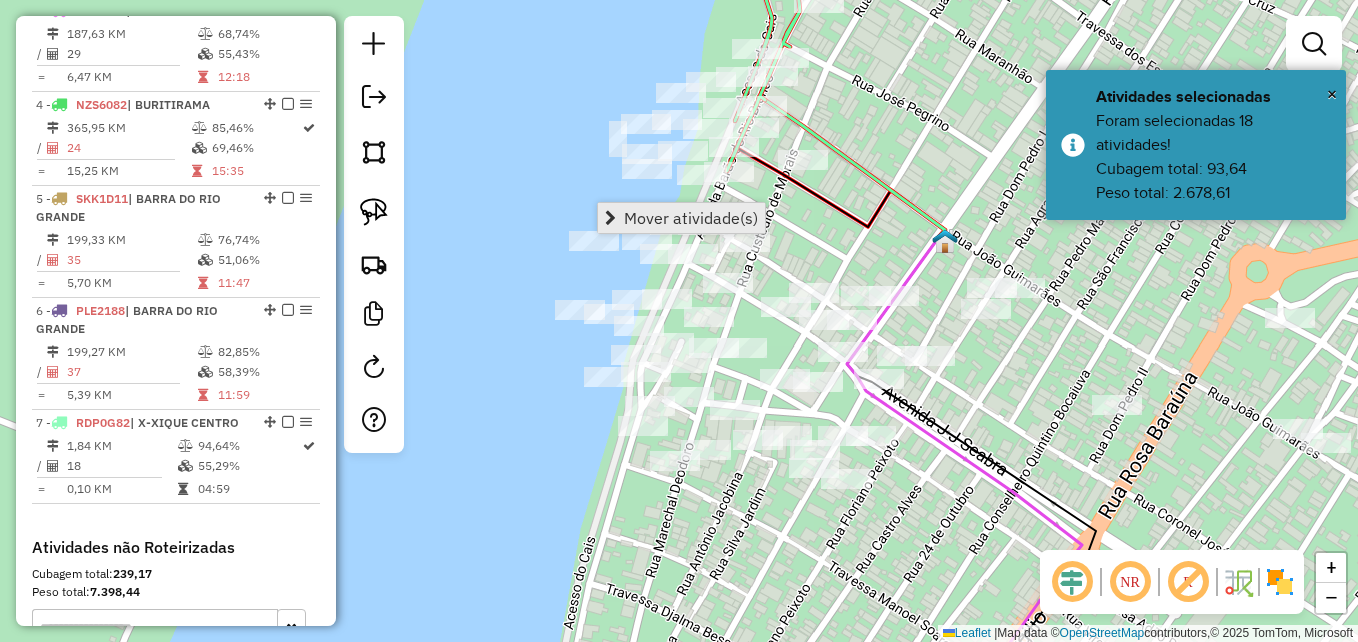 click on "Mover atividade(s)" at bounding box center (681, 218) 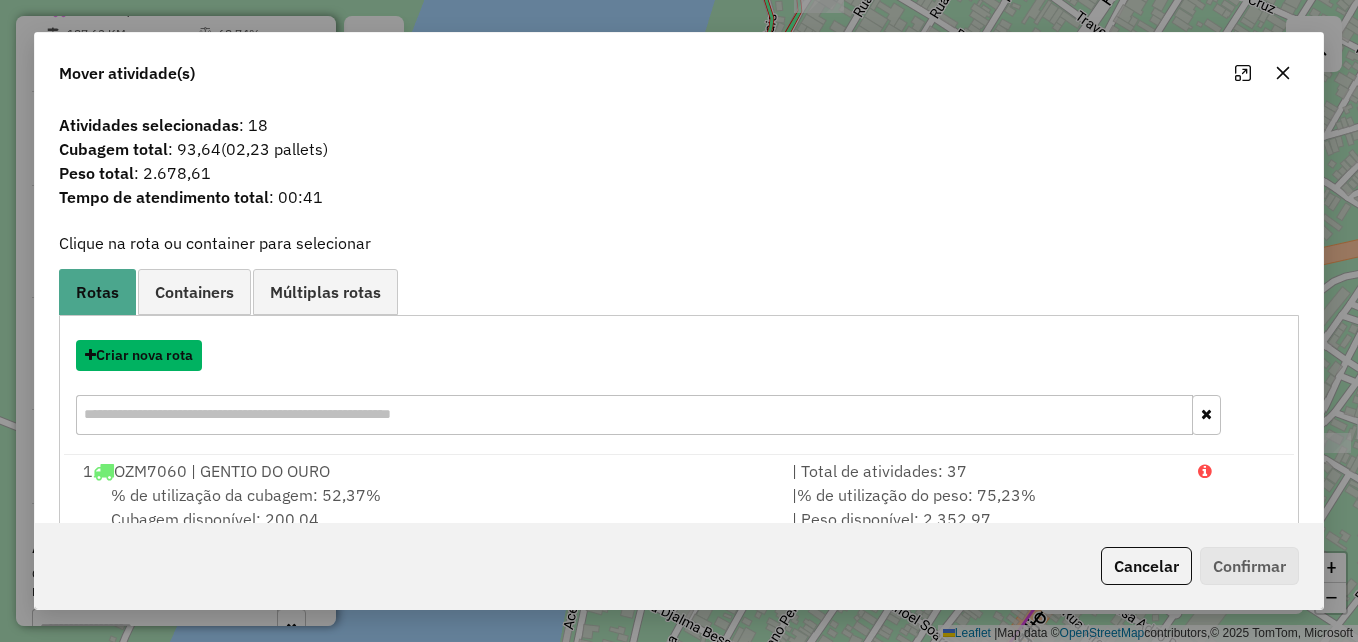 click on "Criar nova rota" at bounding box center (139, 355) 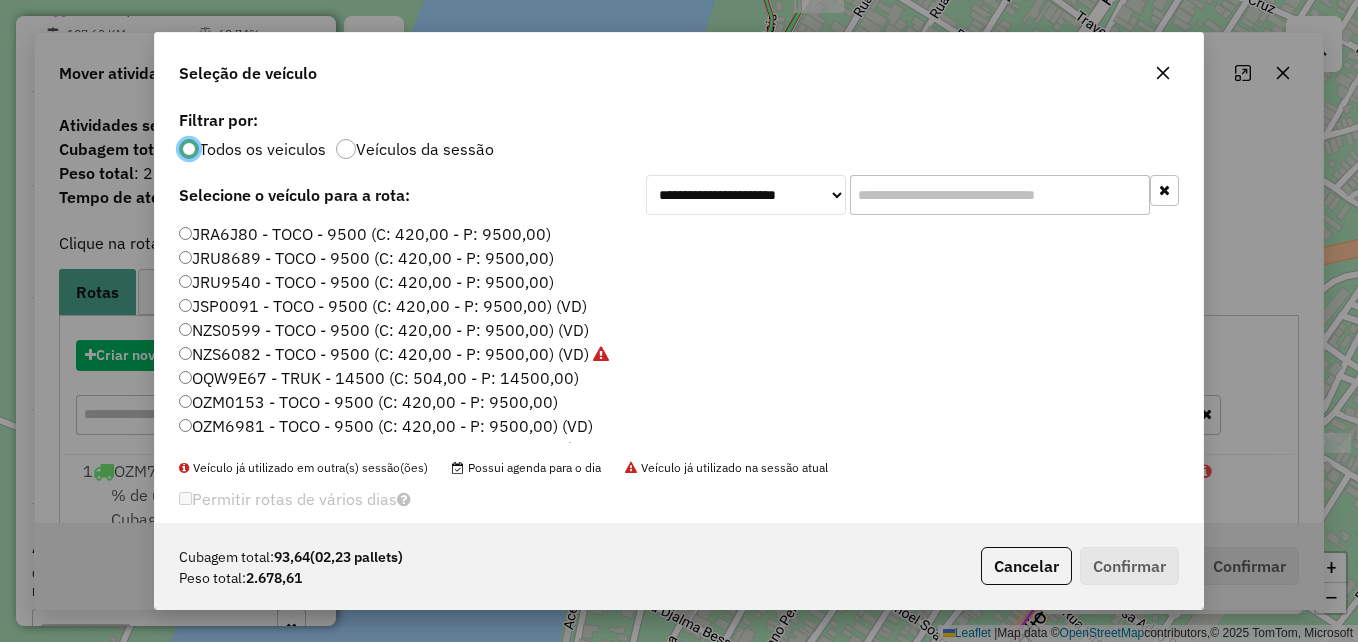 scroll, scrollTop: 11, scrollLeft: 6, axis: both 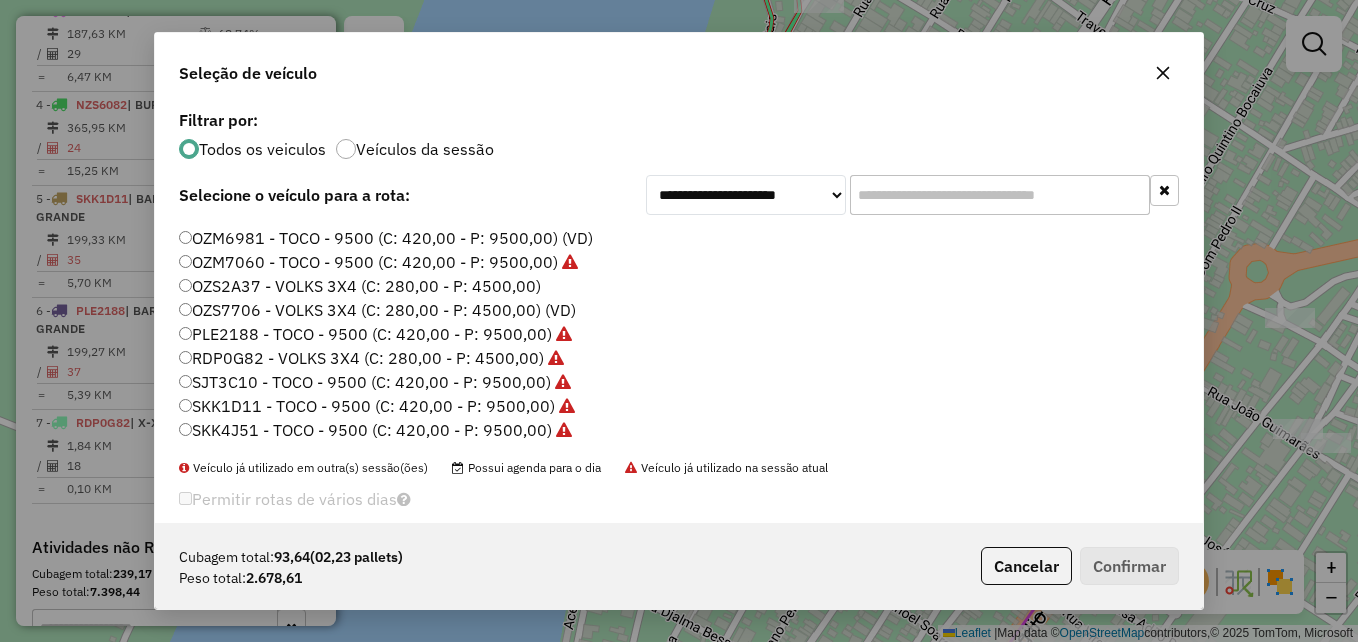 click on "OZS2A37 - VOLKS 3X4 (C: 280,00 - P: 4500,00)" 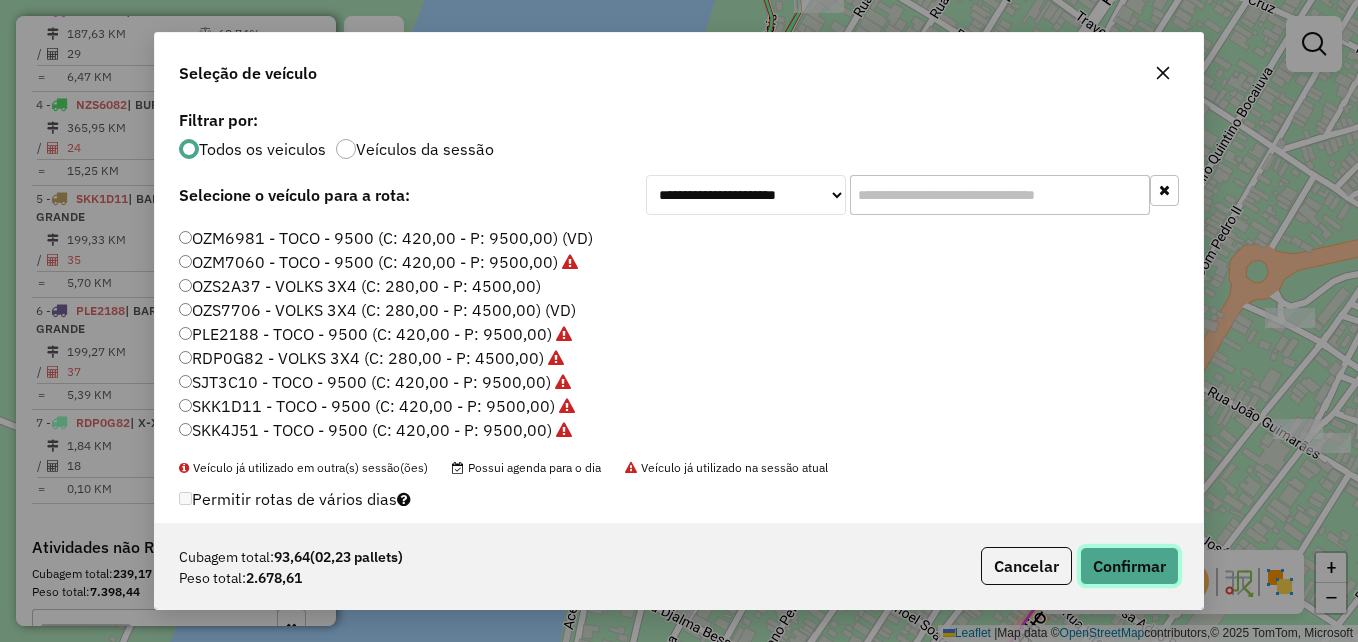 click on "Confirmar" 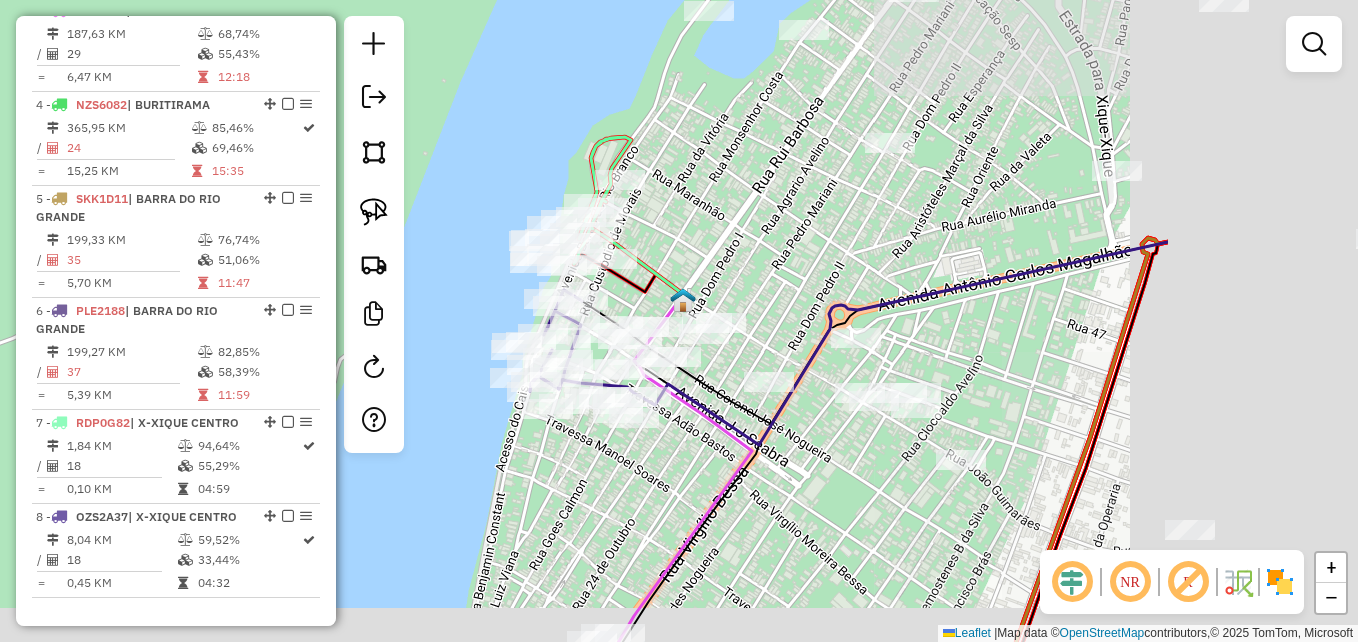 drag, startPoint x: 1084, startPoint y: 476, endPoint x: 729, endPoint y: 414, distance: 360.3734 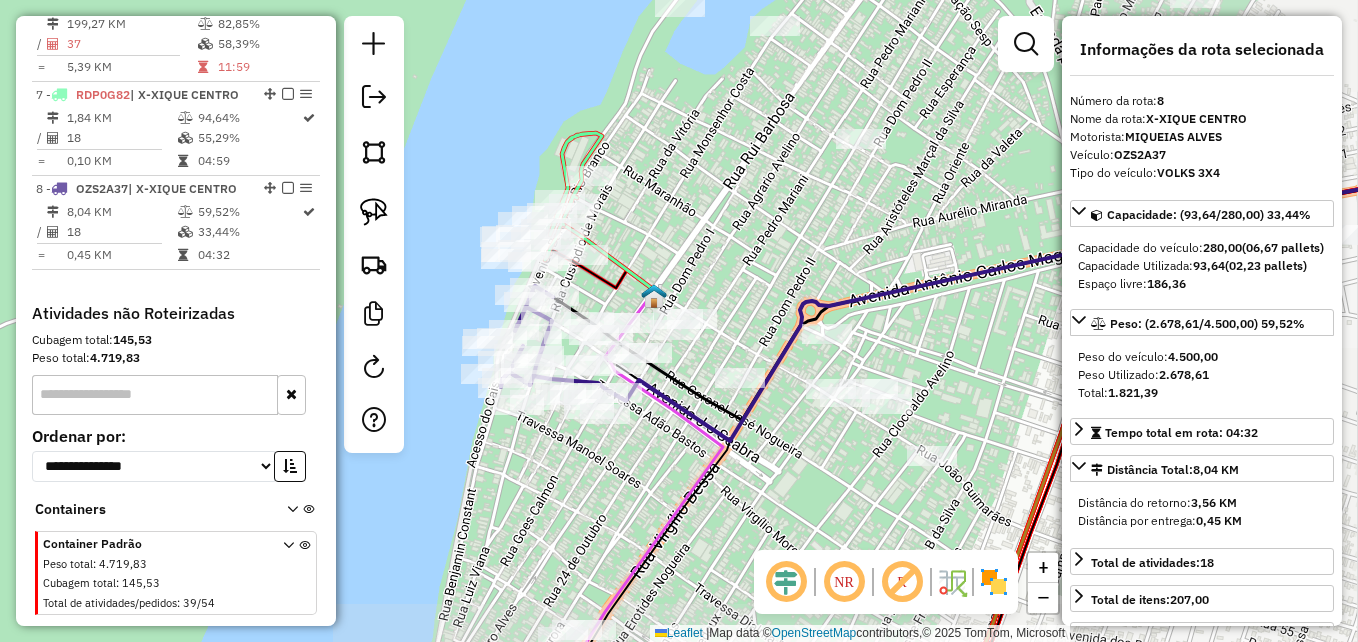 scroll, scrollTop: 1339, scrollLeft: 0, axis: vertical 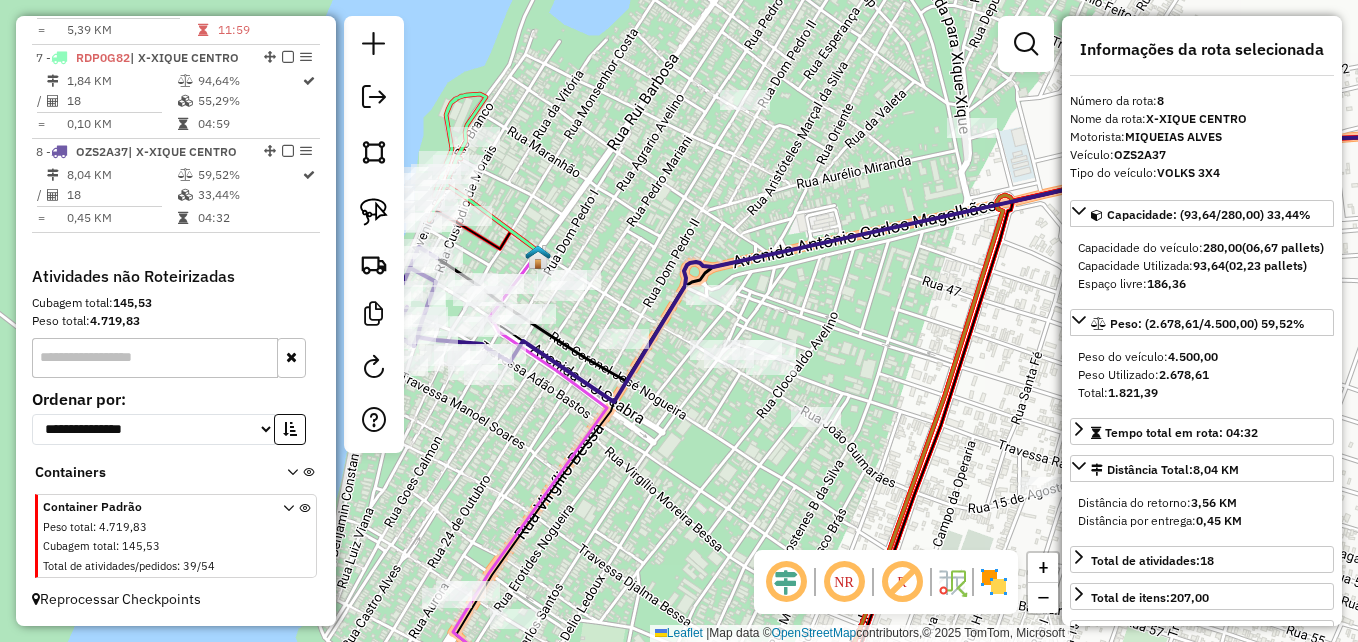 drag, startPoint x: 874, startPoint y: 469, endPoint x: 758, endPoint y: 430, distance: 122.380554 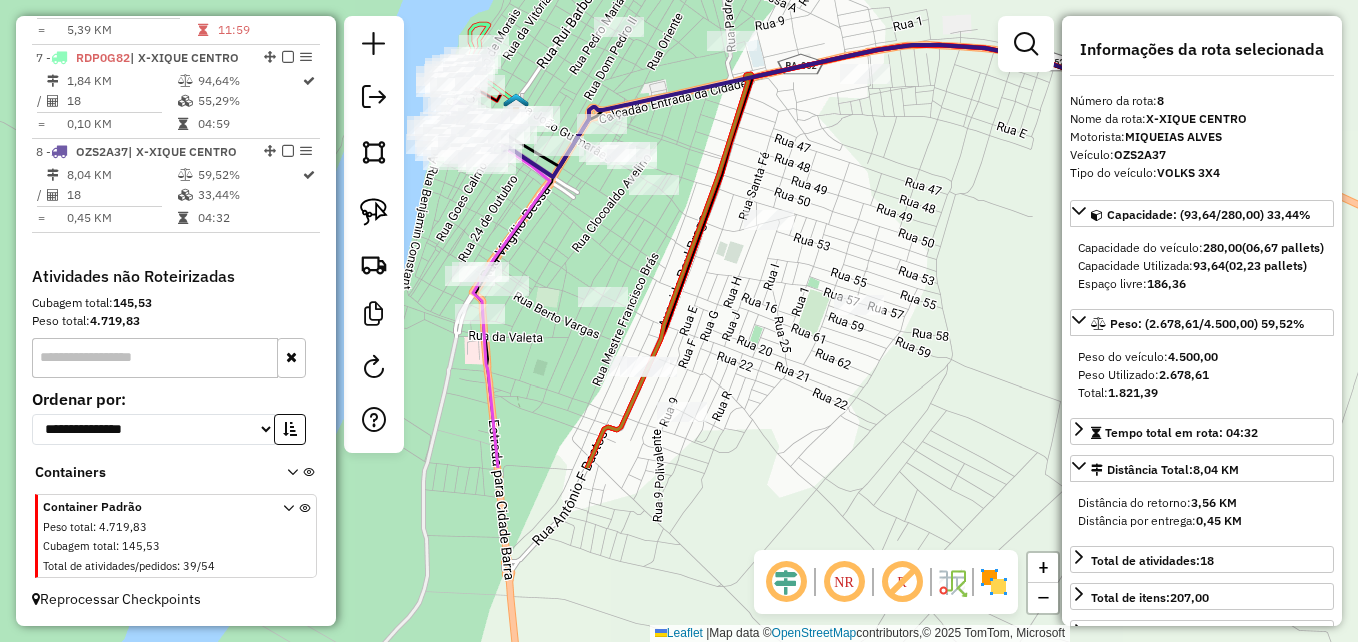 drag, startPoint x: 837, startPoint y: 453, endPoint x: 731, endPoint y: 256, distance: 223.7074 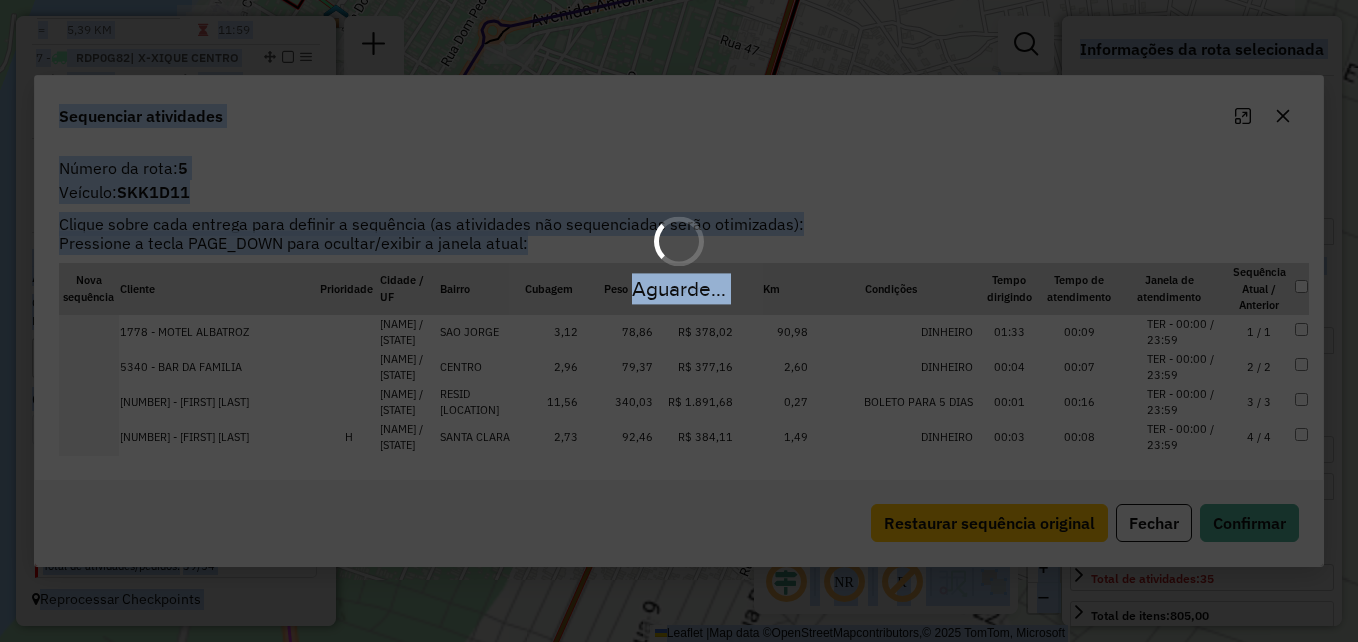 click on "Aguarde...  Pop-up bloqueado!  Seu navegador bloqueou automáticamente a abertura de uma nova janela.   Acesse as configurações e adicione o endereço do sistema a lista de permissão.   Fechar  Informações da Sessão 974606 - 05/08/2025     Criação: 04/08/2025 17:32   Depósito:  Diskol Xique-Xique  Total de rotas:  8  Distância Total:  1.310,20 km  Tempo total:  86:24  Valor total:  R$ 327.662,45  - Total roteirizado:  R$ 307.998,08  - Total não roteirizado:  R$ 19.664,37  Total de Atividades Roteirizadas:  228  Total de Pedidos Roteirizados:  349  Peso total roteirizado:  50.421,10  Cubagem total roteirizado:  1.688,73  Total de Atividades não Roteirizadas:  39  Total de Pedidos não Roteirizados:  54 Total de caixas por viagem:  1.688,73 /   8 =  211,09 Média de Atividades por viagem:  228 /   8 =  28,50 Ocupação média da frota:  76,49%   Rotas vários dias:  0  Clientes Priorizados NR:  0 Rotas  Recargas: 6   Ver rotas   Ver veículos  Finalizar todas as rotas   1 -       OZM7060   75,23%" at bounding box center [679, 321] 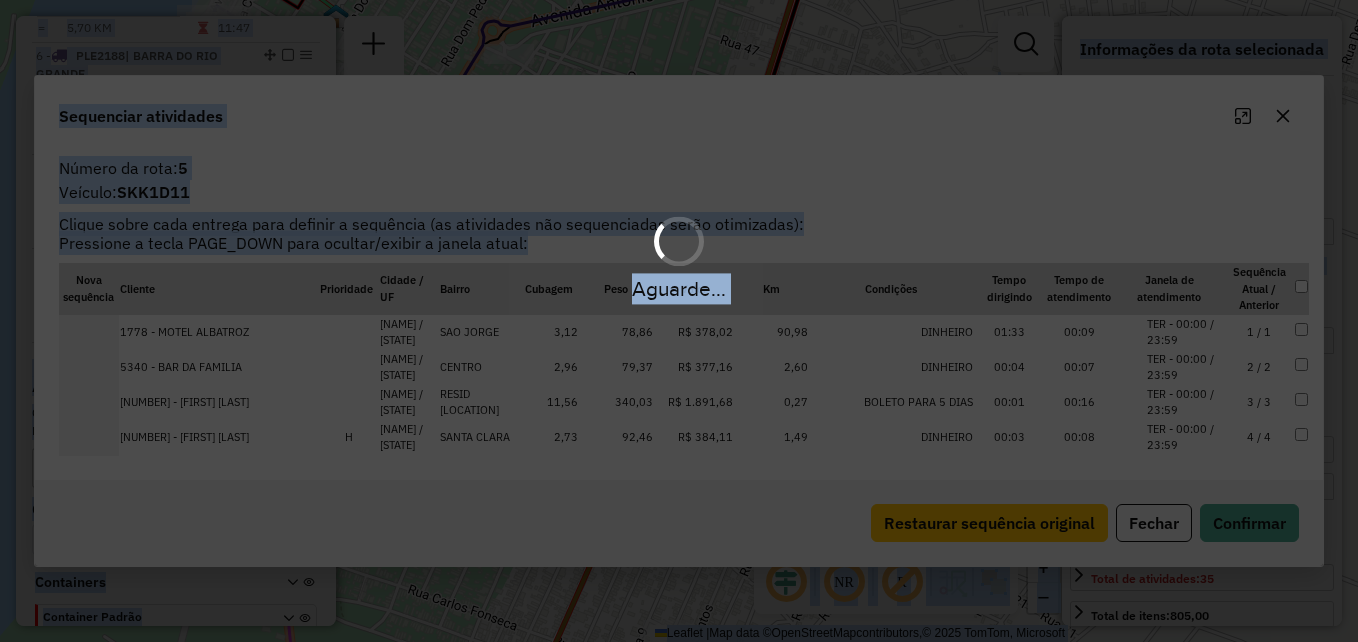 scroll, scrollTop: 1144, scrollLeft: 0, axis: vertical 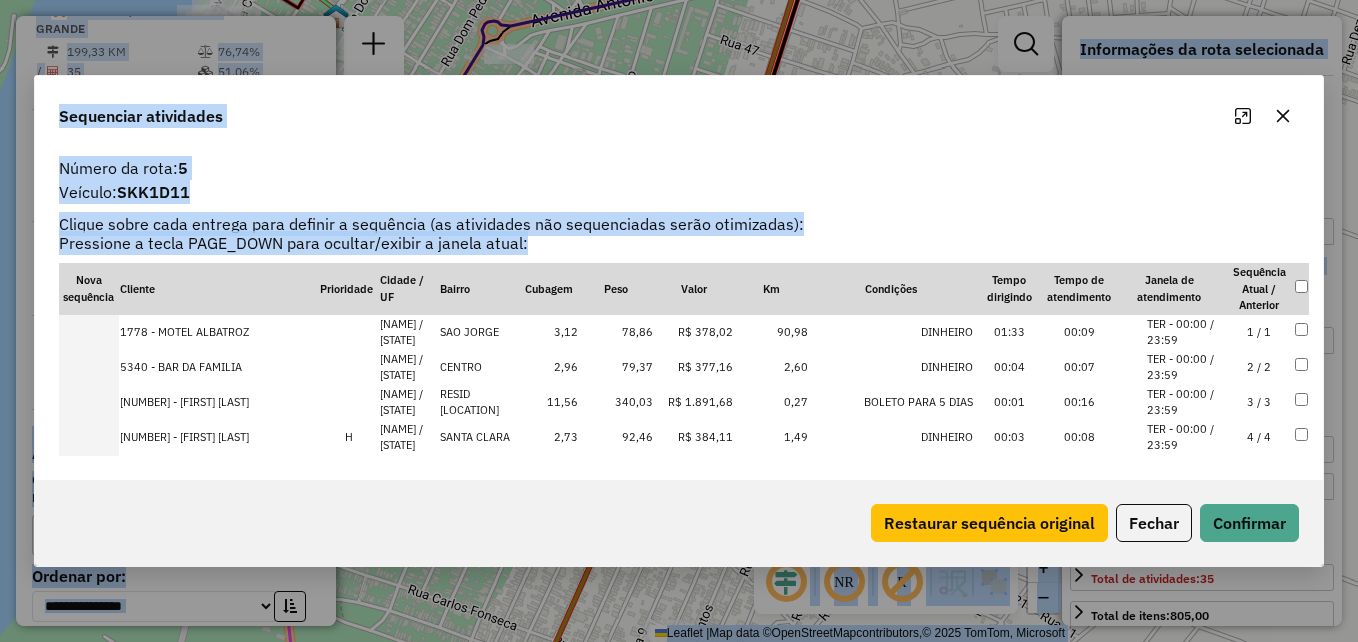 click 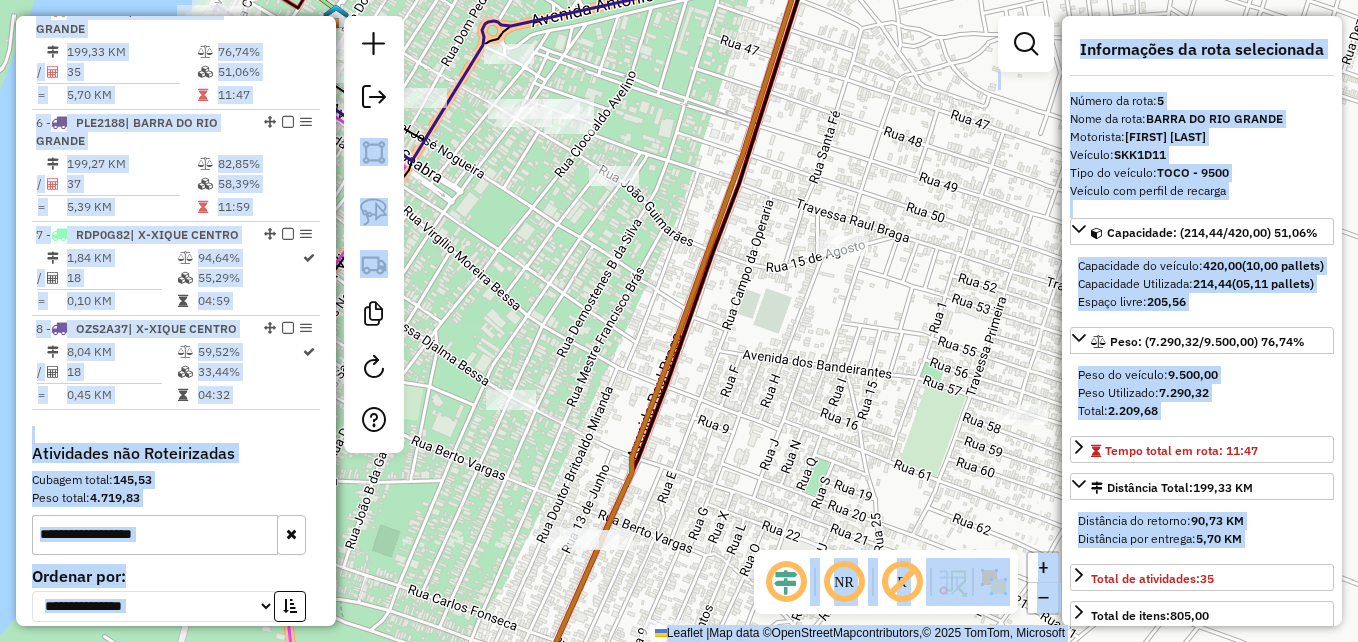 click on "Janela de atendimento Grade de atendimento Capacidade Transportadoras Veículos Cliente Pedidos  Rotas Selecione os dias de semana para filtrar as janelas de atendimento  Seg   Ter   Qua   Qui   Sex   Sáb   Dom  Informe o período da janela de atendimento: De: Até:  Filtrar exatamente a janela do cliente  Considerar janela de atendimento padrão  Selecione os dias de semana para filtrar as grades de atendimento  Seg   Ter   Qua   Qui   Sex   Sáb   Dom   Considerar clientes sem dia de atendimento cadastrado  Clientes fora do dia de atendimento selecionado Filtrar as atividades entre os valores definidos abaixo:  Peso mínimo:   Peso máximo:   Cubagem mínima:   Cubagem máxima:   De:   Até:  Filtrar as atividades entre o tempo de atendimento definido abaixo:  De:   Até:   Considerar capacidade total dos clientes não roteirizados Transportadora: Selecione um ou mais itens Tipo de veículo: Selecione um ou mais itens Veículo: Selecione um ou mais itens Motorista: Selecione um ou mais itens Nome: Rótulo:" 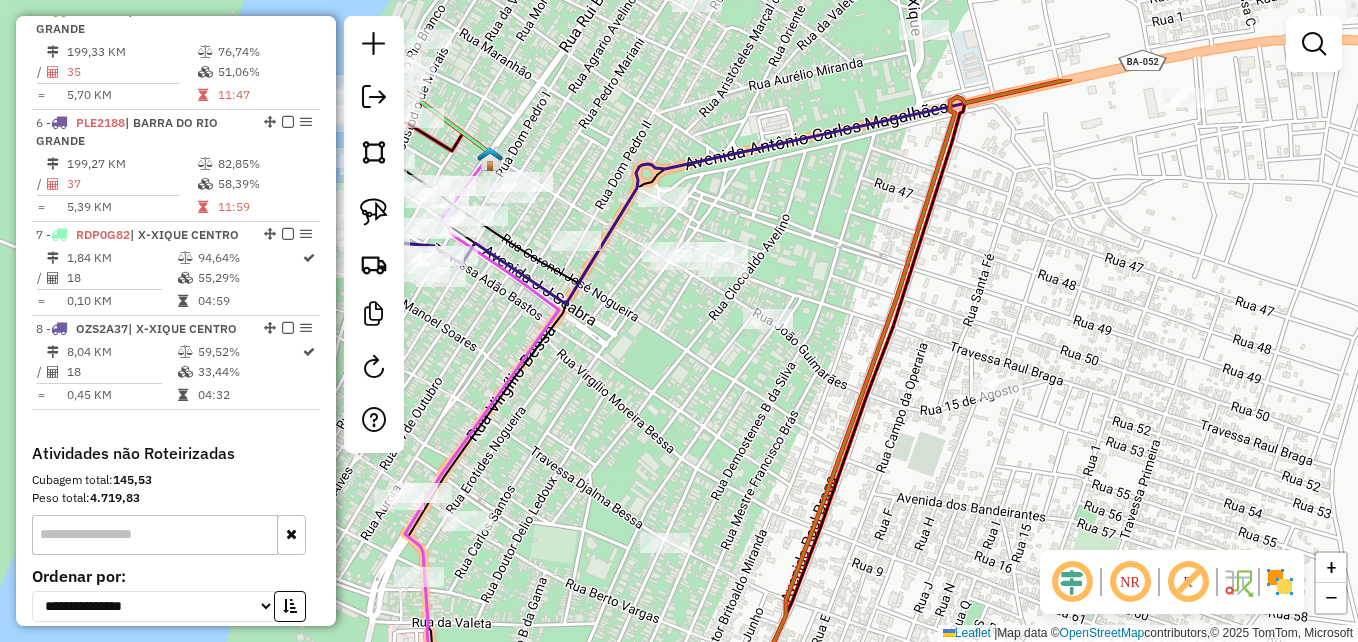 drag, startPoint x: 648, startPoint y: 308, endPoint x: 859, endPoint y: 431, distance: 244.23349 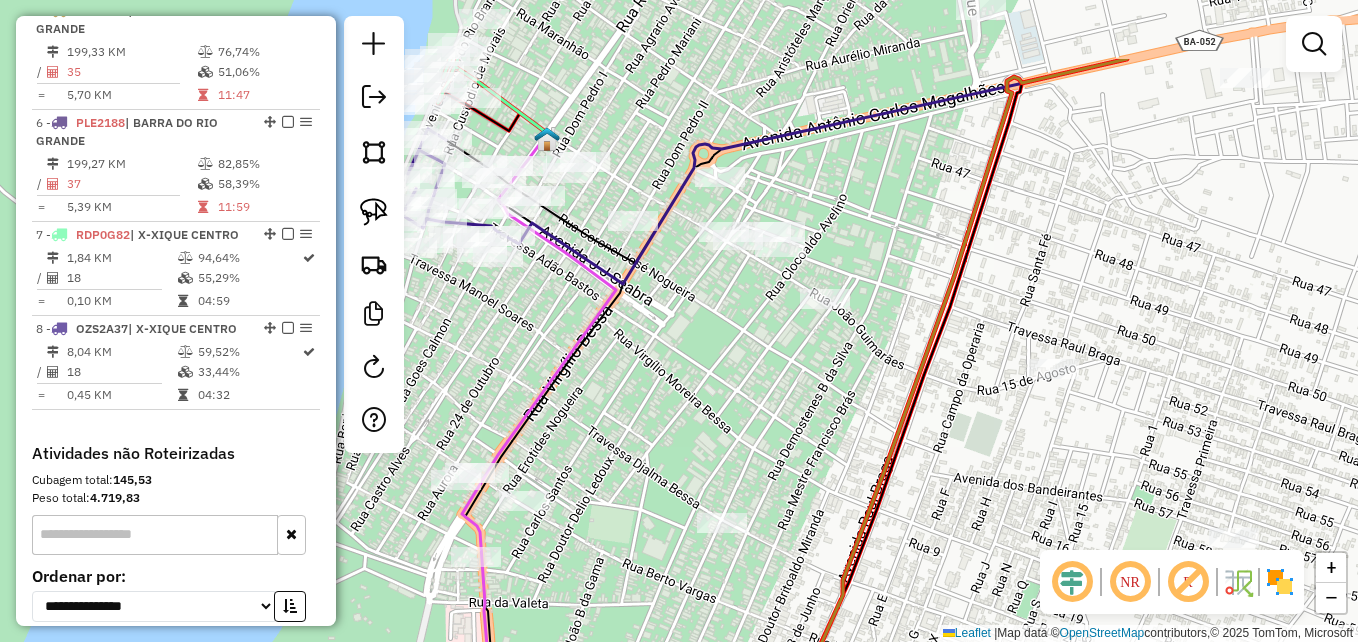 click on "Janela de atendimento Grade de atendimento Capacidade Transportadoras Veículos Cliente Pedidos  Rotas Selecione os dias de semana para filtrar as janelas de atendimento  Seg   Ter   Qua   Qui   Sex   Sáb   Dom  Informe o período da janela de atendimento: De: Até:  Filtrar exatamente a janela do cliente  Considerar janela de atendimento padrão  Selecione os dias de semana para filtrar as grades de atendimento  Seg   Ter   Qua   Qui   Sex   Sáb   Dom   Considerar clientes sem dia de atendimento cadastrado  Clientes fora do dia de atendimento selecionado Filtrar as atividades entre os valores definidos abaixo:  Peso mínimo:   Peso máximo:   Cubagem mínima:   Cubagem máxima:   De:   Até:  Filtrar as atividades entre o tempo de atendimento definido abaixo:  De:   Até:   Considerar capacidade total dos clientes não roteirizados Transportadora: Selecione um ou mais itens Tipo de veículo: Selecione um ou mais itens Veículo: Selecione um ou mais itens Motorista: Selecione um ou mais itens Nome: Rótulo:" 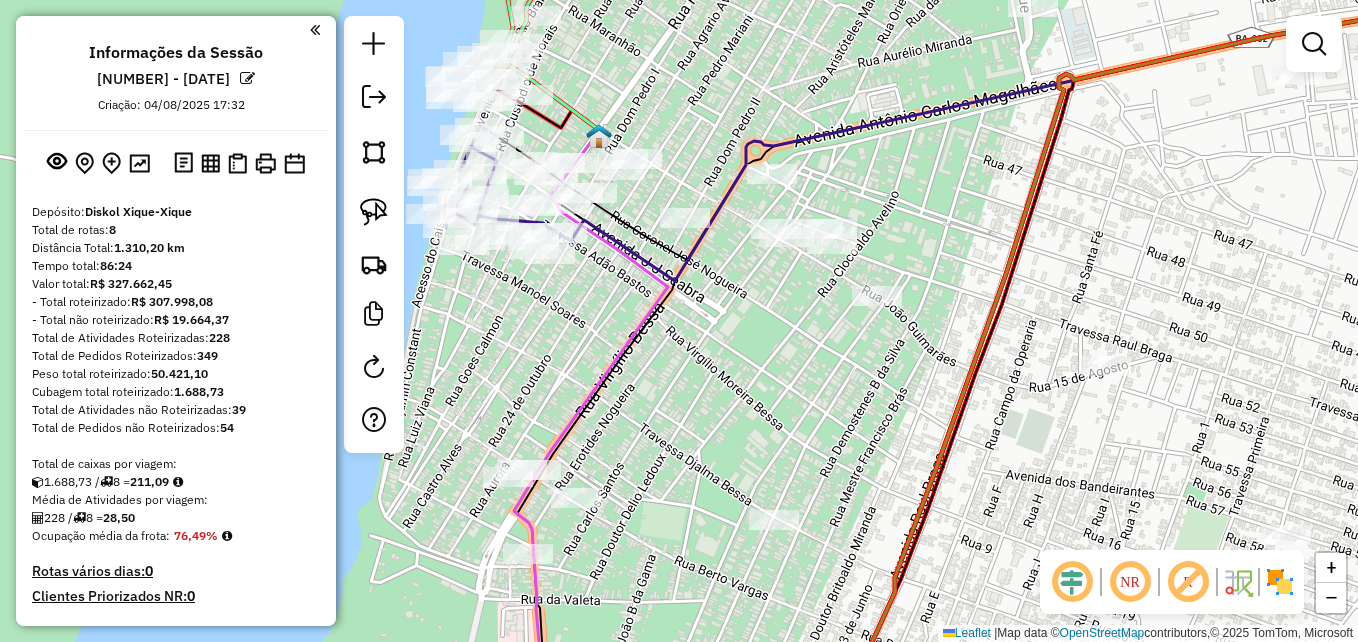 scroll, scrollTop: 0, scrollLeft: 0, axis: both 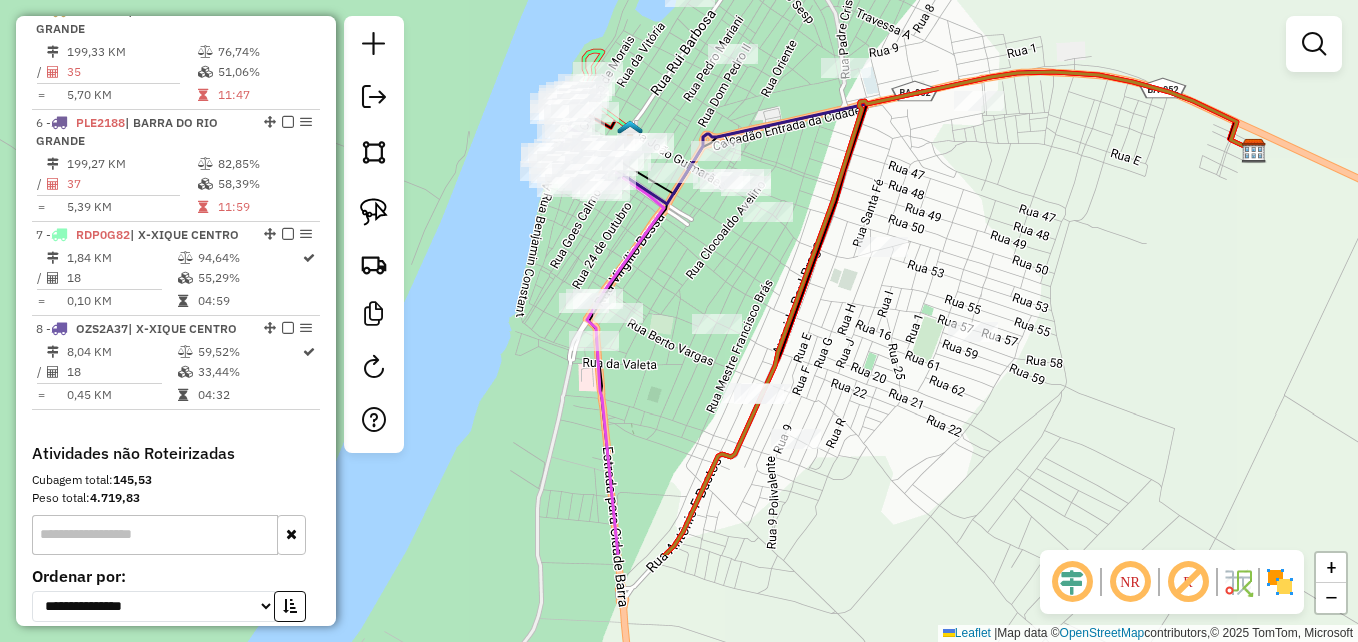 drag, startPoint x: 895, startPoint y: 444, endPoint x: 820, endPoint y: 294, distance: 167.7051 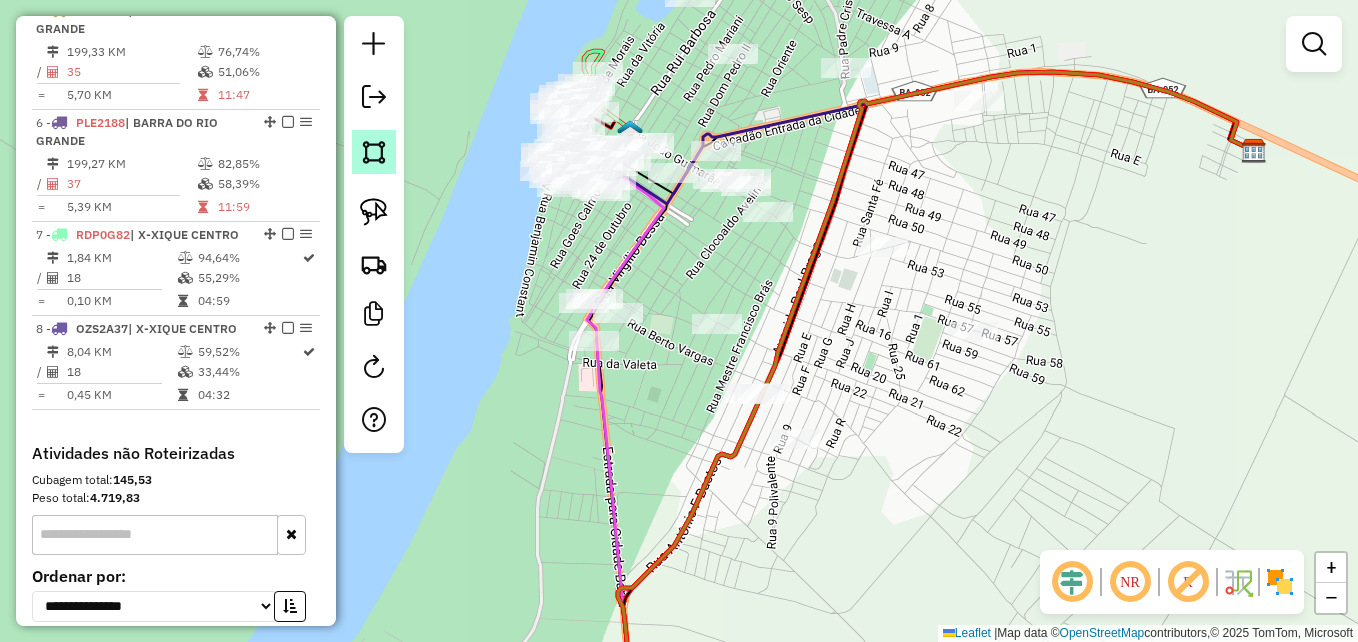 click 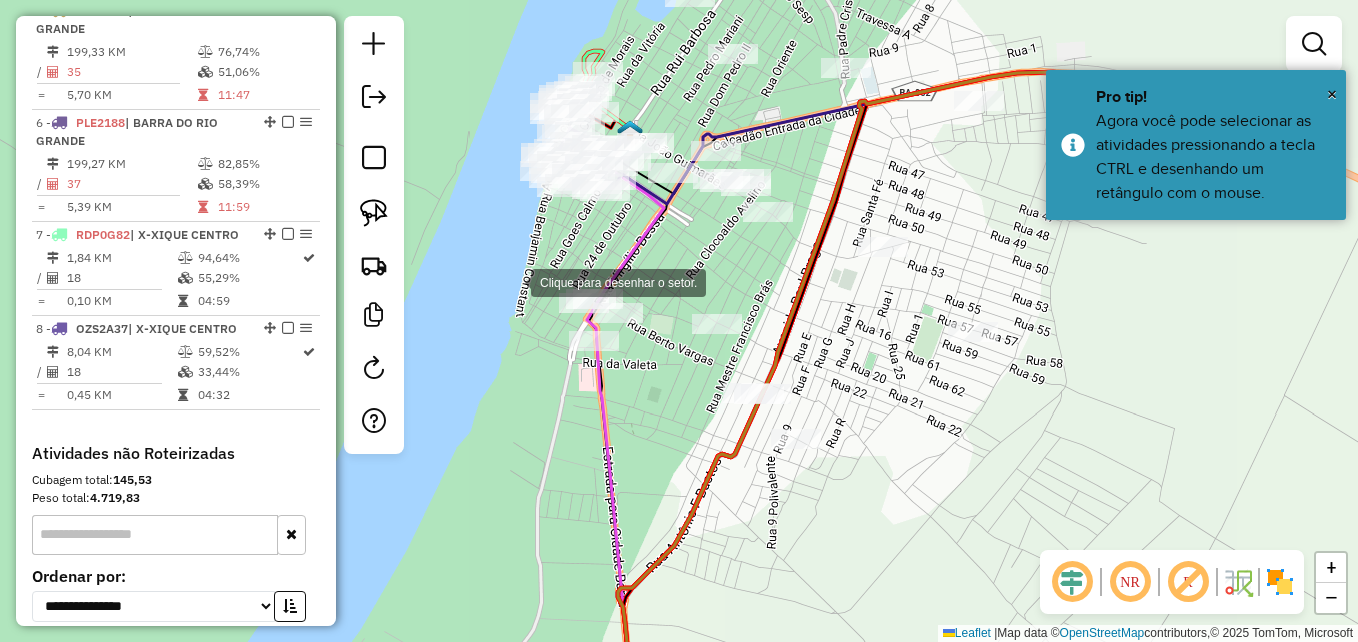 click 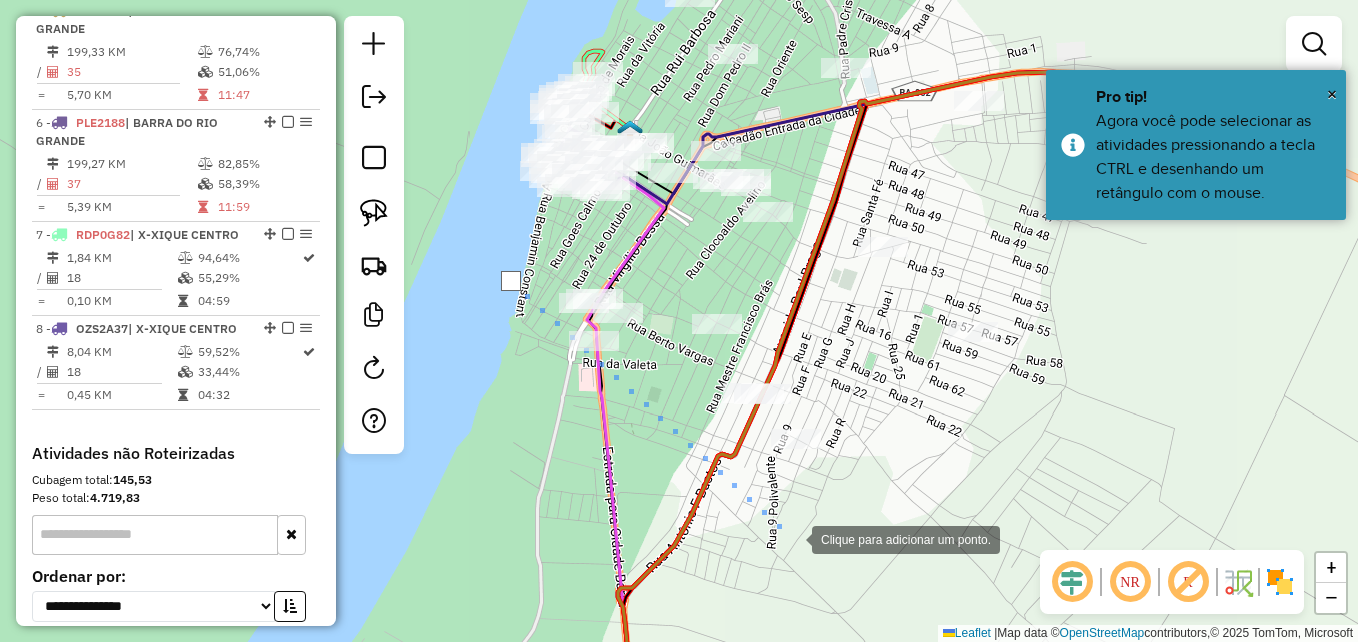 click 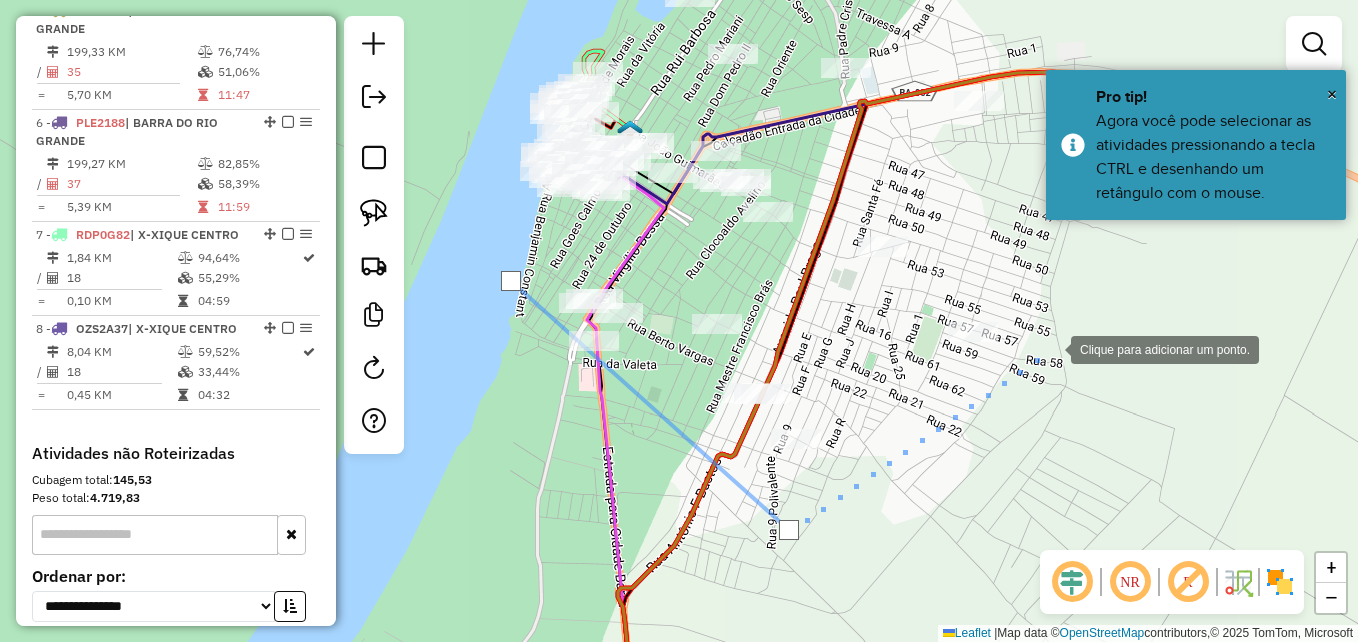 click 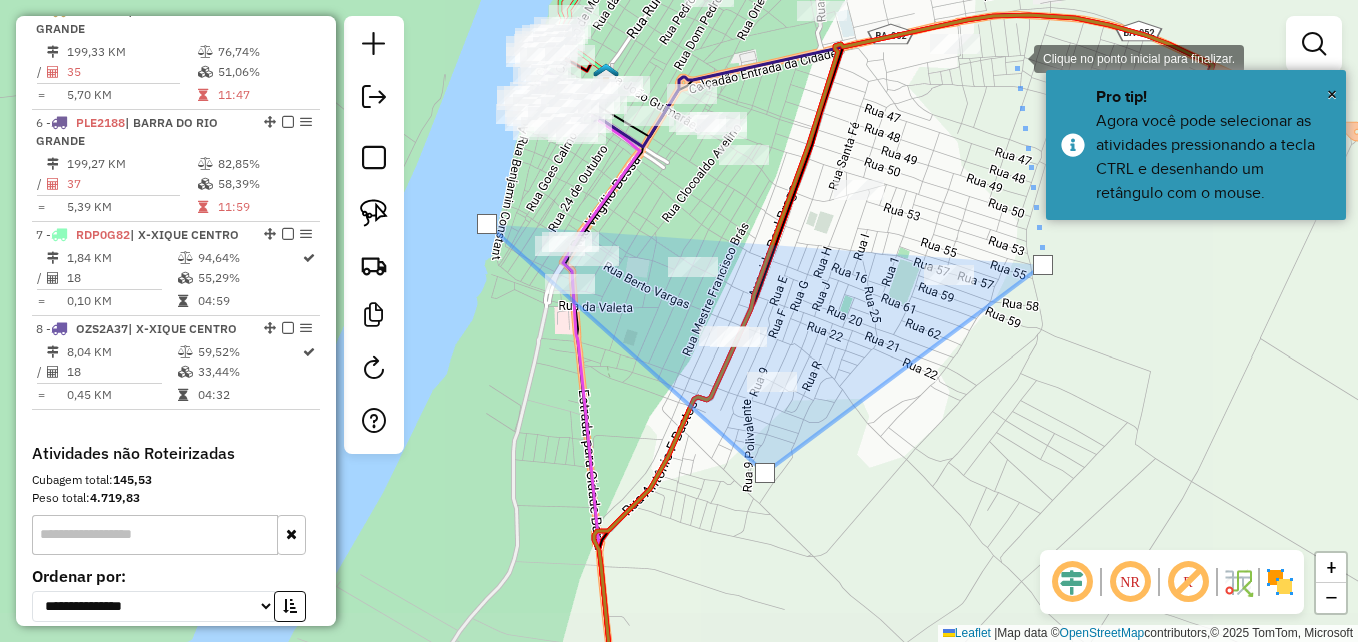 click 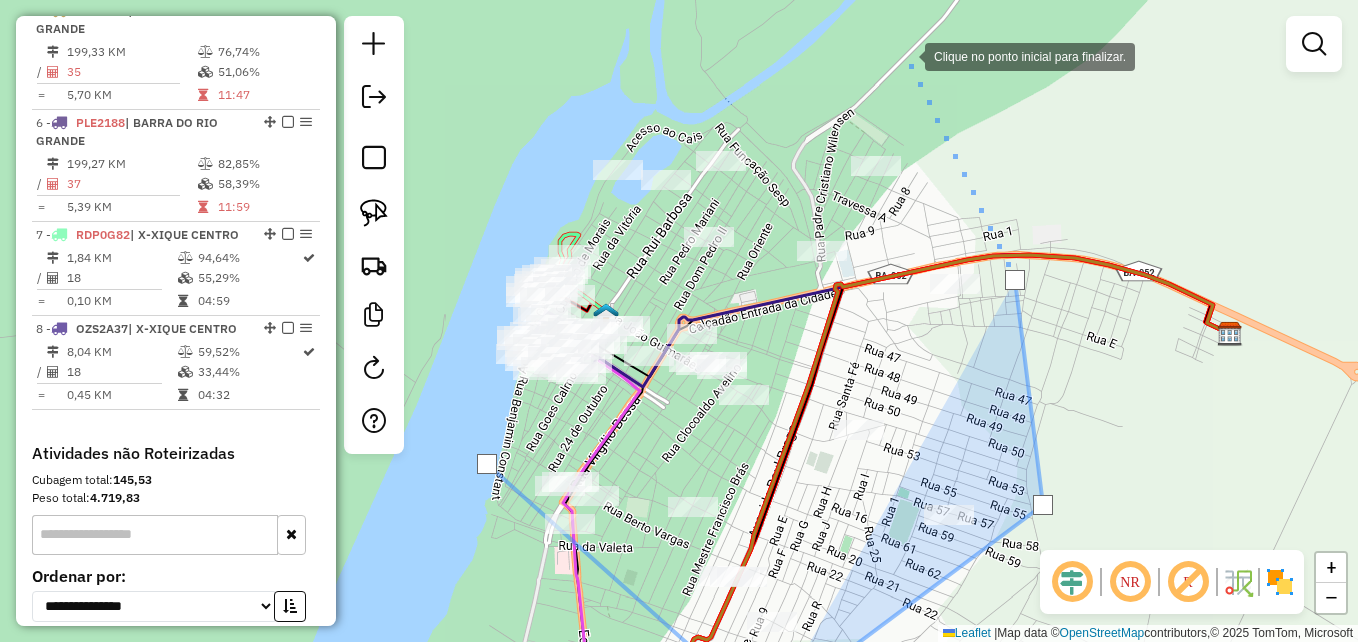 click 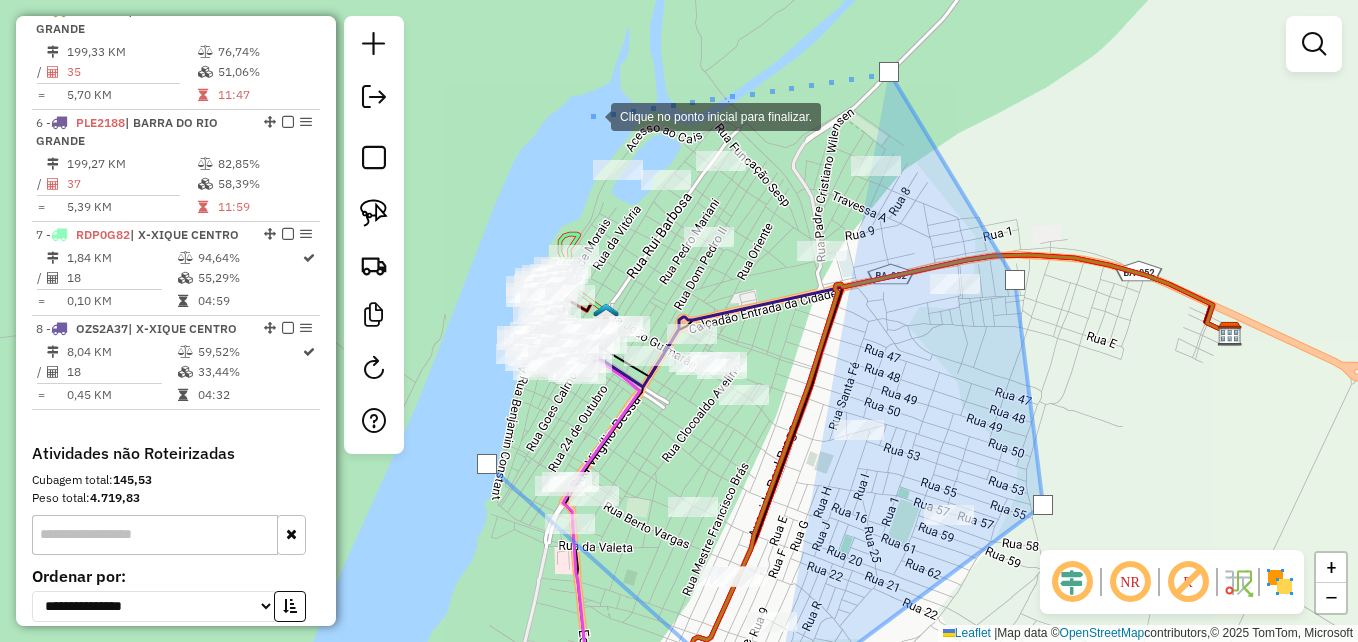 click 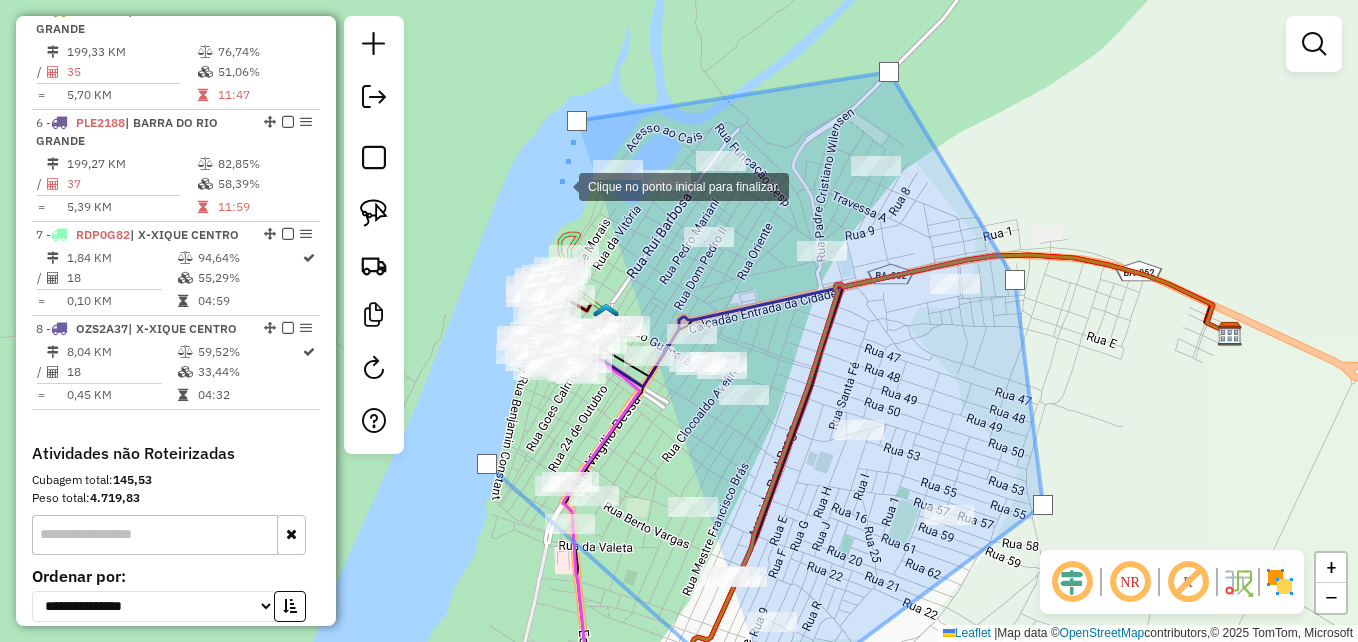 click 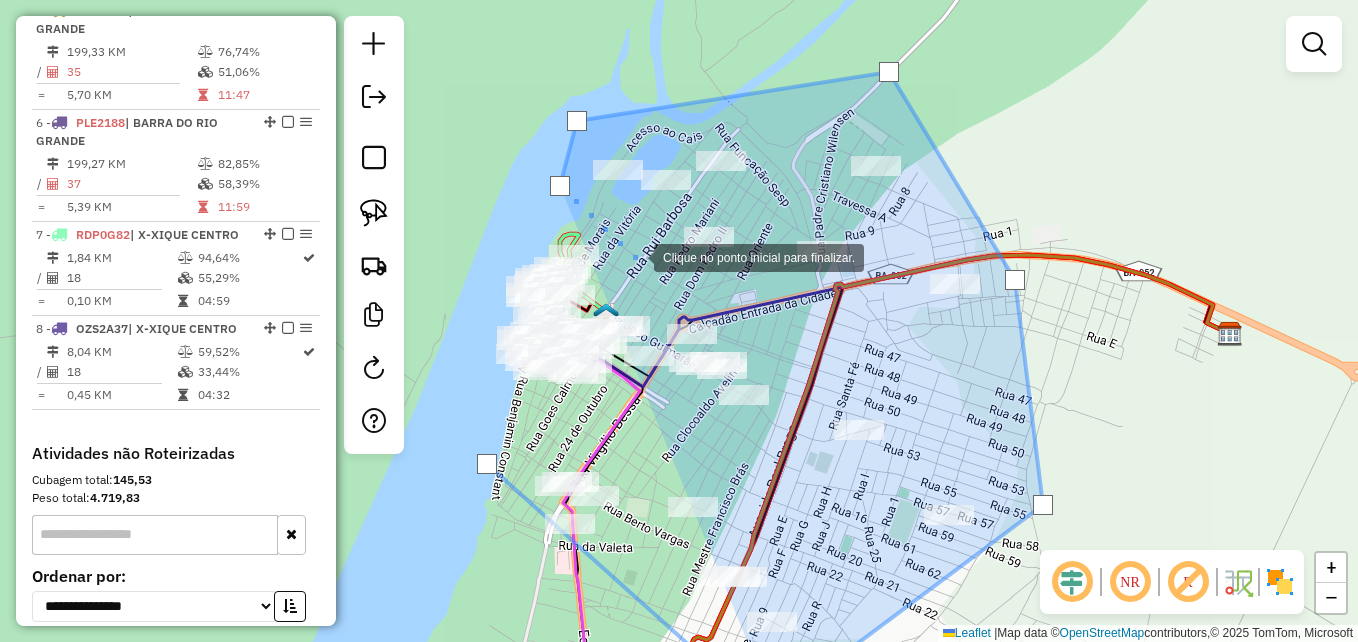 click 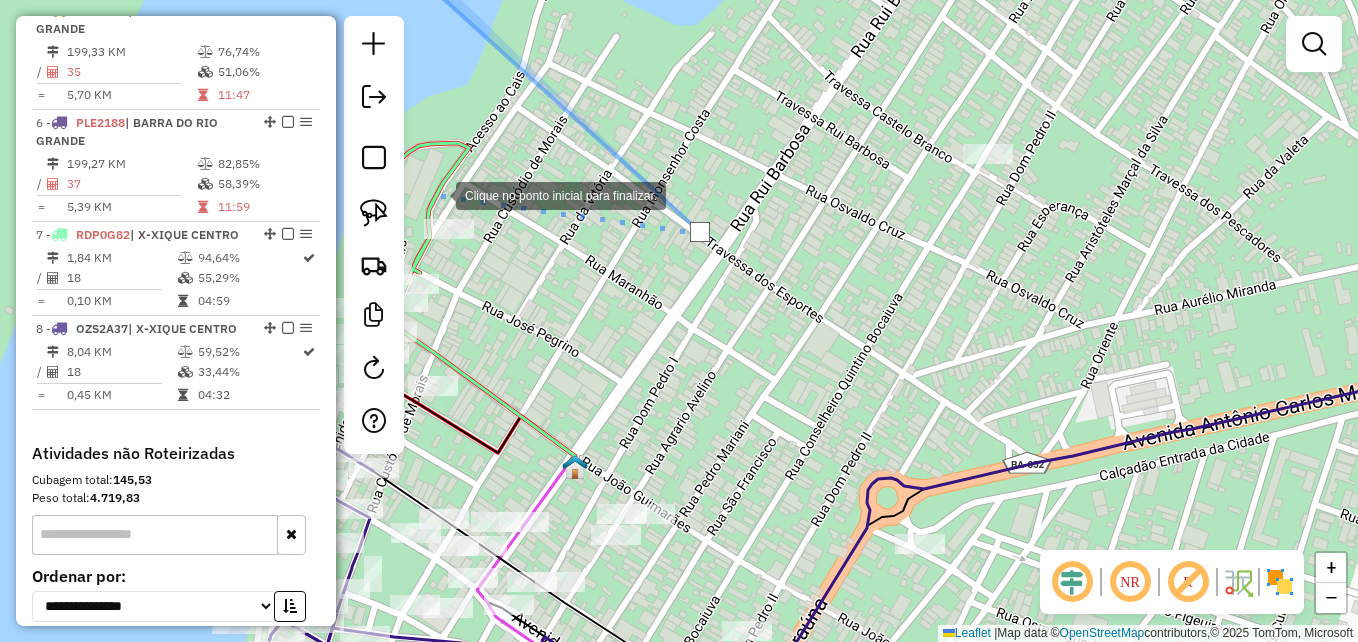 click 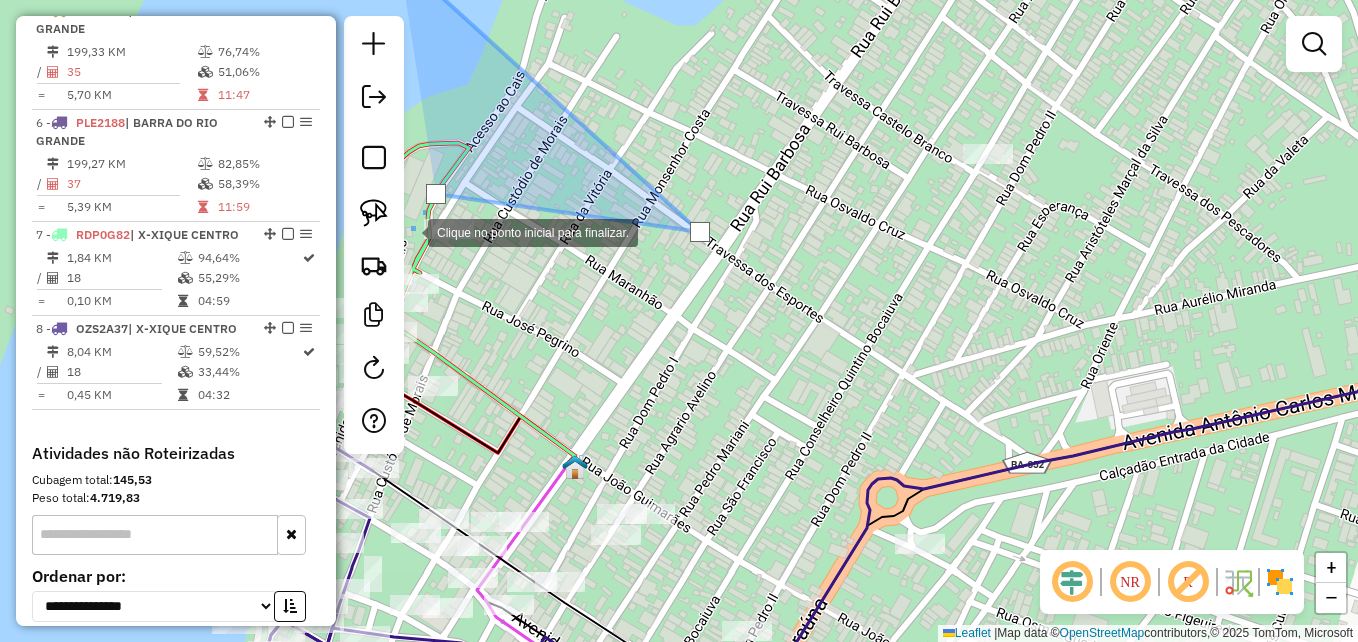 click 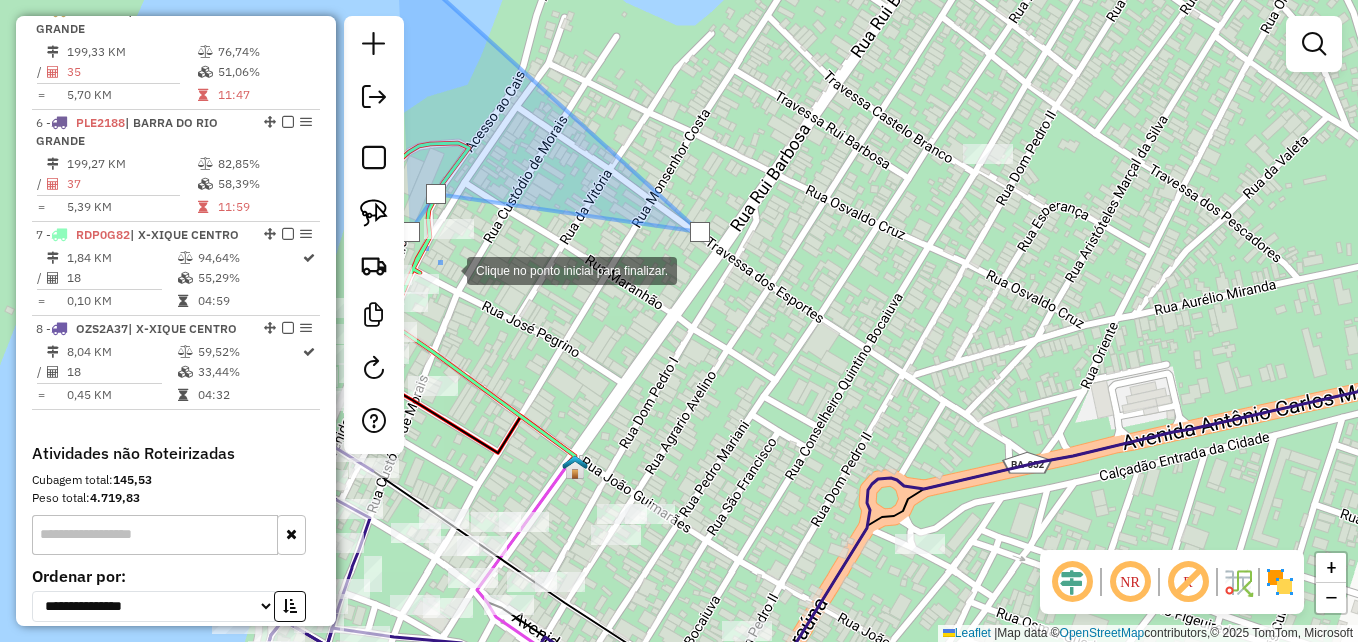 click 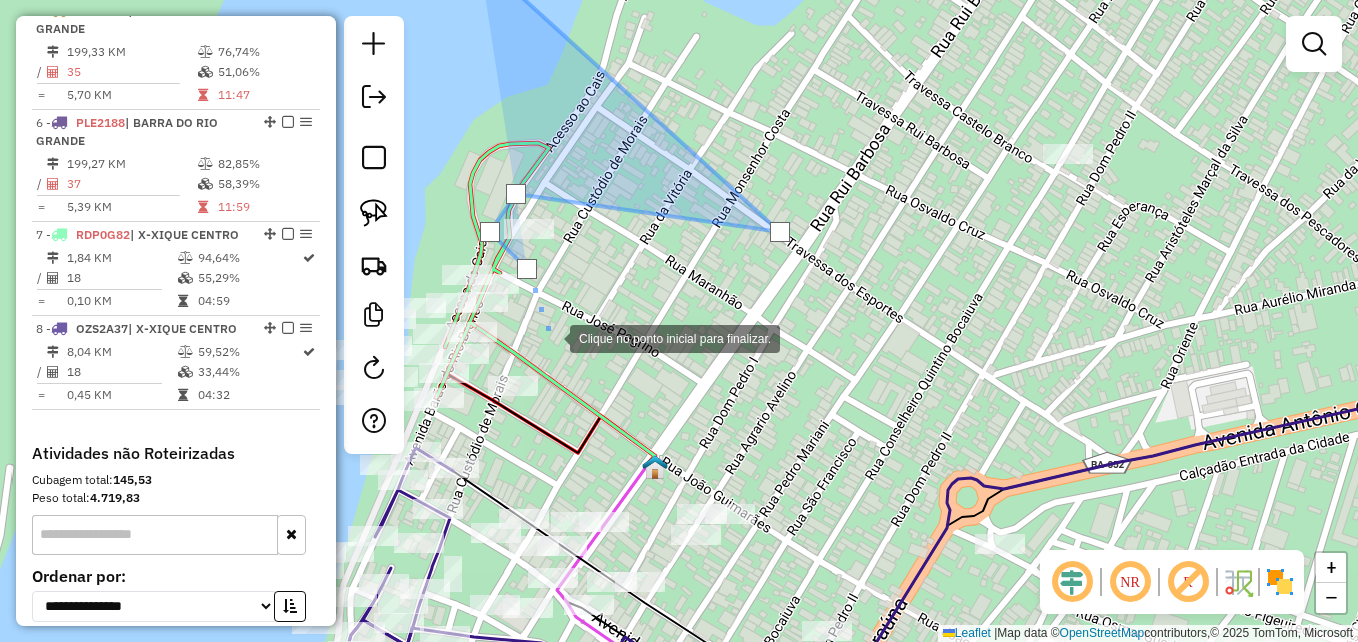 click 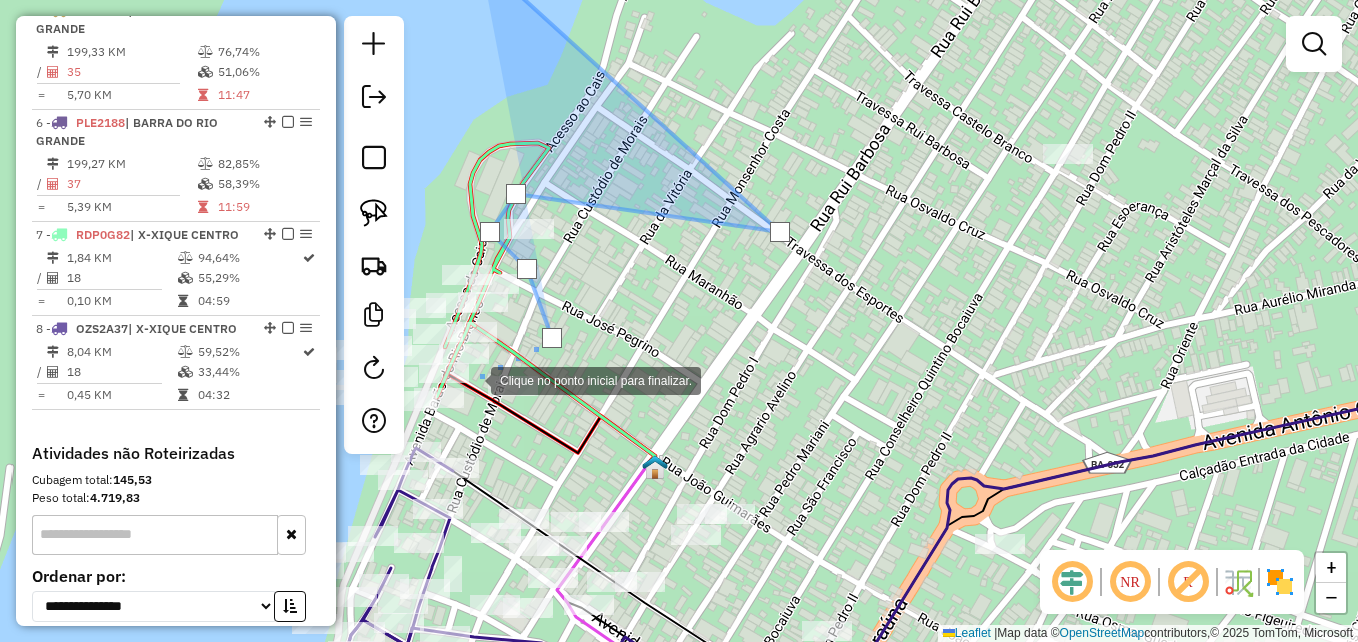 click 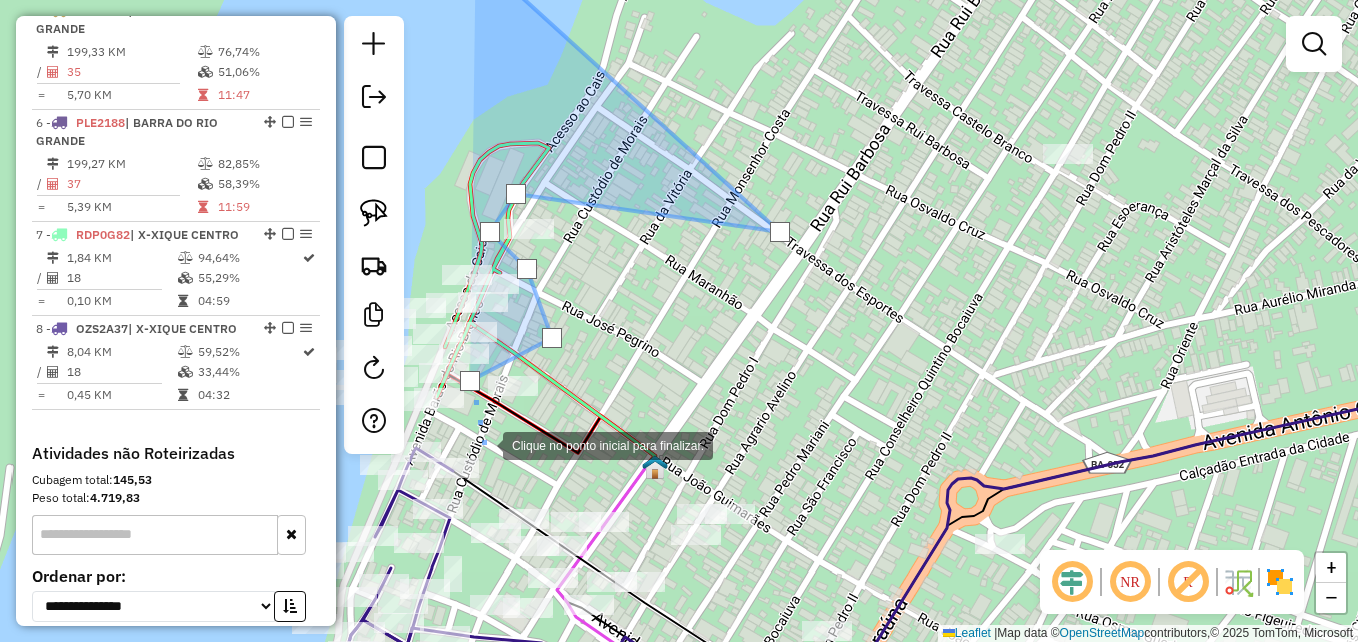click 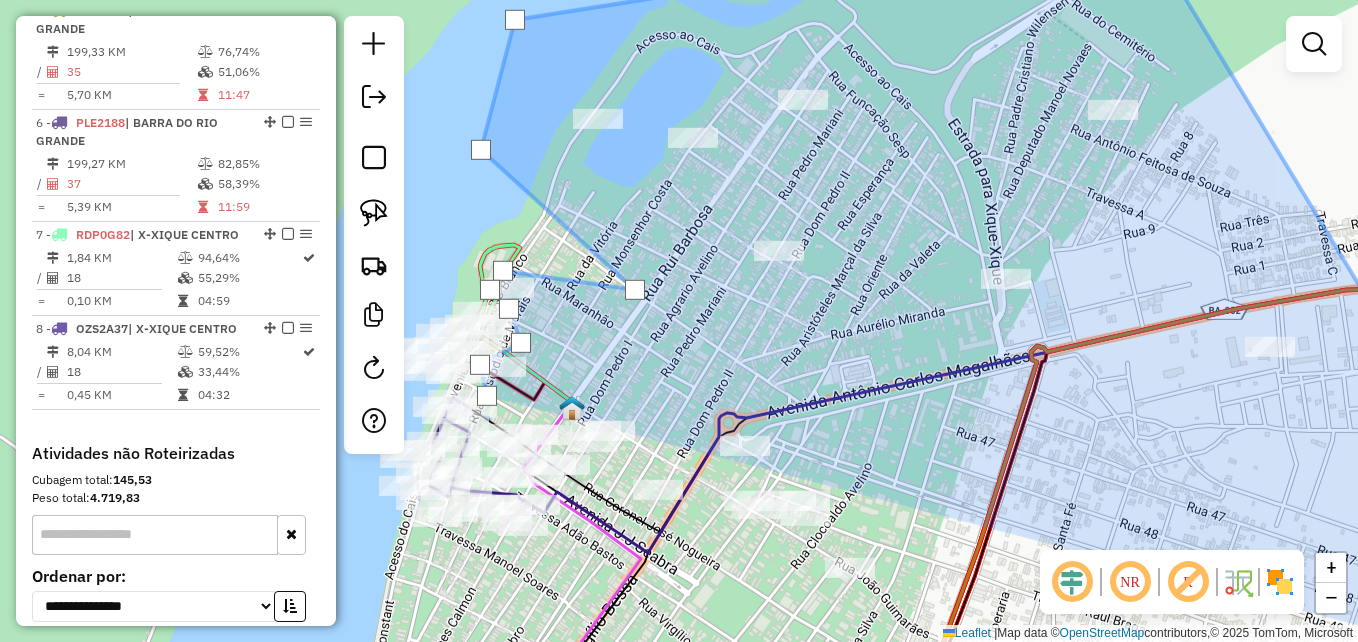 click 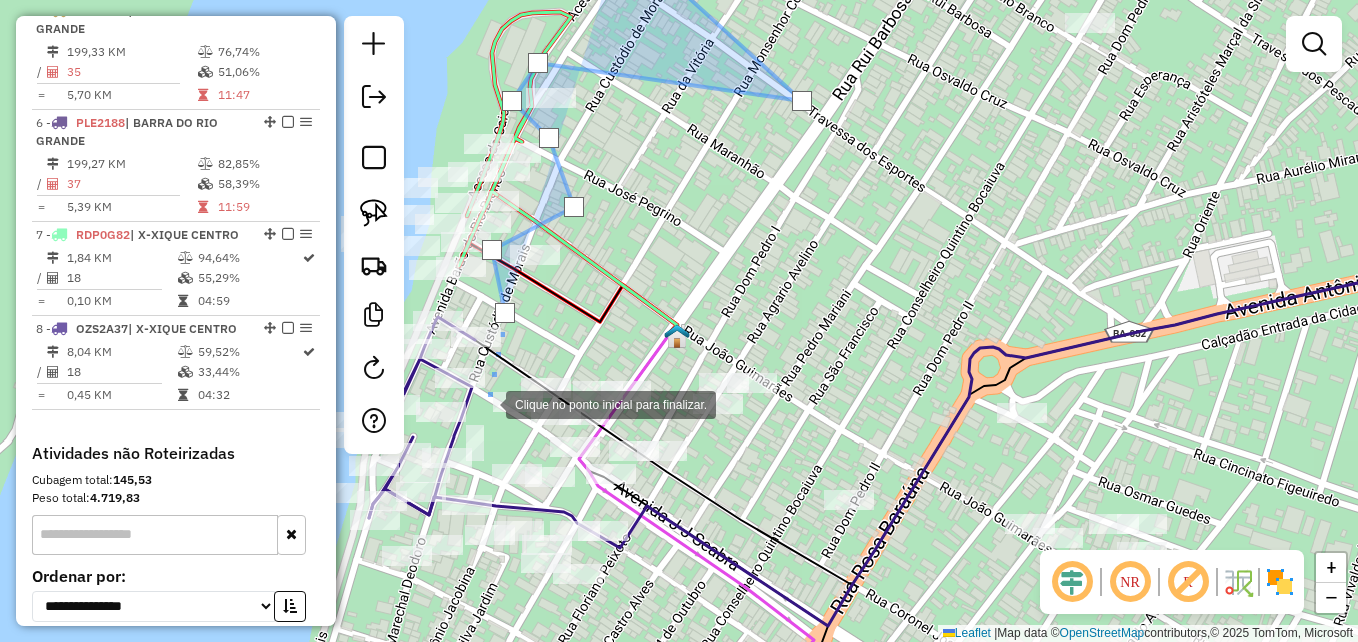 click 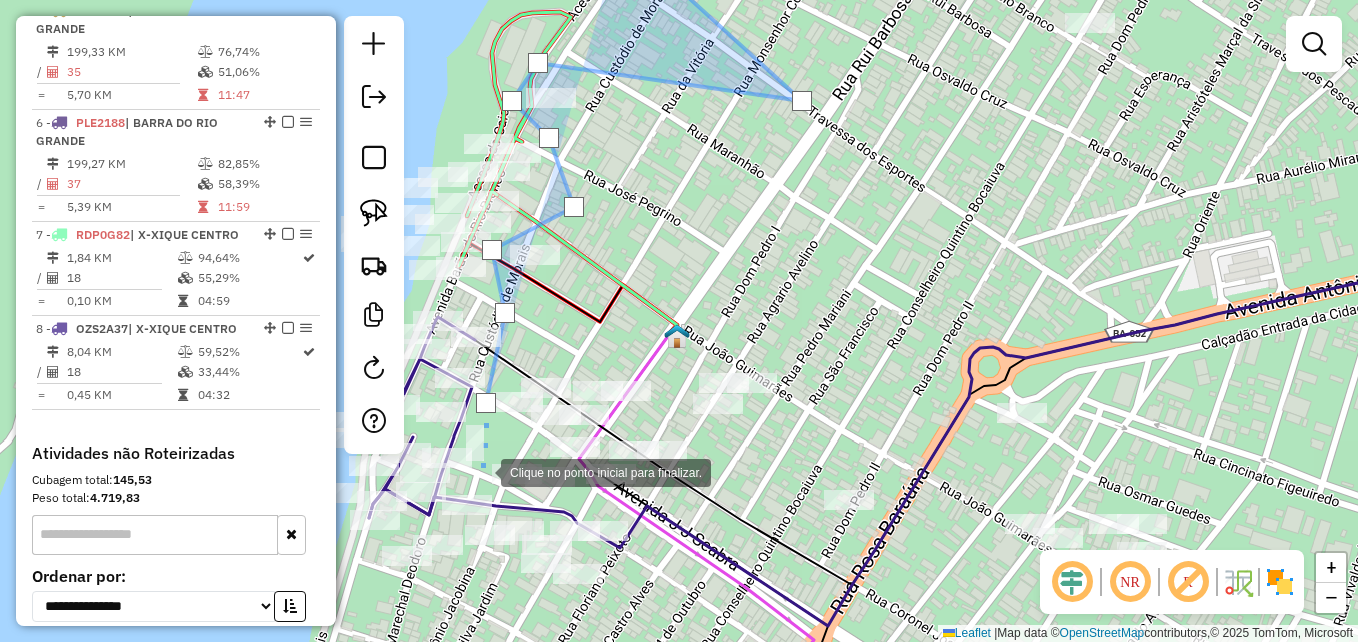 click 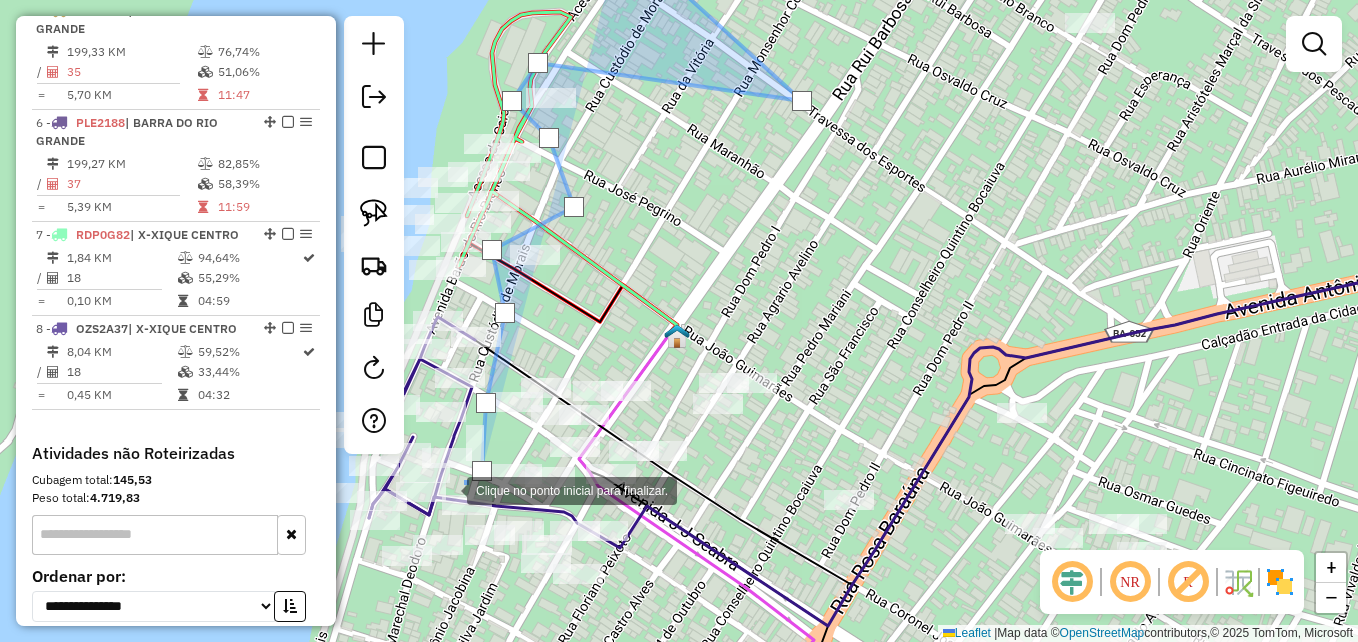 click 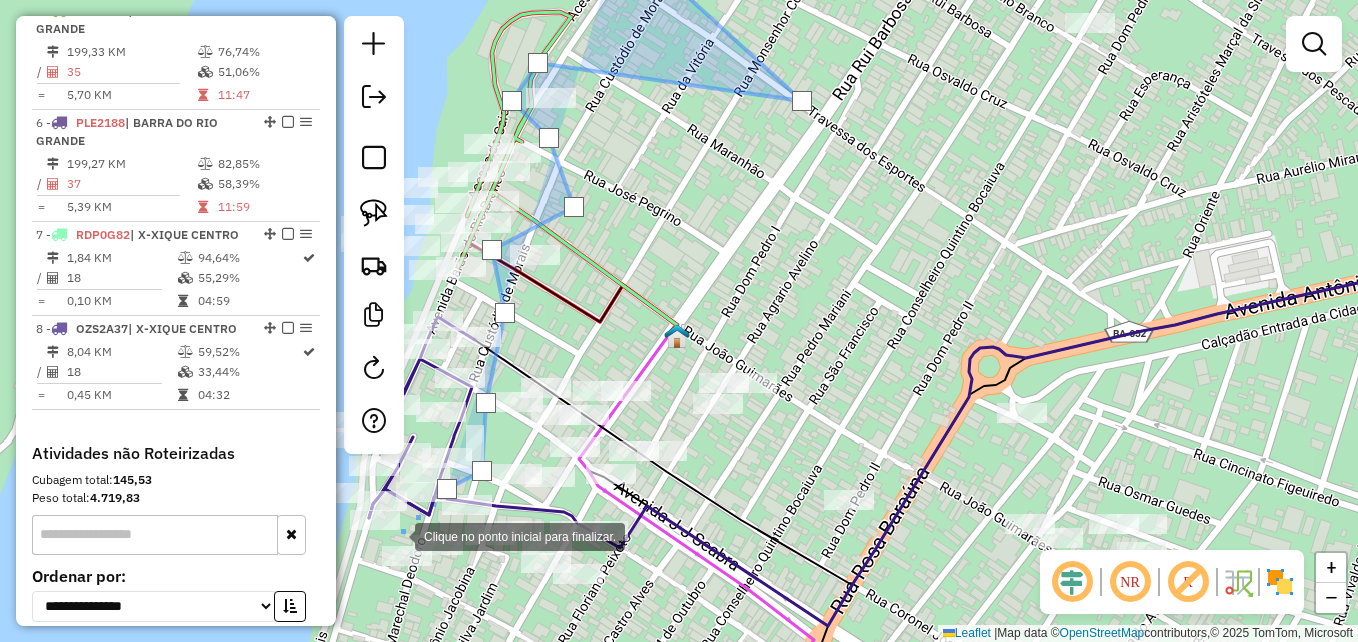 click 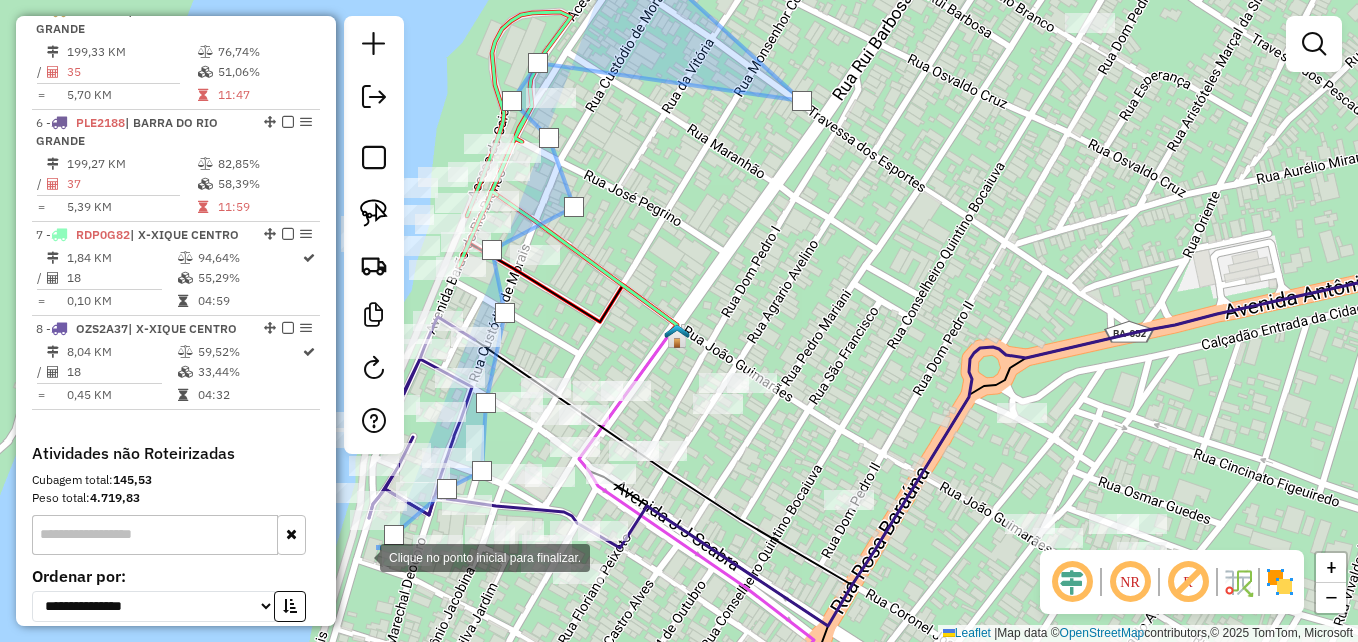 click 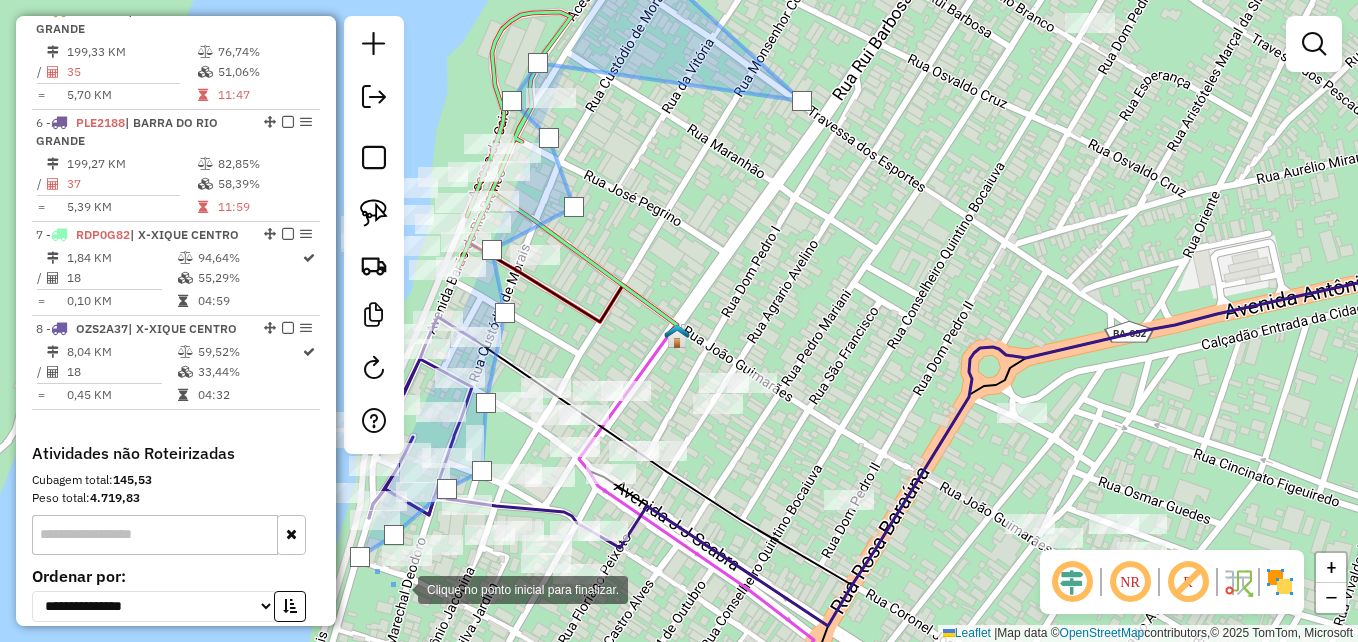 click 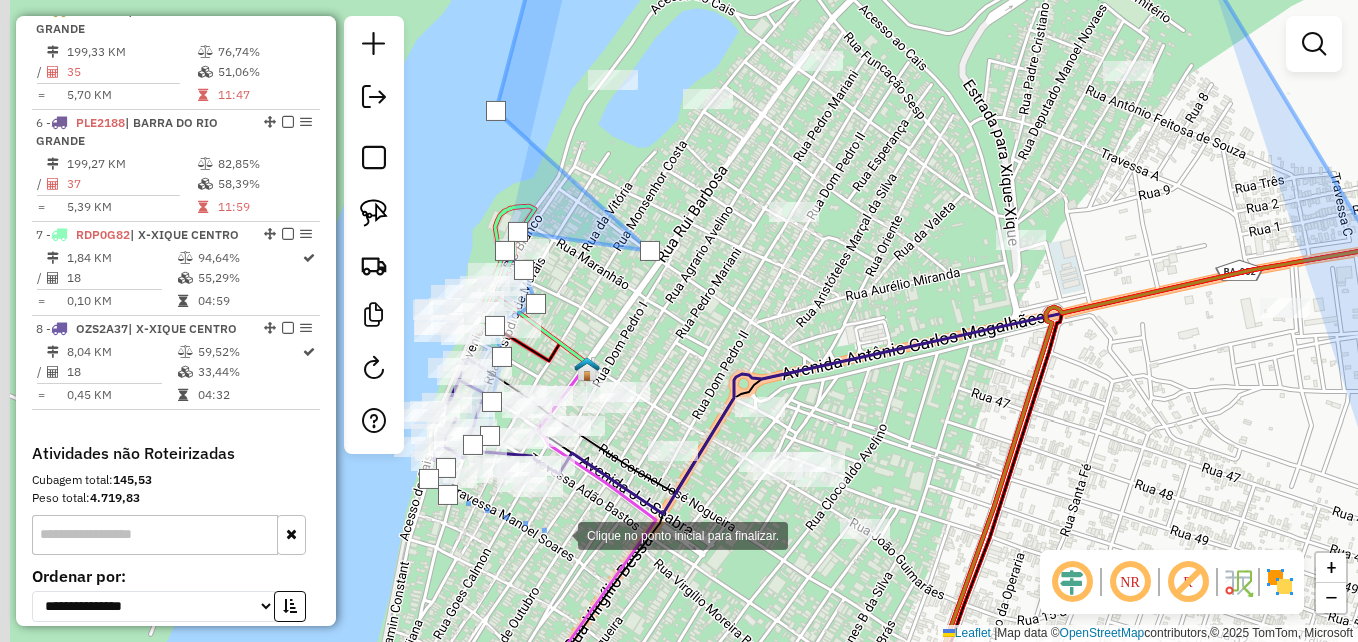 drag, startPoint x: 531, startPoint y: 539, endPoint x: 590, endPoint y: 553, distance: 60.63827 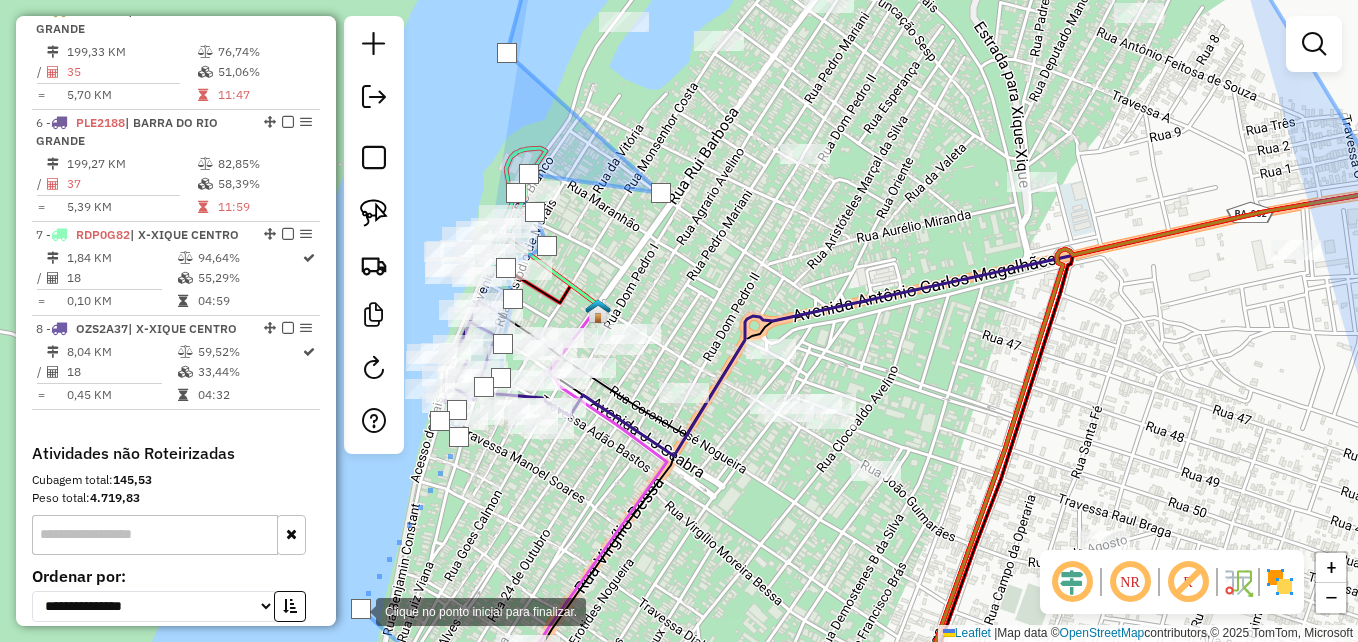 click 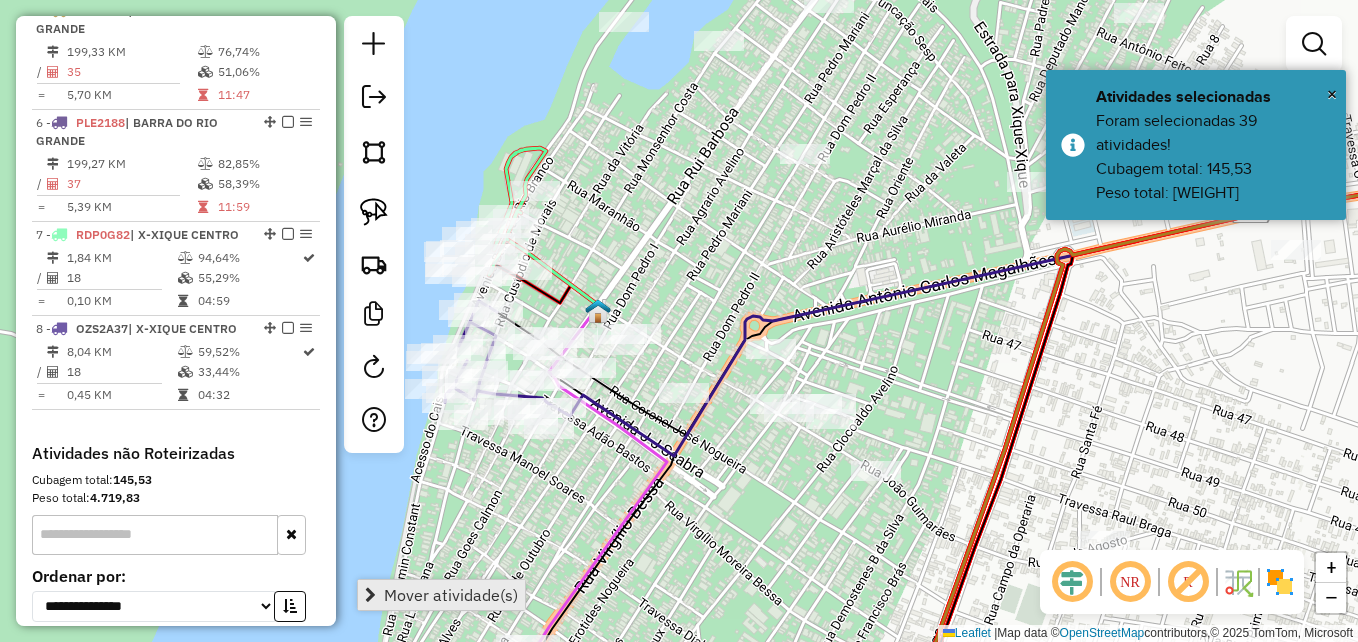 click on "Mover atividade(s)" at bounding box center (451, 595) 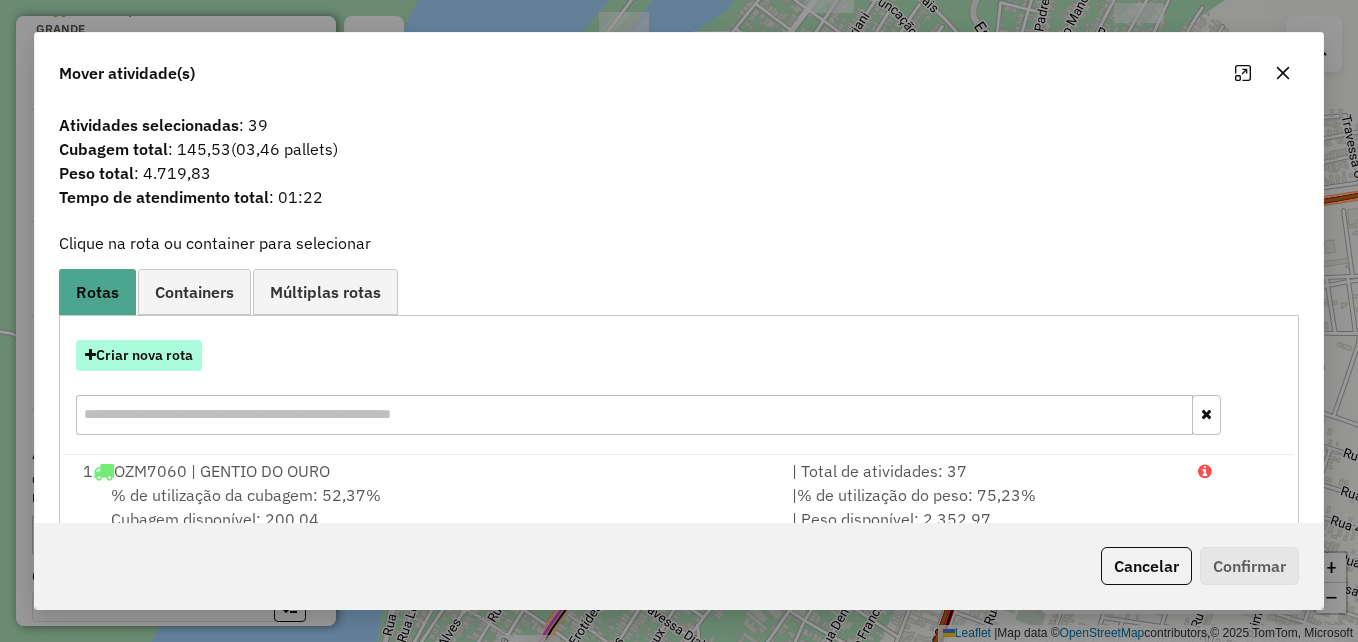 click on "Criar nova rota" at bounding box center (139, 355) 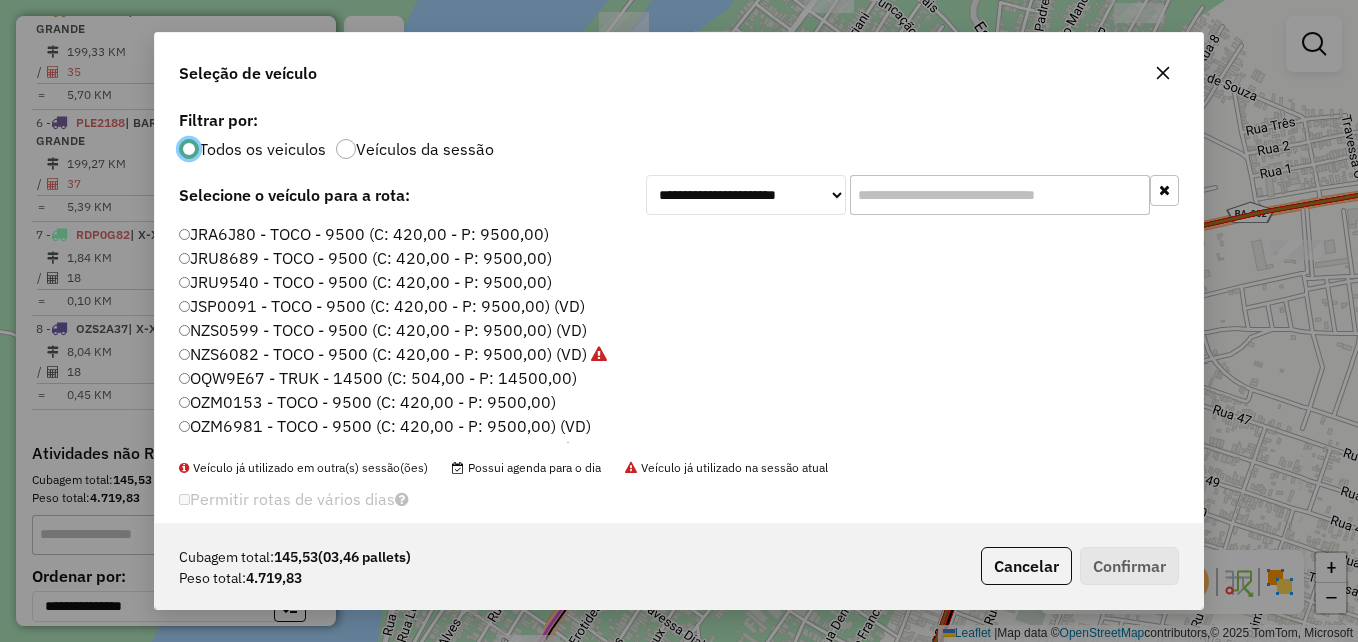 scroll, scrollTop: 11, scrollLeft: 6, axis: both 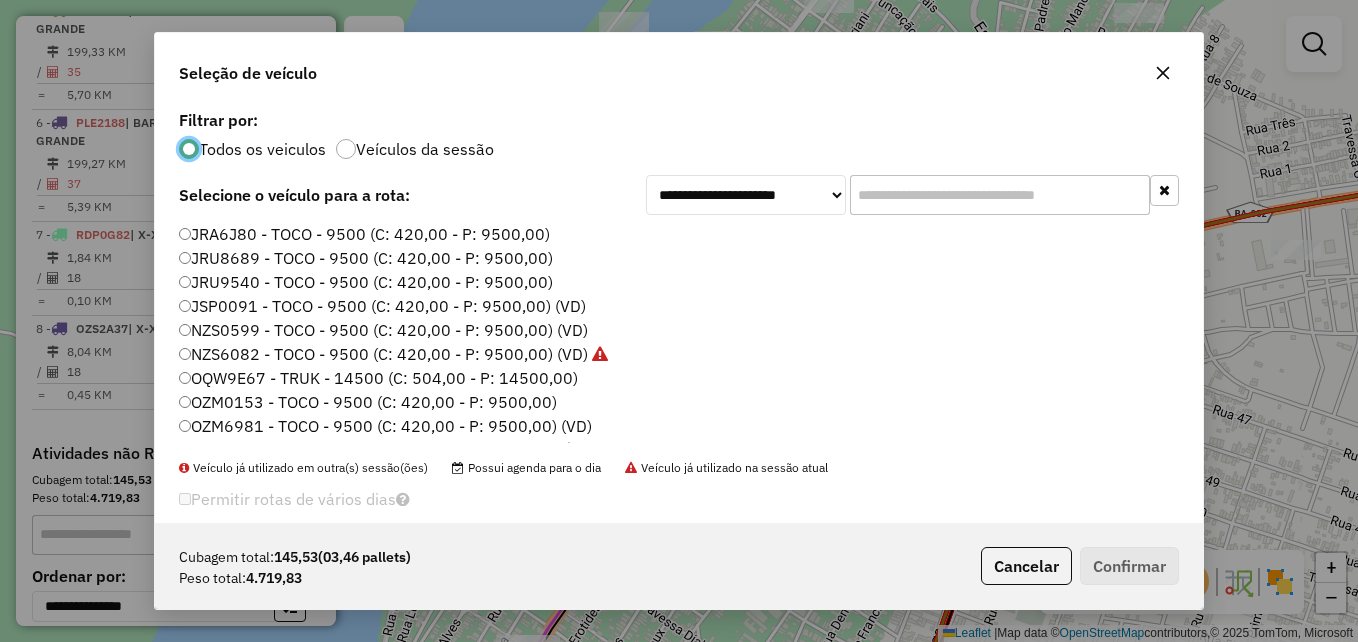 click on "JSP0091 - TOCO - 9500 (C: 420,00 - P: 9500,00) (VD)" 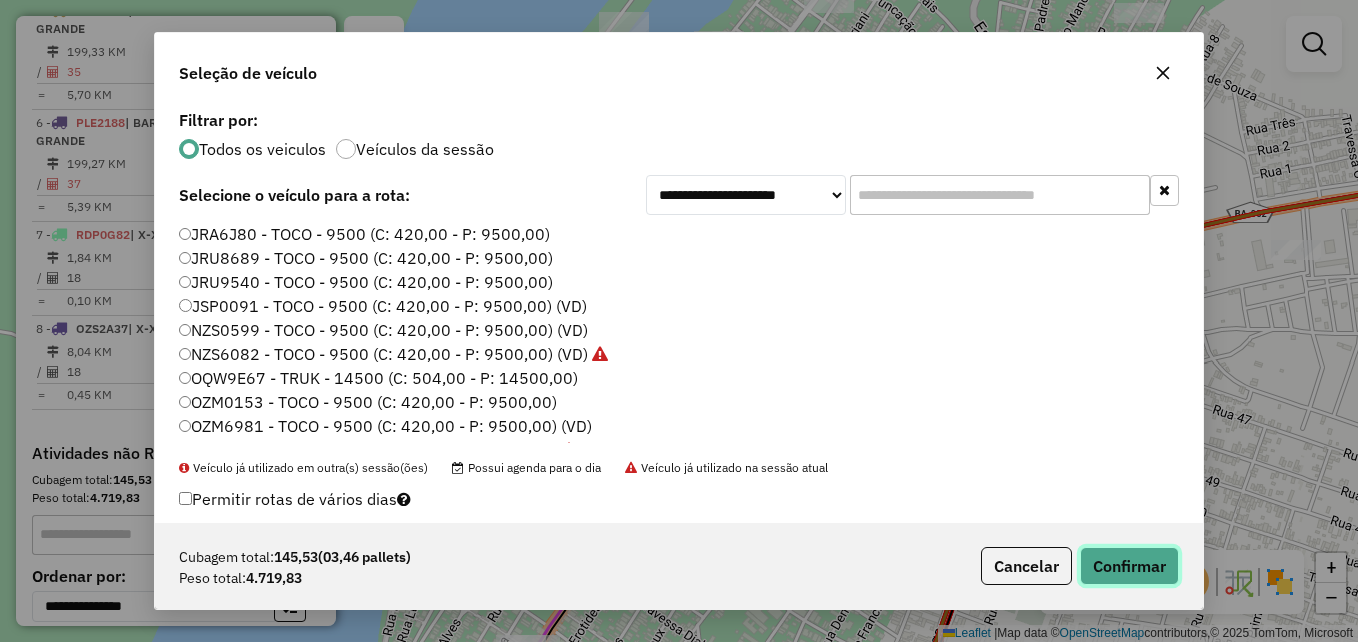 click on "Confirmar" 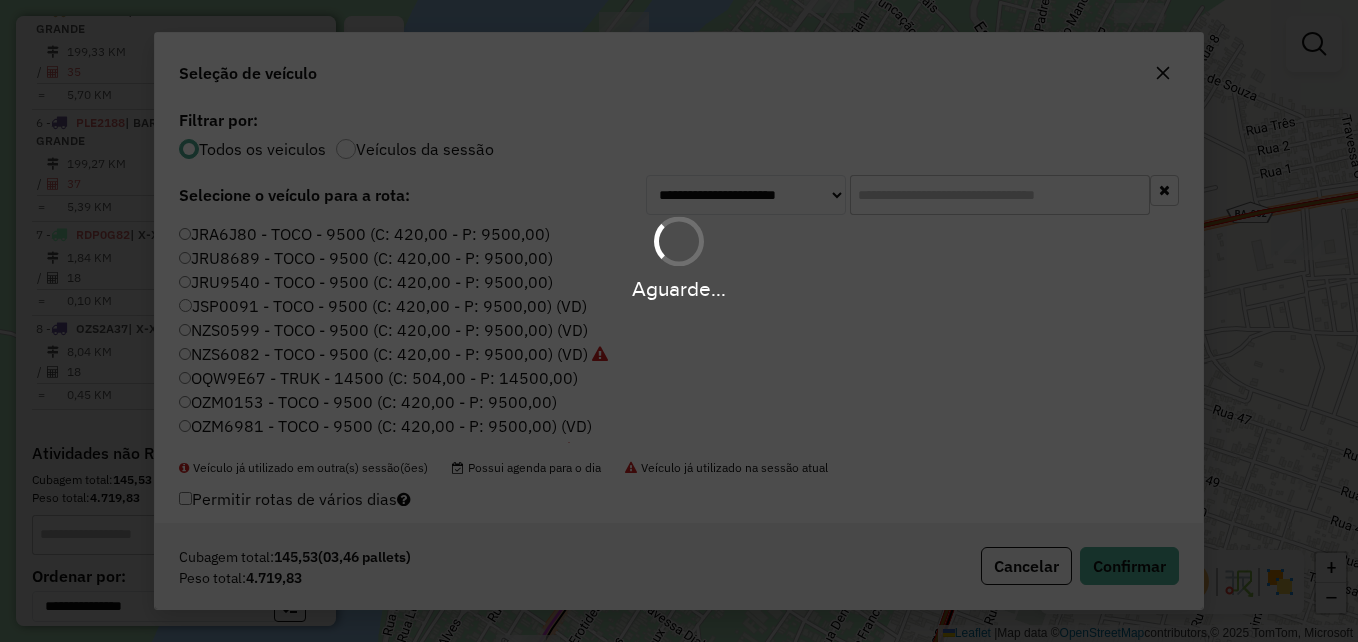 click on "Aguarde..." at bounding box center (679, 321) 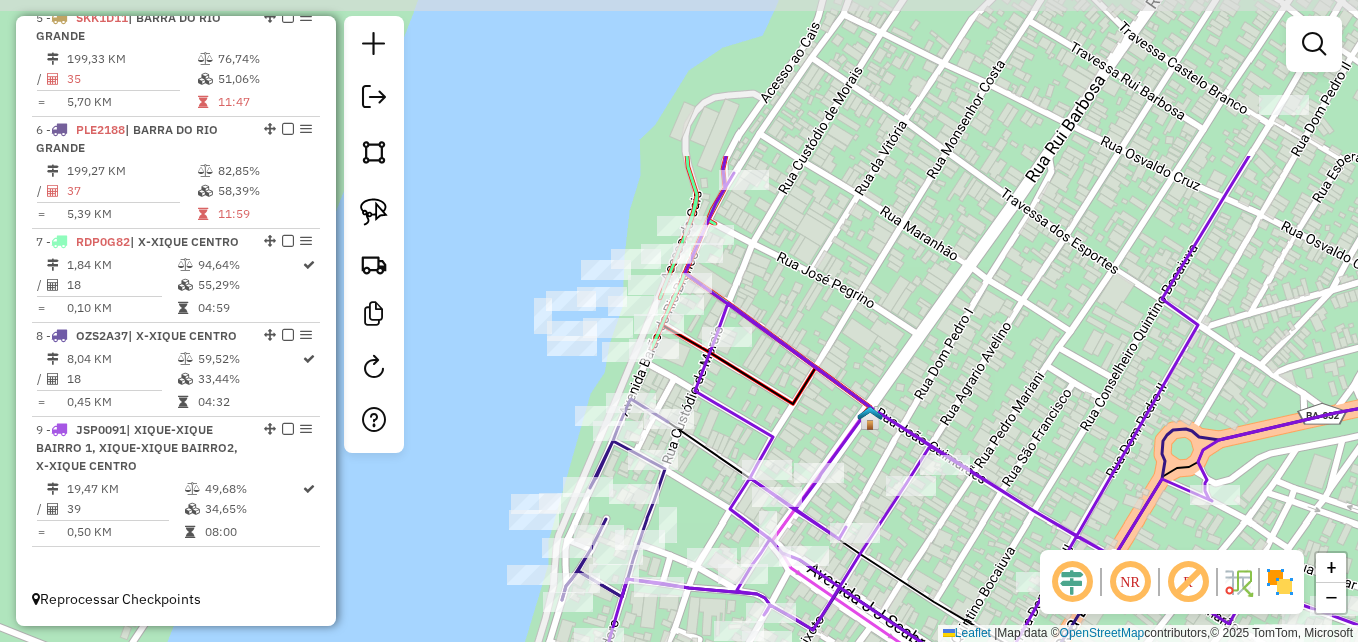 drag, startPoint x: 542, startPoint y: 187, endPoint x: 752, endPoint y: 397, distance: 296.98486 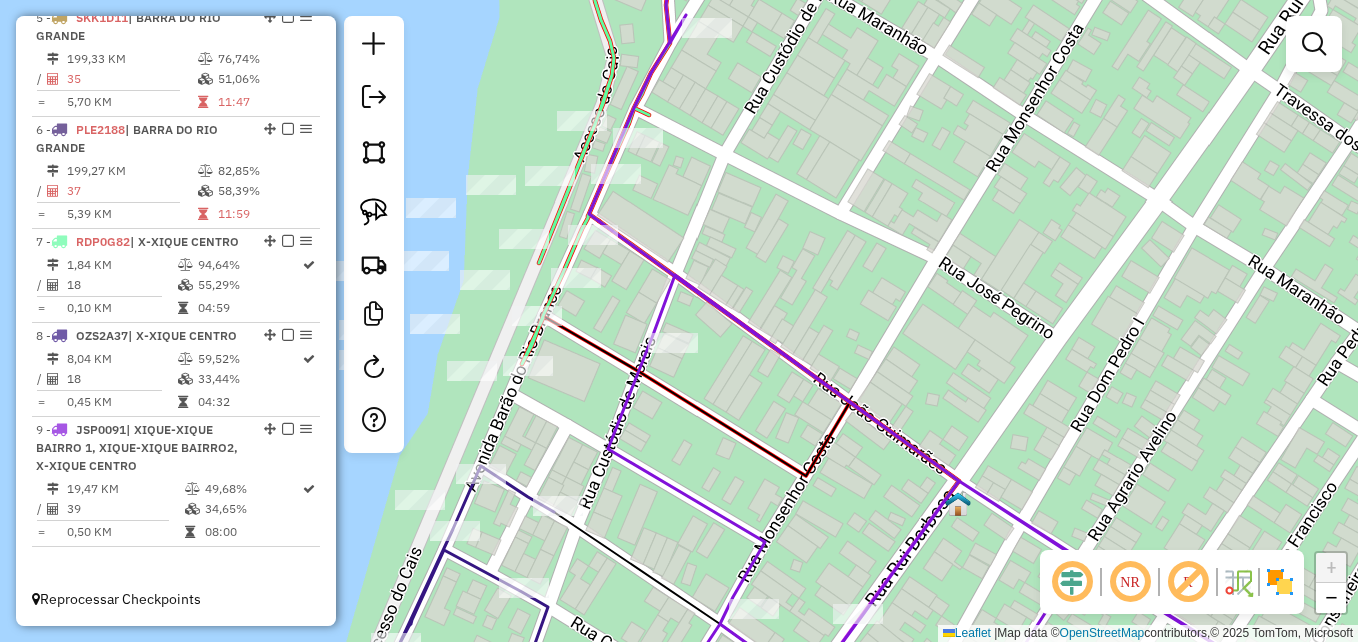 click 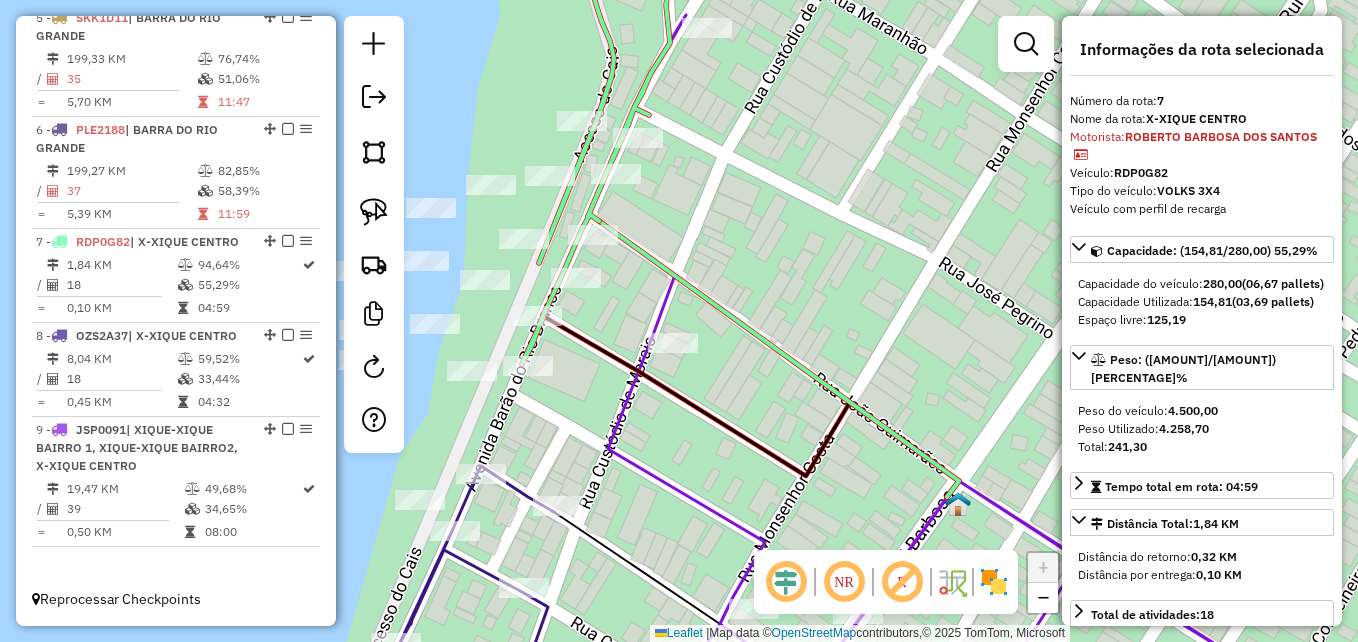 click 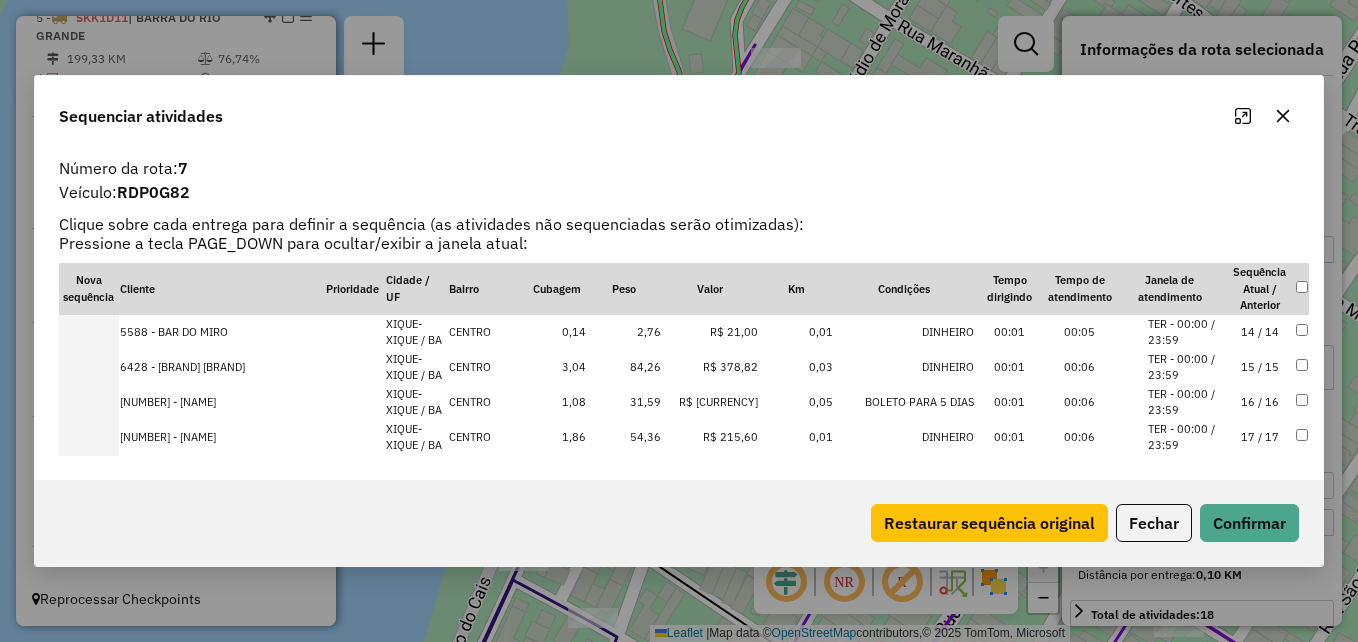 scroll, scrollTop: 509, scrollLeft: 0, axis: vertical 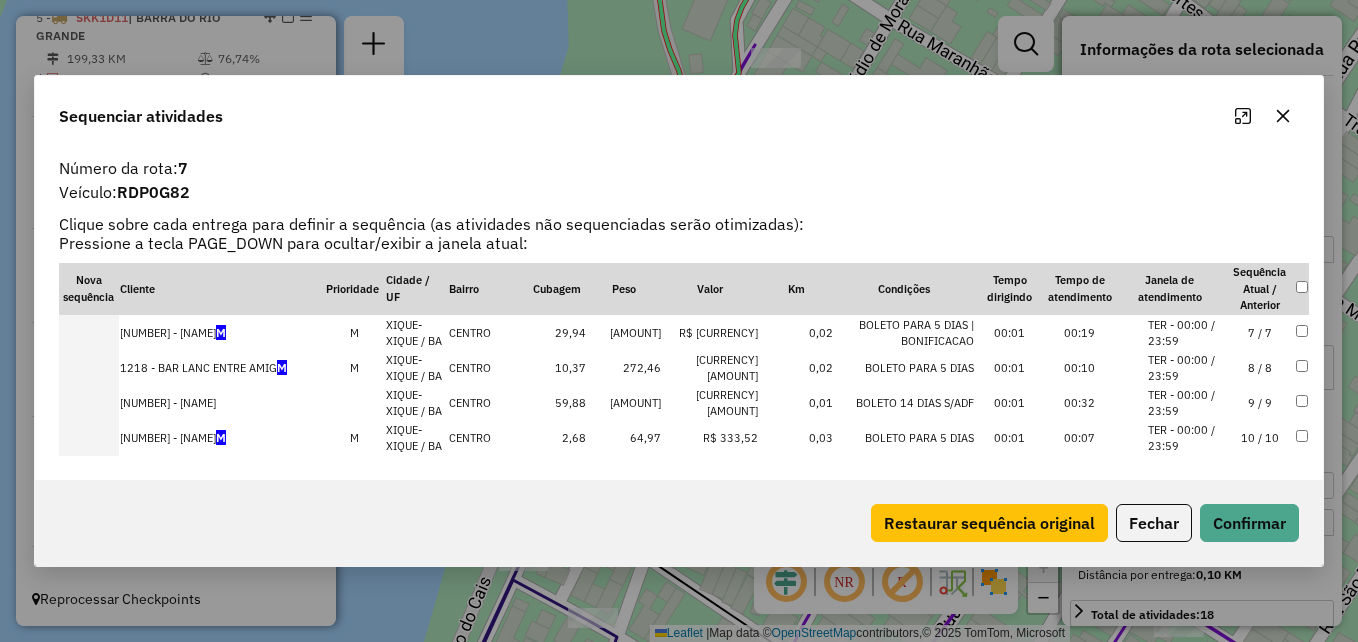 click on "[AMOUNT]" at bounding box center [624, 403] 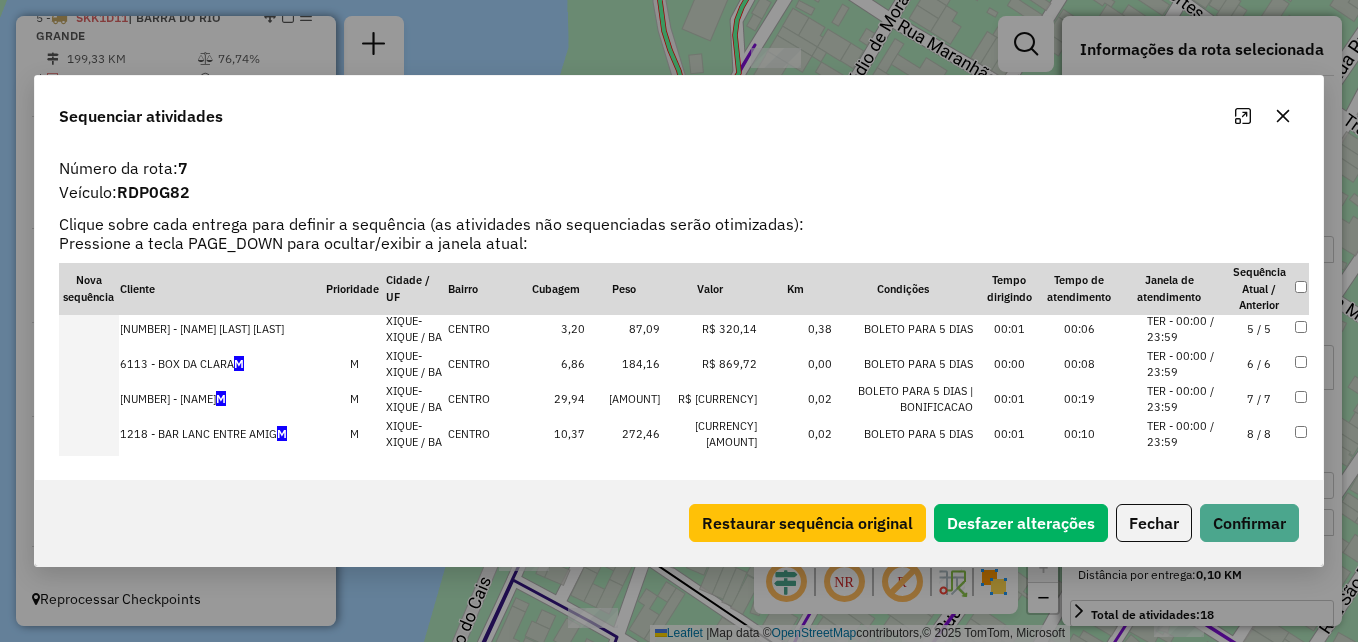 scroll, scrollTop: 144, scrollLeft: 0, axis: vertical 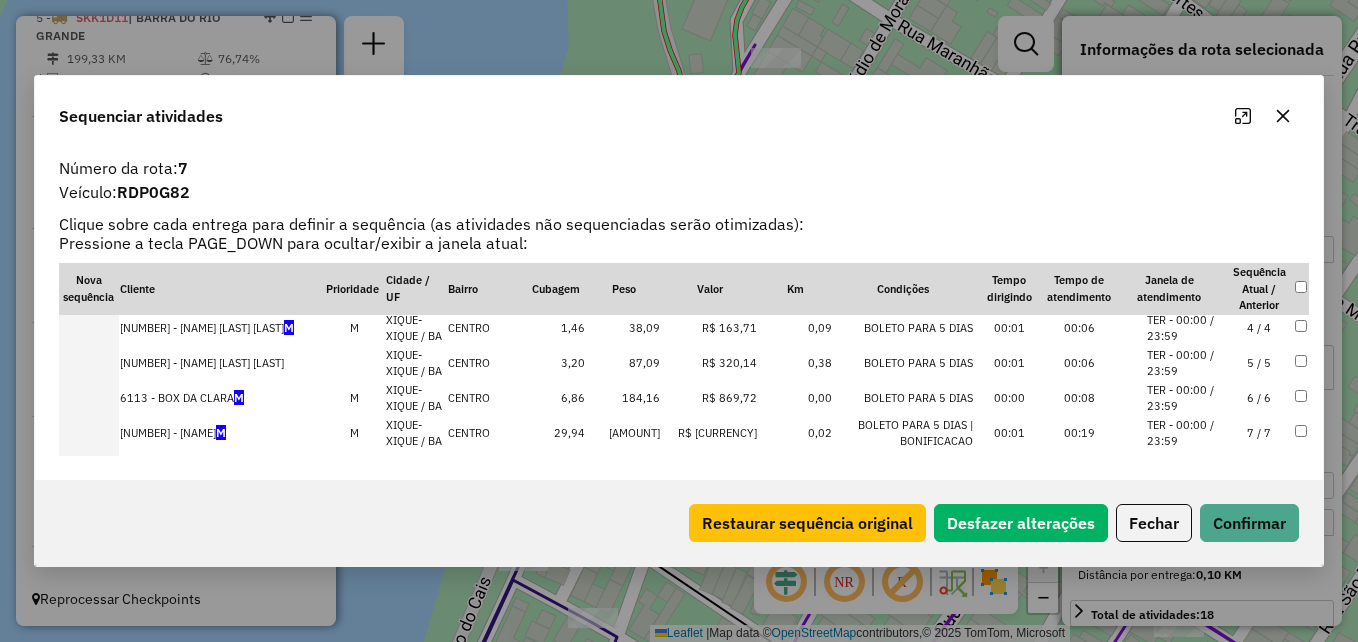 click on "[AMOUNT]" at bounding box center (623, 433) 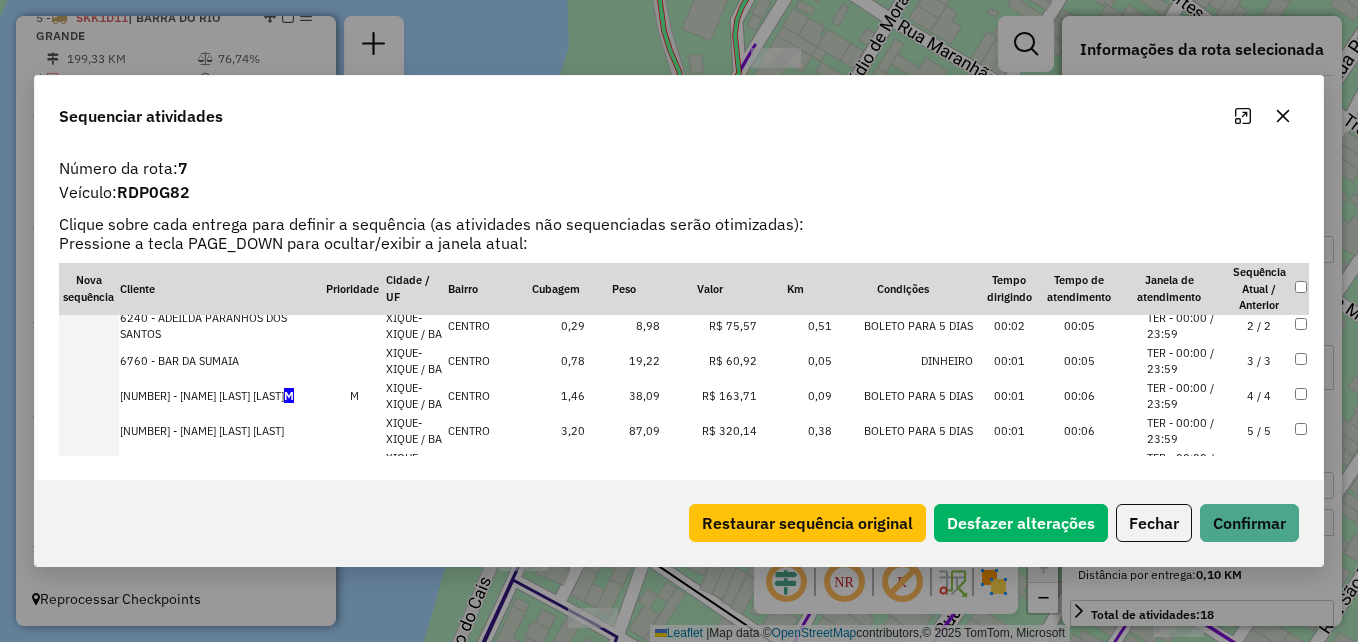 scroll, scrollTop: 79, scrollLeft: 0, axis: vertical 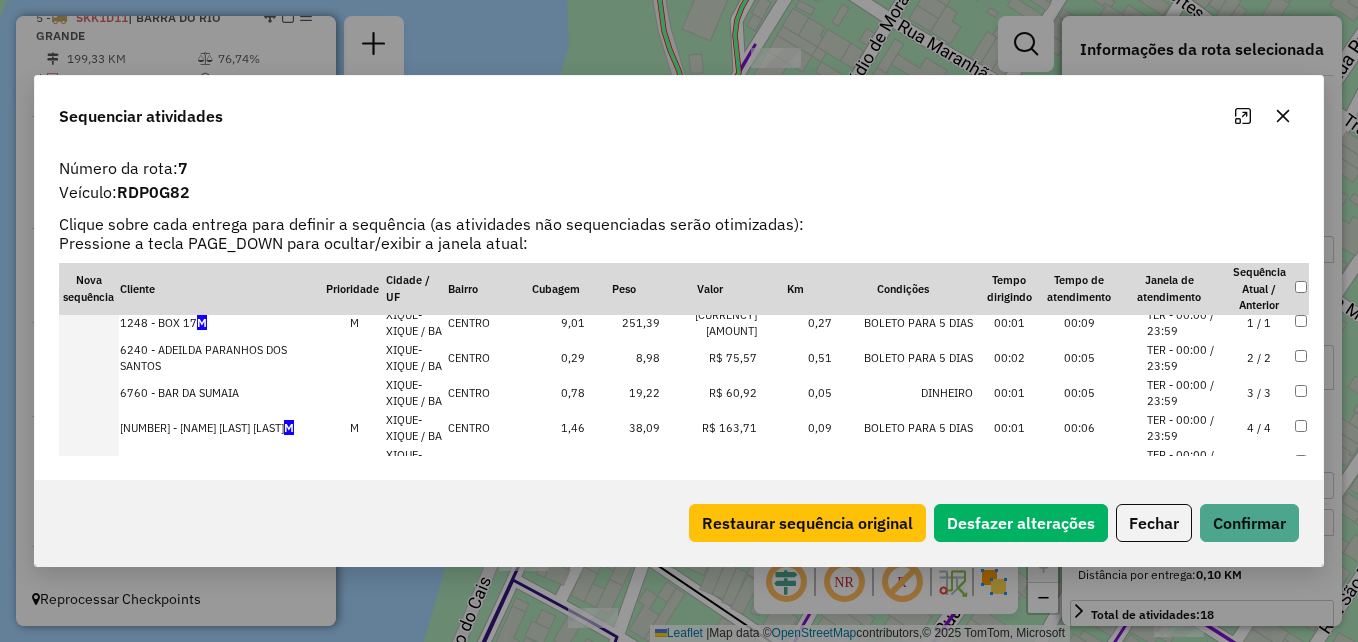 click on "251,39" at bounding box center [623, 323] 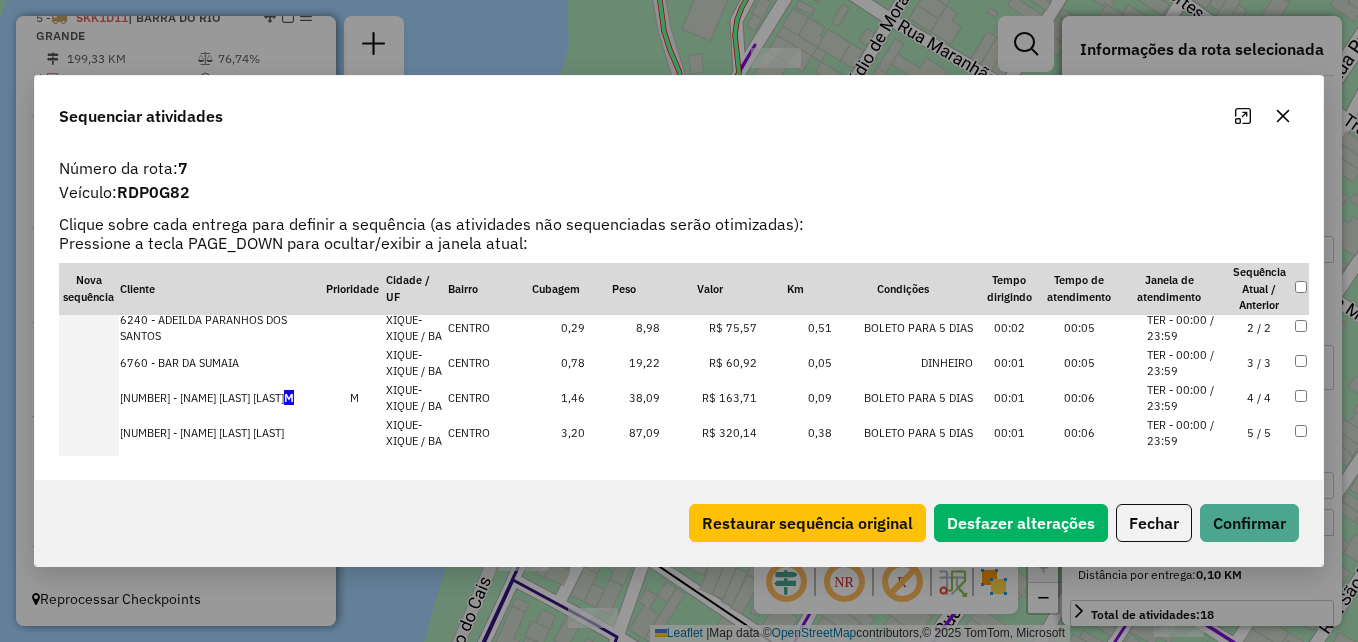 scroll, scrollTop: 0, scrollLeft: 0, axis: both 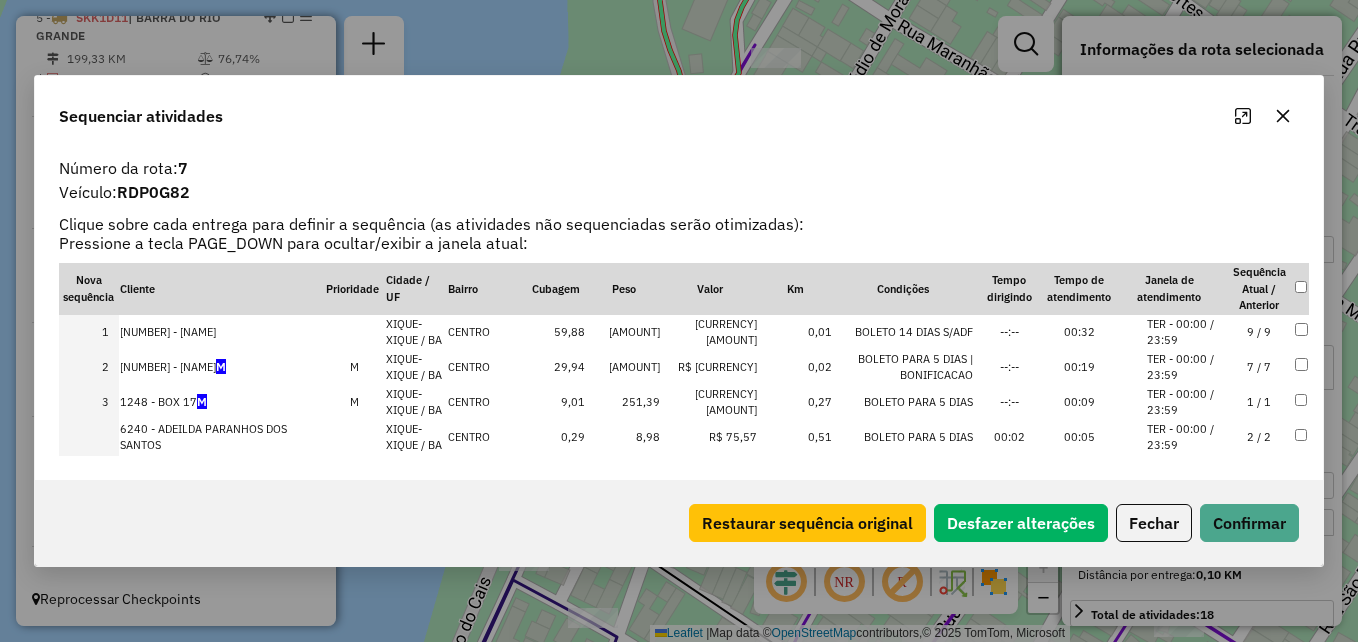 click on "[CURRENCY] [AMOUNT]" at bounding box center (709, 332) 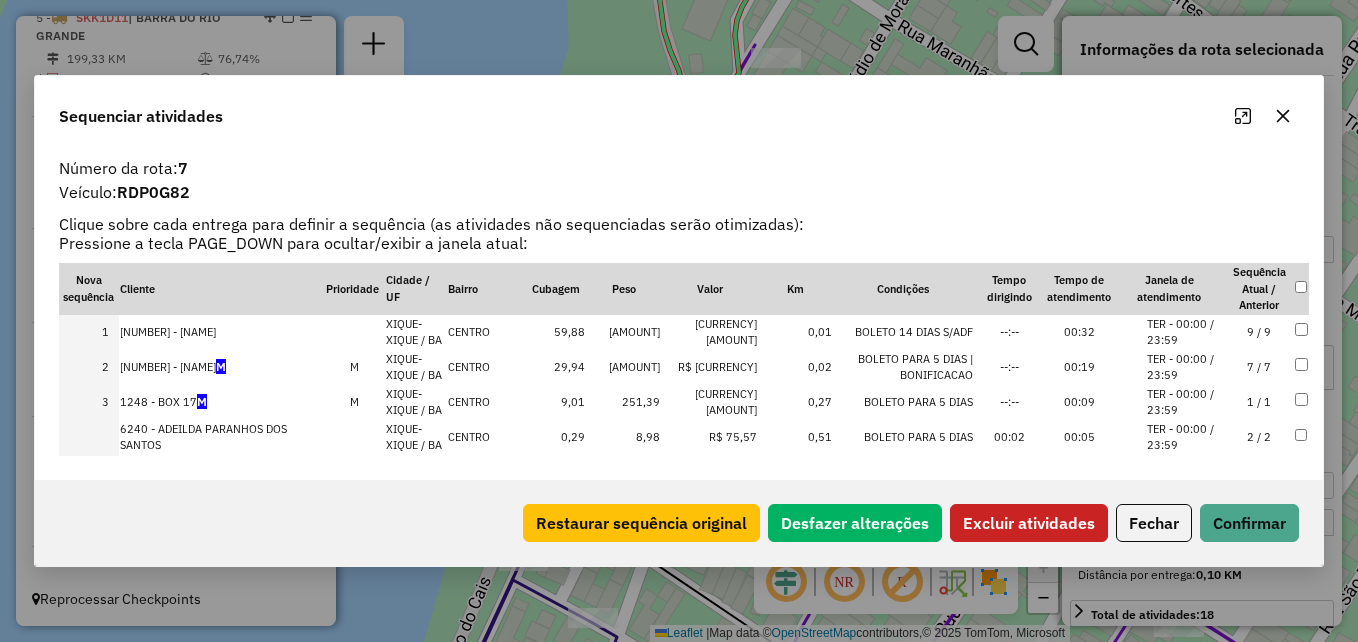 click on "Excluir atividades" 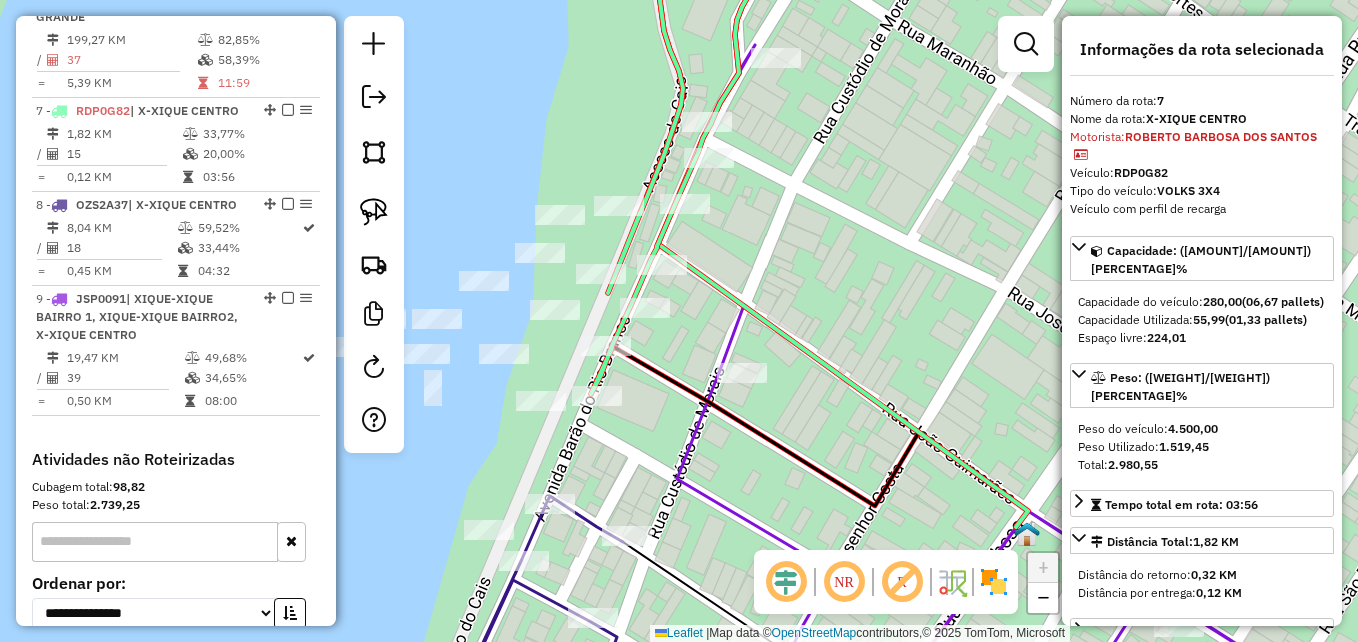 scroll, scrollTop: 1368, scrollLeft: 0, axis: vertical 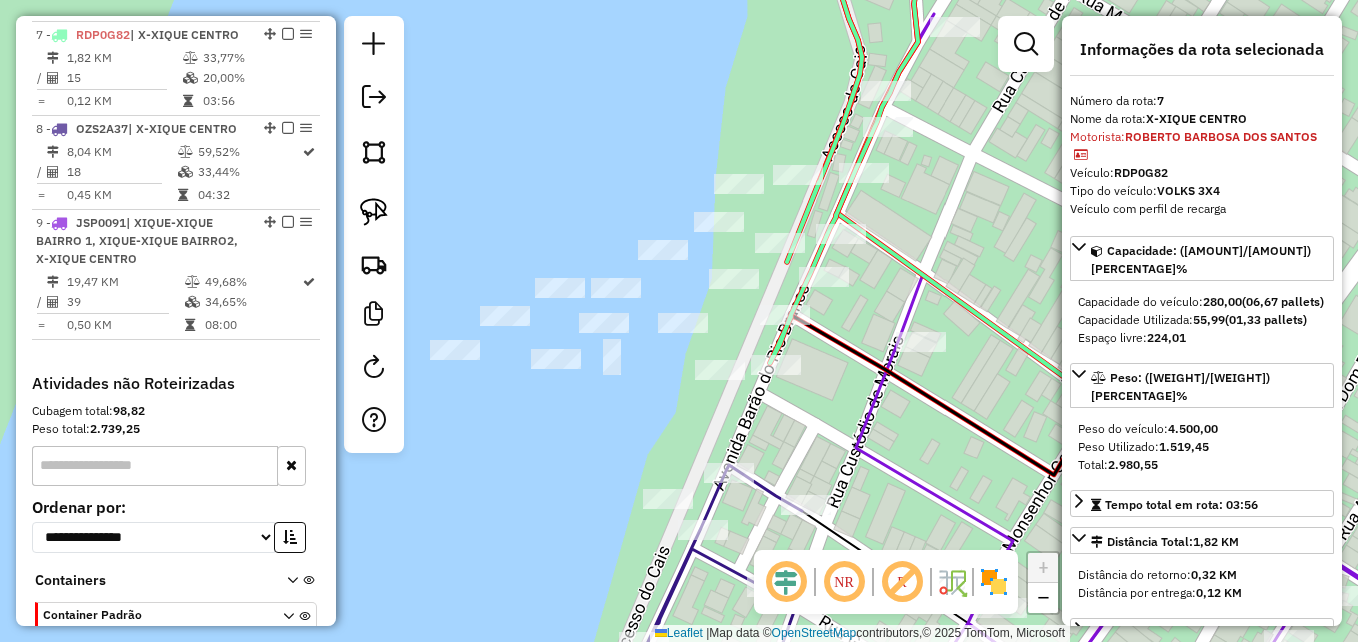 drag, startPoint x: 678, startPoint y: 333, endPoint x: 853, endPoint y: 290, distance: 180.20544 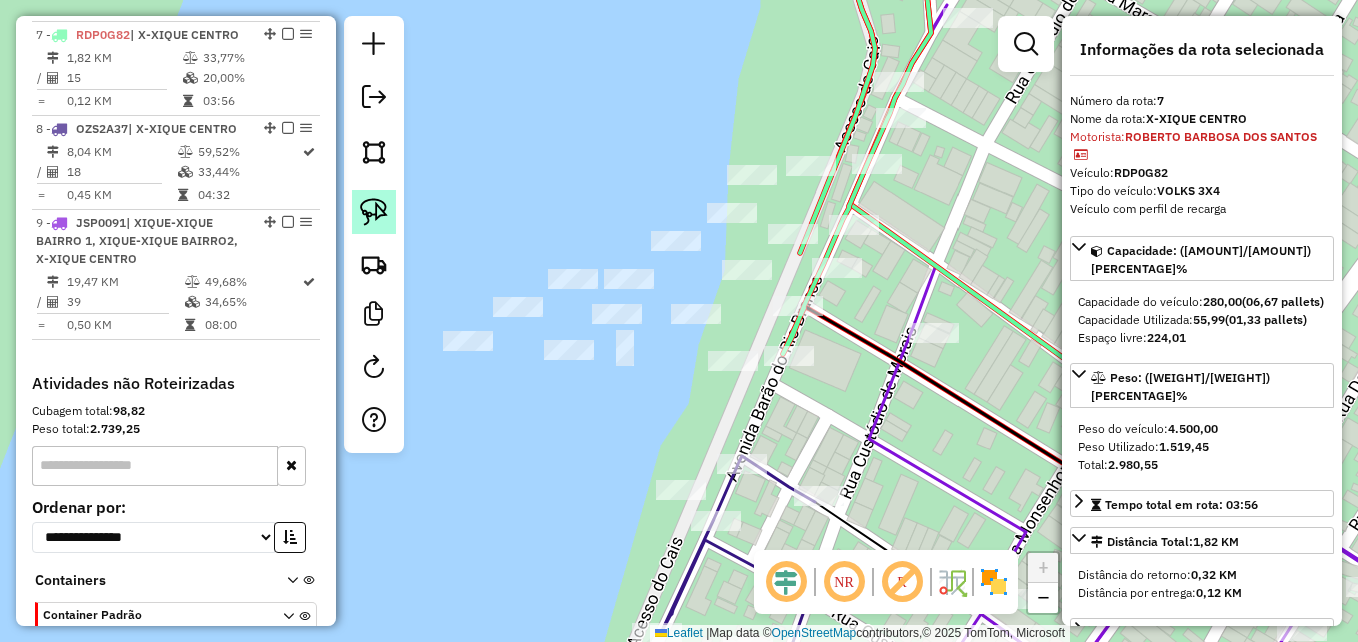 click 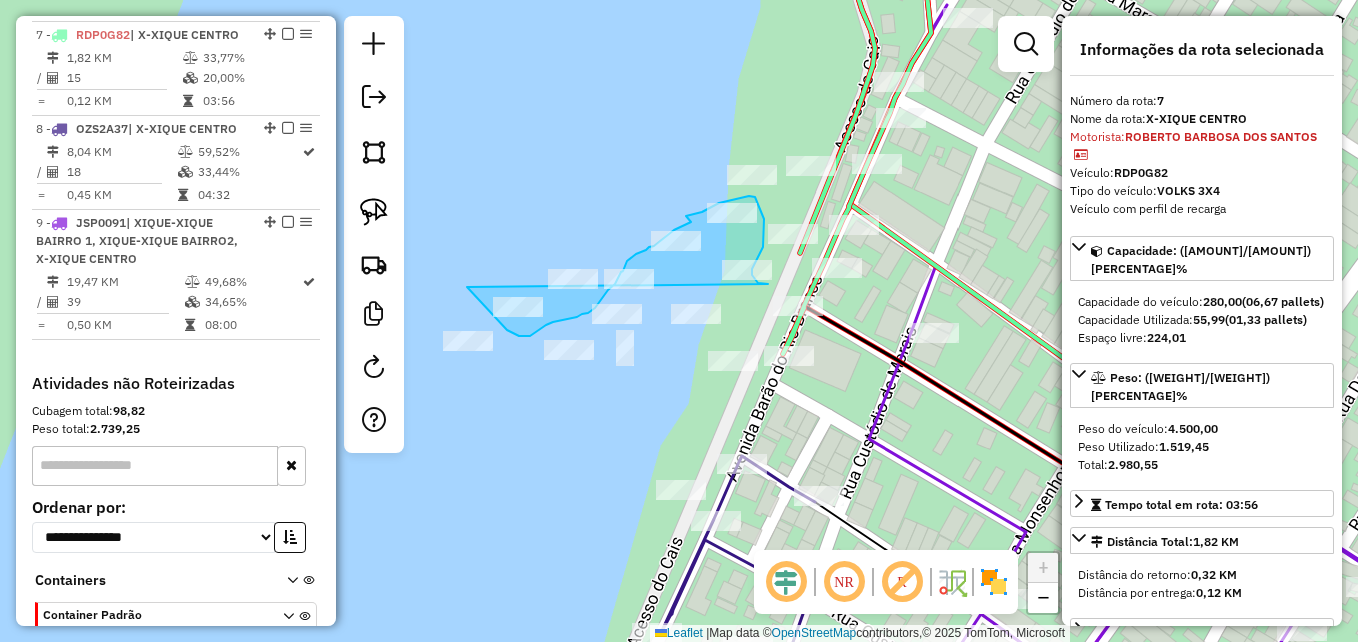 drag, startPoint x: 467, startPoint y: 287, endPoint x: 766, endPoint y: 282, distance: 299.0418 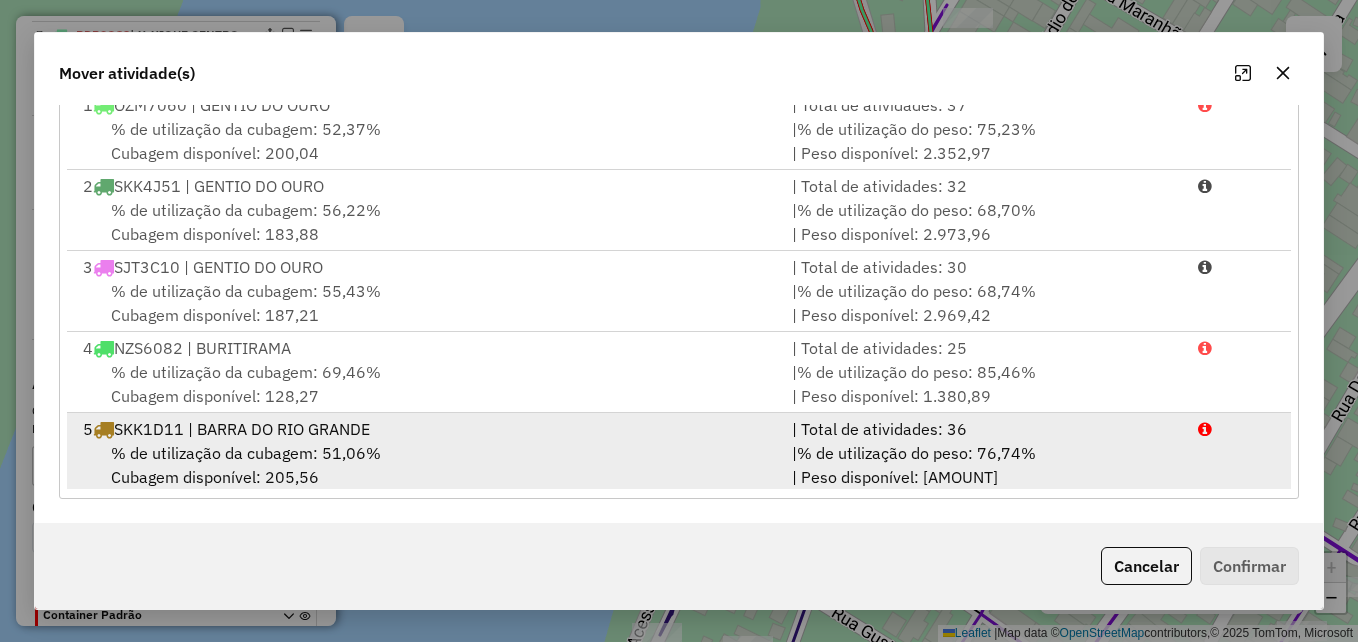 scroll, scrollTop: 166, scrollLeft: 0, axis: vertical 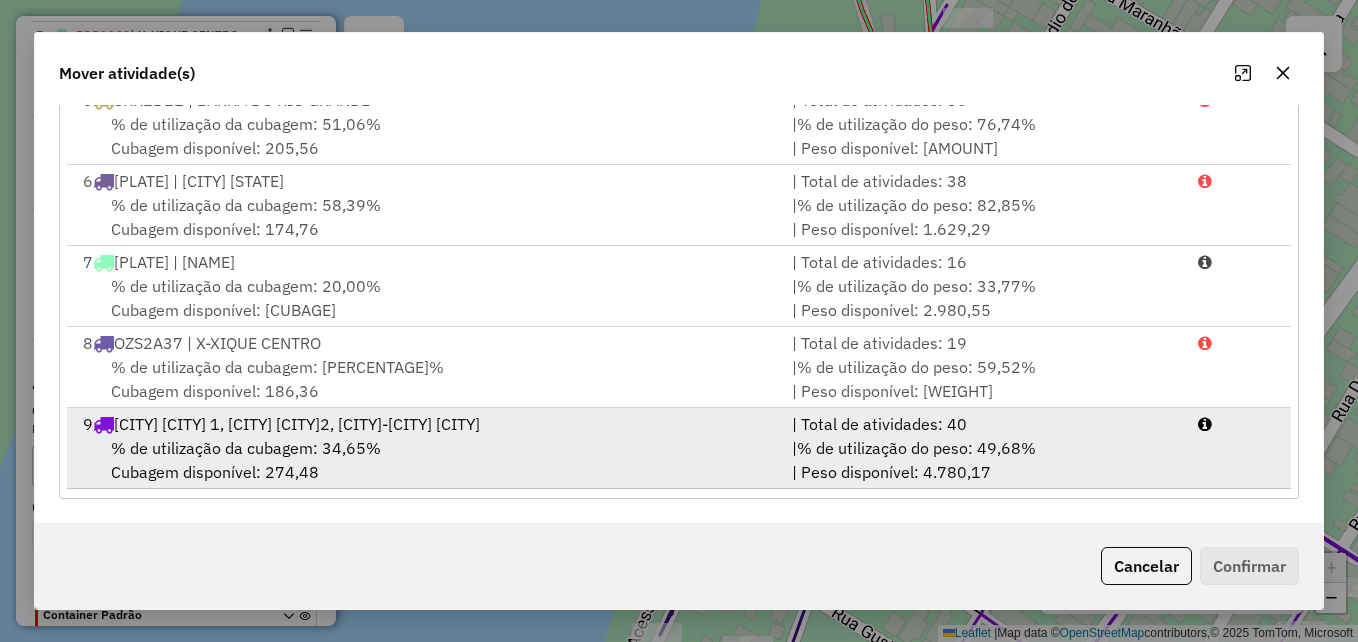 click on "% de utilização da cubagem: [PERCENTAGE]%  Cubagem disponível: [AMOUNT]" at bounding box center [425, 460] 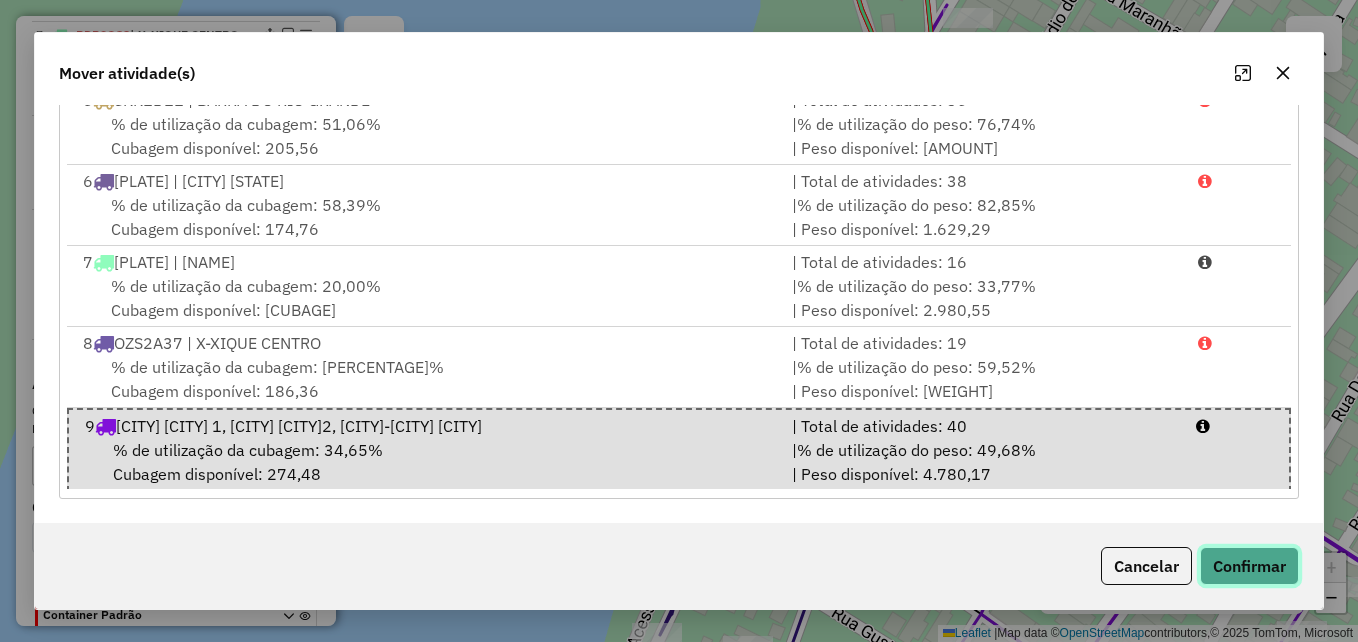 click on "Confirmar" 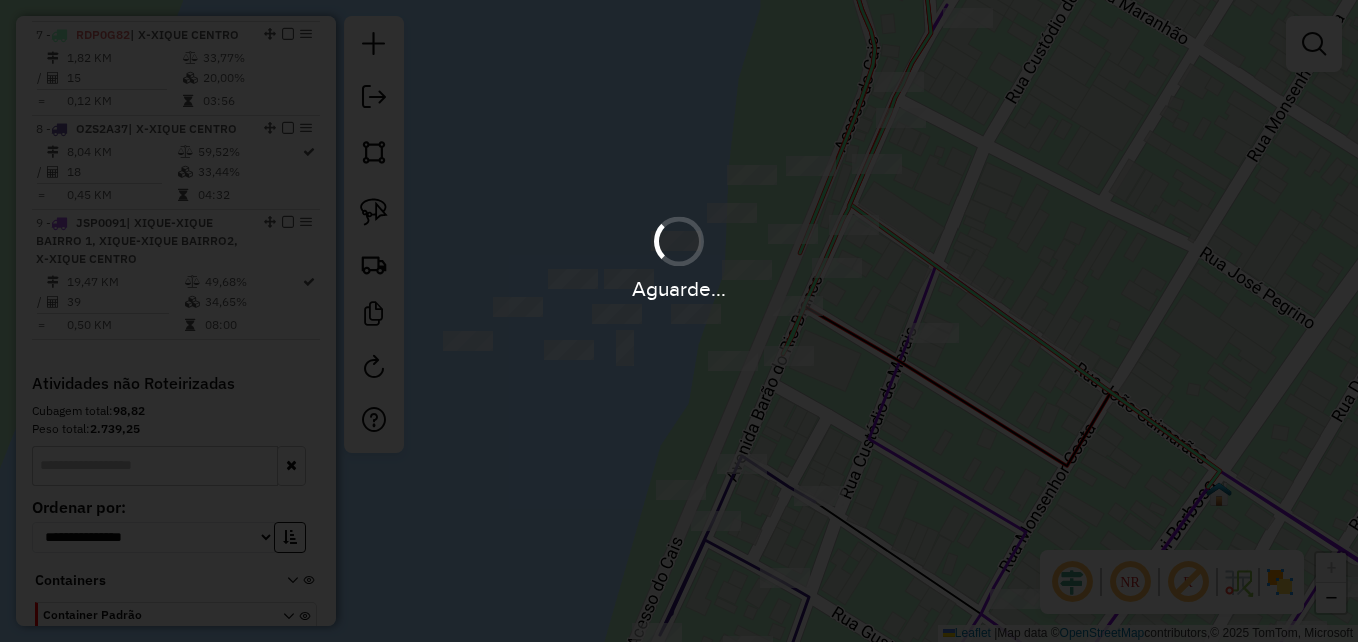 scroll, scrollTop: 0, scrollLeft: 0, axis: both 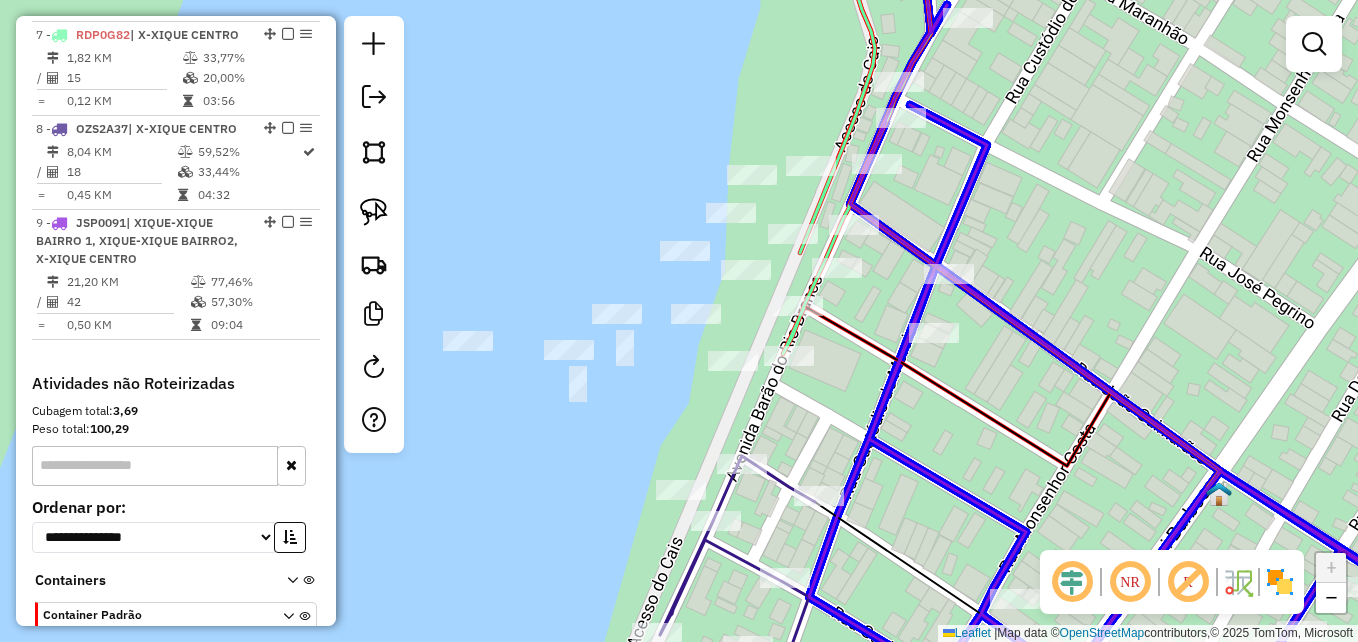 click 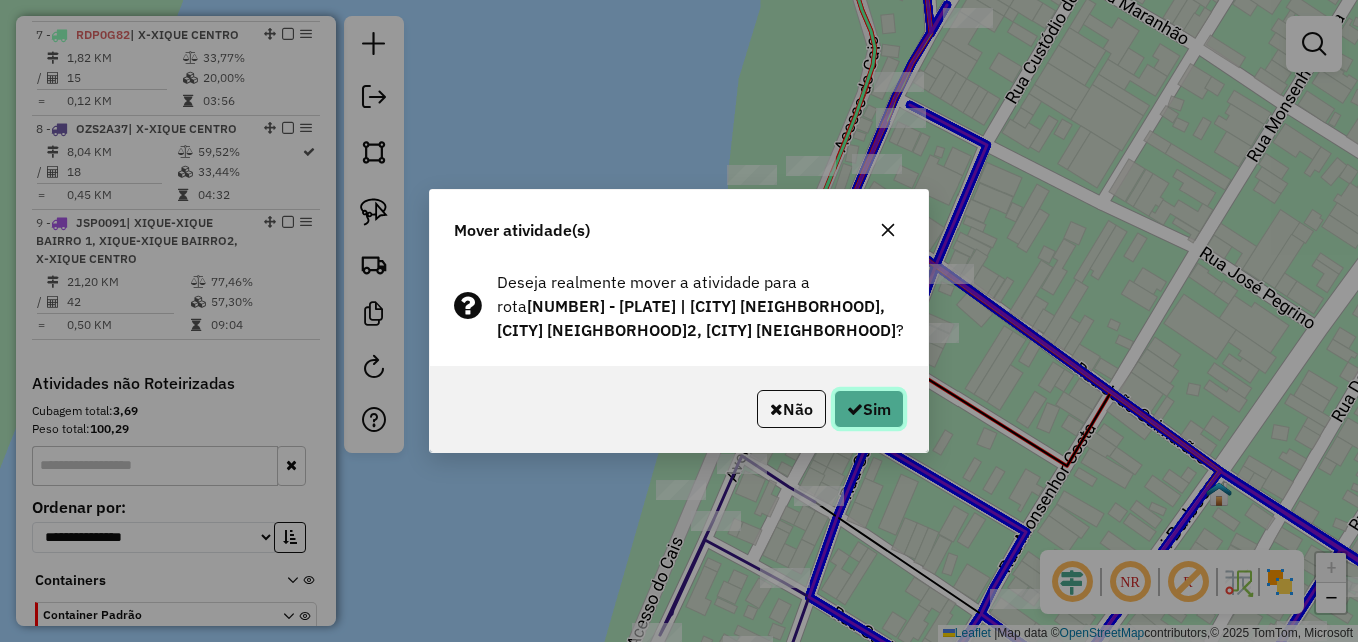 click 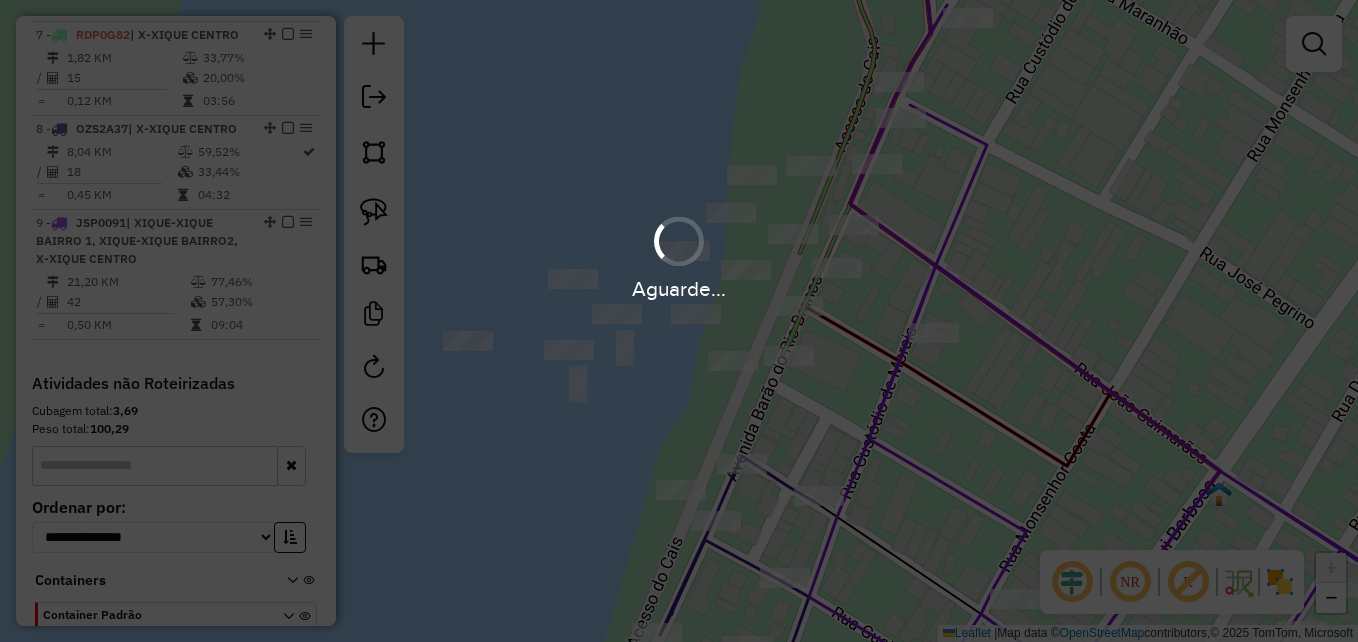 scroll, scrollTop: 1179, scrollLeft: 0, axis: vertical 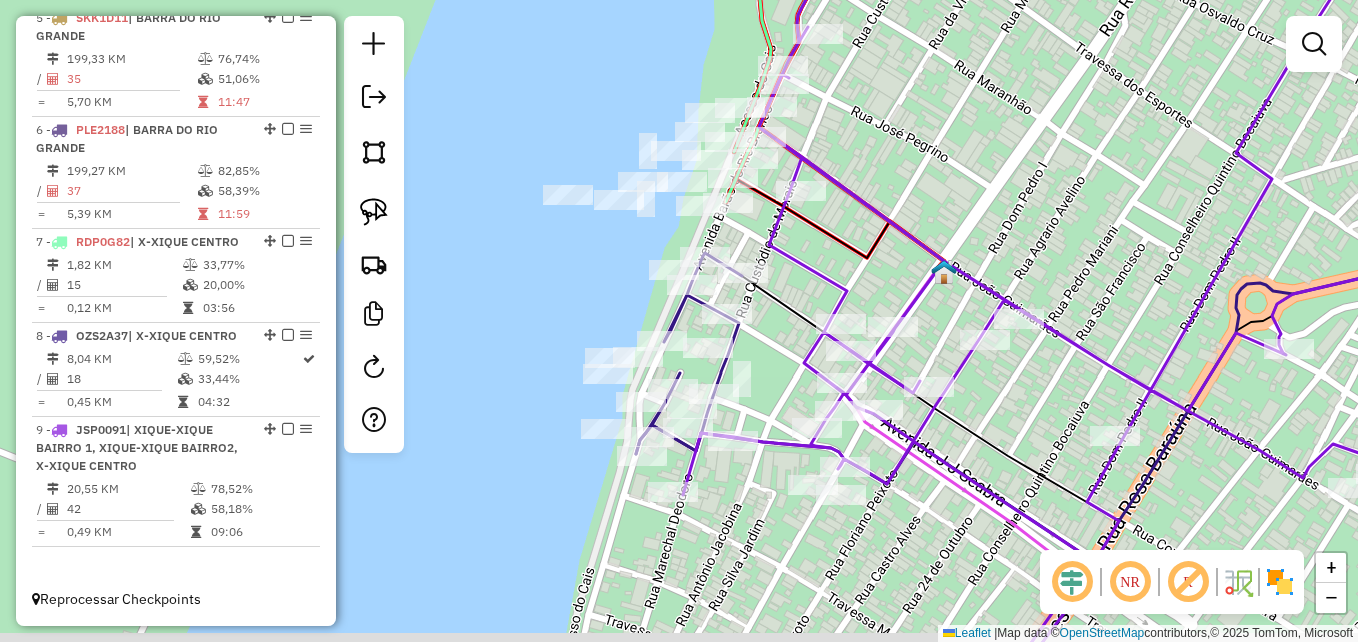 drag, startPoint x: 520, startPoint y: 489, endPoint x: 535, endPoint y: 426, distance: 64.7611 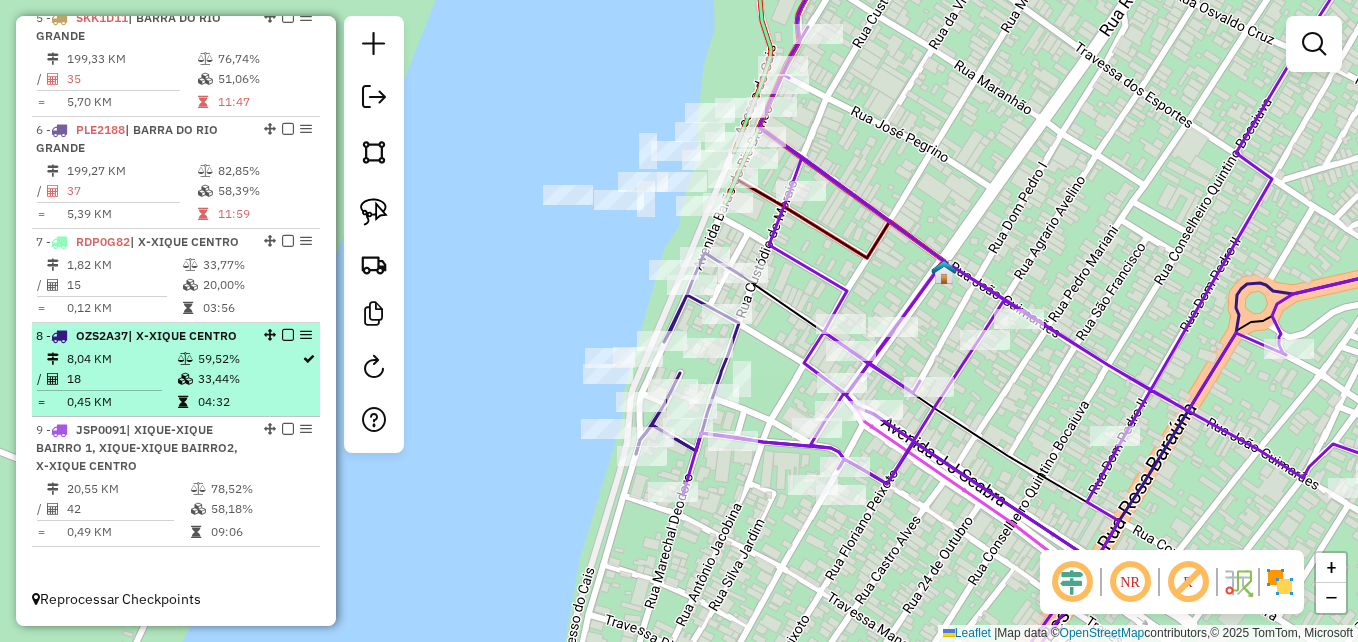 click at bounding box center [185, 379] 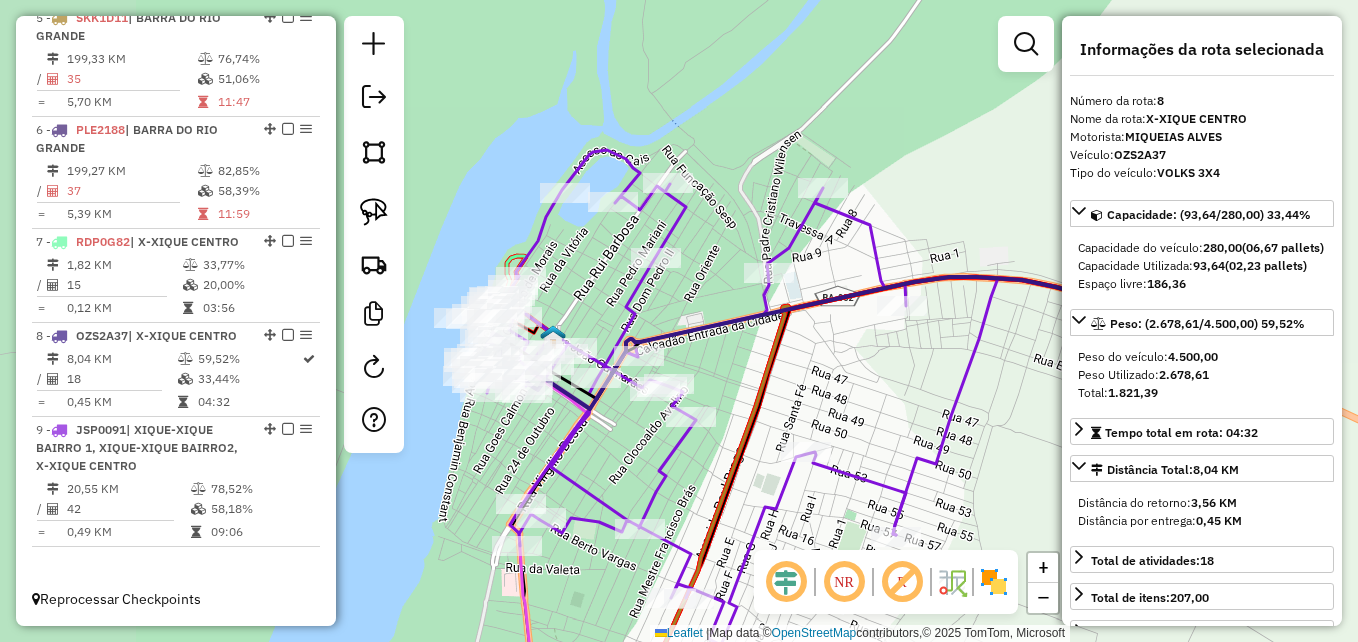 drag, startPoint x: 461, startPoint y: 444, endPoint x: 605, endPoint y: 466, distance: 145.67087 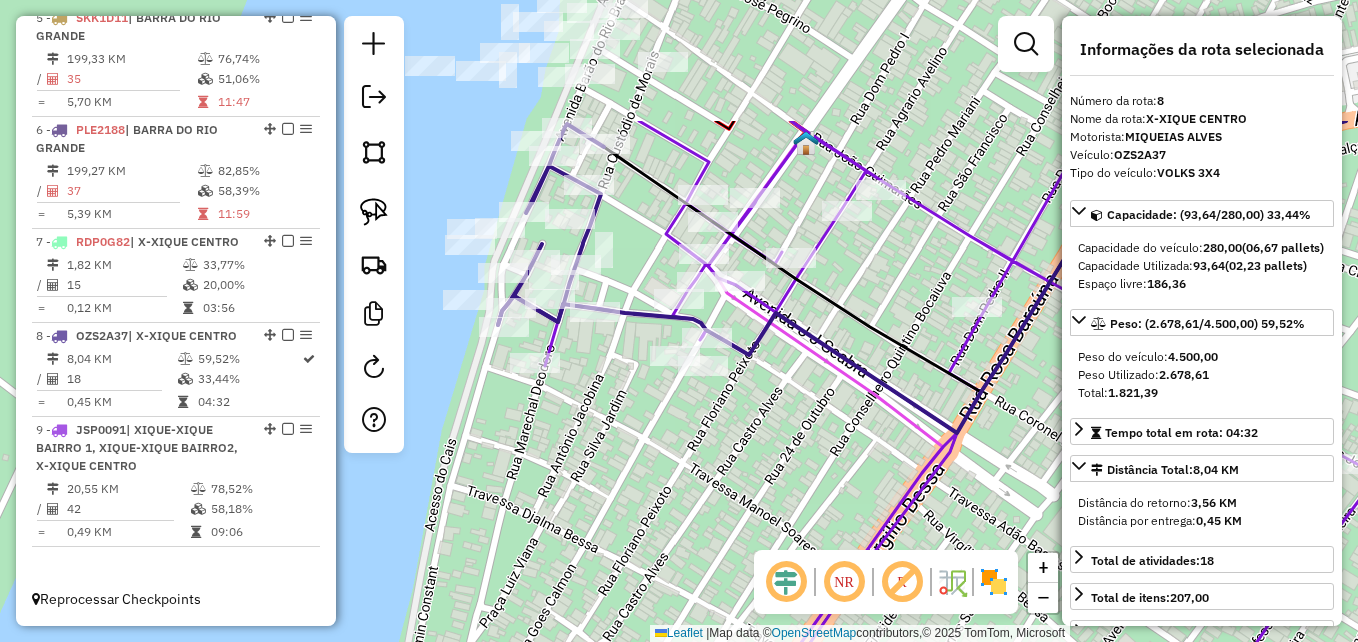 drag, startPoint x: 546, startPoint y: 405, endPoint x: 556, endPoint y: 572, distance: 167.29913 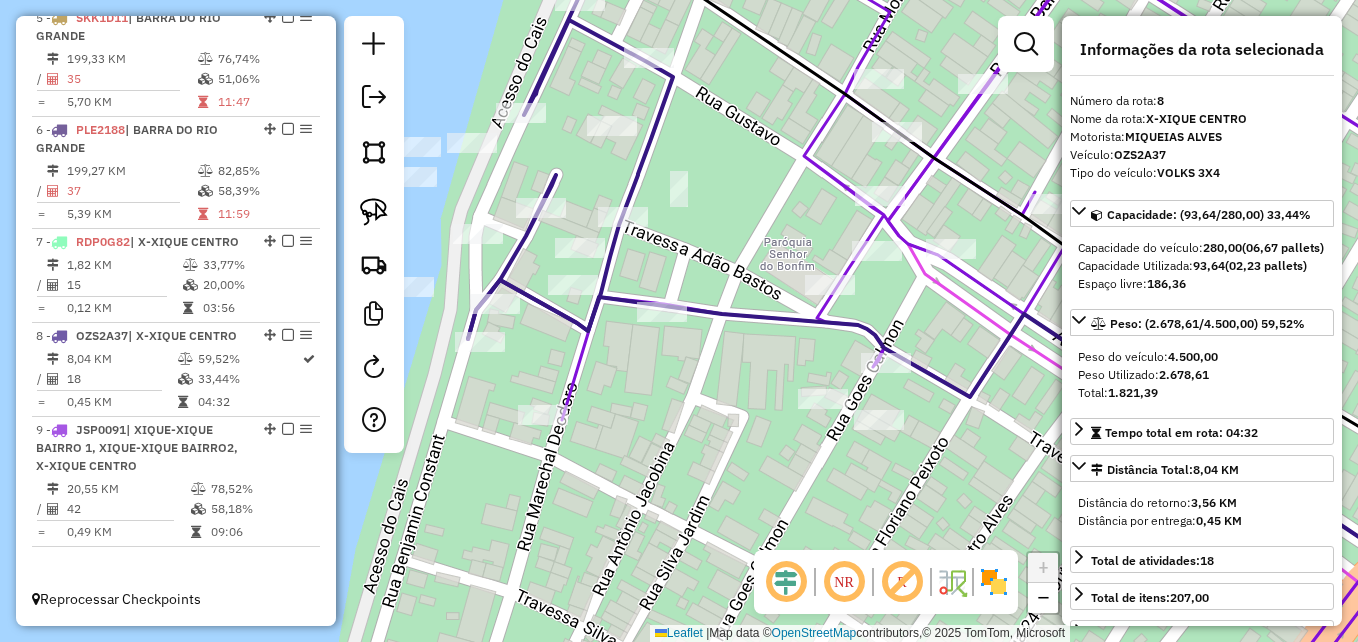 click 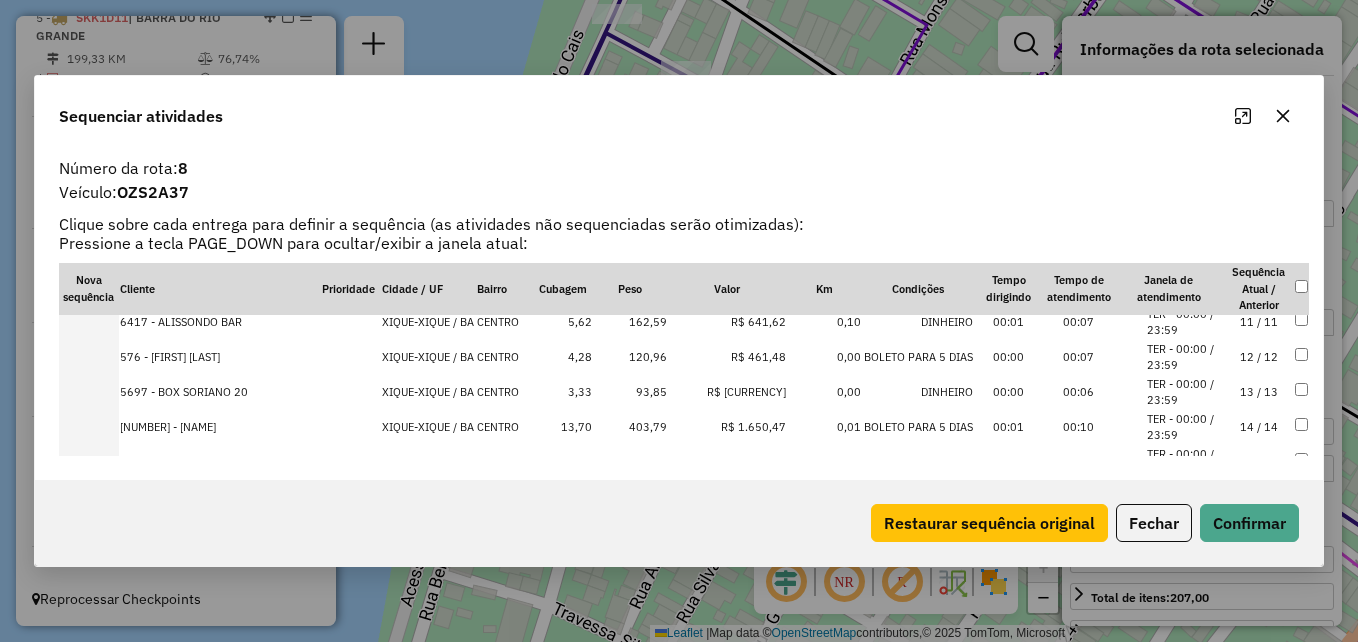 scroll, scrollTop: 407, scrollLeft: 0, axis: vertical 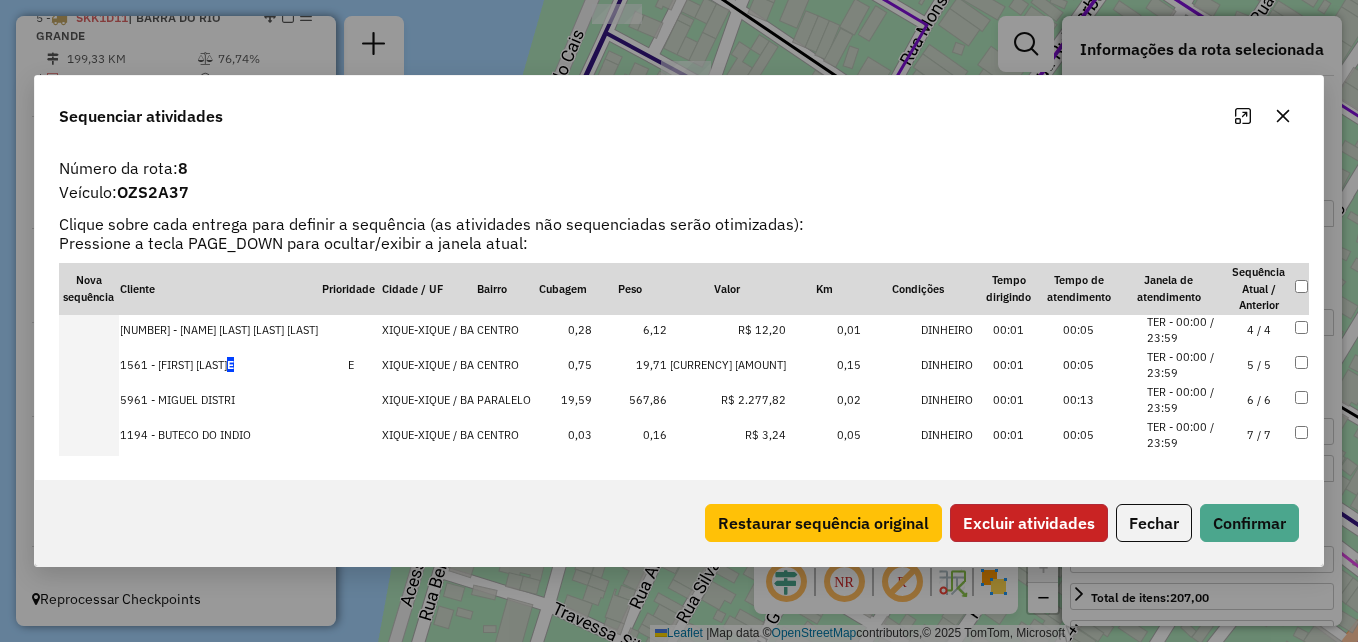 click on "Excluir atividades" 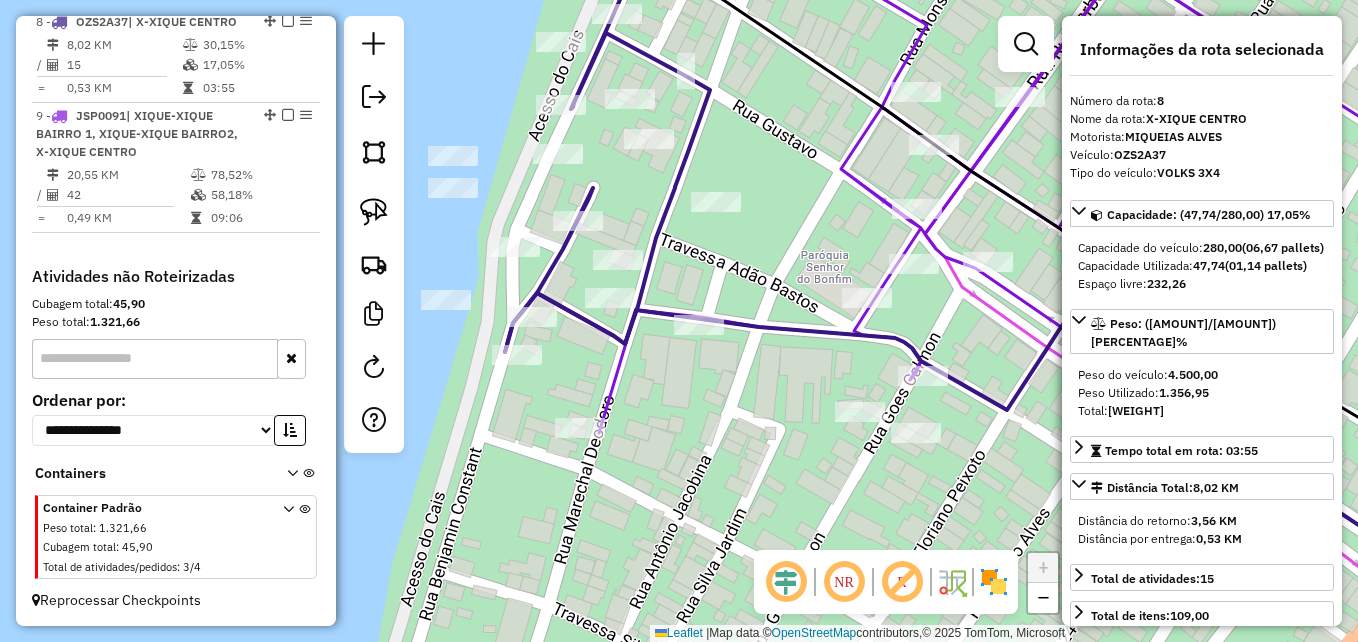 scroll, scrollTop: 1486, scrollLeft: 0, axis: vertical 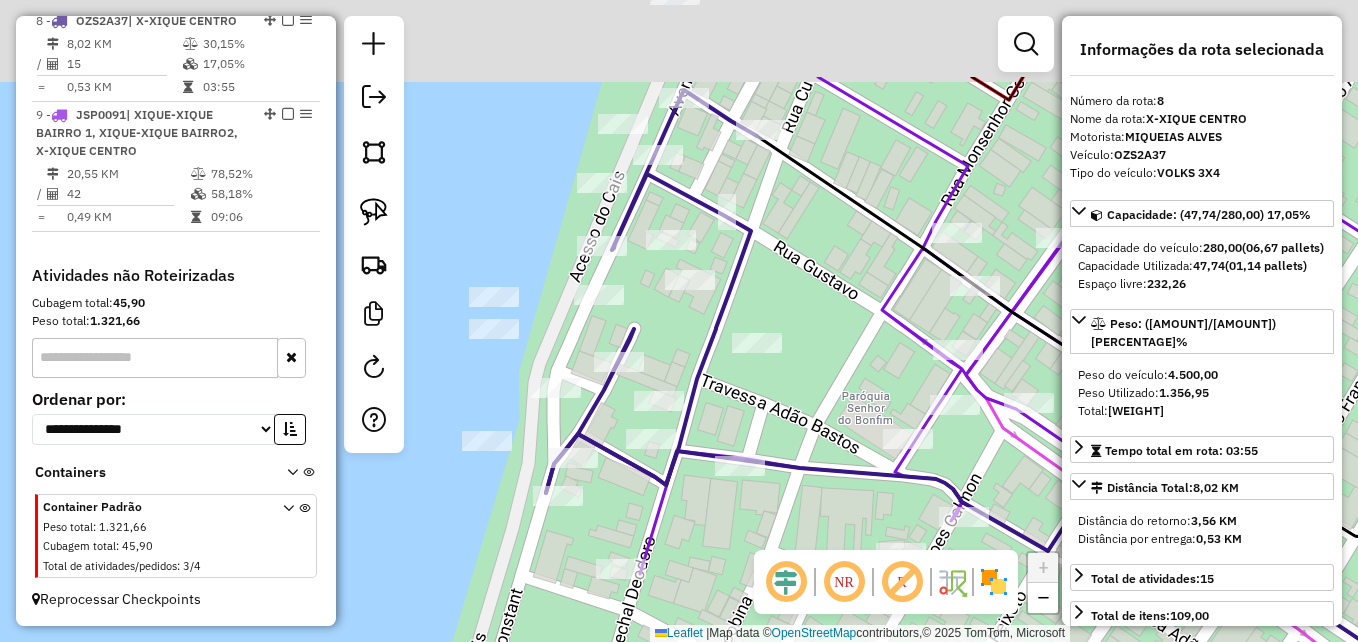 drag, startPoint x: 646, startPoint y: 211, endPoint x: 690, endPoint y: 362, distance: 157.28 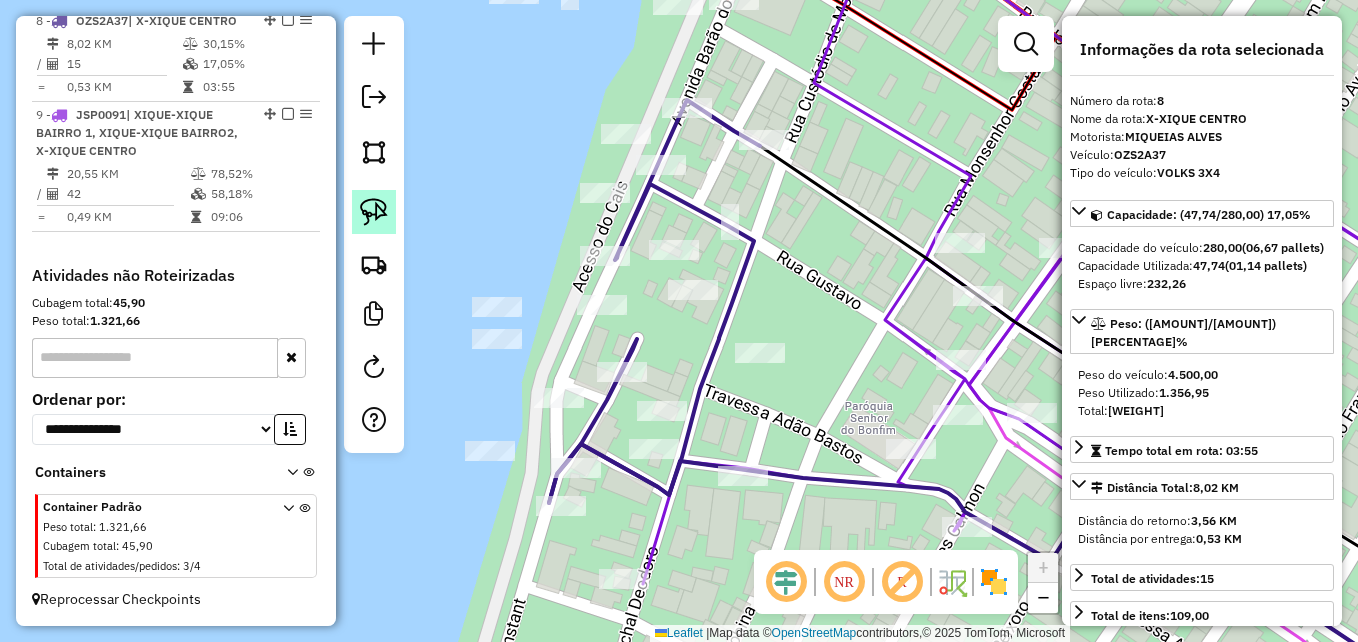 click 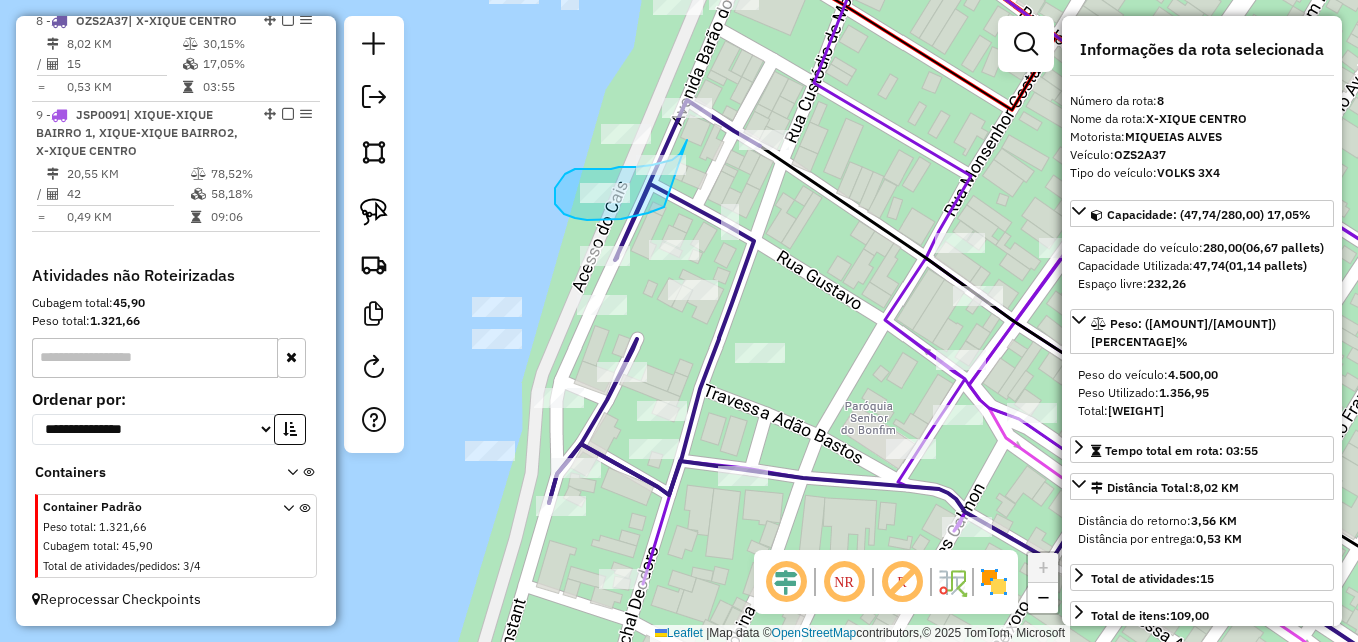 drag, startPoint x: 687, startPoint y: 140, endPoint x: 664, endPoint y: 207, distance: 70.837845 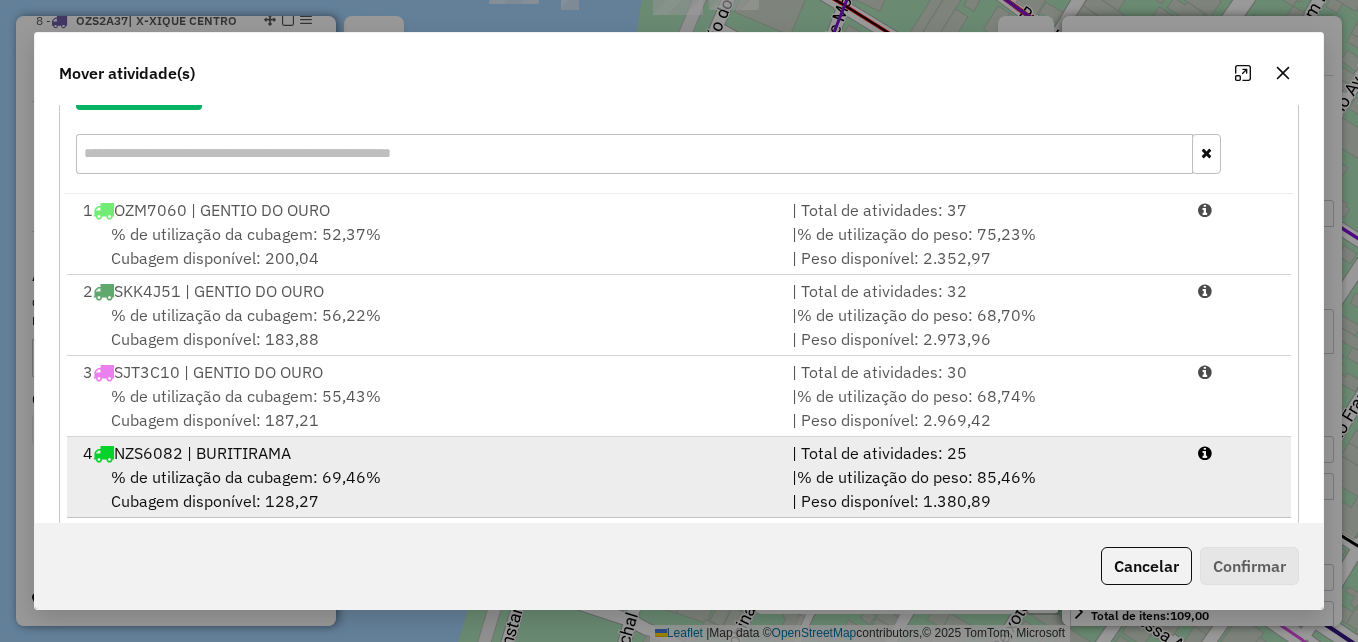 scroll, scrollTop: 366, scrollLeft: 0, axis: vertical 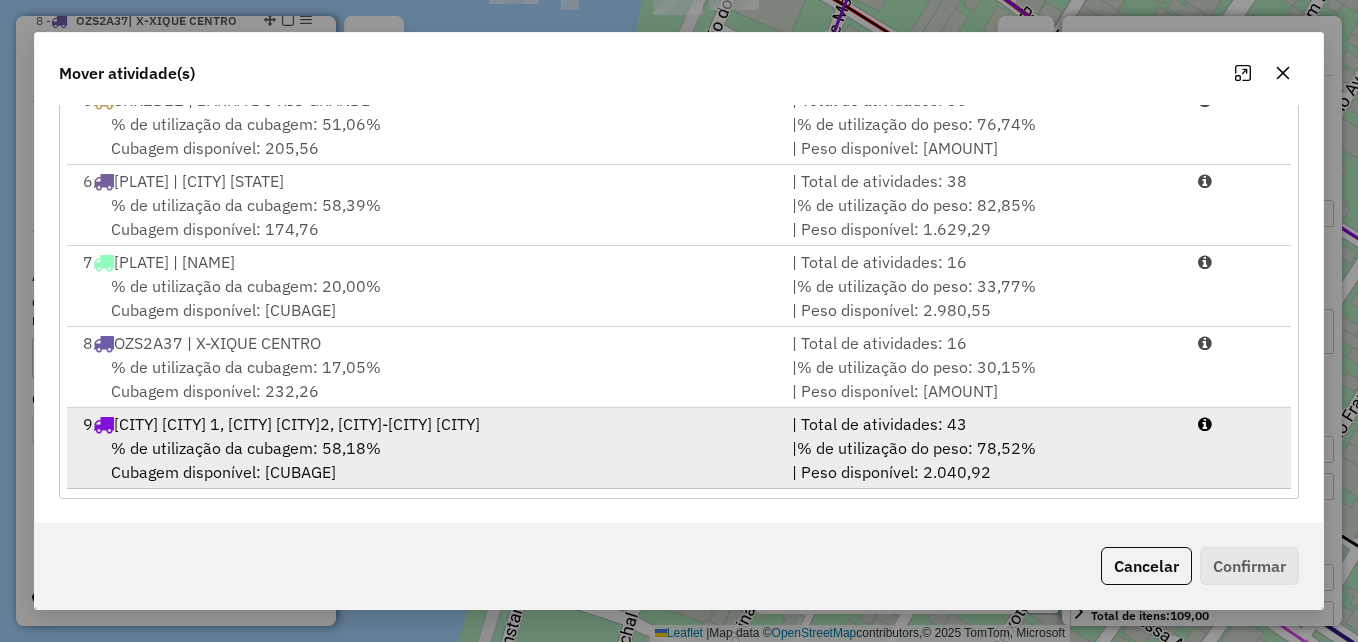 click on "[PLATE] | [NAME], [NAME], [NAME]" at bounding box center [425, 424] 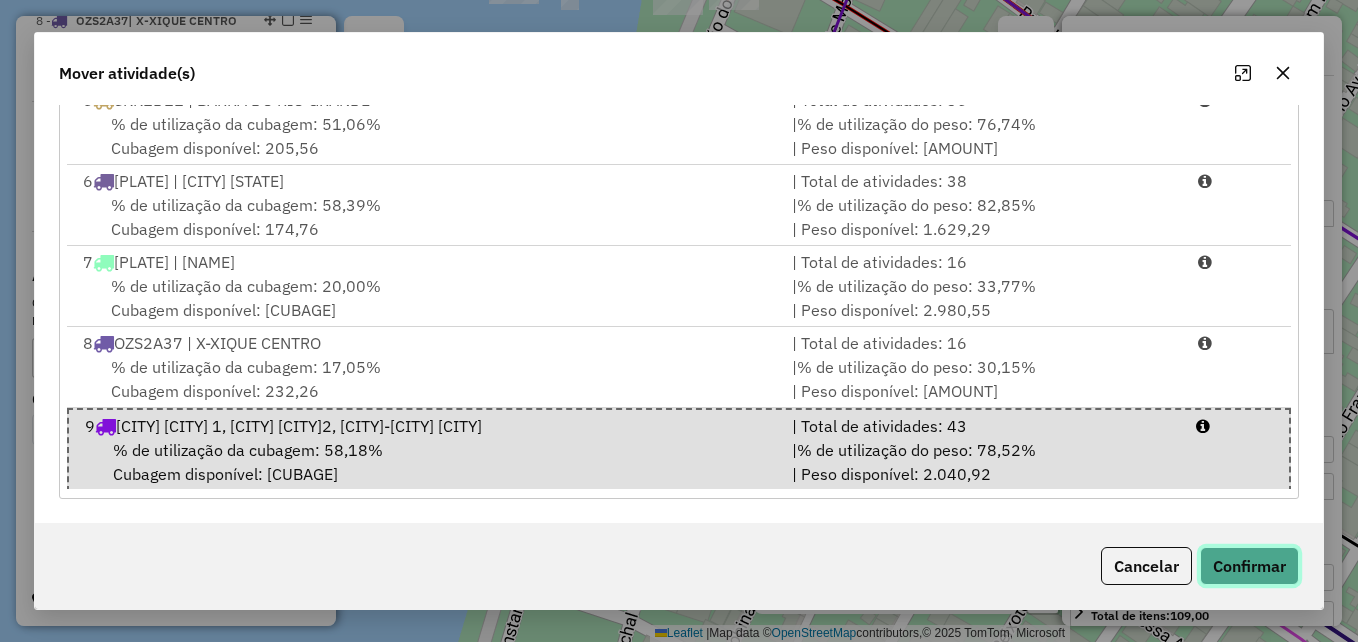 click on "Confirmar" 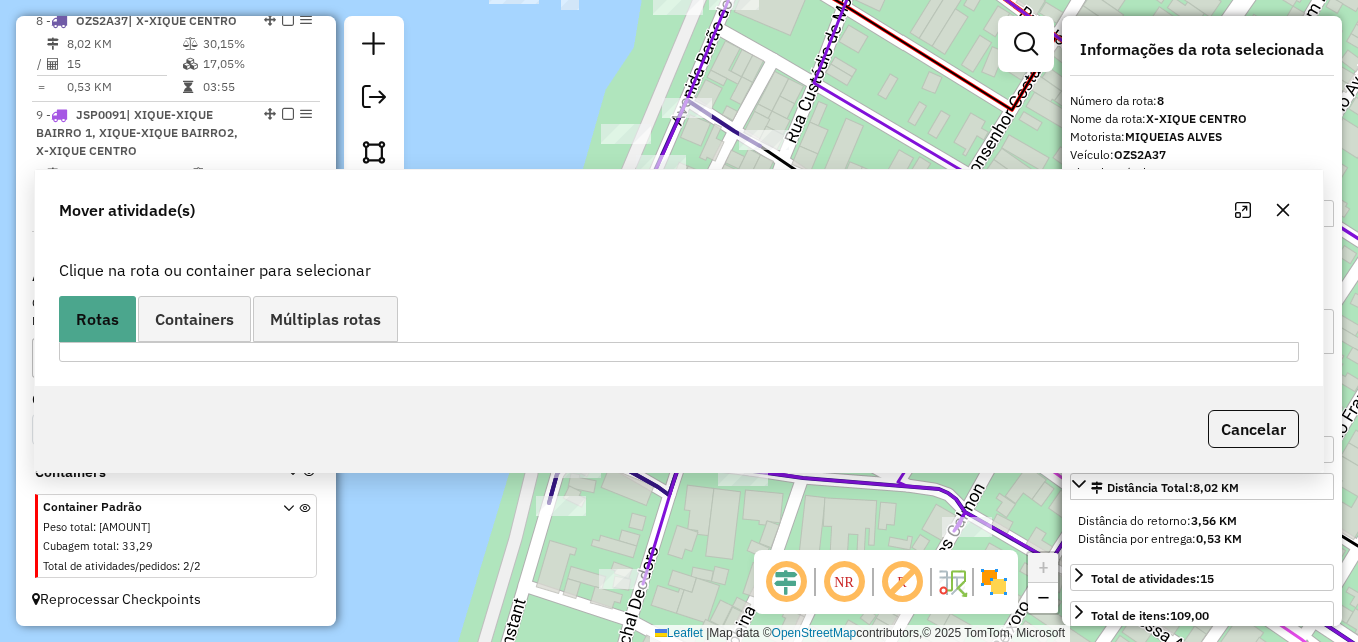 scroll, scrollTop: 0, scrollLeft: 0, axis: both 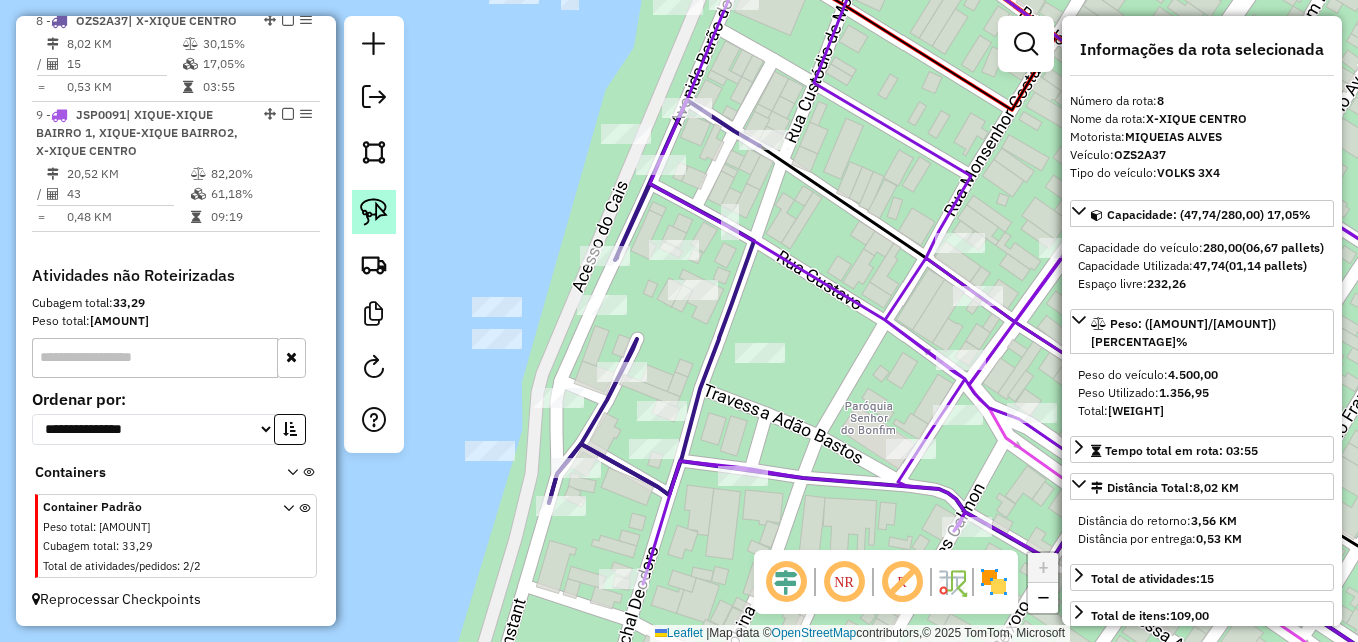 click 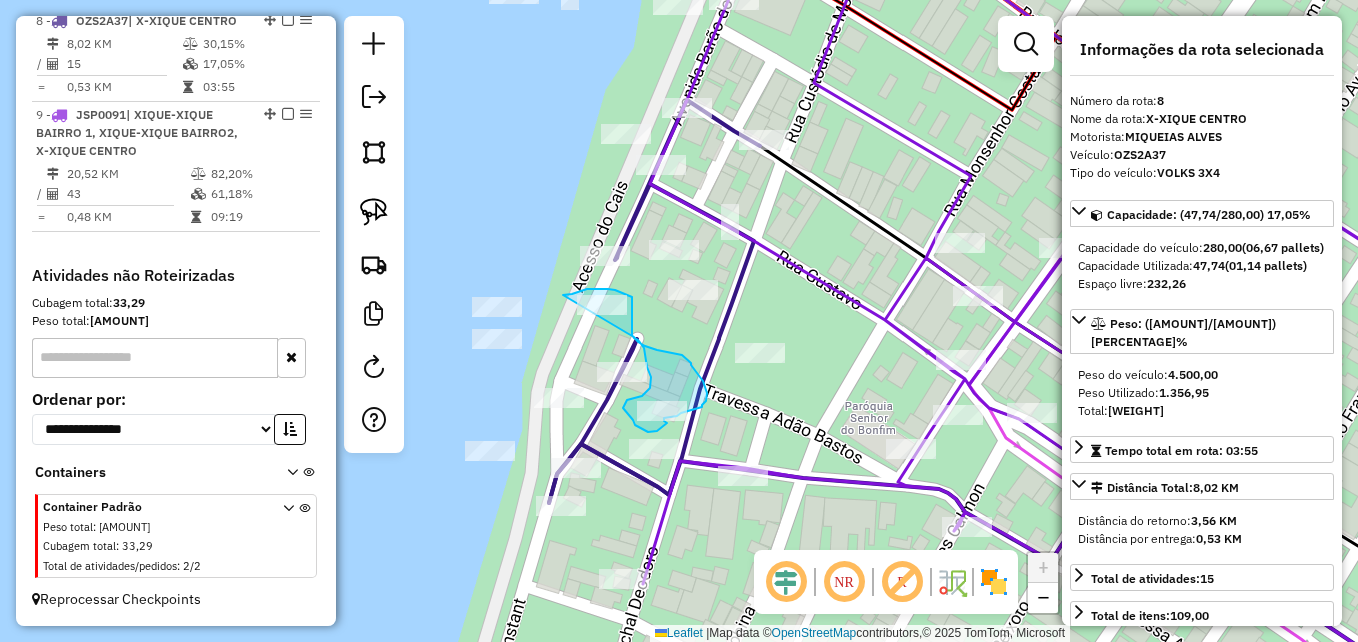 drag, startPoint x: 565, startPoint y: 295, endPoint x: 627, endPoint y: 333, distance: 72.718636 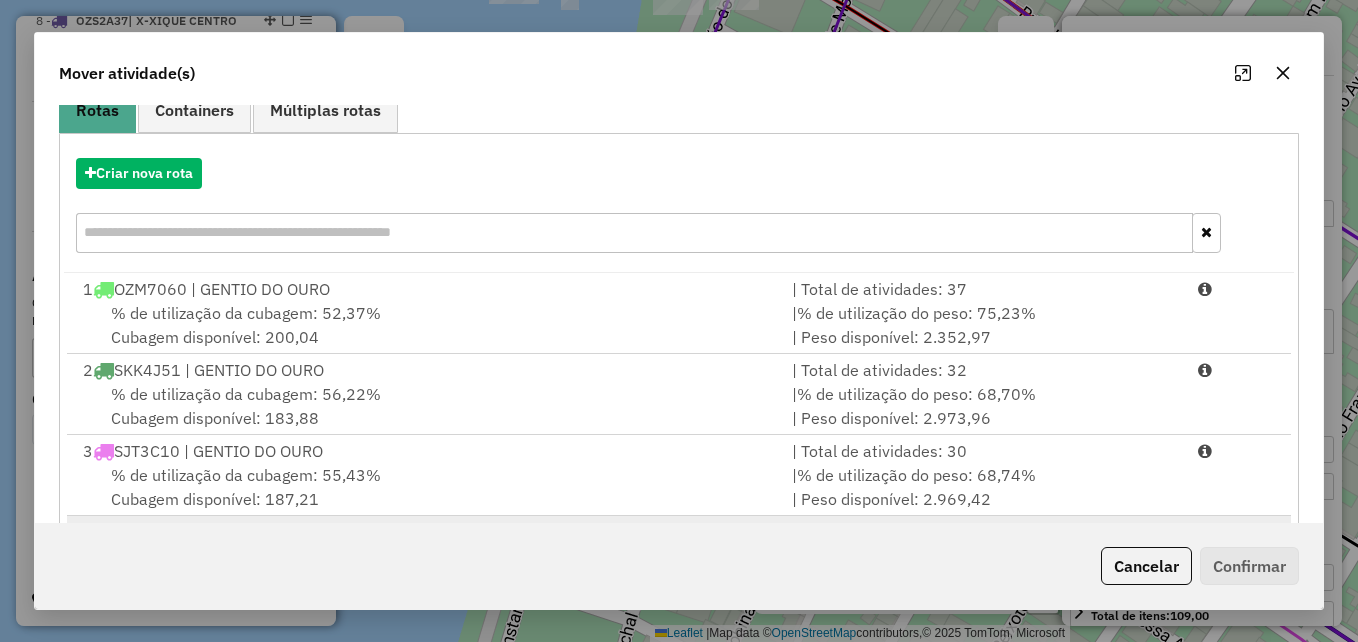 scroll, scrollTop: 366, scrollLeft: 0, axis: vertical 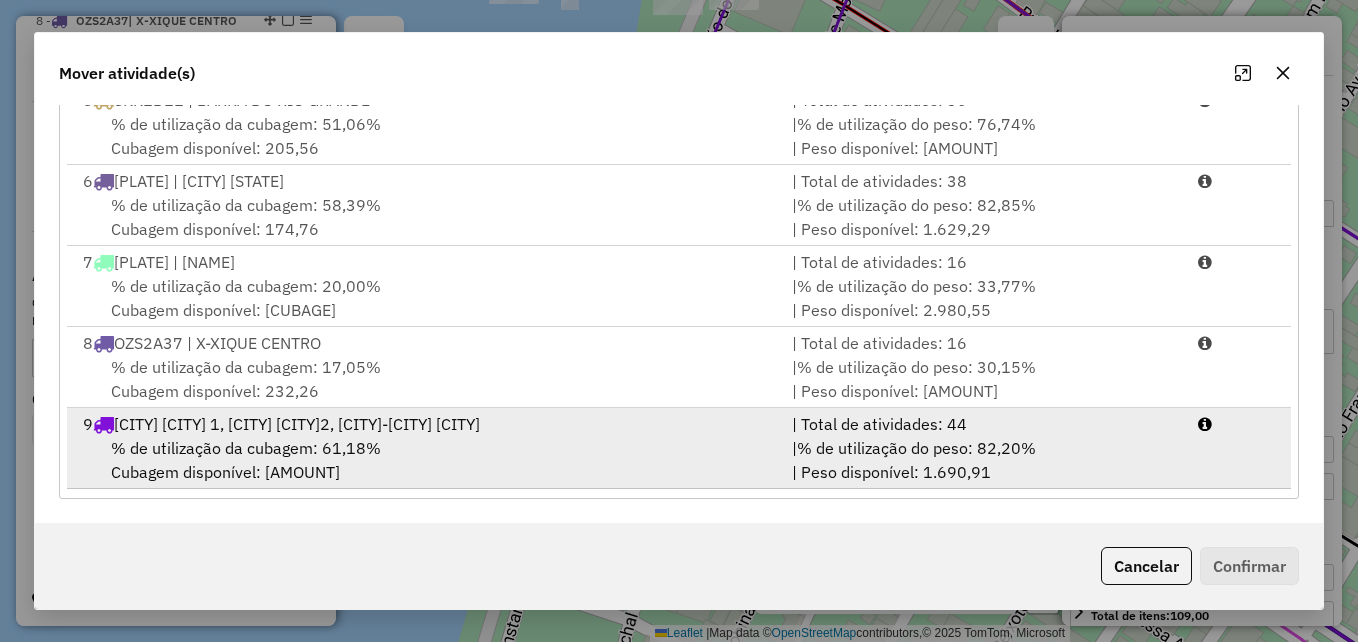 click on "% de utilização da cubagem: 61,18% Cubagem disponível: 163,05" at bounding box center [425, 460] 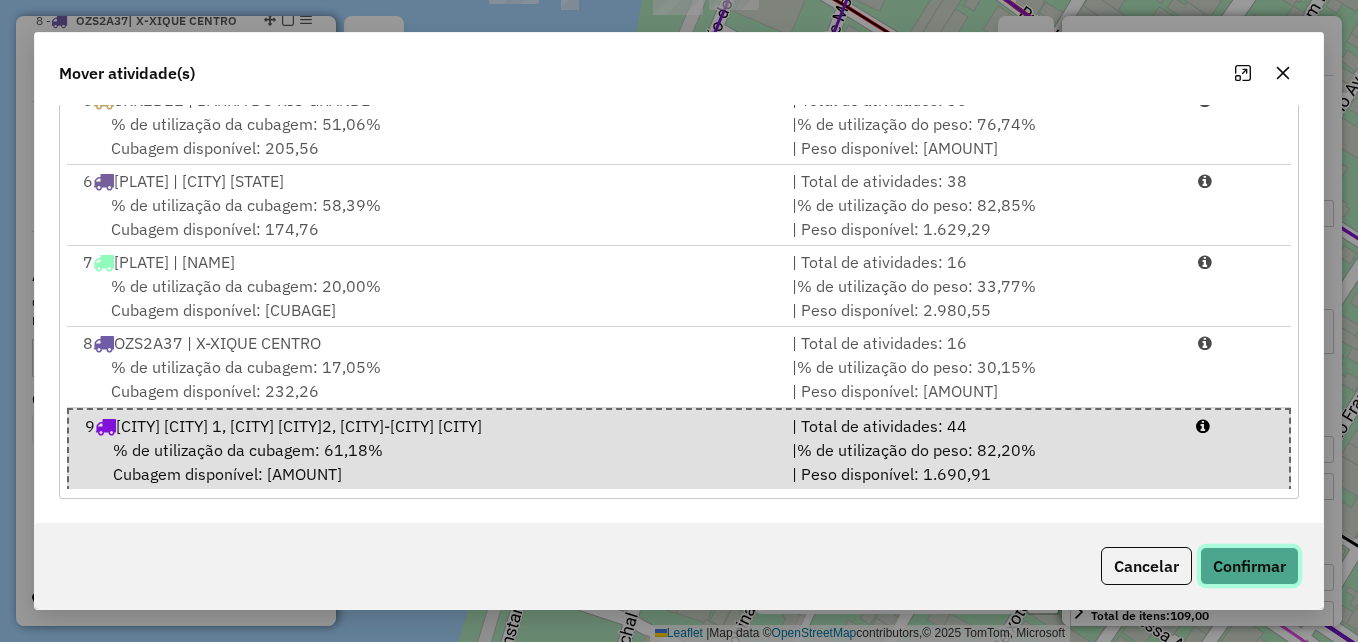 click on "Confirmar" 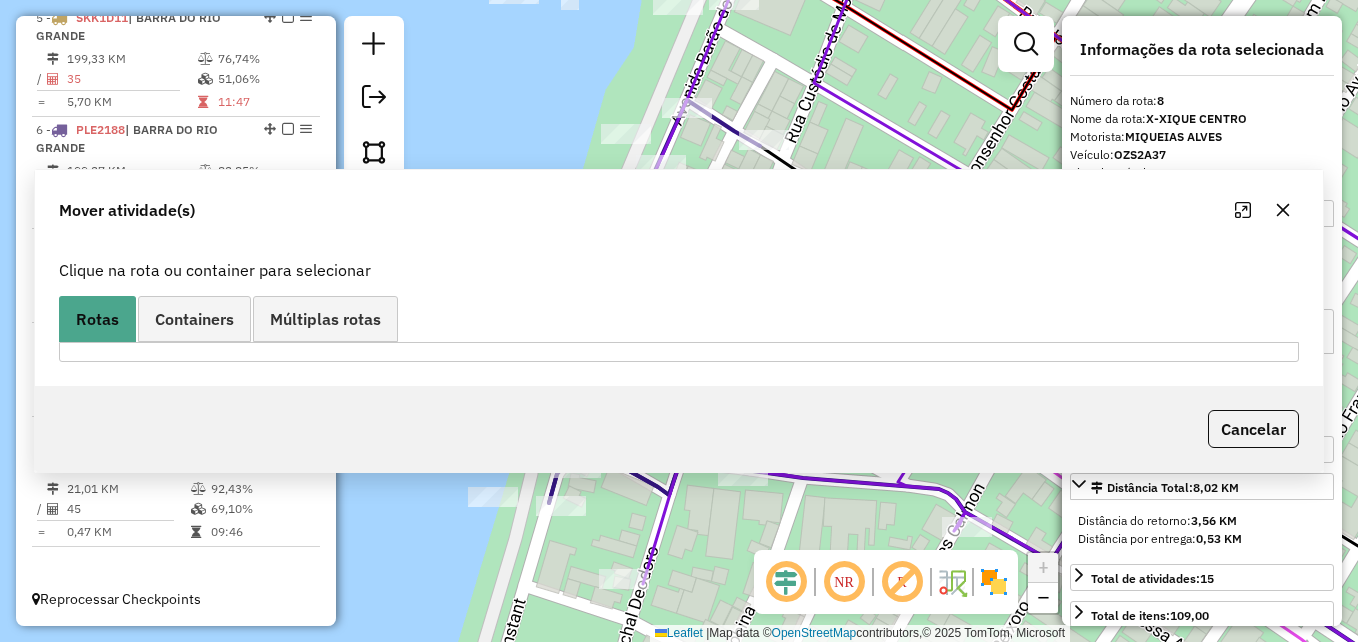 scroll, scrollTop: 1179, scrollLeft: 0, axis: vertical 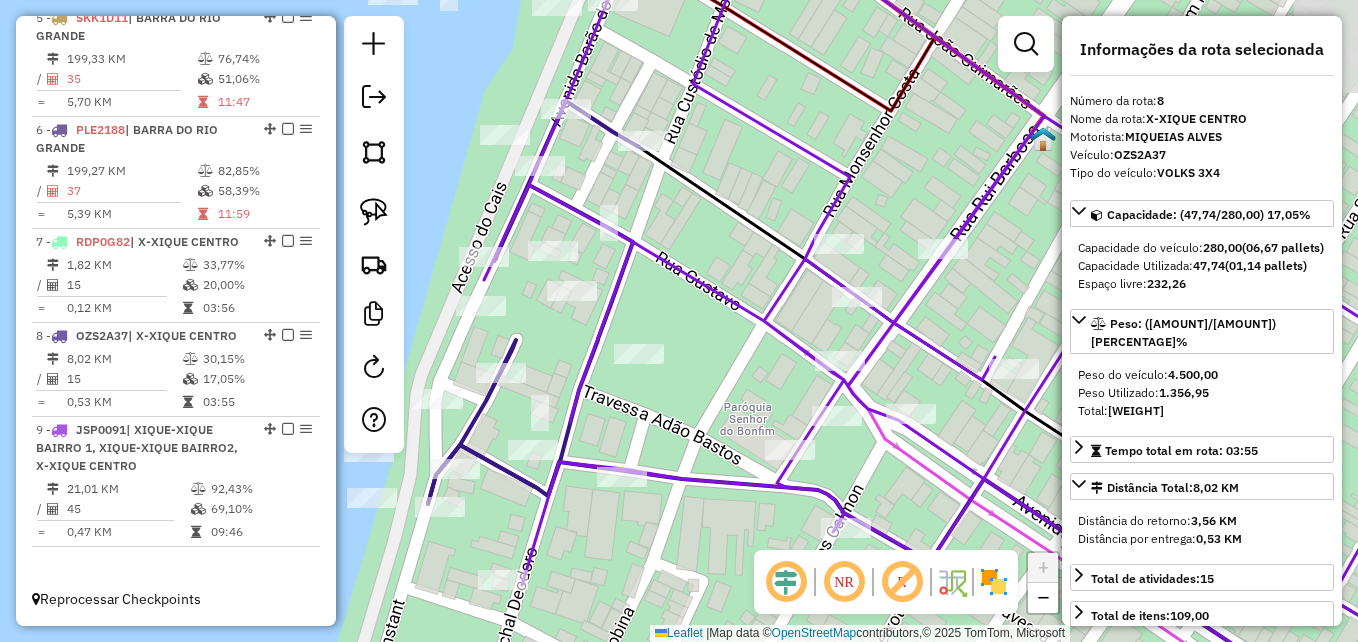 drag, startPoint x: 865, startPoint y: 241, endPoint x: 744, endPoint y: 242, distance: 121.004135 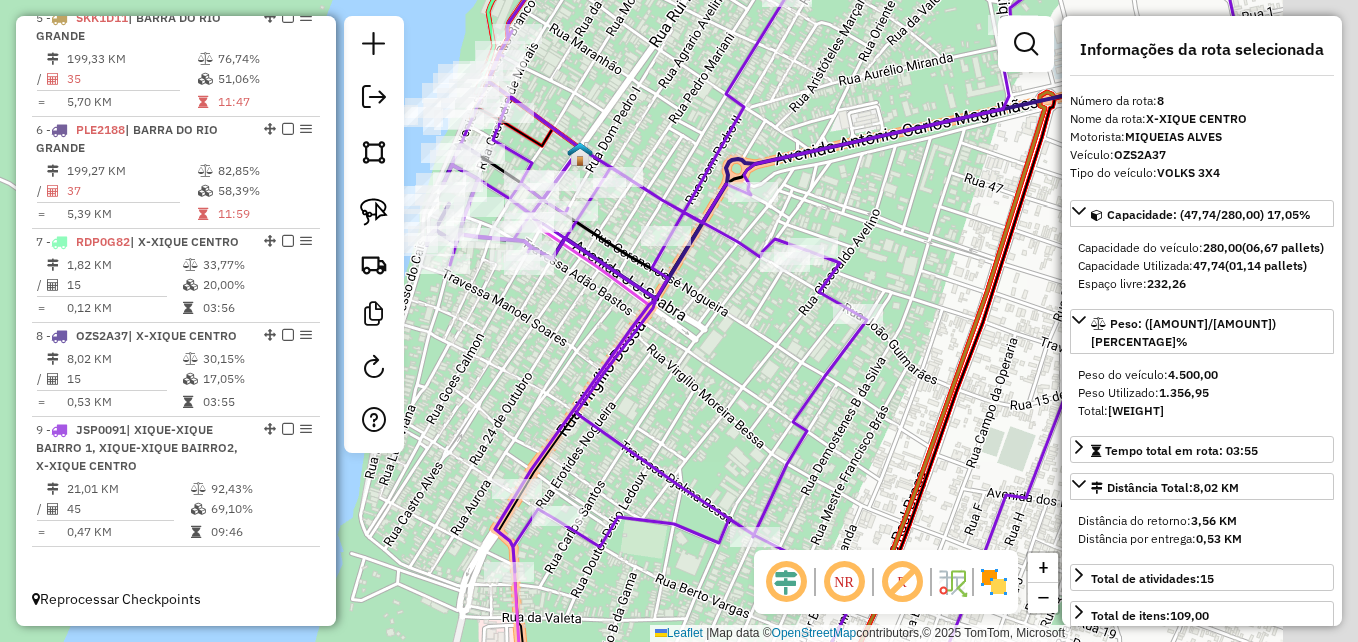 drag, startPoint x: 965, startPoint y: 359, endPoint x: 717, endPoint y: 298, distance: 255.39186 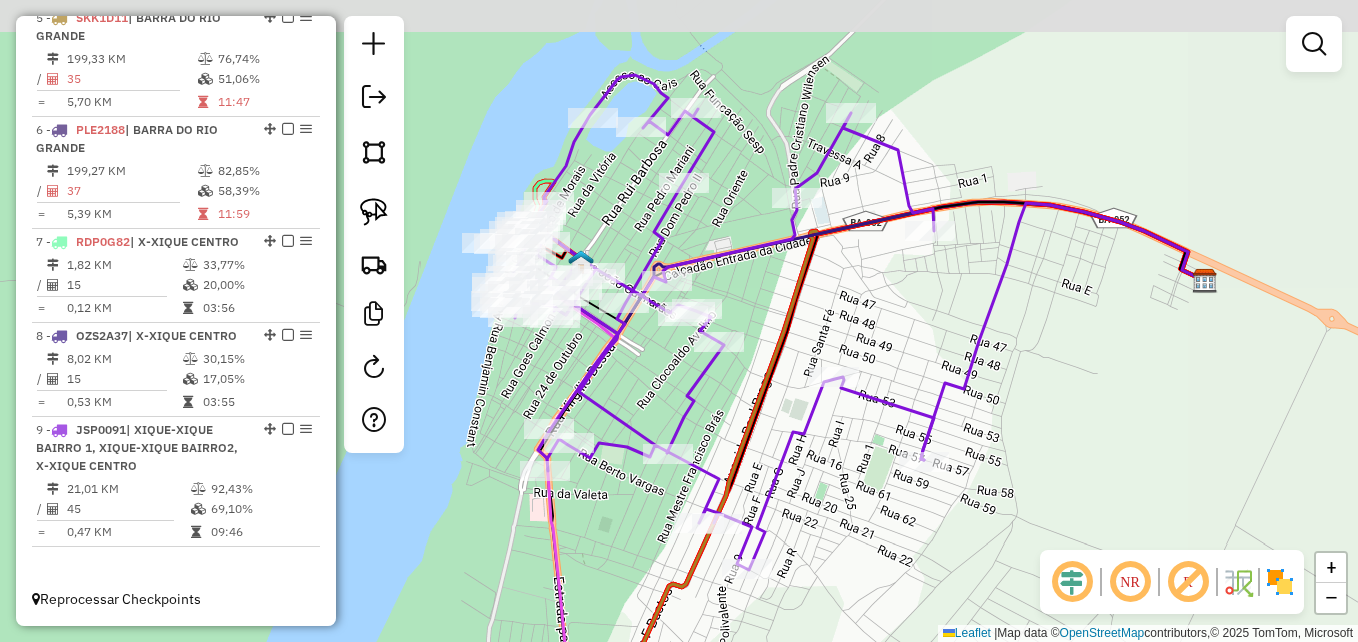 drag, startPoint x: 1047, startPoint y: 261, endPoint x: 838, endPoint y: 324, distance: 218.2888 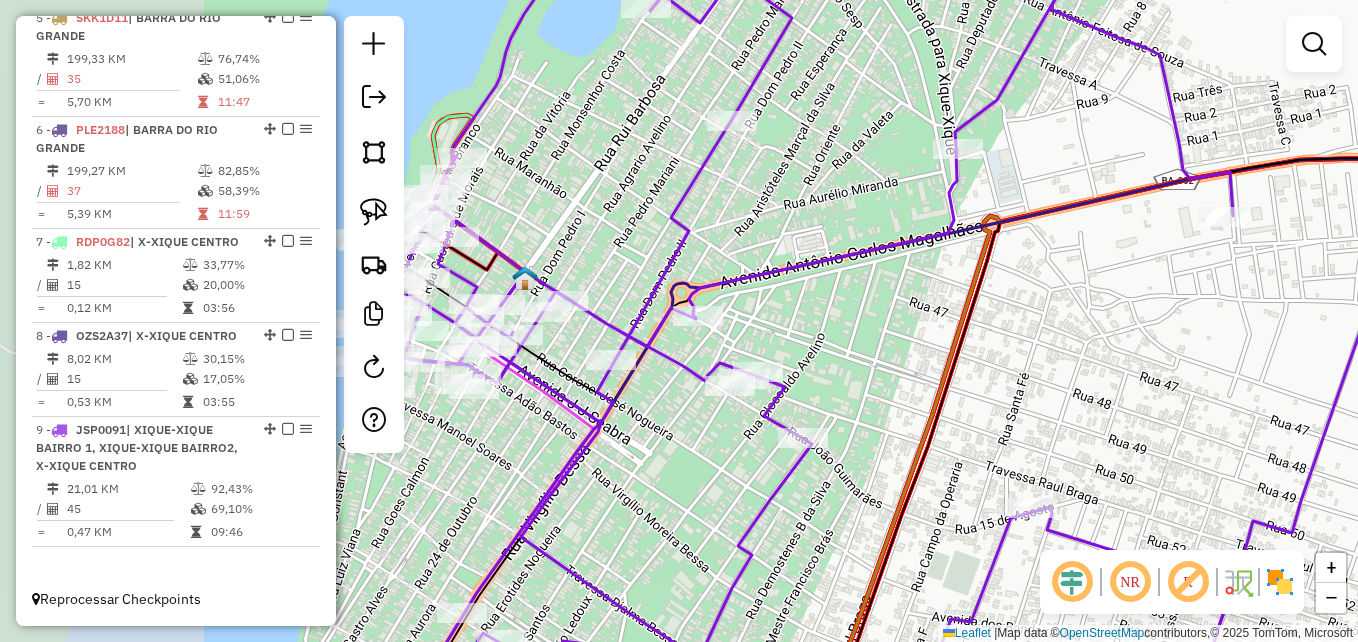 drag, startPoint x: 610, startPoint y: 258, endPoint x: 913, endPoint y: 312, distance: 307.77426 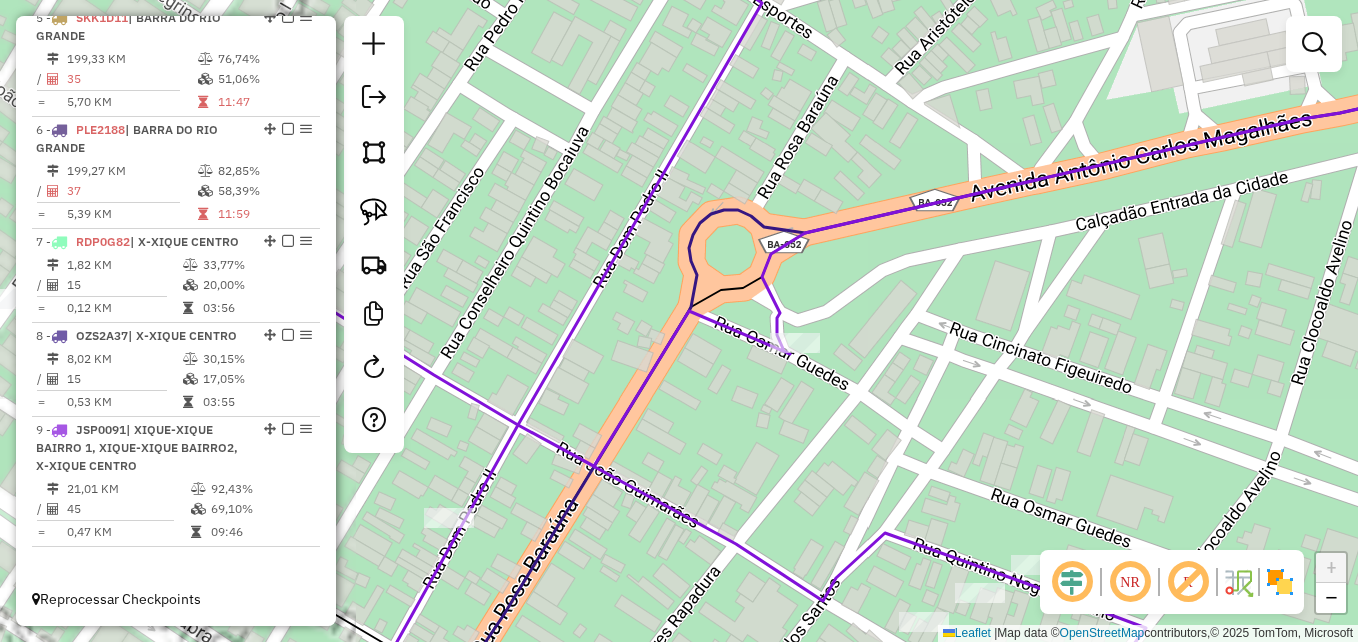 drag, startPoint x: 615, startPoint y: 258, endPoint x: 1028, endPoint y: 313, distance: 416.64612 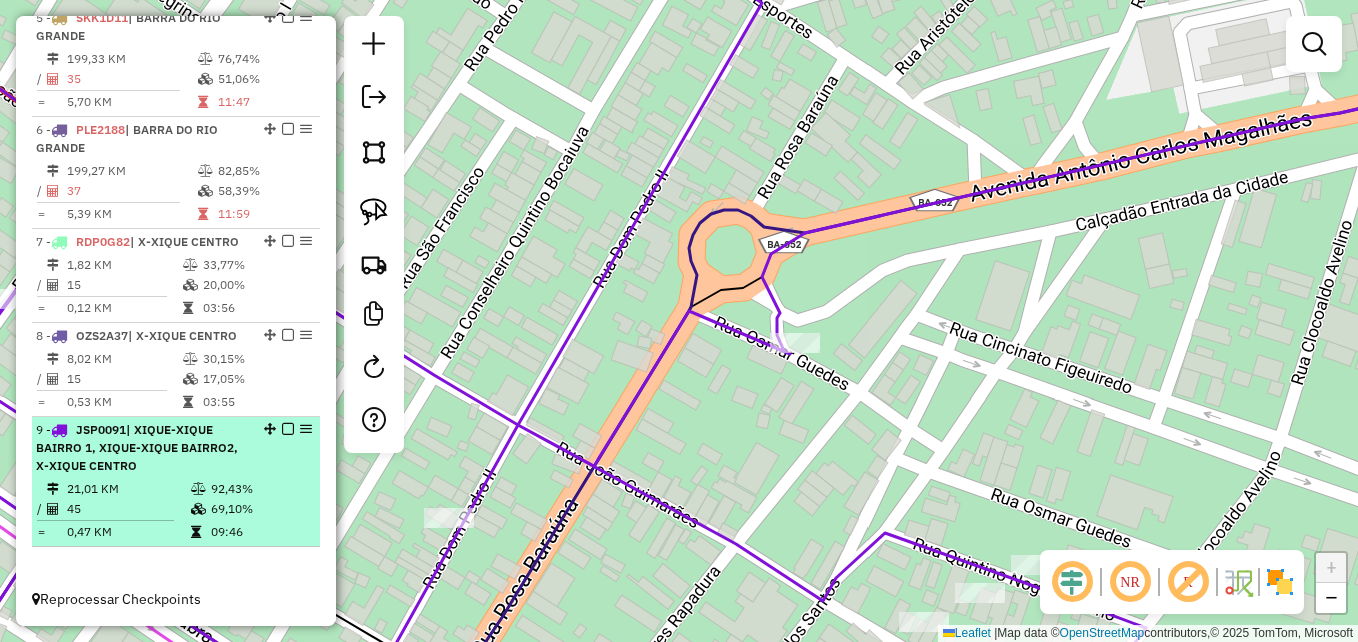 click on "Rota [NUMBER] - Placa [PLATE] | [NAME], [NAME], [NAME]" at bounding box center (142, 448) 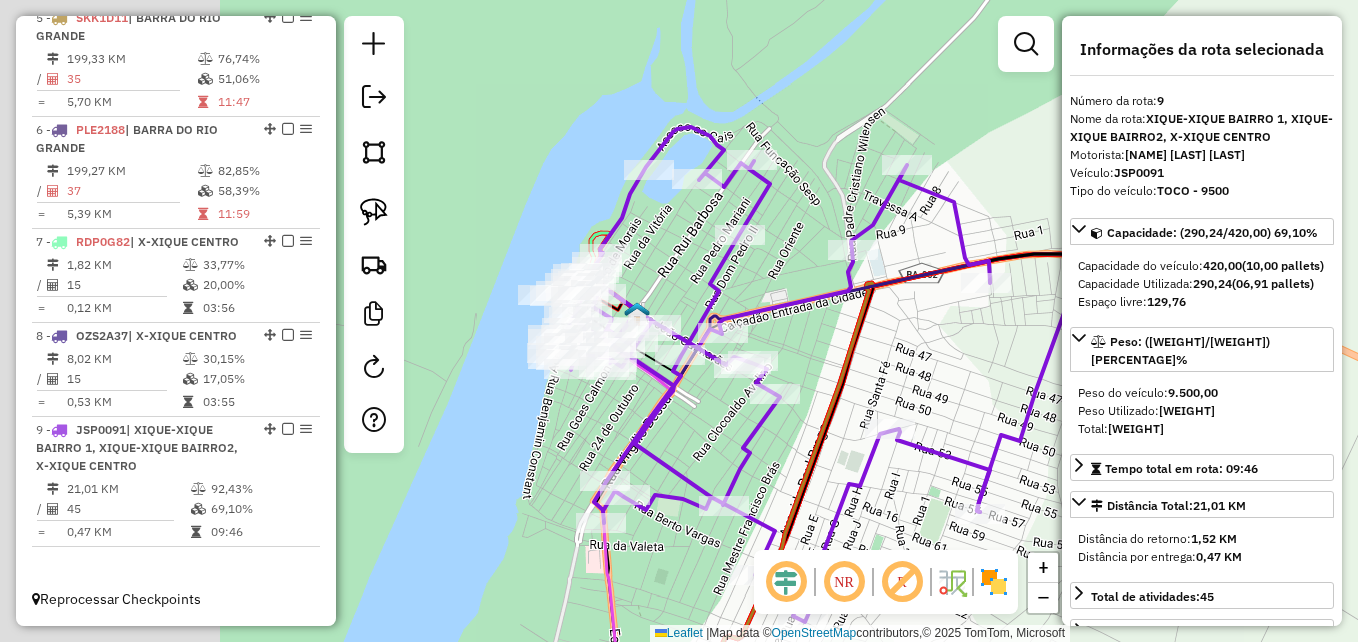 drag, startPoint x: 506, startPoint y: 363, endPoint x: 876, endPoint y: 441, distance: 378.13226 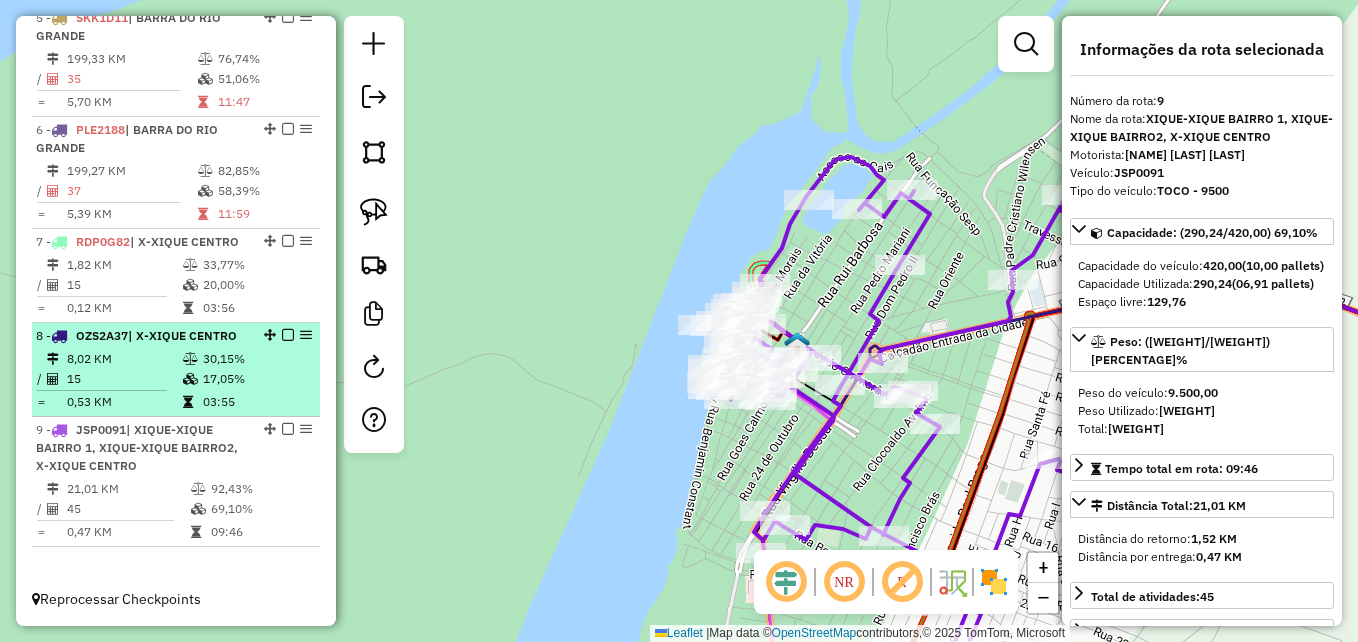 click on "8 - [NUMBER] - [BRAND] [CITY] [CITY] [NUMBER] KM [NUMBER]% / [NUMBER] [NUMBER]% = [NUMBER] KM [TIME]" at bounding box center [176, 370] 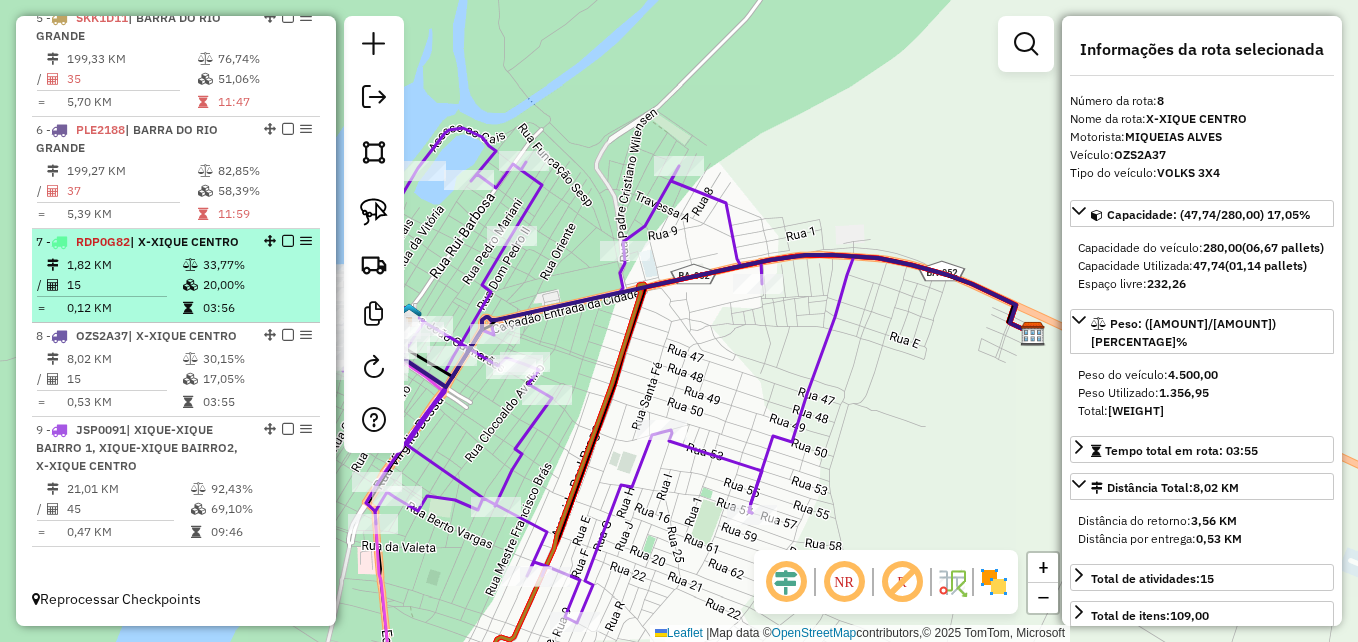 click on "15" at bounding box center (124, 285) 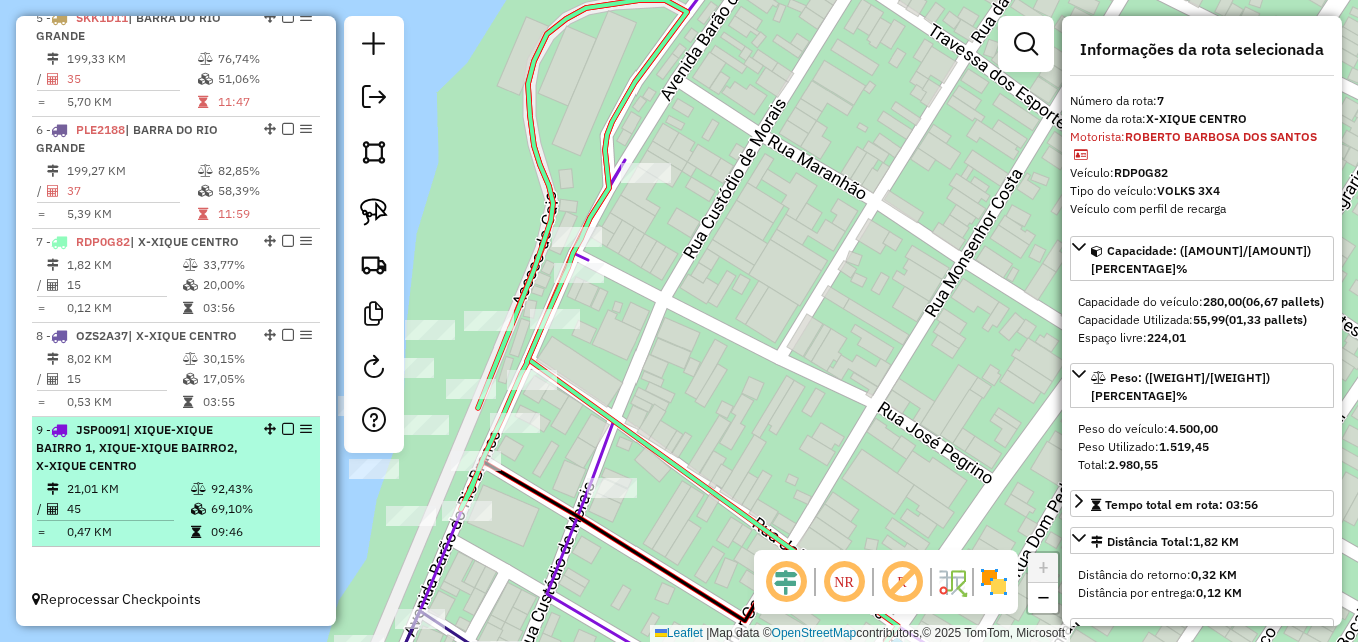 click on "| XIQUE-XIQUE BAIRRO 1, XIQUE-XIQUE BAIRRO2, X-XIQUE CENTRO" at bounding box center [137, 447] 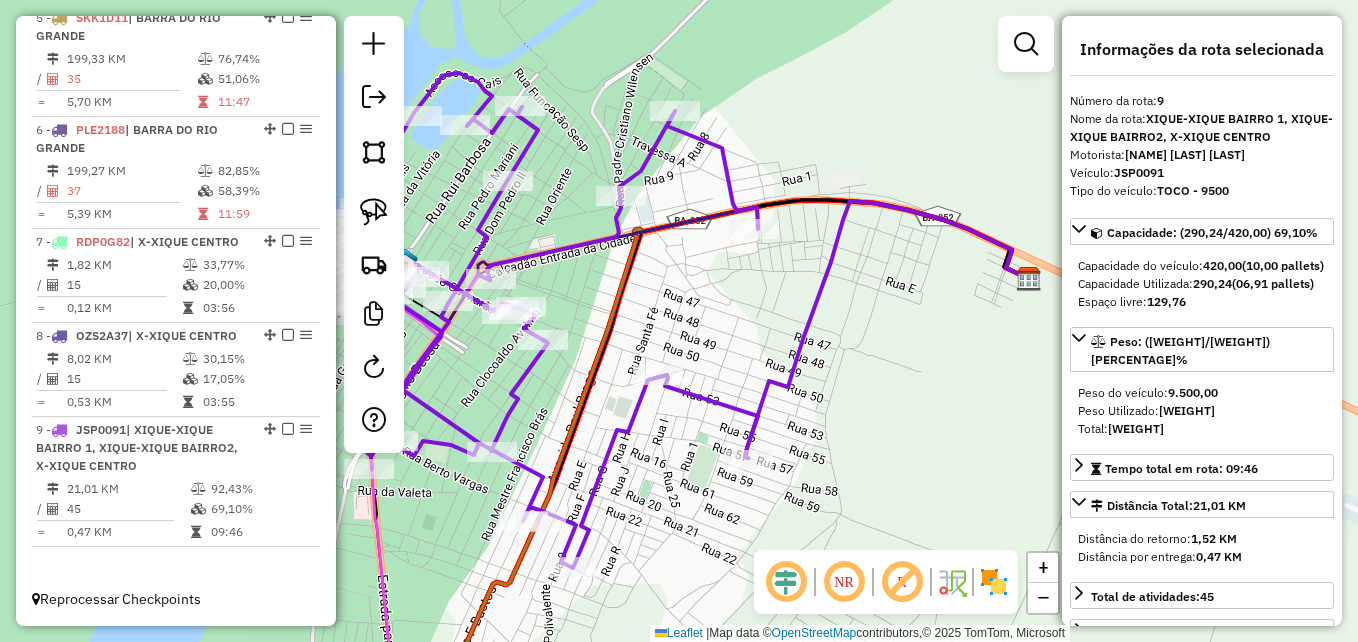 click 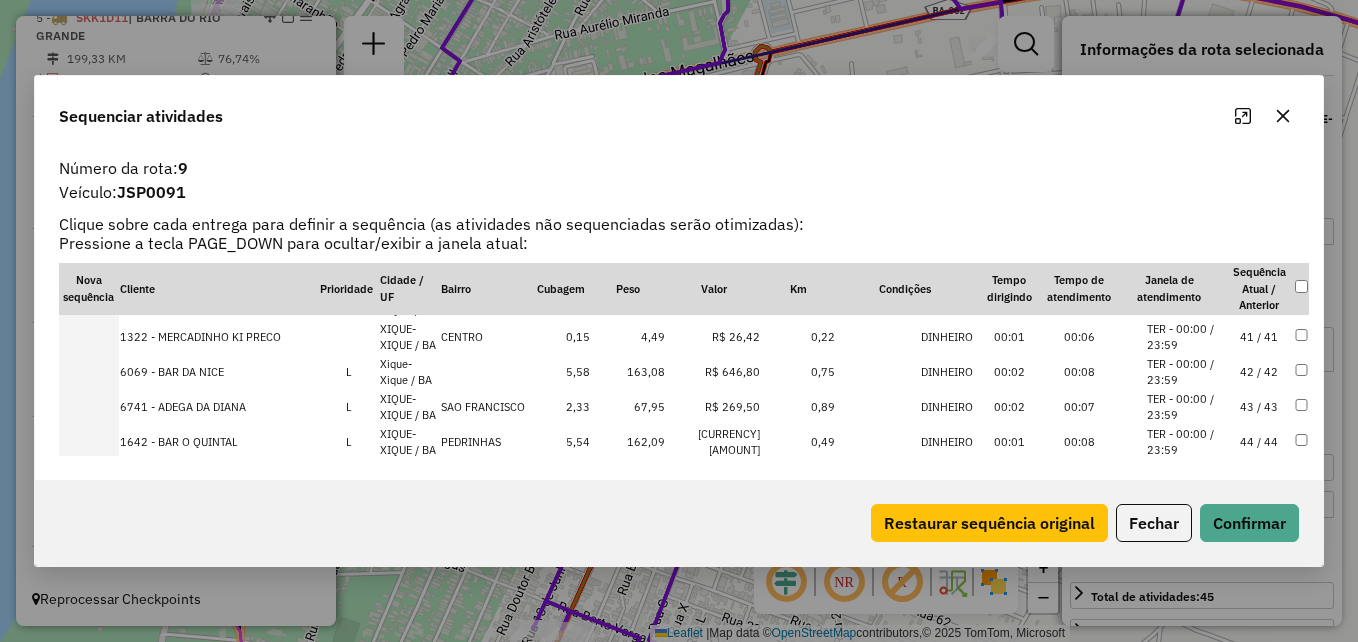 scroll, scrollTop: 1452, scrollLeft: 0, axis: vertical 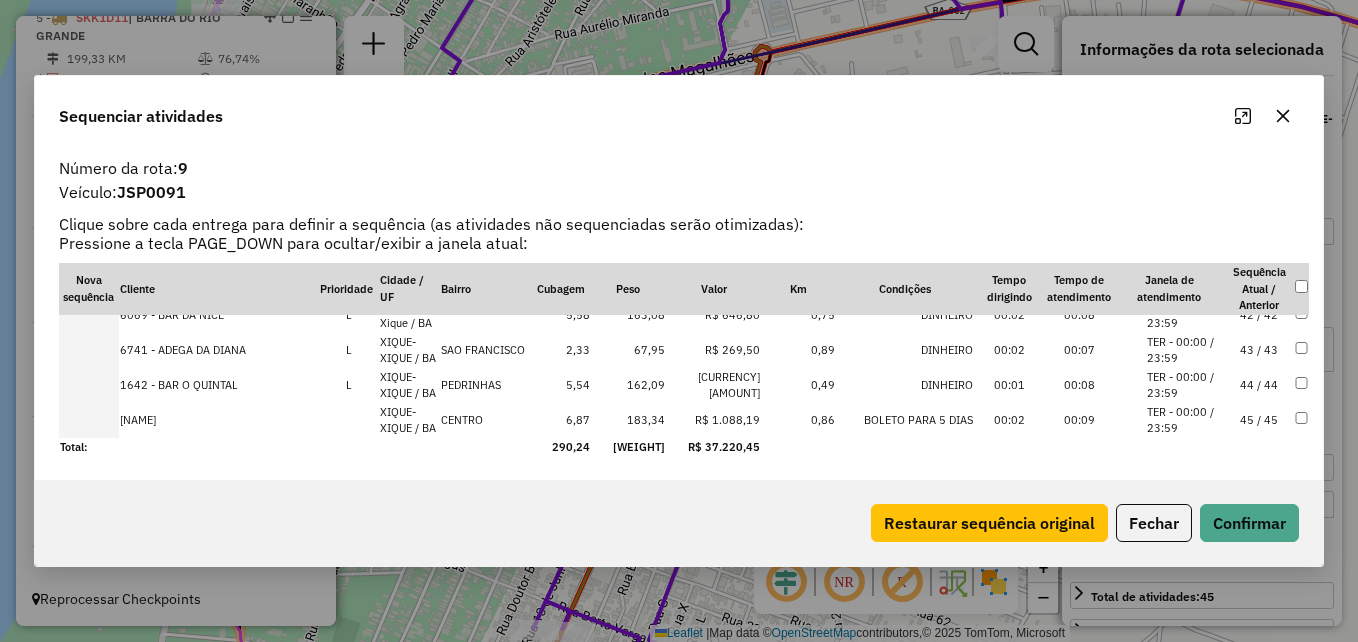 click on "67,95" at bounding box center [628, 350] 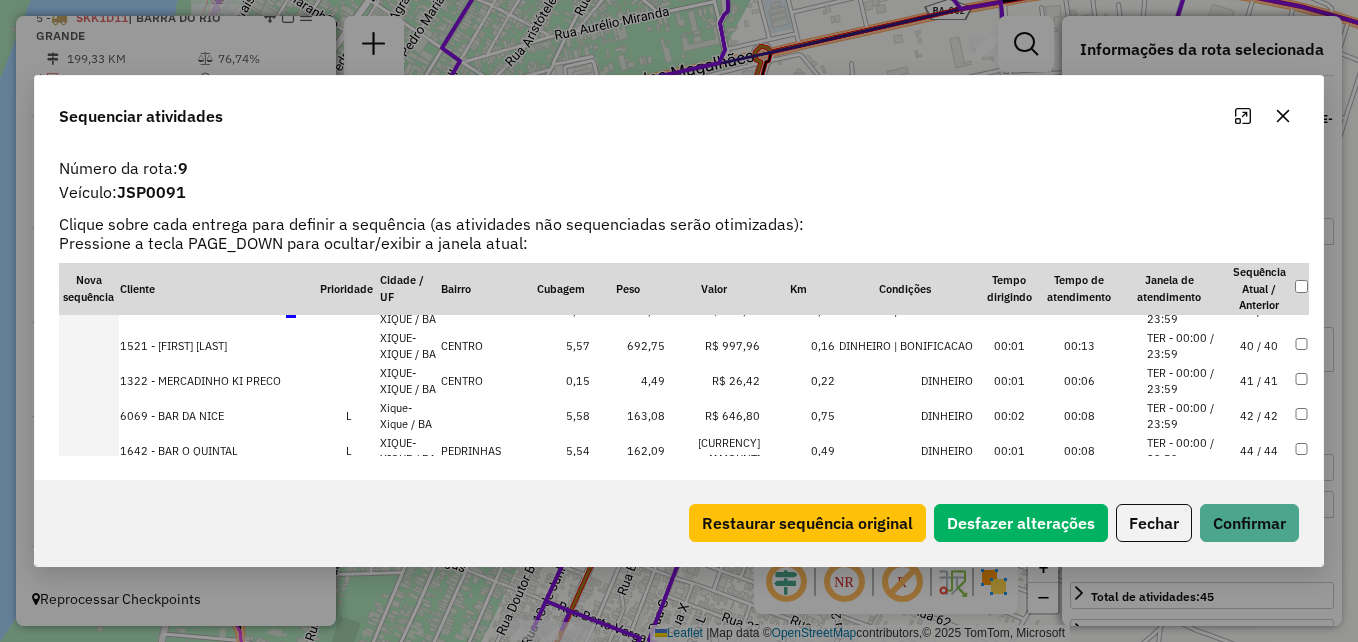 scroll, scrollTop: 1352, scrollLeft: 0, axis: vertical 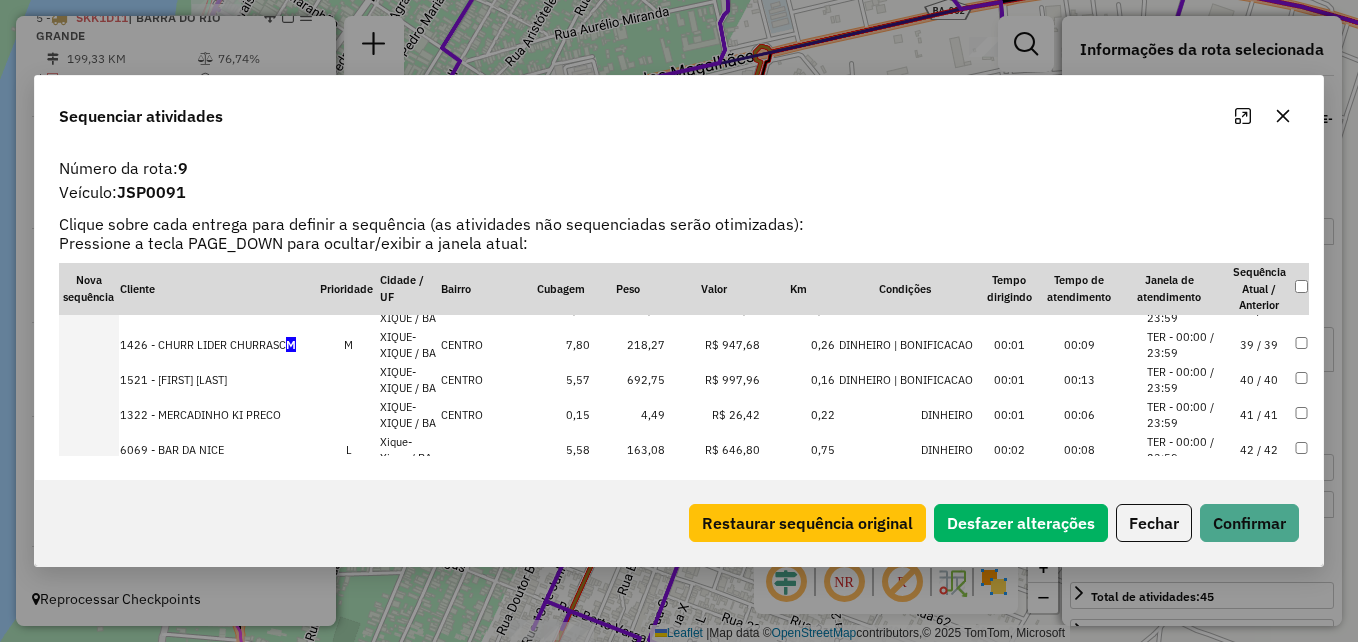 click on "4,49" at bounding box center (628, 415) 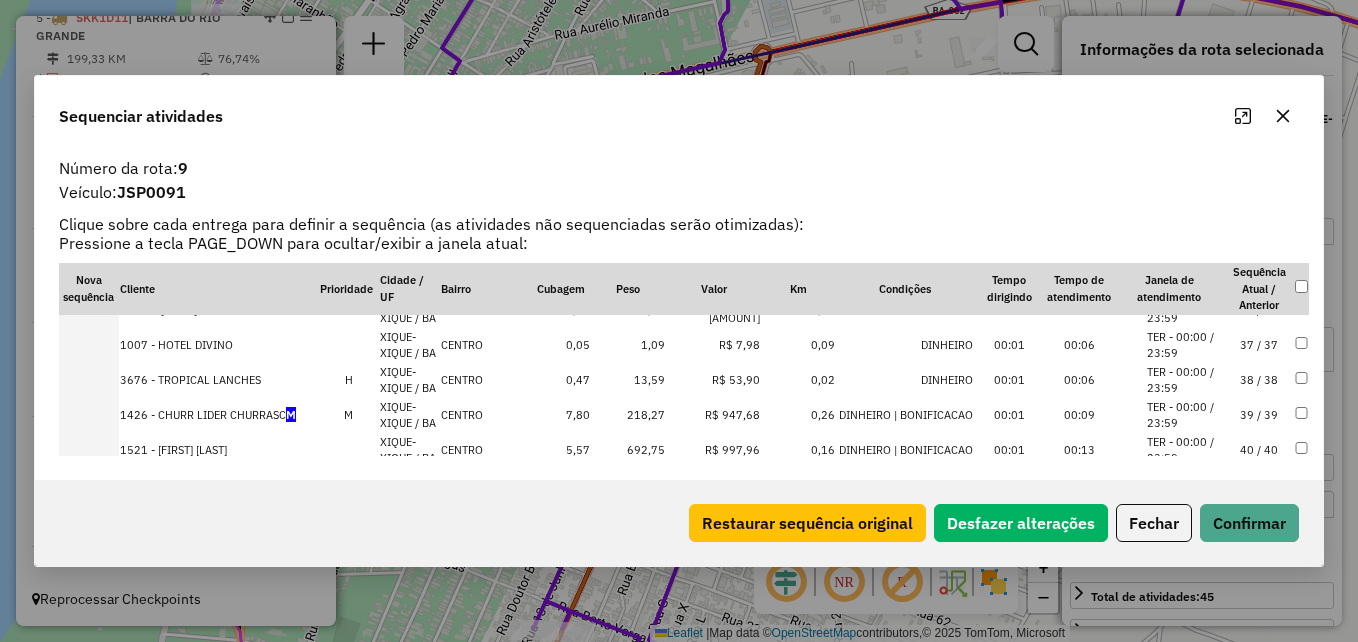 scroll, scrollTop: 1287, scrollLeft: 0, axis: vertical 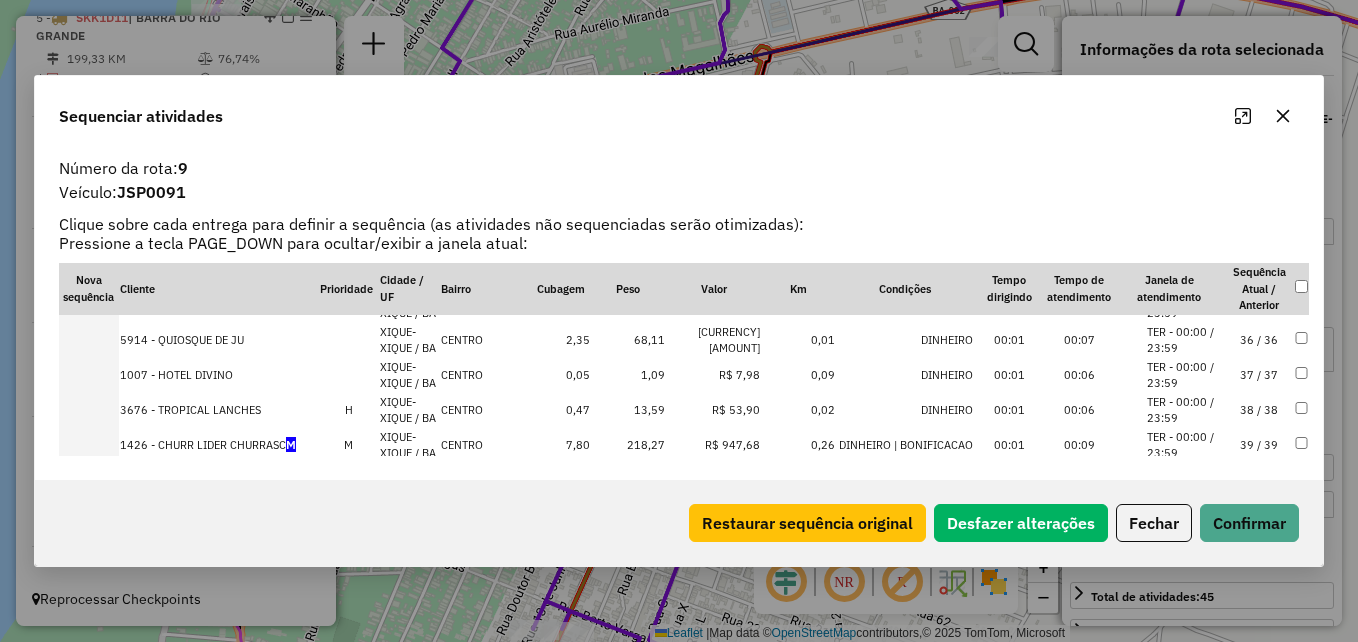 click on "1,09" at bounding box center [628, 375] 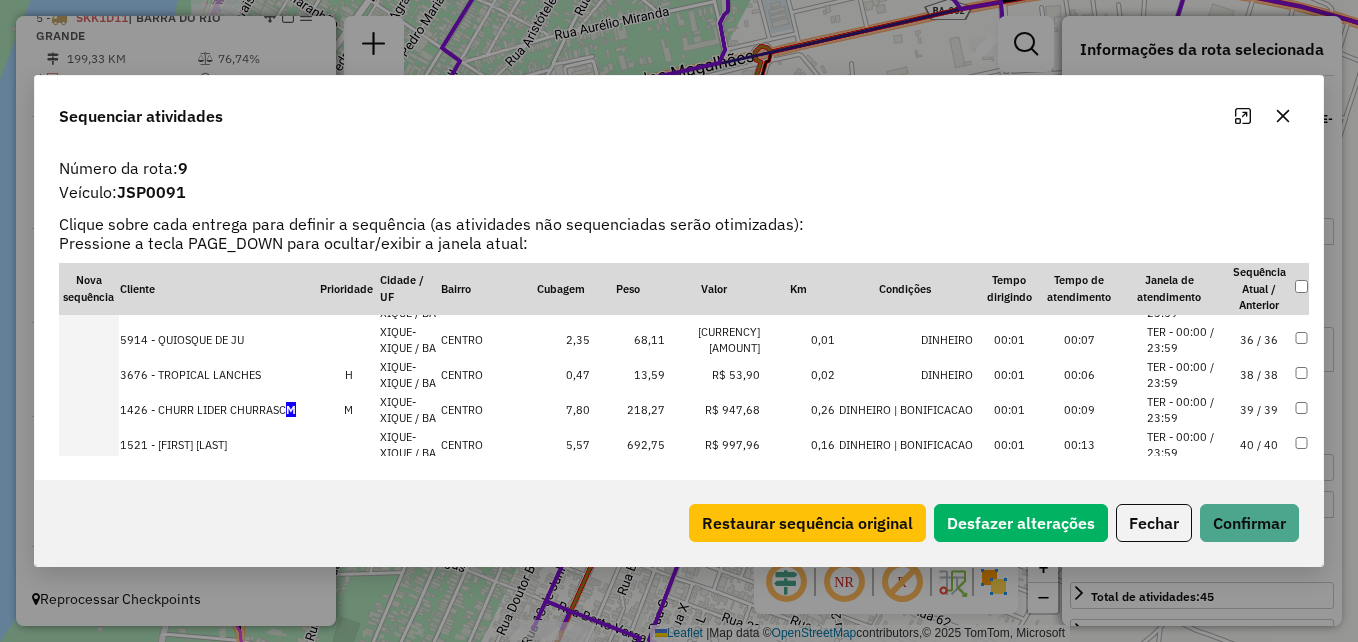 click on "13,59" at bounding box center (628, 375) 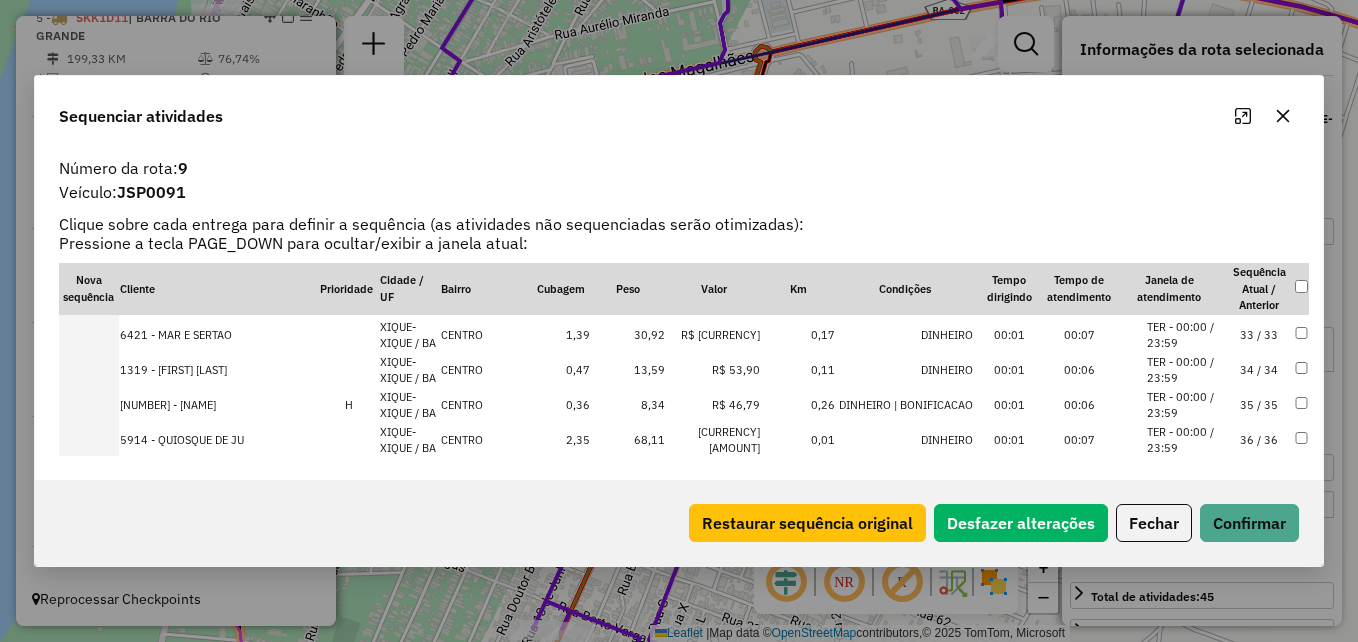 click on "8,34" at bounding box center [628, 405] 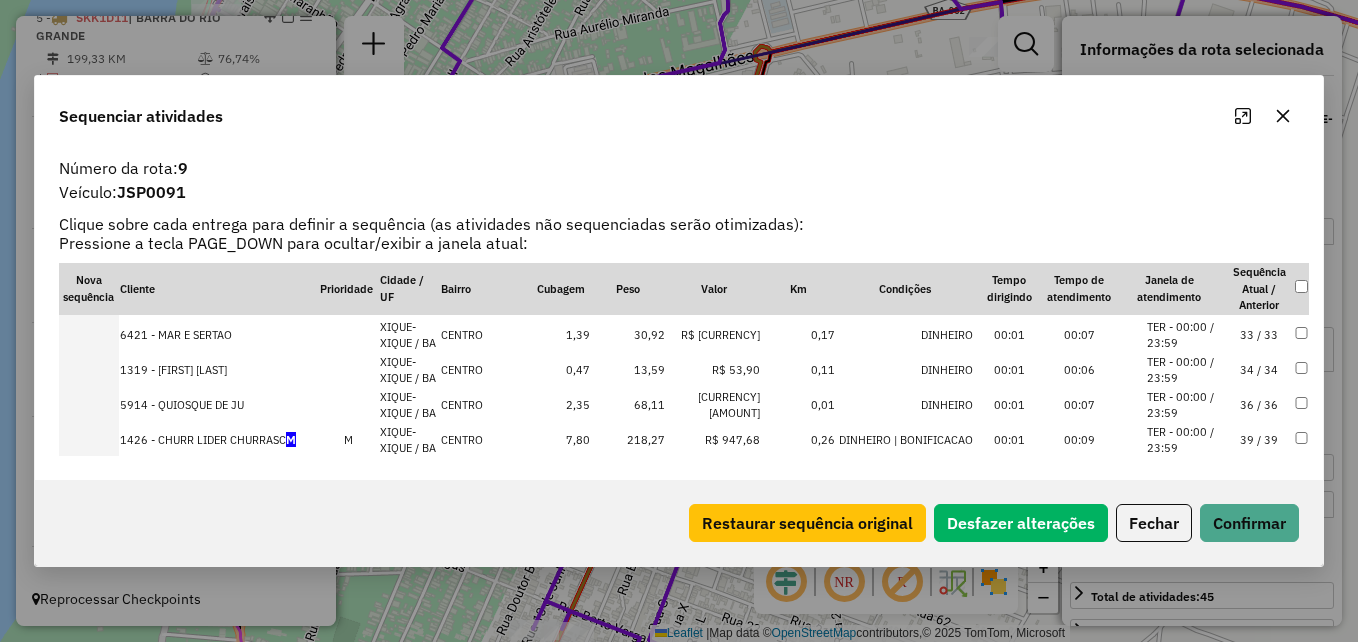 click on "13,59" at bounding box center (628, 370) 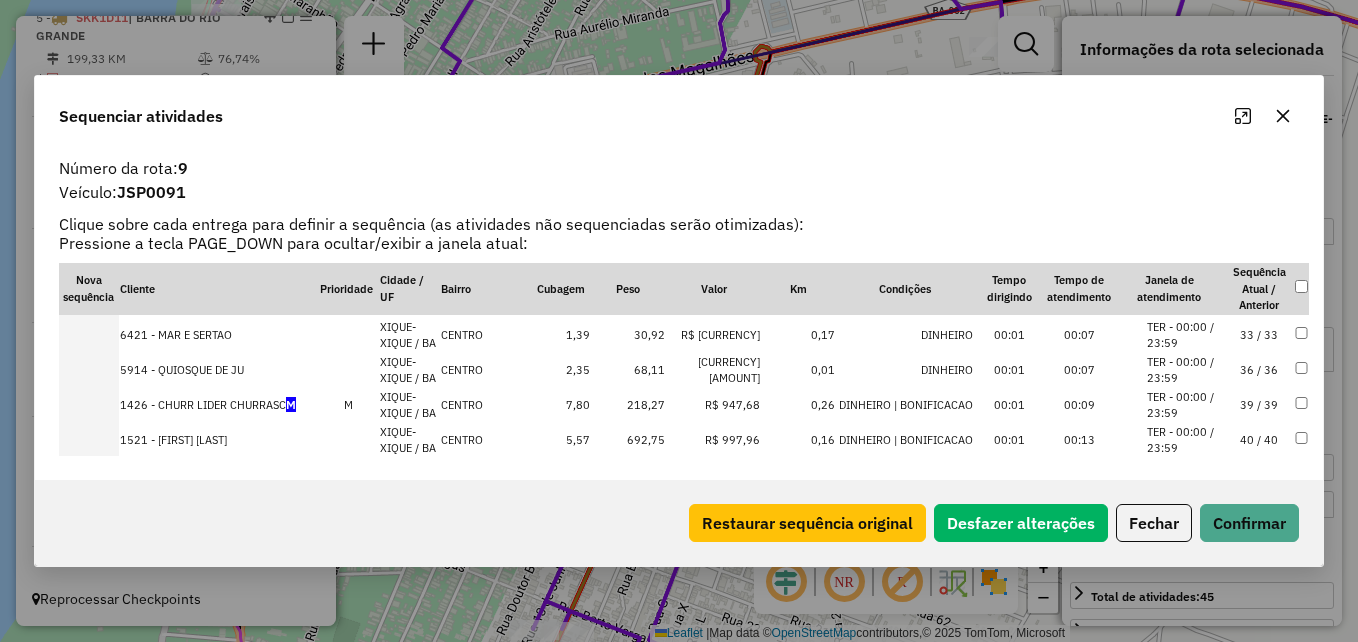 click on "30,92" at bounding box center (628, 335) 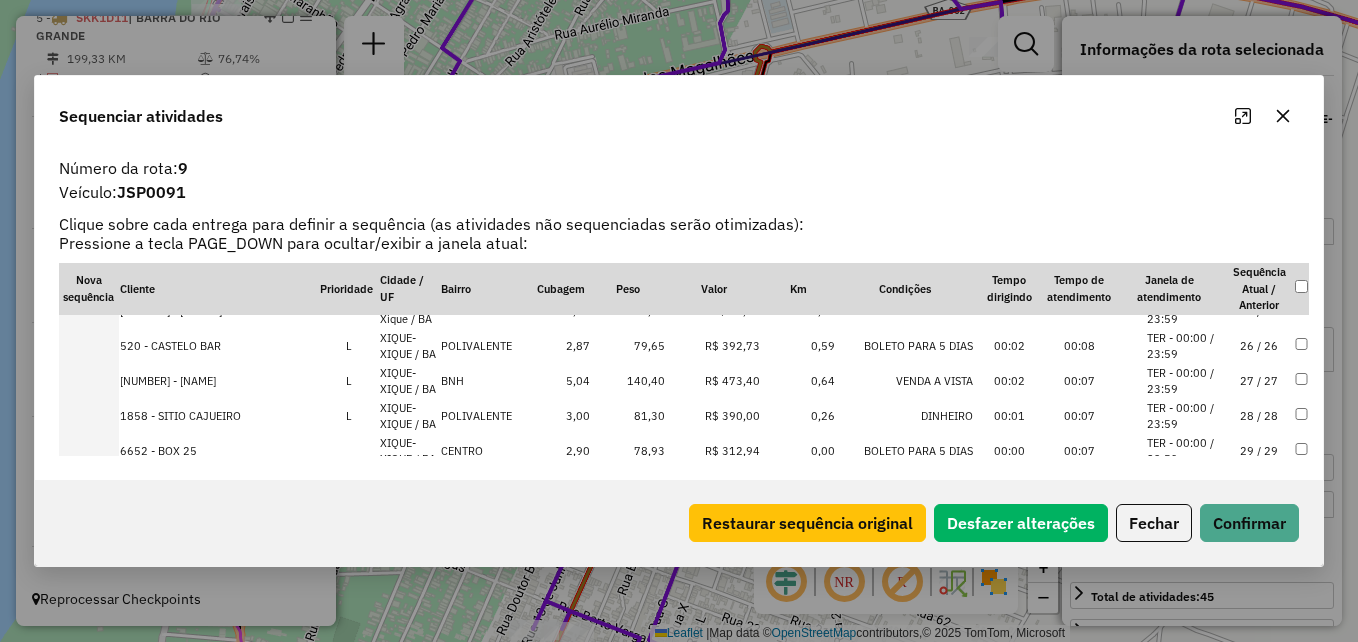 scroll, scrollTop: 1062, scrollLeft: 0, axis: vertical 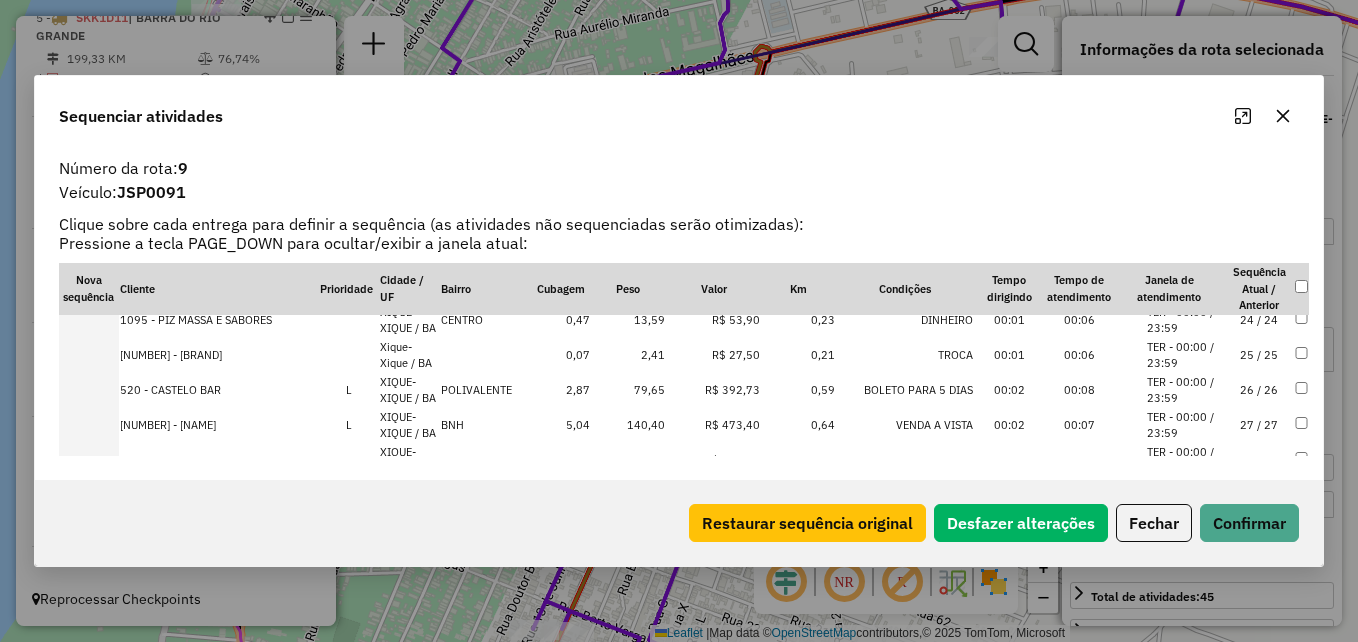 click on "2,41" at bounding box center (628, 355) 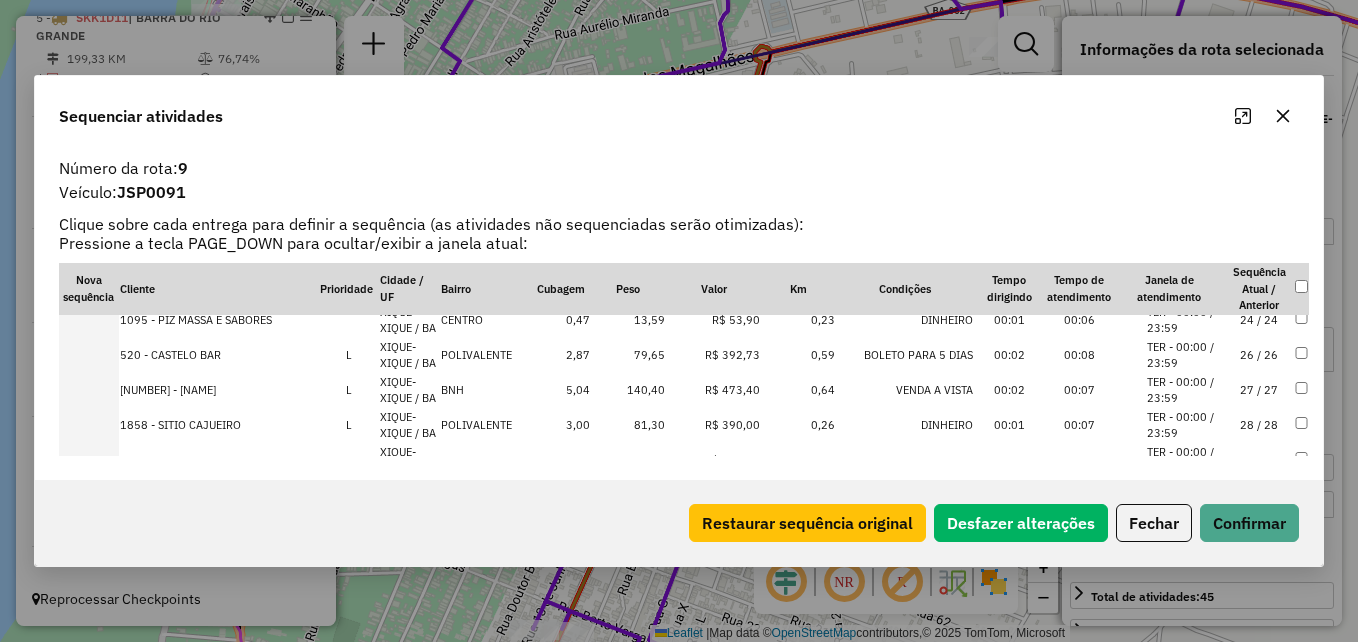 scroll, scrollTop: 997, scrollLeft: 0, axis: vertical 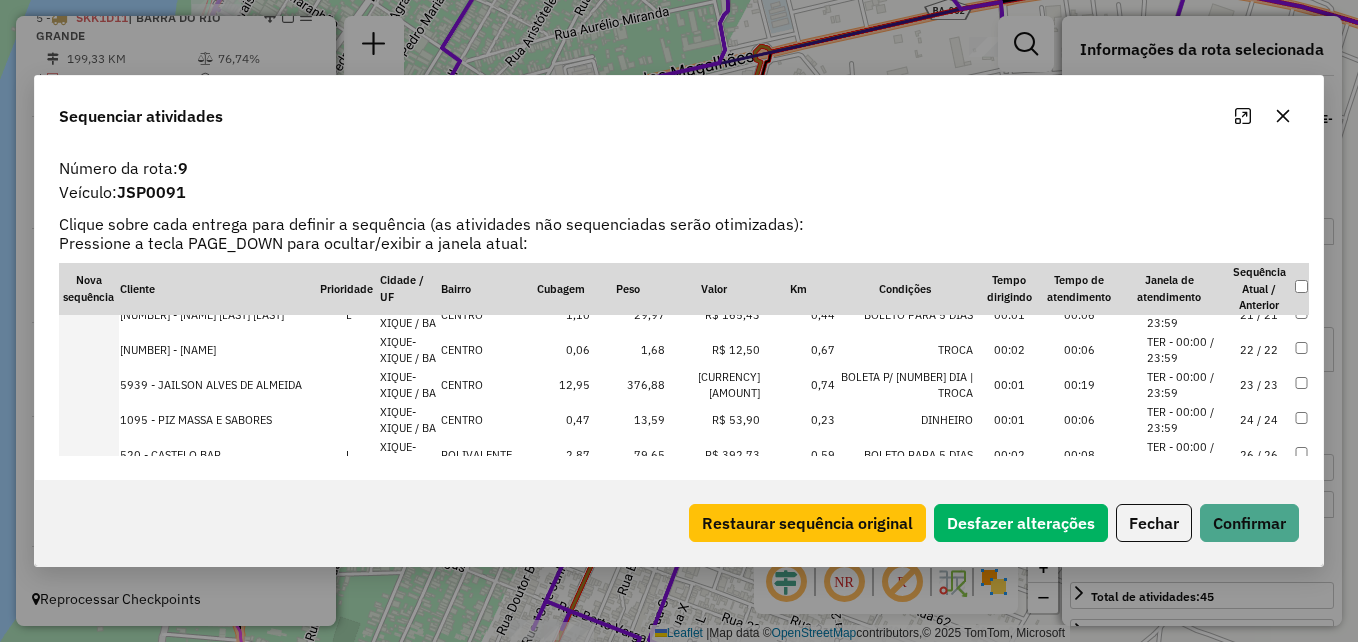 click on "13,59" at bounding box center (628, 420) 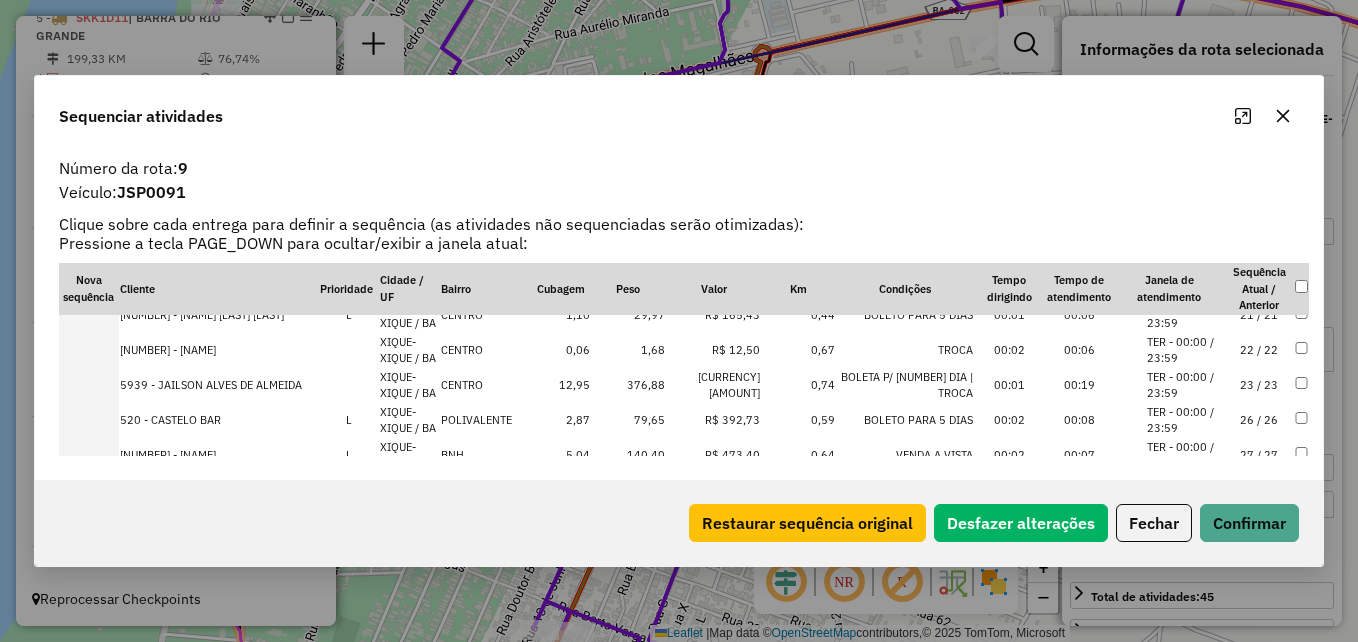 click on "1,68" at bounding box center (628, 350) 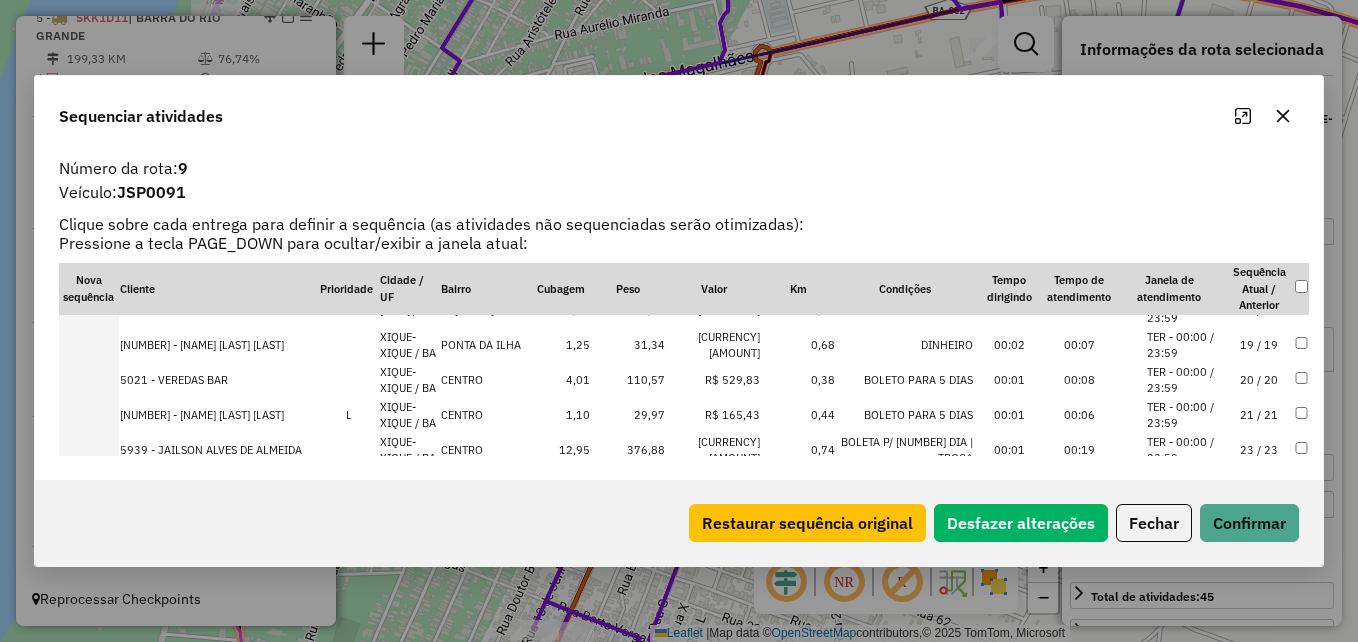 click on "29,97" at bounding box center (628, 415) 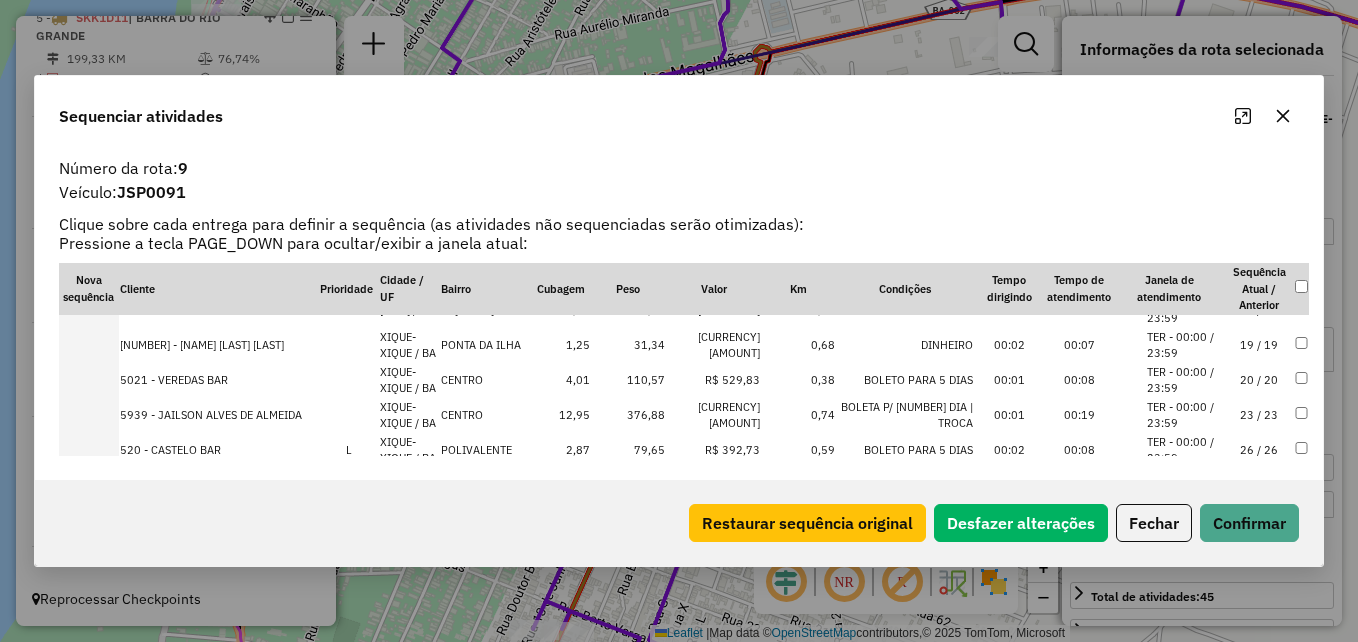 click on "31,34" at bounding box center [628, 345] 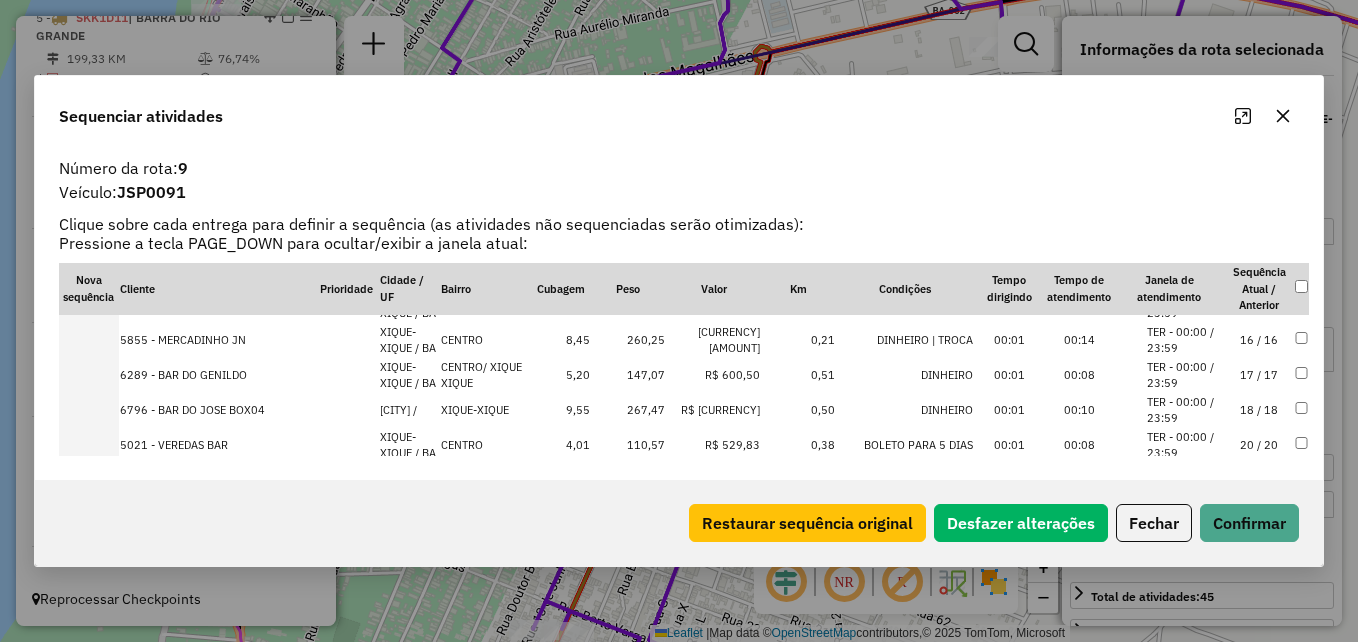 scroll, scrollTop: 837, scrollLeft: 0, axis: vertical 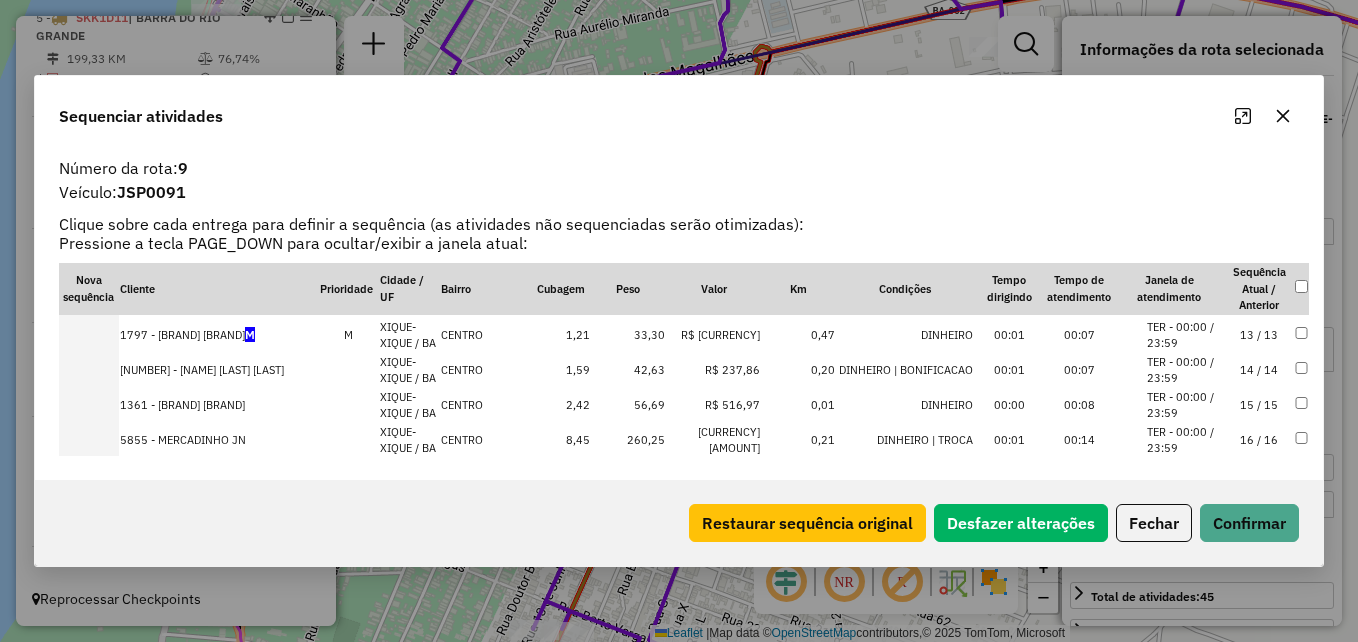 click on "33,30" at bounding box center [628, 335] 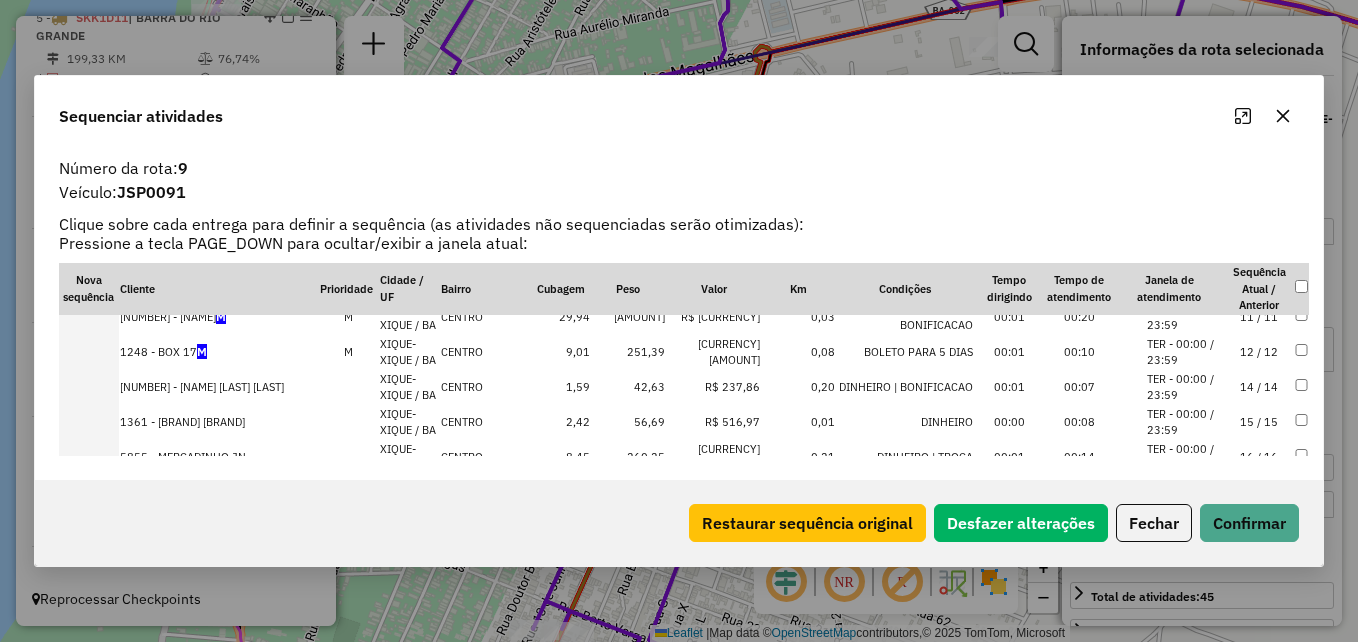 scroll, scrollTop: 772, scrollLeft: 0, axis: vertical 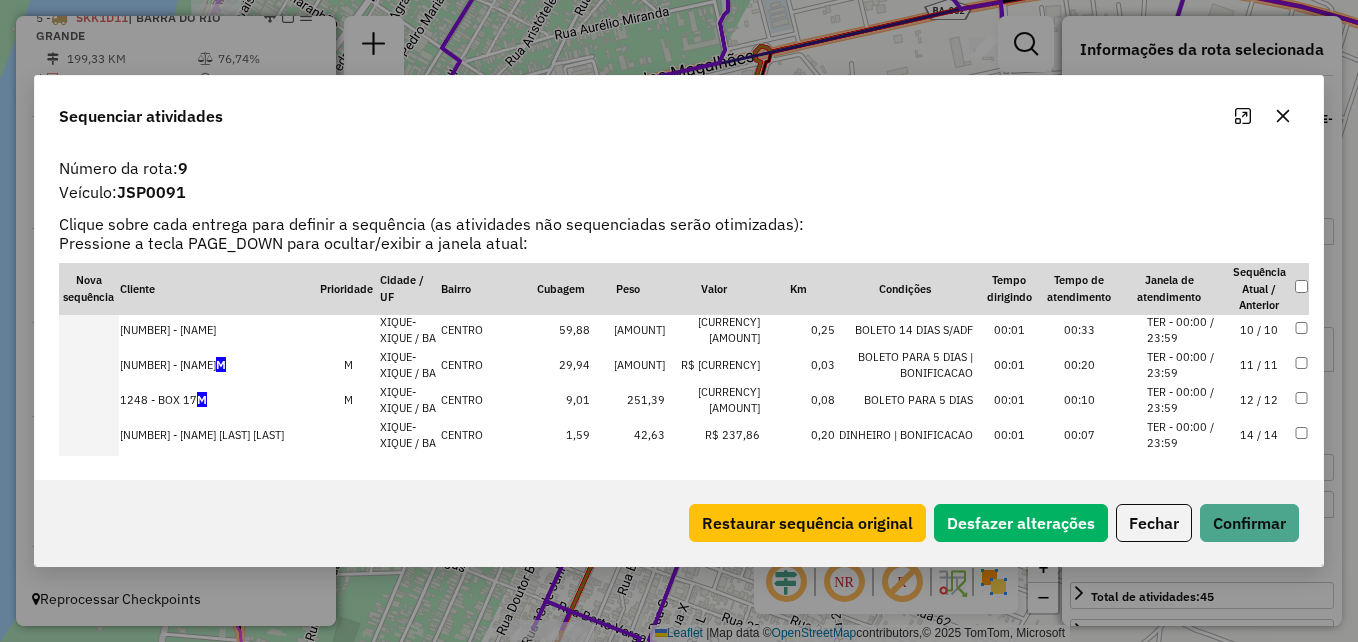 click on "42,63" at bounding box center (628, 435) 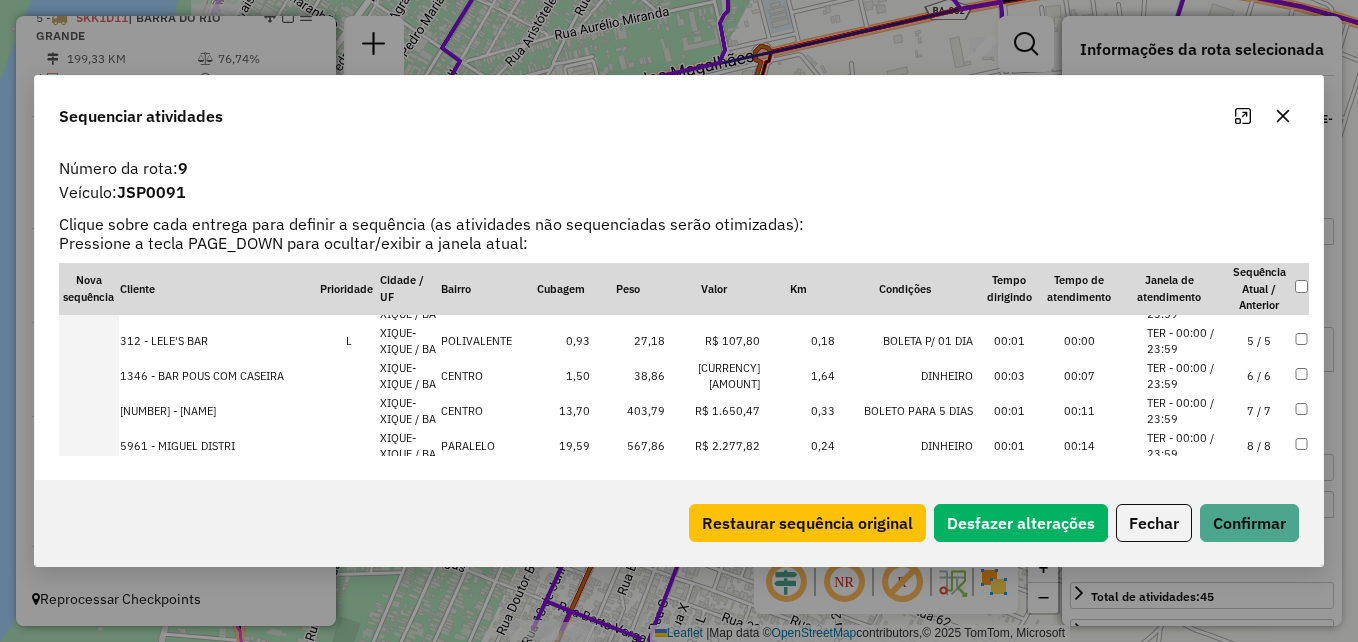 scroll, scrollTop: 607, scrollLeft: 0, axis: vertical 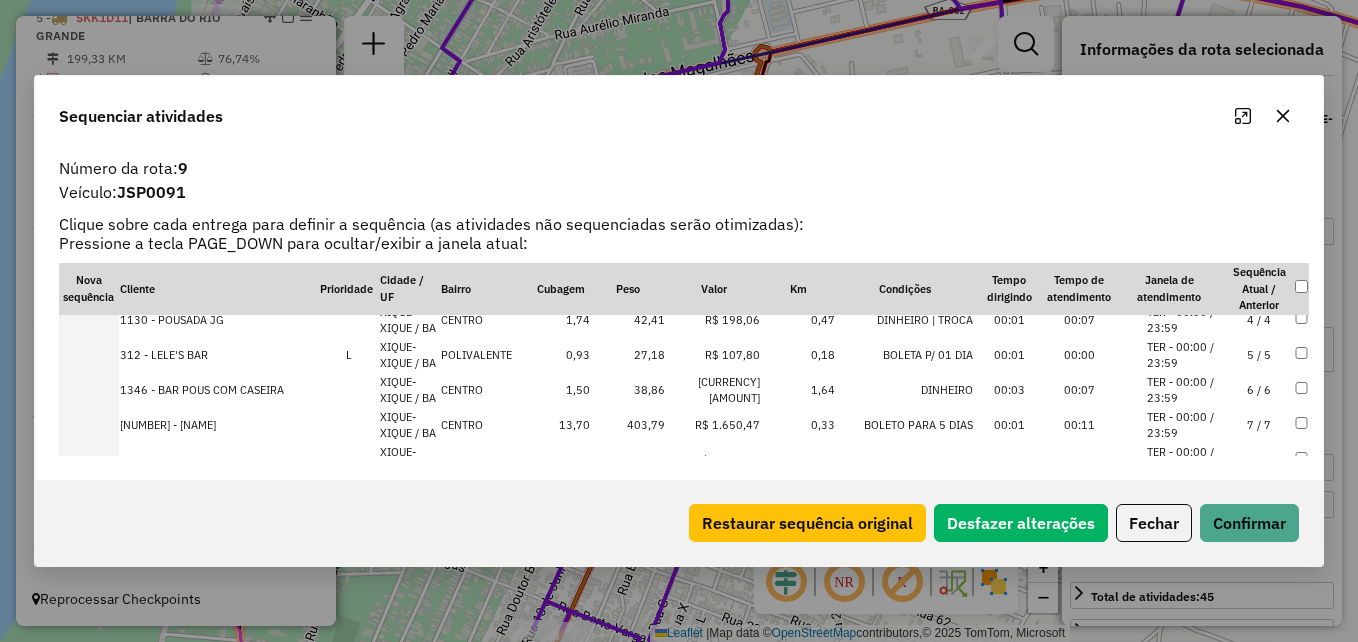 click on "38,86" at bounding box center (628, 390) 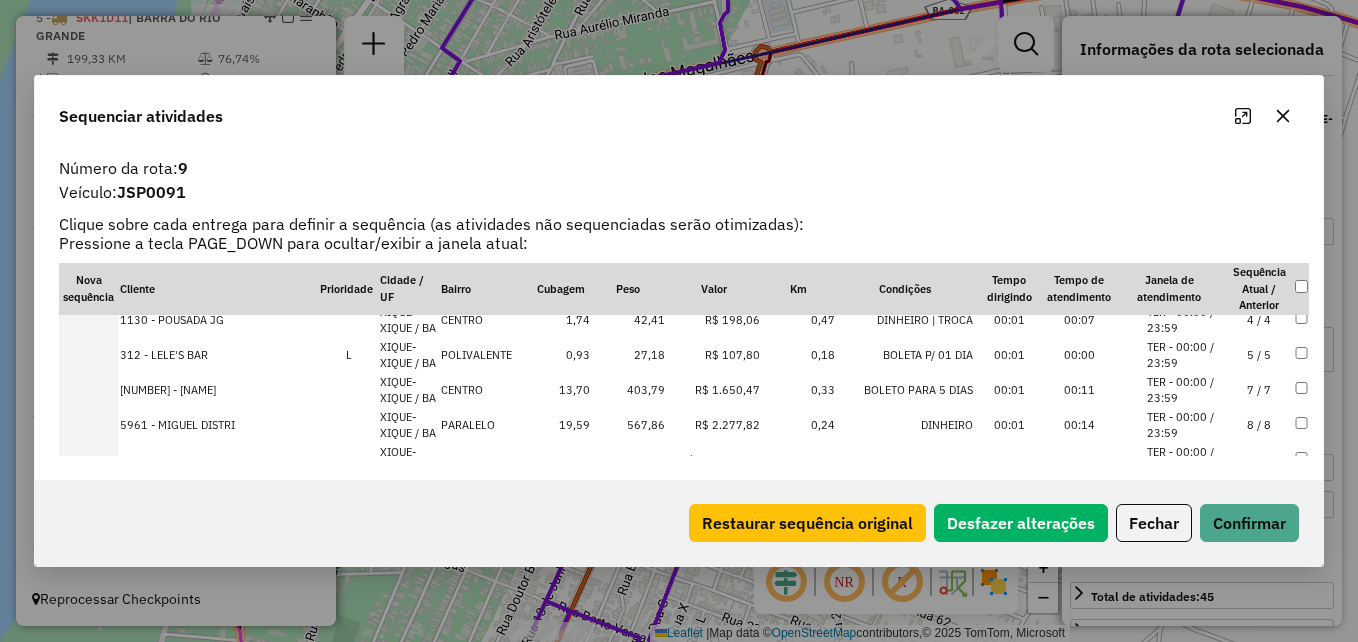 click on "27,18" at bounding box center [628, 355] 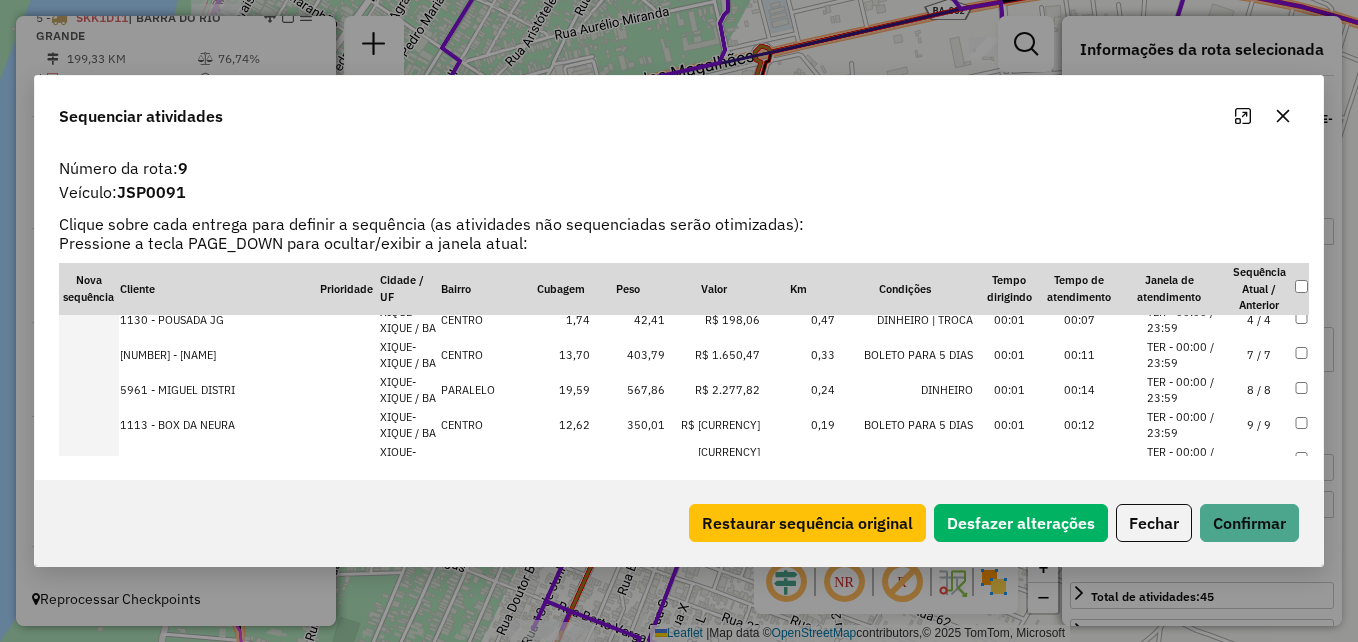 scroll, scrollTop: 577, scrollLeft: 0, axis: vertical 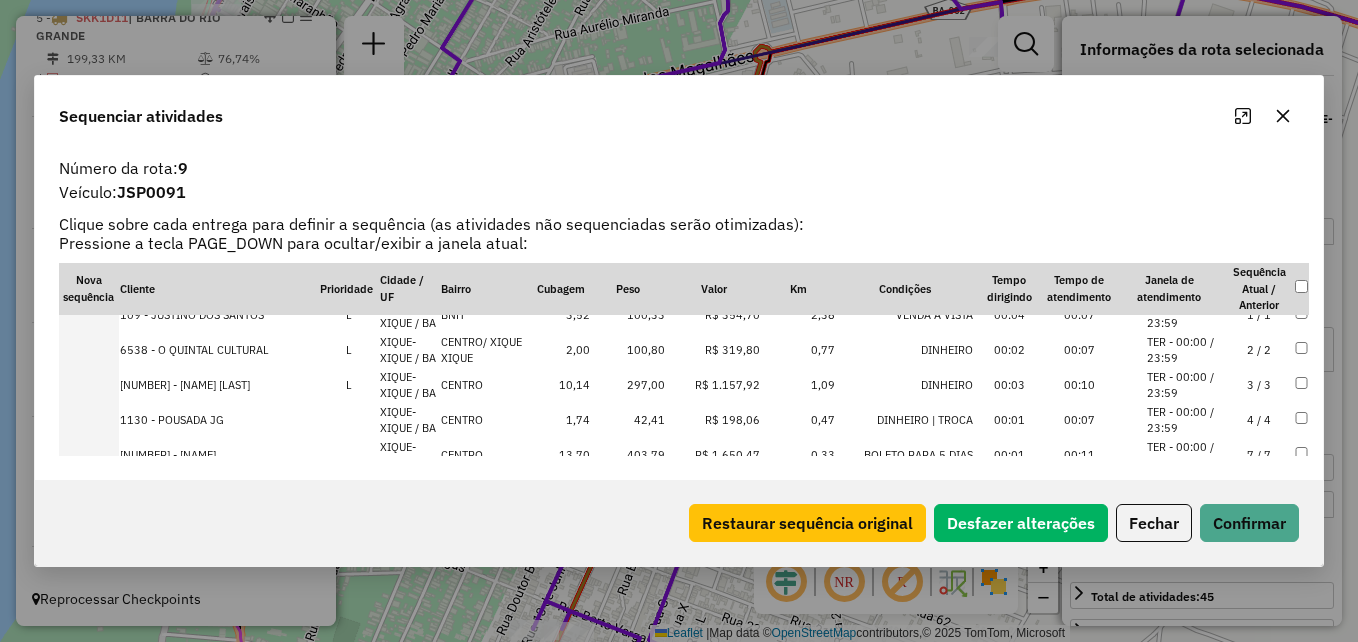 click on "42,41" at bounding box center [628, 420] 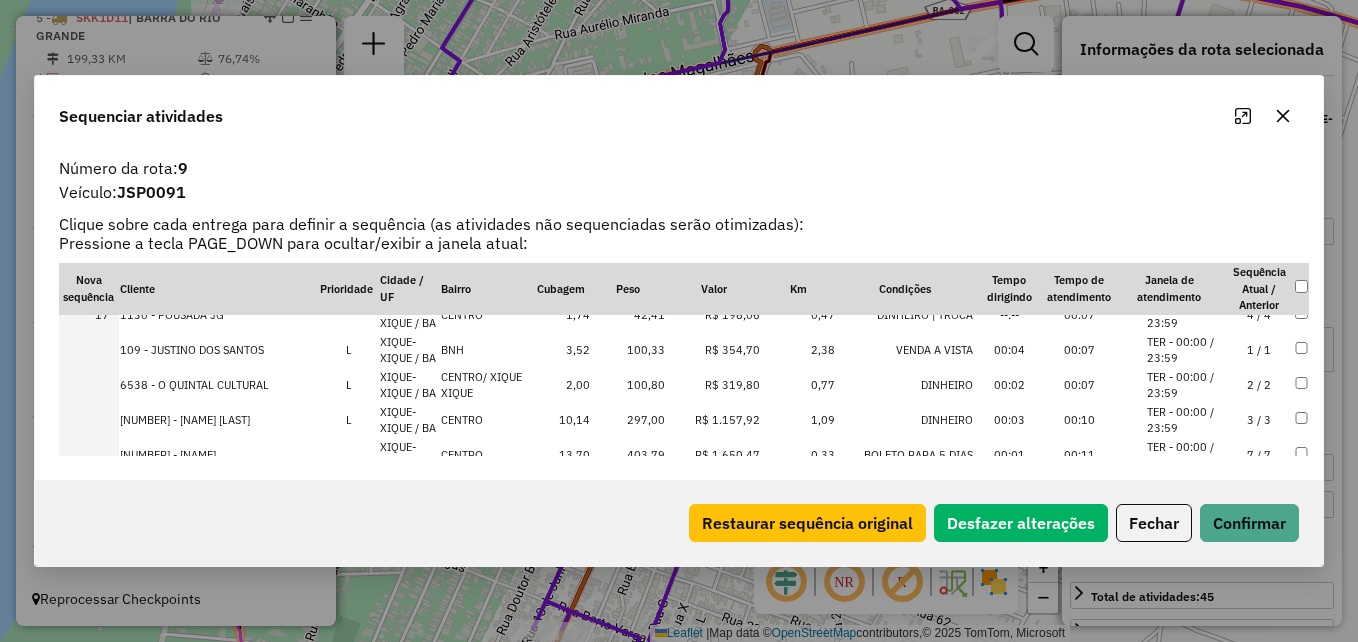 scroll, scrollTop: 477, scrollLeft: 0, axis: vertical 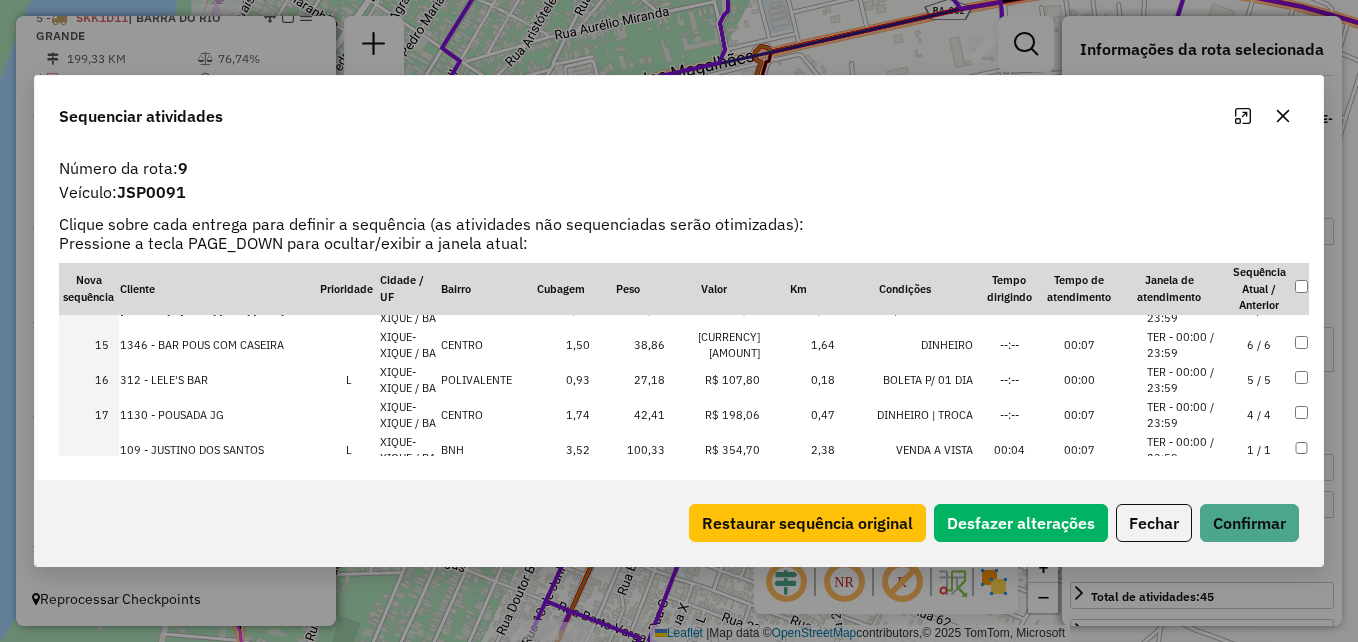 click on "27,18" at bounding box center [628, 380] 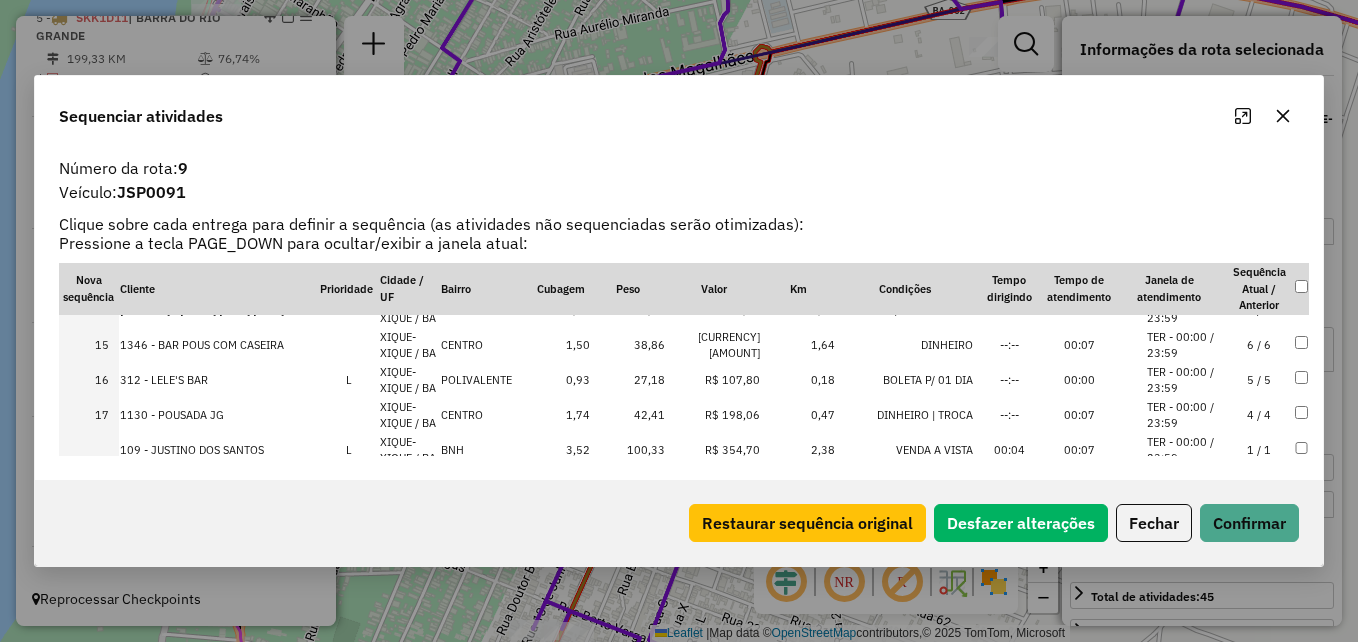 click on "27,18" at bounding box center [628, 380] 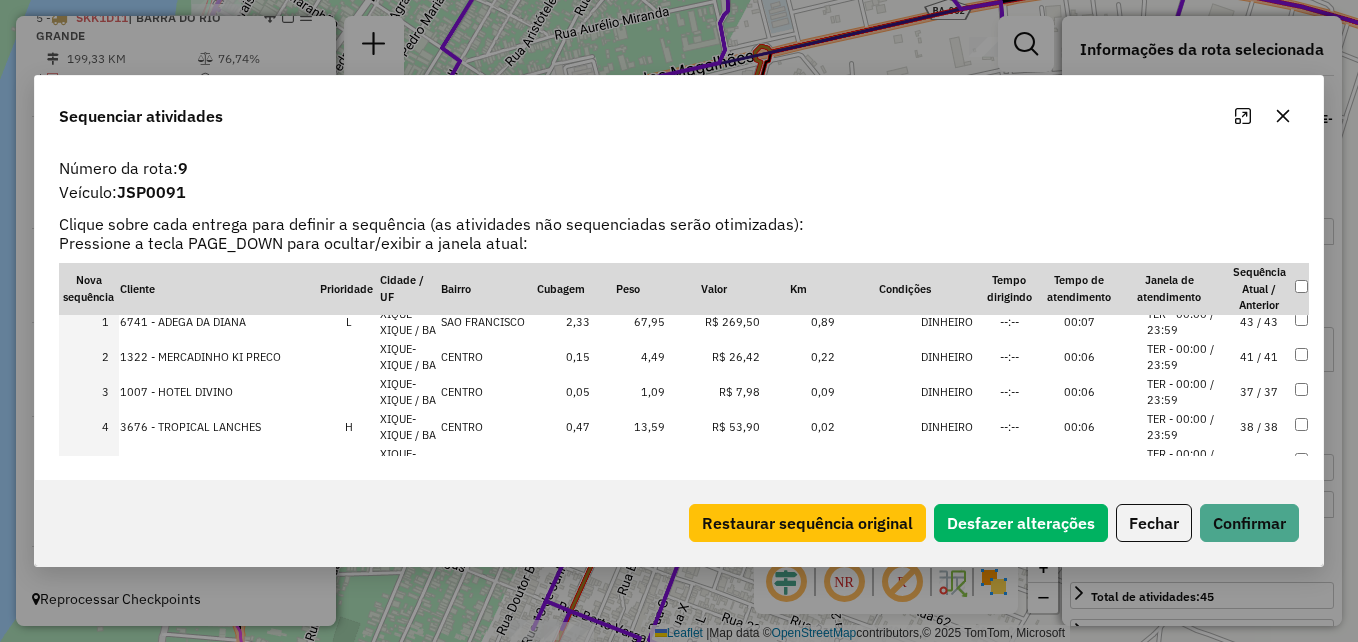 scroll, scrollTop: 0, scrollLeft: 0, axis: both 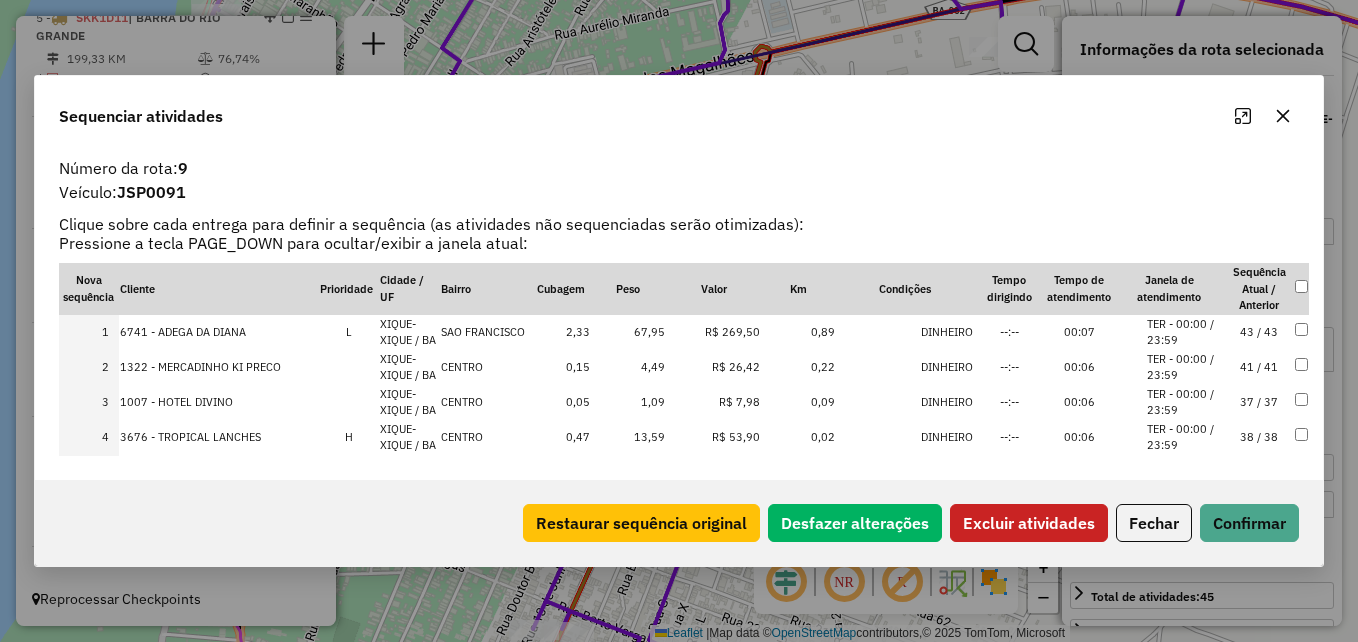 click at bounding box center (1301, 367) 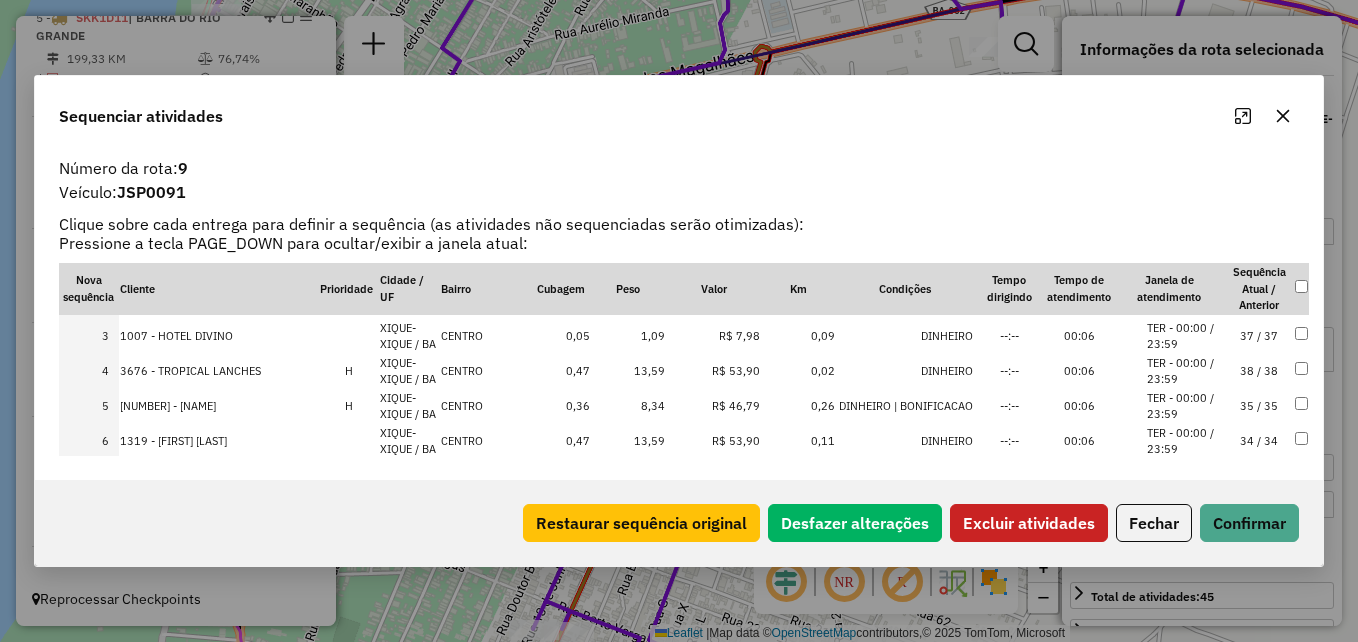 scroll, scrollTop: 100, scrollLeft: 0, axis: vertical 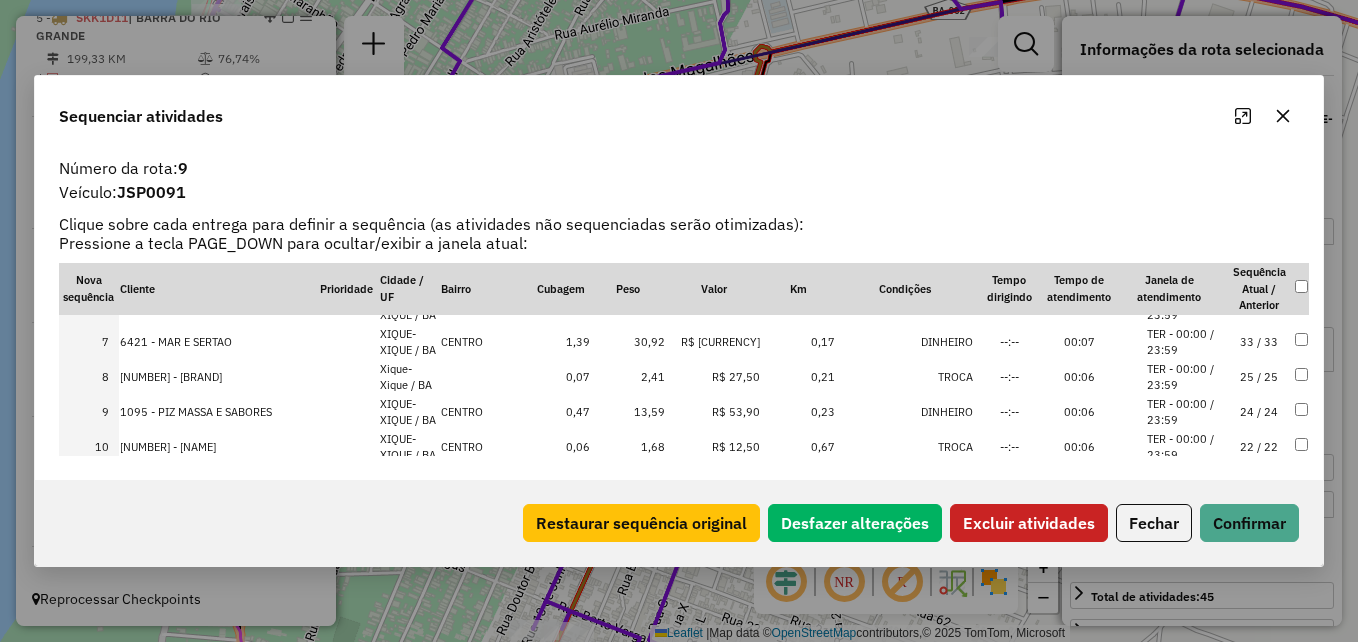 click at bounding box center (1301, 447) 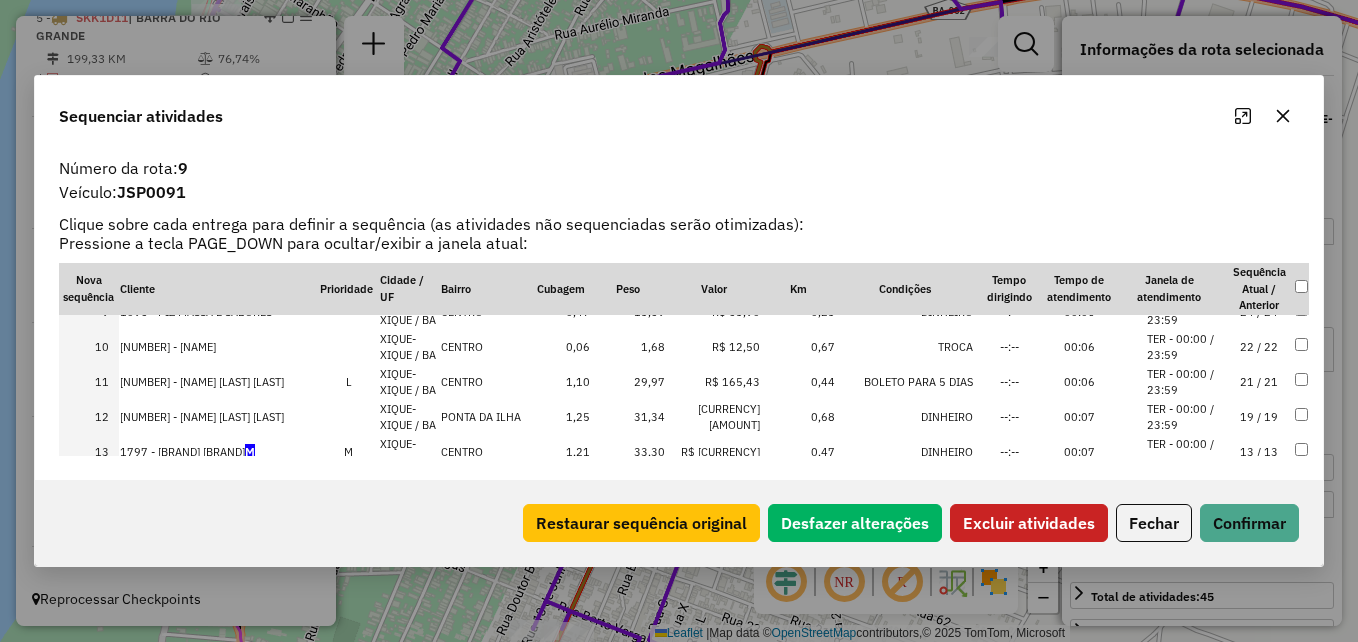 click at bounding box center [1301, 417] 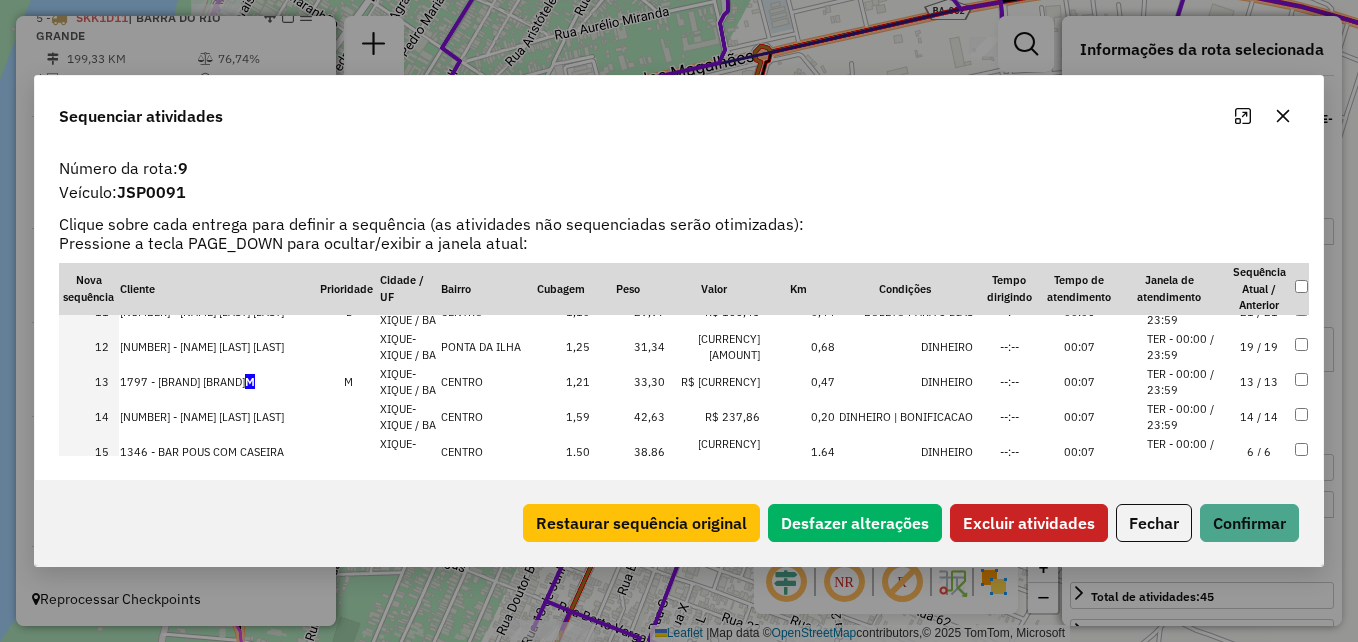 scroll, scrollTop: 401, scrollLeft: 0, axis: vertical 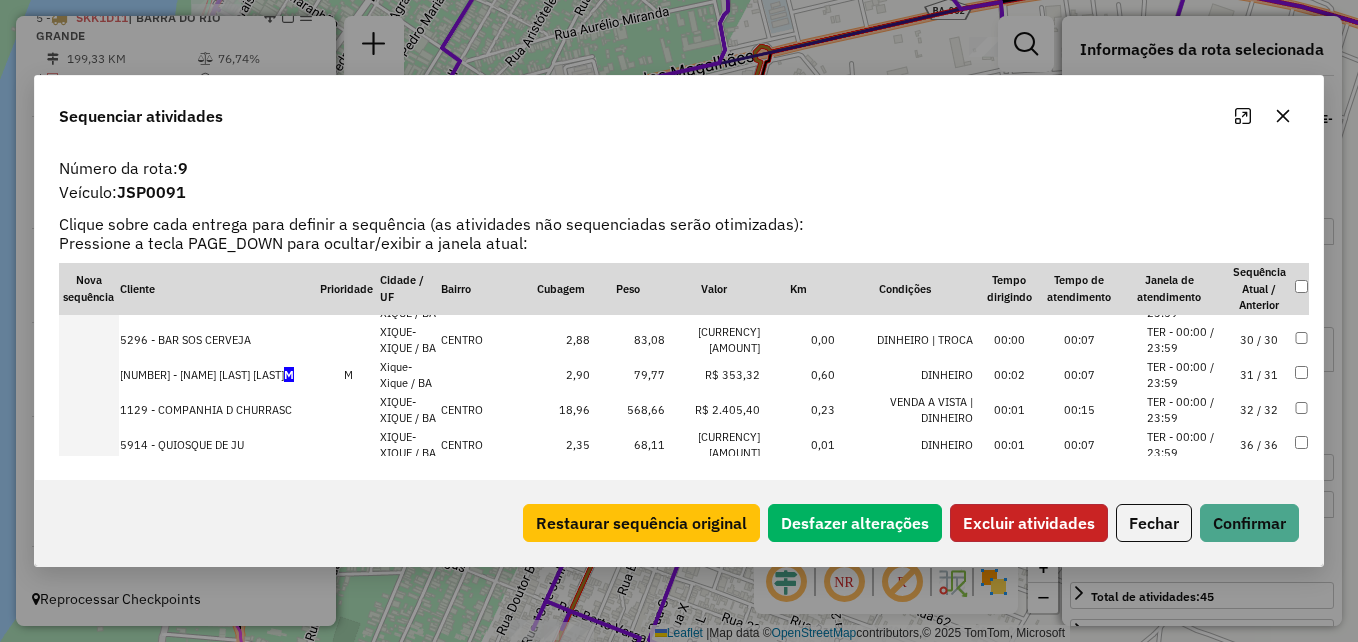 click on "Excluir atividades" 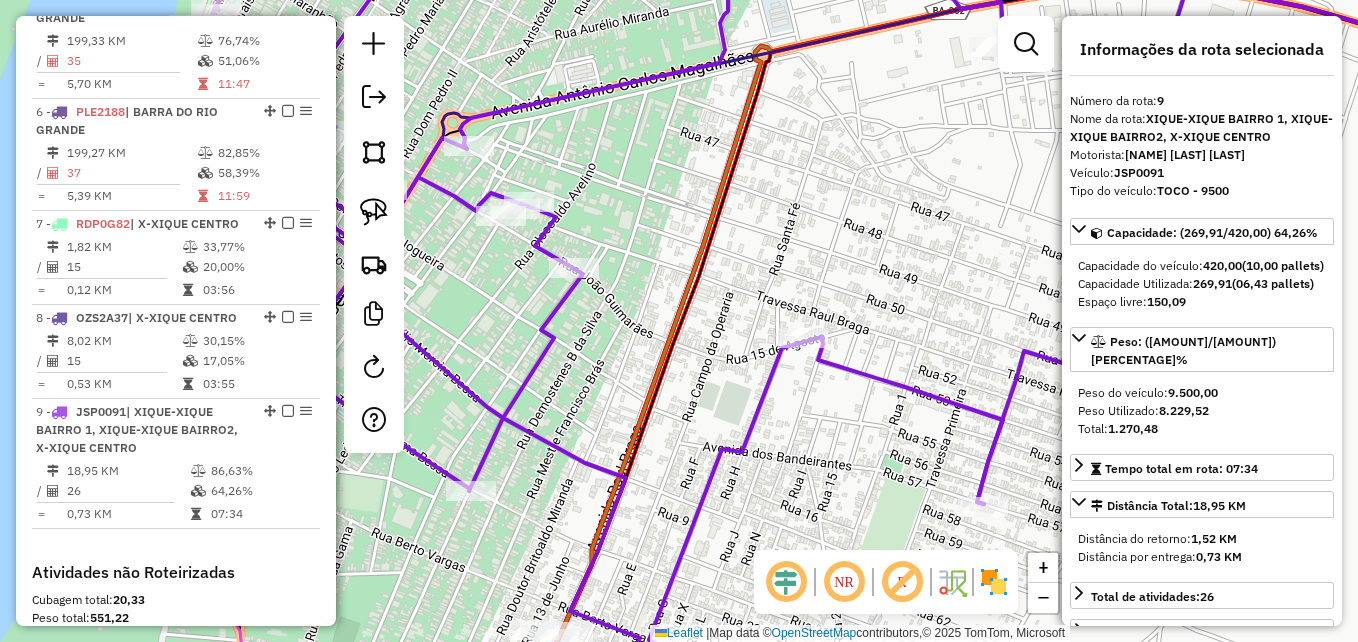 scroll, scrollTop: 1494, scrollLeft: 0, axis: vertical 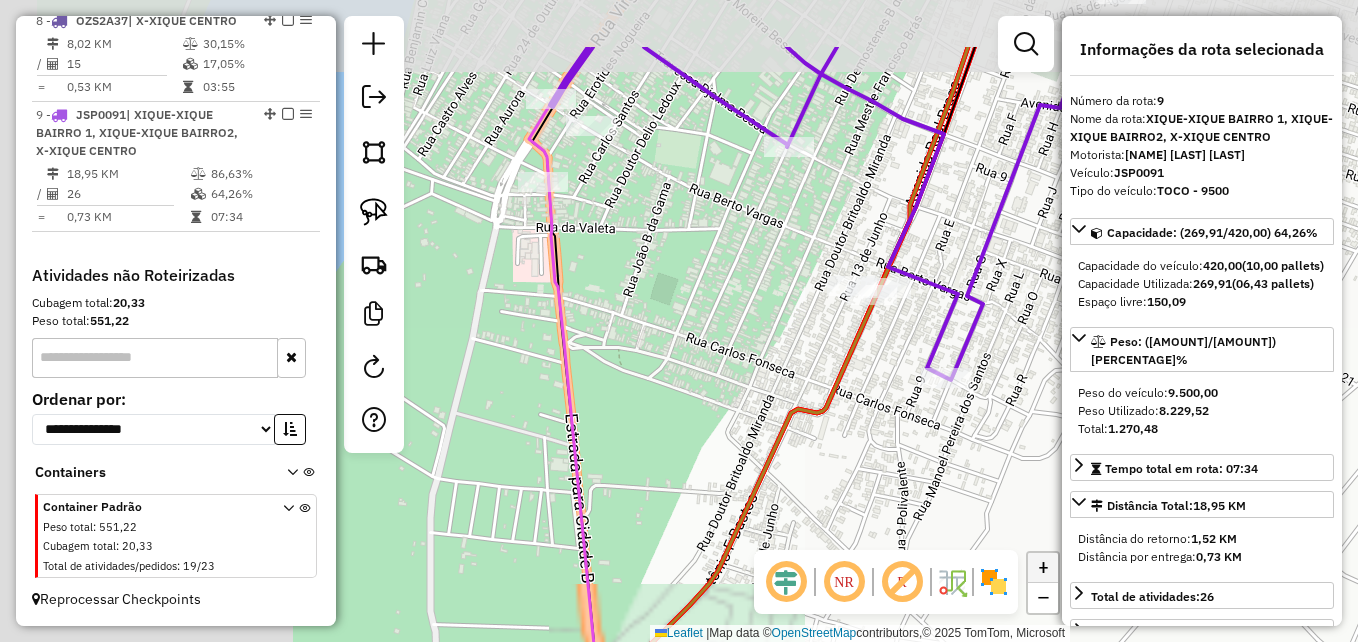 drag, startPoint x: 547, startPoint y: 458, endPoint x: 1057, endPoint y: 565, distance: 521.10364 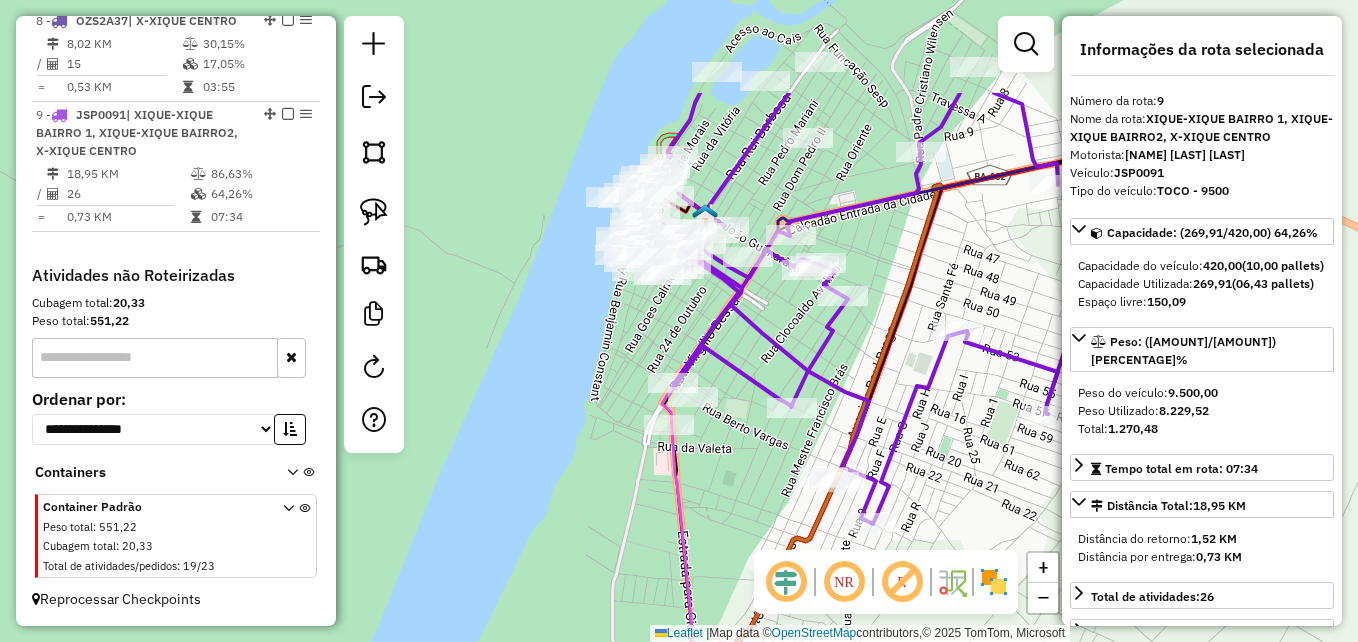 drag, startPoint x: 788, startPoint y: 310, endPoint x: 744, endPoint y: 481, distance: 176.5701 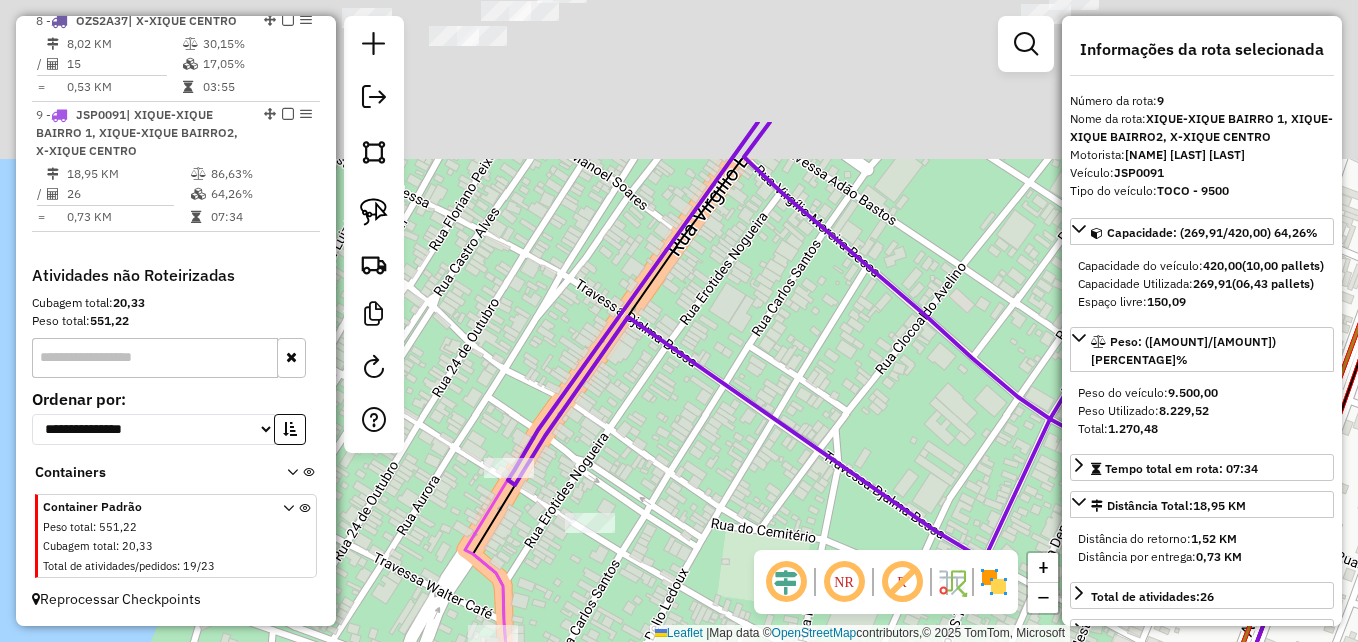 drag, startPoint x: 682, startPoint y: 363, endPoint x: 861, endPoint y: 530, distance: 244.80605 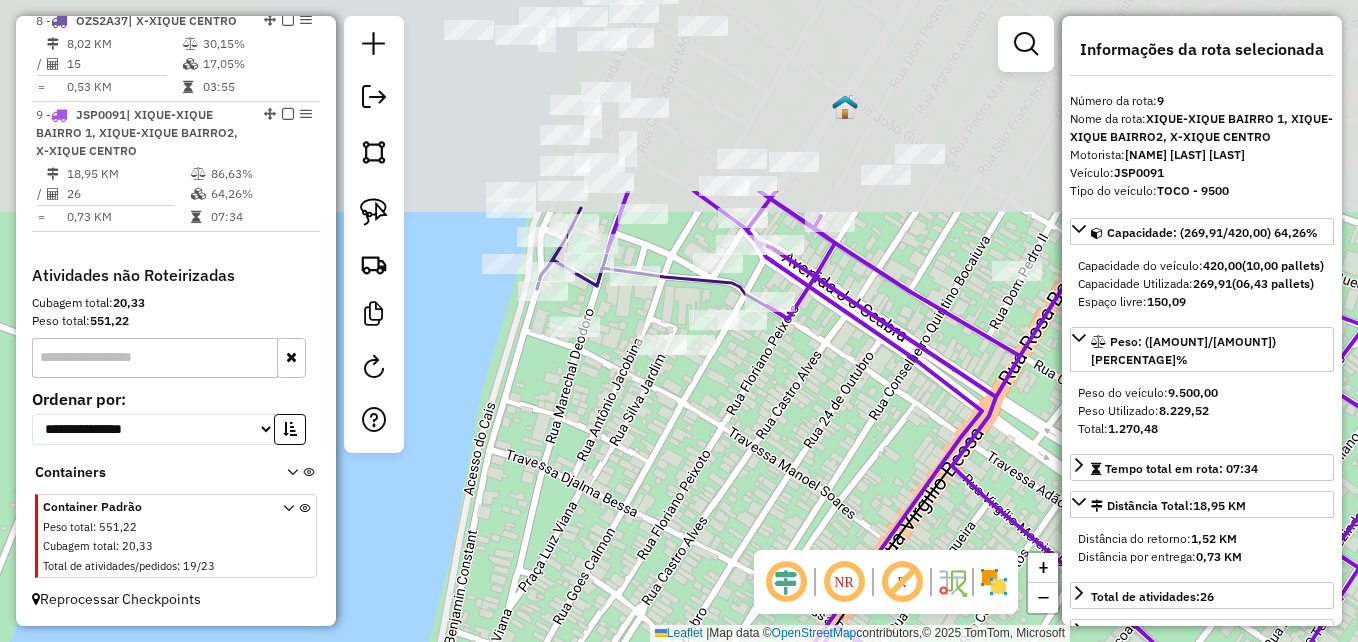 drag, startPoint x: 722, startPoint y: 370, endPoint x: 840, endPoint y: 596, distance: 254.95097 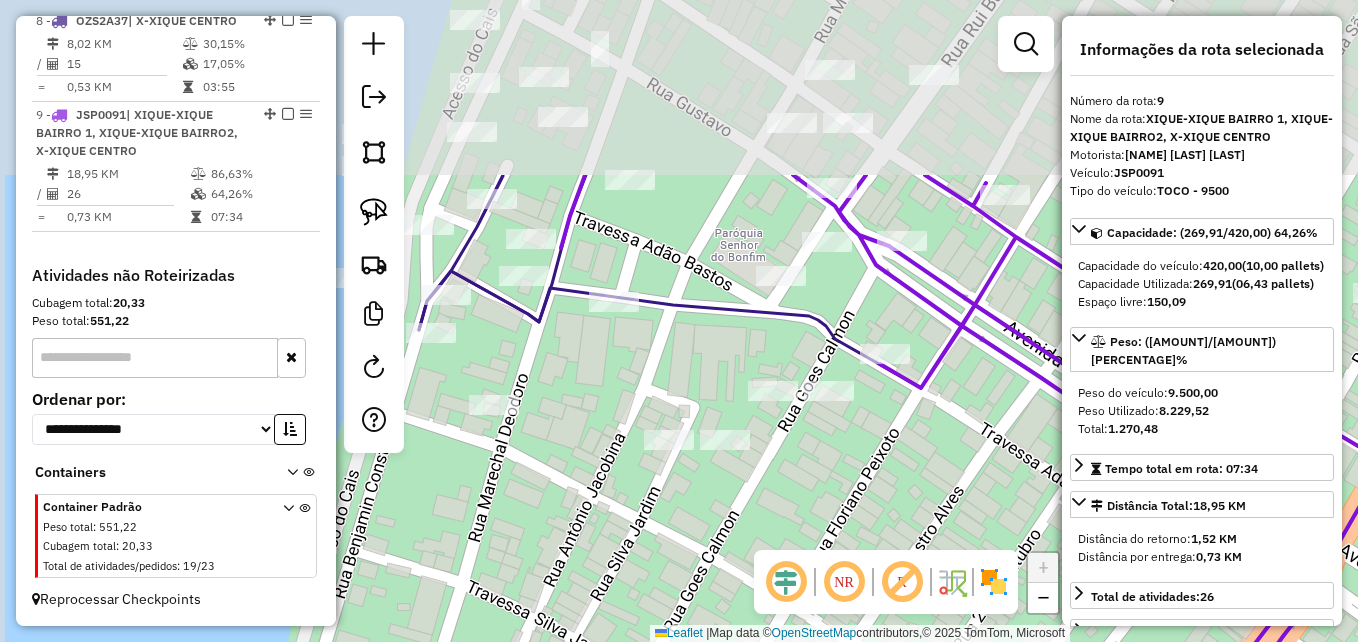 drag, startPoint x: 711, startPoint y: 433, endPoint x: 817, endPoint y: 600, distance: 197.8004 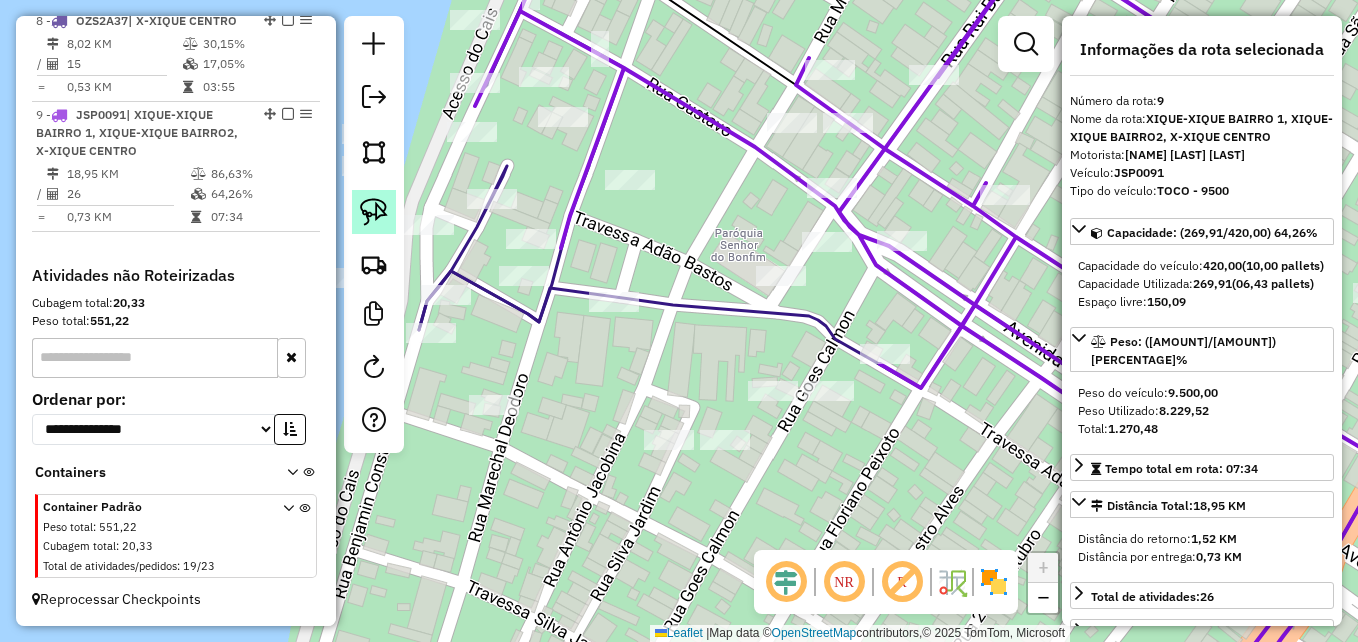 click 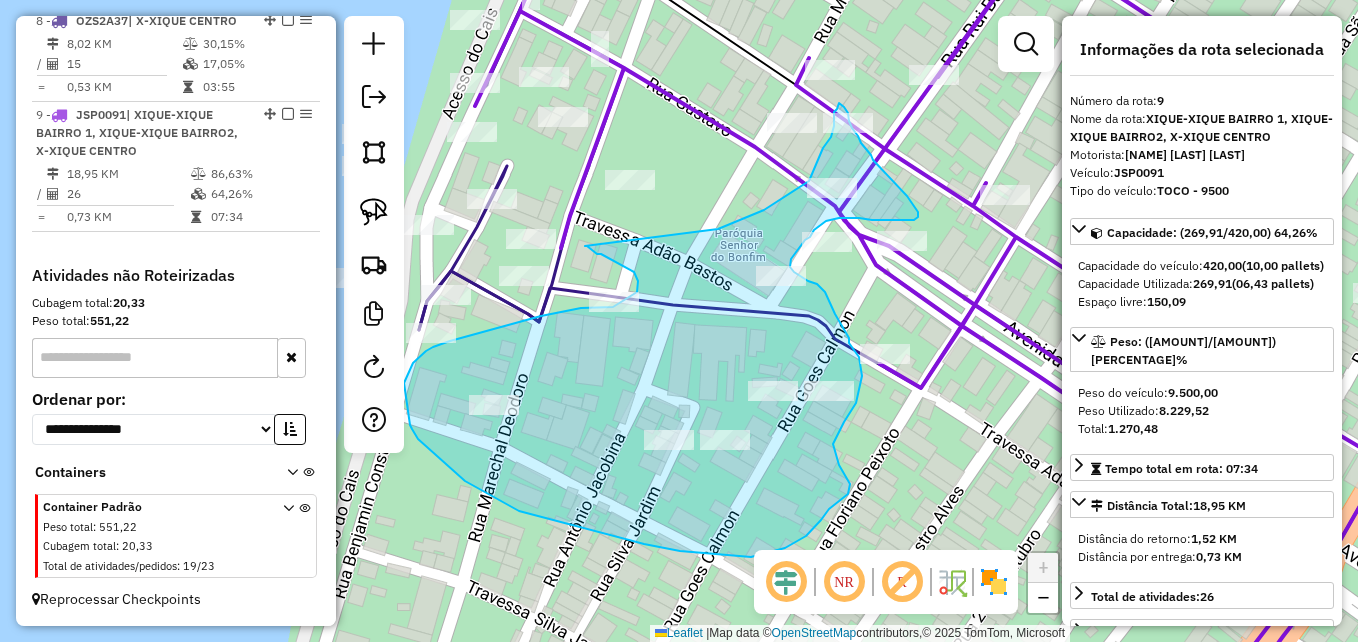 drag, startPoint x: 585, startPoint y: 246, endPoint x: 718, endPoint y: 229, distance: 134.08206 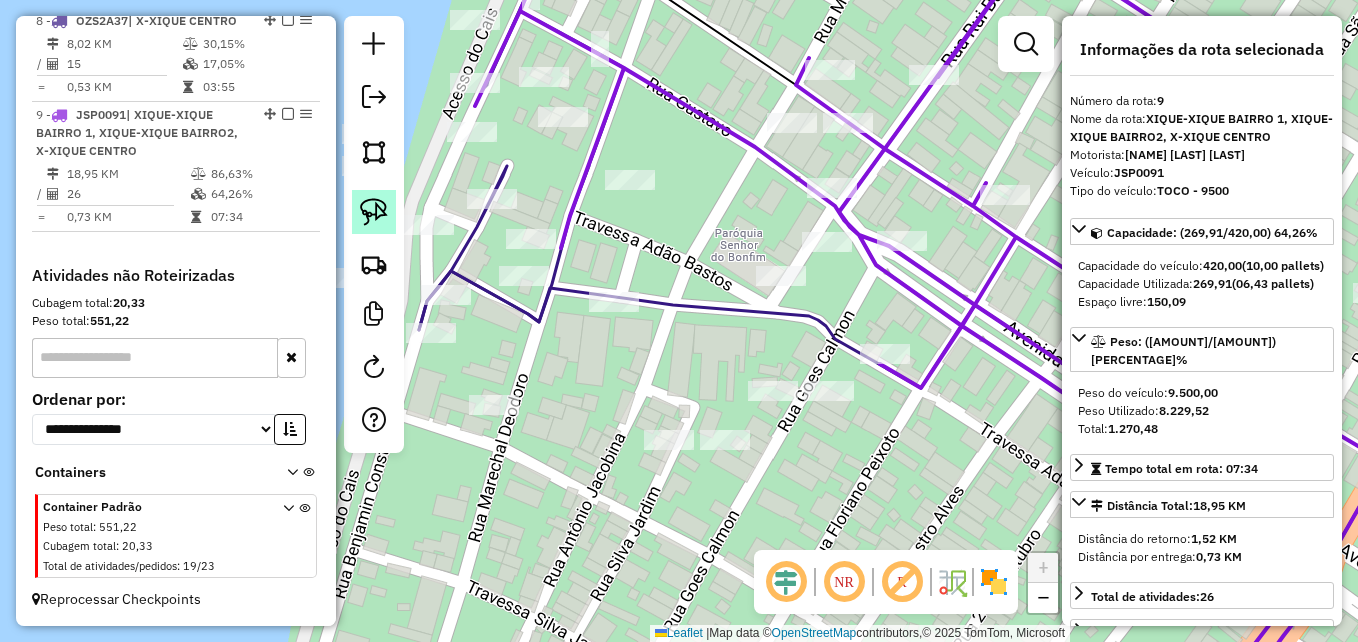 click 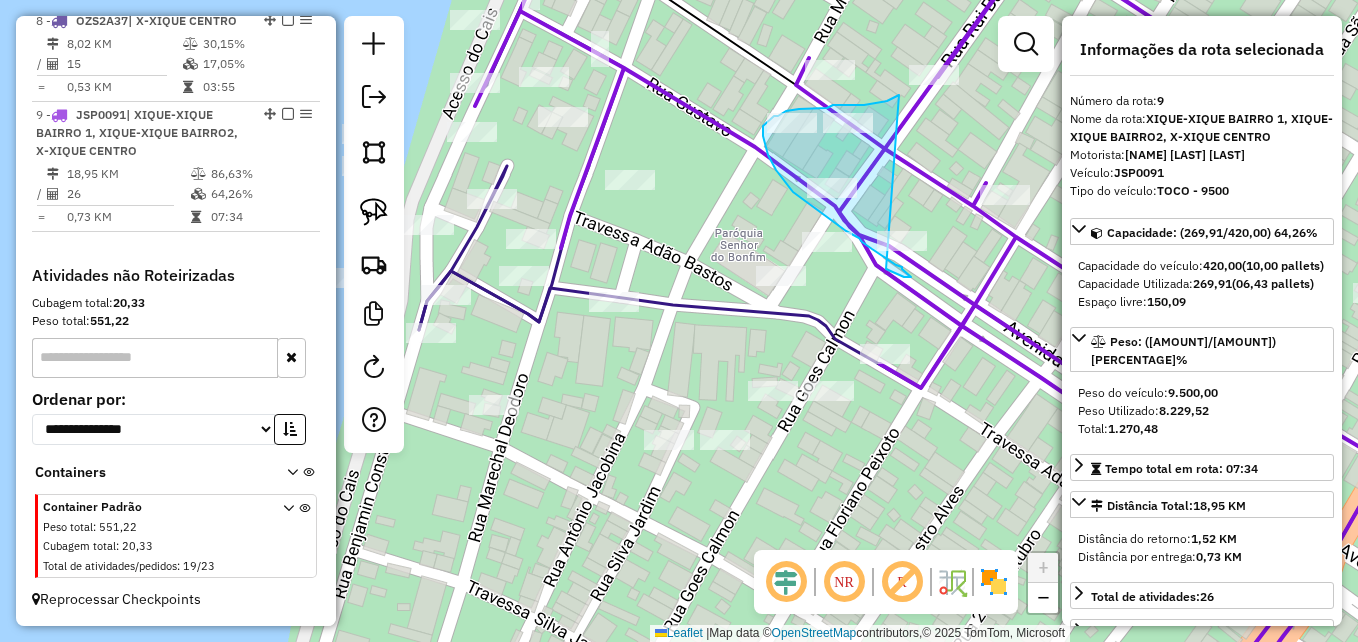 drag, startPoint x: 899, startPoint y: 95, endPoint x: 889, endPoint y: 268, distance: 173.28877 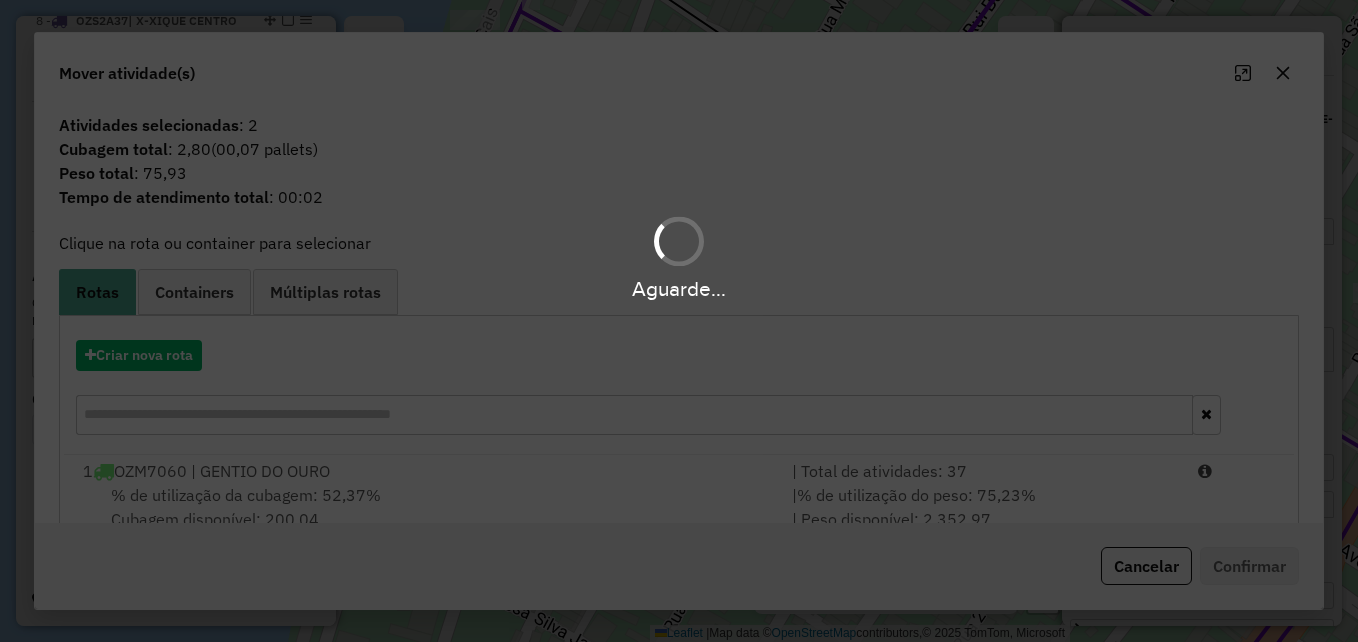 click on "Aguarde..." at bounding box center [679, 321] 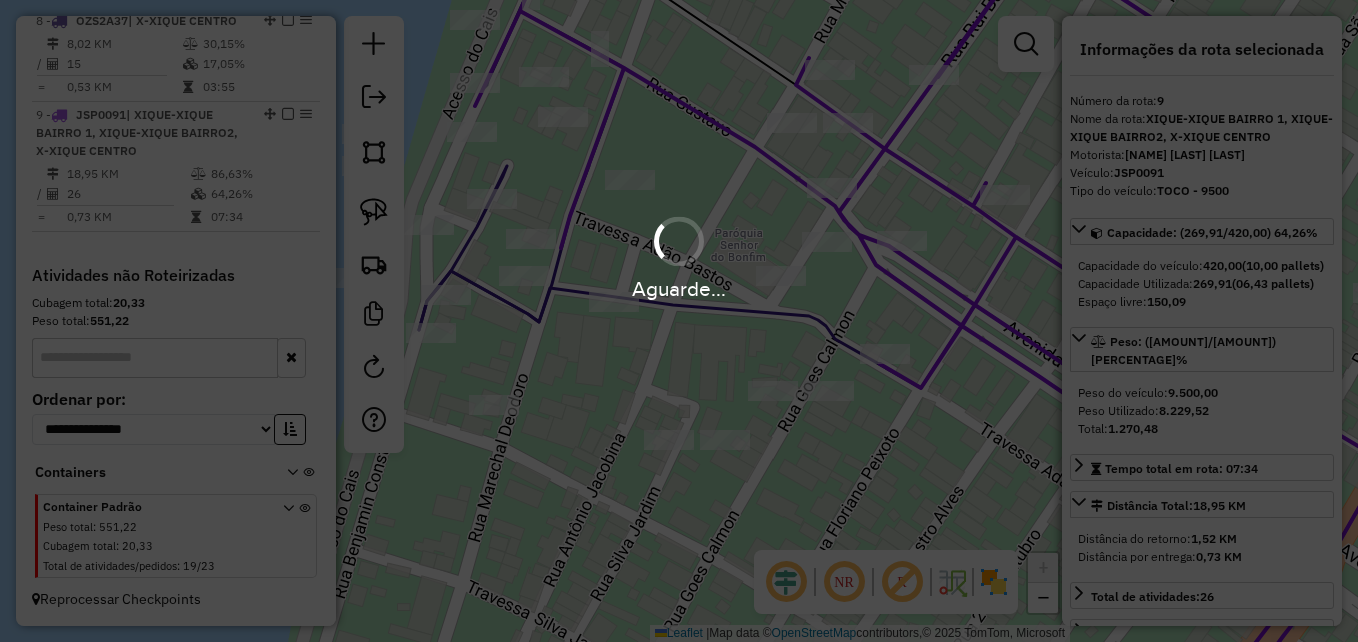 click on "Aguarde..." at bounding box center (679, 288) 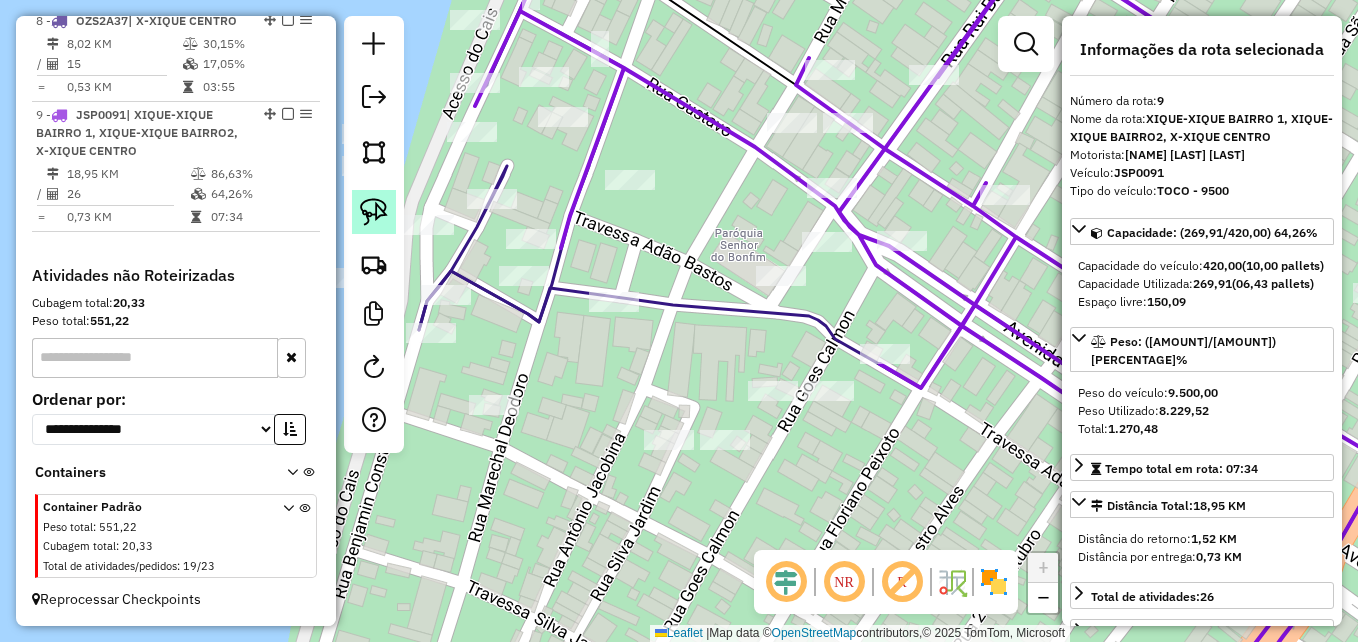 click 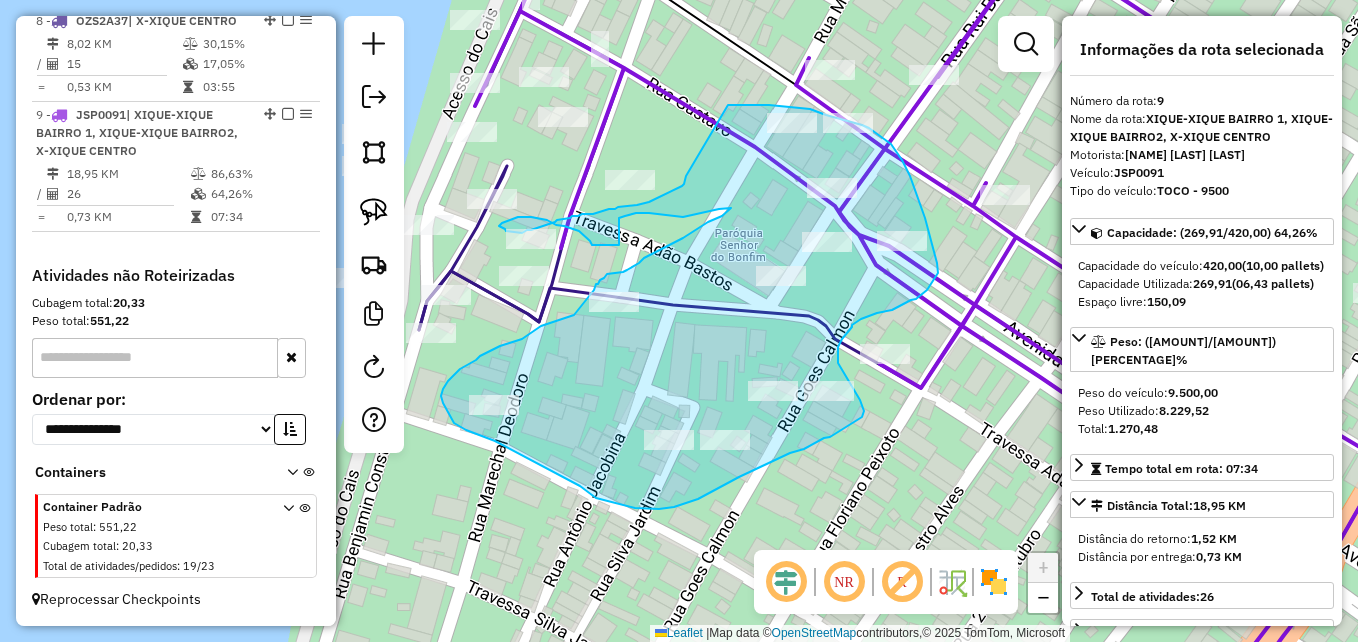 drag, startPoint x: 728, startPoint y: 105, endPoint x: 686, endPoint y: 176, distance: 82.492424 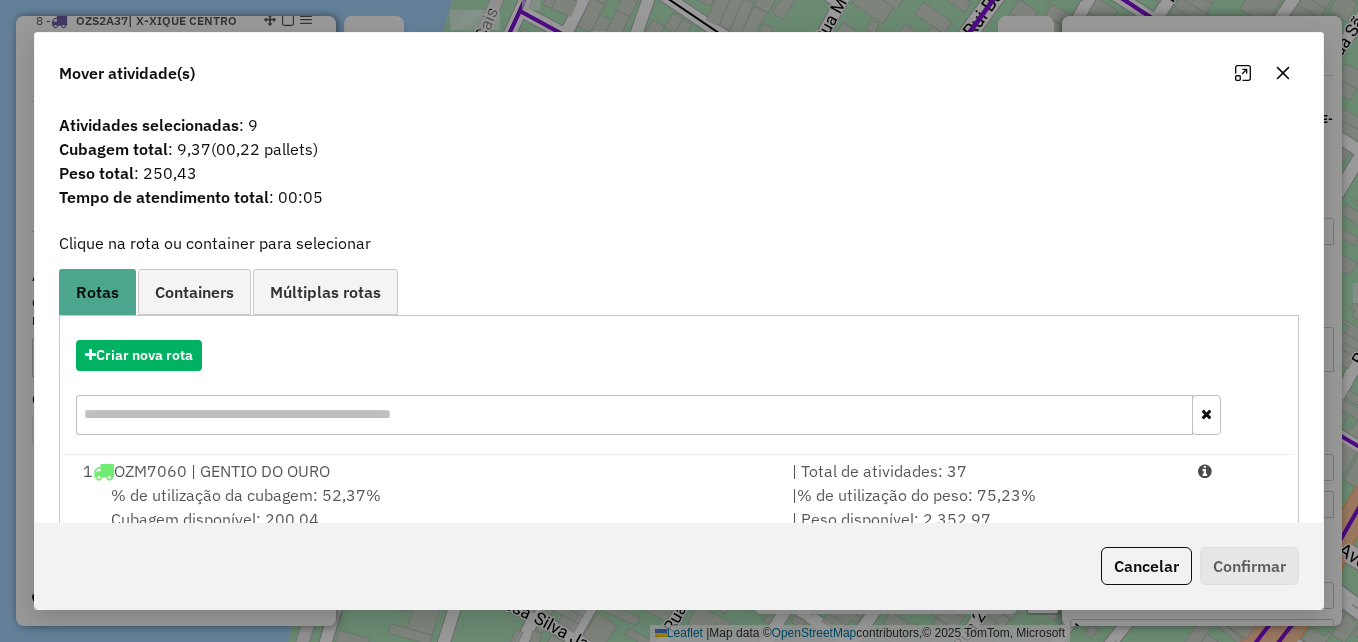 scroll, scrollTop: 300, scrollLeft: 0, axis: vertical 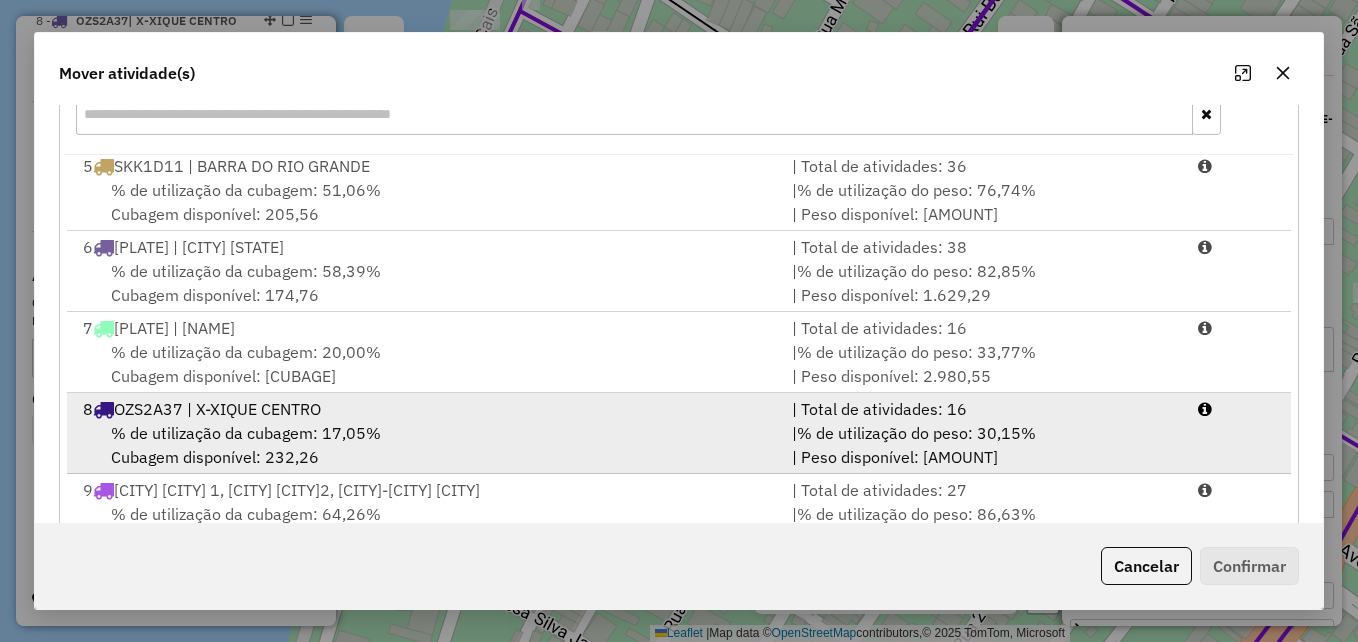 click on "% de utilização da cubagem: [PERCENTAGE]%  Cubagem disponível: [AMOUNT]" at bounding box center [425, 445] 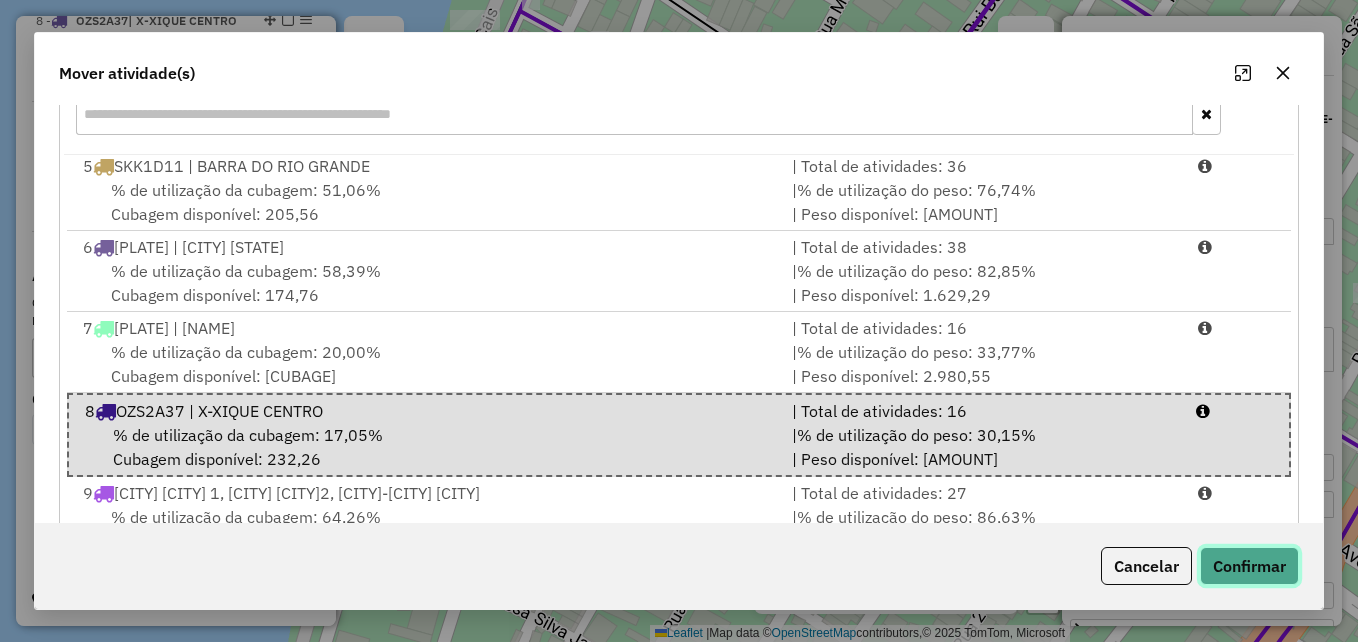 click on "Confirmar" 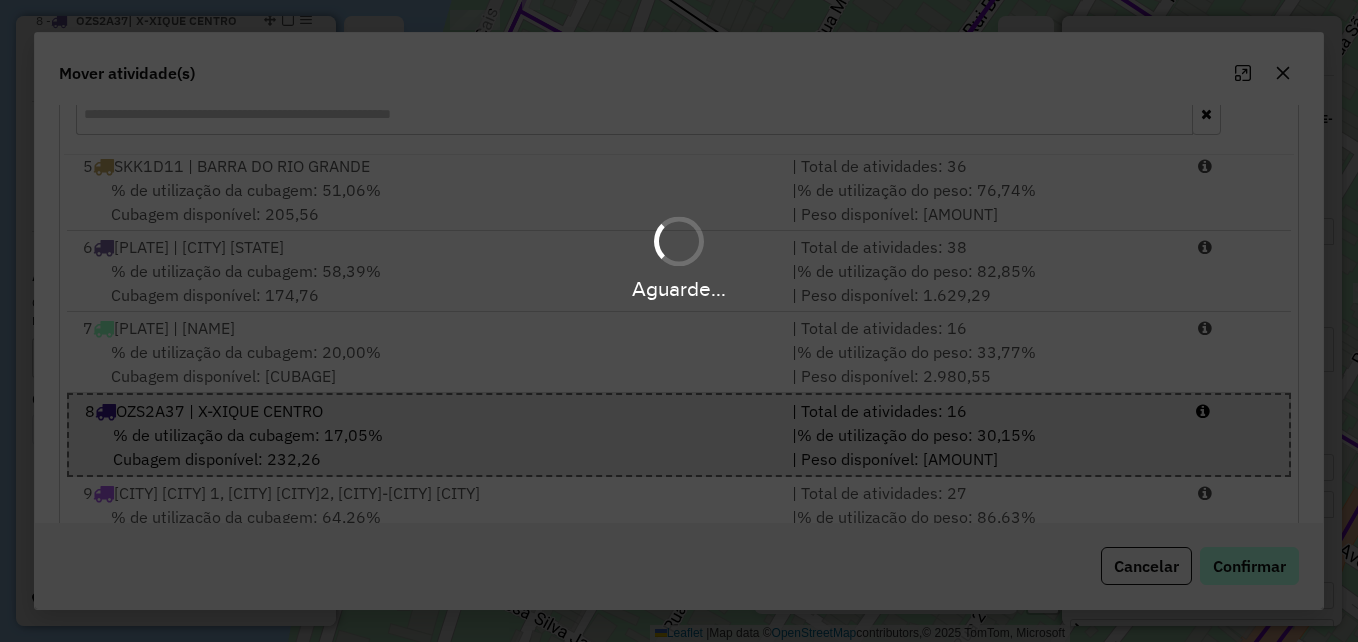 scroll, scrollTop: 0, scrollLeft: 0, axis: both 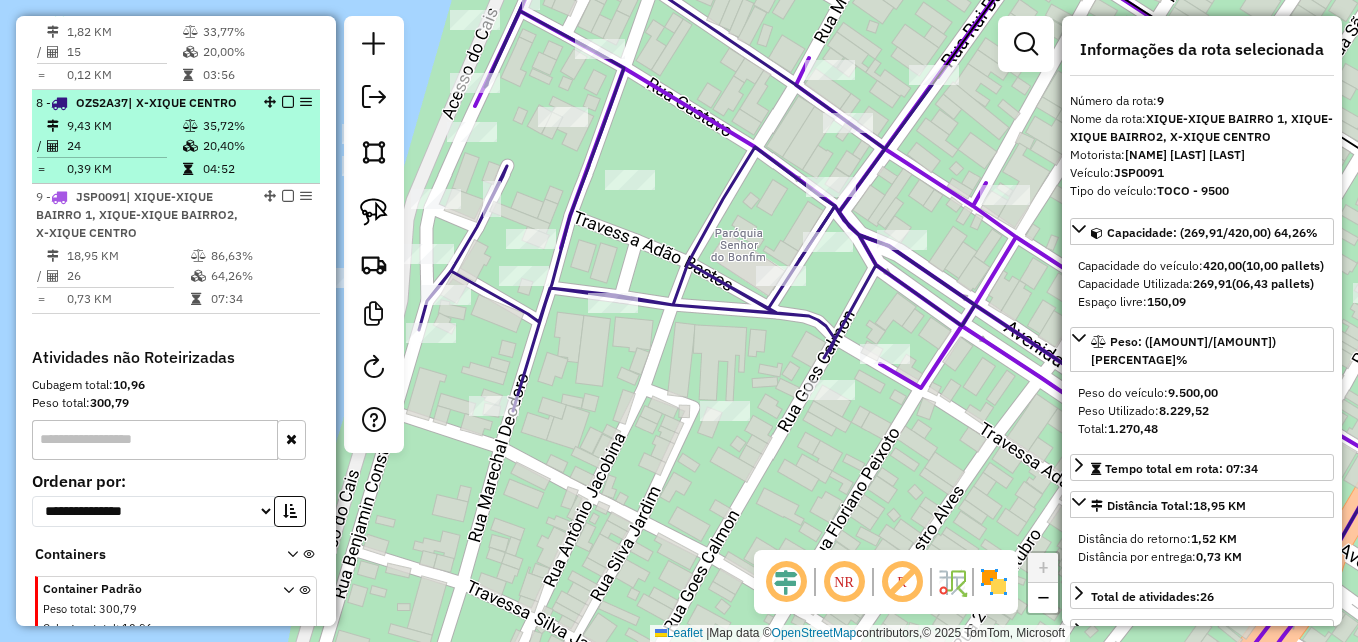 click on "| X-XIQUE CENTRO" at bounding box center [182, 102] 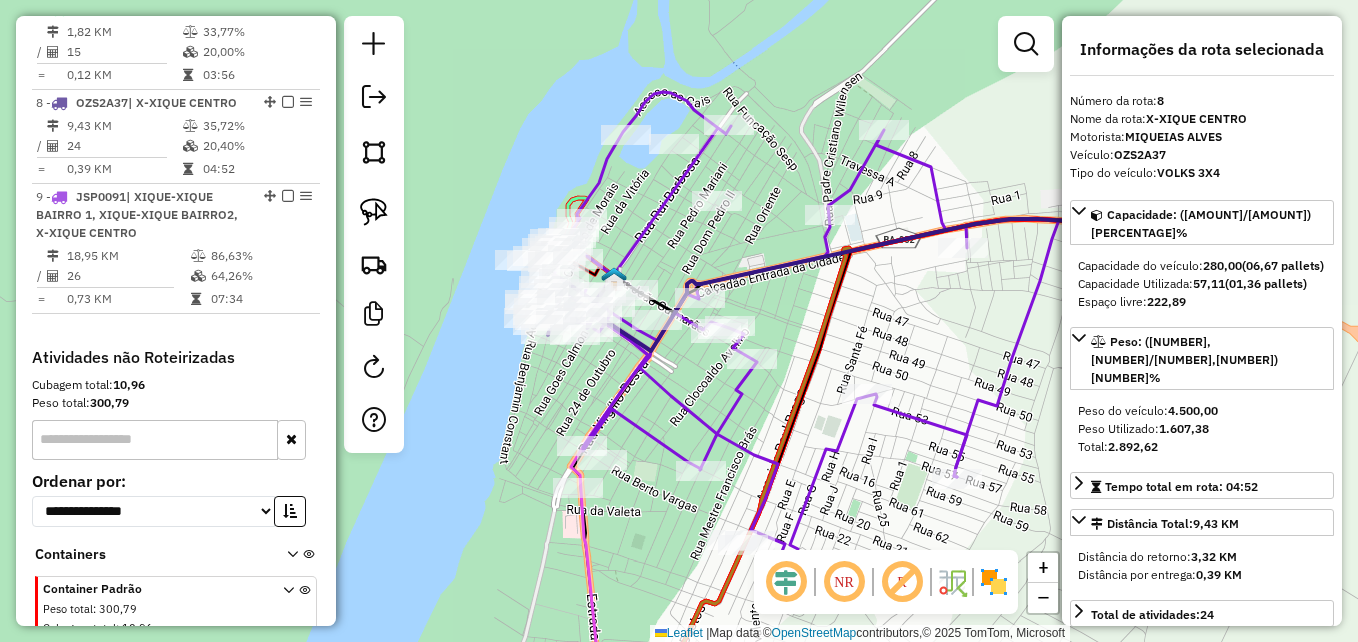drag, startPoint x: 547, startPoint y: 460, endPoint x: 745, endPoint y: 435, distance: 199.57204 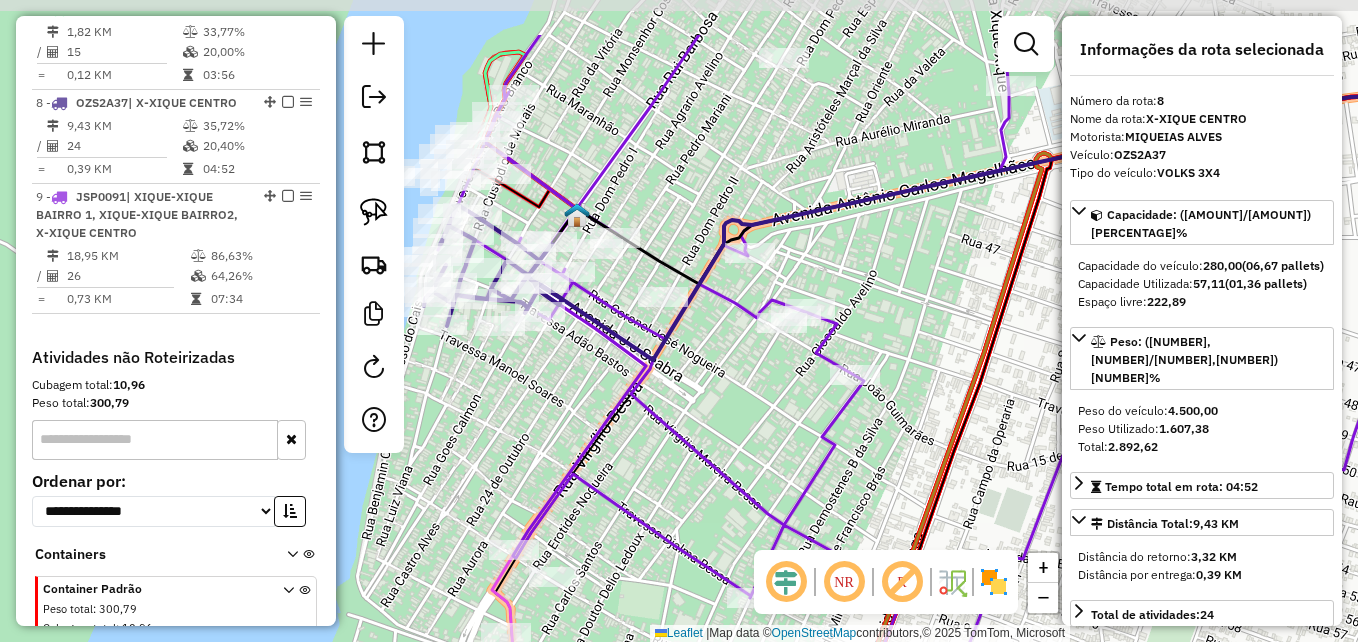 drag, startPoint x: 625, startPoint y: 305, endPoint x: 700, endPoint y: 404, distance: 124.20145 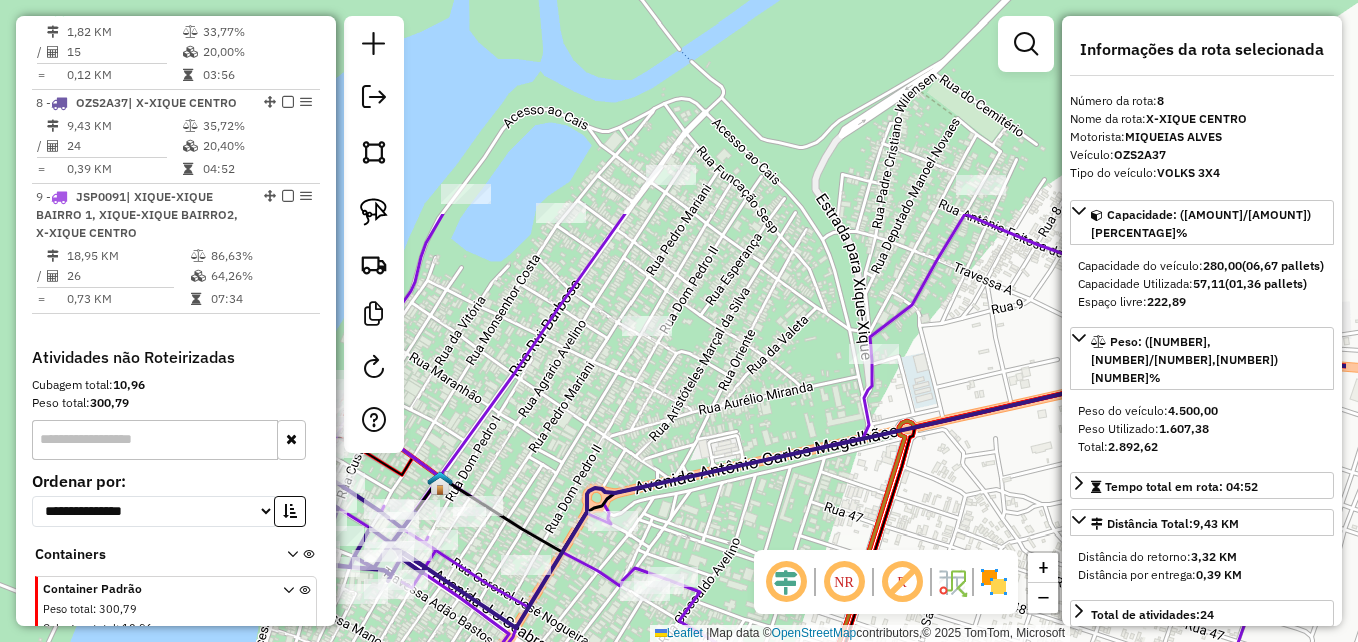 drag, startPoint x: 989, startPoint y: 253, endPoint x: 866, endPoint y: 477, distance: 255.54843 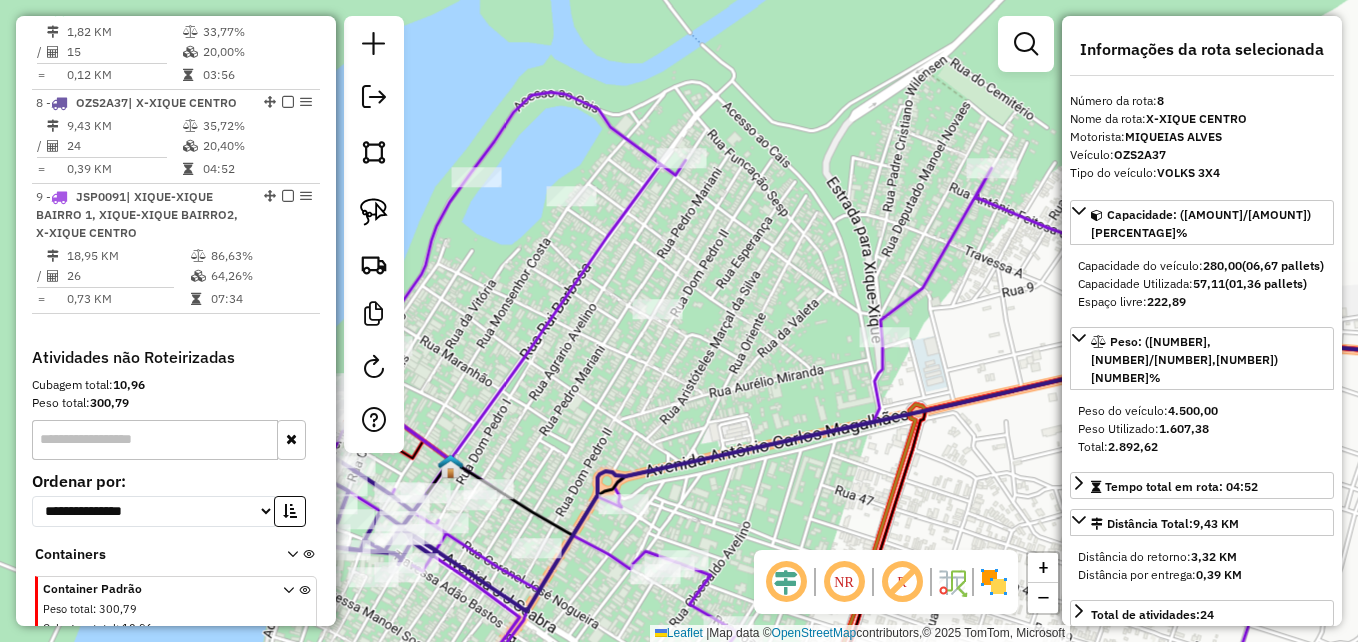 drag, startPoint x: 866, startPoint y: 477, endPoint x: 885, endPoint y: 432, distance: 48.8467 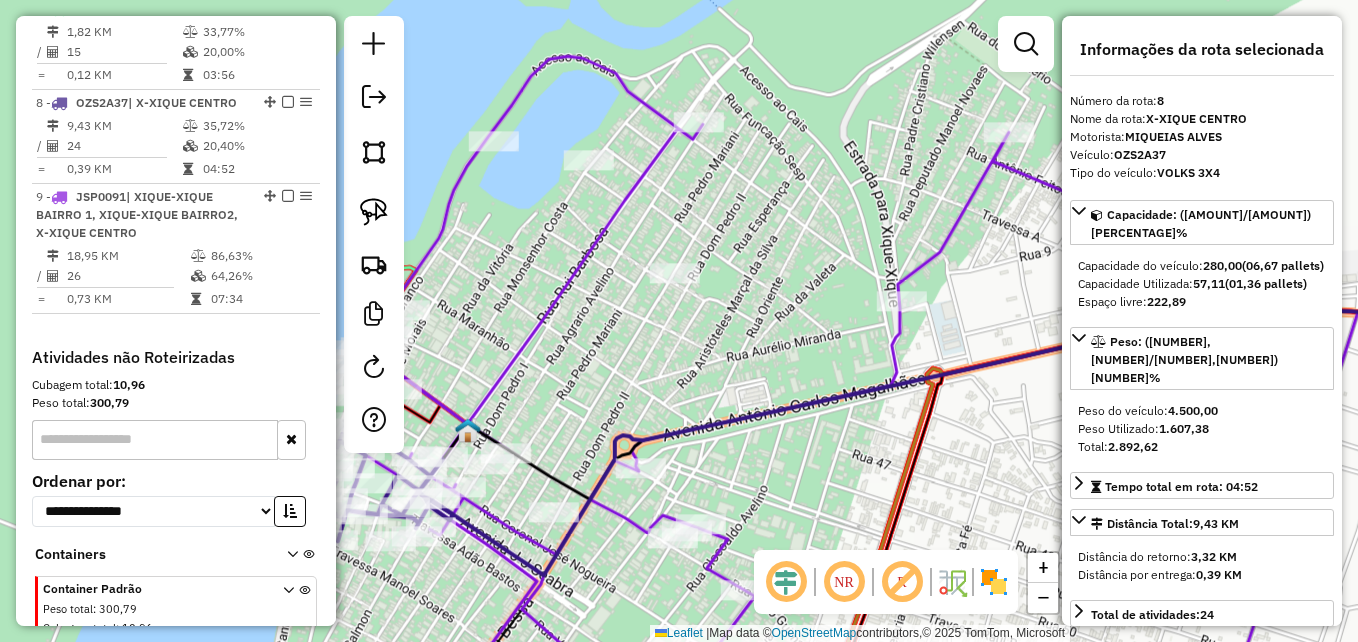 drag, startPoint x: 885, startPoint y: 432, endPoint x: 894, endPoint y: 402, distance: 31.320919 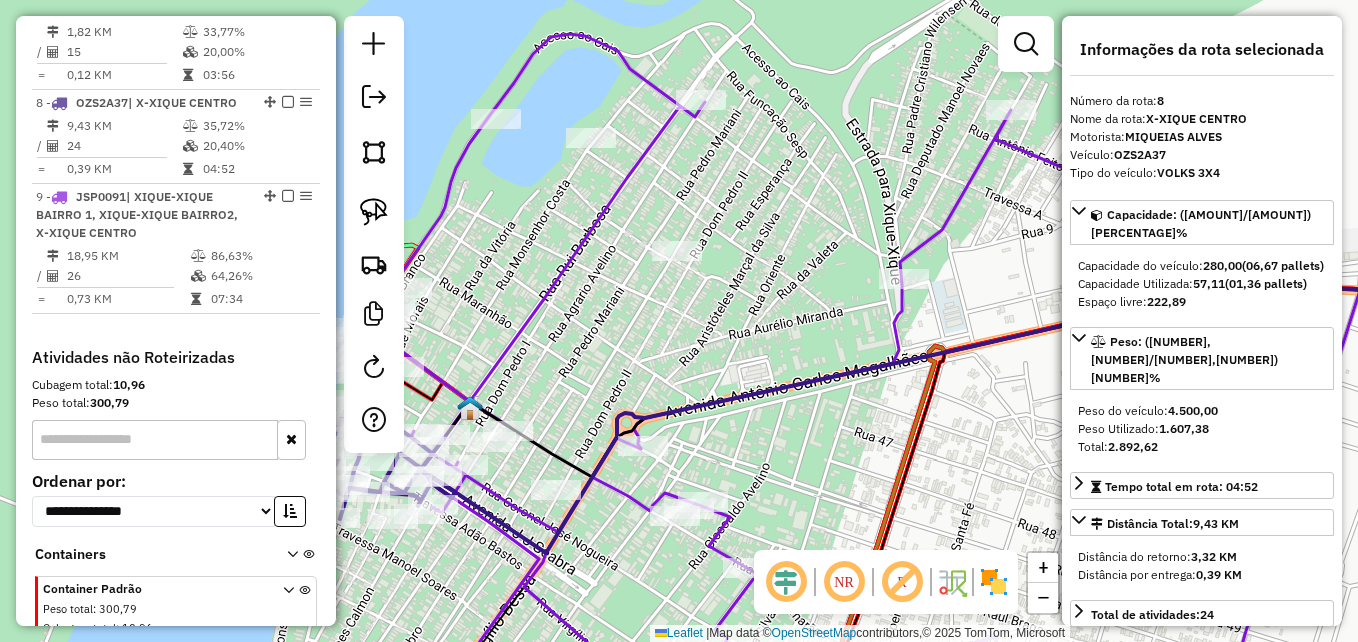 click on "Janela de atendimento Grade de atendimento Capacidade Transportadoras Veículos Cliente Pedidos  Rotas Selecione os dias de semana para filtrar as janelas de atendimento  Seg   Ter   Qua   Qui   Sex   Sáb   Dom  Informe o período da janela de atendimento: De: Até:  Filtrar exatamente a janela do cliente  Considerar janela de atendimento padrão  Selecione os dias de semana para filtrar as grades de atendimento  Seg   Ter   Qua   Qui   Sex   Sáb   Dom   Considerar clientes sem dia de atendimento cadastrado  Clientes fora do dia de atendimento selecionado Filtrar as atividades entre os valores definidos abaixo:  Peso mínimo:   Peso máximo:   Cubagem mínima:   Cubagem máxima:   De:   Até:  Filtrar as atividades entre o tempo de atendimento definido abaixo:  De:   Até:   Considerar capacidade total dos clientes não roteirizados Transportadora: Selecione um ou mais itens Tipo de veículo: Selecione um ou mais itens Veículo: Selecione um ou mais itens Motorista: Selecione um ou mais itens Nome: Rótulo:" 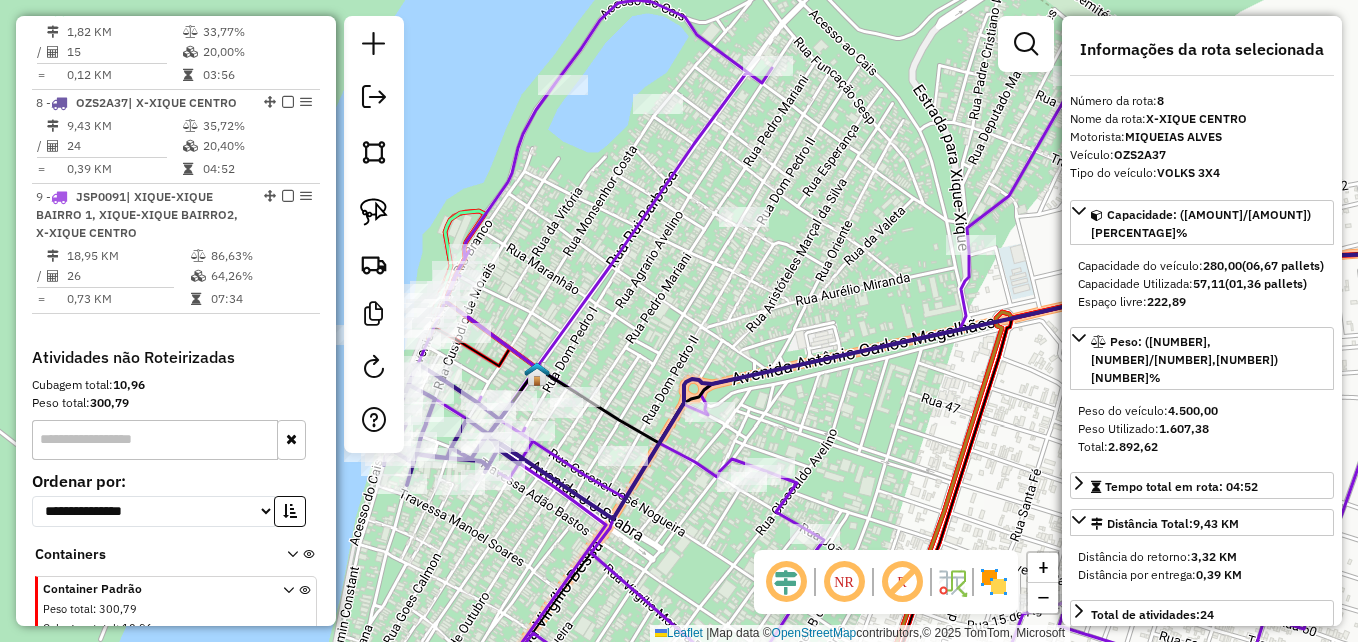 drag, startPoint x: 590, startPoint y: 324, endPoint x: 657, endPoint y: 290, distance: 75.13322 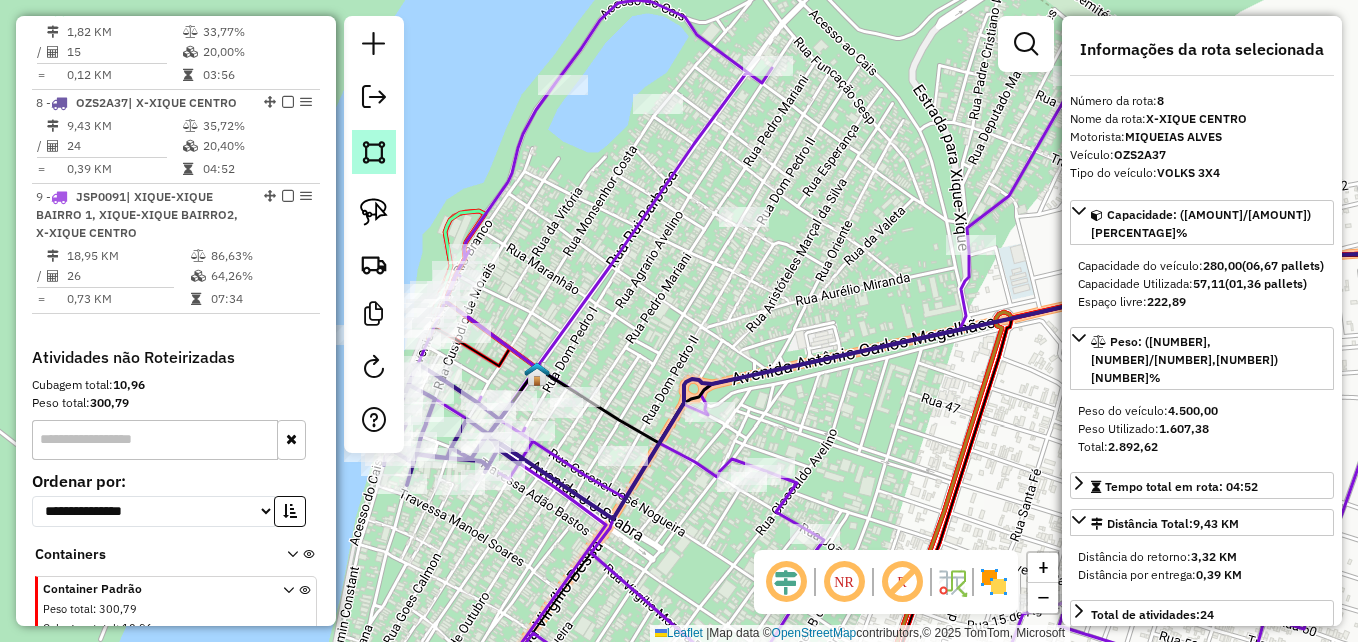 click 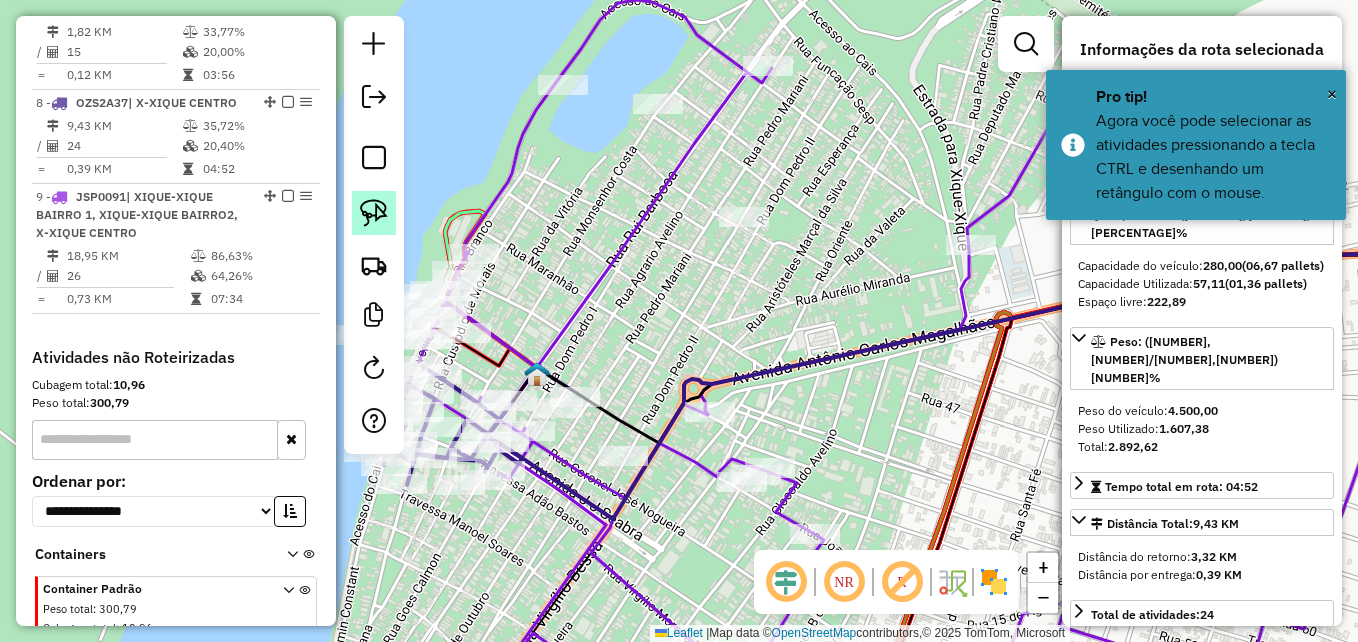 click 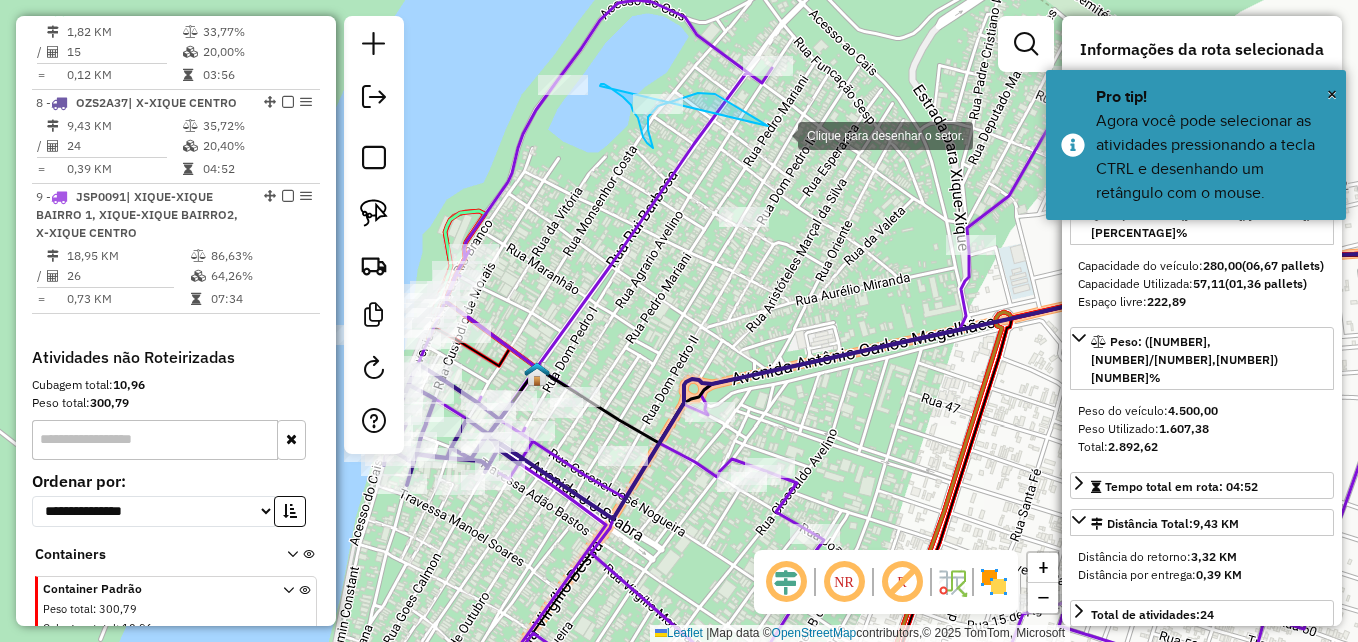 drag, startPoint x: 600, startPoint y: 86, endPoint x: 802, endPoint y: 169, distance: 218.38727 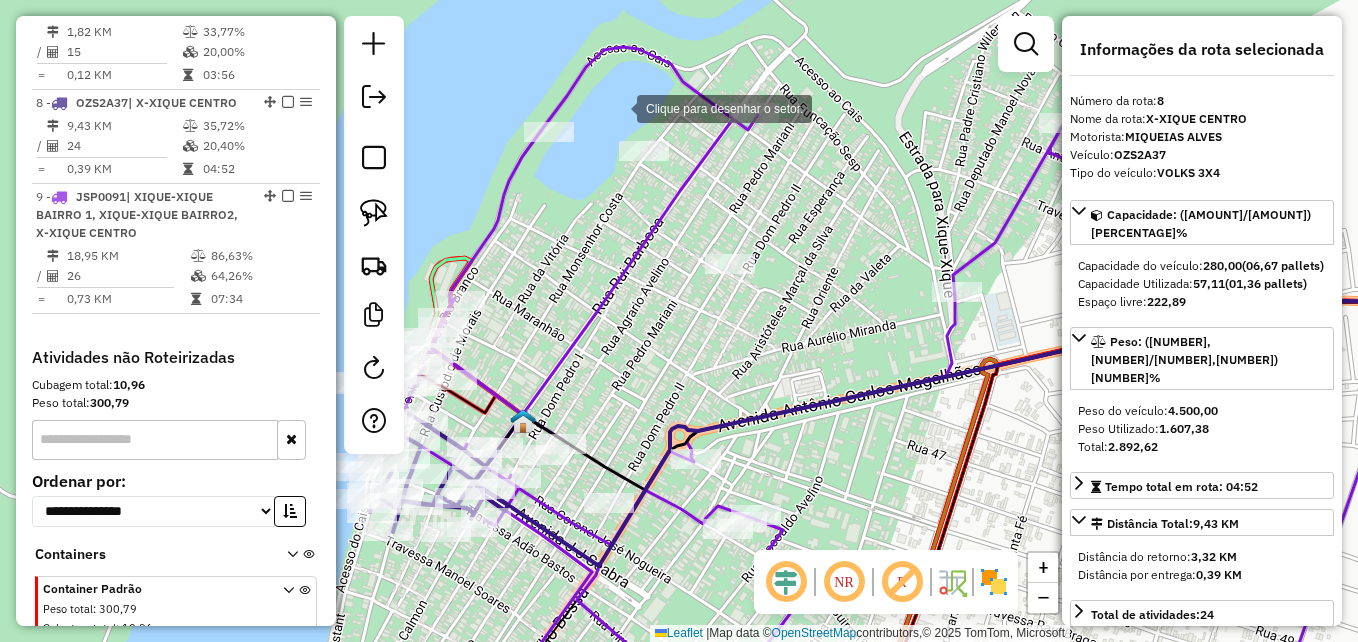 drag, startPoint x: 631, startPoint y: 51, endPoint x: 617, endPoint y: 120, distance: 70.40597 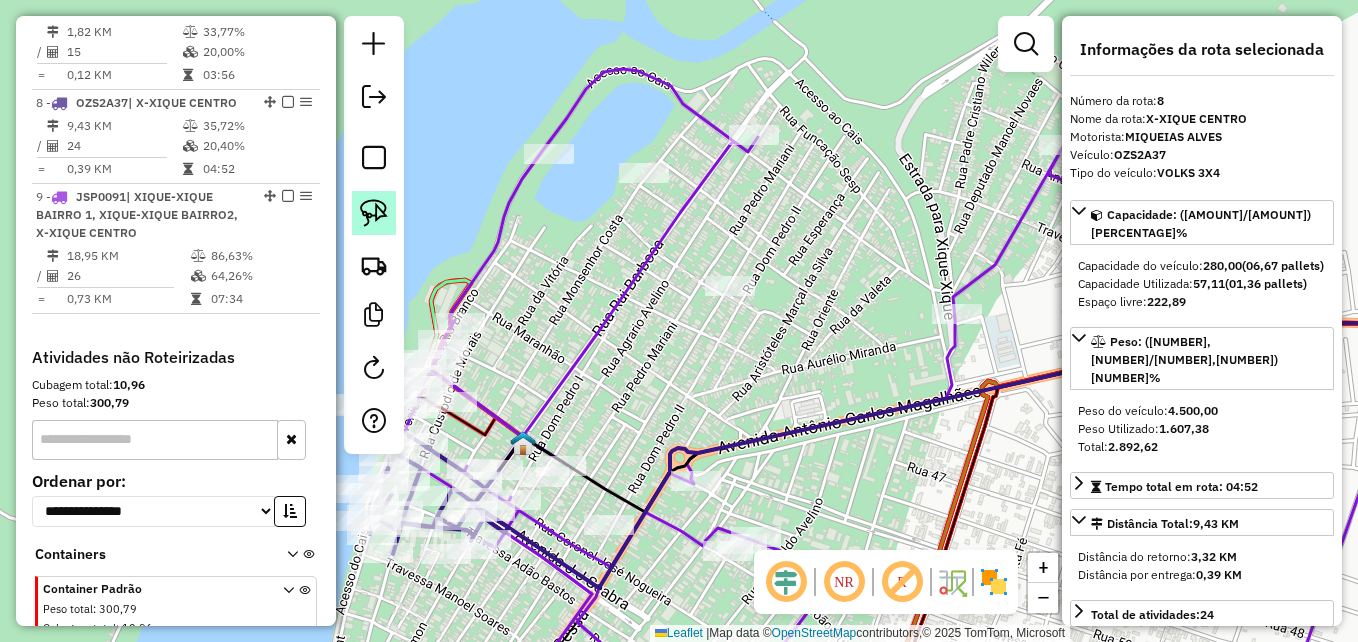 click 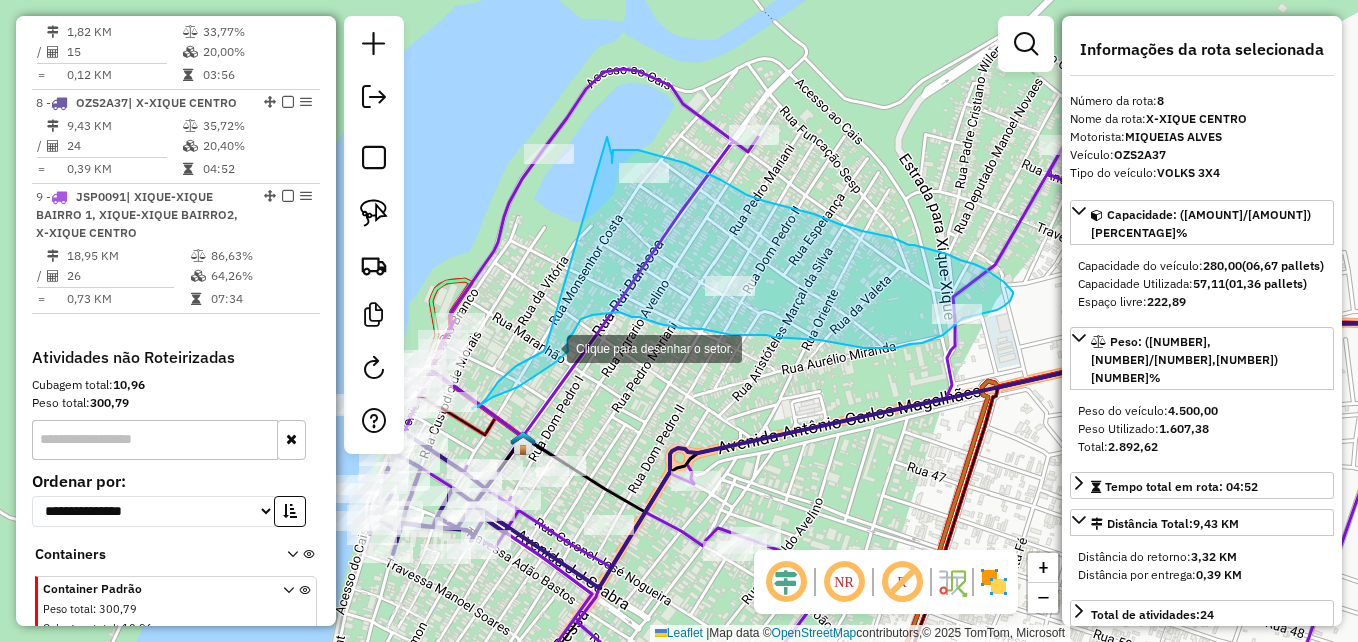 drag, startPoint x: 607, startPoint y: 137, endPoint x: 547, endPoint y: 345, distance: 216.48094 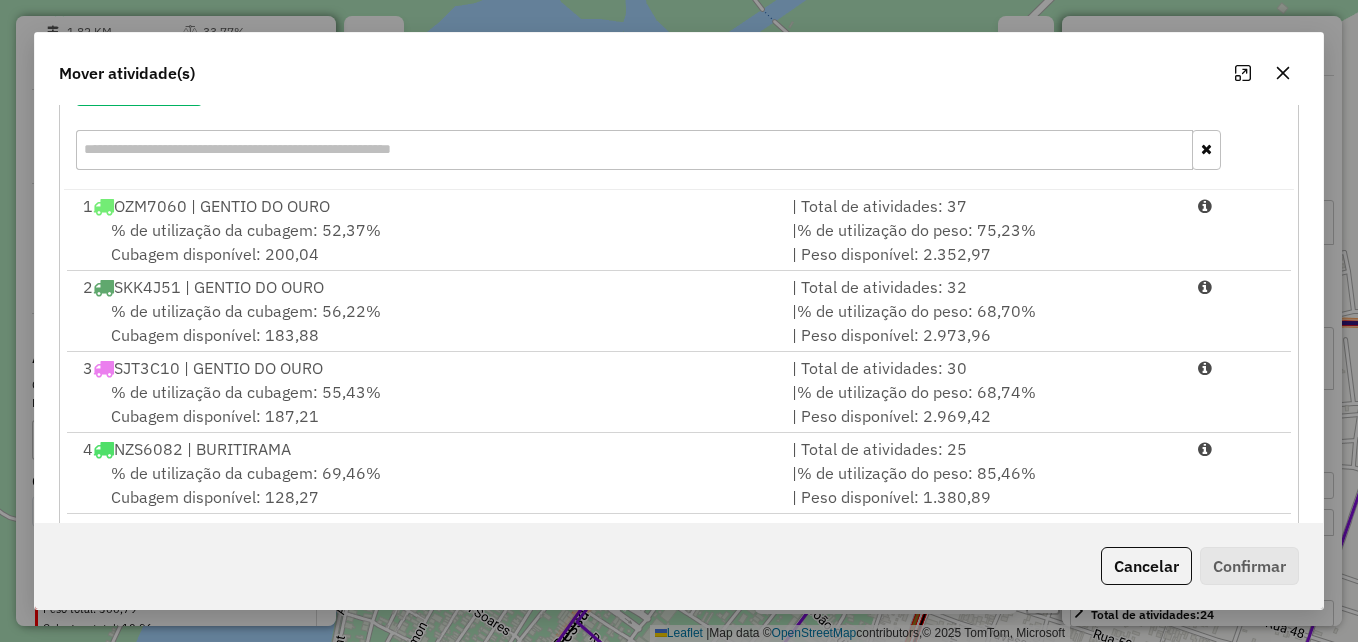 scroll, scrollTop: 366, scrollLeft: 0, axis: vertical 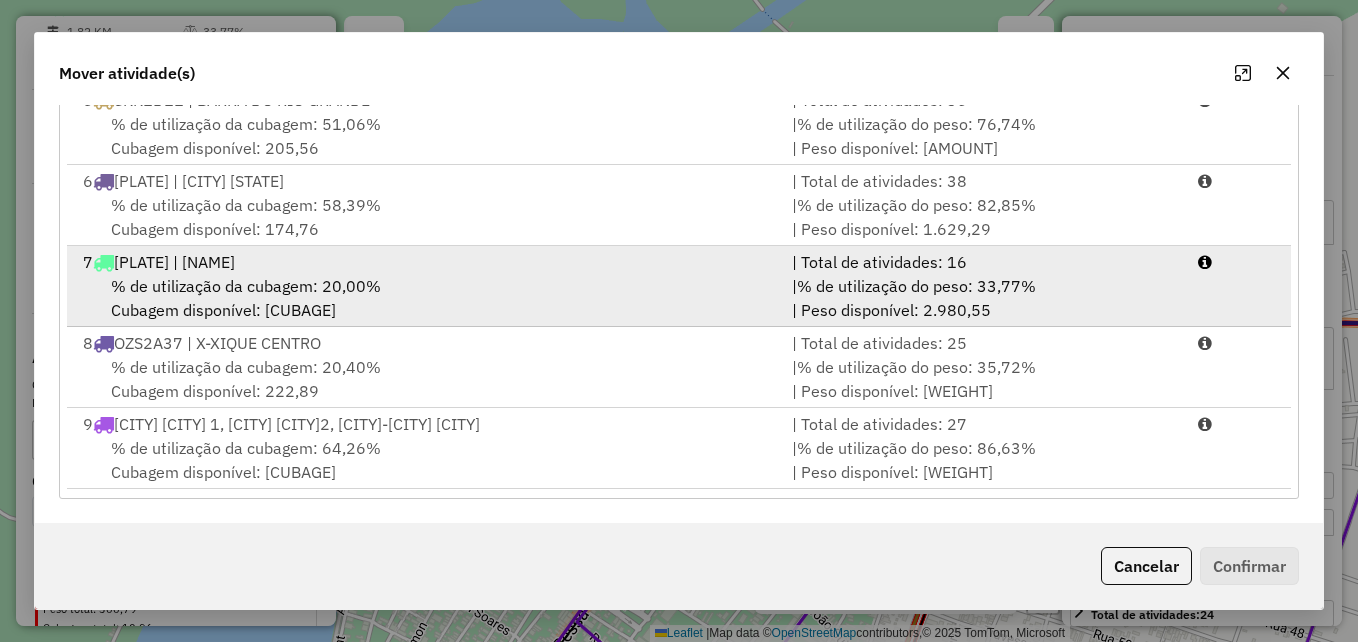 click on "% de utilização da cubagem: 20,00%" at bounding box center [246, 286] 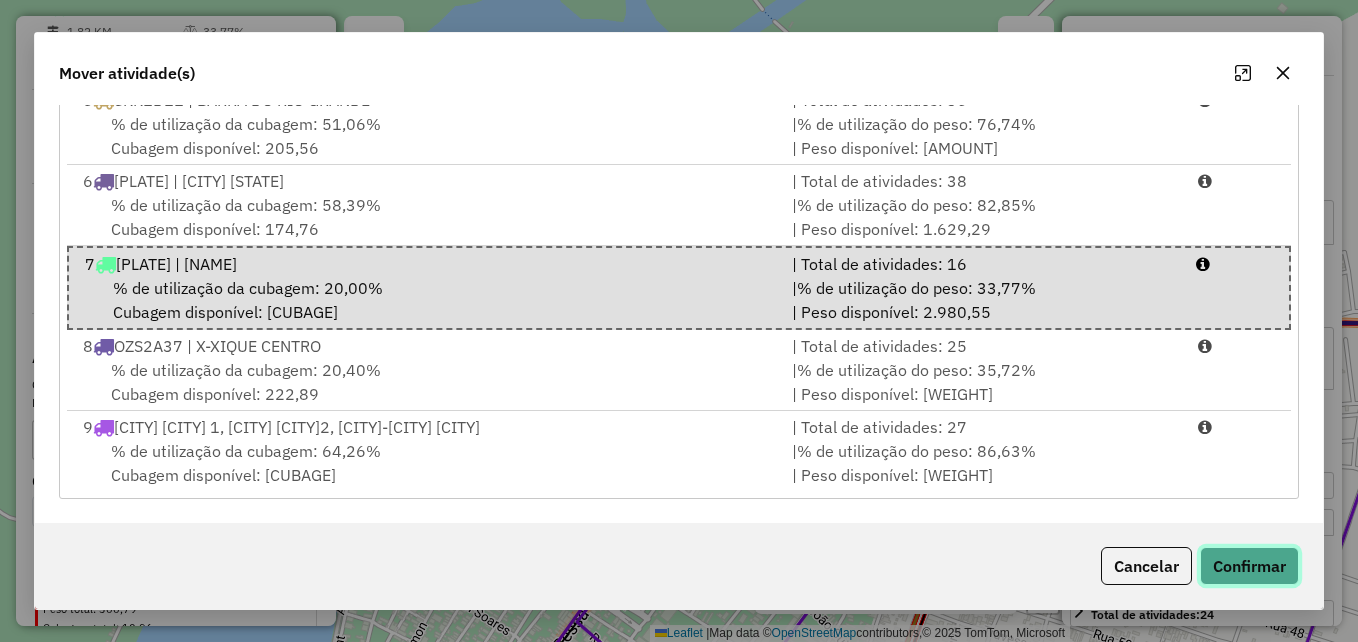 click on "Confirmar" 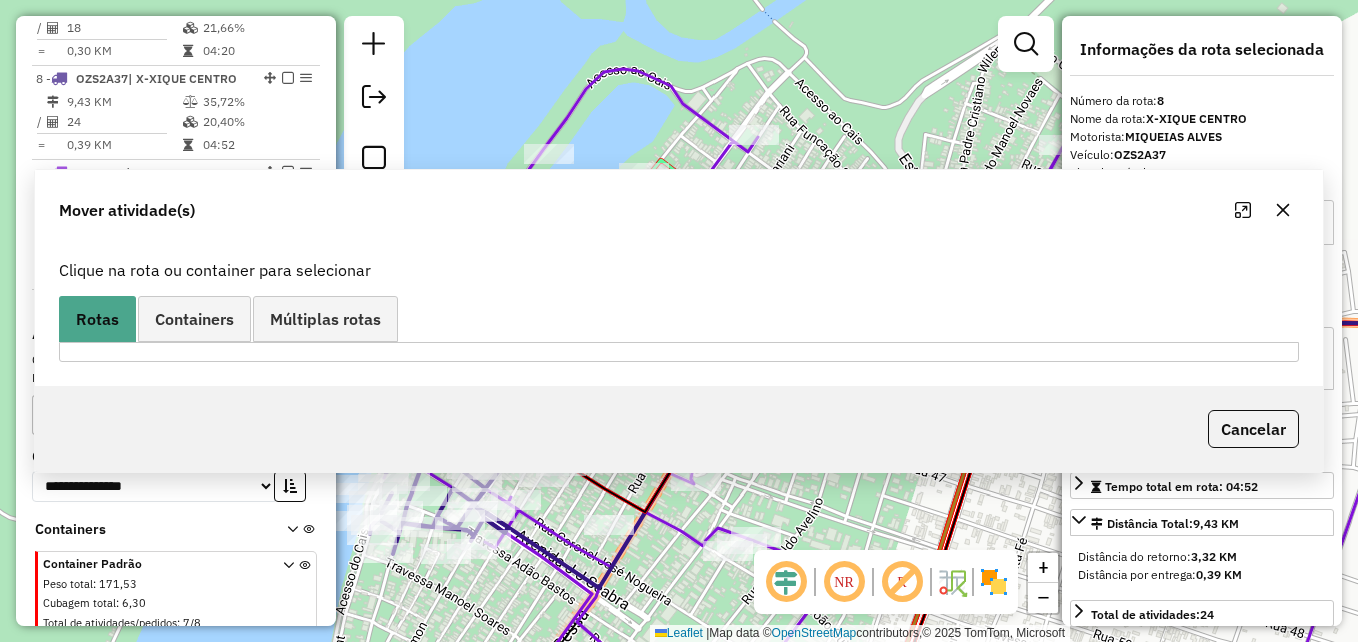 scroll, scrollTop: 0, scrollLeft: 0, axis: both 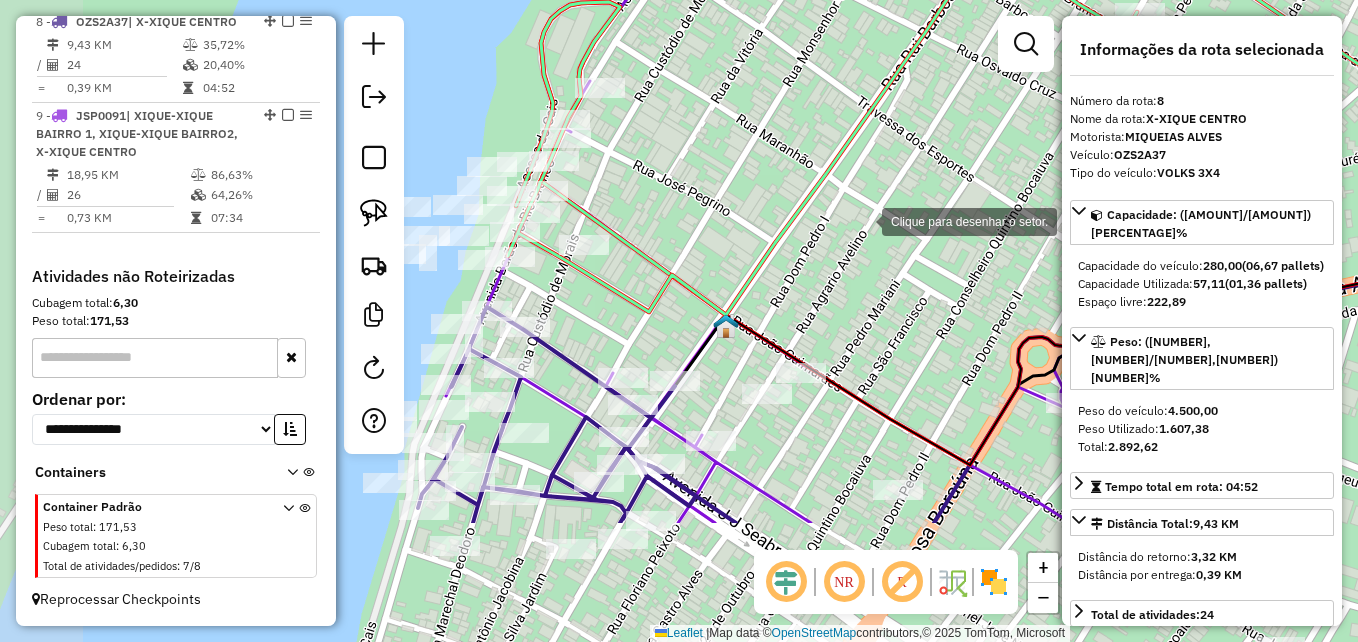 drag, startPoint x: 557, startPoint y: 406, endPoint x: 862, endPoint y: 220, distance: 357.2408 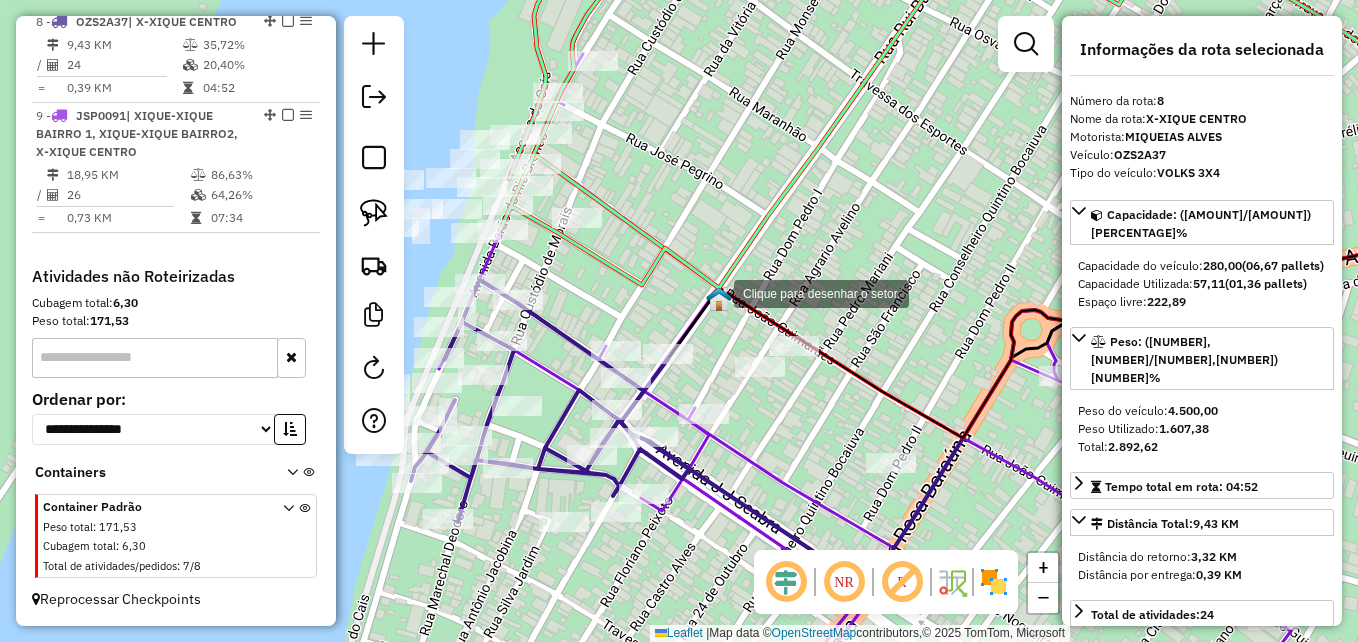 drag, startPoint x: 715, startPoint y: 299, endPoint x: 711, endPoint y: 288, distance: 11.7046995 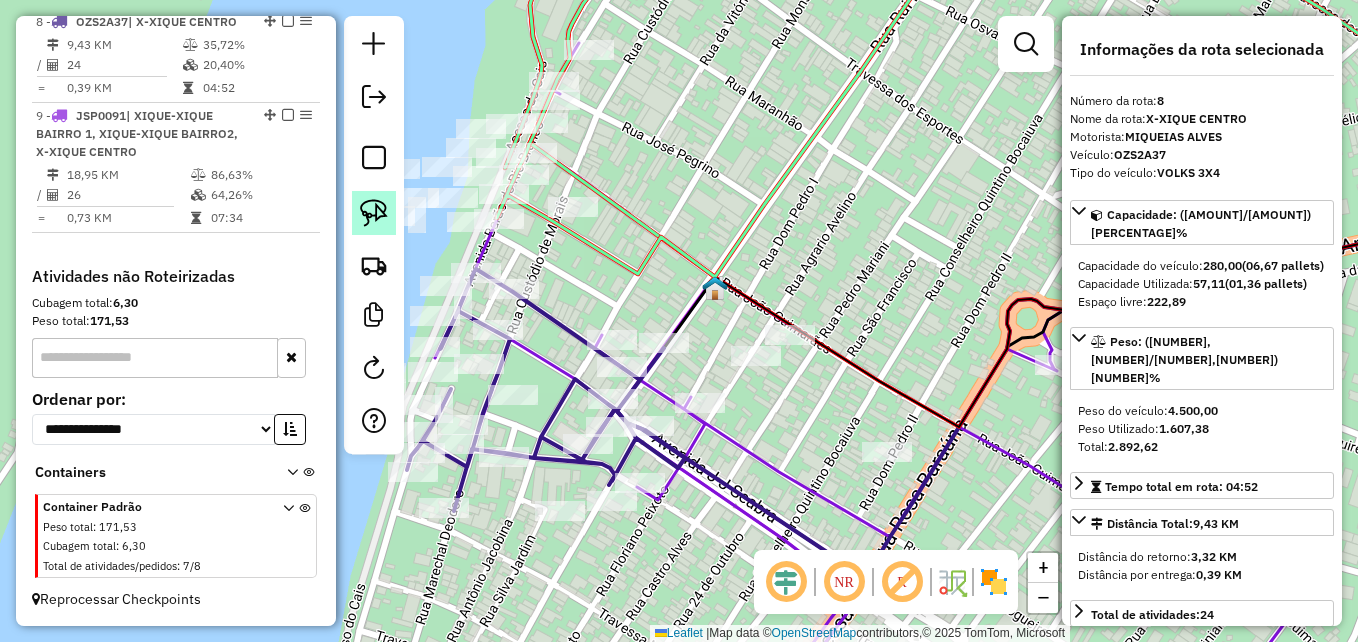 click 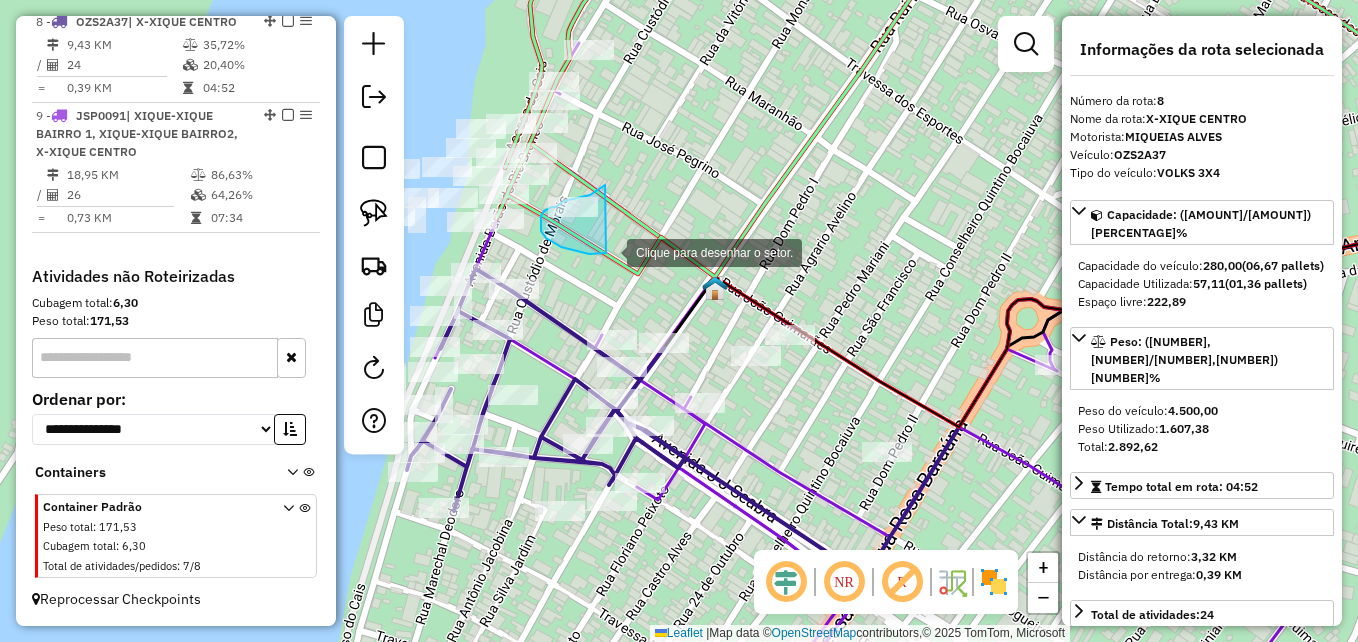 drag, startPoint x: 605, startPoint y: 185, endPoint x: 607, endPoint y: 251, distance: 66.0303 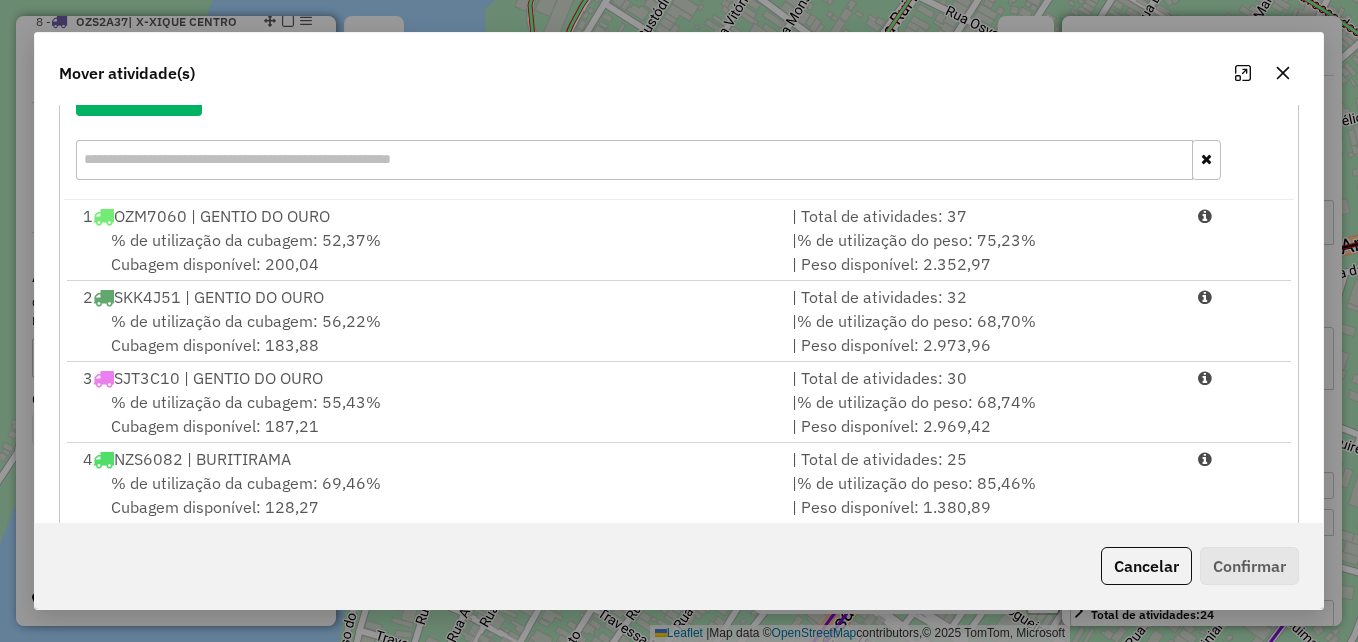 scroll, scrollTop: 366, scrollLeft: 0, axis: vertical 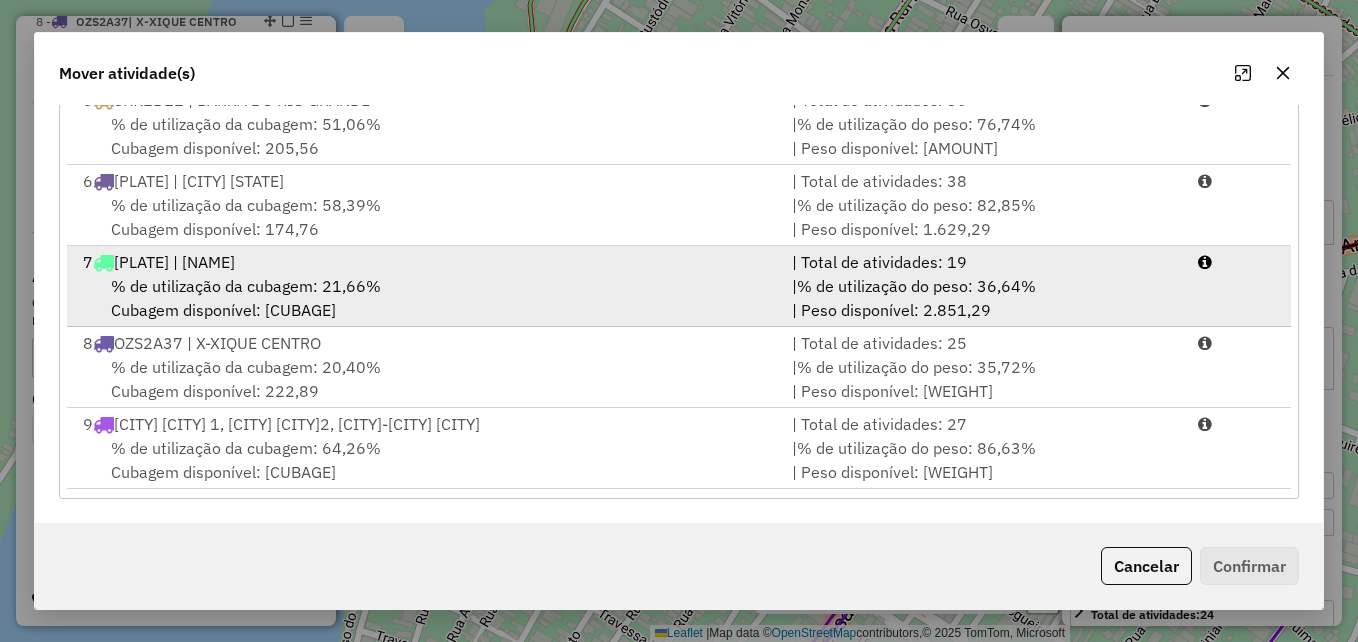 click on "% de utilização da cubagem: 21,66%  Cubagem disponível: 219,34" at bounding box center [425, 298] 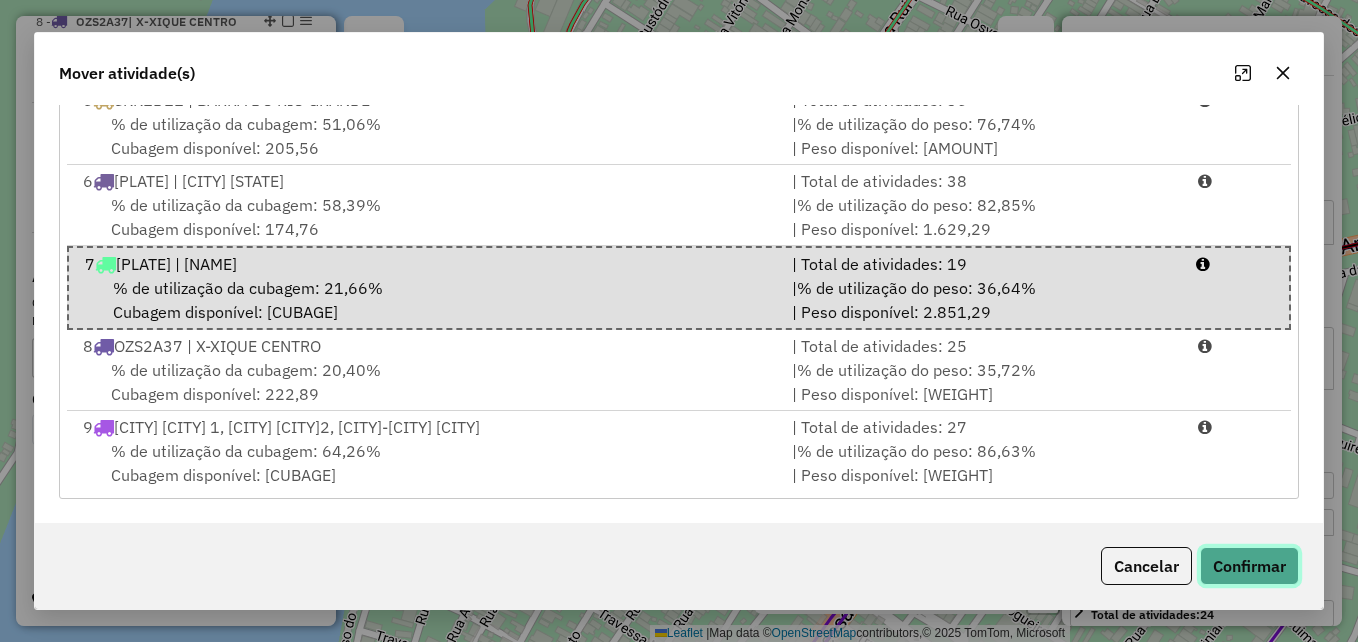 click on "Confirmar" 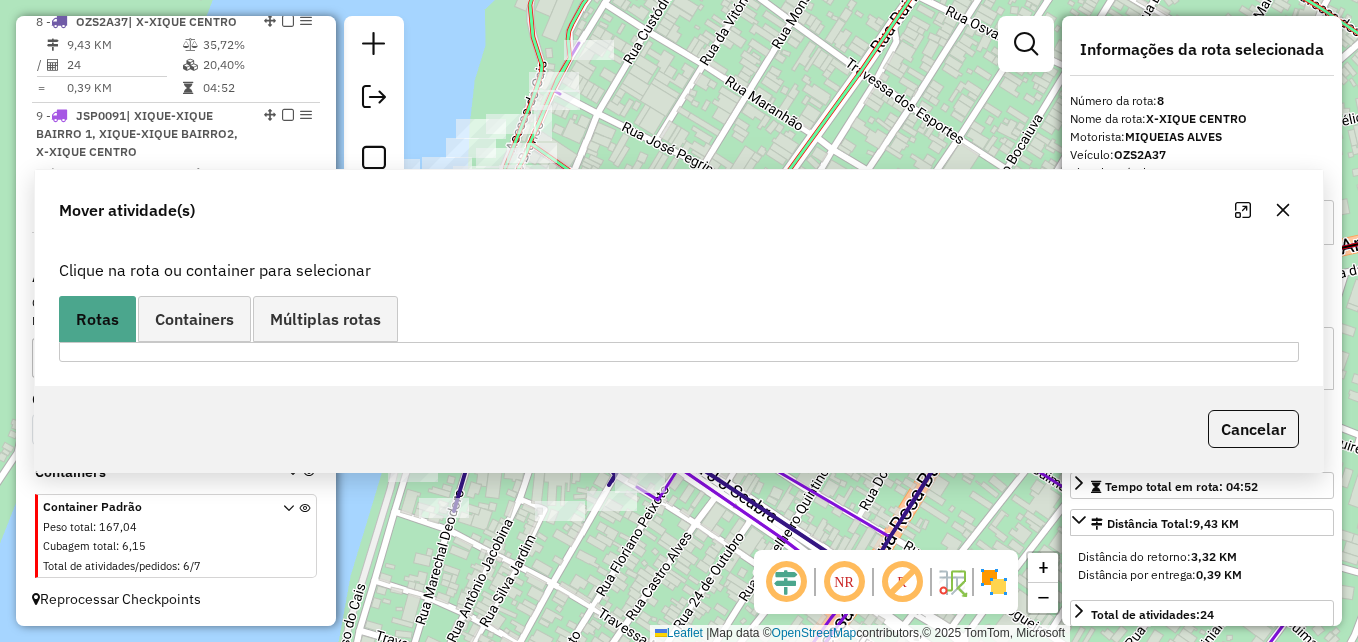 scroll, scrollTop: 0, scrollLeft: 0, axis: both 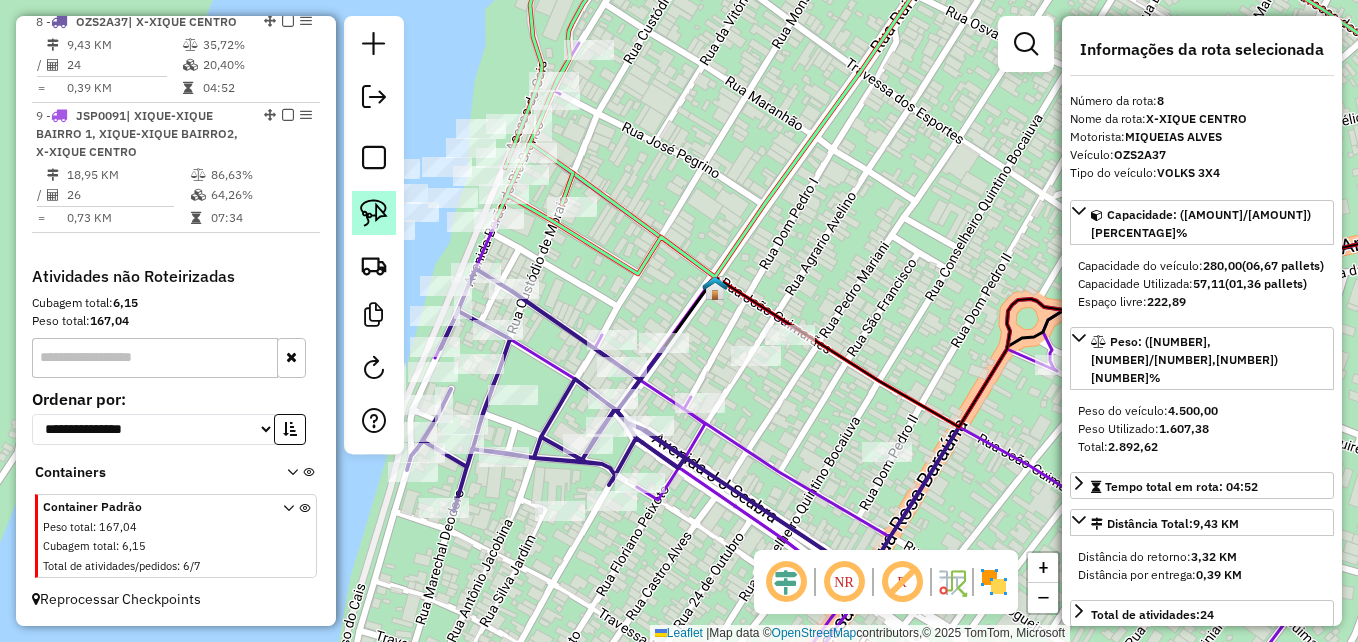 click 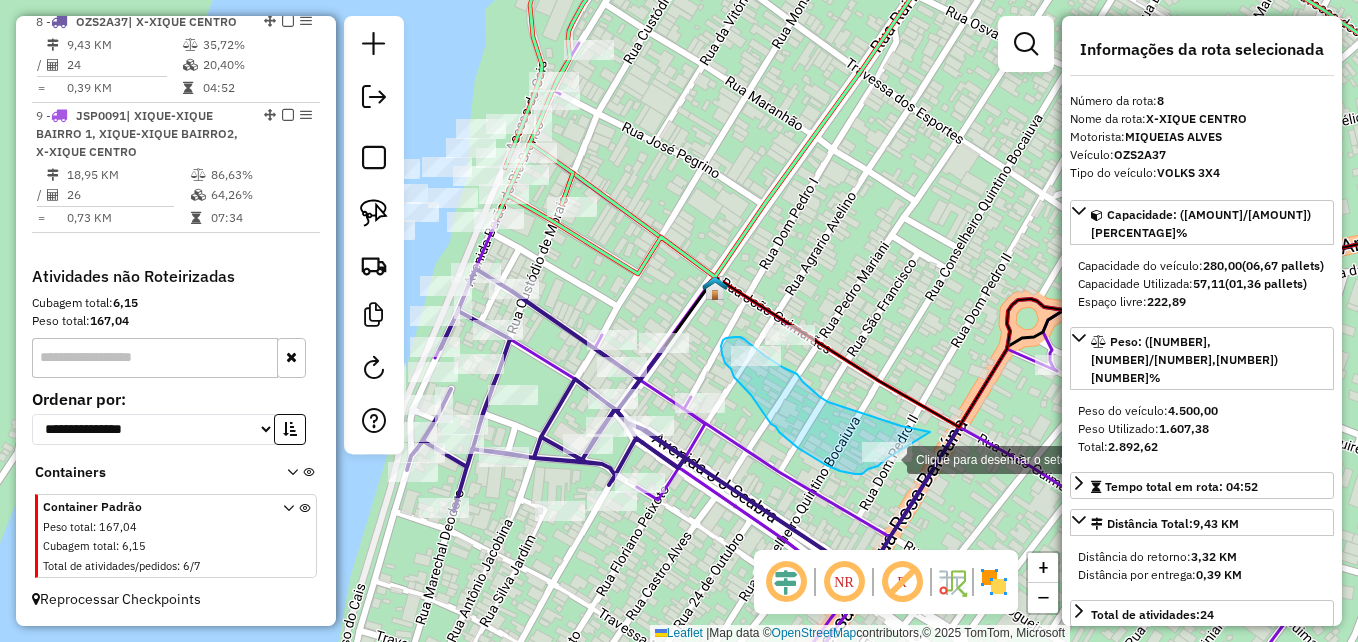 drag, startPoint x: 930, startPoint y: 432, endPoint x: 887, endPoint y: 457, distance: 49.73932 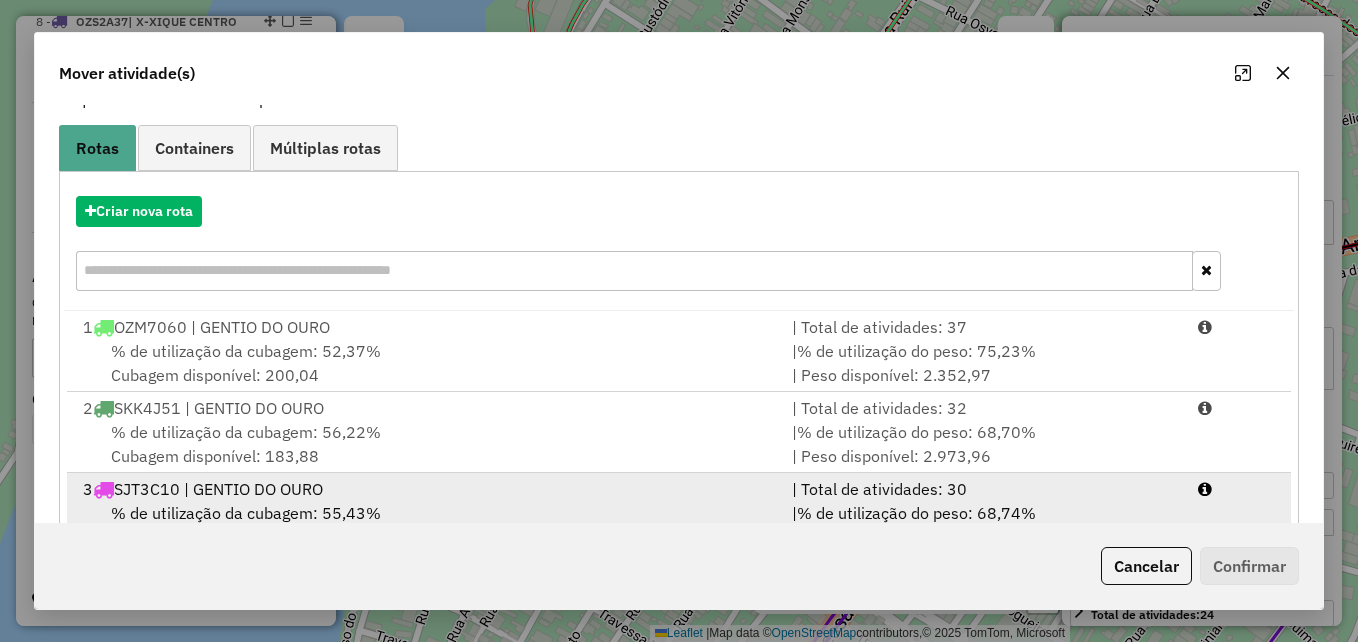 scroll, scrollTop: 366, scrollLeft: 0, axis: vertical 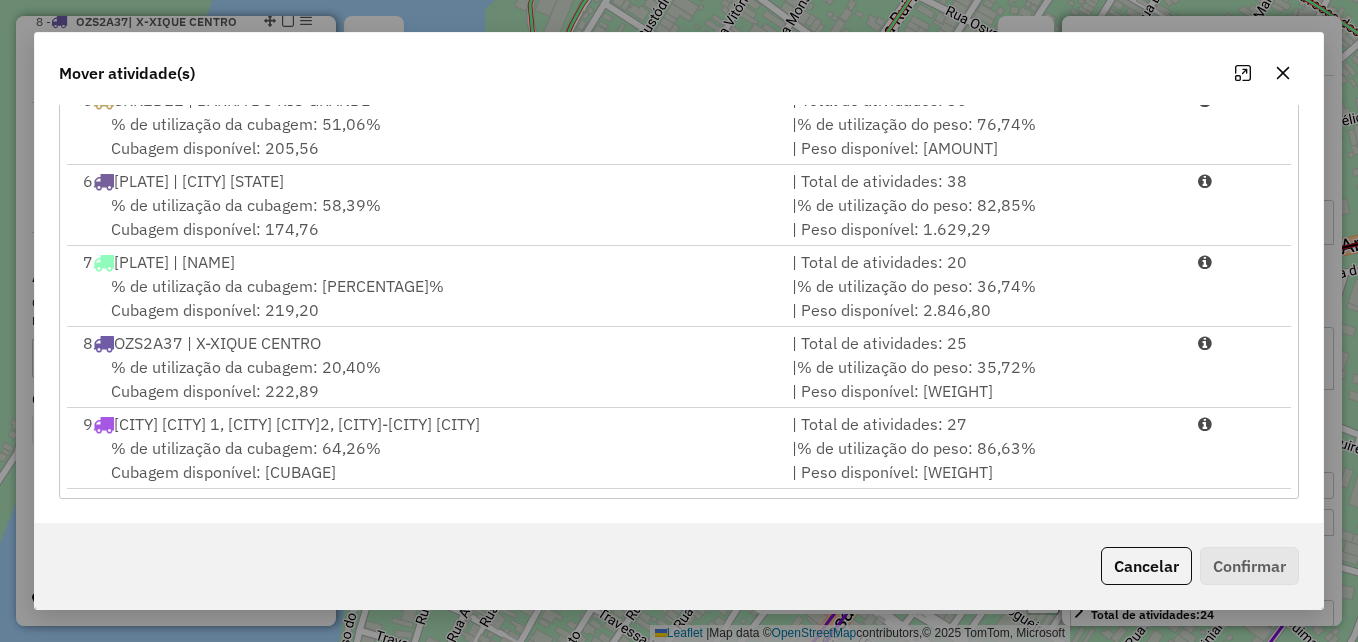 click on "Criar nova rota   1  OZM7060 | GENTIO DO OURO  | Total de atividades: 37  % de utilização da cubagem: 52,37%  Cubagem disponível: 200,04   |  % de utilização do peso: 75,23%  | Peso disponível: 2.352,97   2  SKK4J51 | GENTIO DO OURO  | Total de atividades: 32  % de utilização da cubagem: 56,22%  Cubagem disponível: 183,88   |  % de utilização do peso: 68,70%  | Peso disponível: 2.973,96   3  SJT3C10 | GENTIO DO OURO  | Total de atividades: 30  % de utilização da cubagem: 55,43%  Cubagem disponível: 187,21   |  % de utilização do peso: 68,74%  | Peso disponível: 2.969,42   4  NZS6082 | BURITIRAMA  | Total de atividades: 25  % de utilização da cubagem: 69,46%  Cubagem disponível: 128,27   |  % de utilização do peso: 85,46%  | Peso disponível: 1.380,89   5  SKK1D11 | BARRA DO RIO GRANDE  | Total de atividades: 36  % de utilização da cubagem: 51,06%  Cubagem disponível: 205,56   |  % de utilização do peso: 76,74%  | Peso disponível: 2.209,68   6  PLE2188 | BARRA DO RIO GRANDE  |  :" 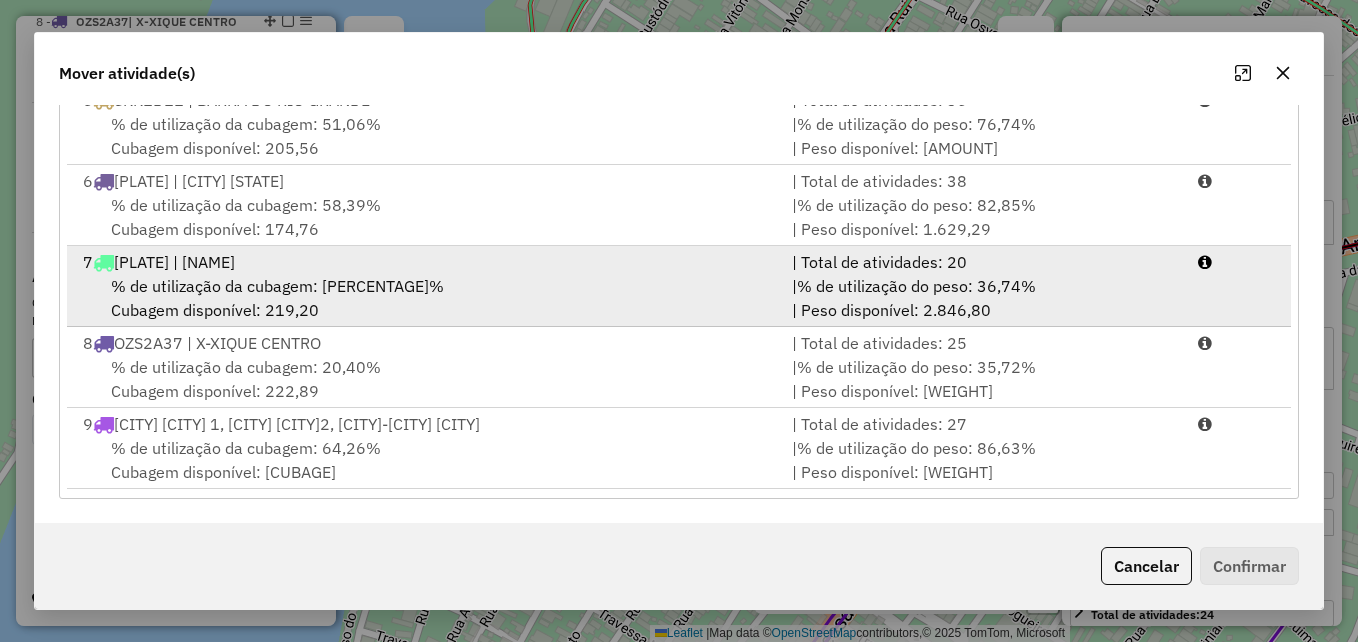 click on "% de utilização da cubagem: 21,71%  Cubagem disponível: 219,20" at bounding box center (425, 298) 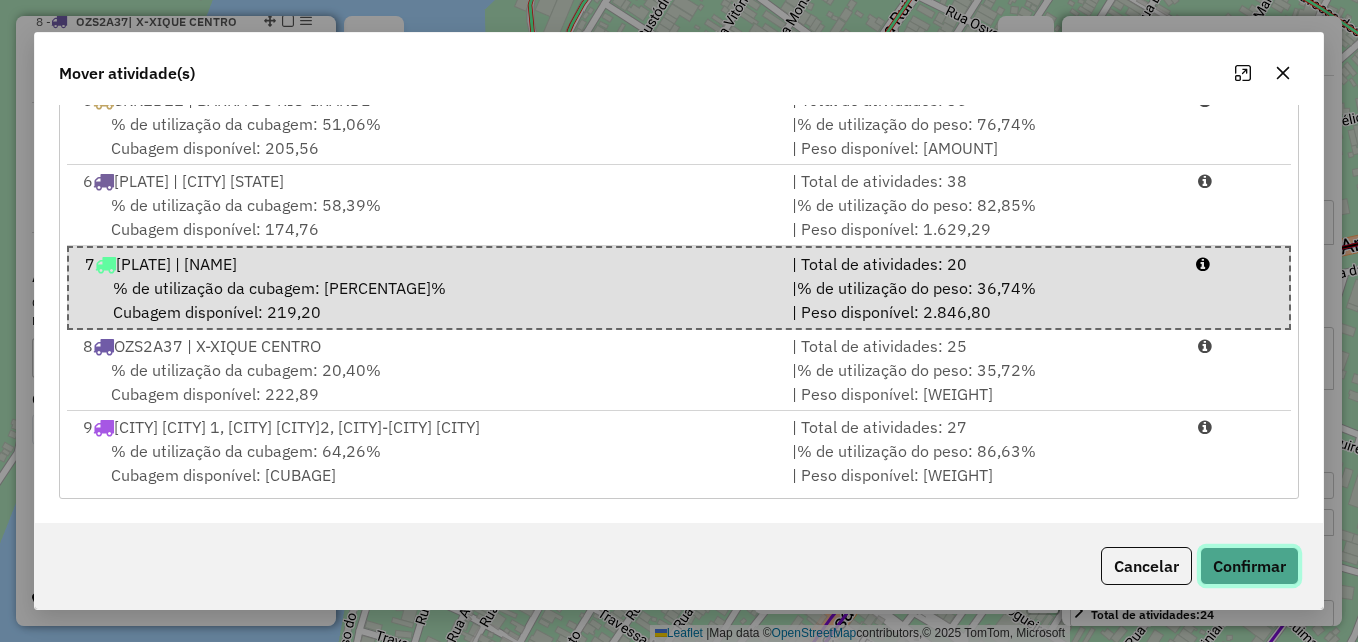 click on "Confirmar" 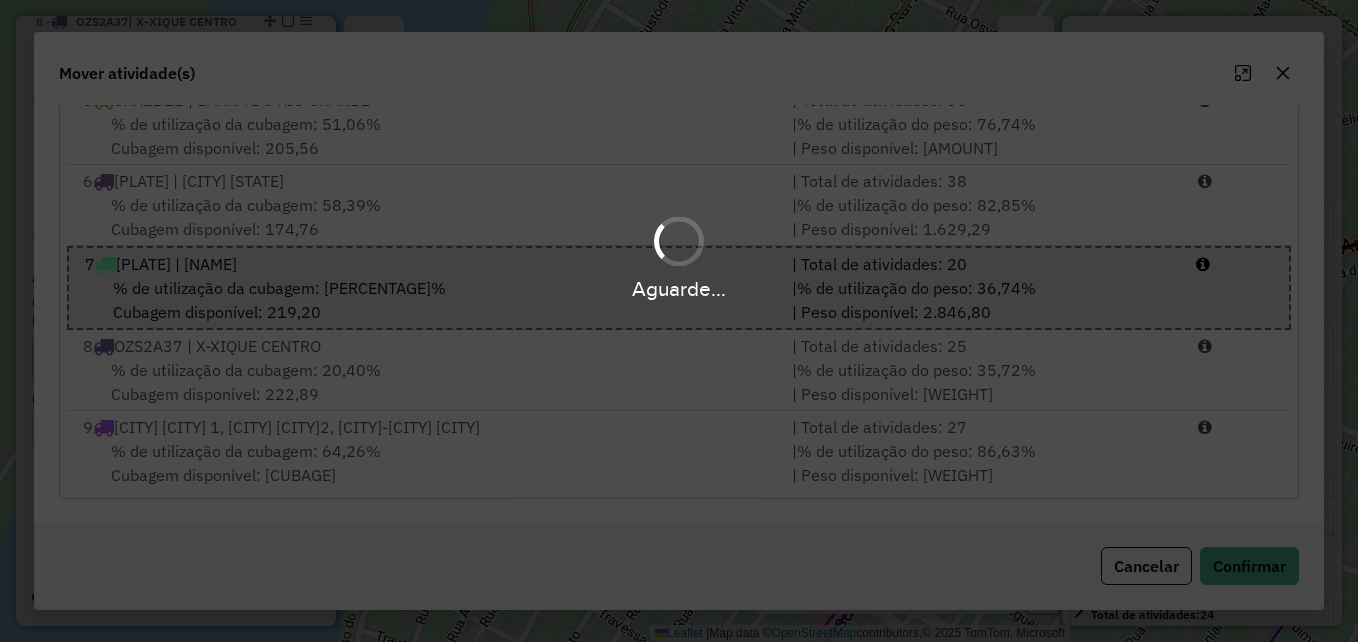 scroll, scrollTop: 0, scrollLeft: 0, axis: both 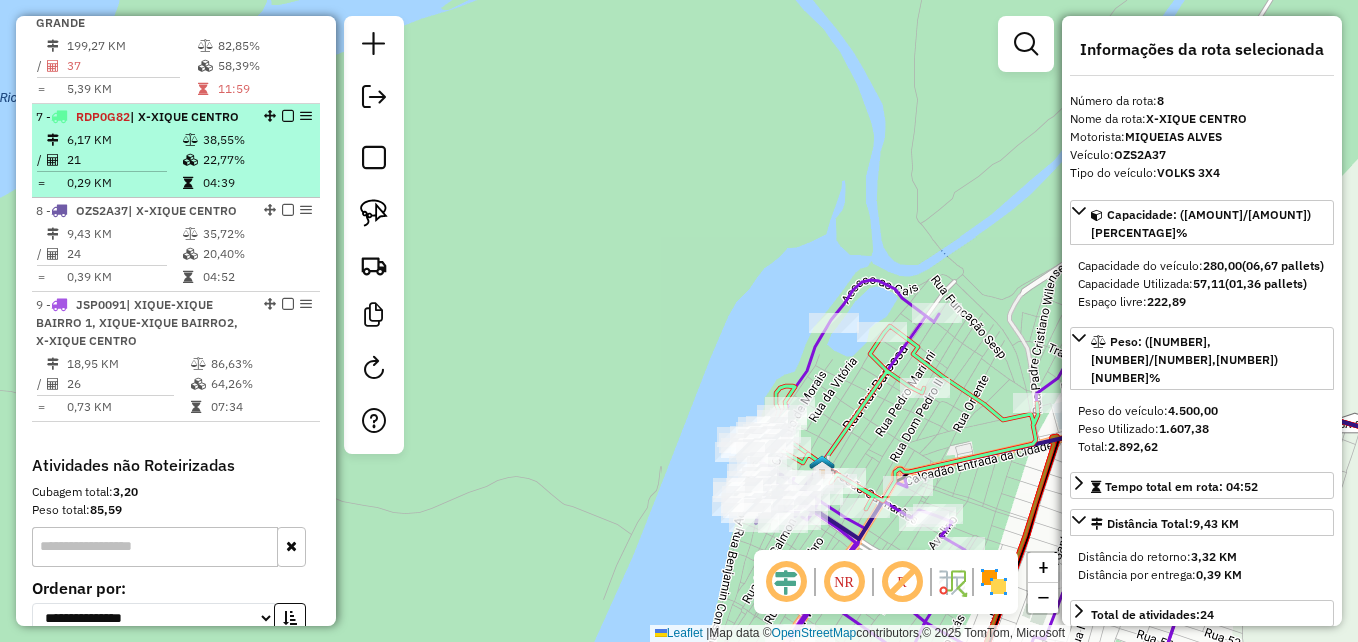 click on "0,29 KM" at bounding box center [124, 183] 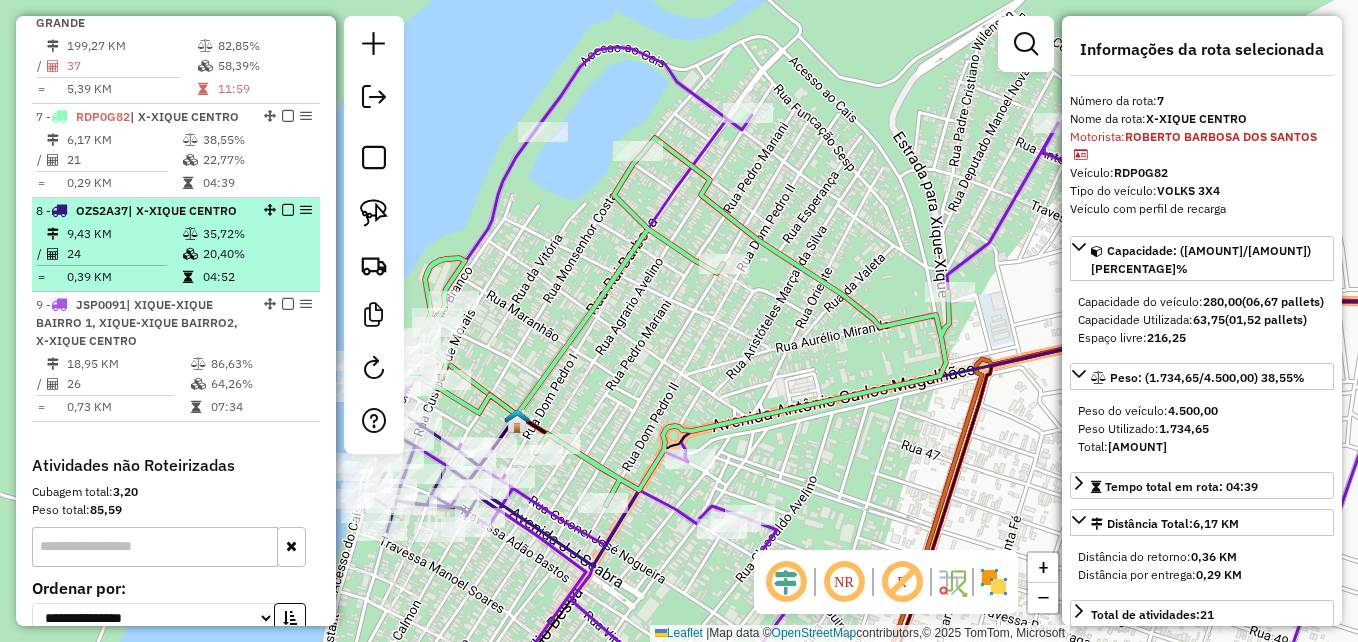 click on "9,43 KM" at bounding box center (124, 234) 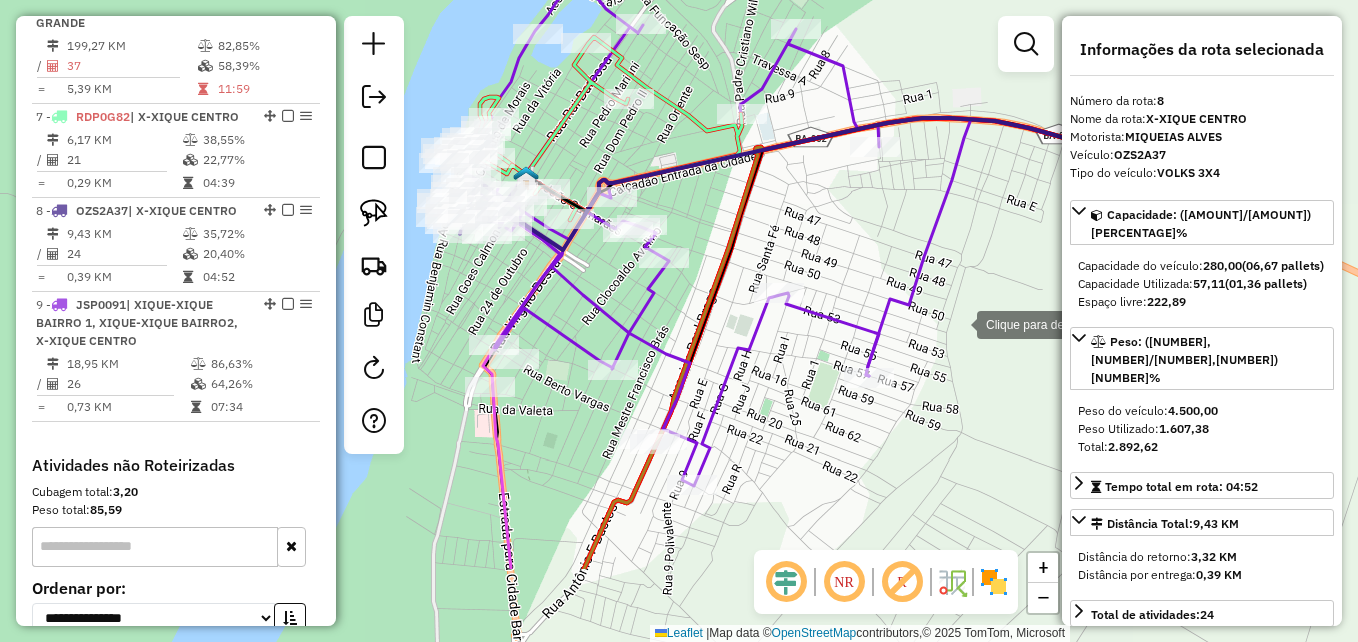 drag, startPoint x: 838, startPoint y: 463, endPoint x: 953, endPoint y: 323, distance: 181.17671 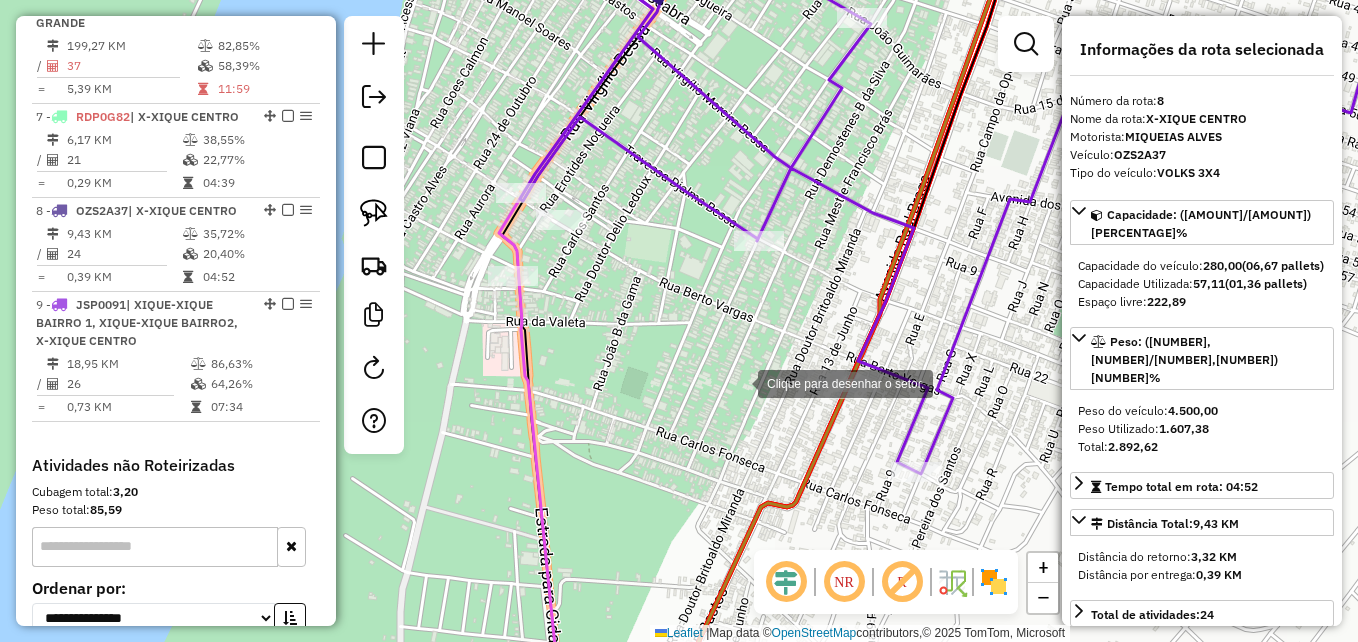 drag, startPoint x: 501, startPoint y: 434, endPoint x: 743, endPoint y: 384, distance: 247.11131 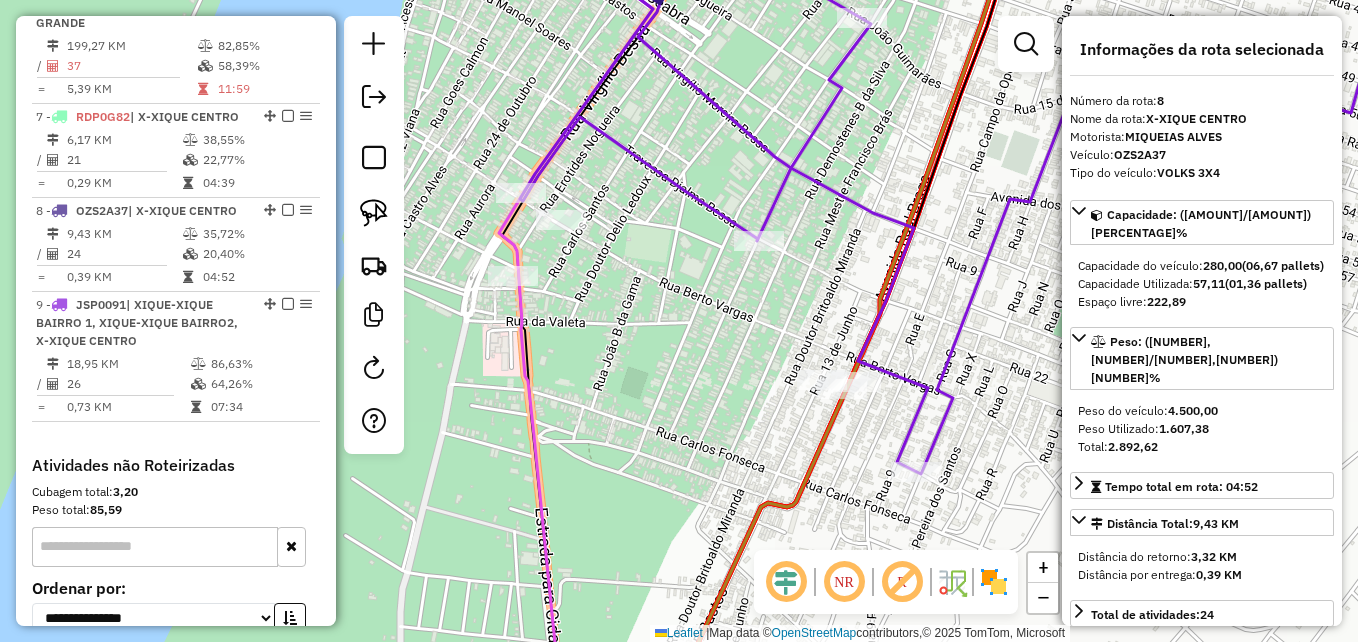 click 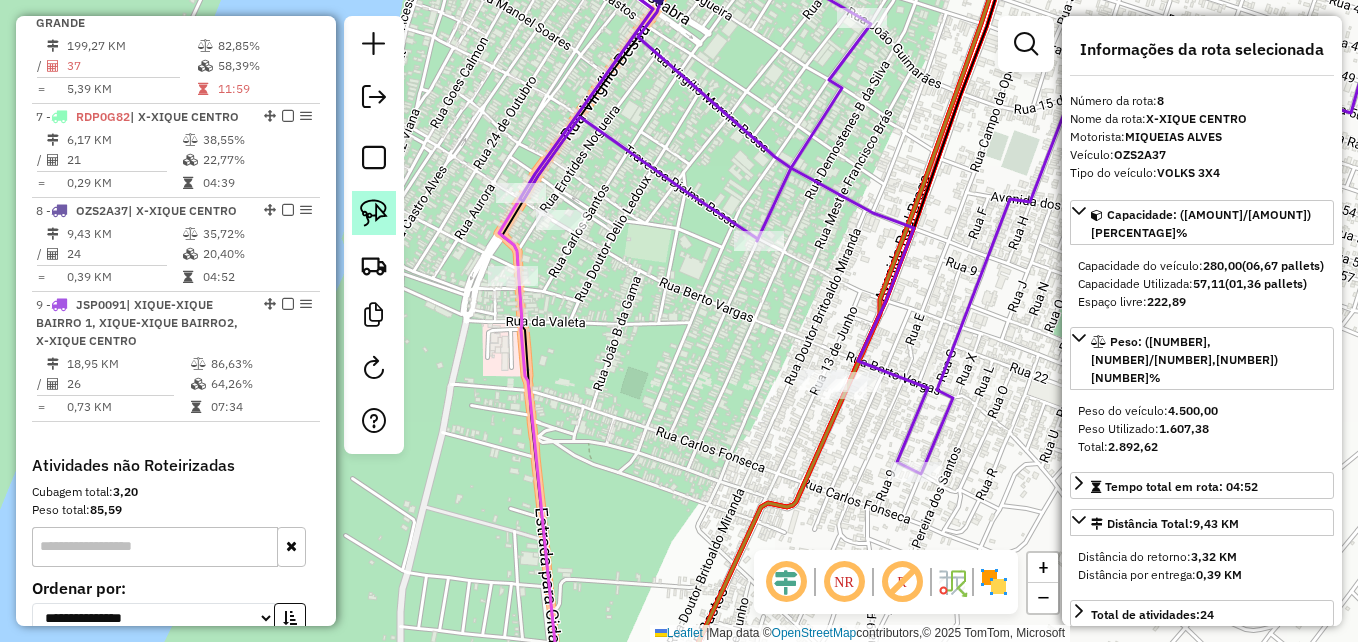 click 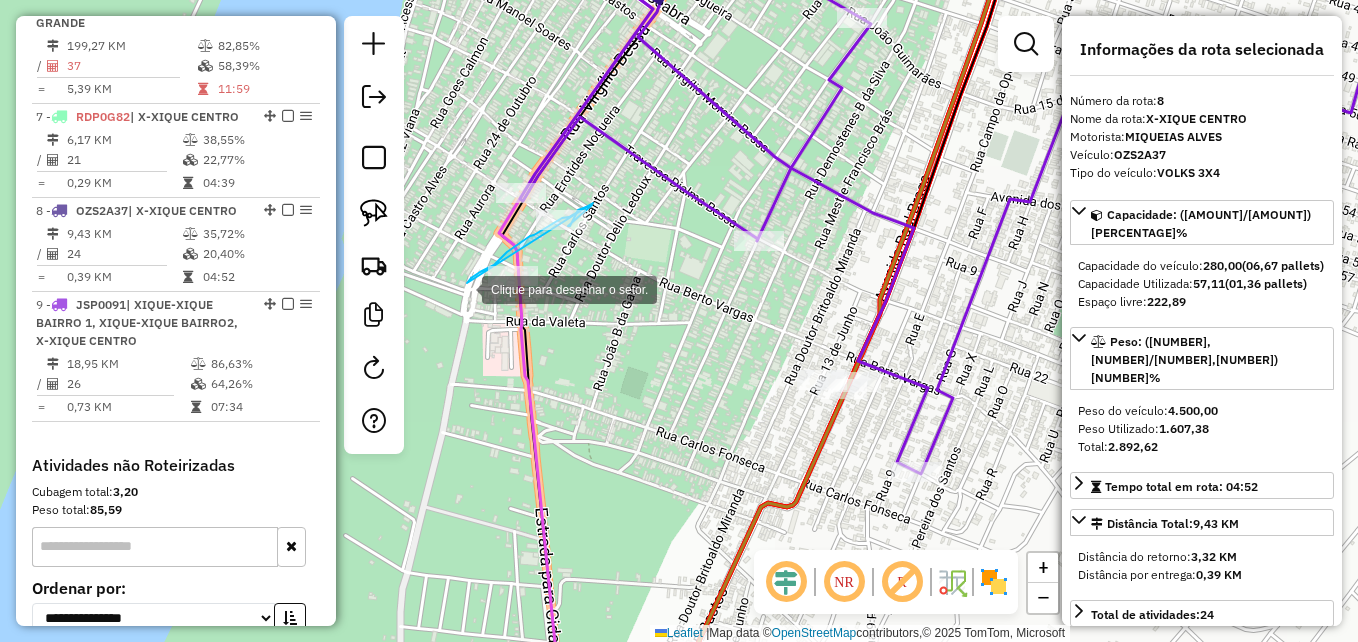 drag, startPoint x: 593, startPoint y: 203, endPoint x: 483, endPoint y: 332, distance: 169.53171 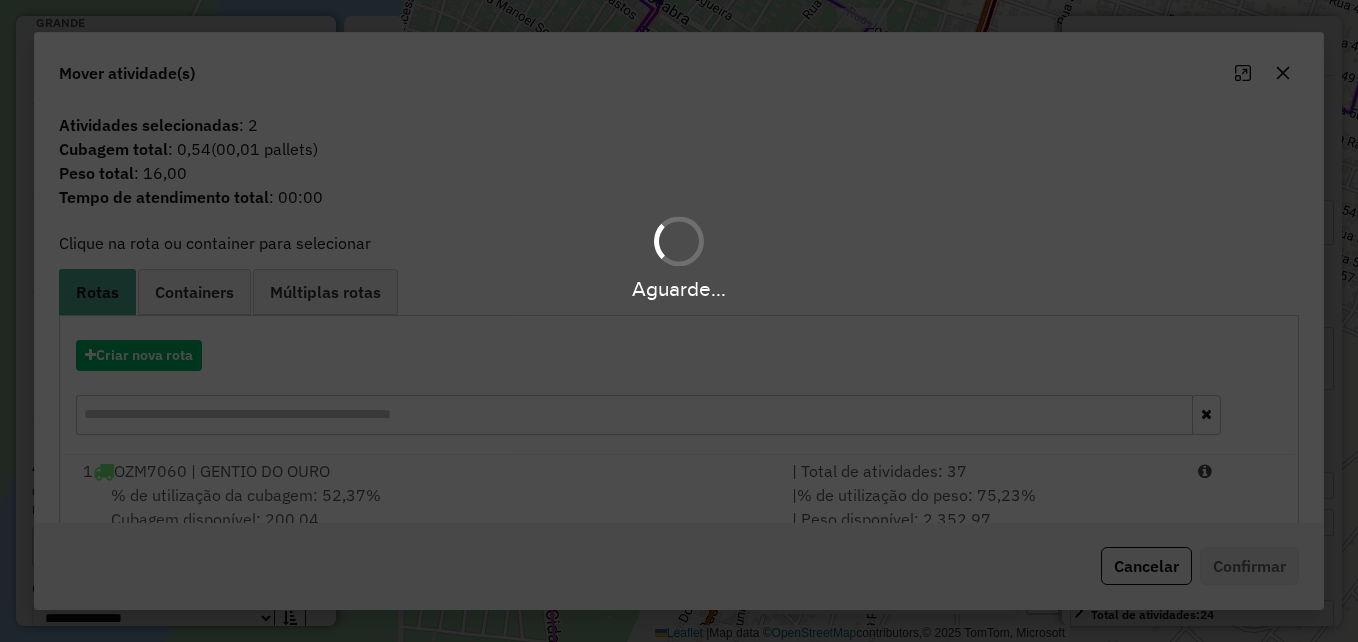 click on "Aguarde..." at bounding box center (679, 321) 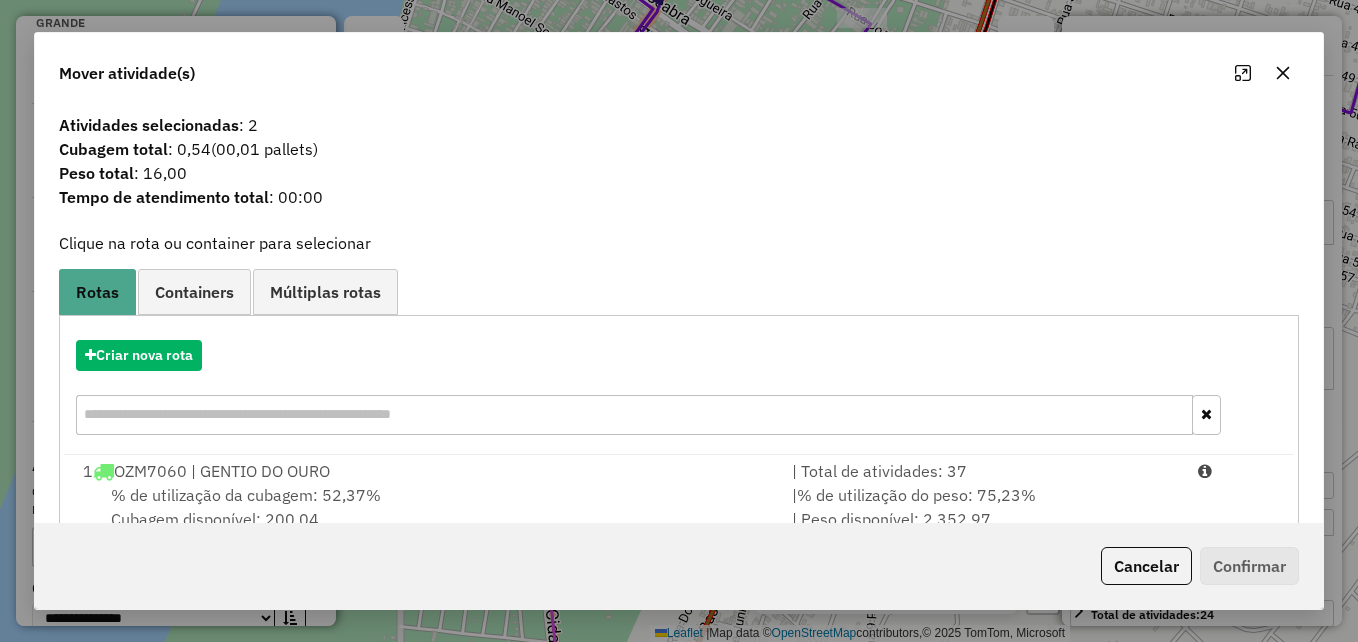 click at bounding box center [634, 415] 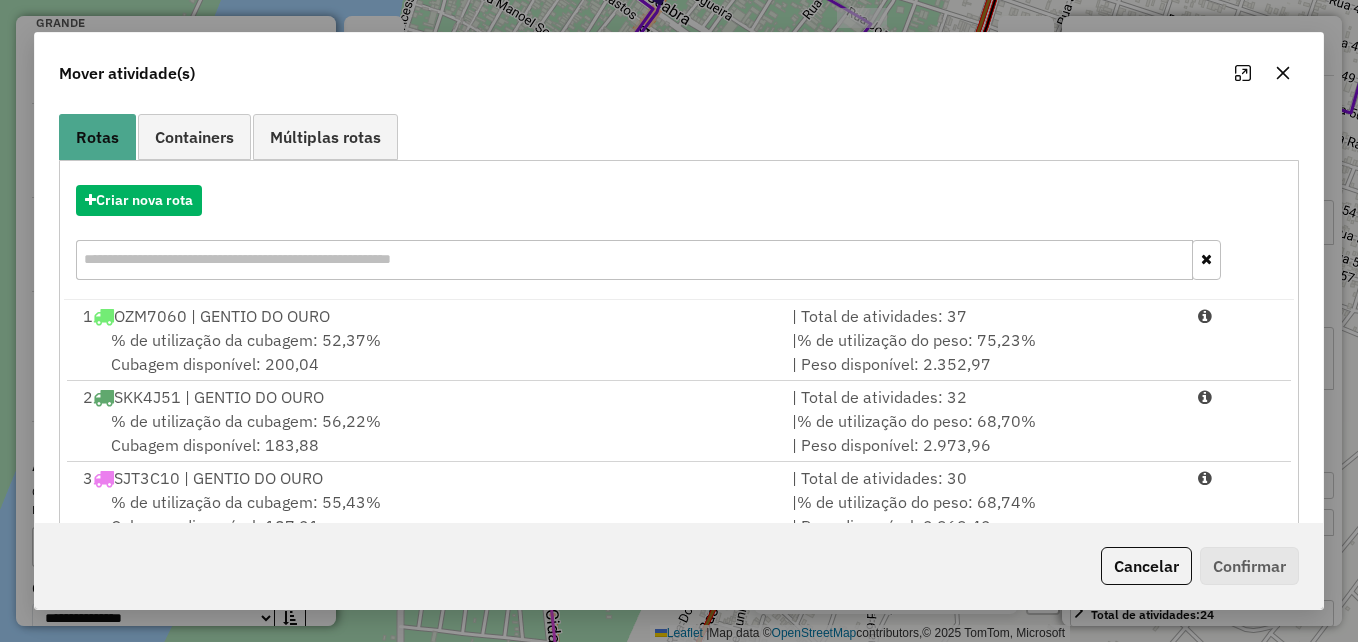 scroll, scrollTop: 300, scrollLeft: 0, axis: vertical 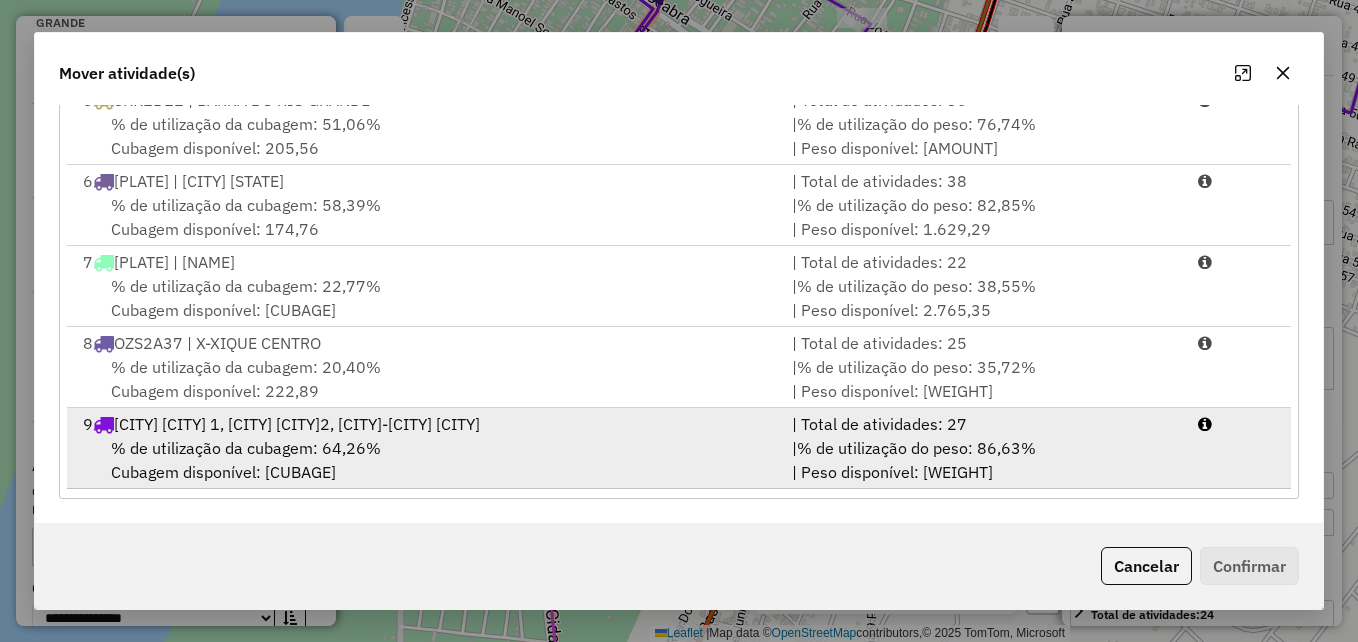 click on "% de utilização da cubagem: 64,26%  Cubagem disponível: 150,09" at bounding box center (425, 460) 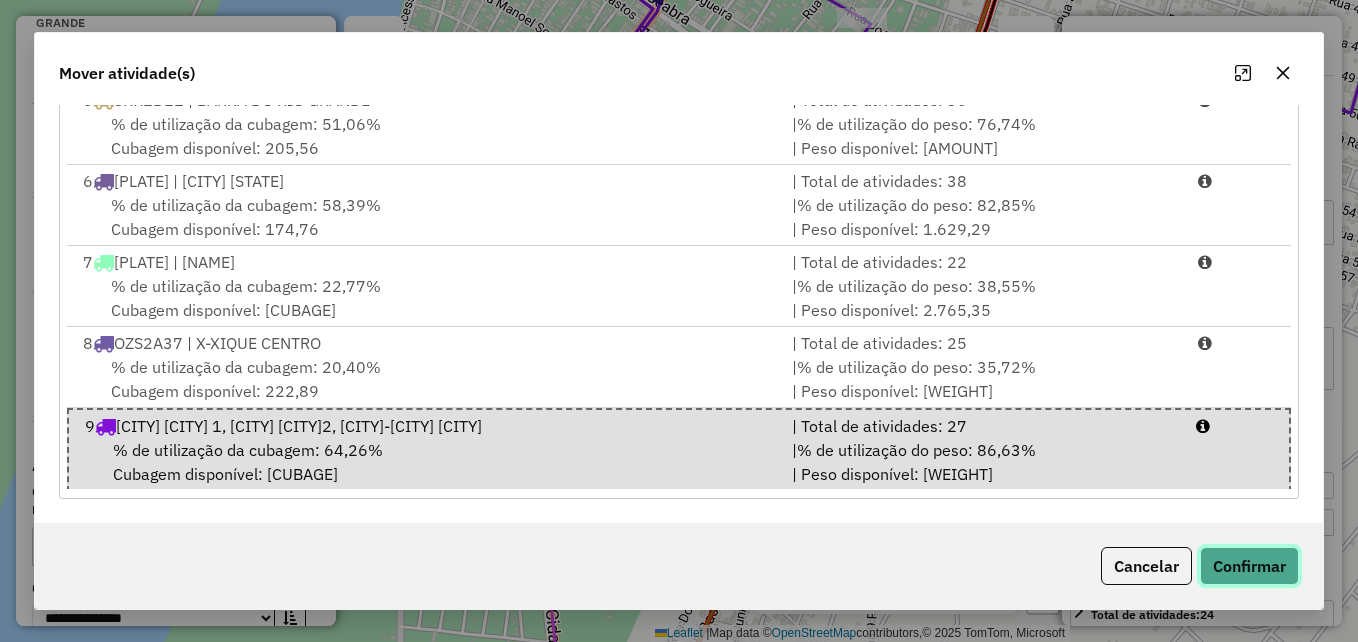 click on "Confirmar" 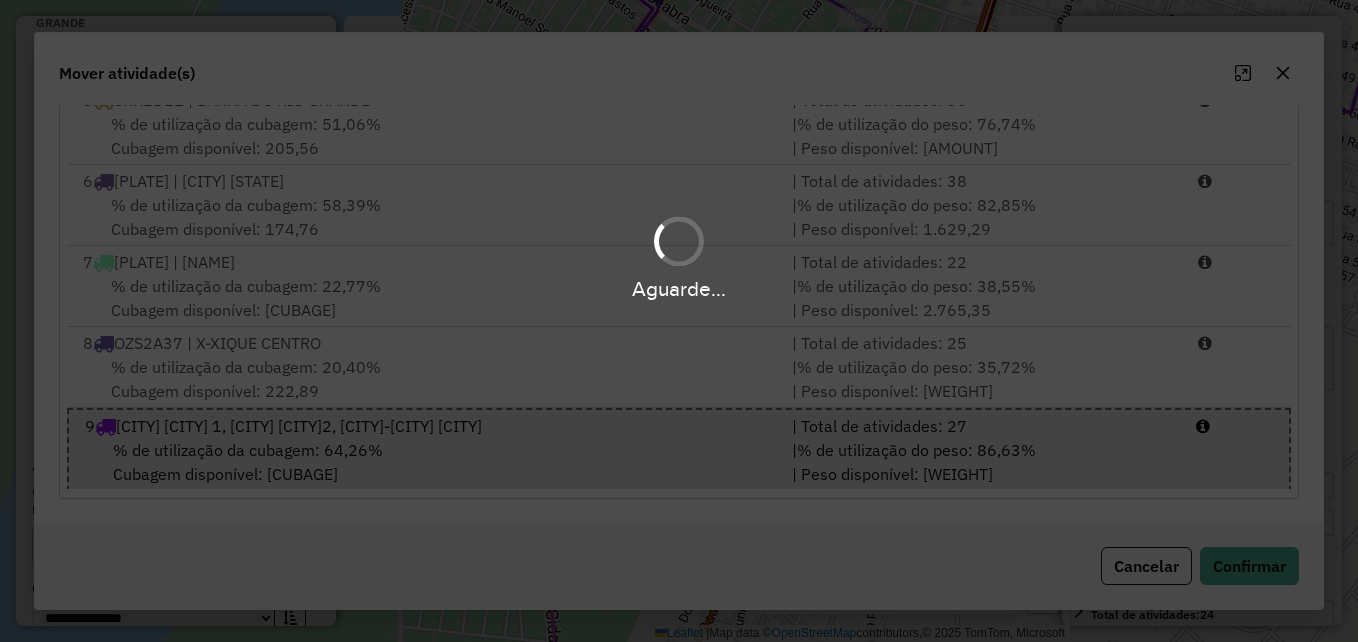 click on "Aguarde..." at bounding box center (679, 321) 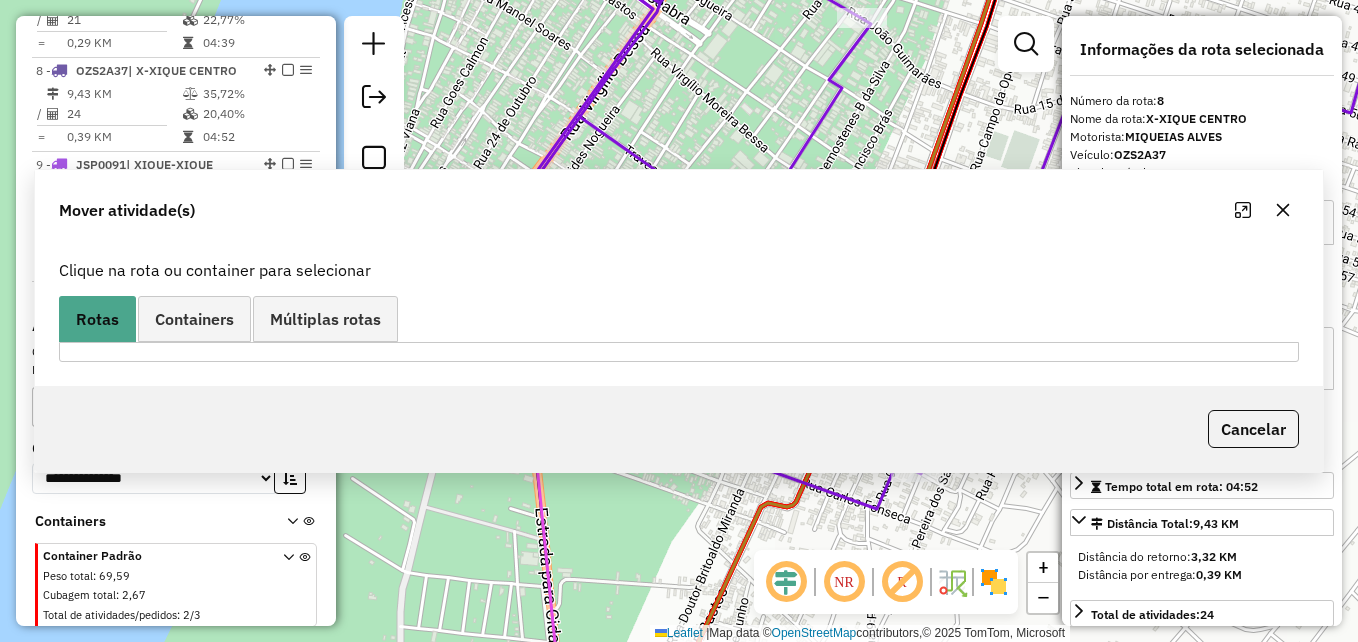 scroll, scrollTop: 1462, scrollLeft: 0, axis: vertical 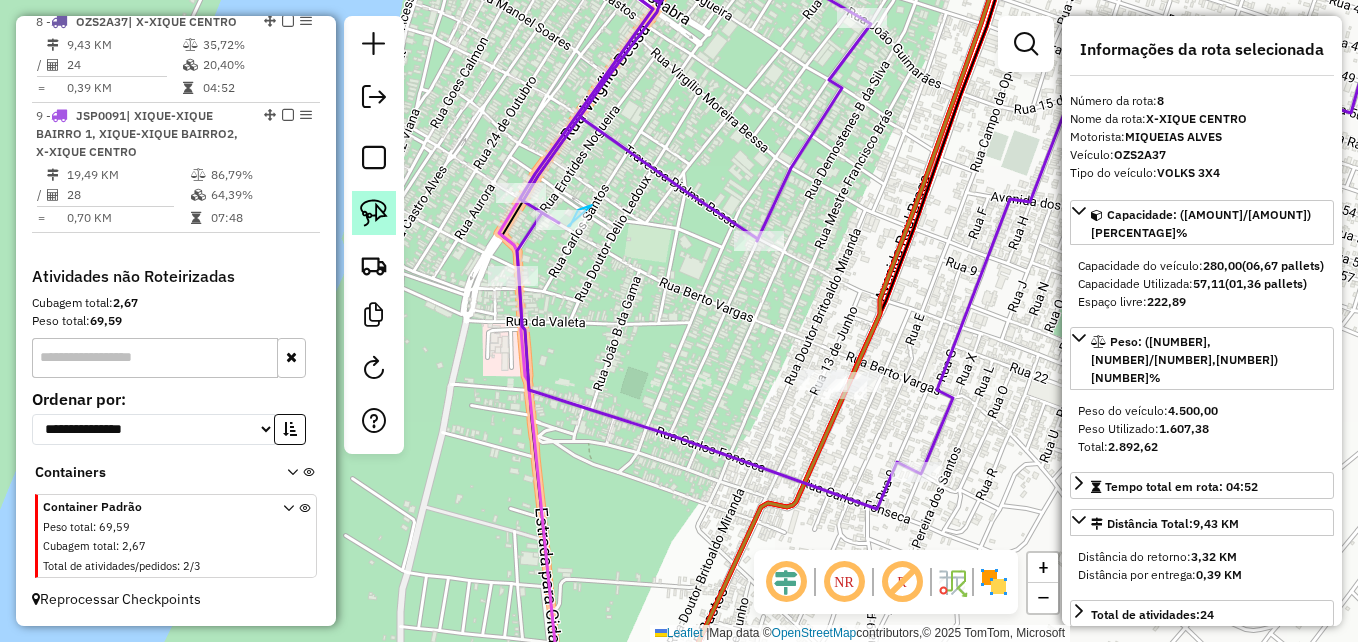 click 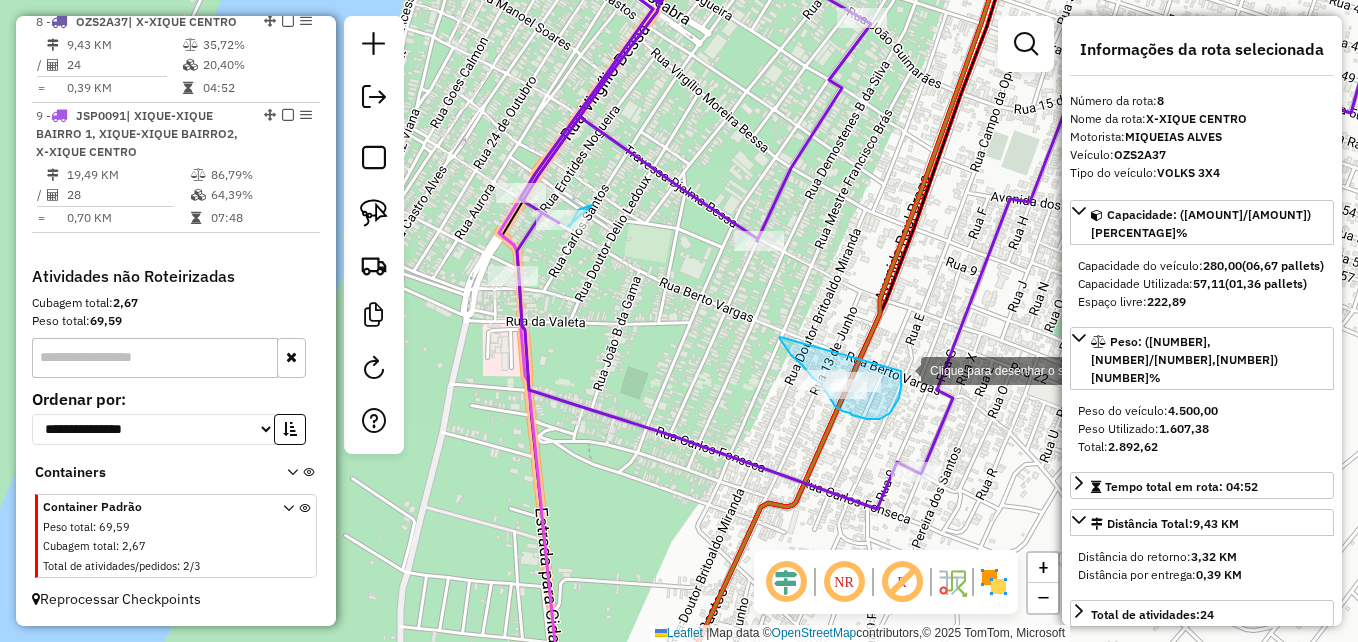 drag, startPoint x: 780, startPoint y: 337, endPoint x: 897, endPoint y: 355, distance: 118.37652 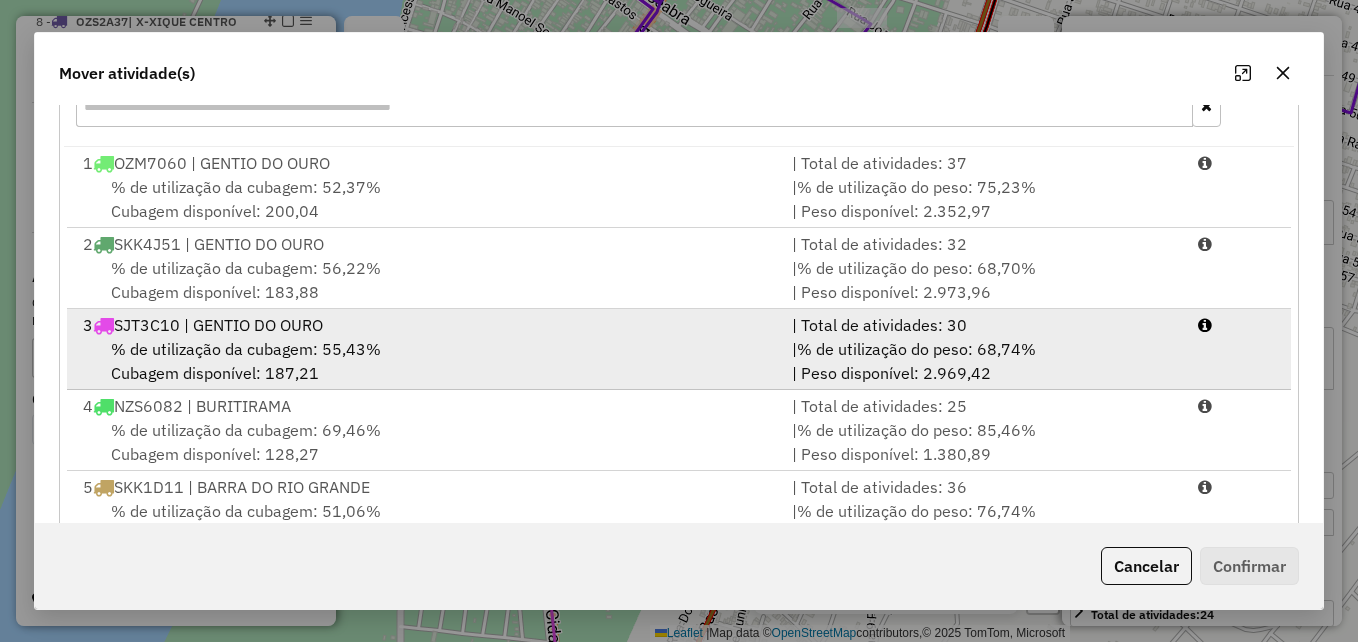 scroll, scrollTop: 366, scrollLeft: 0, axis: vertical 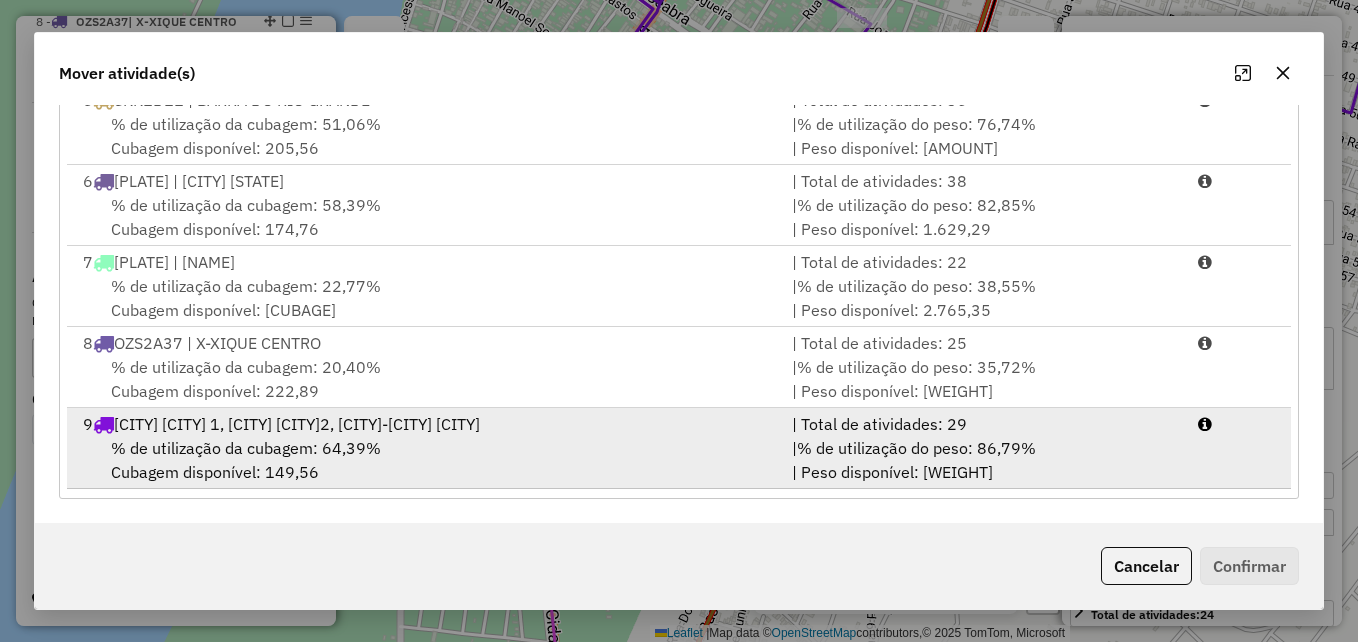 click on "% de utilização da cubagem: 64,39%  Cubagem disponível: 149,56" at bounding box center [425, 460] 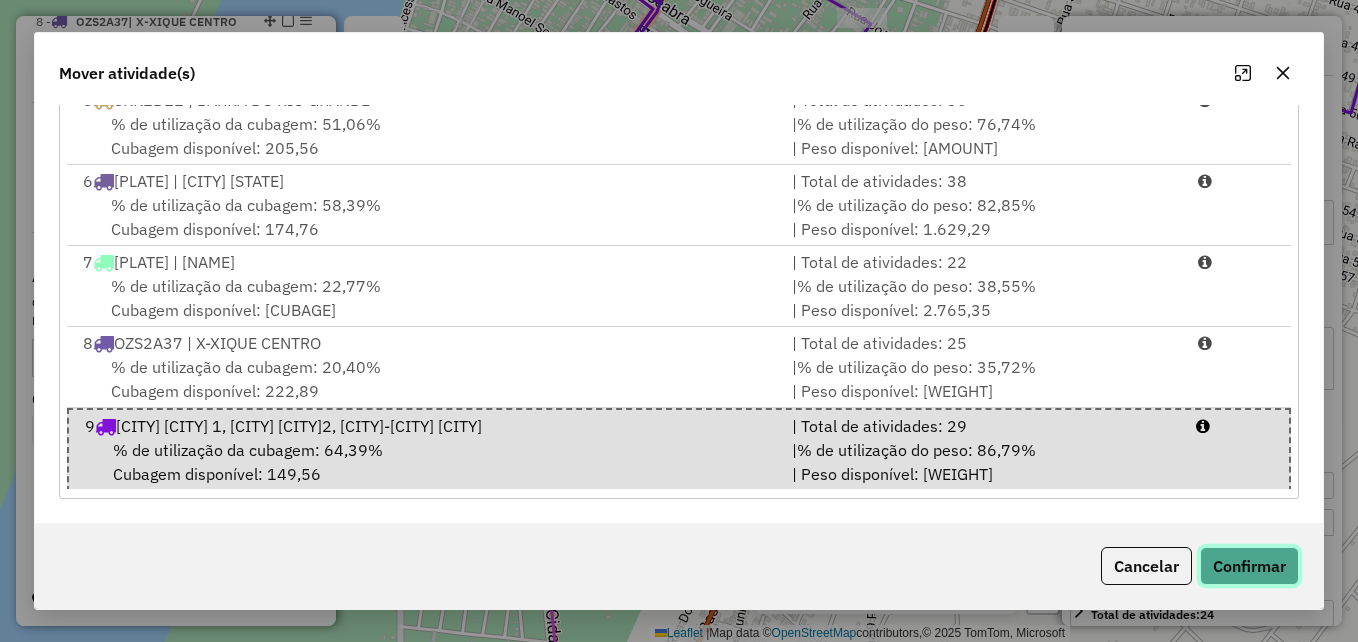 click on "Confirmar" 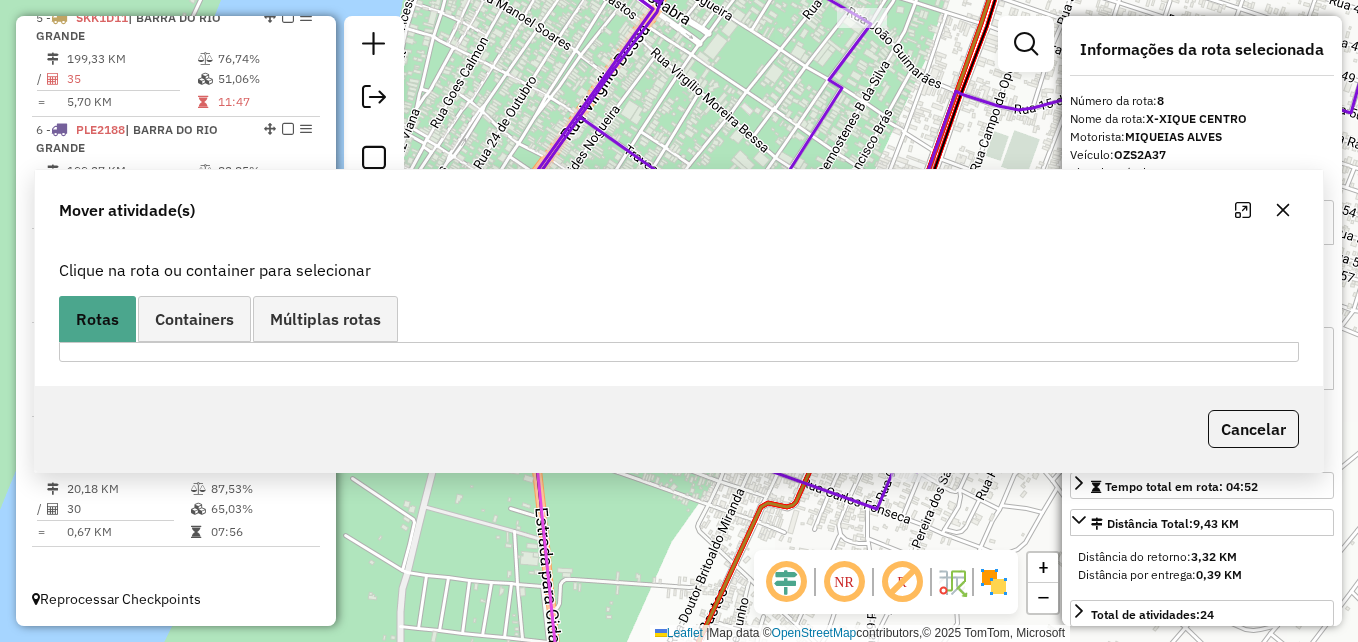 scroll, scrollTop: 1155, scrollLeft: 0, axis: vertical 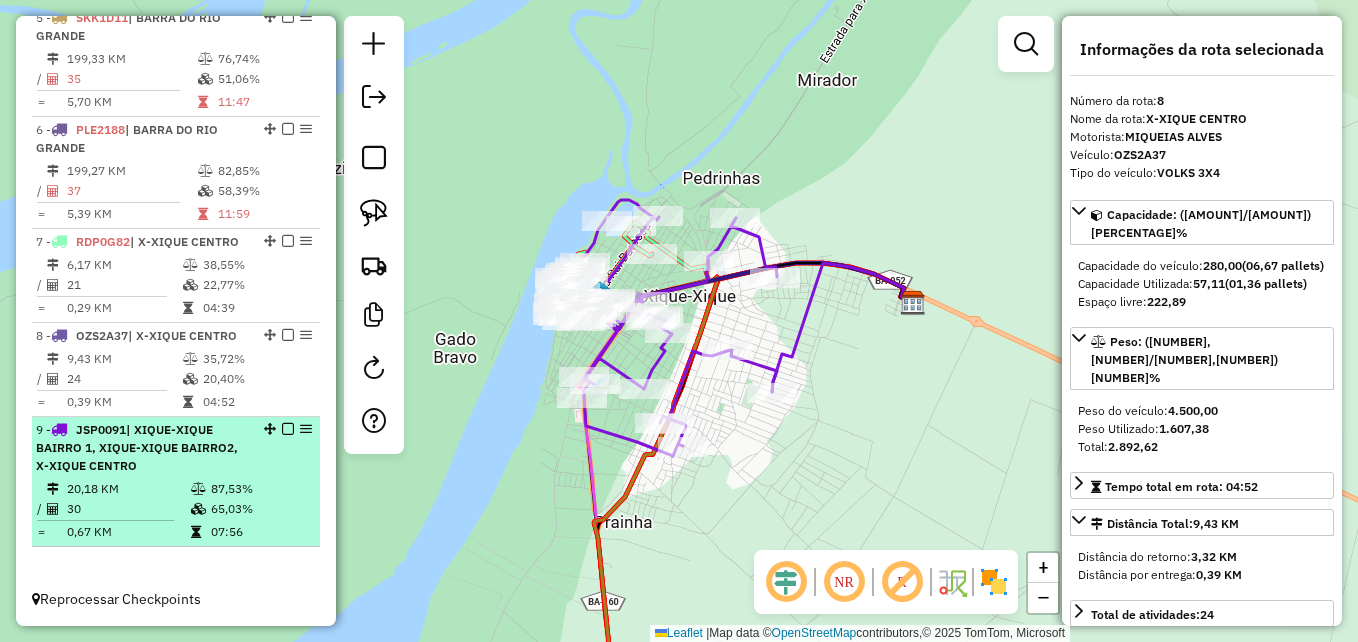 click on "9 -       JSP0091   | XIQUE-XIQUE BAIRRO 1, XIQUE-XIQUE BAIRRO2, X-XIQUE CENTRO" at bounding box center [142, 448] 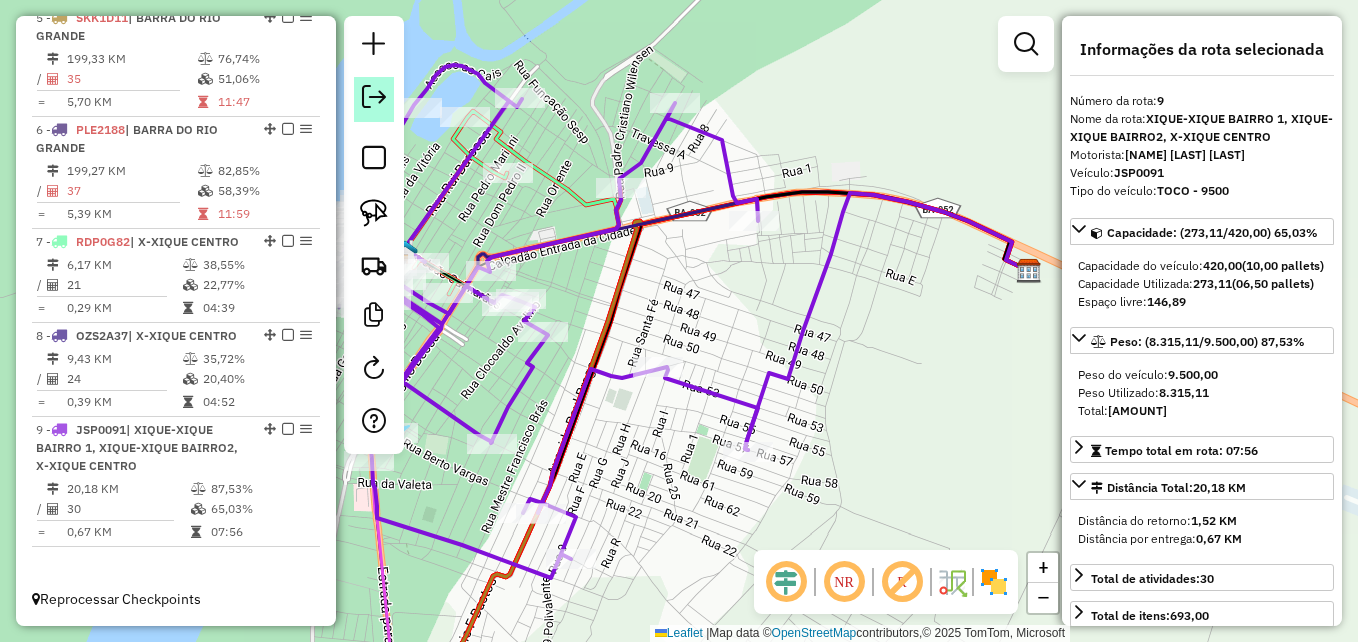 click 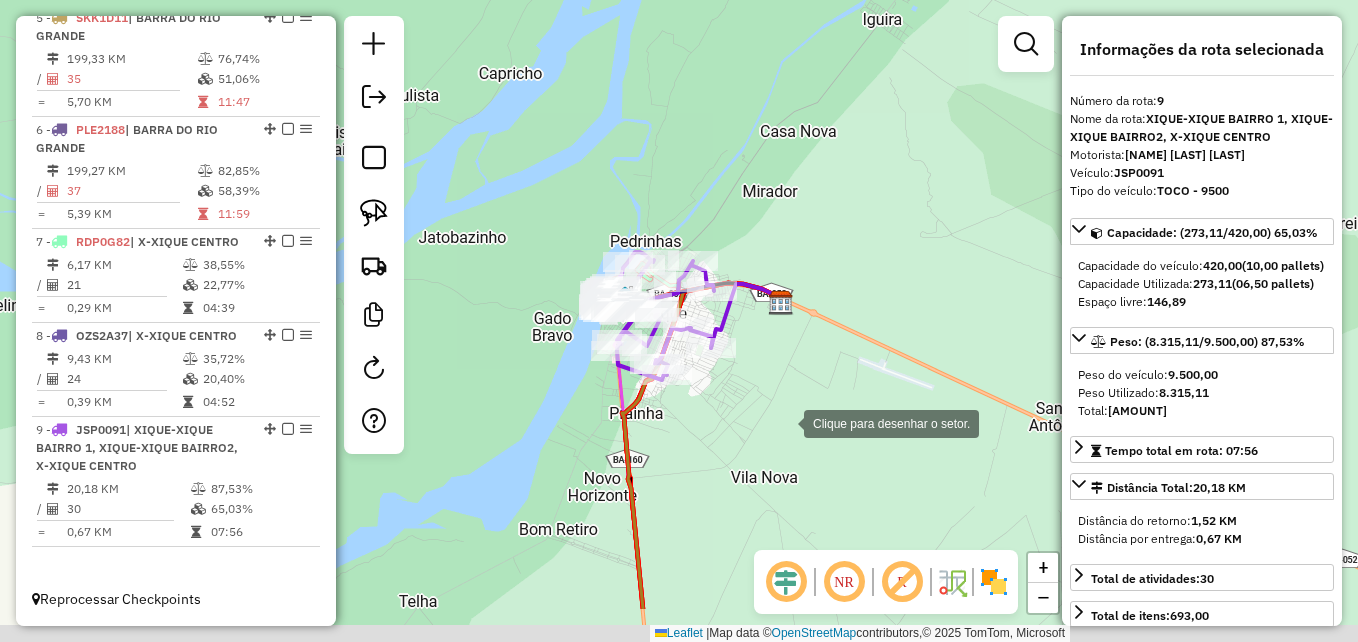 drag, startPoint x: 614, startPoint y: 535, endPoint x: 799, endPoint y: 401, distance: 228.43161 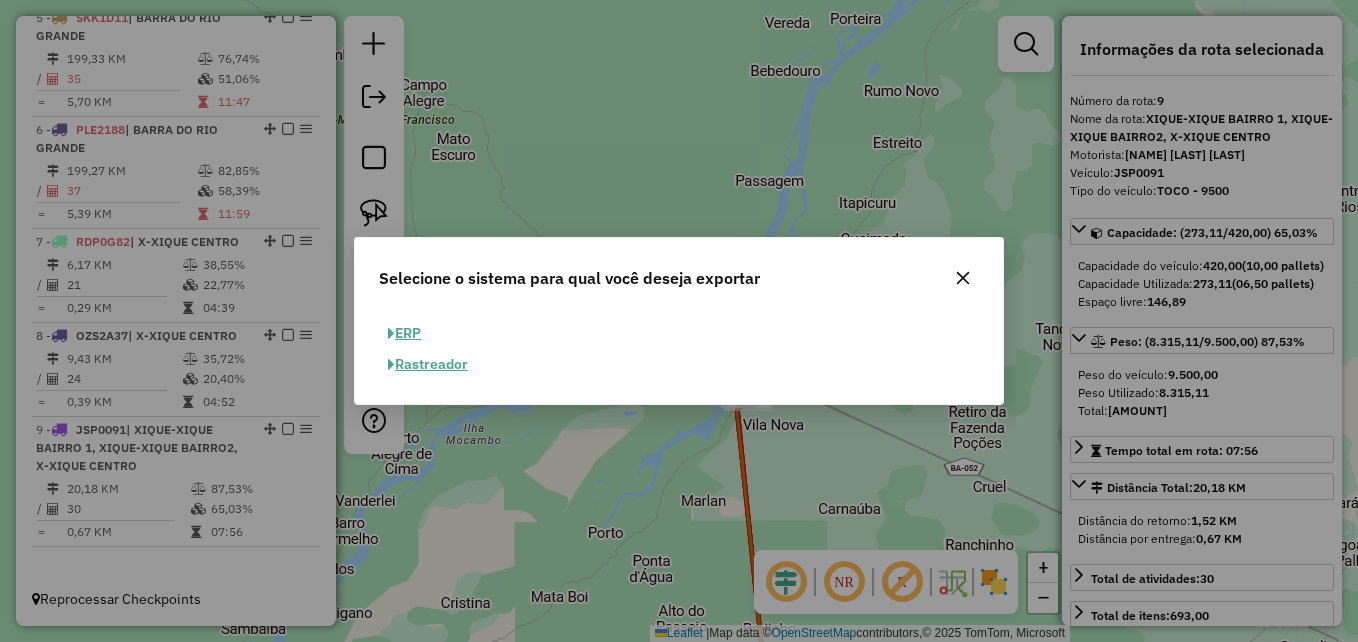 click on "ERP" 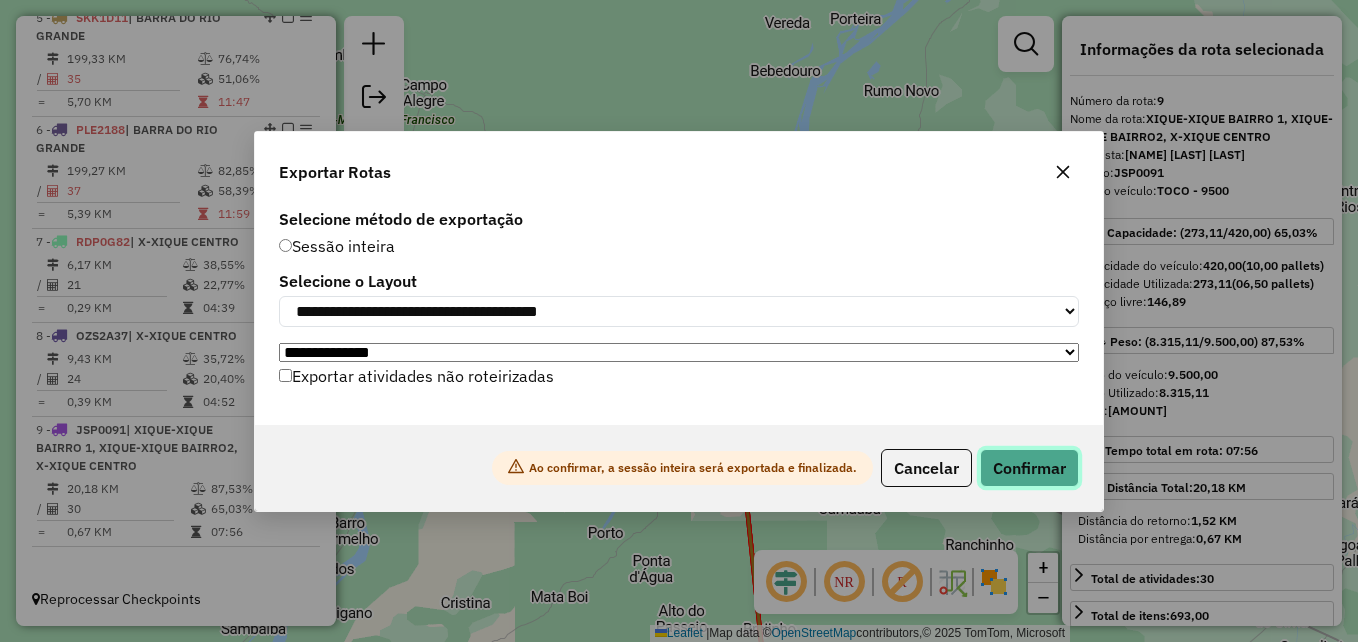 click on "Confirmar" 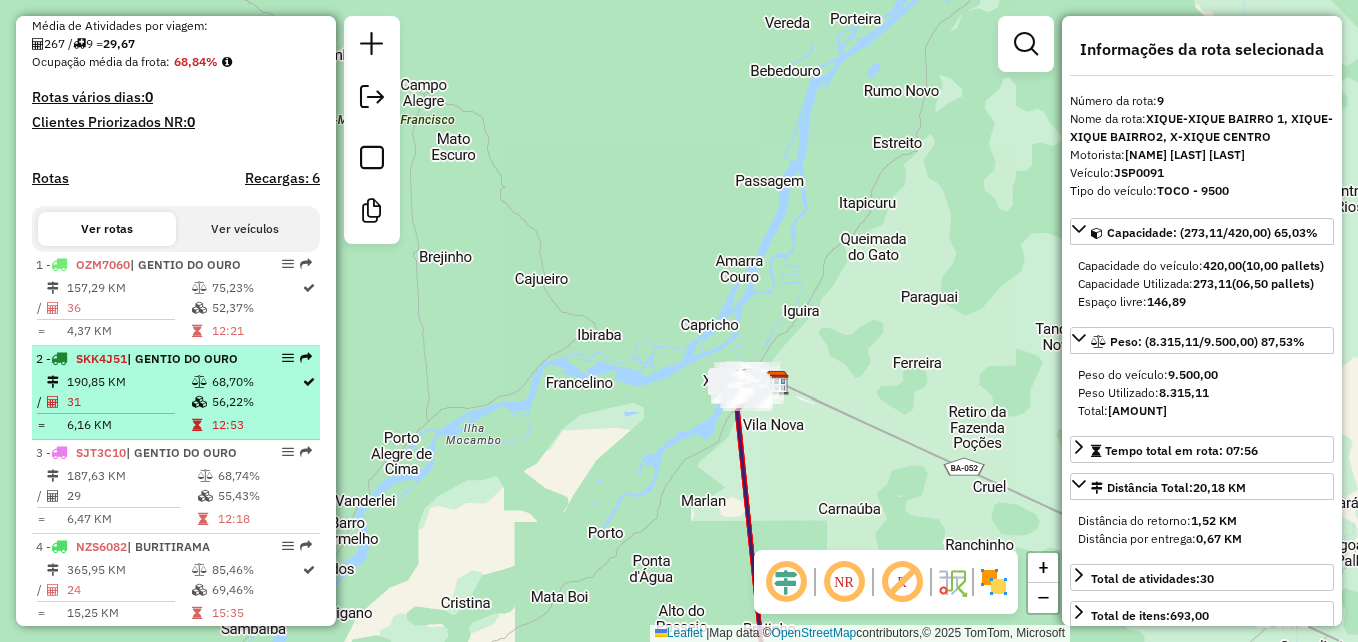 scroll, scrollTop: 524, scrollLeft: 0, axis: vertical 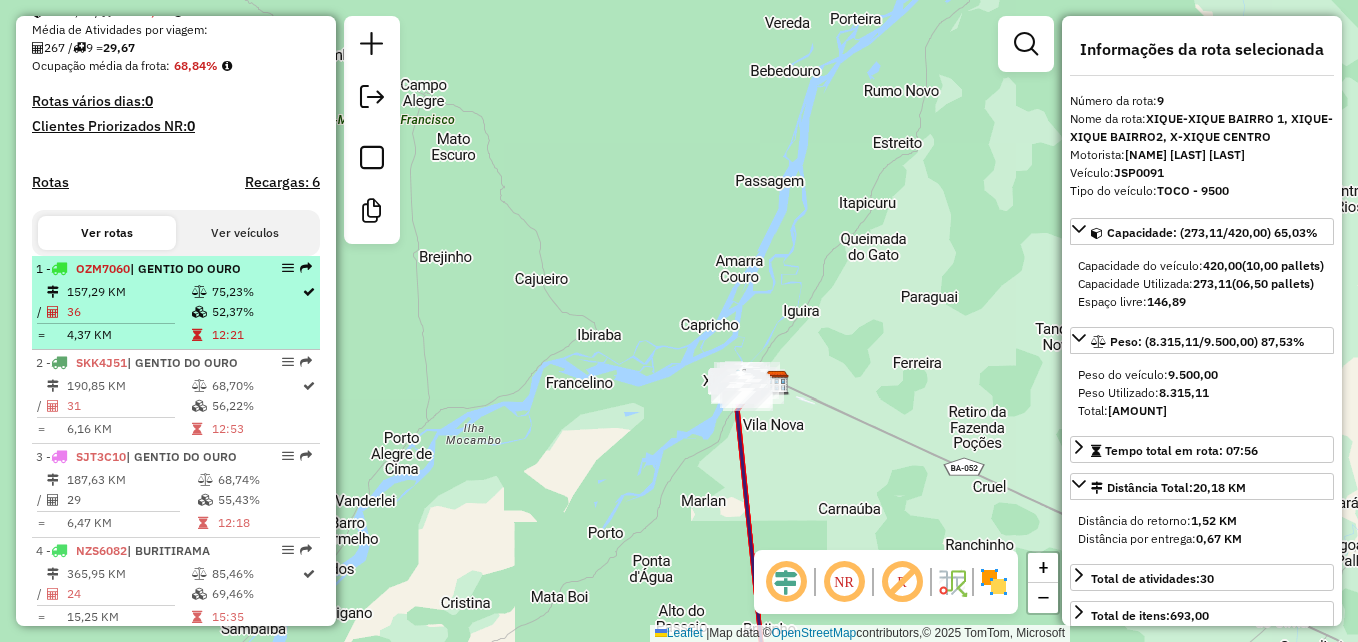 click on "36" at bounding box center [128, 312] 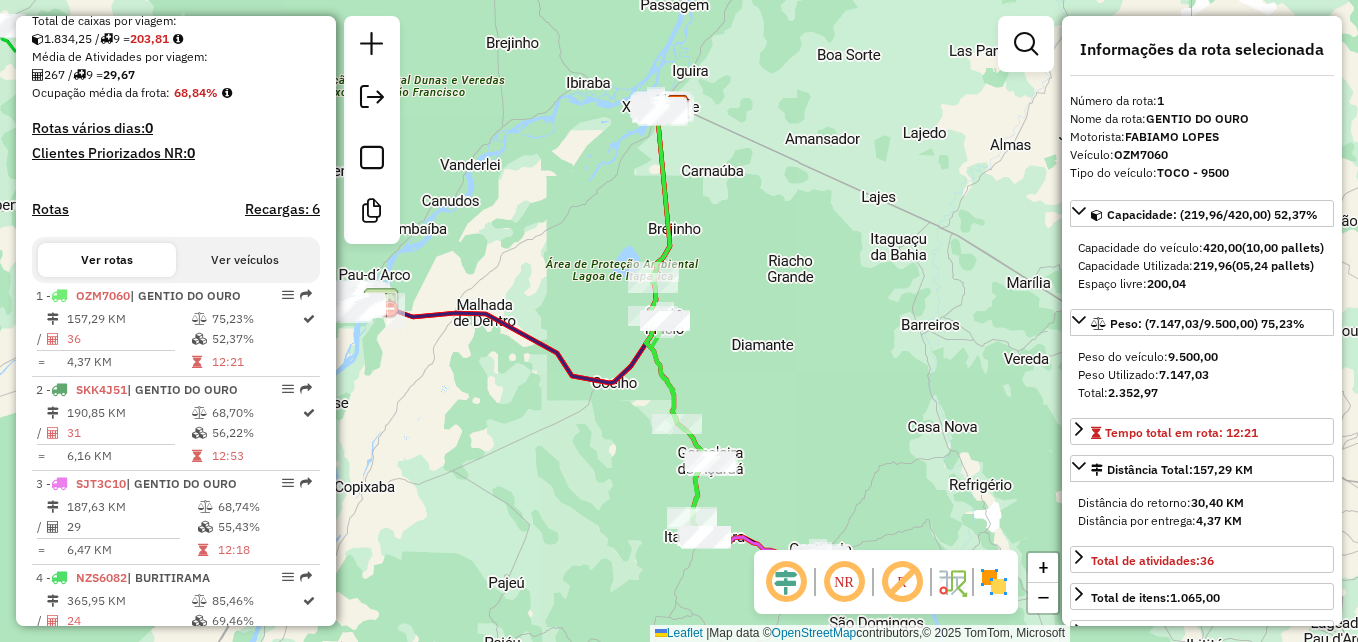 scroll, scrollTop: 624, scrollLeft: 0, axis: vertical 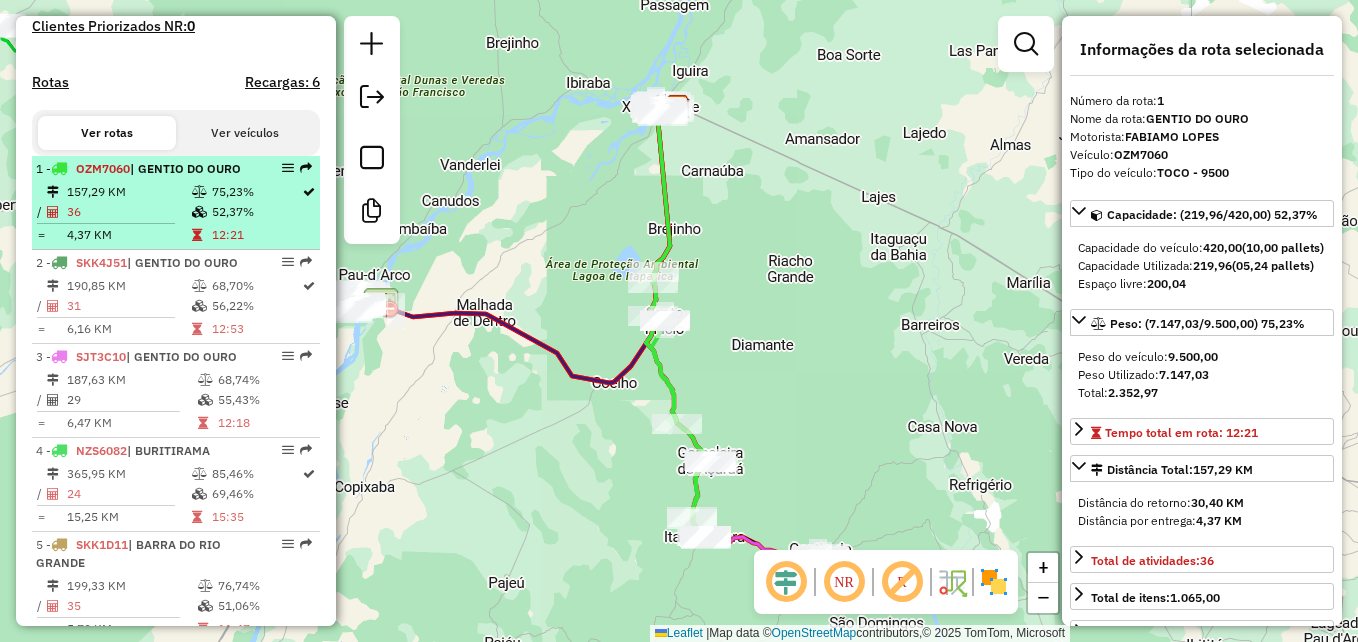 click on "52,37%" at bounding box center (256, 212) 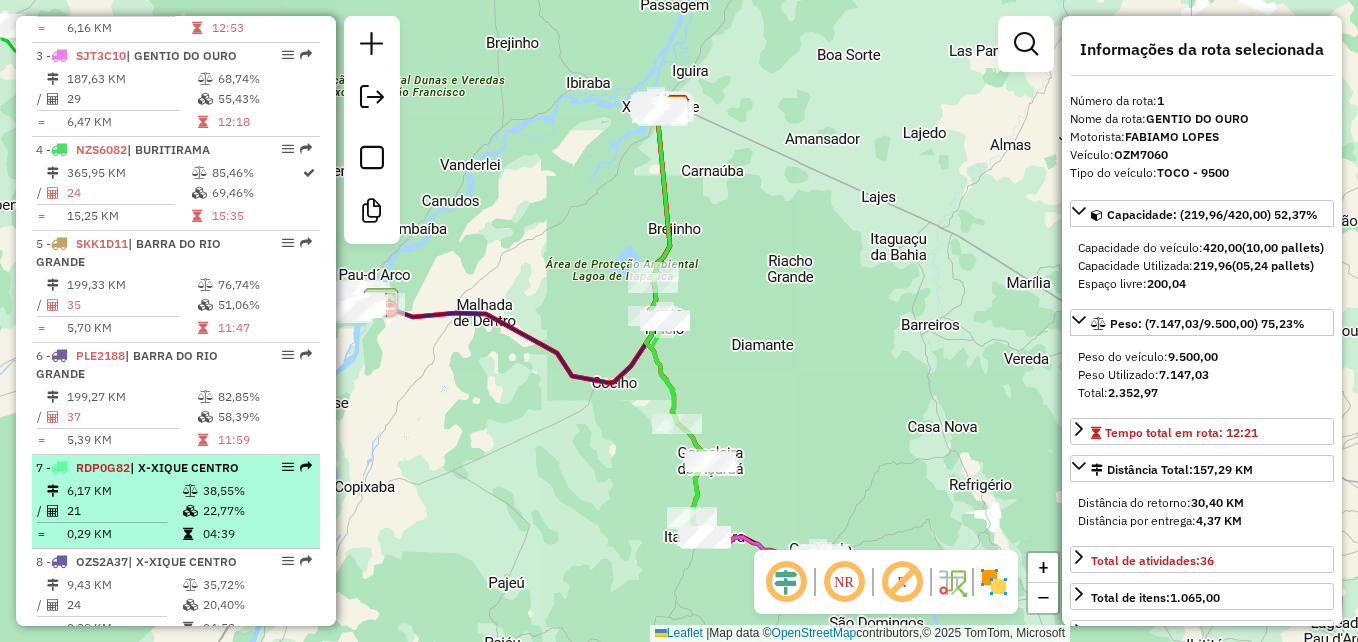 scroll, scrollTop: 924, scrollLeft: 0, axis: vertical 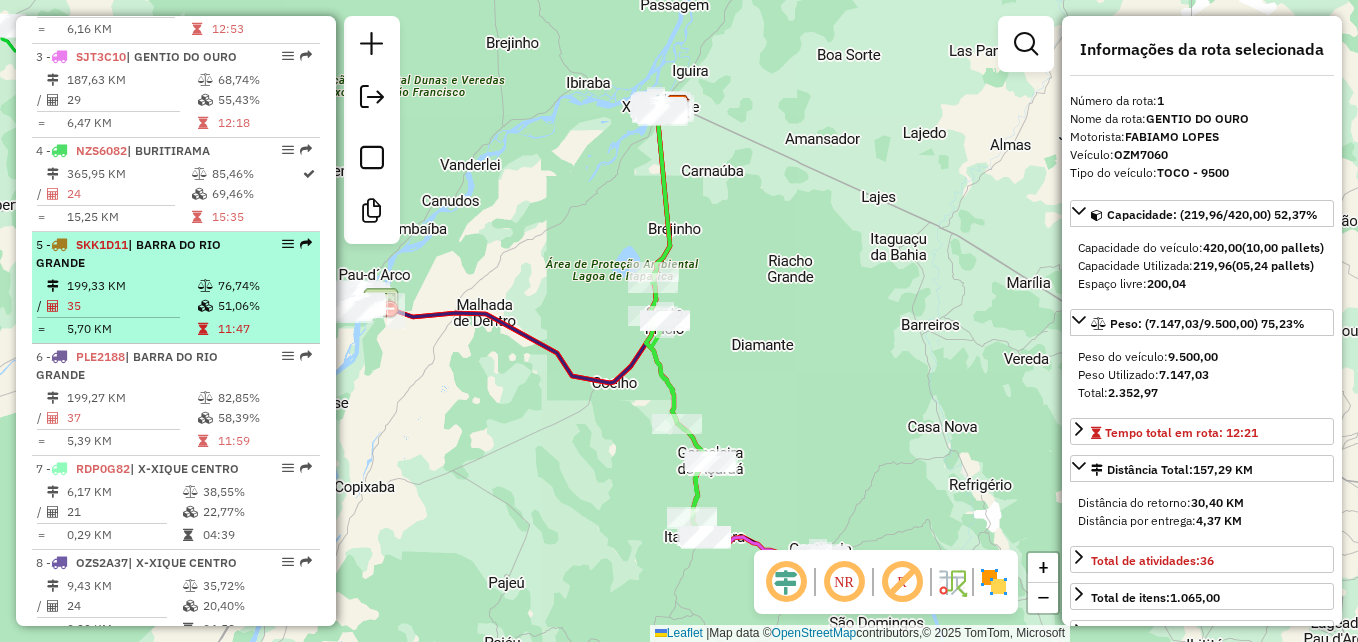 click on "199,33 KM" at bounding box center [131, 286] 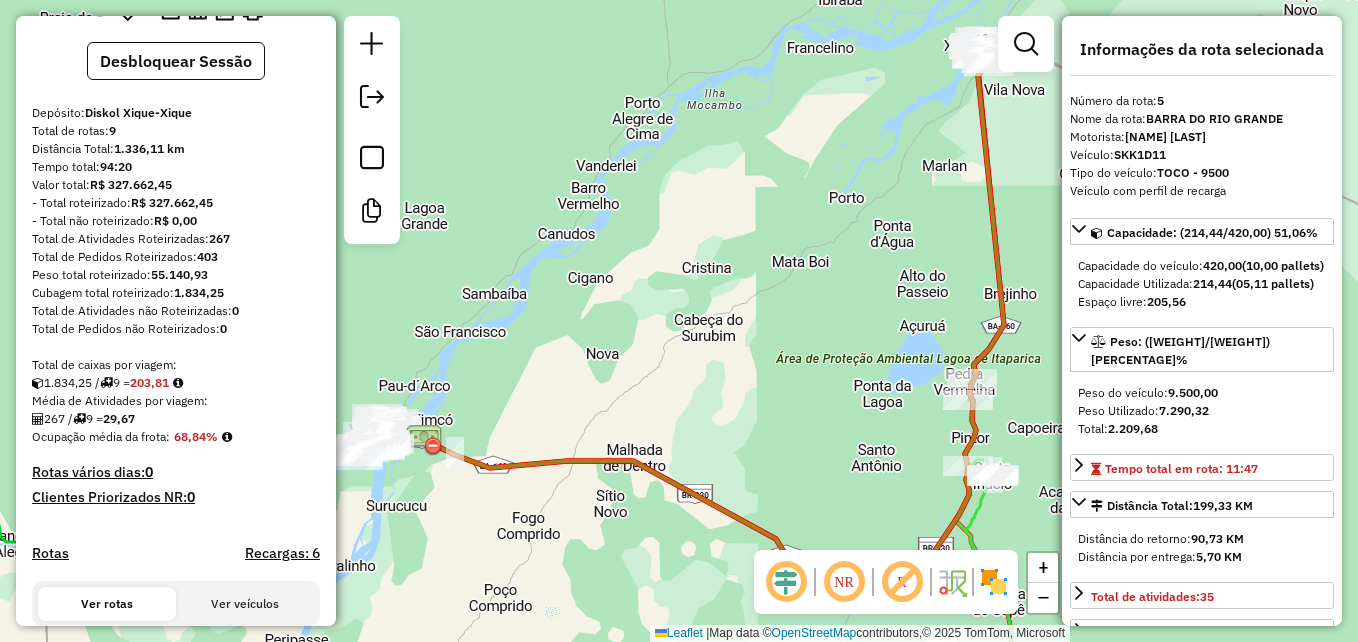 scroll, scrollTop: 0, scrollLeft: 0, axis: both 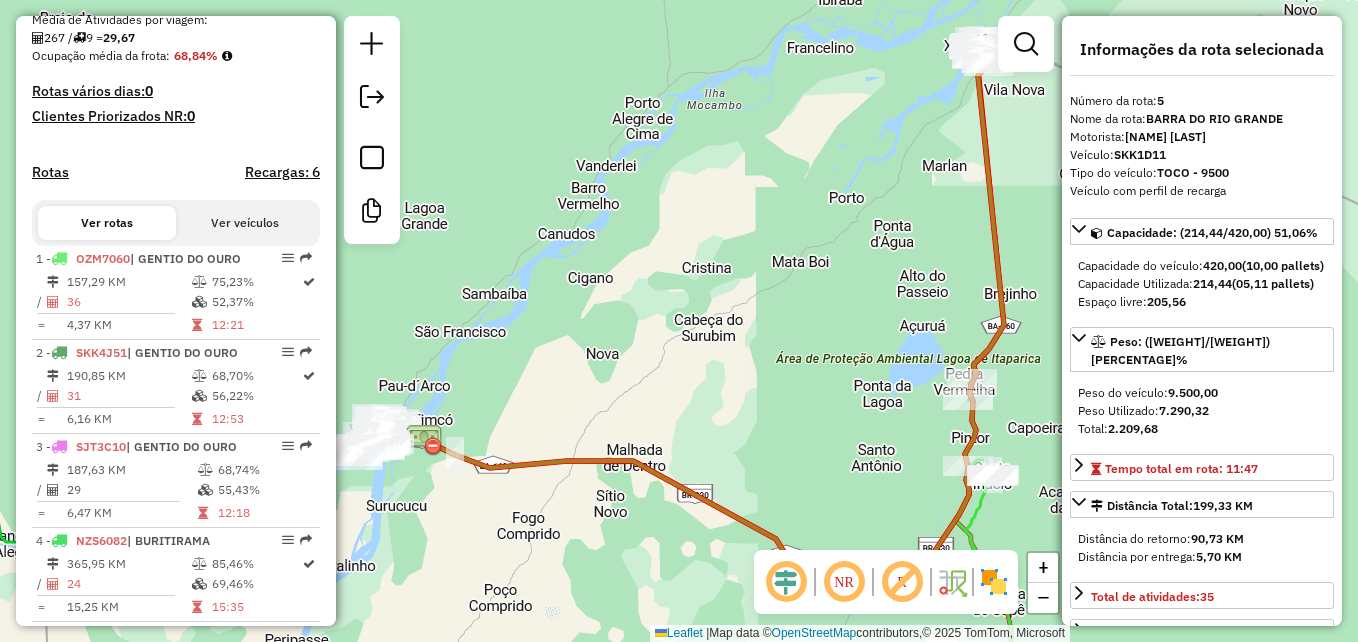 click 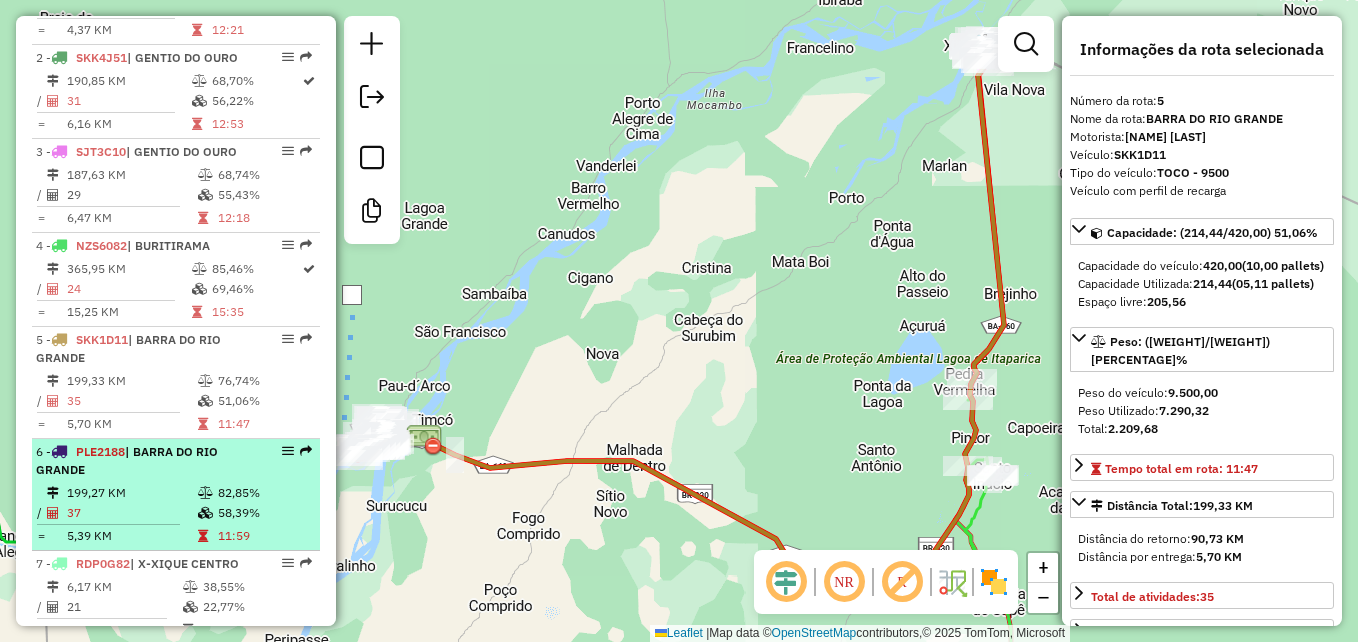 scroll, scrollTop: 834, scrollLeft: 0, axis: vertical 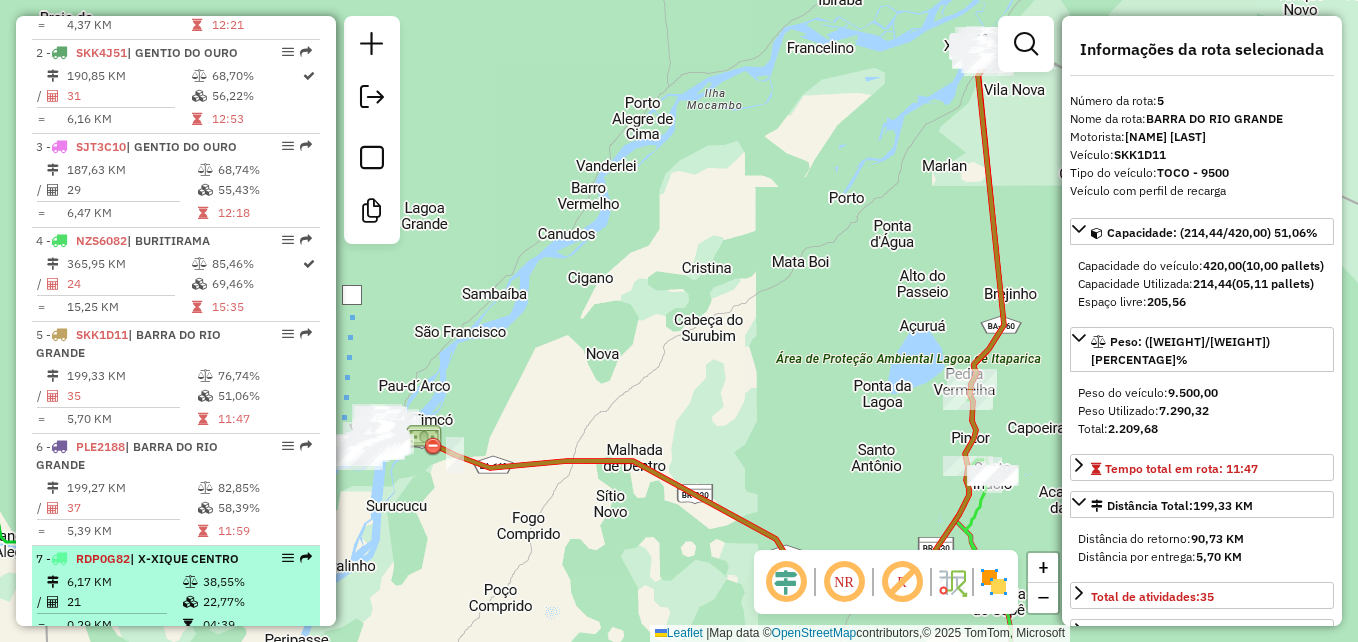 click on "| X-XIQUE CENTRO" at bounding box center [184, 558] 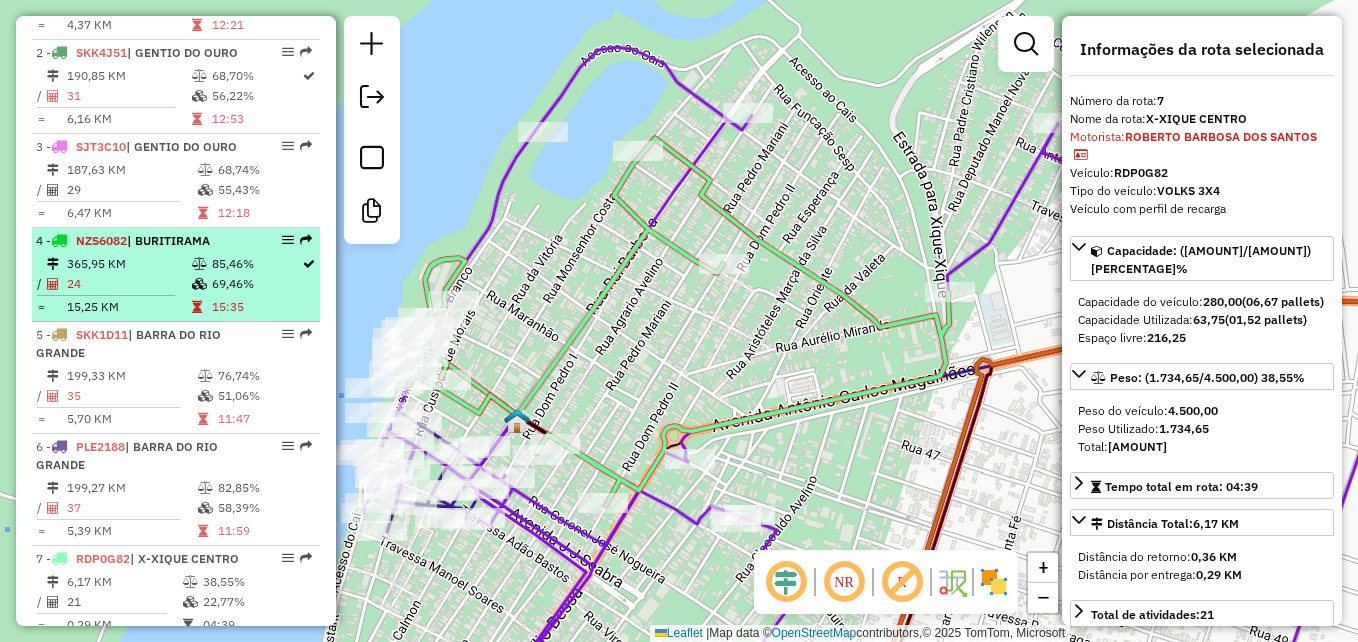 click on "24" at bounding box center (128, 284) 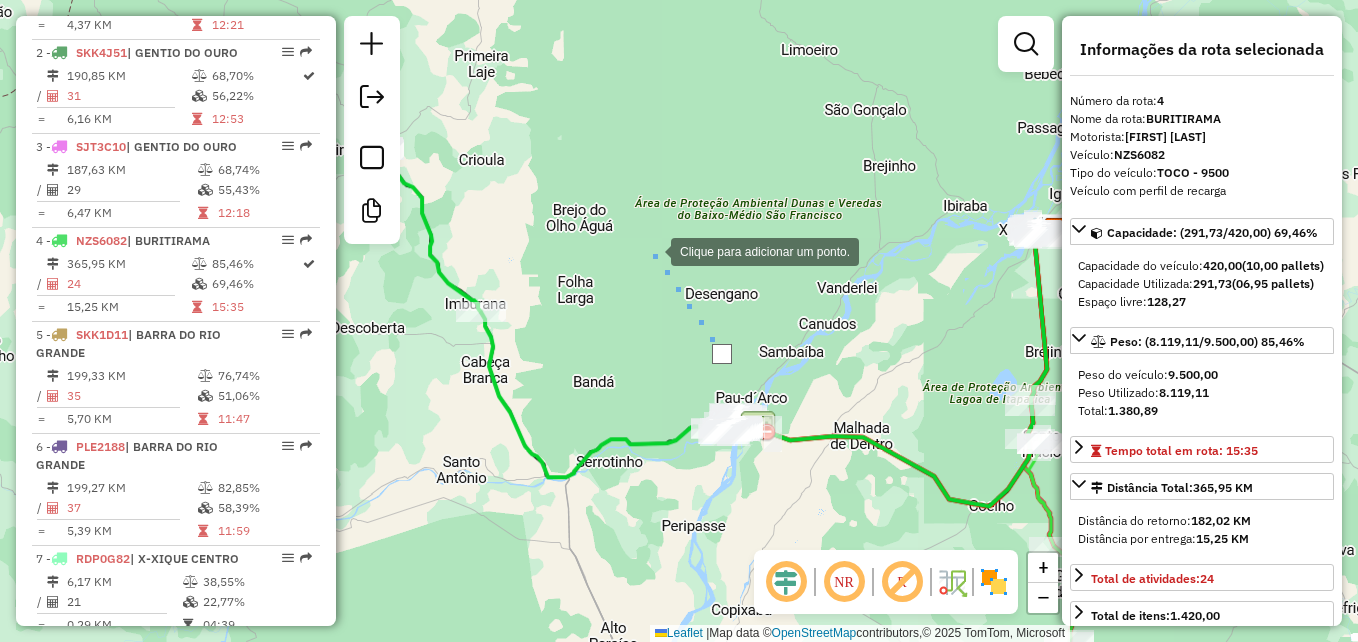 drag, startPoint x: 598, startPoint y: 243, endPoint x: 782, endPoint y: 258, distance: 184.6104 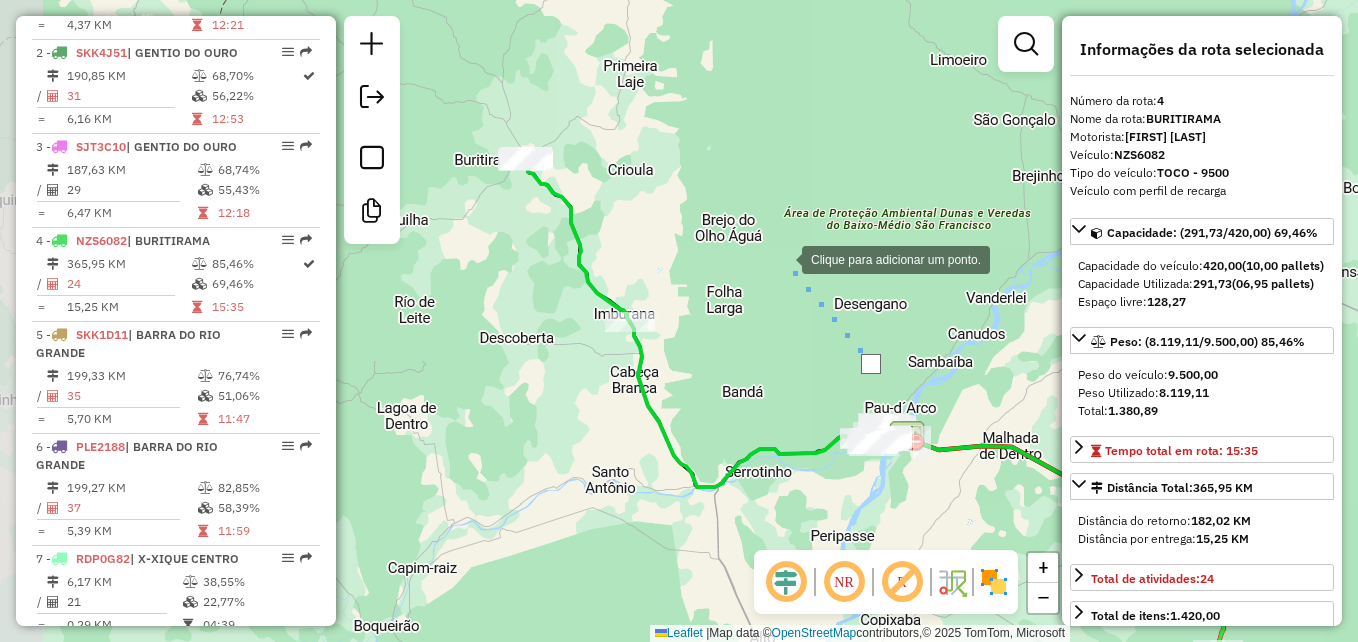 click 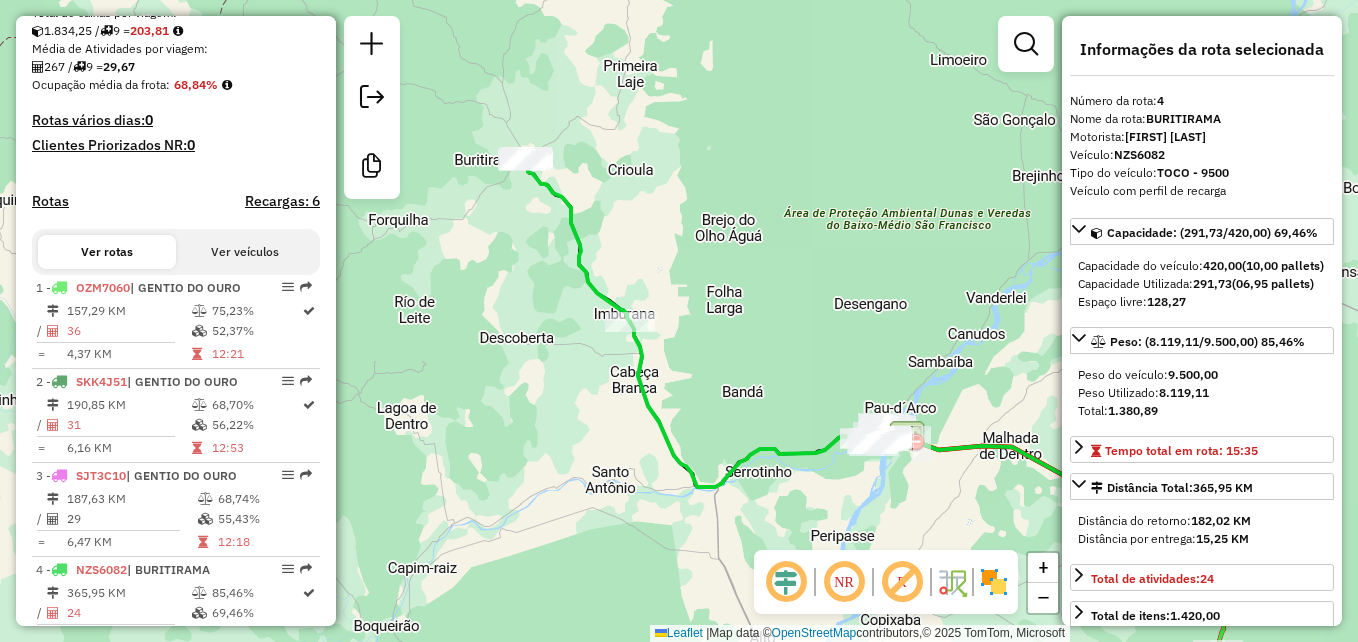 scroll, scrollTop: 534, scrollLeft: 0, axis: vertical 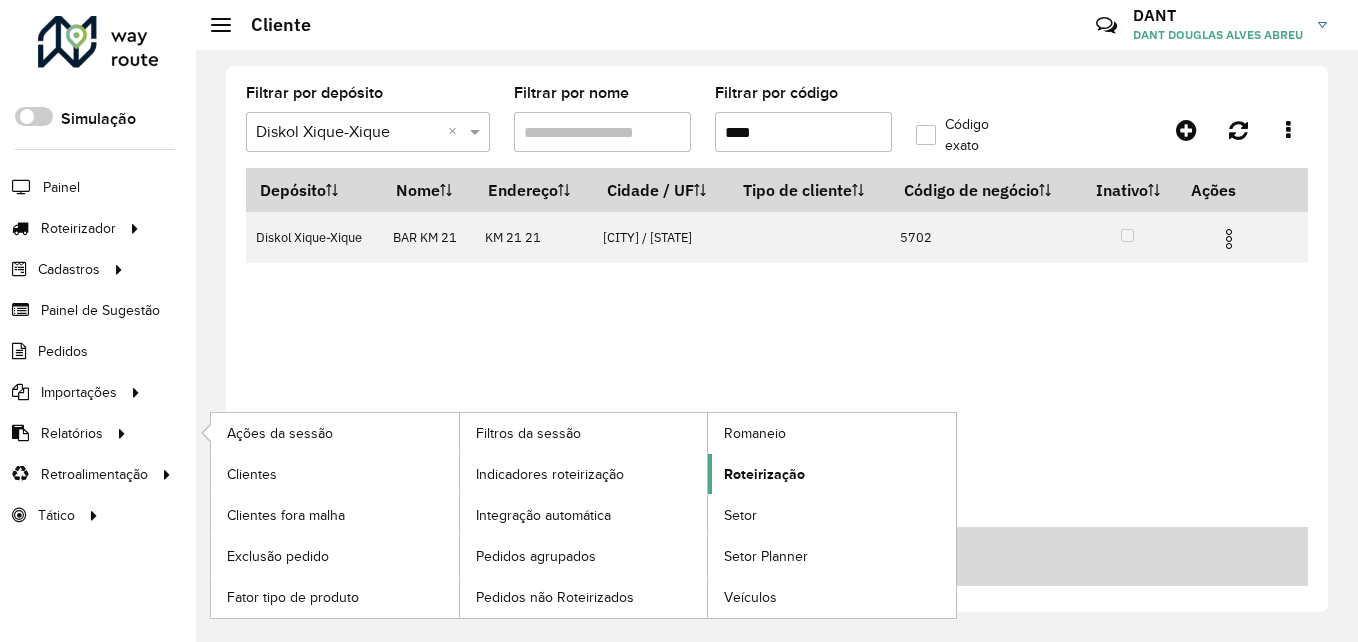 click on "Roteirização" 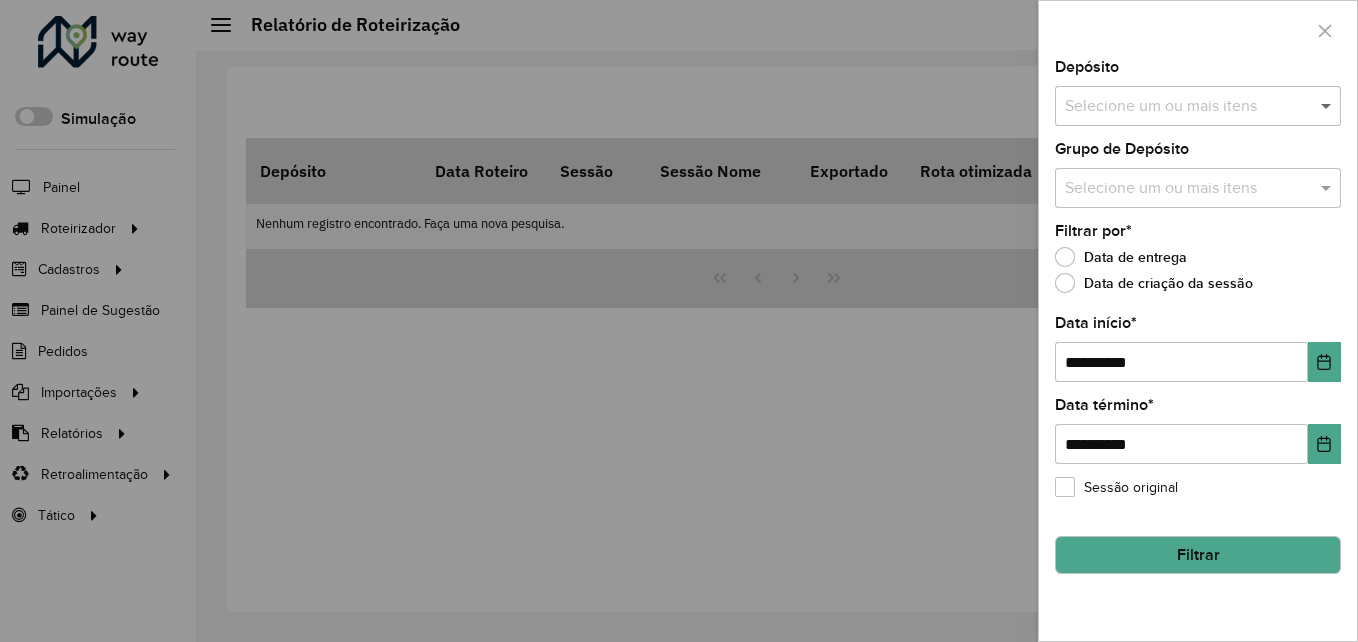 click at bounding box center (1328, 106) 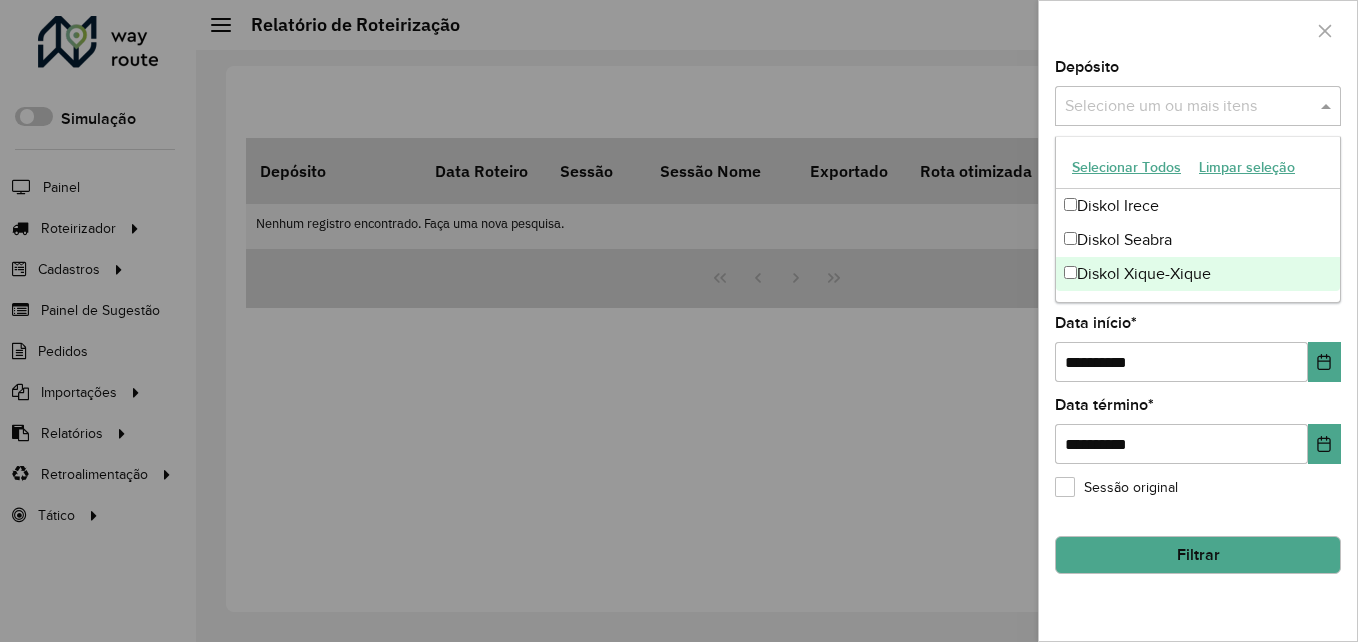 click on "Diskol Xique-Xique" at bounding box center (1198, 274) 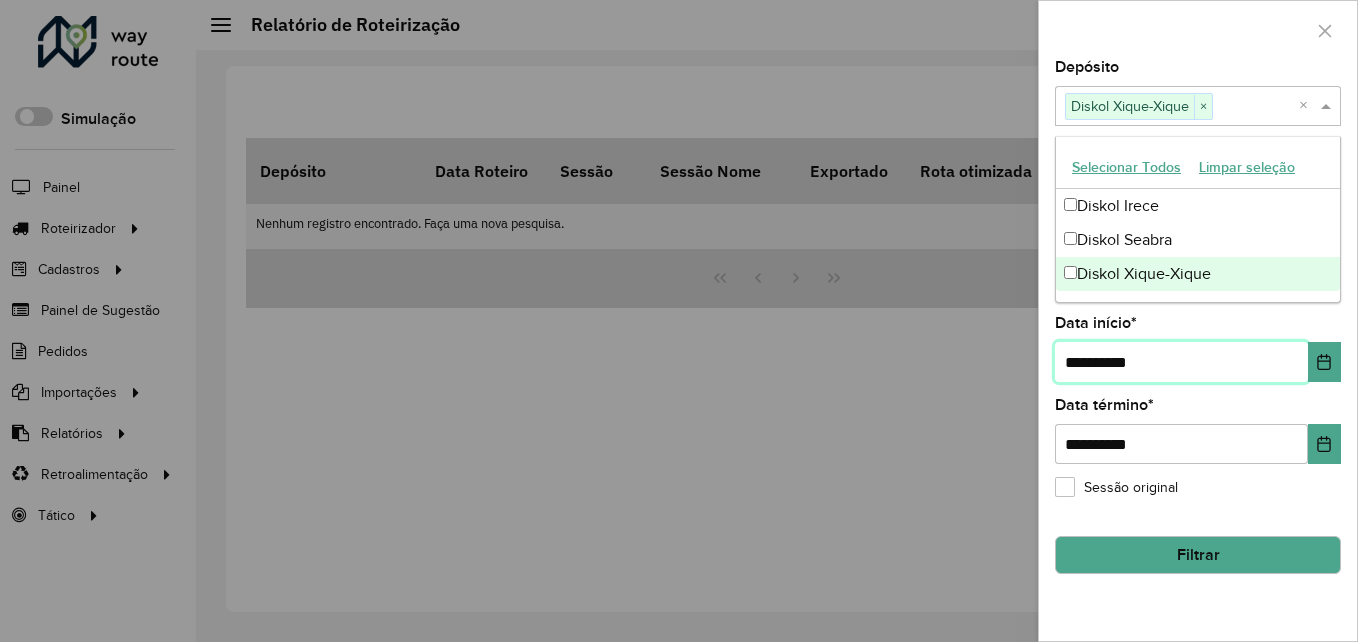 click on "**********" at bounding box center [1181, 362] 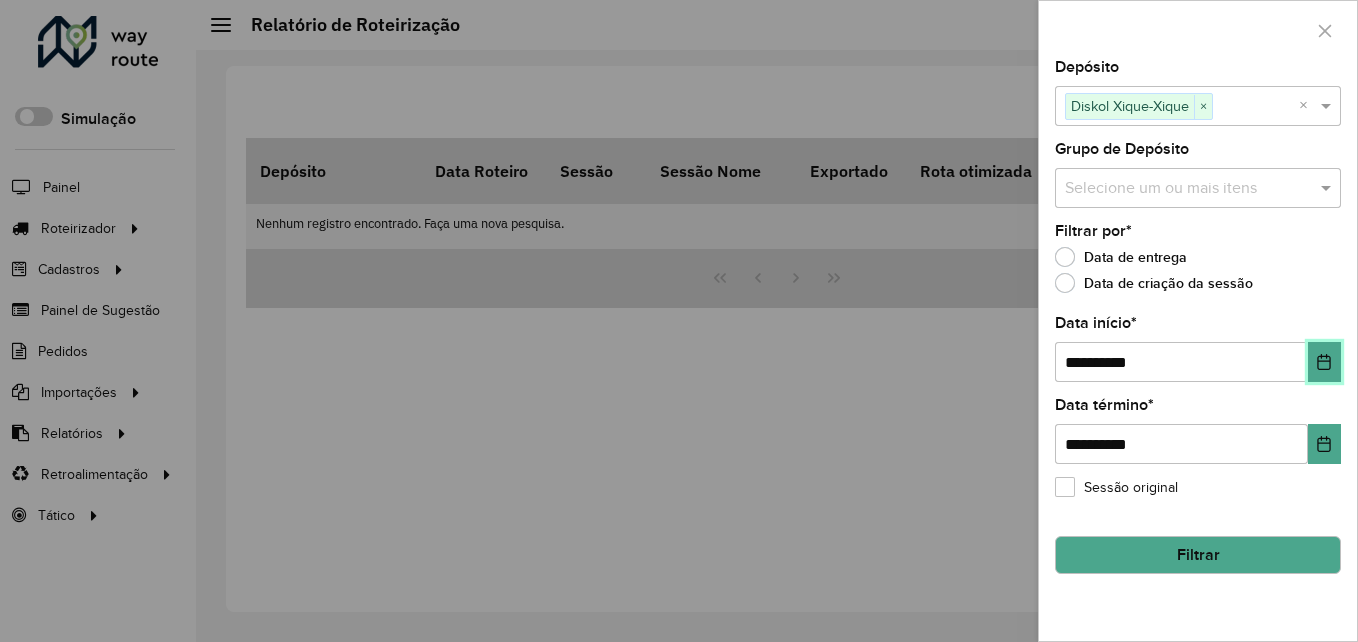 click 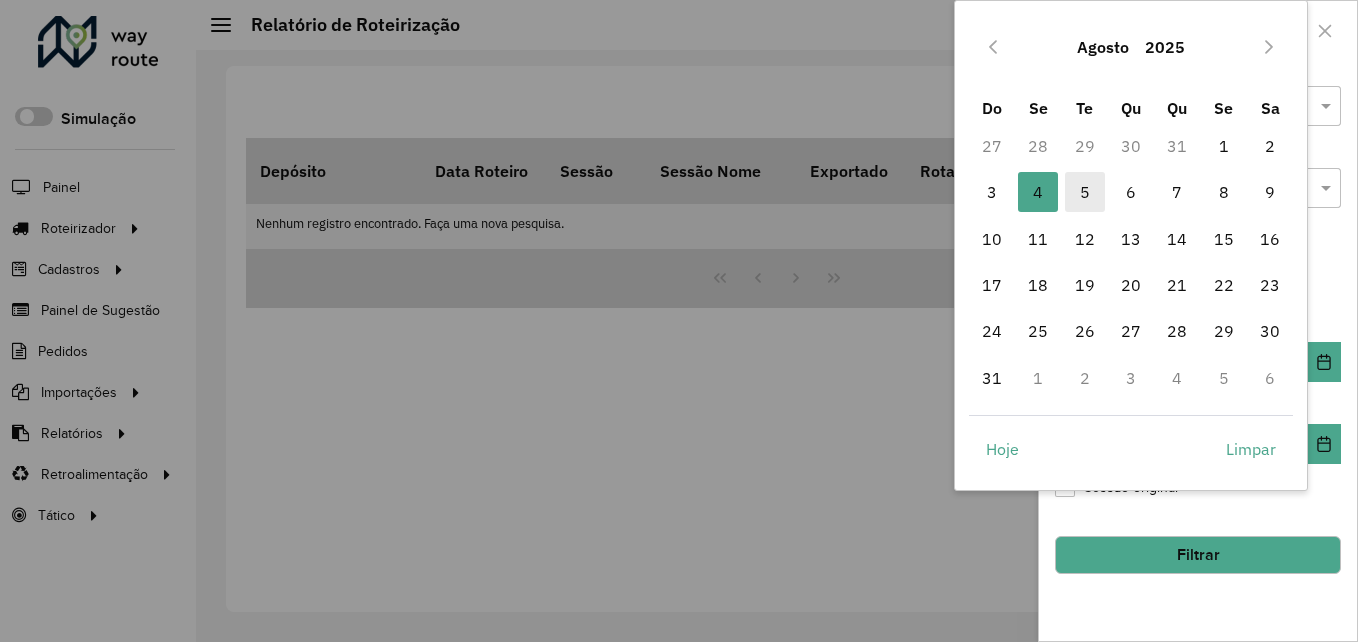 click on "5" at bounding box center [1085, 192] 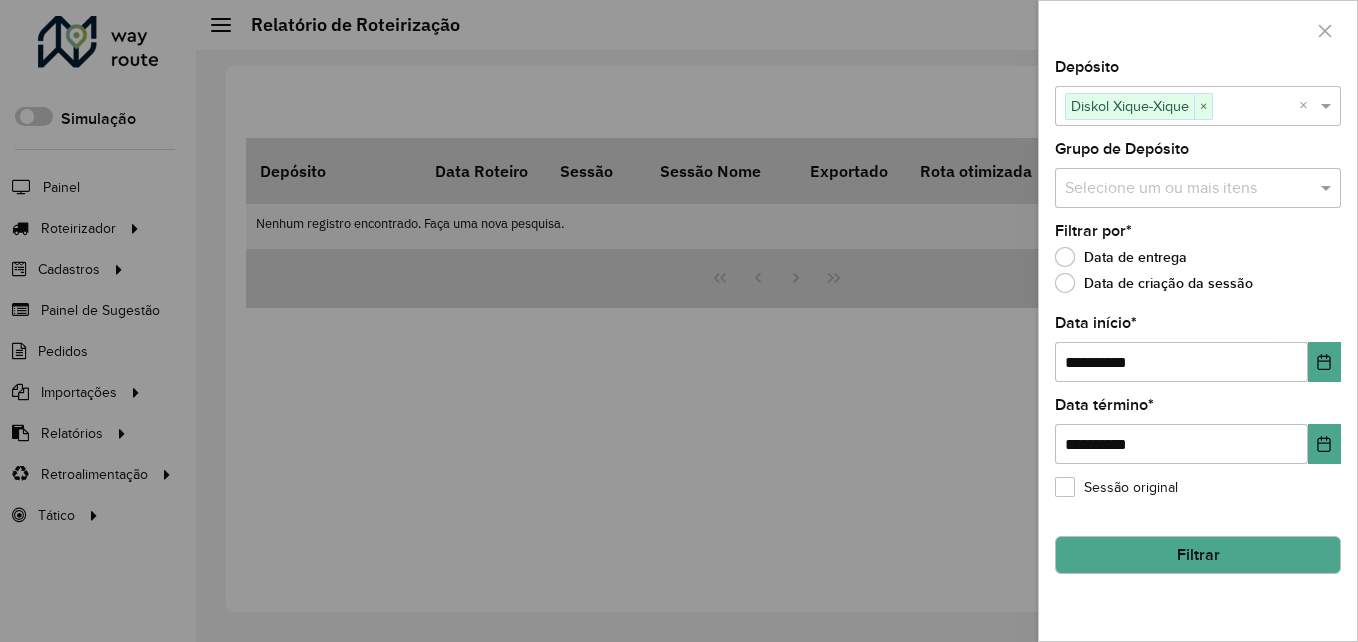 click on "Filtrar" 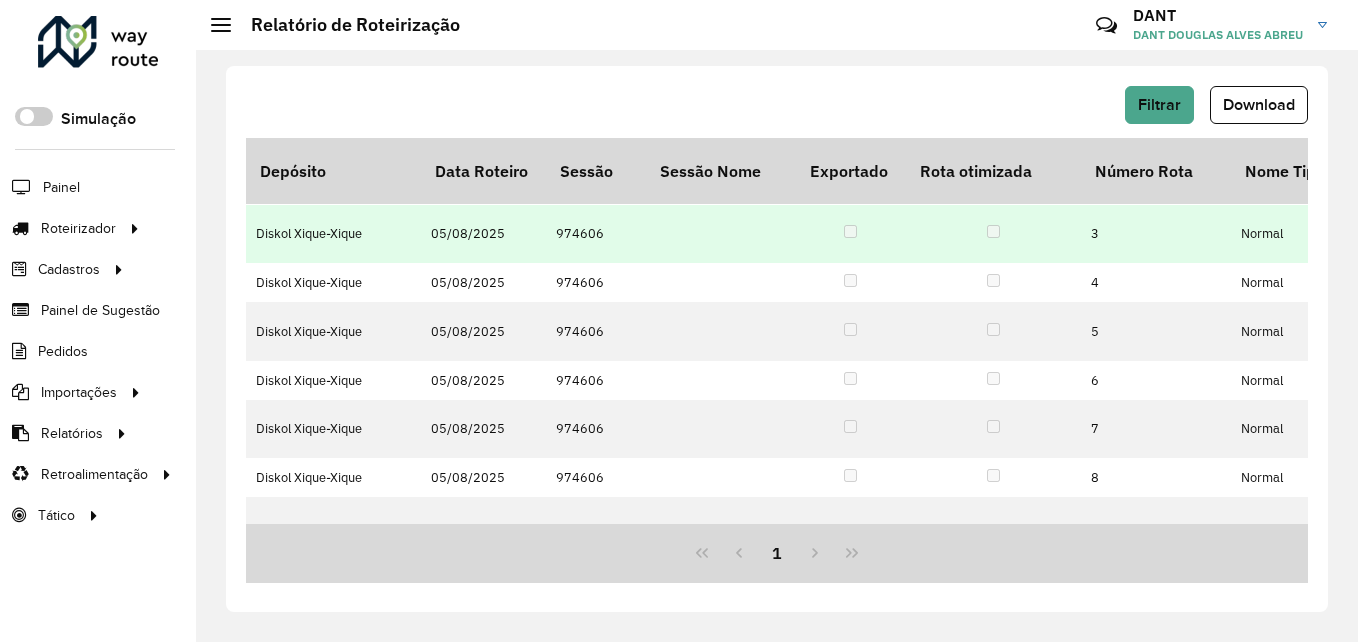 scroll, scrollTop: 100, scrollLeft: 0, axis: vertical 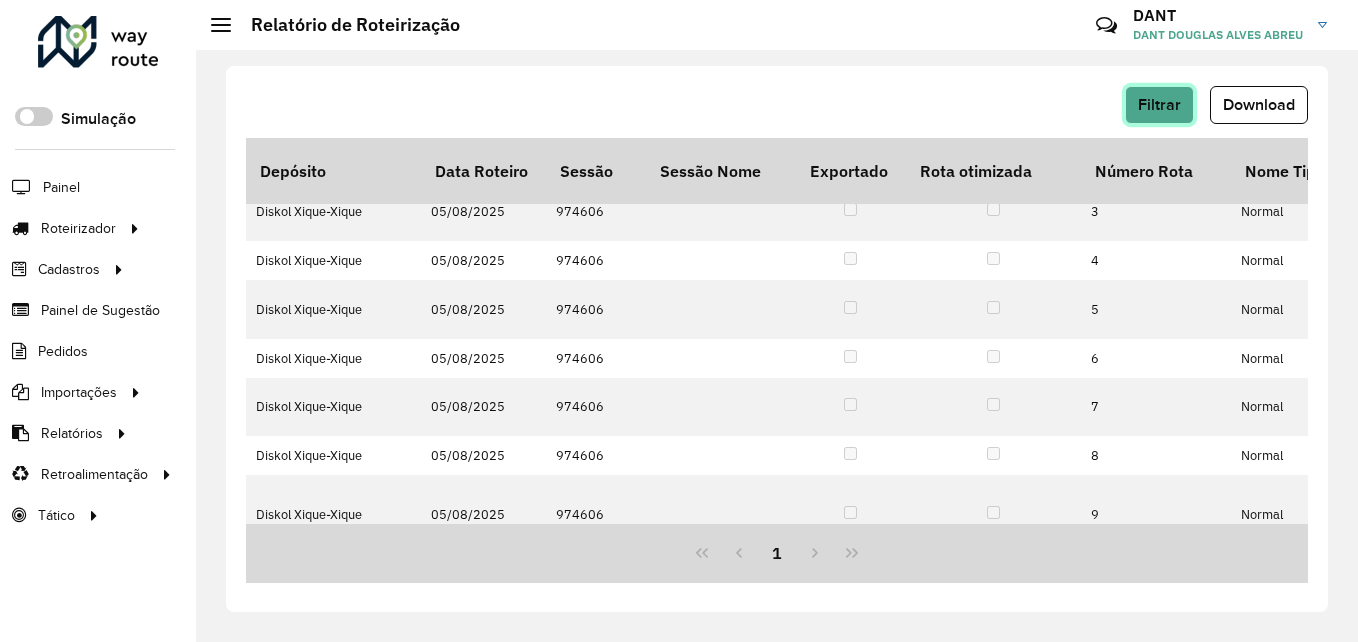 click on "Filtrar" 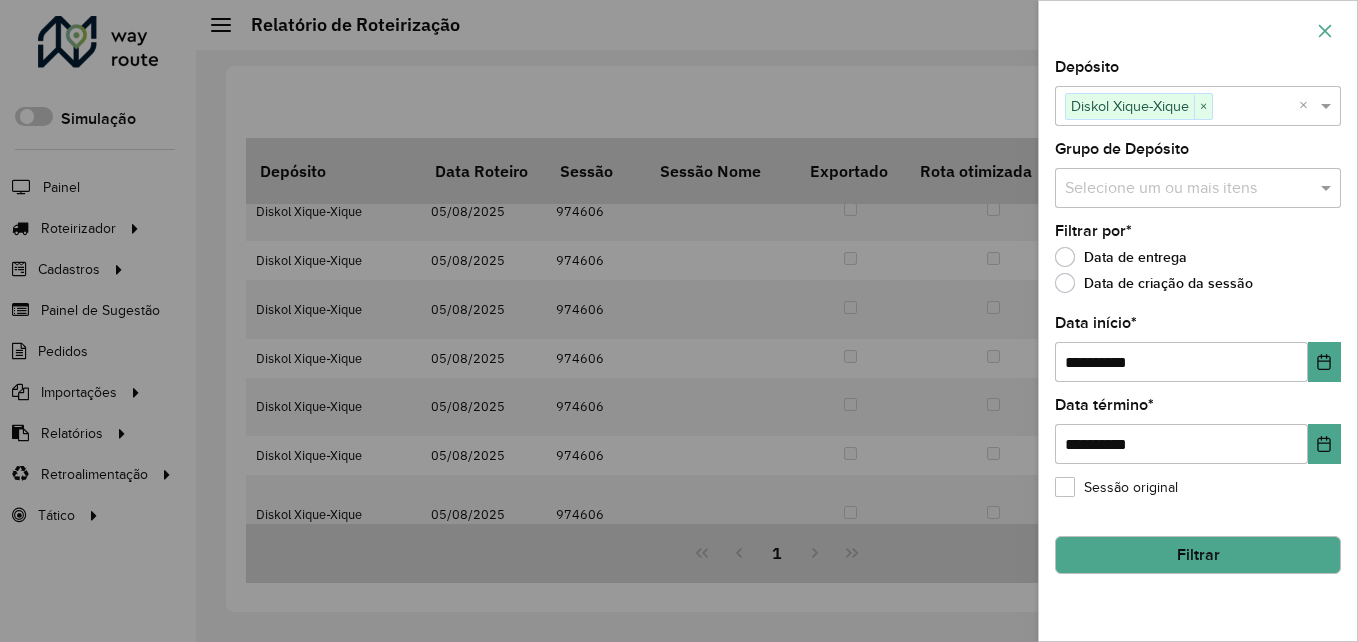 click 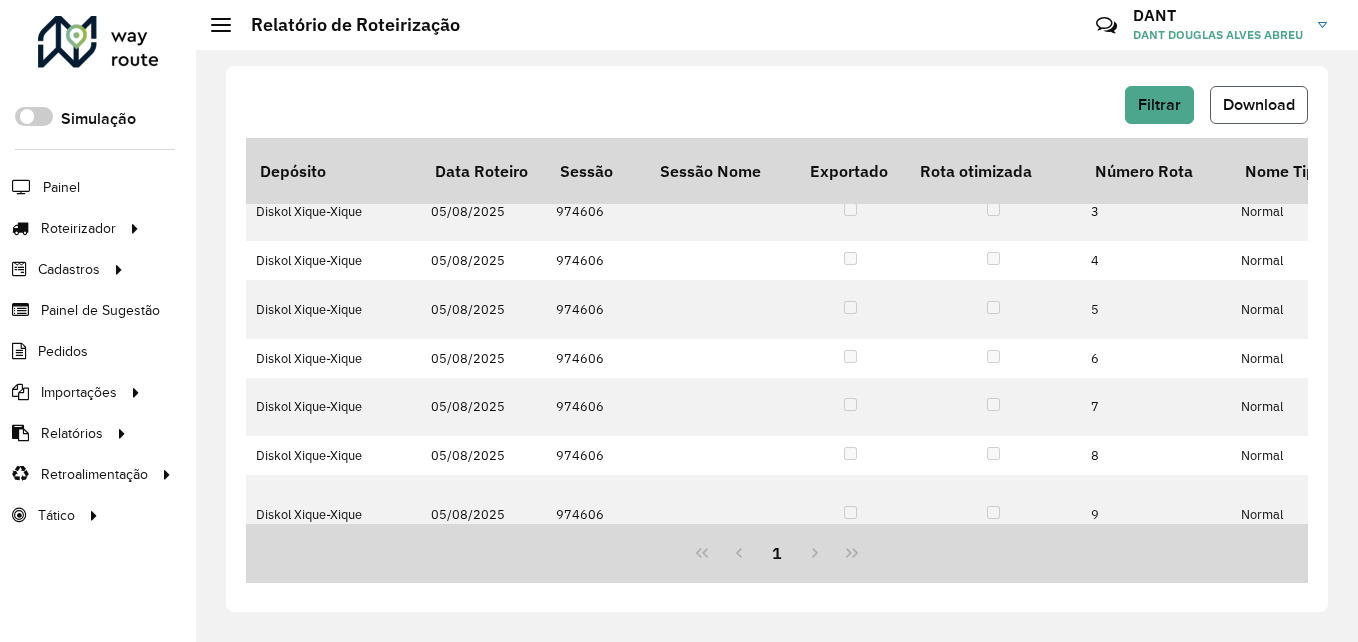 click on "Download" 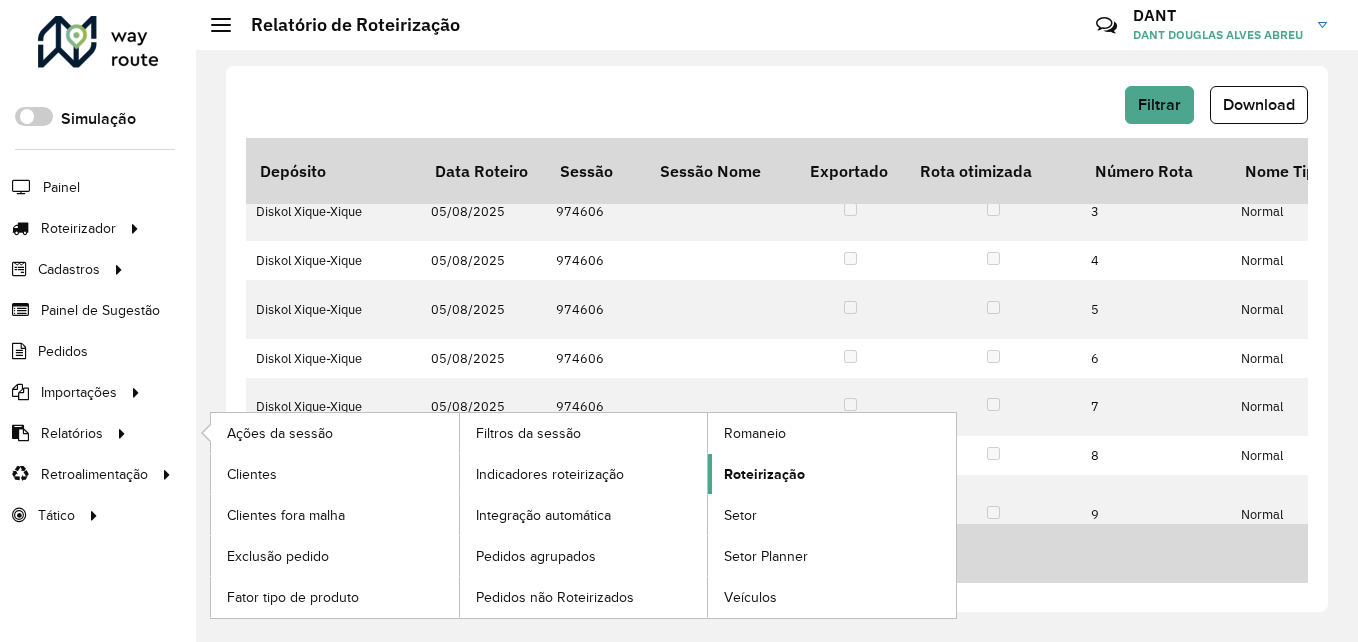 click on "Roteirização" 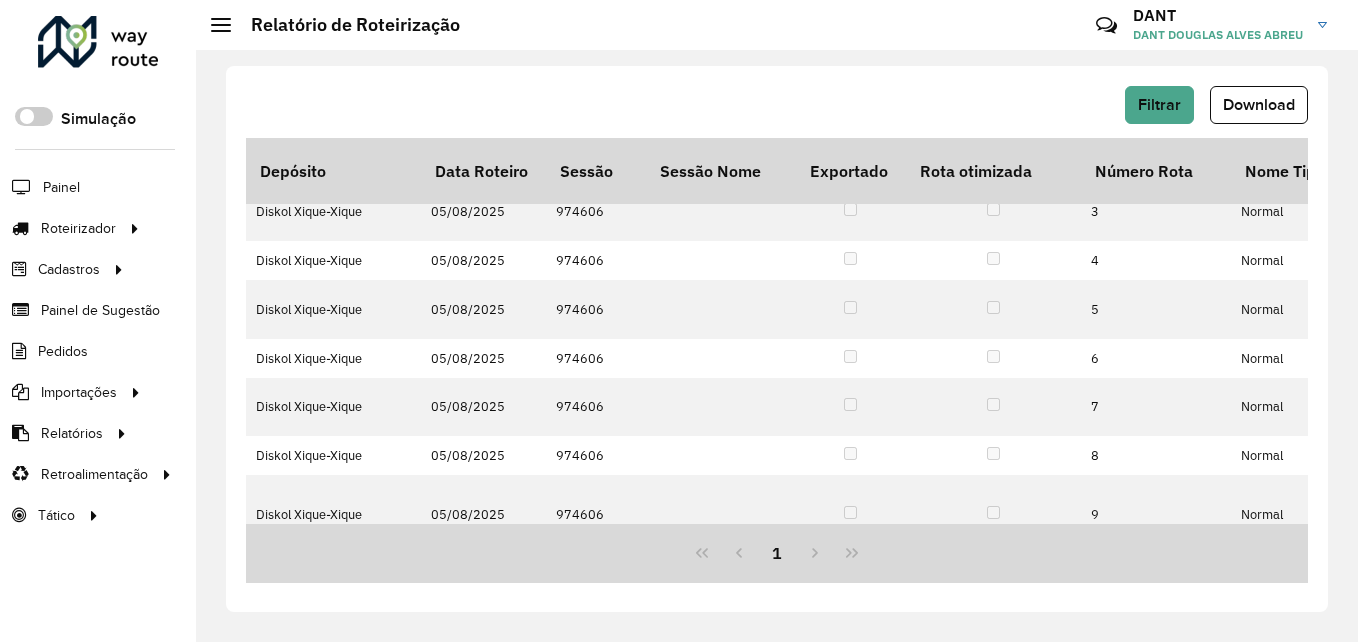 click on "Filtrar   Download   Depósito   Data Roteiro   Sessão   Sessão Nome   Exportado   Rota otimizada   Número Rota   Nome Tipo Rota  Ponto de saída Veículo Tipo do veículo  Nome Rota  Motorista Pedágio  Custo Distância   Custo Quantidade Dias   Custo Fixo Rota   Custo Hora   Custo Quantidade Atividades   Custo Fórmula  Custo Valor  % Custo   % Capacidade   Capacidade Veículo   Capacidade Utilizada   % Peso   Peso Veículo   Peso Utilizado   Início da Rota   Fim da Rota   Tempo Rota  Dias em rota  Tempo Dirigido   Tempo Atendimento  Entregas  Distancia (km)   Distância Ida Ponto Apoio   Distância Volta Ponto Apoio   Setores  Transportadora  Quantidade Pallets  Jornada Total de itens Prateleira  Hectolitro (hl)  Recarga  Justificativa da violação  Diskol [CITY]   [DATE]   [NUMBER]      1  Normal OZM7060 TOCO - 9500 [CITY] [LAST_NAME] [FIRST_NAME] 0,00 0,00 0,00 0,00  0,00  0,00 42.573,50 0,00  52,37  420,00 219,96  75,23  9.500,00 7.147,03  [DATE] [TIME]   [DATE] [TIME]  [TIME] 1 36 5,24" 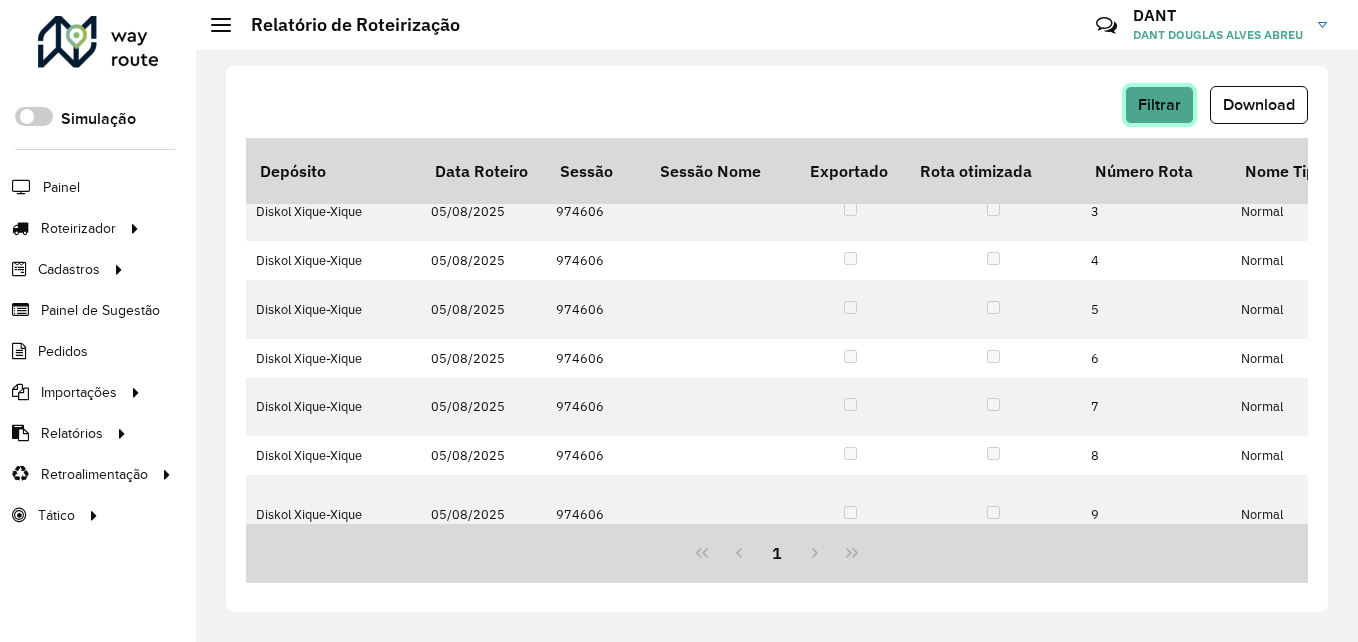 click on "Filtrar" 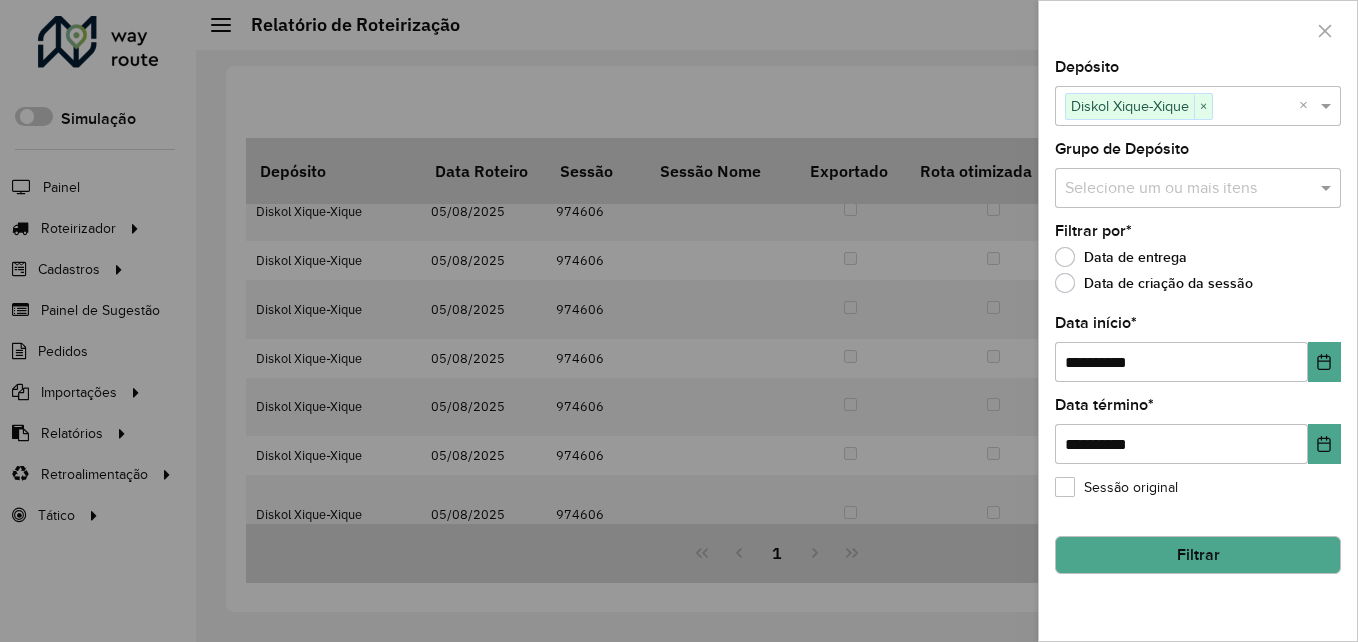 click on "Filtrar" 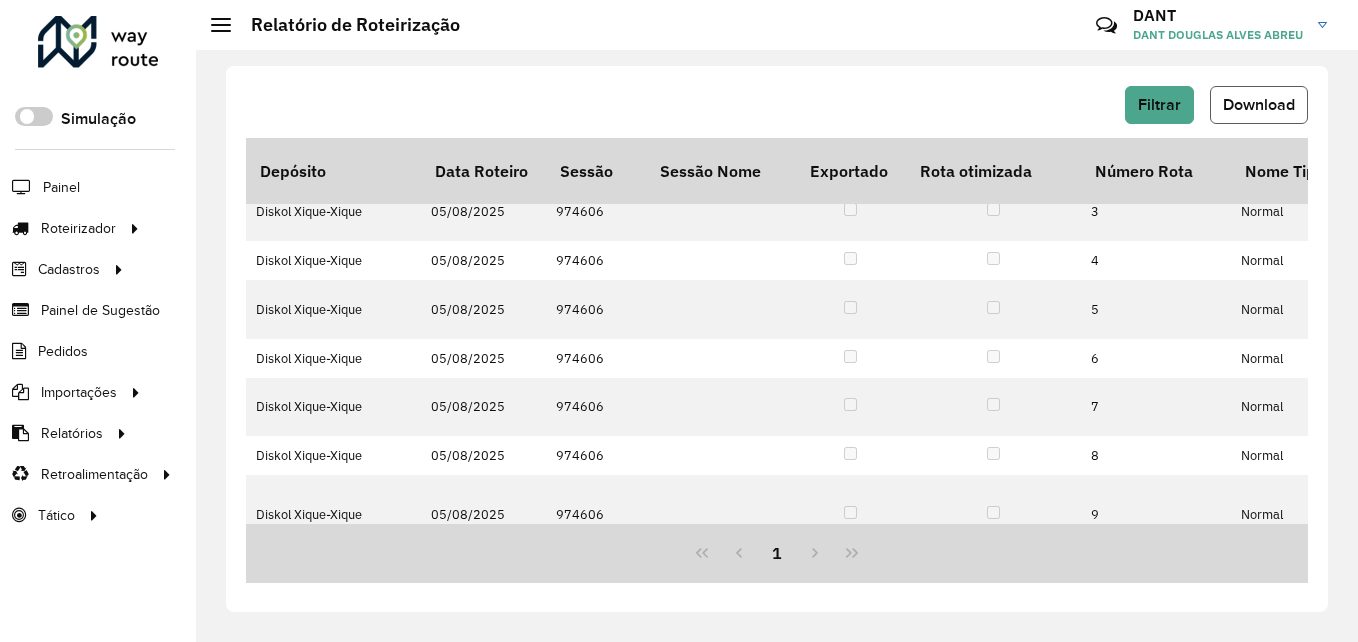 click on "Download" 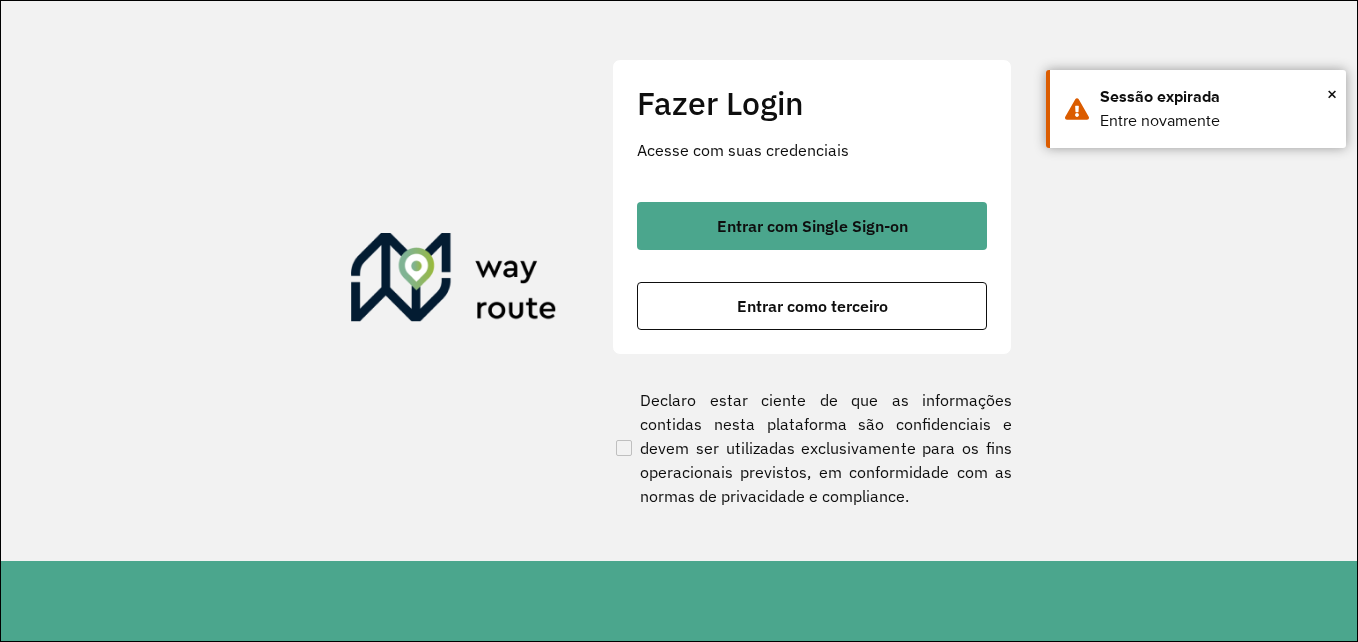 scroll, scrollTop: 0, scrollLeft: 0, axis: both 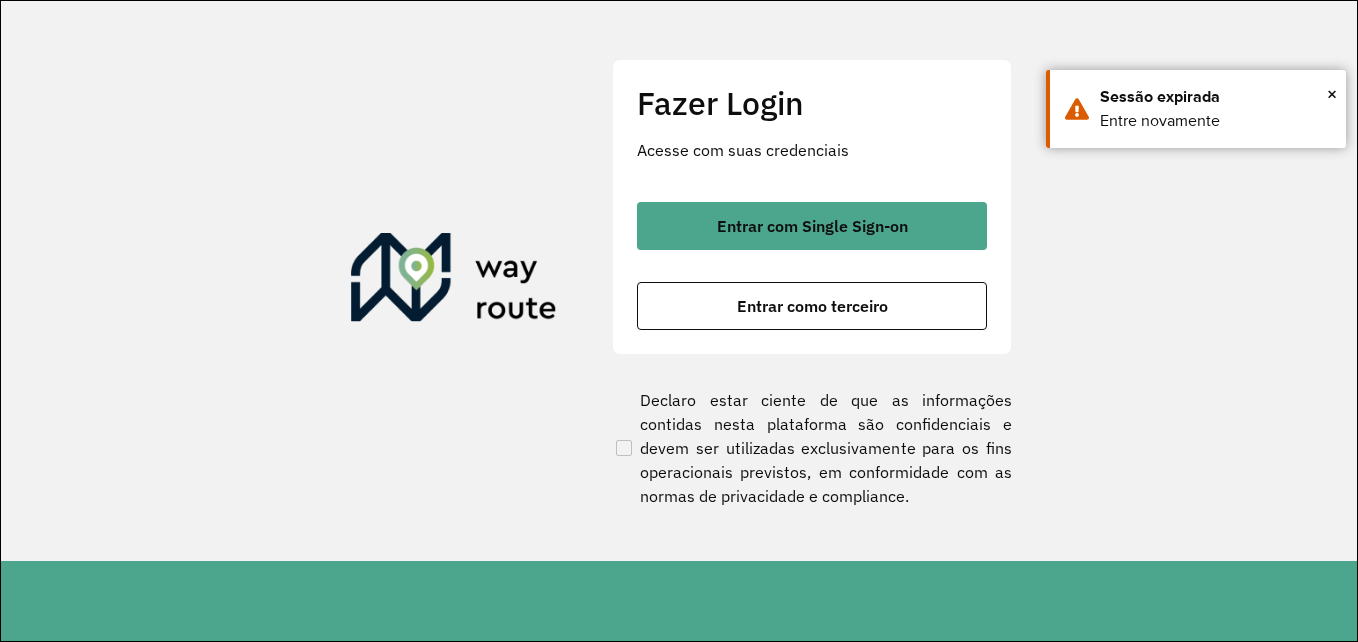 click on "Fazer Login Acesse com suas credenciais    Entrar com Single Sign-on    Entrar como terceiro" 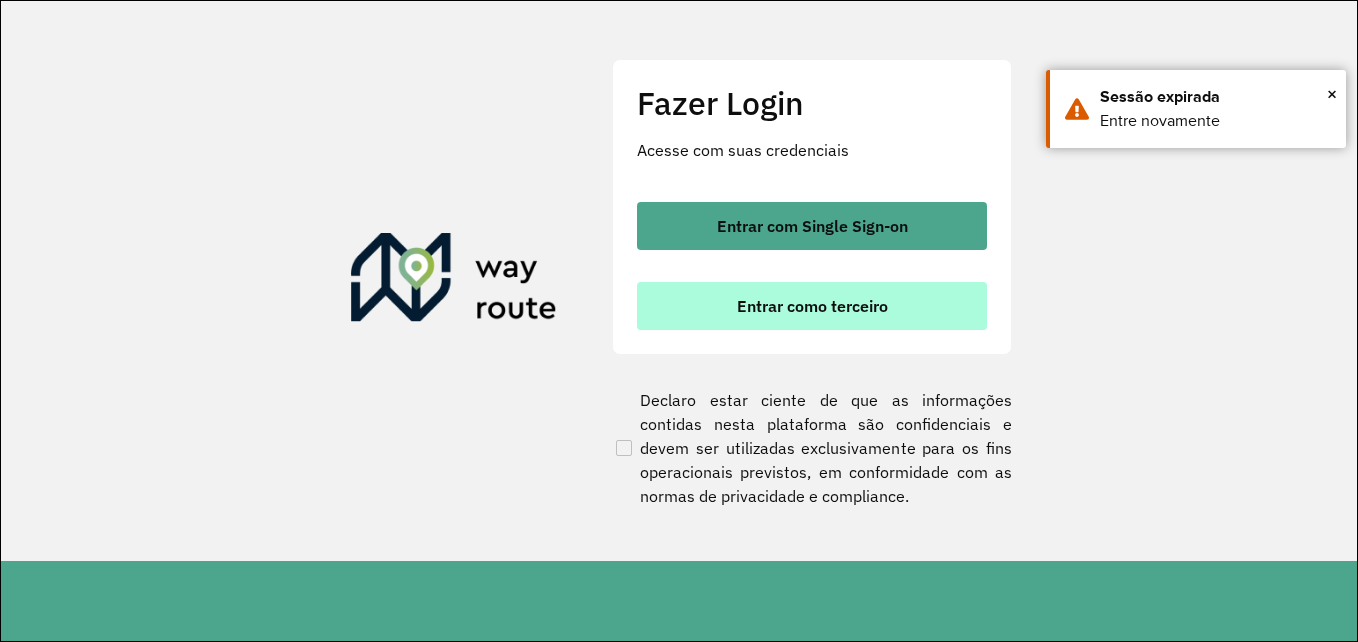 click on "Entrar como terceiro" at bounding box center [812, 306] 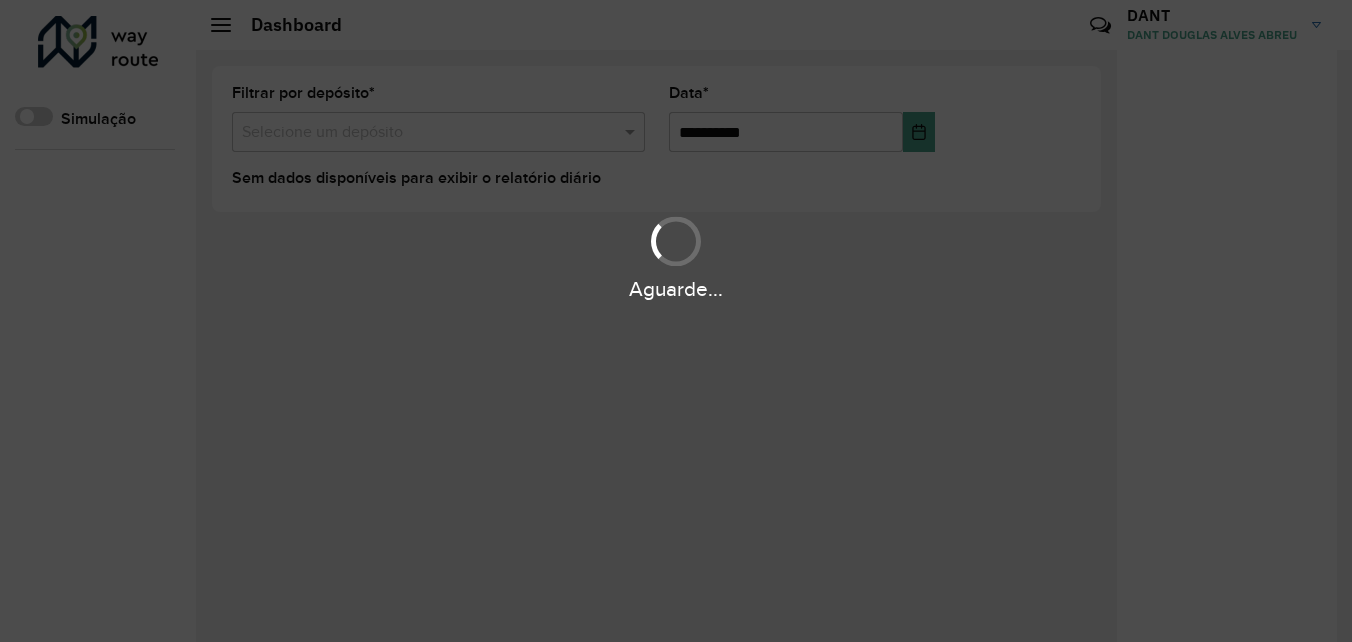 scroll, scrollTop: 0, scrollLeft: 0, axis: both 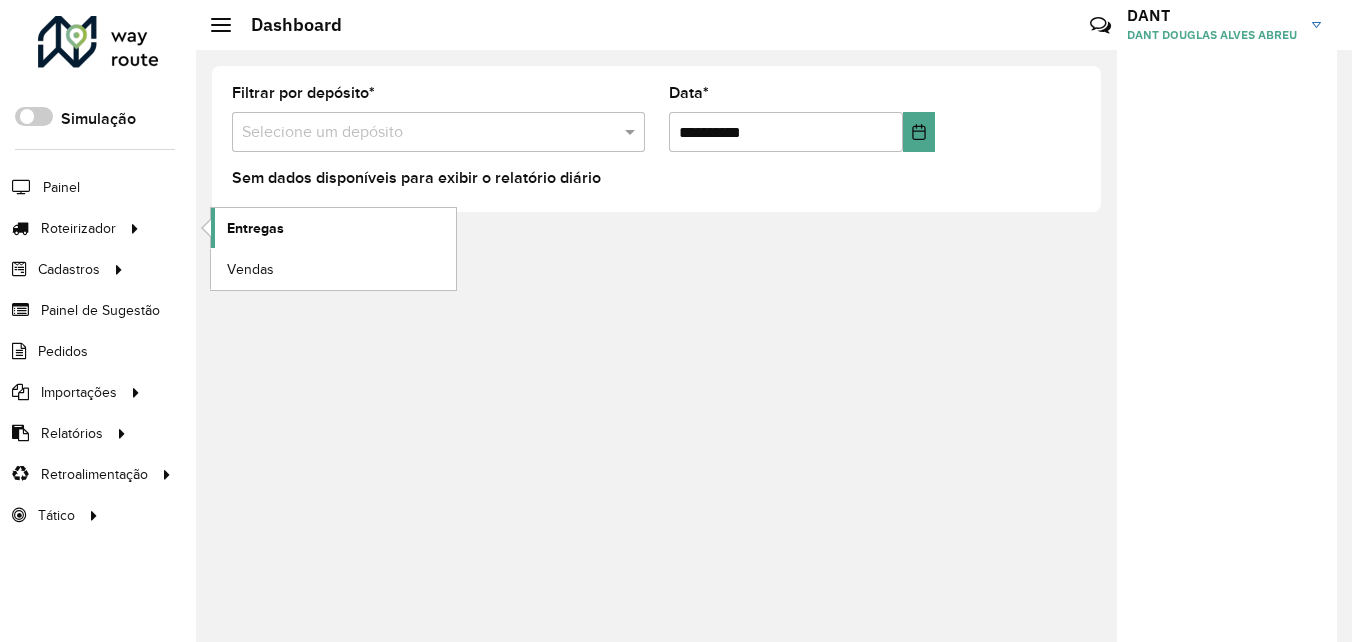 click on "Entregas" 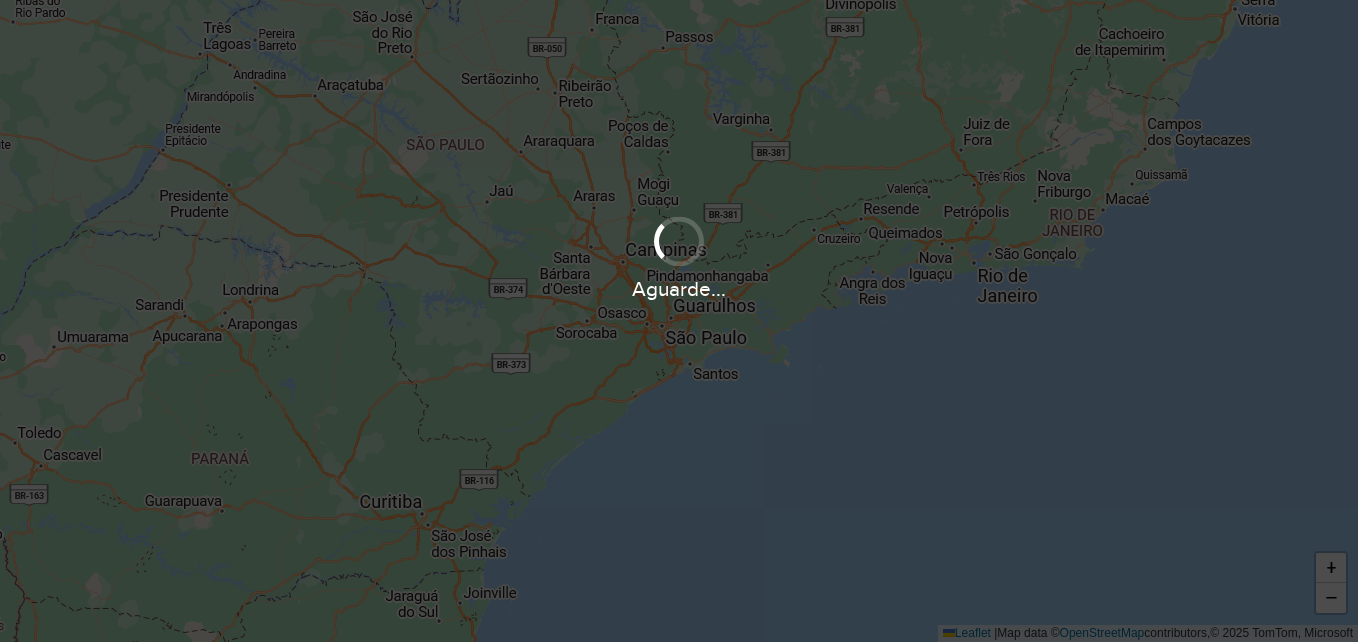 scroll, scrollTop: 0, scrollLeft: 0, axis: both 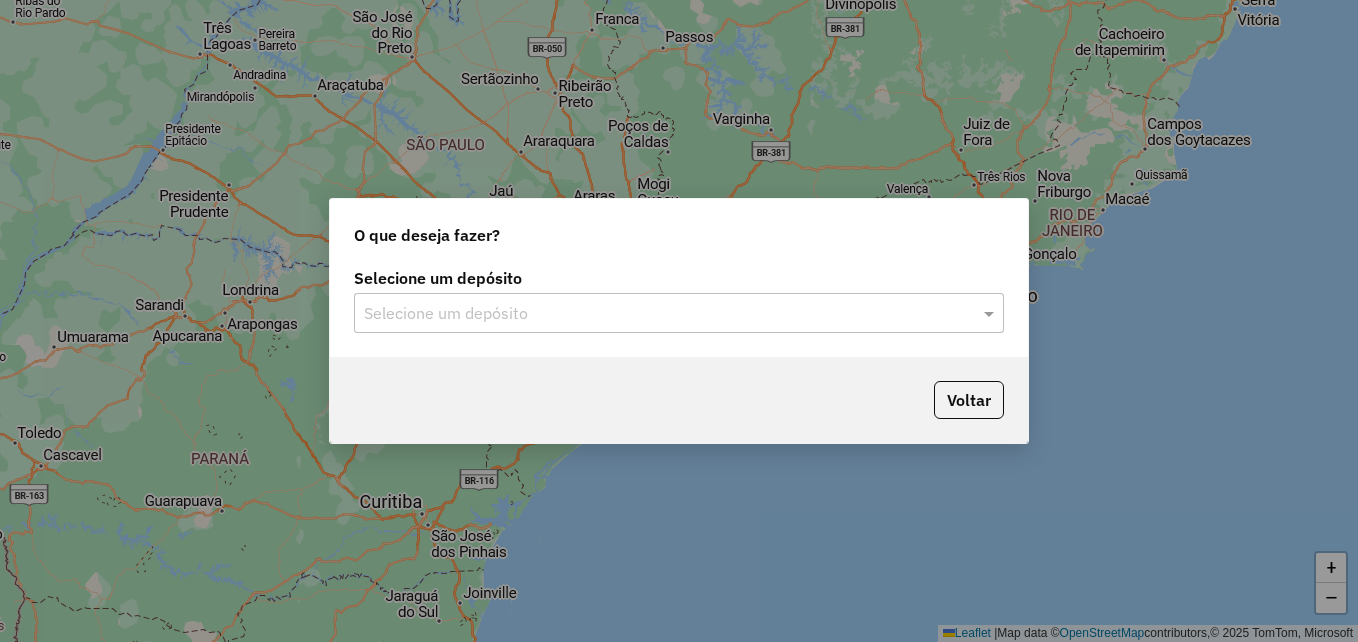 click on "Selecione um depósito Selecione um depósito" 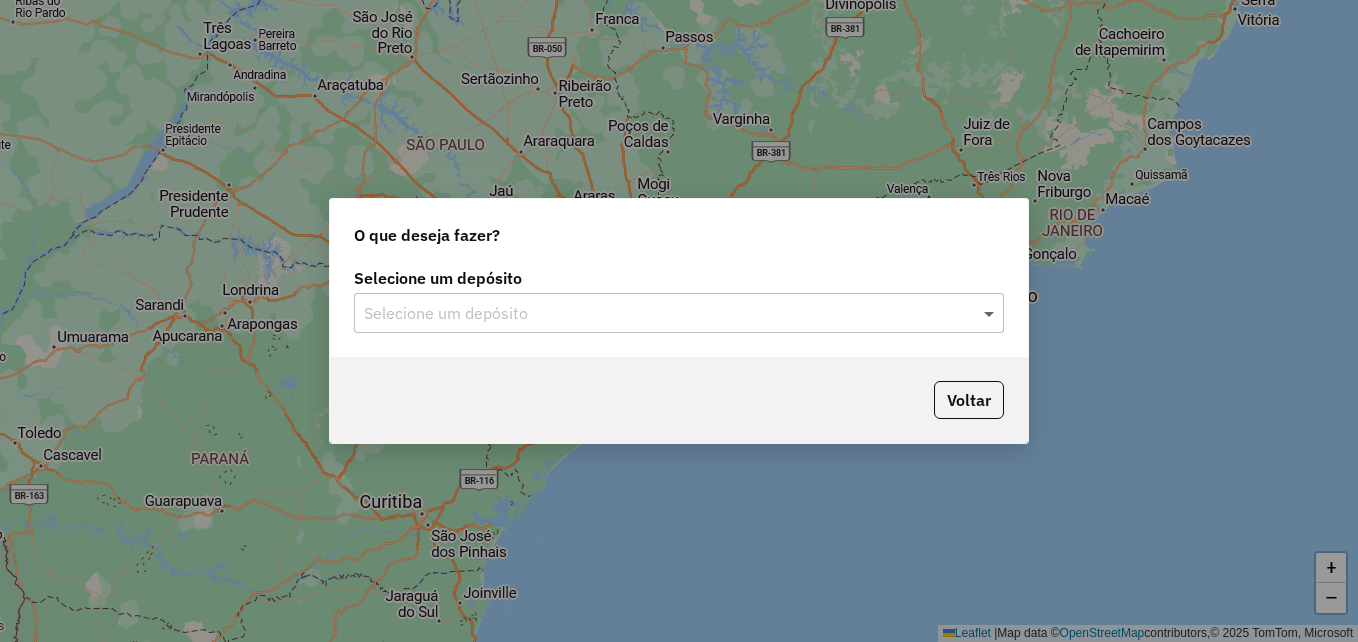 click 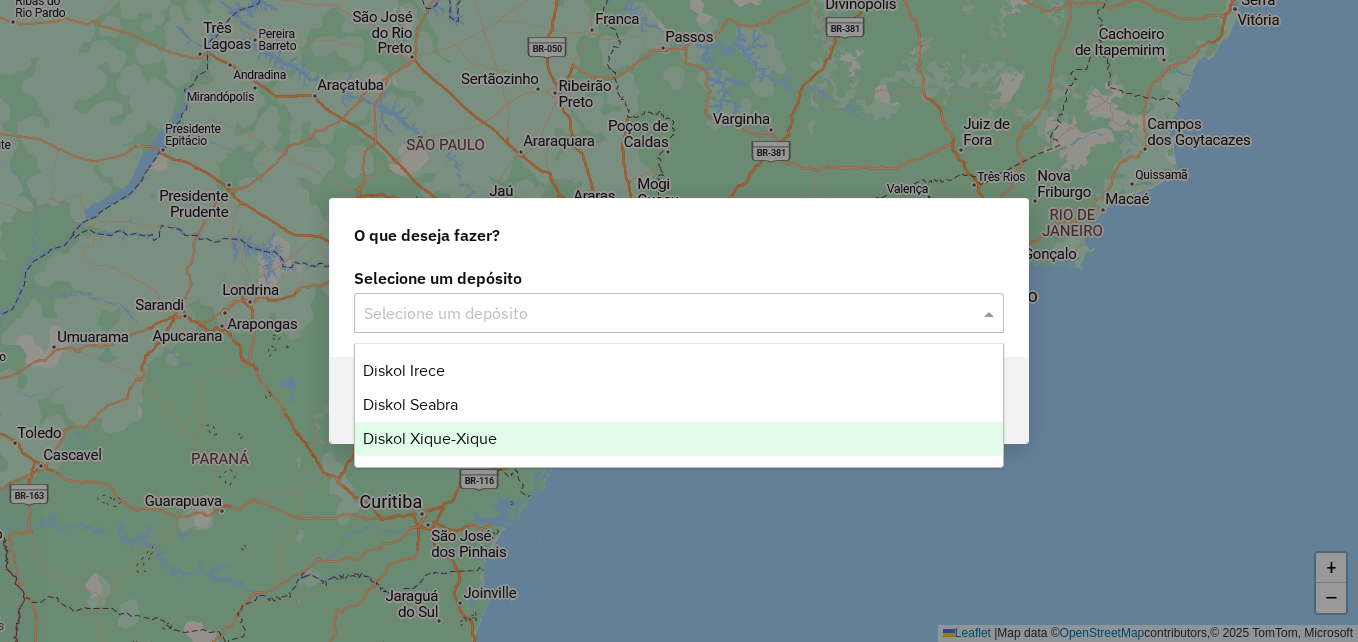 click on "Diskol Xique-Xique" at bounding box center [679, 439] 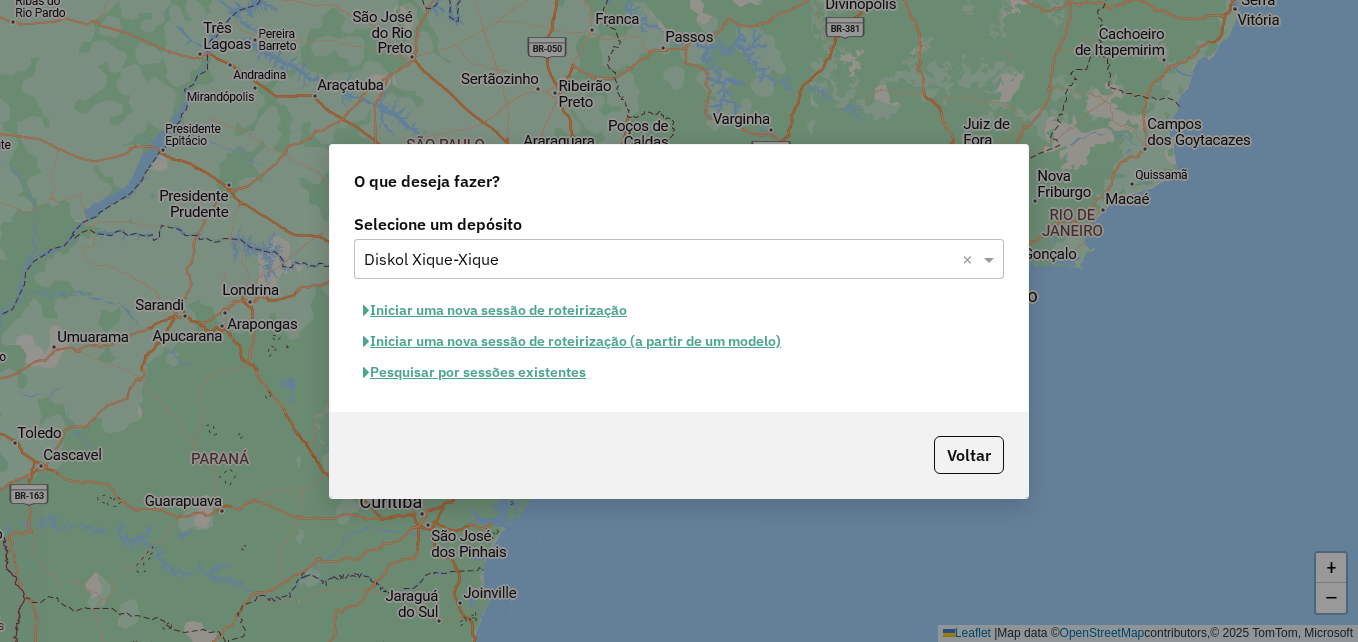 click on "Pesquisar por sessões existentes" 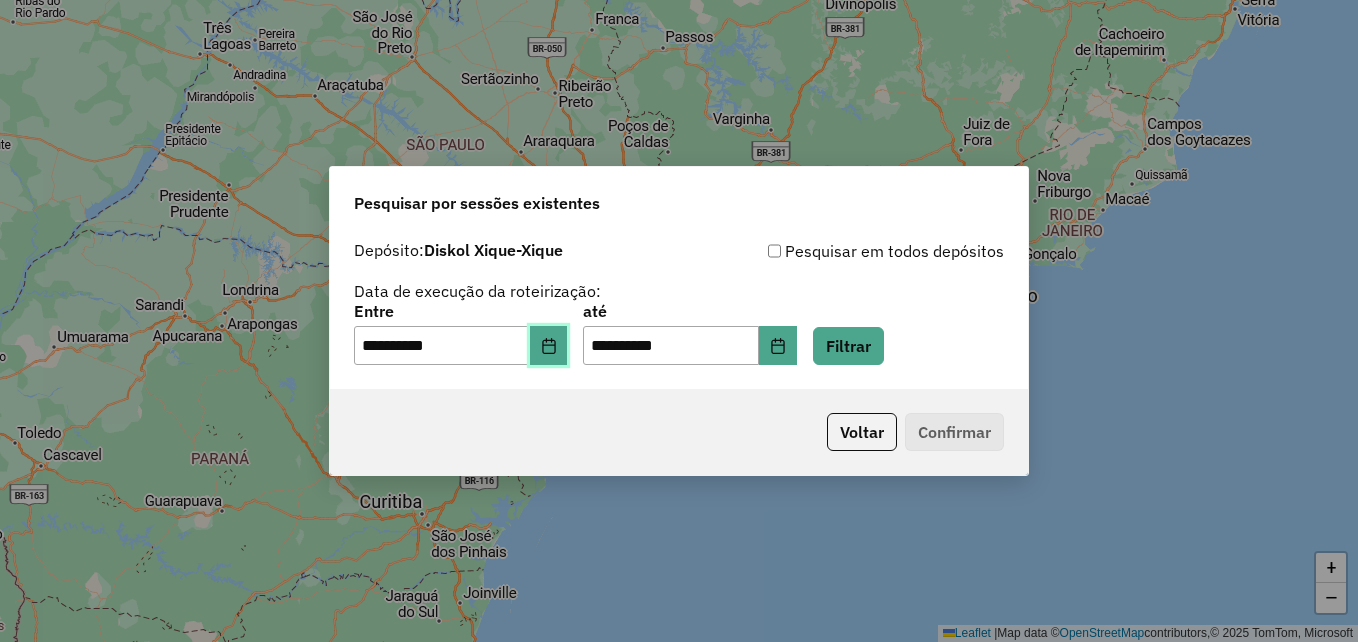 click at bounding box center (549, 346) 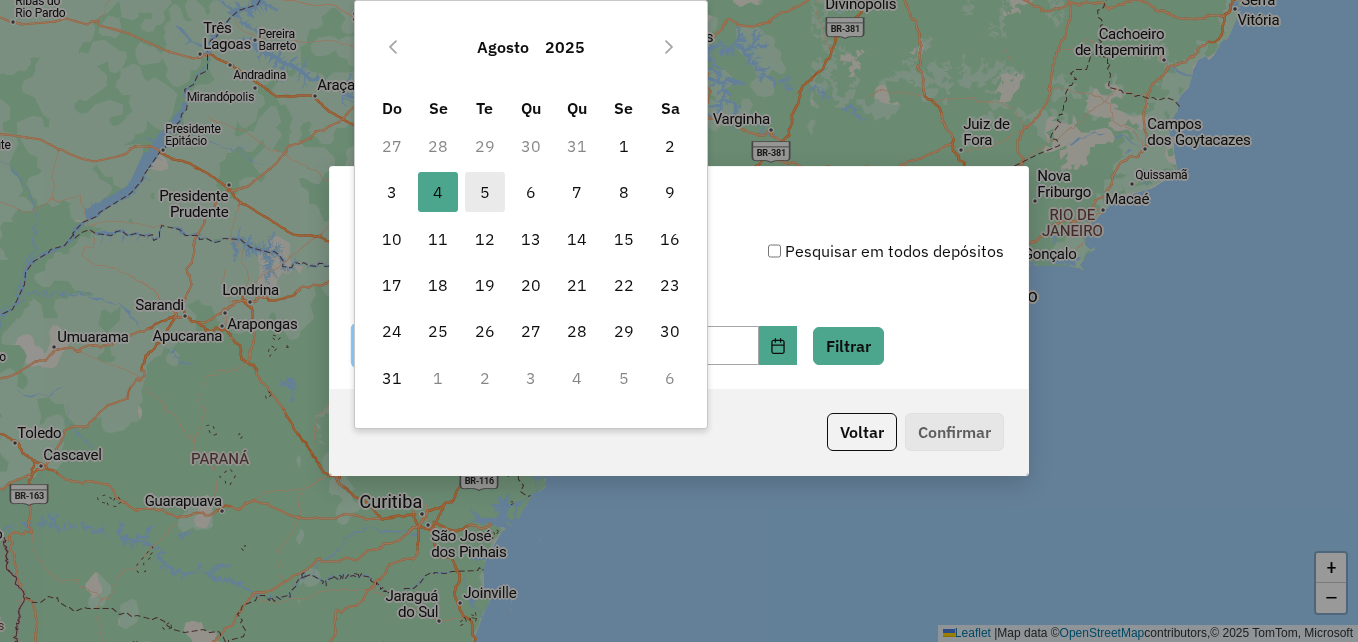 click on "5" at bounding box center [485, 192] 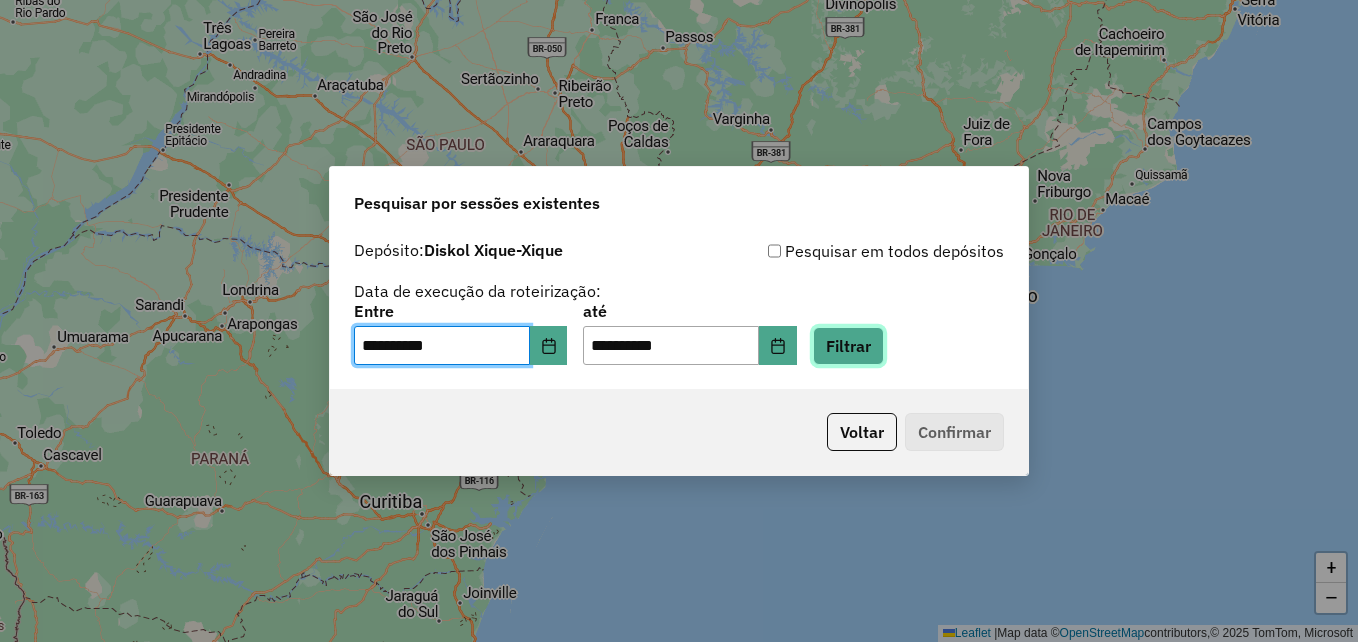 click on "Filtrar" 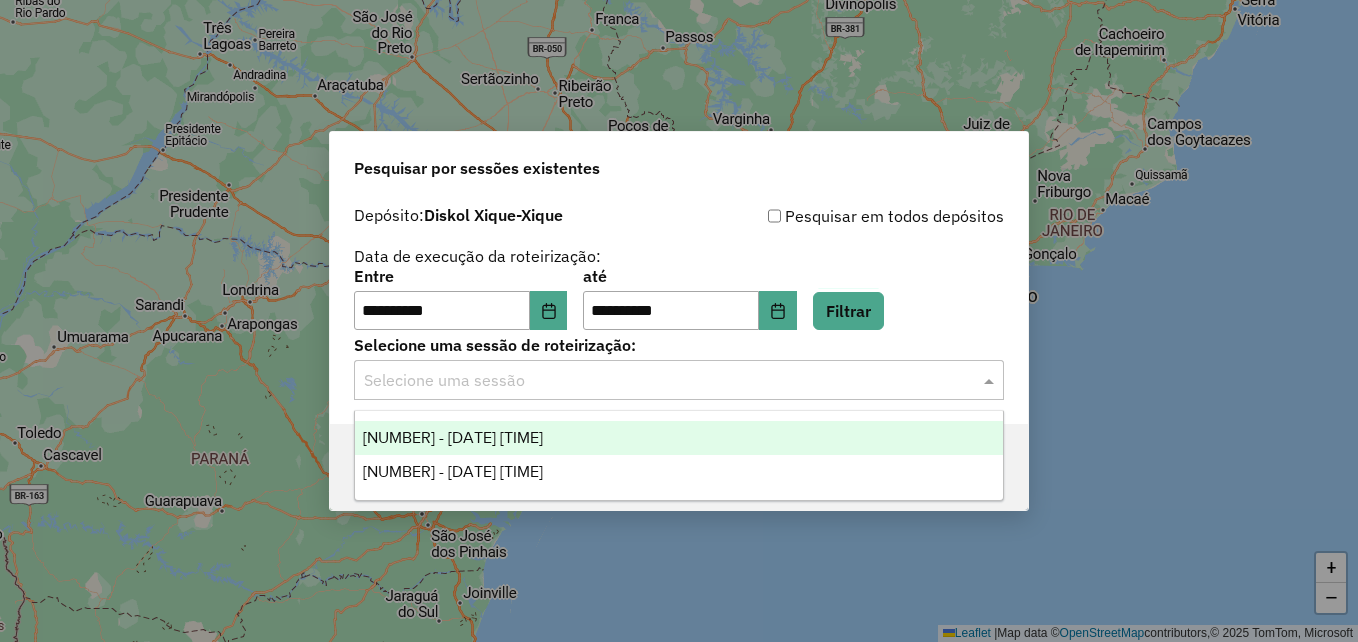 click 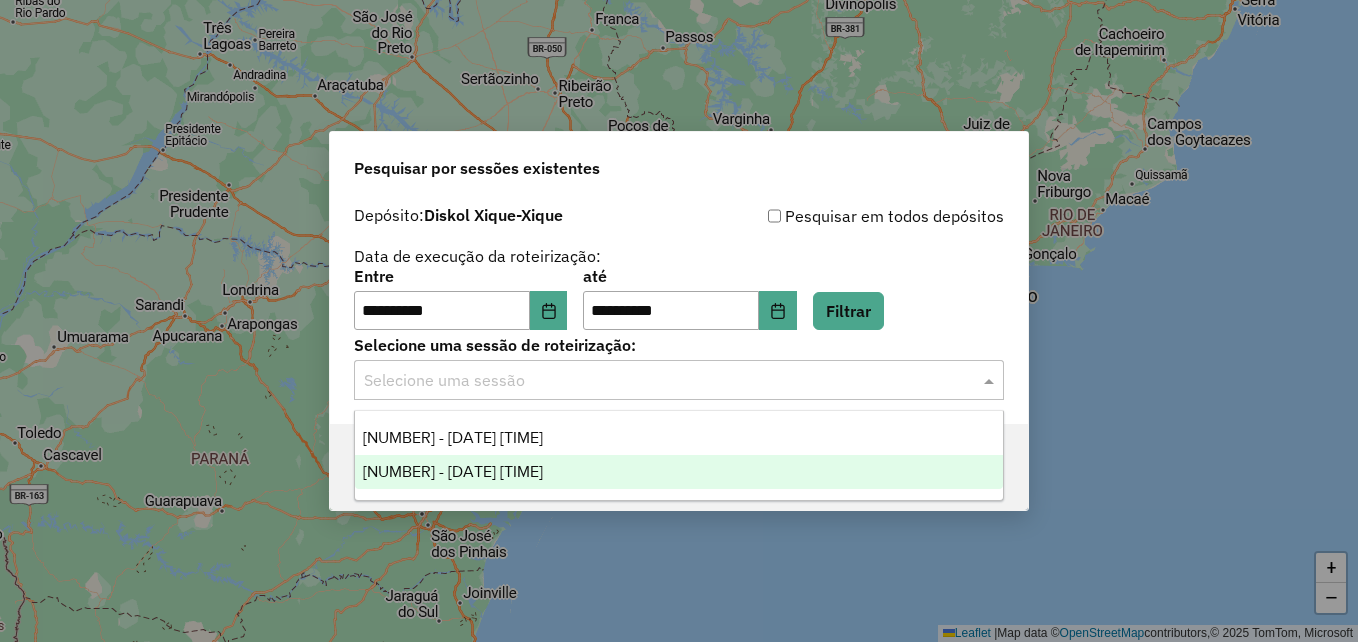 click on "[NUMBER] - [DATE] [TIME]" at bounding box center (679, 472) 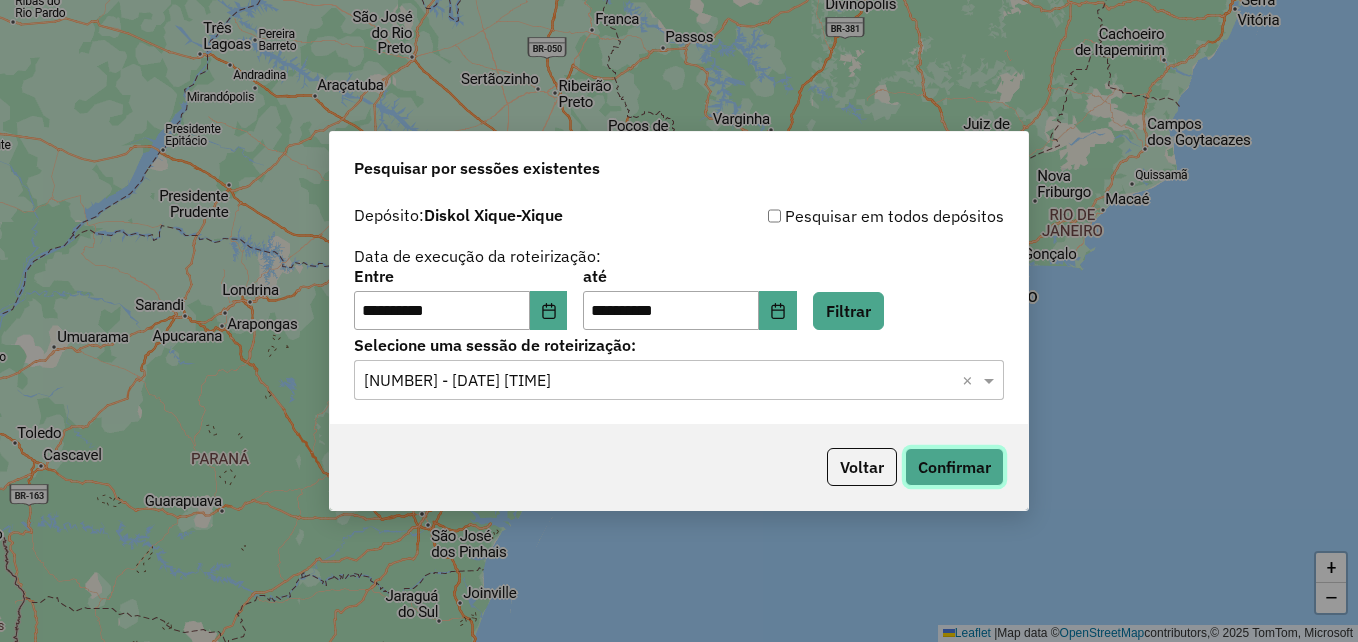 click on "Confirmar" 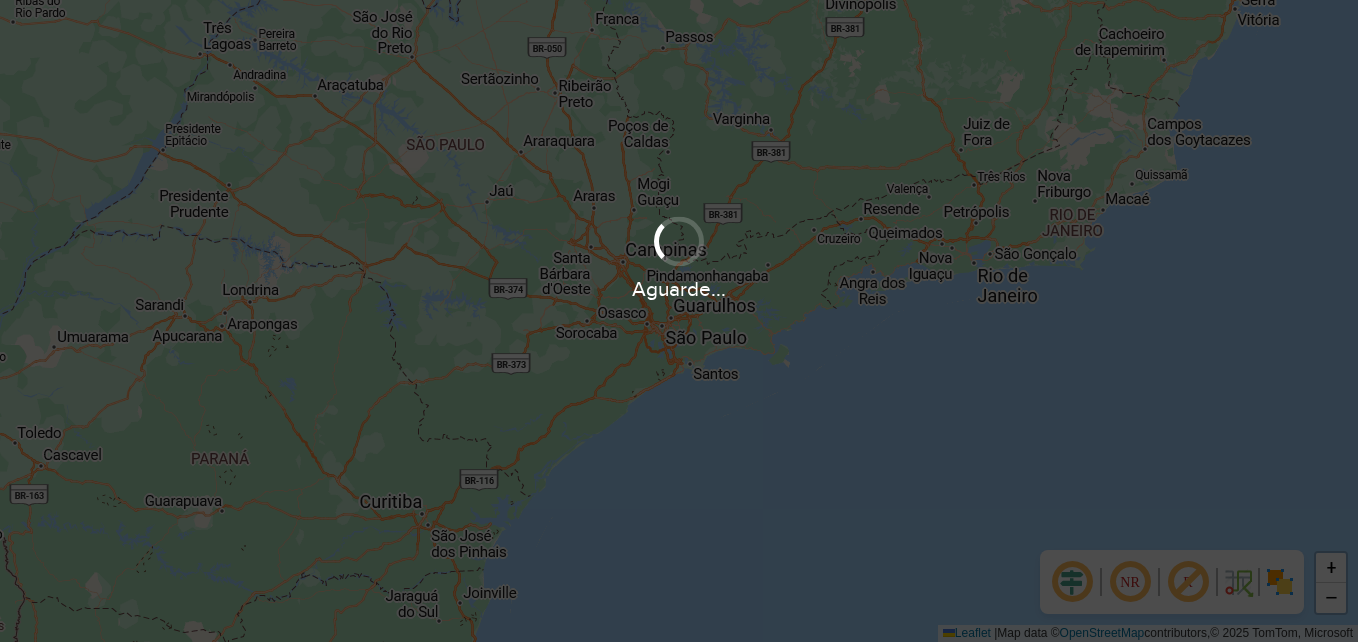 scroll, scrollTop: 0, scrollLeft: 0, axis: both 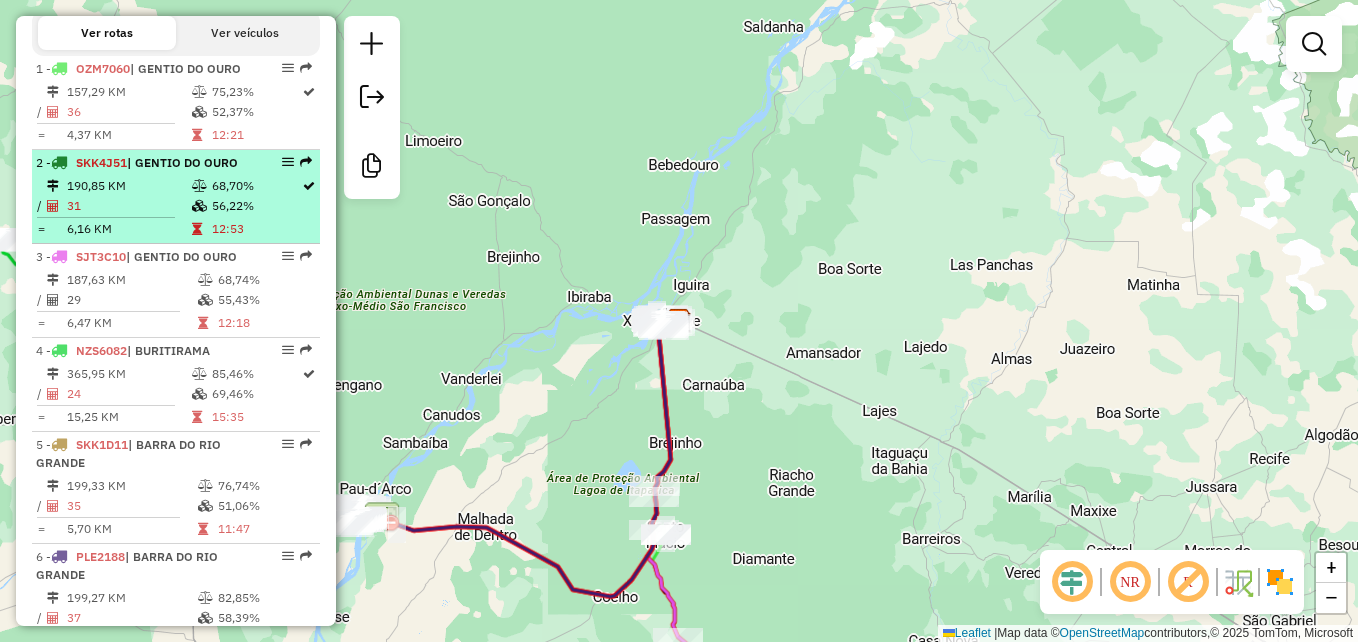 click on "12:53" at bounding box center [256, 229] 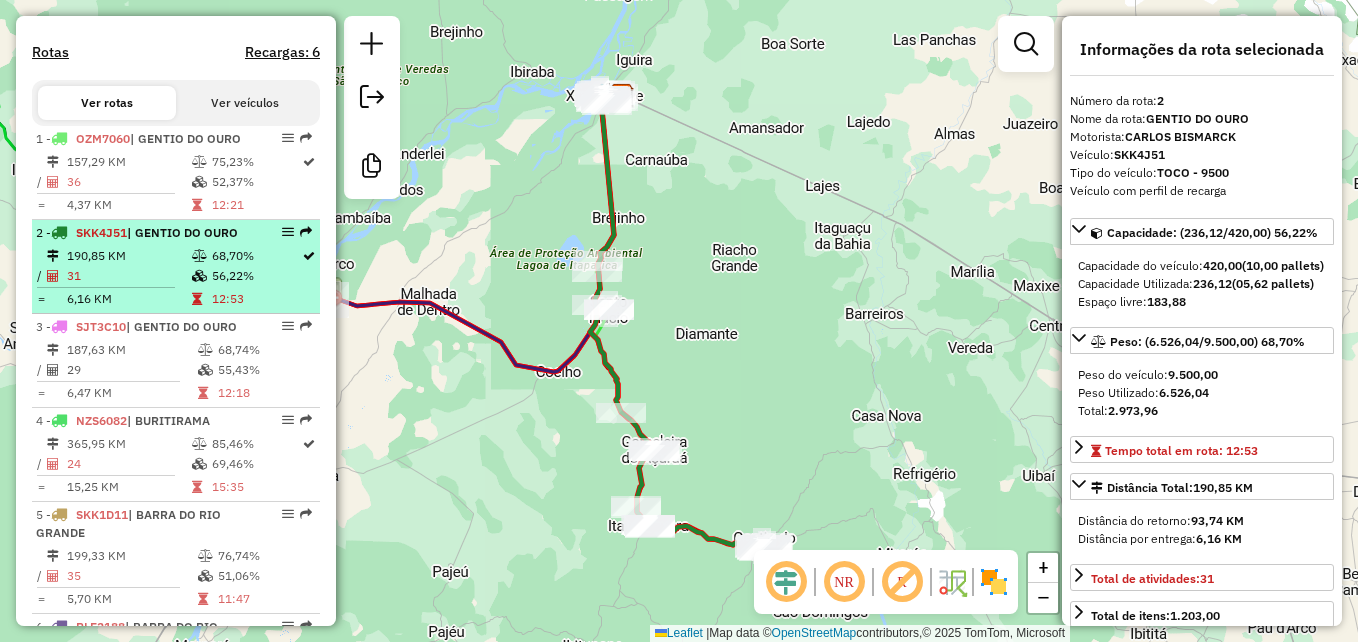 scroll, scrollTop: 624, scrollLeft: 0, axis: vertical 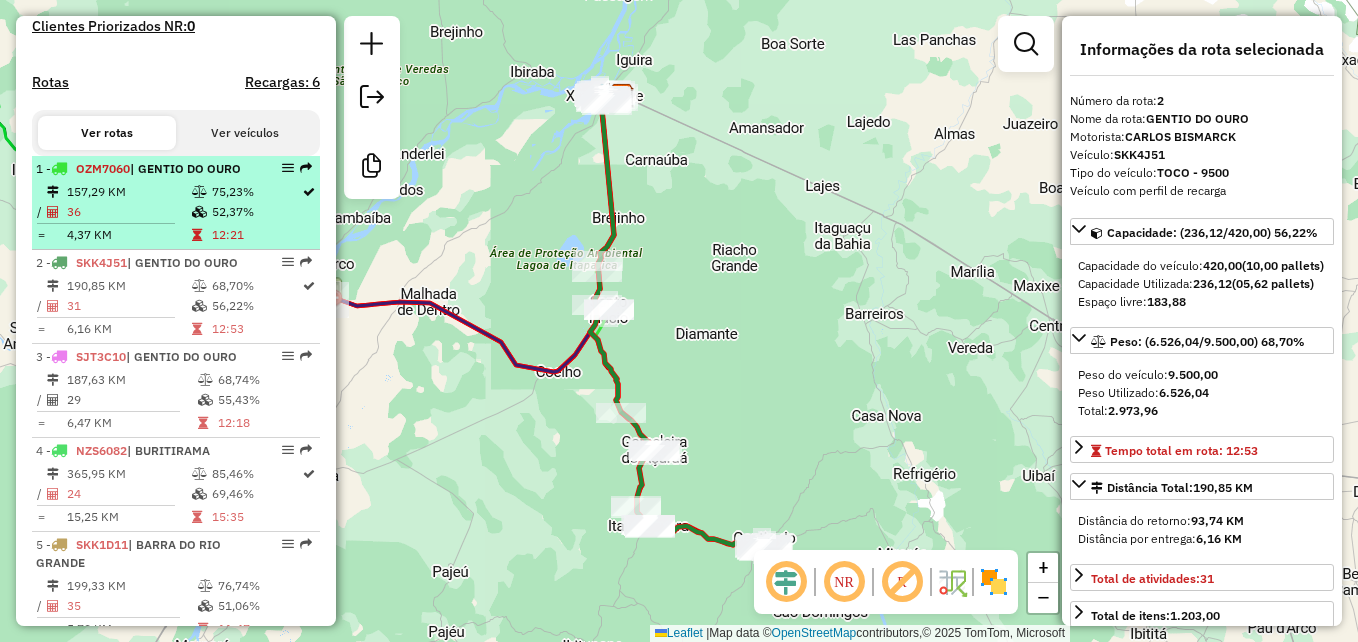 click on "52,37%" at bounding box center (256, 212) 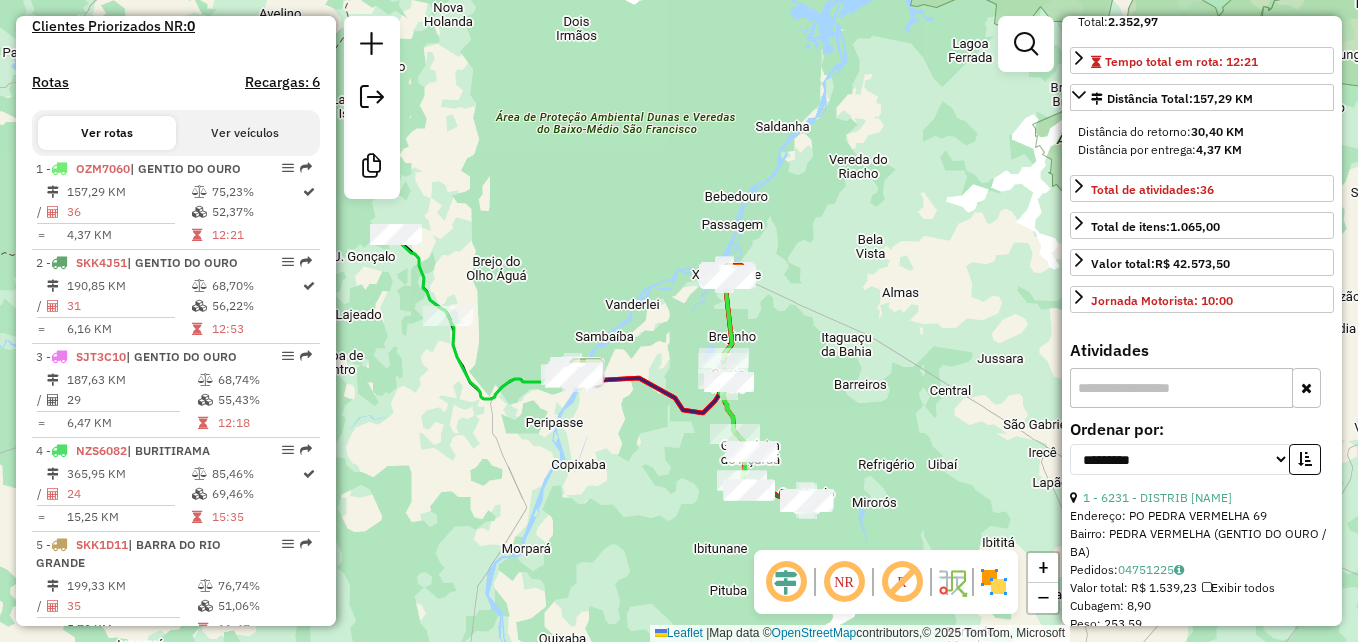 scroll, scrollTop: 300, scrollLeft: 0, axis: vertical 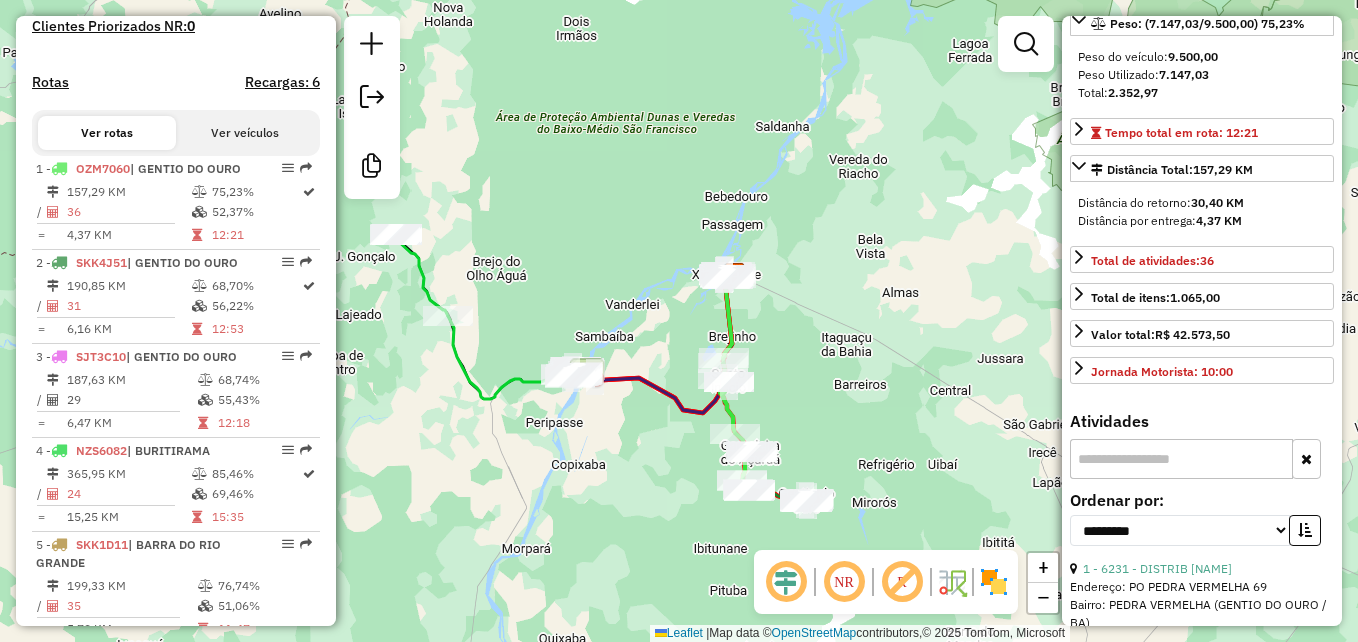 click at bounding box center (1181, 459) 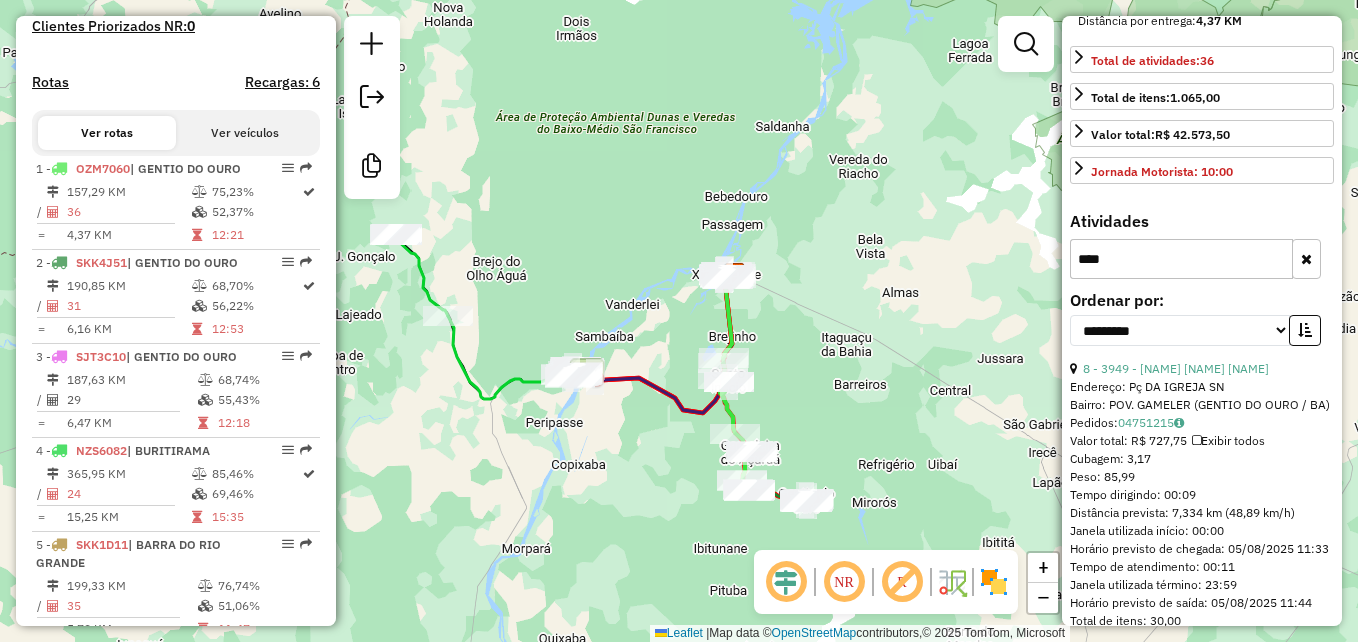 scroll, scrollTop: 592, scrollLeft: 0, axis: vertical 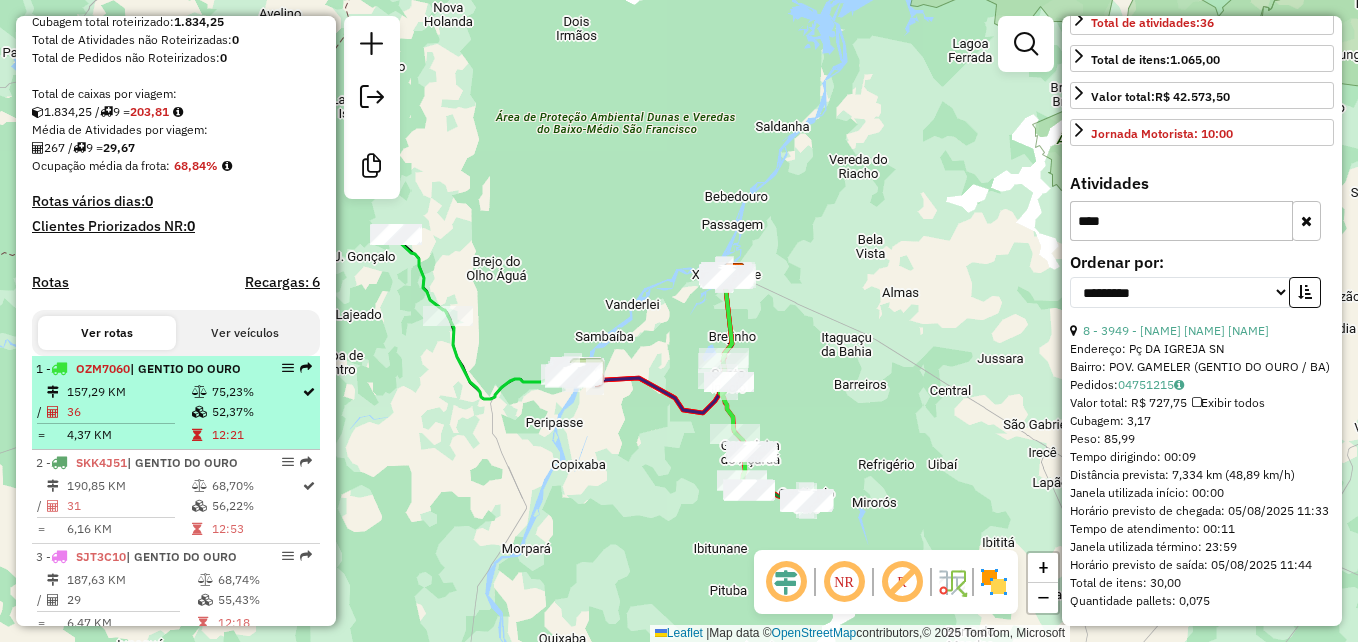 type on "****" 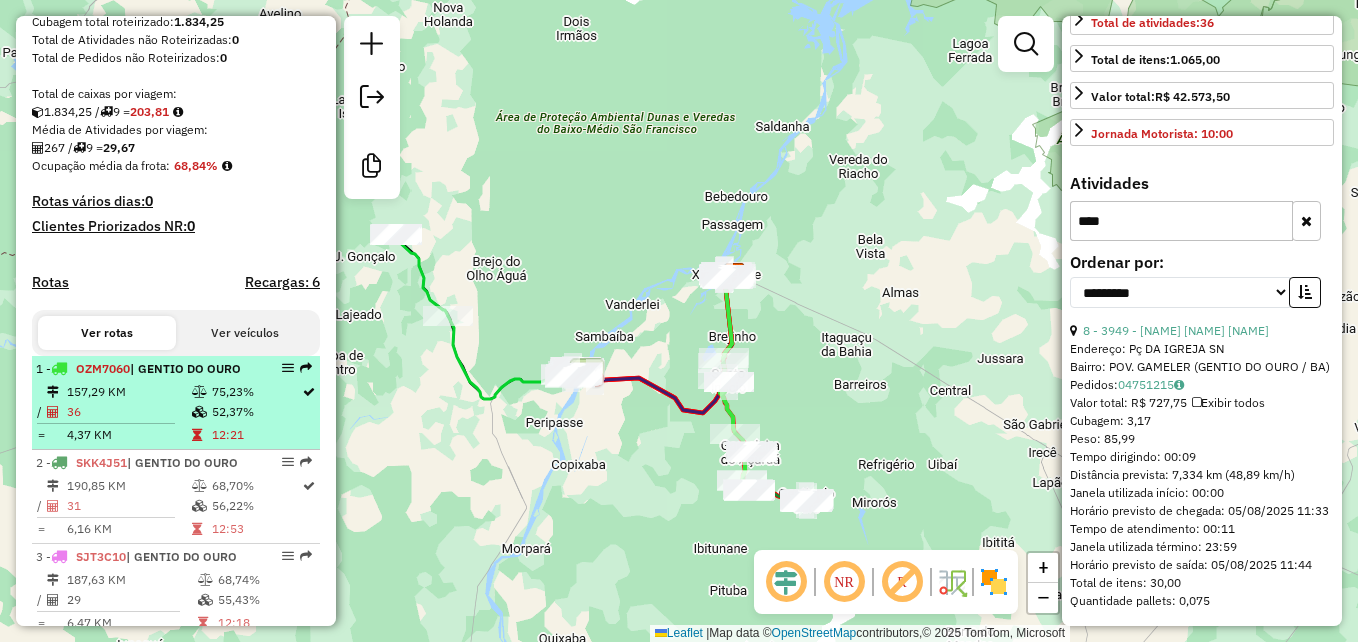 click on "75,23%" at bounding box center [256, 392] 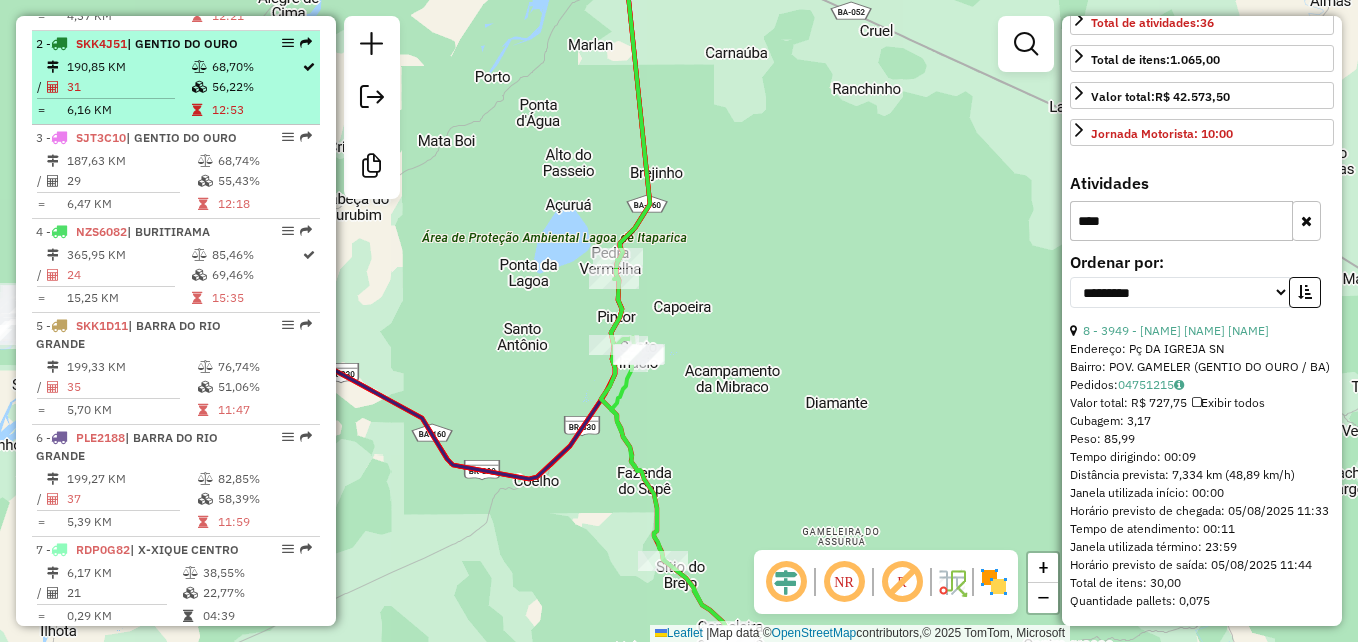 scroll, scrollTop: 1124, scrollLeft: 0, axis: vertical 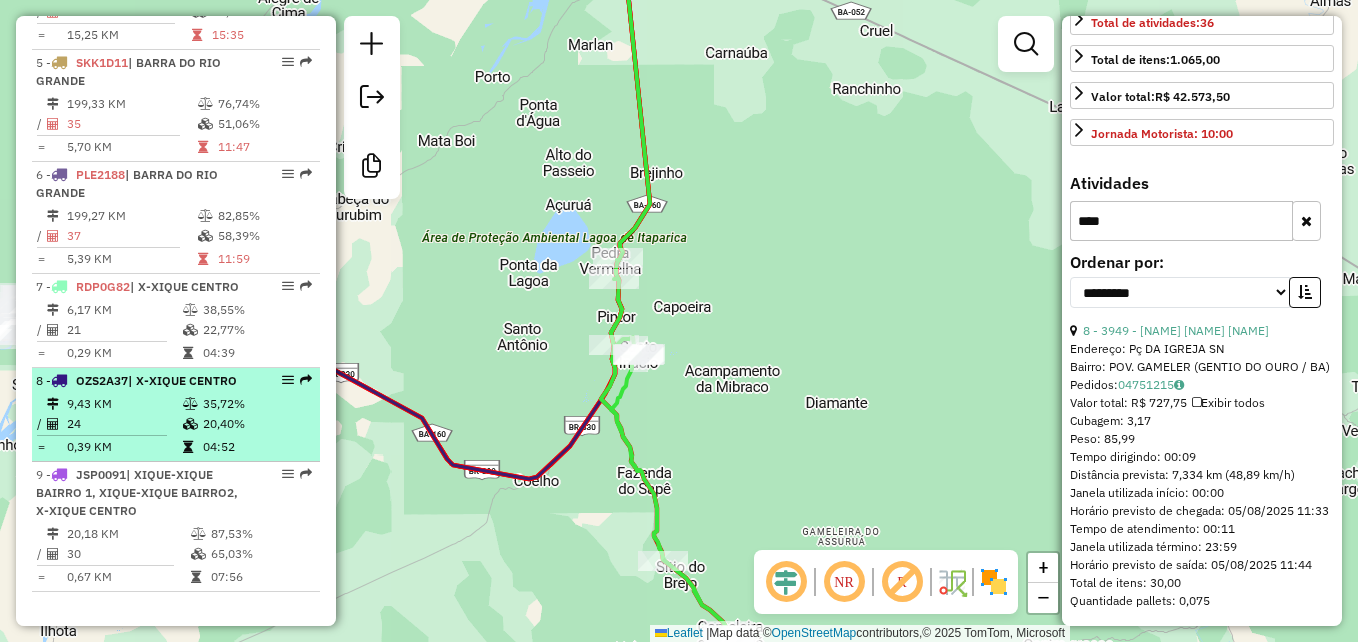 click on "24" at bounding box center [124, 424] 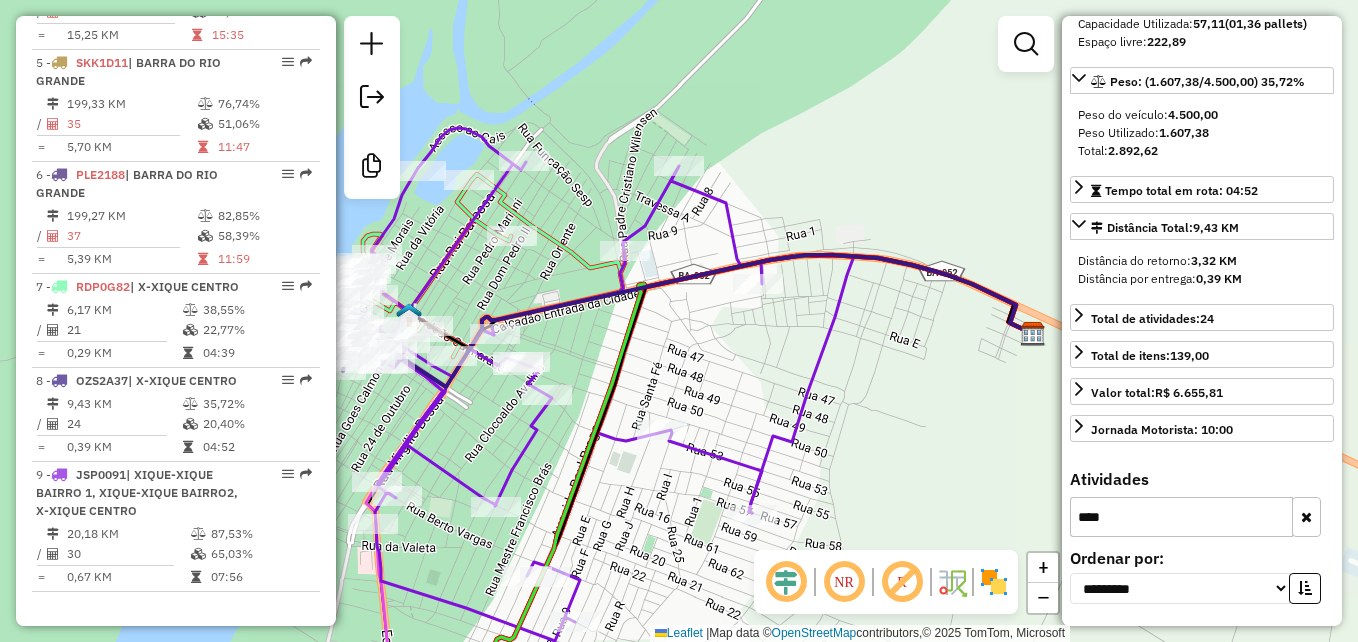 click on "Janela de atendimento Grade de atendimento Capacidade Transportadoras Veículos Cliente Pedidos  Rotas Selecione os dias de semana para filtrar as janelas de atendimento  Seg   Ter   Qua   Qui   Sex   Sáb   Dom  Informe o período da janela de atendimento: De: Até:  Filtrar exatamente a janela do cliente  Considerar janela de atendimento padrão  Selecione os dias de semana para filtrar as grades de atendimento  Seg   Ter   Qua   Qui   Sex   Sáb   Dom   Considerar clientes sem dia de atendimento cadastrado  Clientes fora do dia de atendimento selecionado Filtrar as atividades entre os valores definidos abaixo:  Peso mínimo:   Peso máximo:   Cubagem mínima:   Cubagem máxima:   De:   Até:  Filtrar as atividades entre o tempo de atendimento definido abaixo:  De:   Até:   Considerar capacidade total dos clientes não roteirizados Transportadora: Selecione um ou mais itens Tipo de veículo: Selecione um ou mais itens Veículo: Selecione um ou mais itens Motorista: Selecione um ou mais itens Nome: Rótulo:" 